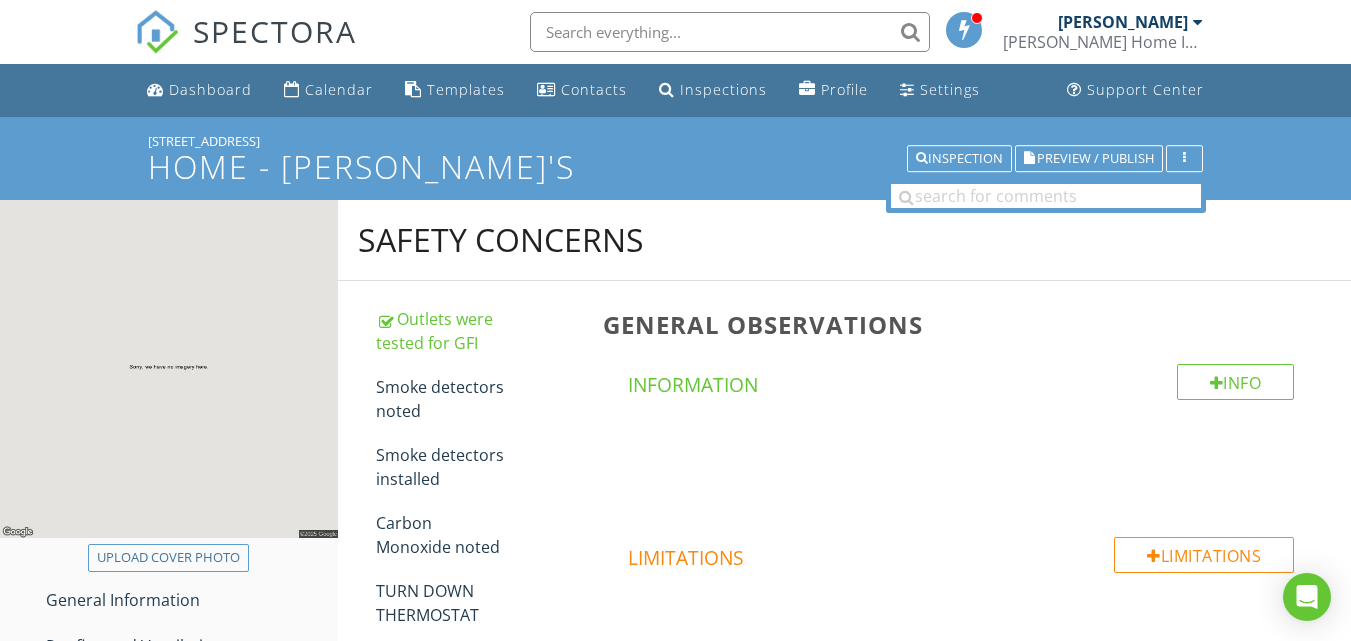 scroll, scrollTop: 0, scrollLeft: 0, axis: both 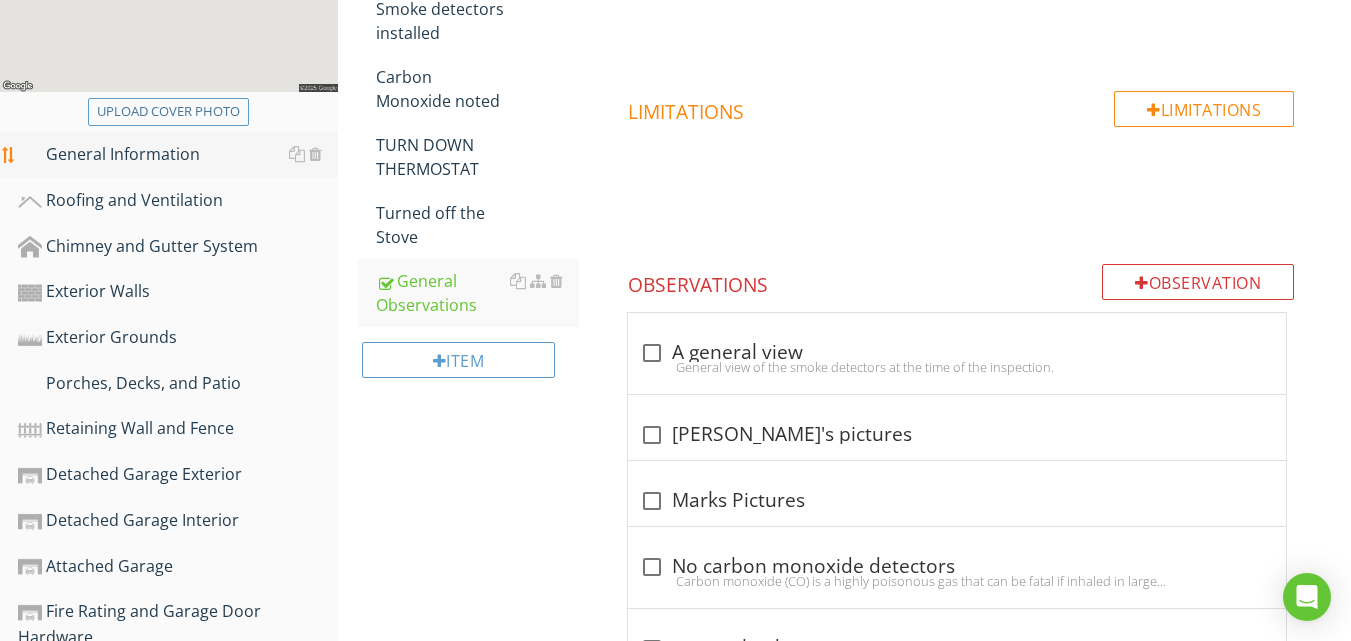 click on "General Information" at bounding box center (178, 155) 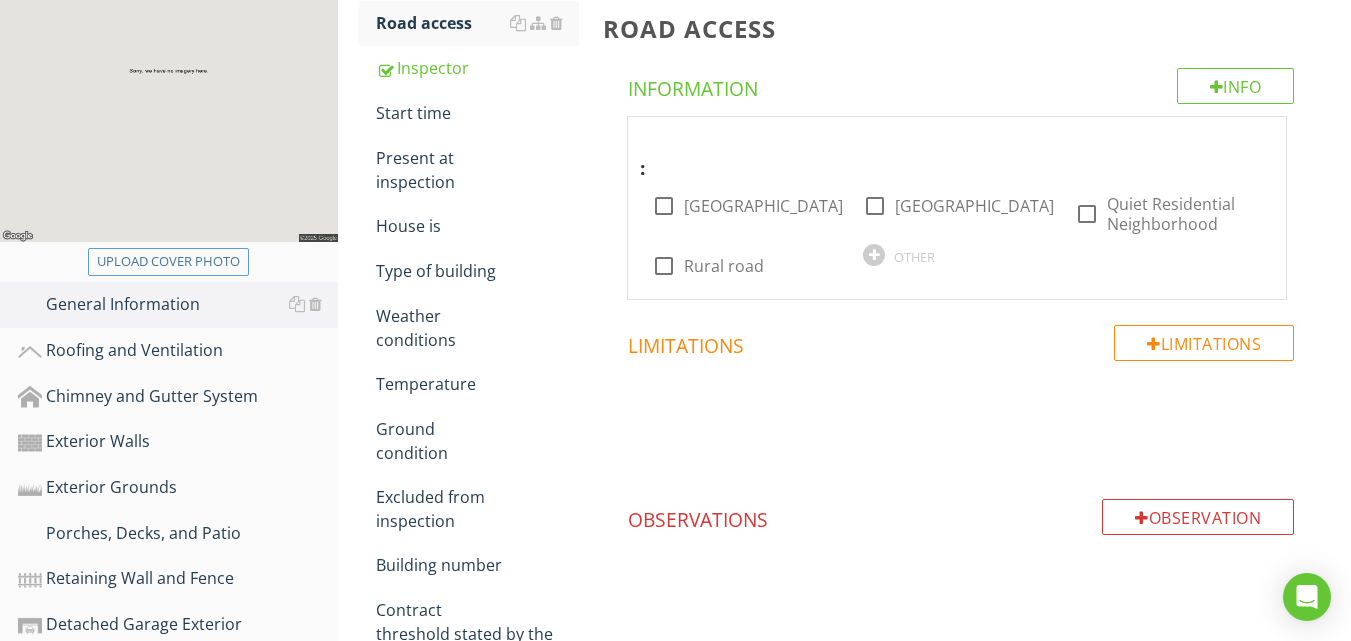 scroll, scrollTop: 300, scrollLeft: 0, axis: vertical 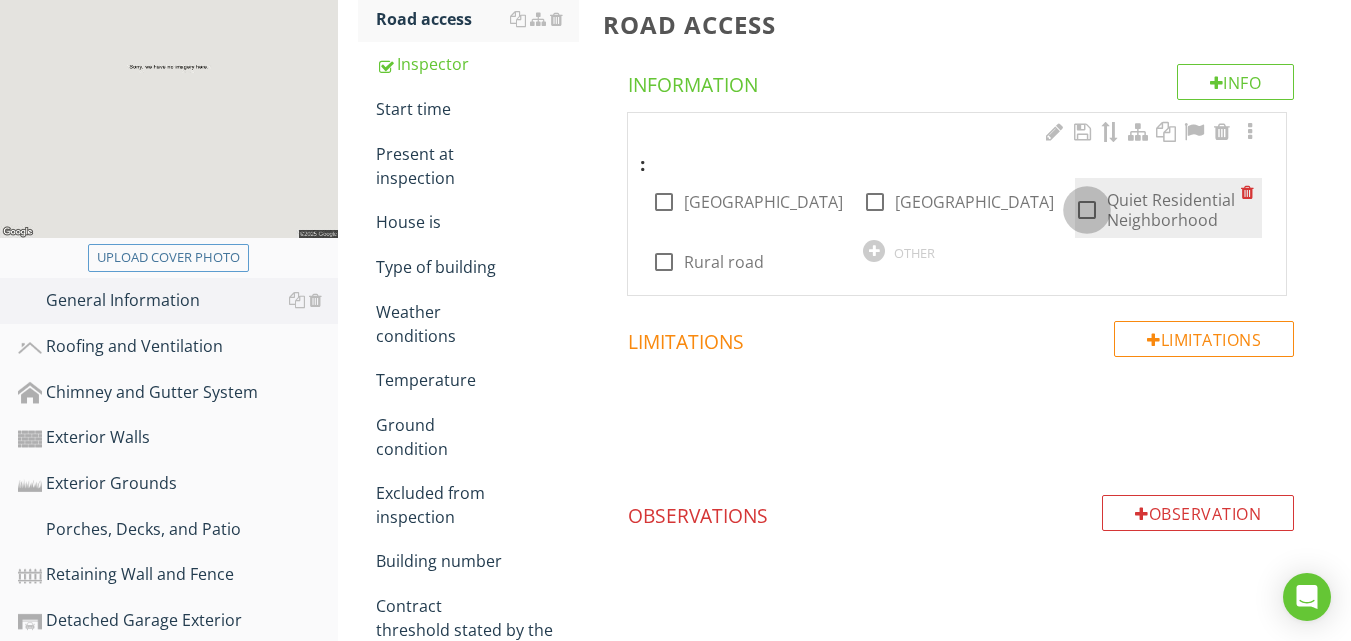 click at bounding box center [1087, 210] 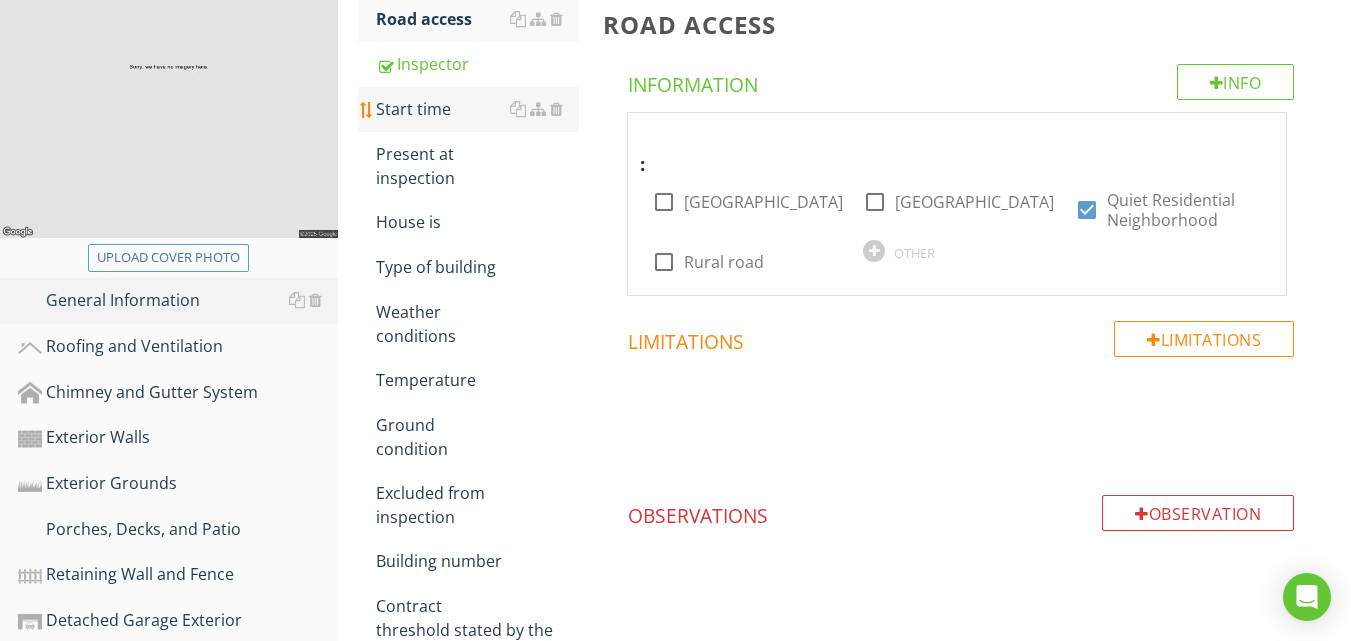 click on "Start time" at bounding box center (477, 109) 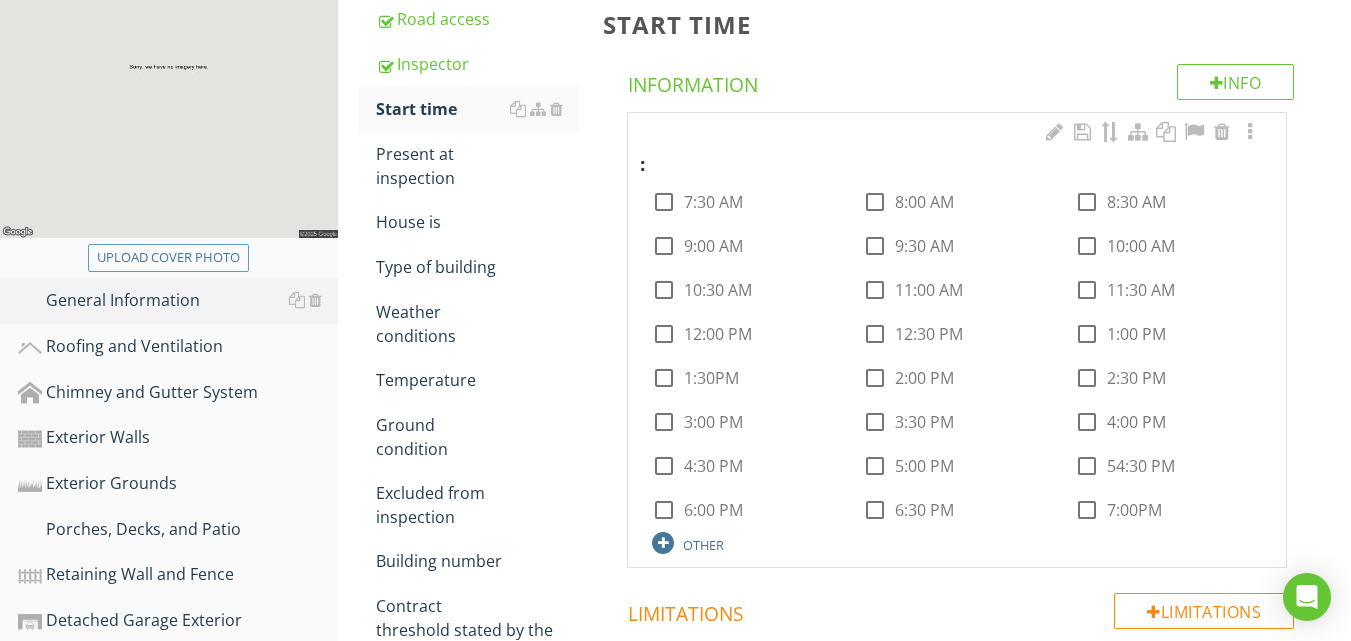 click on "OTHER" at bounding box center [703, 545] 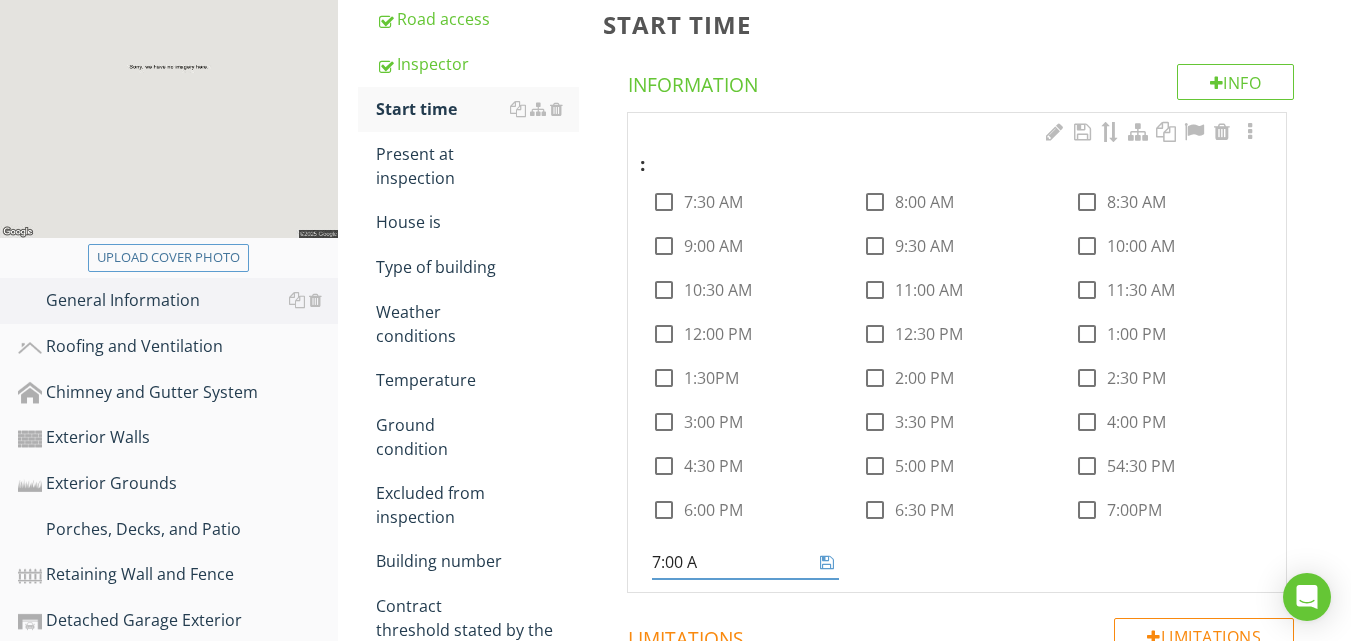 type on "7:00 AM" 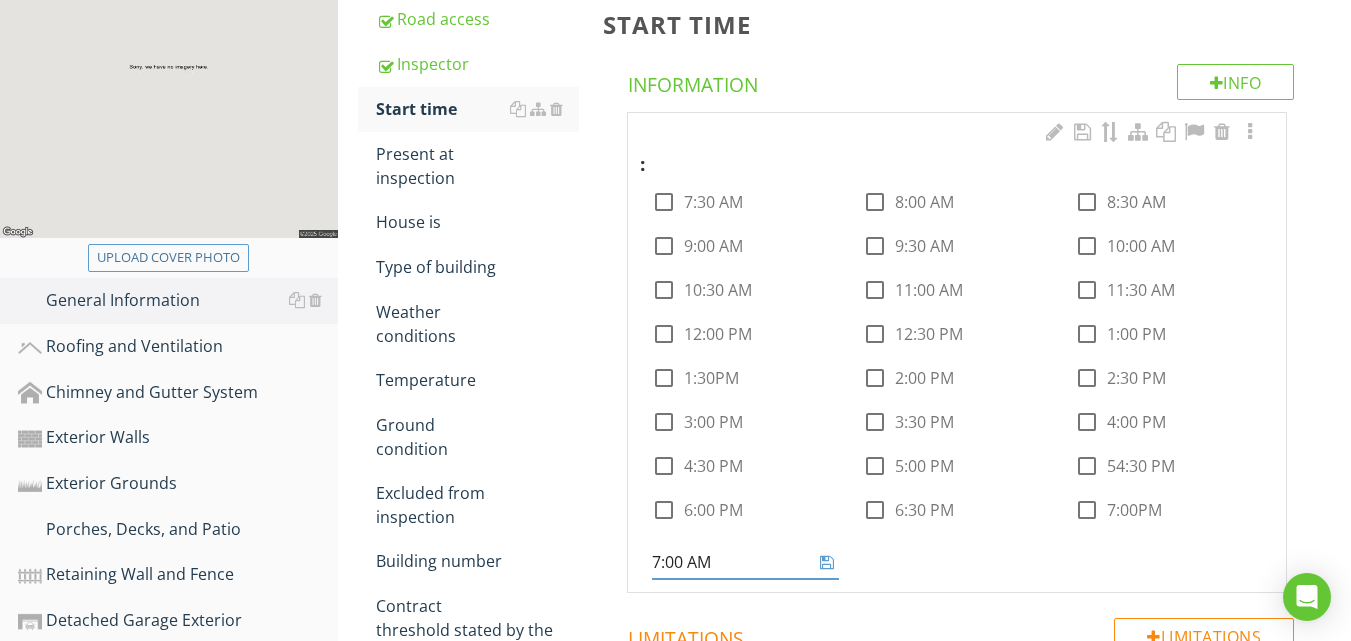 click at bounding box center (827, 562) 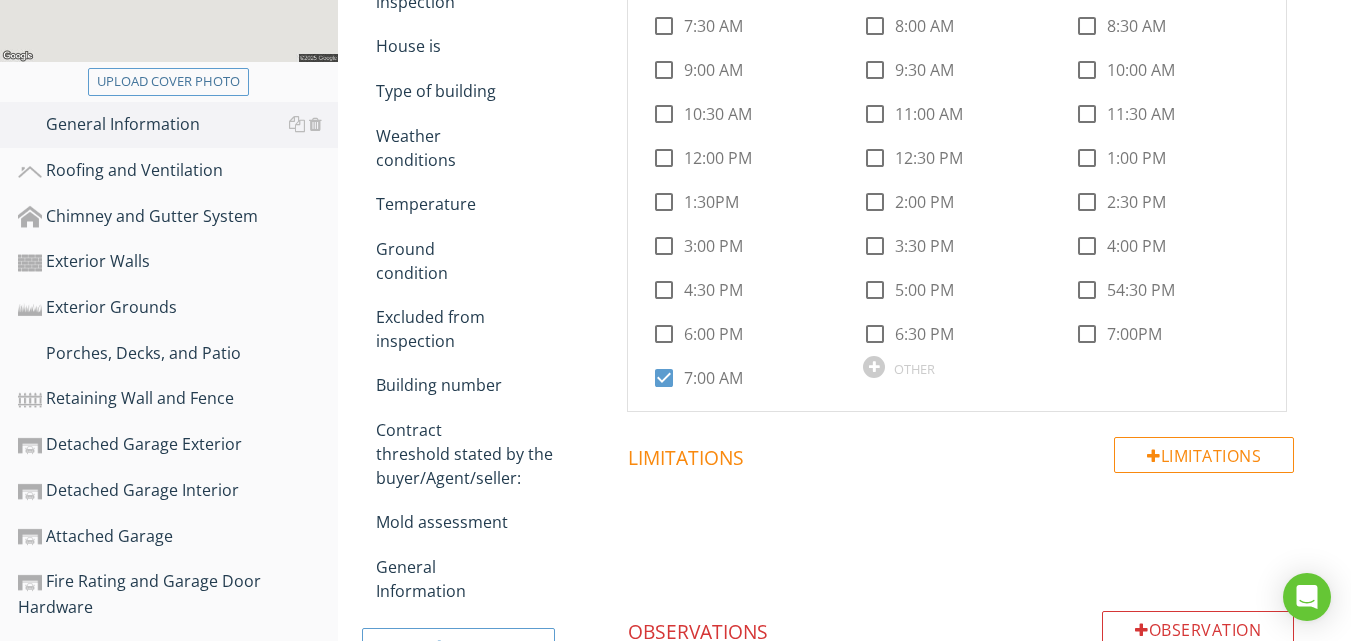 scroll, scrollTop: 498, scrollLeft: 0, axis: vertical 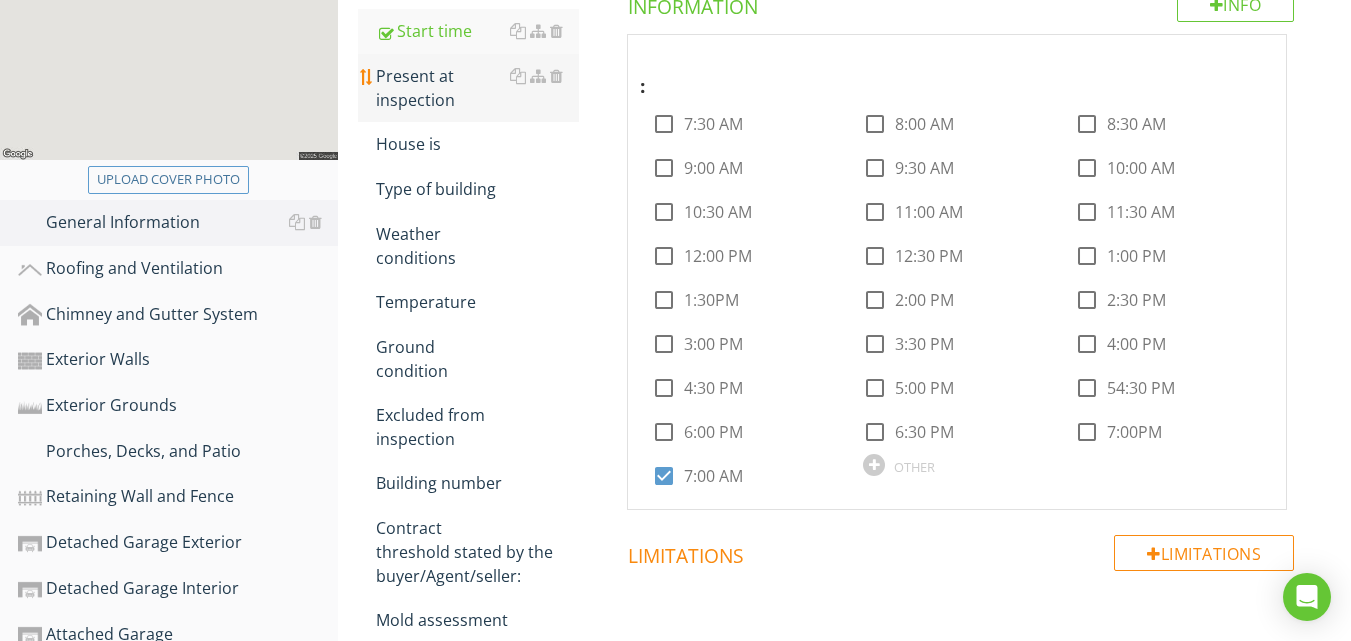 click on "Present at inspection" at bounding box center [477, 88] 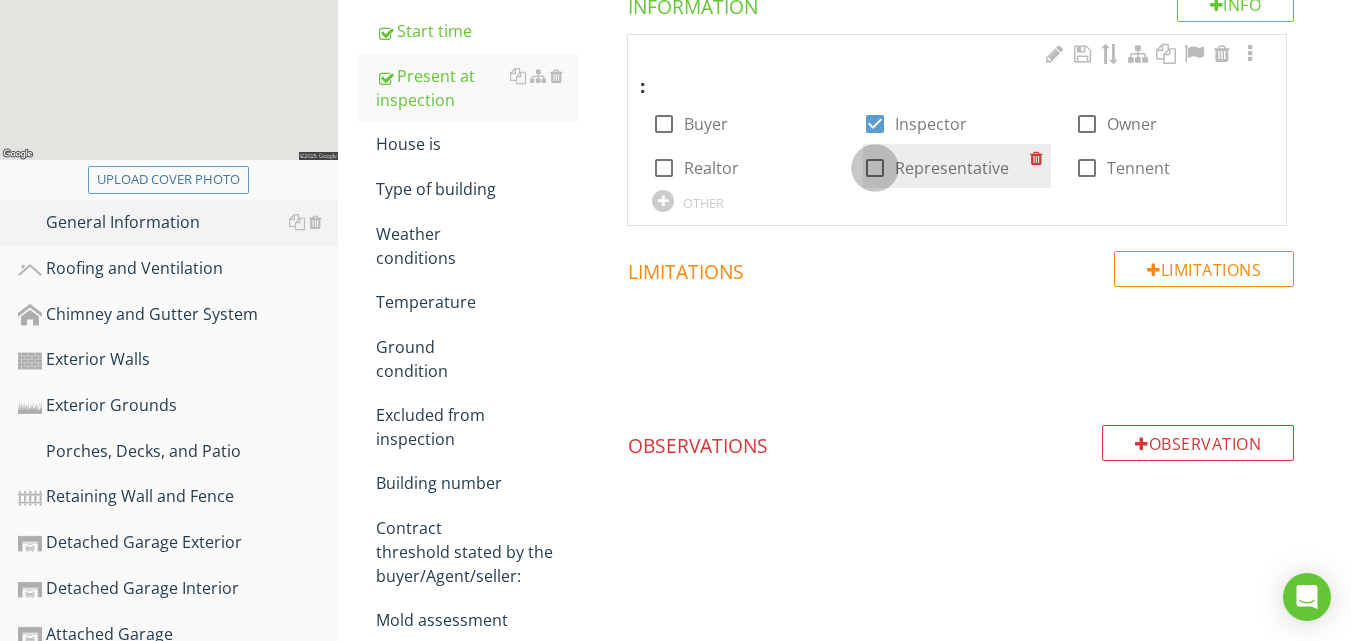 click at bounding box center [875, 168] 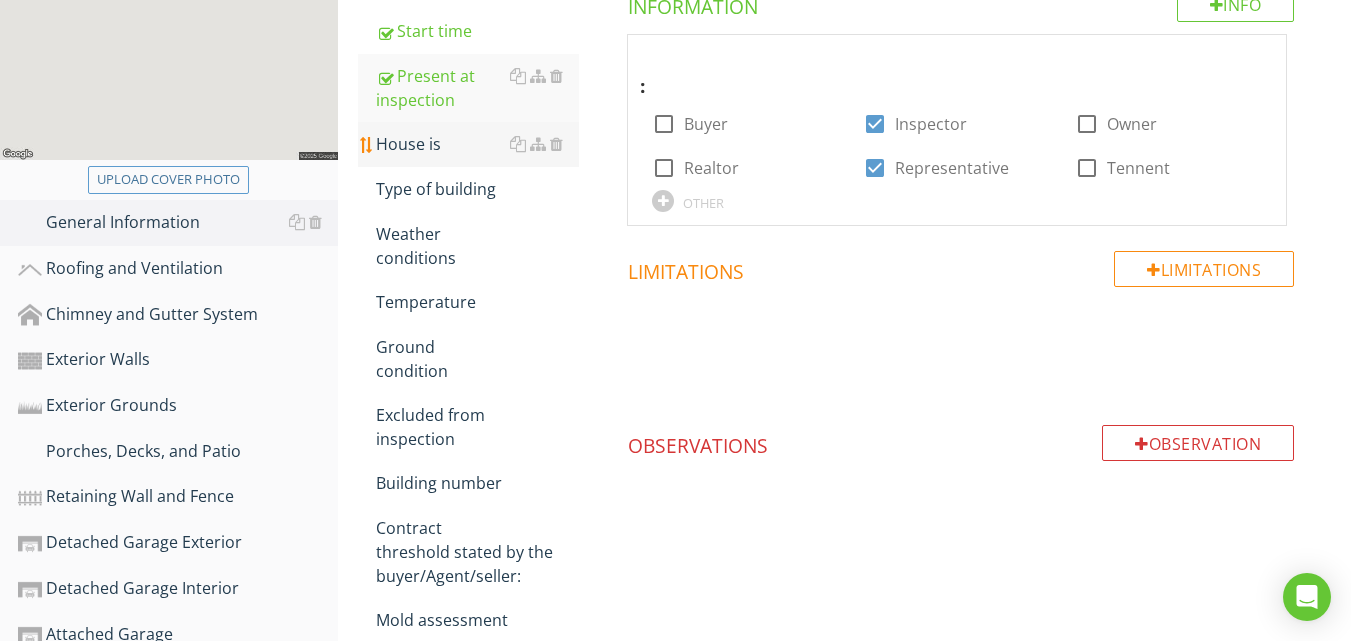 click on "House is" at bounding box center [477, 144] 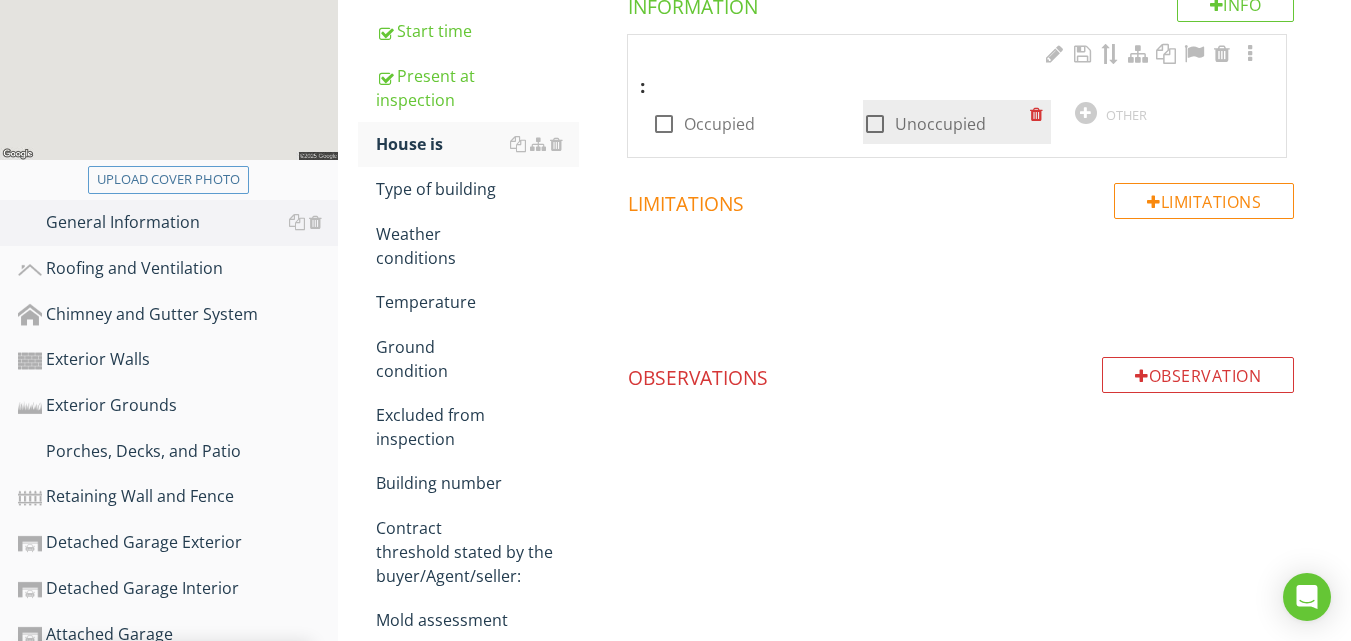click at bounding box center (875, 124) 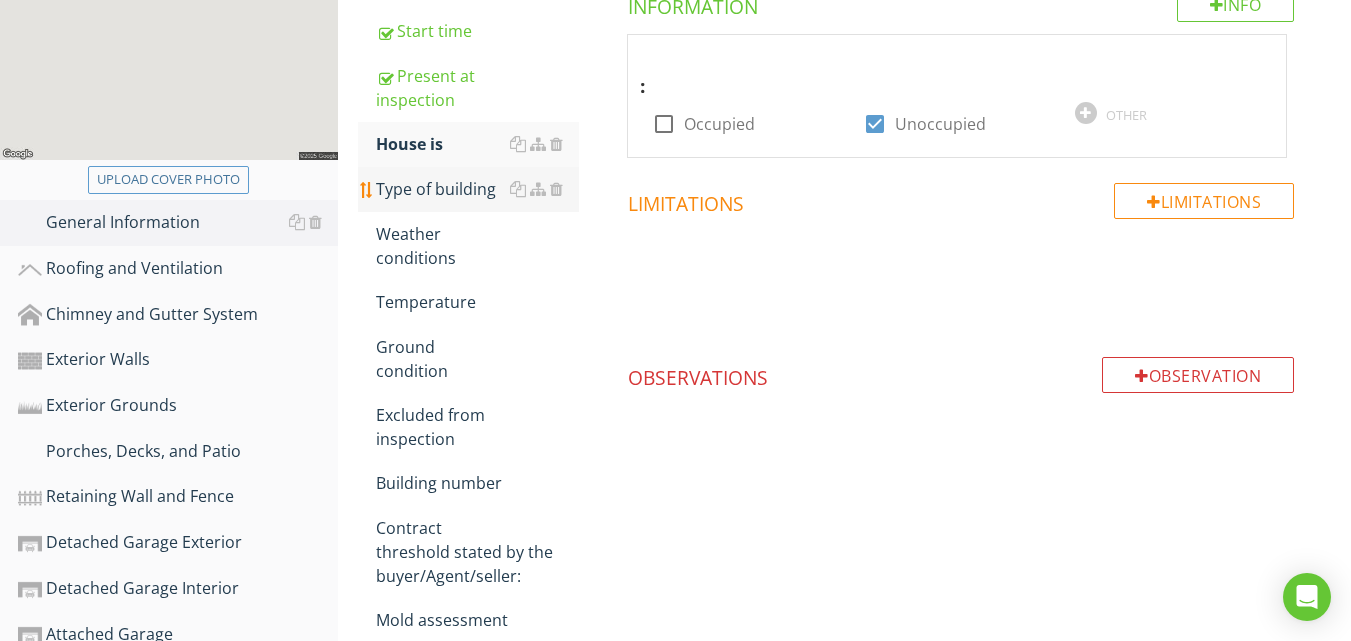 click on "Type of building" at bounding box center (477, 189) 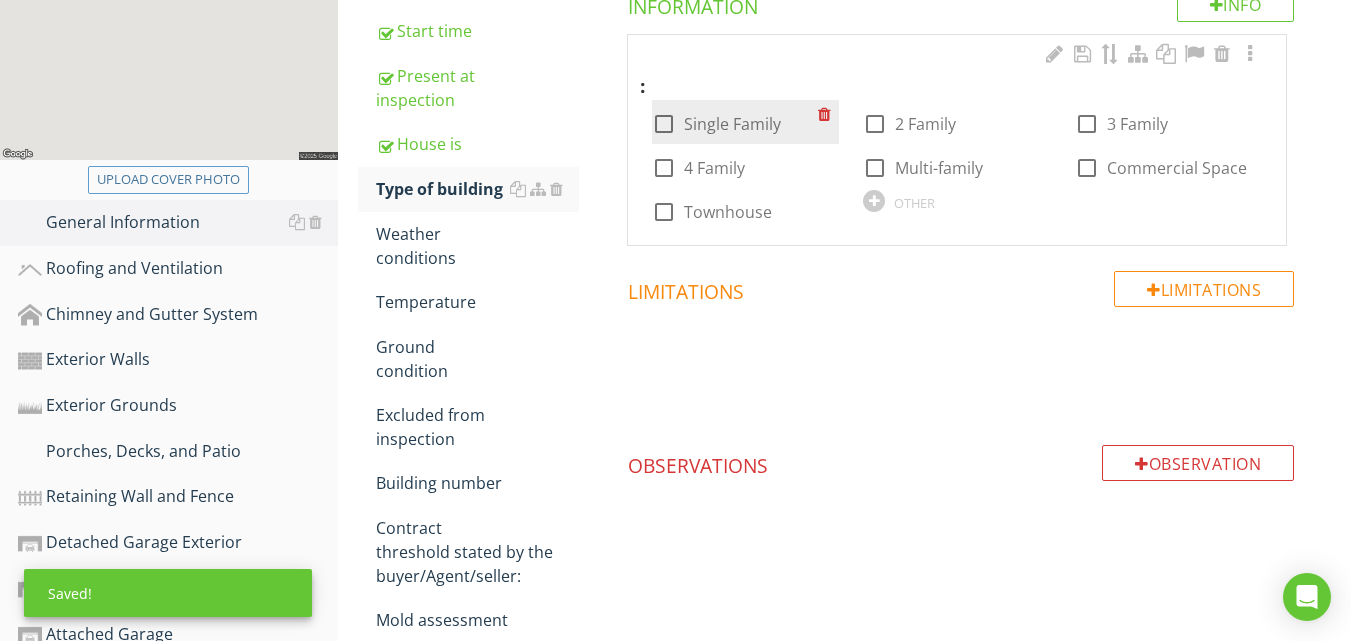 click at bounding box center [664, 124] 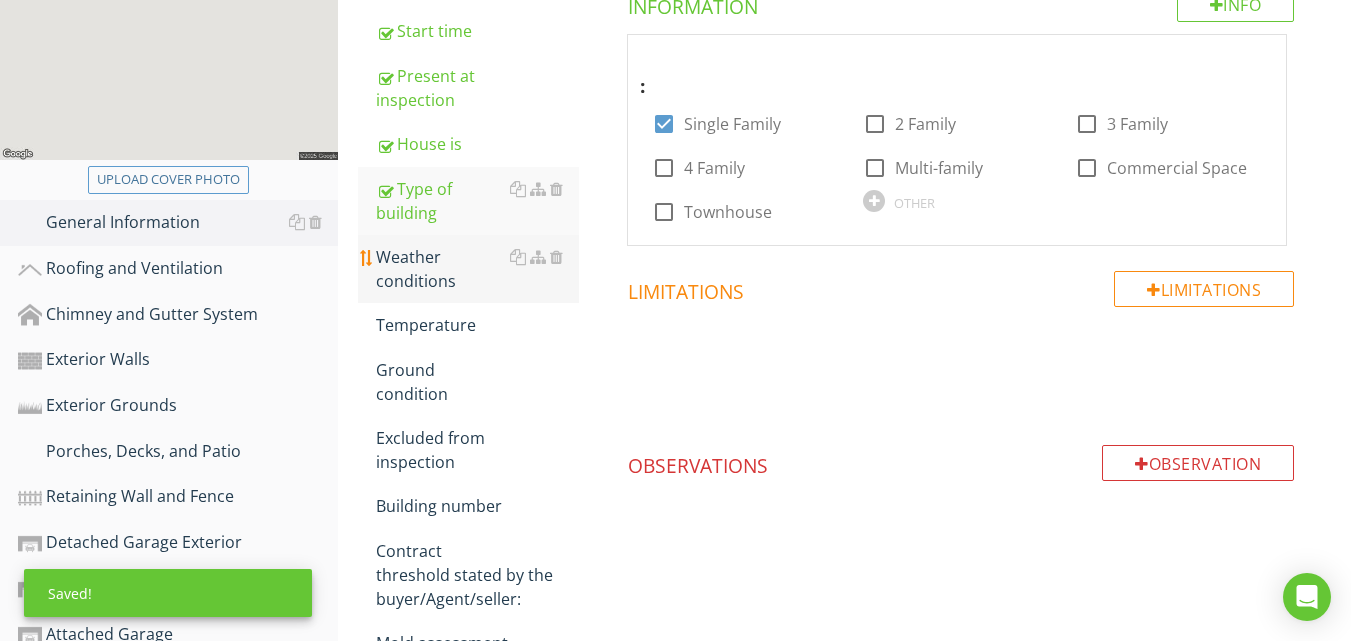 click on "Weather conditions" at bounding box center [477, 269] 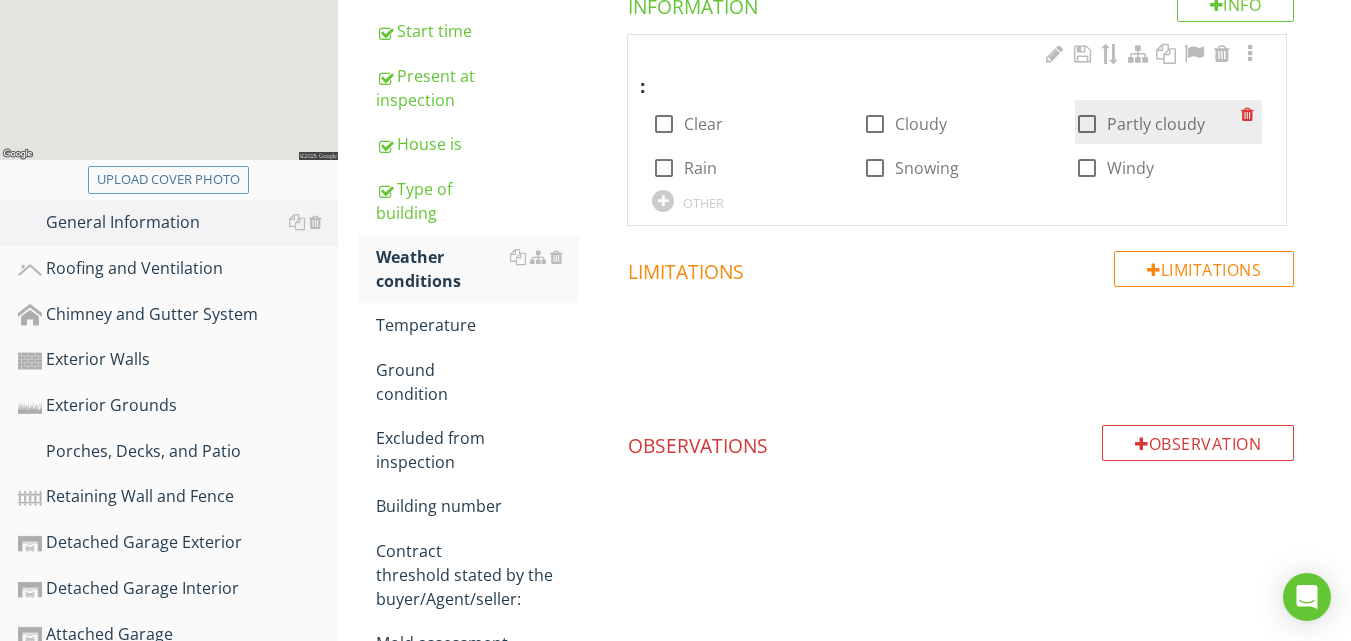 click at bounding box center [1087, 124] 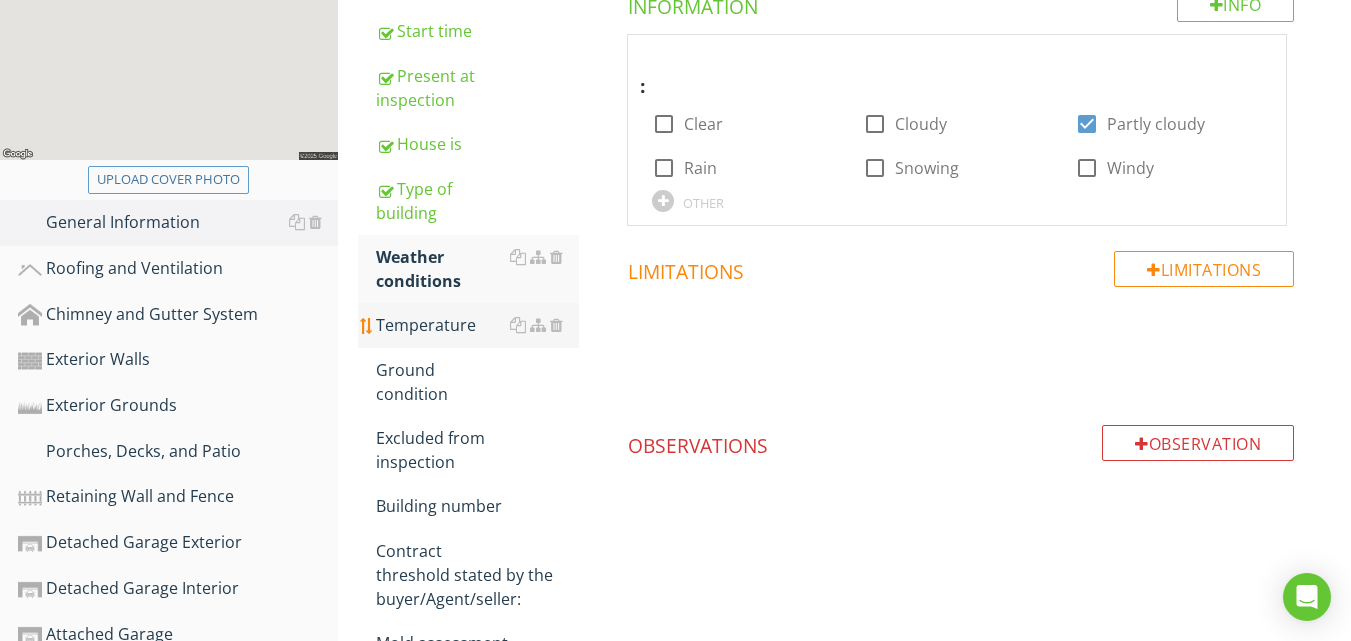 click on "Temperature" at bounding box center [477, 325] 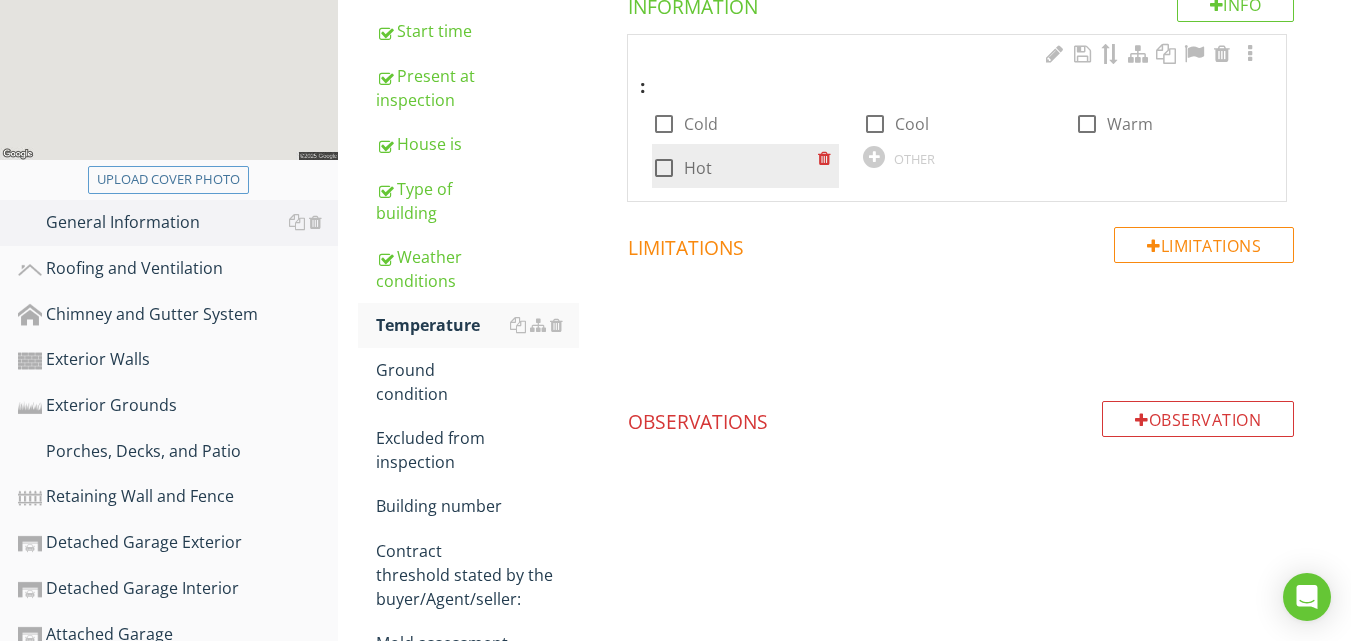 click at bounding box center [664, 168] 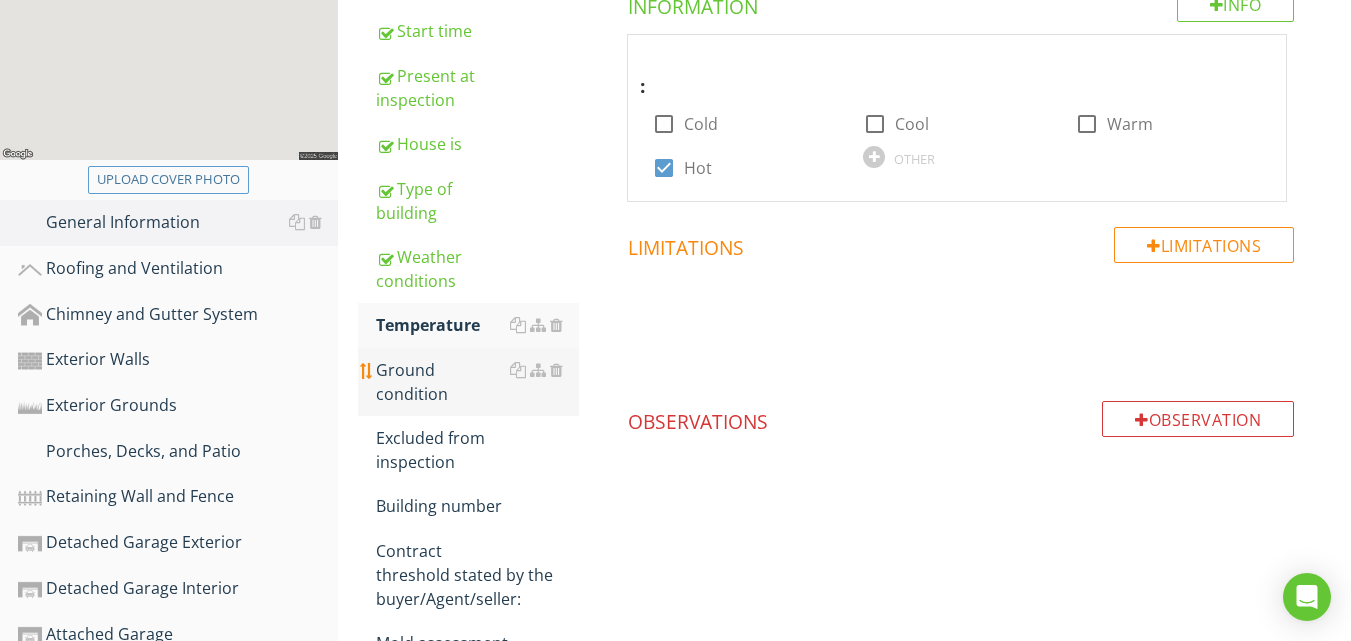 click on "Ground condition" at bounding box center [477, 382] 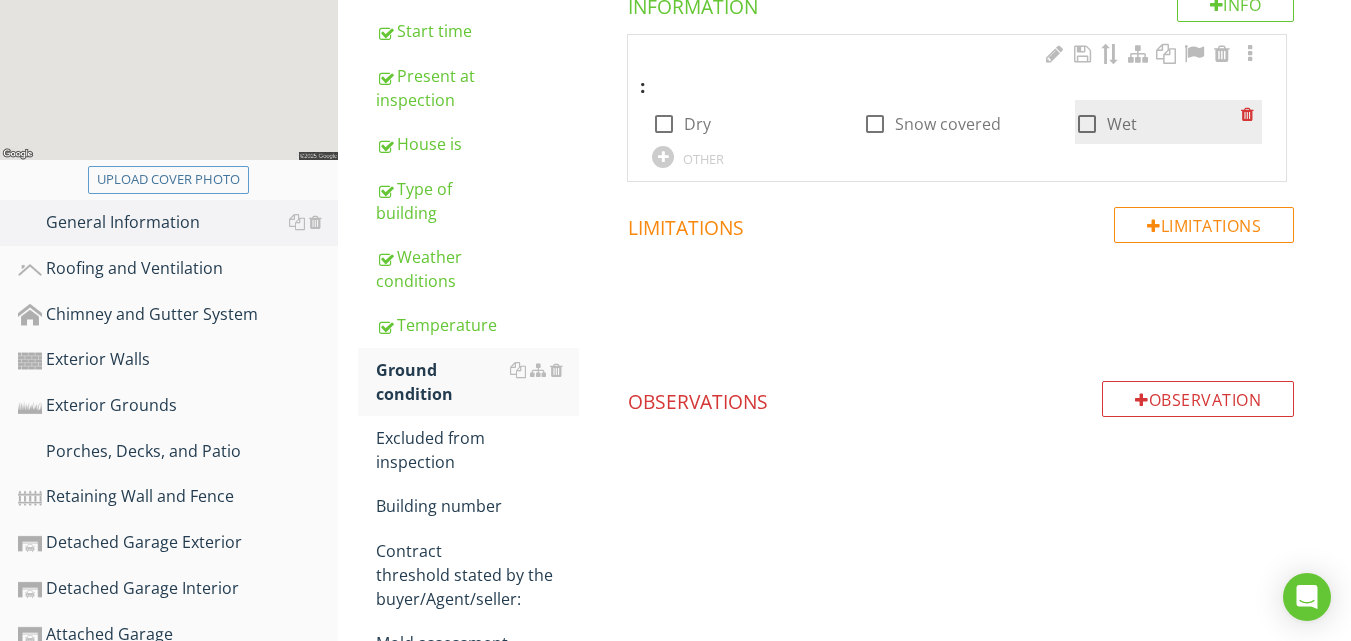 click at bounding box center [1087, 124] 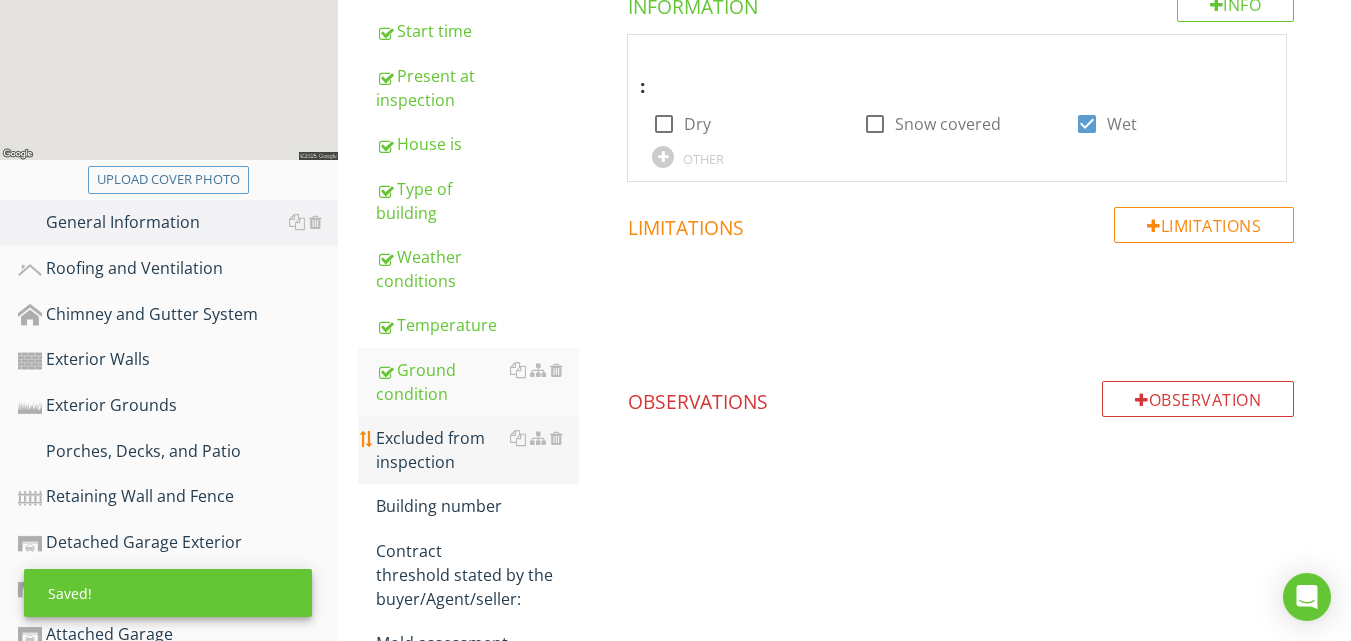 click on "Excluded from inspection" at bounding box center (477, 450) 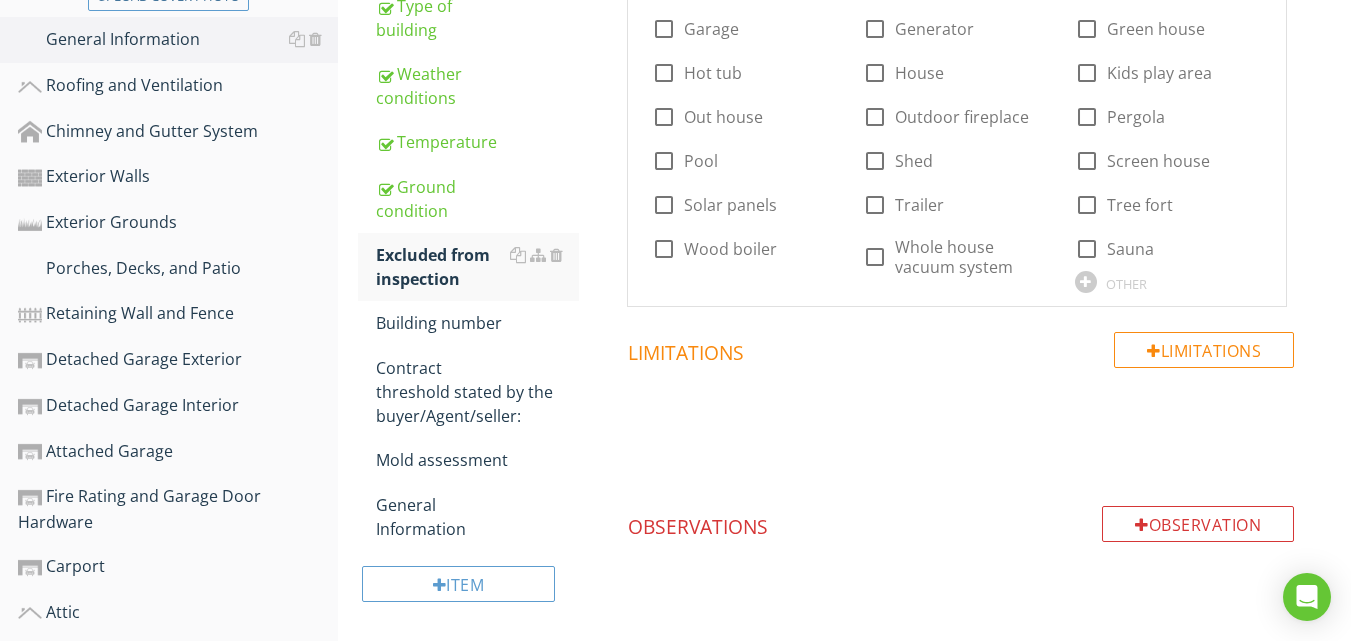 scroll, scrollTop: 578, scrollLeft: 0, axis: vertical 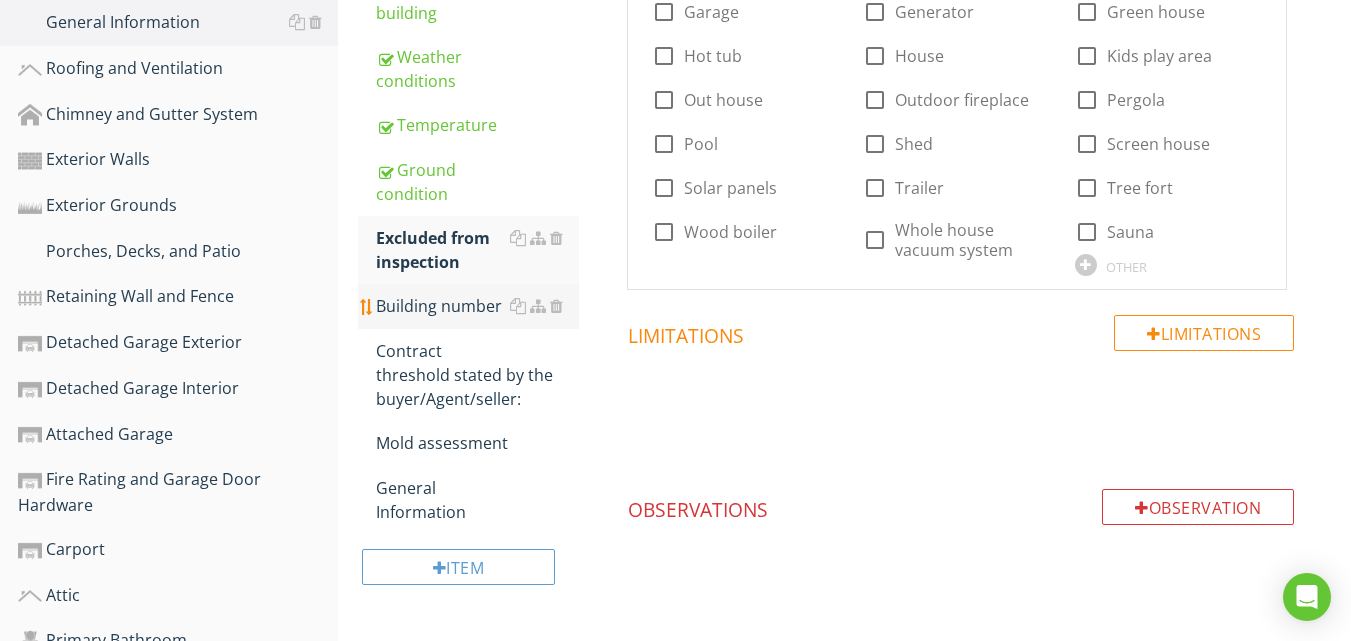 click on "Building number" at bounding box center [477, 306] 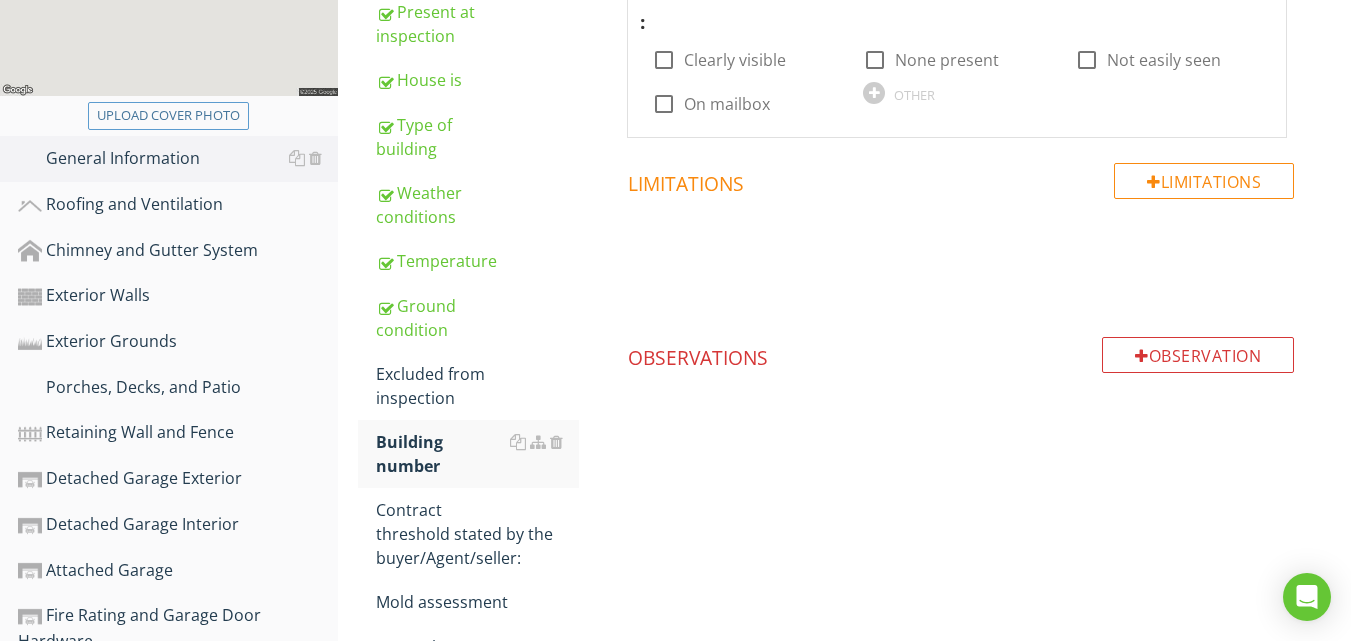 scroll, scrollTop: 418, scrollLeft: 0, axis: vertical 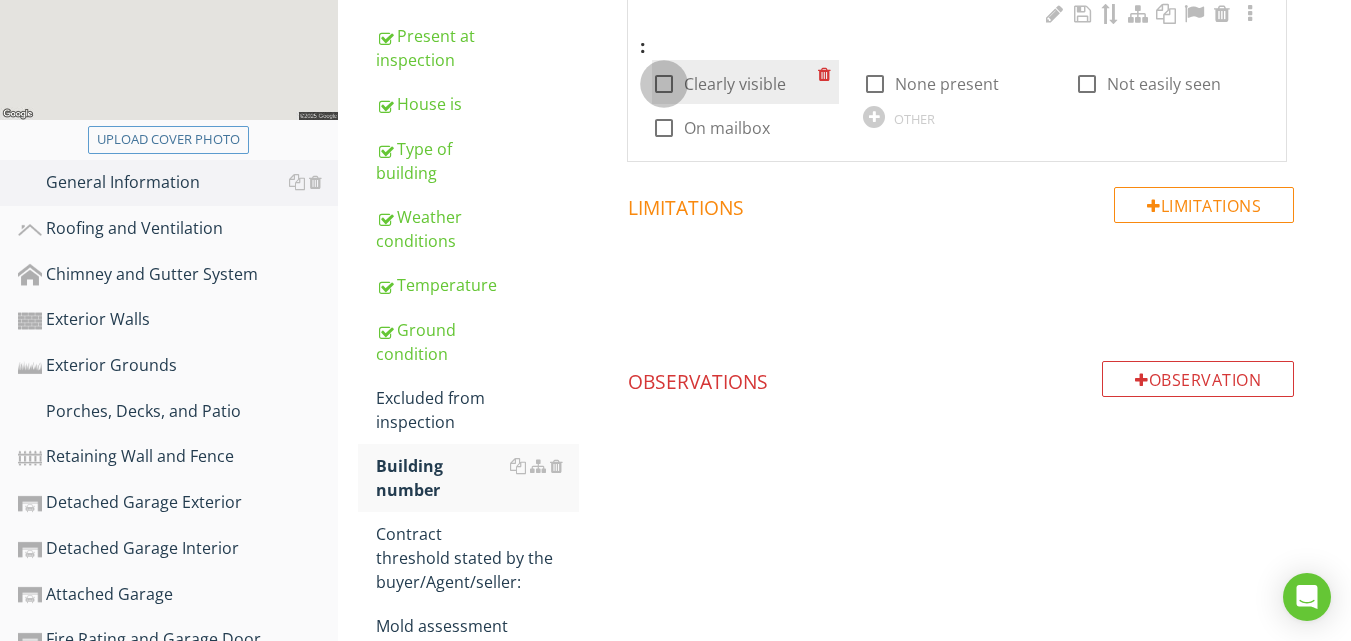 click at bounding box center (664, 84) 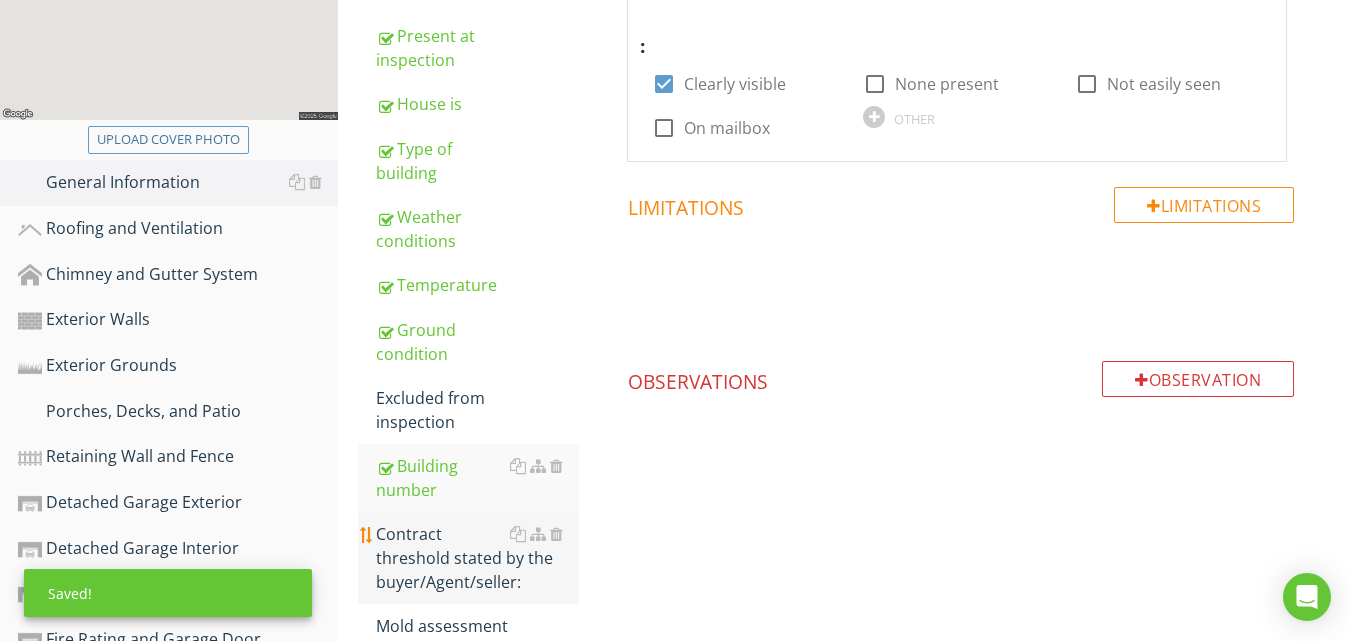 click on "Contract threshold stated by the buyer/Agent/seller:" at bounding box center [477, 558] 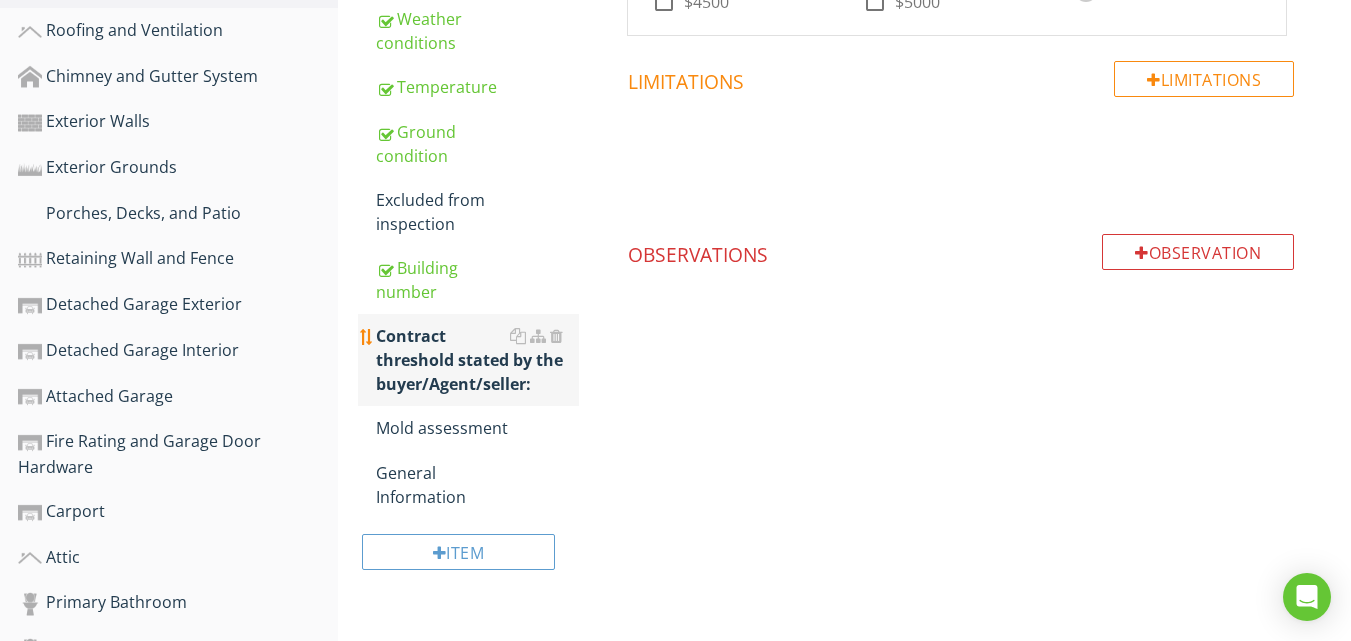 scroll, scrollTop: 618, scrollLeft: 0, axis: vertical 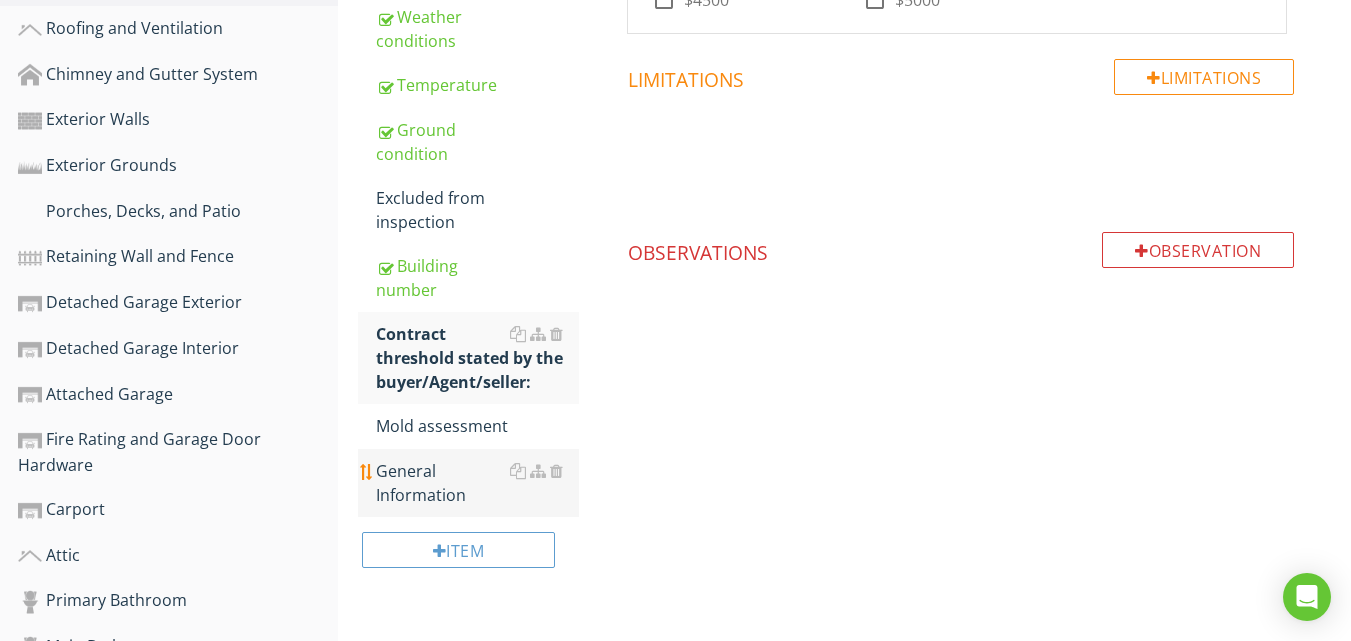 click on "General Information" at bounding box center (477, 483) 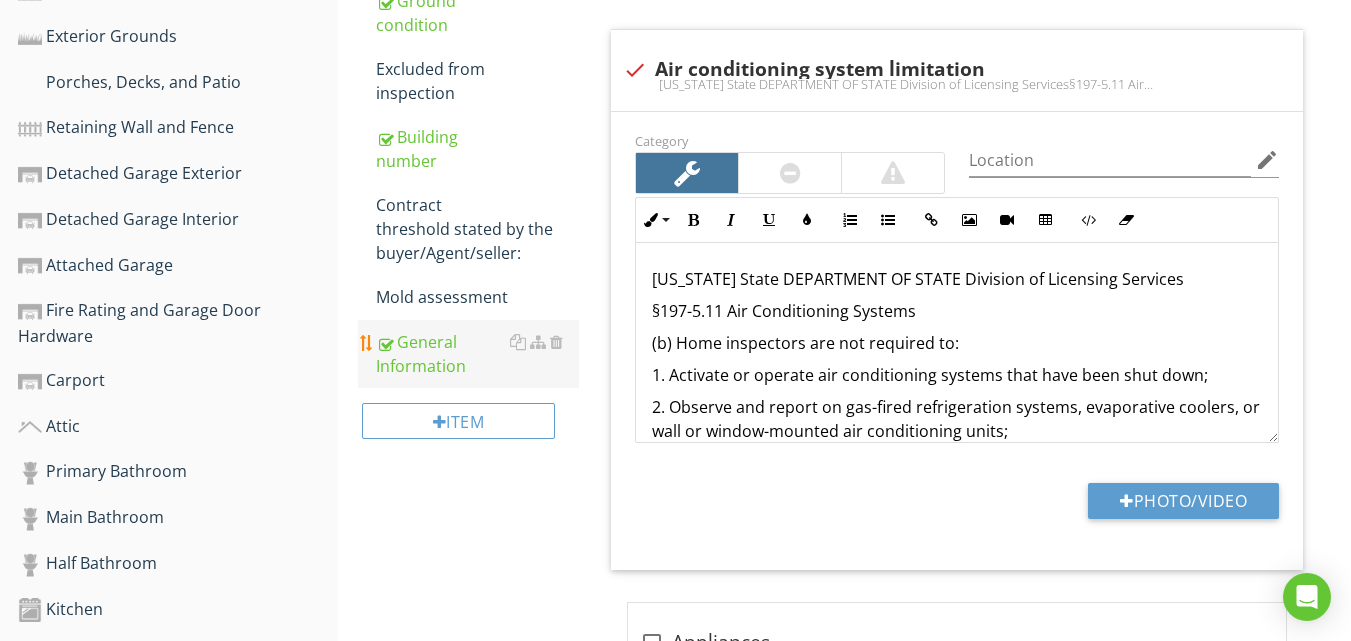 scroll, scrollTop: 618, scrollLeft: 0, axis: vertical 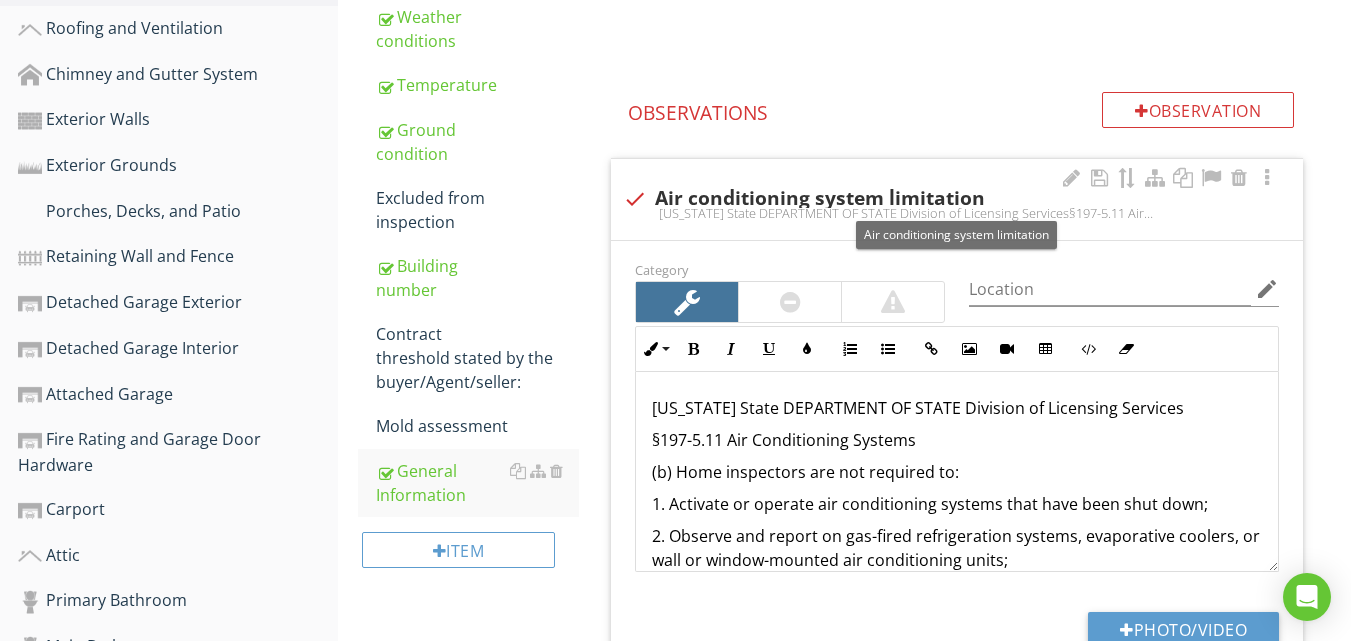 click at bounding box center [635, 199] 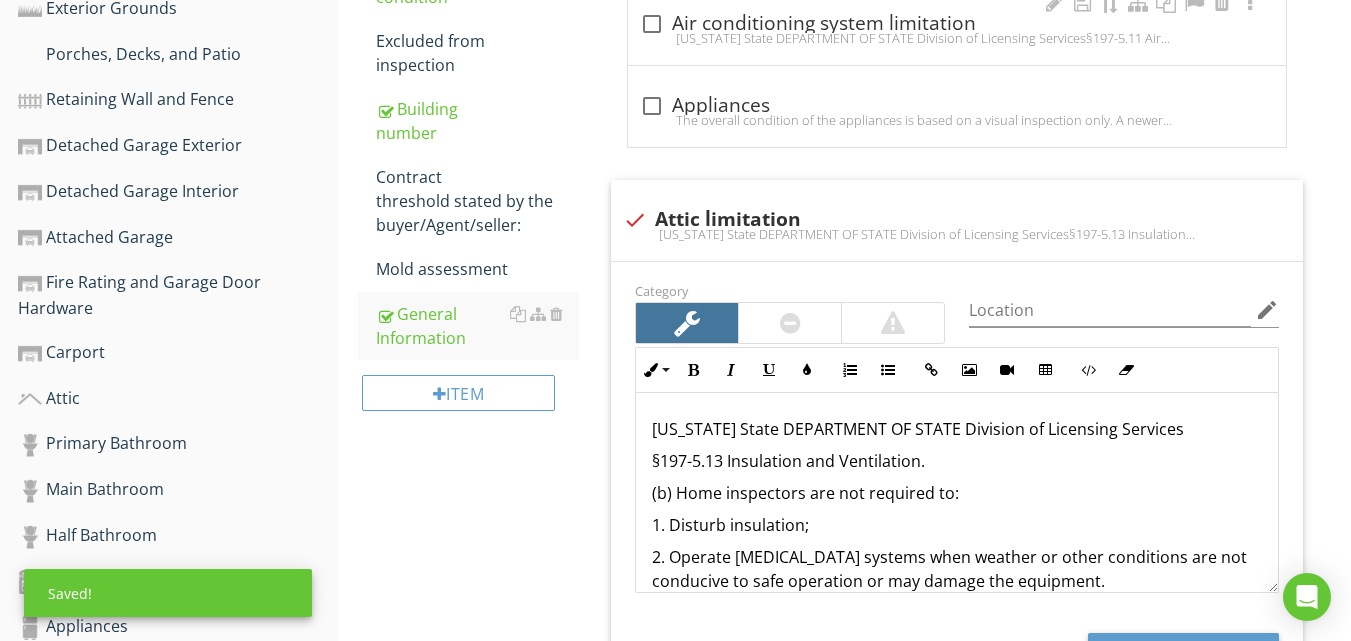 scroll, scrollTop: 778, scrollLeft: 0, axis: vertical 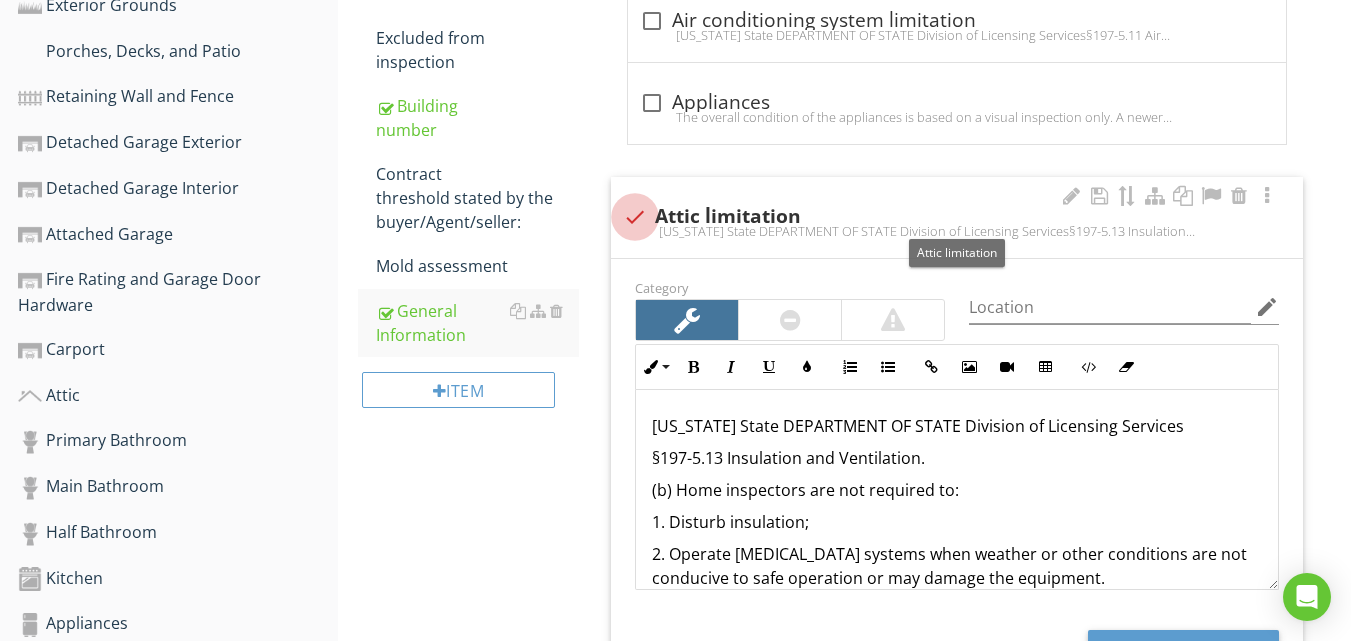 click at bounding box center (635, 217) 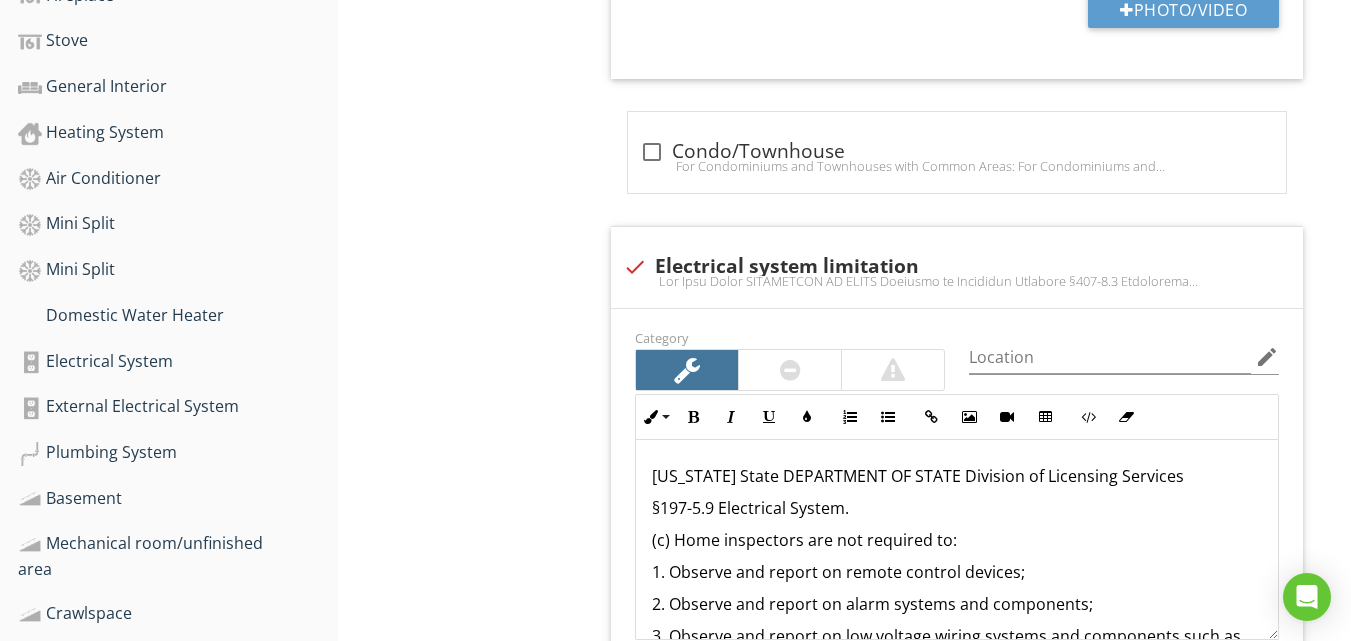 scroll, scrollTop: 1538, scrollLeft: 0, axis: vertical 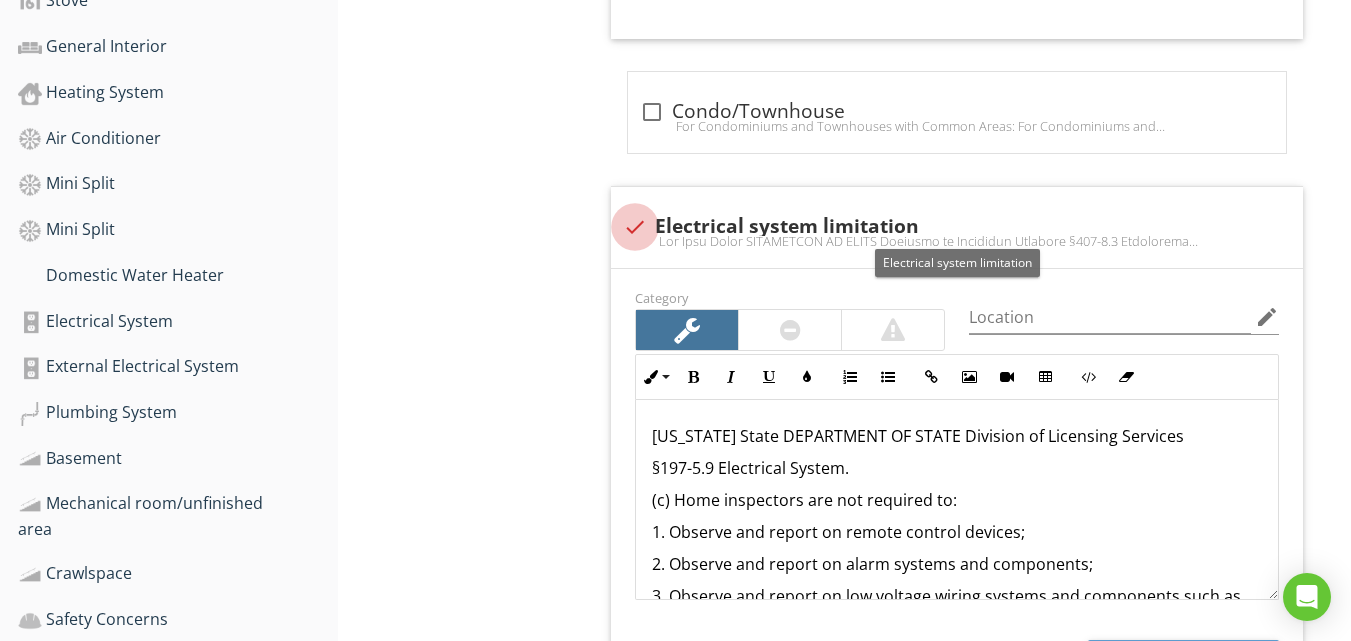 click at bounding box center (635, 227) 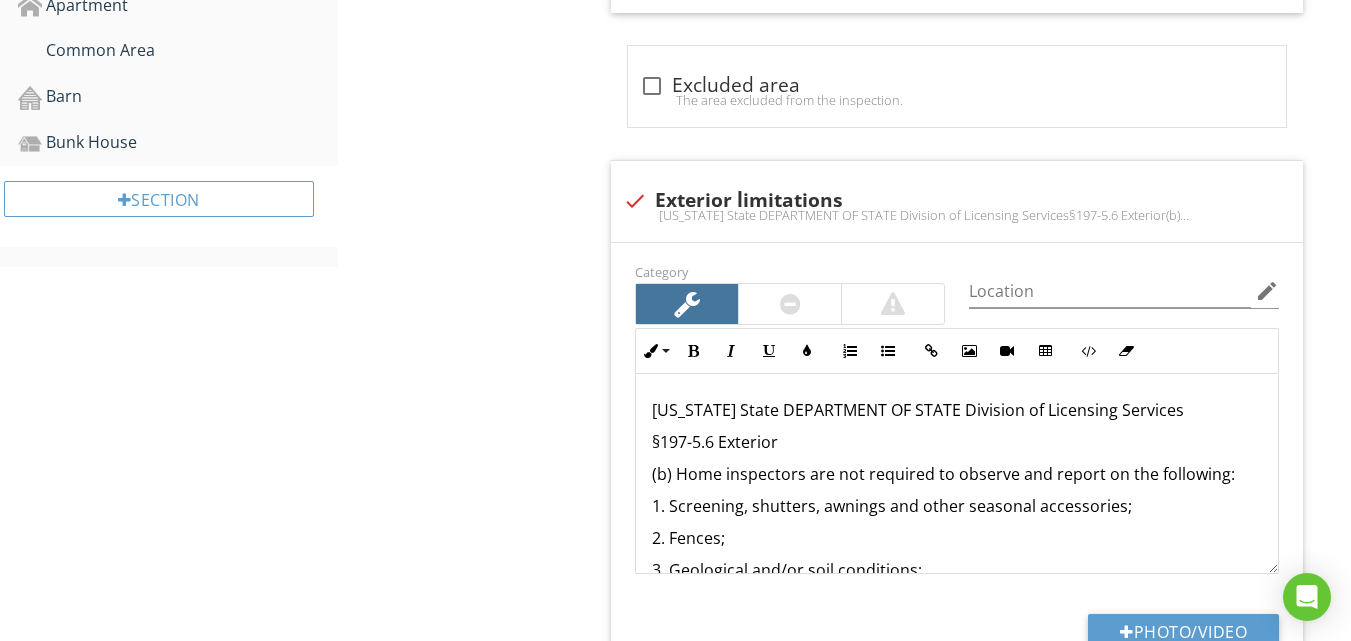scroll, scrollTop: 2338, scrollLeft: 0, axis: vertical 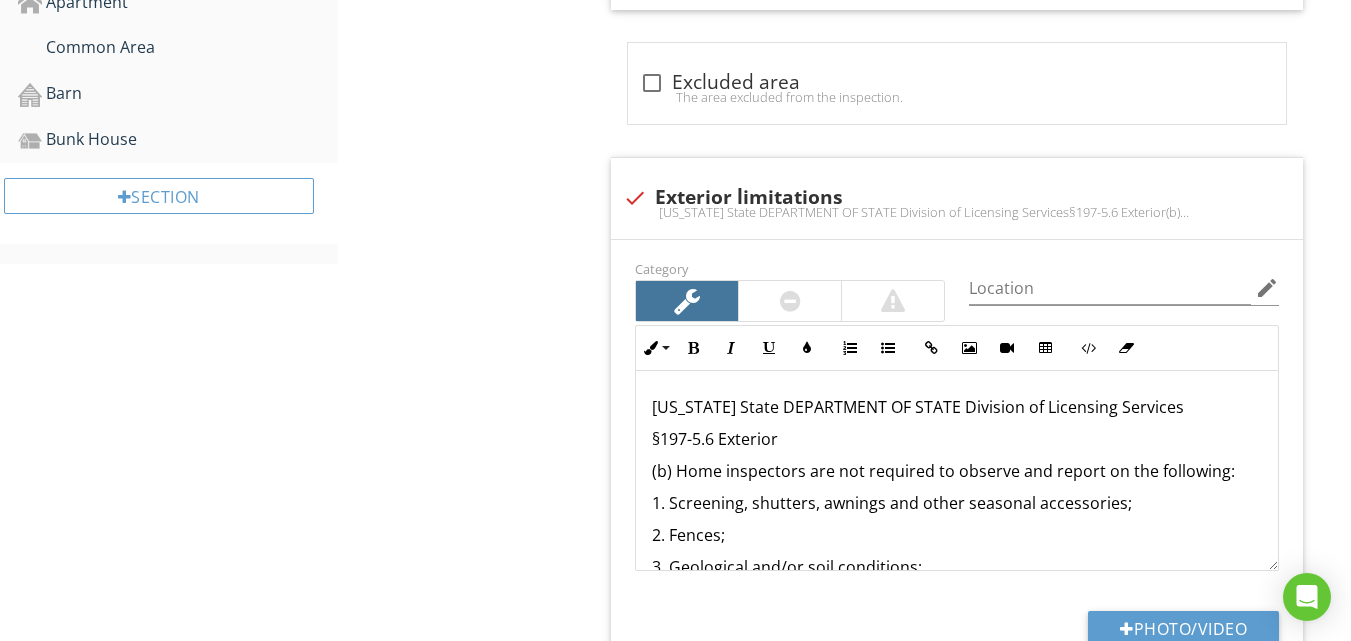 click on "New York State DEPARTMENT OF STATE Division of Licensing Services§197-5.6 Exterior(b) Home inspectors are not required to observe and report on the following:1. Screening, shutters, awnings and other seasonal accessories;2. Fences;3. Geological and/or soil conditions;4. Recreational facilities;5. Out-buildings other than garages and carports;6. Tennis courts, jetted tubs, hot tubs, swimming pools, saunas and similar structures that would require specialized knowledge or test equipment; 7. Erosion control and earth stabilization measures;8. The operation of security locks, devices or systems;9. The presence of safety-type glass or the integrity of thermal window seals or damaged glass" at bounding box center [957, 212] 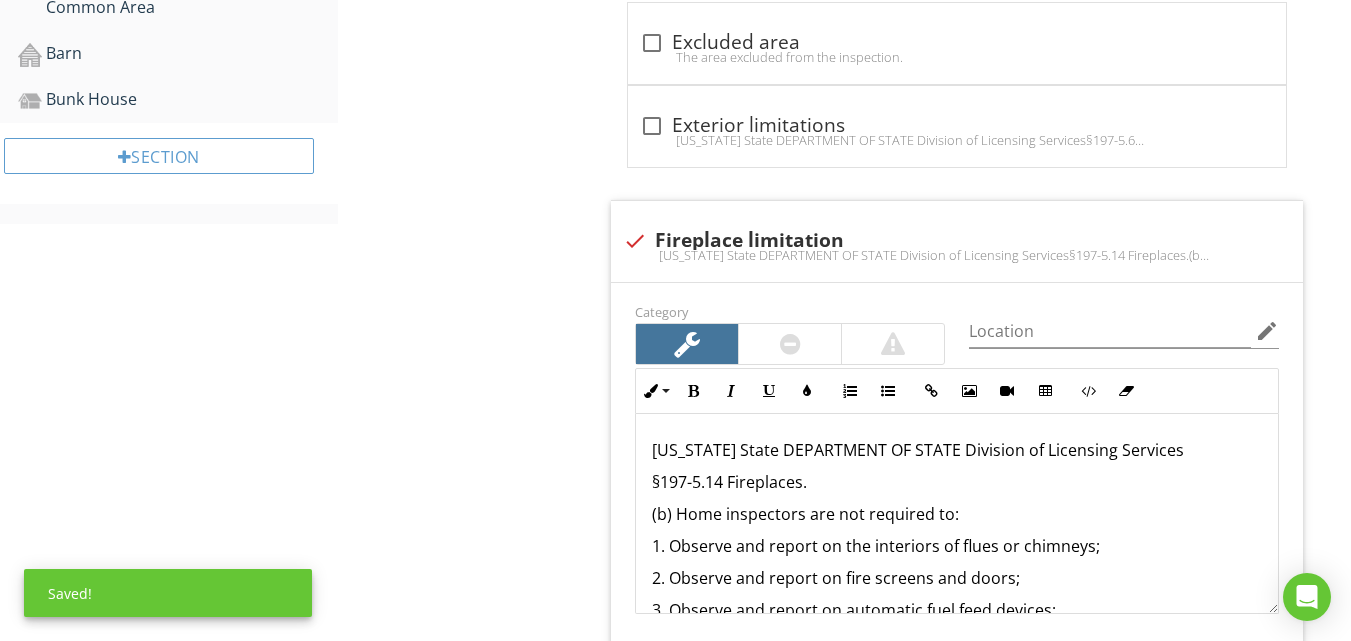 scroll, scrollTop: 2418, scrollLeft: 0, axis: vertical 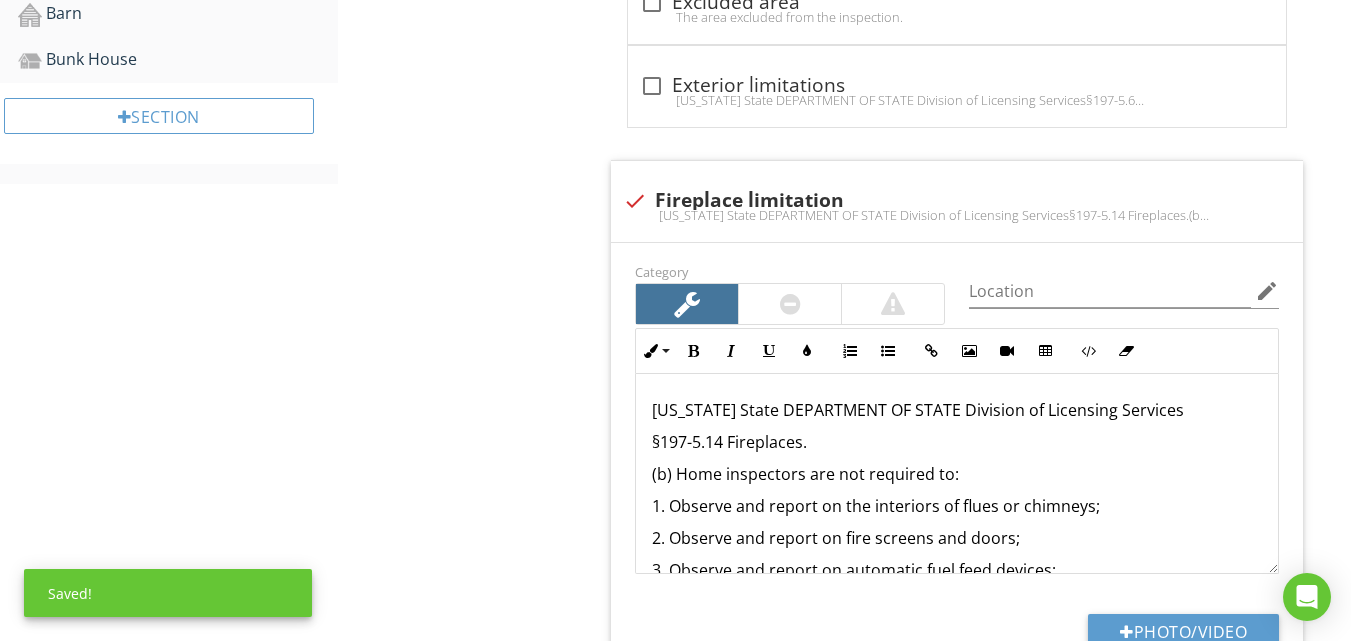 click on "New York State DEPARTMENT OF STATE Division of Licensing Services§197-5.14 Fireplaces.(b) Home inspectors are not required to:1. Observe and report on the interiors of flues or chimneys;2. Observe and report on fire screens and doors;3. Observe and report on automatic fuel feed devices;4. Observe and report on mantles and fireplace surrounds;5. Observe and report on combustion make-up air devices;6. Observe and report on heat distribution assists;7. Ignite or extinguish fires;8. Determine draft characteristics;9. Move fireplace inserts and stoves or firebox contents" at bounding box center [957, 215] 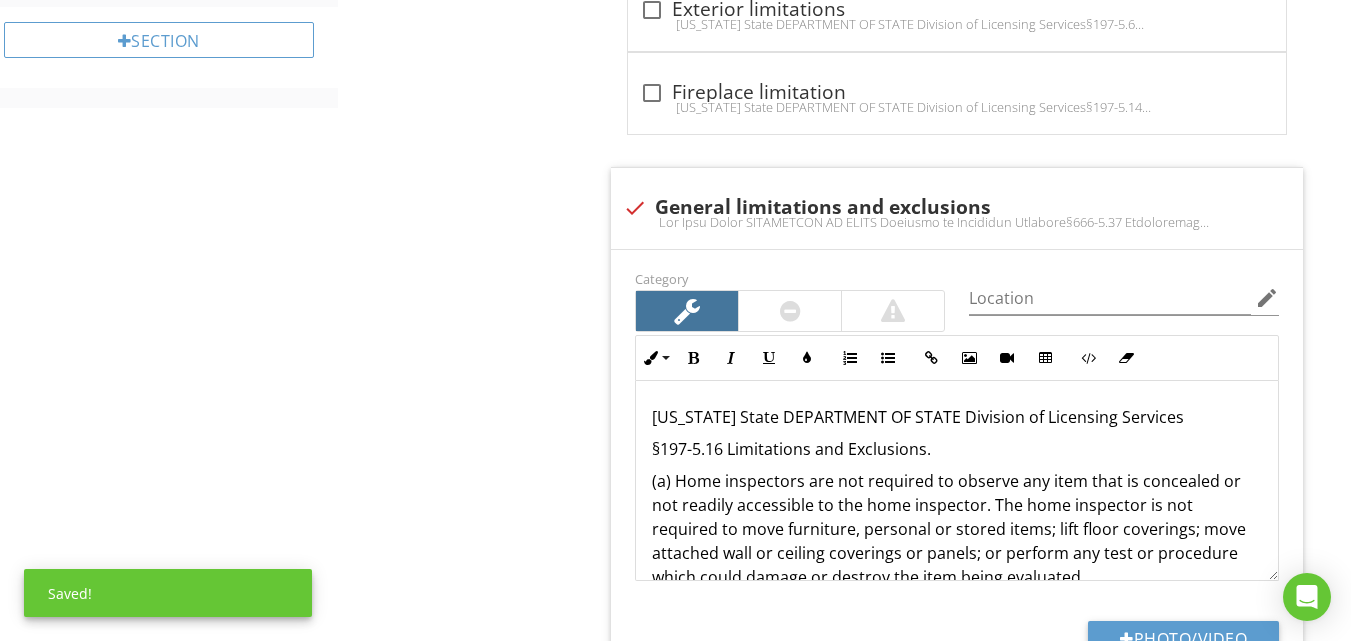 scroll, scrollTop: 2498, scrollLeft: 0, axis: vertical 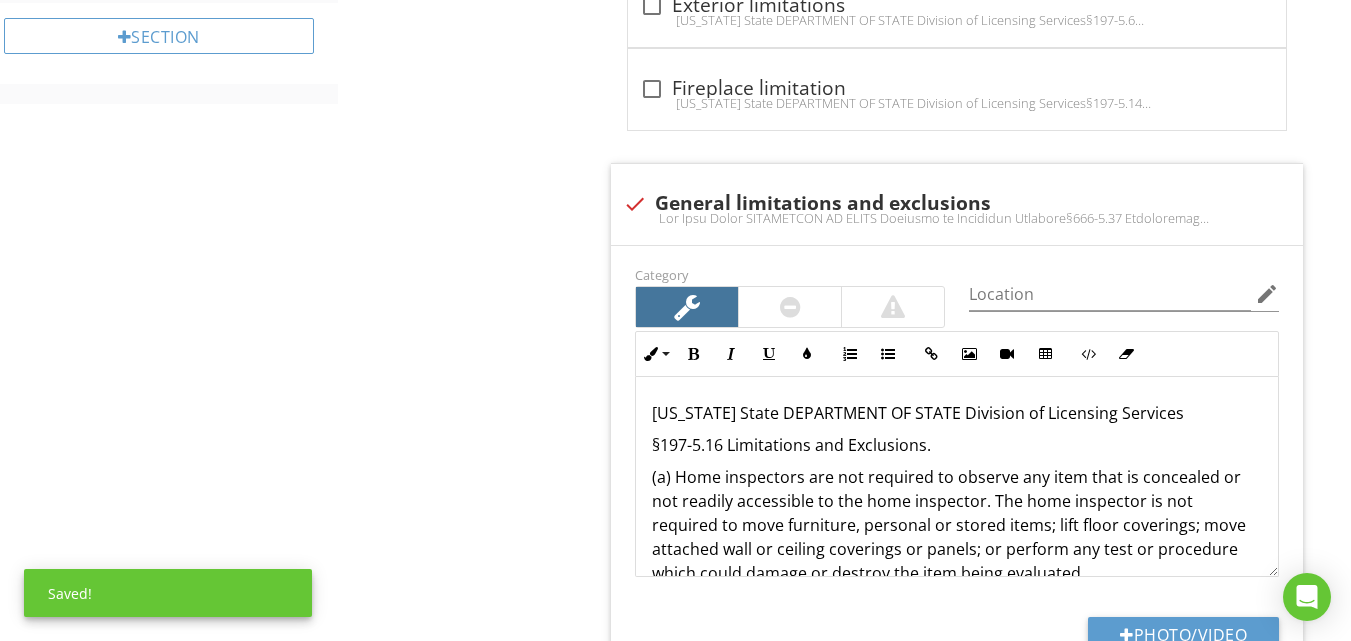 click at bounding box center [957, 218] 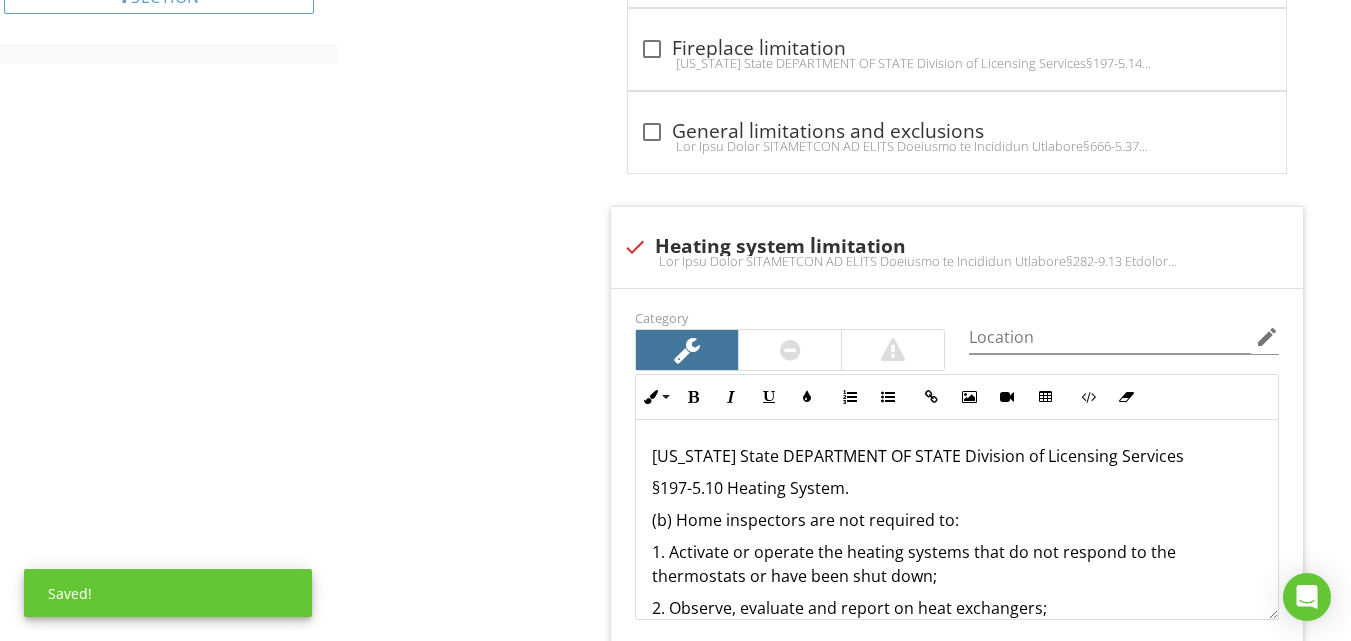 scroll, scrollTop: 2578, scrollLeft: 0, axis: vertical 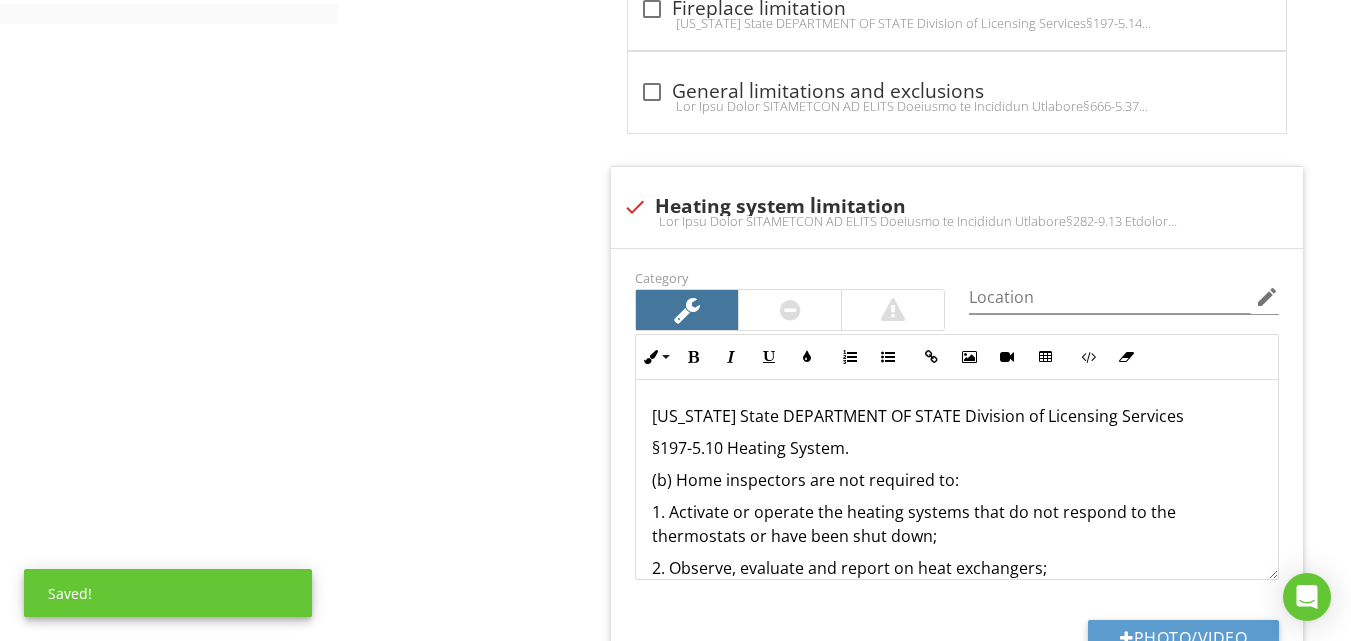 click at bounding box center (957, 221) 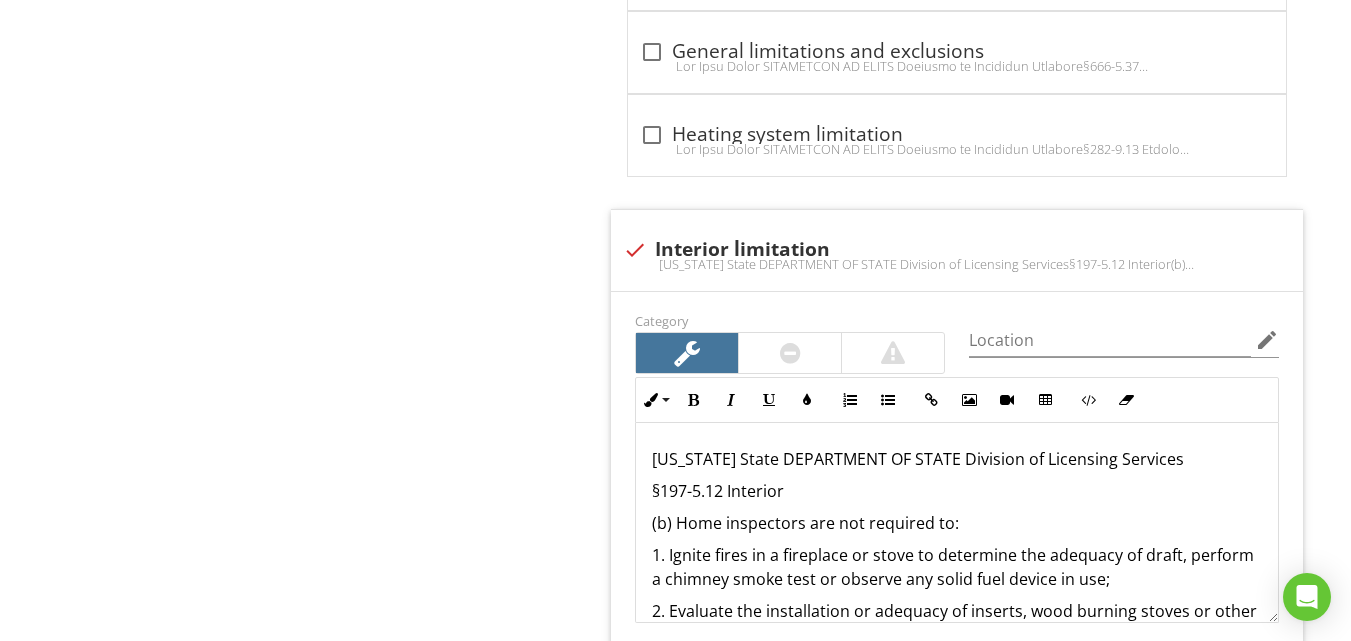 scroll, scrollTop: 2658, scrollLeft: 0, axis: vertical 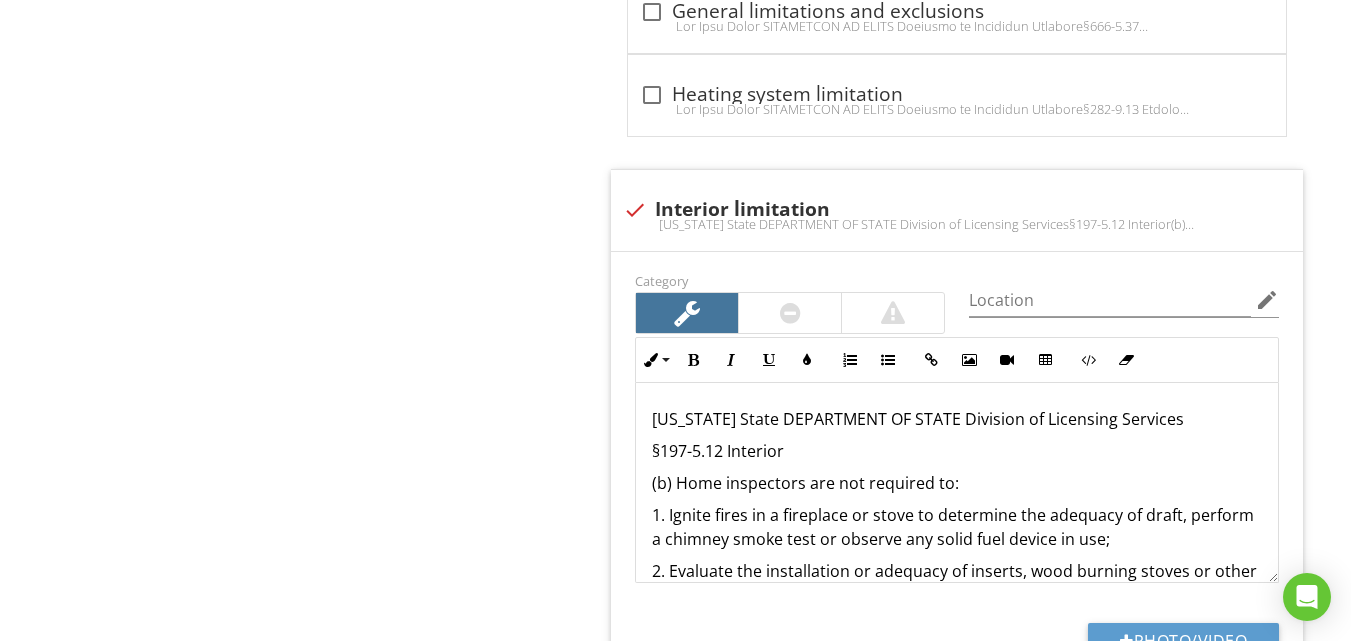 click on "New York State DEPARTMENT OF STATE Division of Licensing Services§197-5.12 Interior(b) Home inspectors are not required to:1. Ignite fires in a fireplace or stove to determine the adequacy of draft, perform a chimney smoke test or observe any solid fuel device in use;2. Evaluate the installation or adequacy of inserts, wood burning stoves or other modifications to a fireplace, stove or chimney;3. Determine clearance to combustibles in concealed areas;4. Observe and report on paint, wallpaper or other finish treatments;5. Observe and report on window treatments;6. Observe and report on central vacuum systems;7. Observe and report on household appliances;8. Observe and report on recreational facilities;9. Observe and report on lifts, elevators, dumbwaiters or similar devices." at bounding box center (957, 224) 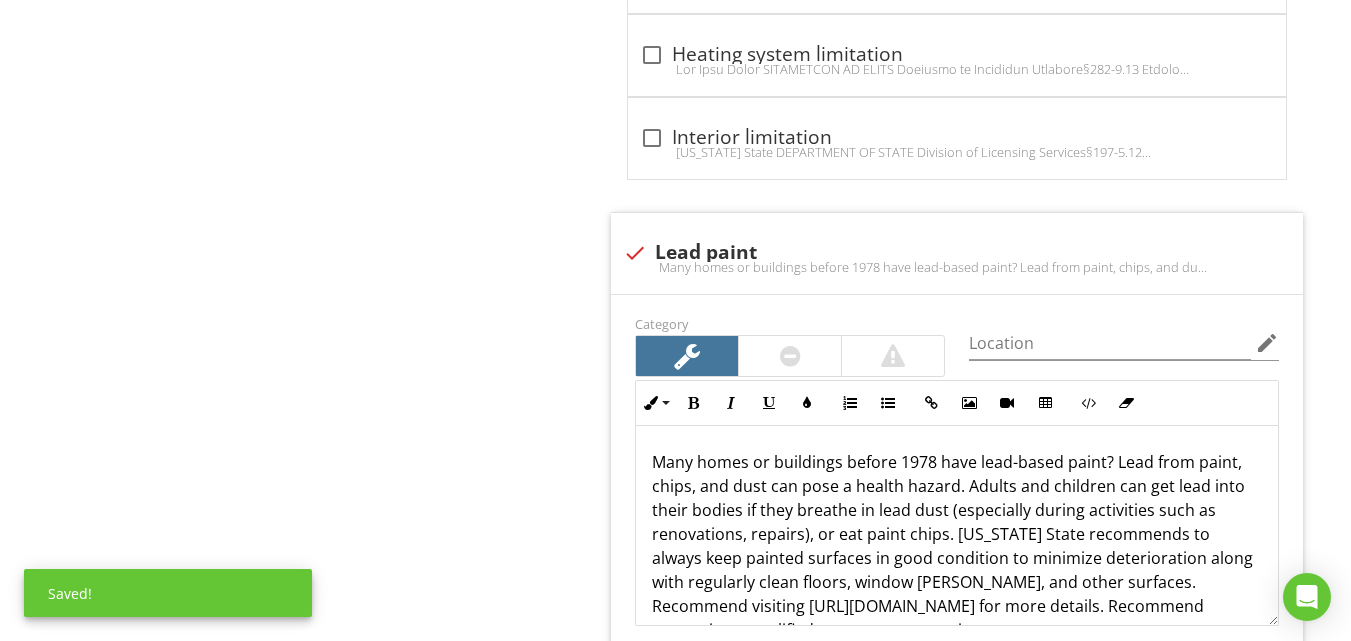 scroll, scrollTop: 2738, scrollLeft: 0, axis: vertical 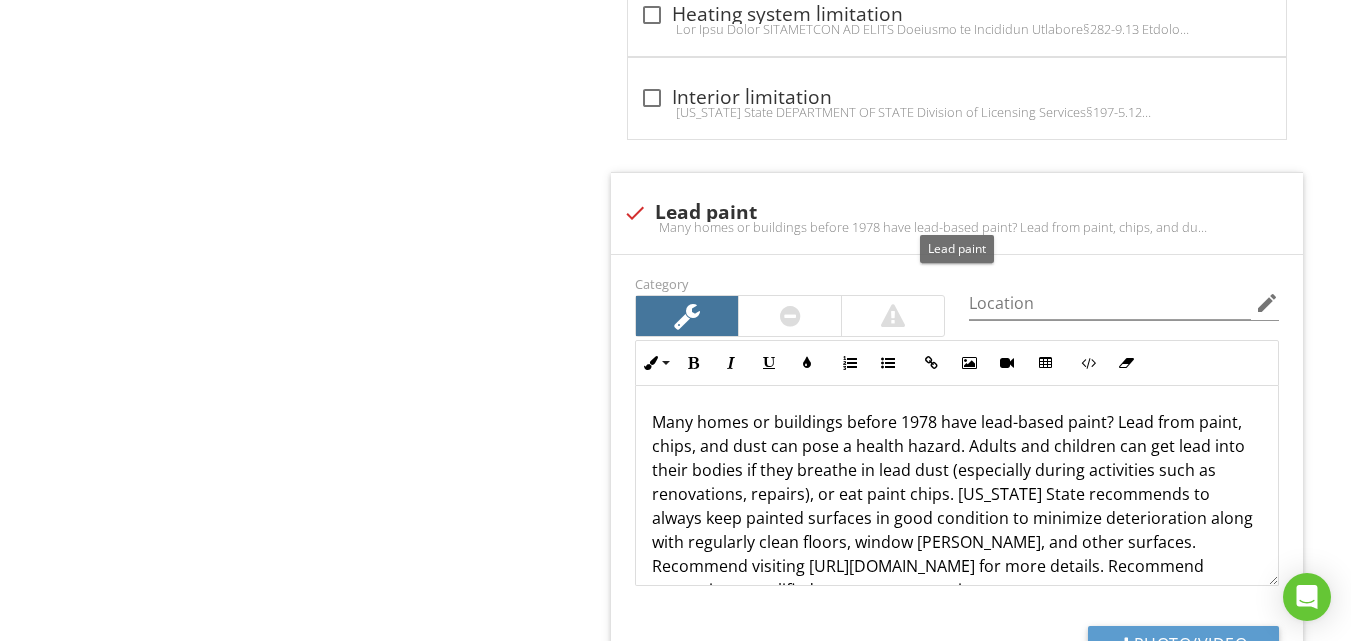 click at bounding box center [635, 213] 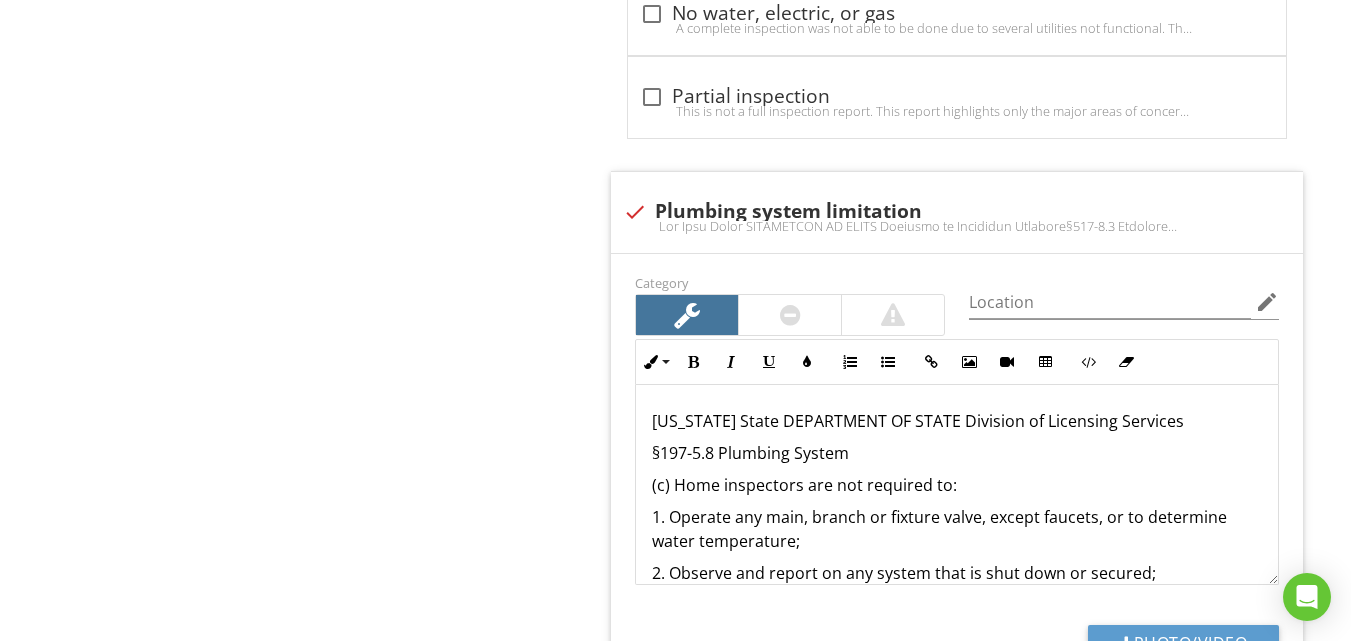 scroll, scrollTop: 4418, scrollLeft: 0, axis: vertical 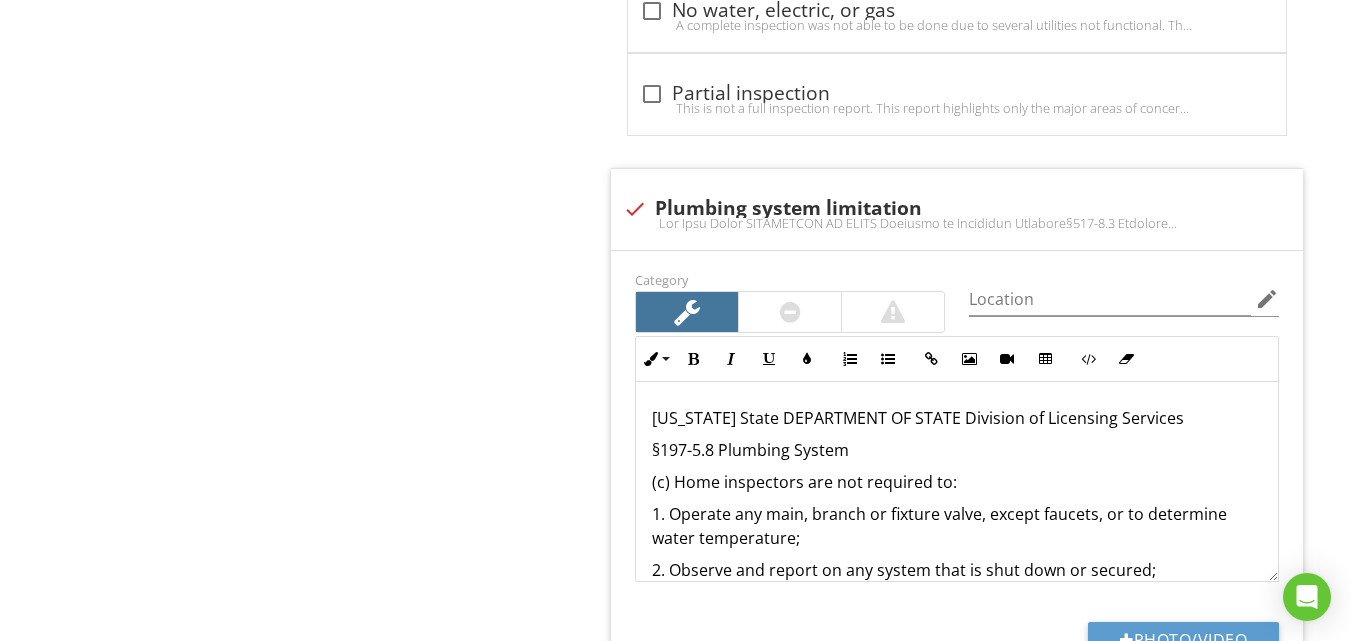 click at bounding box center [957, 223] 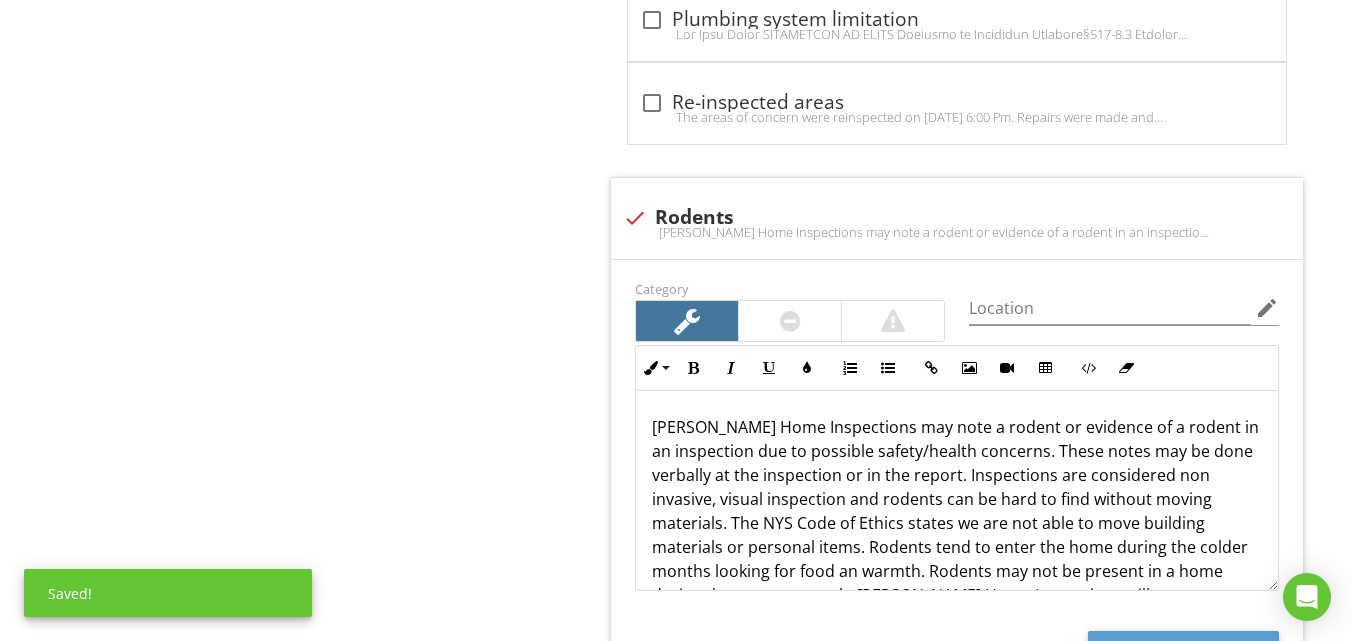 scroll, scrollTop: 4578, scrollLeft: 0, axis: vertical 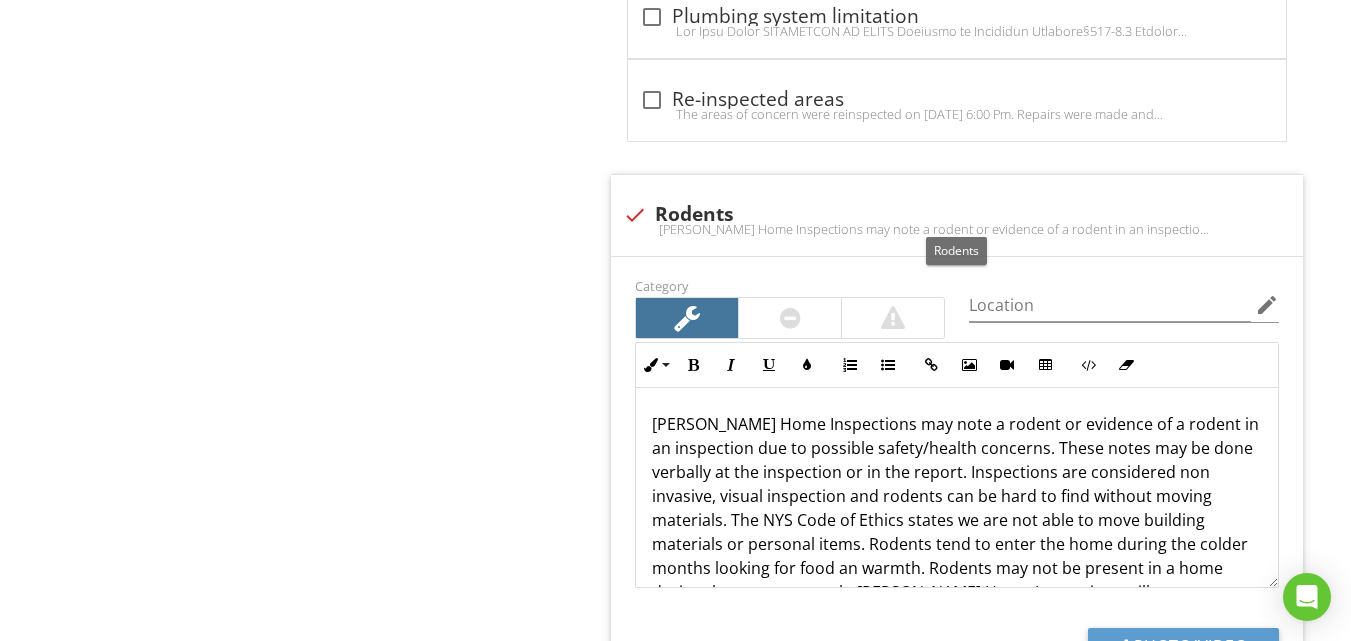 click at bounding box center (635, 215) 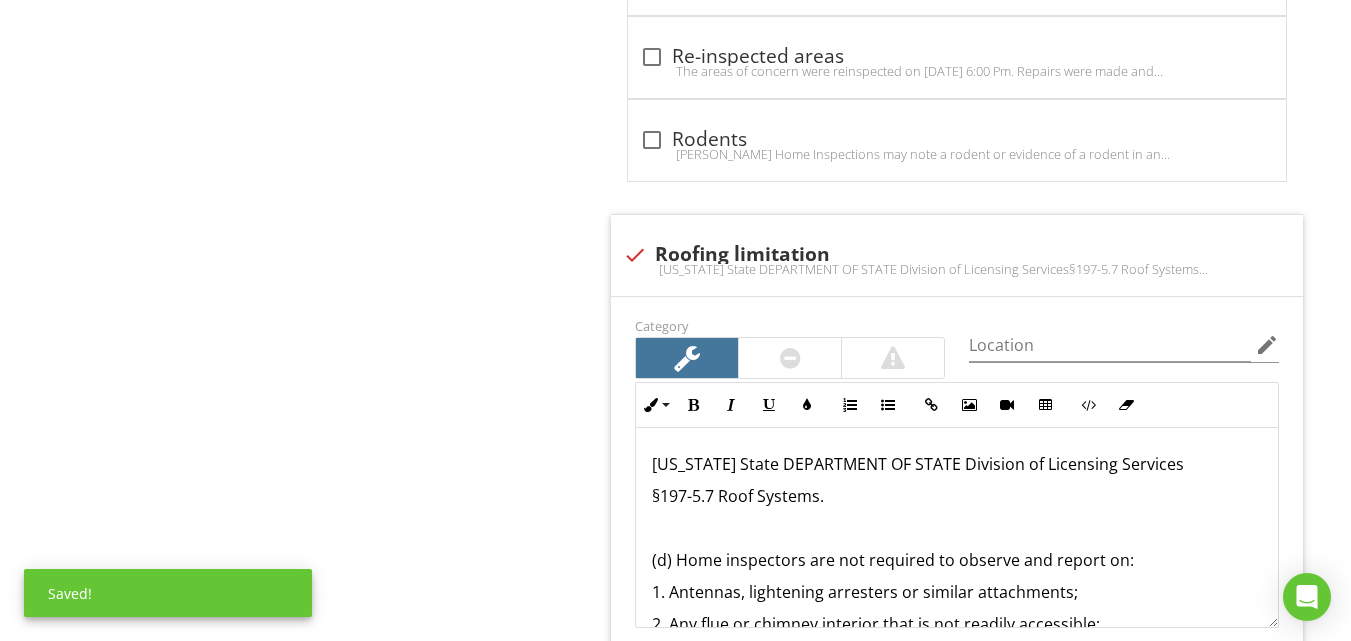 scroll, scrollTop: 4658, scrollLeft: 0, axis: vertical 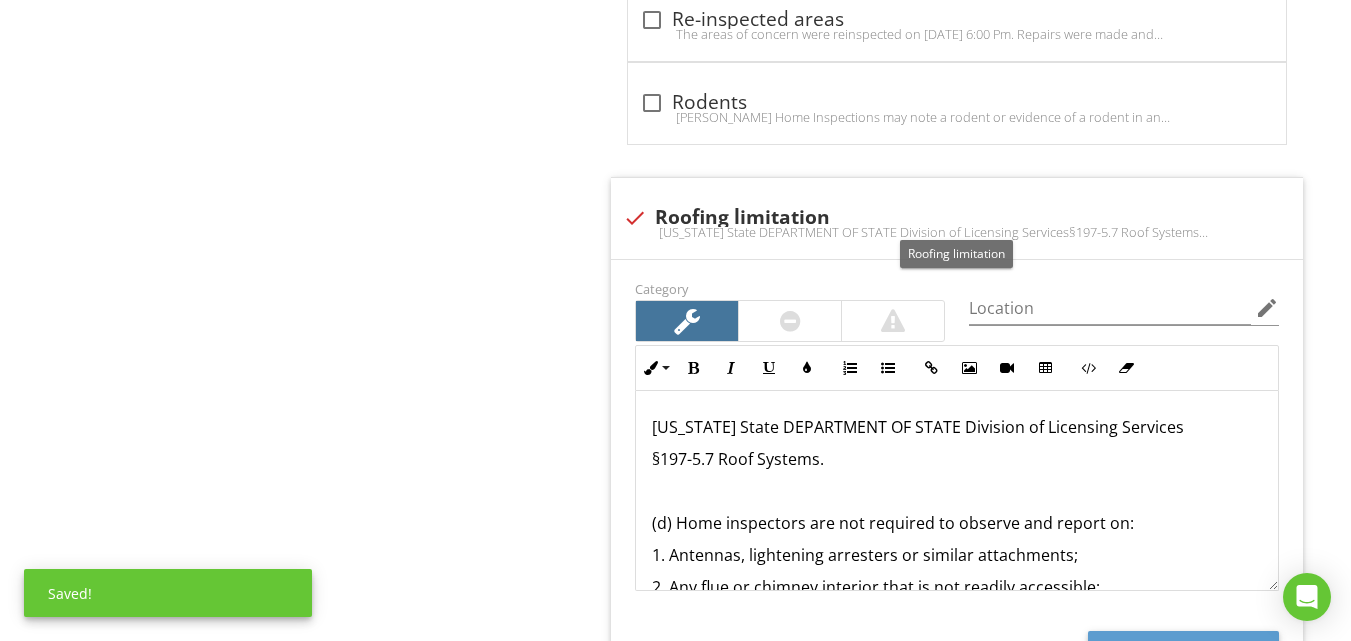 click at bounding box center [635, 218] 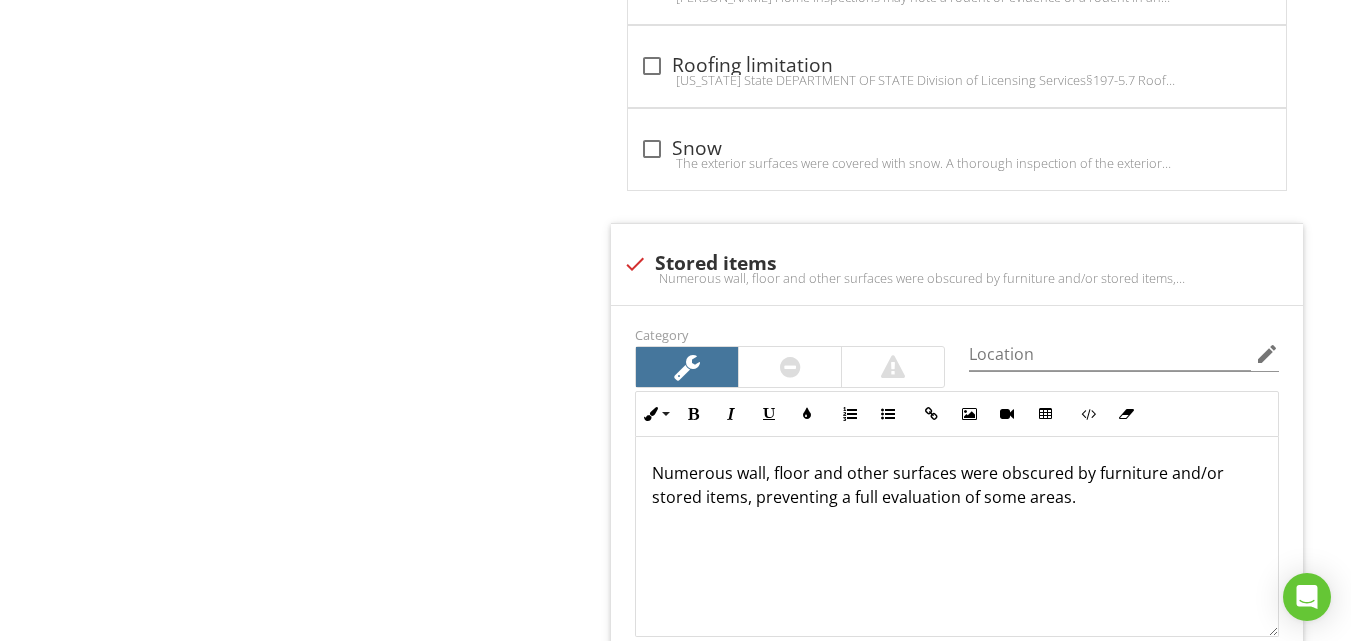 scroll, scrollTop: 4818, scrollLeft: 0, axis: vertical 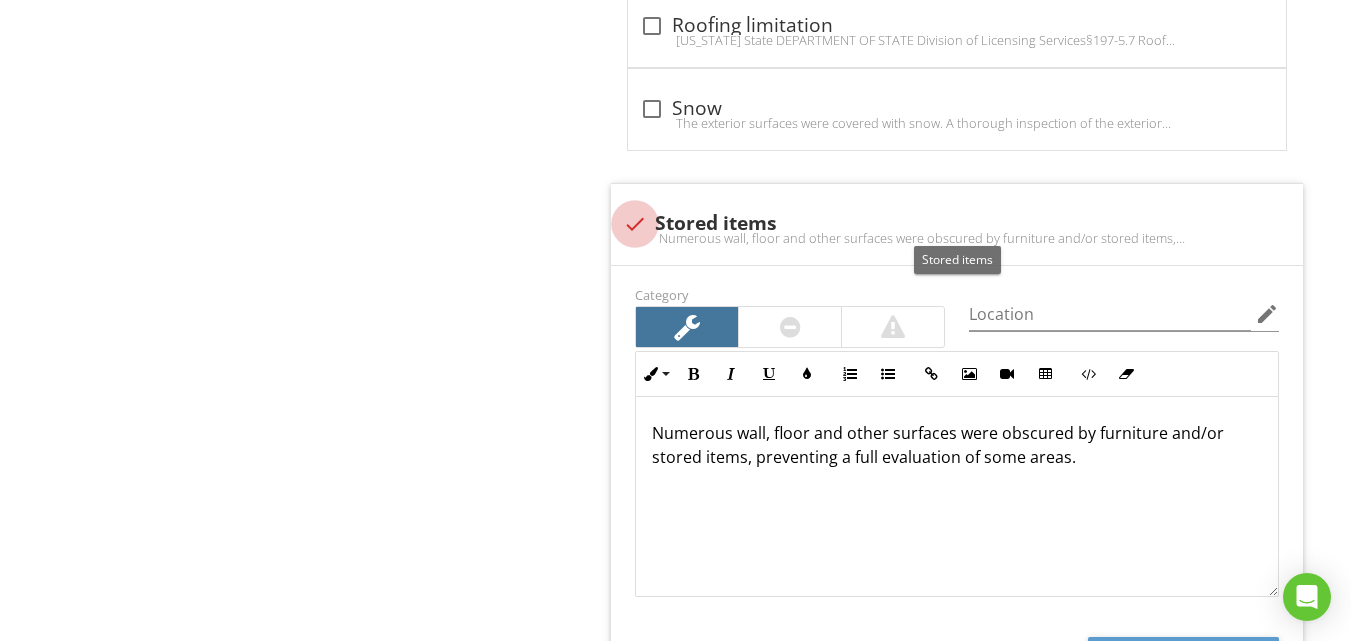click at bounding box center (635, 224) 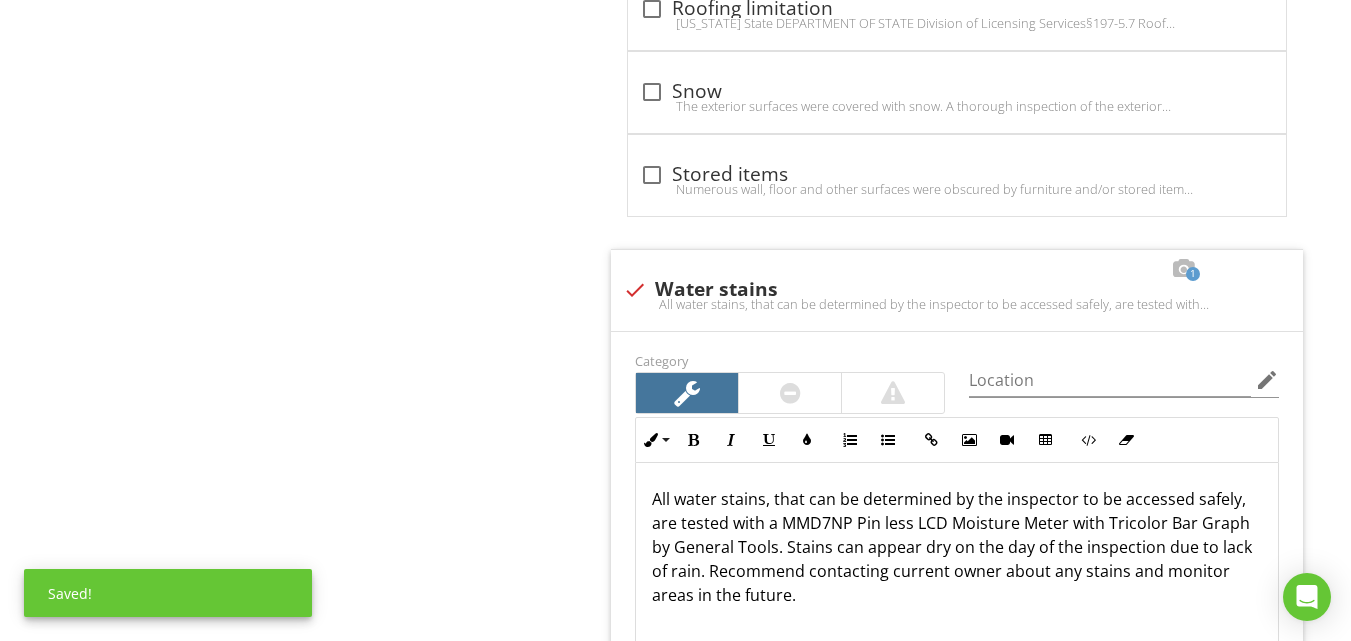 scroll, scrollTop: 4898, scrollLeft: 0, axis: vertical 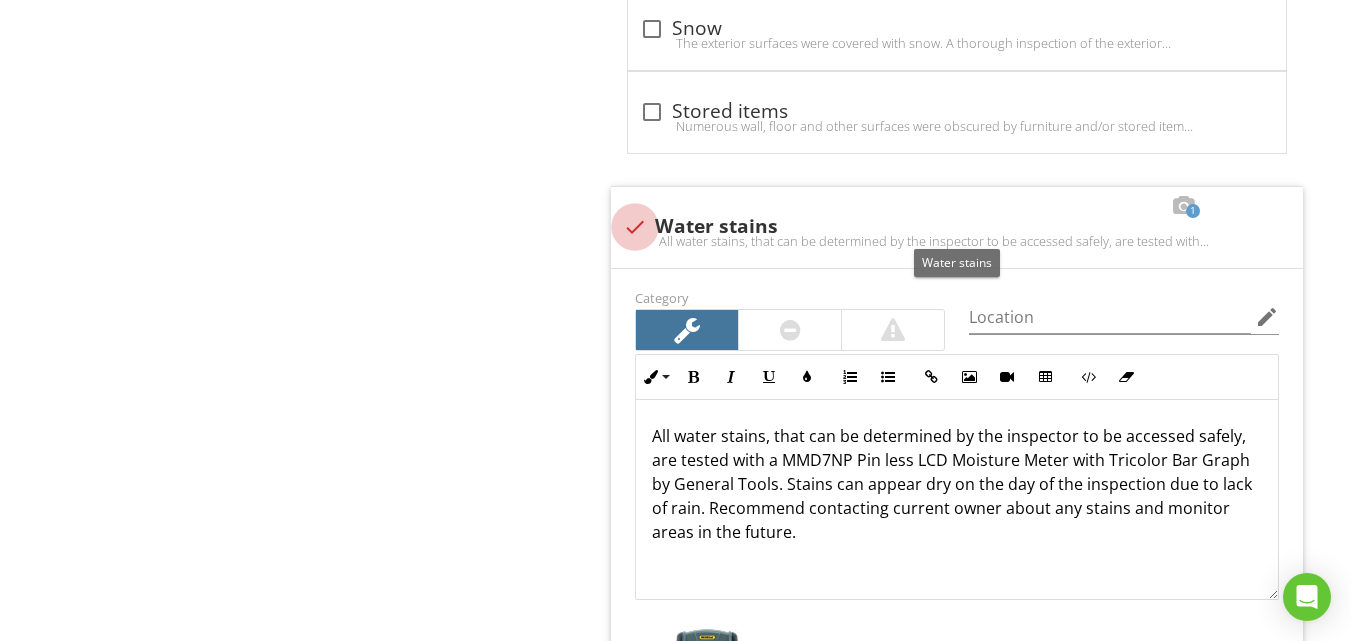 click at bounding box center [635, 227] 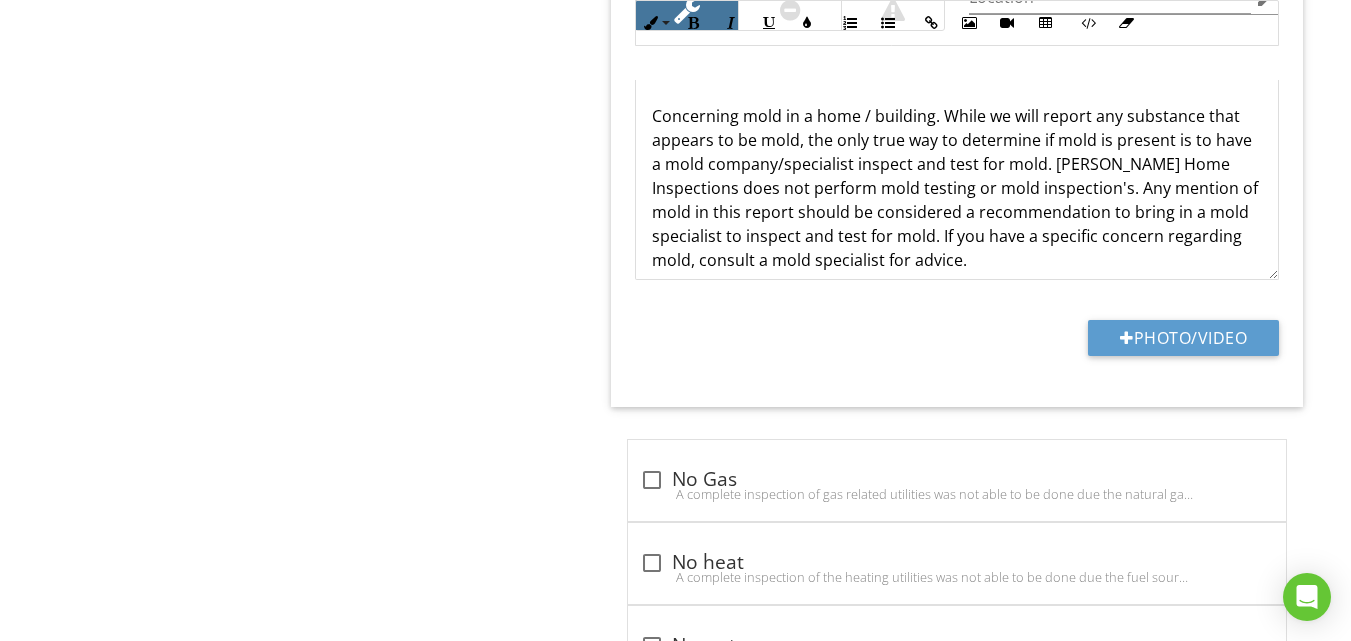scroll, scrollTop: 3664, scrollLeft: 0, axis: vertical 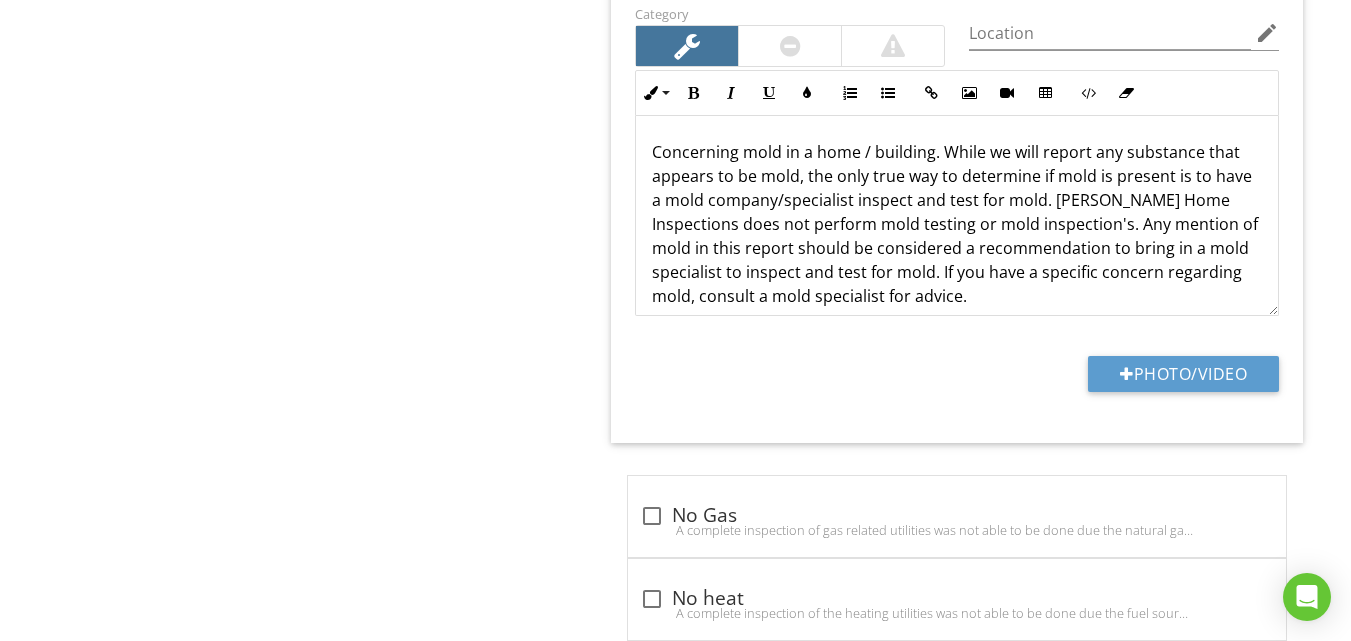 click on "Concerning mold in a home / building. While we will report any substance that appears to be mold, the only true way to determine if mold is present is to have a mold company/specialist inspect and test for mold. Nestor Home Inspections does not perform mold testing or mold inspection's. Any mention of mold in this report should be considered a recommendation to bring in a mold specialist to inspect and test for mold. If you have a specific concern regarding mold, consult a mold specialist for advice." at bounding box center (957, 224) 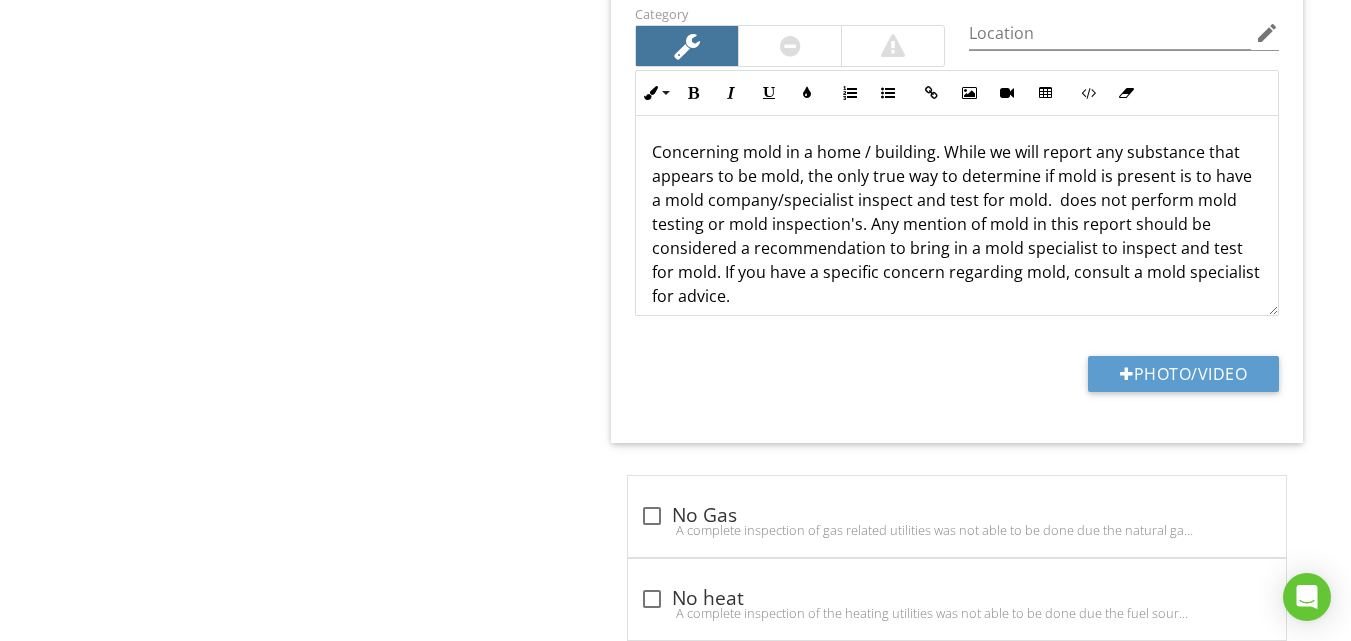 type 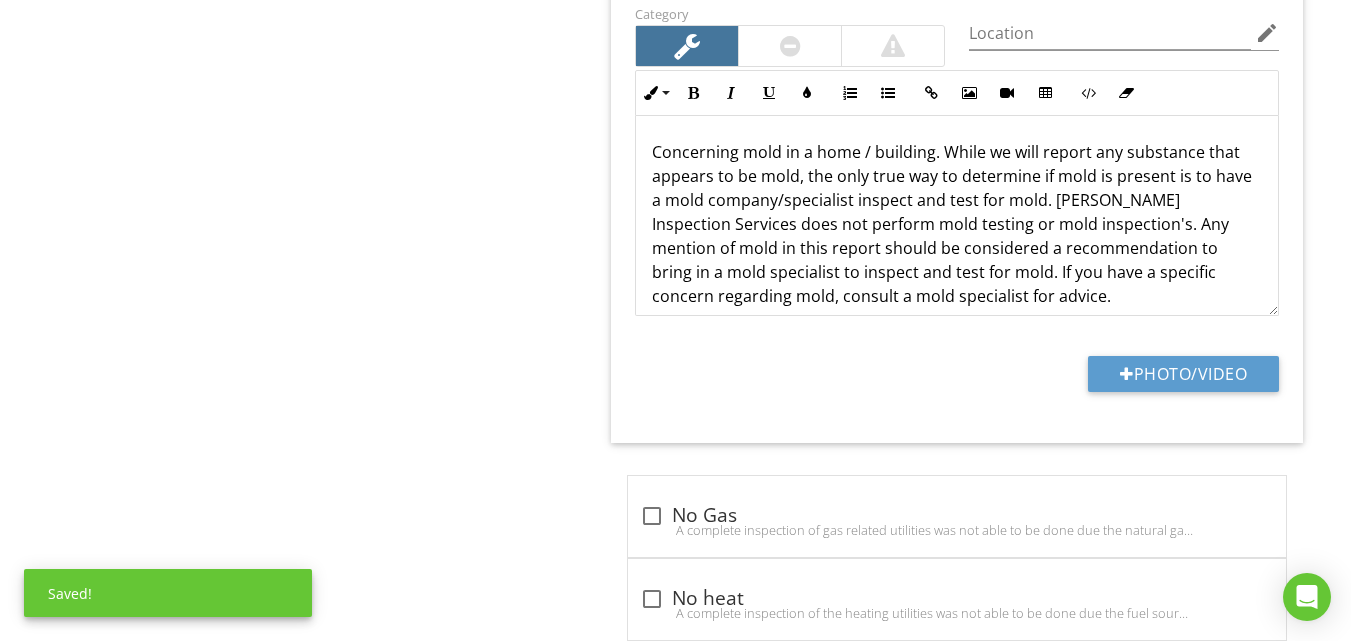 click on "check_box_outline_blank
Air conditioning system limitation
check_box_outline_blank
Appliances
The overall condition of the appliances is based on a visual inspection only. A newer condition designation is an appliance that still has the packaging attached. To determine the exact age of an appliance, please contact the manufacturer.
check_box_outline_blank
Attic limitation
check
Code enforcement
This is a visual inspection only. I am not a Code Enforcement Officer nor am I looking for specific code infractions. My approach is to present my opinions that are based upon experience and education, which in turn may be based upon industry and manufacturer standards, standard building practices and specifications.
Category                 Location edit" at bounding box center [961, -718] 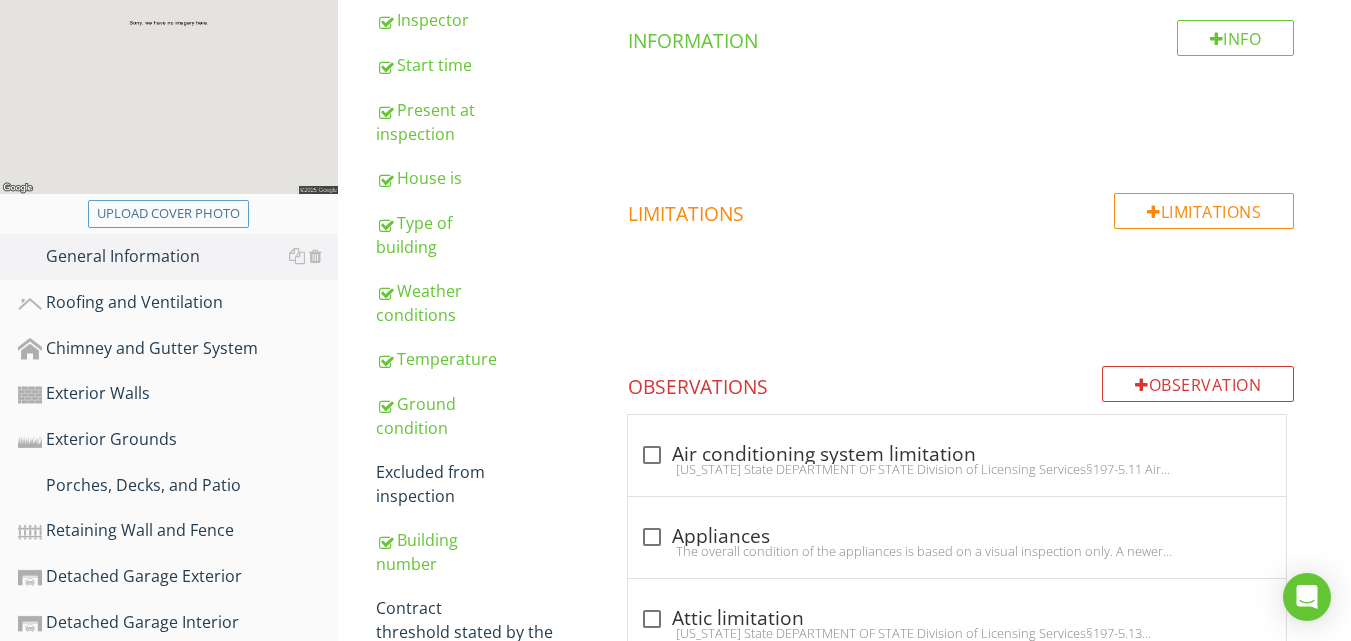scroll, scrollTop: 304, scrollLeft: 0, axis: vertical 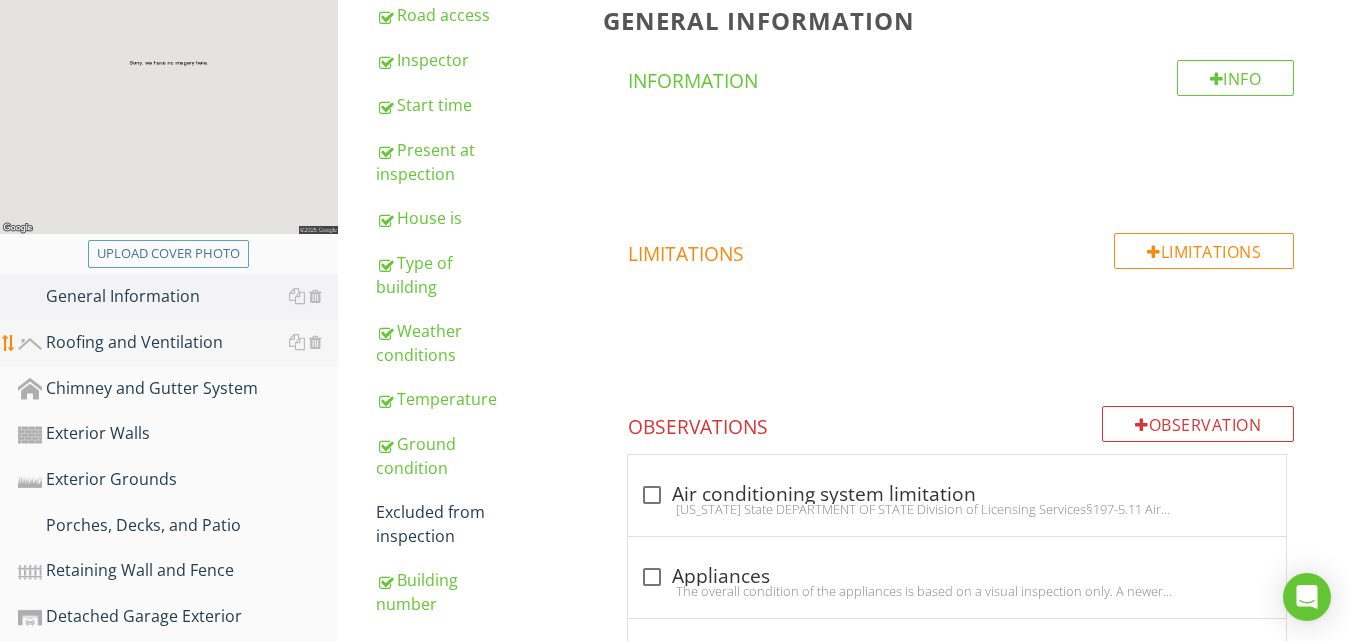 click on "Roofing and Ventilation" at bounding box center (178, 343) 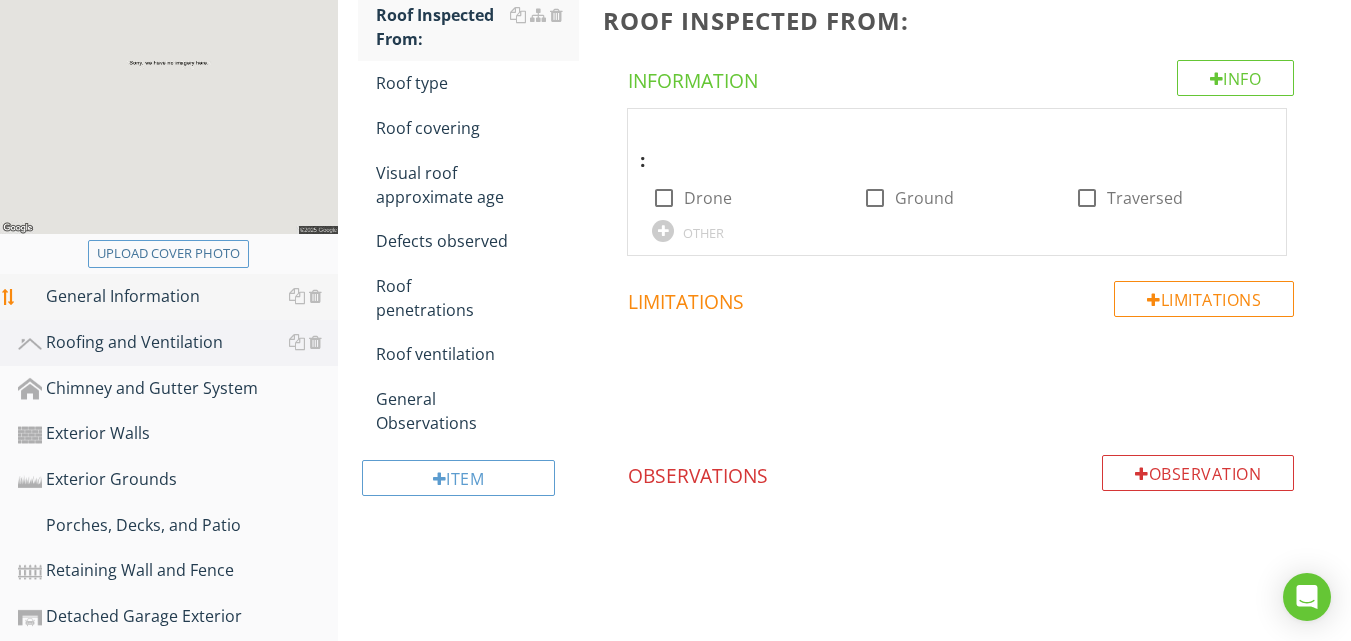click on "General Information" at bounding box center (178, 297) 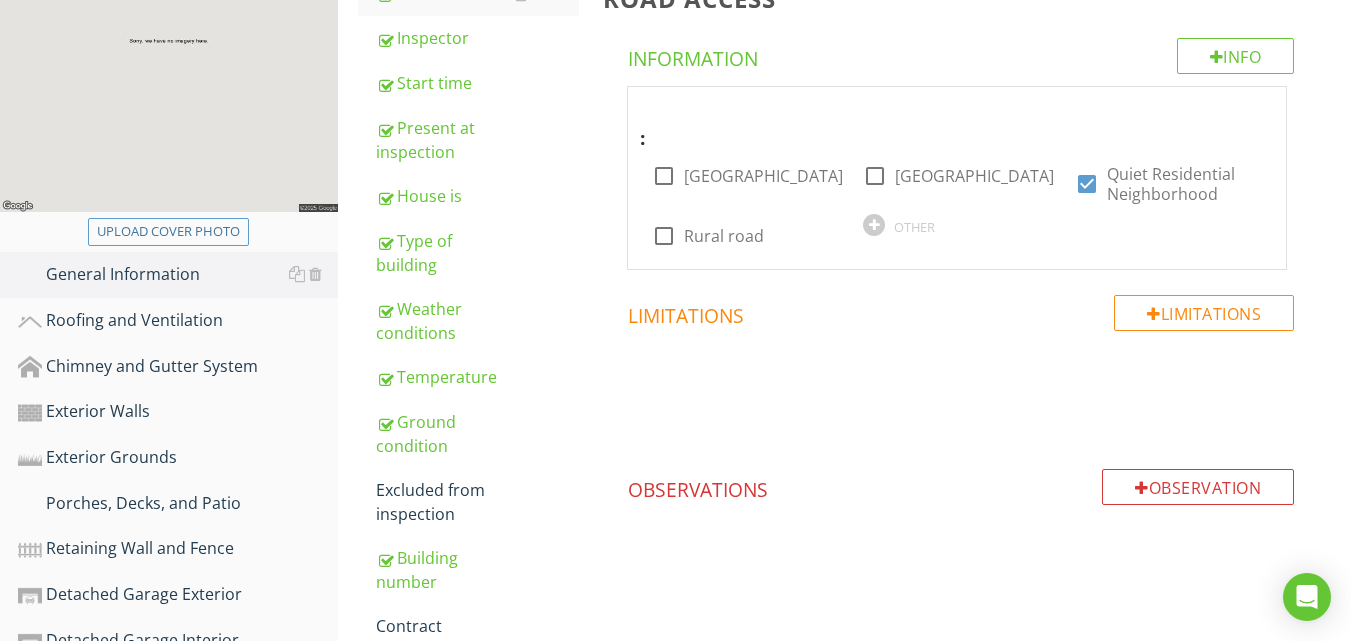 scroll, scrollTop: 356, scrollLeft: 0, axis: vertical 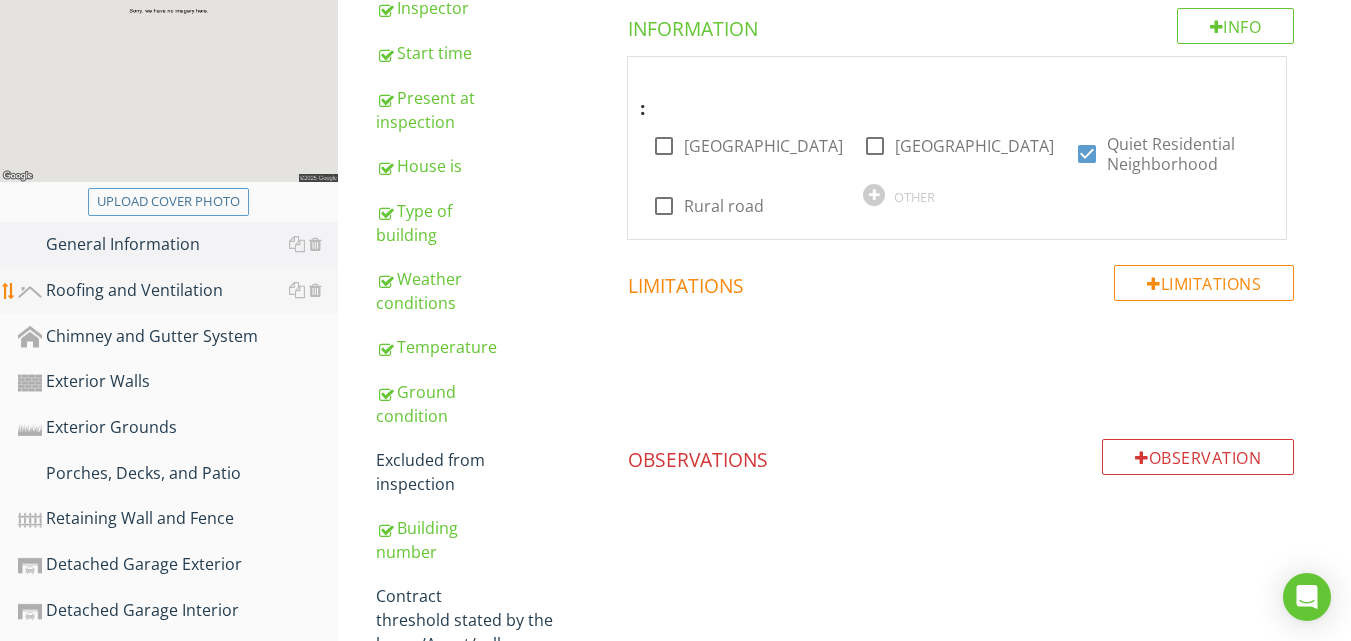 click on "Roofing and Ventilation" at bounding box center (178, 291) 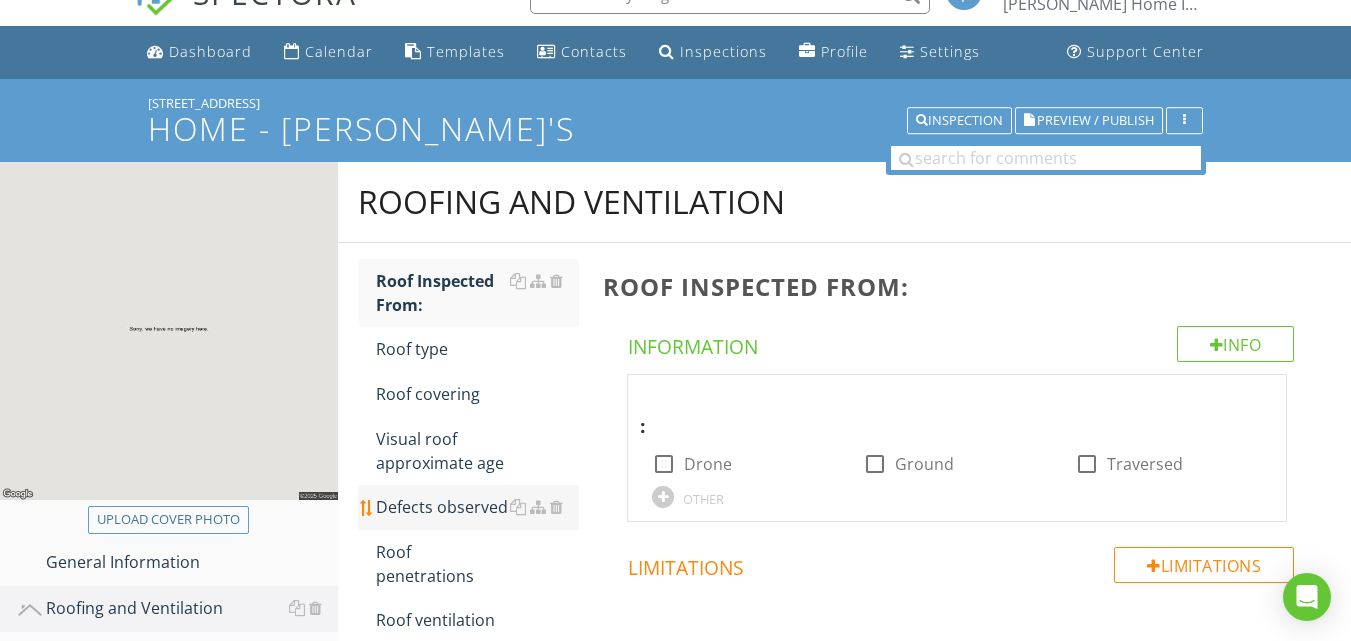 scroll, scrollTop: 0, scrollLeft: 0, axis: both 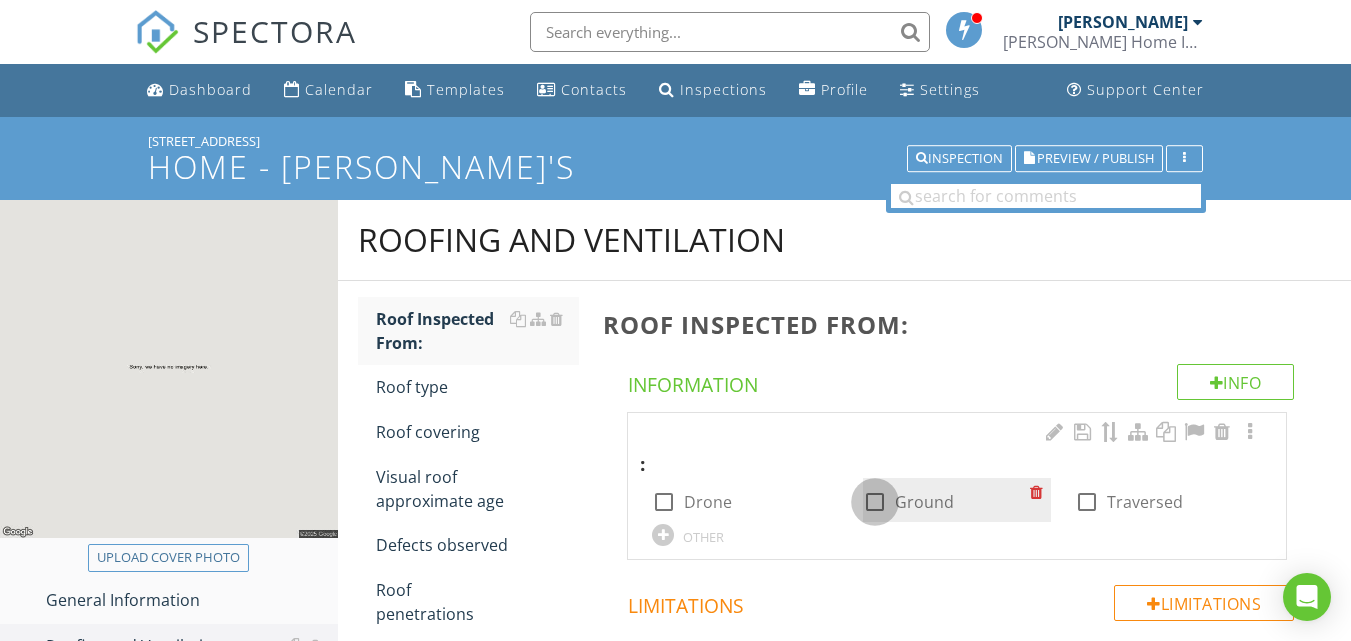 click at bounding box center [875, 502] 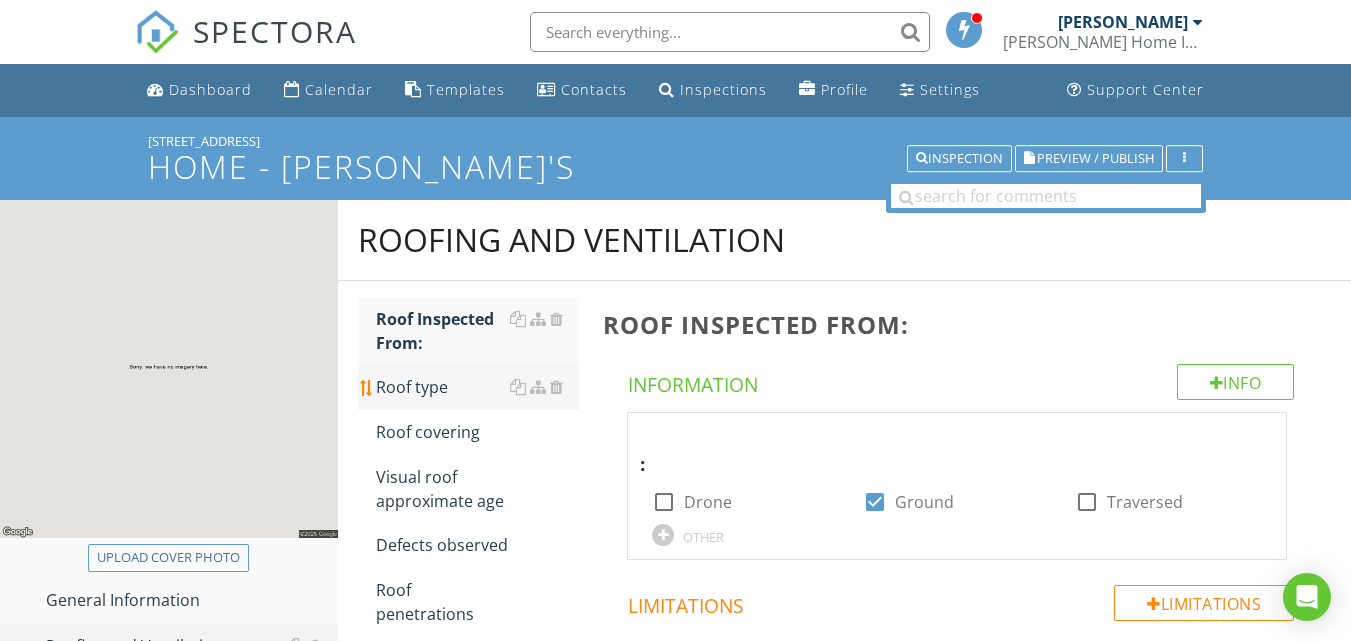 click on "Roof type" at bounding box center (477, 387) 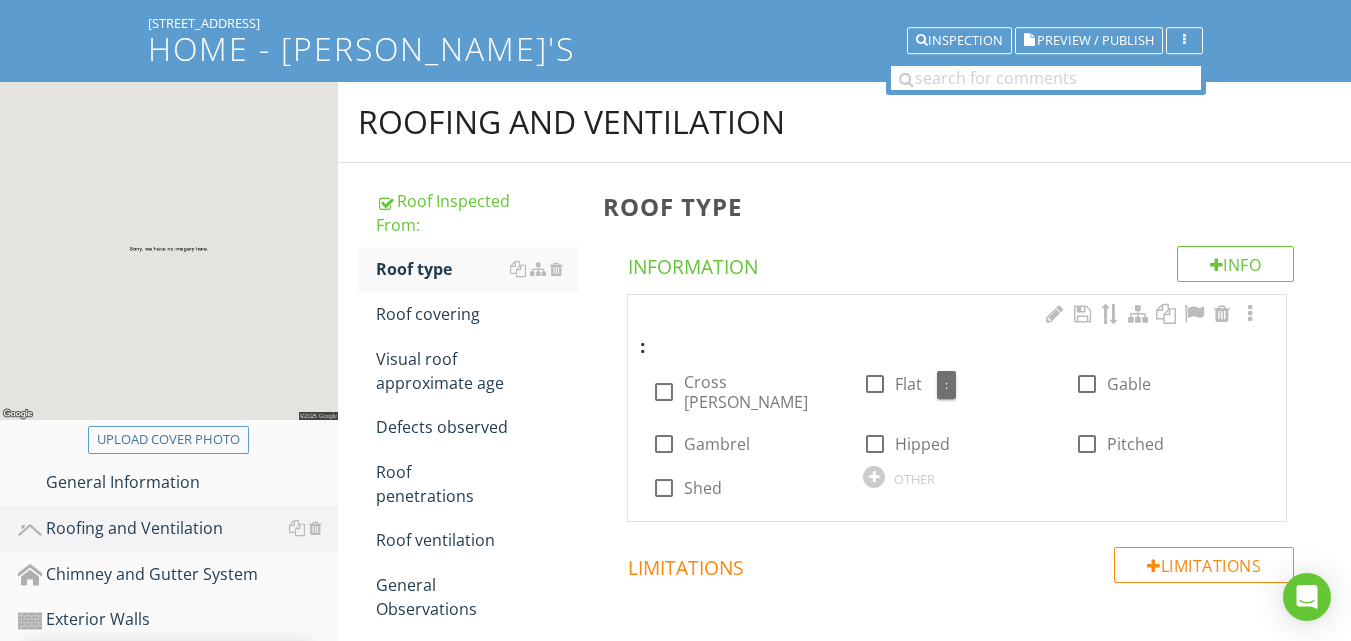 scroll, scrollTop: 120, scrollLeft: 0, axis: vertical 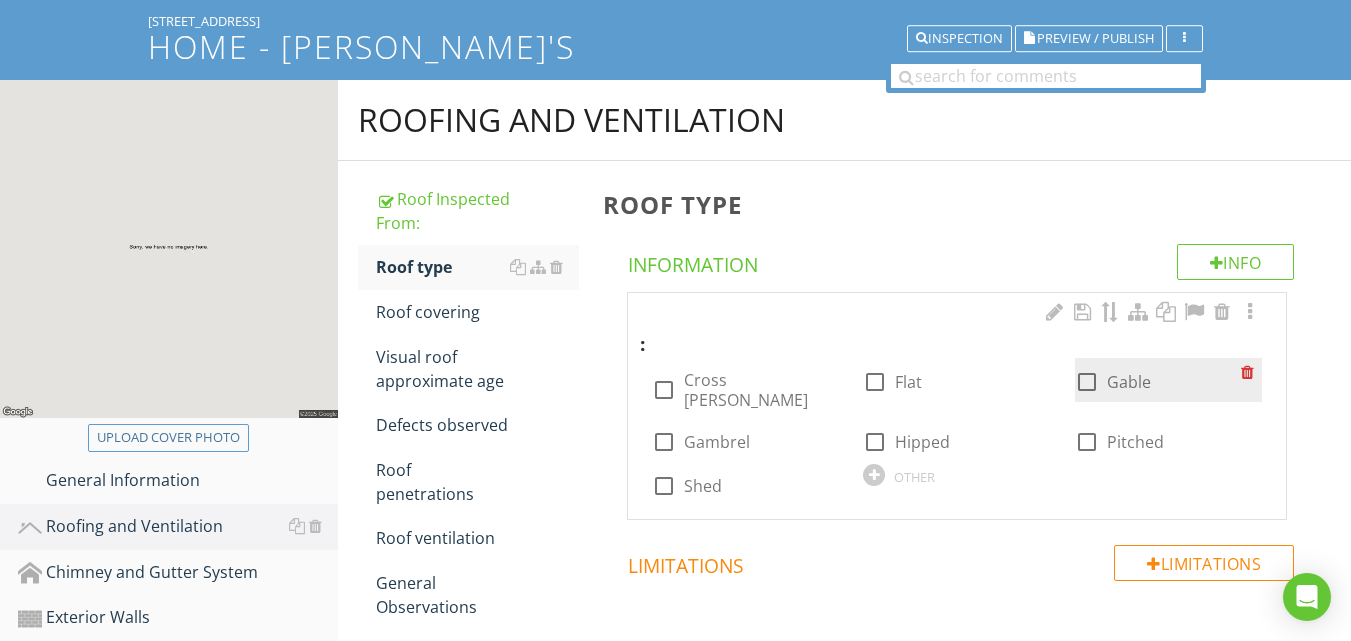 click at bounding box center [1087, 382] 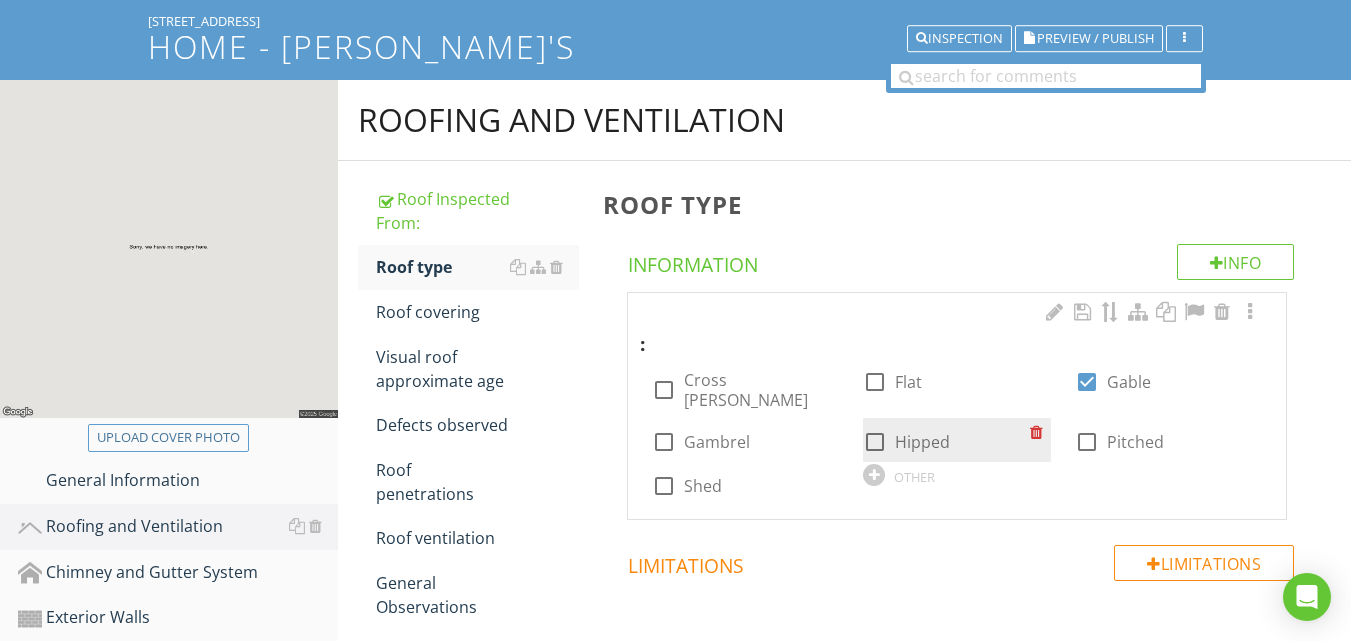 click at bounding box center (875, 442) 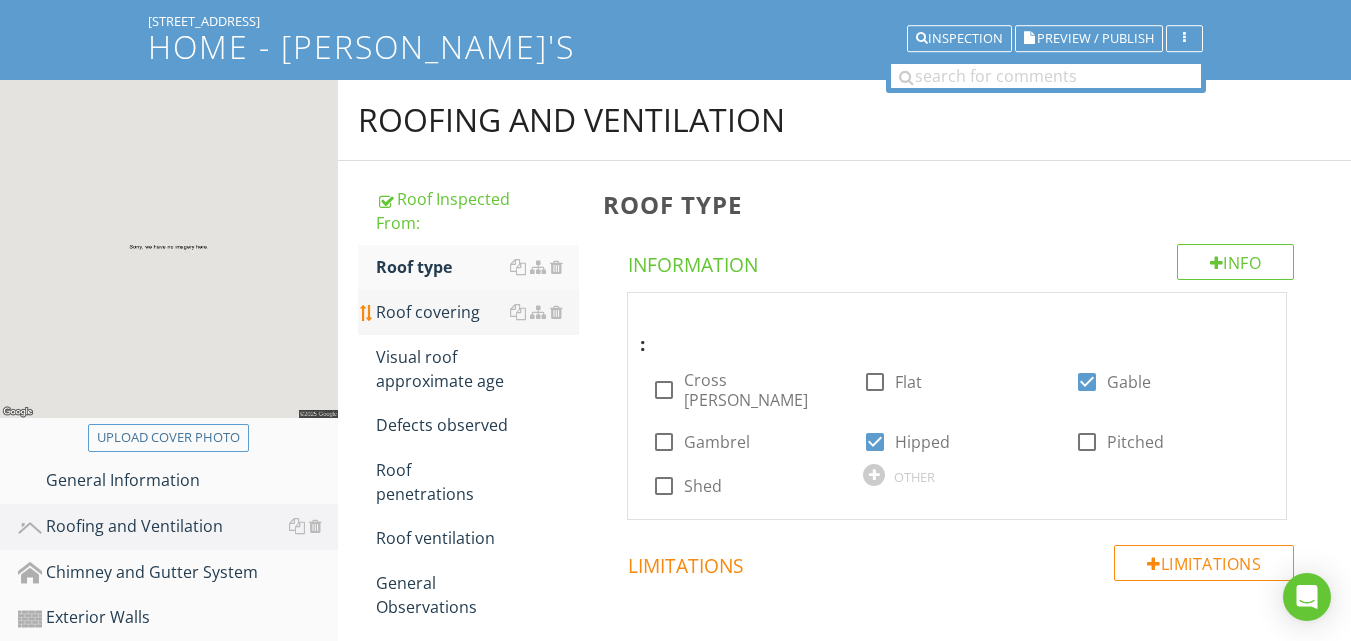 click on "Roof covering" at bounding box center (477, 312) 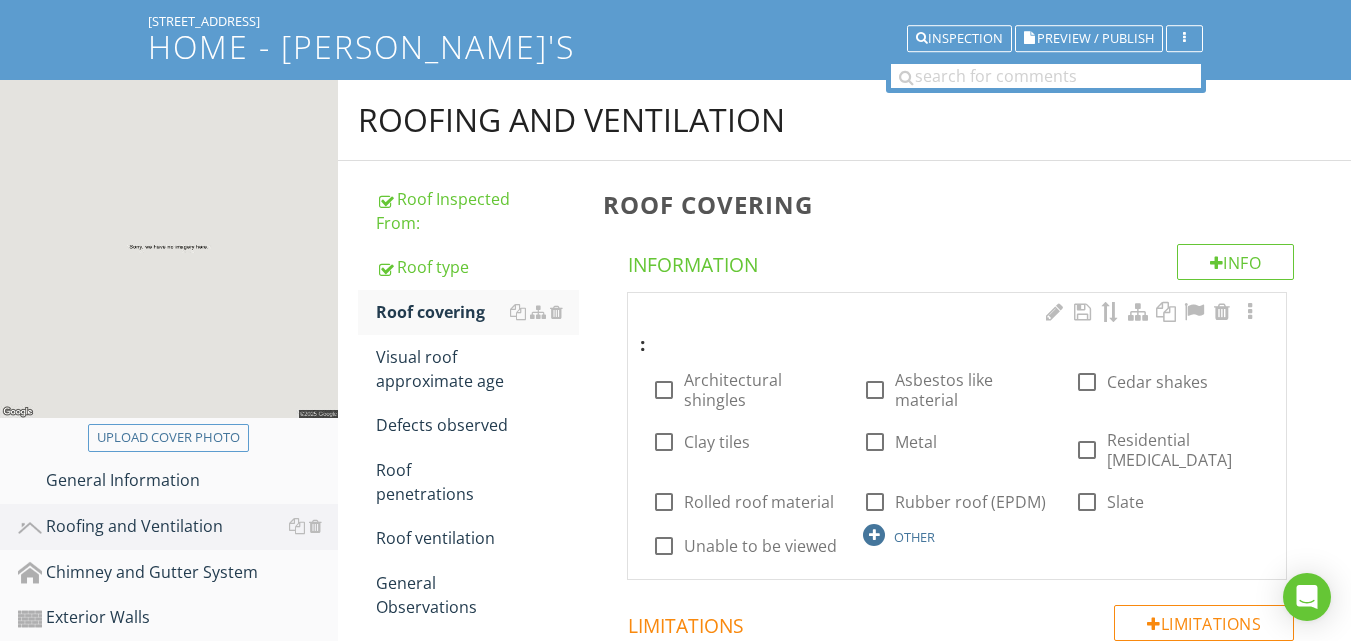 click on "OTHER" at bounding box center [914, 537] 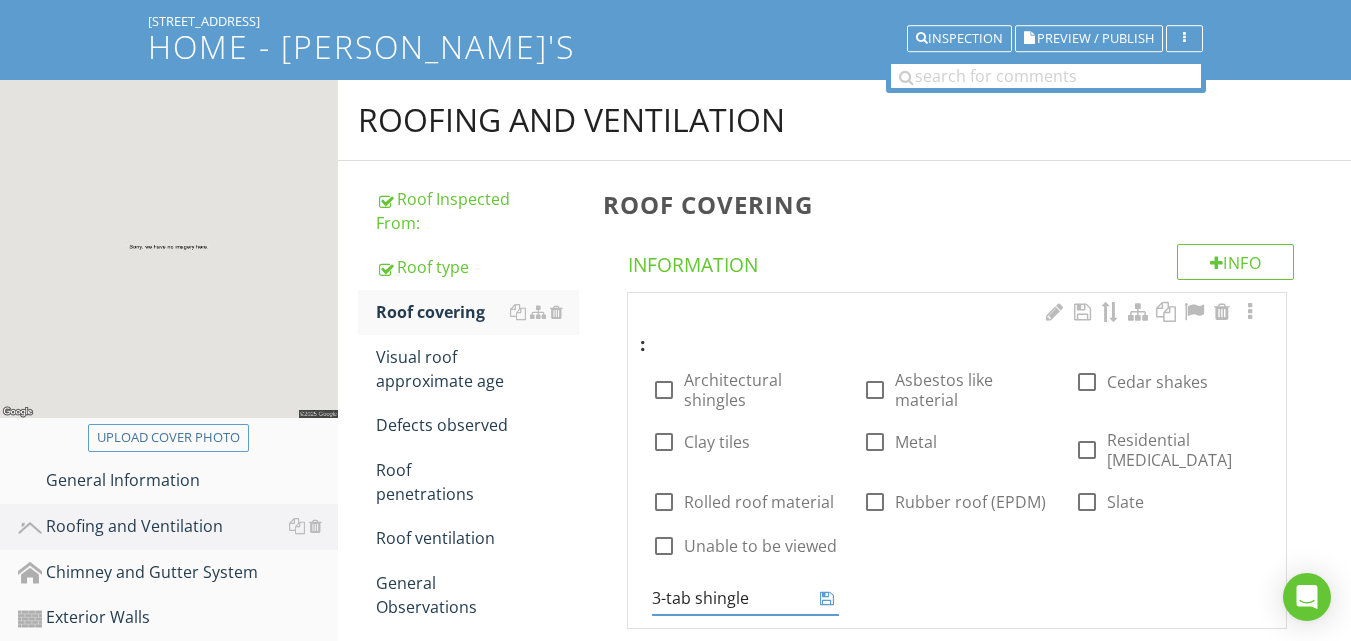 type on "3-tab shingles" 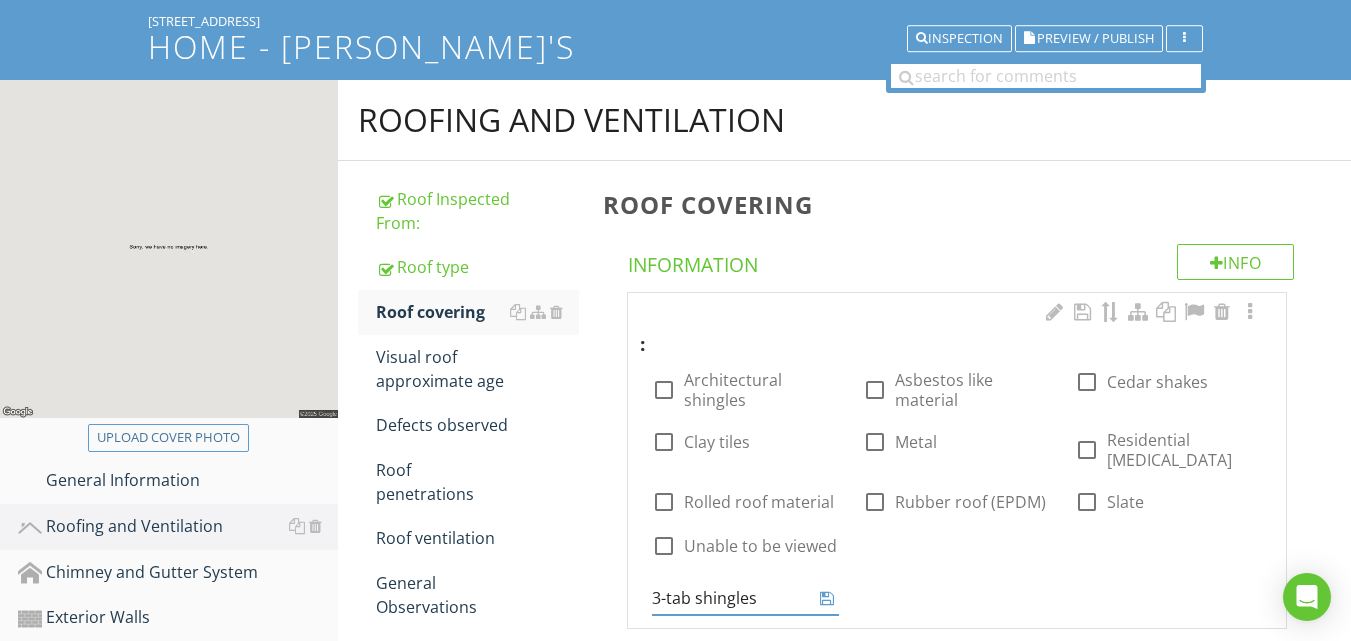 click at bounding box center [827, 598] 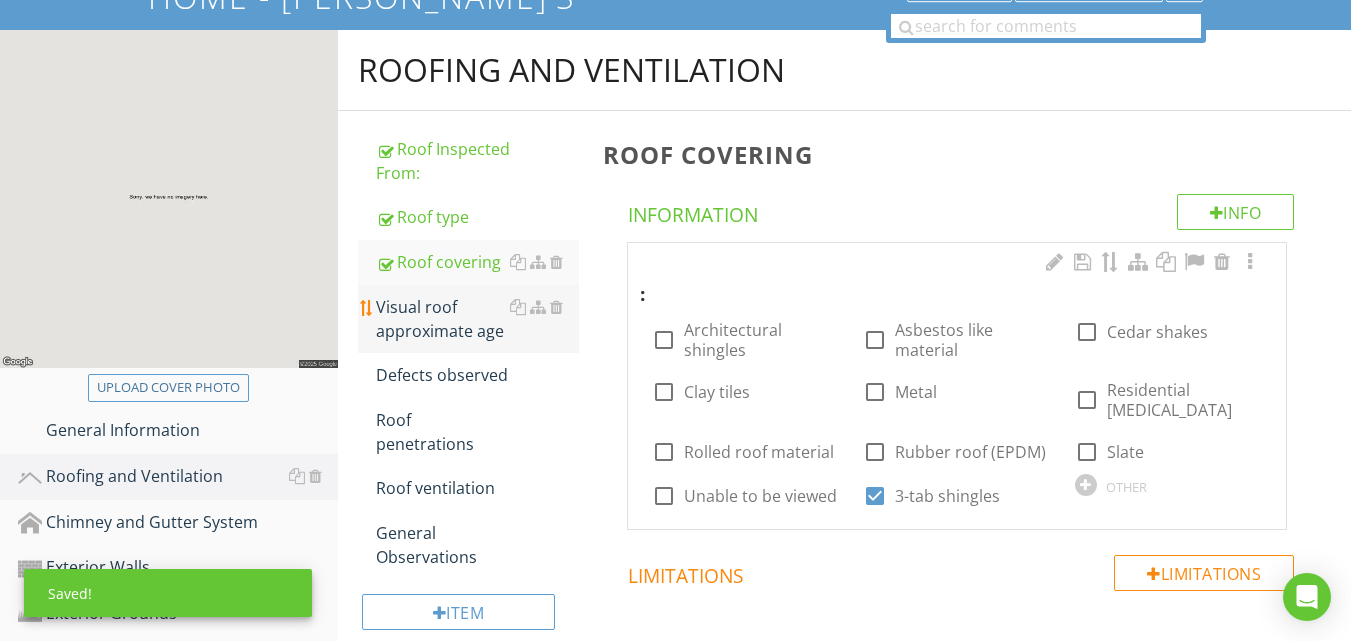 scroll, scrollTop: 200, scrollLeft: 0, axis: vertical 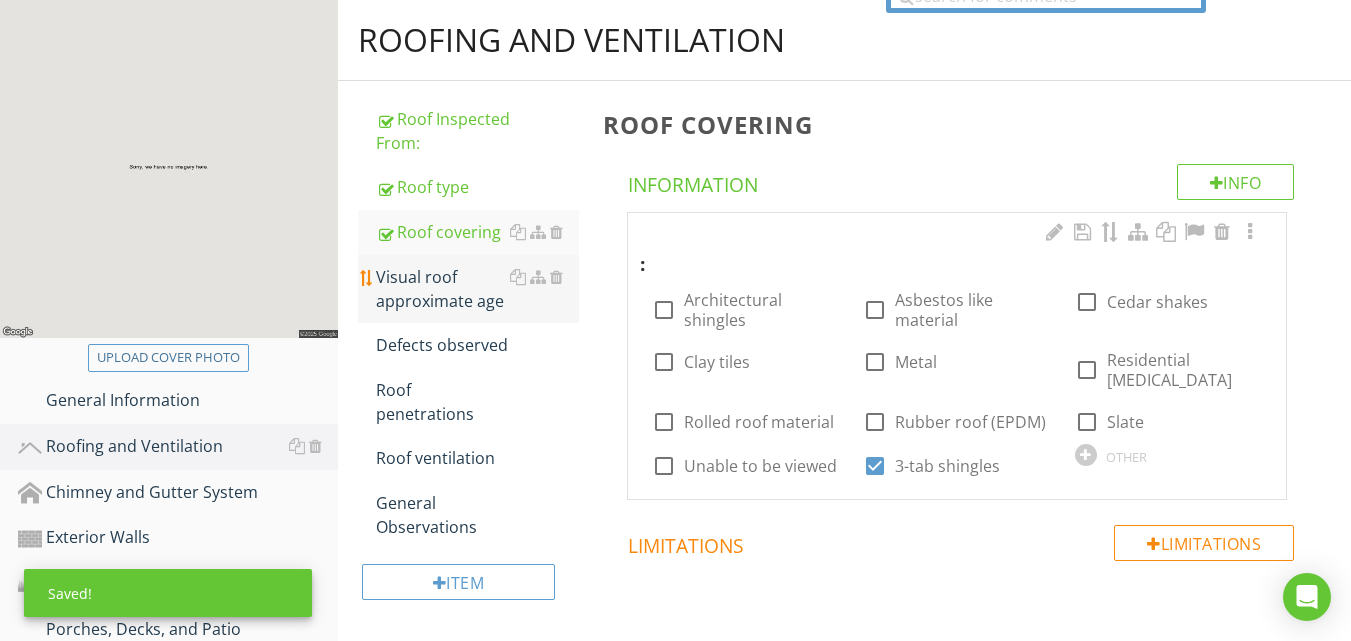 click on "Visual roof approximate age" at bounding box center [477, 289] 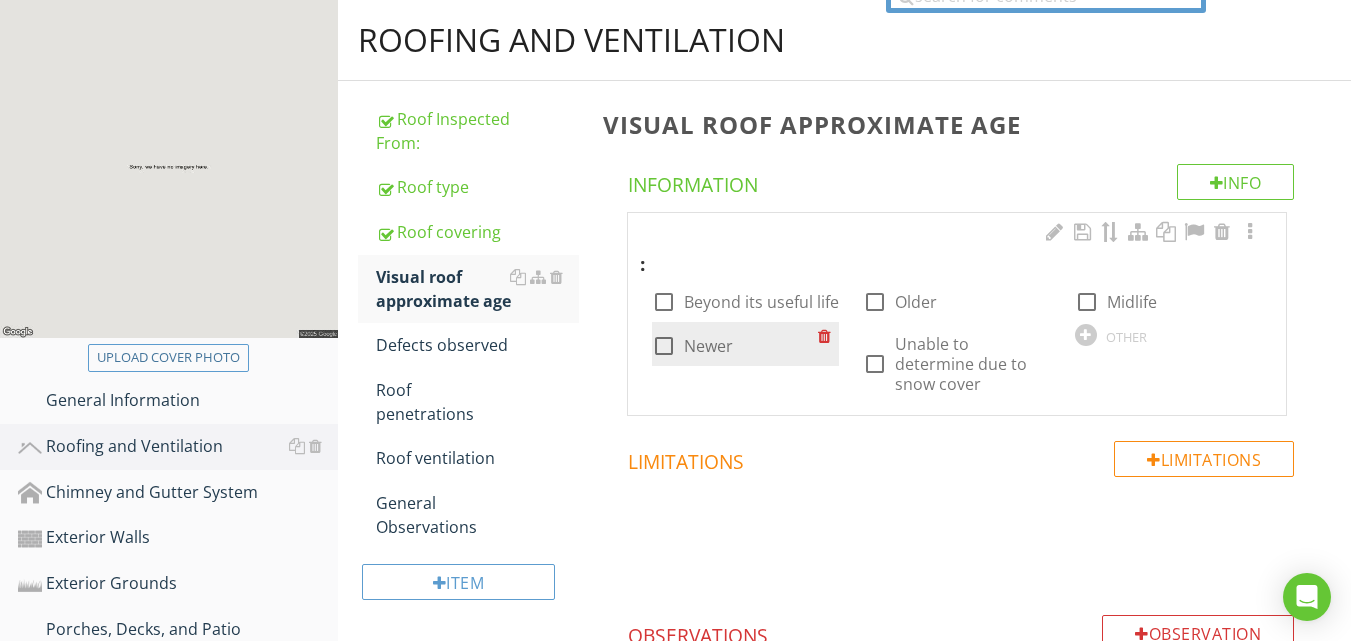 click at bounding box center (664, 346) 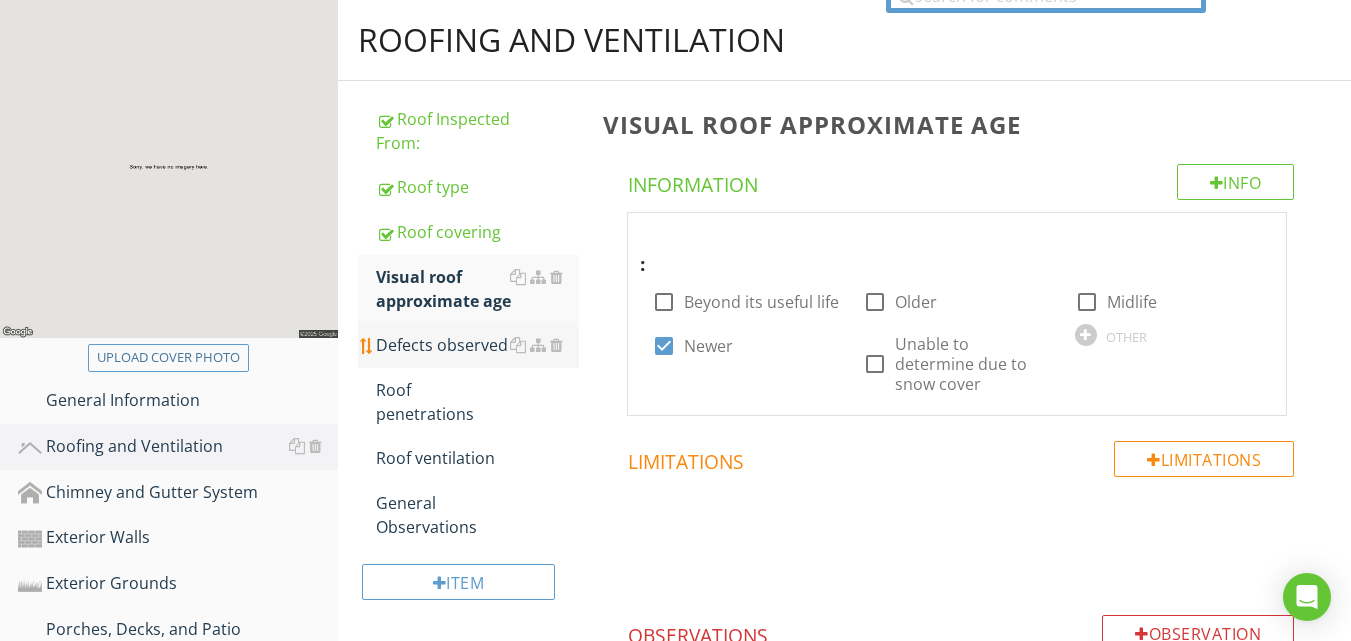 click on "Defects observed" at bounding box center (477, 345) 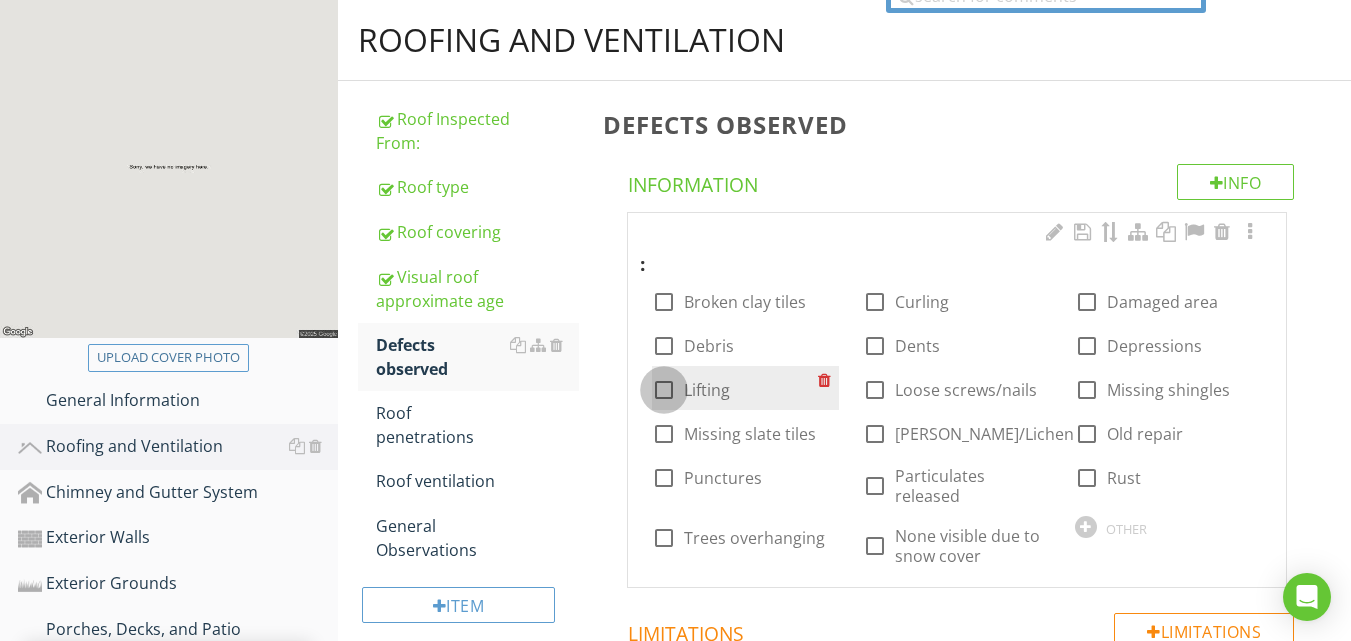 click at bounding box center (664, 390) 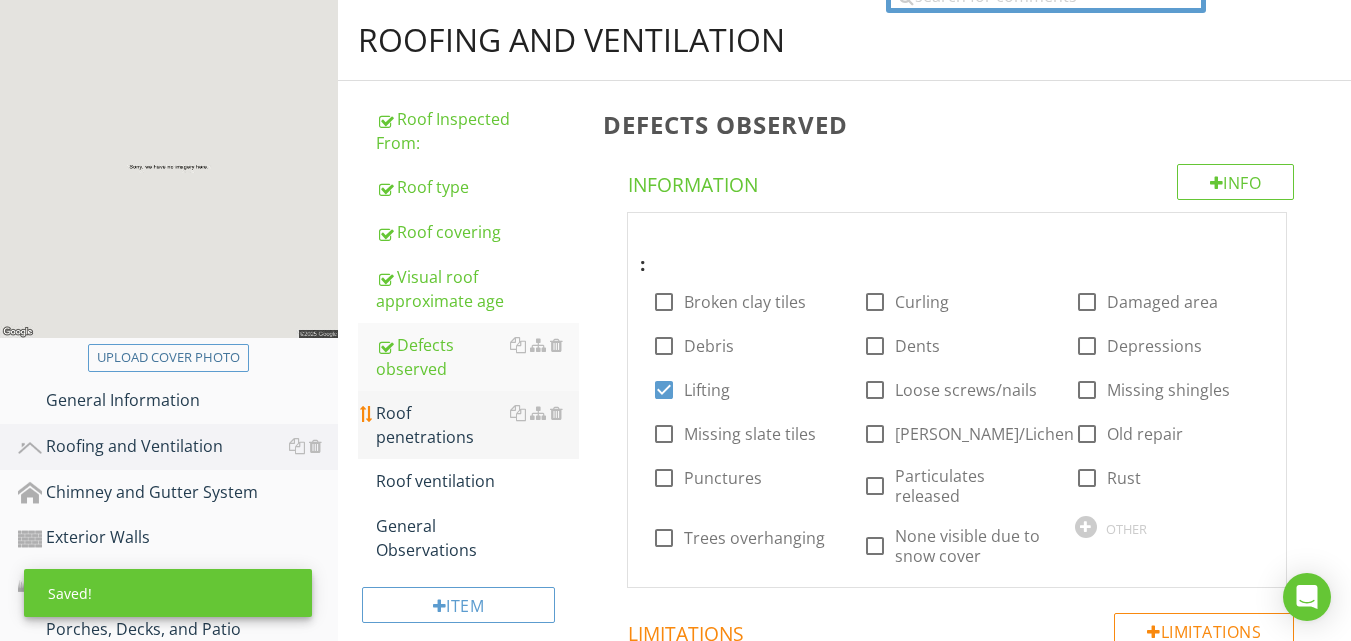 click on "Roof penetrations" at bounding box center [477, 425] 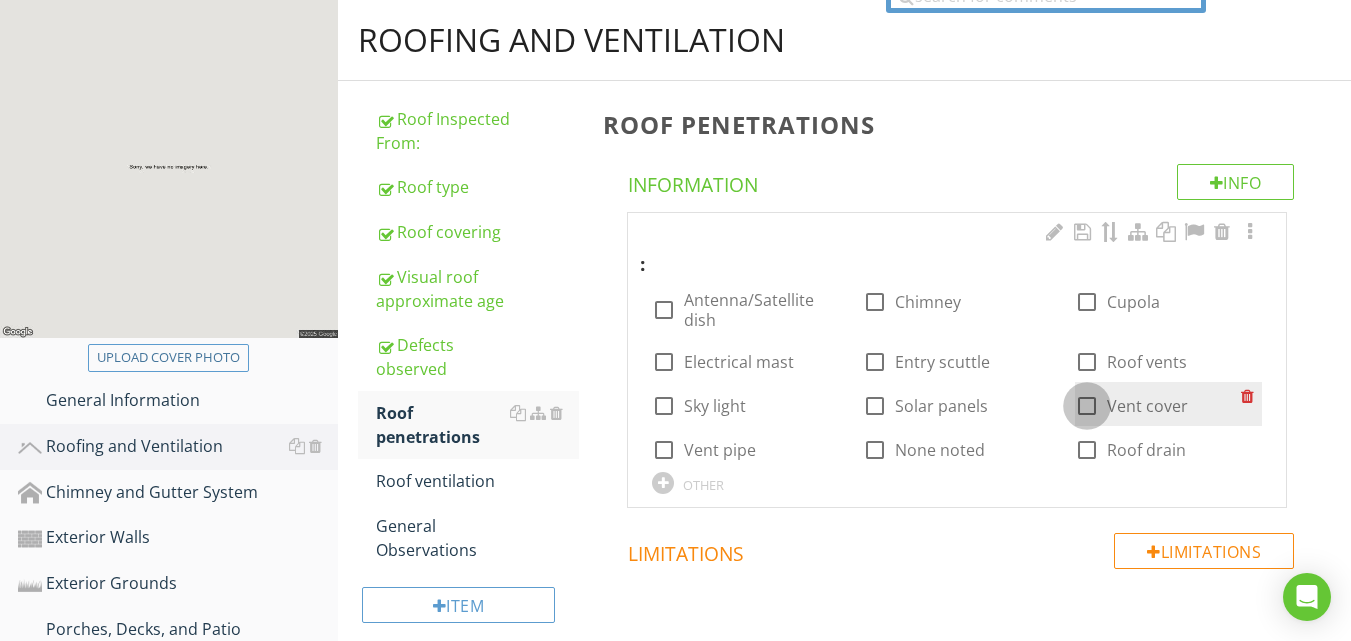 click at bounding box center (1087, 406) 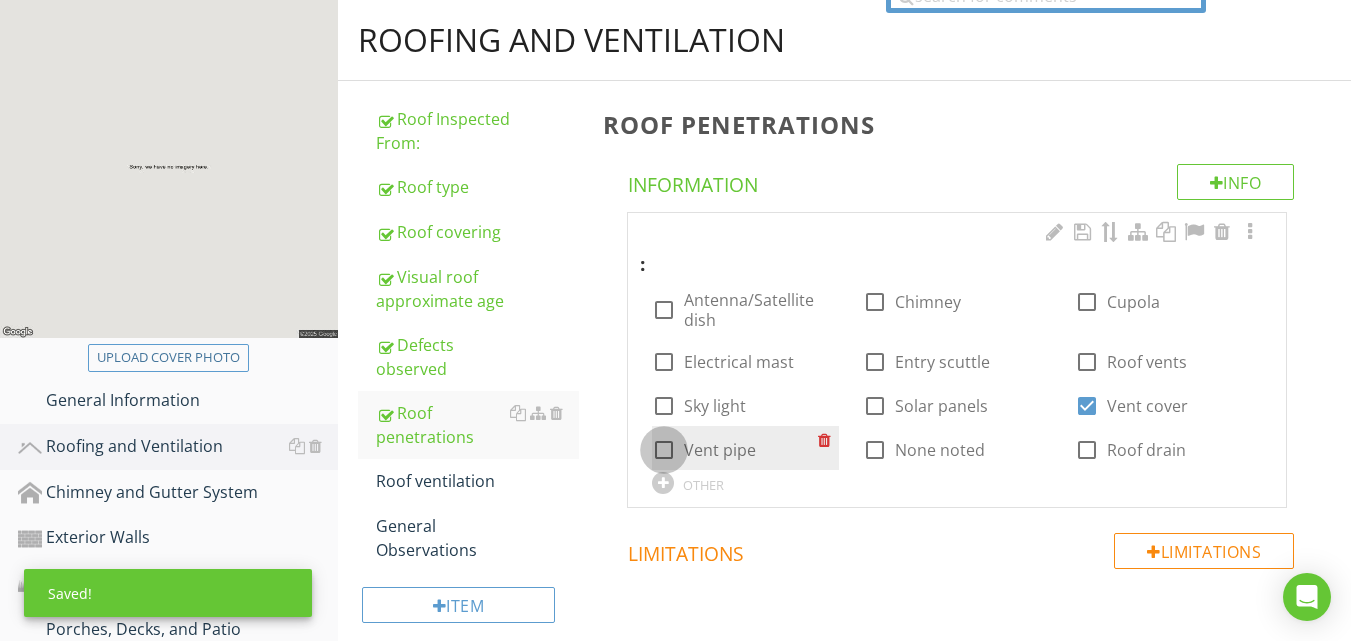 click at bounding box center [664, 450] 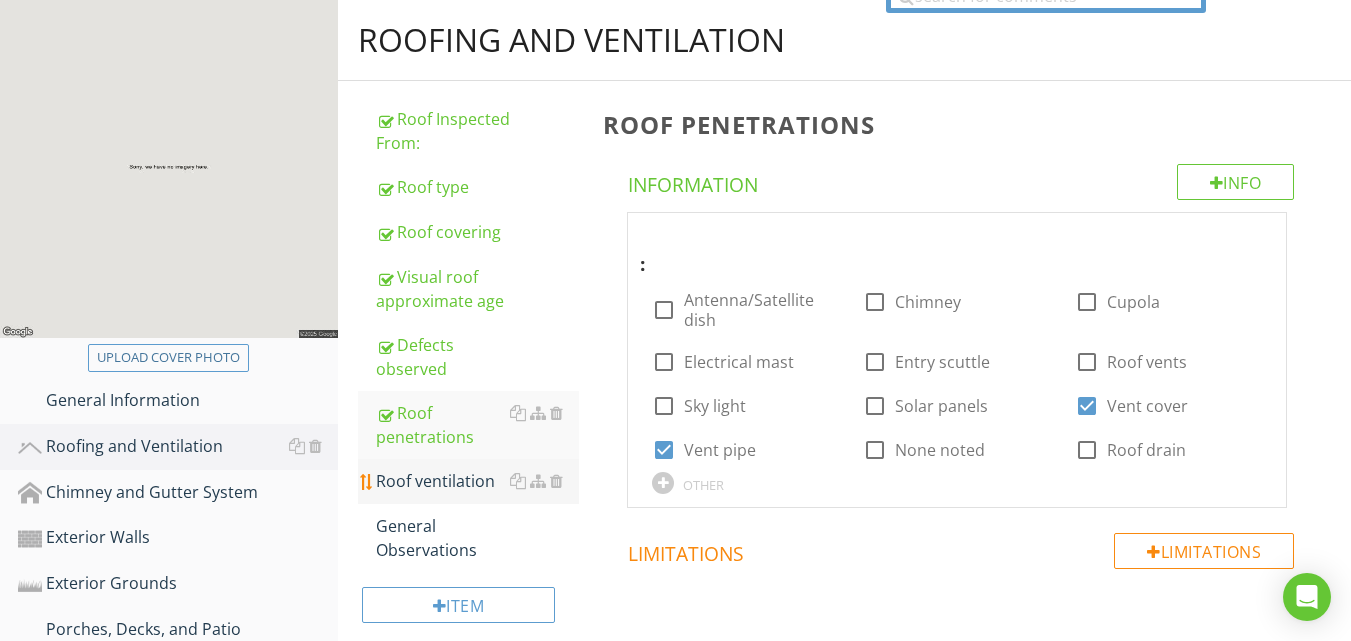 click on "Roof ventilation" at bounding box center (477, 481) 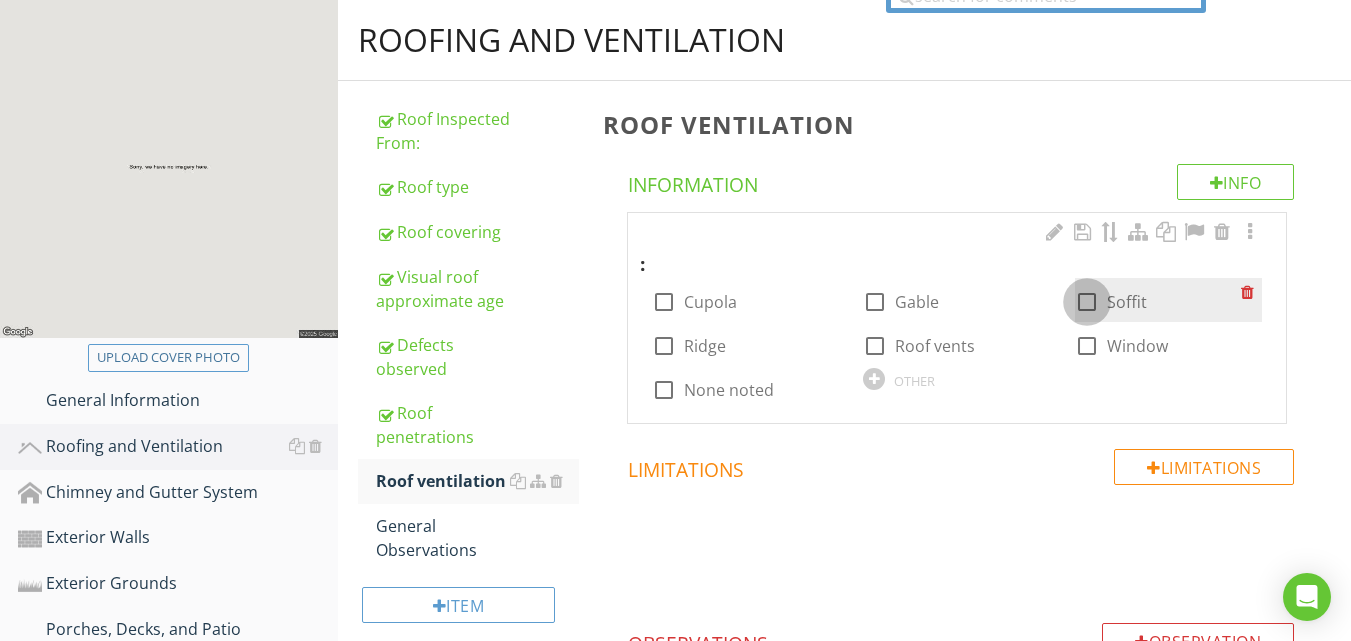 click at bounding box center [1087, 302] 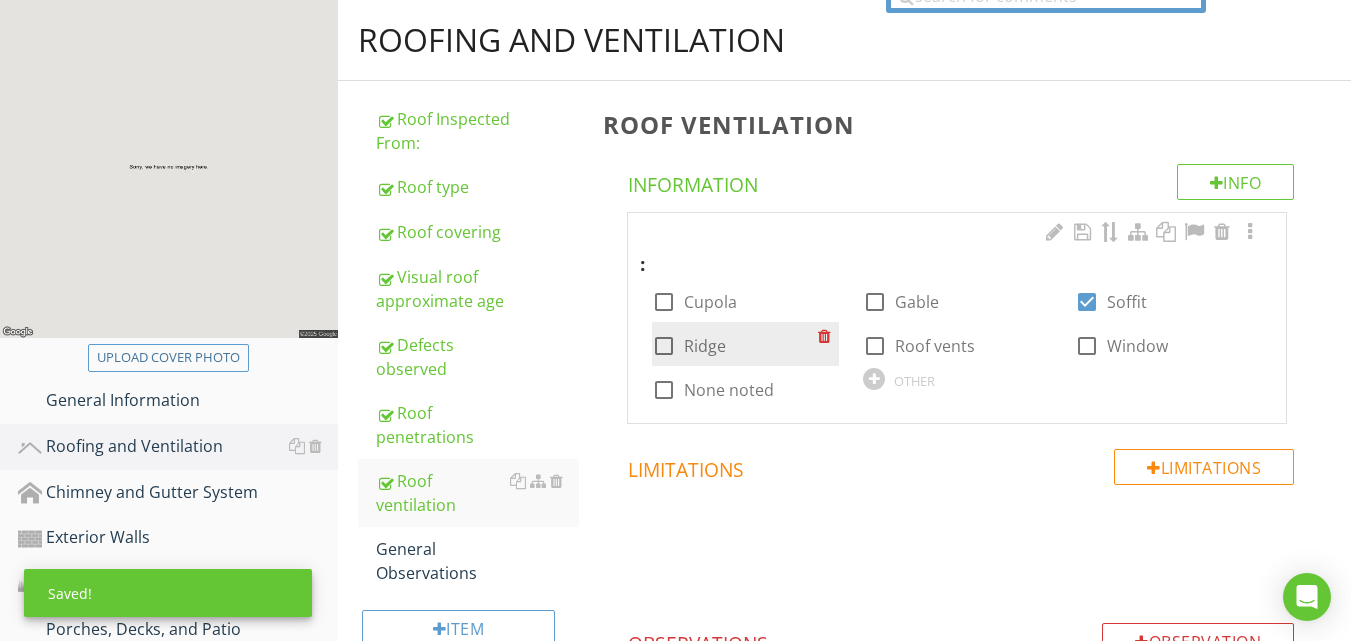 click at bounding box center (664, 346) 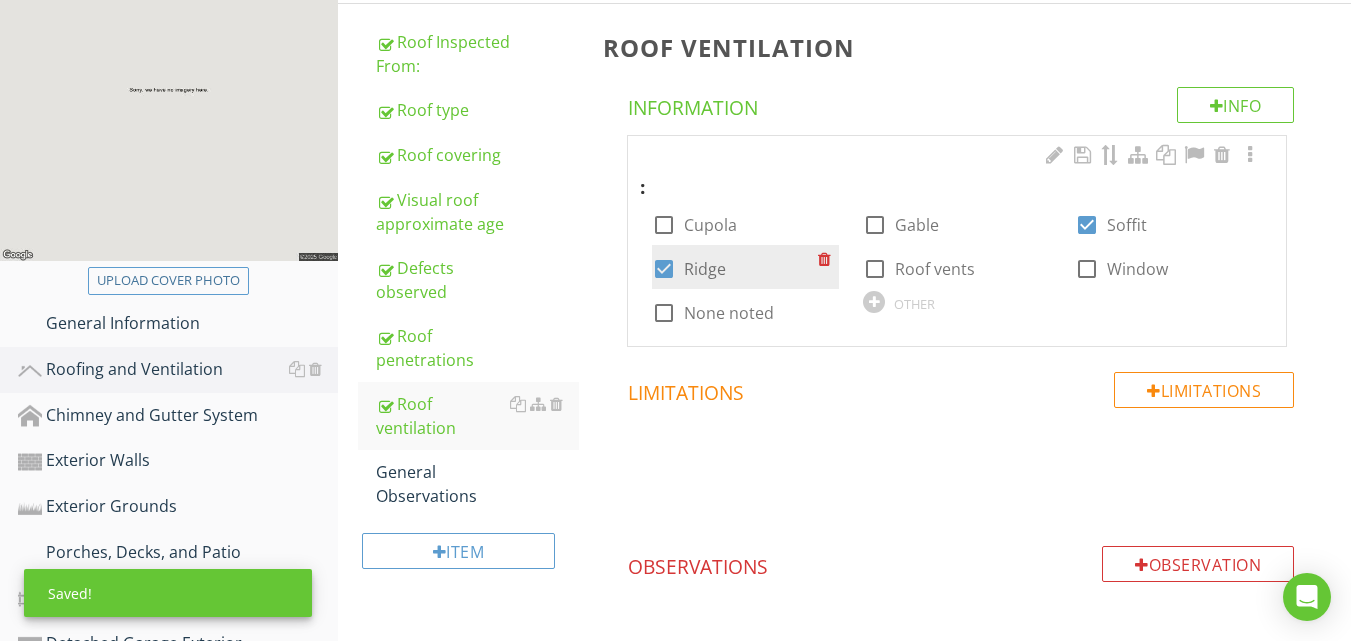 scroll, scrollTop: 280, scrollLeft: 0, axis: vertical 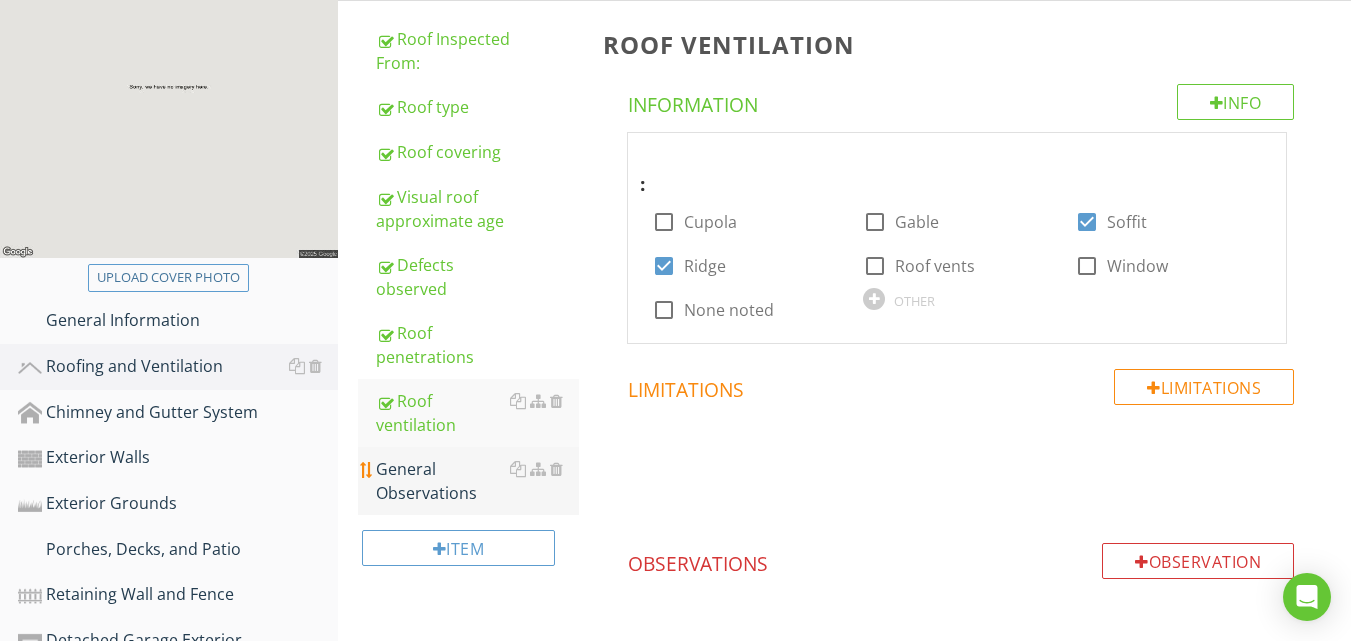 click on "General  Observations" at bounding box center (477, 481) 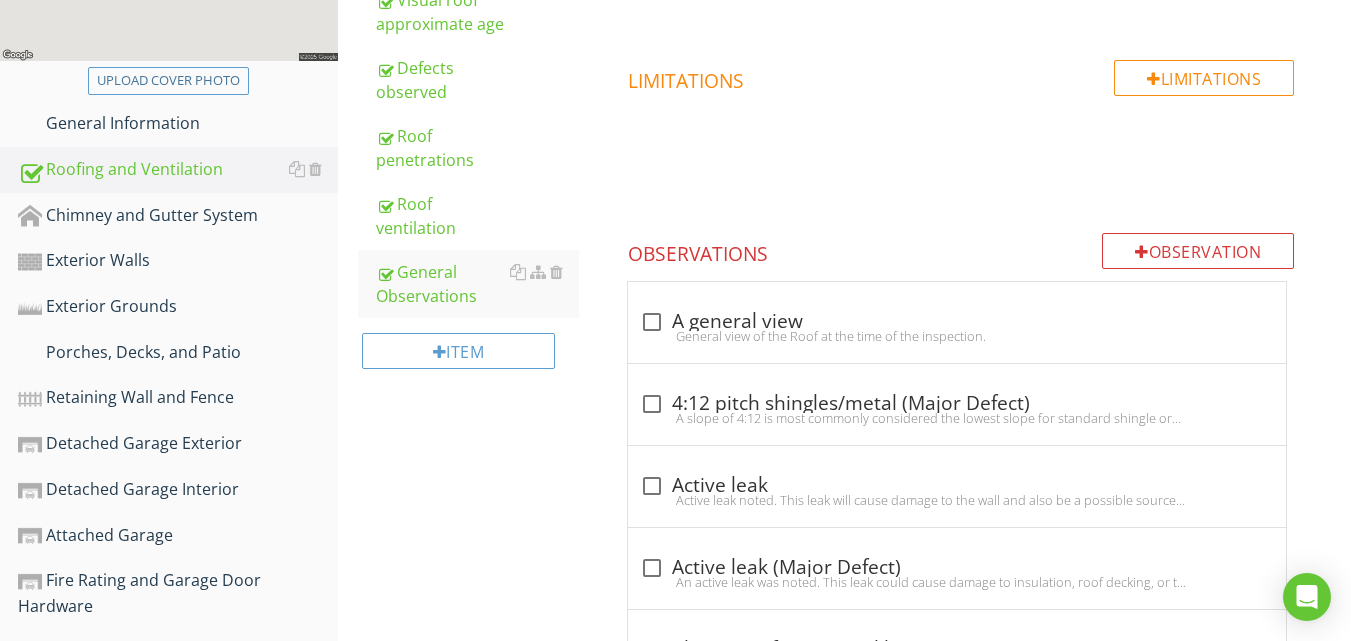 scroll, scrollTop: 480, scrollLeft: 0, axis: vertical 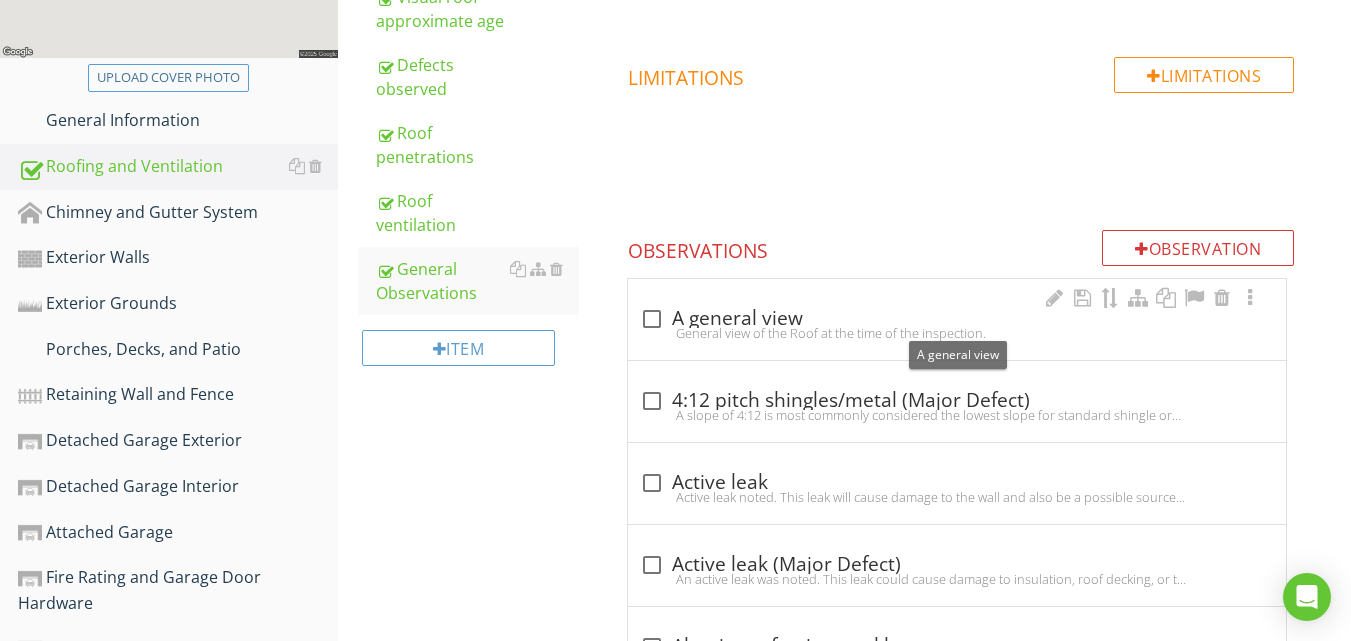 click at bounding box center [652, 319] 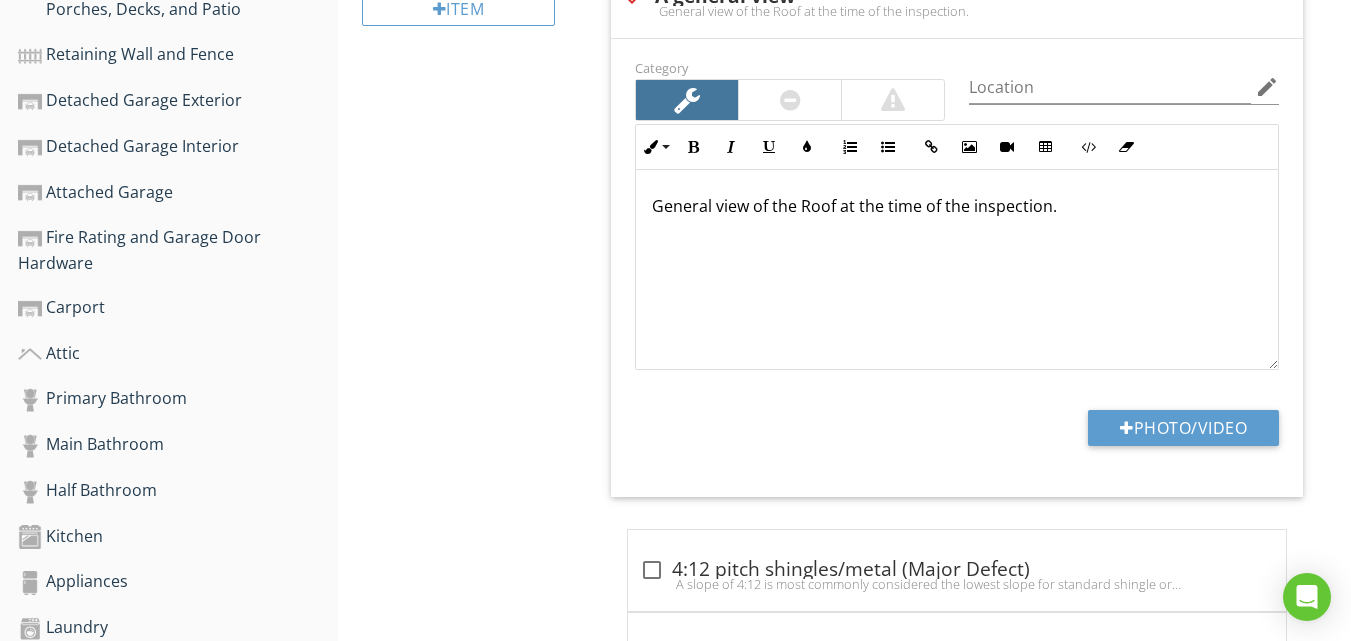 scroll, scrollTop: 836, scrollLeft: 0, axis: vertical 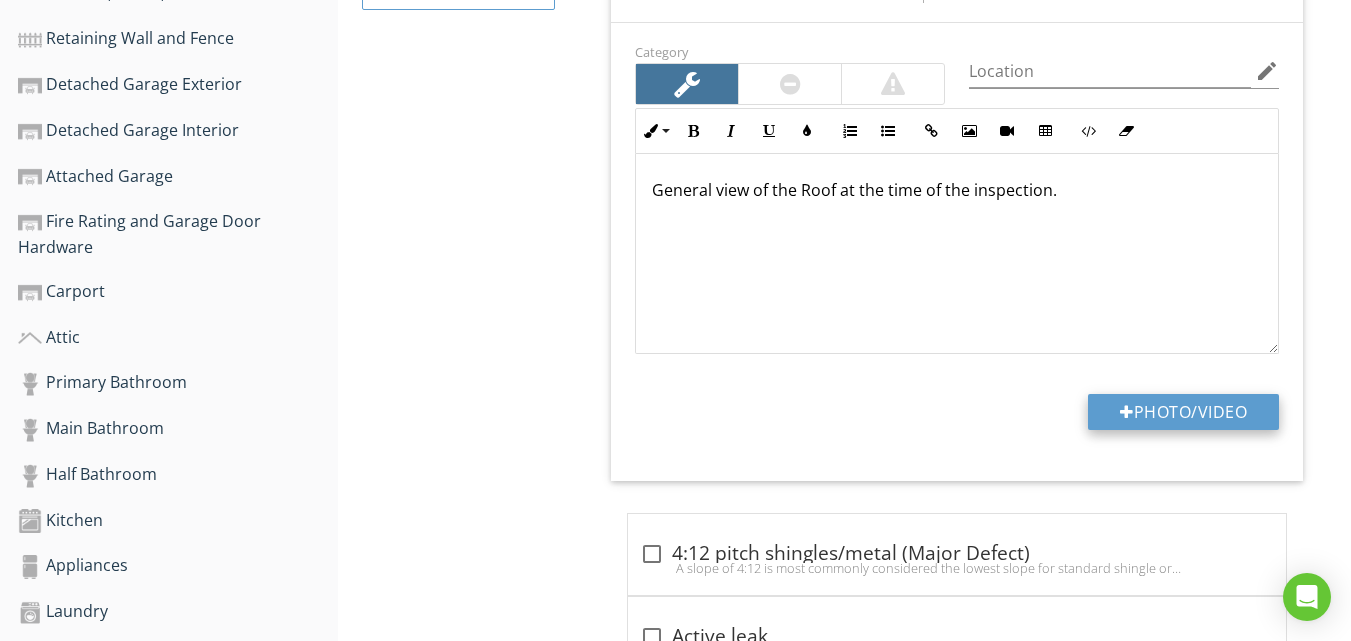 click on "Photo/Video" at bounding box center (1183, 412) 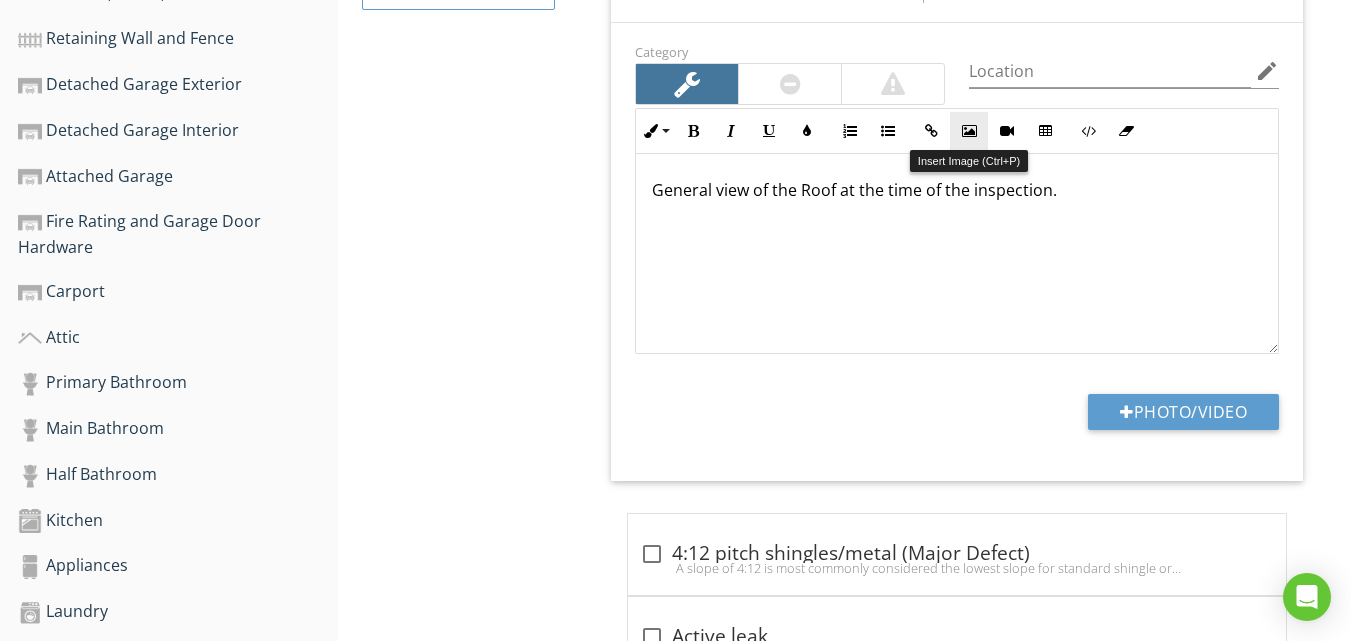 click at bounding box center [969, 131] 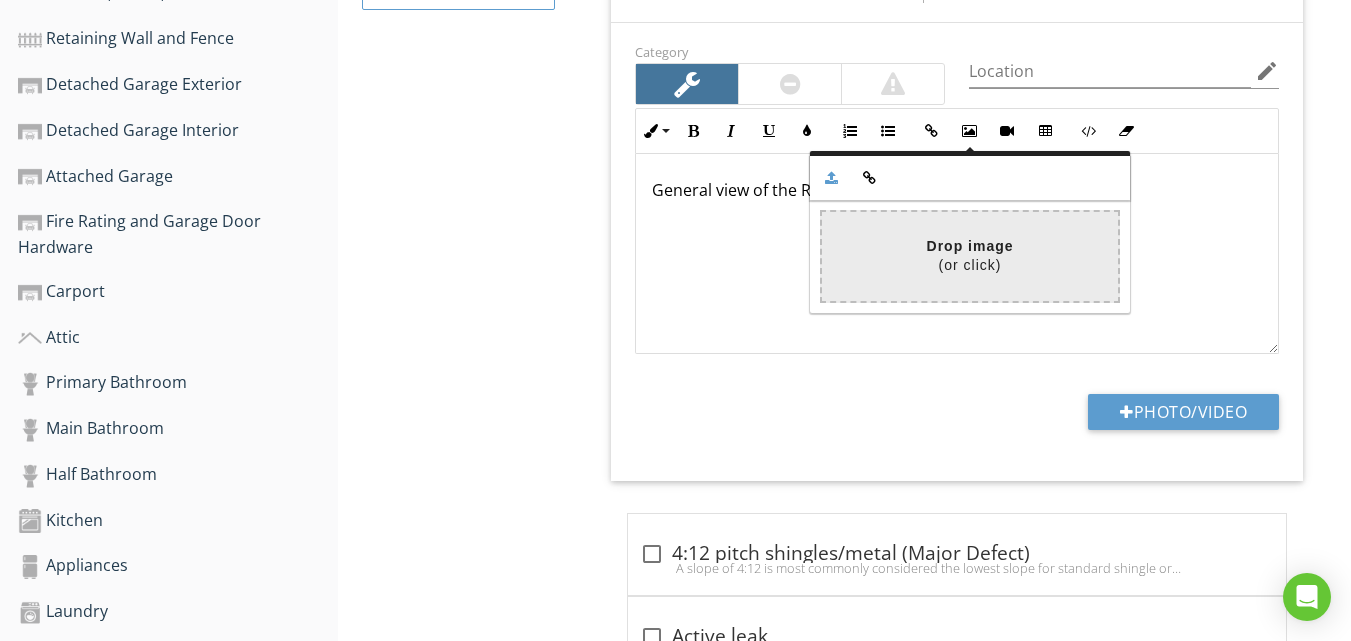 click at bounding box center [378, 256] 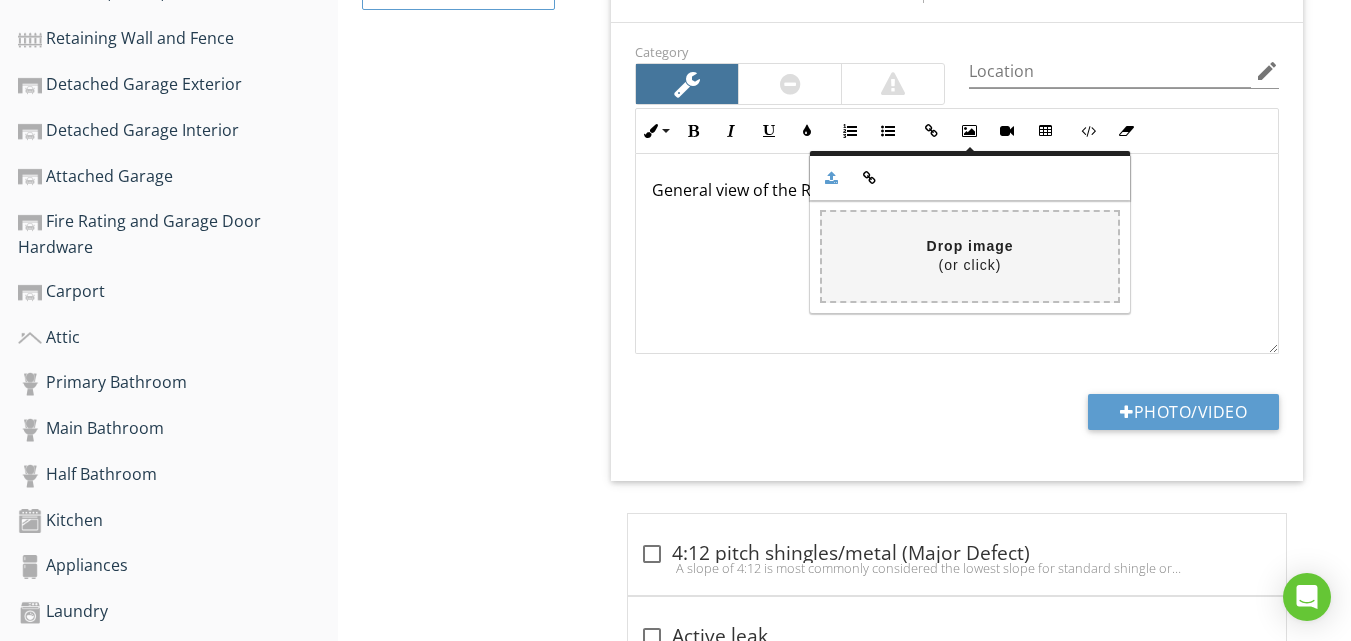click on "General  Observations
Info
Information
Limitations
Limitations
Observation
Observations
check
A general view
General view of the Roof at the time of the inspection.
Category                 Location edit       Inline Style XLarge Large Normal Small Light Small/Light Bold Italic Underline Colors Ordered List Unordered List Insert Link Insert Image Insert Video Insert Table Code View Clear Formatting Back Upload Image By URL Drop image (or click) http:// Insert Uploading OK ​ ​ General view of the Roof at the time of the inspection. Enter text here <p>General view of the Roof at the time of the inspection.</p>
Photo/Video" at bounding box center [971, 4170] 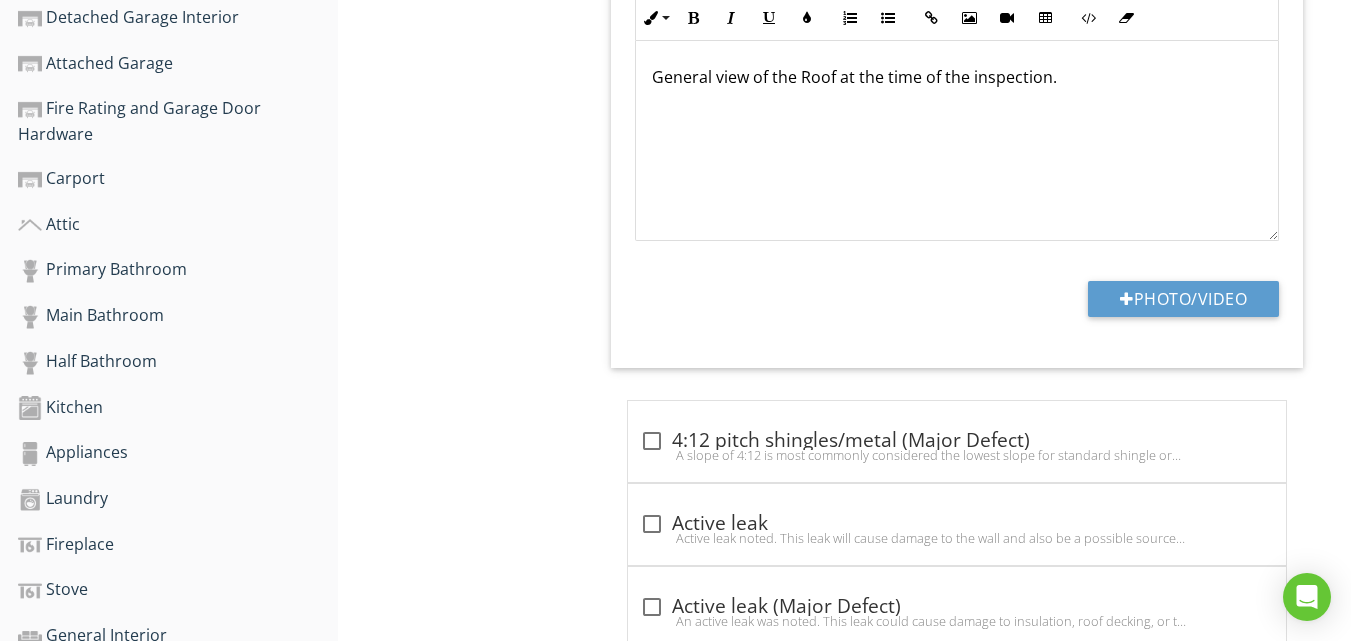 scroll, scrollTop: 868, scrollLeft: 0, axis: vertical 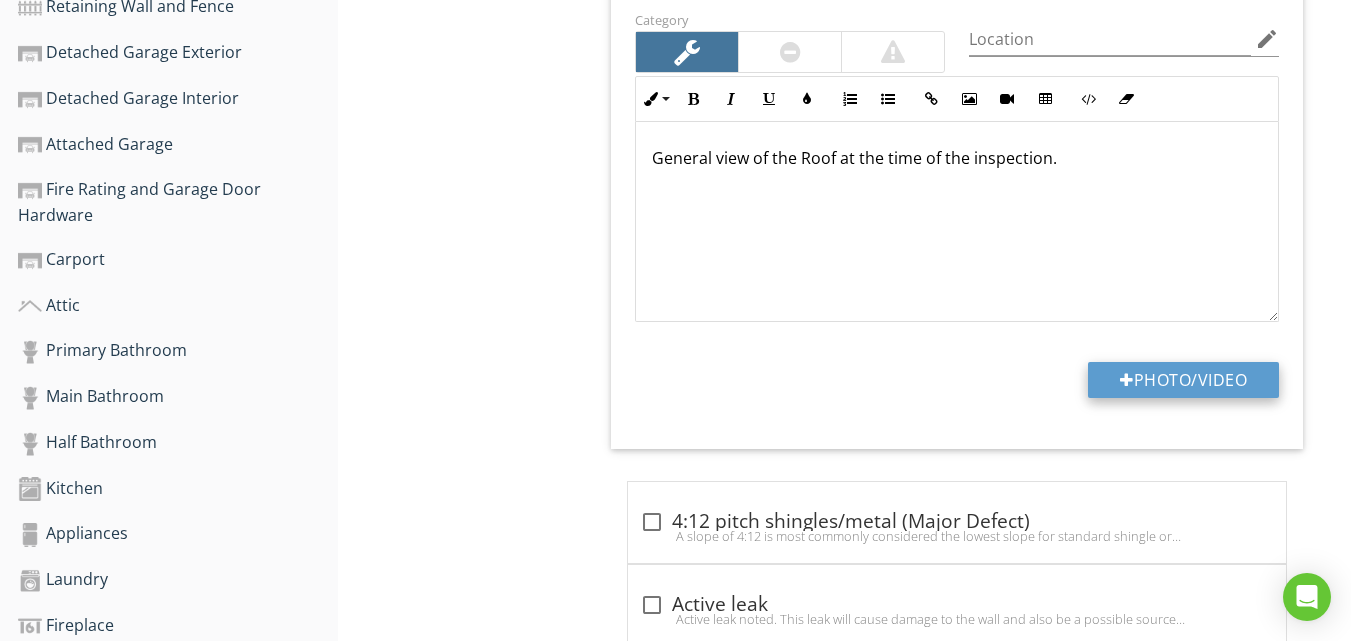 click on "Photo/Video" at bounding box center [1183, 380] 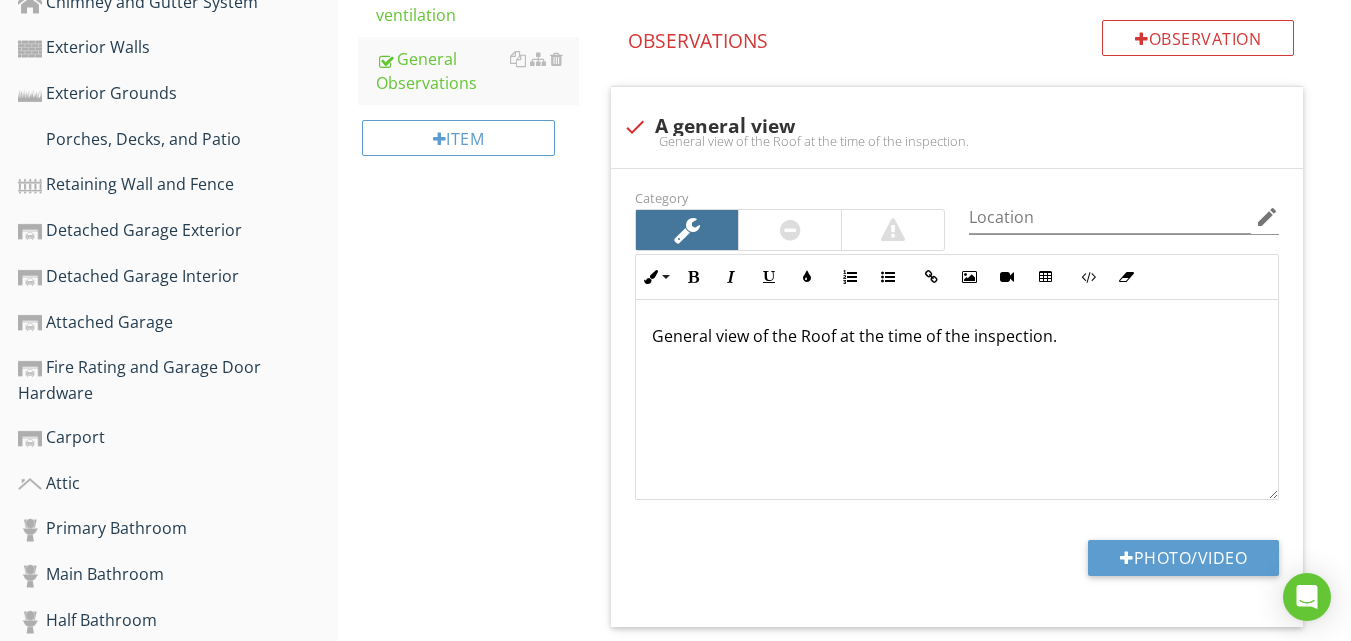 scroll, scrollTop: 658, scrollLeft: 0, axis: vertical 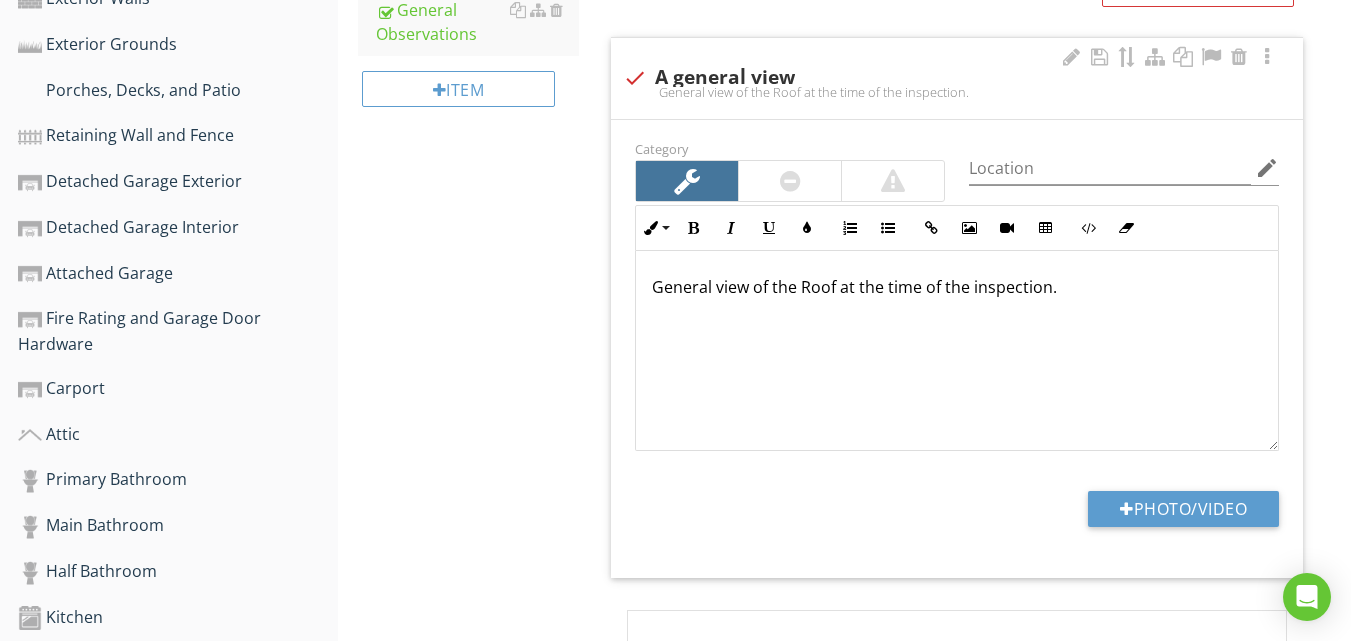 click on "General view of the Roof at the time of the inspection." at bounding box center (957, 351) 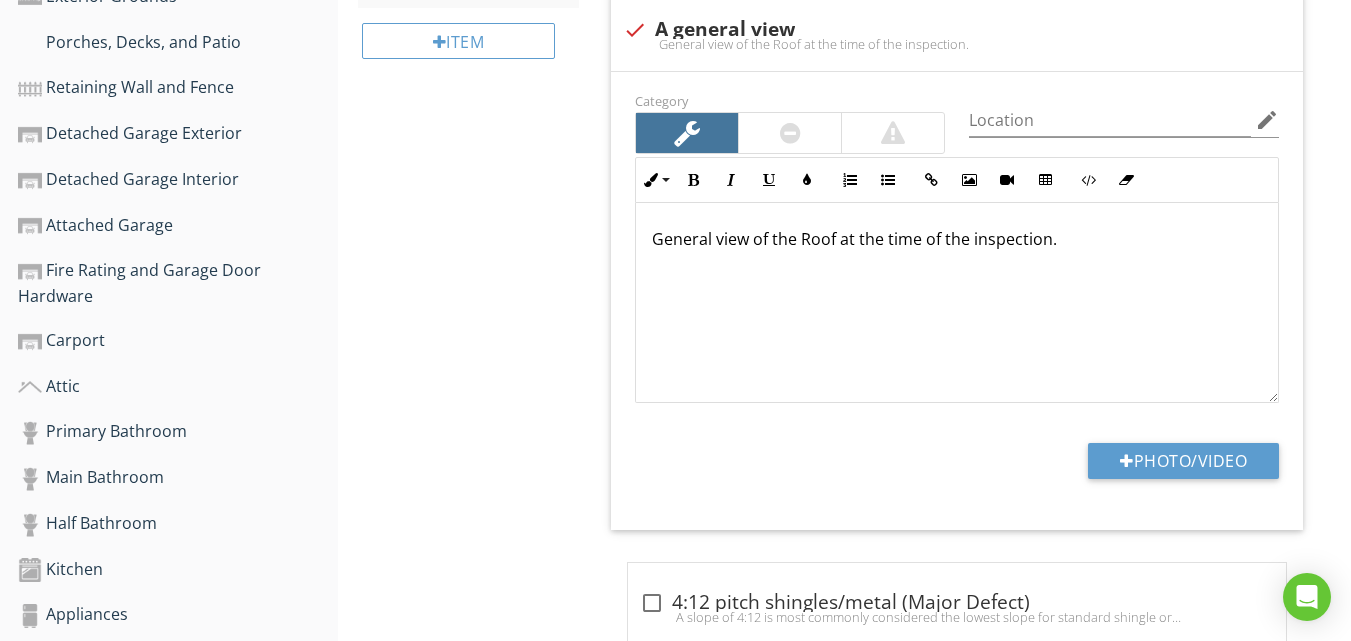 scroll, scrollTop: 820, scrollLeft: 0, axis: vertical 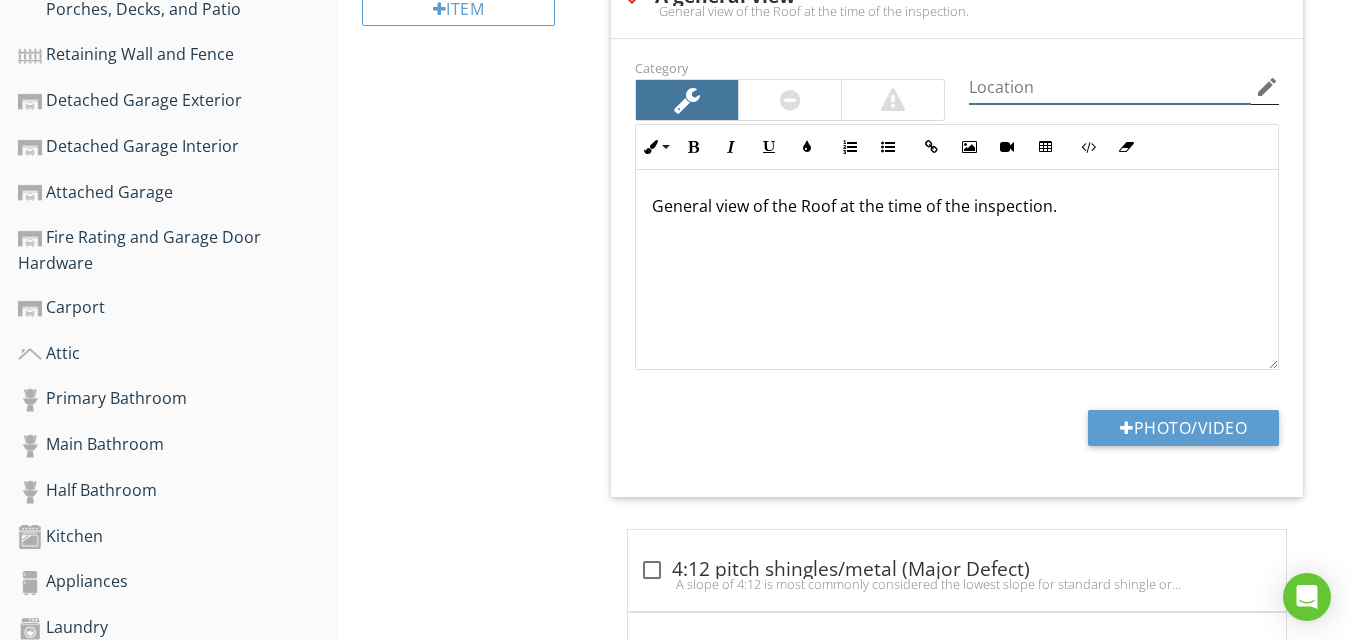 click at bounding box center [1110, 87] 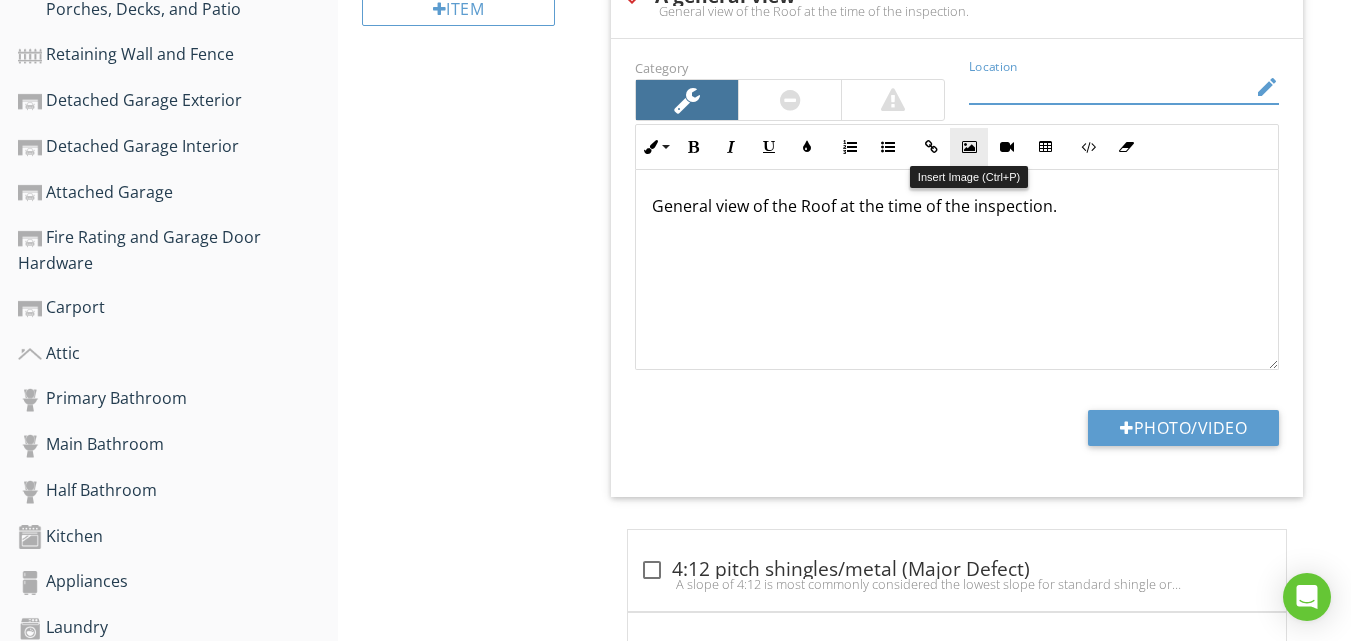 click at bounding box center (969, 147) 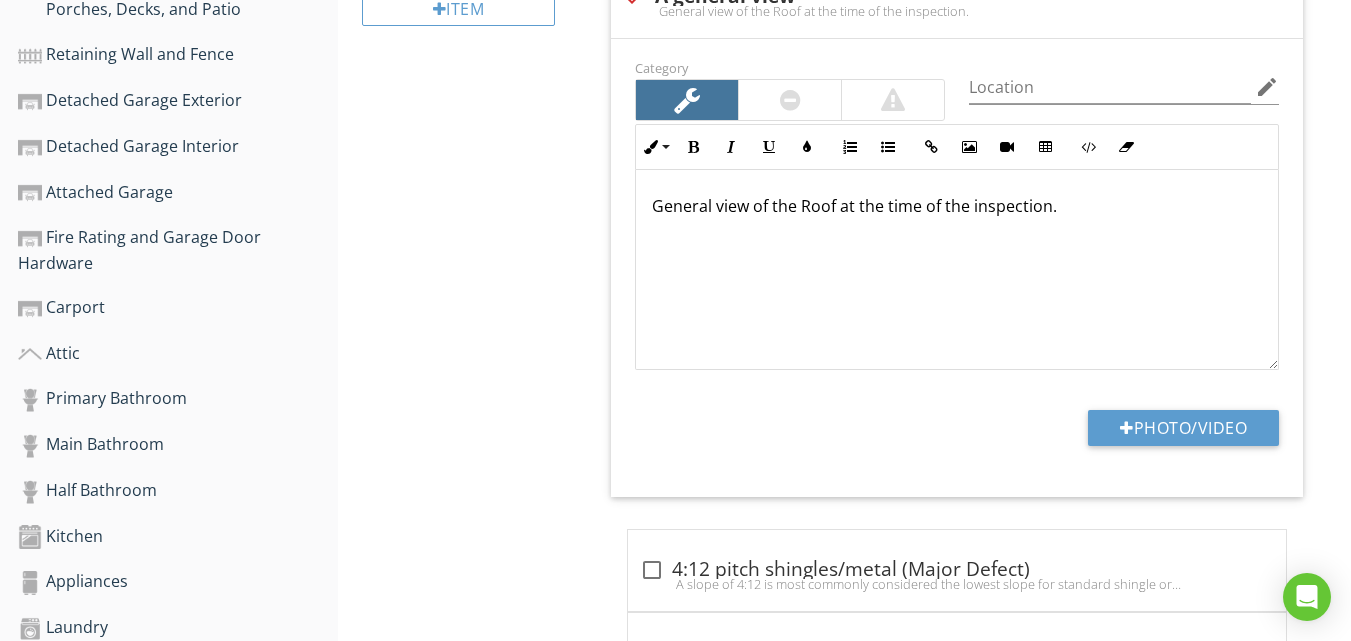 click on "Roofing and Ventilation
Roof Inspected From:
Roof type
Roof covering
Visual roof approximate age
Defects observed
Roof penetrations
Roof ventilation
General  Observations
Item
General  Observations
Info
Information
Limitations
Limitations
Observation
Observations
check
A general view
General view of the Roof at the time of the inspection.
Category                 Location edit       Inline Style Bold" at bounding box center (844, 4170) 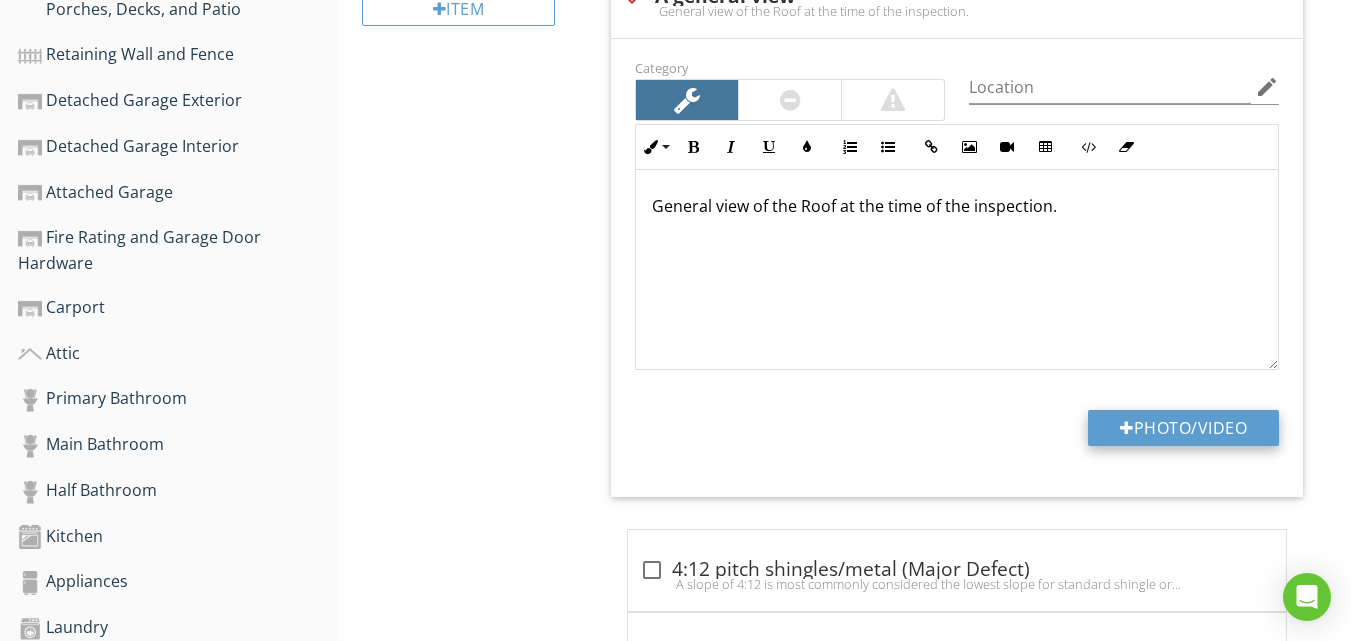 click on "Photo/Video" at bounding box center [1183, 428] 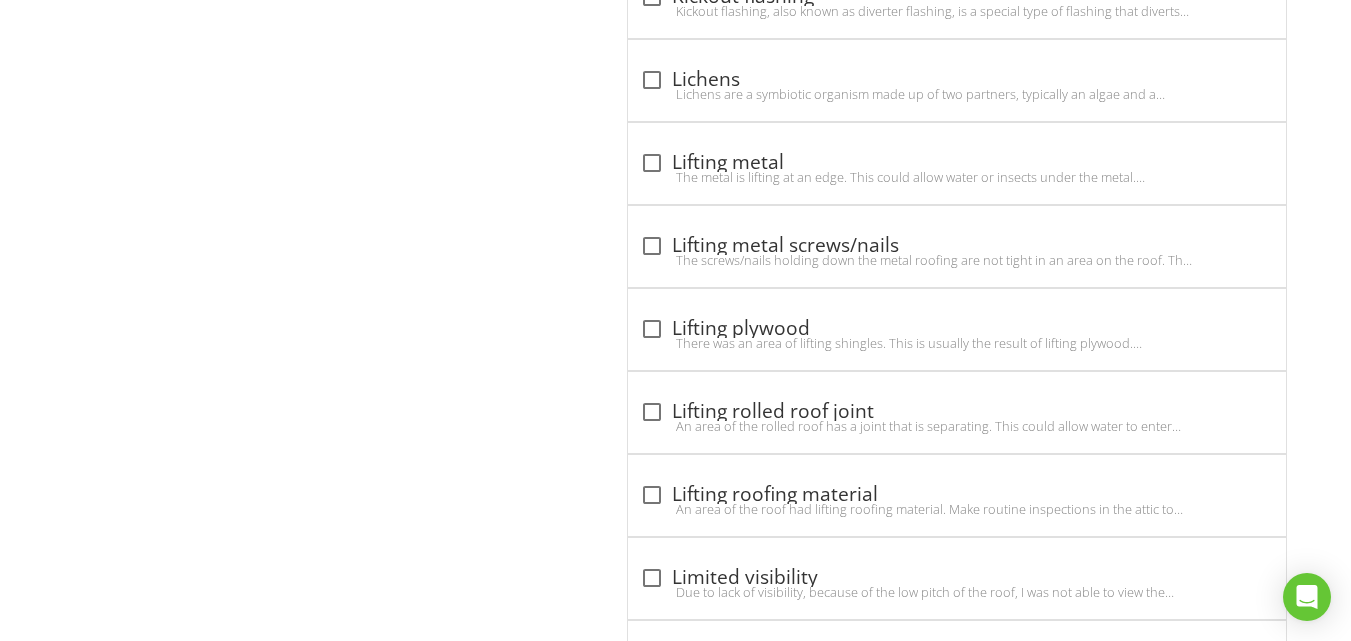 scroll, scrollTop: 4513, scrollLeft: 0, axis: vertical 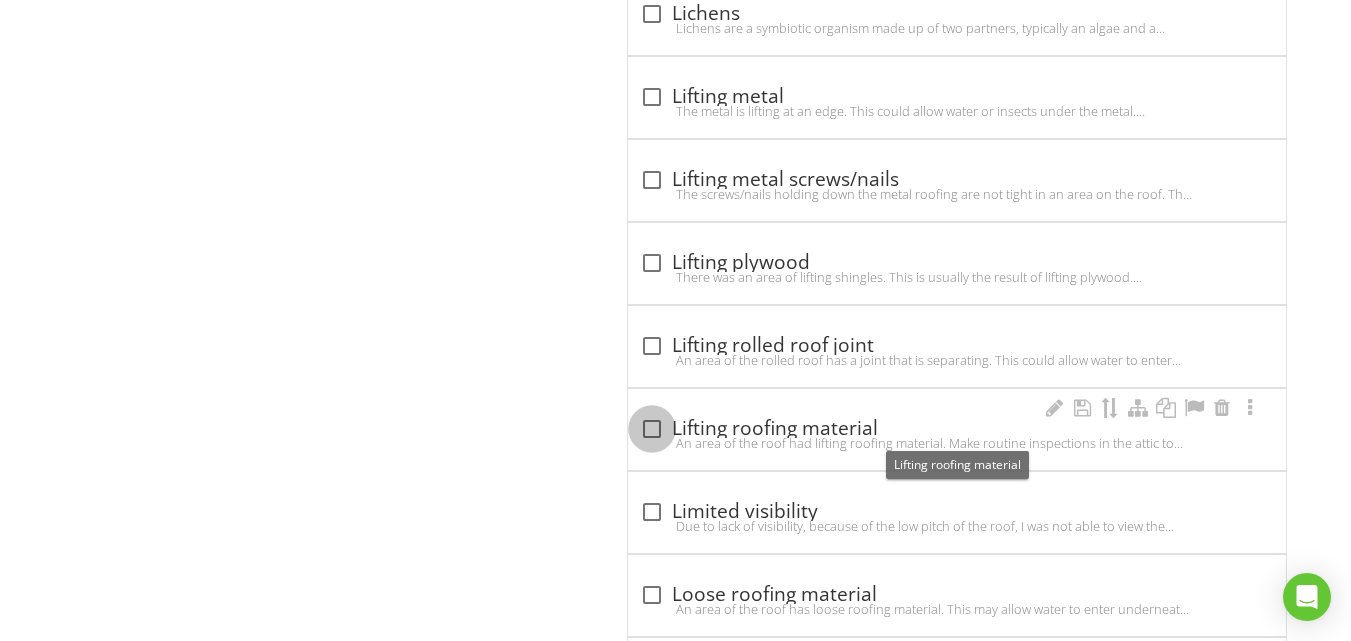 click at bounding box center [652, 429] 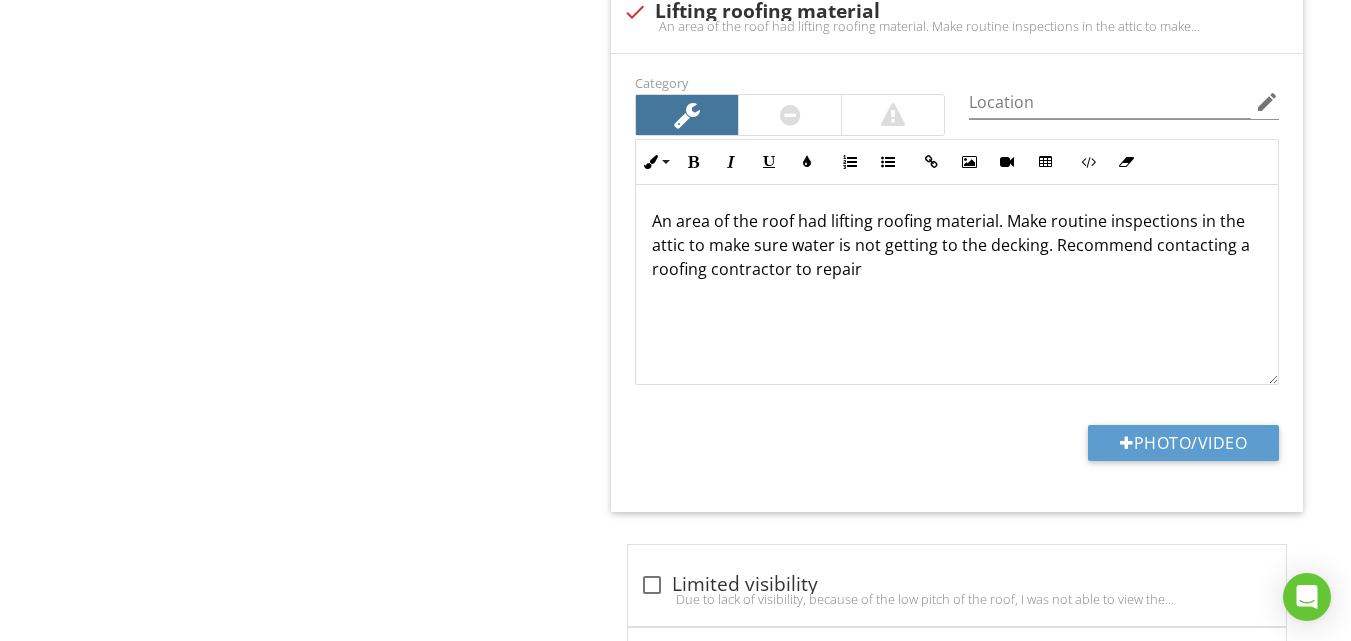 scroll, scrollTop: 5031, scrollLeft: 0, axis: vertical 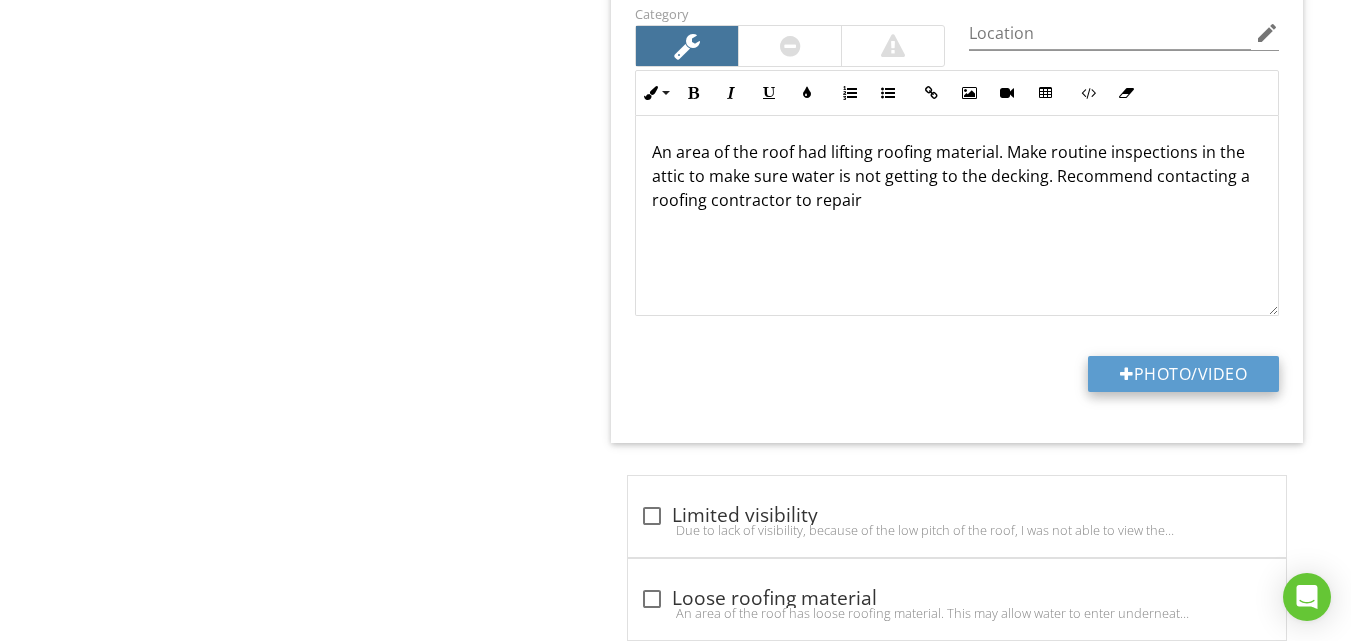 click on "Photo/Video" at bounding box center [1183, 374] 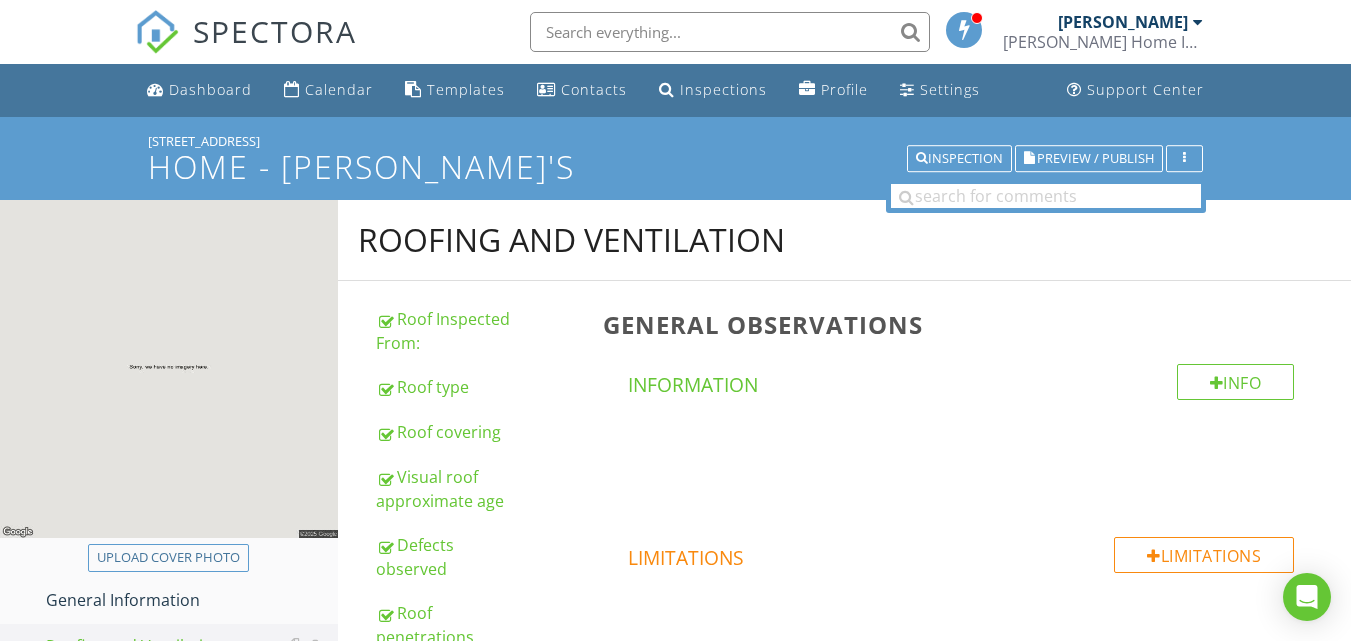 scroll, scrollTop: 6151, scrollLeft: 0, axis: vertical 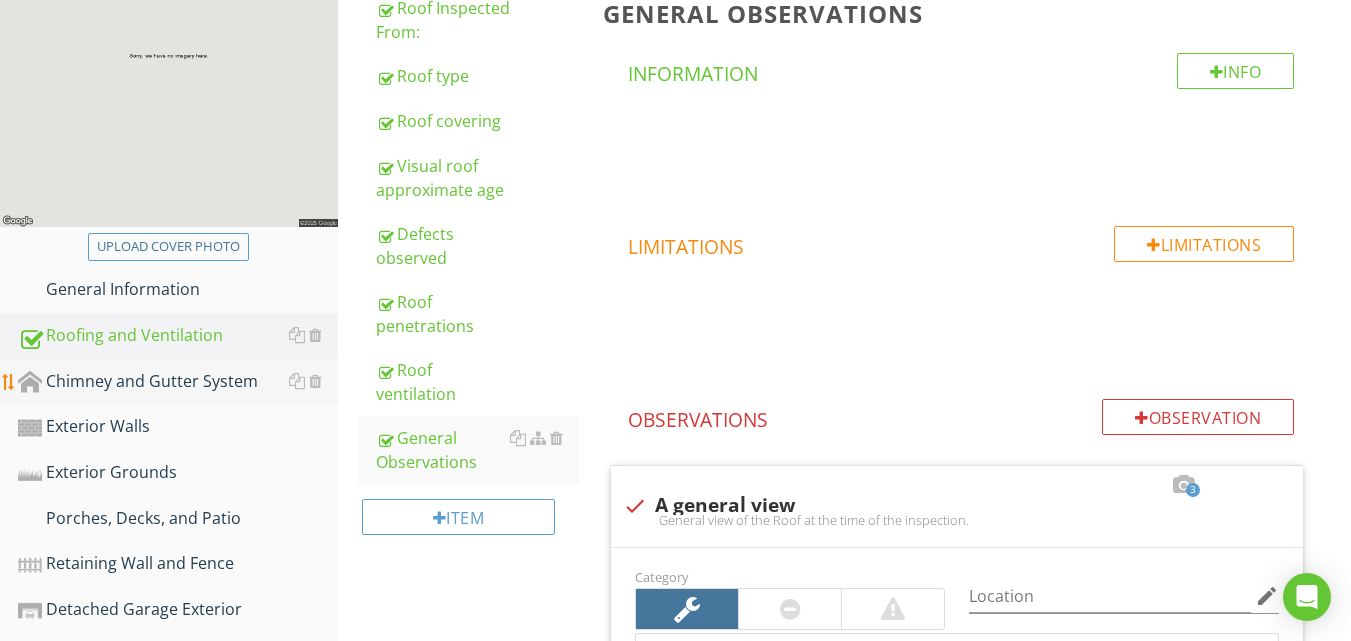 click on "Chimney and Gutter System" at bounding box center (178, 382) 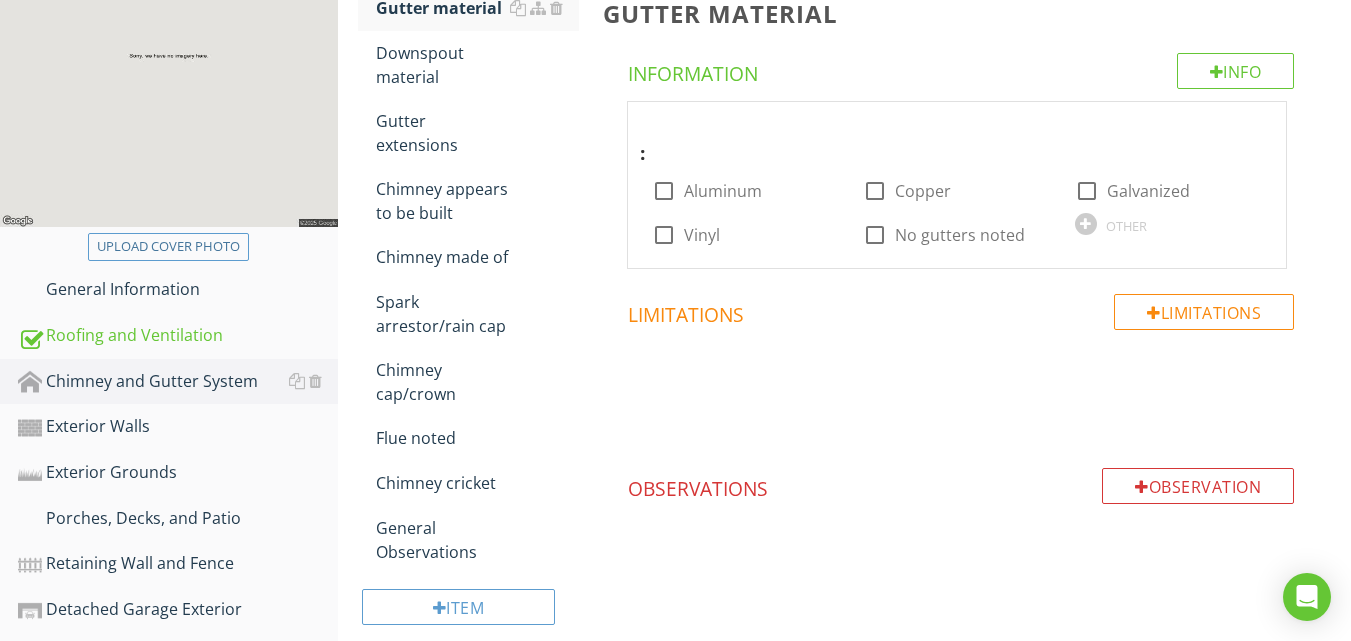 scroll, scrollTop: 0, scrollLeft: 0, axis: both 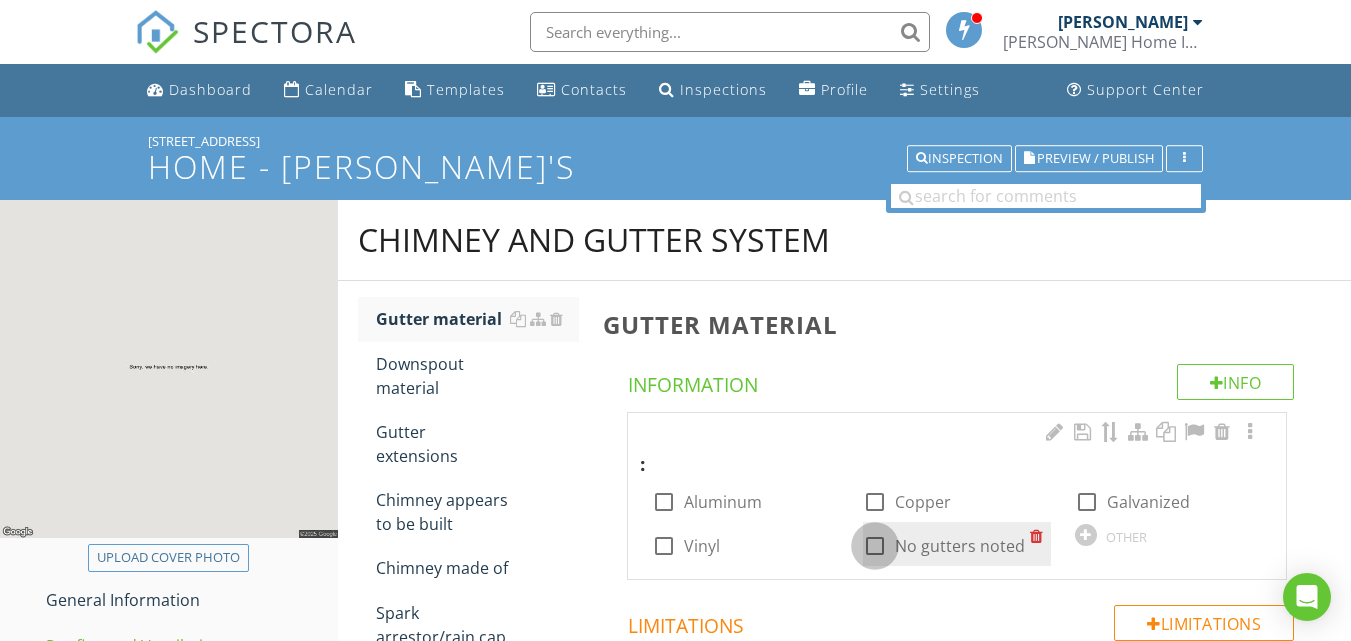 click at bounding box center [875, 546] 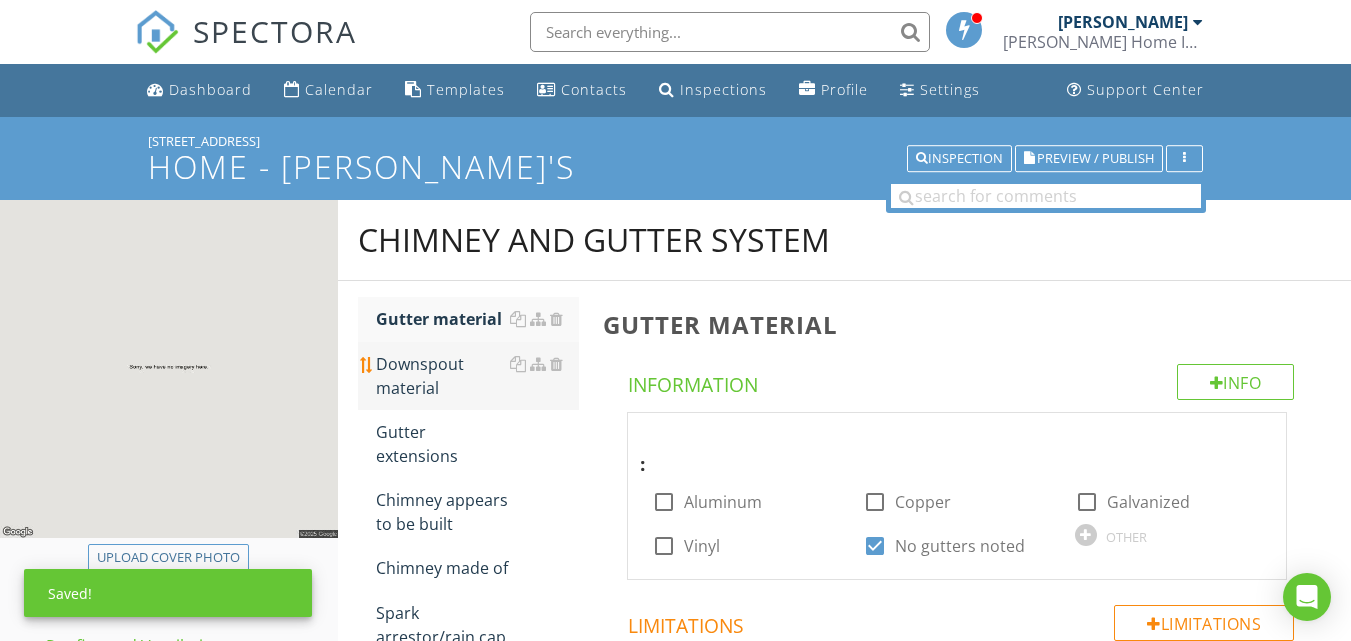 click on "Downspout material" at bounding box center [477, 376] 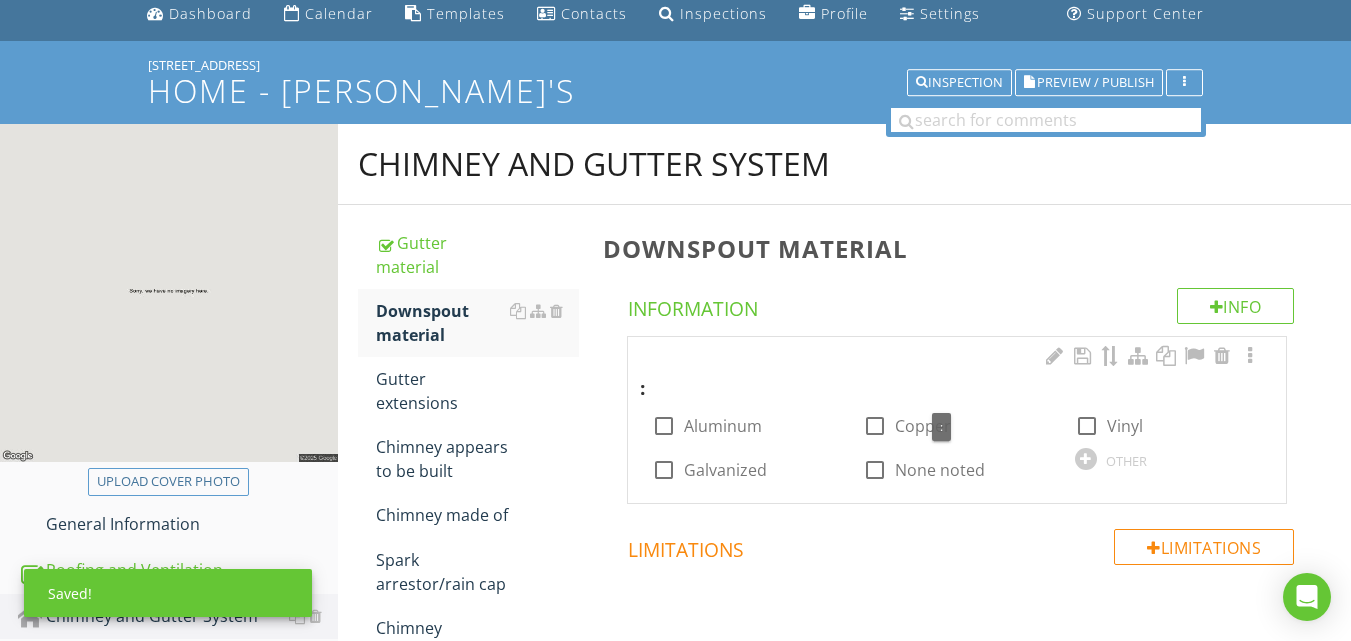 scroll, scrollTop: 80, scrollLeft: 0, axis: vertical 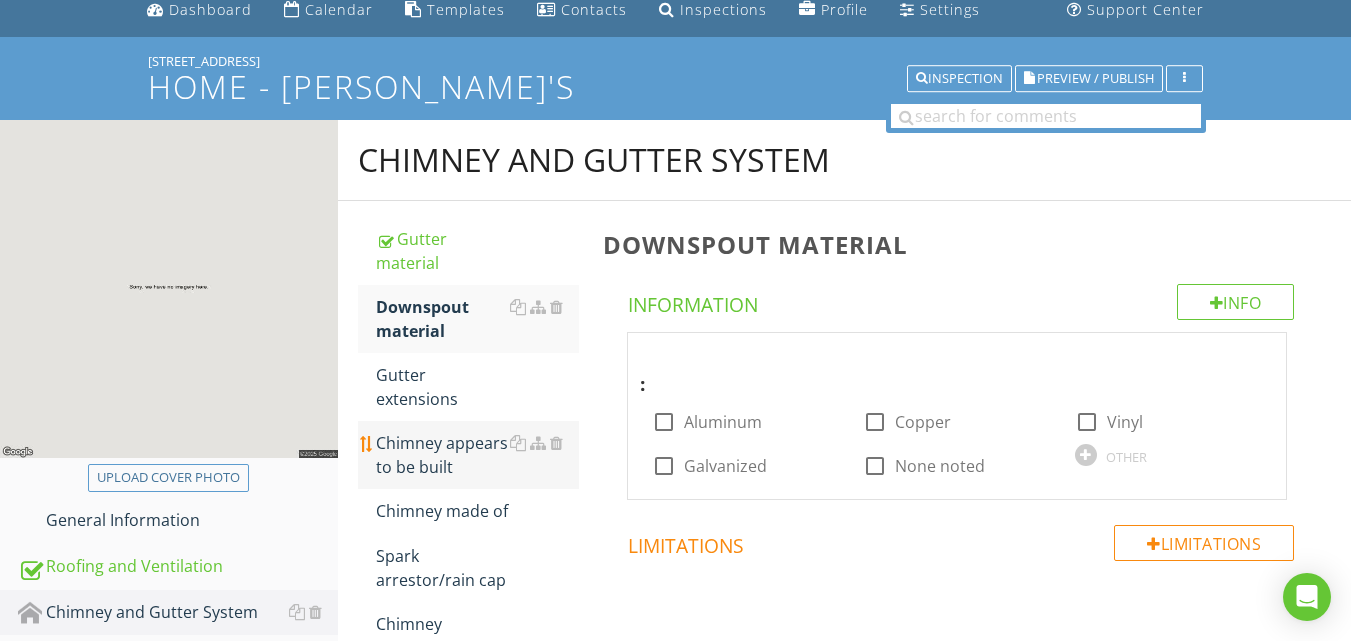 click on "Chimney appears to be built" at bounding box center [477, 455] 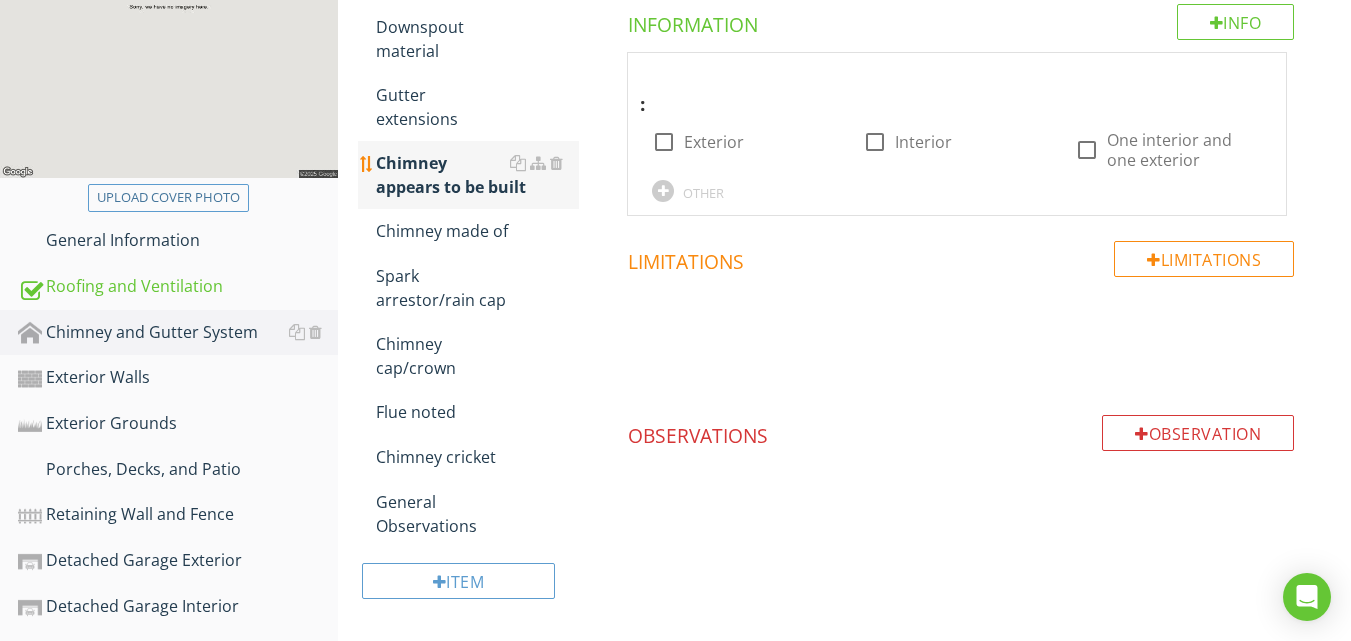 scroll, scrollTop: 400, scrollLeft: 0, axis: vertical 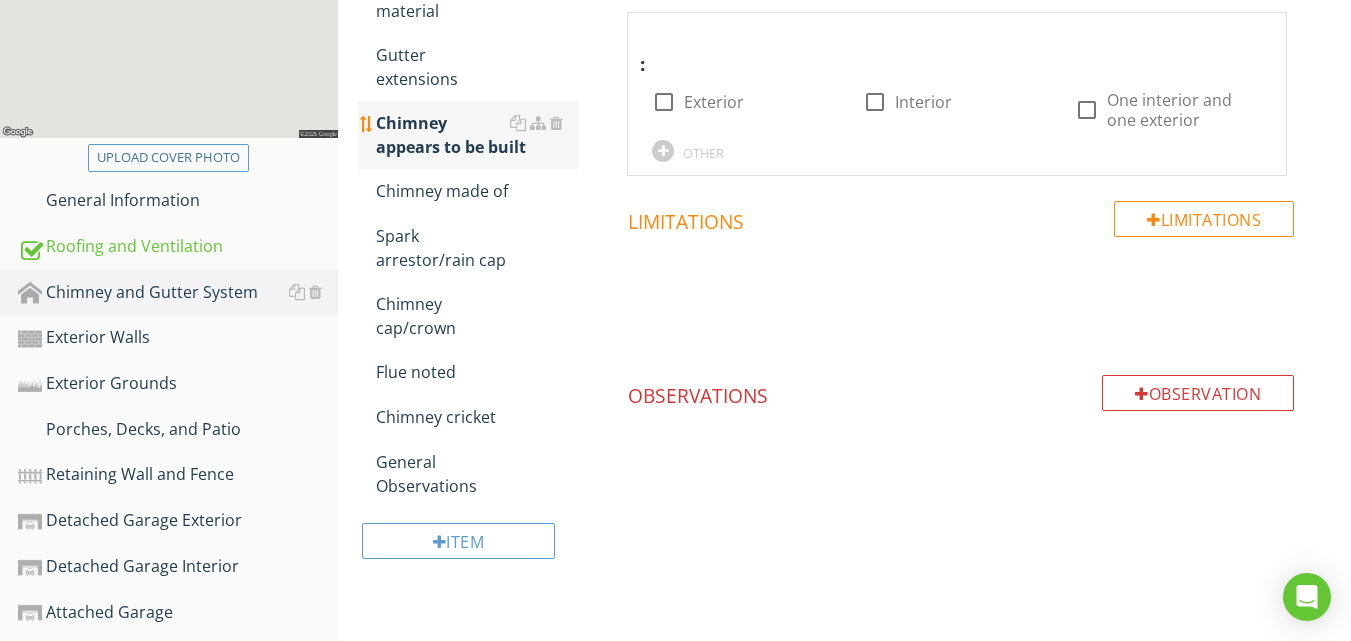 click on "General  Observations" at bounding box center [477, 474] 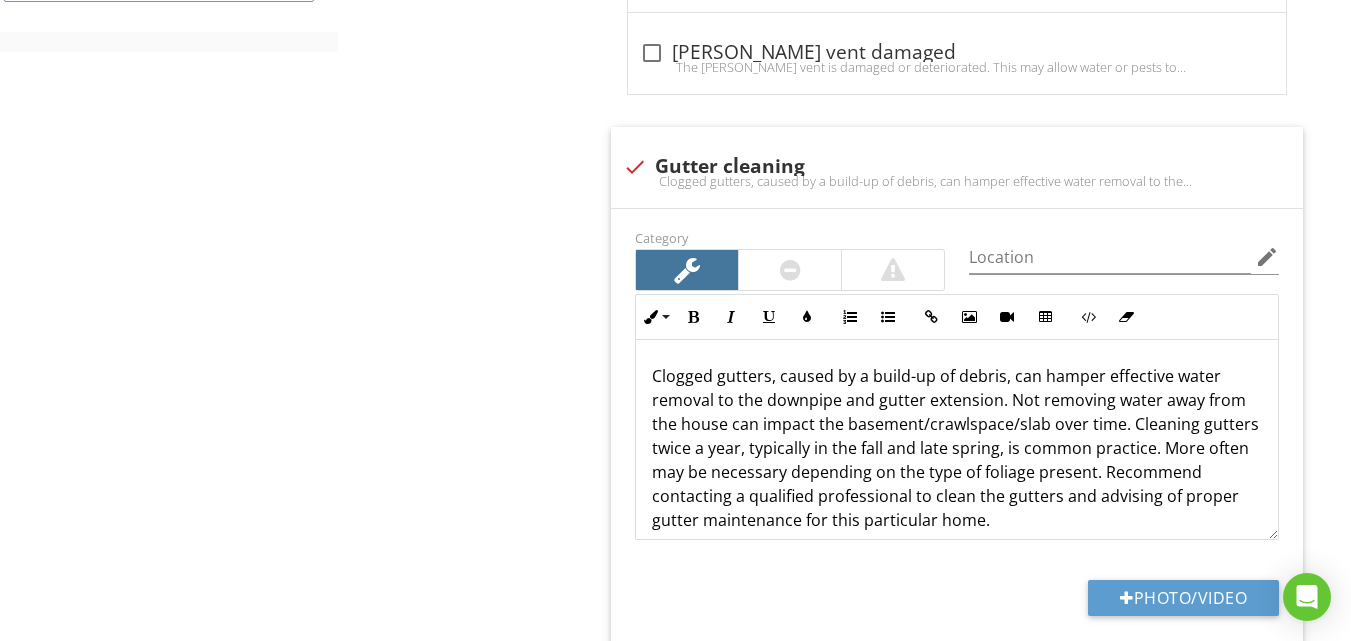 scroll, scrollTop: 2472, scrollLeft: 0, axis: vertical 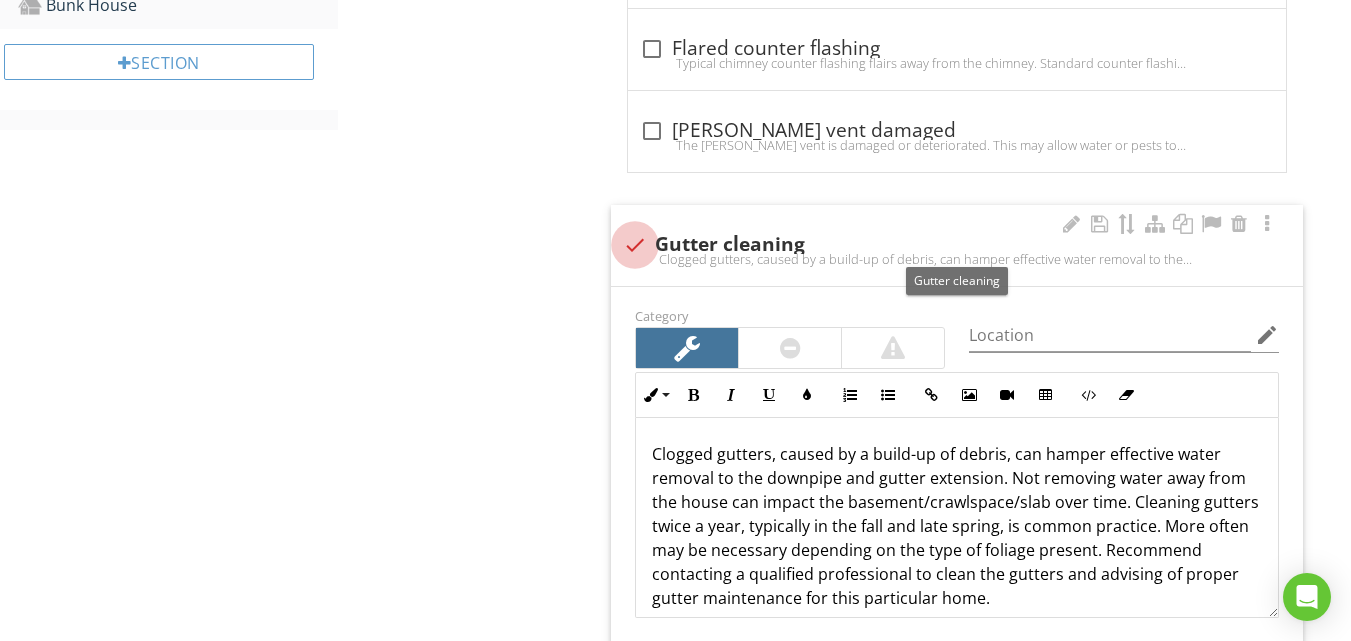 click at bounding box center [635, 245] 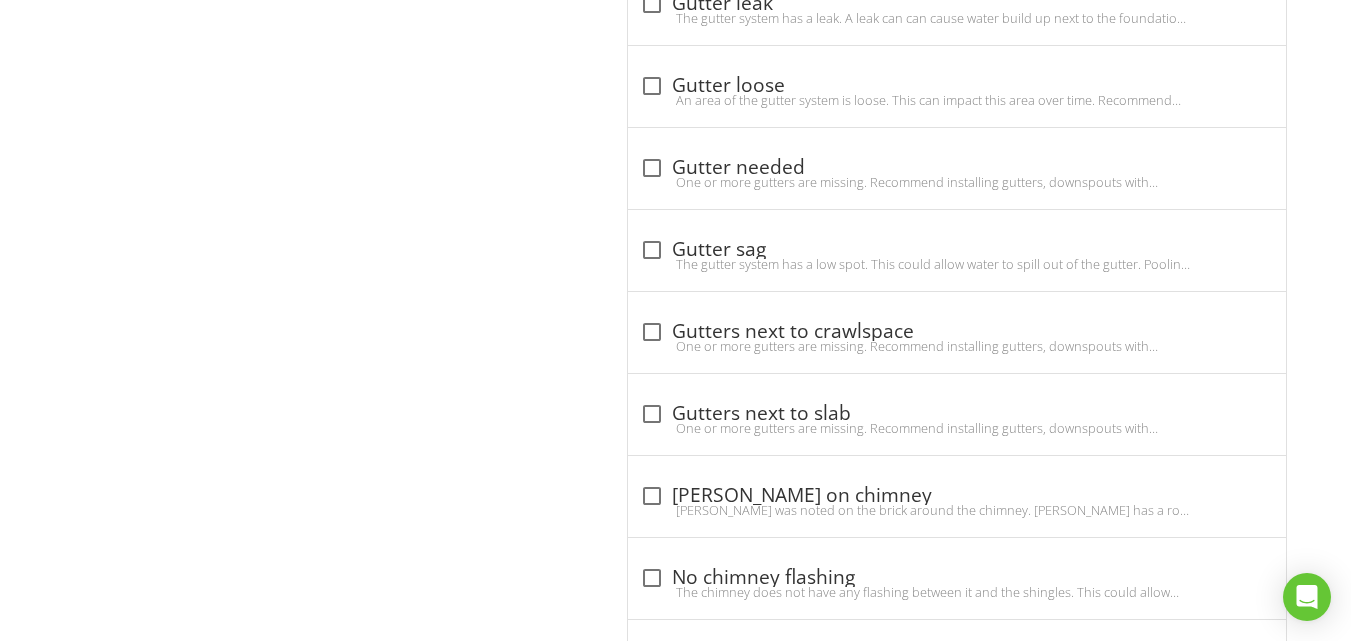 scroll, scrollTop: 3076, scrollLeft: 0, axis: vertical 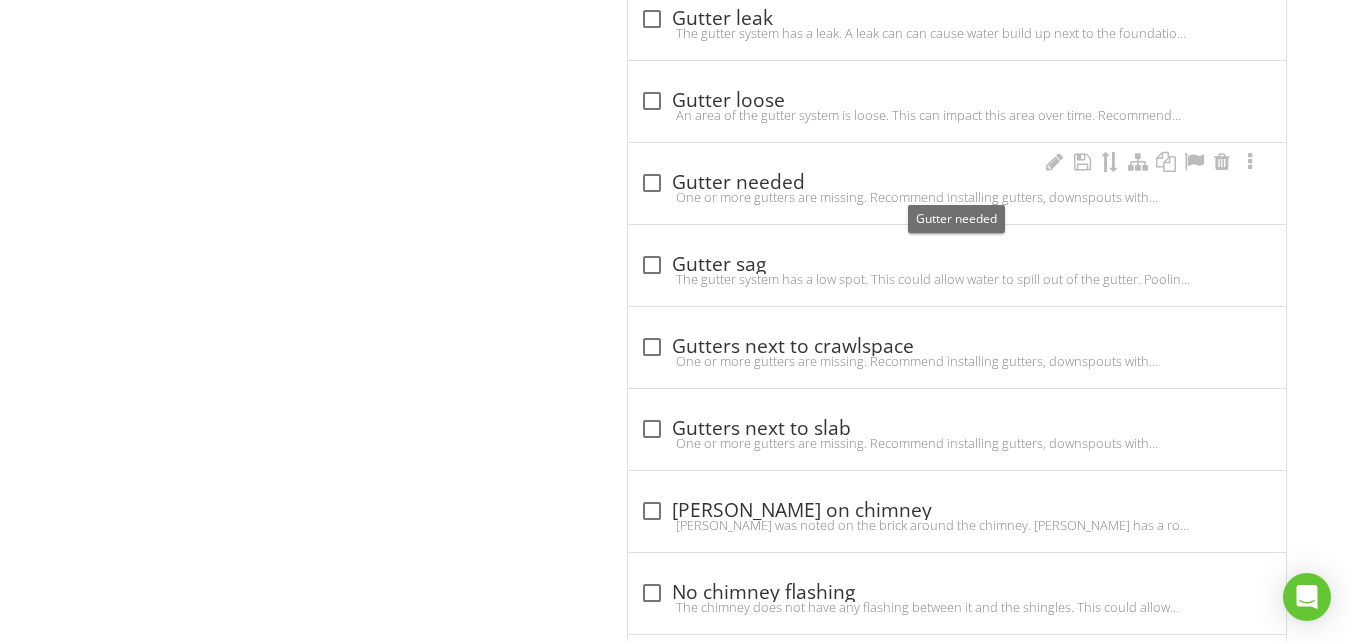 click at bounding box center [652, 183] 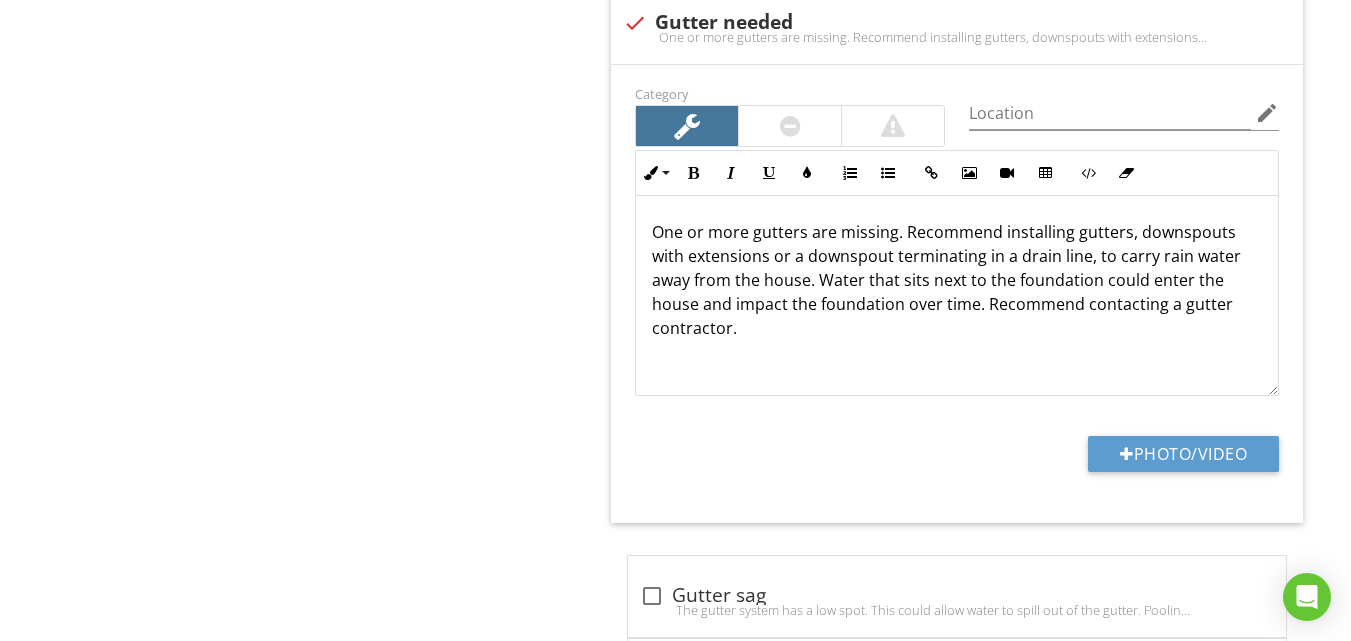 scroll, scrollTop: 3303, scrollLeft: 0, axis: vertical 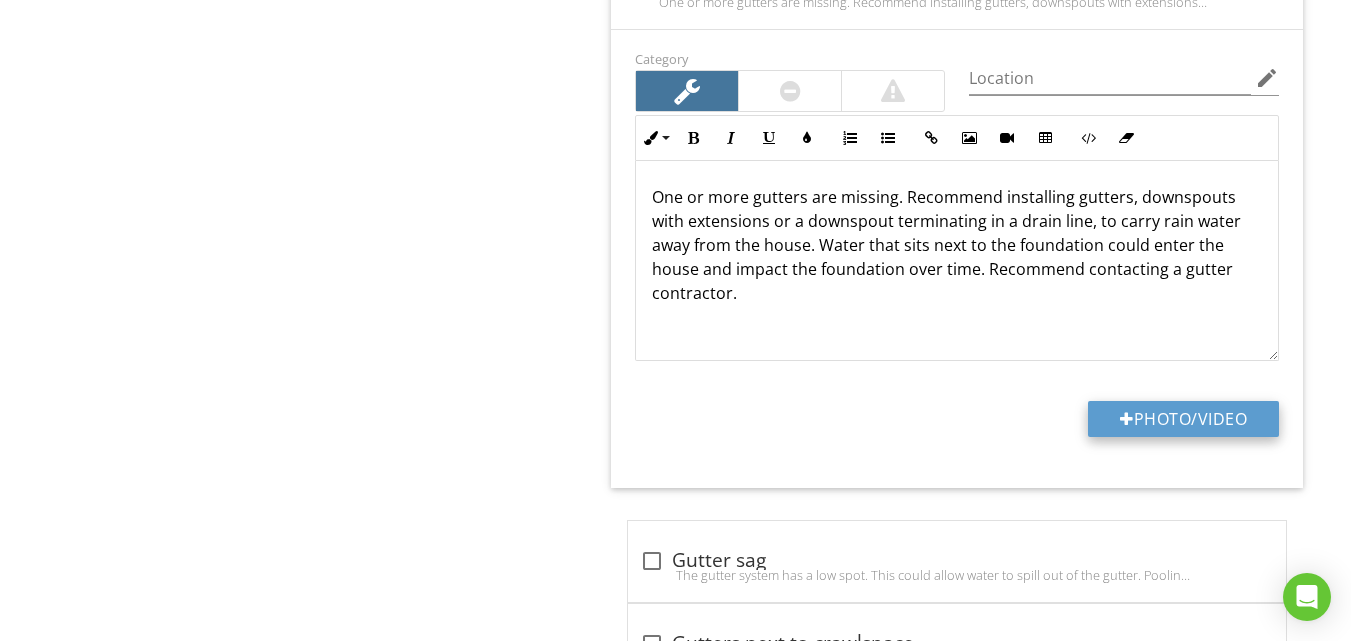click on "Photo/Video" at bounding box center [1183, 419] 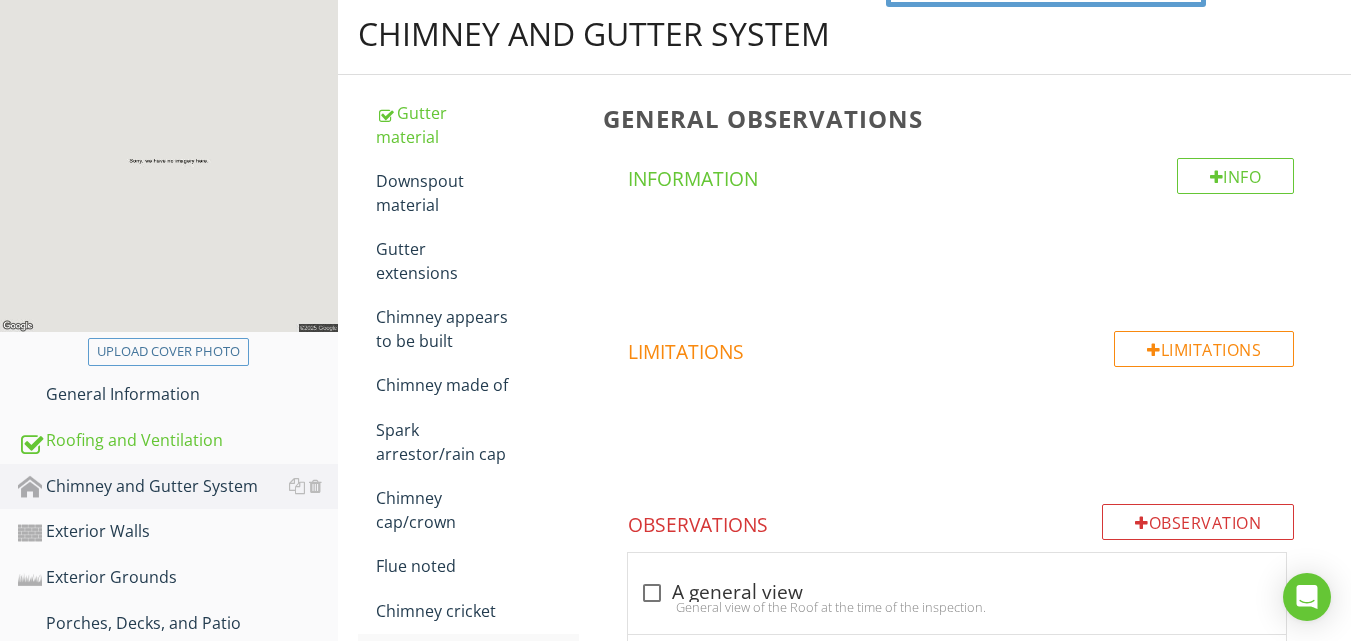 scroll, scrollTop: 116, scrollLeft: 0, axis: vertical 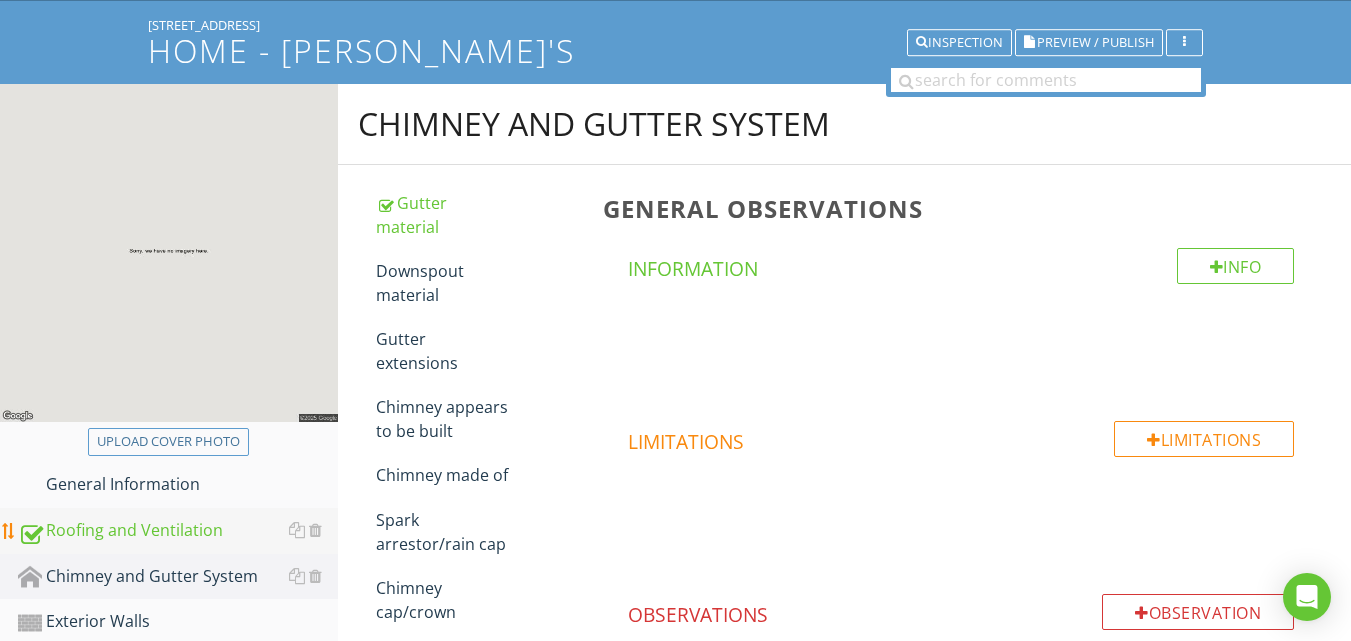 click on "Roofing and Ventilation" at bounding box center [178, 531] 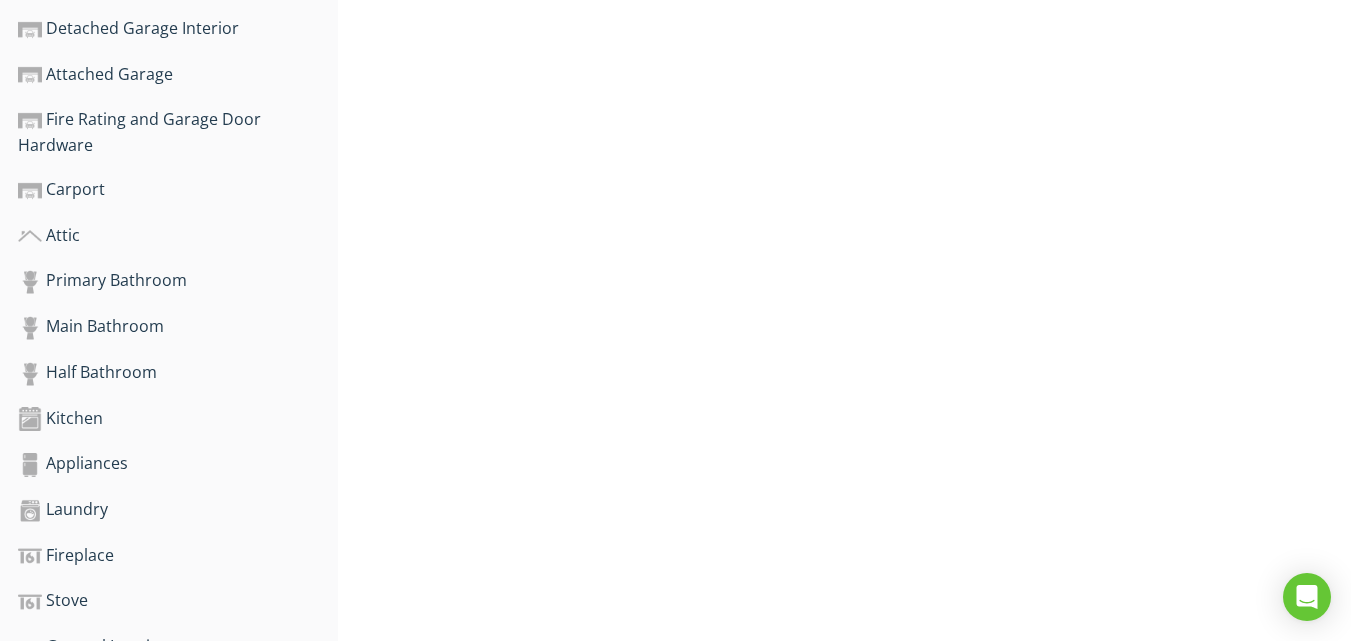 scroll, scrollTop: 1101, scrollLeft: 0, axis: vertical 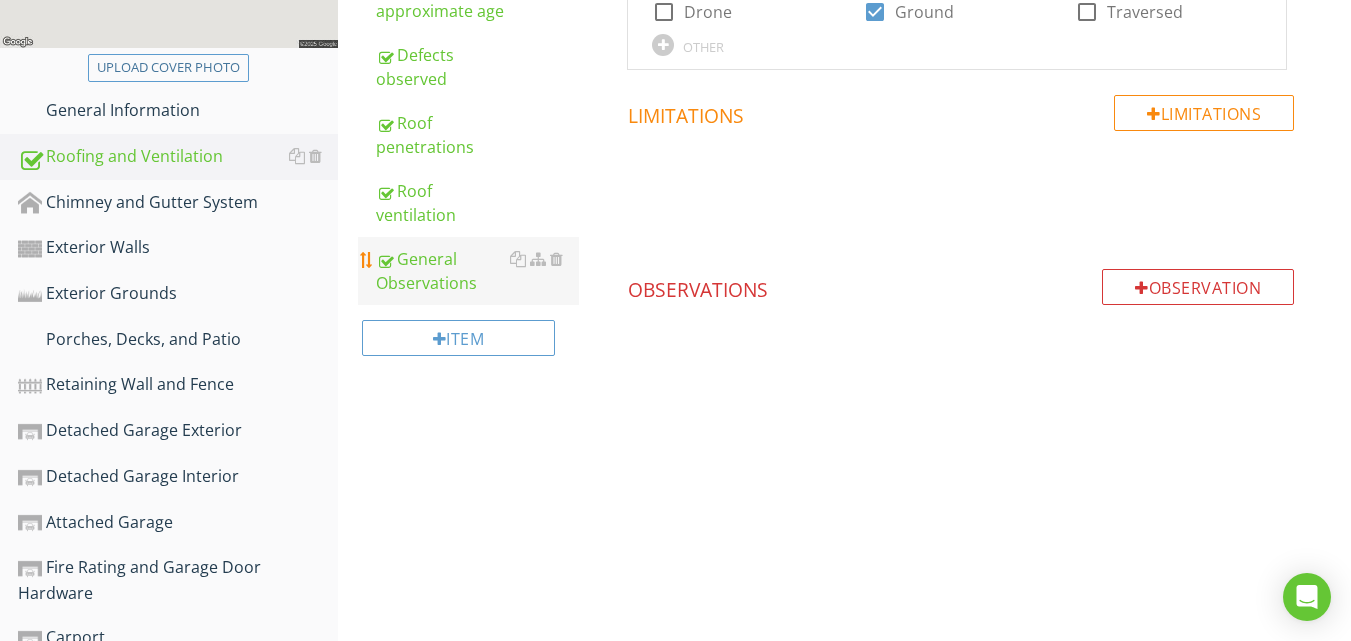 click on "General  Observations" at bounding box center (477, 271) 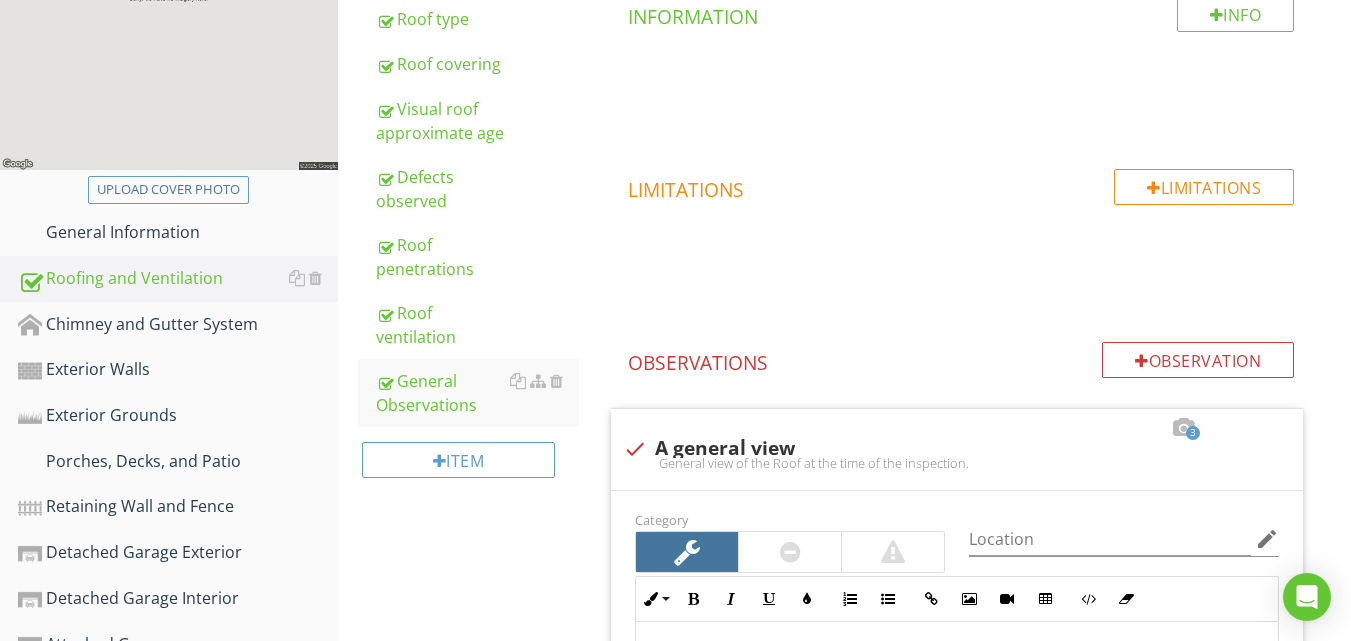 scroll, scrollTop: 420, scrollLeft: 0, axis: vertical 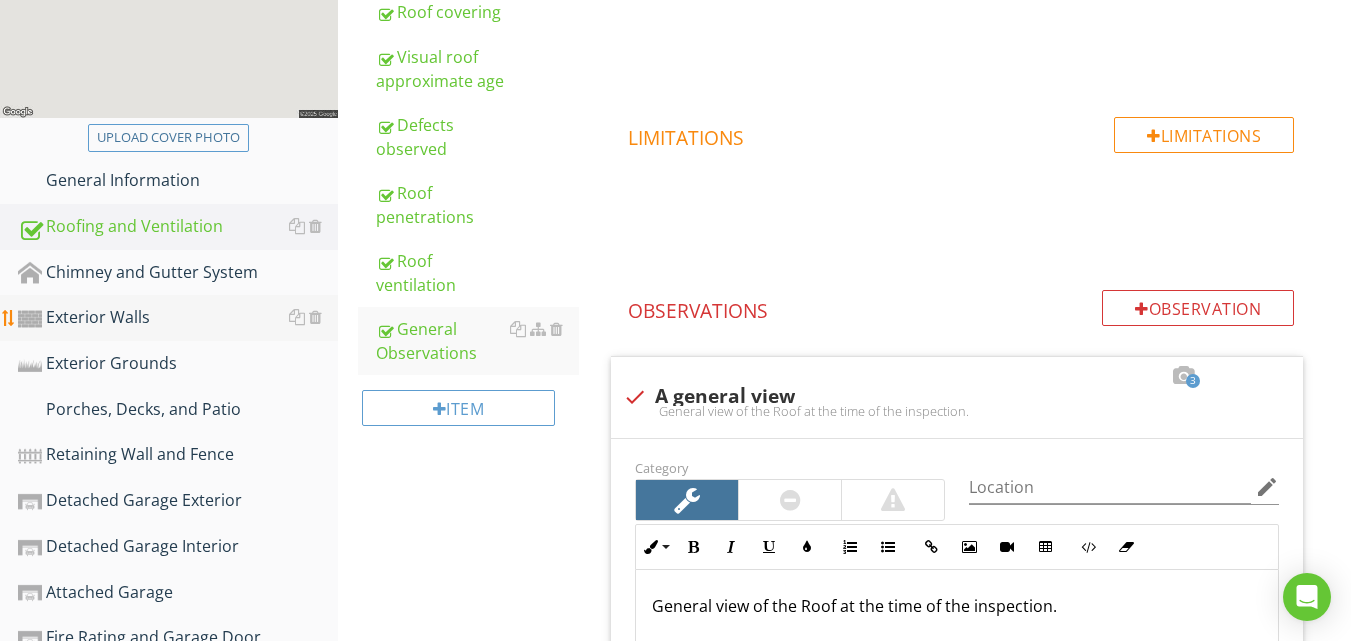 click on "Exterior Walls" at bounding box center [178, 318] 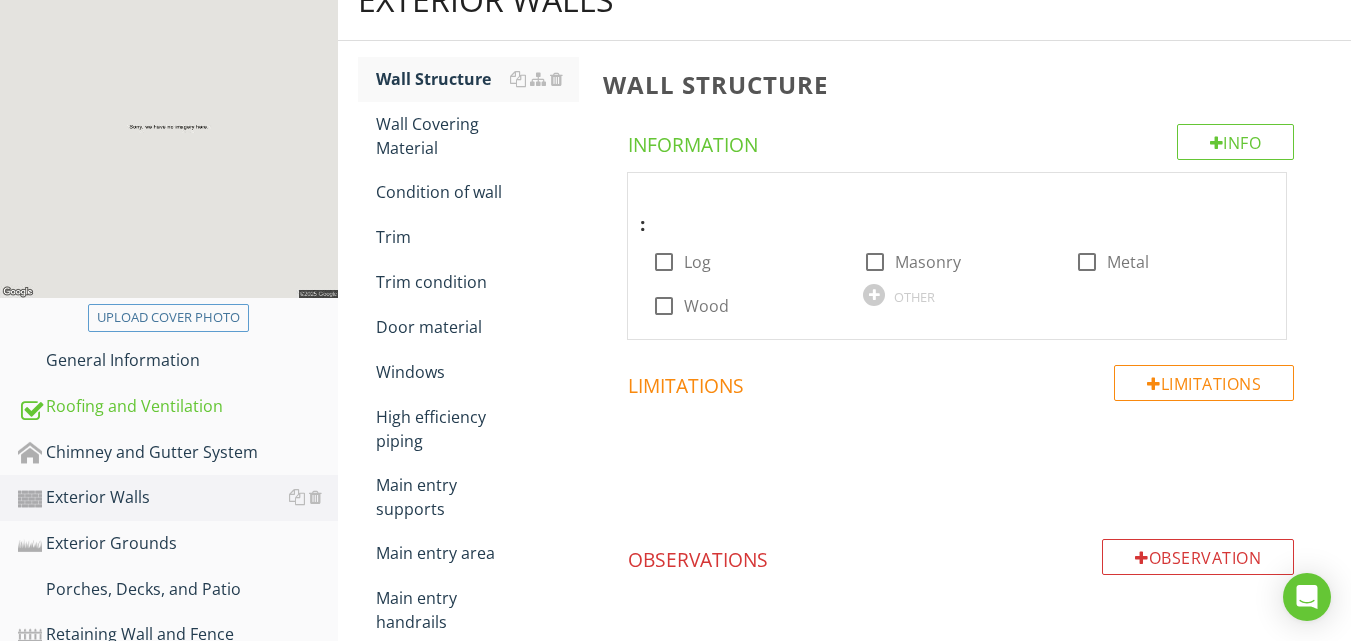 scroll, scrollTop: 214, scrollLeft: 0, axis: vertical 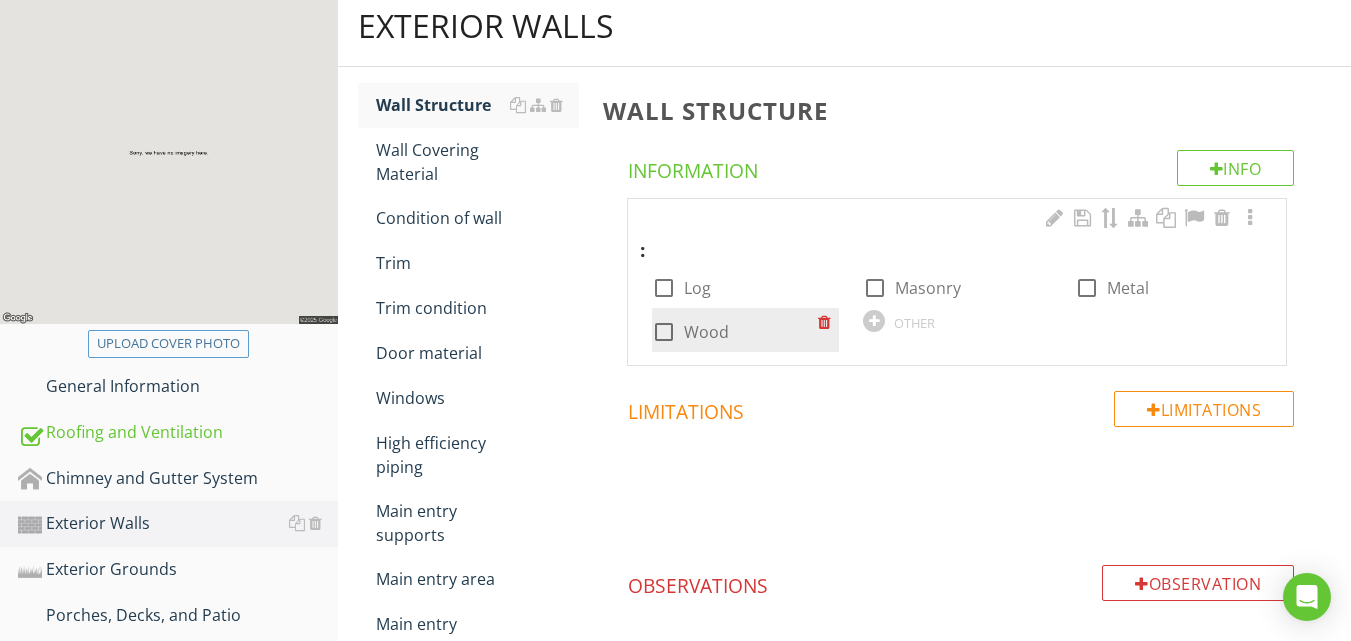 click at bounding box center (664, 332) 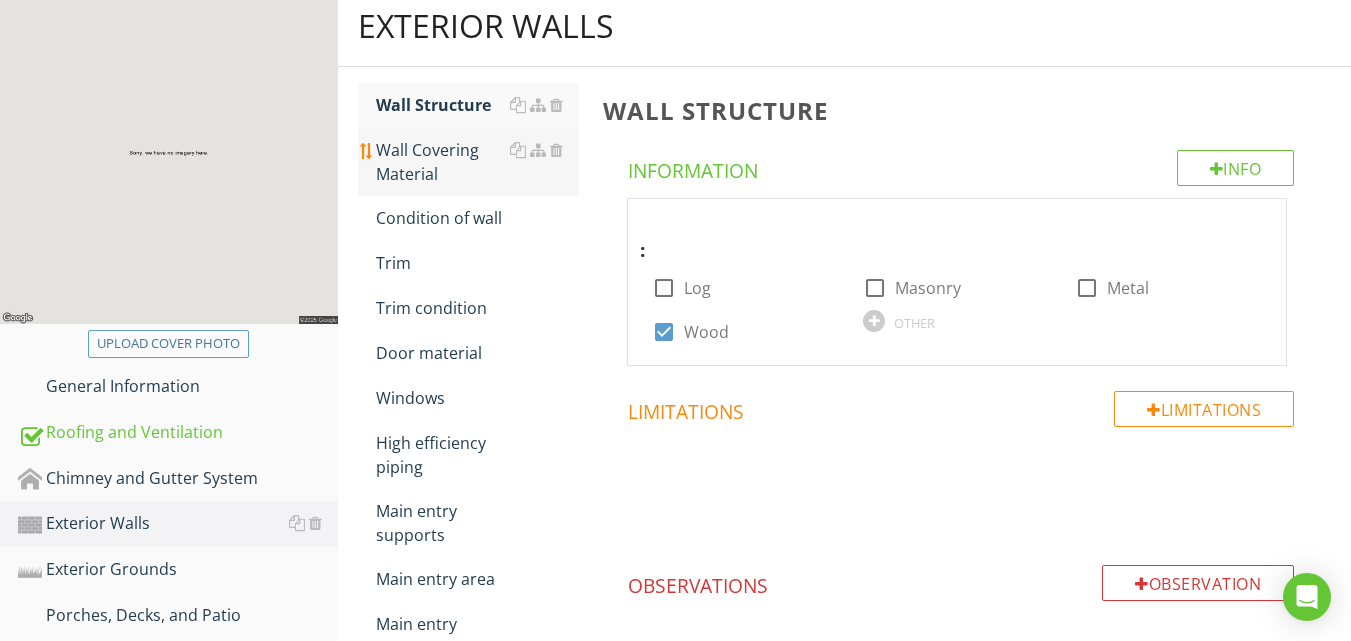 click on "Wall Covering Material" at bounding box center (477, 162) 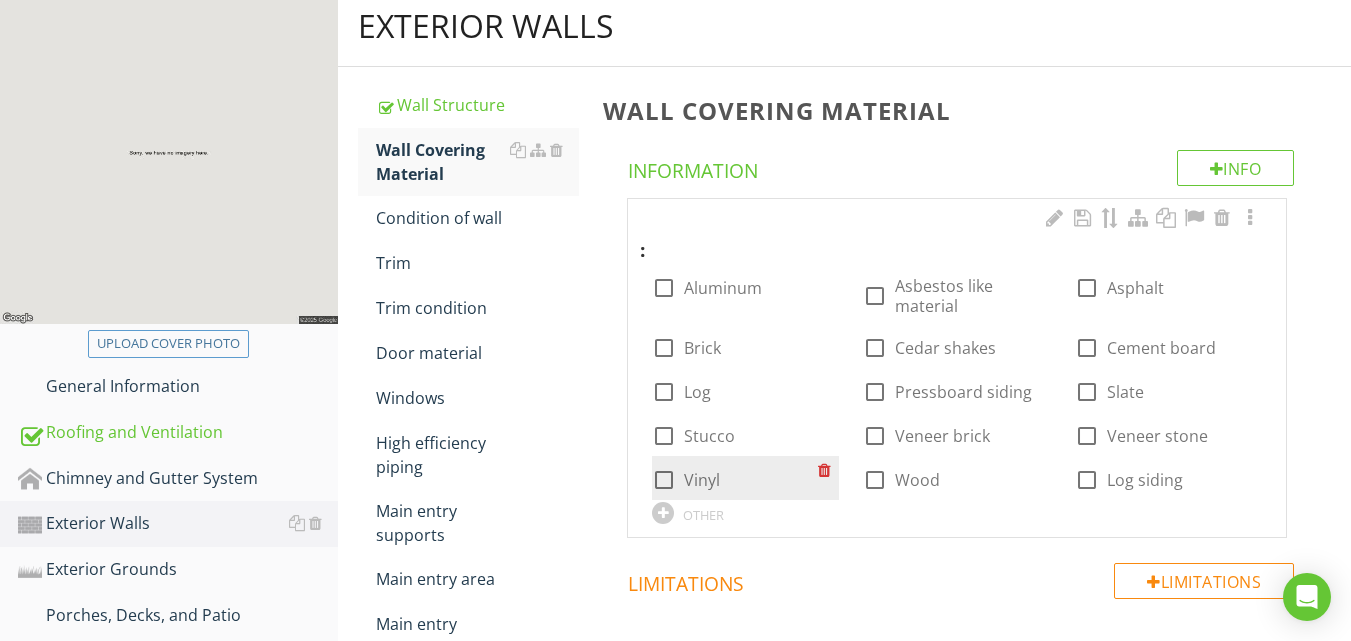 click at bounding box center (664, 480) 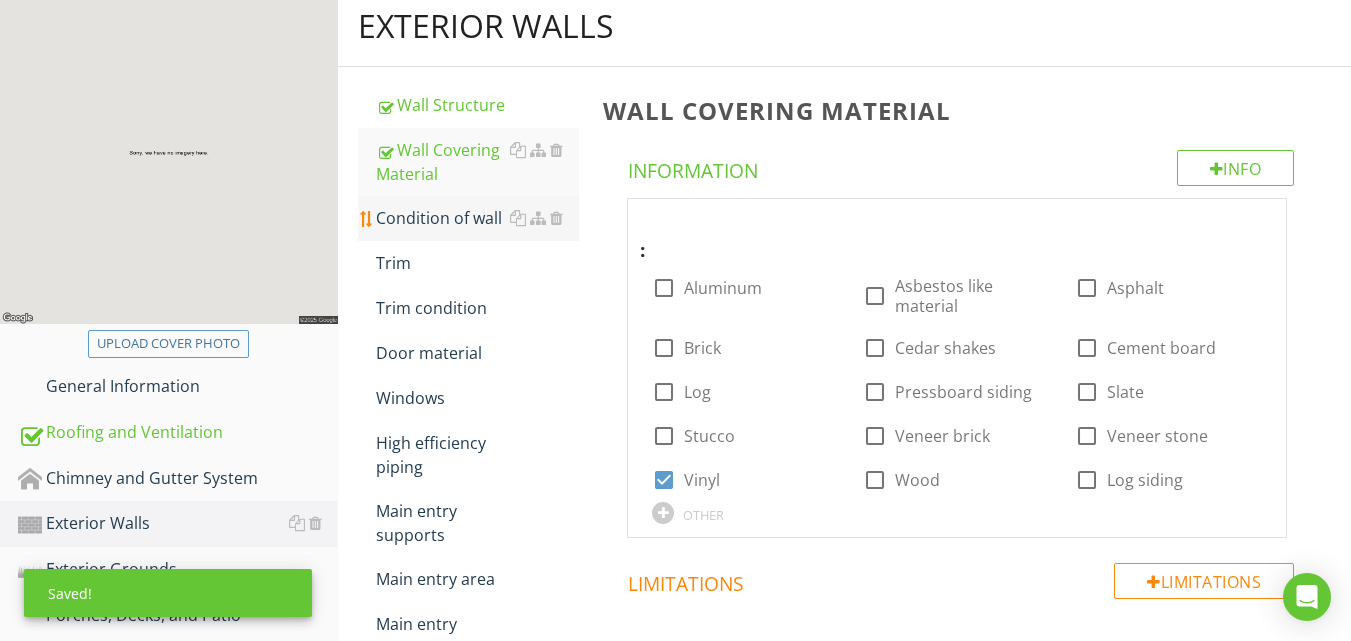 click on "Condition of wall" at bounding box center (477, 218) 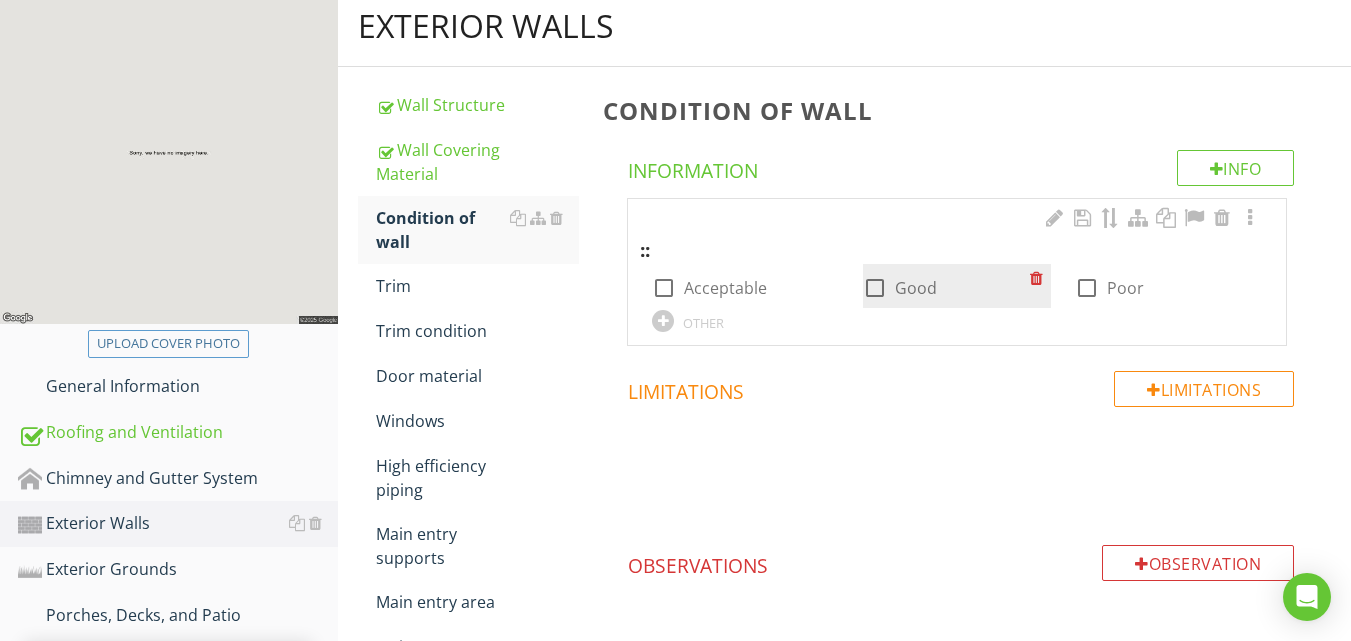 click at bounding box center [875, 288] 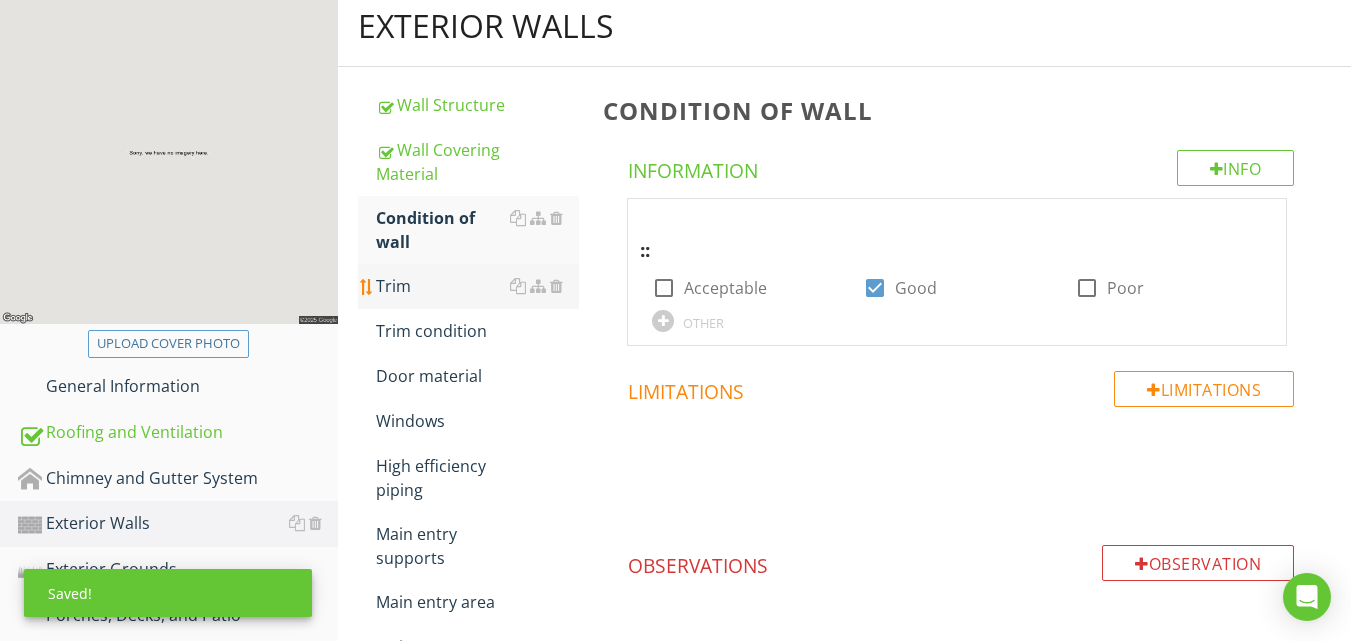 click on "Trim" at bounding box center [477, 286] 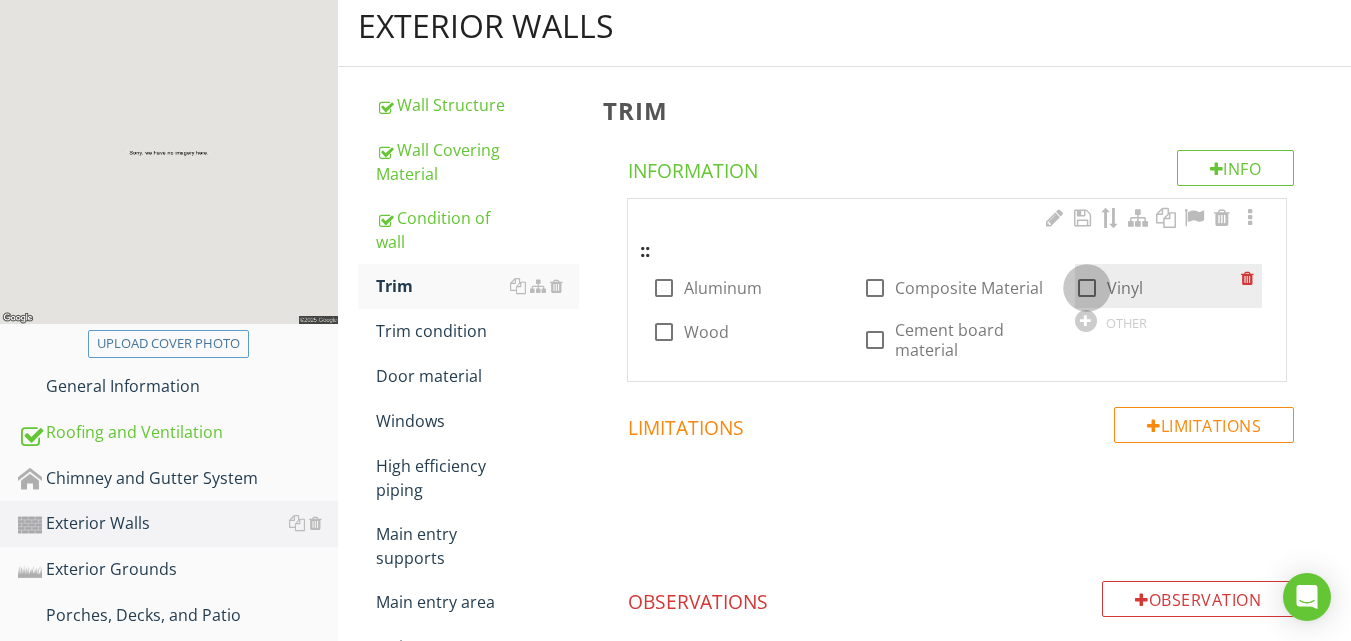 click at bounding box center (1087, 288) 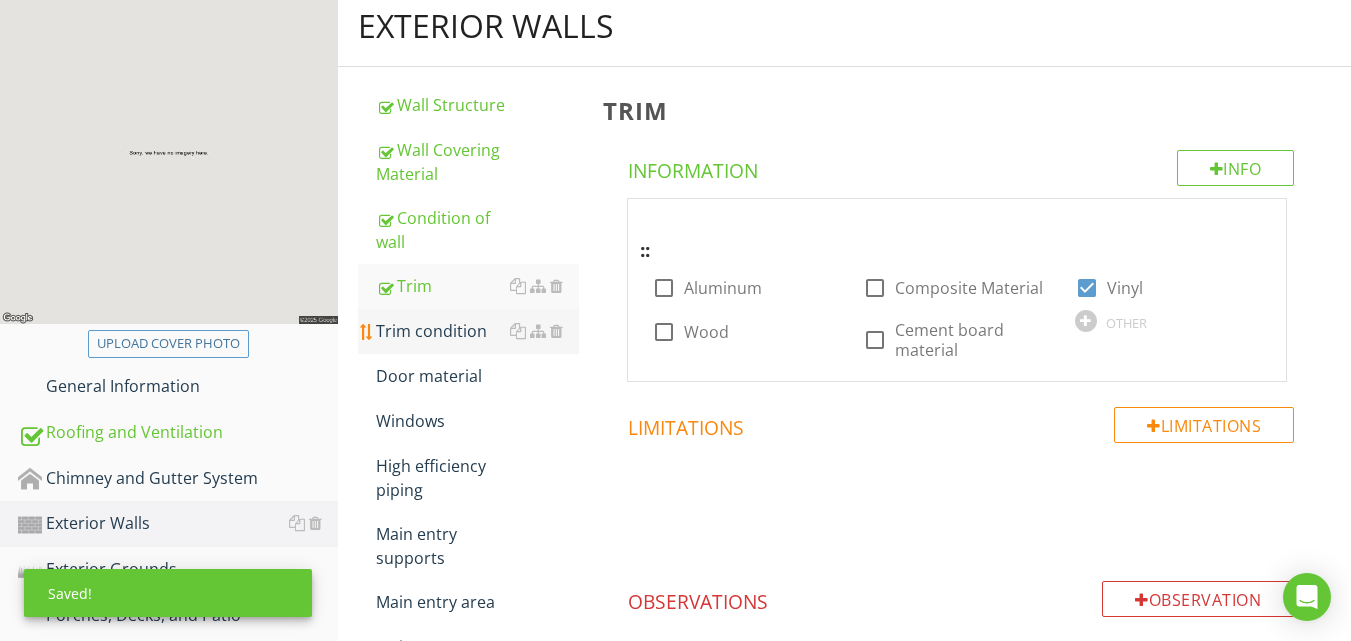 click on "Trim condition" at bounding box center (477, 331) 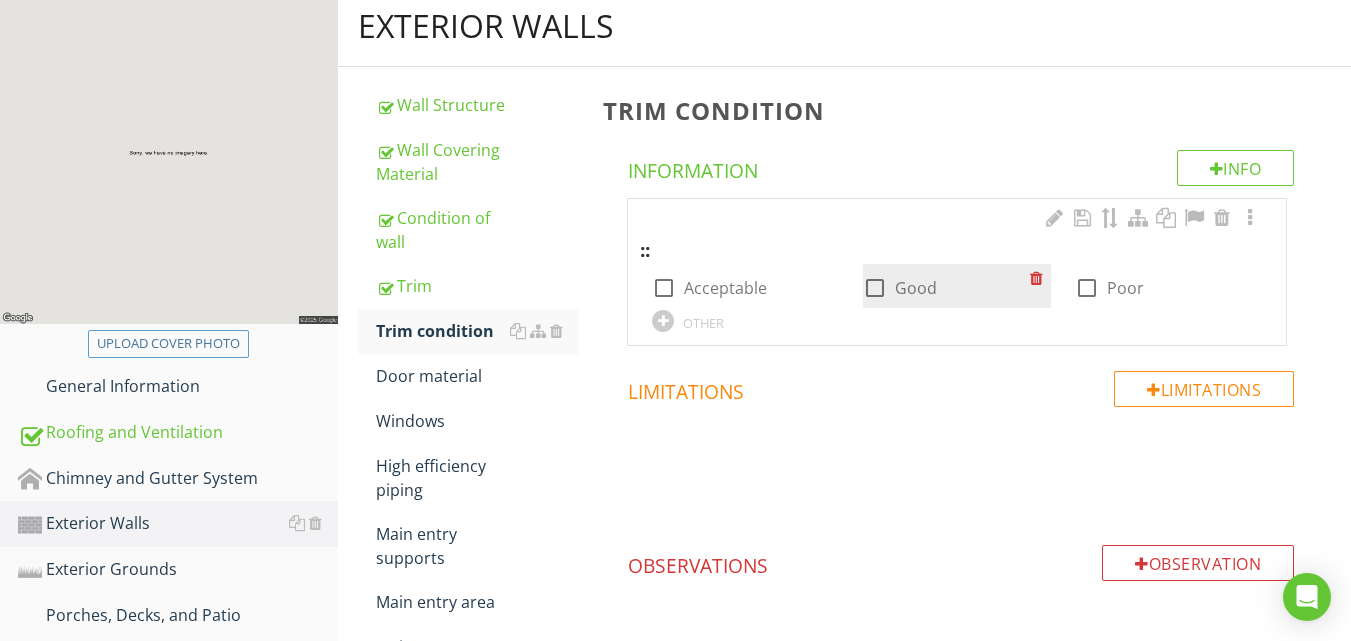 click at bounding box center (875, 288) 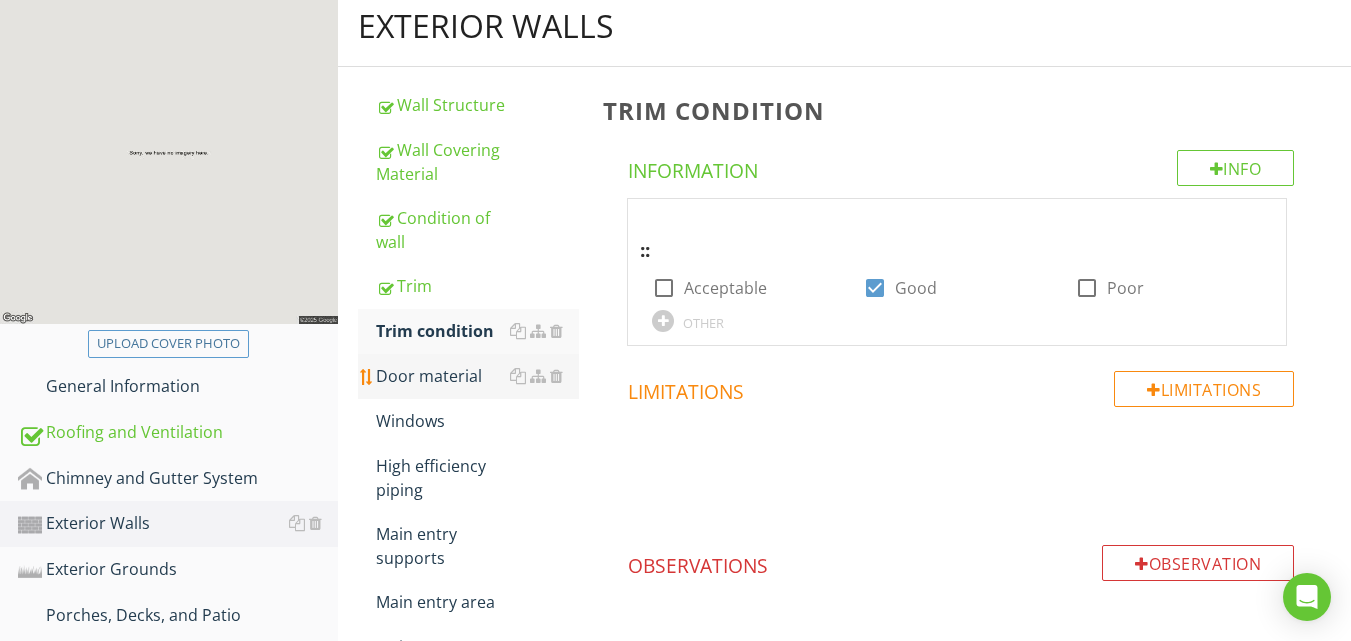 click on "Door material" at bounding box center (477, 376) 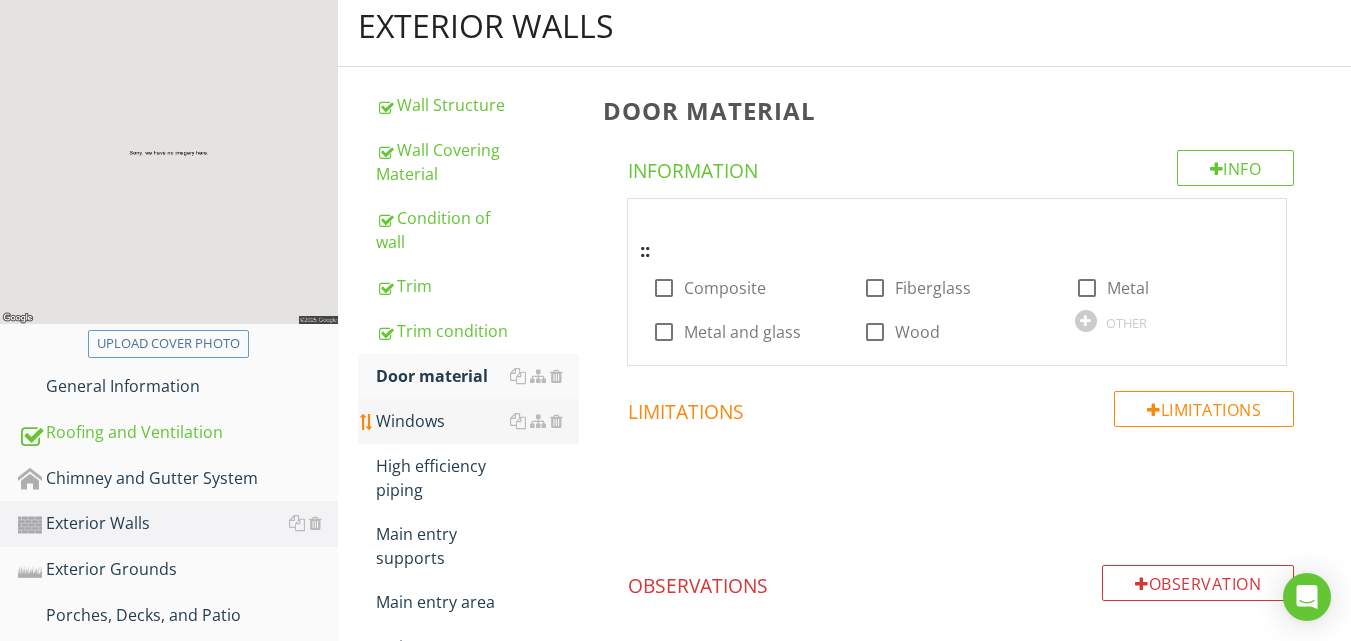 click on "Windows" at bounding box center [477, 421] 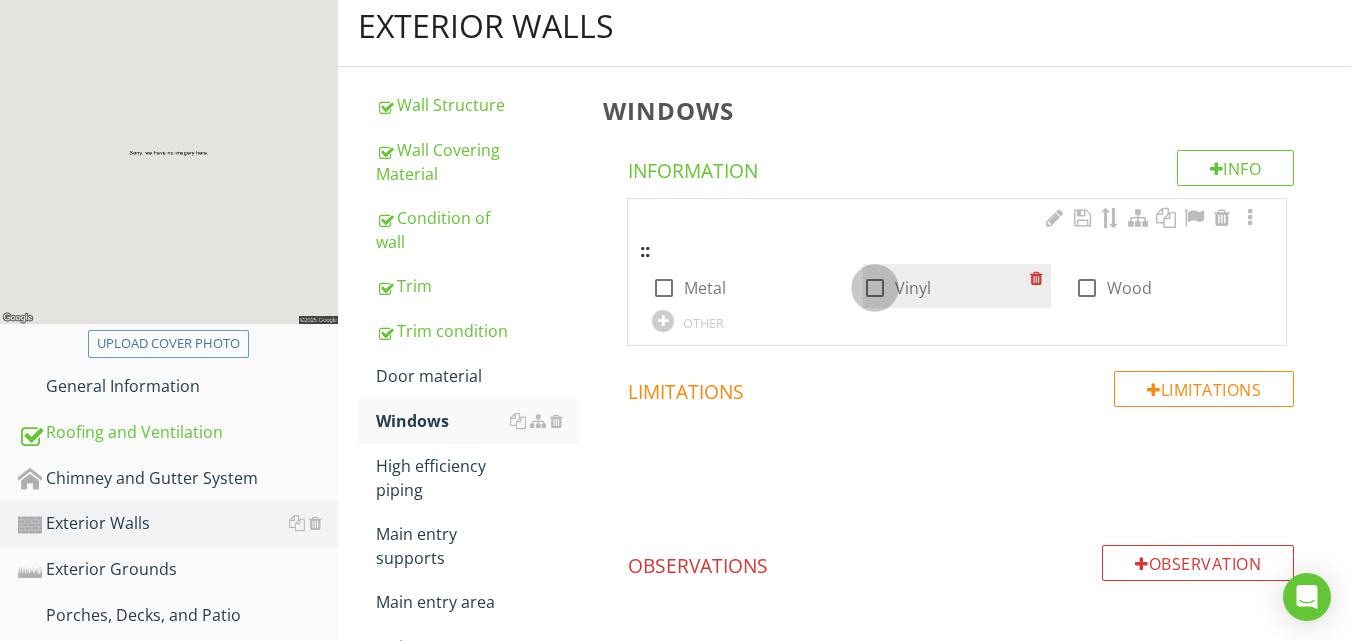 click at bounding box center [875, 288] 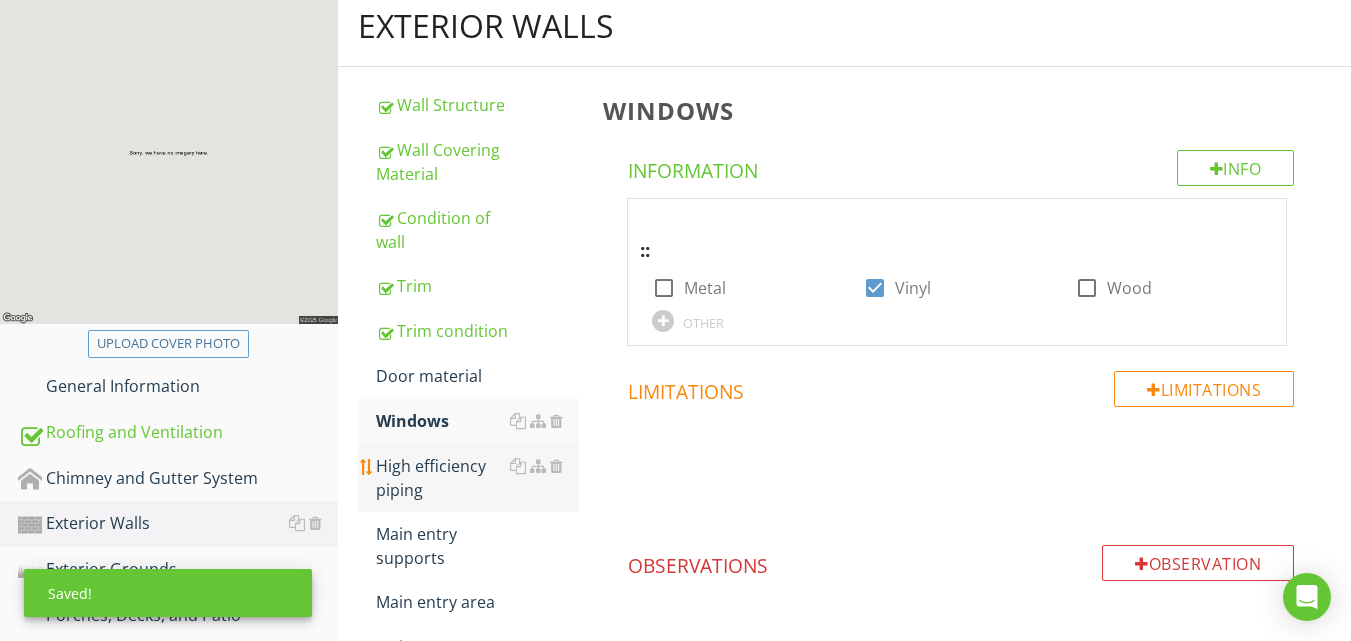 click on "High efficiency piping" at bounding box center [477, 478] 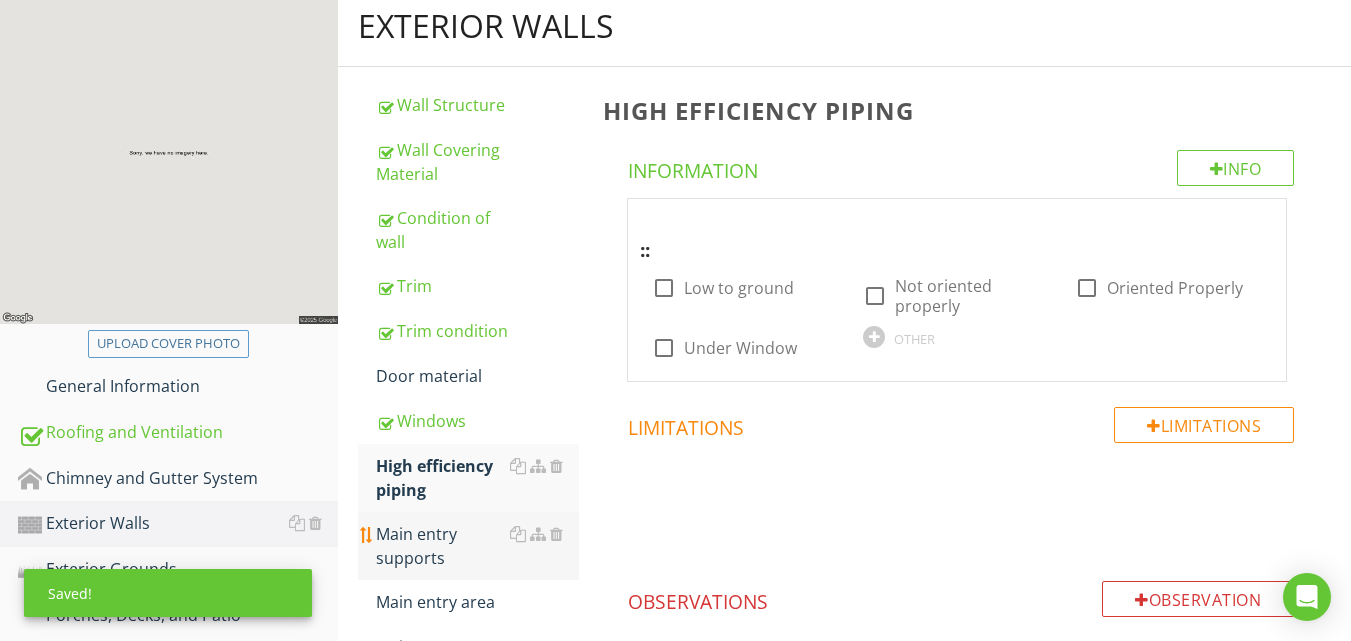 click on "Main entry supports" at bounding box center [477, 546] 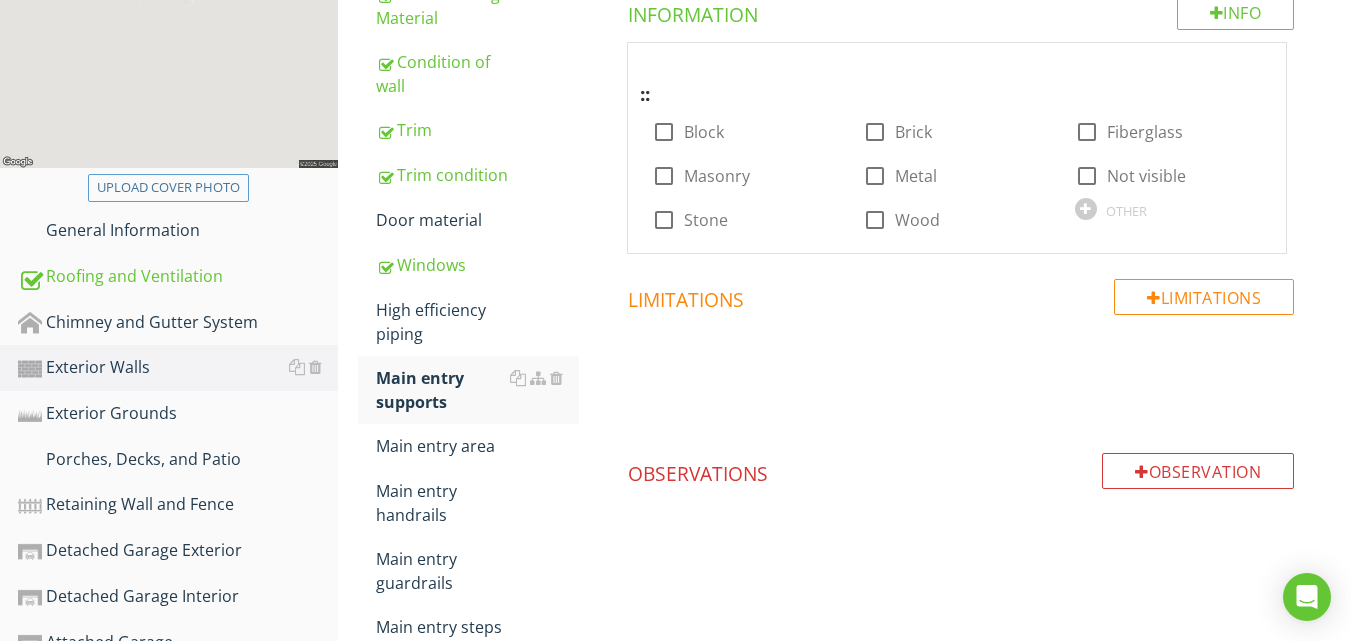 scroll, scrollTop: 374, scrollLeft: 0, axis: vertical 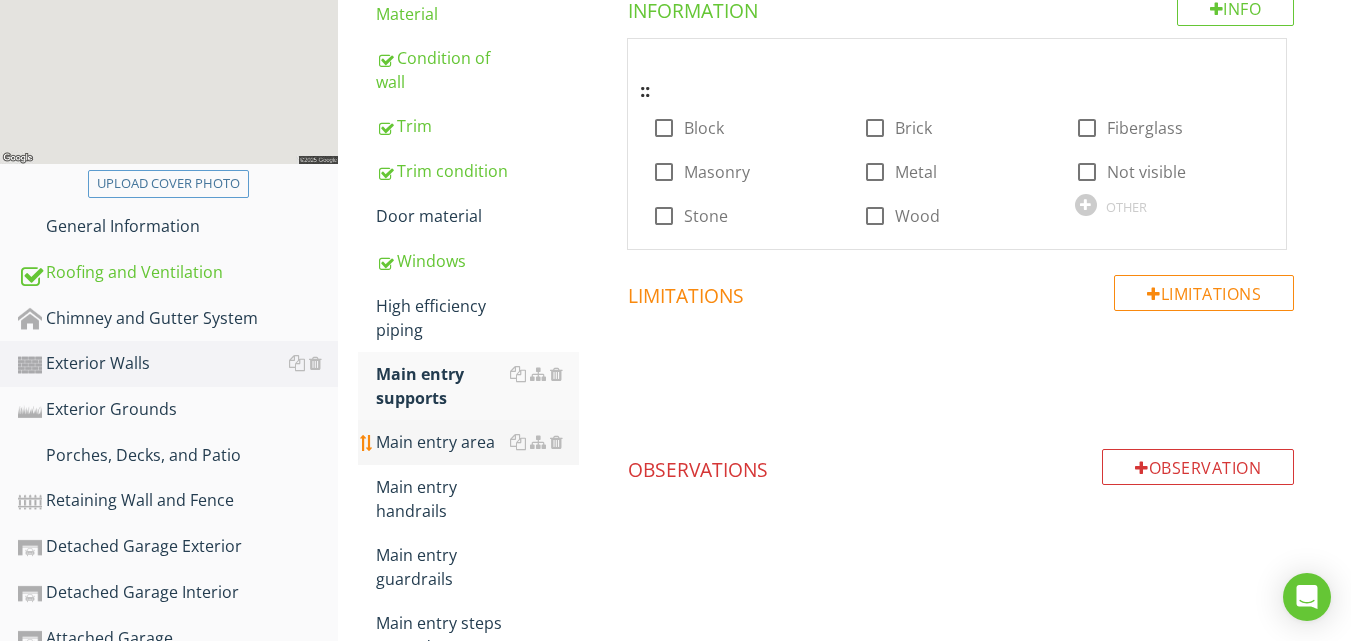 click on "Main entry area" at bounding box center (477, 442) 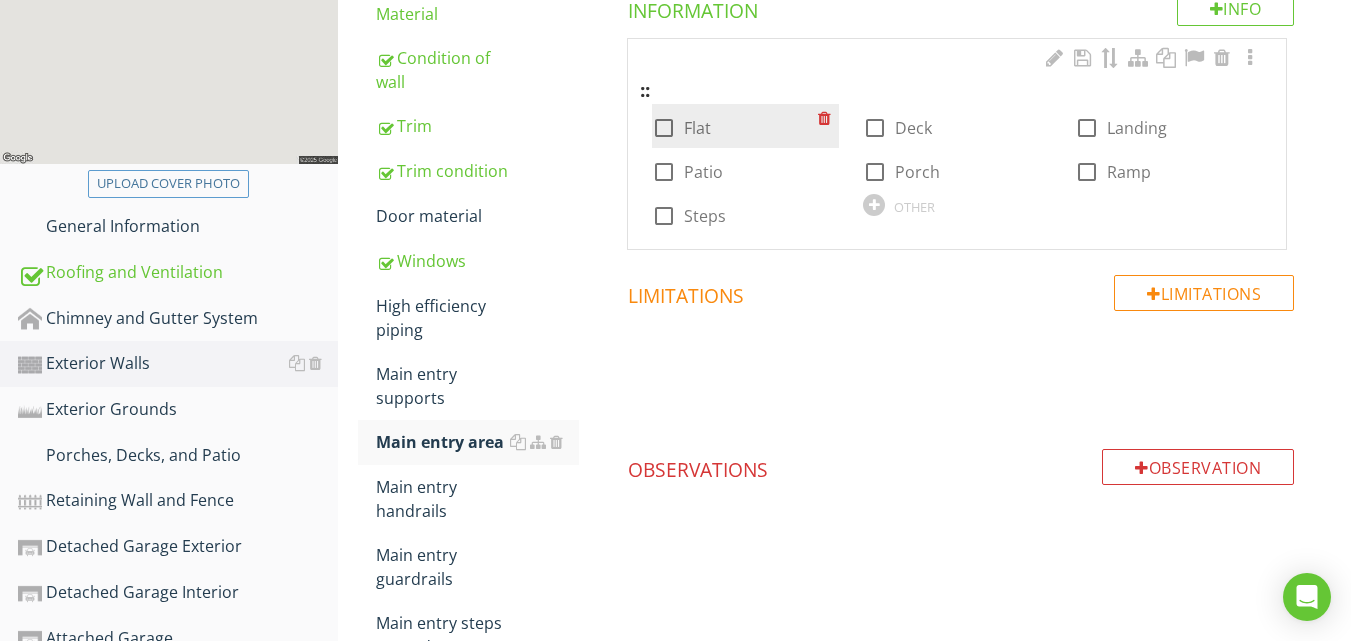 click at bounding box center (664, 128) 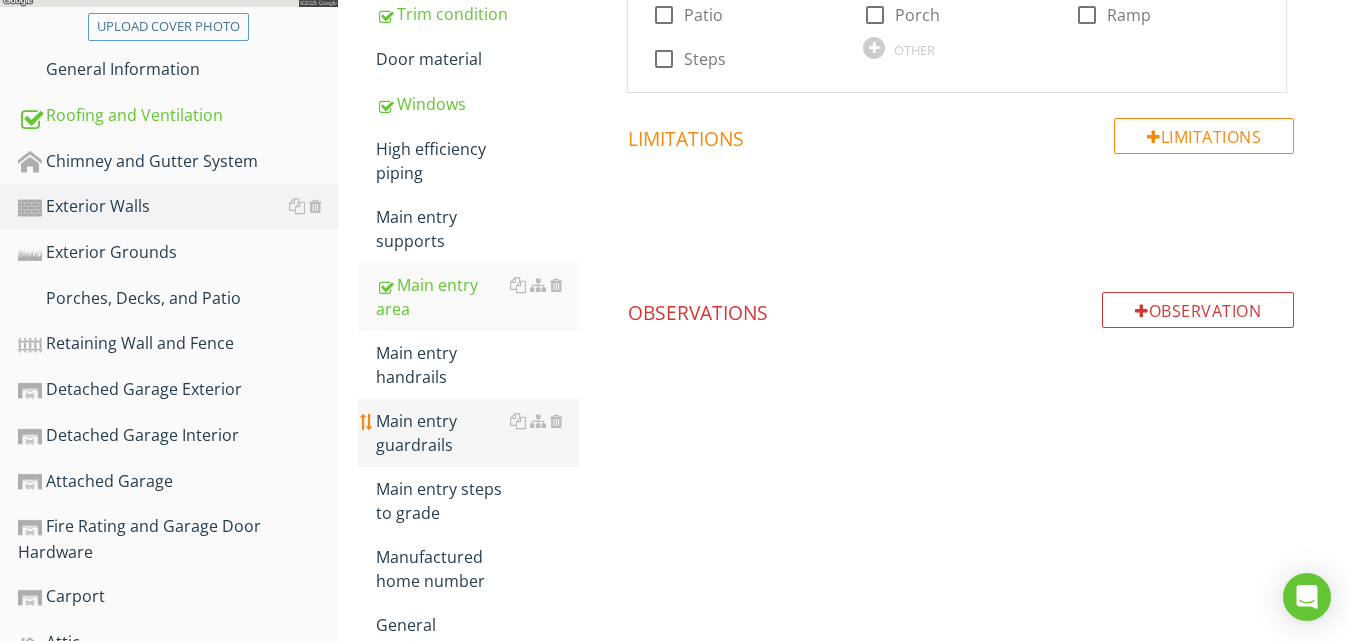 scroll, scrollTop: 534, scrollLeft: 0, axis: vertical 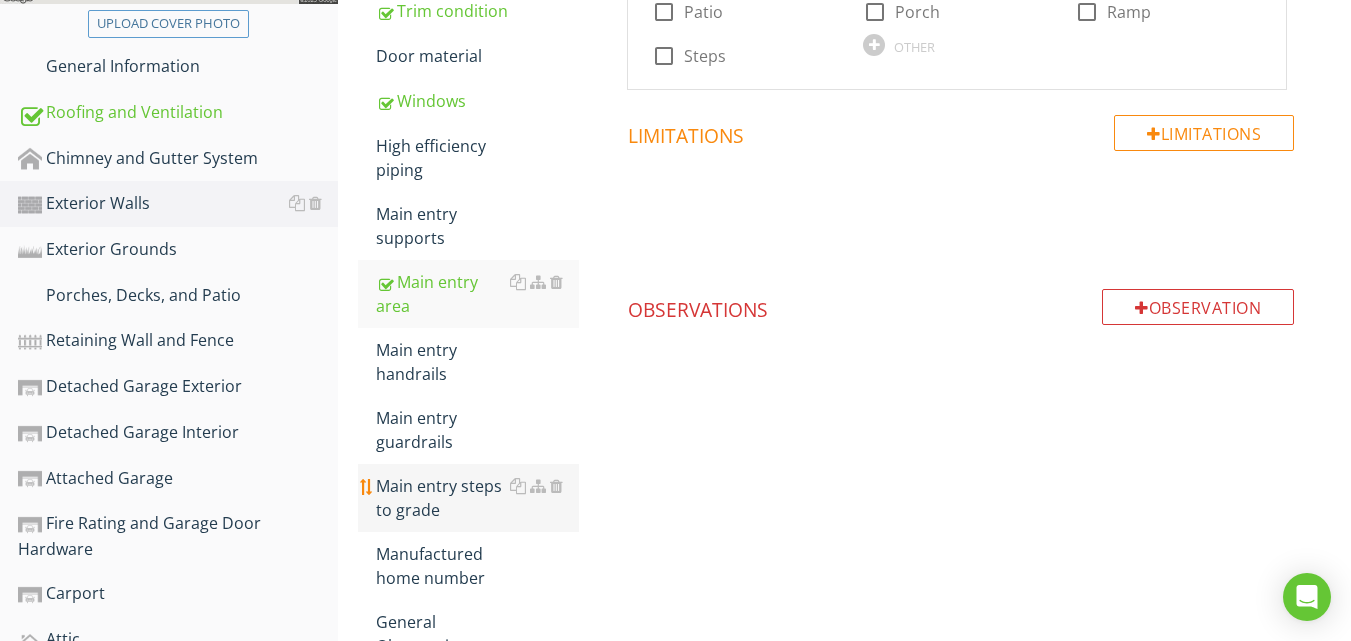 click on "Main entry steps to grade" at bounding box center (477, 498) 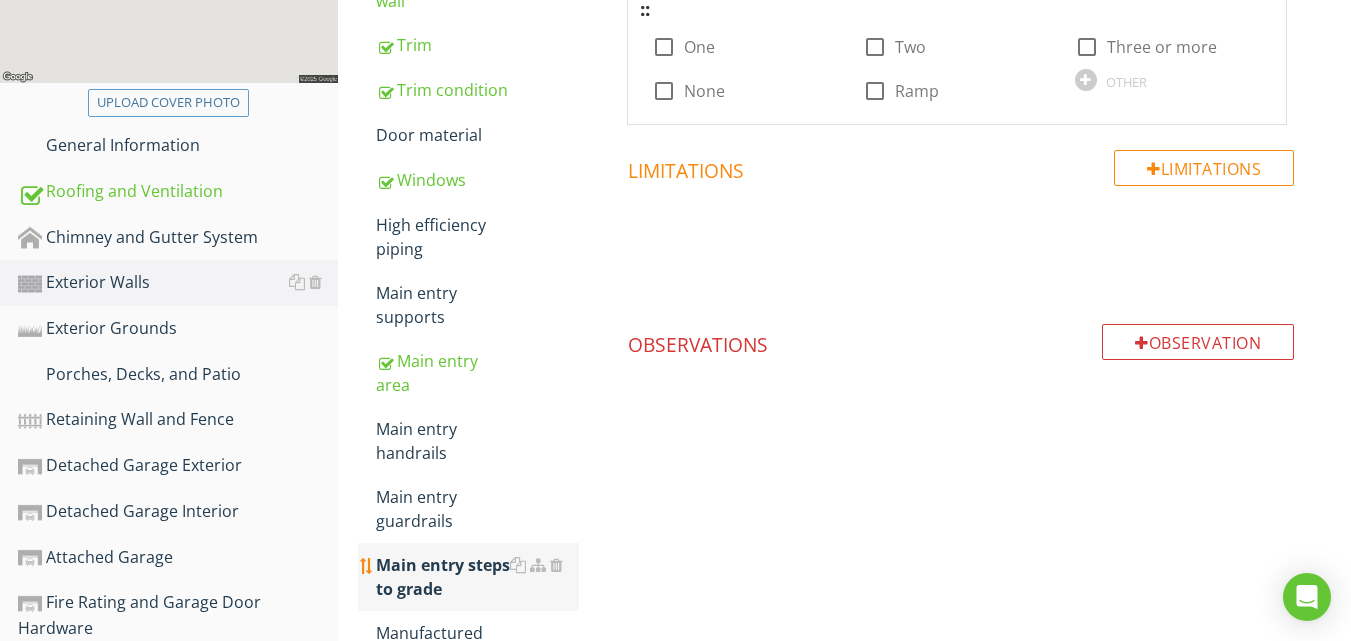 scroll, scrollTop: 454, scrollLeft: 0, axis: vertical 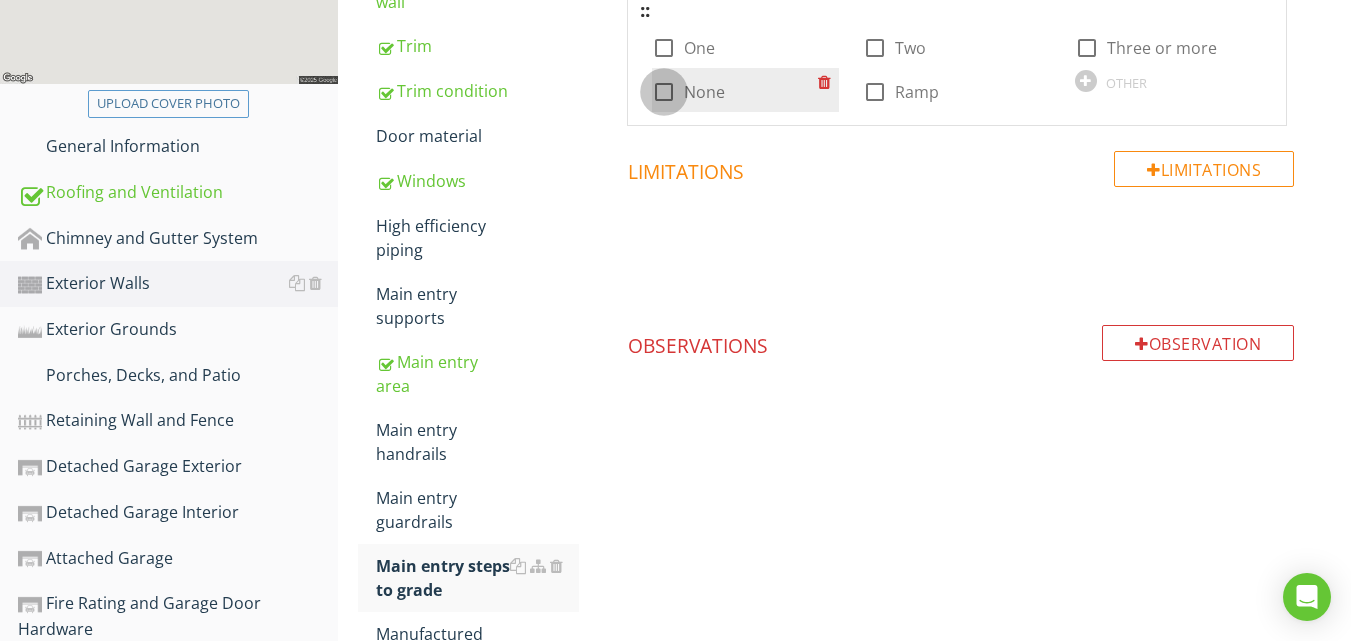 click at bounding box center (664, 92) 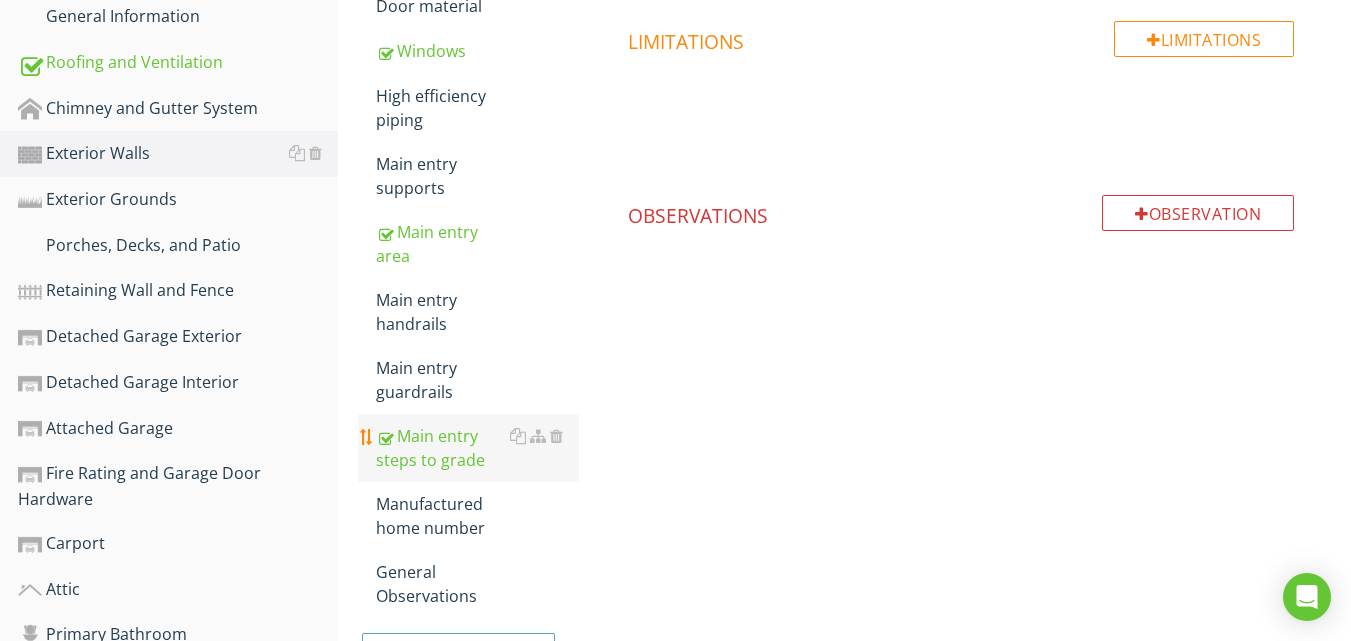 scroll, scrollTop: 614, scrollLeft: 0, axis: vertical 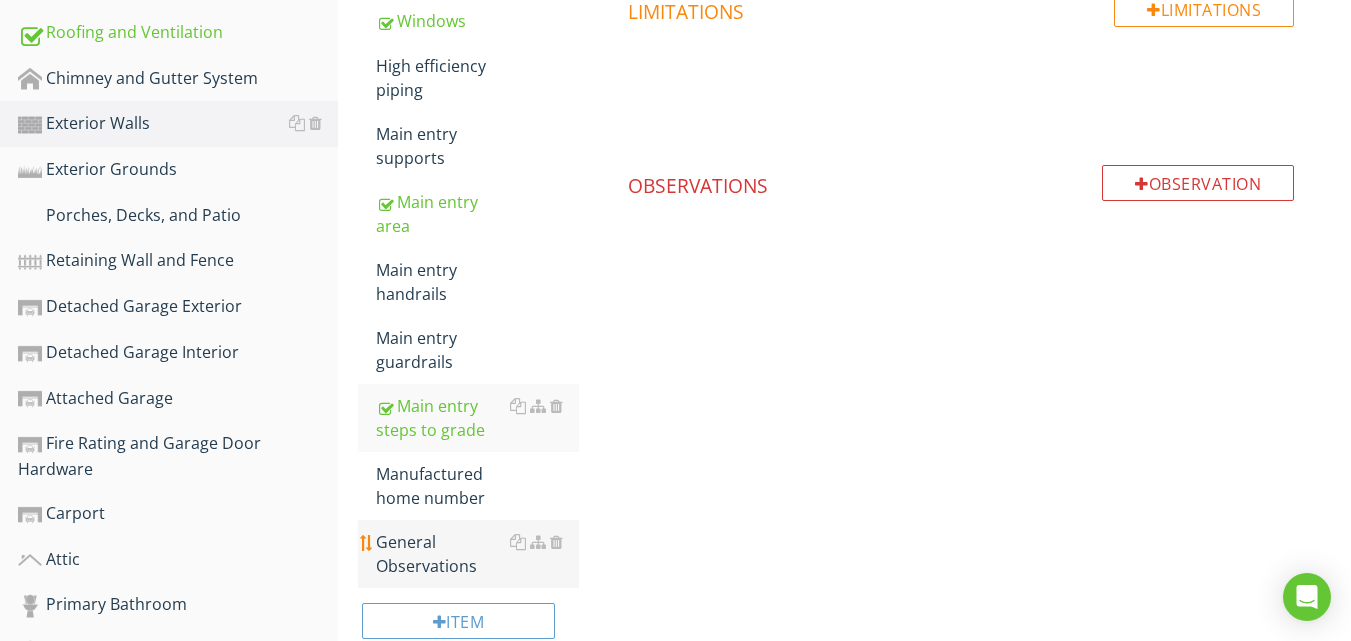 click on "General Observations" at bounding box center (477, 554) 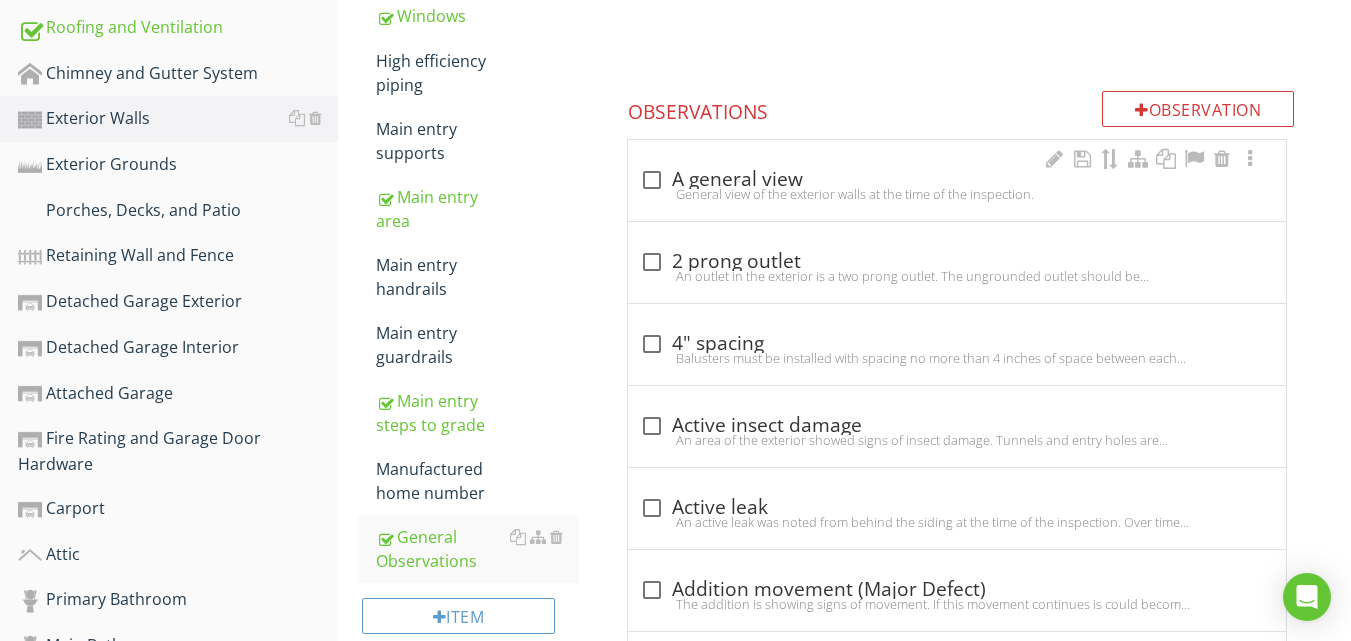 scroll, scrollTop: 654, scrollLeft: 0, axis: vertical 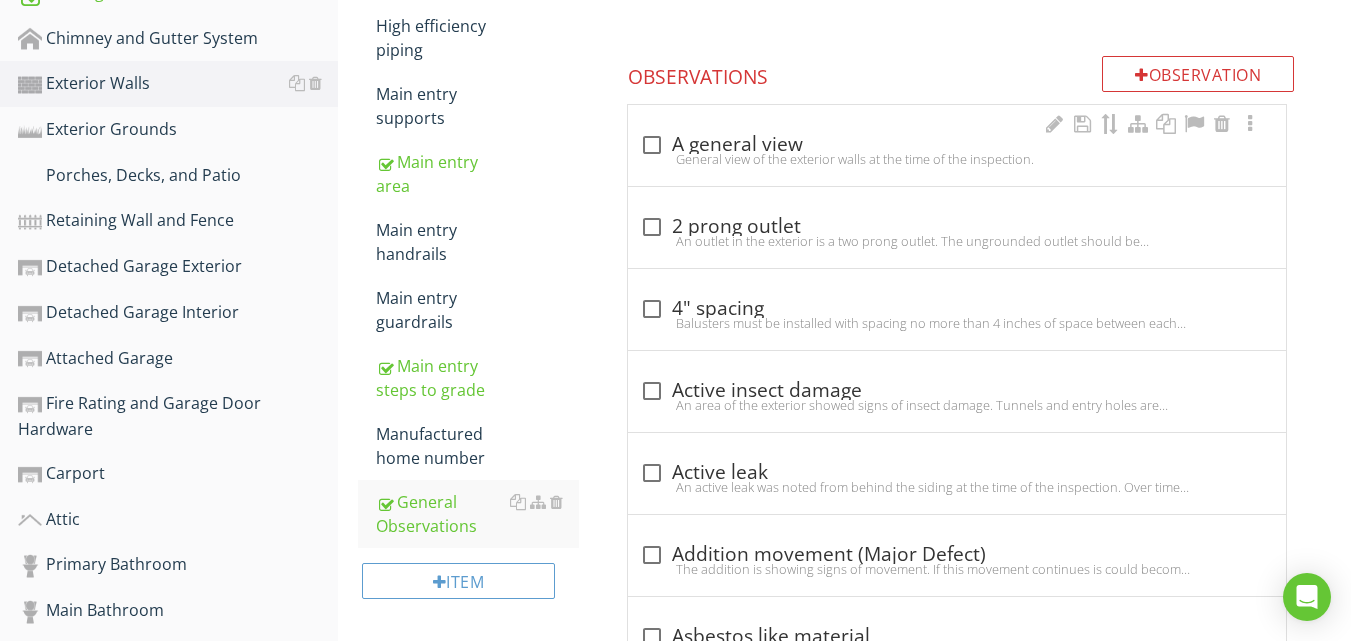 click on "General view of the exterior walls at the time of the inspection." at bounding box center [957, 159] 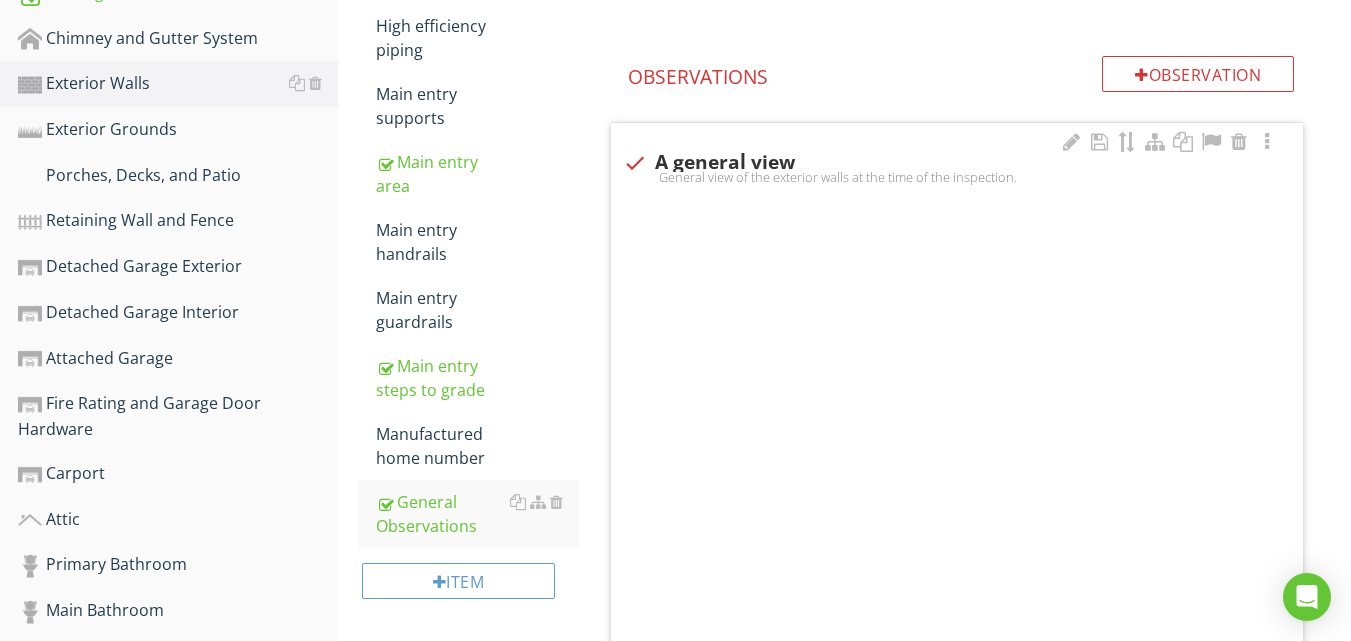 checkbox on "true" 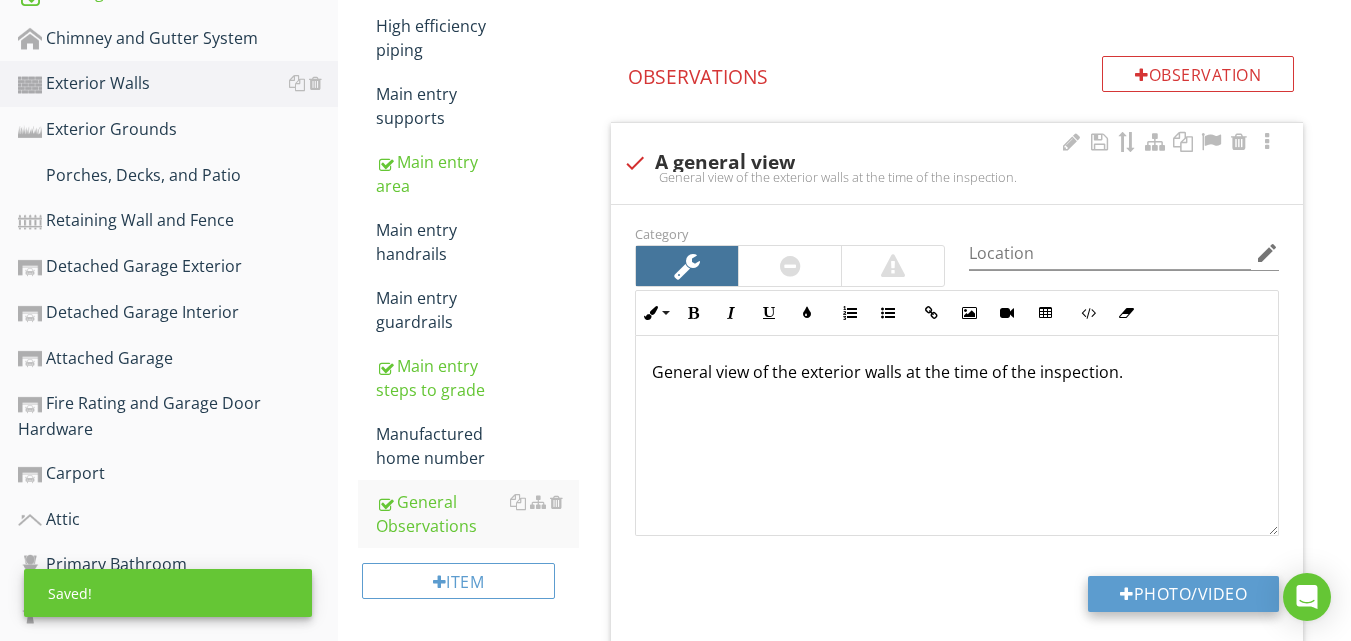 scroll, scrollTop: 734, scrollLeft: 0, axis: vertical 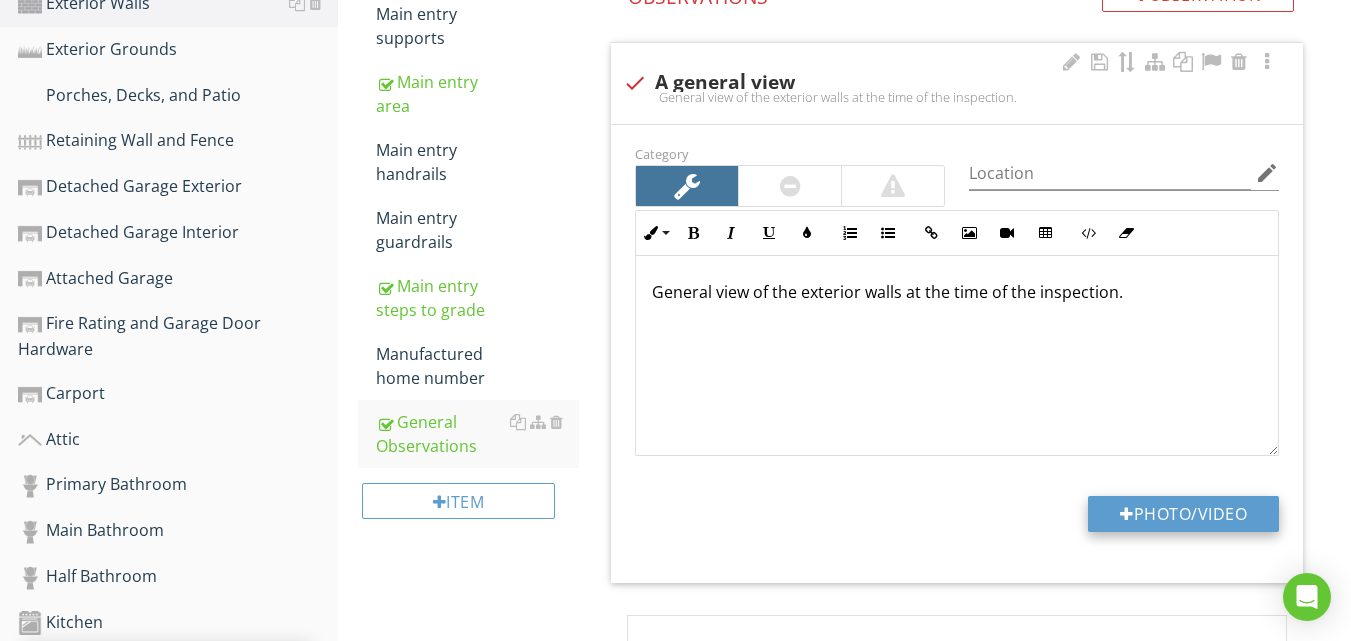 click on "Photo/Video" at bounding box center [1183, 514] 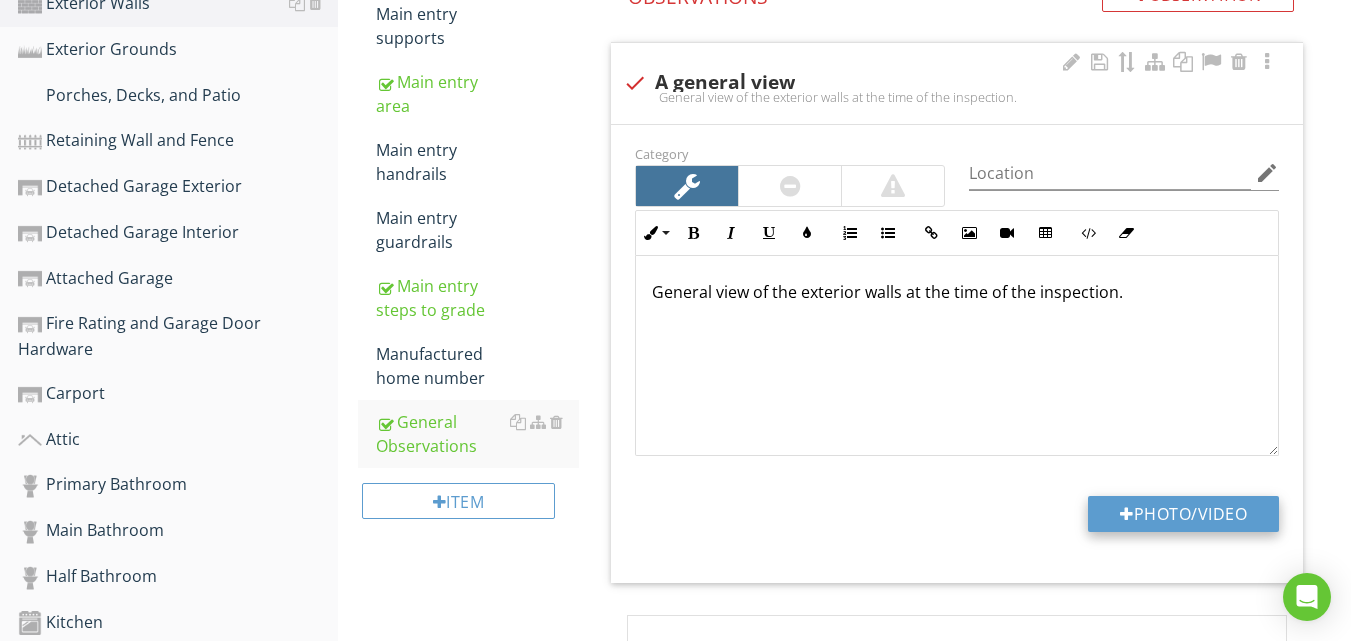 type on "C:\fakepath\DSC06504.JPG" 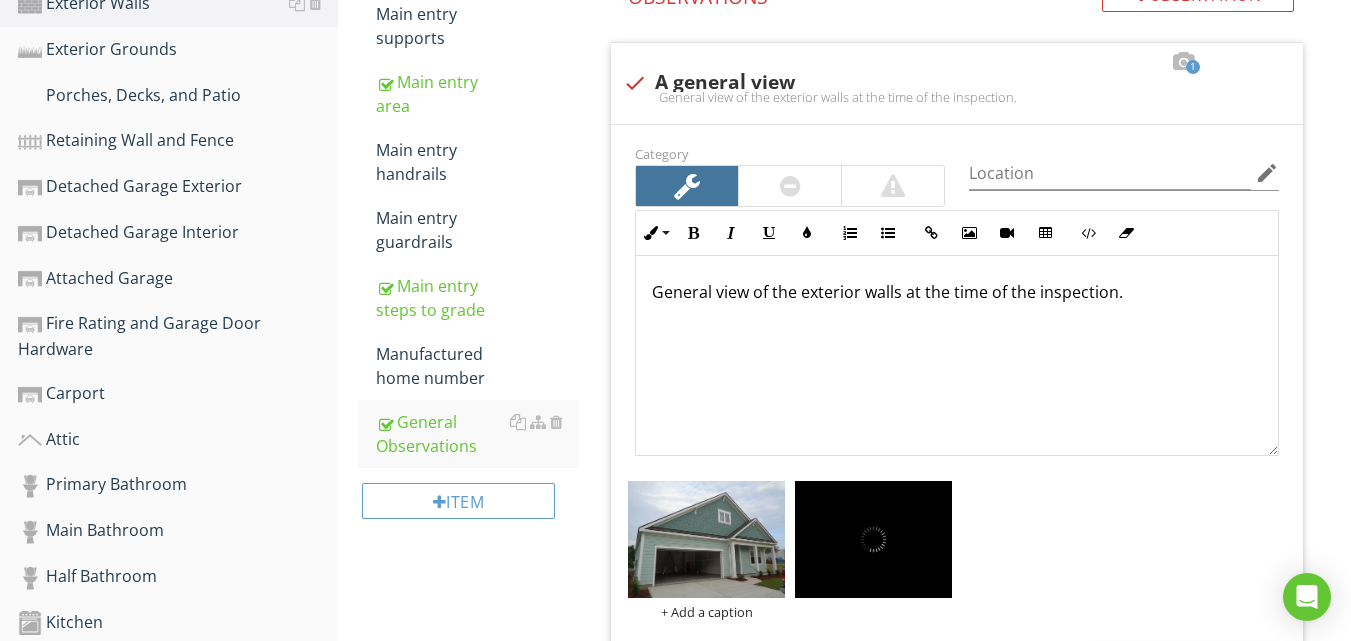 click on "General Observations
Info
Information
Limitations
Limitations
Observation
Observations
1         check
A general view
General view of the exterior walls at the time of the inspection.
Category                 Location edit       Inline Style XLarge Large Normal Small Light Small/Light Bold Italic Underline Colors Ordered List Unordered List Insert Link Insert Image Insert Video Insert Table Code View Clear Formatting General view of the exterior walls at the time of the inspection. Enter text here <p>General view of the exterior walls at the time of the inspection.</p>               + Add a caption
Photo/Video" at bounding box center (971, 6878) 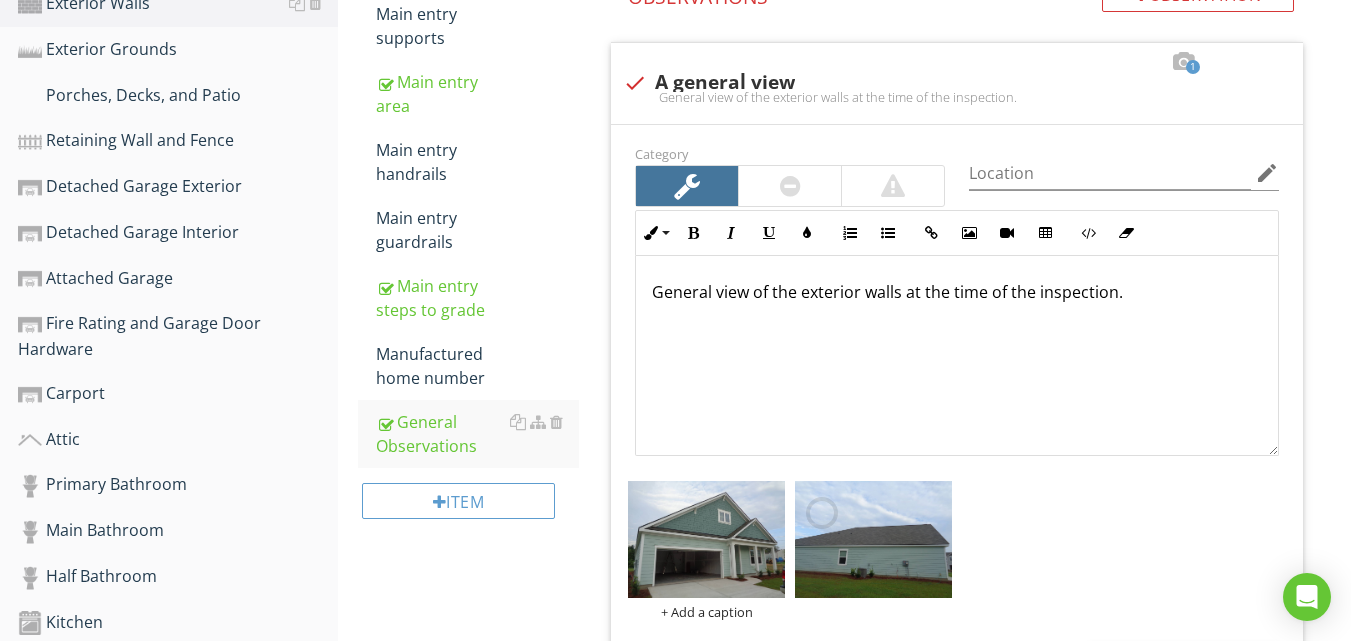 scroll, scrollTop: 769, scrollLeft: 0, axis: vertical 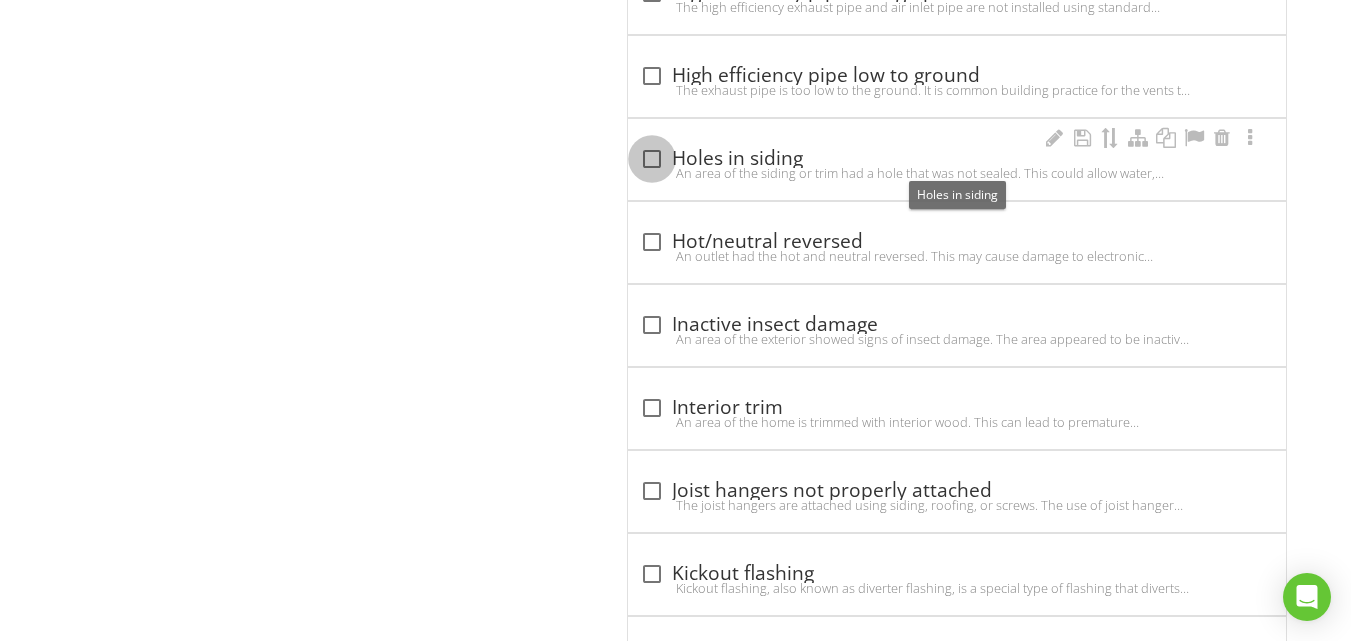 click at bounding box center [652, 159] 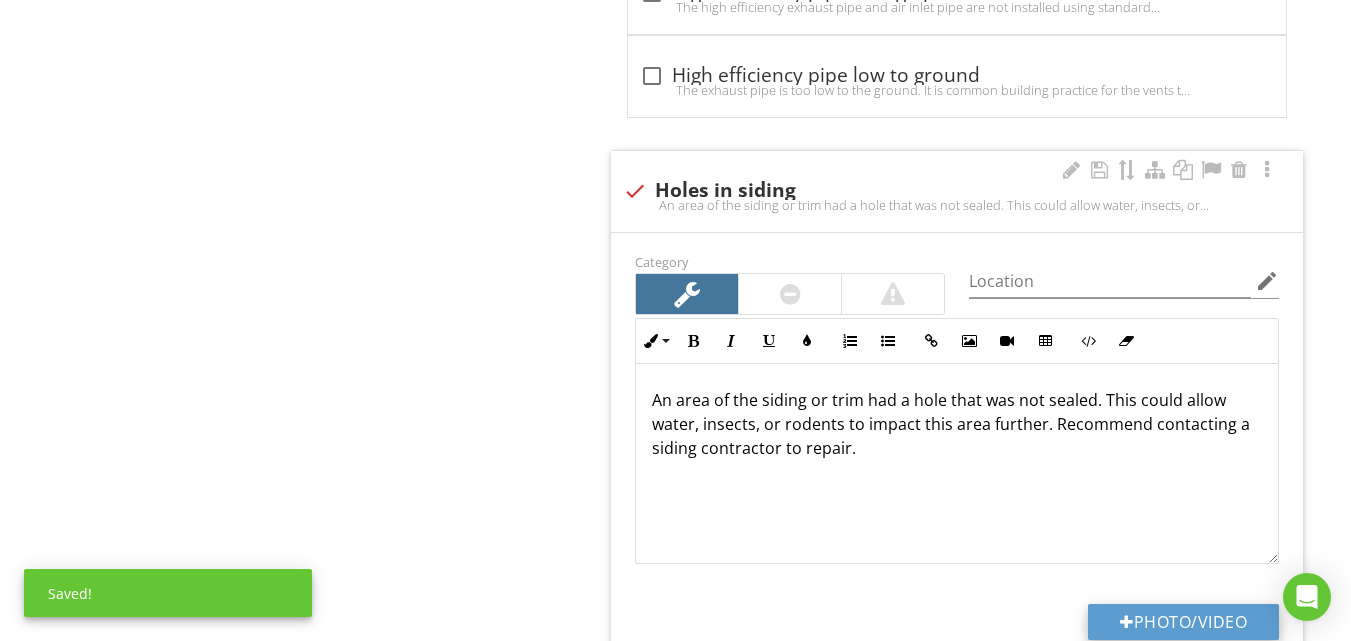 click on "Photo/Video" at bounding box center [1183, 622] 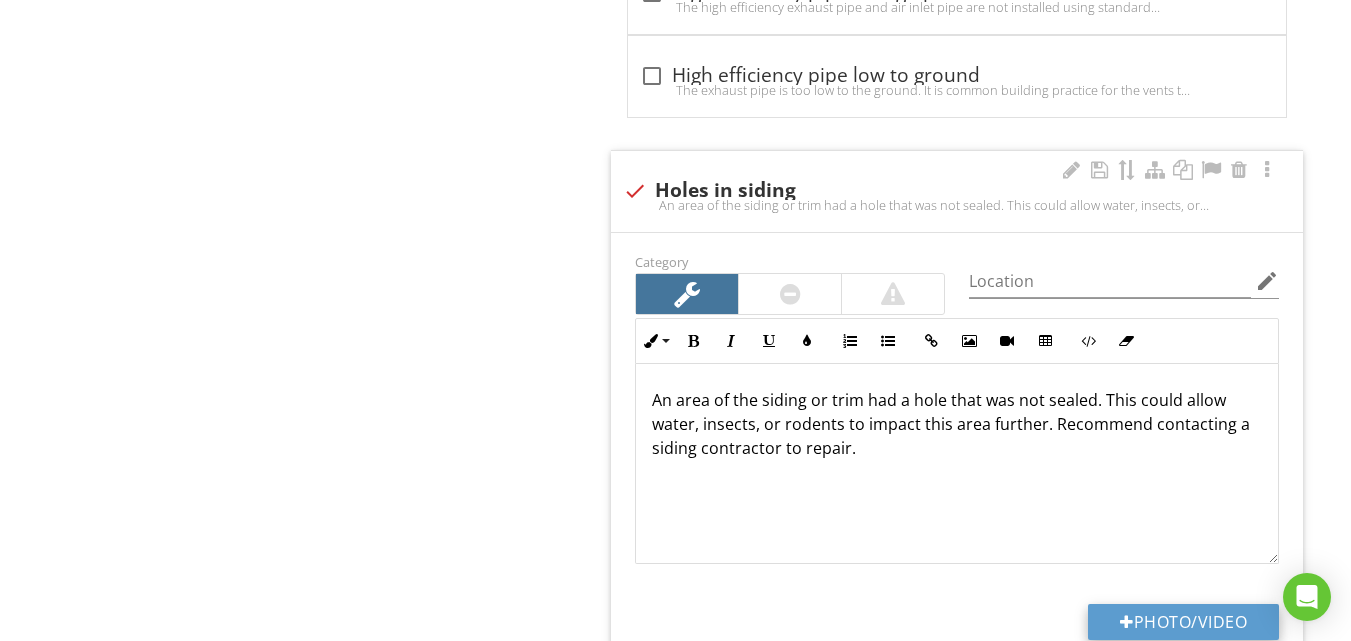 type on "C:\fakepath\DSC06519.JPG" 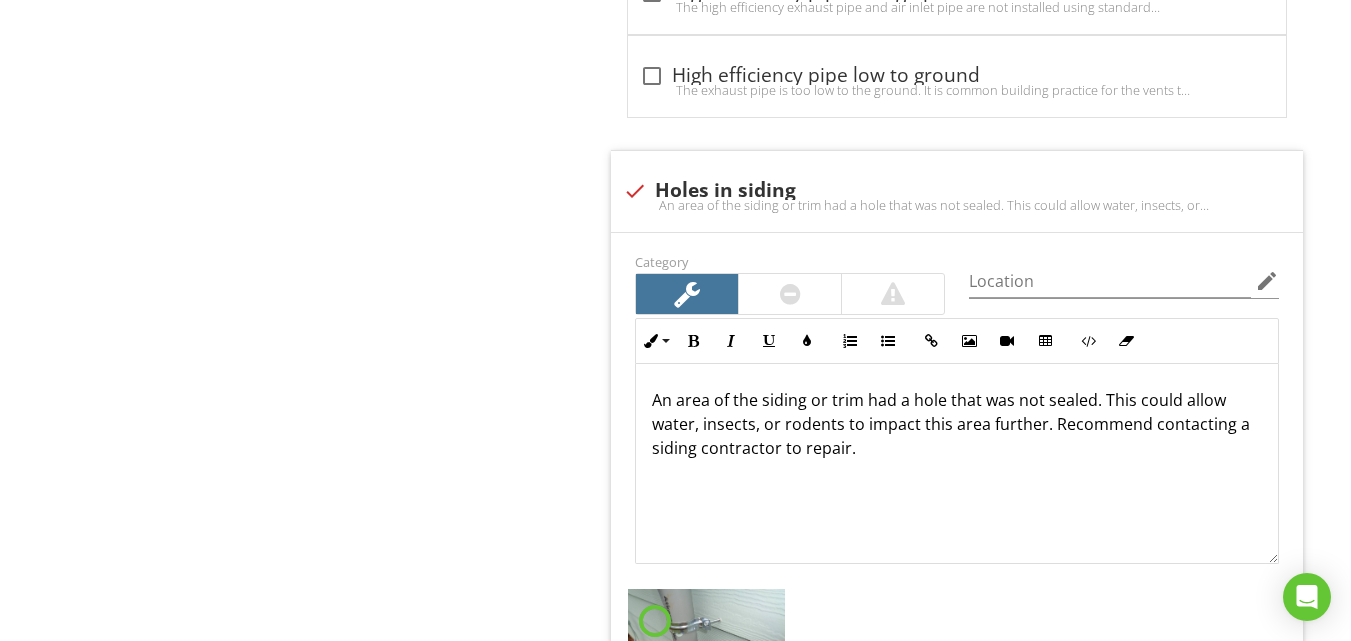 click on "General Observations
Info
Information
Limitations
Limitations
Observation
Observations
4         check
A general view
General view of the exterior walls at the time of the inspection.
Category                 Location edit       Inline Style XLarge Large Normal Small Light Small/Light Bold Italic Underline Colors Ordered List Unordered List Insert Link Insert Image Insert Video Insert Table Code View Clear Formatting General view of the exterior walls at the time of the inspection. Enter text here <p>General view of the exterior walls at the time of the inspection.</p>               + Add a caption         + Add a caption         + Add a caption         + Add a caption" at bounding box center (971, 86) 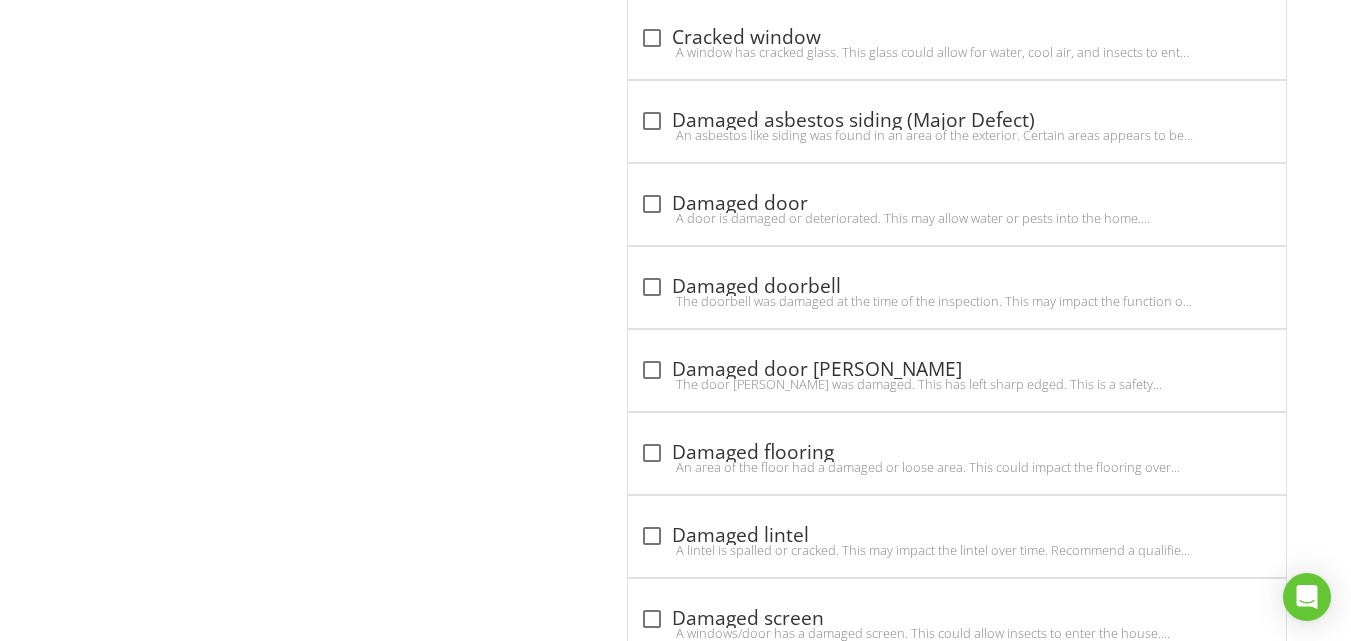 scroll, scrollTop: 3265, scrollLeft: 0, axis: vertical 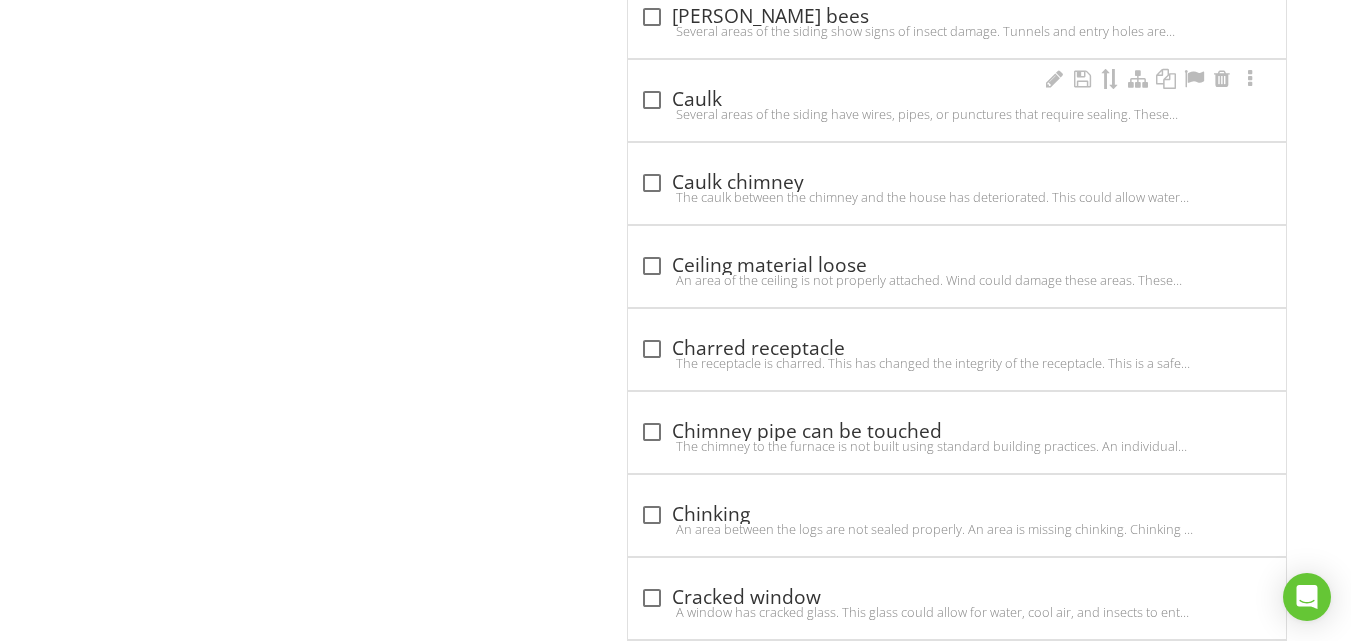 click on "check_box_outline_blank
Caulk
Several areas of the siding have wires, pipes, or punctures that require sealing. These areas could allow water or insects to enter the sheathing of the house. Recommend contacting a siding contractor." at bounding box center [957, 106] 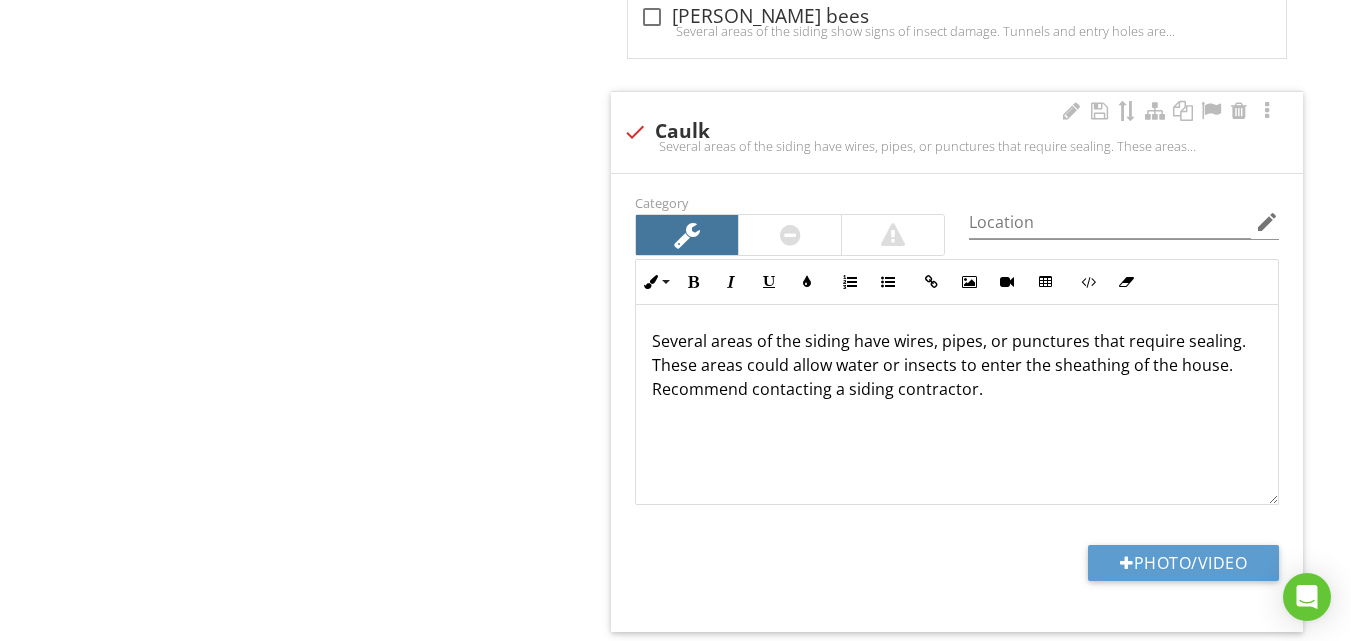 click on "Several areas of the siding have wires, pipes, or punctures that require sealing. These areas could allow water or insects to enter the sheathing of the house. Recommend contacting a siding contractor." at bounding box center [957, 365] 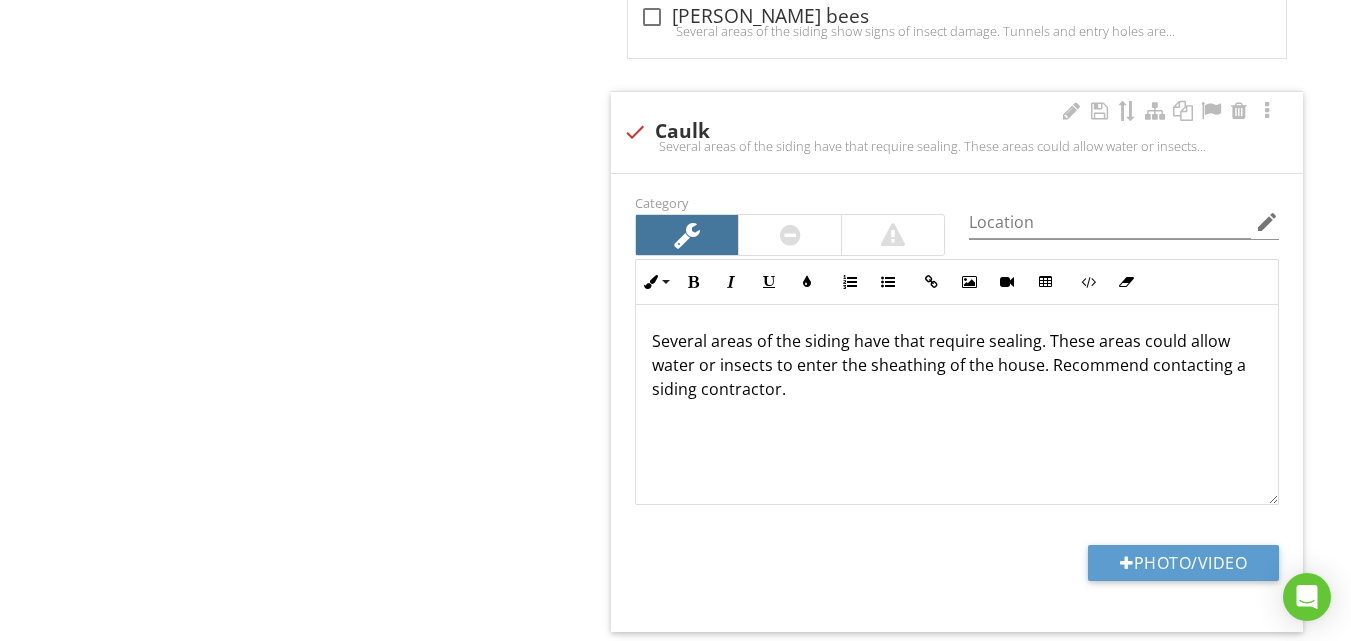 type 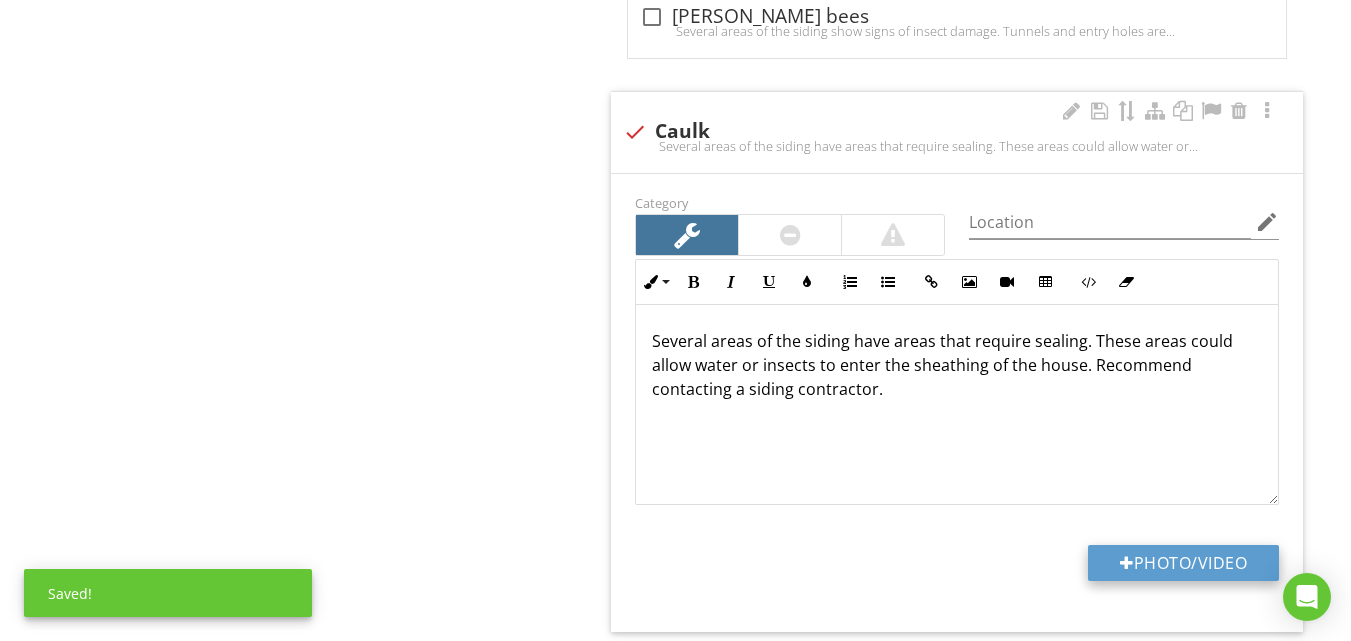 click on "Photo/Video" at bounding box center (1183, 563) 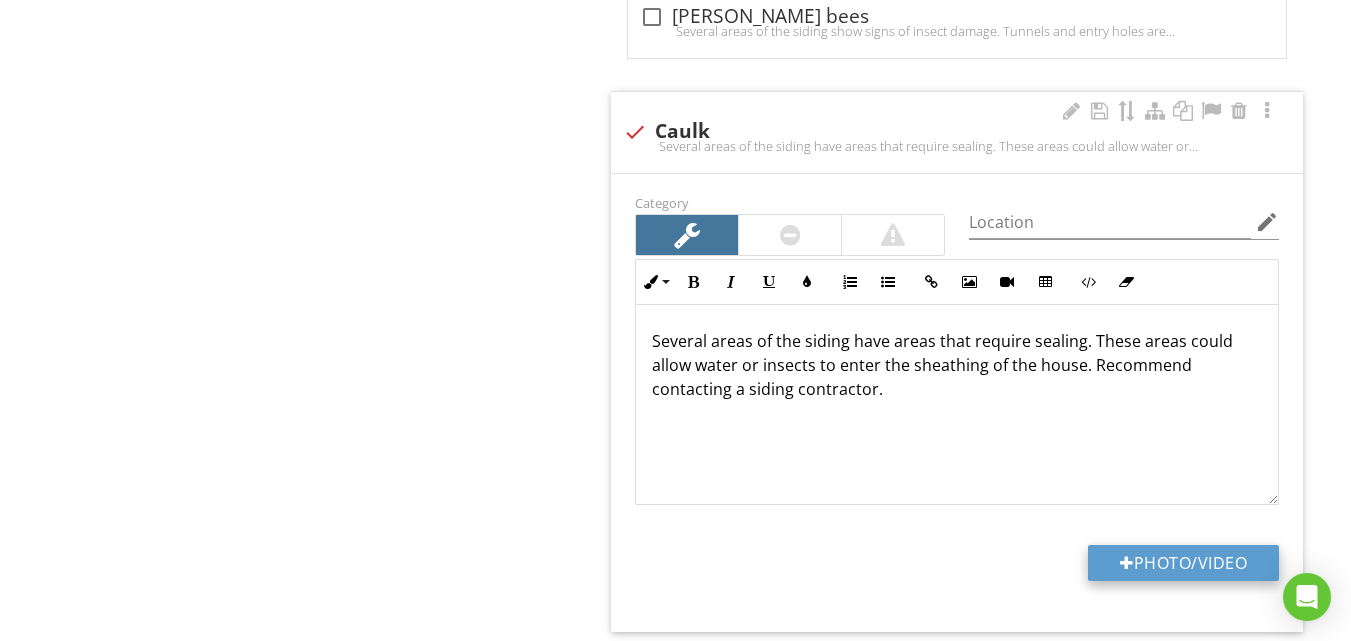 type on "C:\fakepath\DSC06515.JPG" 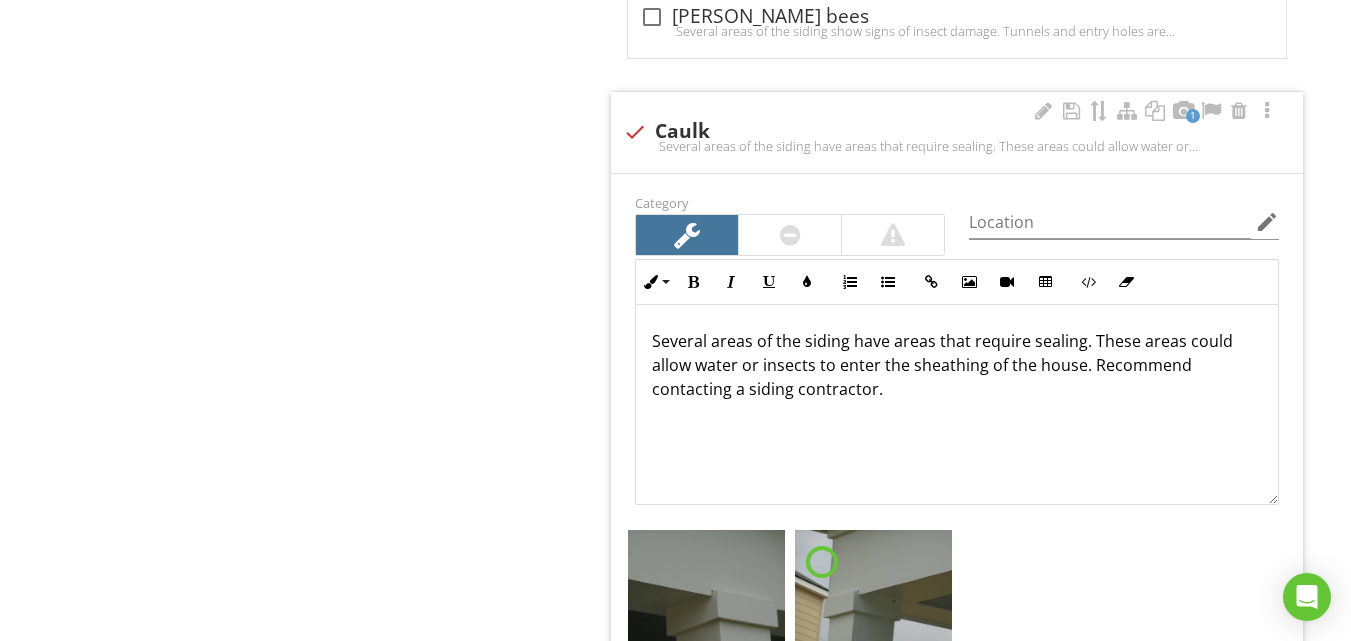 type 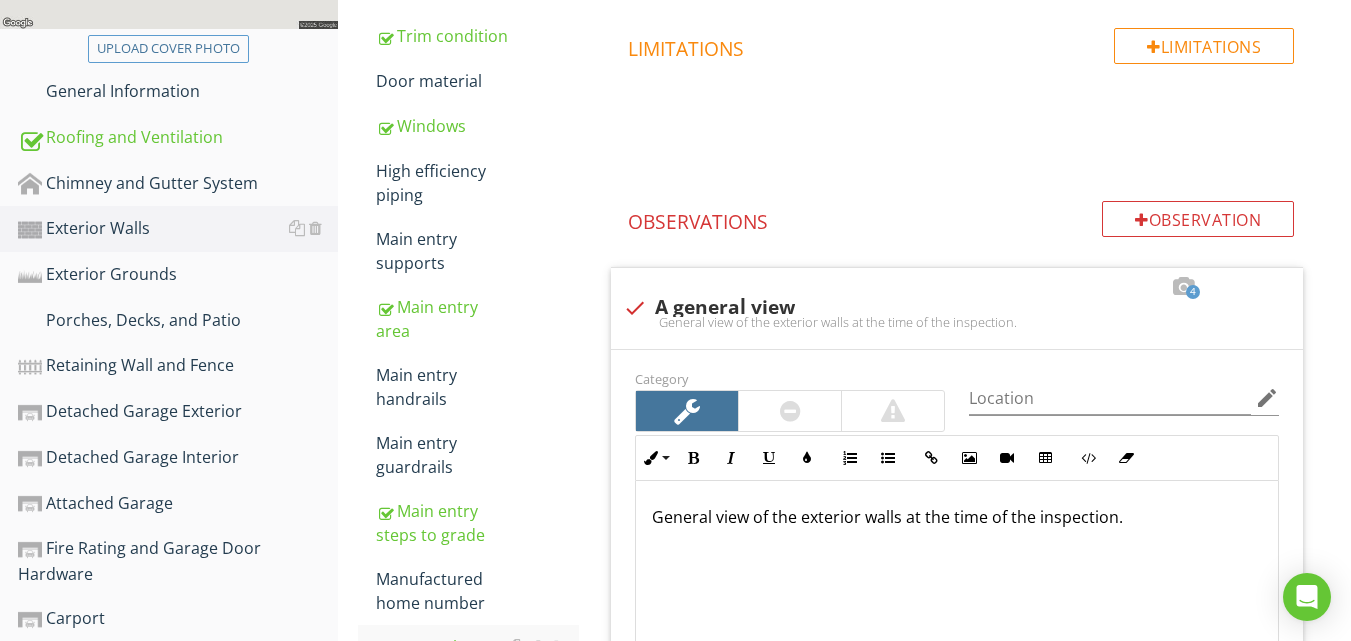 scroll, scrollTop: 520, scrollLeft: 0, axis: vertical 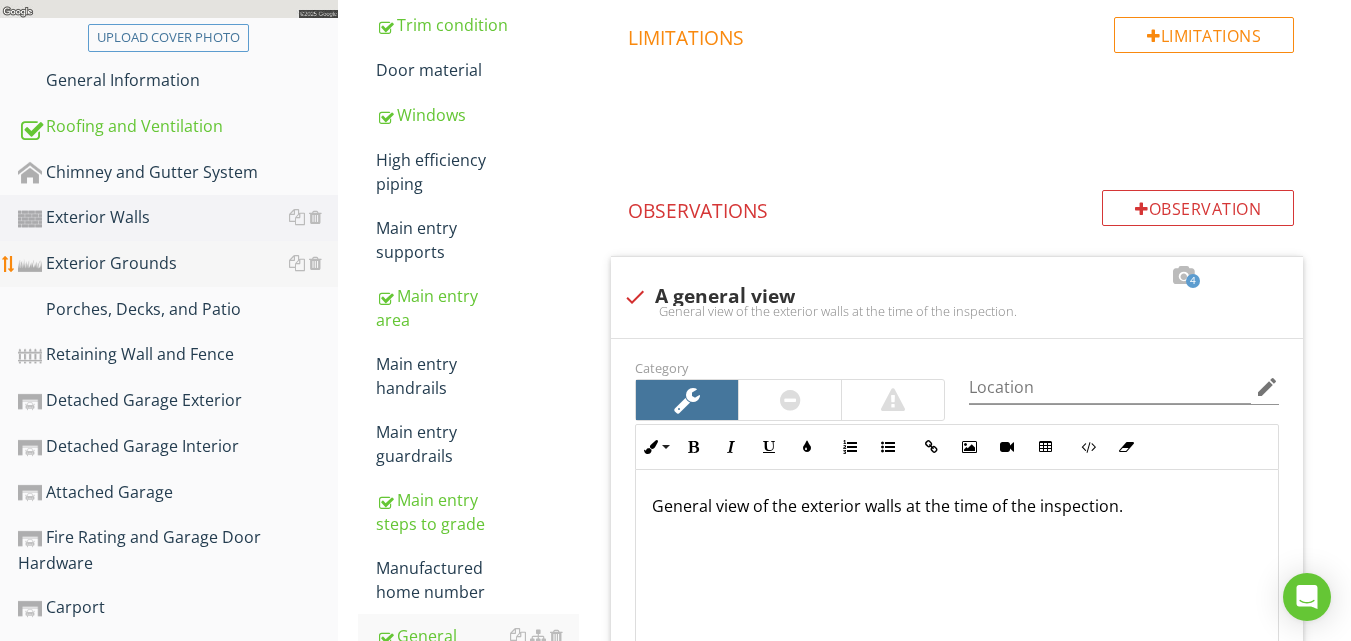 click on "Exterior Grounds" at bounding box center [178, 264] 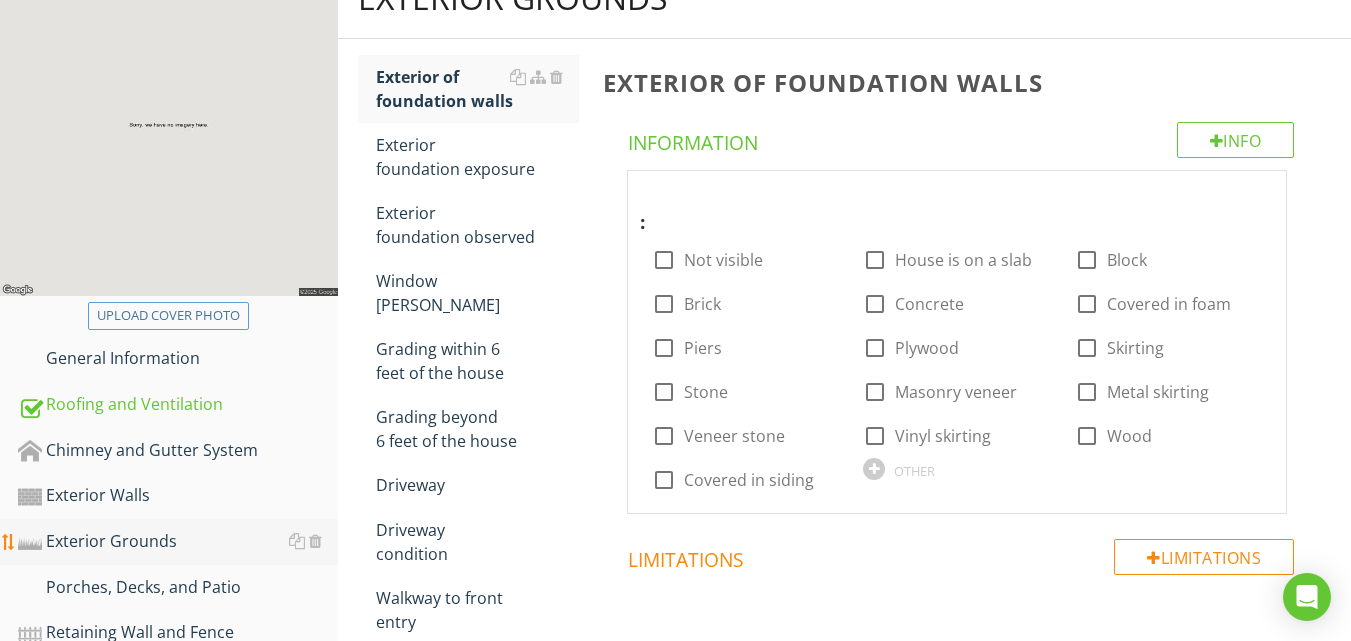 scroll, scrollTop: 240, scrollLeft: 0, axis: vertical 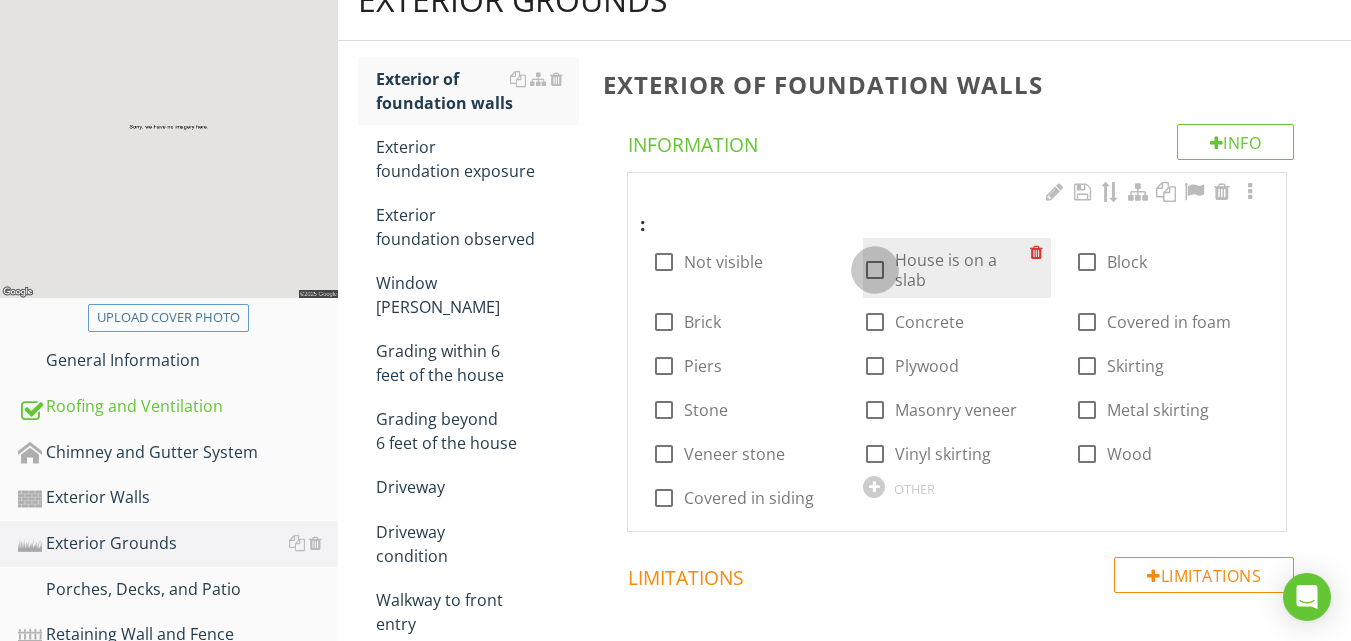 click at bounding box center [875, 270] 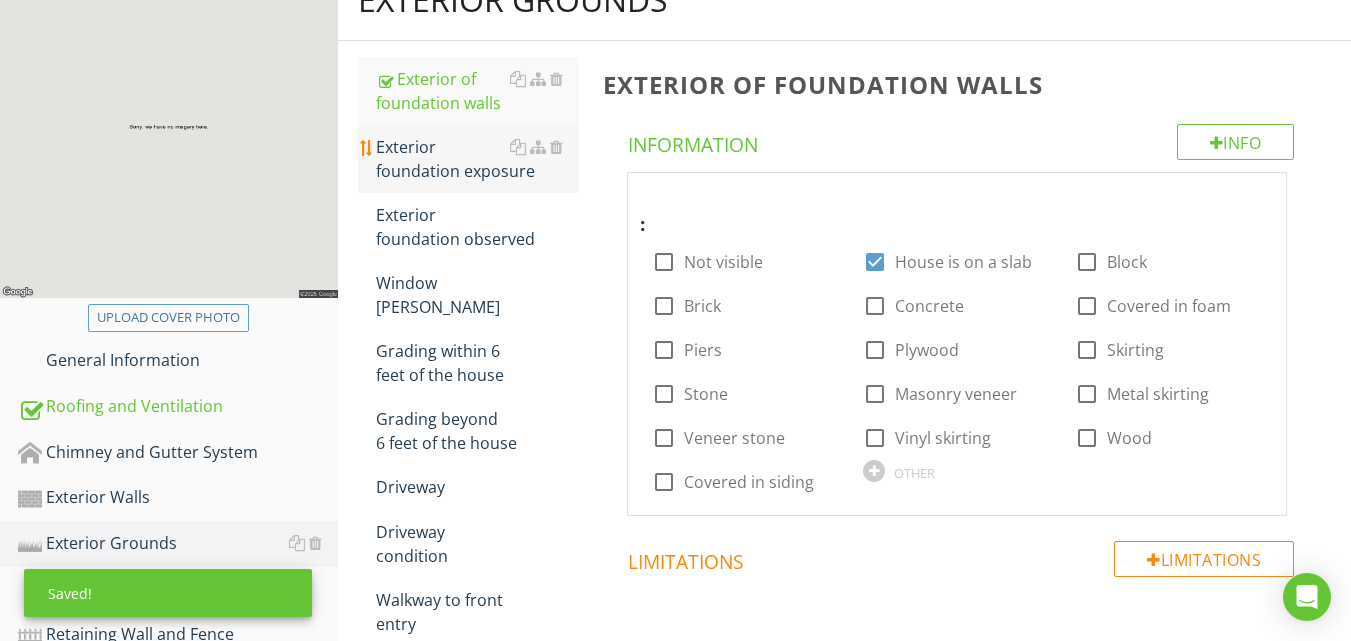 click on "Exterior foundation exposure" at bounding box center (477, 159) 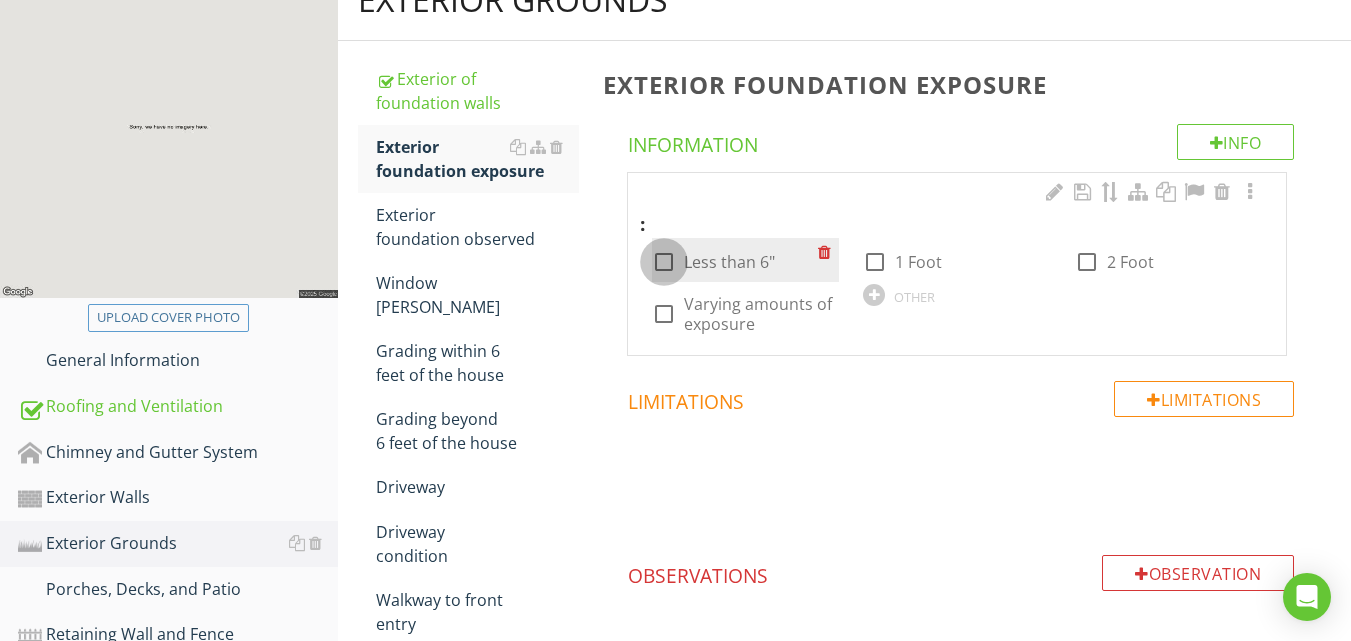 click at bounding box center [664, 262] 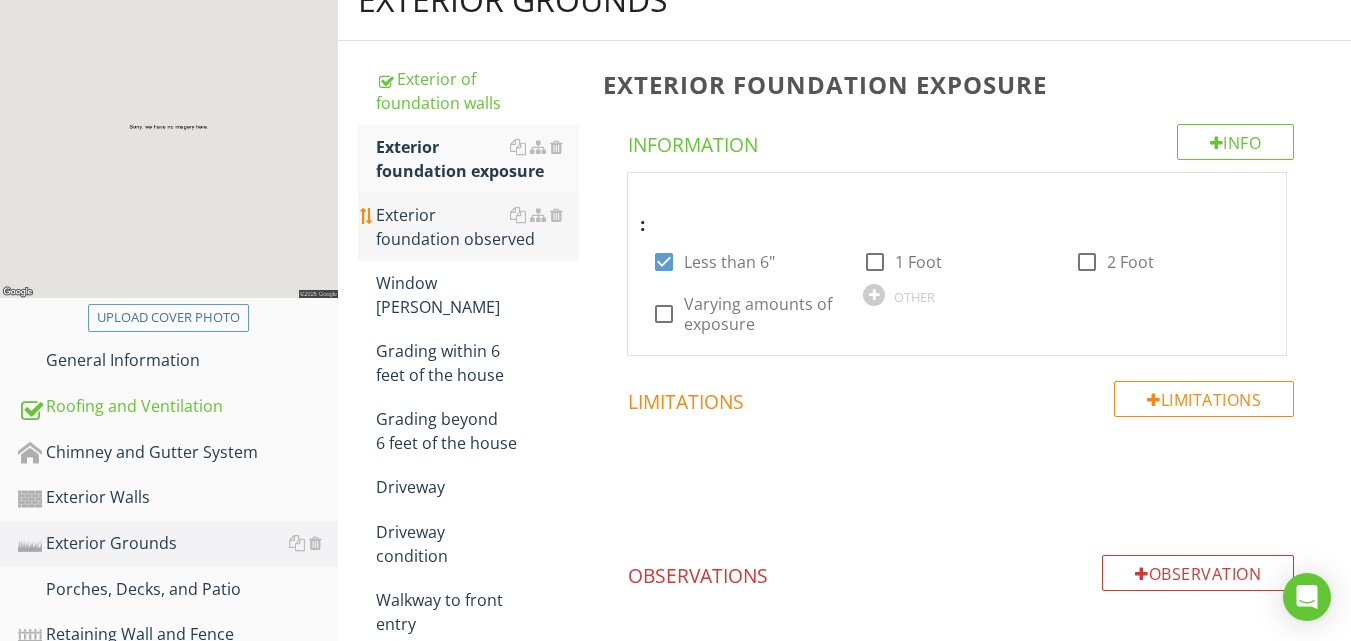 click on "Exterior foundation observed" at bounding box center [477, 227] 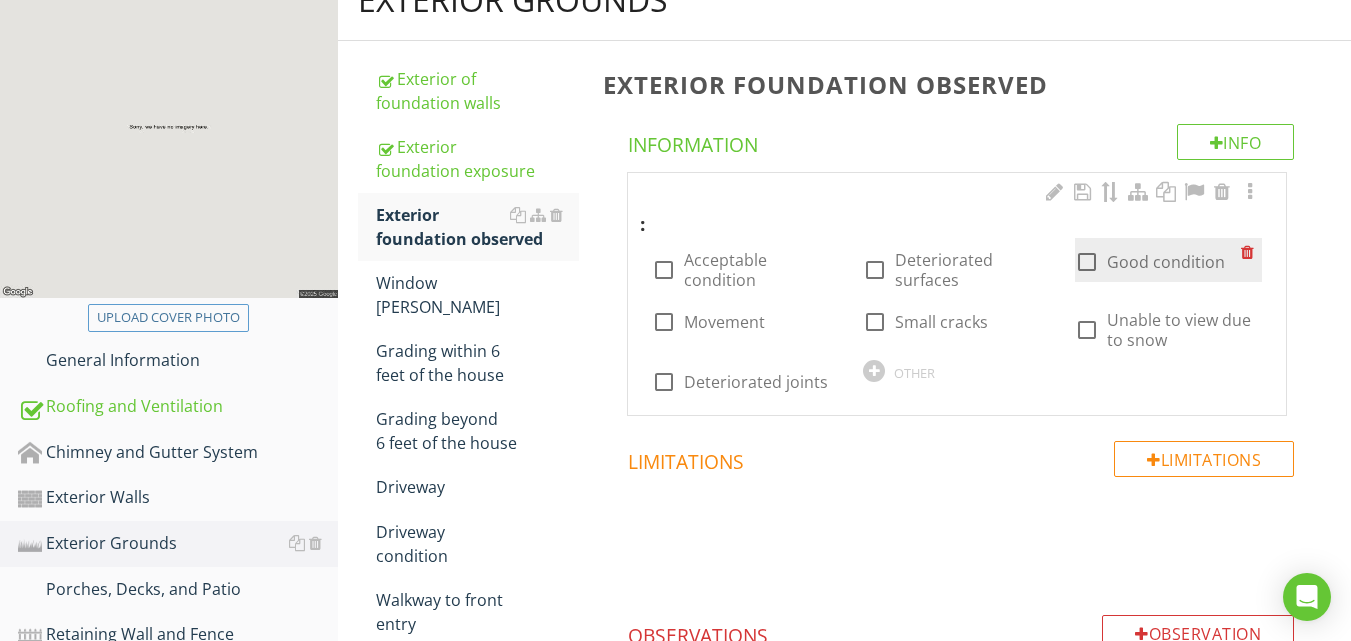 click at bounding box center [1087, 262] 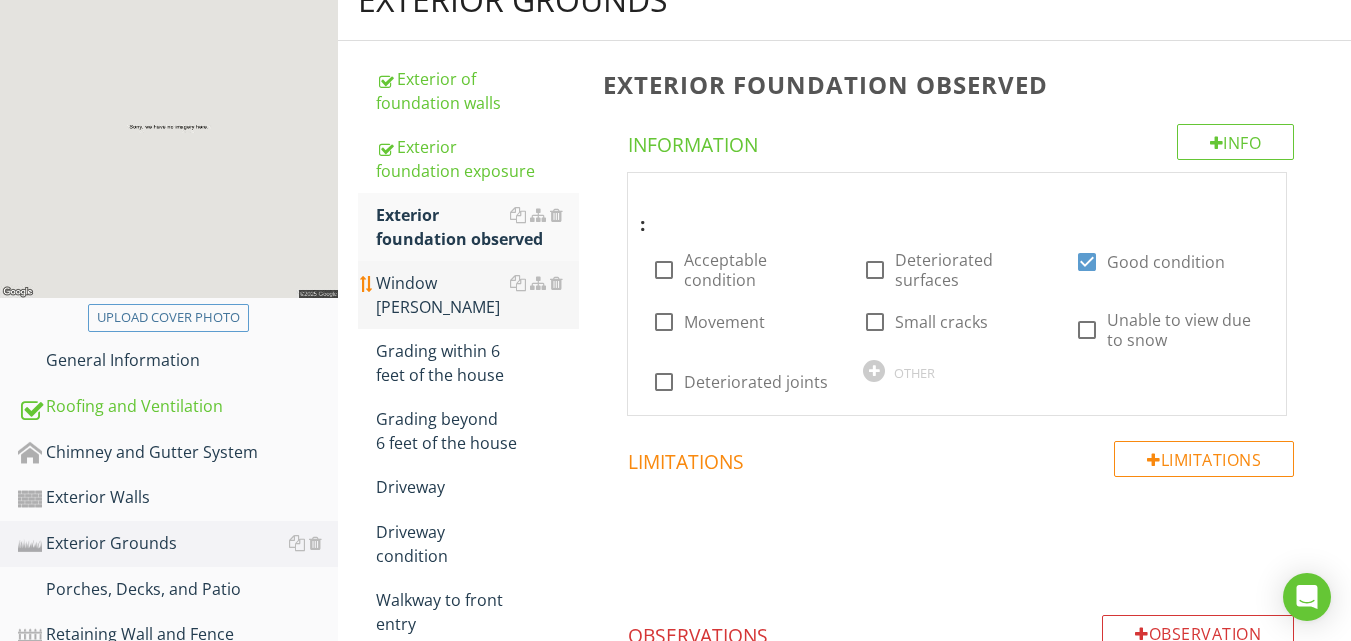 click on "Window [PERSON_NAME]" at bounding box center (477, 295) 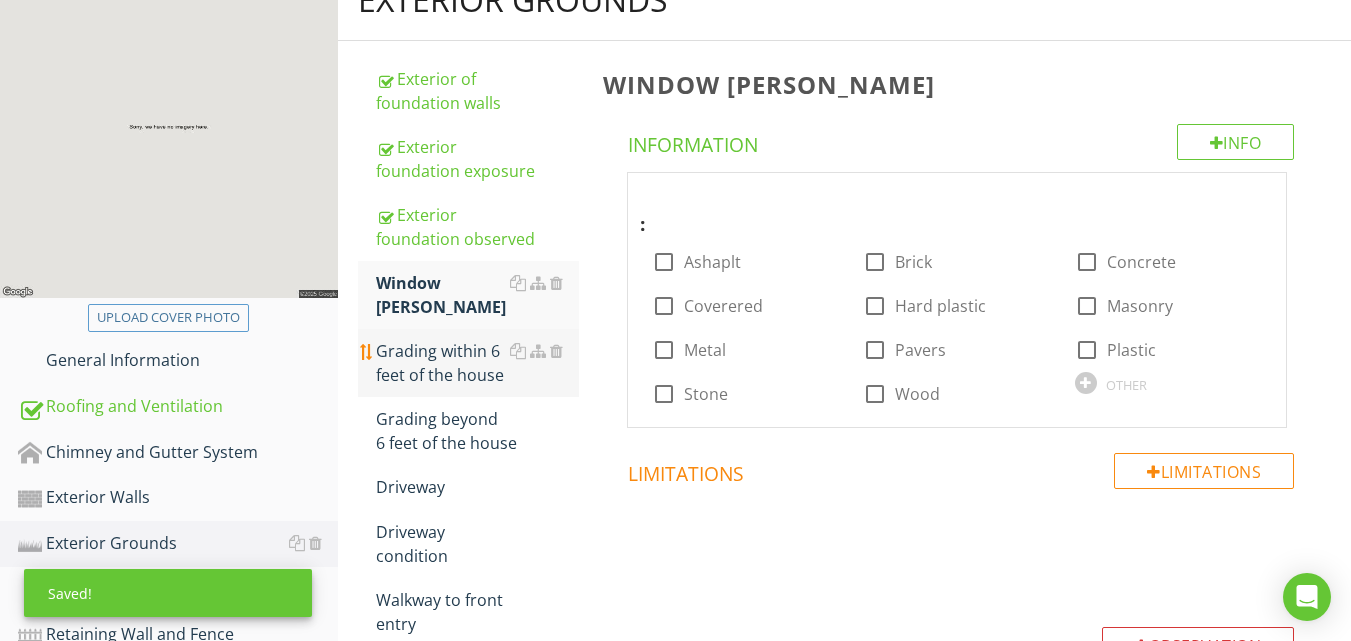 click on "Grading within 6 feet of the house" at bounding box center [477, 363] 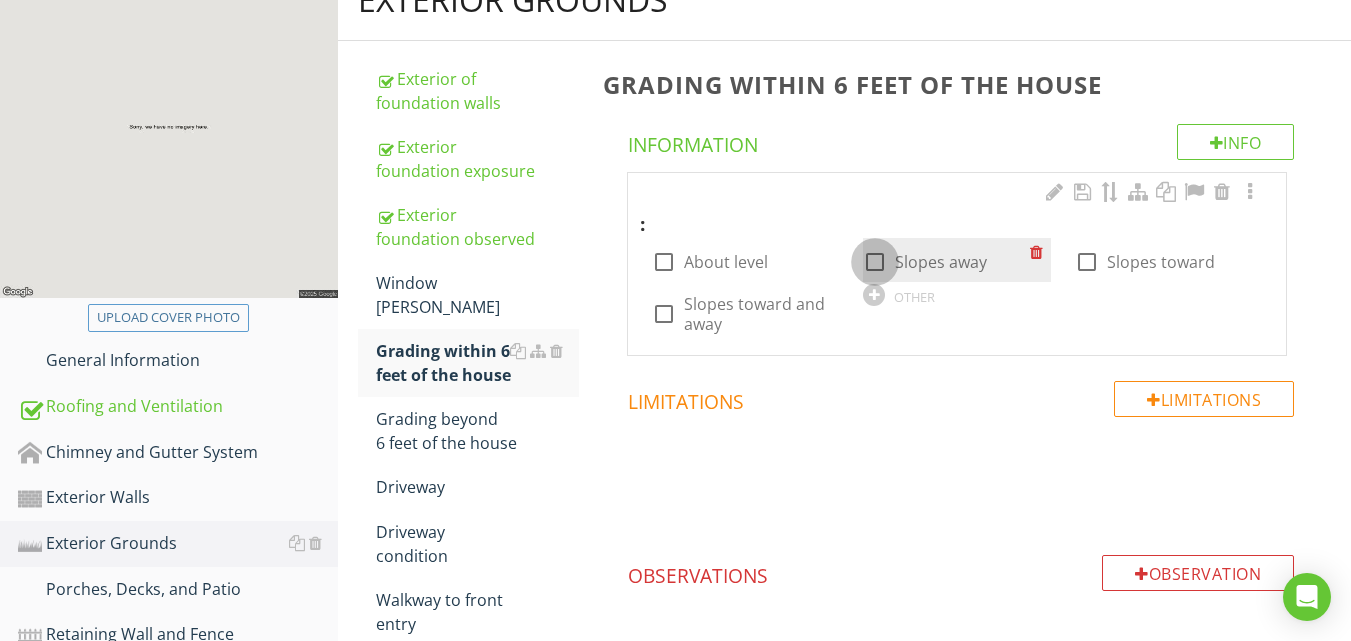 click at bounding box center (875, 262) 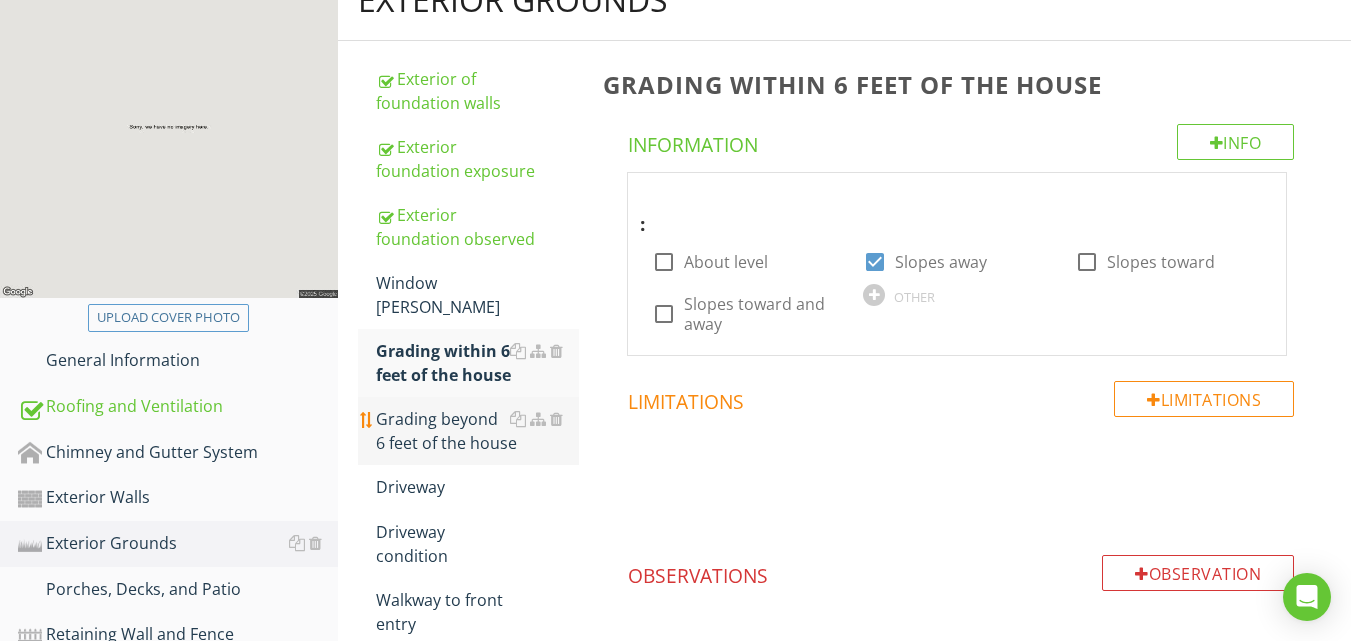 click on "Grading beyond 6 feet of the house" at bounding box center [477, 431] 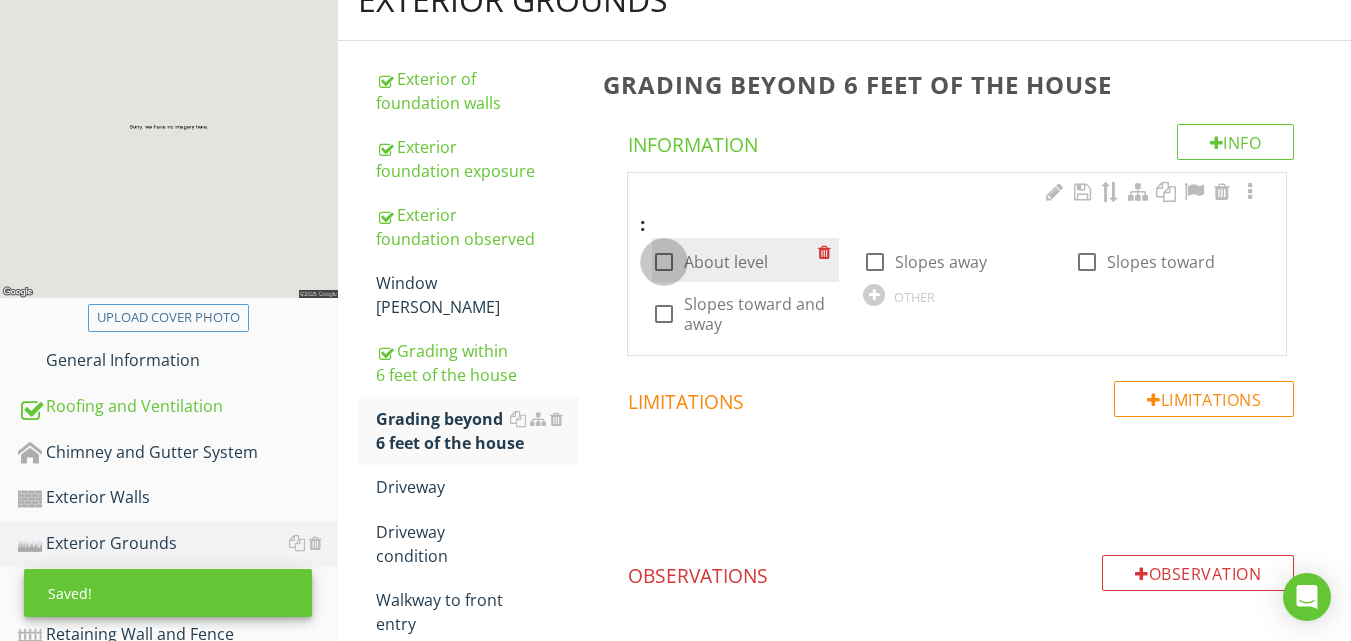 click at bounding box center [664, 262] 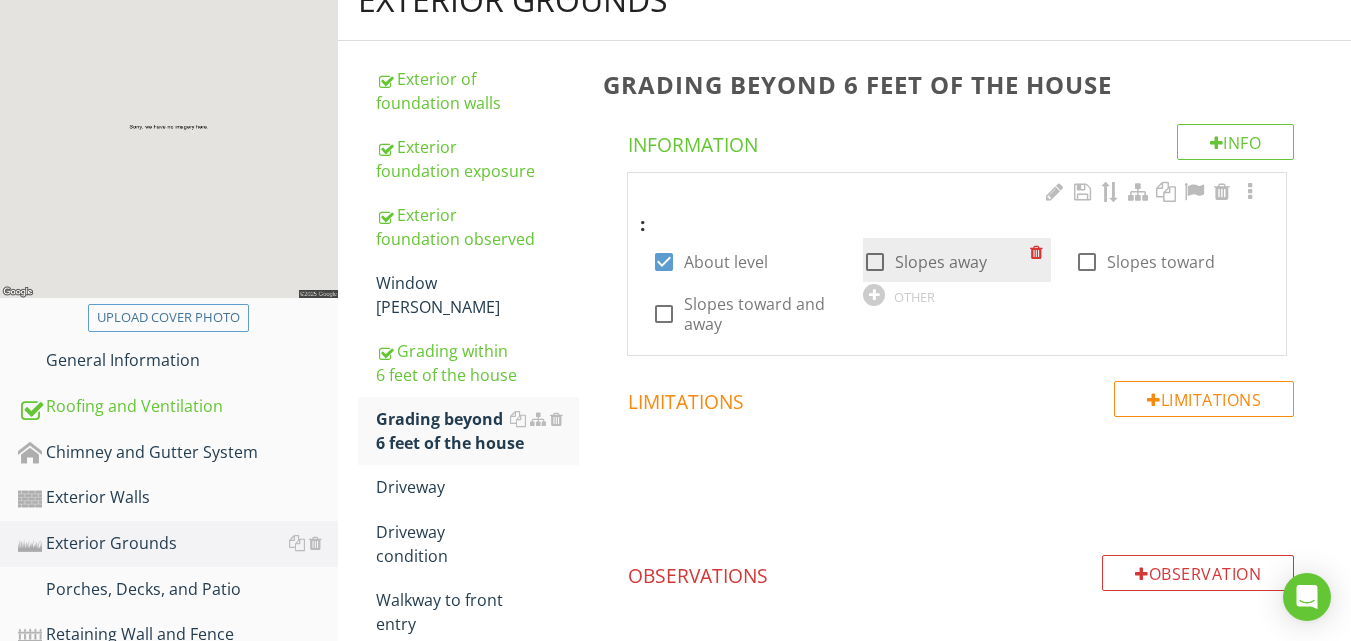 click at bounding box center [875, 262] 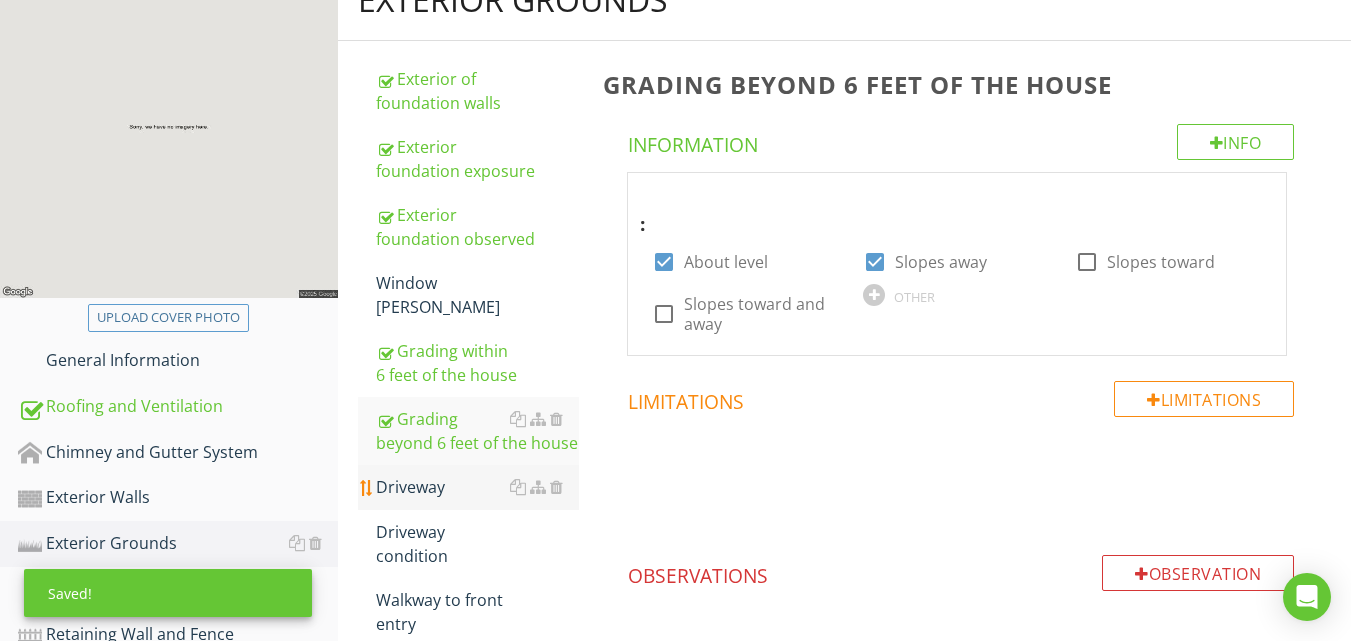 click on "Driveway" at bounding box center [477, 487] 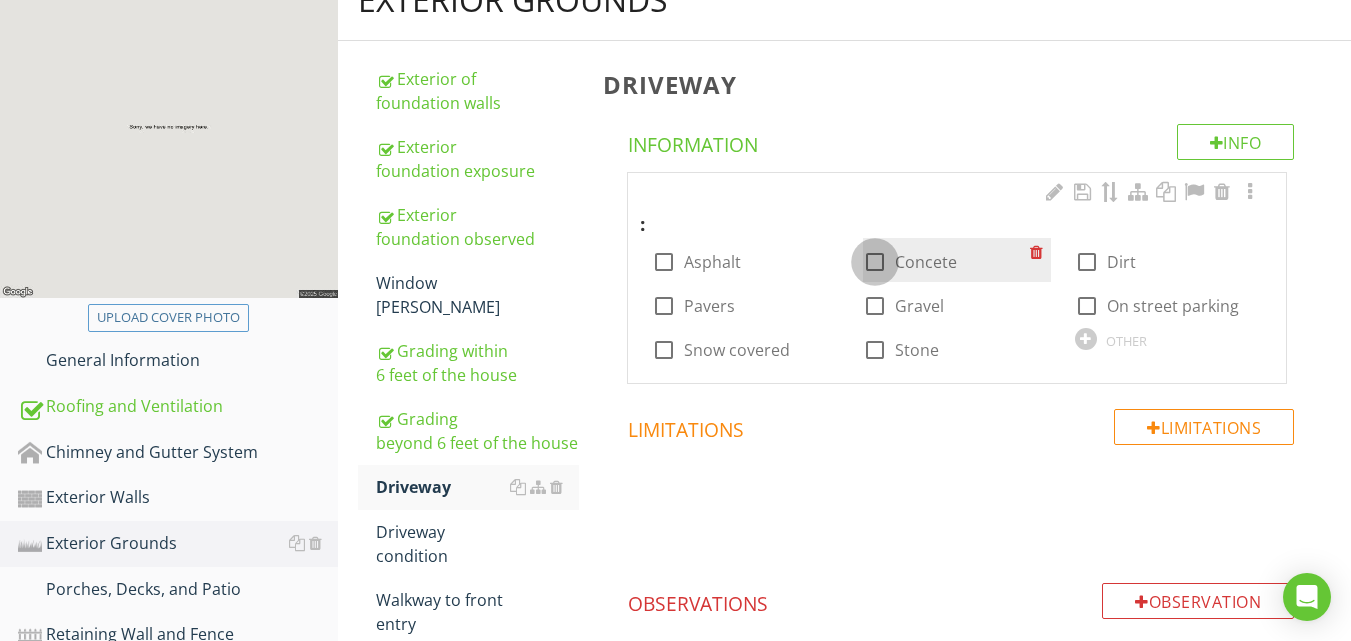 click at bounding box center (875, 262) 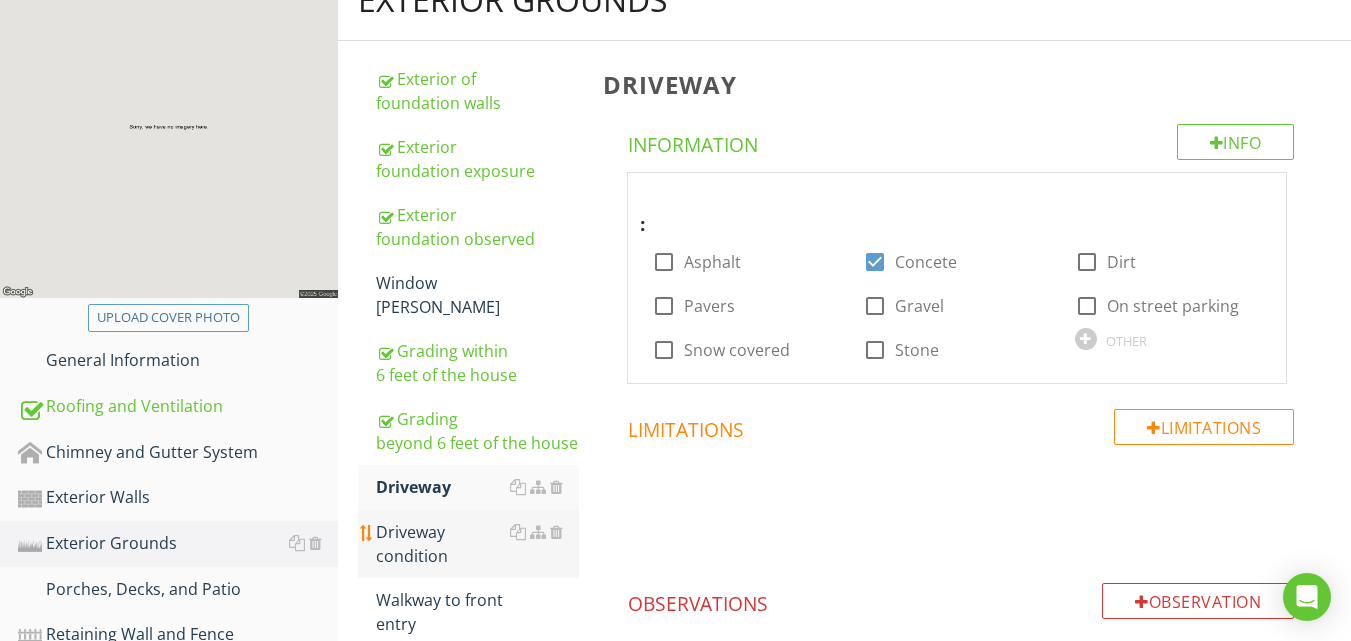 click on "Driveway condition" at bounding box center (477, 544) 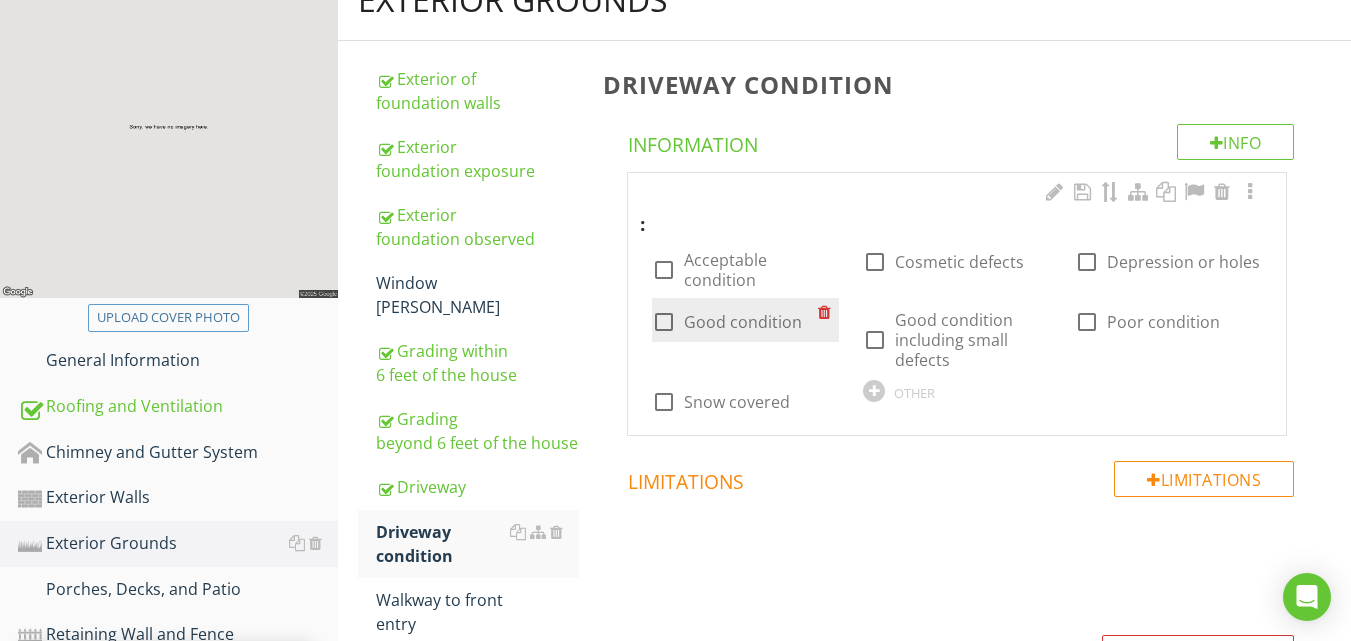 click at bounding box center (664, 322) 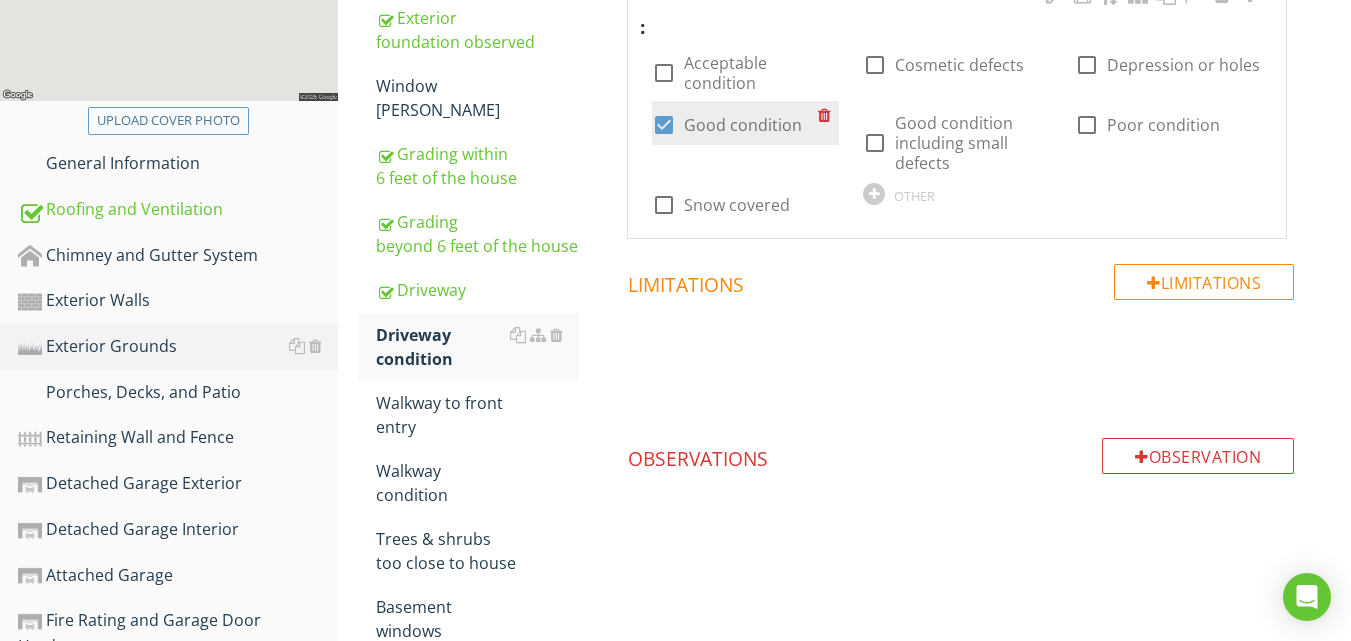scroll, scrollTop: 440, scrollLeft: 0, axis: vertical 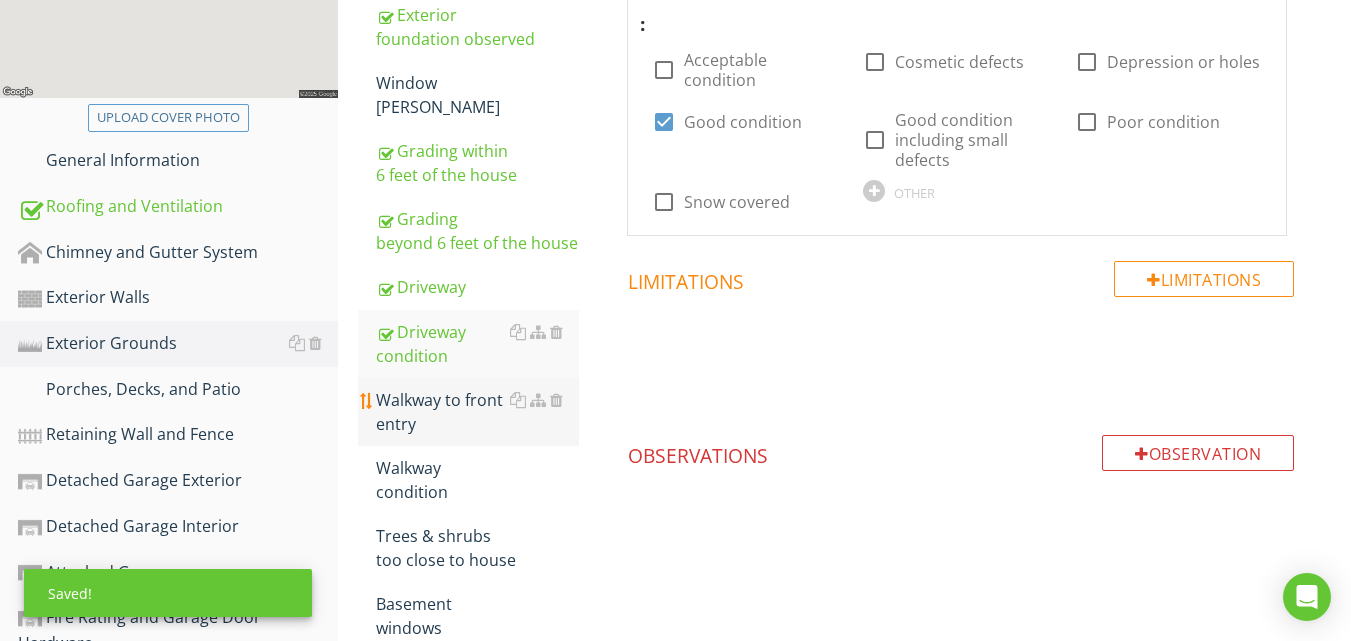 click on "Walkway to front entry" at bounding box center [477, 412] 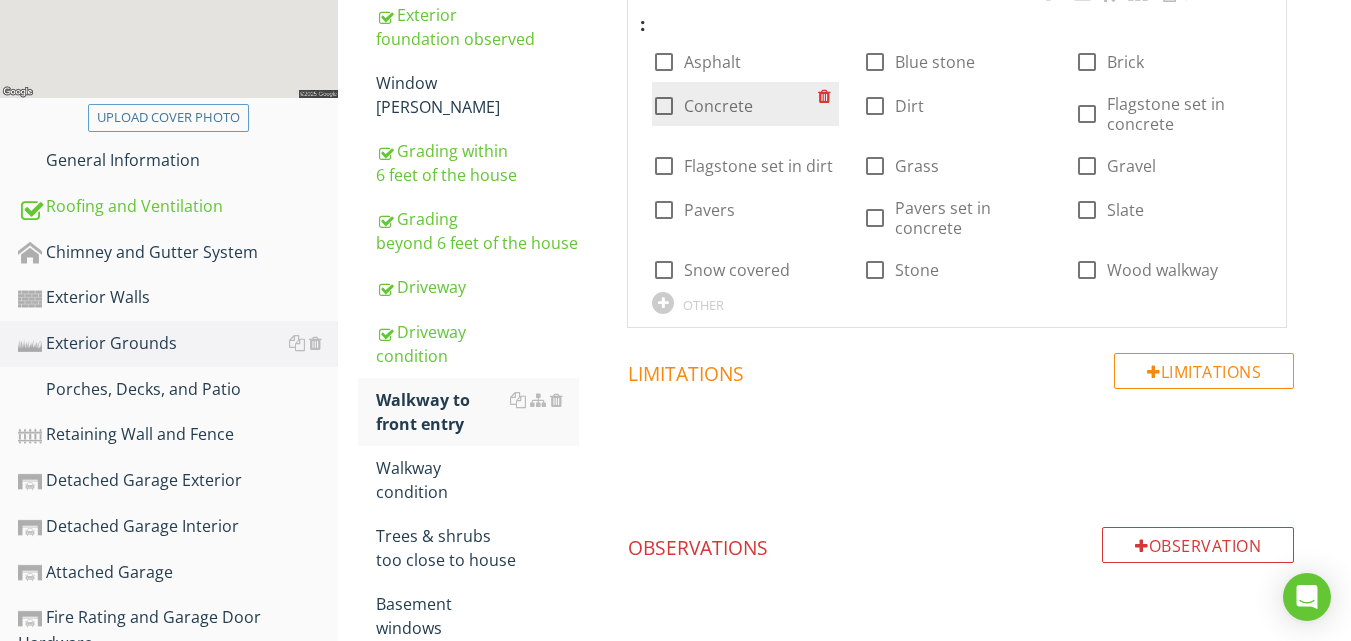 click at bounding box center [664, 106] 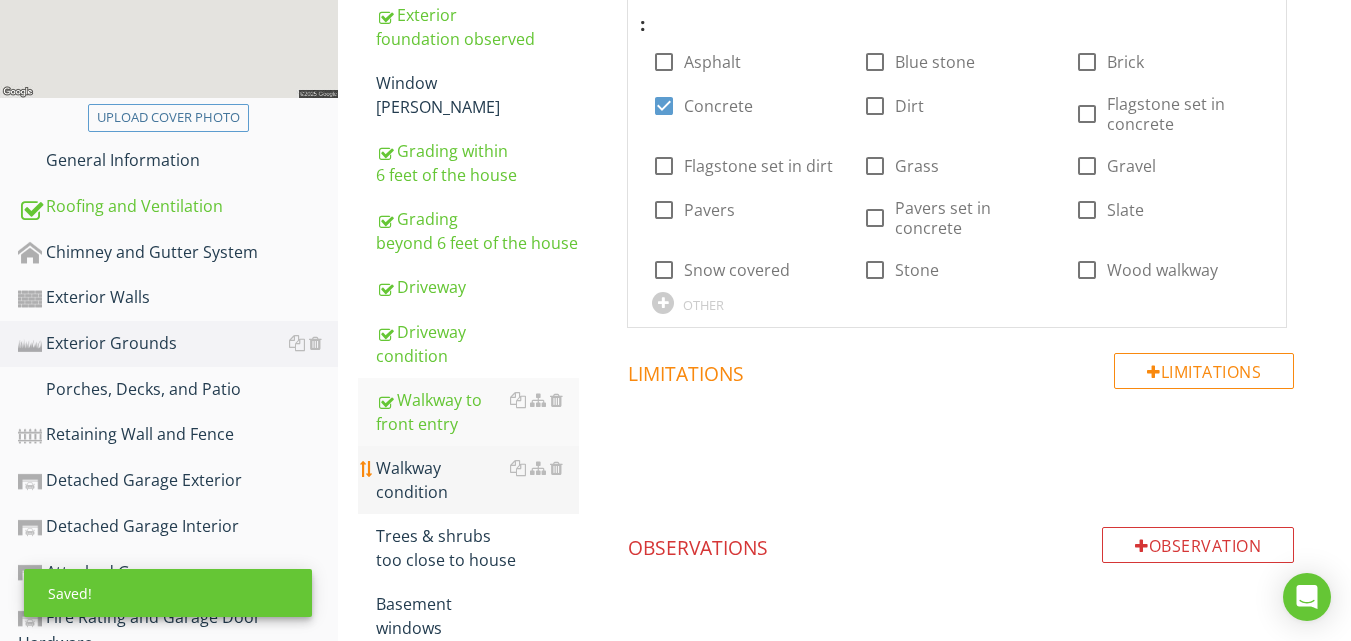 click on "Walkway condition" at bounding box center (477, 480) 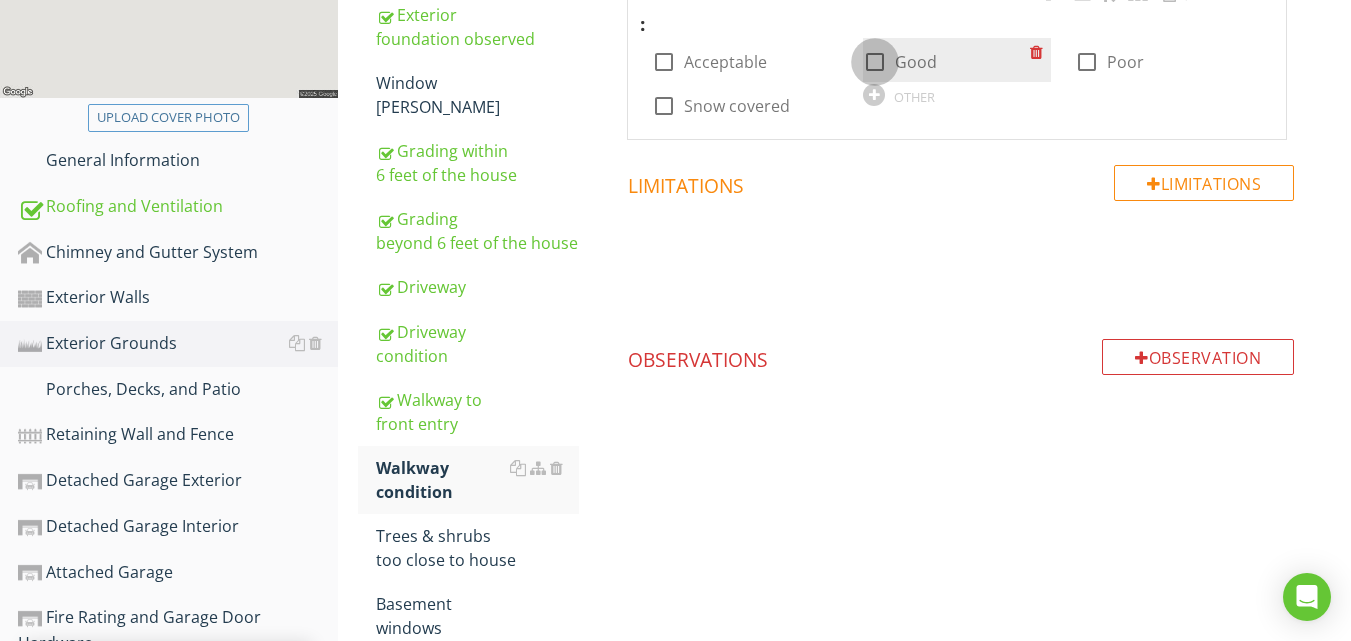 click at bounding box center [875, 62] 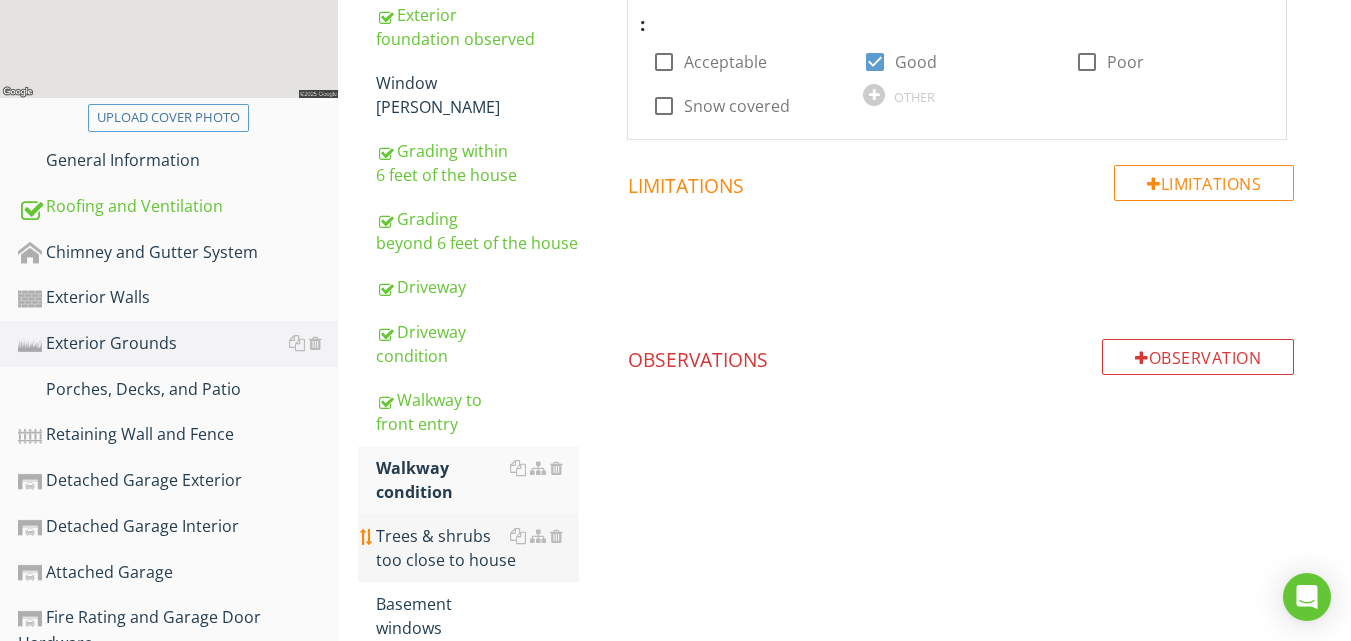 click on "Trees & shrubs too close to house" at bounding box center [477, 548] 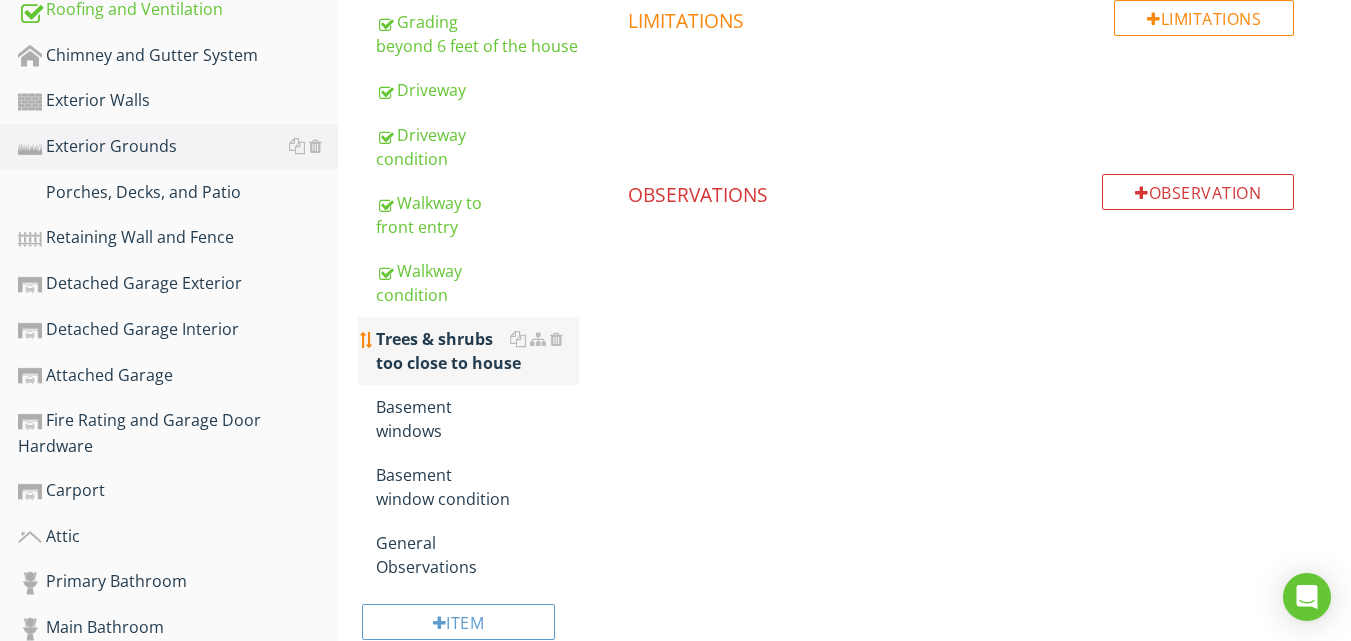 scroll, scrollTop: 640, scrollLeft: 0, axis: vertical 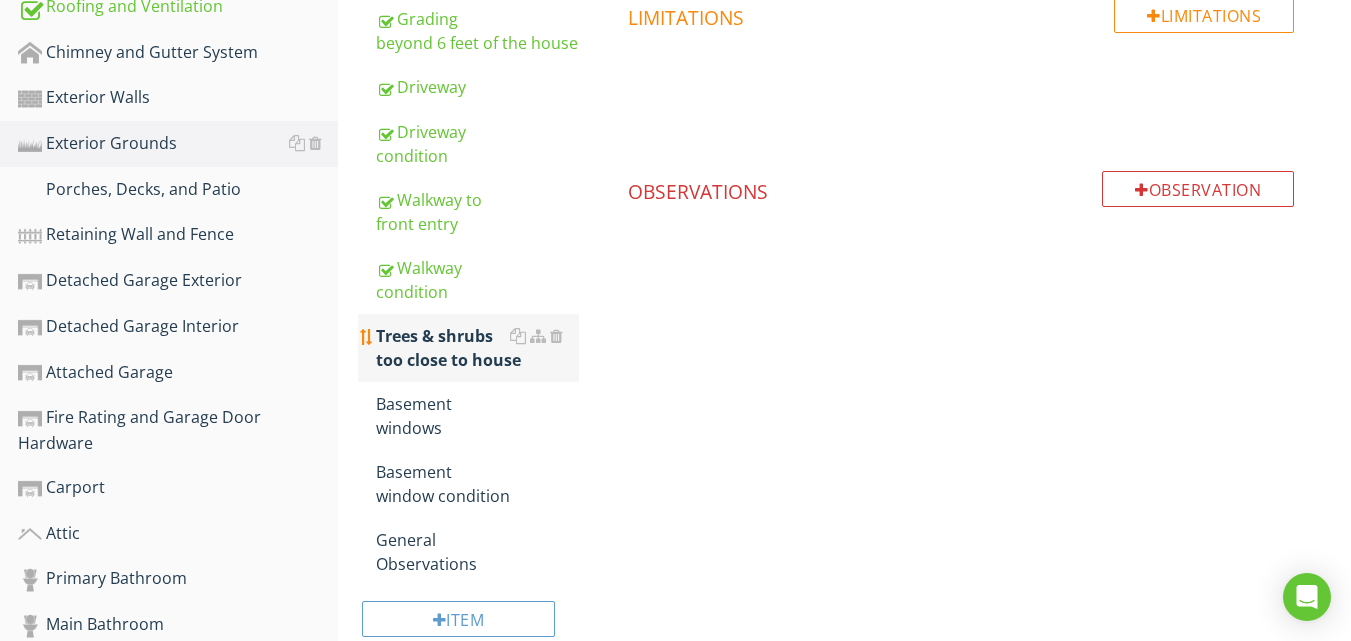 click on "General Observations" at bounding box center (477, 552) 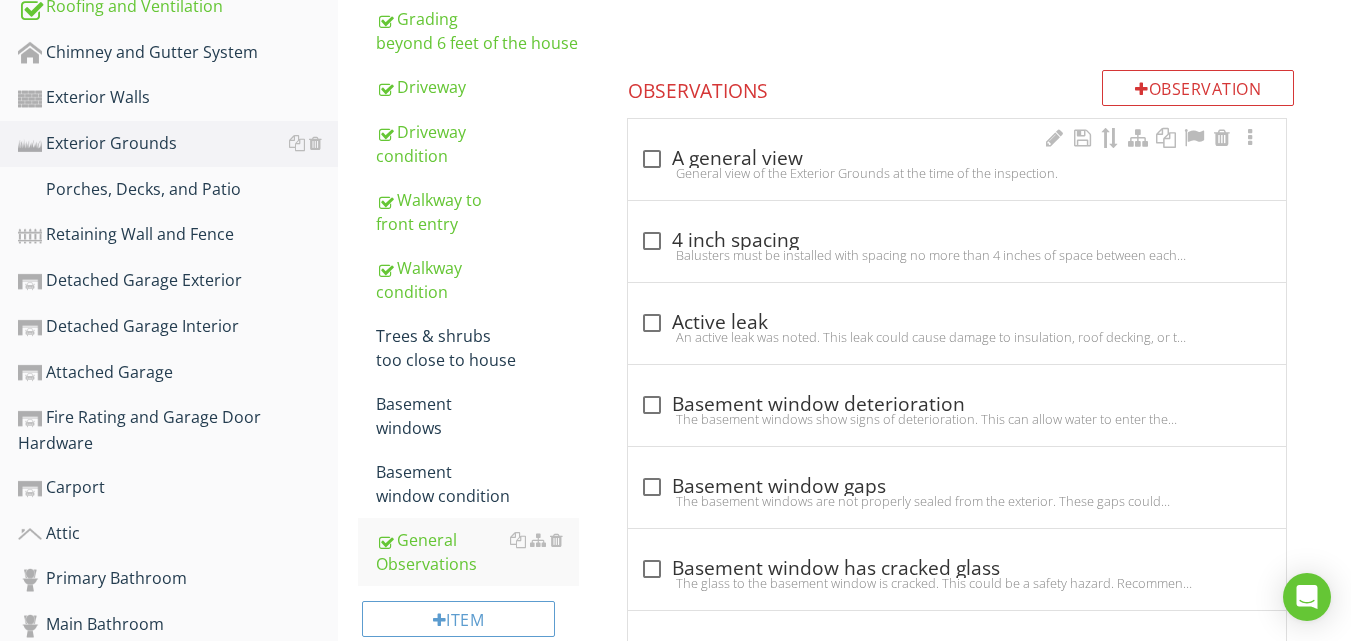 click at bounding box center (652, 159) 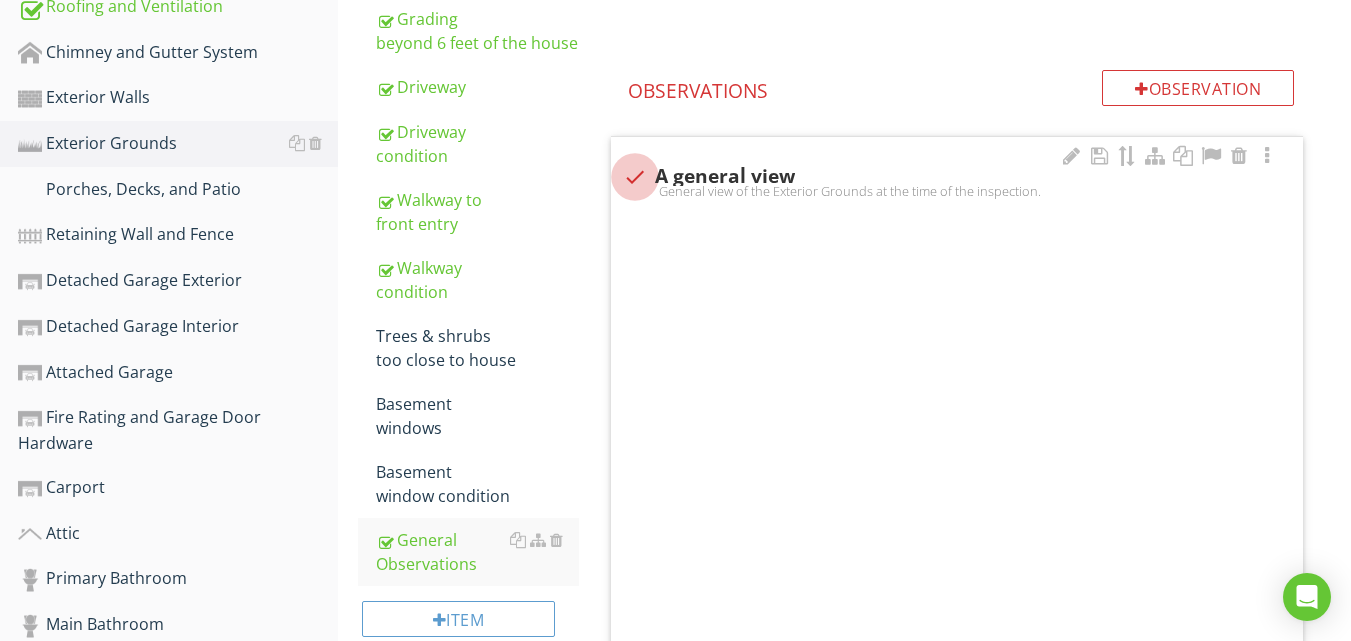checkbox on "true" 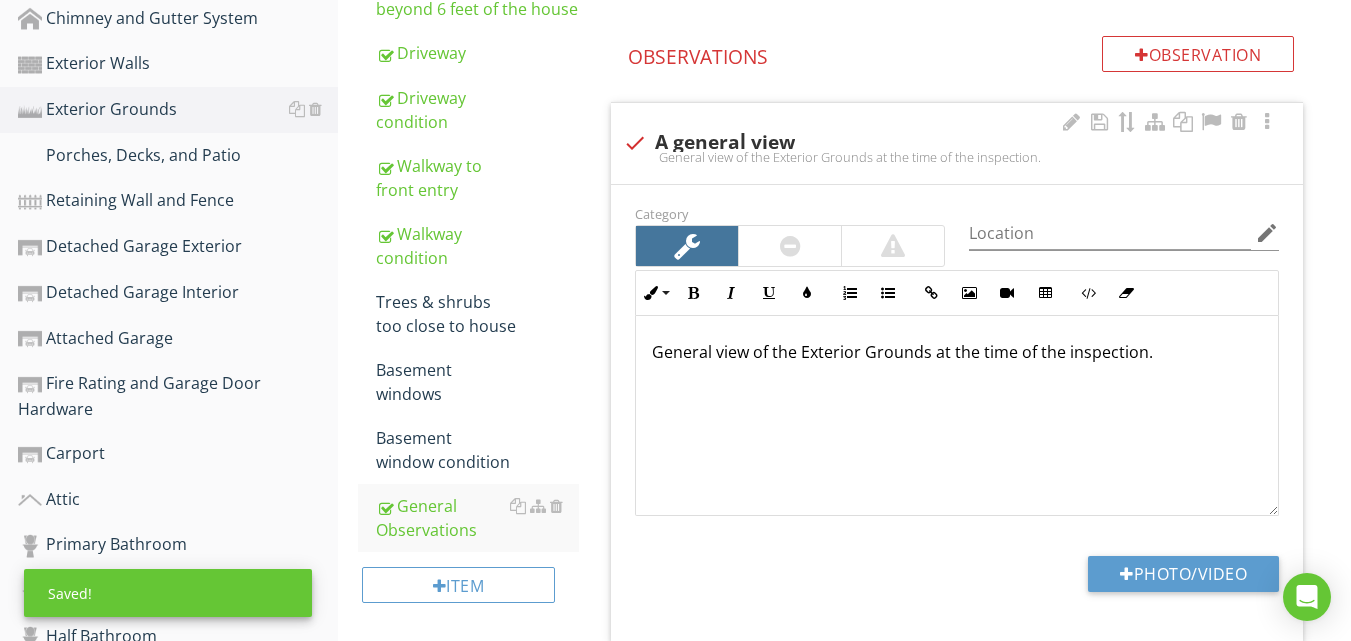 scroll, scrollTop: 680, scrollLeft: 0, axis: vertical 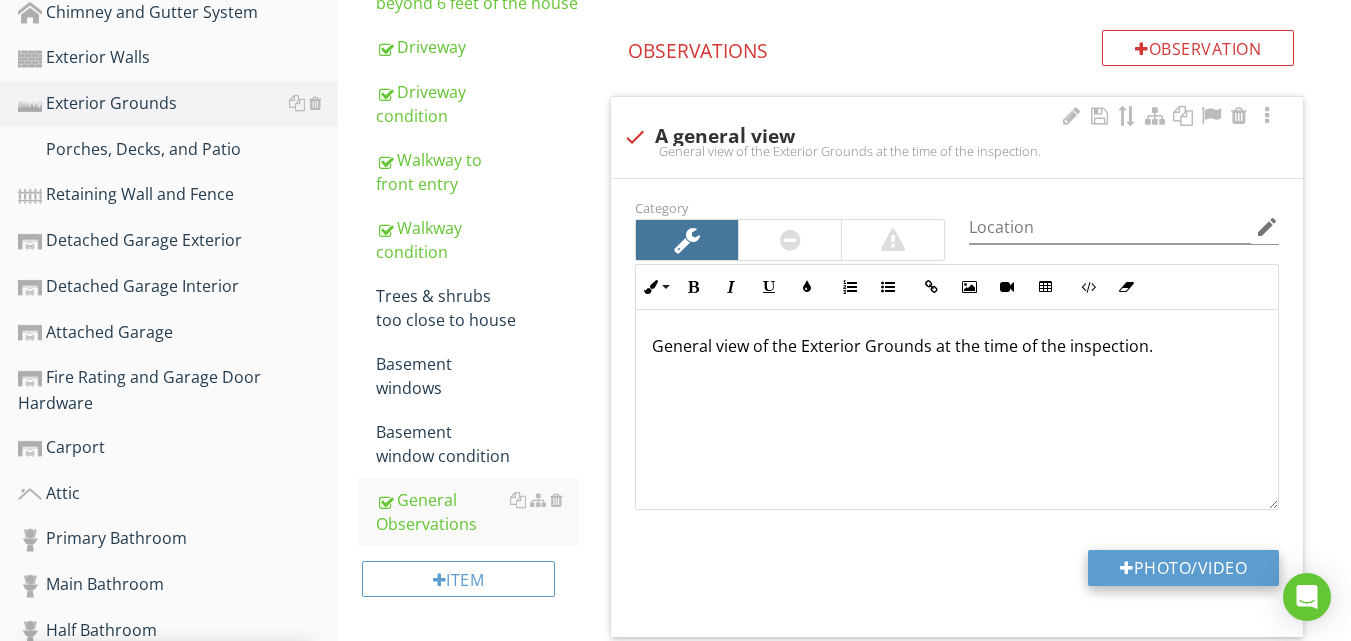 click on "Photo/Video" at bounding box center [1183, 568] 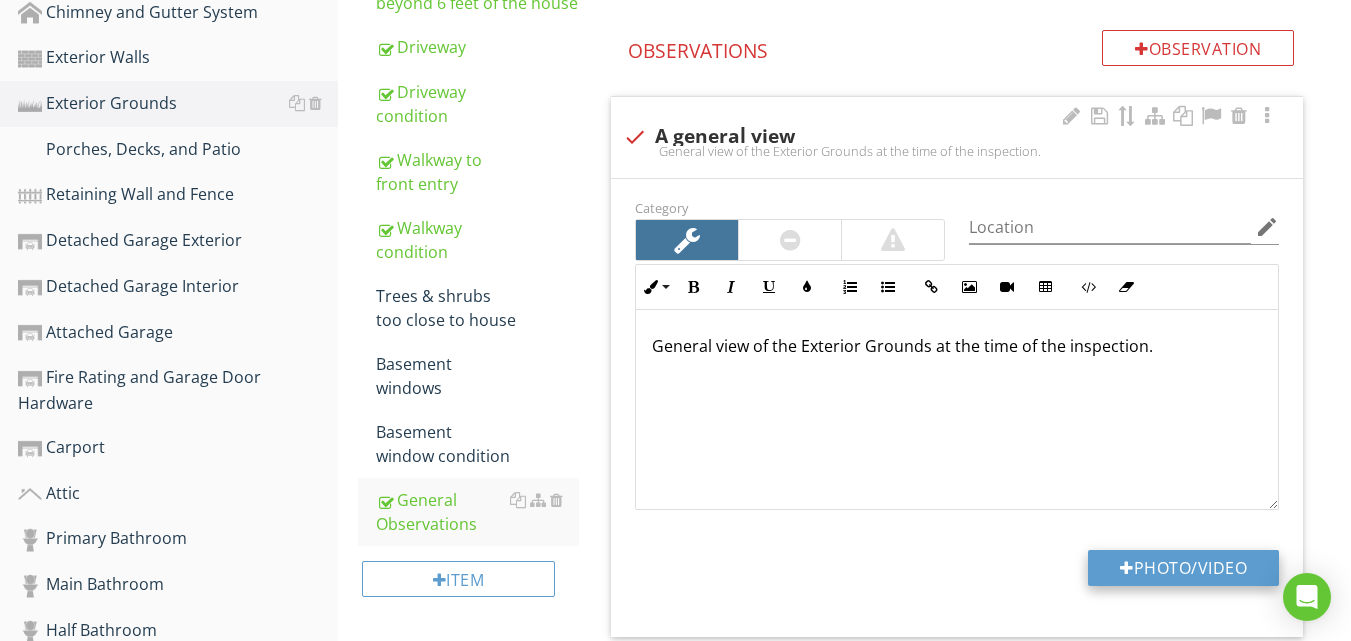type on "C:\fakepath\DSC06524.JPG" 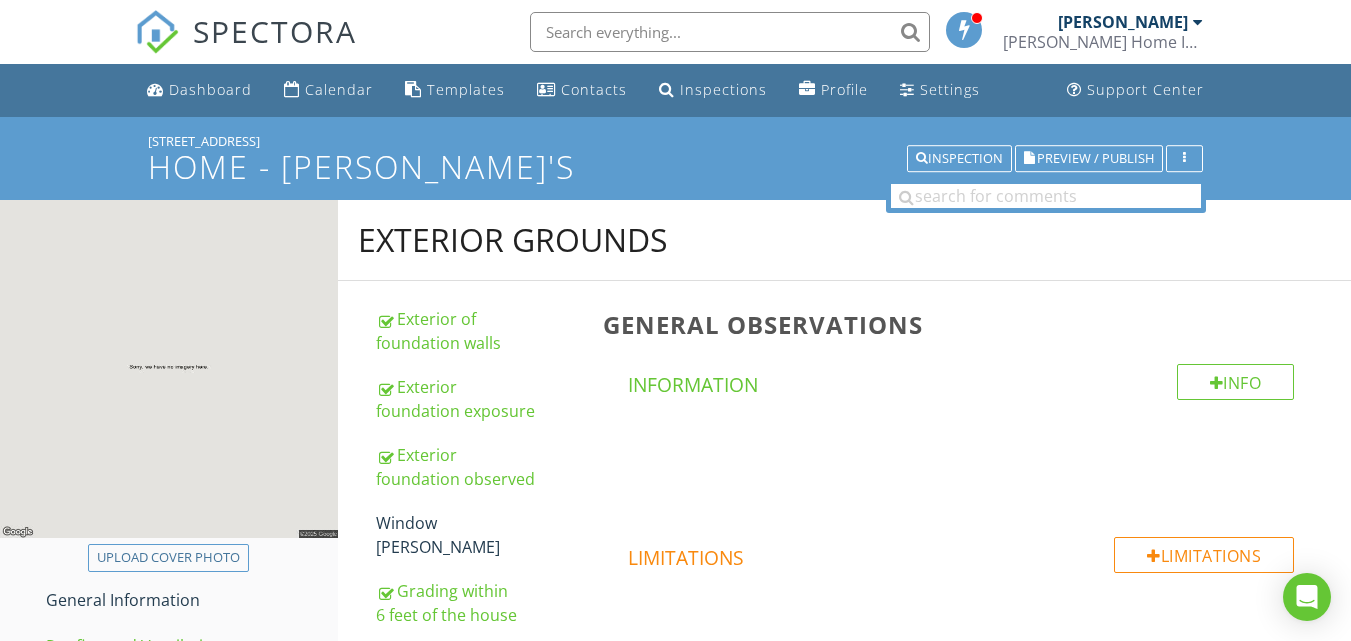 scroll, scrollTop: 680, scrollLeft: 0, axis: vertical 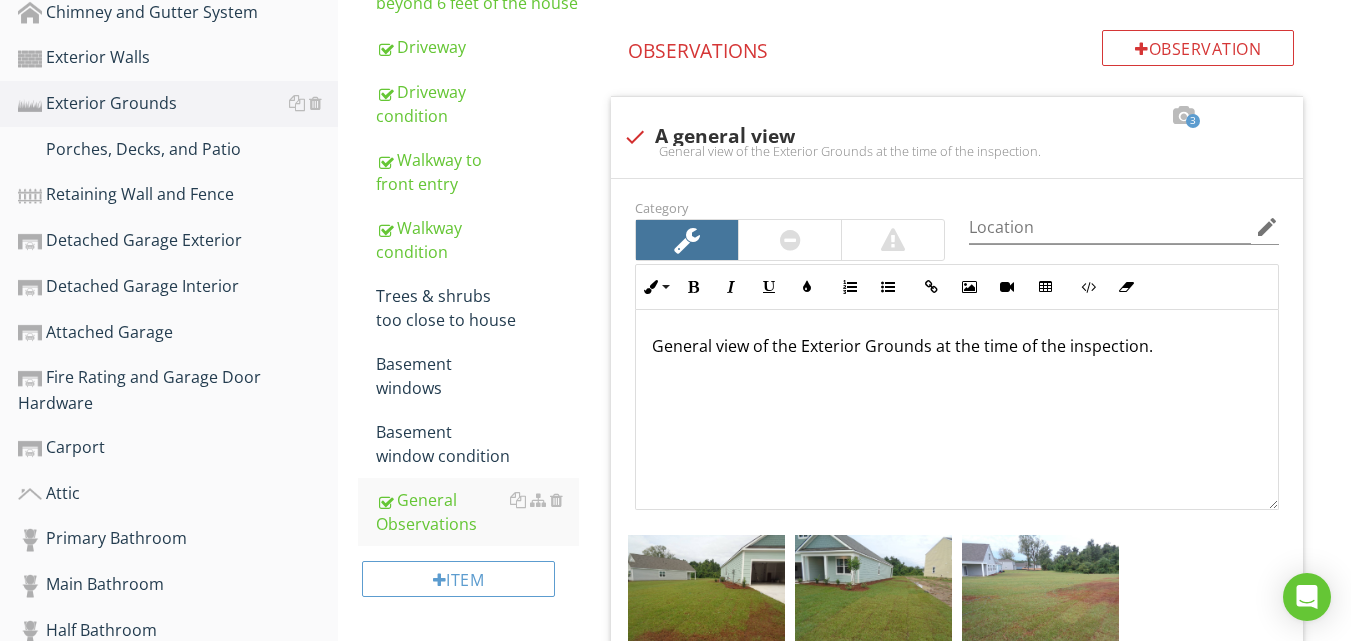 type 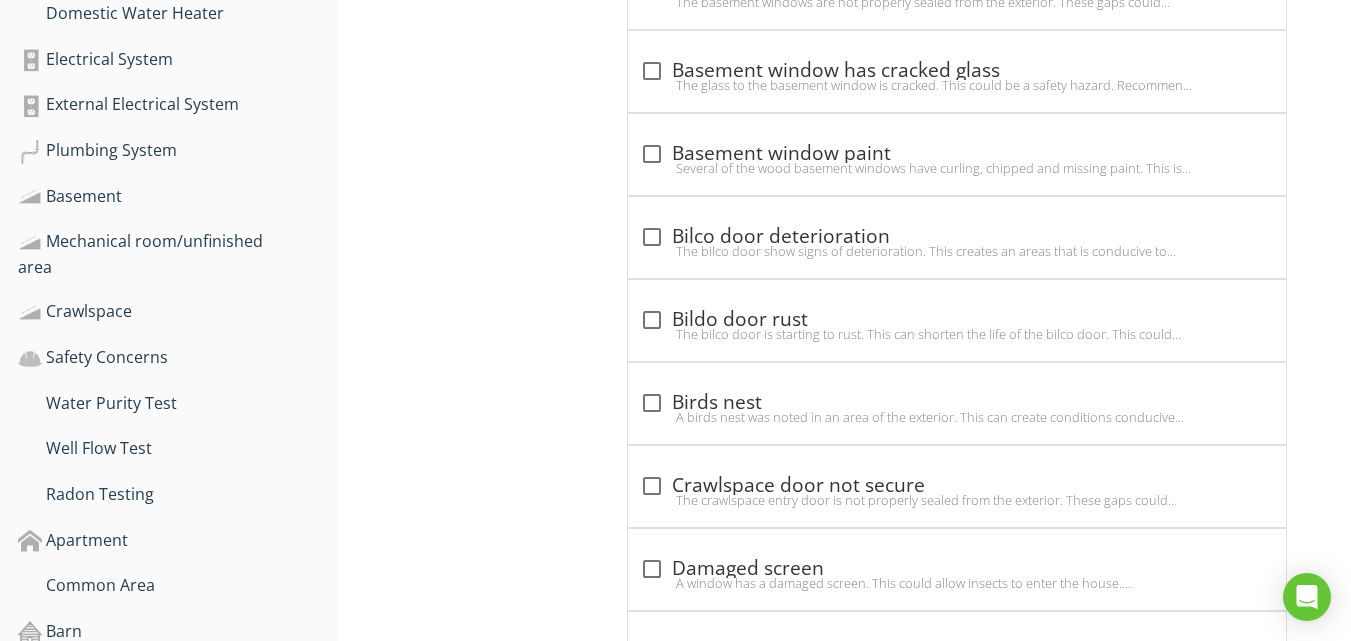 scroll, scrollTop: 2360, scrollLeft: 0, axis: vertical 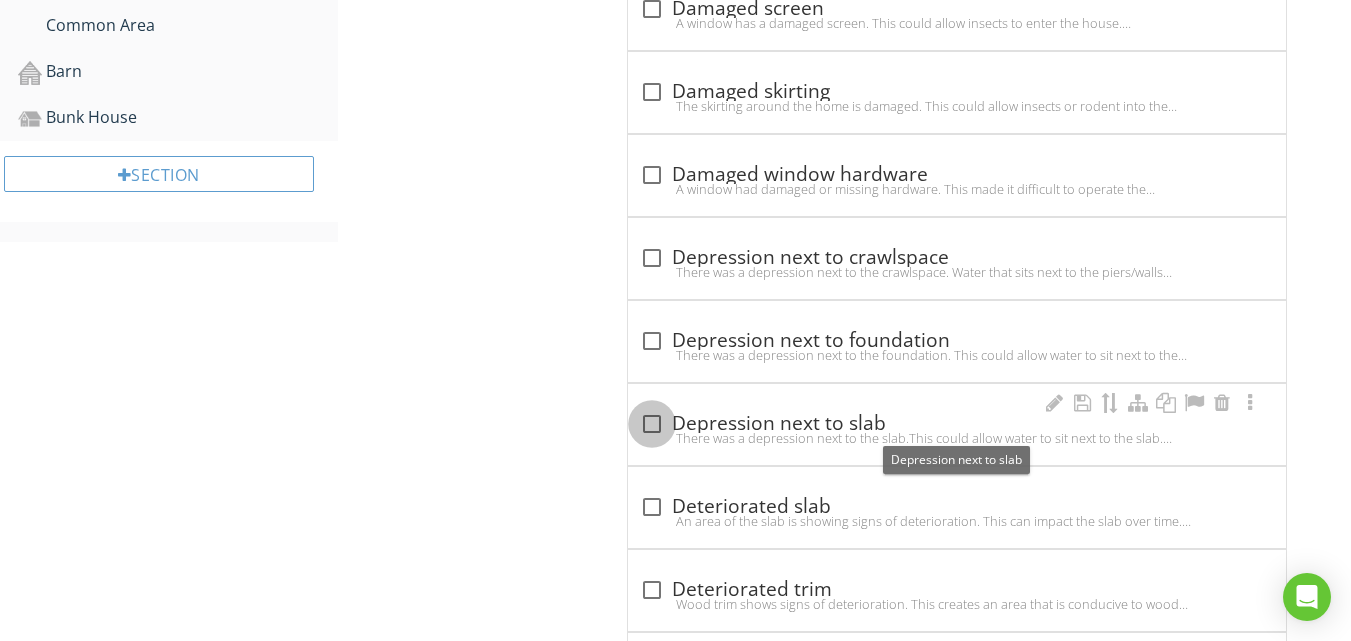 click at bounding box center (652, 424) 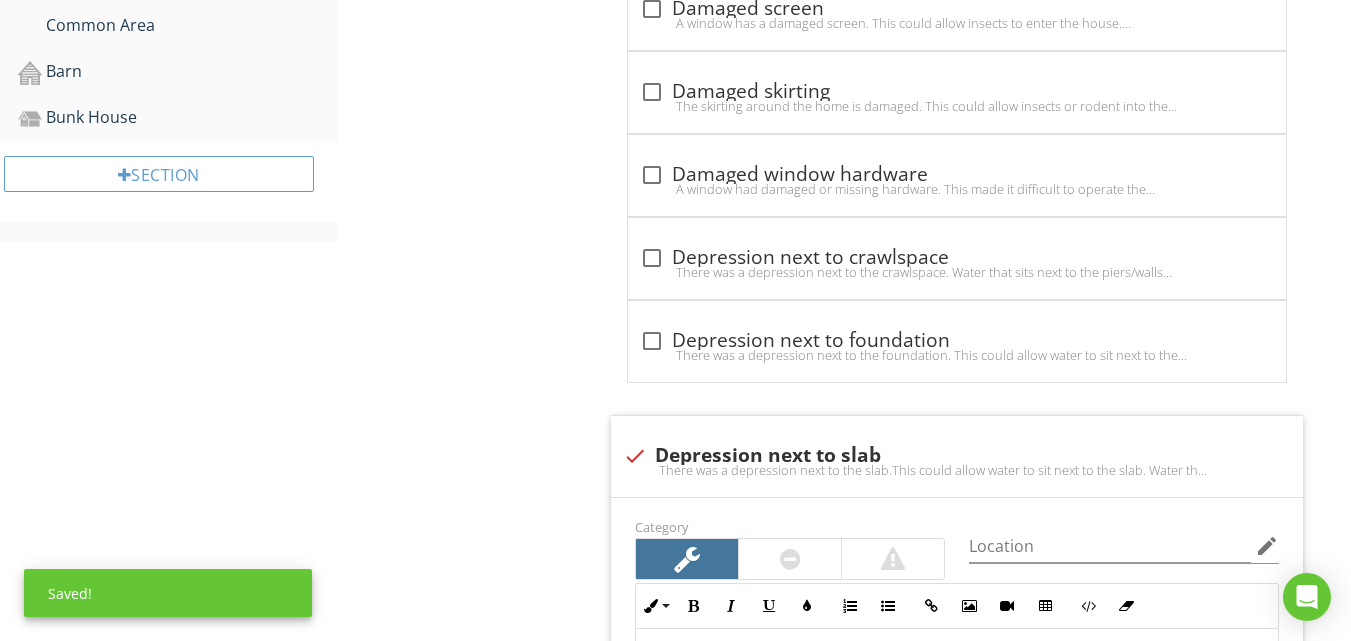 scroll, scrollTop: 2920, scrollLeft: 0, axis: vertical 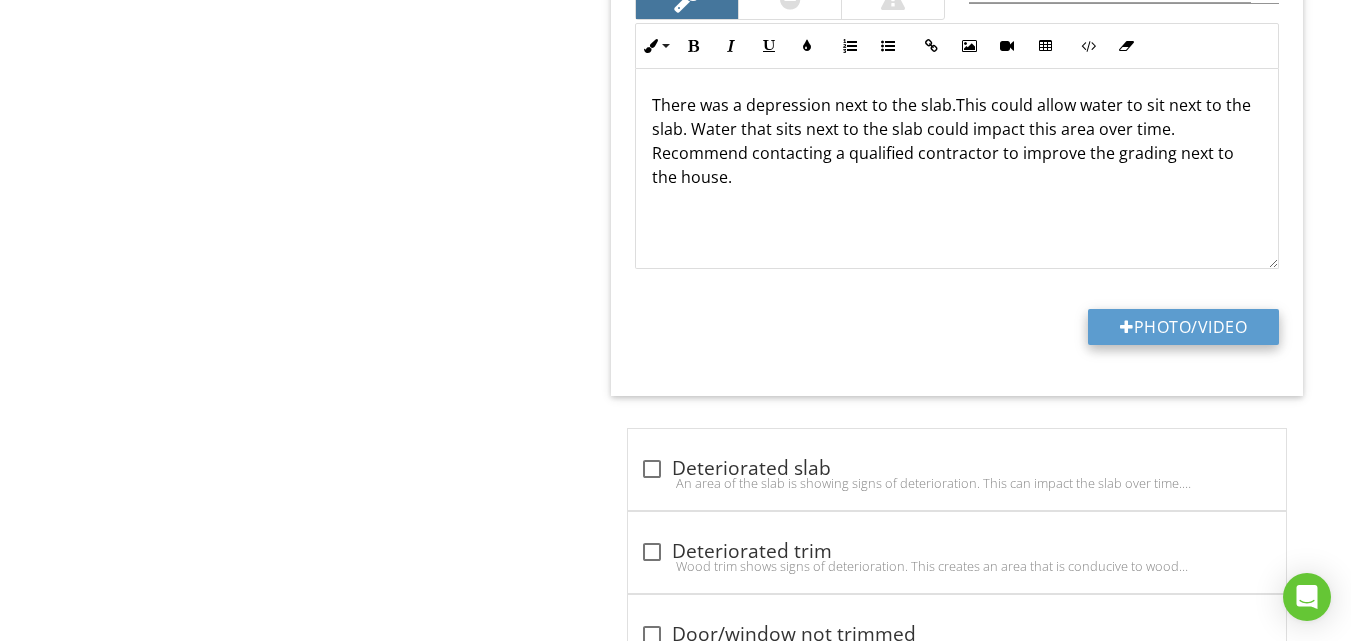 click on "Photo/Video" at bounding box center (1183, 327) 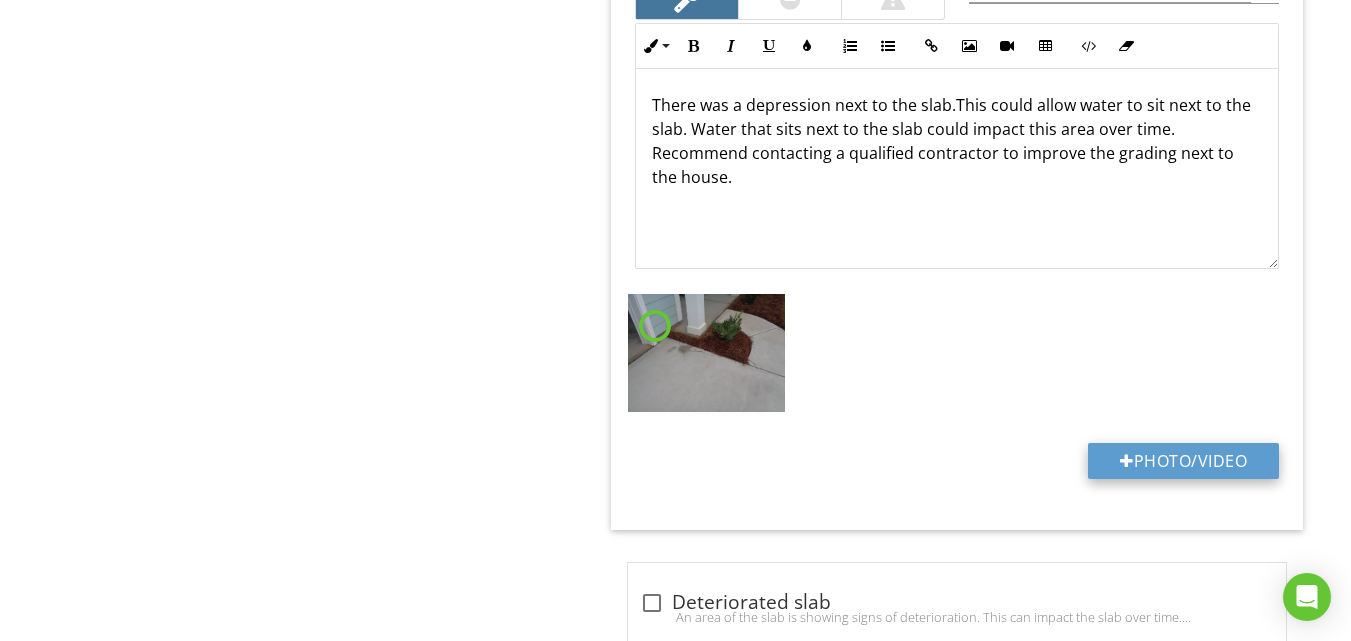 type 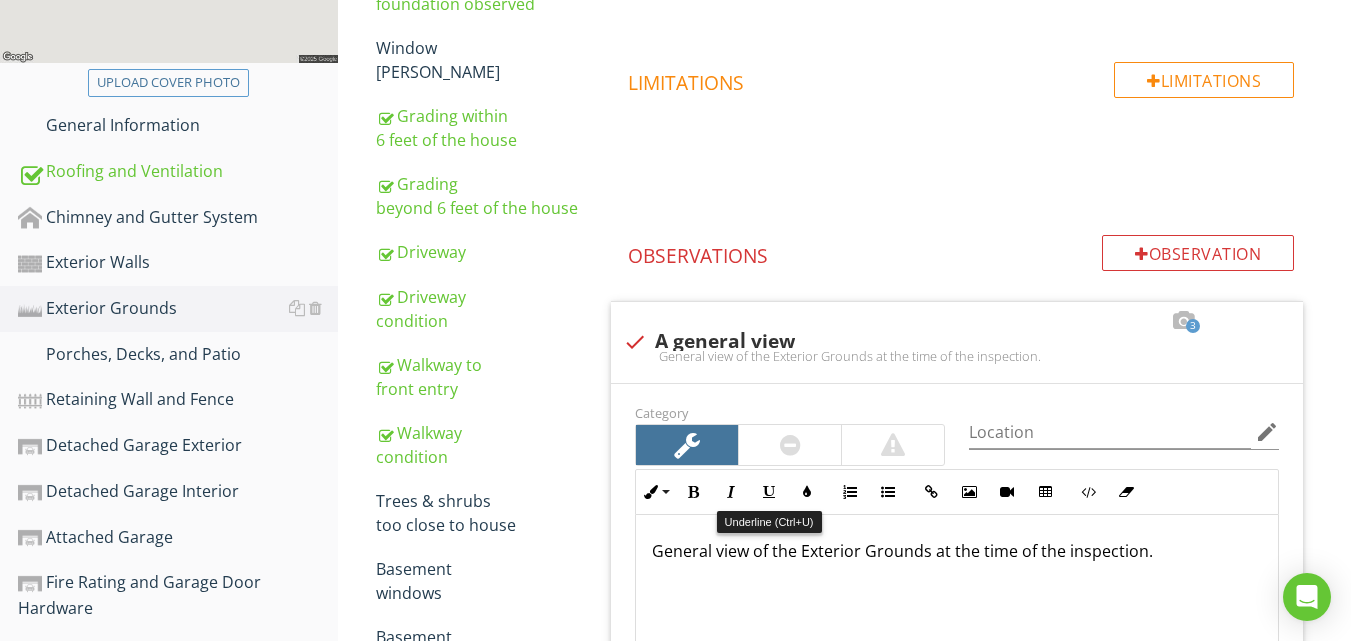 scroll, scrollTop: 560, scrollLeft: 0, axis: vertical 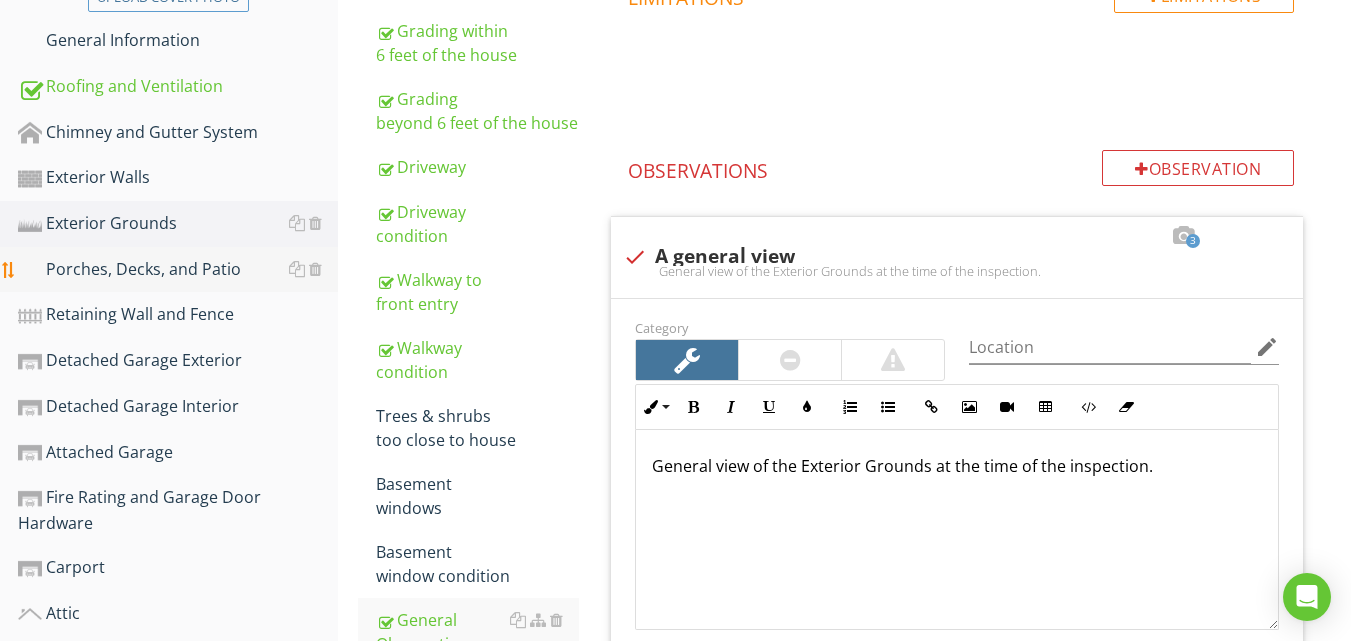 click on "Porches, Decks, and Patio" at bounding box center [178, 270] 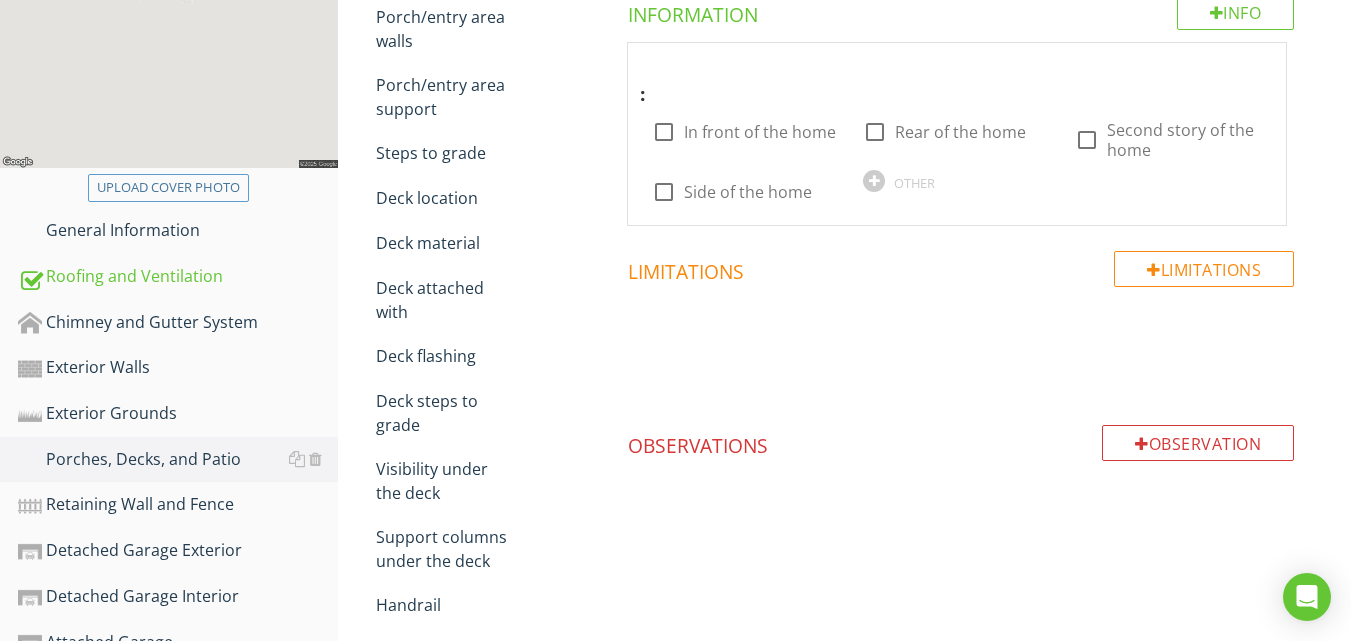 scroll, scrollTop: 240, scrollLeft: 0, axis: vertical 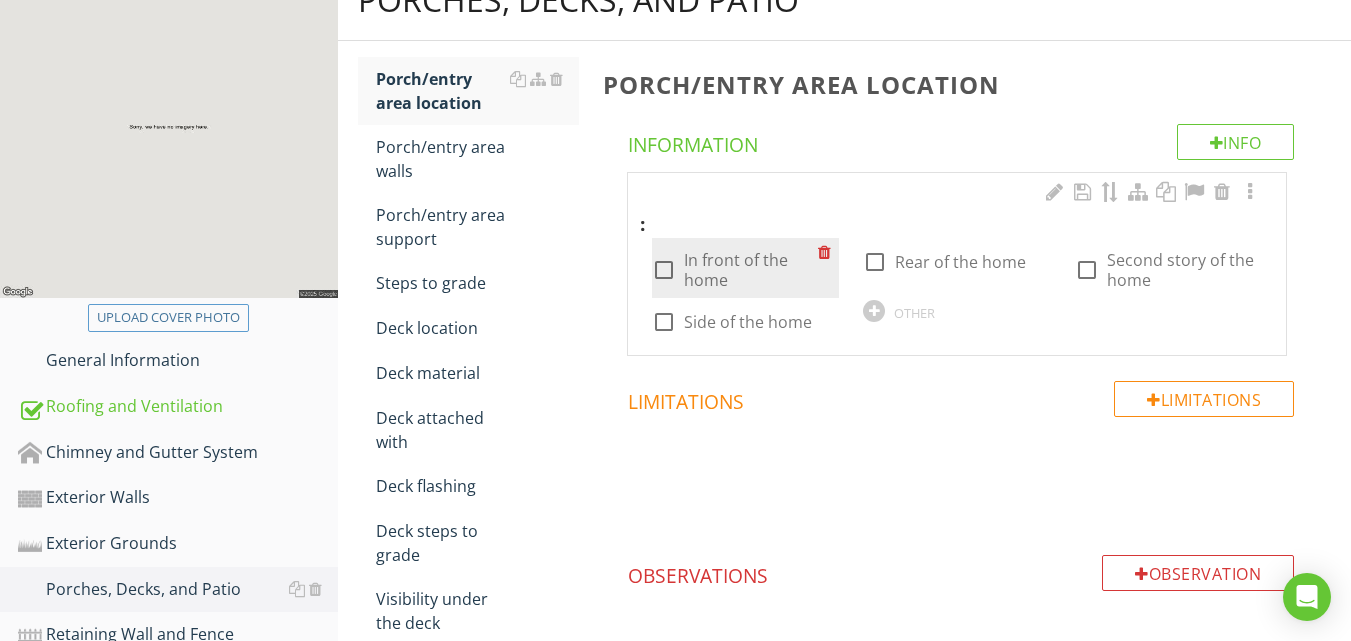 click at bounding box center [664, 270] 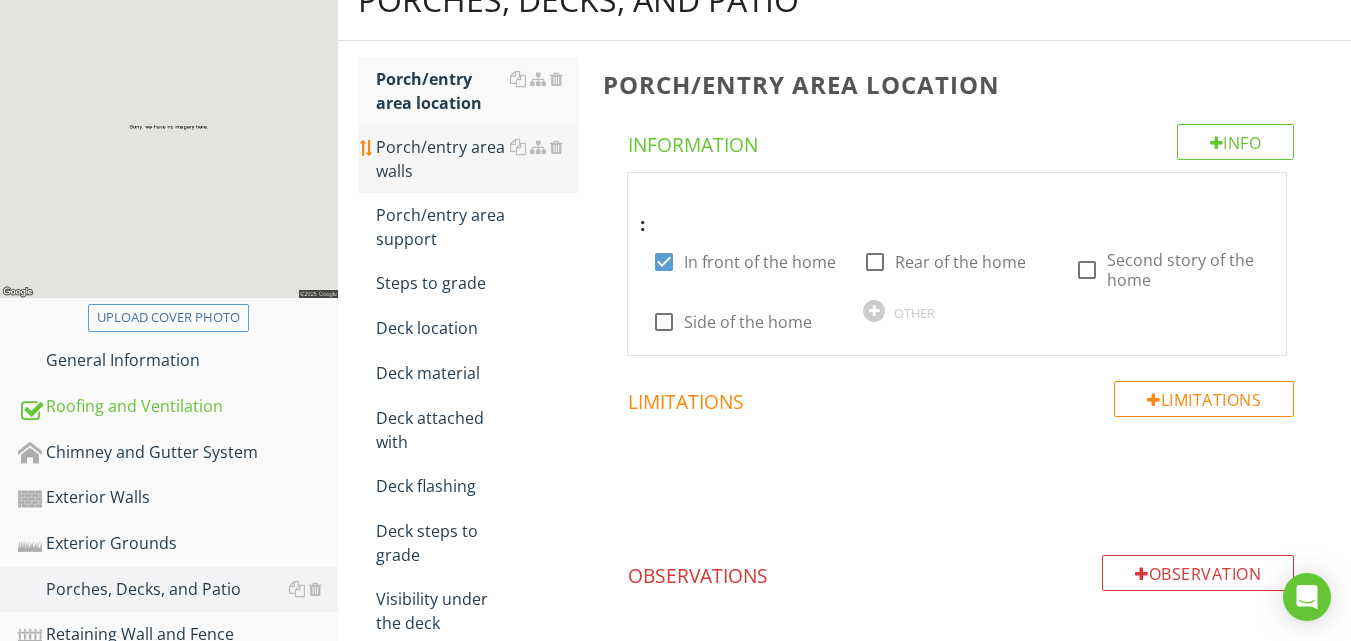 click on "Porch/entry area walls" at bounding box center (477, 159) 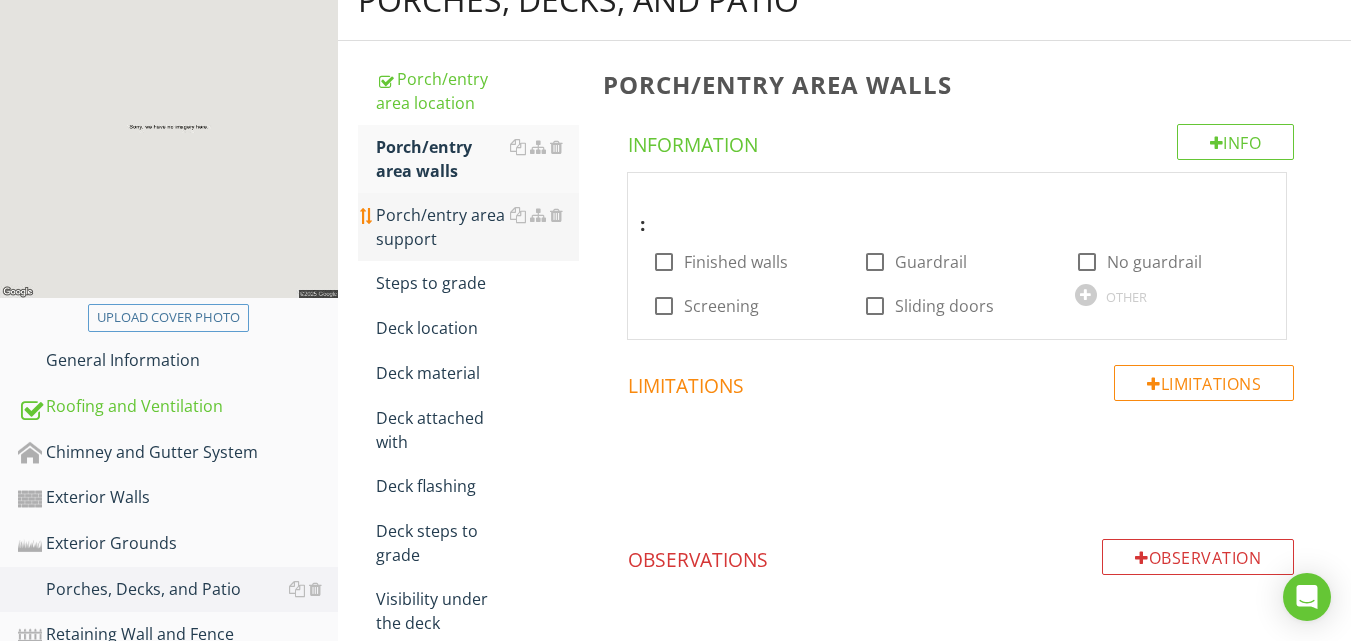 click on "Porch/entry area support" at bounding box center [477, 227] 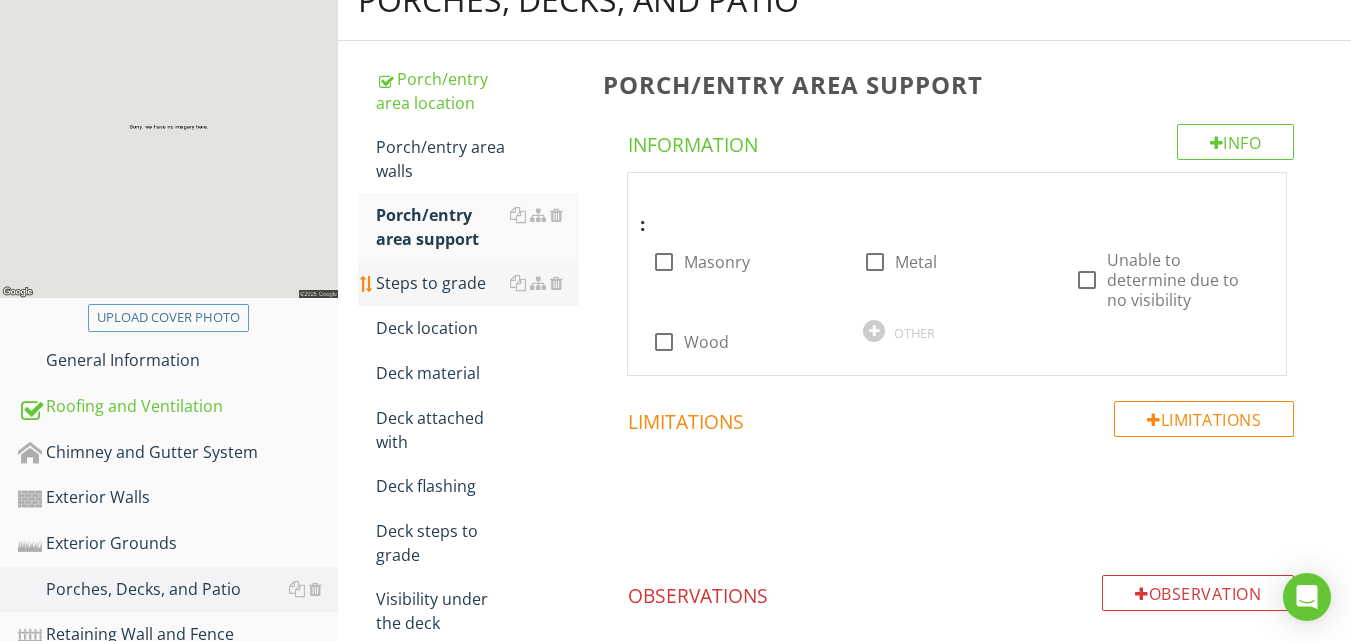 click on "Steps to grade" at bounding box center (477, 283) 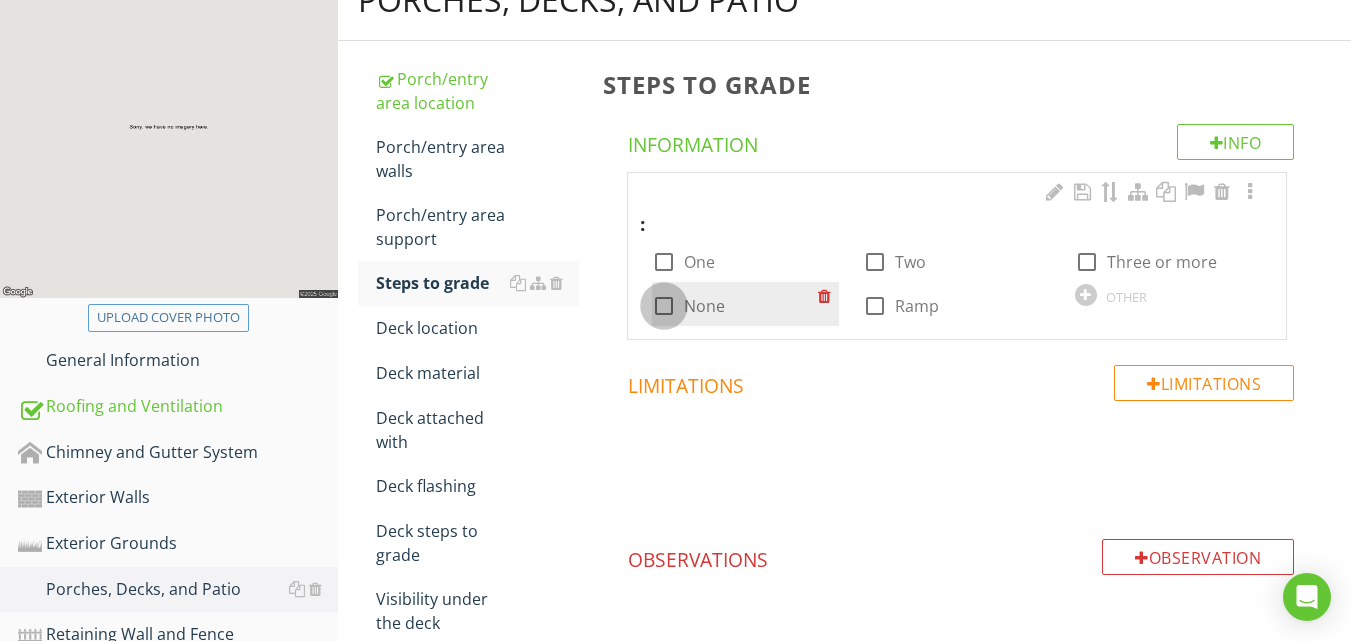 click at bounding box center [664, 306] 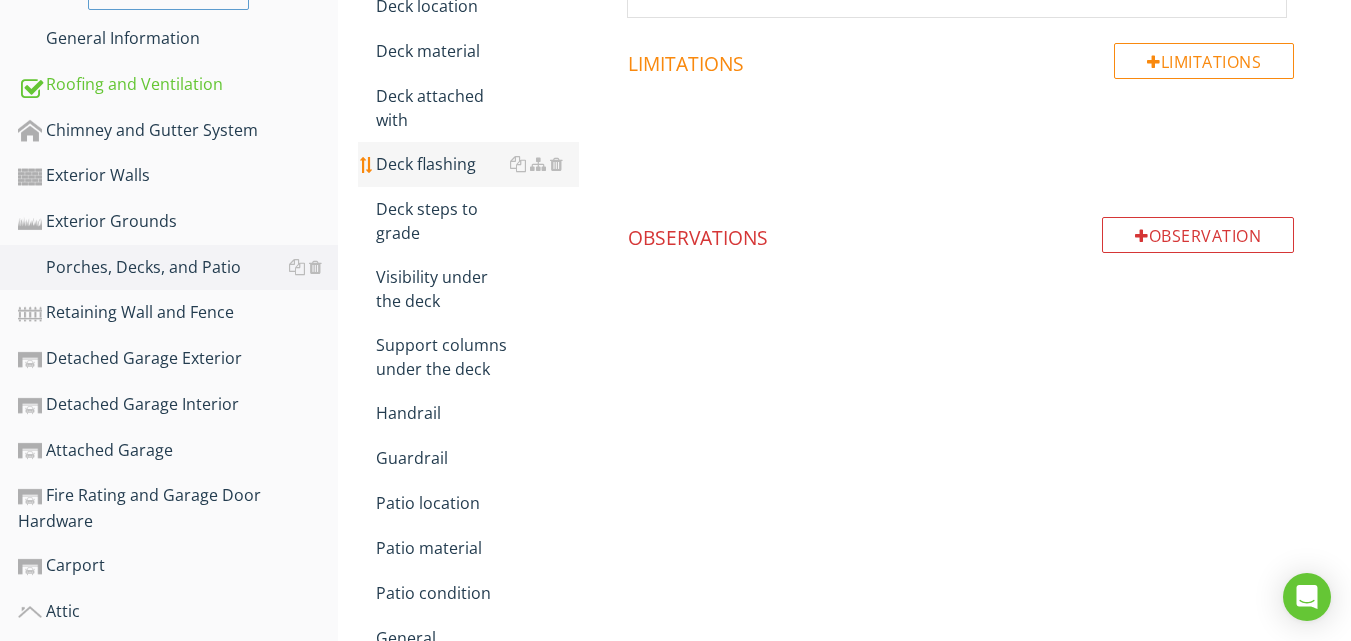 scroll, scrollTop: 600, scrollLeft: 0, axis: vertical 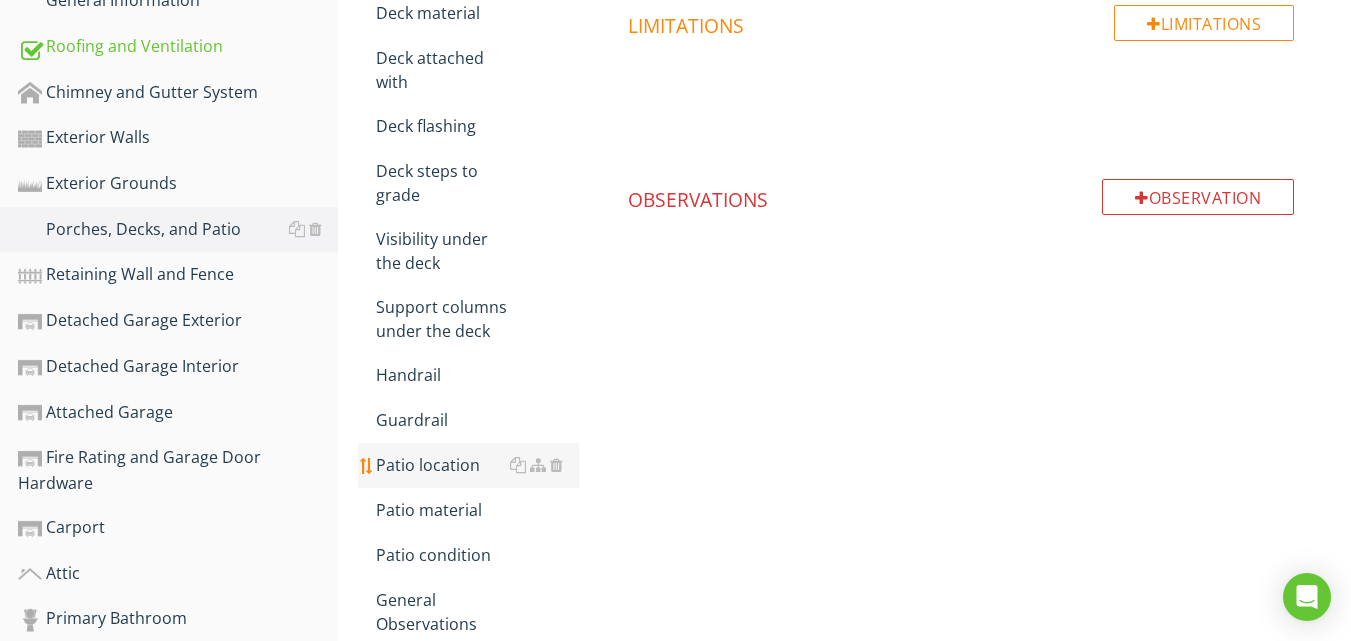 click on "Patio location" at bounding box center [477, 465] 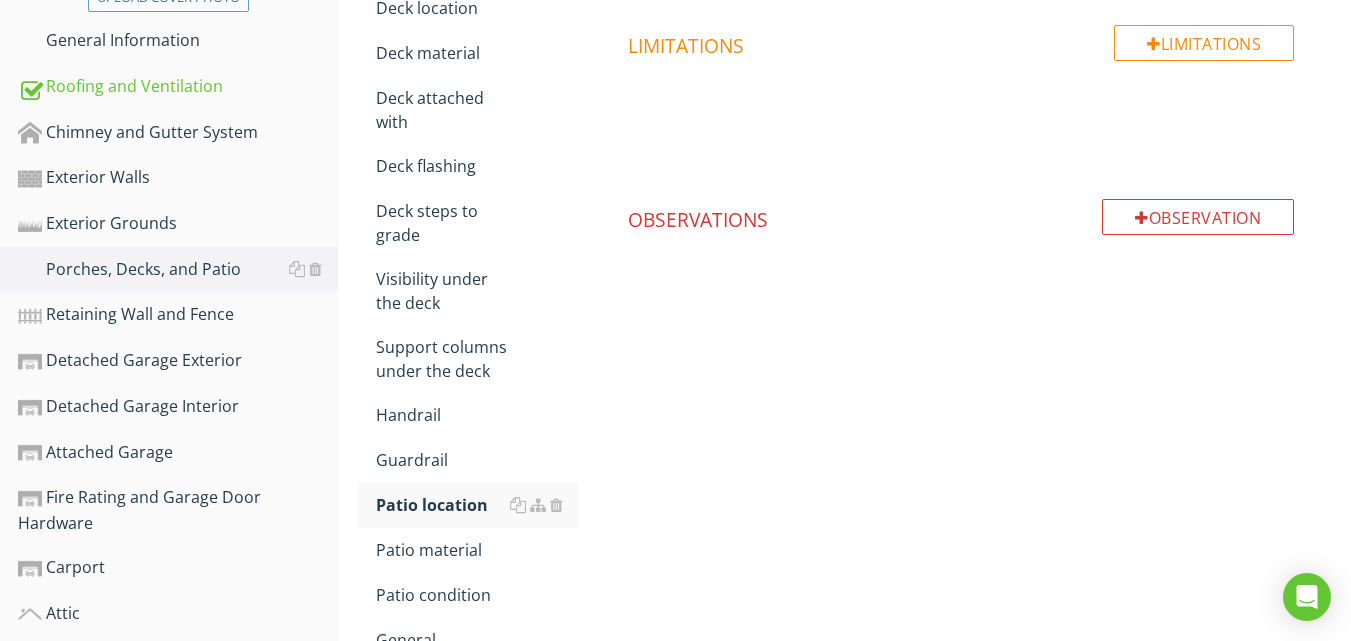 scroll, scrollTop: 0, scrollLeft: 0, axis: both 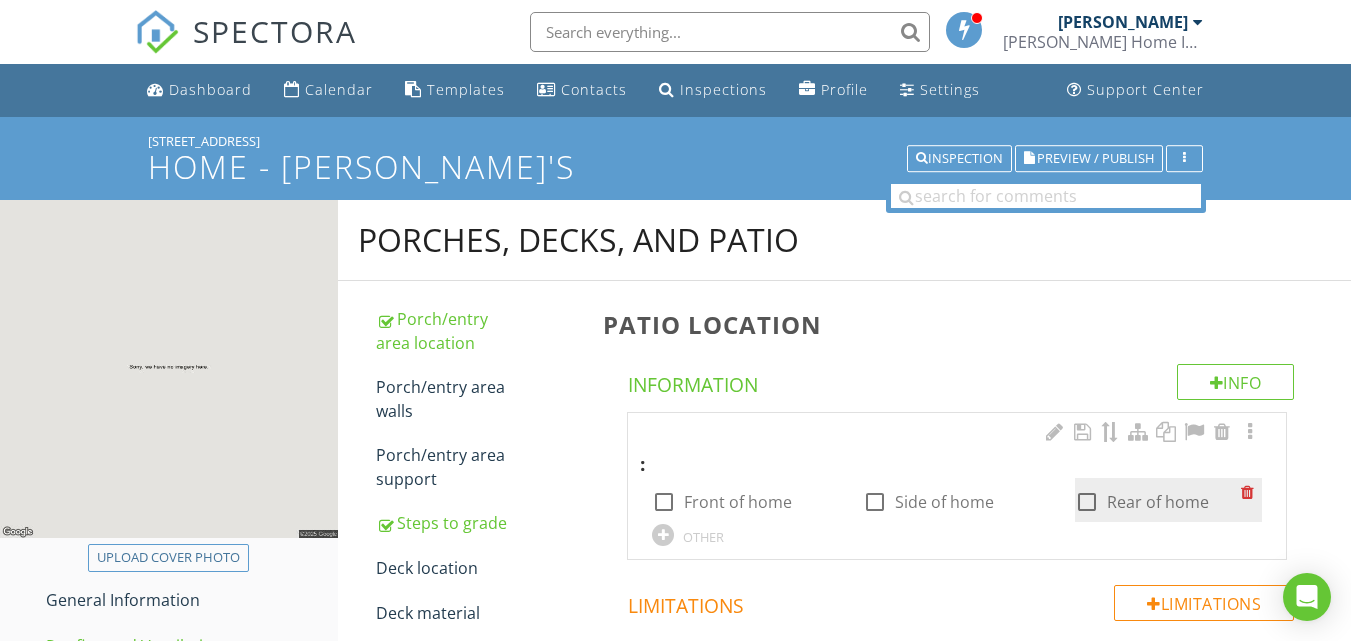 click at bounding box center [1087, 502] 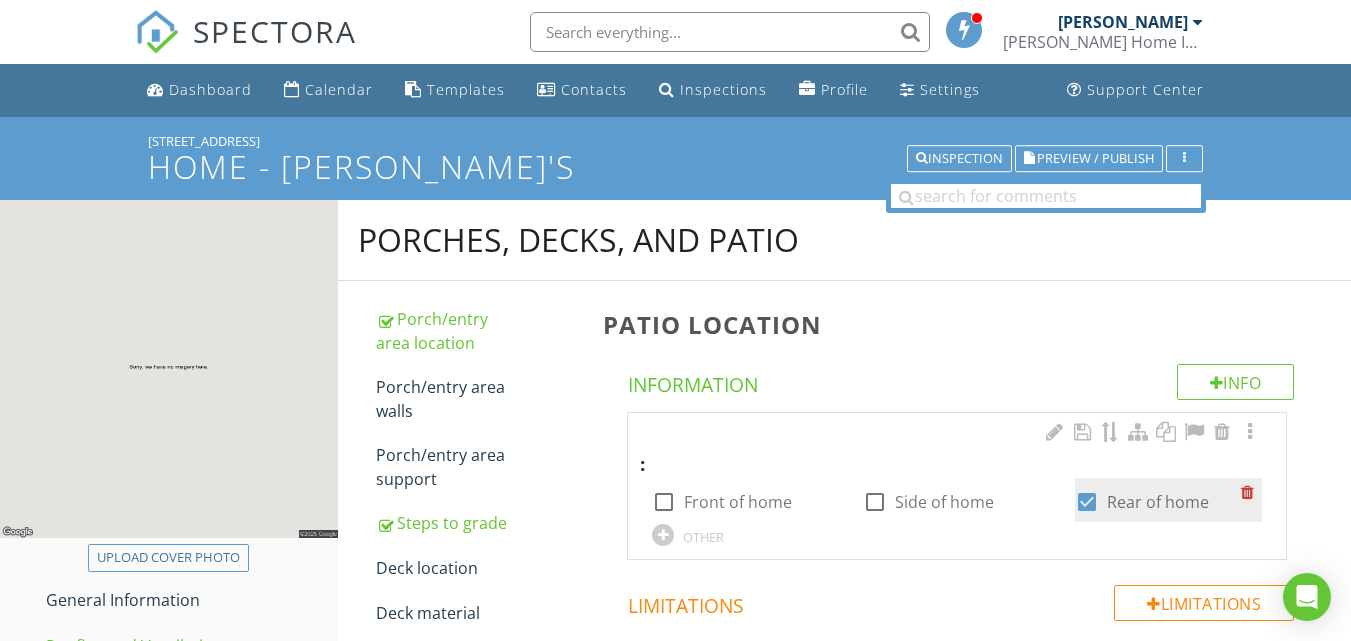scroll, scrollTop: 560, scrollLeft: 0, axis: vertical 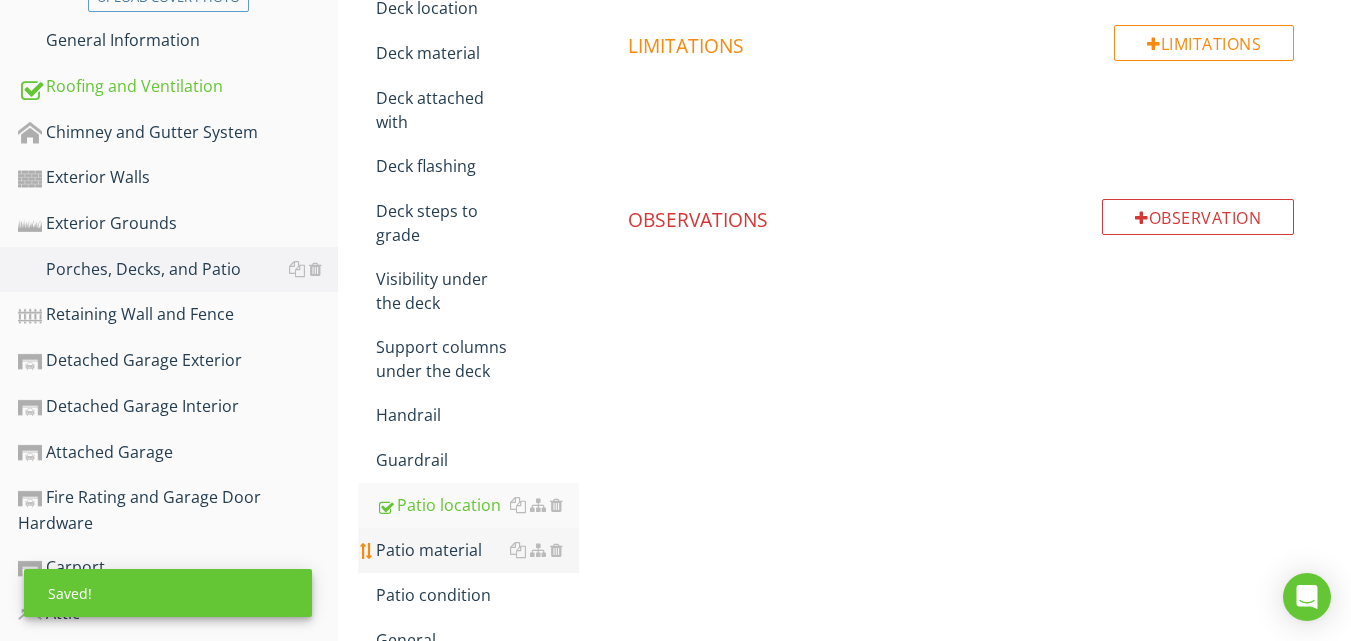 click on "Patio material" at bounding box center [477, 550] 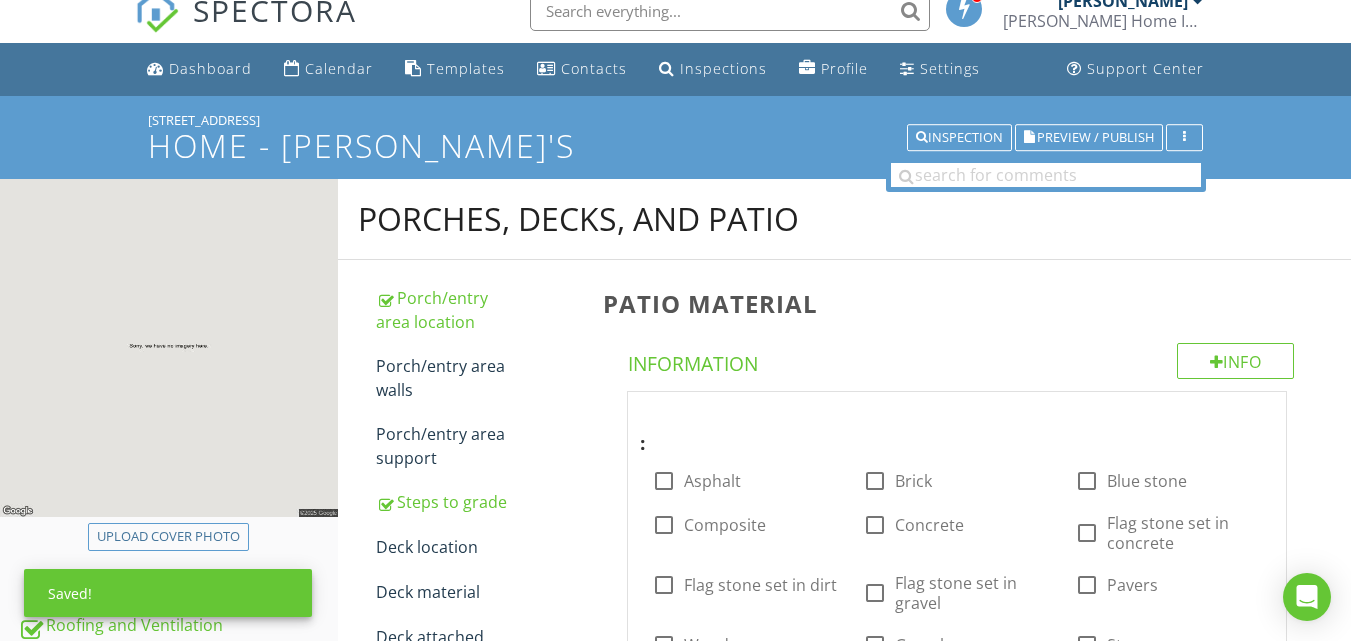 scroll, scrollTop: 0, scrollLeft: 0, axis: both 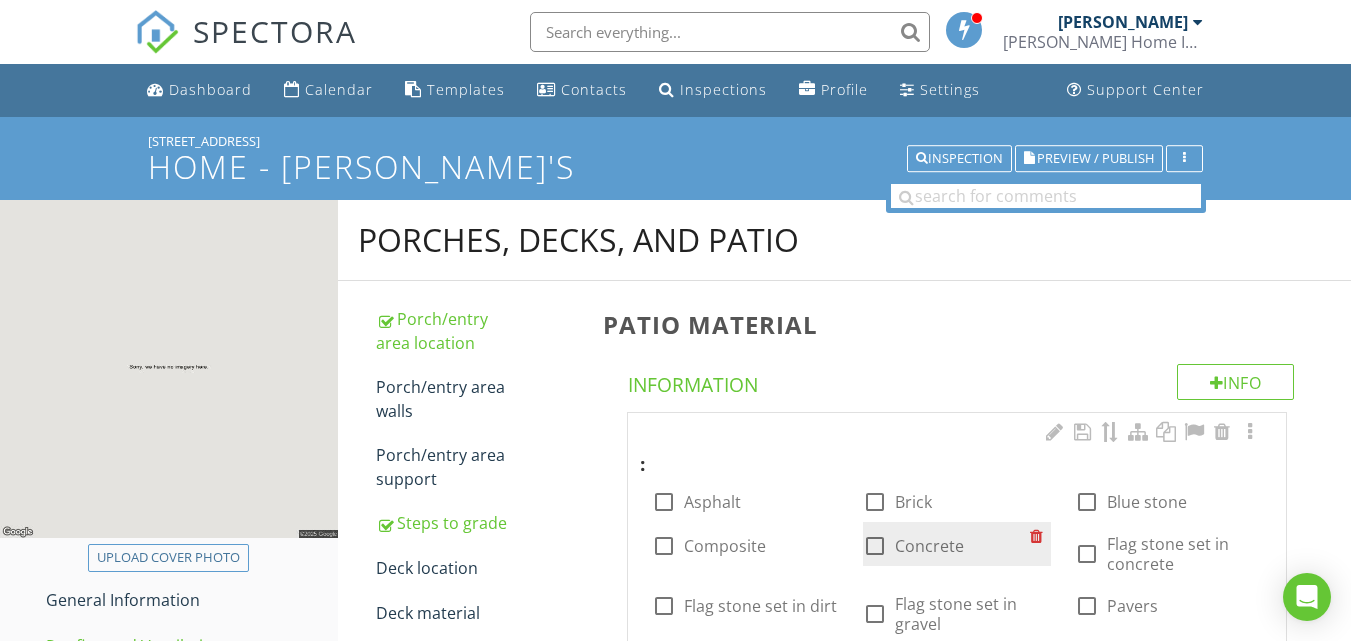 click at bounding box center [875, 546] 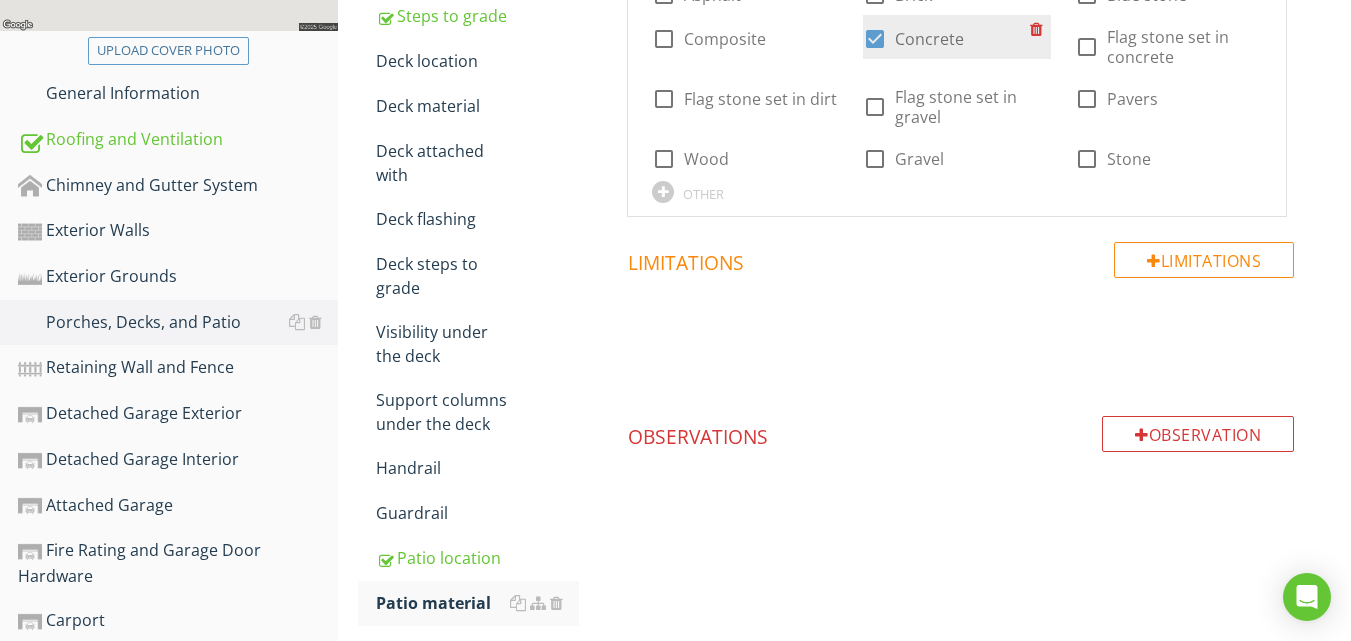 scroll, scrollTop: 560, scrollLeft: 0, axis: vertical 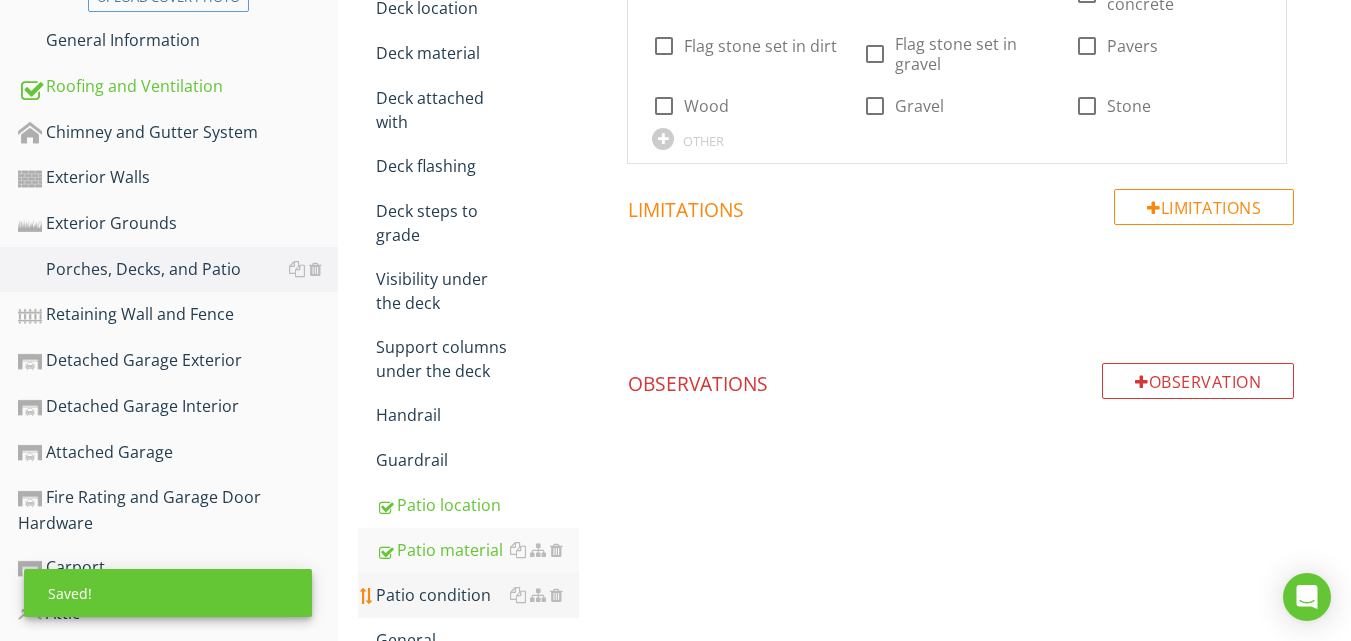 click on "Patio condition" at bounding box center (477, 595) 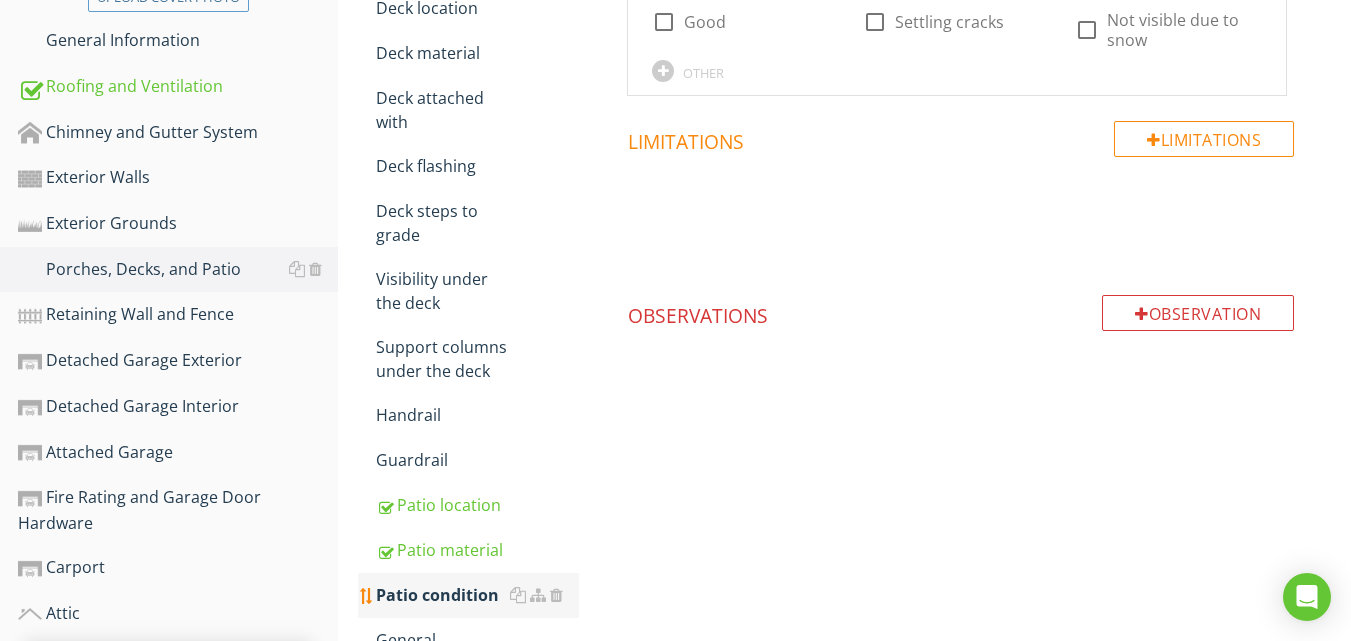 scroll, scrollTop: 0, scrollLeft: 0, axis: both 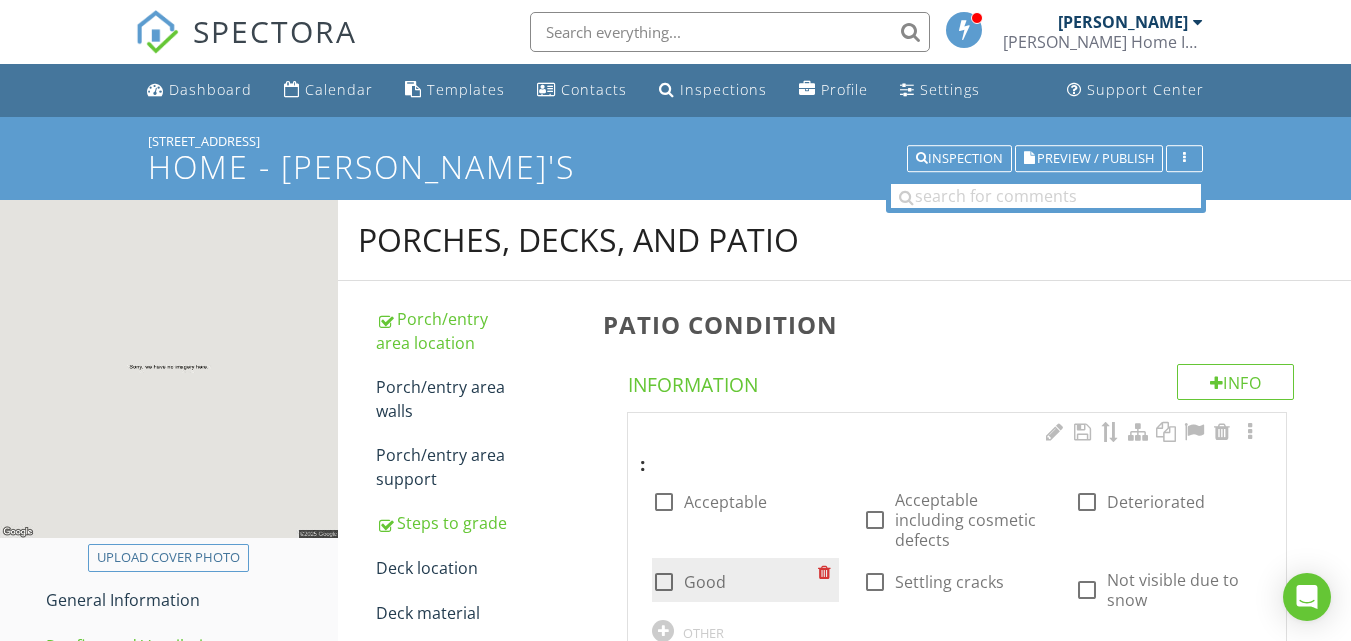 click at bounding box center [664, 582] 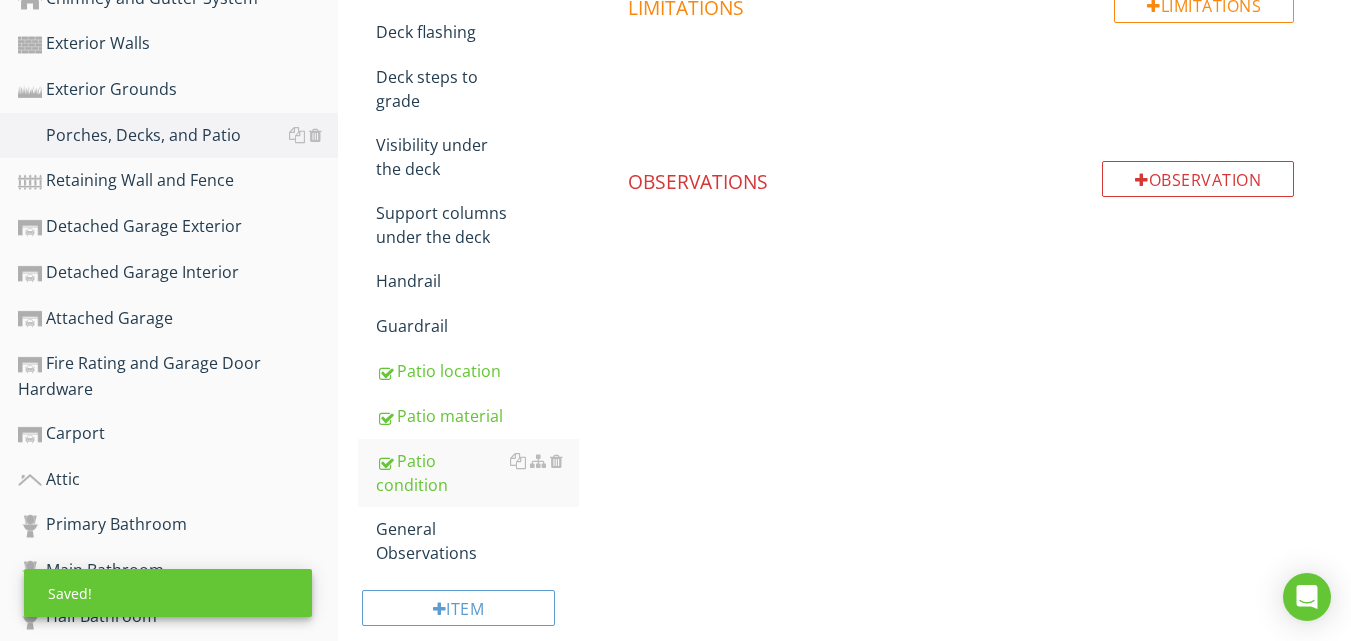 scroll, scrollTop: 720, scrollLeft: 0, axis: vertical 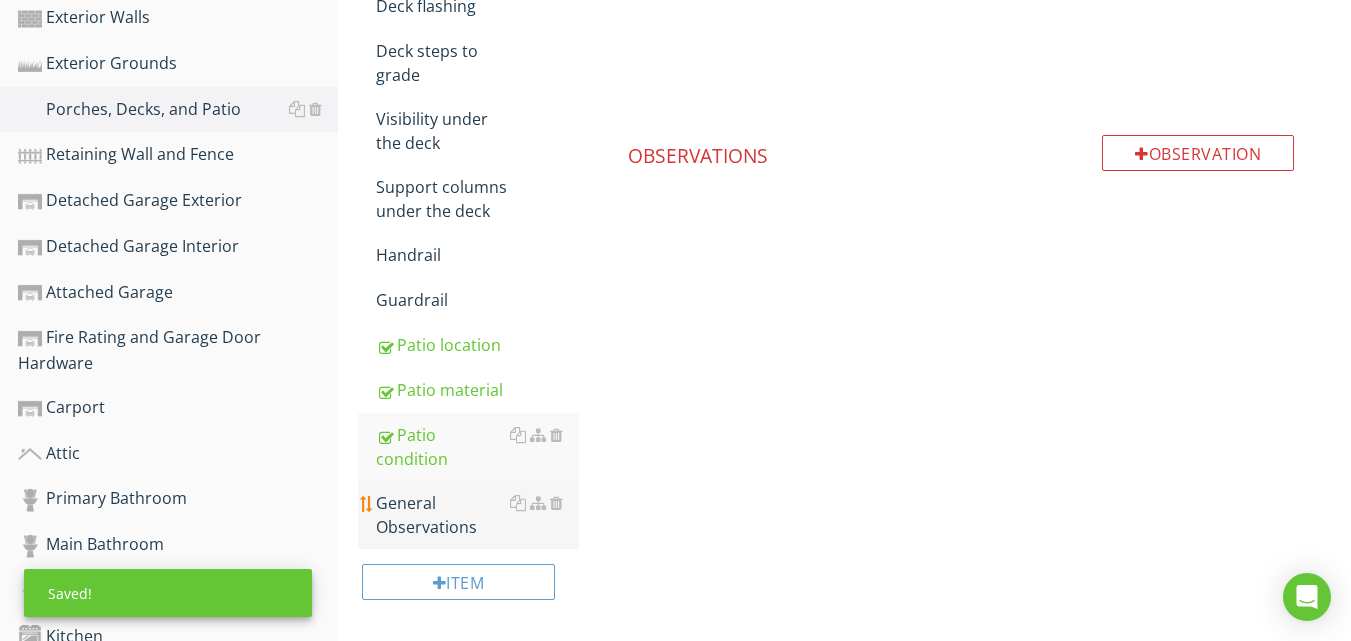 click on "General Observations" at bounding box center (477, 515) 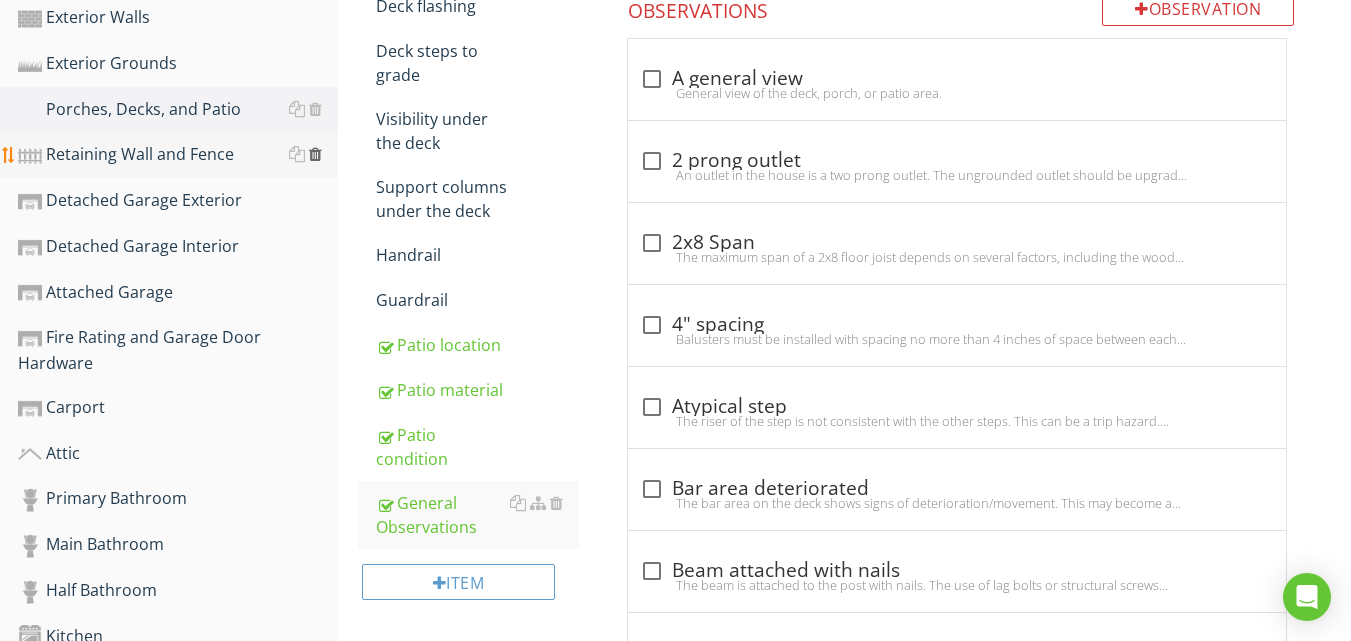 click at bounding box center (315, 154) 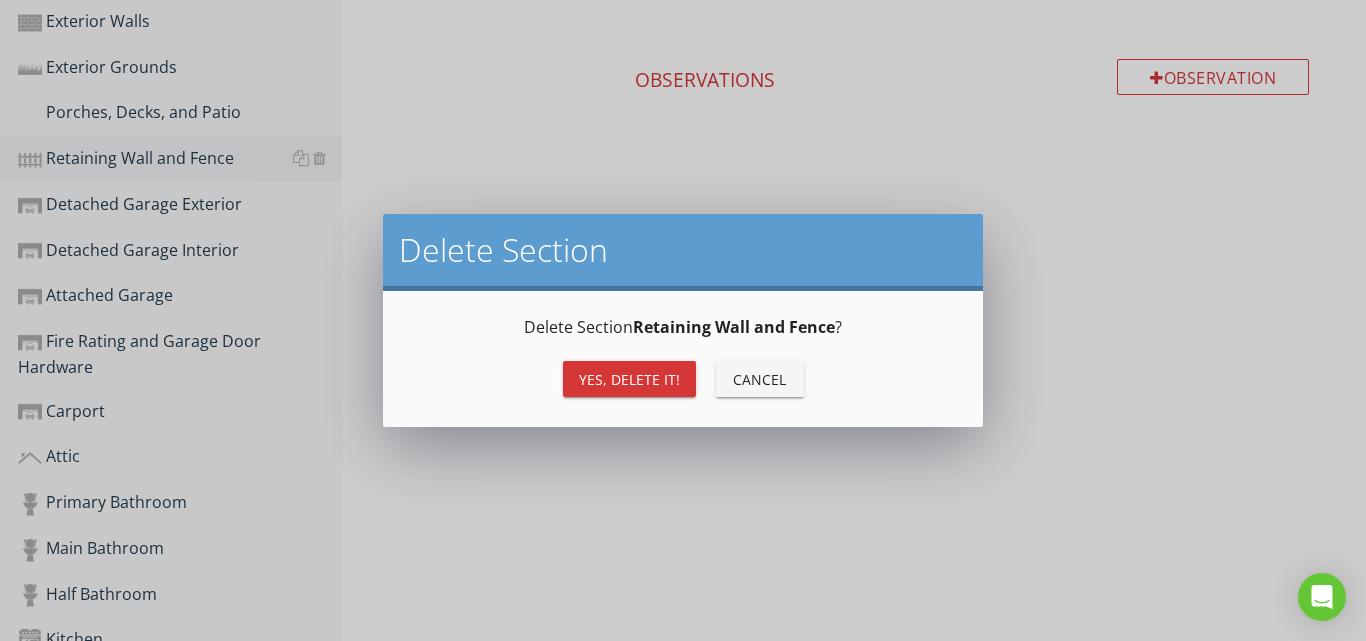 click on "Yes, Delete it!" at bounding box center [629, 379] 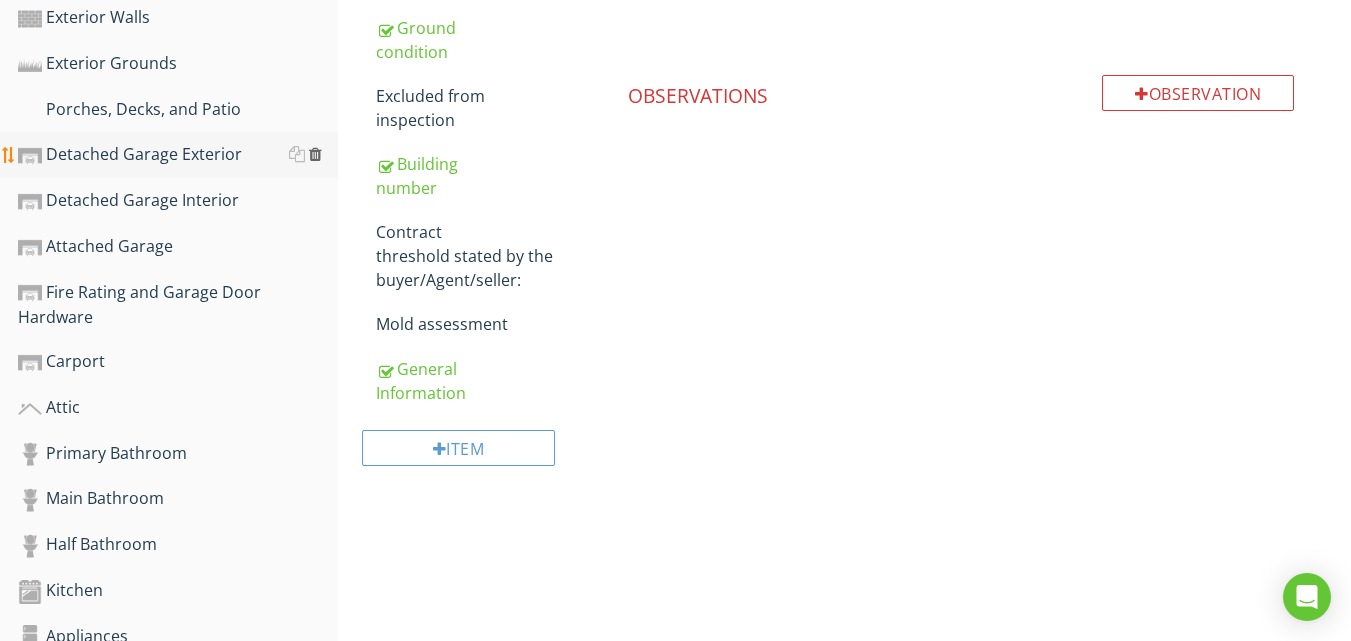 click at bounding box center [315, 154] 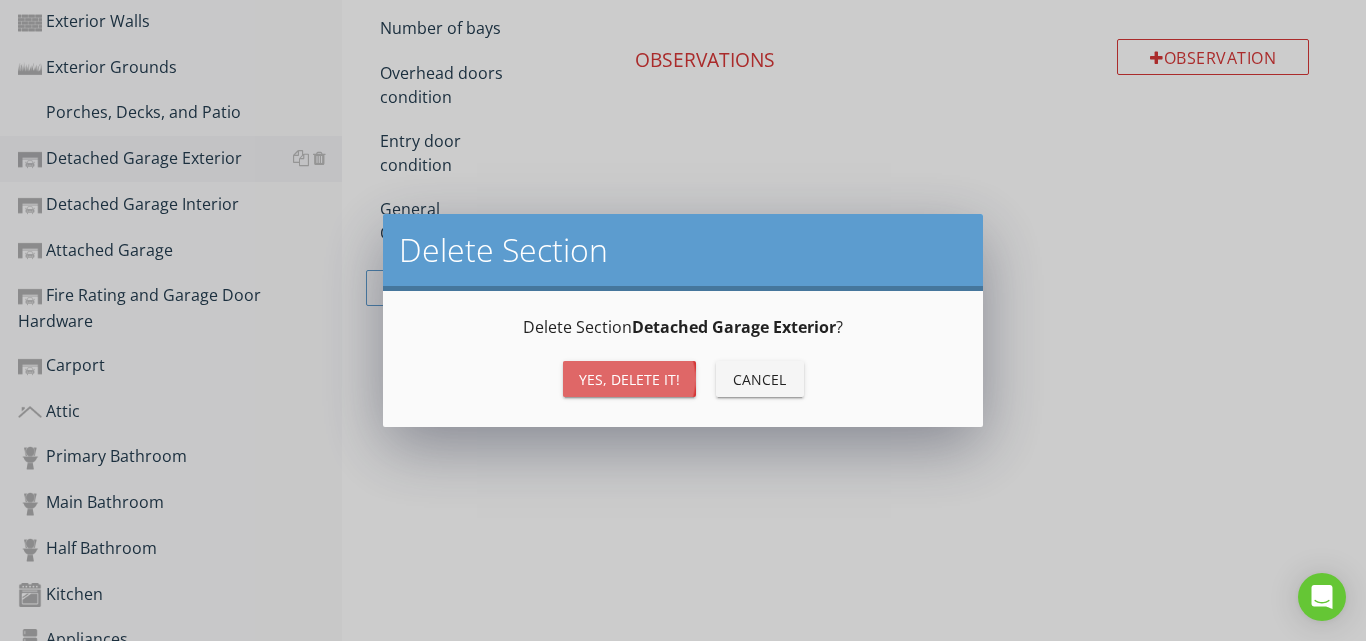 click on "Yes, Delete it!" at bounding box center (629, 379) 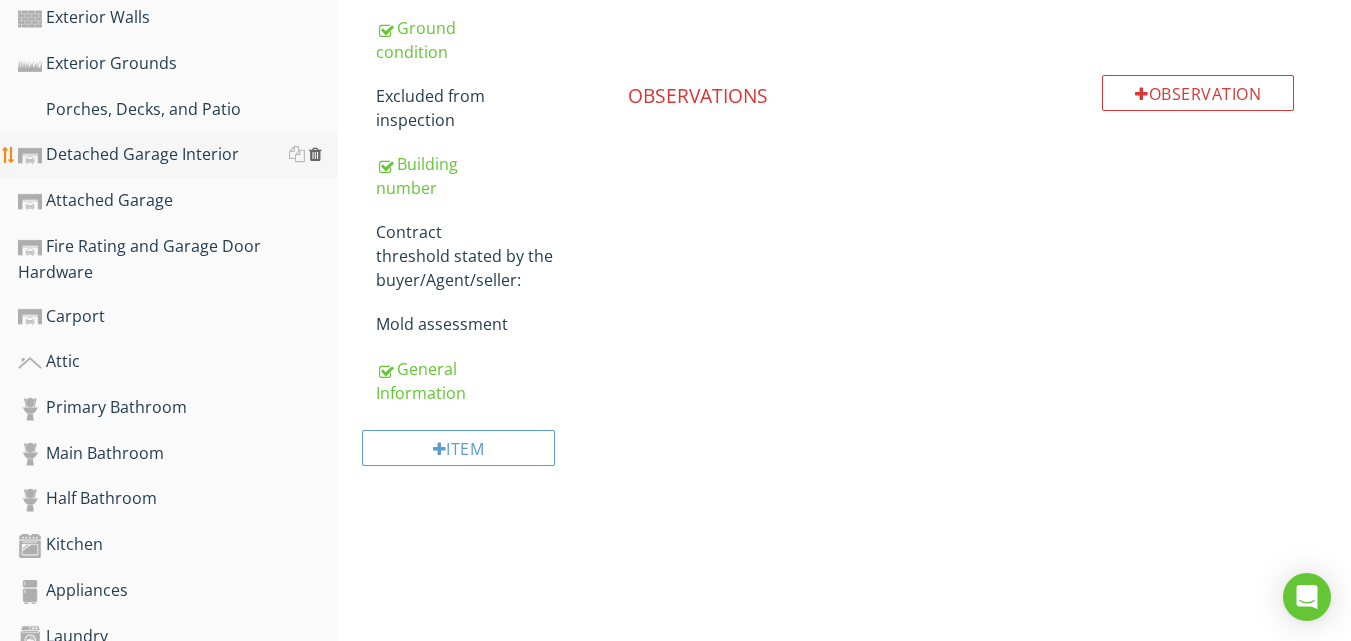 click at bounding box center (315, 154) 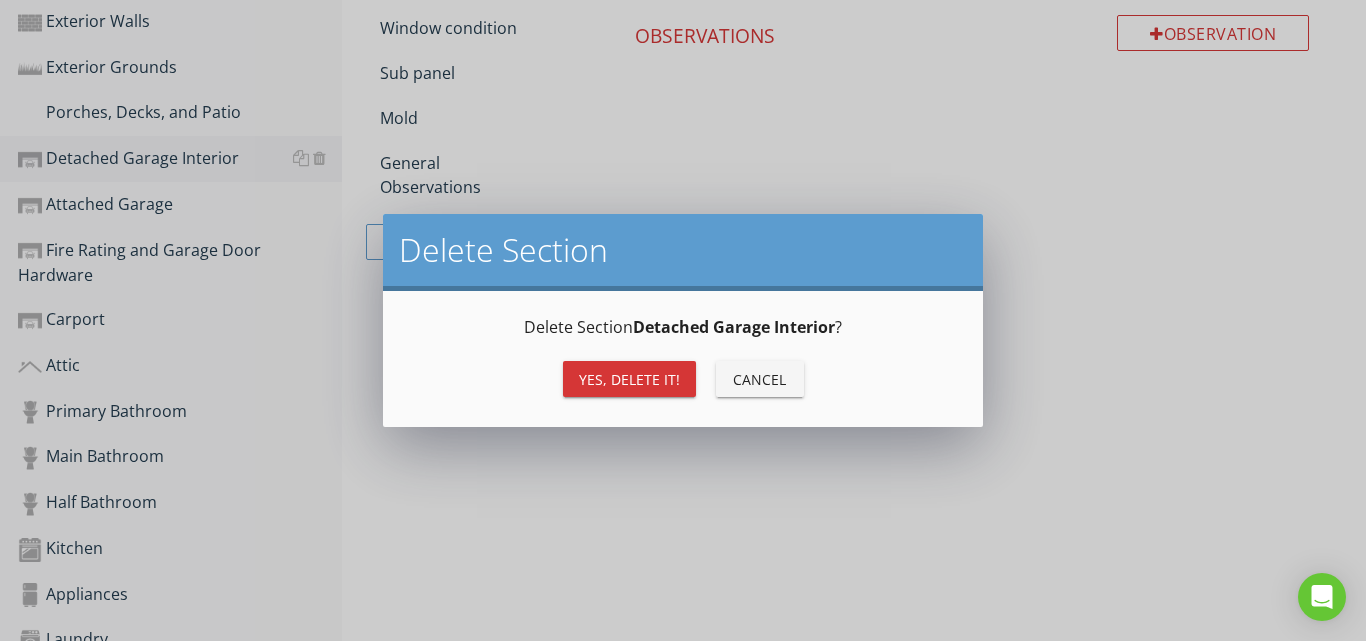 click on "Yes, Delete it!" at bounding box center [629, 379] 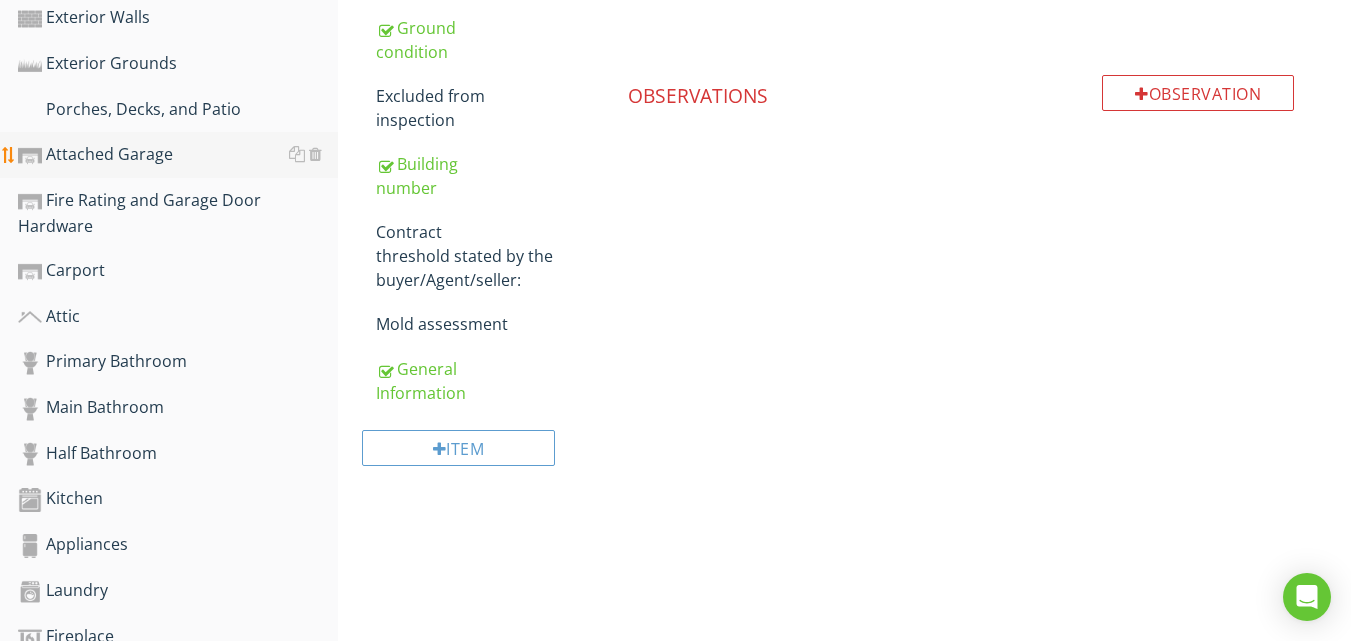 click on "Attached Garage" at bounding box center [178, 155] 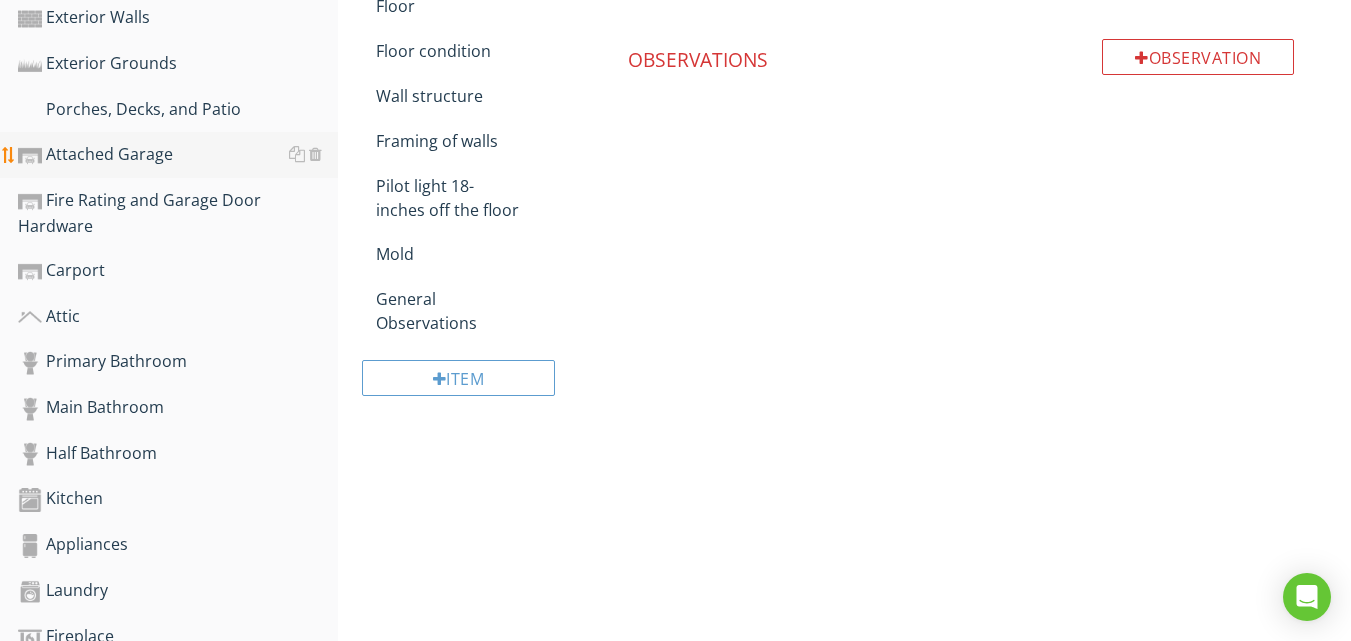 scroll, scrollTop: 160, scrollLeft: 0, axis: vertical 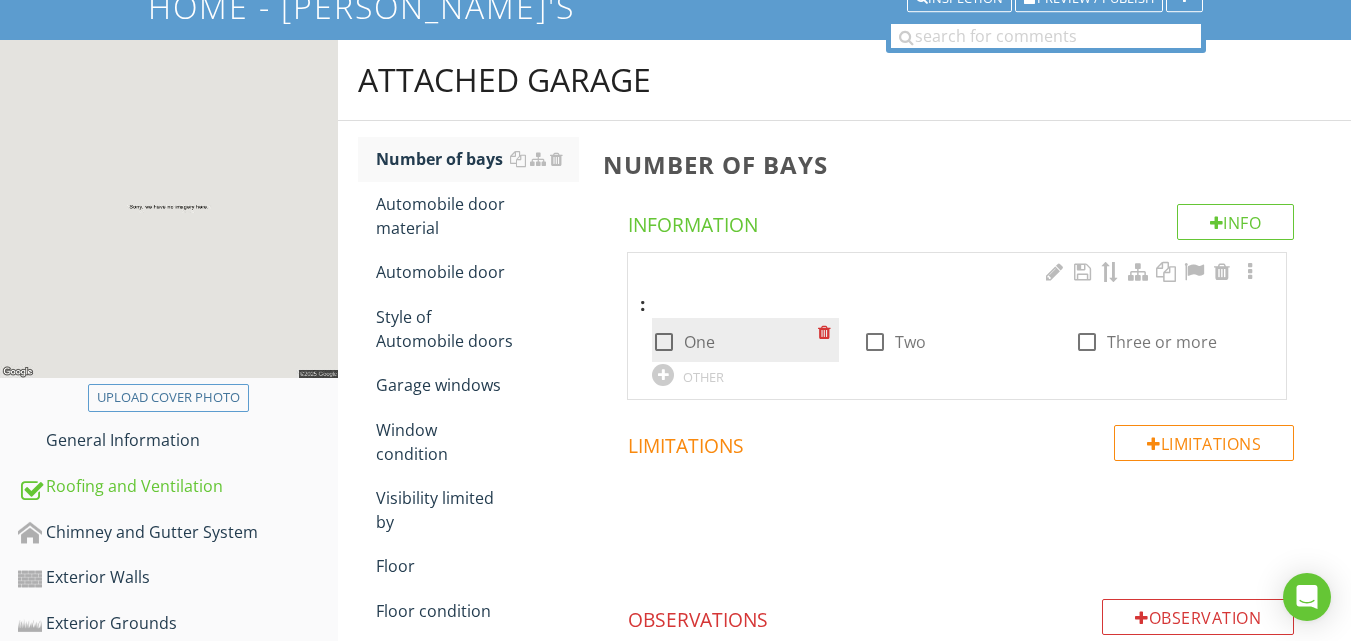 click at bounding box center (664, 342) 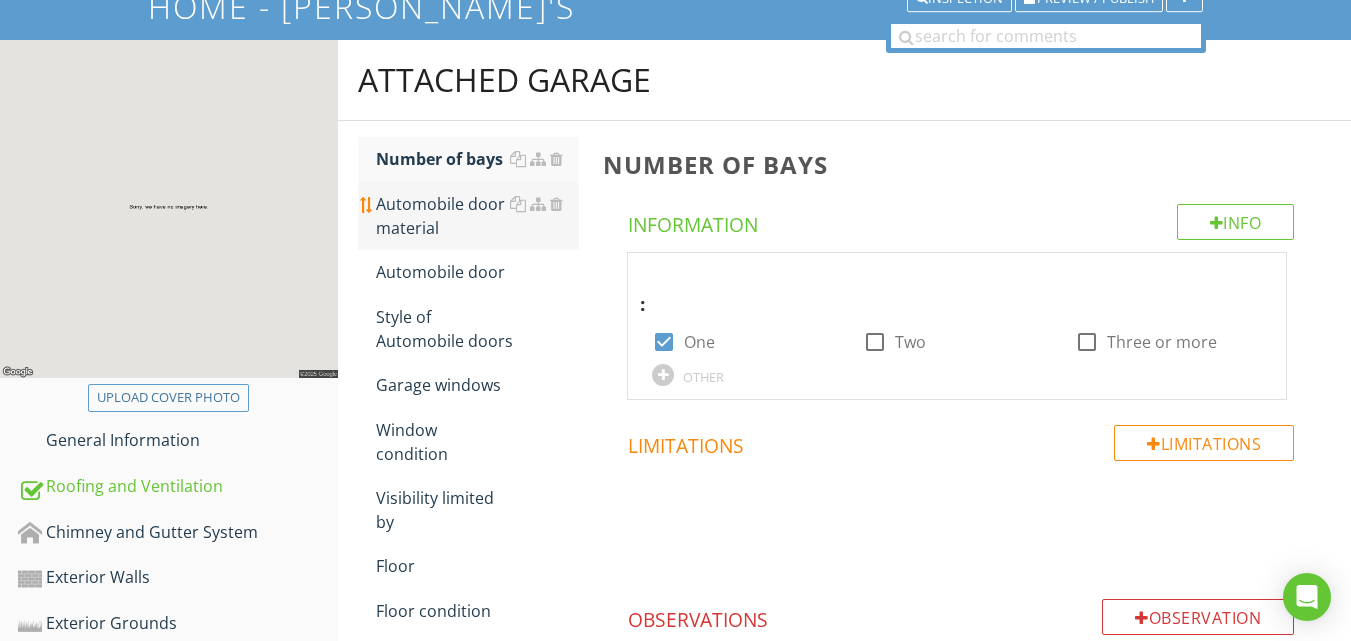 click on "Automobile door material" at bounding box center [477, 216] 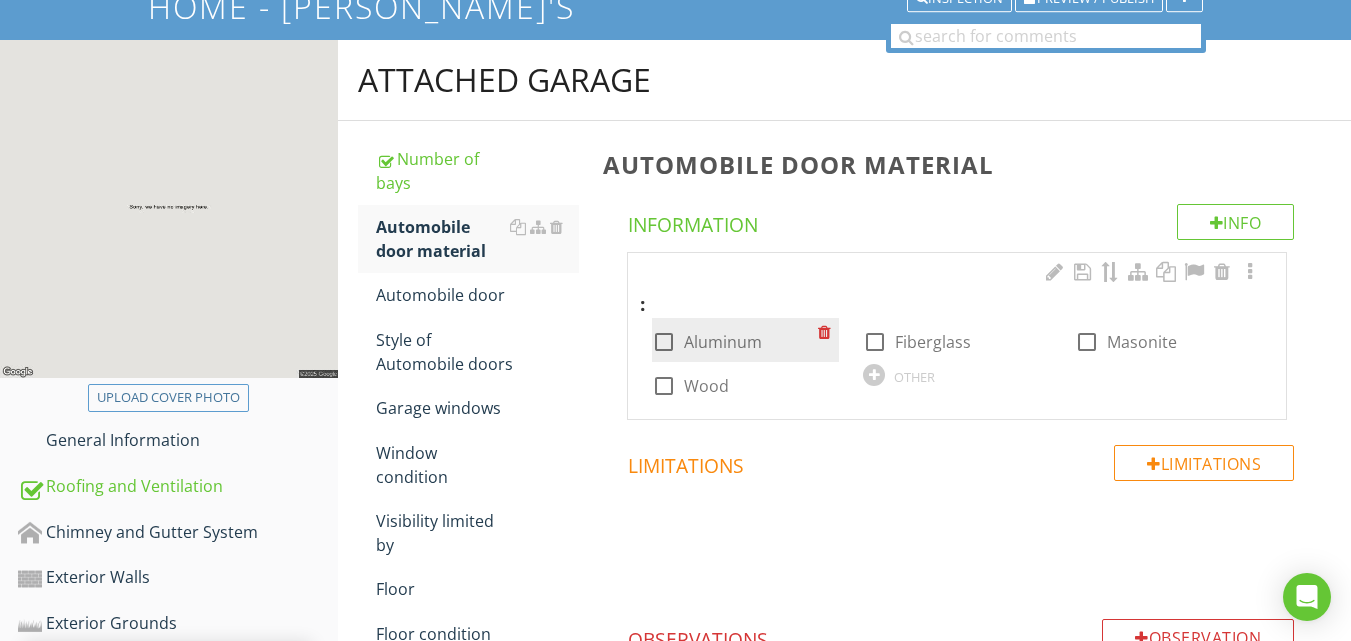 click at bounding box center [664, 342] 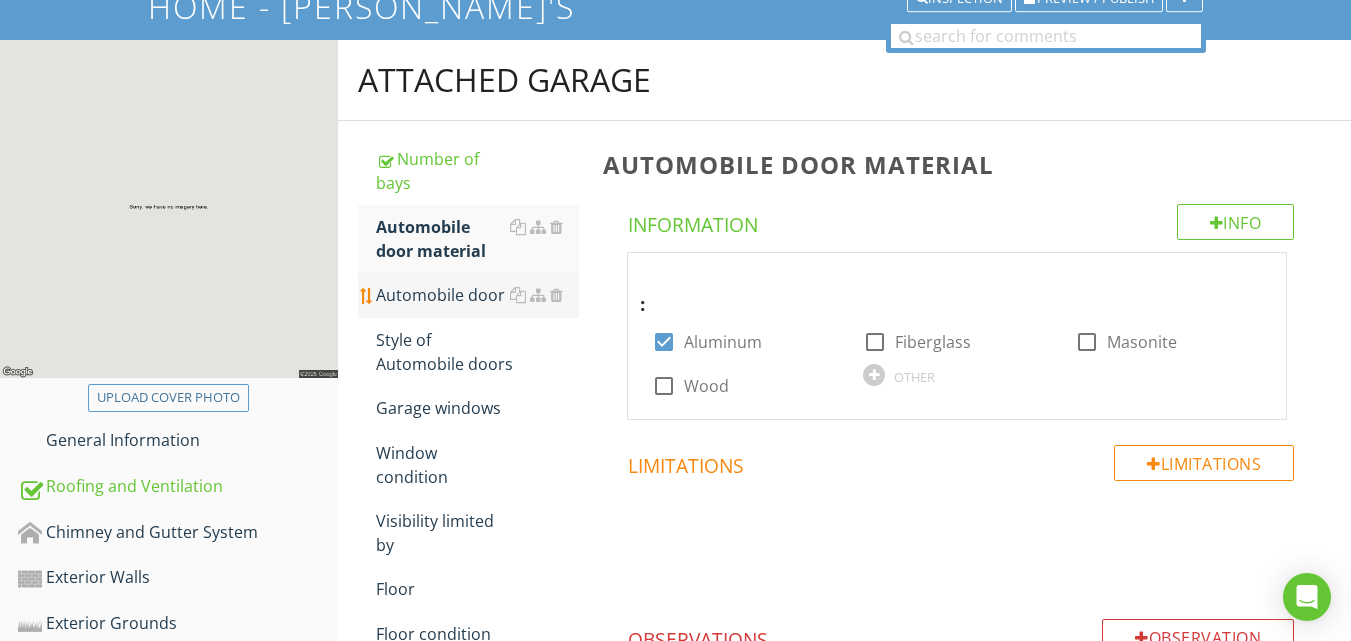 click on "Automobile door" at bounding box center (477, 295) 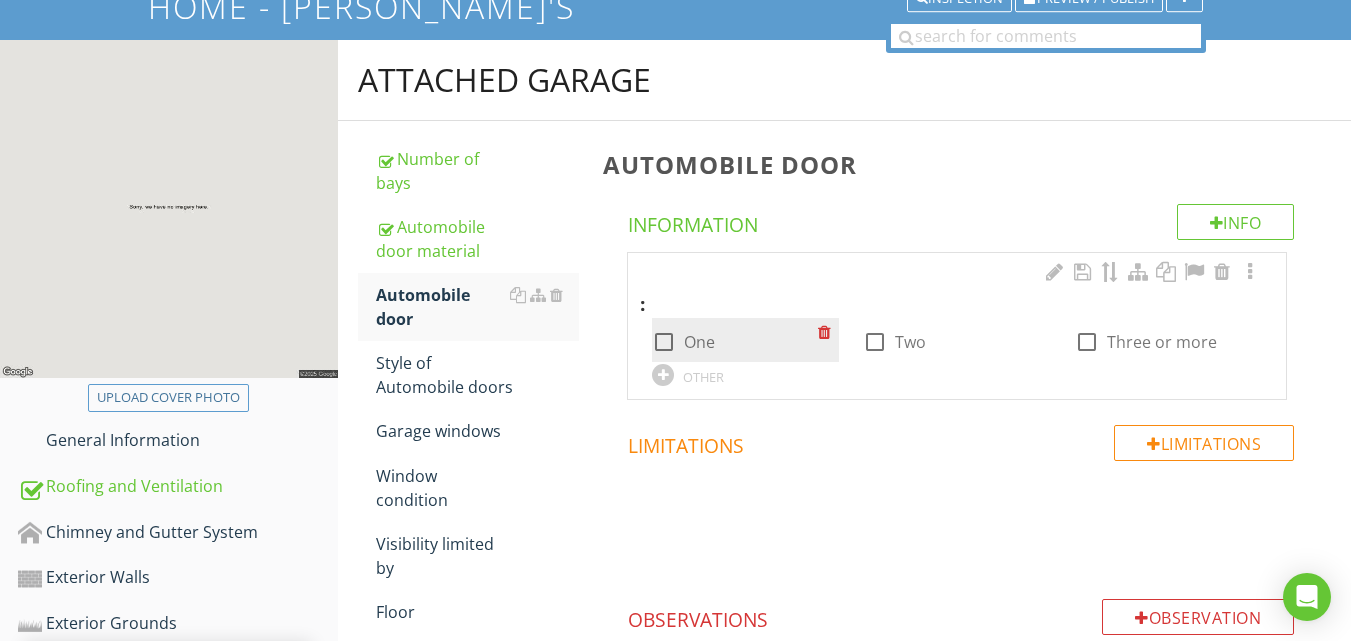 click at bounding box center [664, 342] 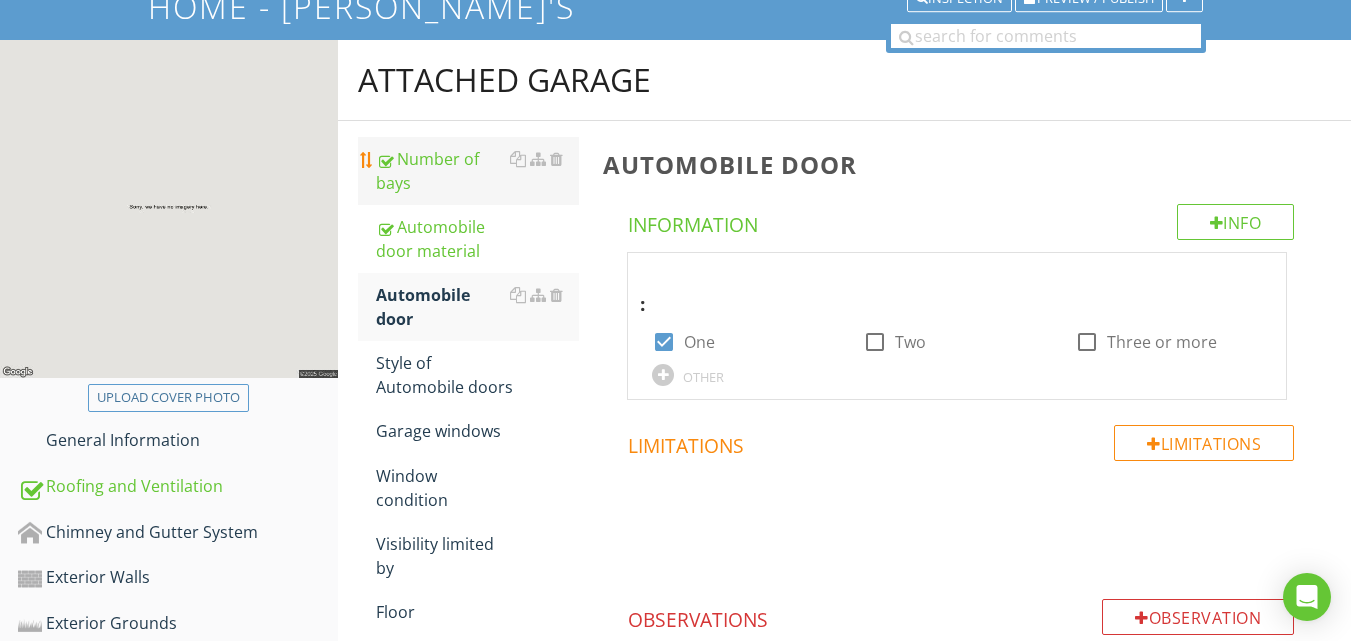 click on "Number of bays" at bounding box center (477, 171) 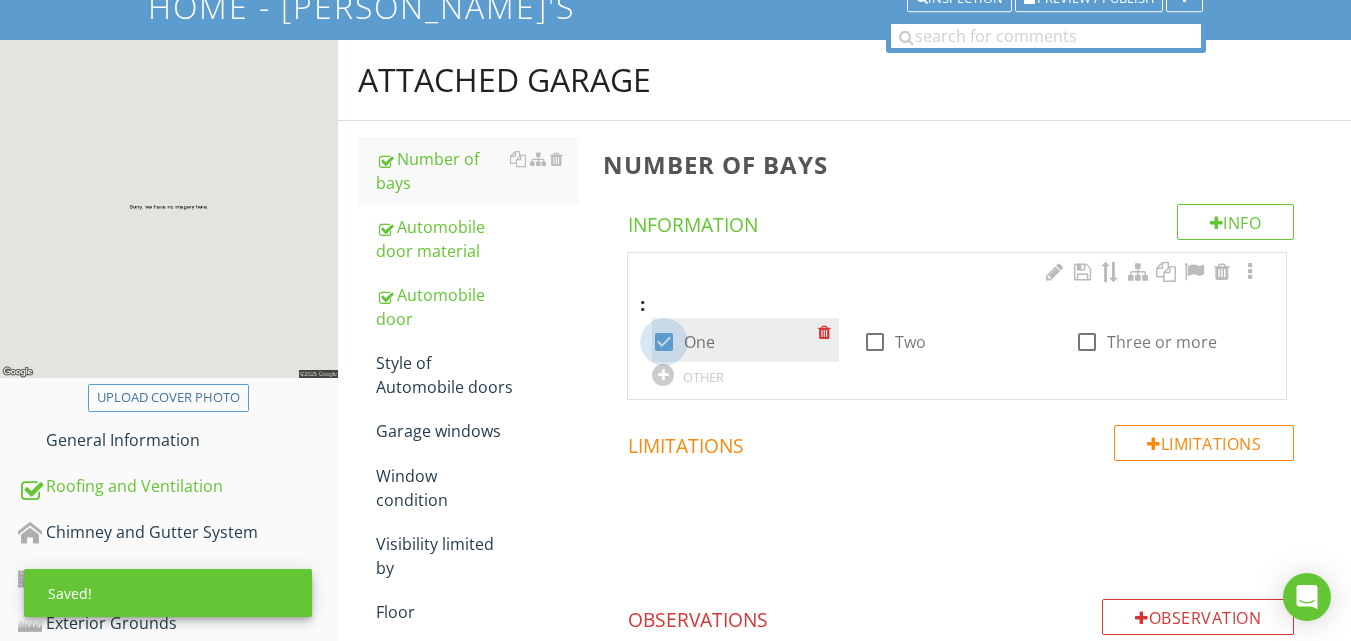 click at bounding box center (664, 342) 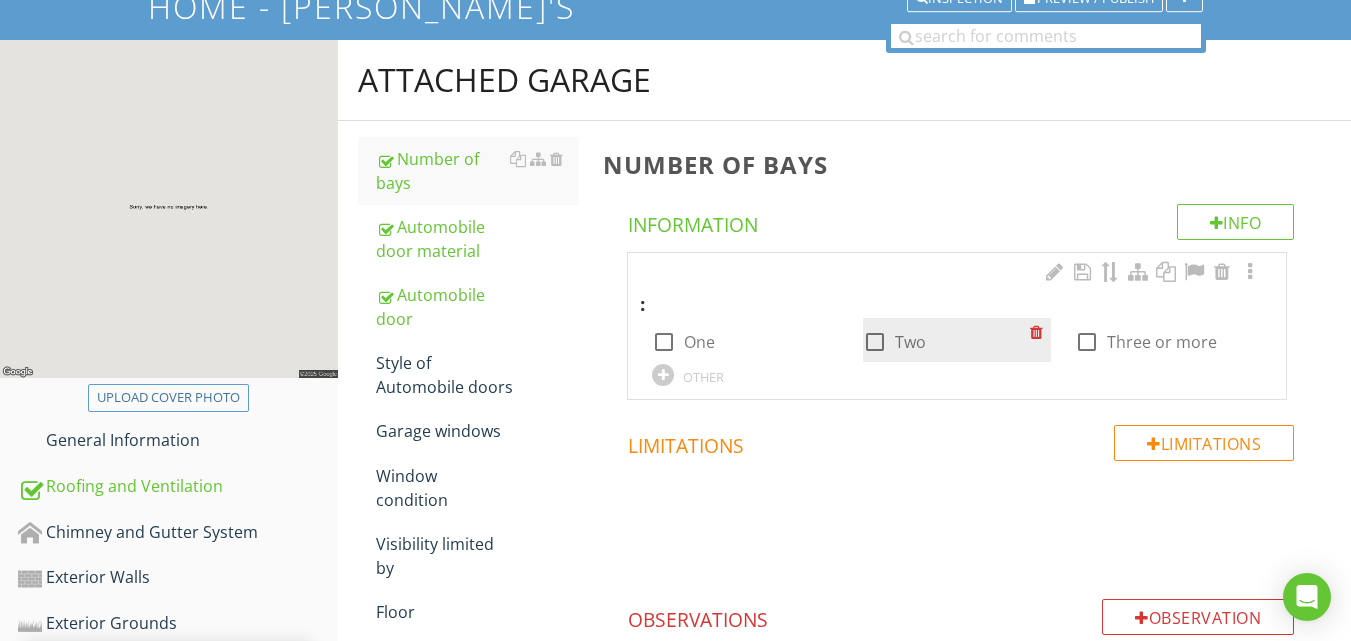 click at bounding box center [875, 342] 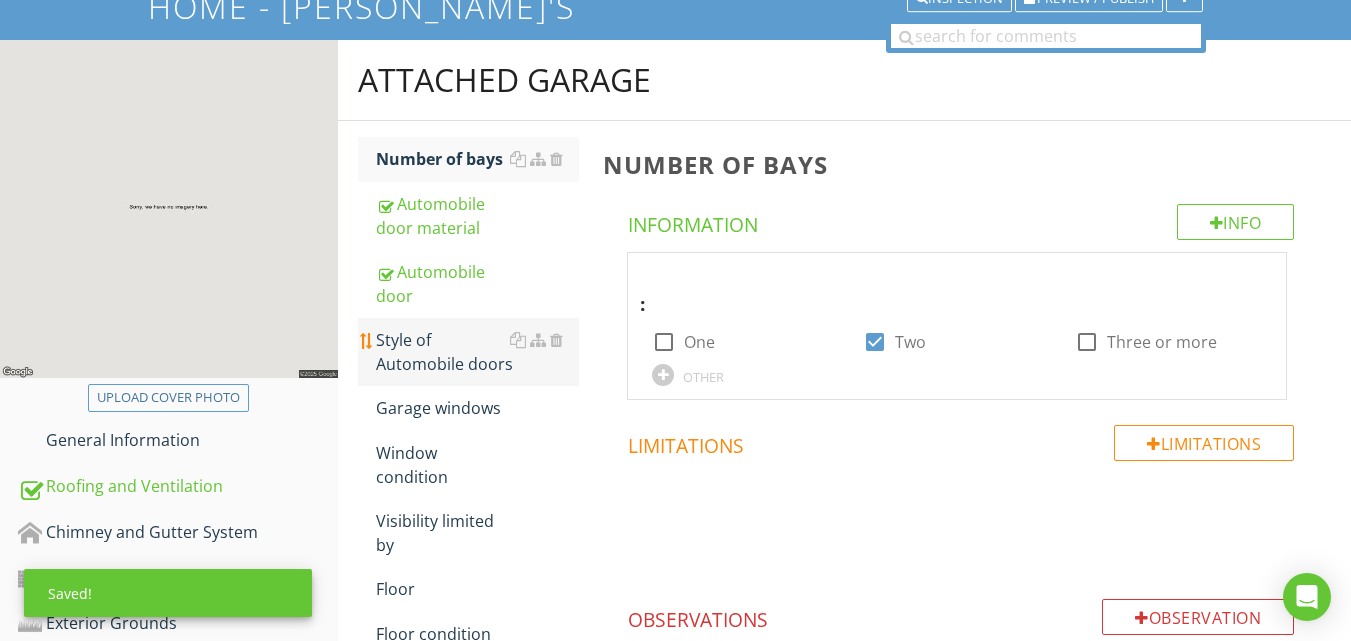 click on "Style of Automobile doors" at bounding box center [477, 352] 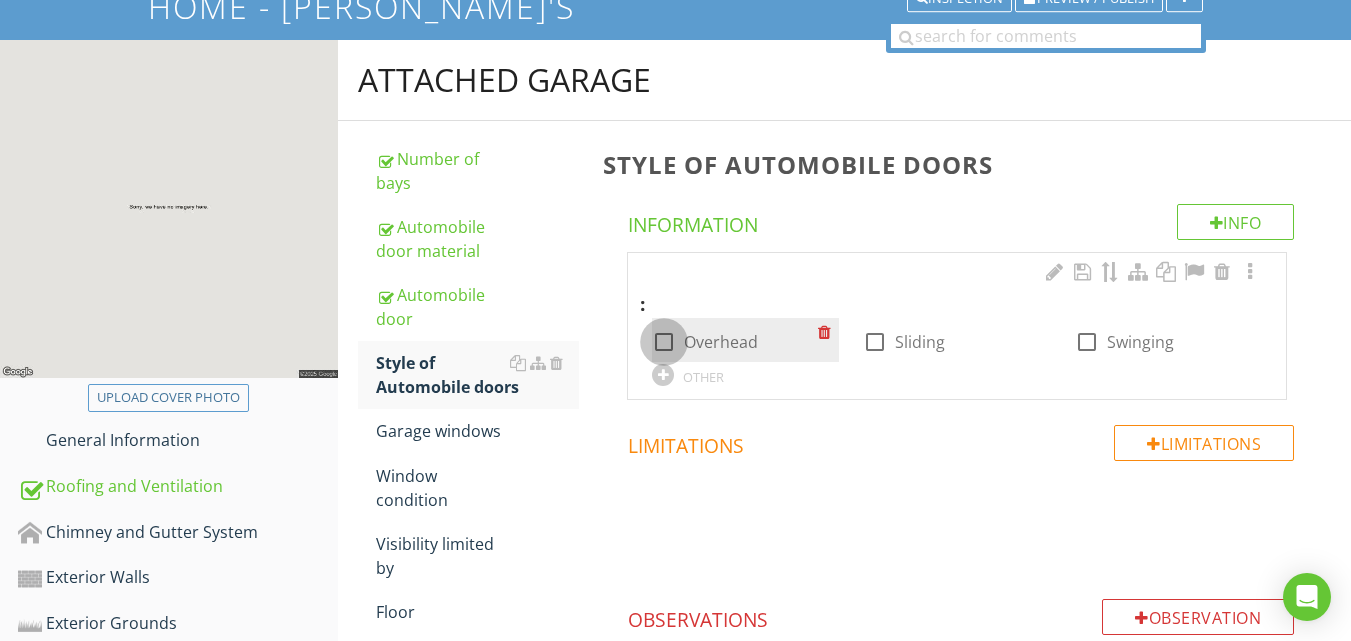 click at bounding box center [664, 342] 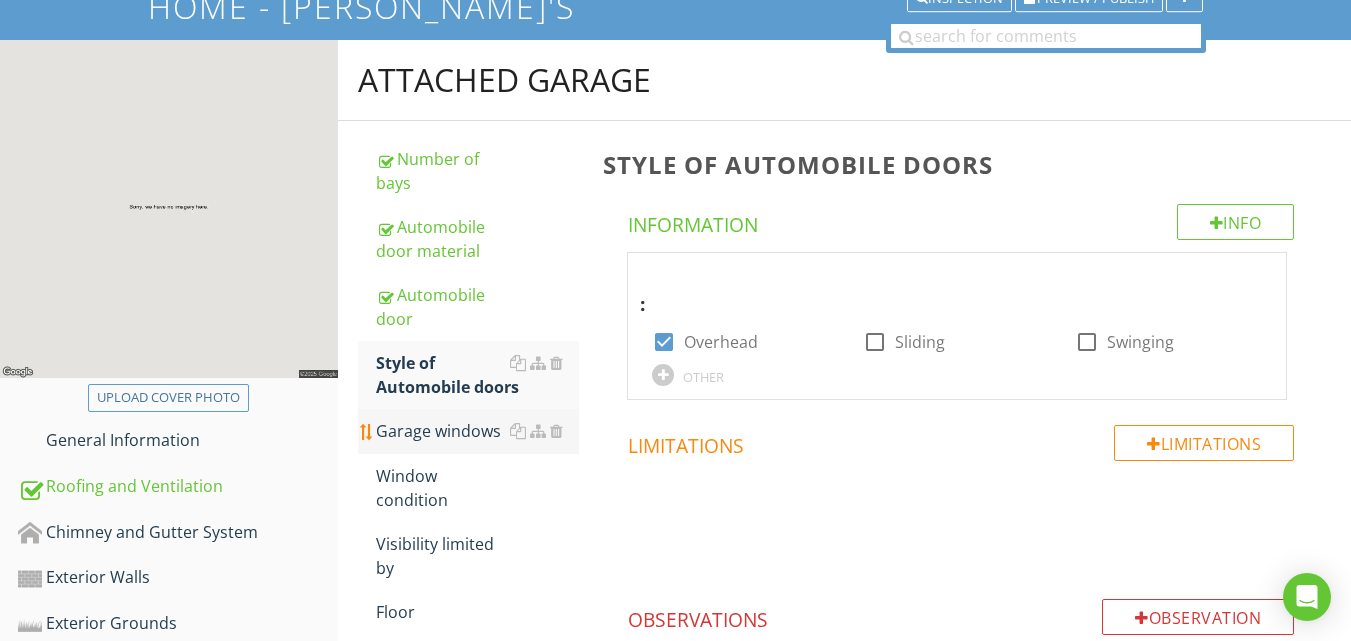 click on "Garage windows" at bounding box center [477, 431] 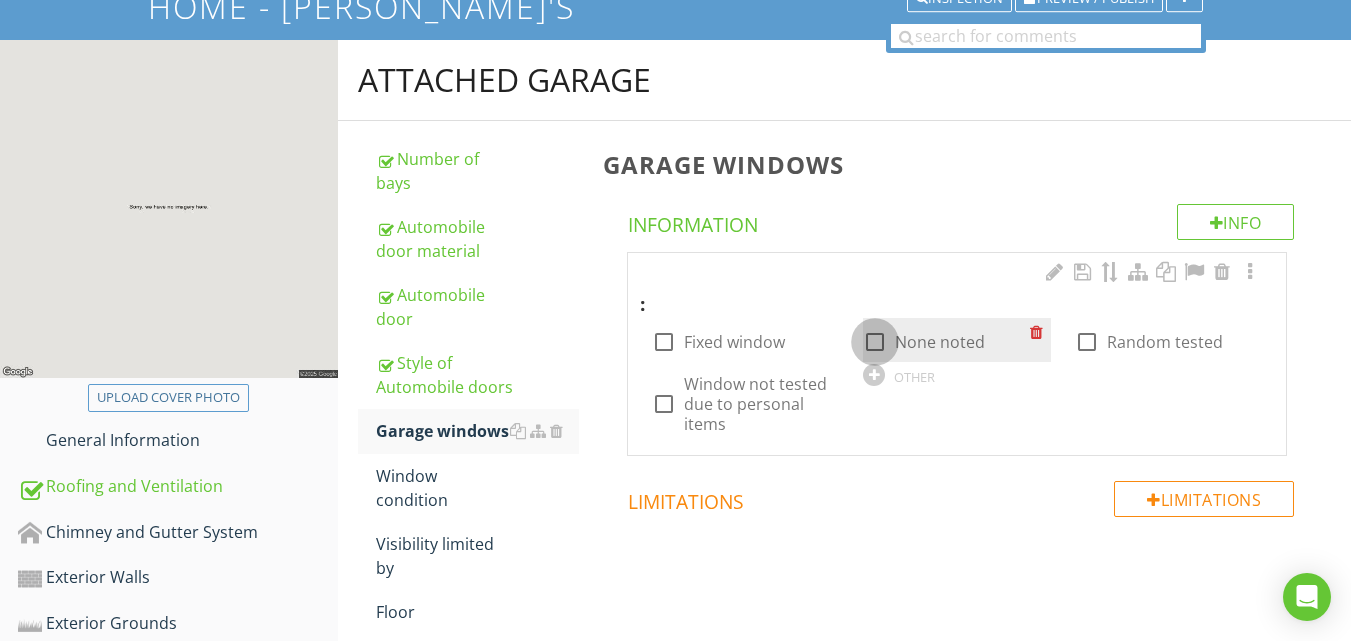 click at bounding box center (875, 342) 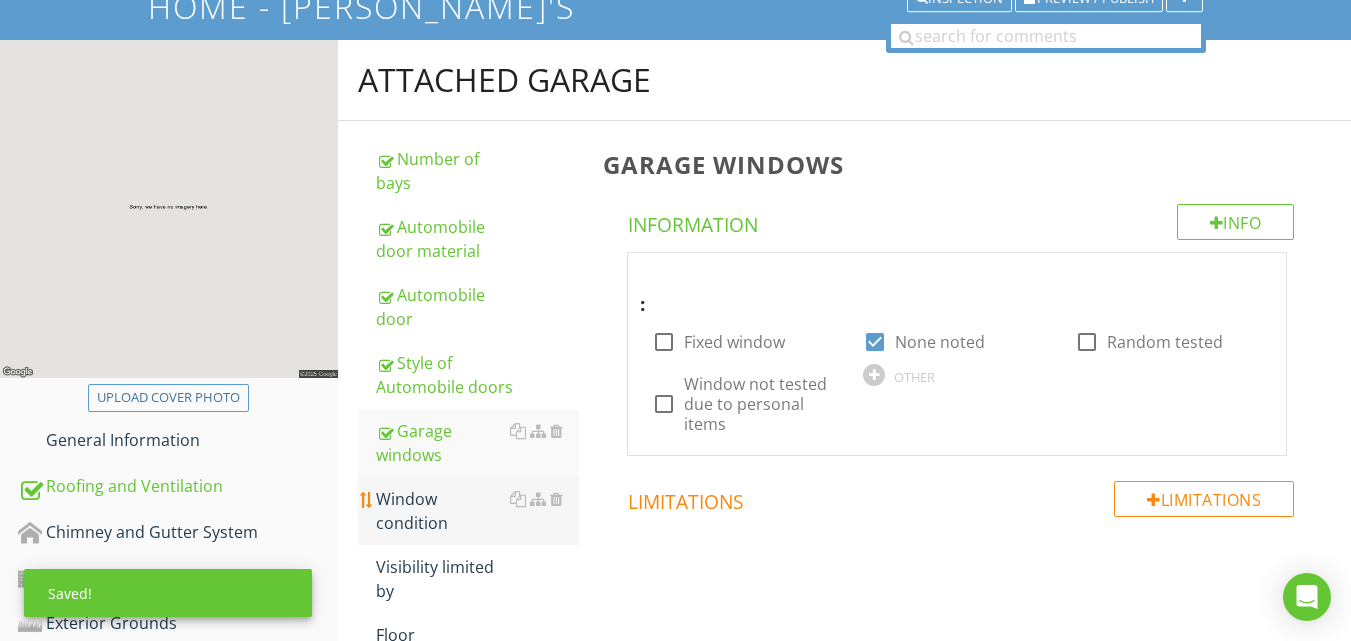 click on "Window condition" at bounding box center (477, 511) 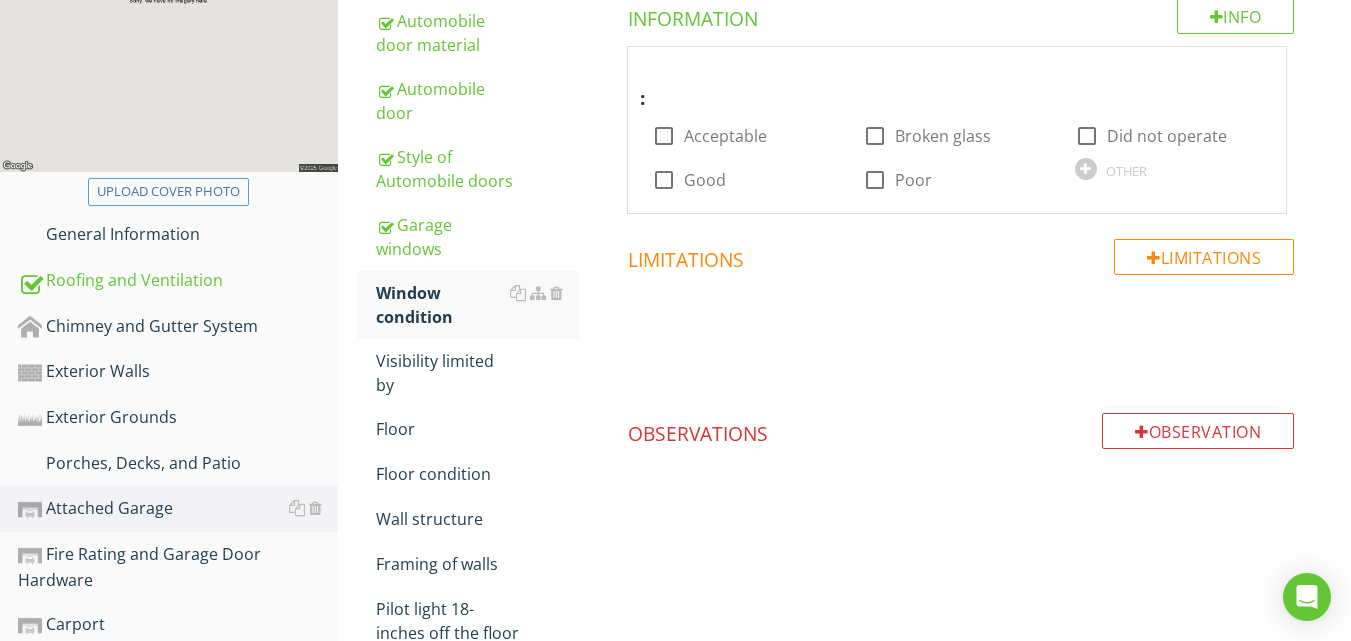 scroll, scrollTop: 400, scrollLeft: 0, axis: vertical 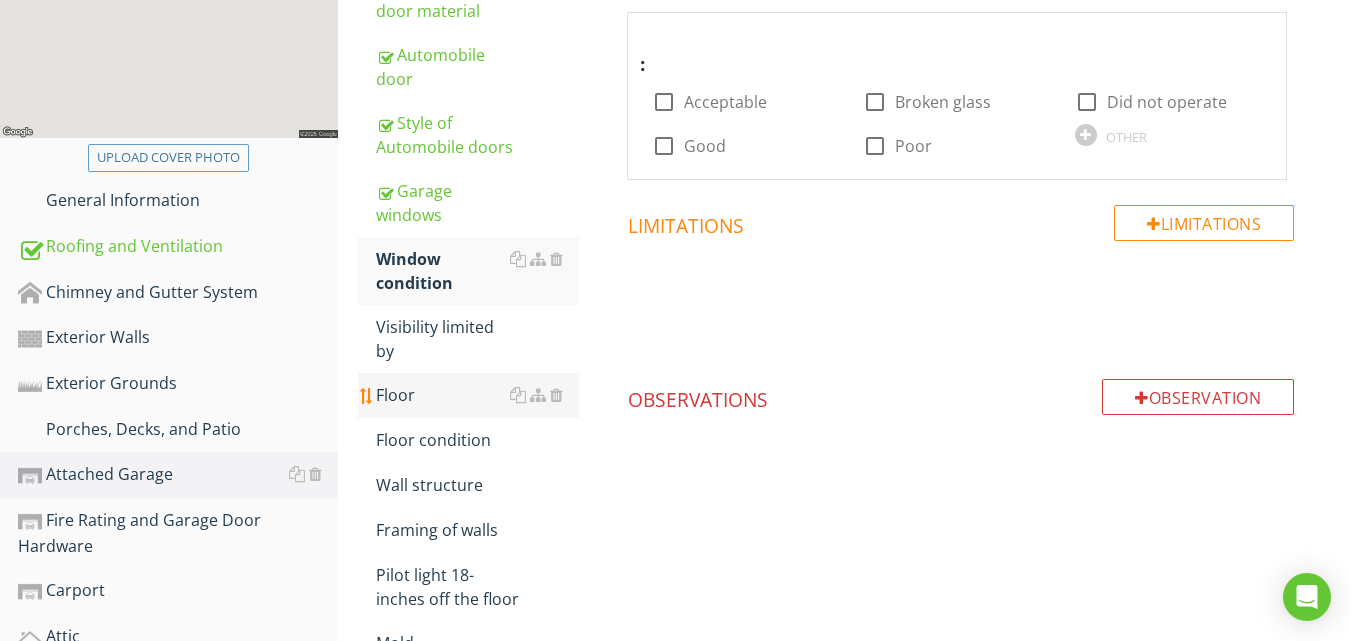 click on "Floor" at bounding box center [477, 395] 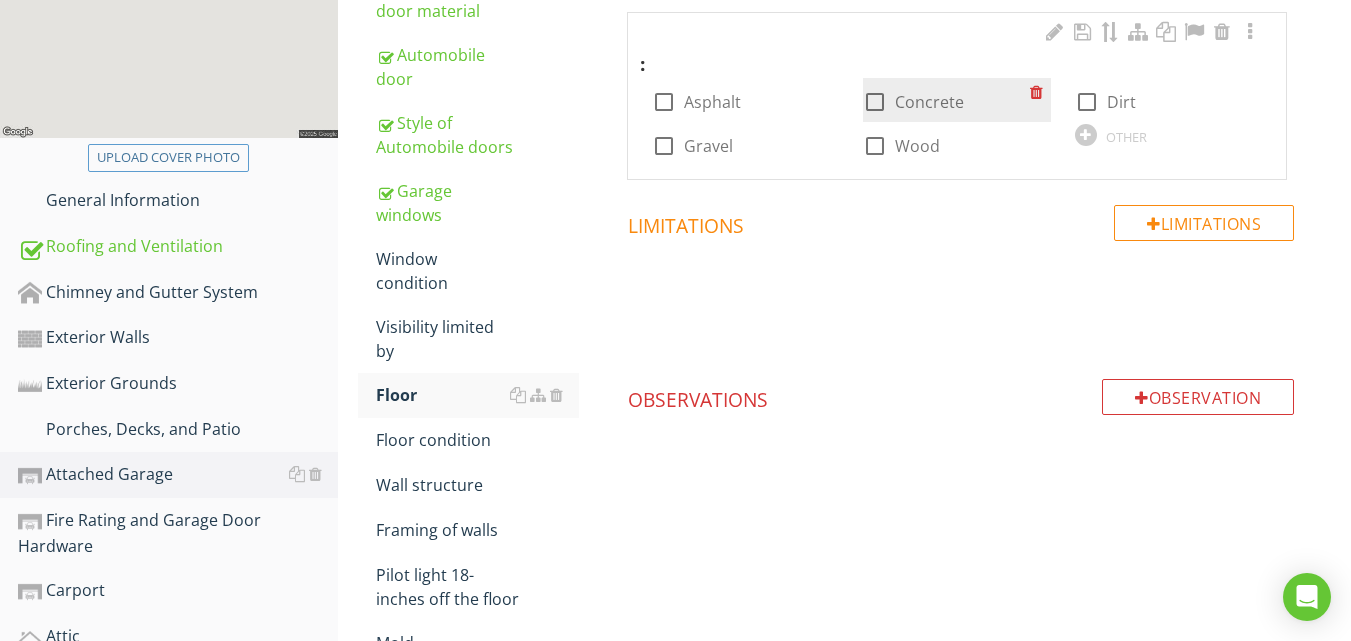 click at bounding box center [875, 102] 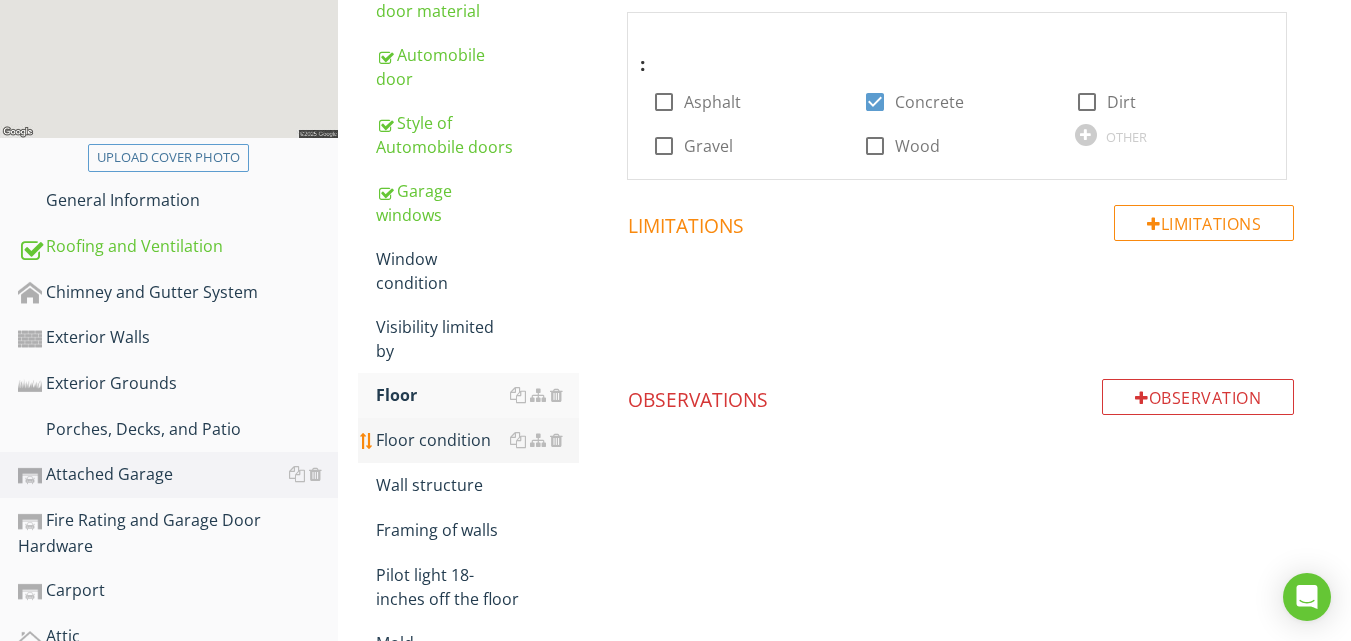 click on "Floor condition" at bounding box center (477, 440) 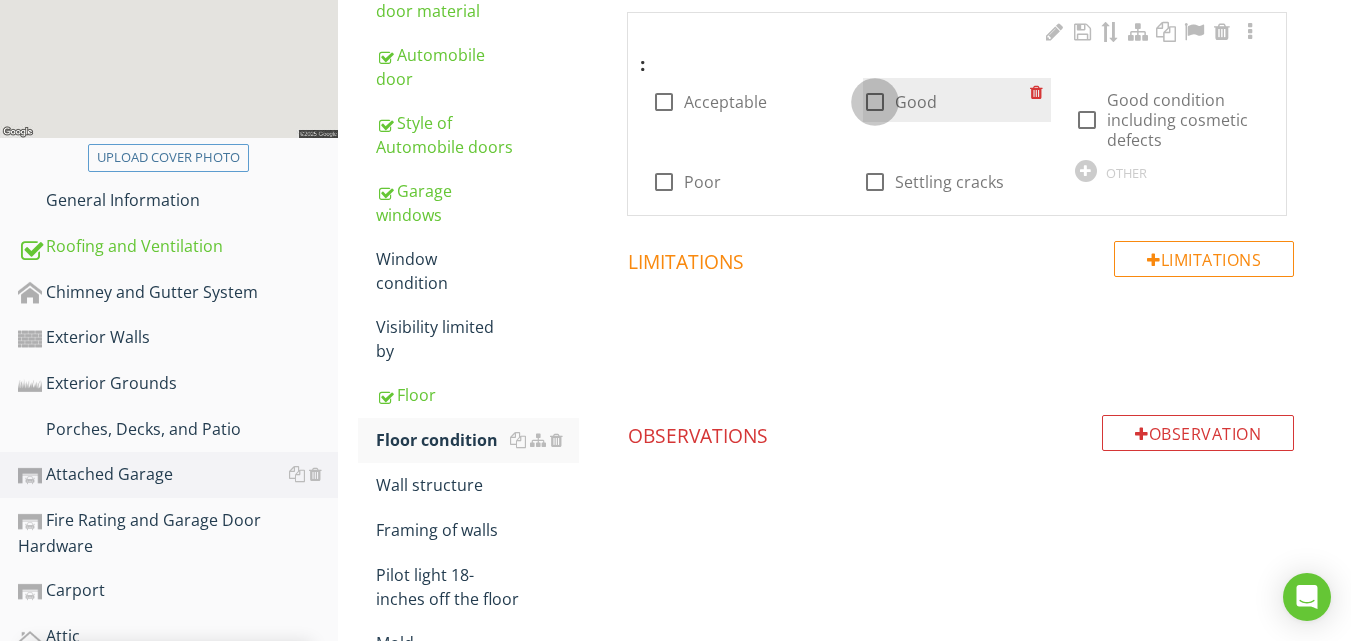click at bounding box center (875, 102) 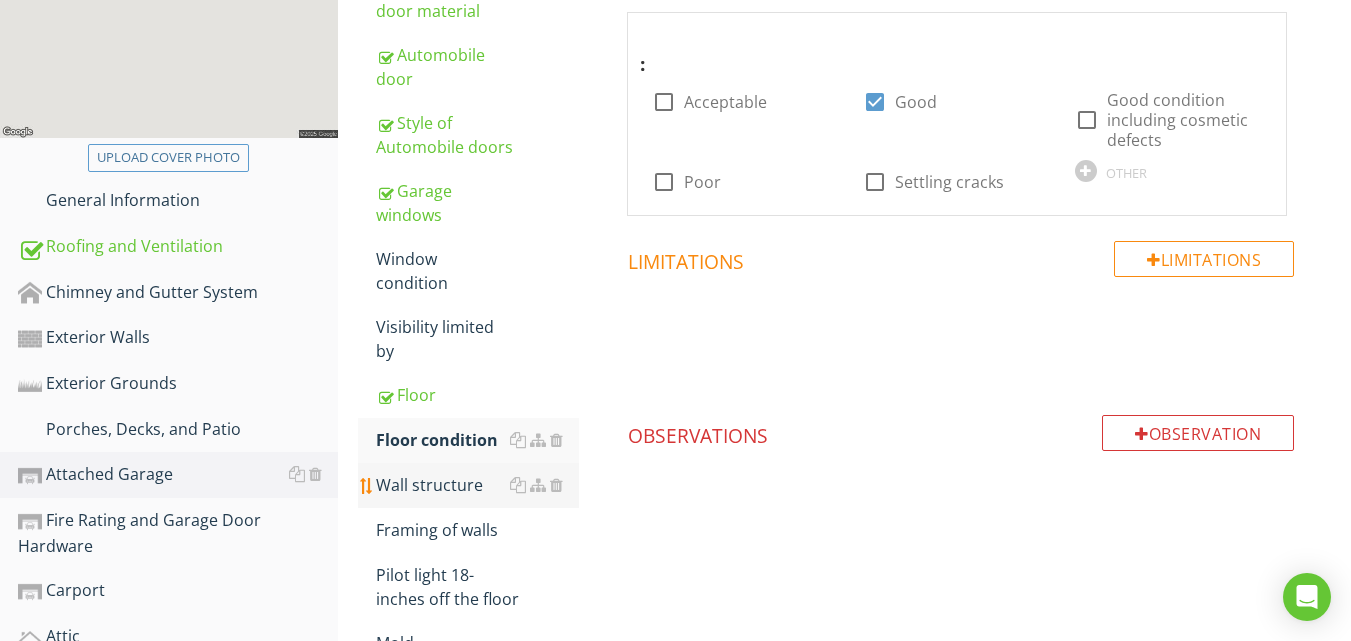 click on "Wall structure" at bounding box center (477, 485) 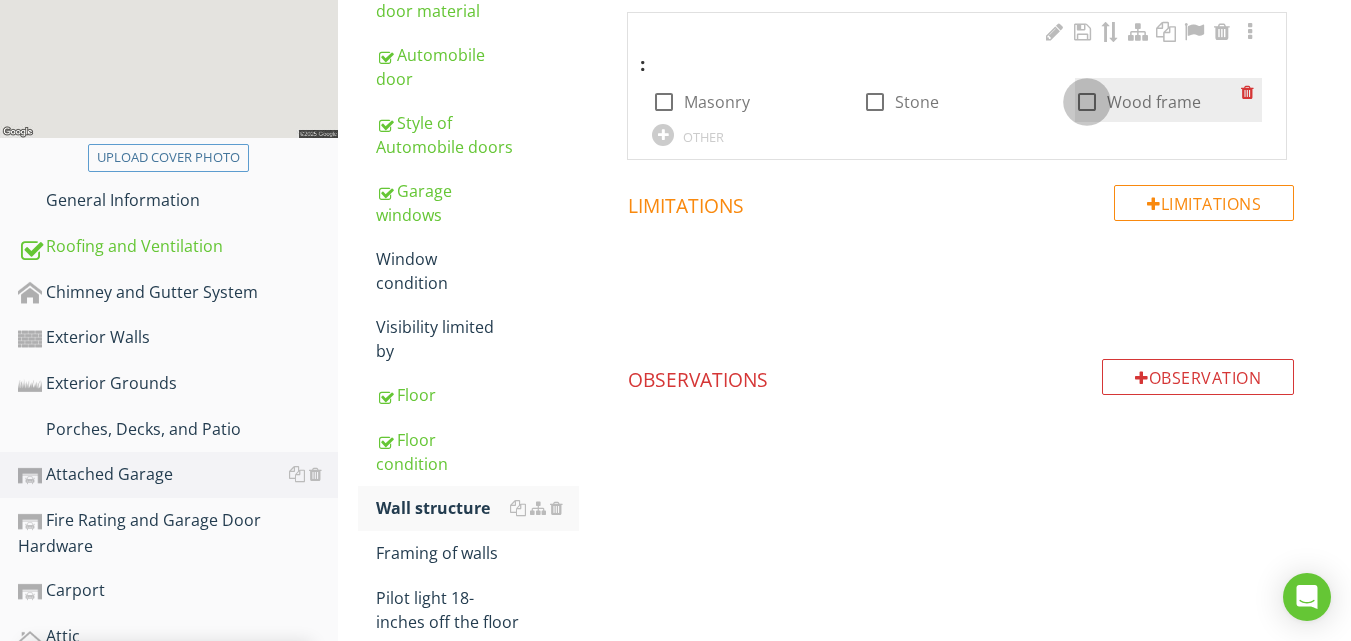 click at bounding box center (1087, 102) 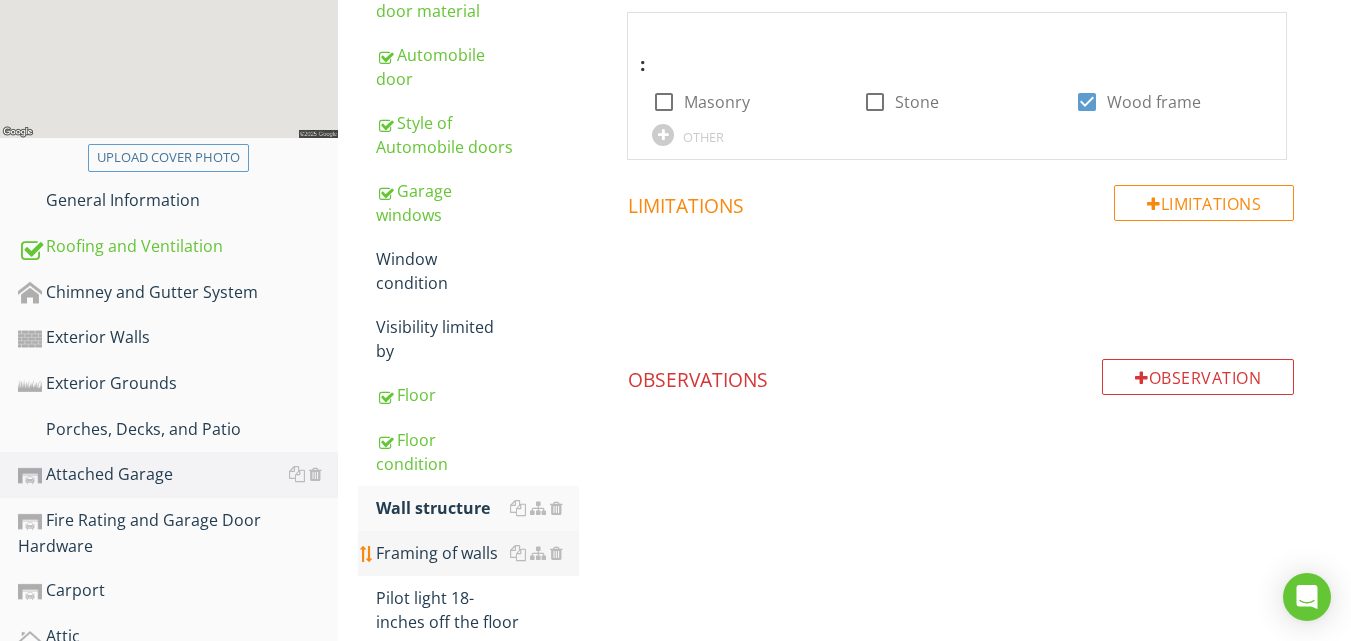 click on "Framing of walls" at bounding box center (477, 553) 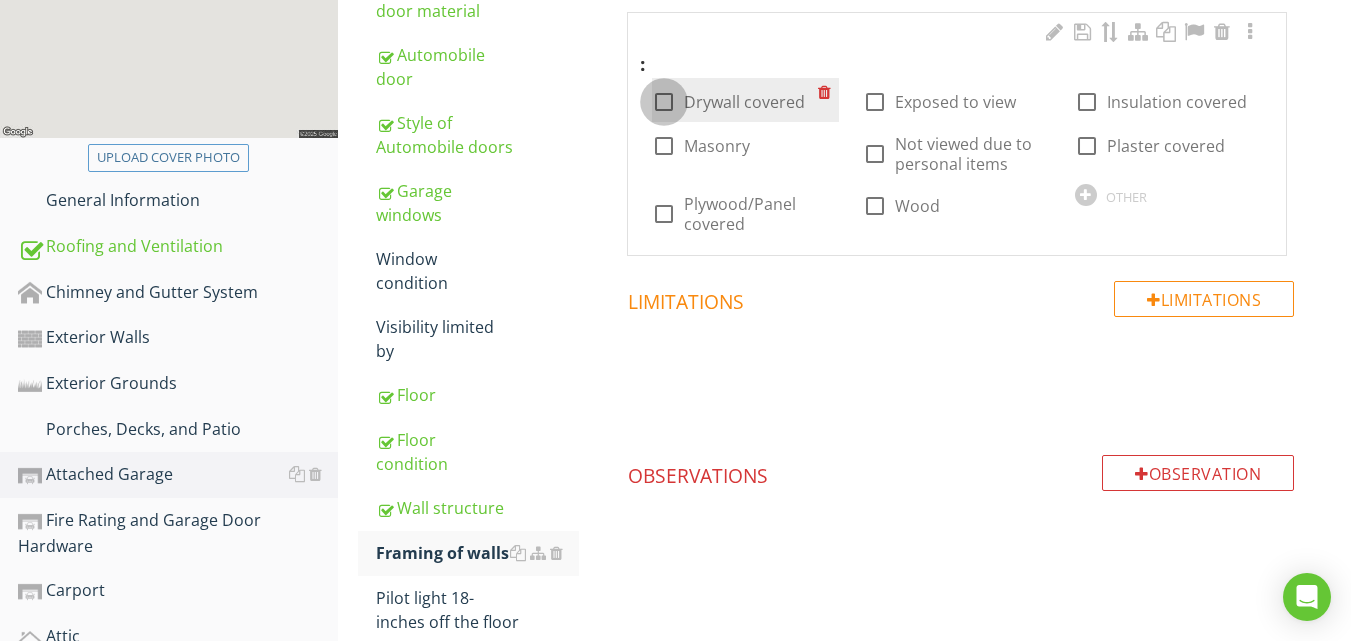 click at bounding box center [664, 102] 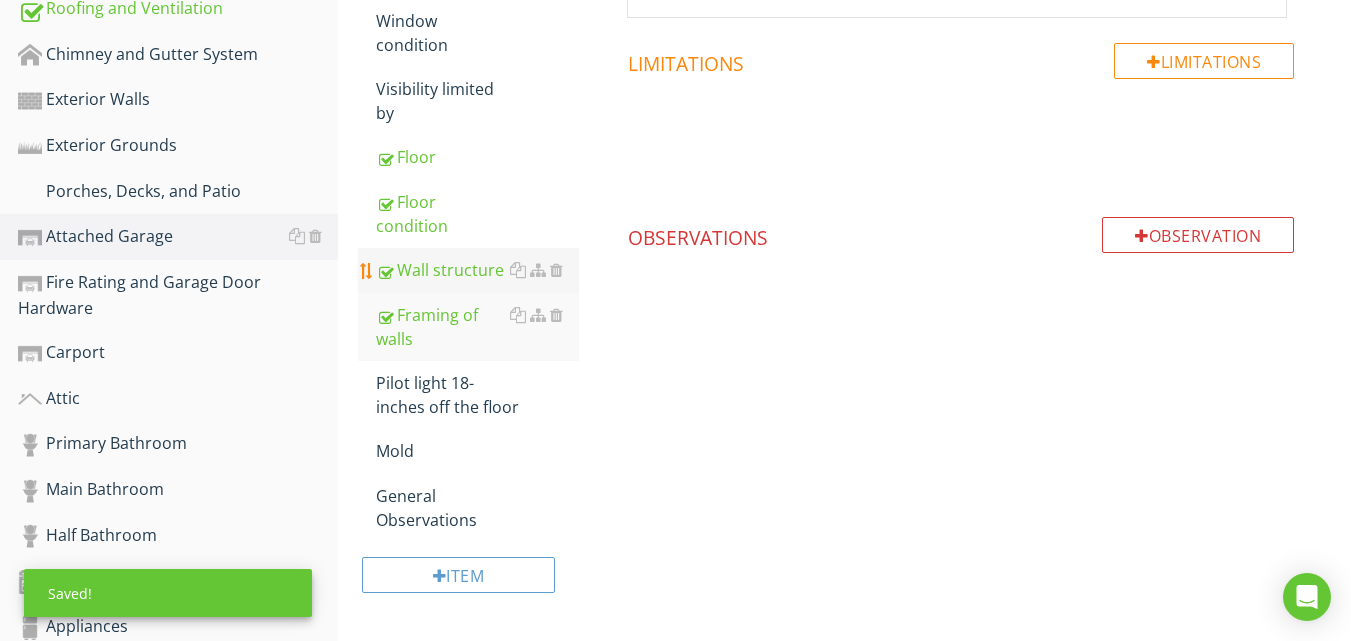 scroll, scrollTop: 640, scrollLeft: 0, axis: vertical 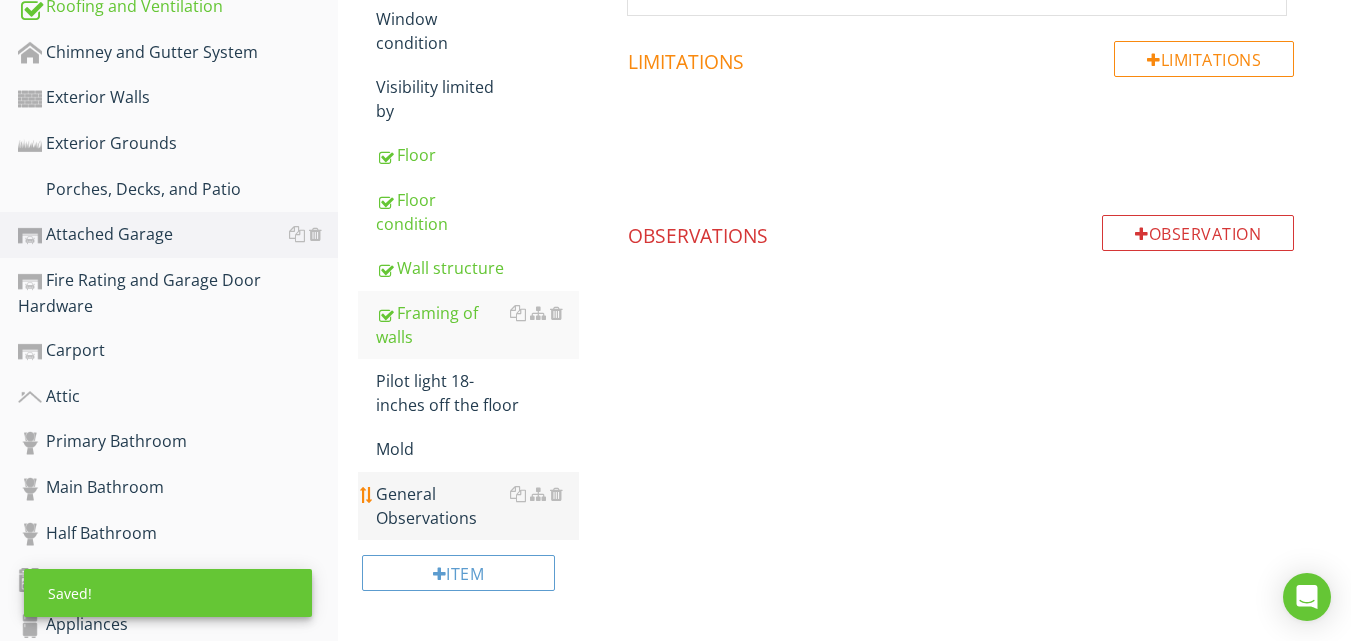 click on "General Observations" at bounding box center (477, 506) 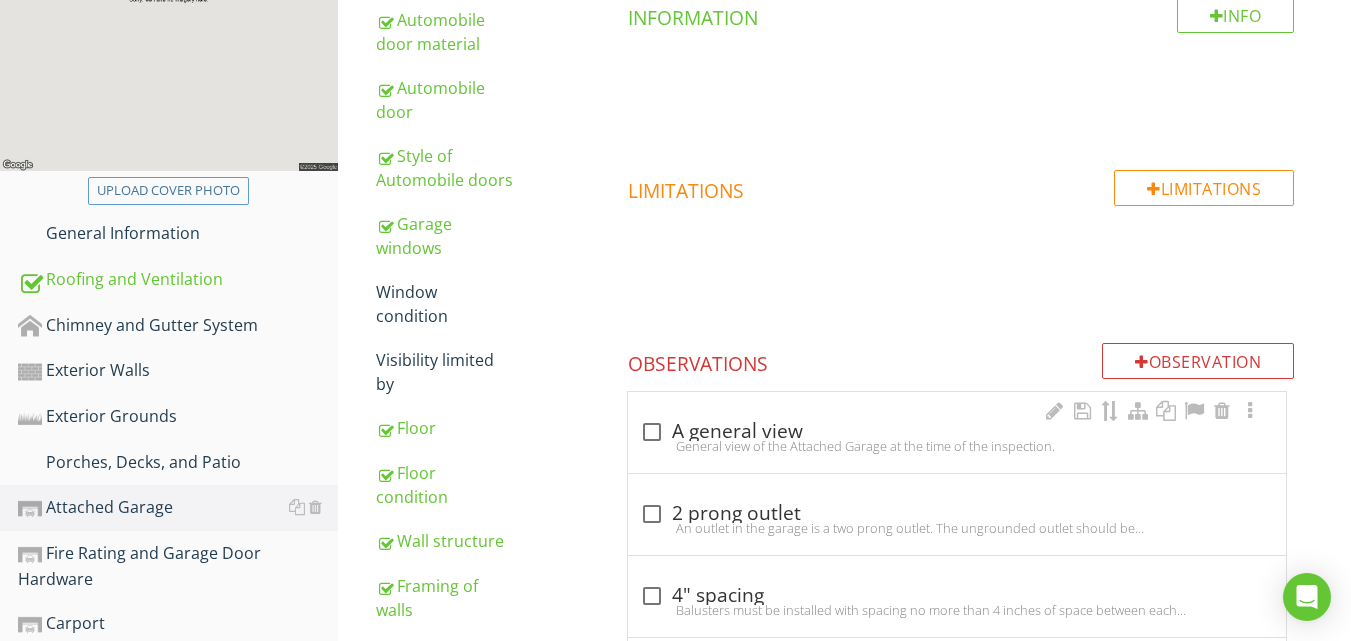 scroll, scrollTop: 360, scrollLeft: 0, axis: vertical 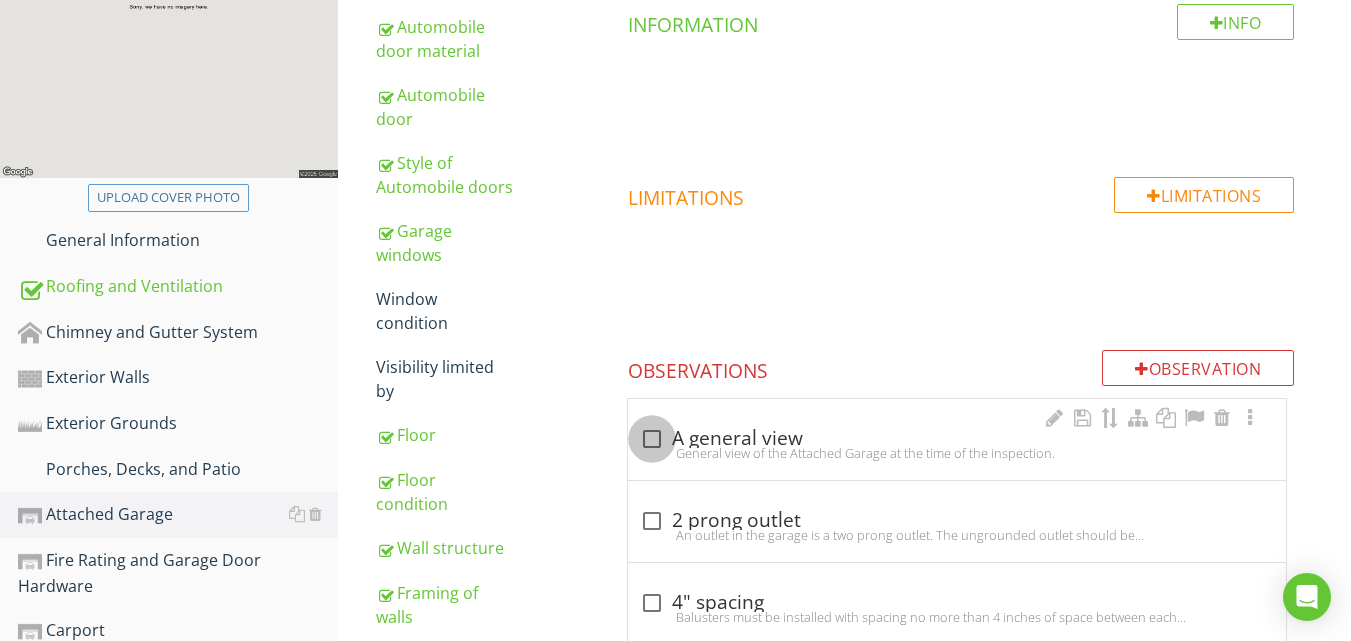 click at bounding box center [652, 439] 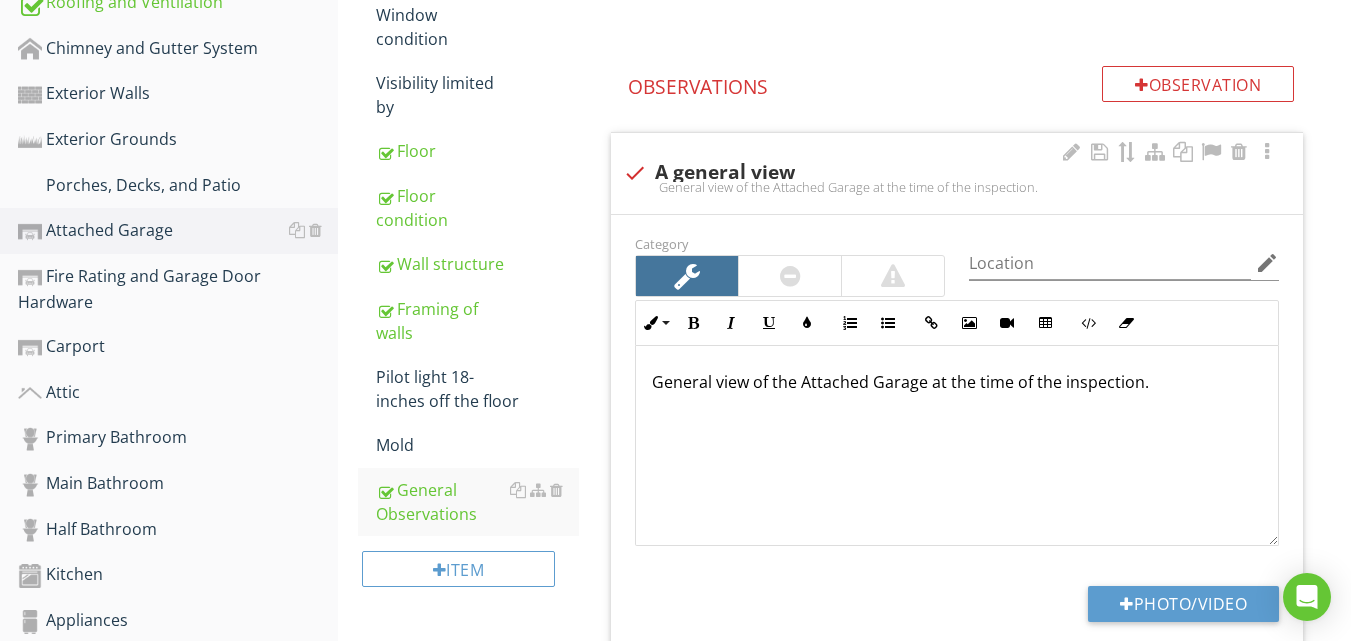 scroll, scrollTop: 680, scrollLeft: 0, axis: vertical 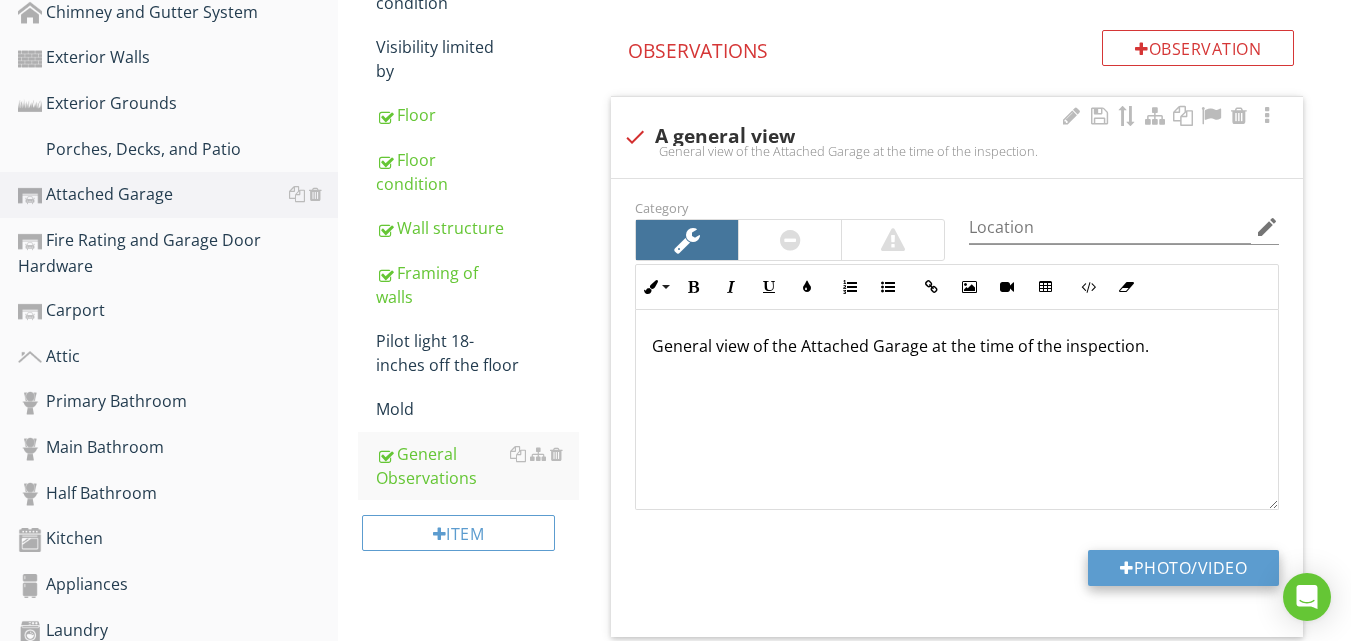 click on "Photo/Video" at bounding box center (1183, 568) 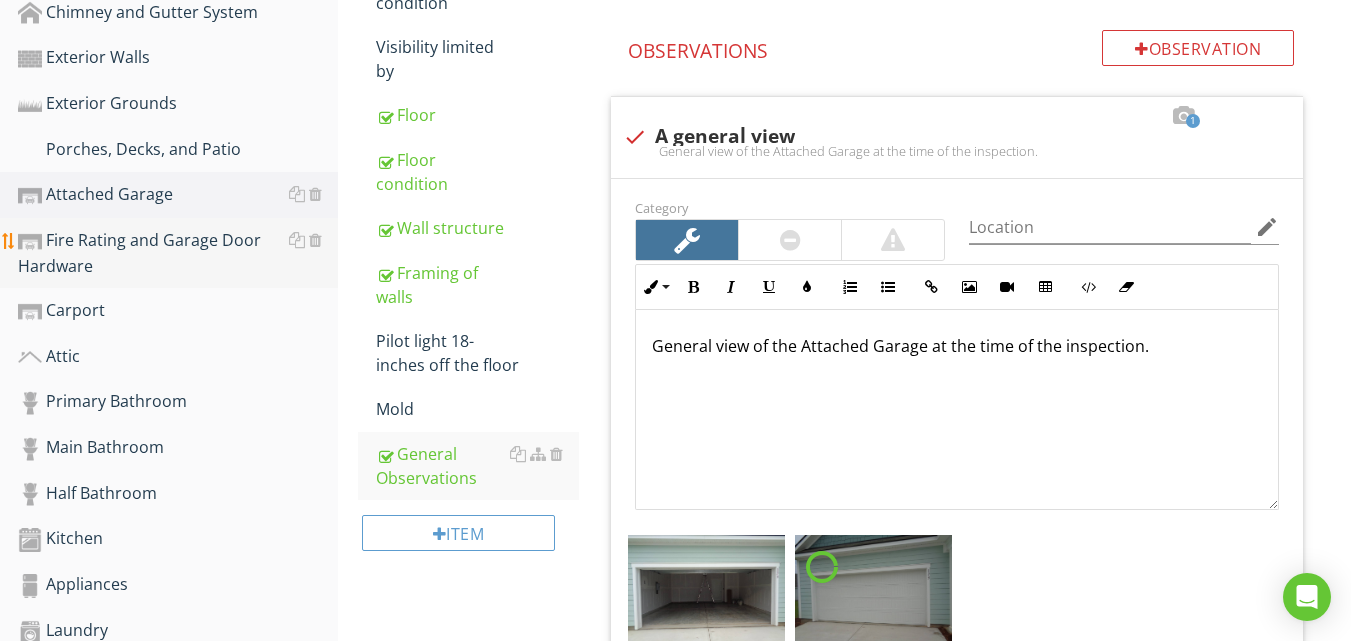 click on "Fire Rating and Garage Door Hardware" at bounding box center (178, 253) 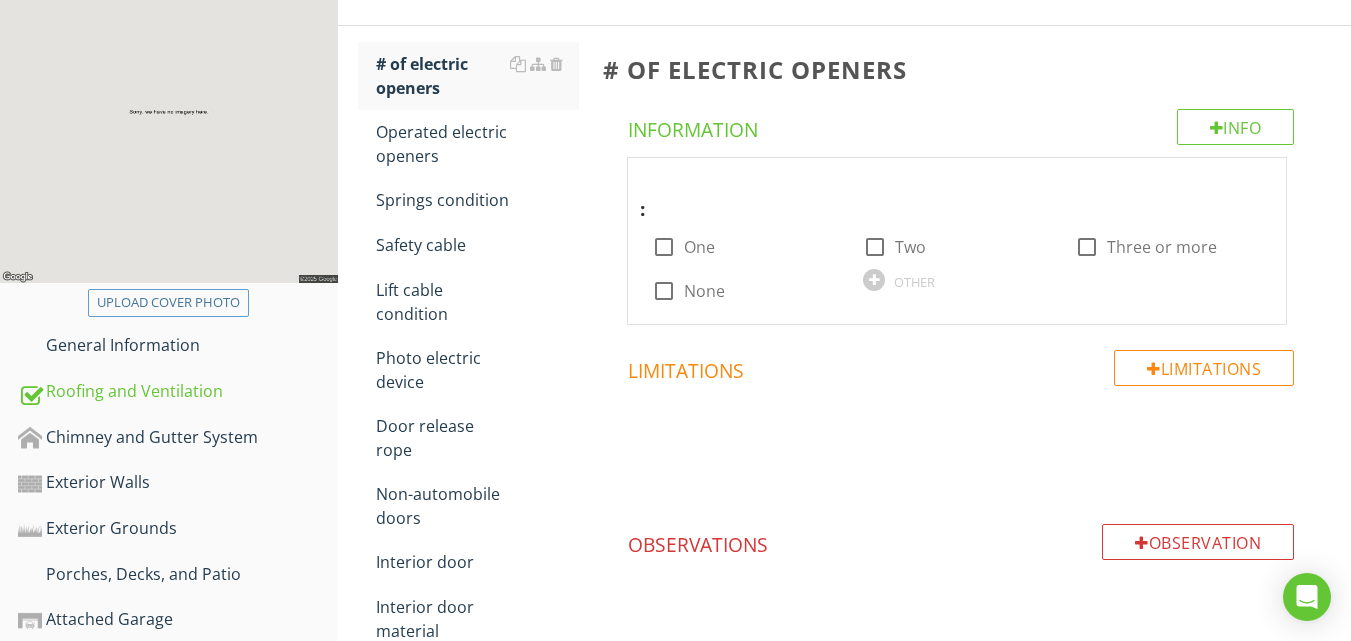 scroll, scrollTop: 240, scrollLeft: 0, axis: vertical 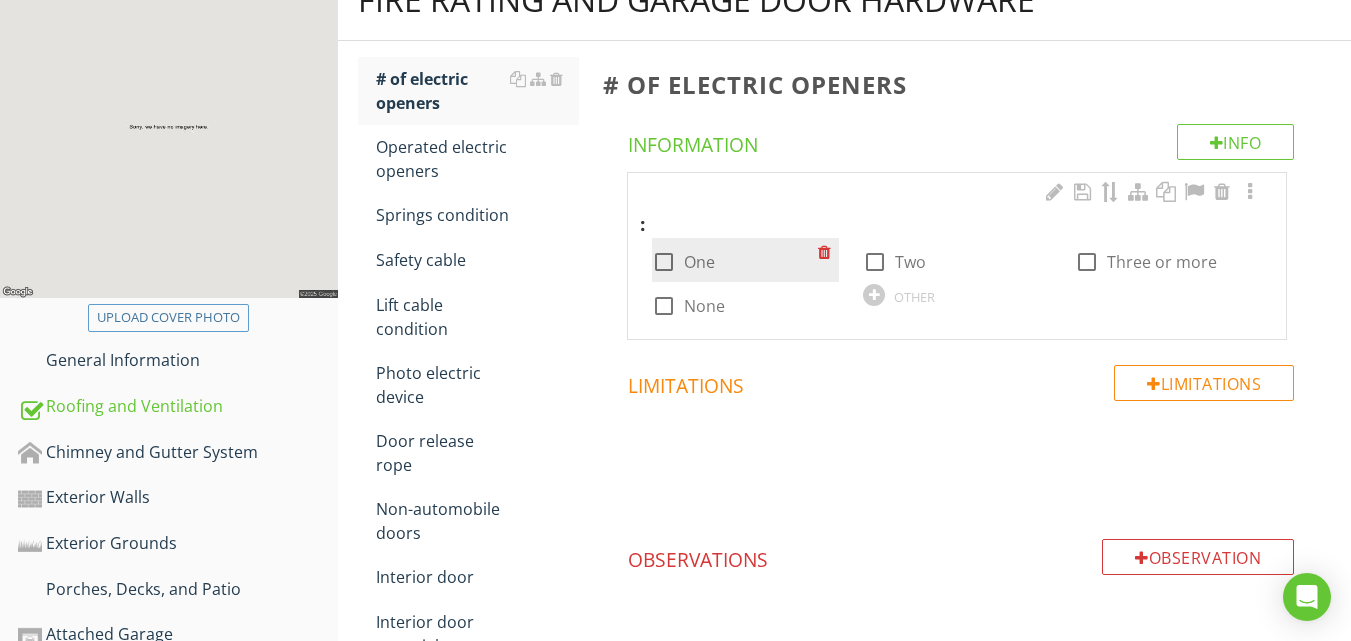 click at bounding box center (664, 262) 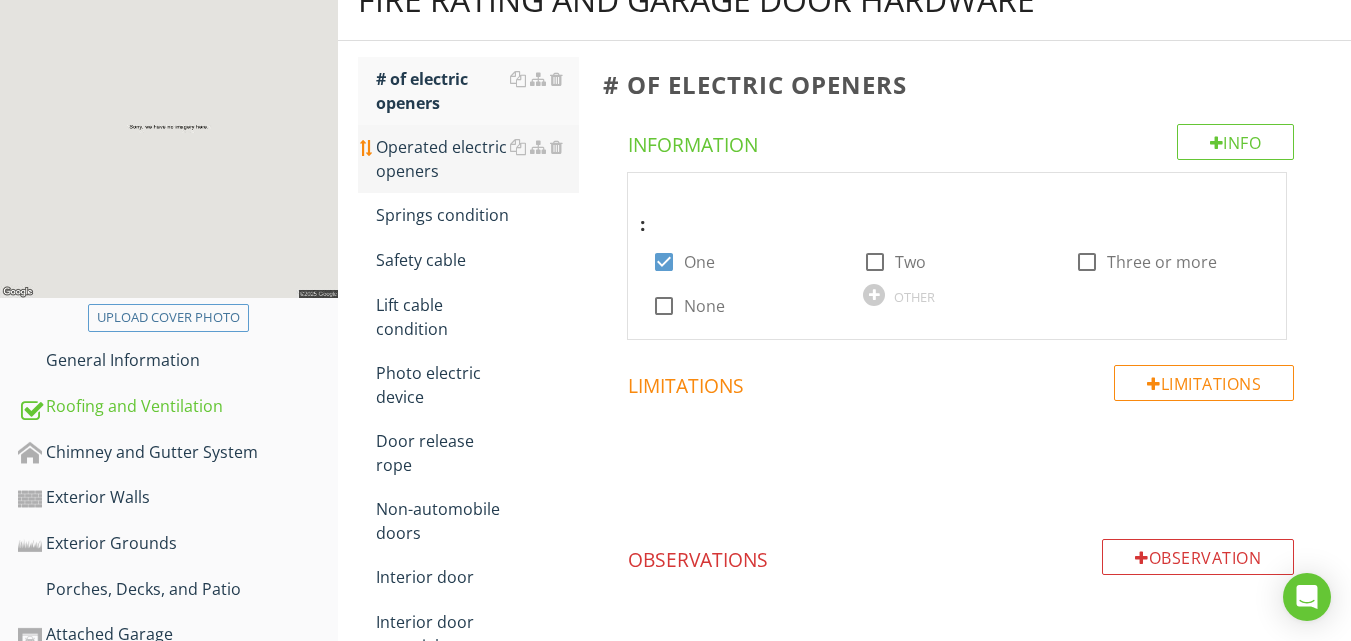 click on "Operated electric openers" at bounding box center (477, 159) 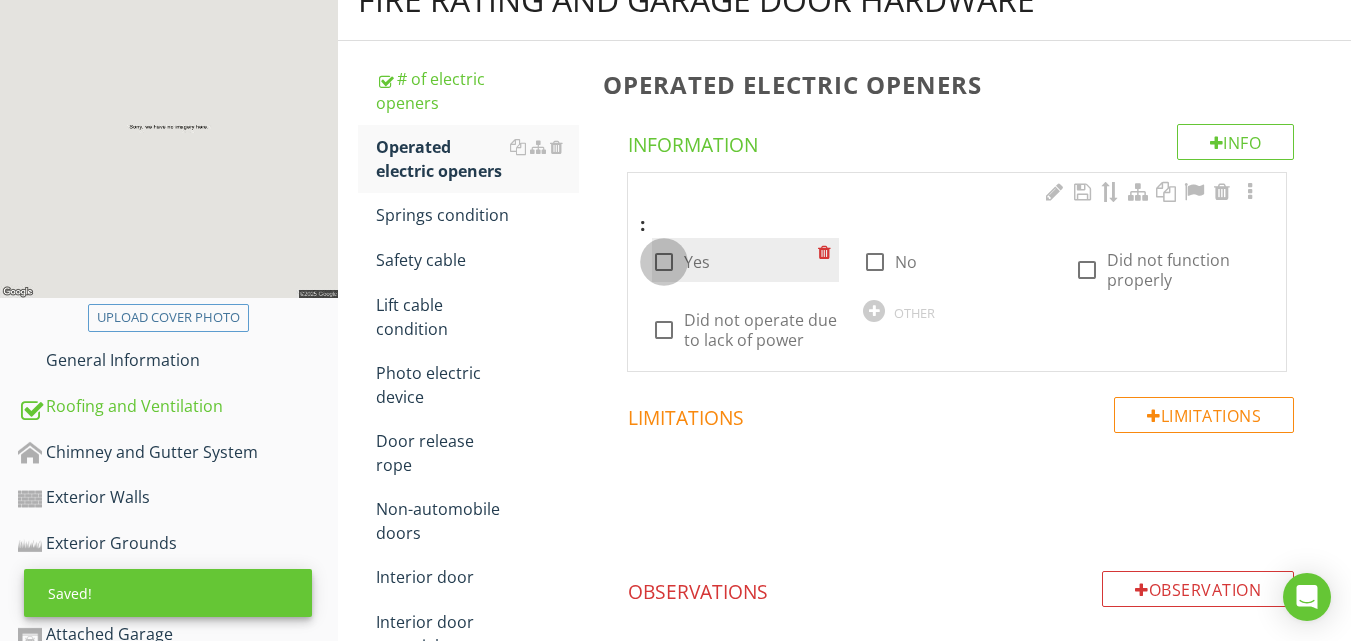 click at bounding box center [664, 262] 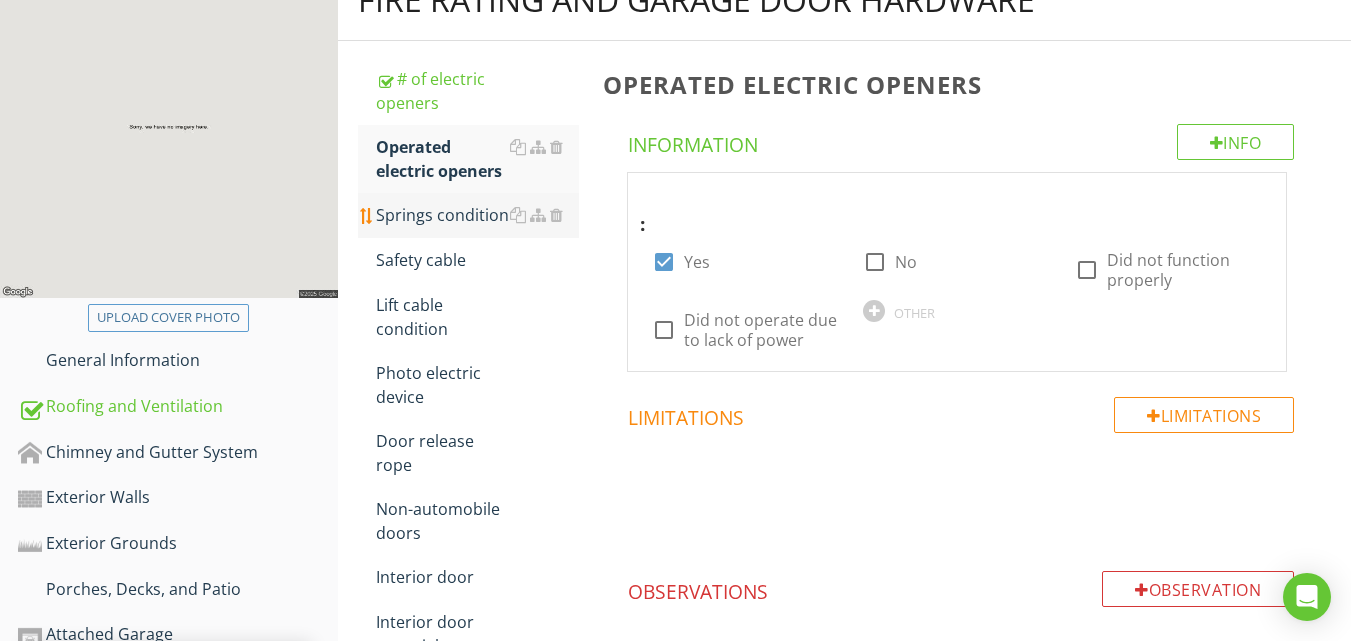 click on "Springs condition" at bounding box center [477, 215] 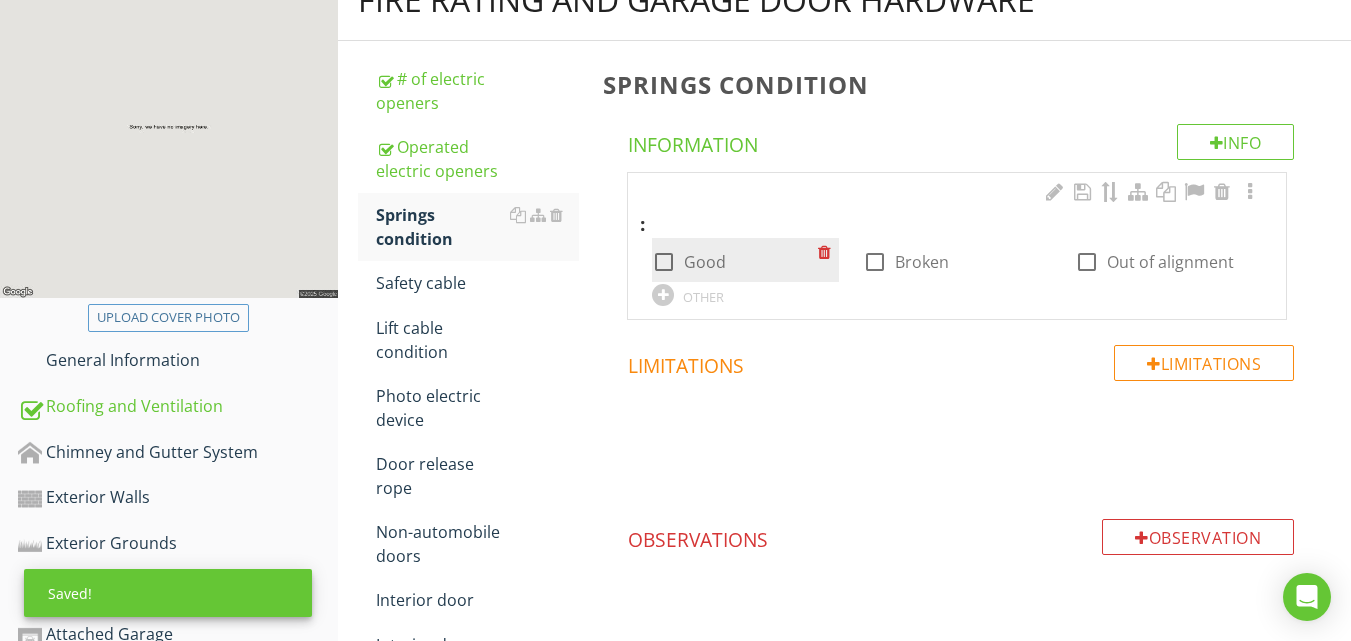 click at bounding box center (664, 262) 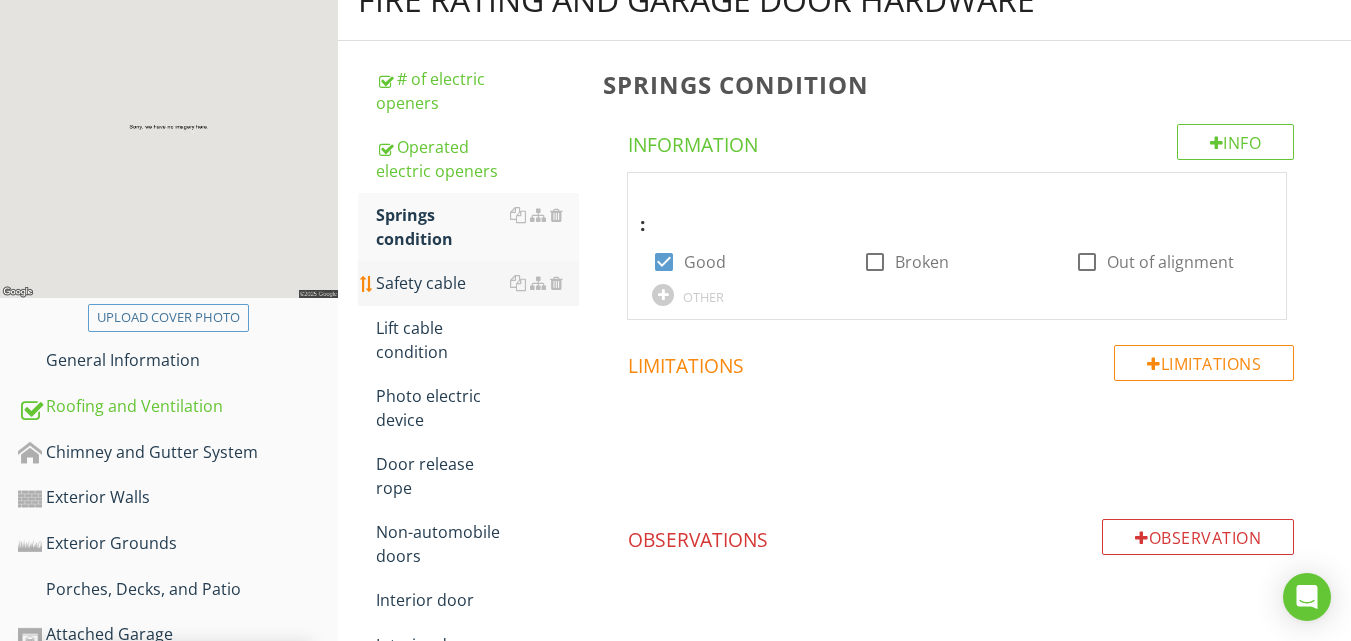 click on "Safety cable" at bounding box center [477, 283] 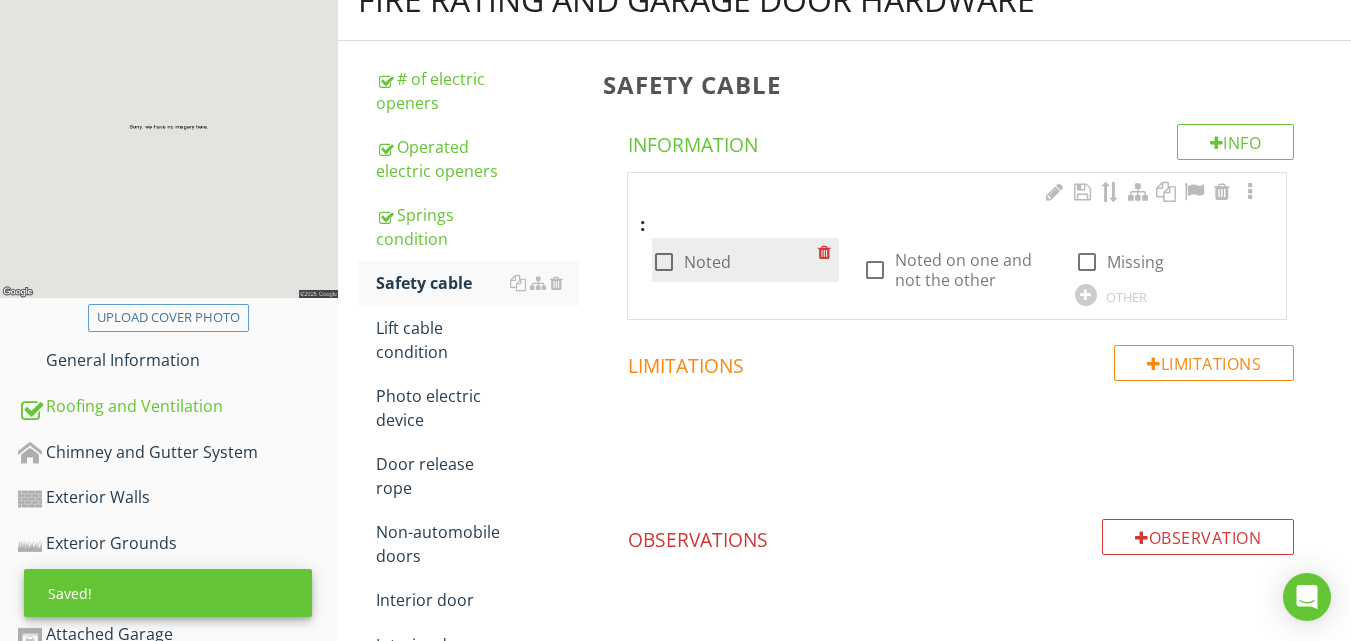 click on "Noted" at bounding box center [707, 262] 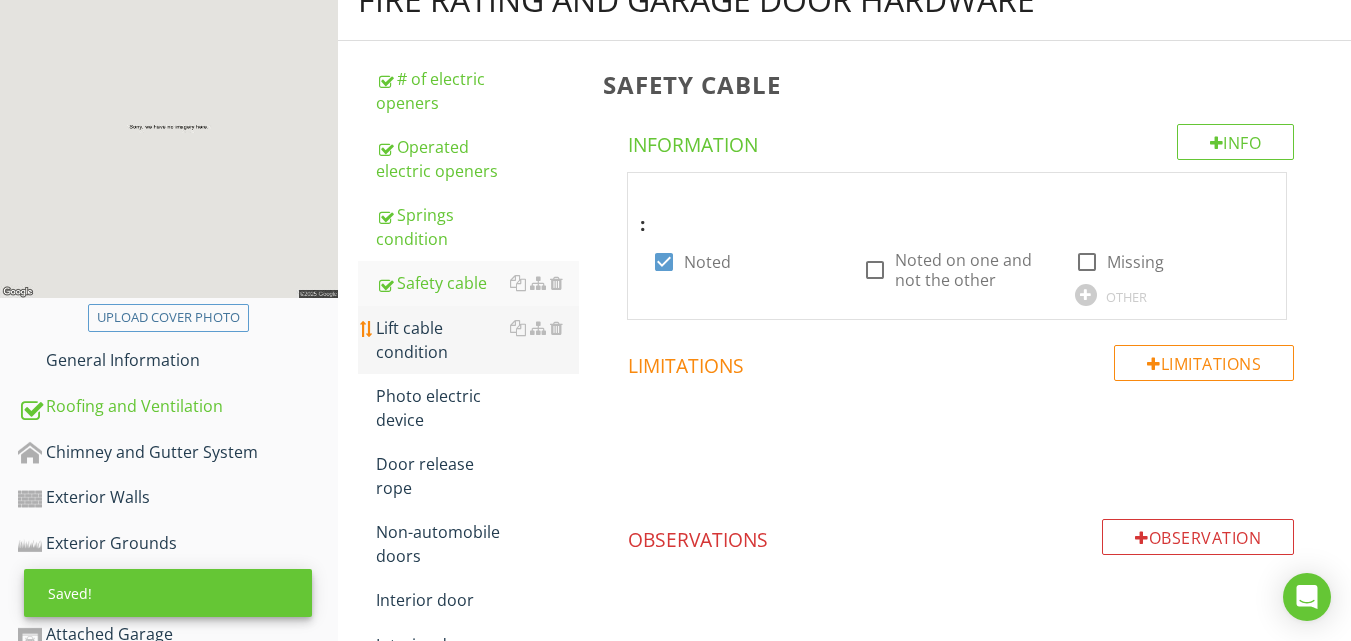click on "Lift cable condition" at bounding box center [477, 340] 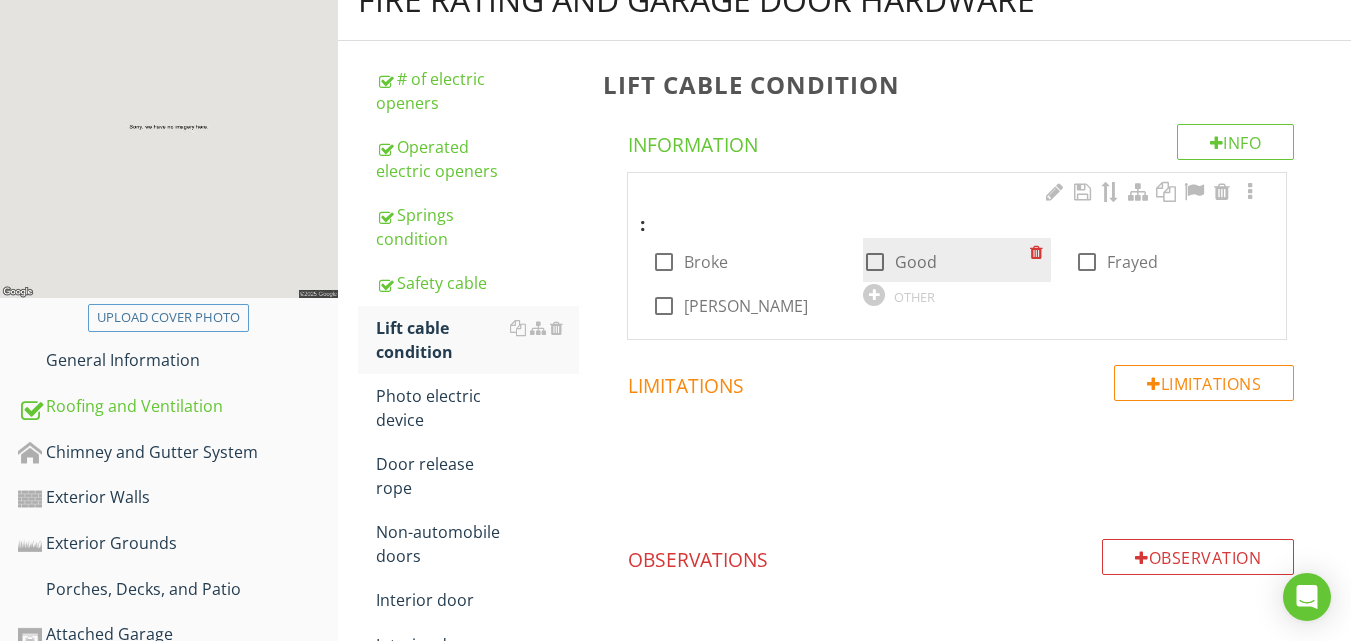 click at bounding box center (875, 262) 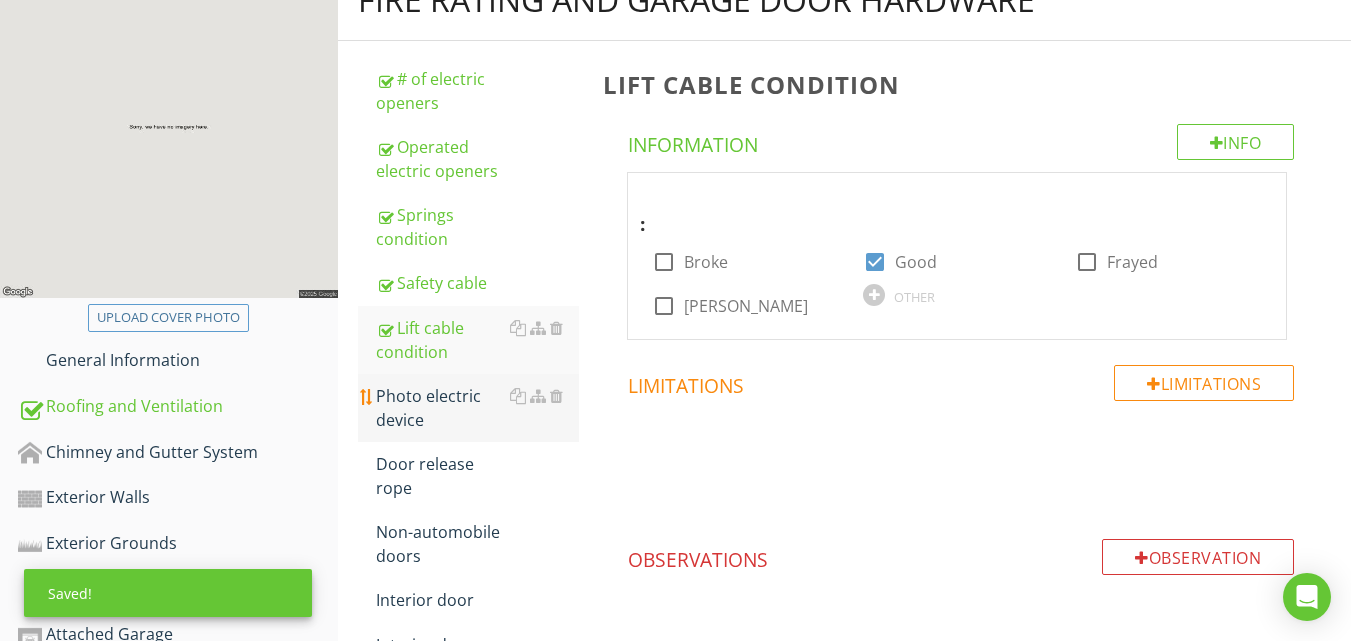 click on "Photo electric device" at bounding box center [477, 408] 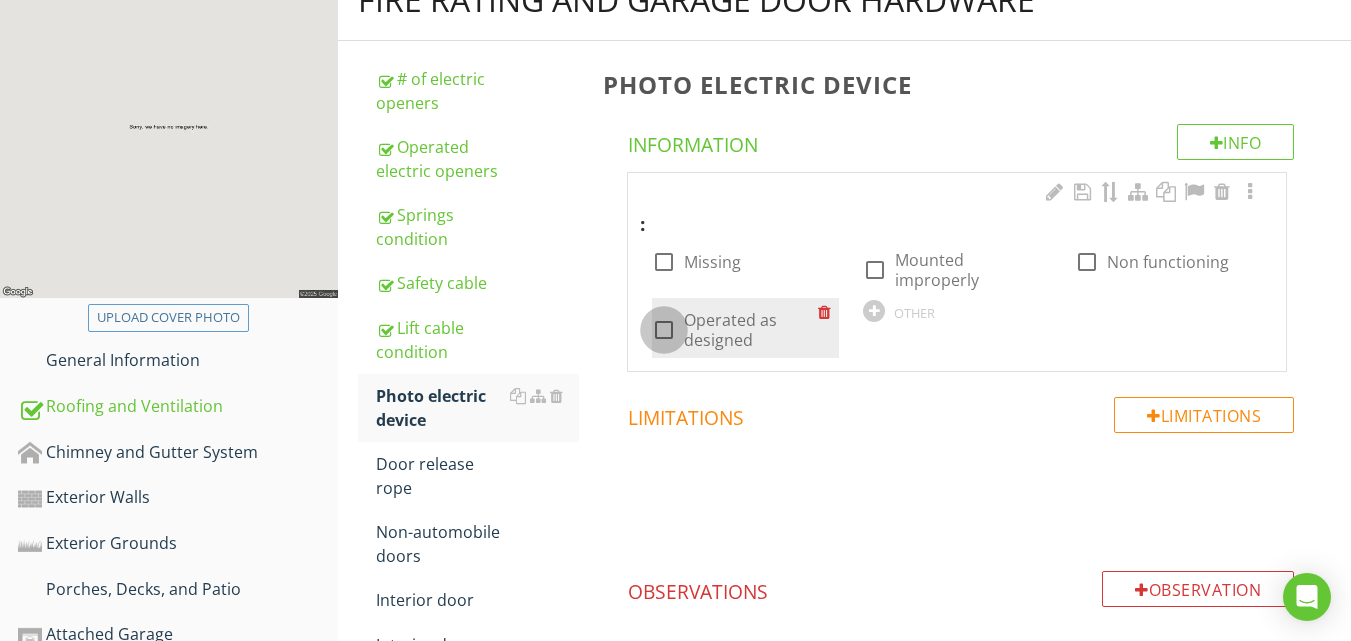 click at bounding box center [664, 330] 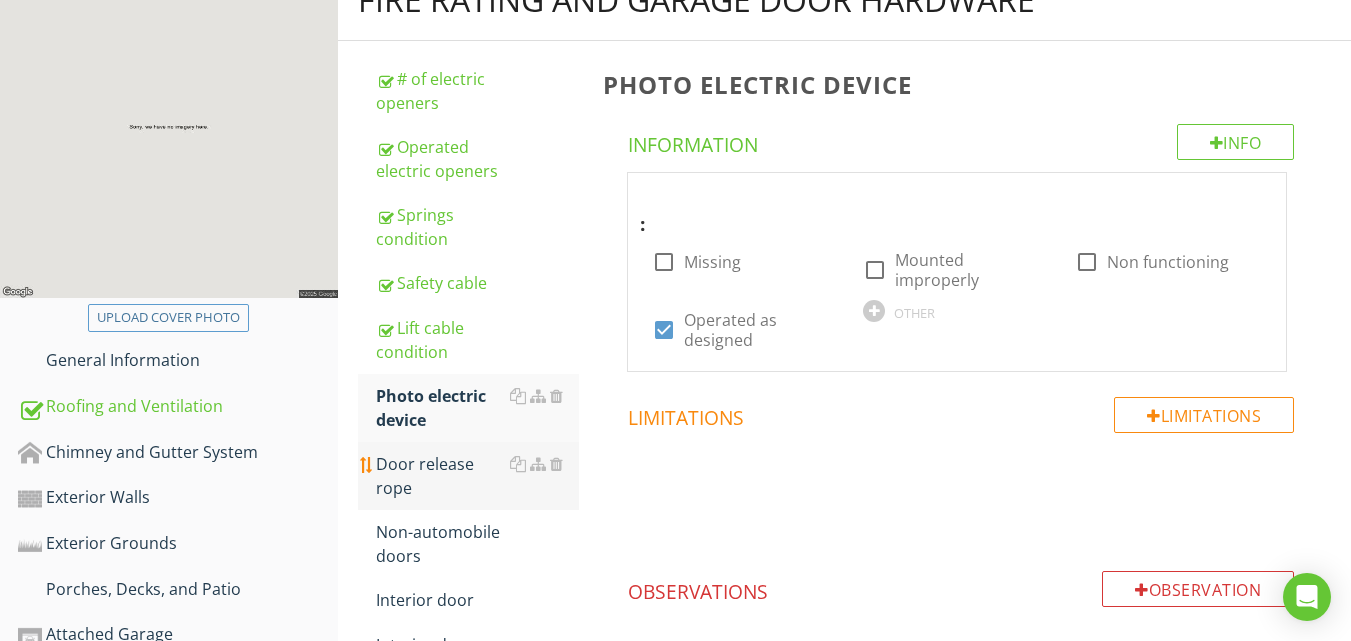 click on "Door release rope" at bounding box center (477, 476) 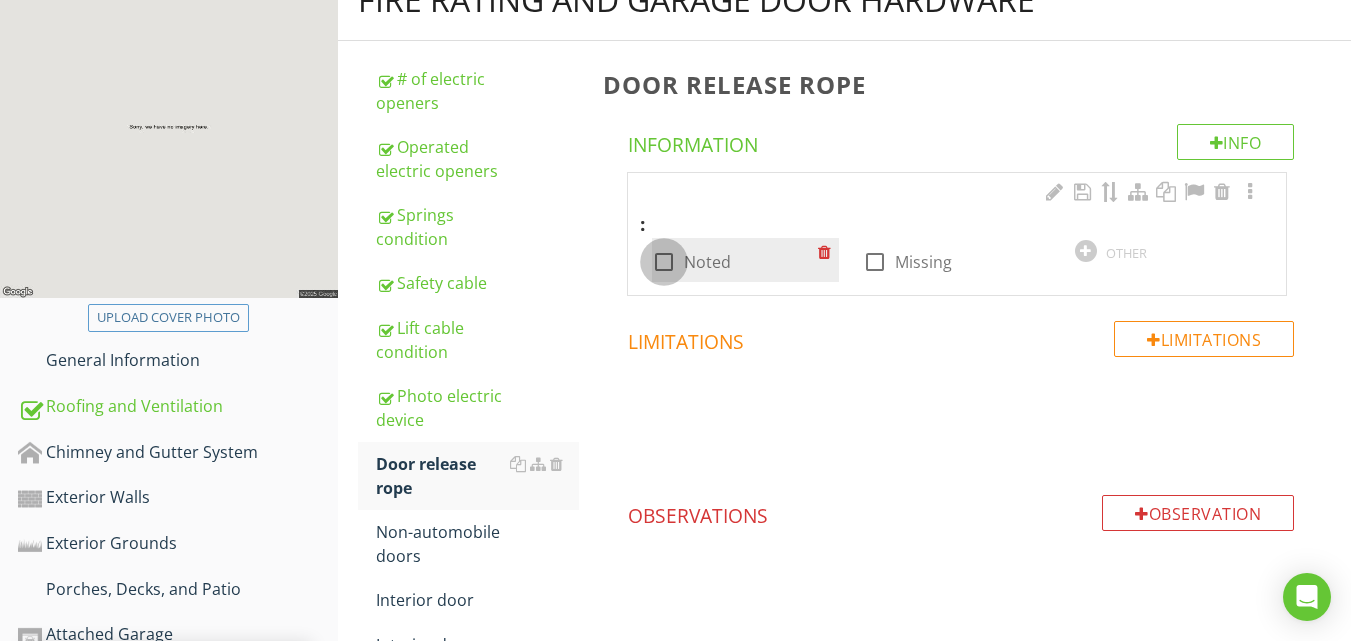 click at bounding box center [664, 262] 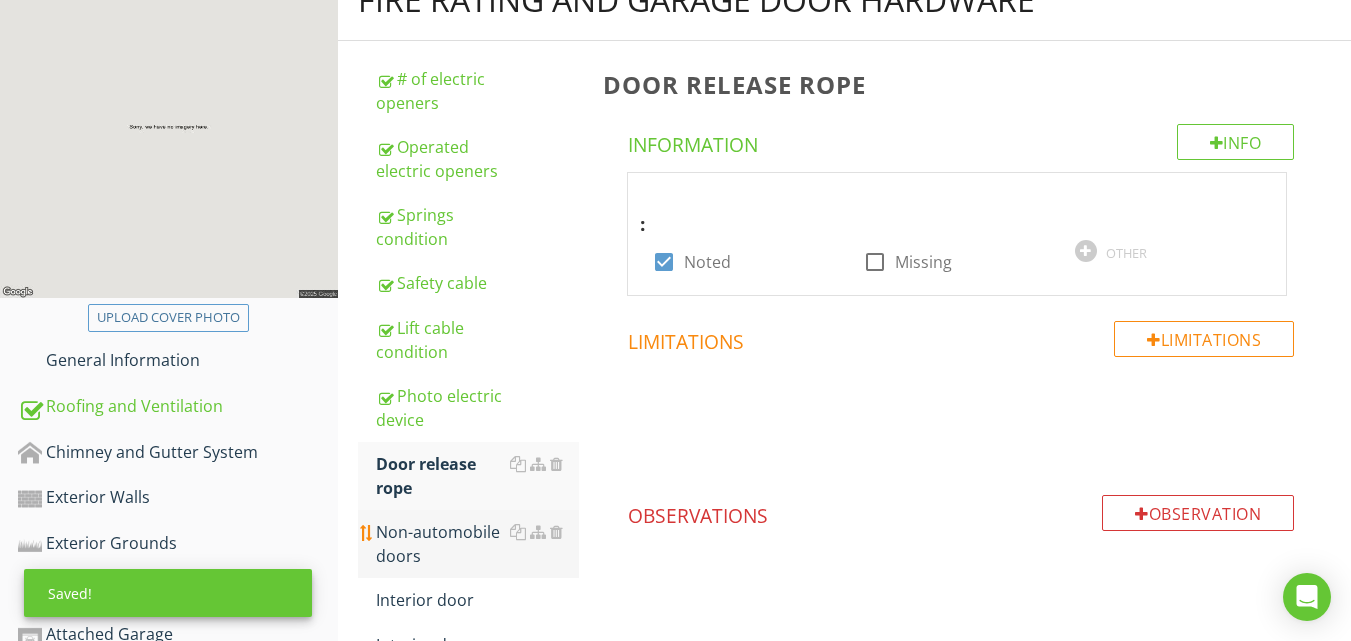 click on "Non-automobile doors" at bounding box center (477, 544) 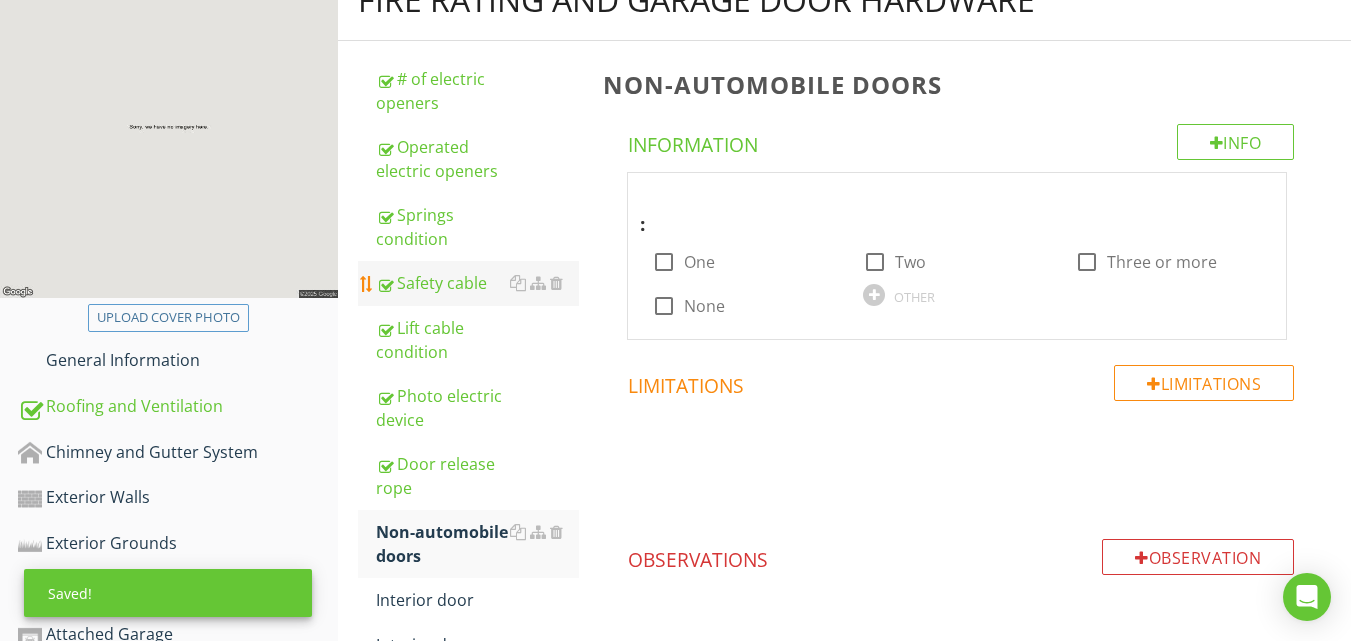 click on "Safety cable" at bounding box center (477, 283) 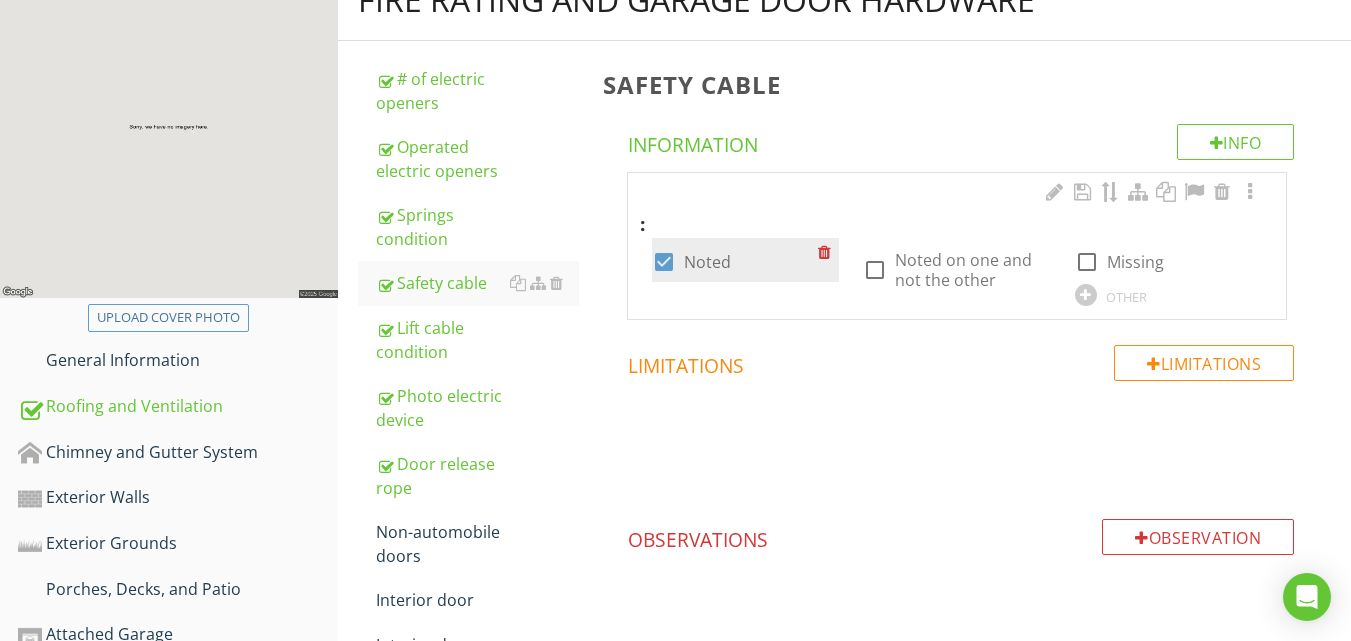 click at bounding box center [664, 262] 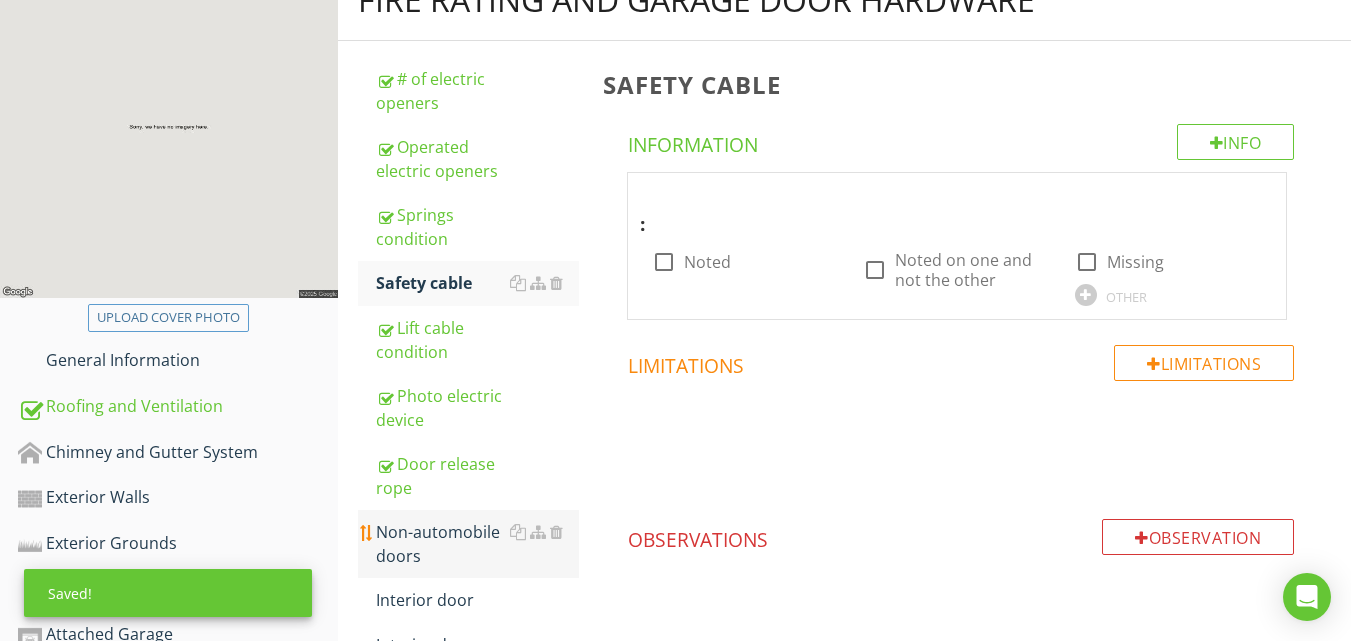 click on "Non-automobile doors" at bounding box center (477, 544) 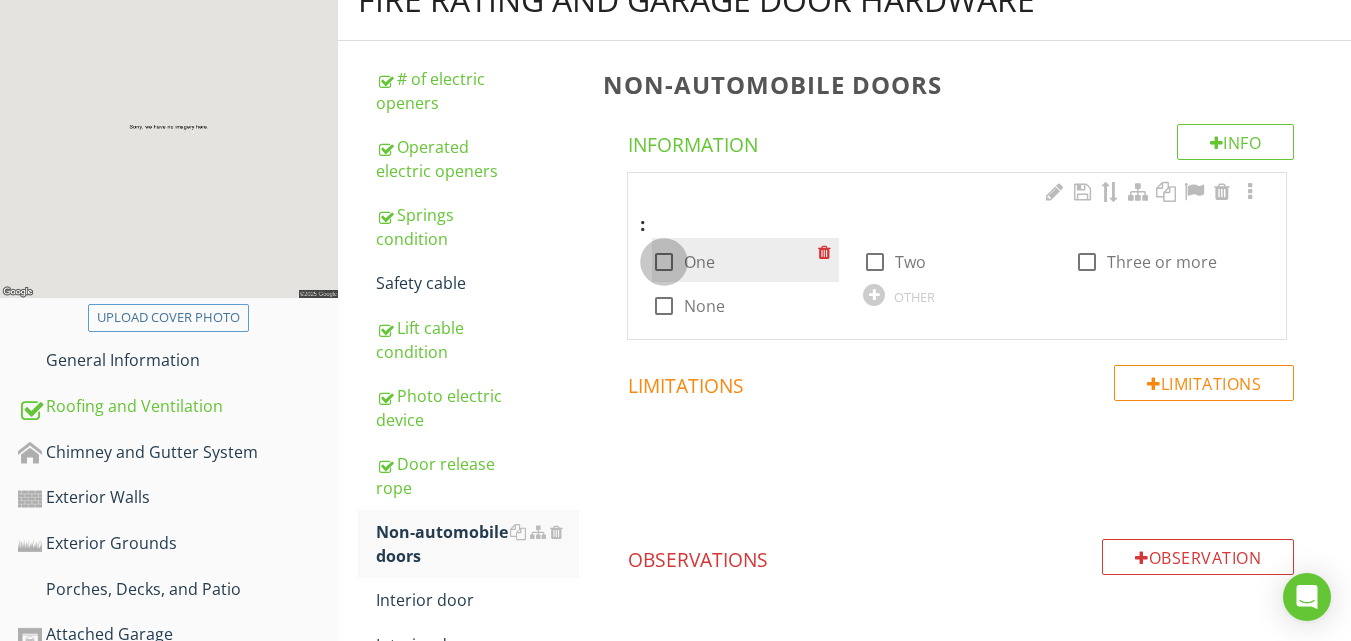 click at bounding box center (664, 262) 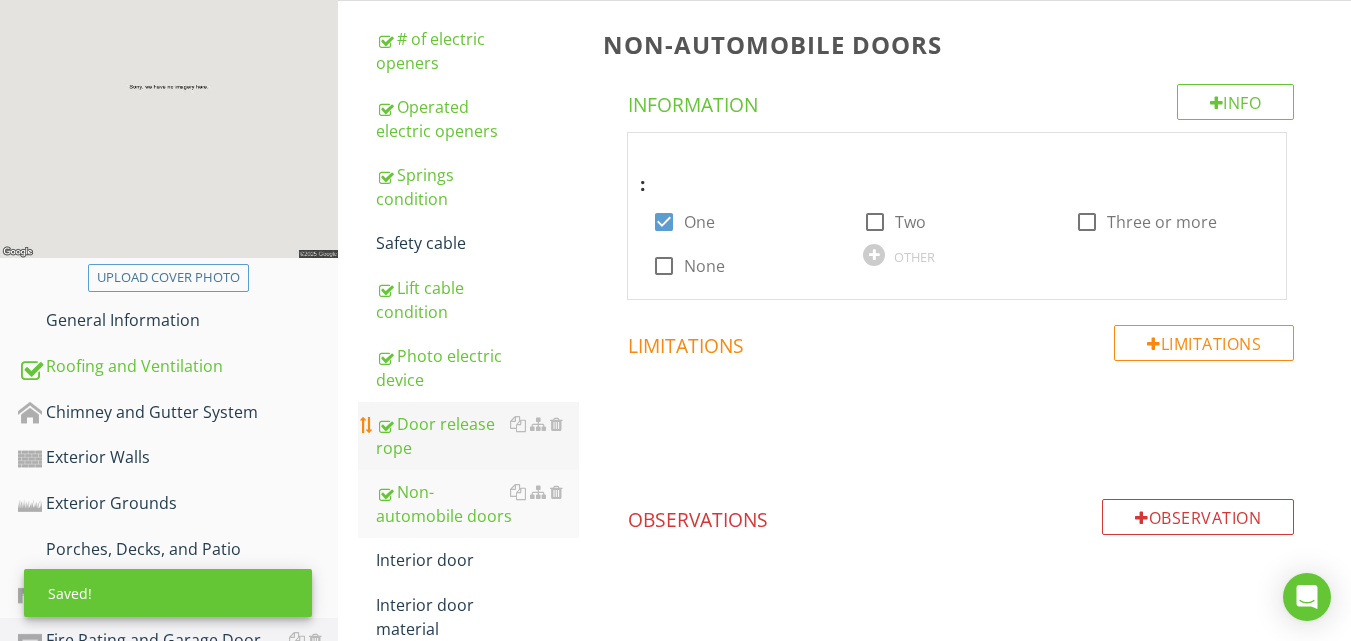 scroll, scrollTop: 320, scrollLeft: 0, axis: vertical 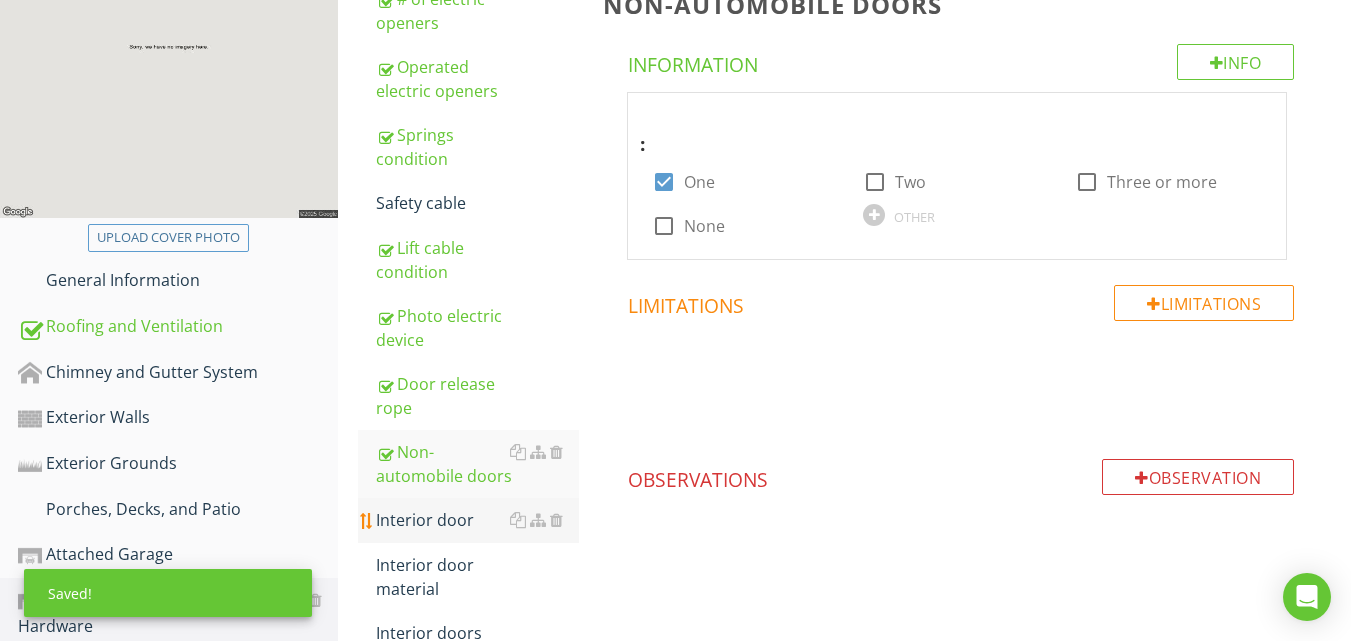 click on "Interior door" at bounding box center [477, 520] 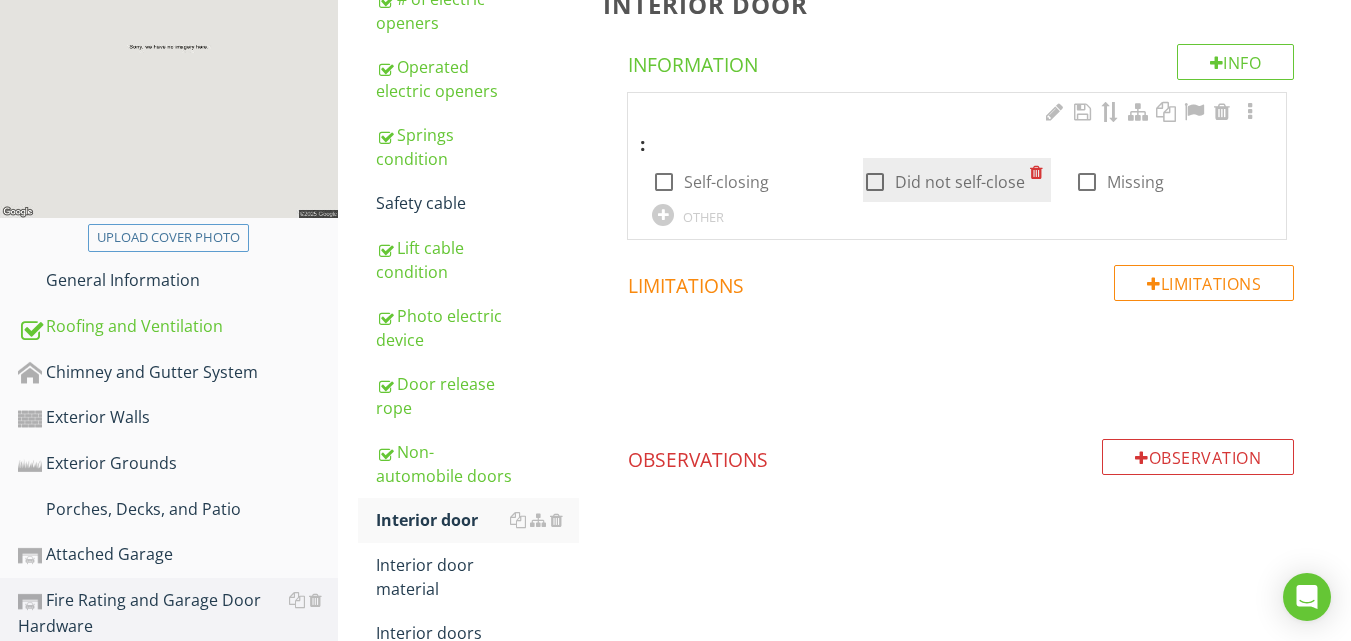 click at bounding box center (875, 182) 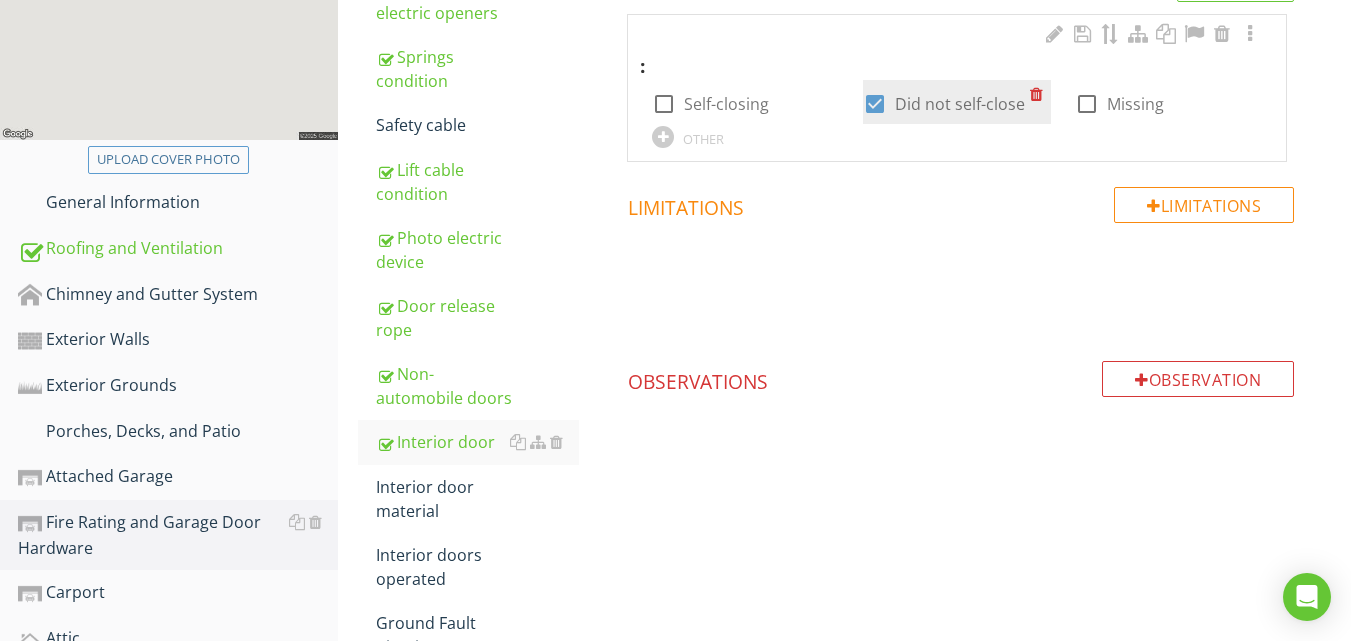 scroll, scrollTop: 400, scrollLeft: 0, axis: vertical 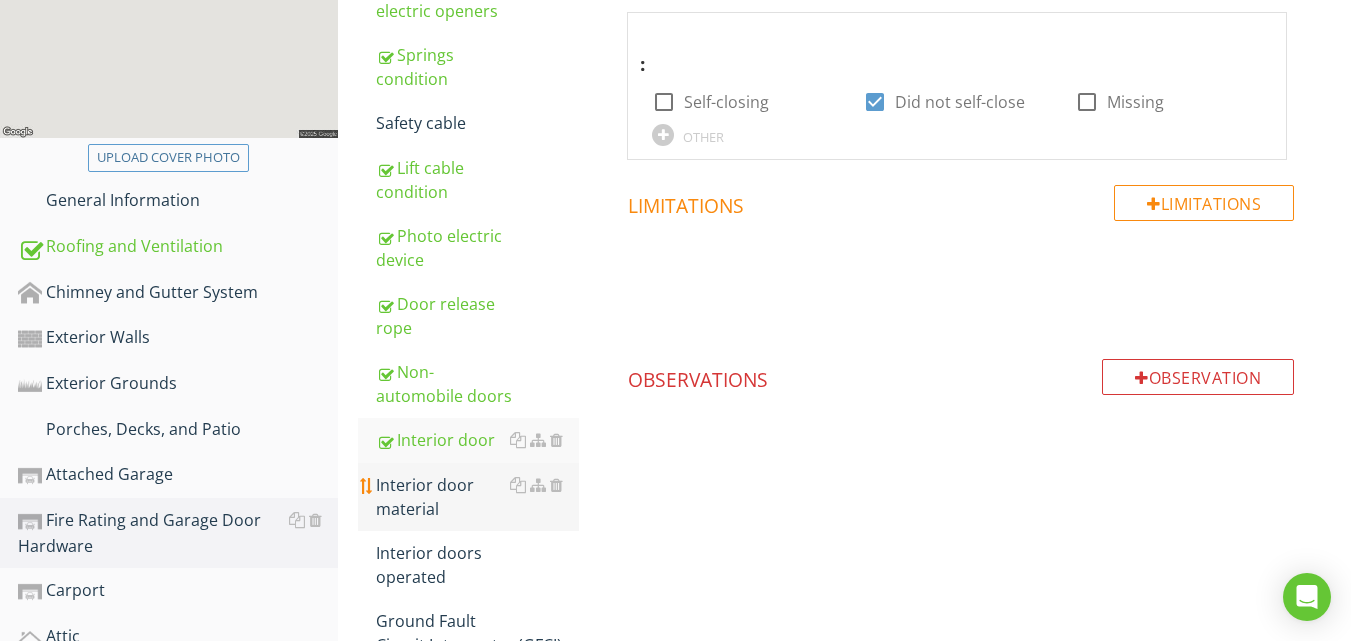 click on "Interior door material" at bounding box center (477, 497) 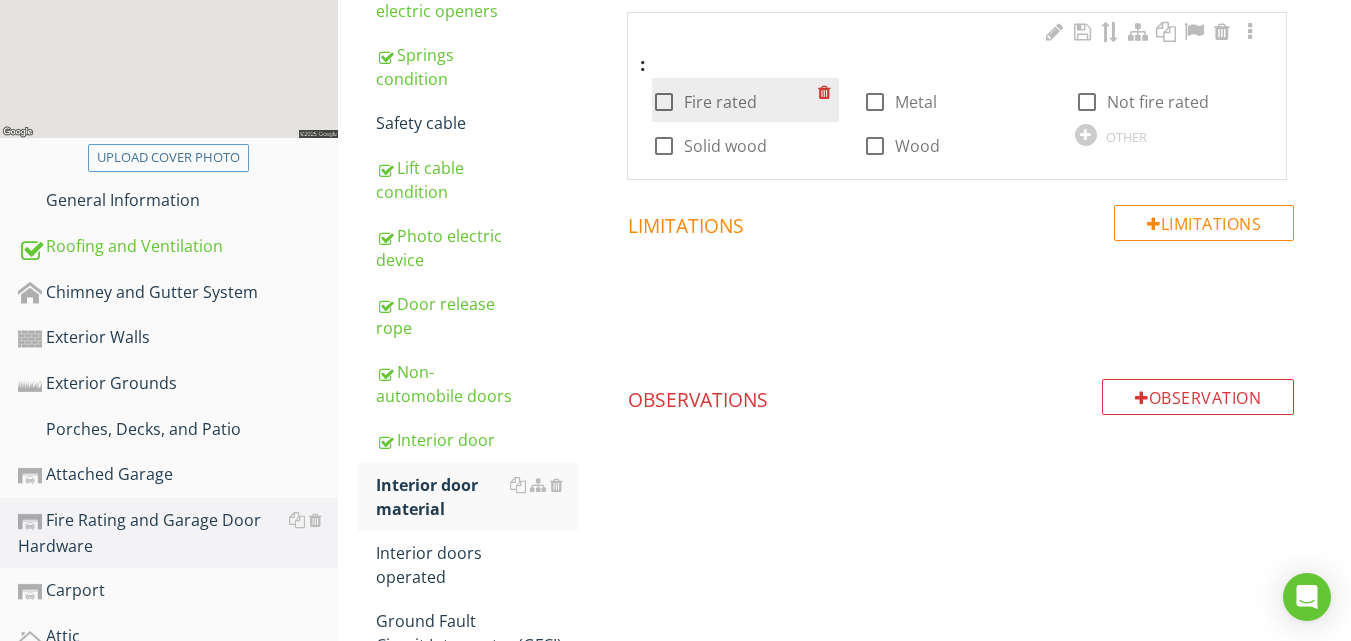 click at bounding box center [664, 102] 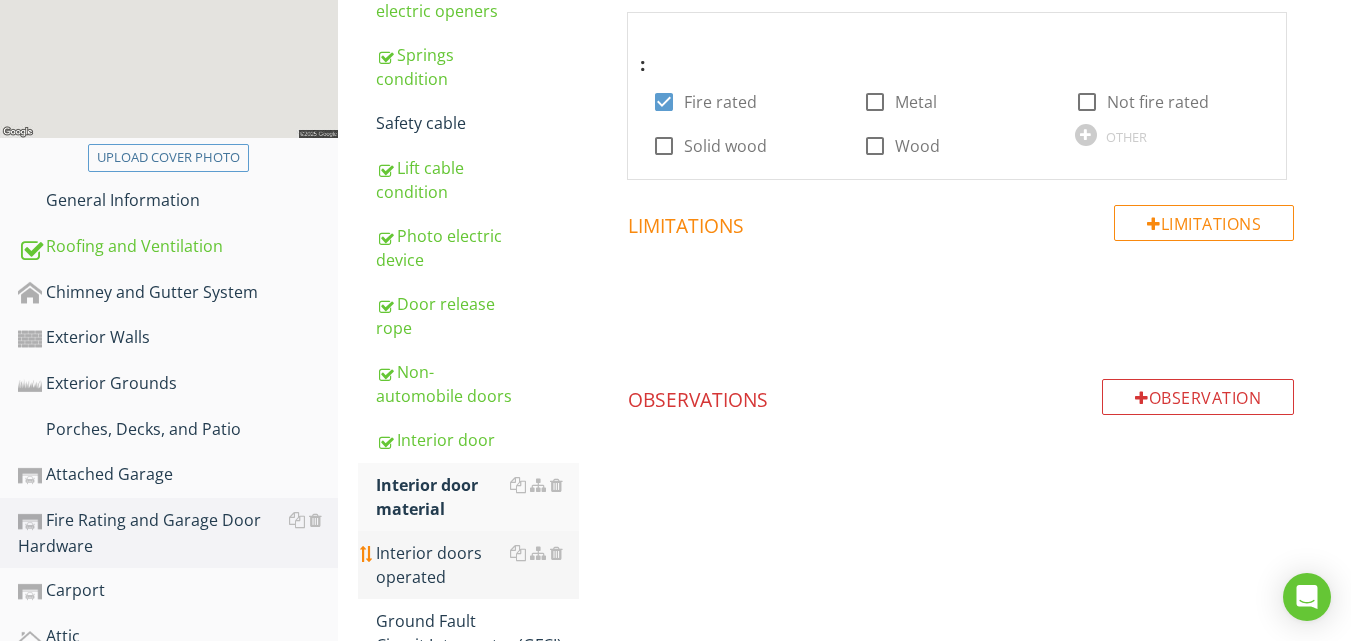 click on "Interior doors operated" at bounding box center (477, 565) 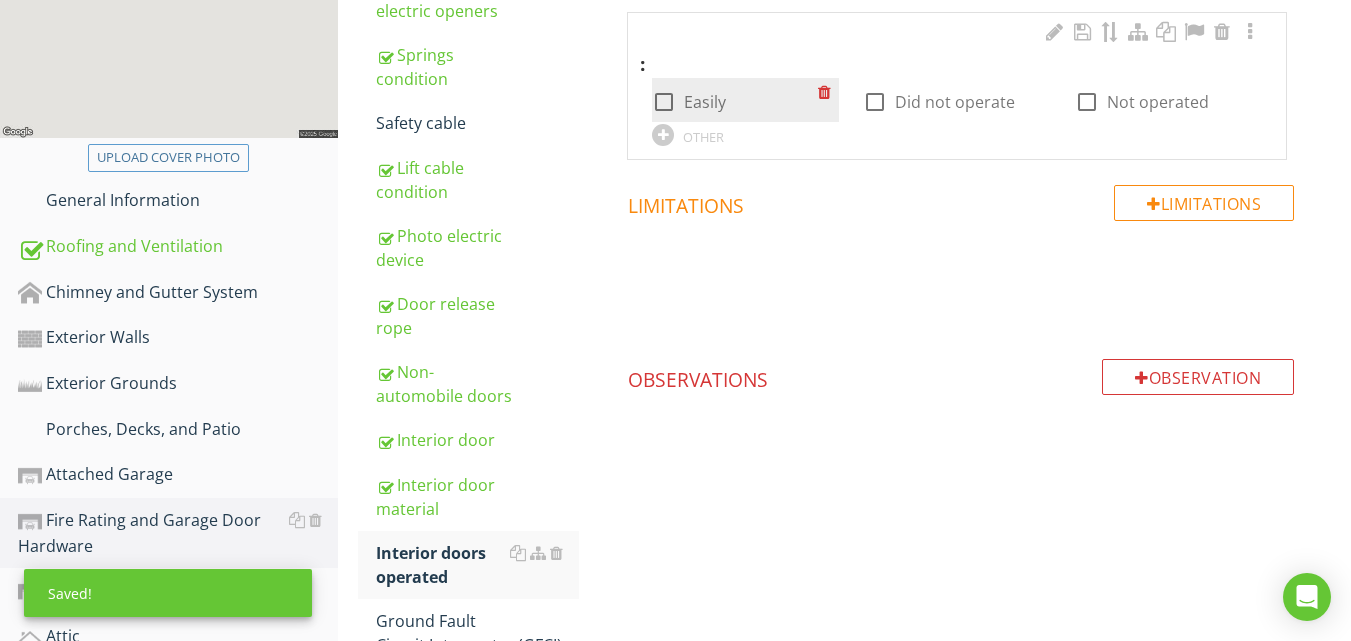click at bounding box center [664, 102] 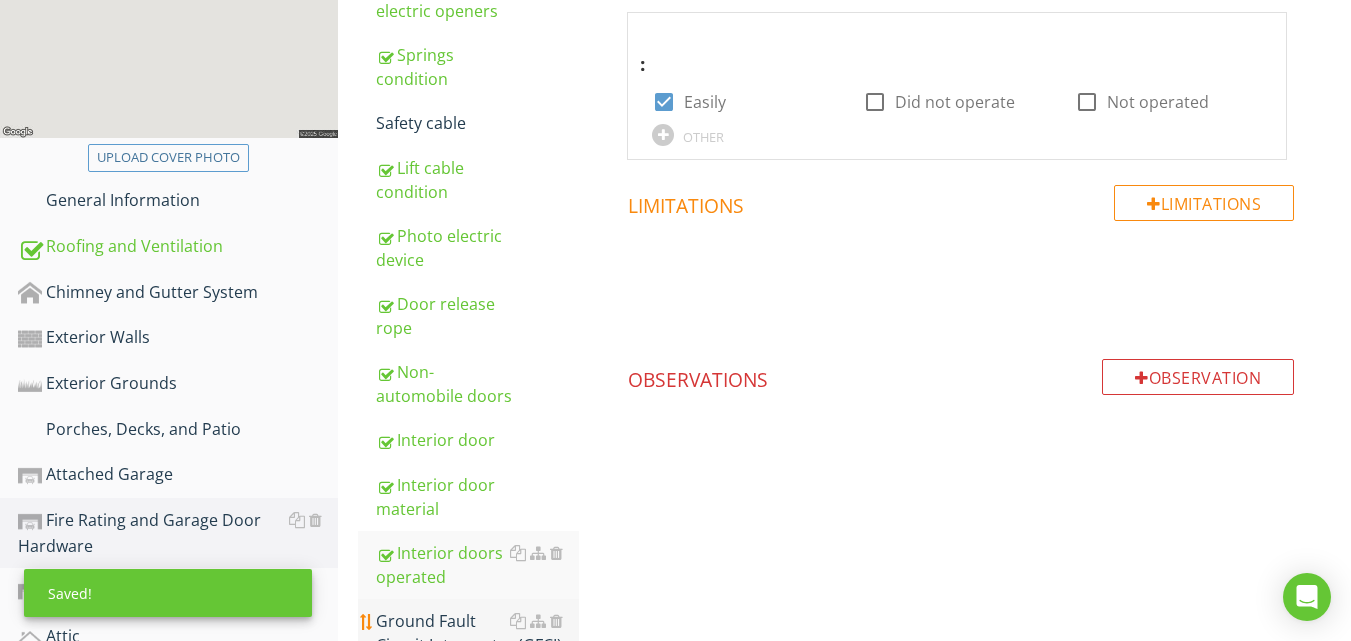 click on "Ground Fault Circuit Interrupter (GFCI) protection" at bounding box center (477, 645) 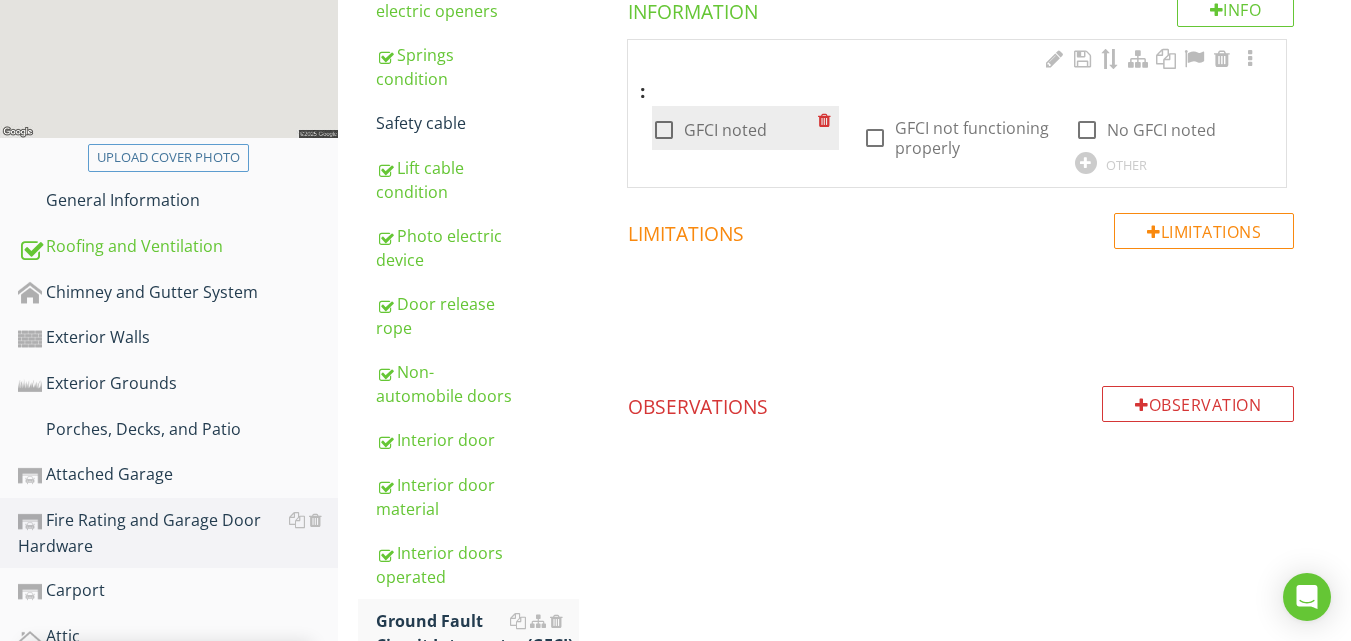 click at bounding box center (664, 130) 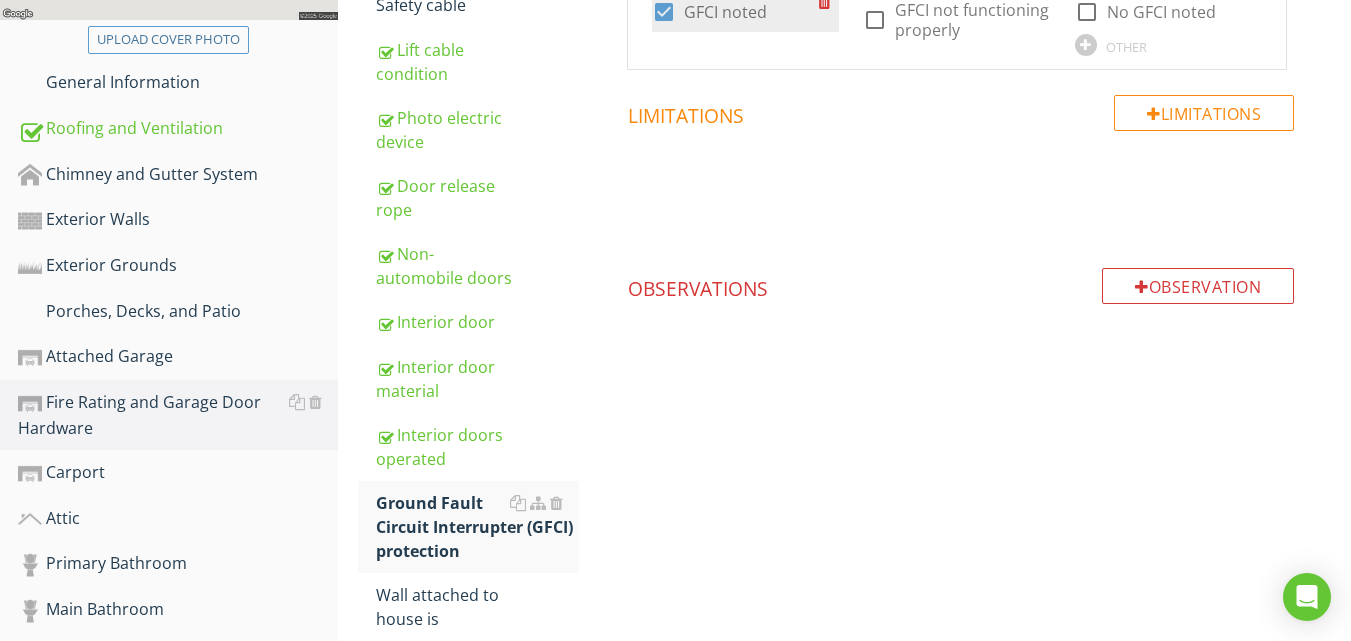 scroll, scrollTop: 560, scrollLeft: 0, axis: vertical 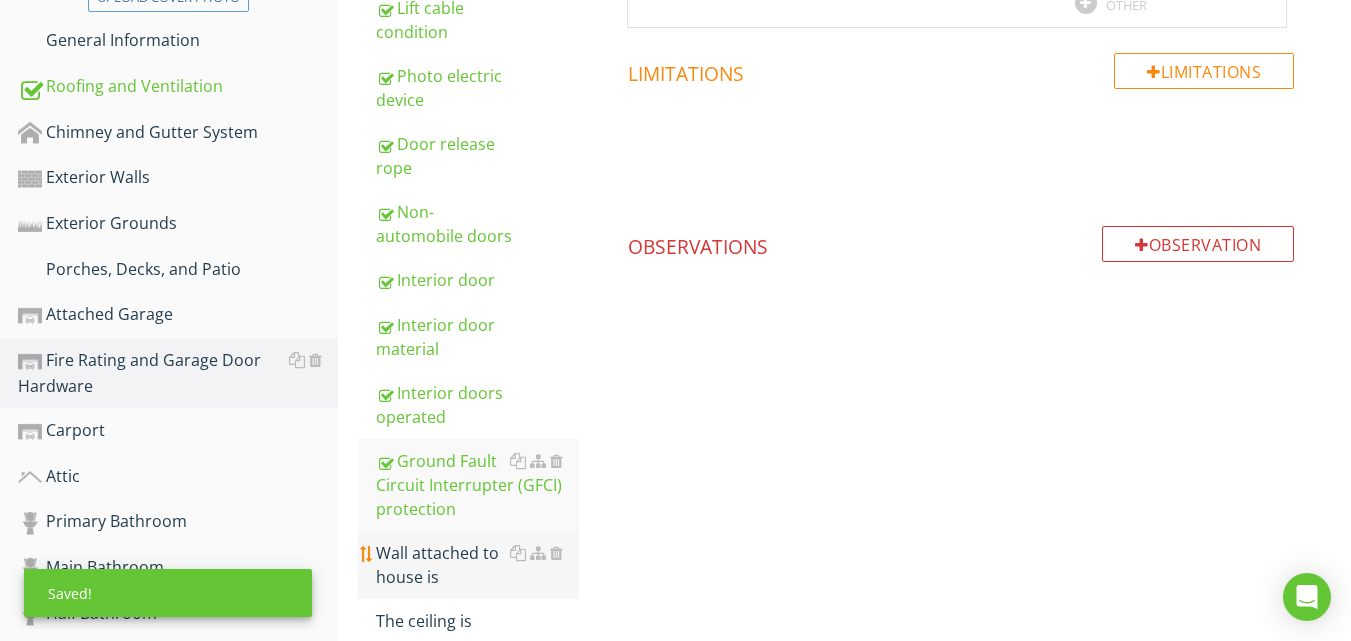click on "Wall attached to house is" at bounding box center (477, 565) 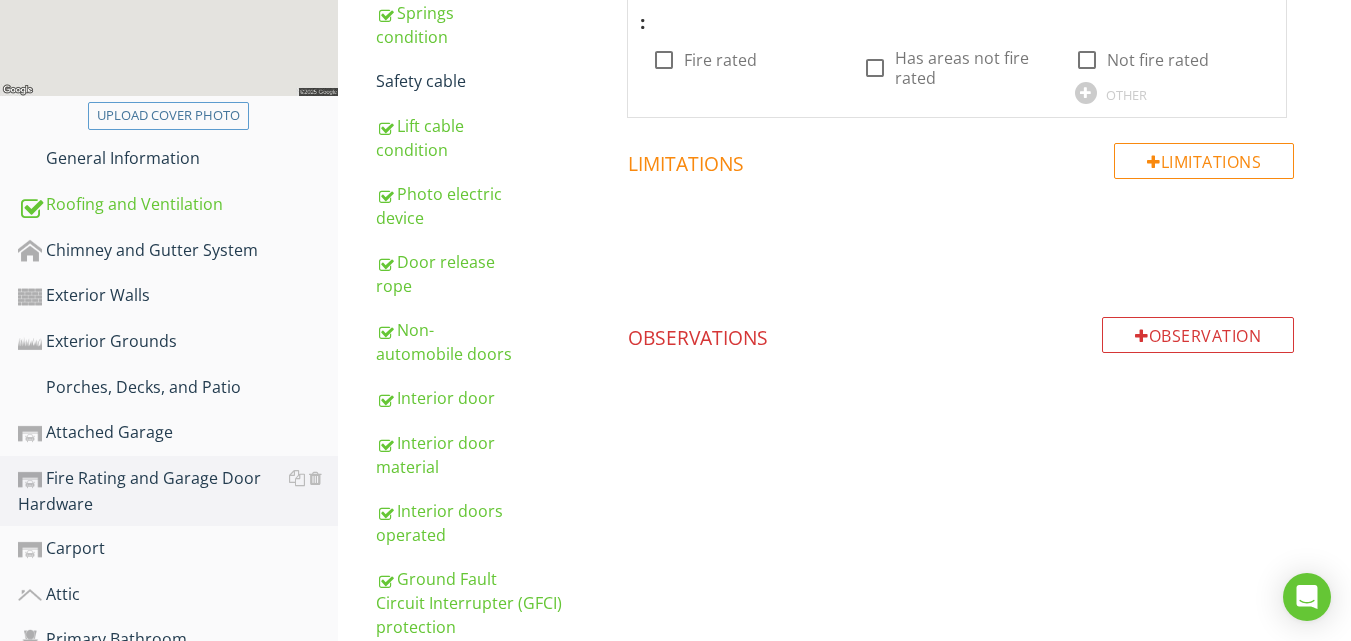 scroll, scrollTop: 440, scrollLeft: 0, axis: vertical 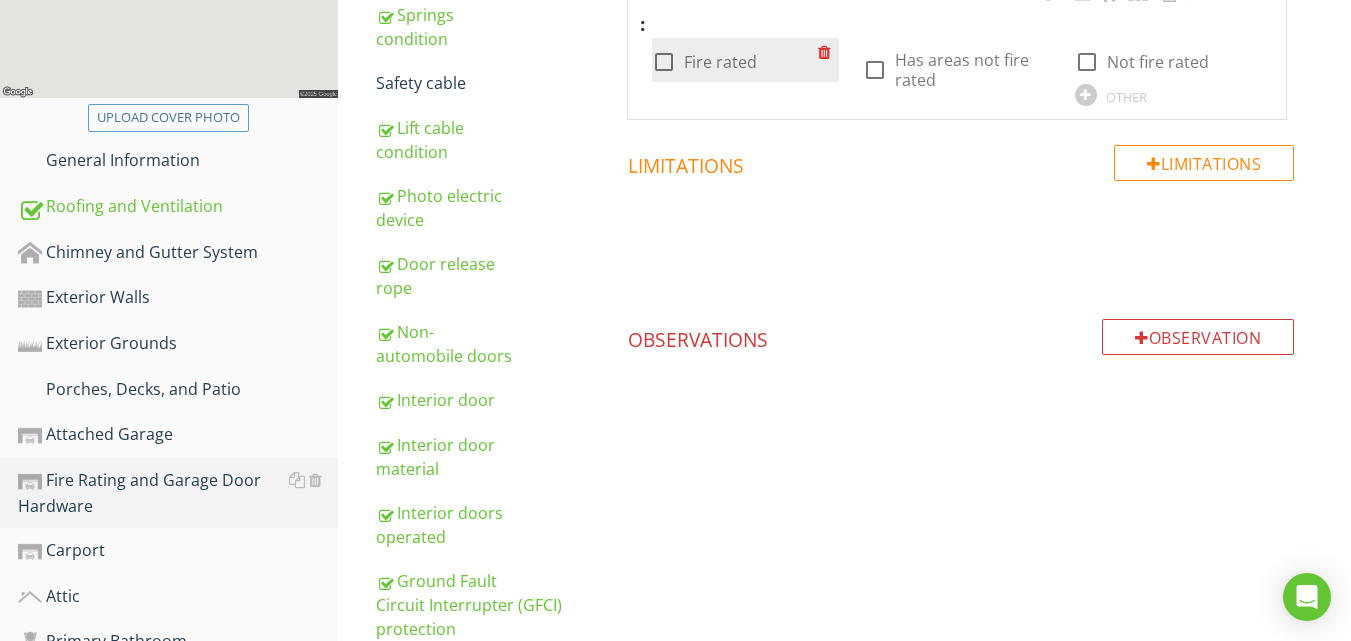 click at bounding box center (664, 62) 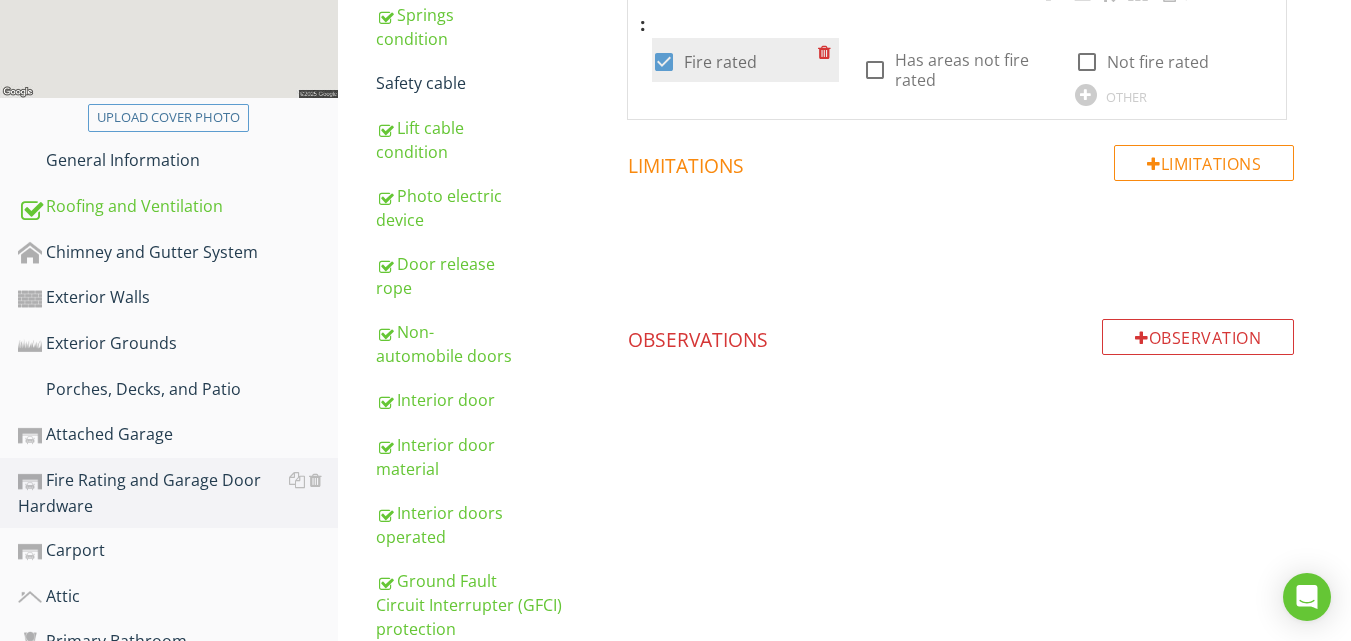 scroll, scrollTop: 1000, scrollLeft: 0, axis: vertical 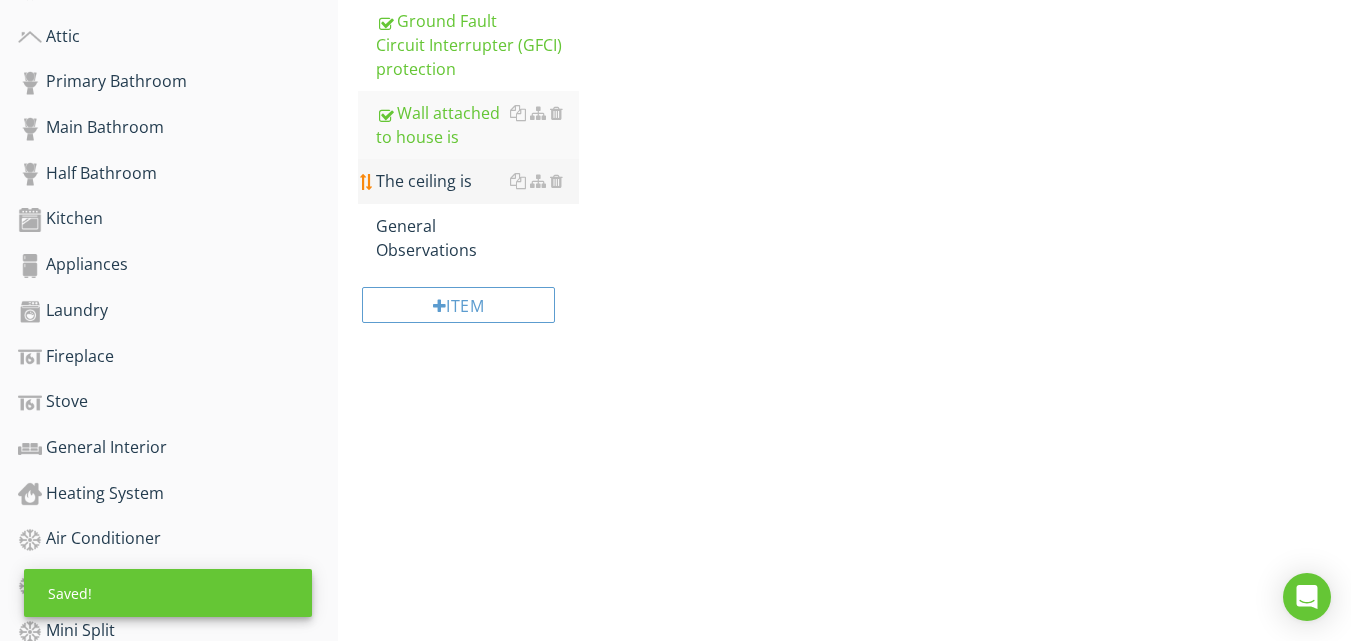 click on "The ceiling is" at bounding box center [477, 181] 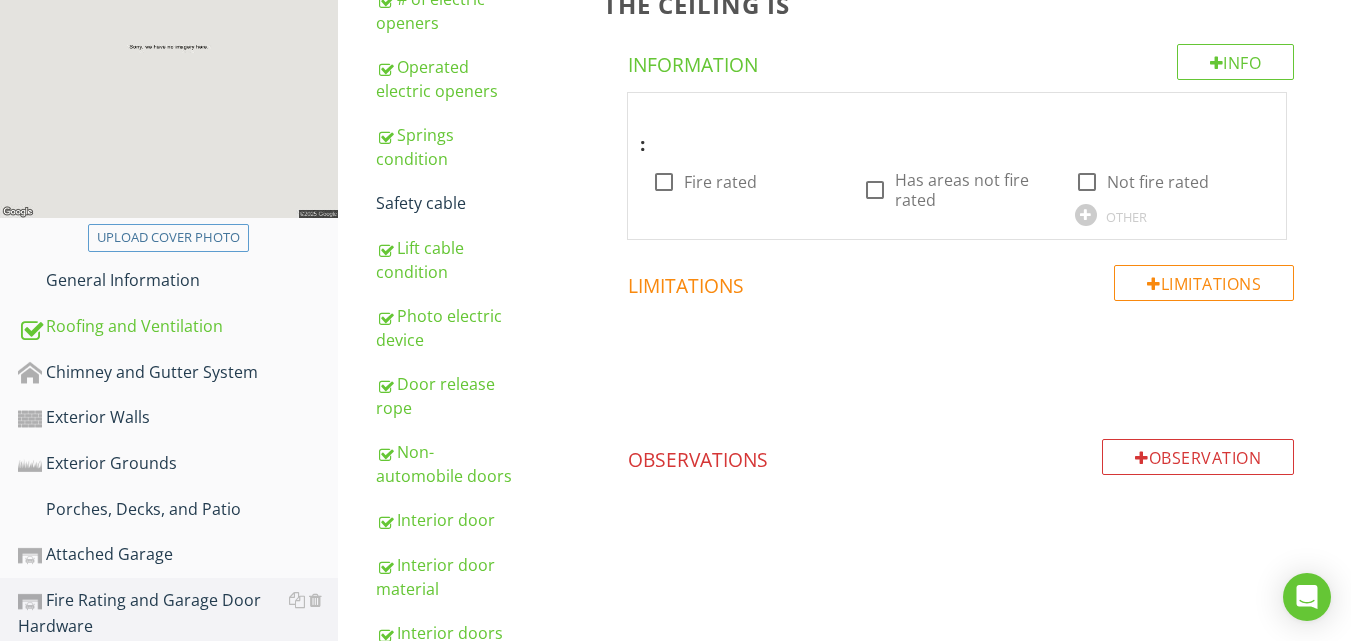 scroll, scrollTop: 280, scrollLeft: 0, axis: vertical 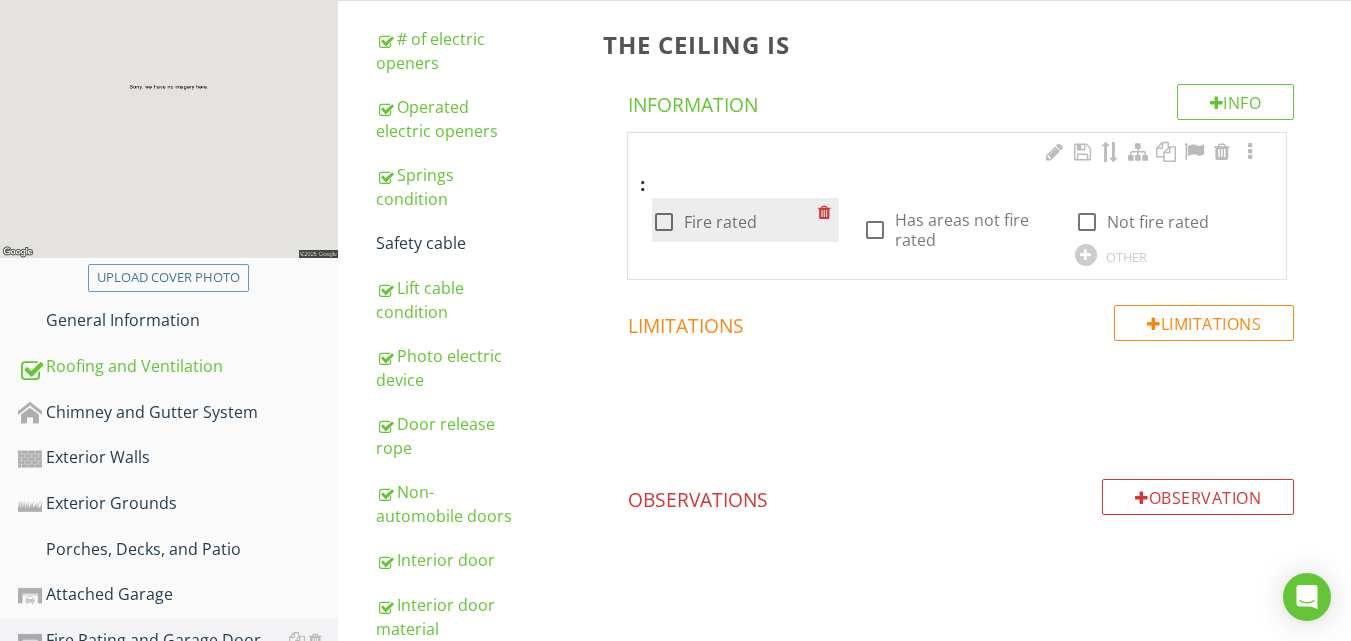 click at bounding box center [664, 222] 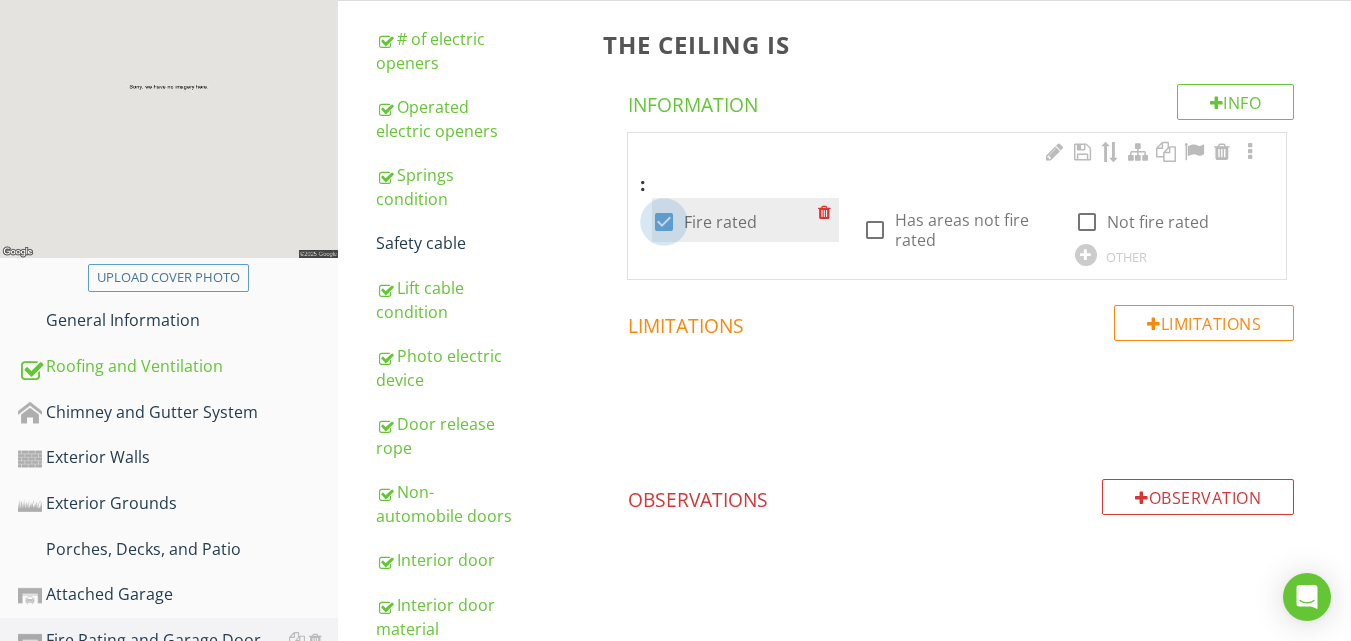 checkbox on "true" 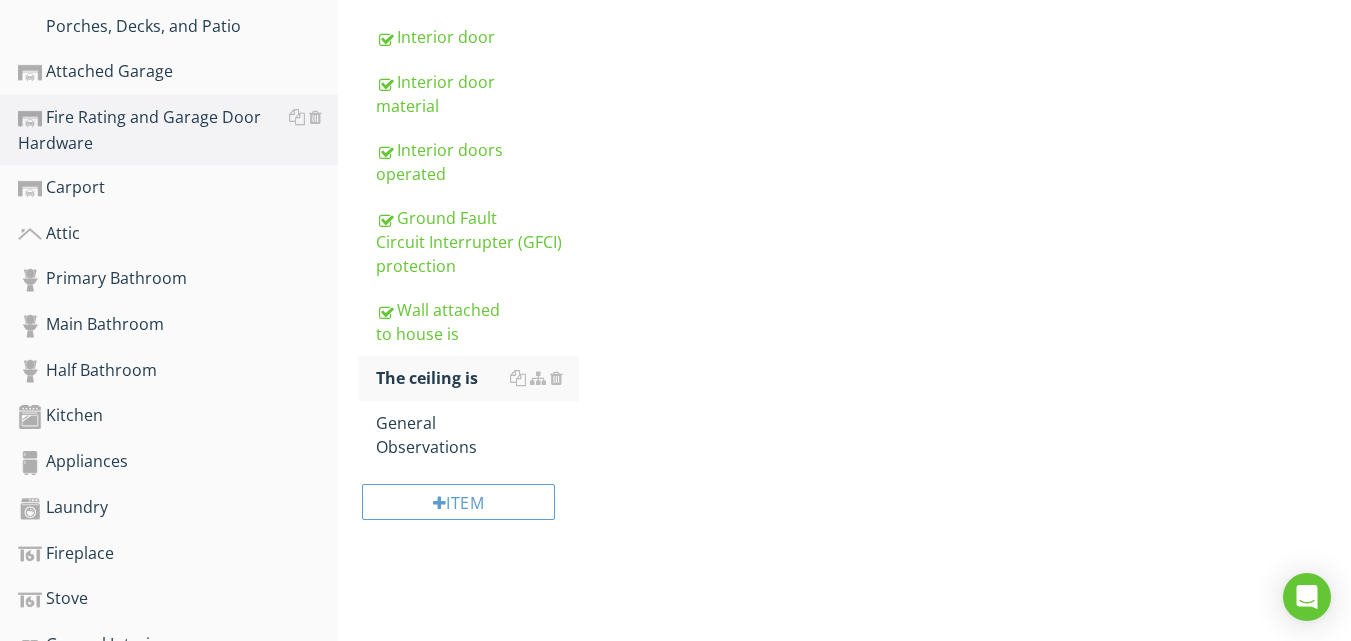 scroll, scrollTop: 840, scrollLeft: 0, axis: vertical 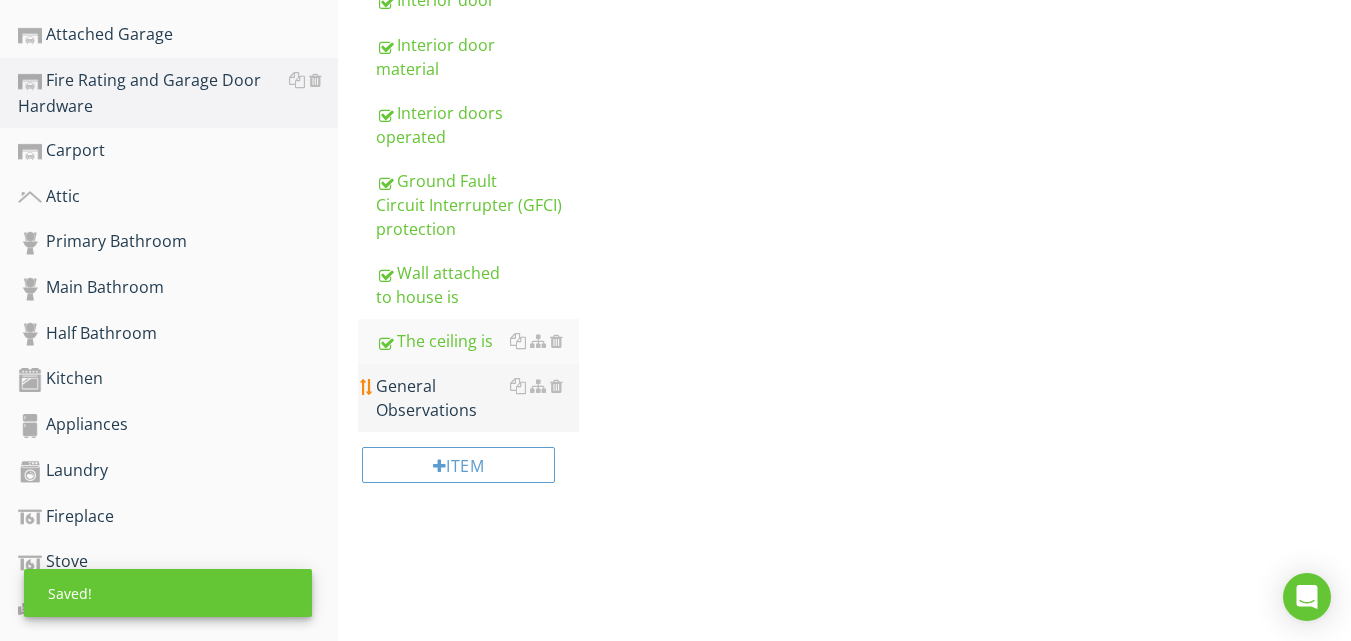click on "General Observations" at bounding box center (477, 398) 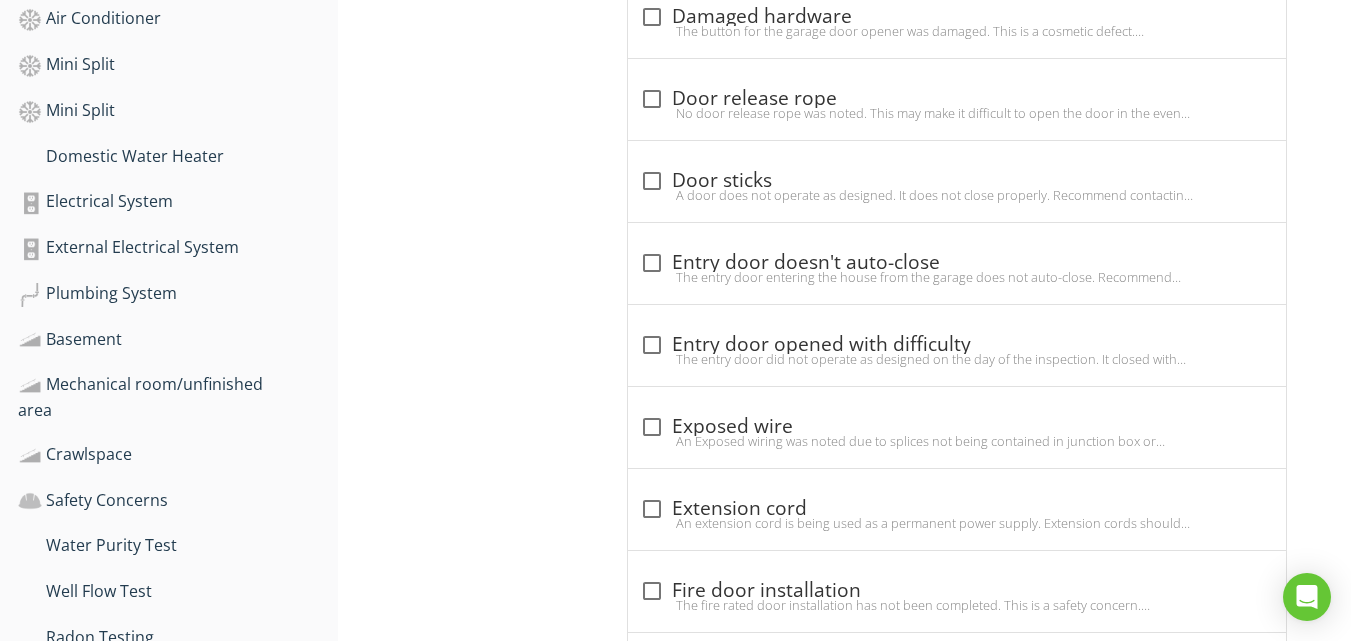 scroll, scrollTop: 1560, scrollLeft: 0, axis: vertical 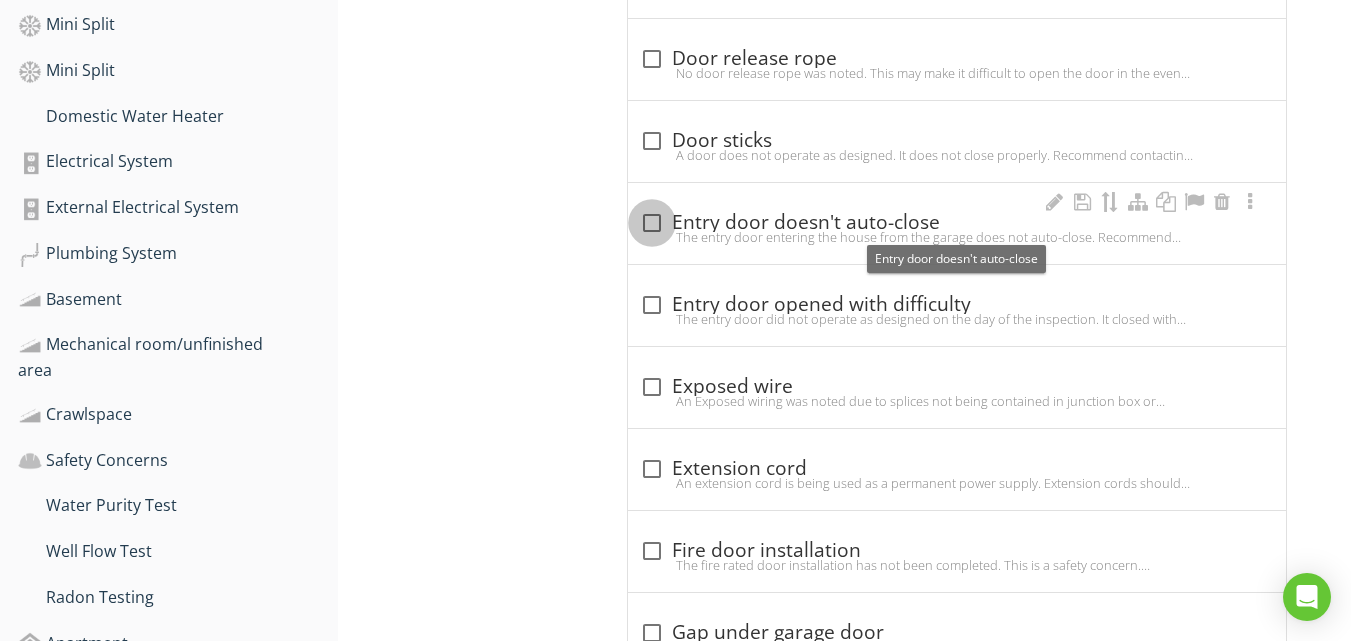 click at bounding box center (652, 223) 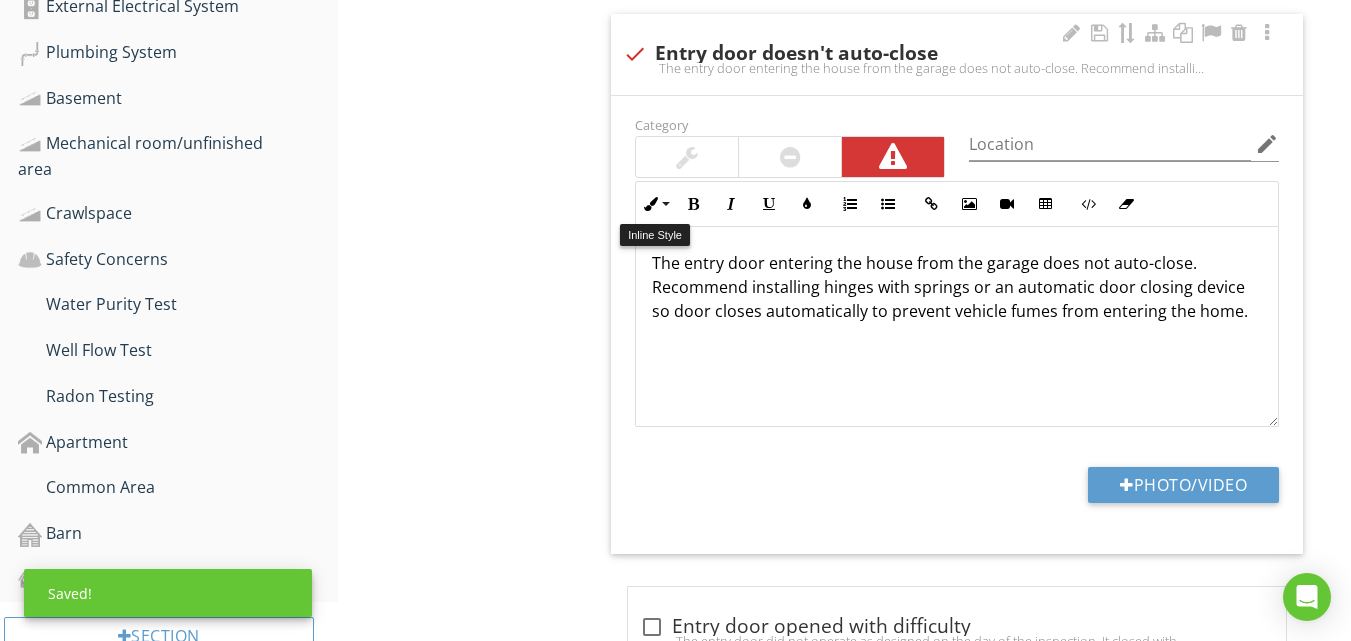 scroll, scrollTop: 1800, scrollLeft: 0, axis: vertical 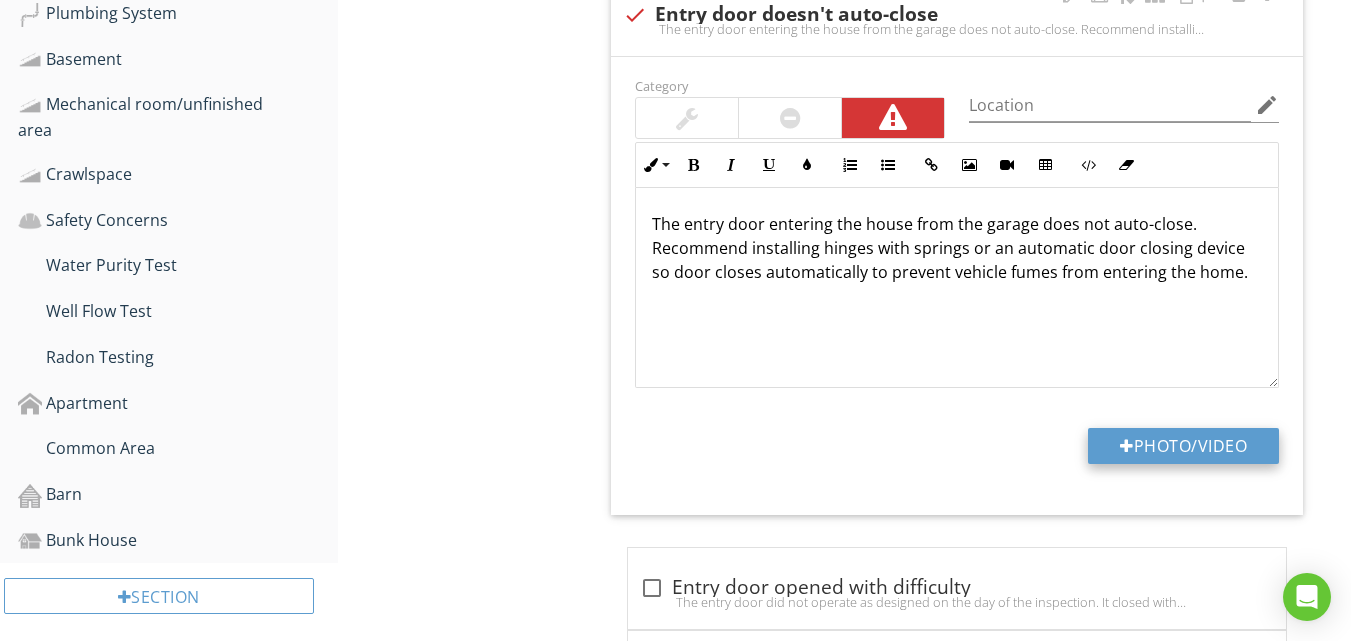 click on "Photo/Video" at bounding box center (1183, 446) 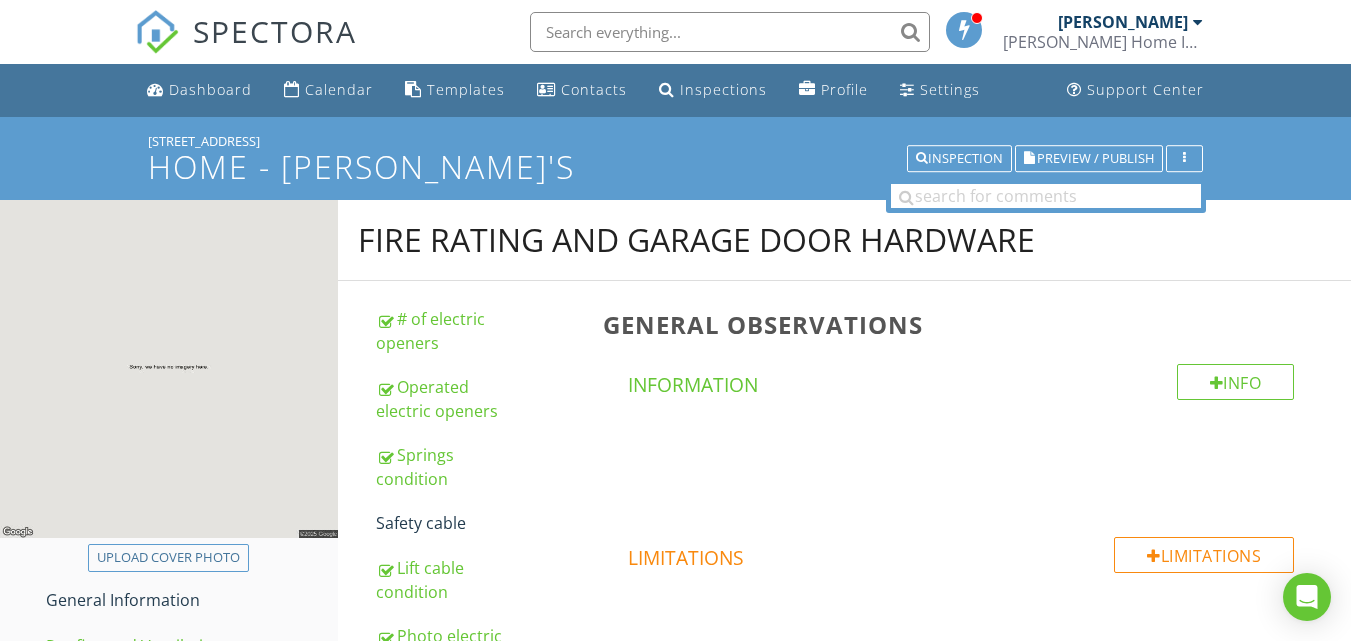 scroll, scrollTop: 120, scrollLeft: 0, axis: vertical 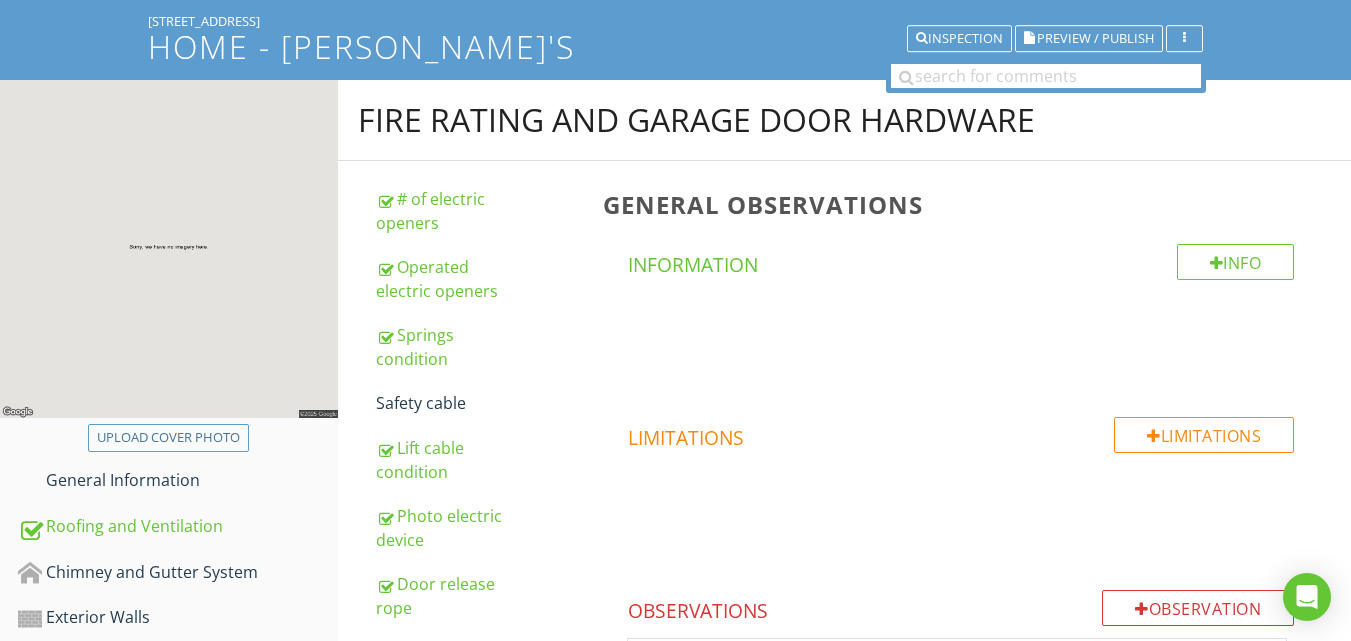 type 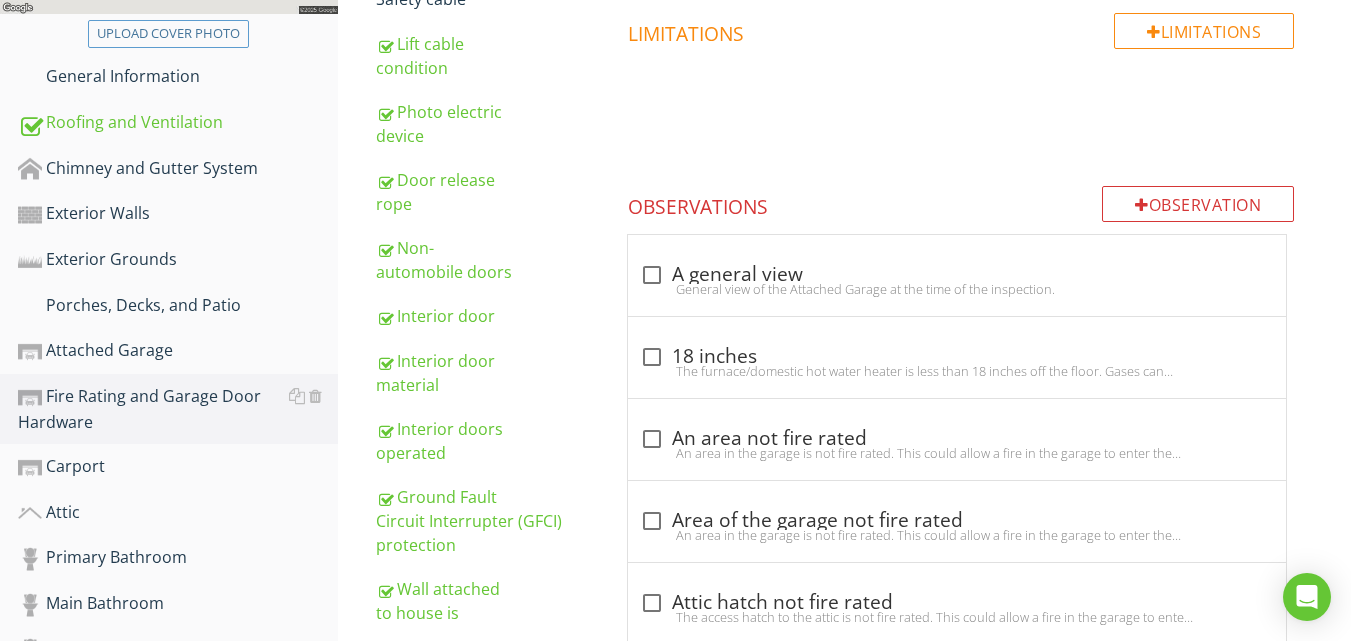 scroll, scrollTop: 560, scrollLeft: 0, axis: vertical 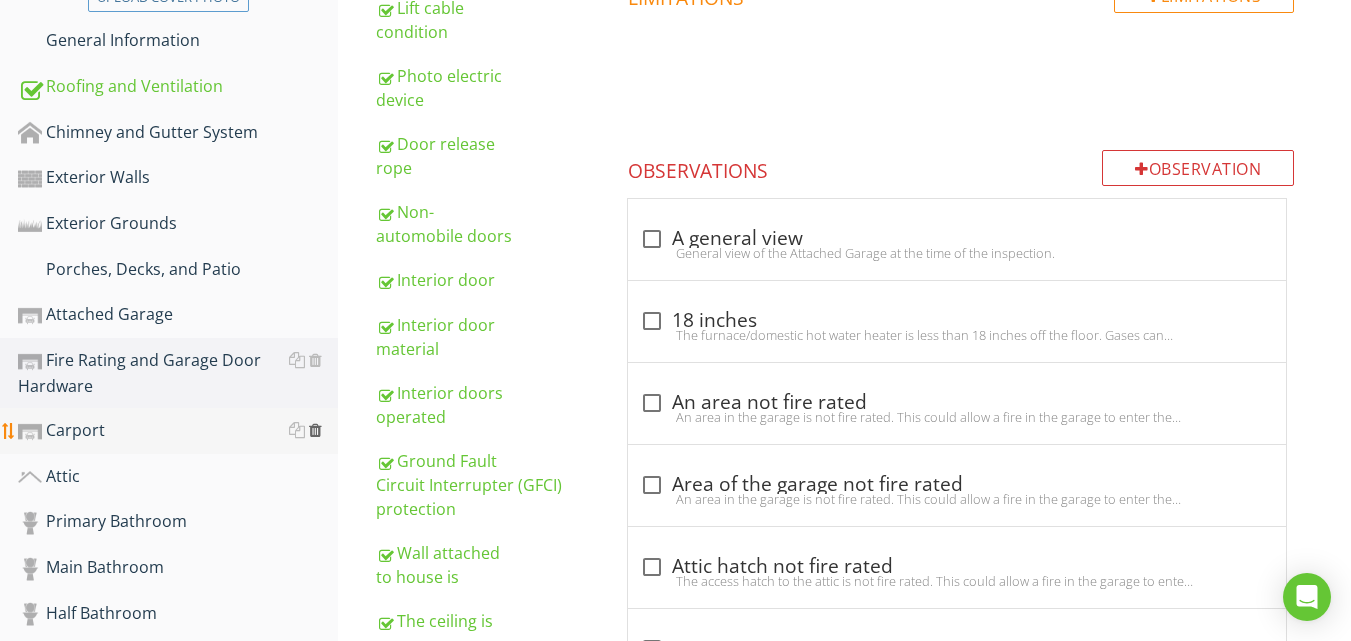 click at bounding box center [315, 430] 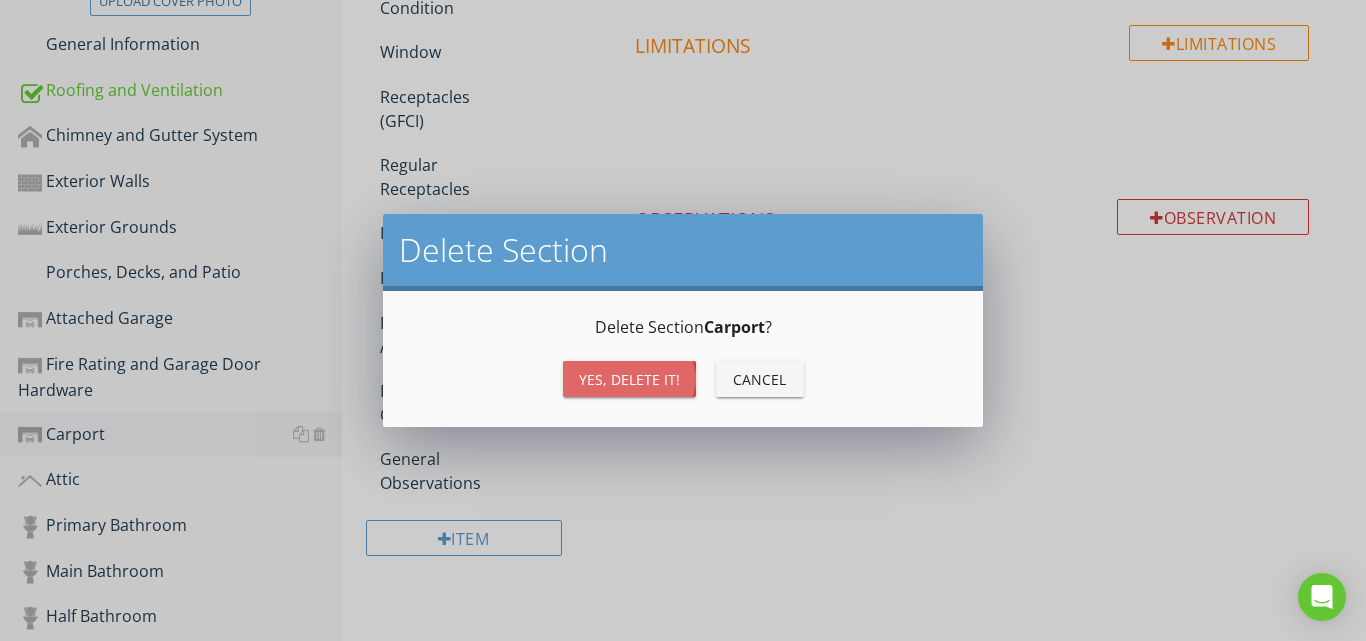 click on "Yes, Delete it!" at bounding box center [629, 379] 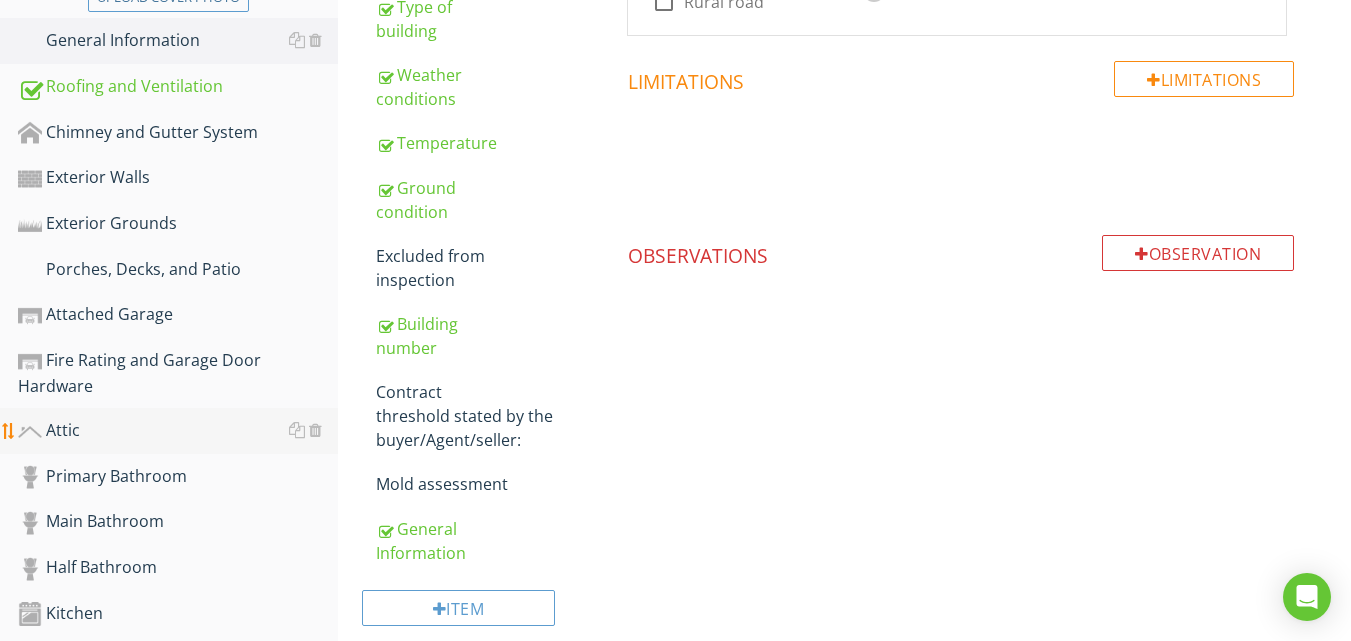click on "Attic" at bounding box center (178, 431) 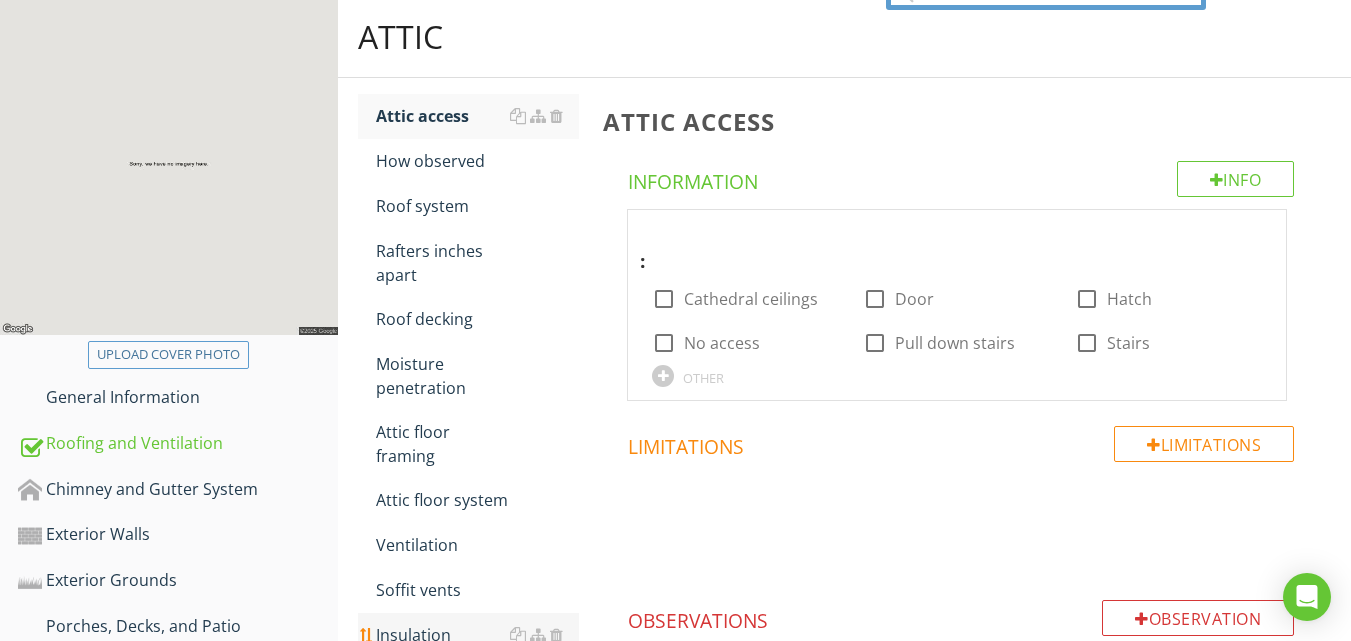 scroll, scrollTop: 200, scrollLeft: 0, axis: vertical 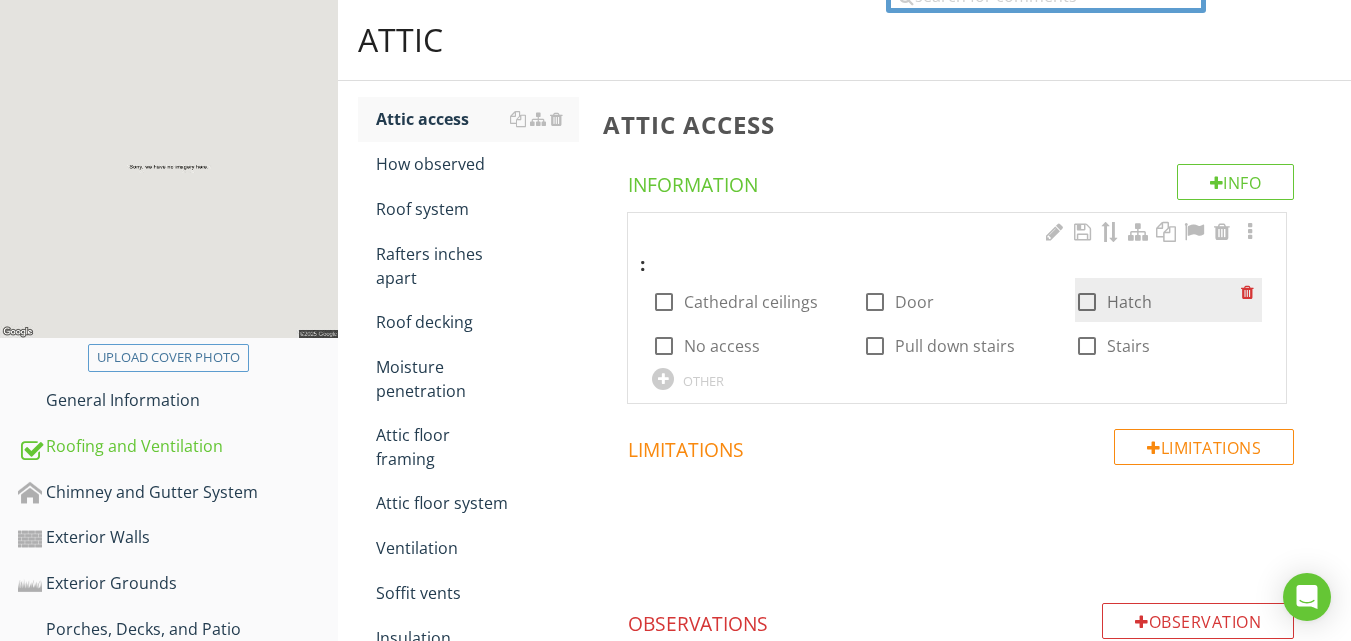 click at bounding box center (1087, 302) 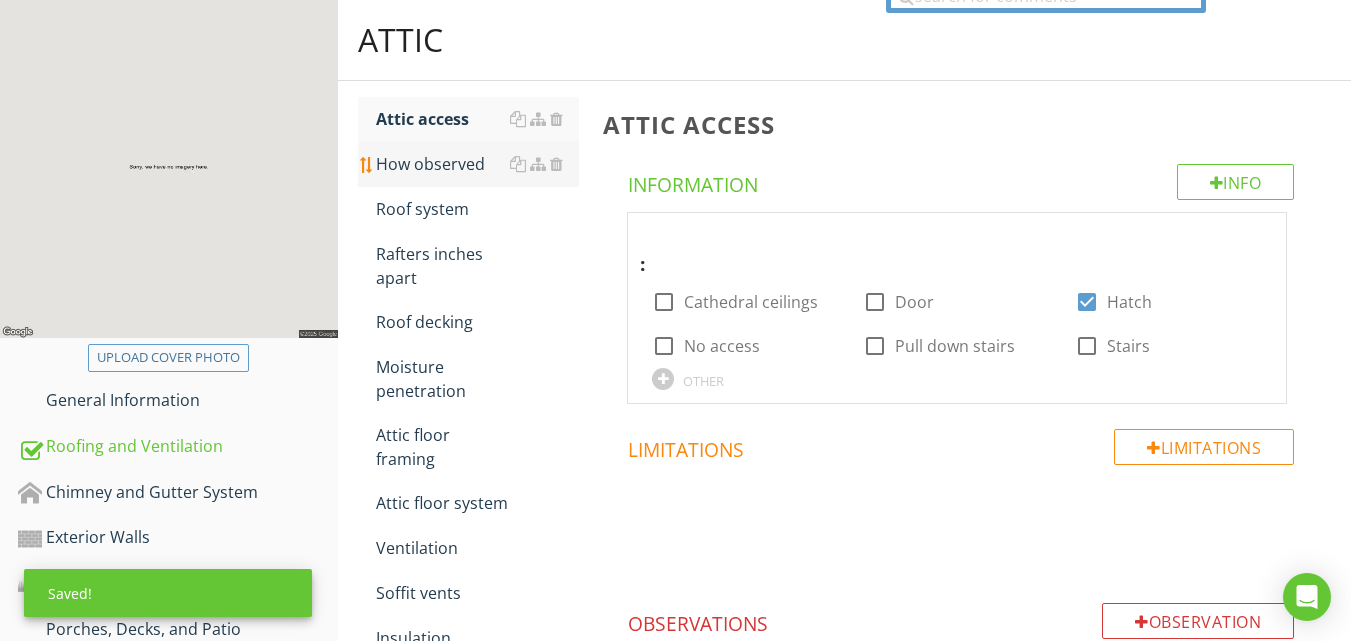 click on "How observed" at bounding box center (477, 164) 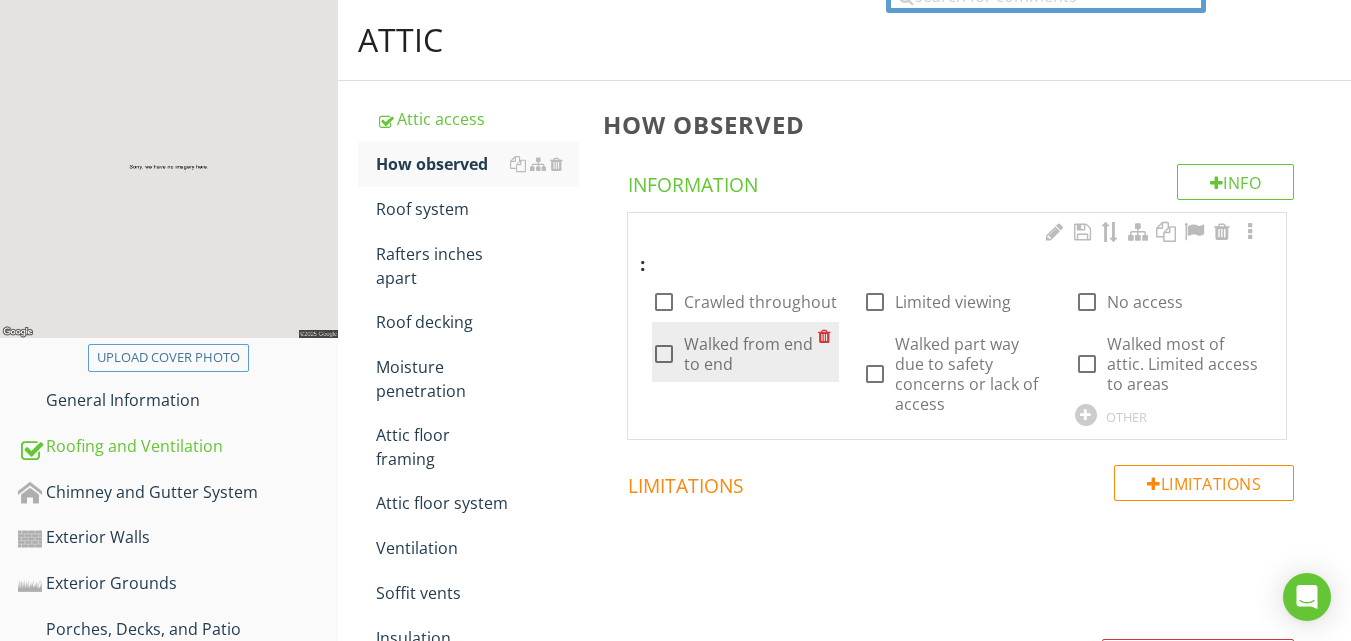 click at bounding box center (664, 354) 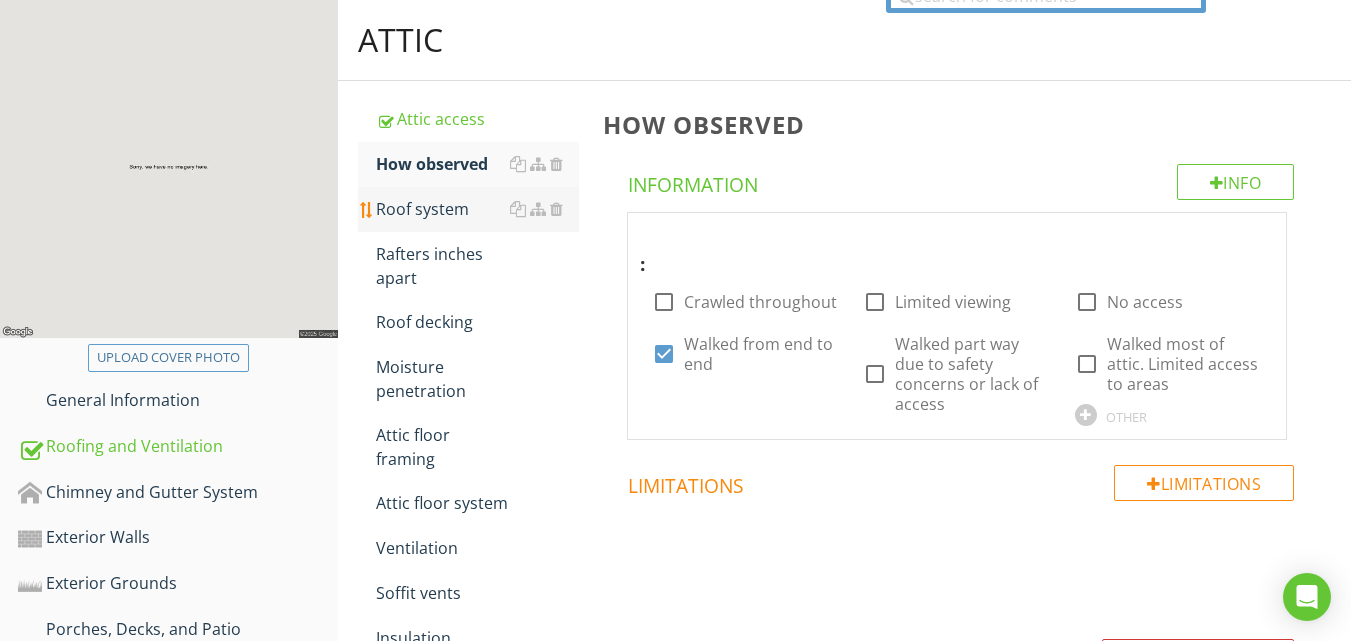 click on "Roof system" at bounding box center (477, 209) 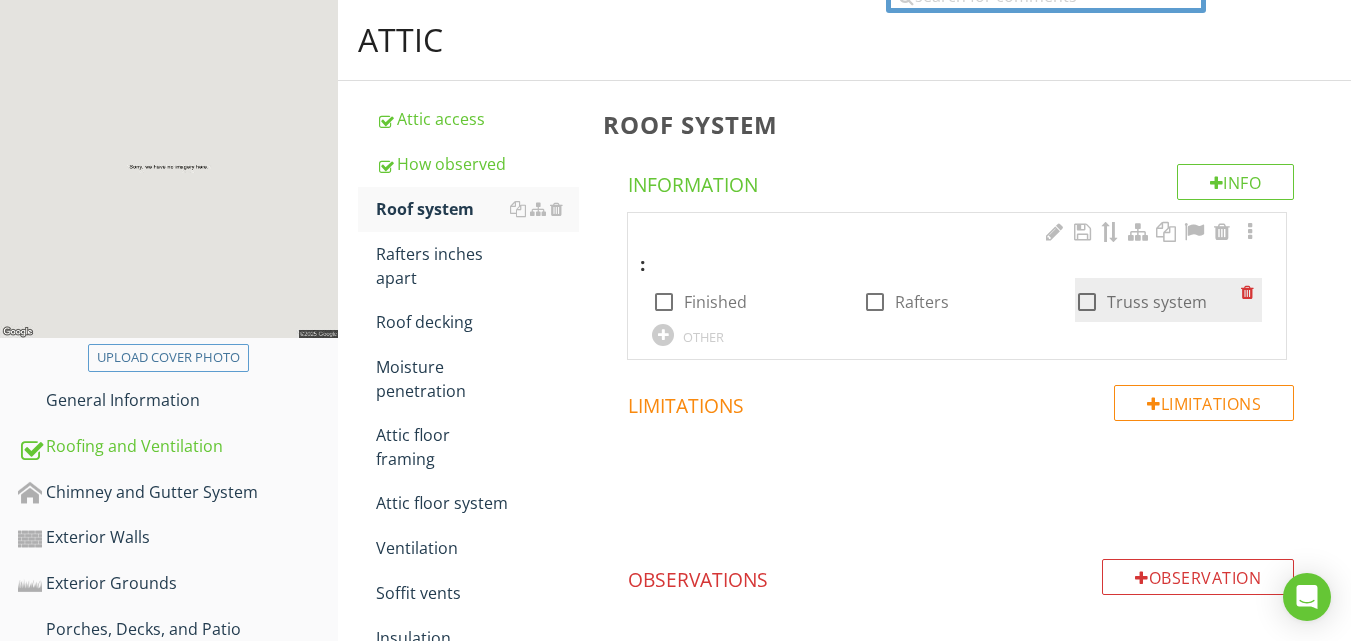 click at bounding box center (1087, 302) 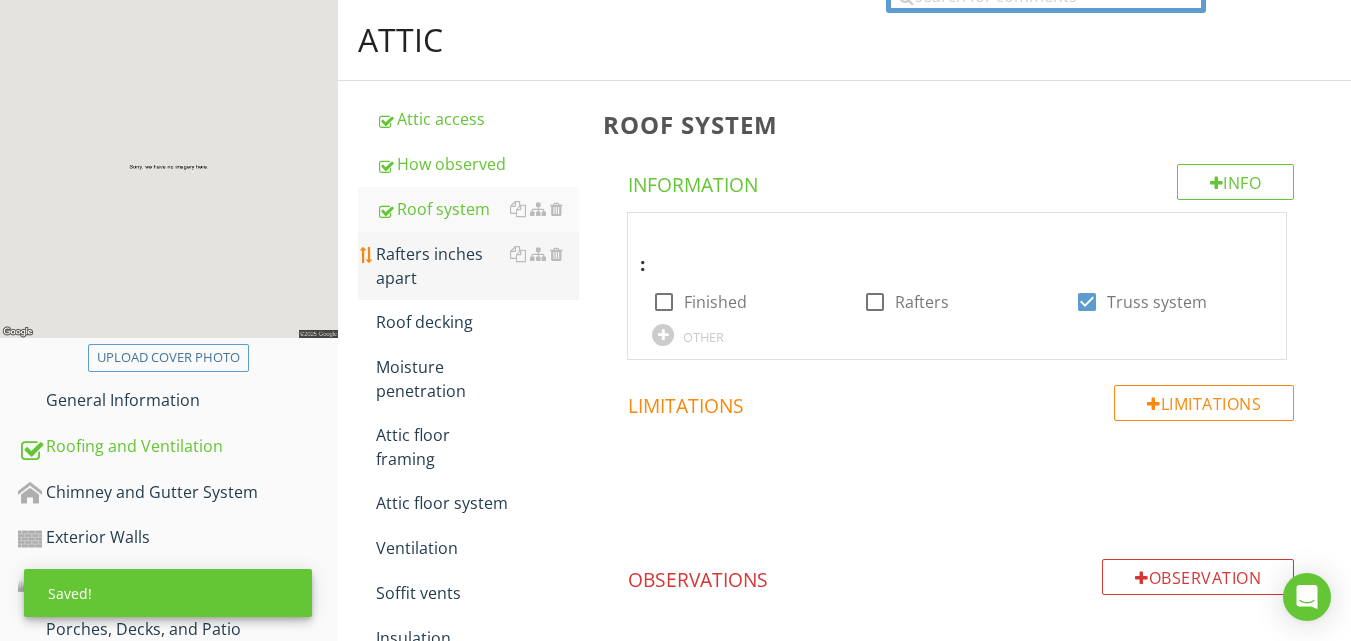 click on "Rafters inches apart" at bounding box center [477, 266] 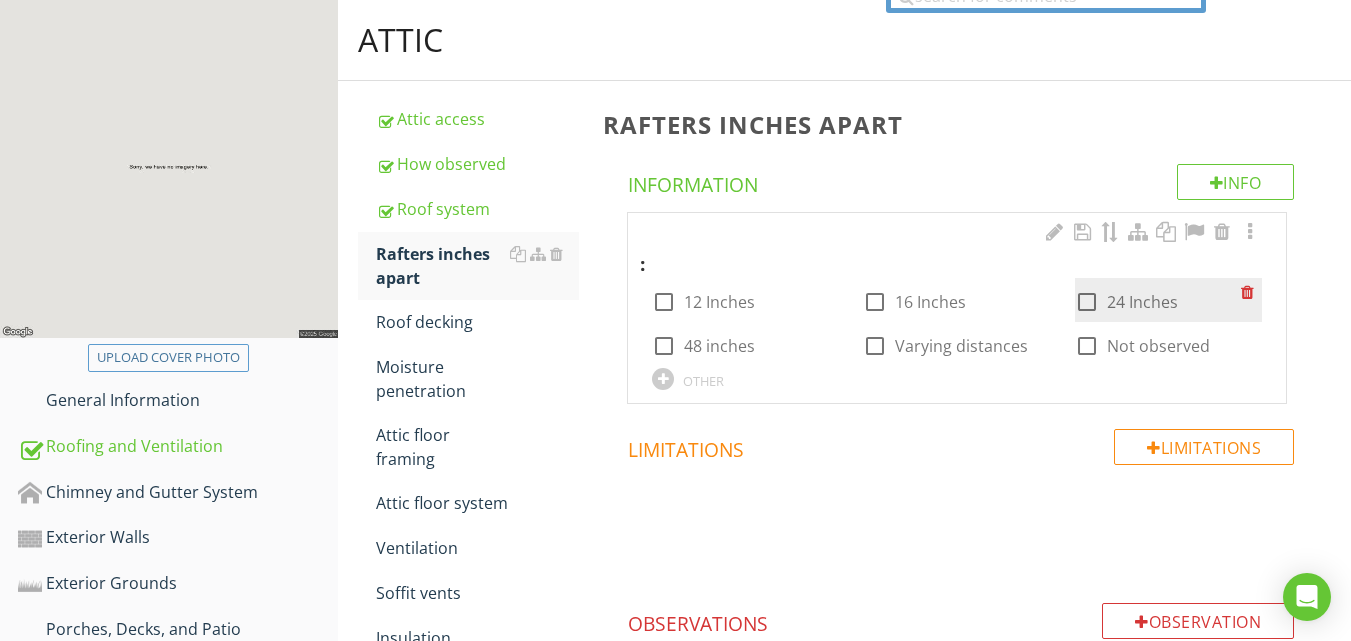click at bounding box center (1087, 302) 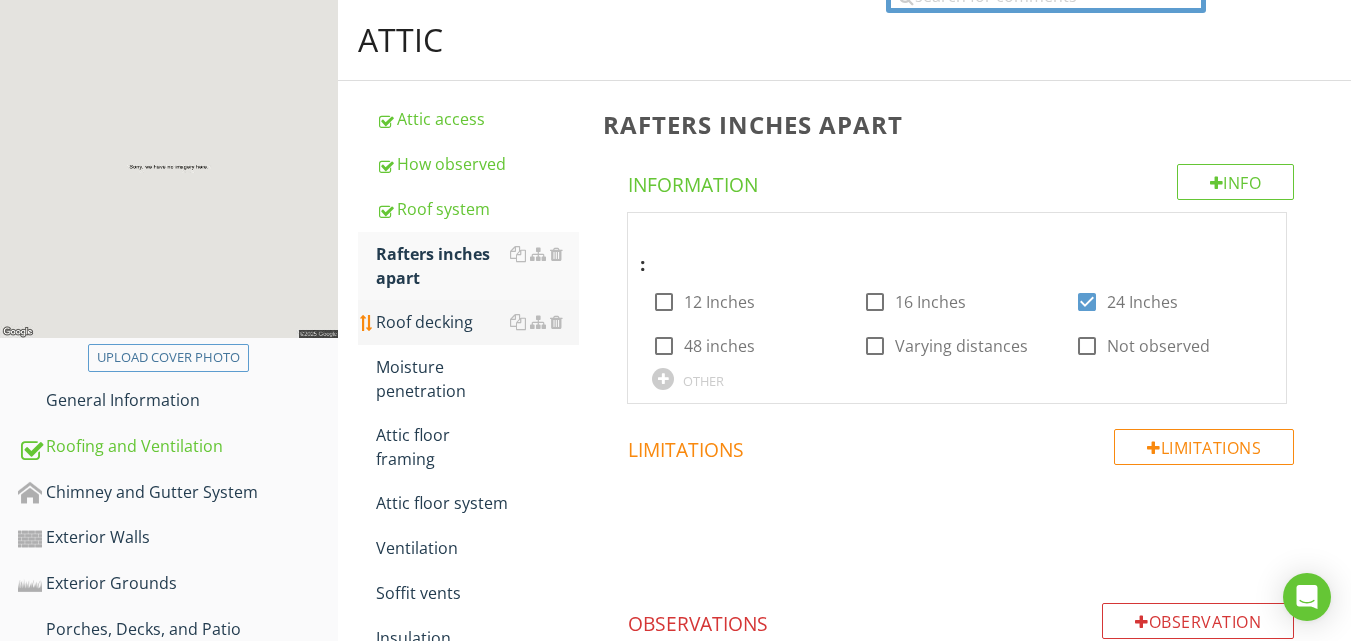 click on "Roof decking" at bounding box center [477, 322] 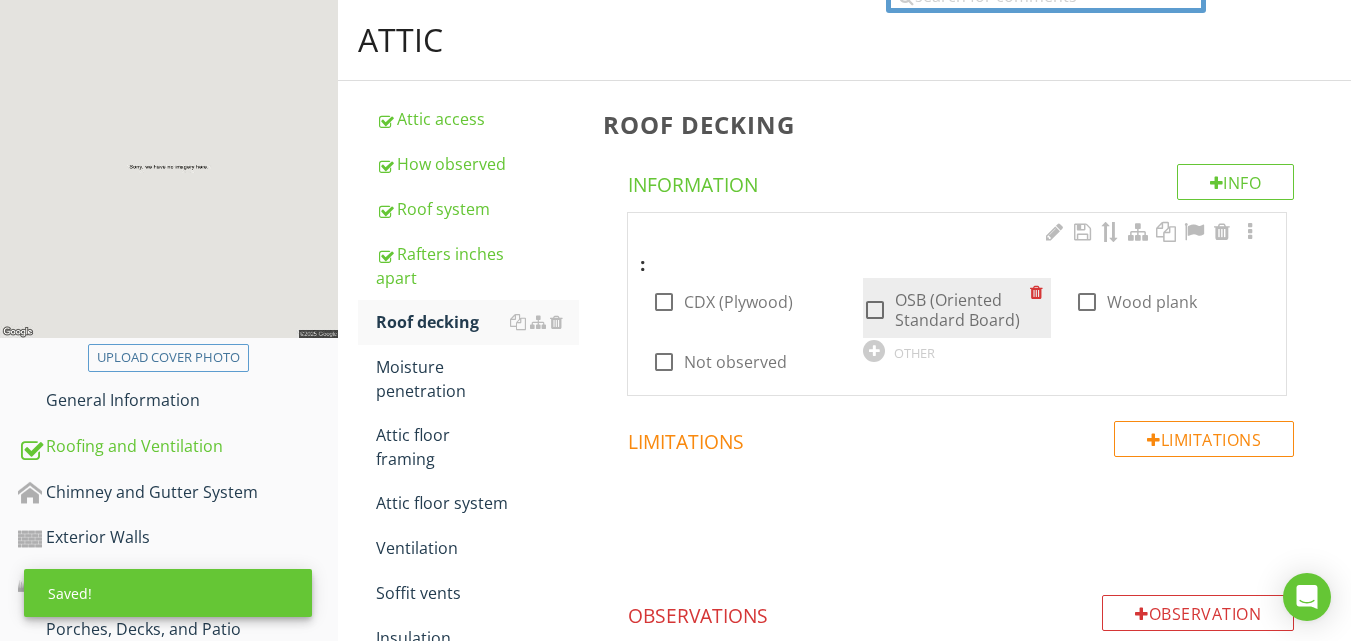 click on "OSB (Oriented Standard Board)" at bounding box center [962, 310] 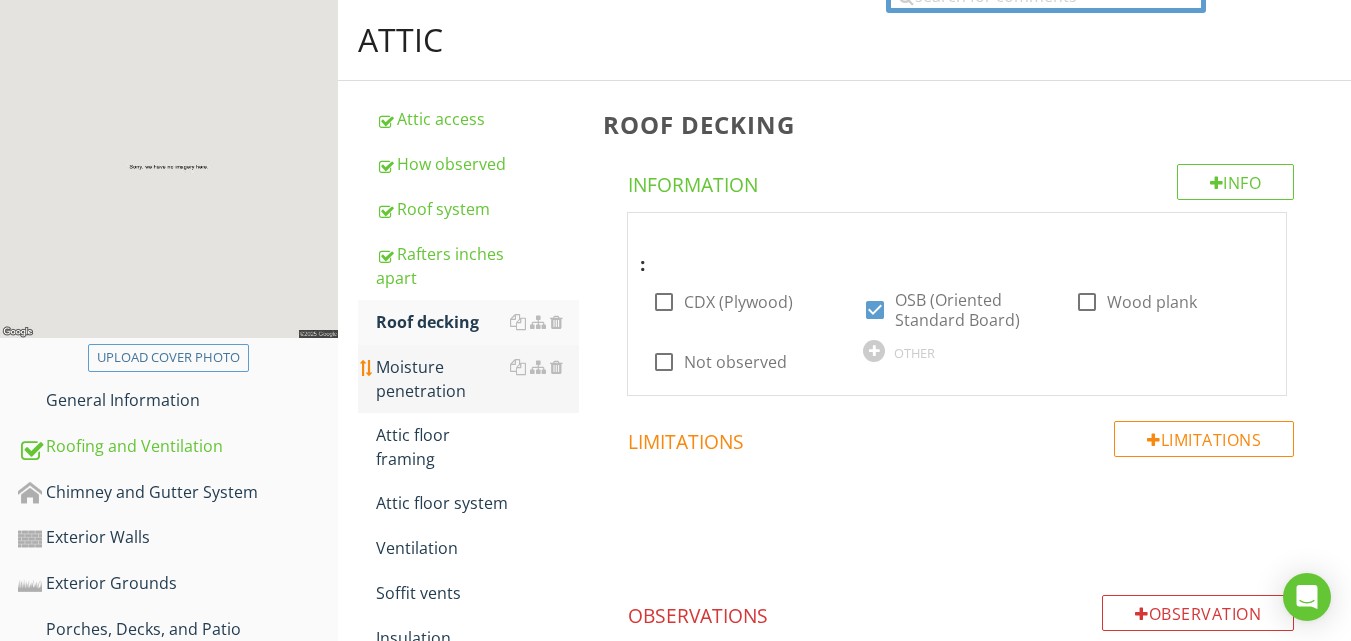 click on "Moisture penetration" at bounding box center [477, 379] 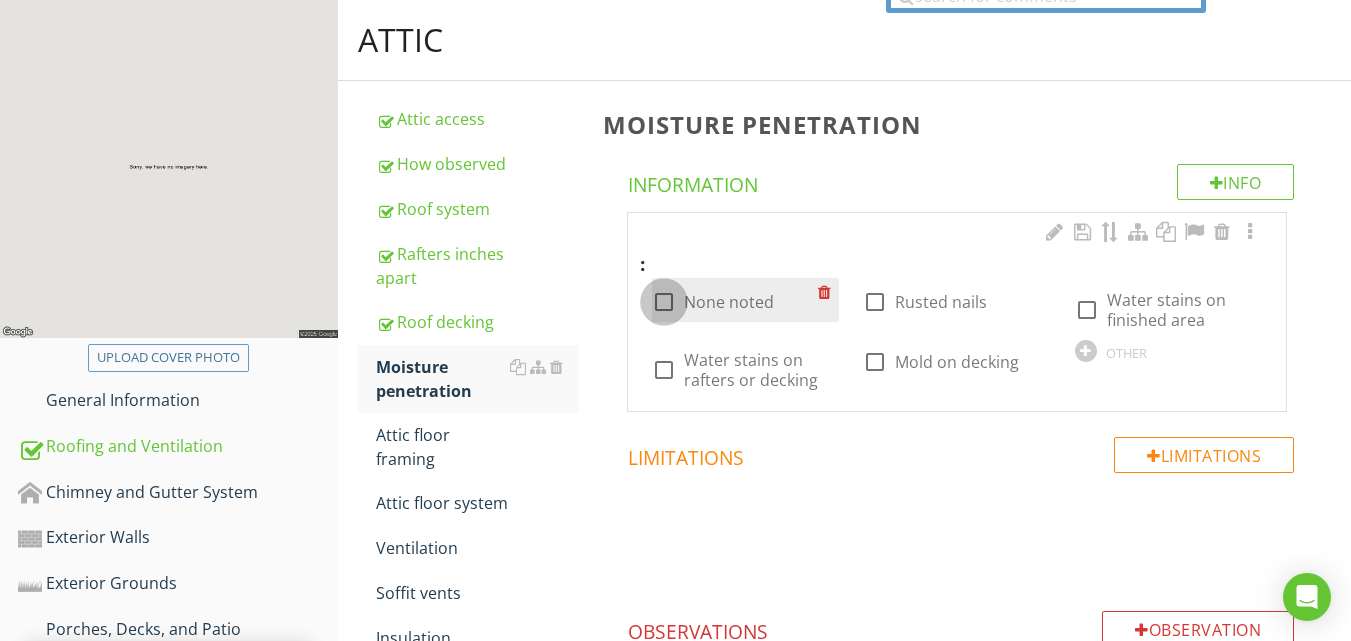 click at bounding box center (664, 302) 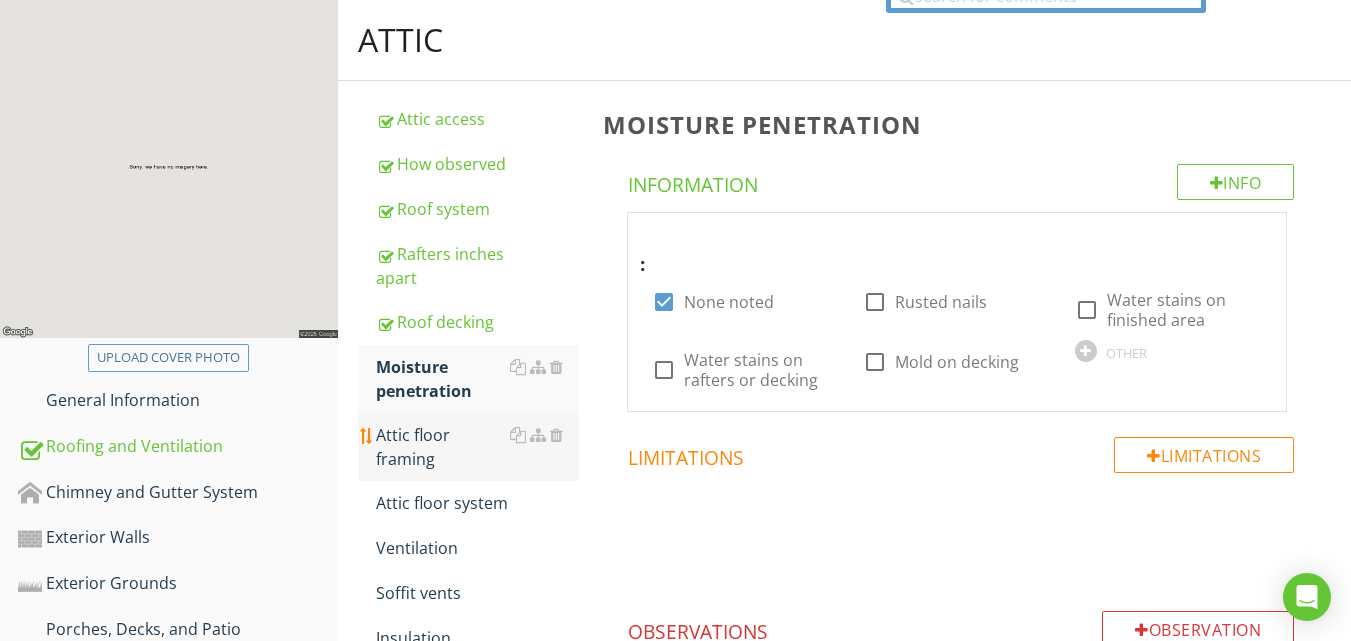 click on "Attic floor framing" at bounding box center [477, 447] 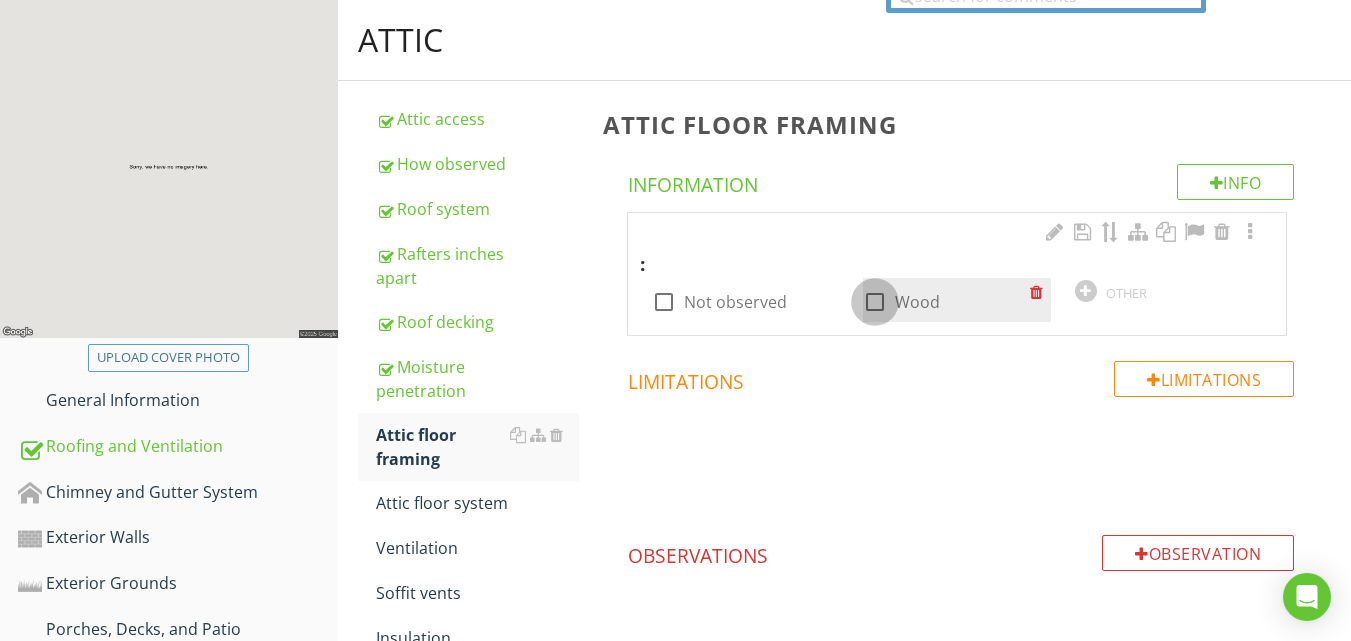 click at bounding box center [875, 302] 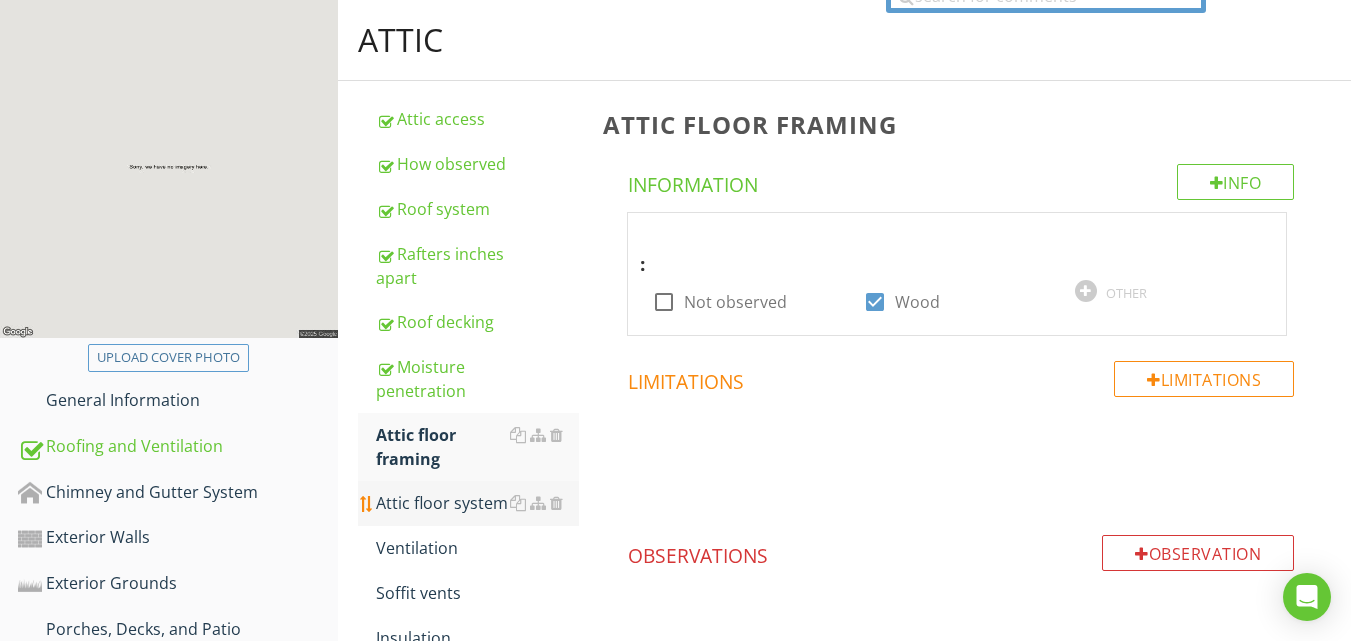 click on "Attic floor system" at bounding box center (477, 503) 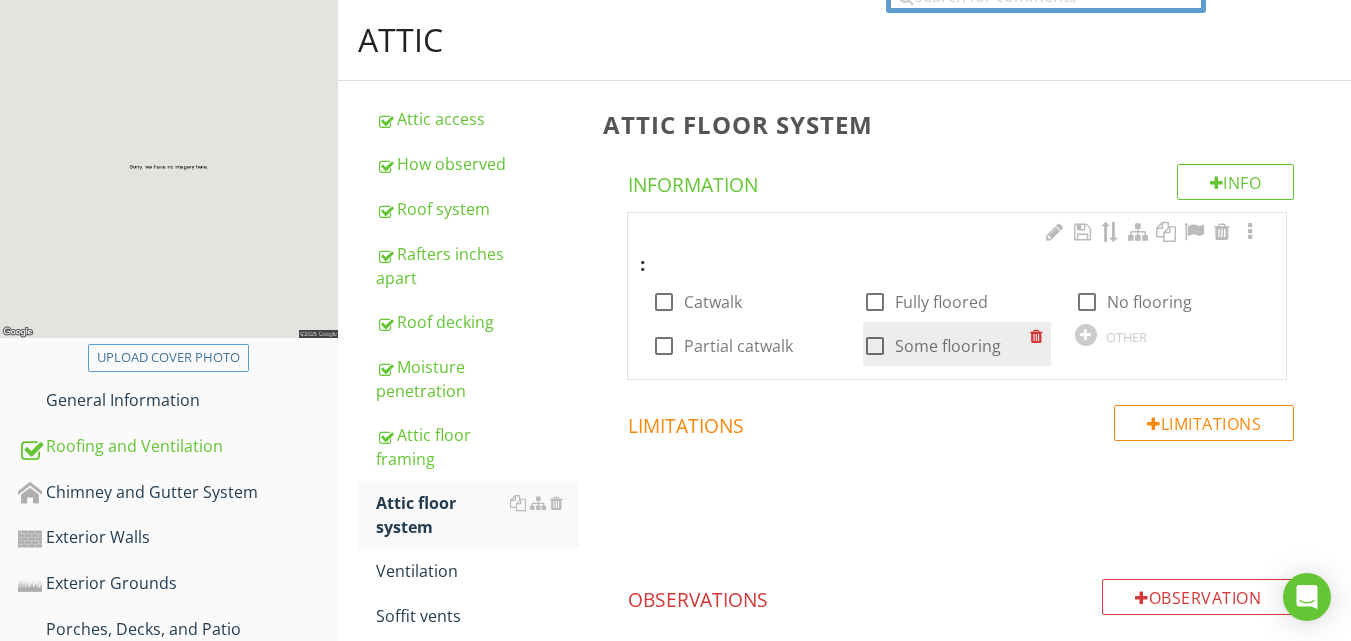 click at bounding box center [875, 346] 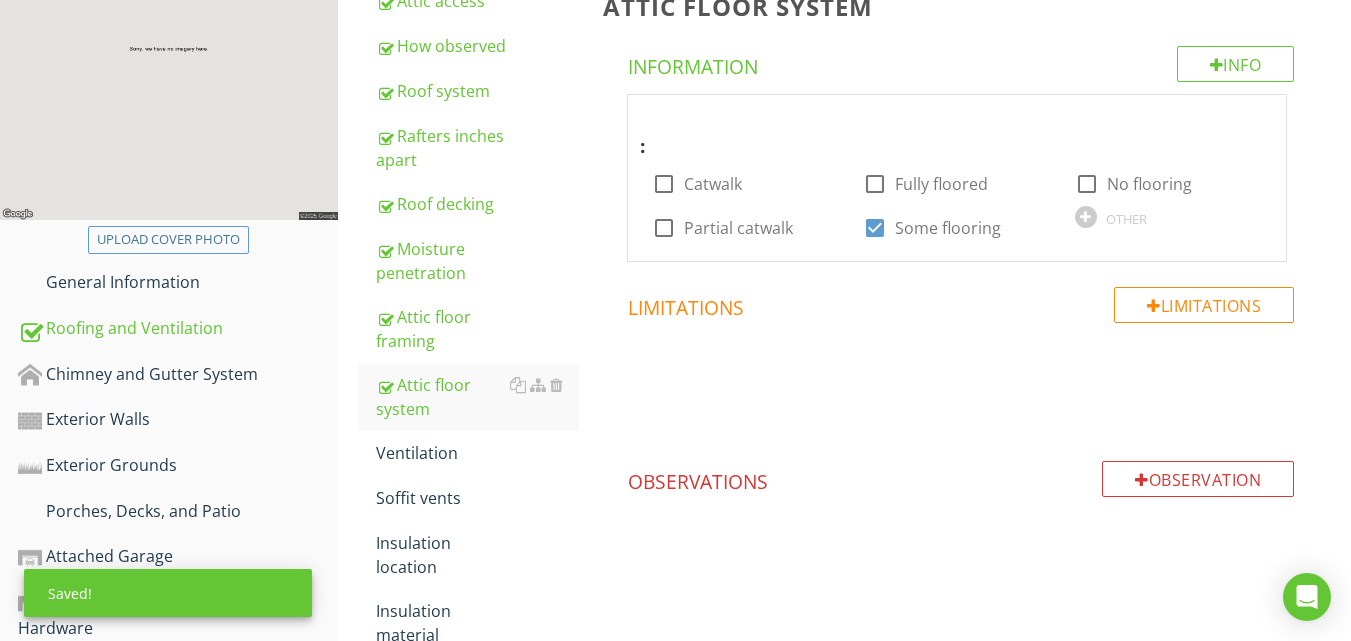 scroll, scrollTop: 320, scrollLeft: 0, axis: vertical 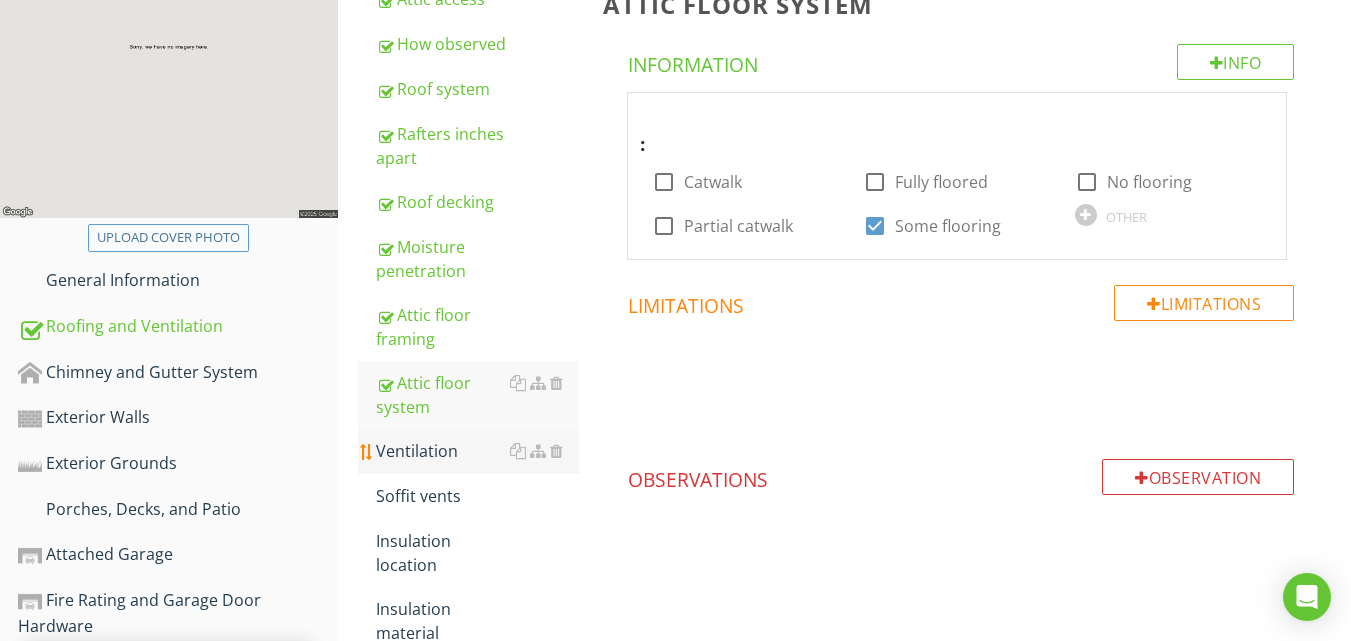 click on "Ventilation" at bounding box center [477, 451] 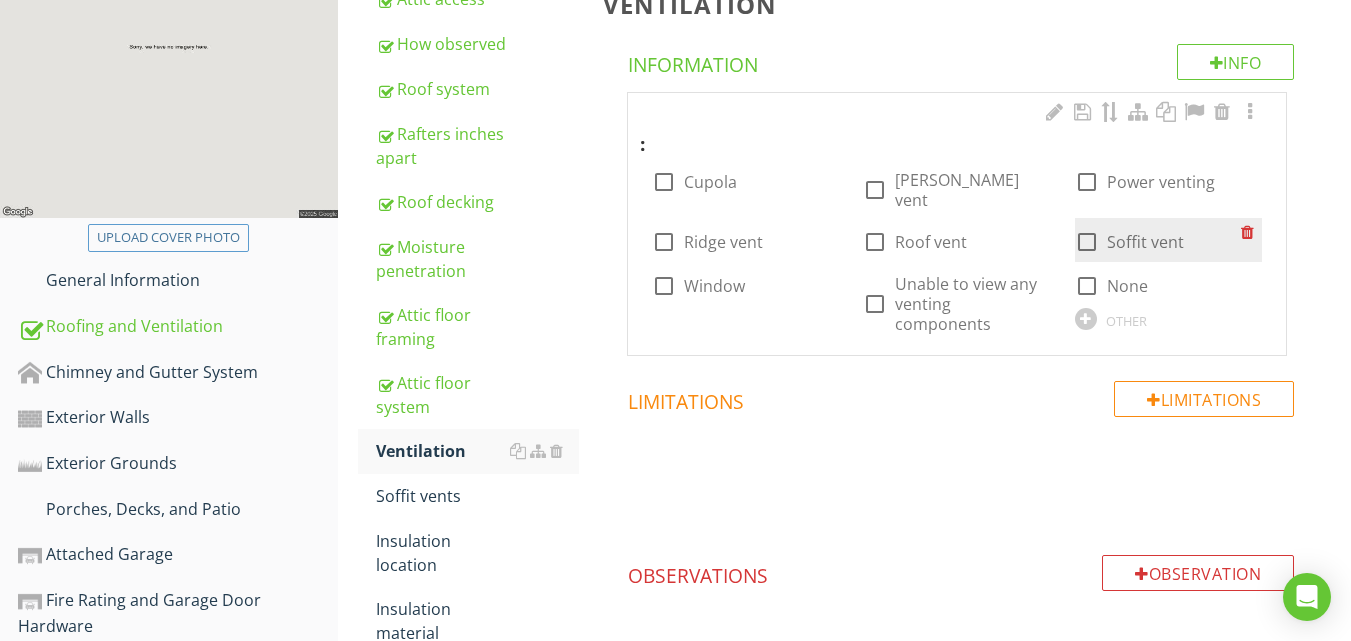 click at bounding box center (1087, 242) 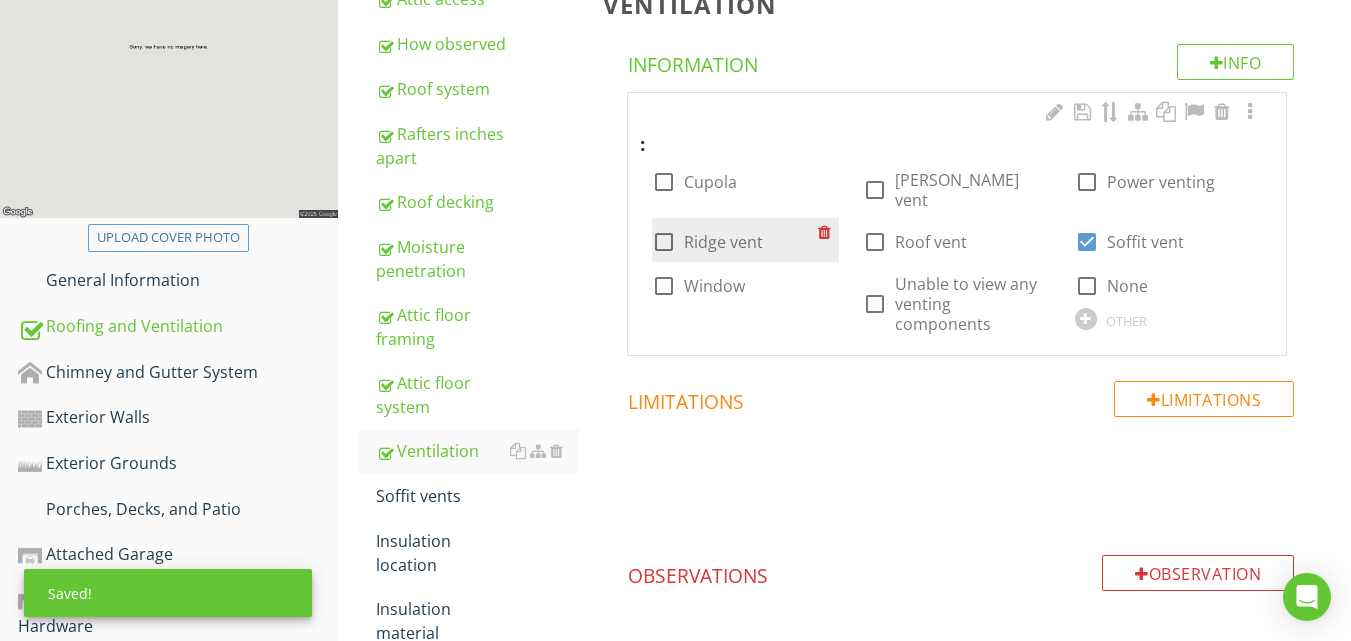click at bounding box center [664, 242] 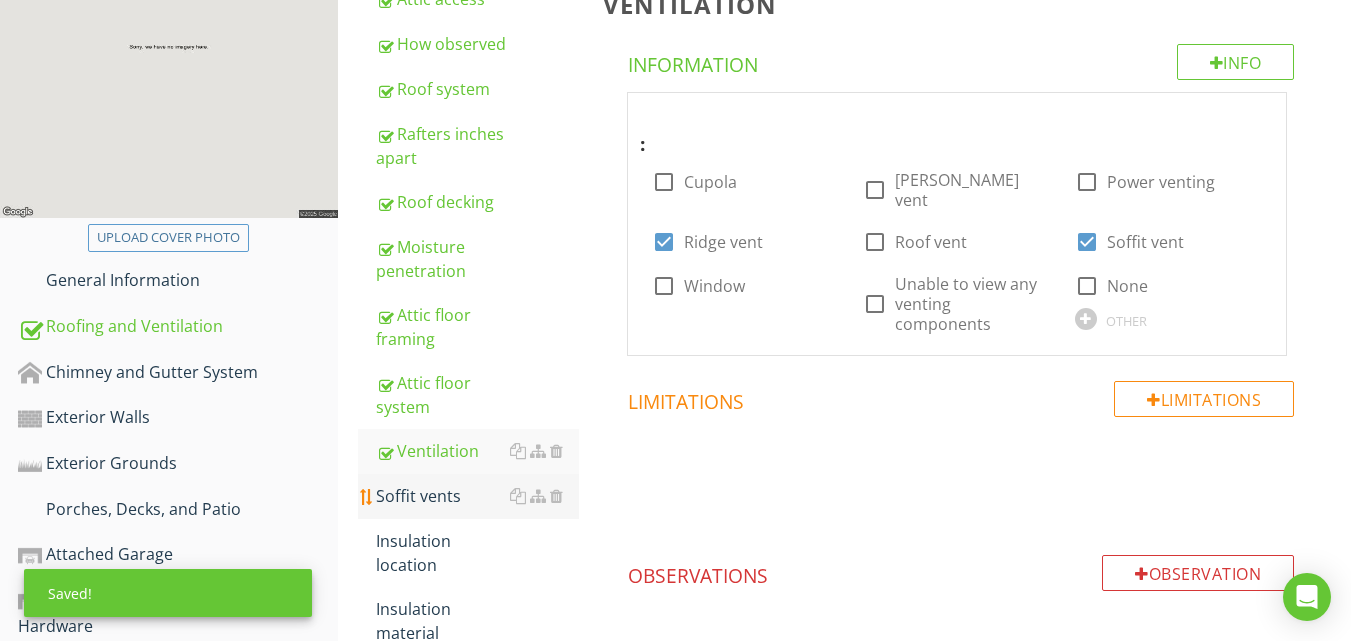 click on "Soffit vents" at bounding box center [477, 496] 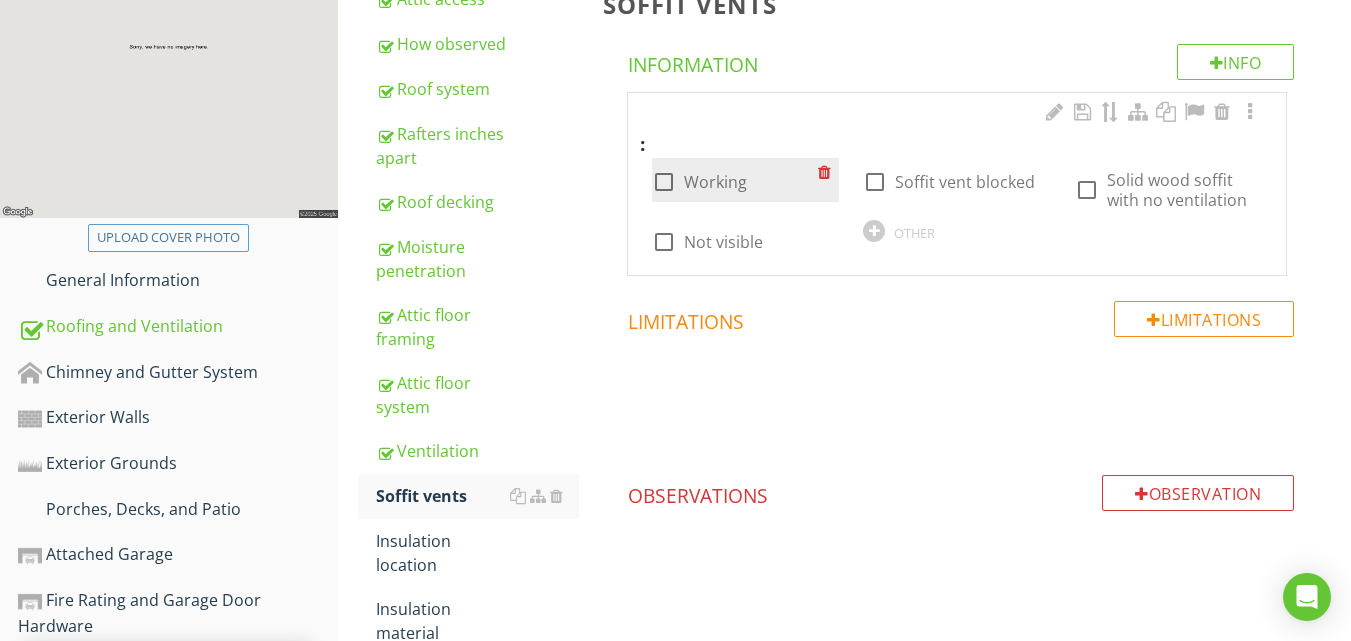 click at bounding box center (664, 182) 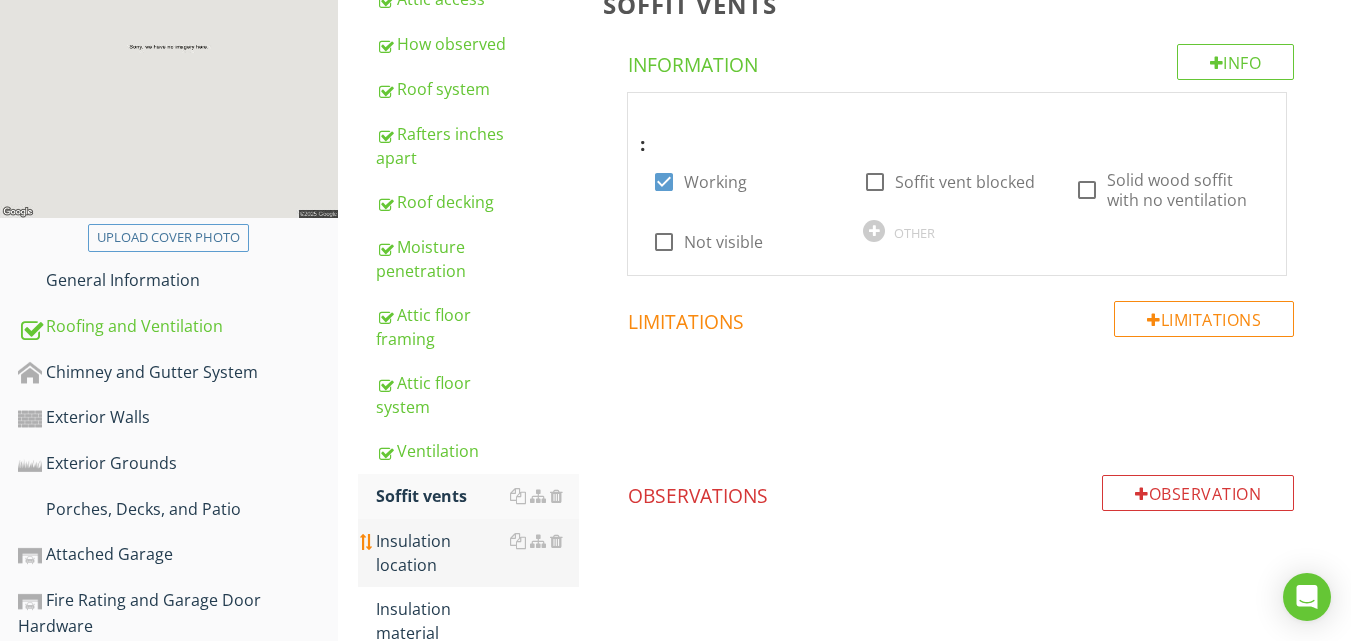 click on "Insulation location" at bounding box center [477, 553] 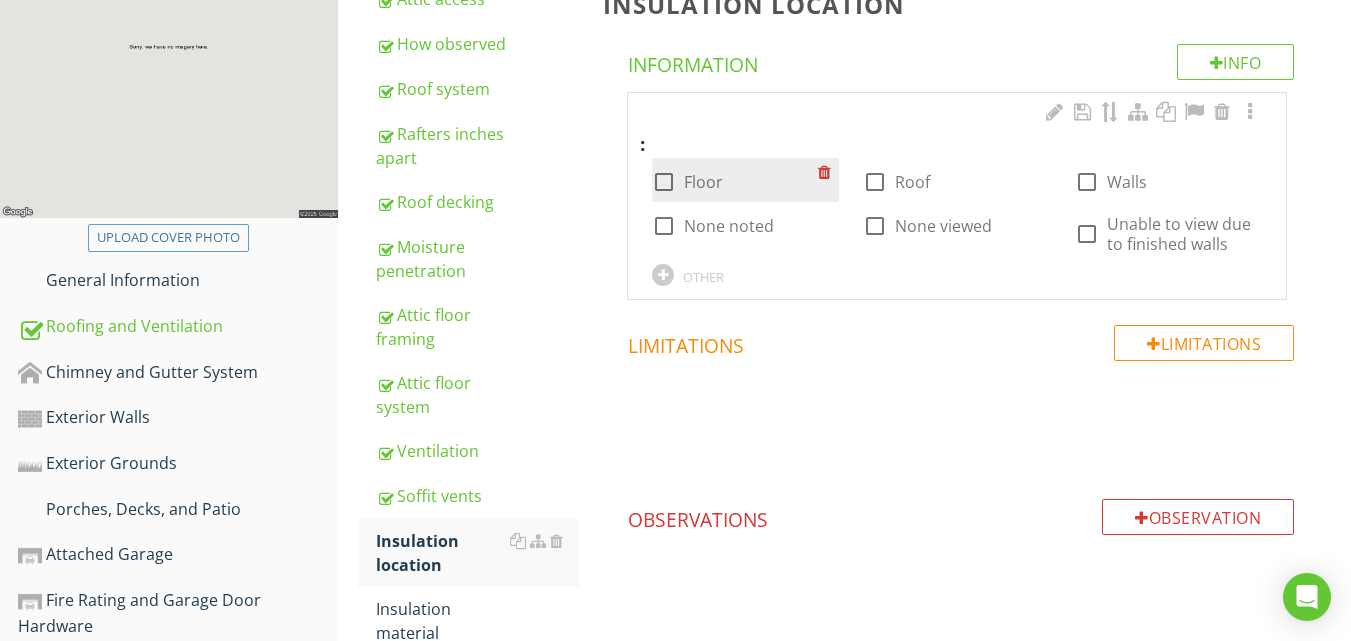 click at bounding box center [664, 182] 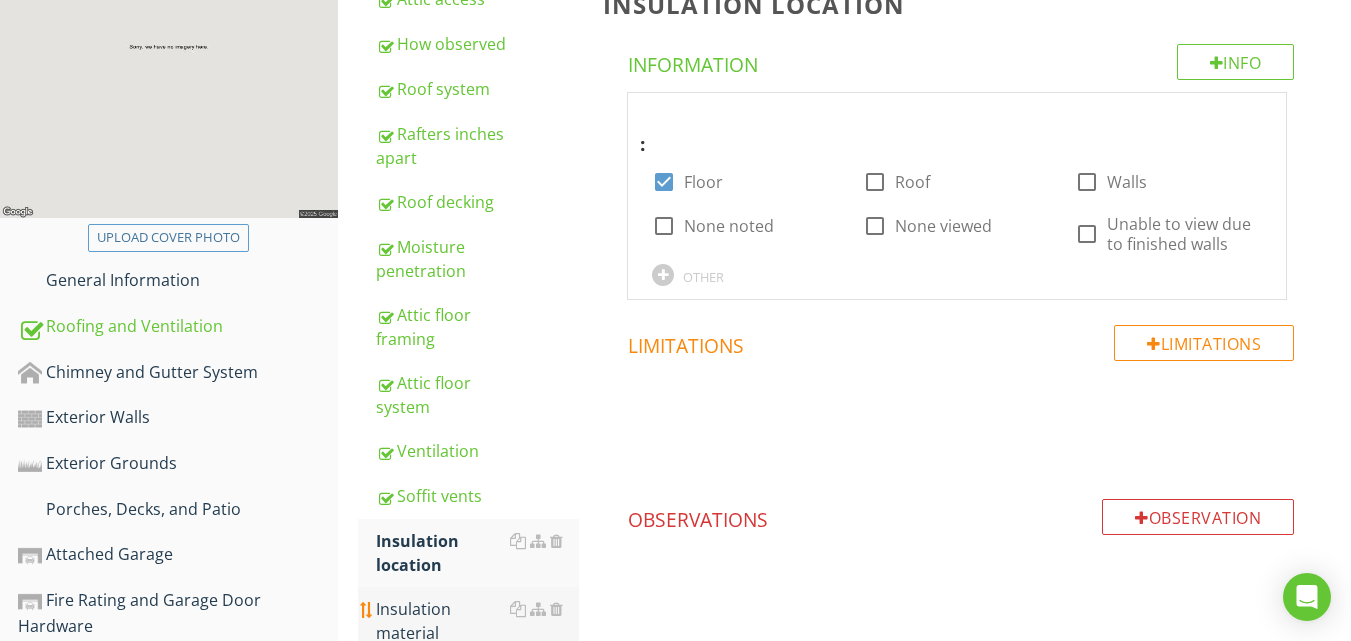 click on "Insulation material" at bounding box center (477, 621) 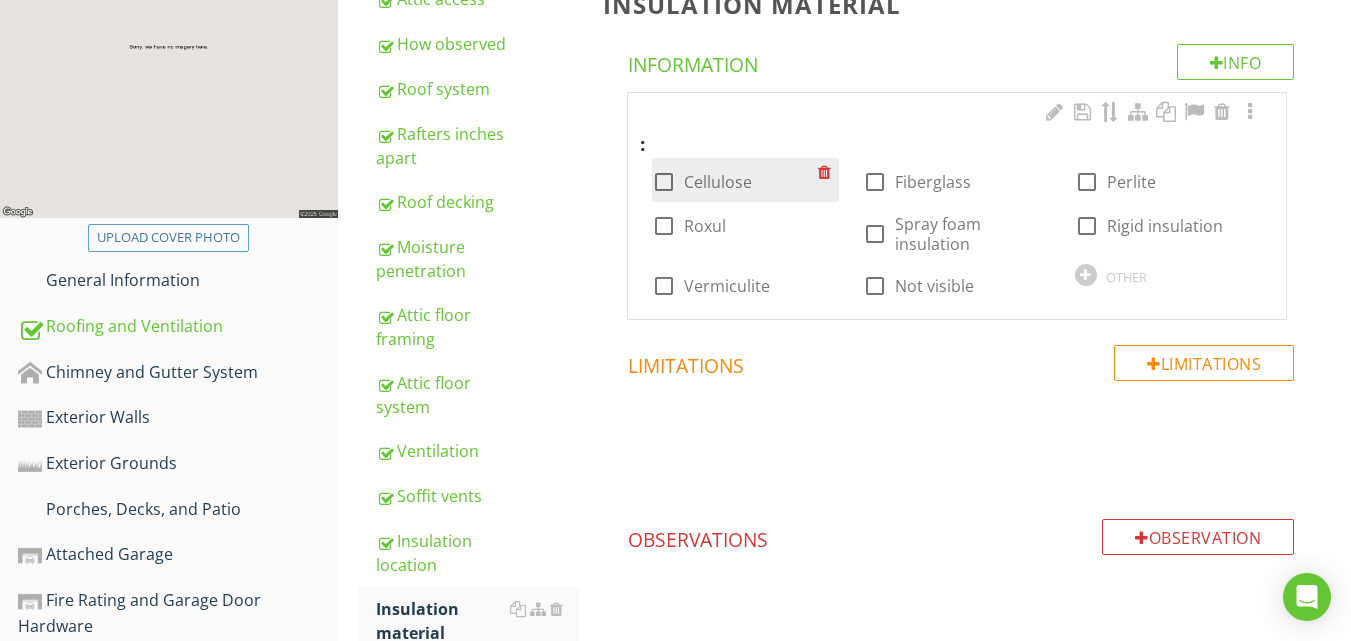 click at bounding box center [664, 182] 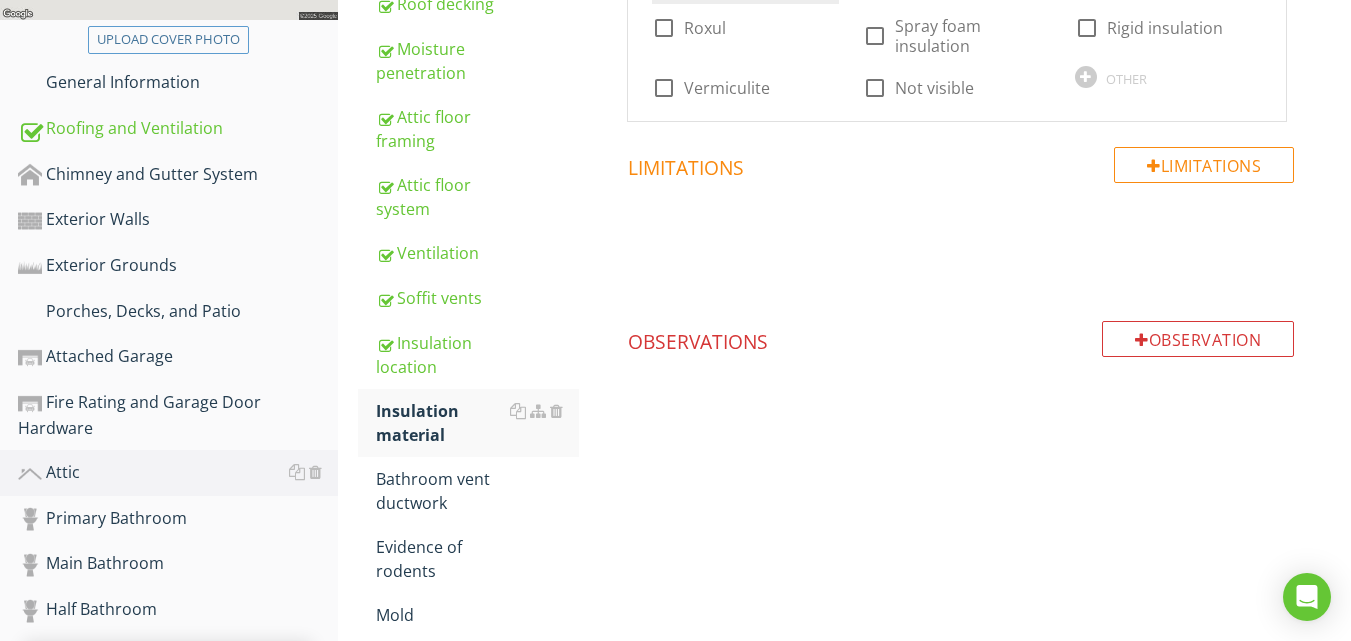 scroll, scrollTop: 520, scrollLeft: 0, axis: vertical 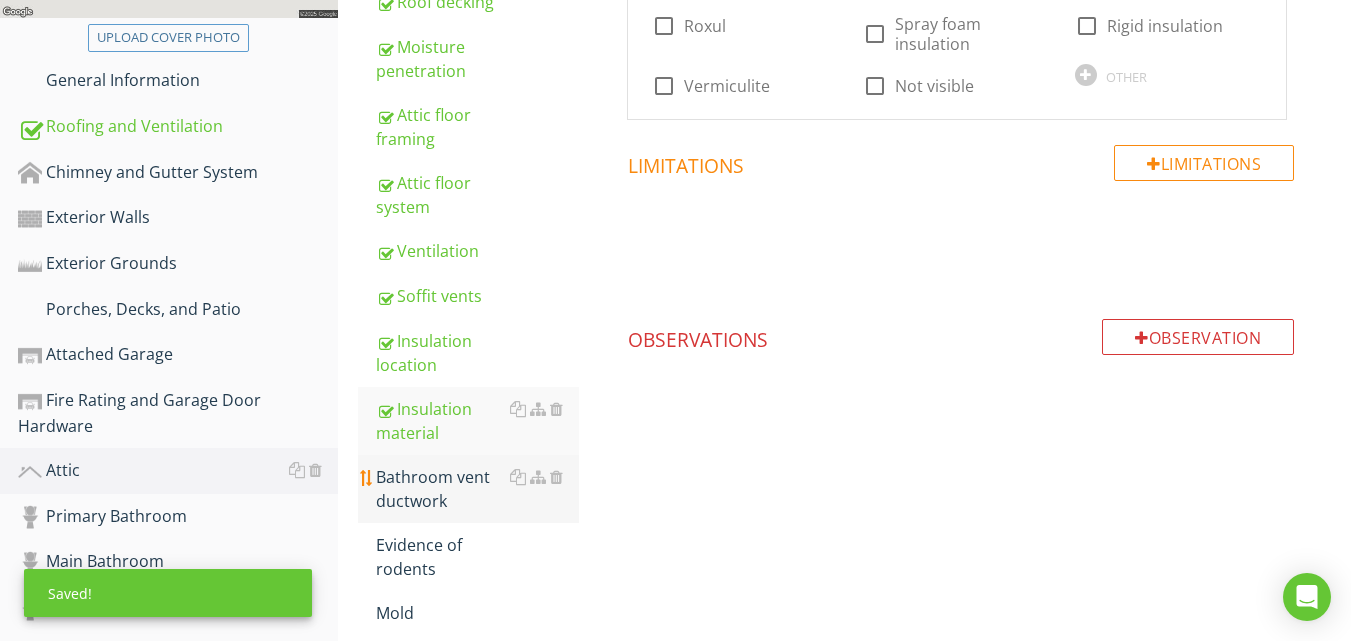 click on "Bathroom vent ductwork" at bounding box center [477, 489] 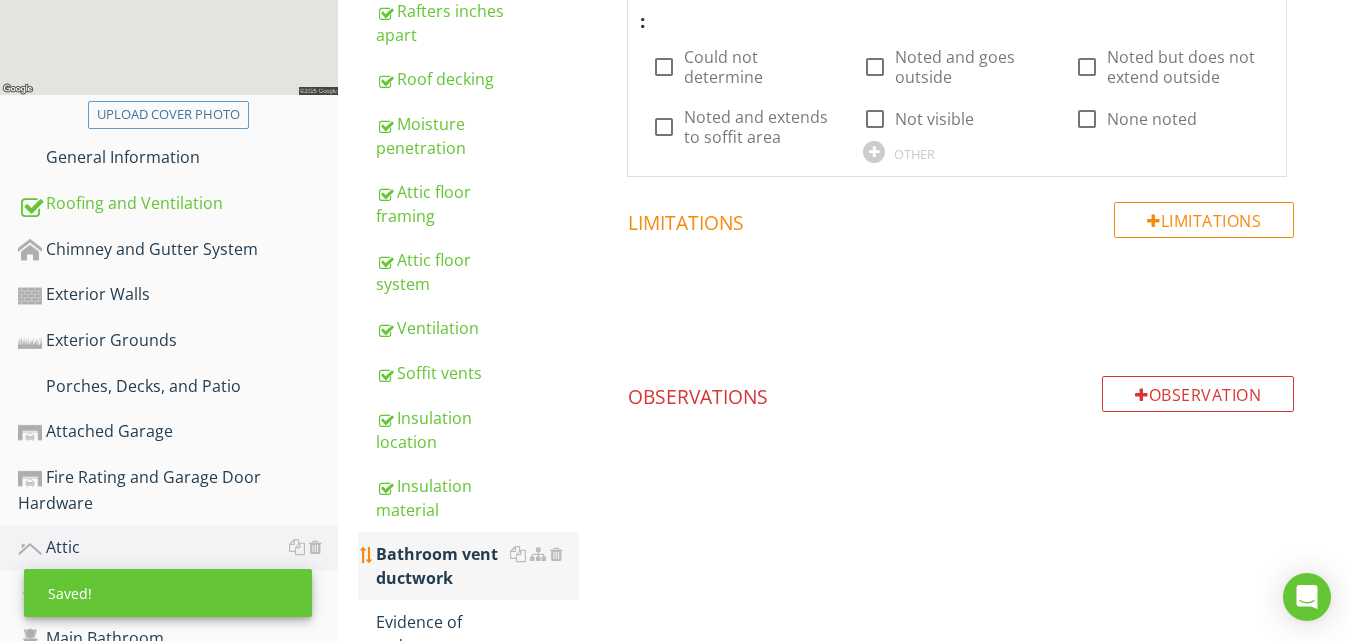 scroll, scrollTop: 440, scrollLeft: 0, axis: vertical 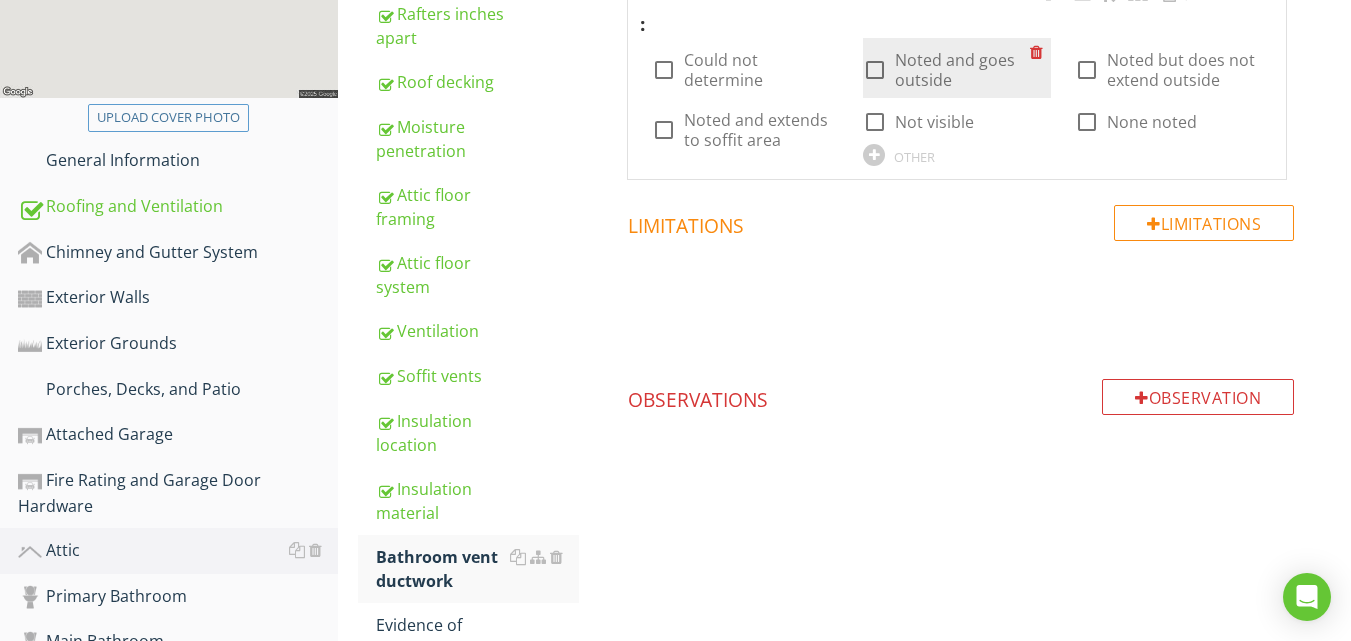 click at bounding box center (875, 70) 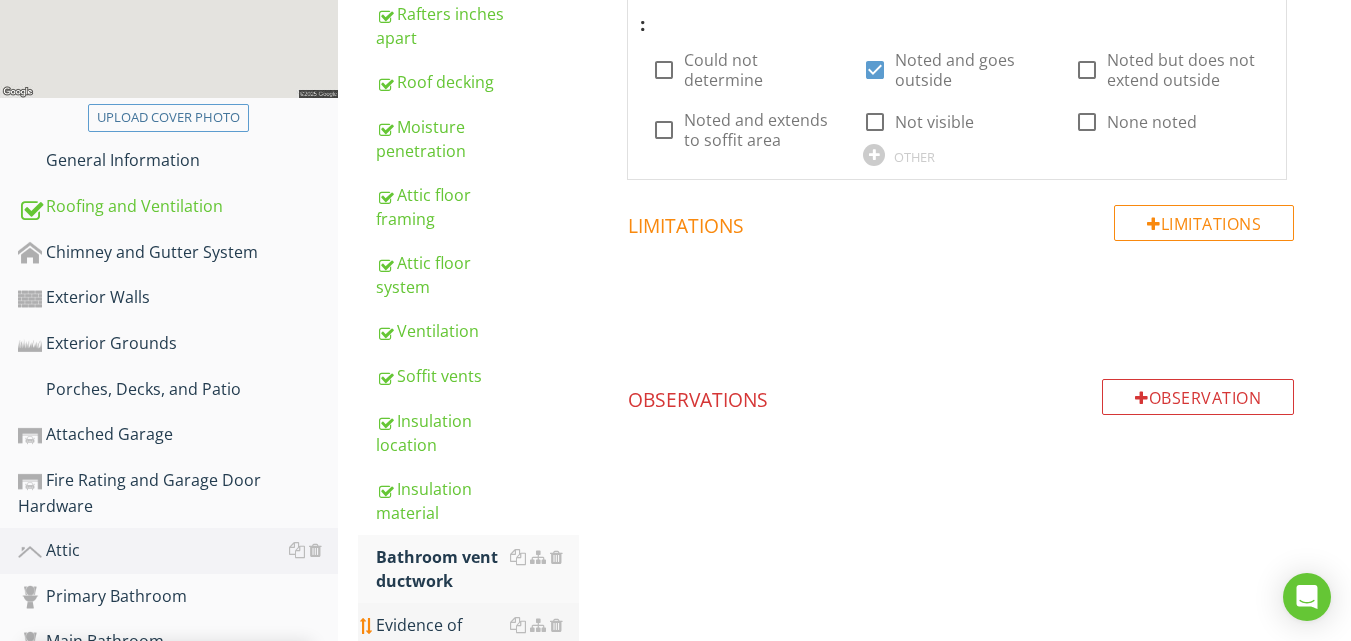 click on "Evidence of rodents" at bounding box center [477, 637] 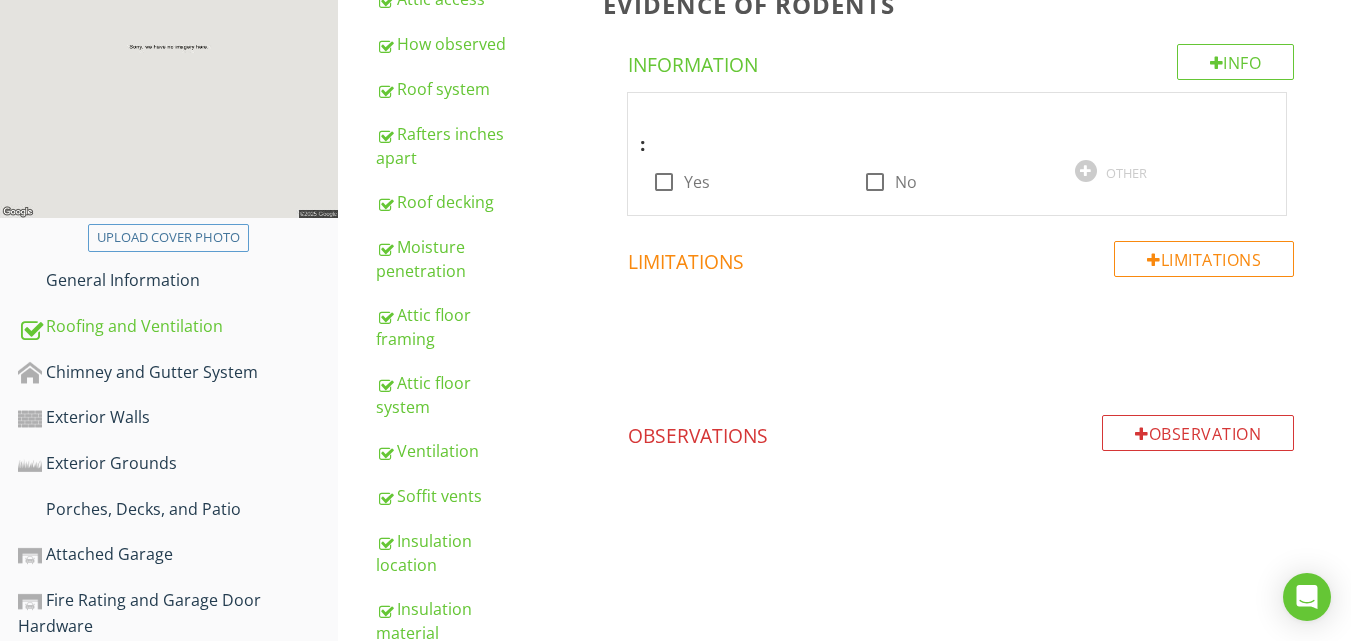 scroll, scrollTop: 360, scrollLeft: 0, axis: vertical 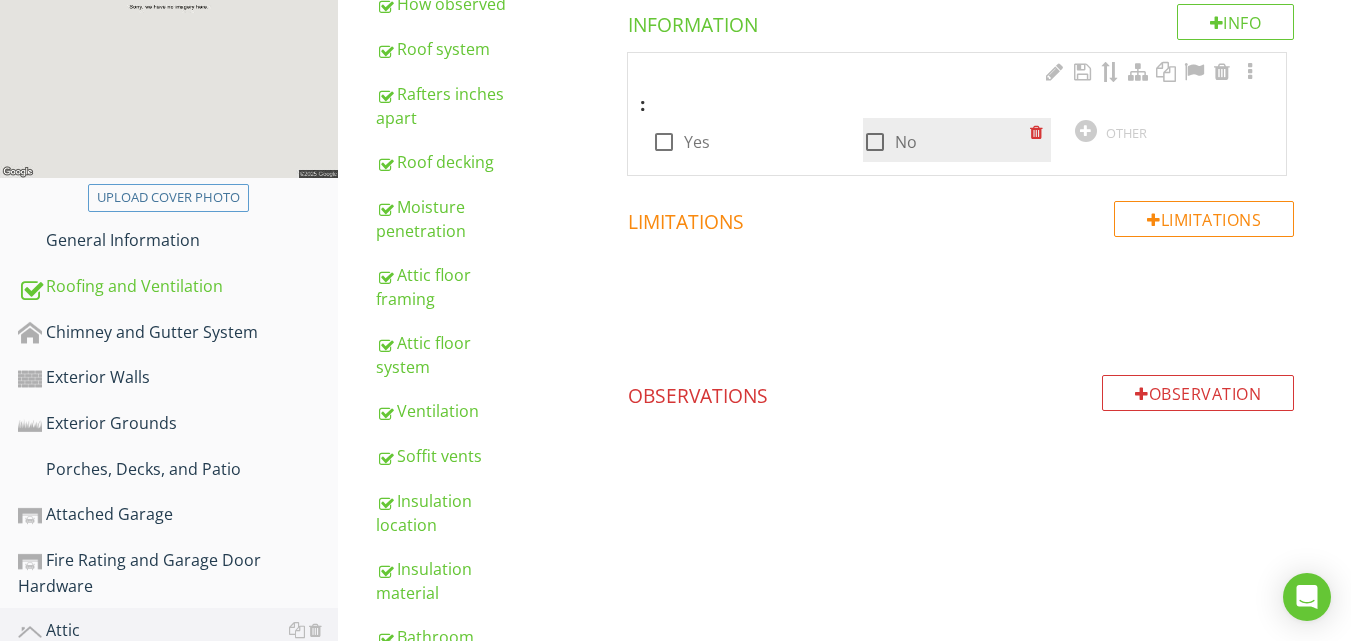 click at bounding box center (875, 142) 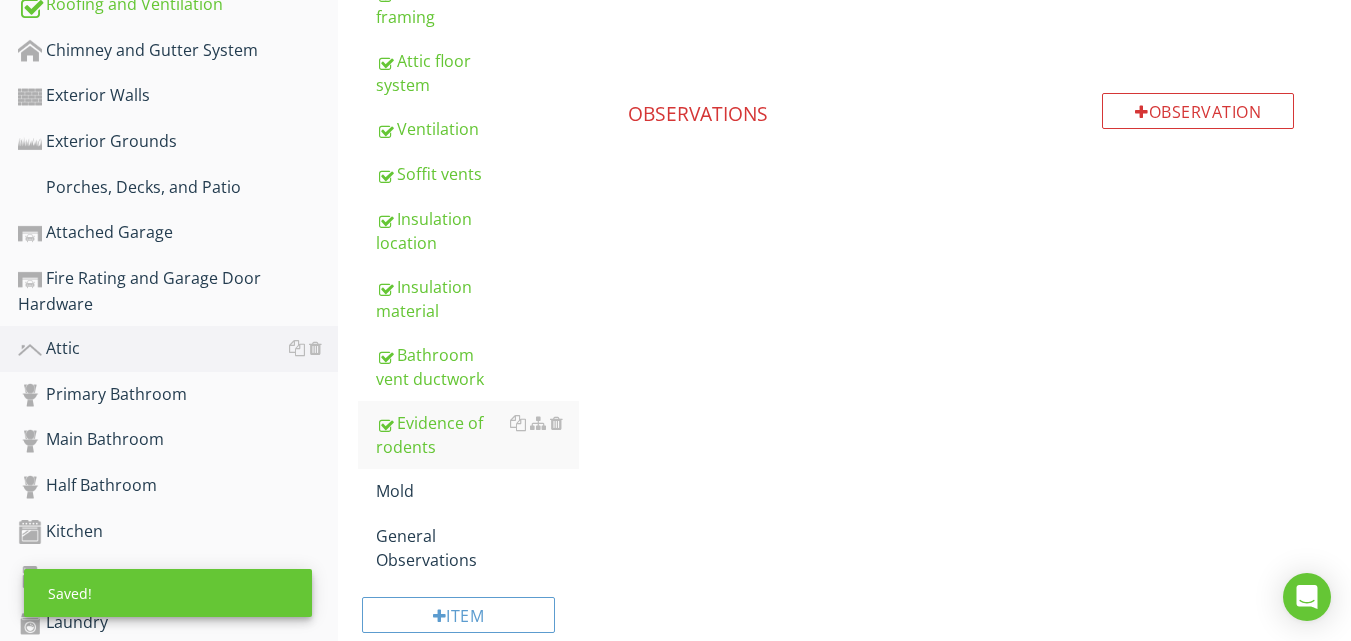scroll, scrollTop: 680, scrollLeft: 0, axis: vertical 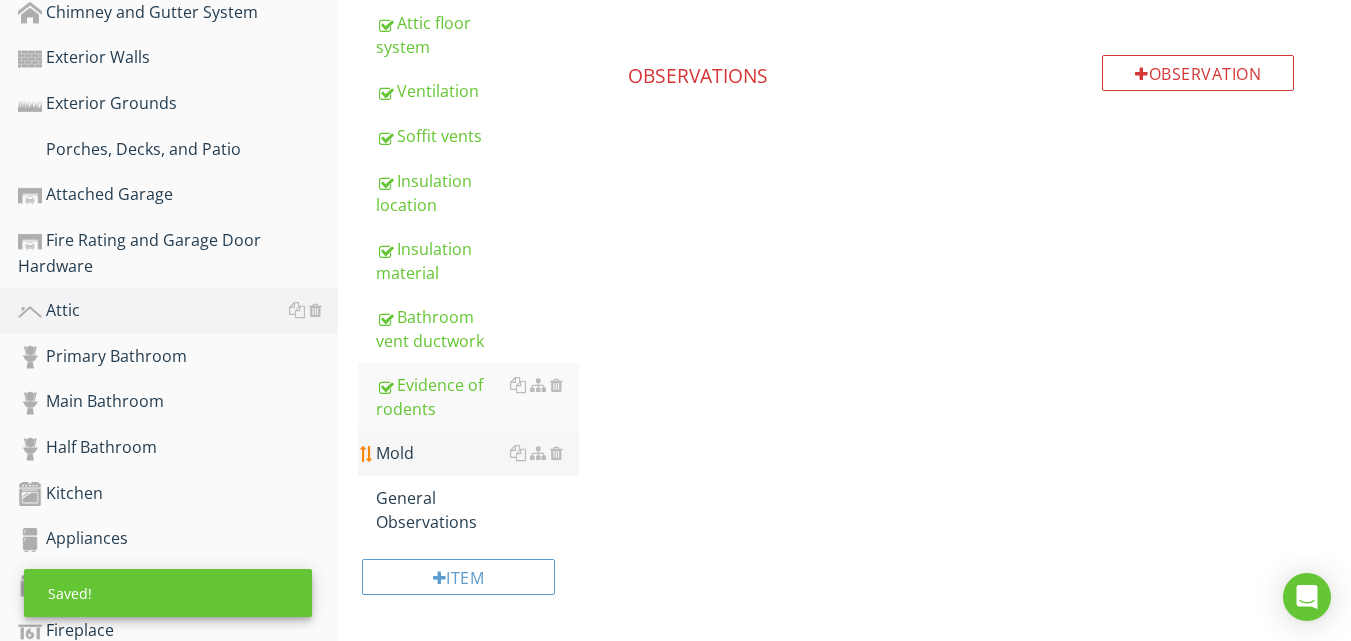 click on "Mold" at bounding box center [477, 453] 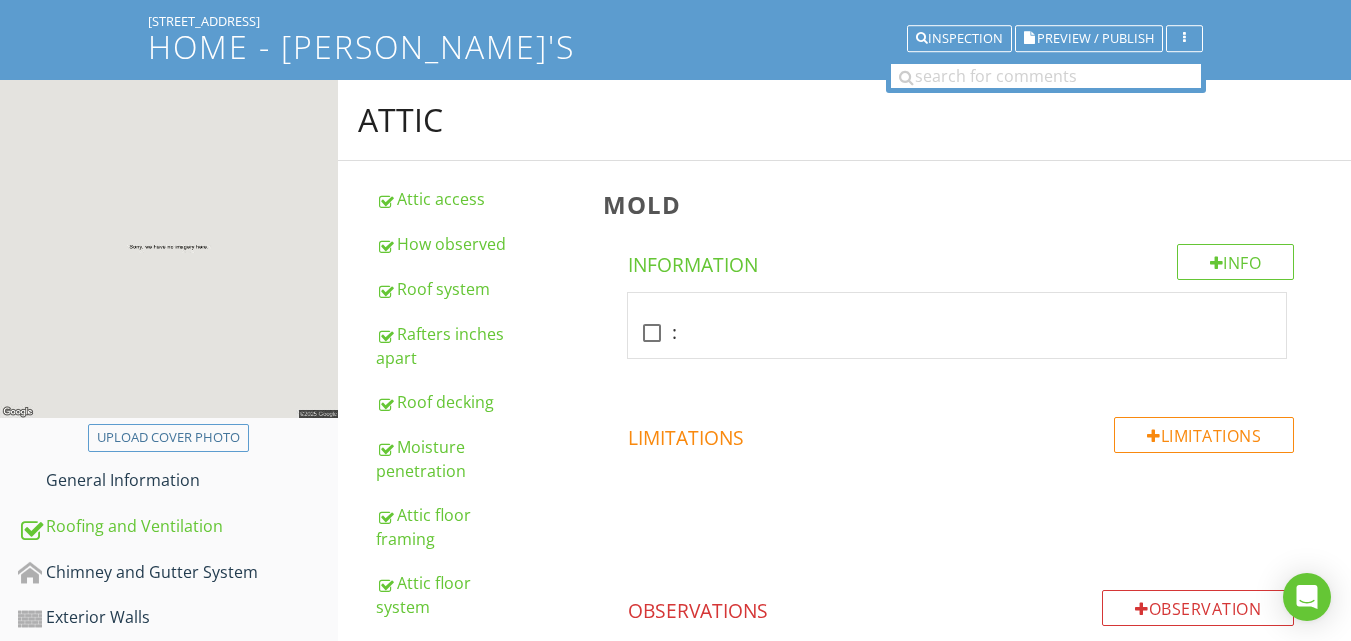 scroll, scrollTop: 680, scrollLeft: 0, axis: vertical 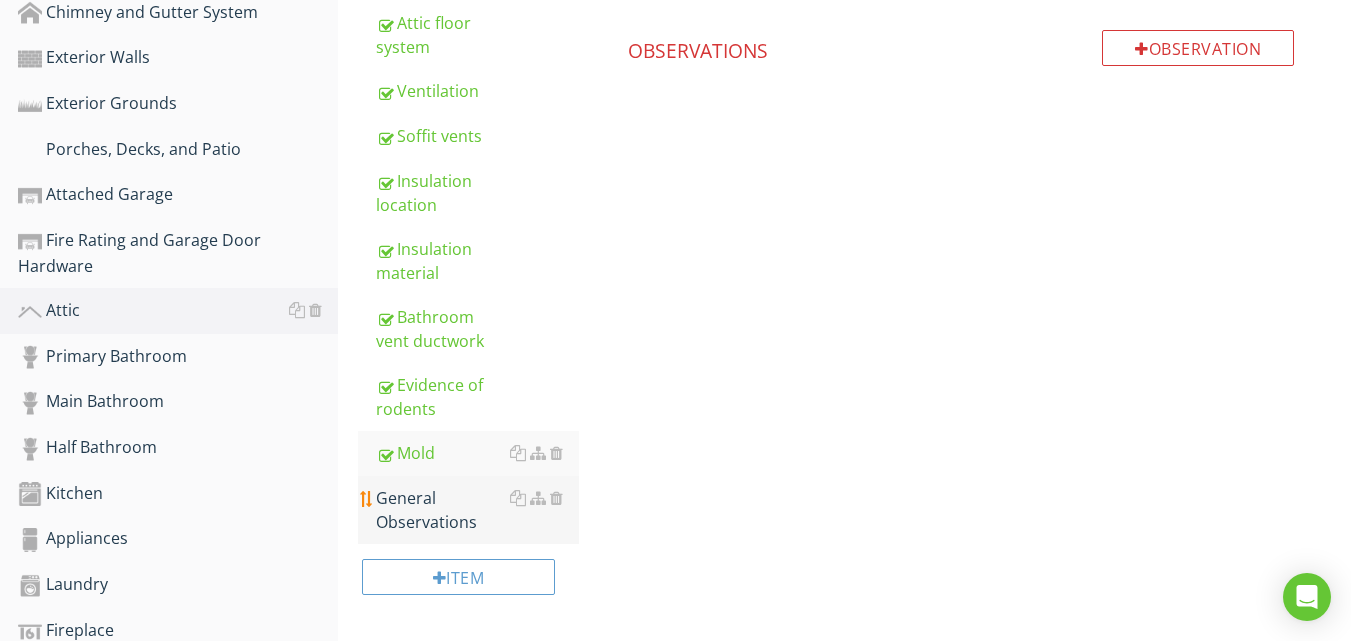 click on "General Observations" at bounding box center [477, 510] 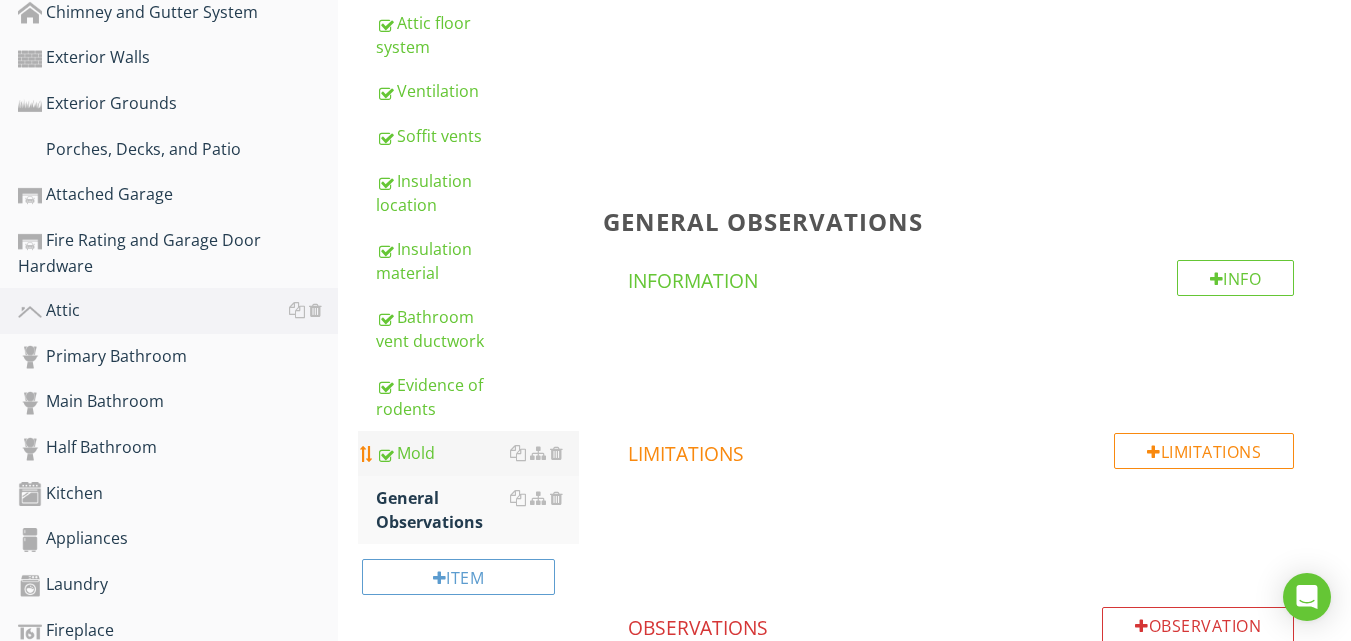 click on "Mold" at bounding box center (477, 453) 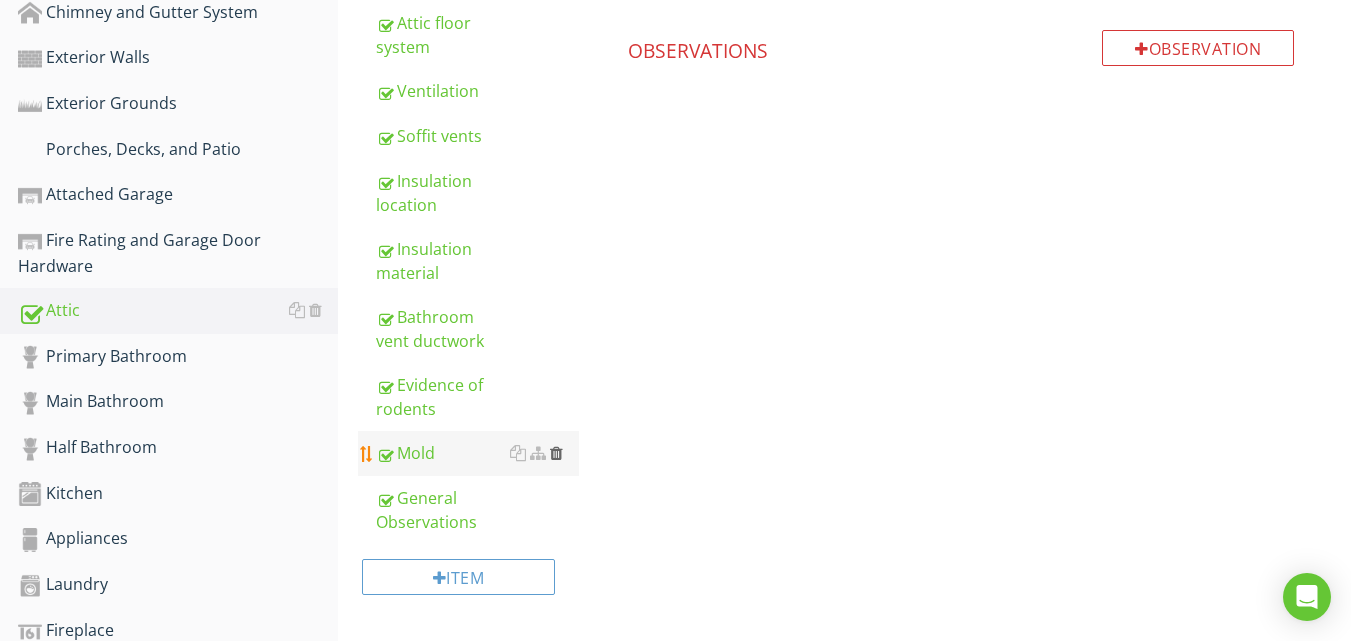 click at bounding box center [556, 453] 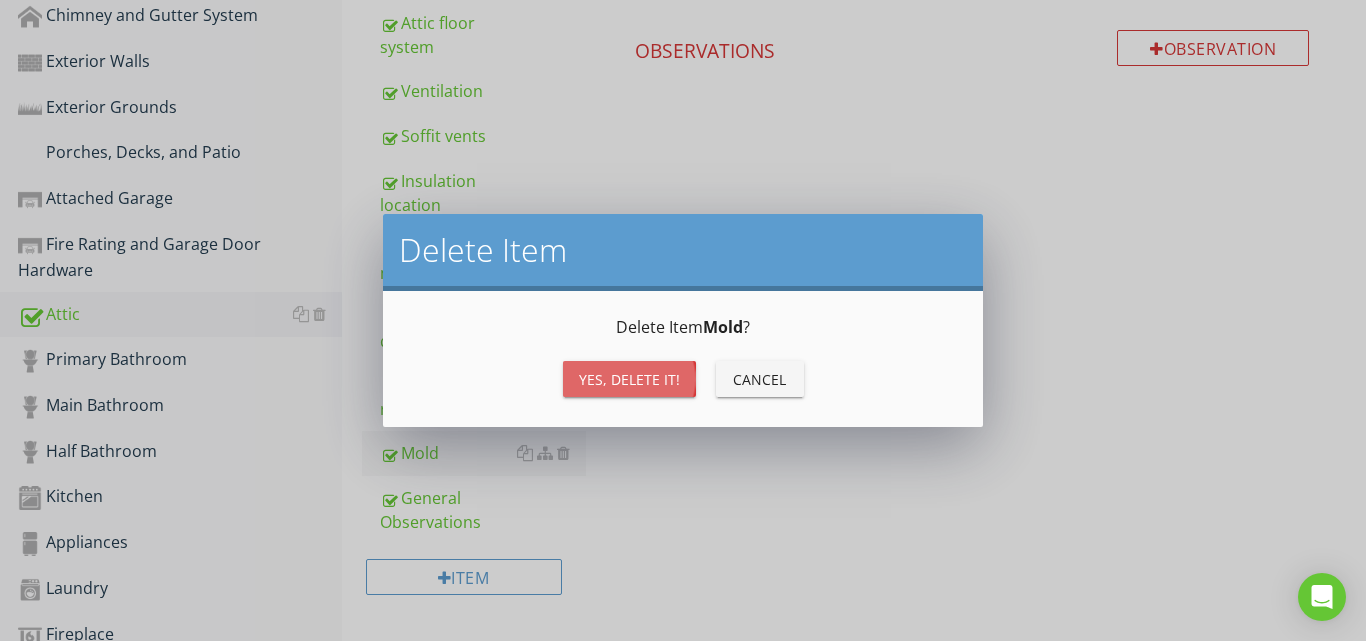 click on "Yes, Delete it!" at bounding box center (629, 379) 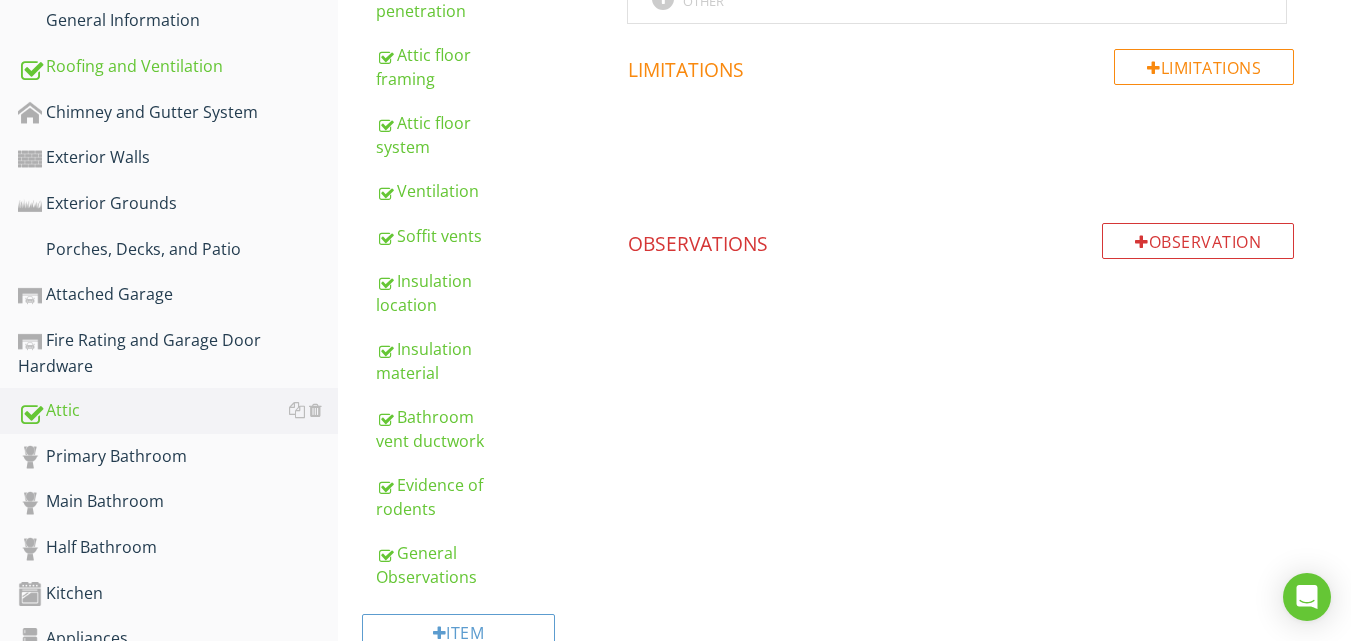 scroll, scrollTop: 572, scrollLeft: 0, axis: vertical 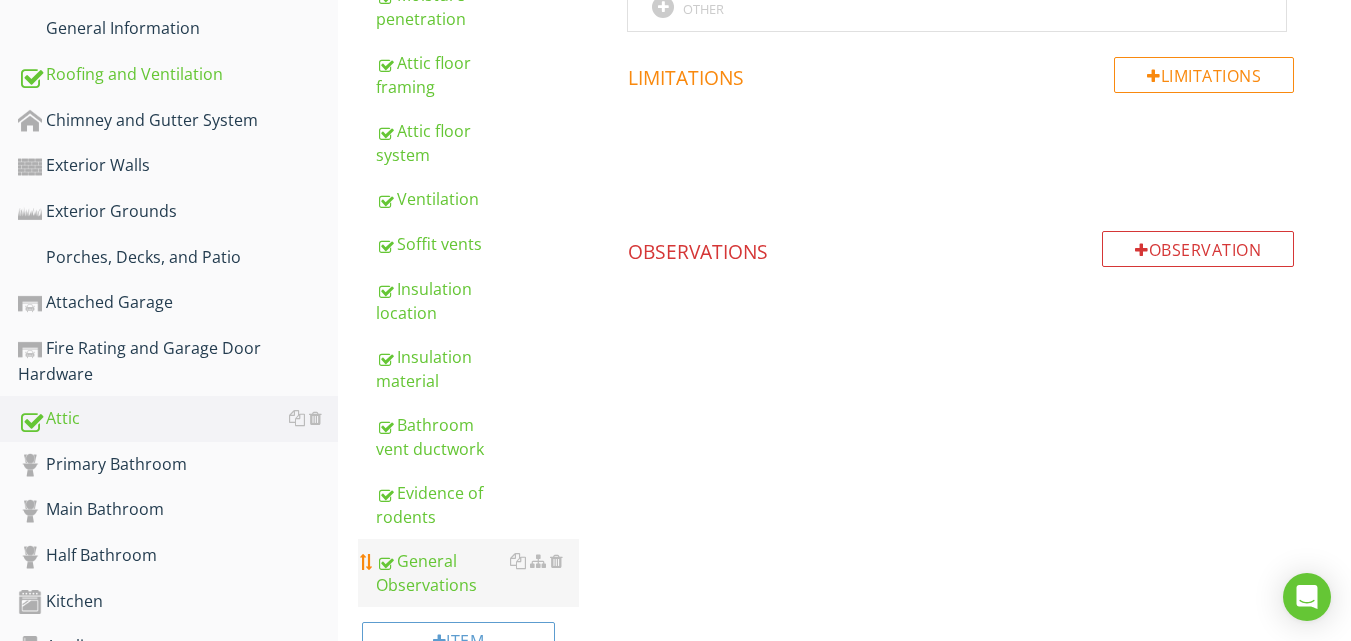 click on "General Observations" at bounding box center (477, 573) 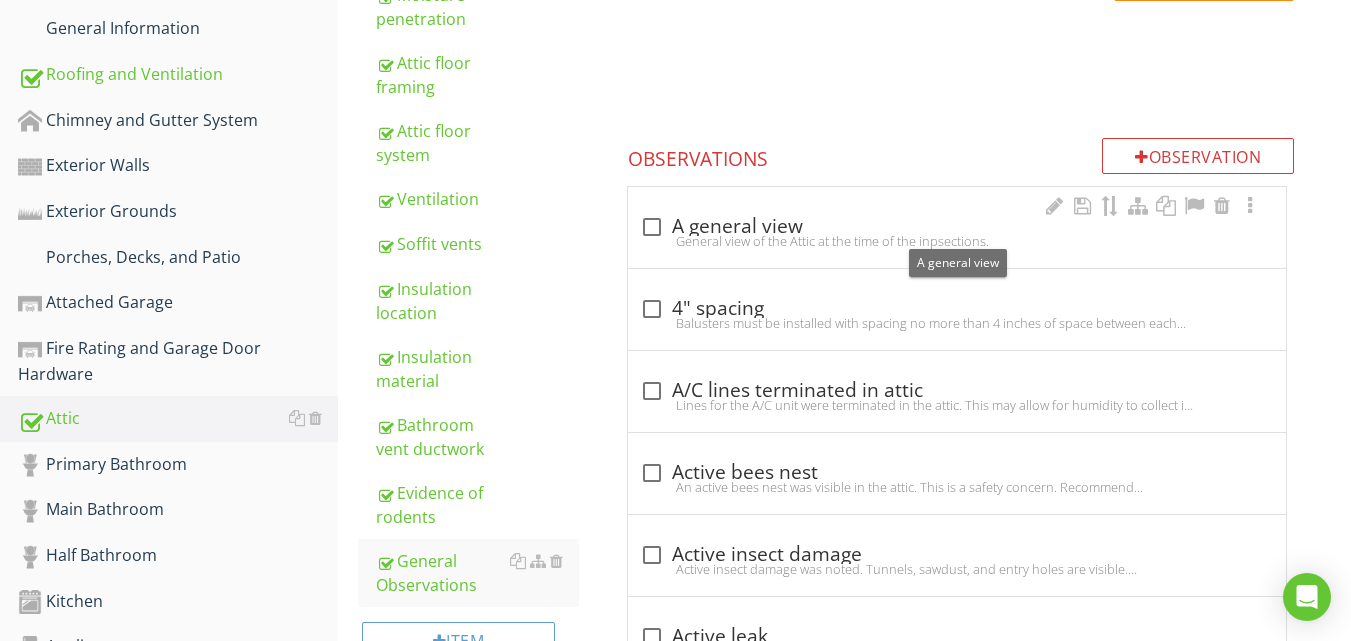 click at bounding box center [652, 227] 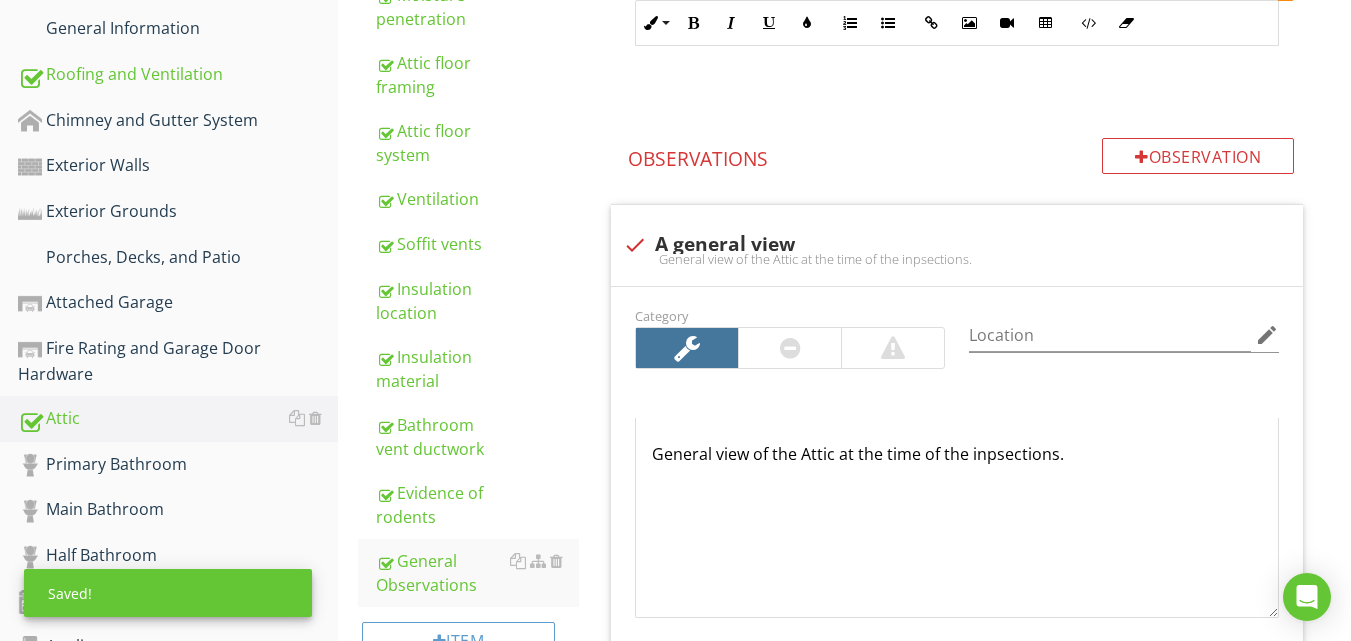 scroll, scrollTop: 1132, scrollLeft: 0, axis: vertical 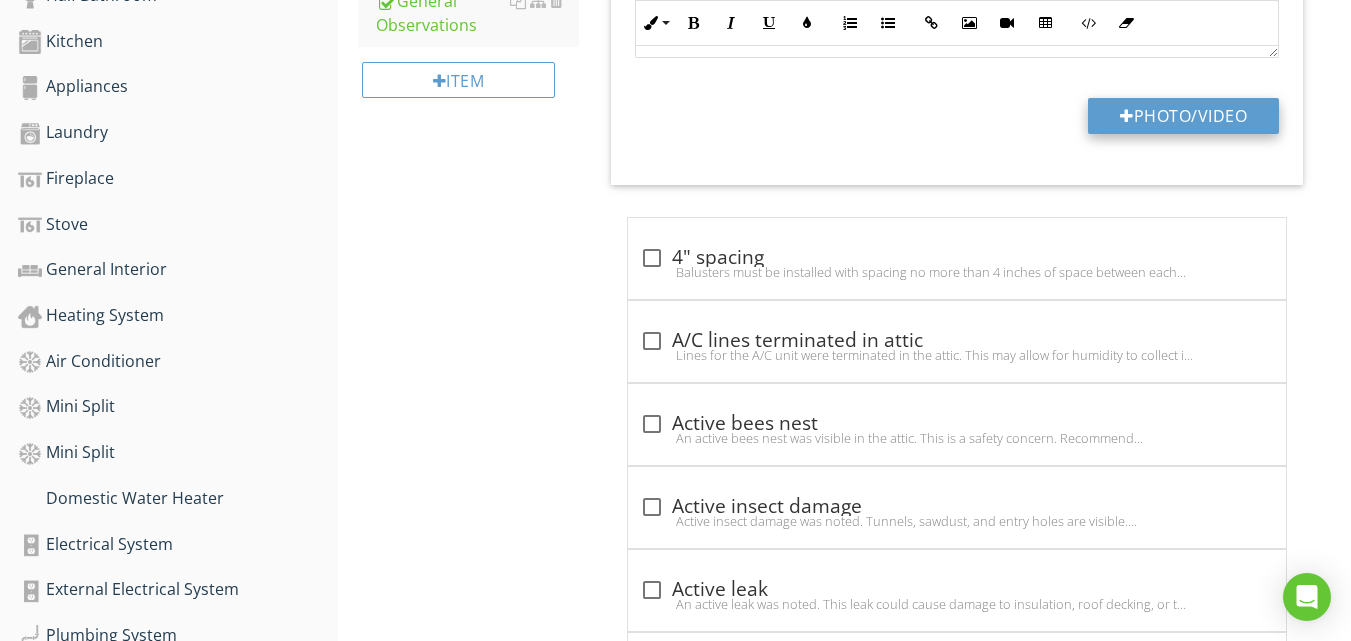 click on "Photo/Video" at bounding box center [1183, 116] 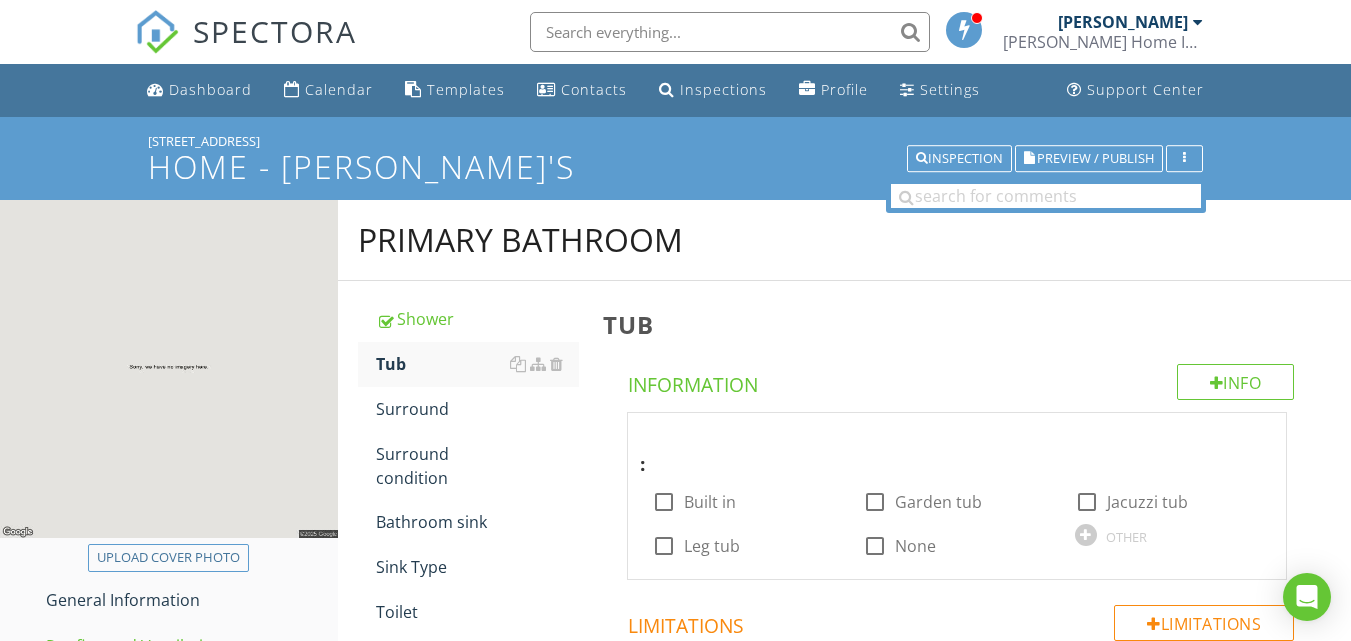 scroll, scrollTop: 252, scrollLeft: 0, axis: vertical 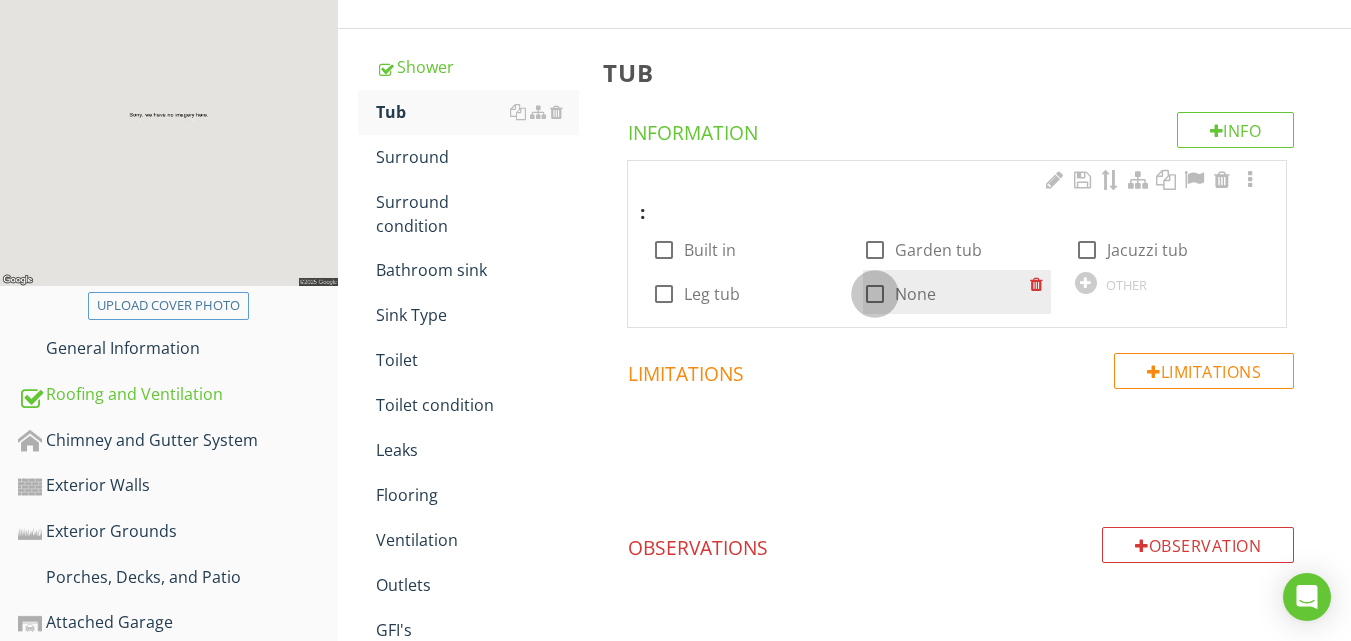 click at bounding box center [875, 294] 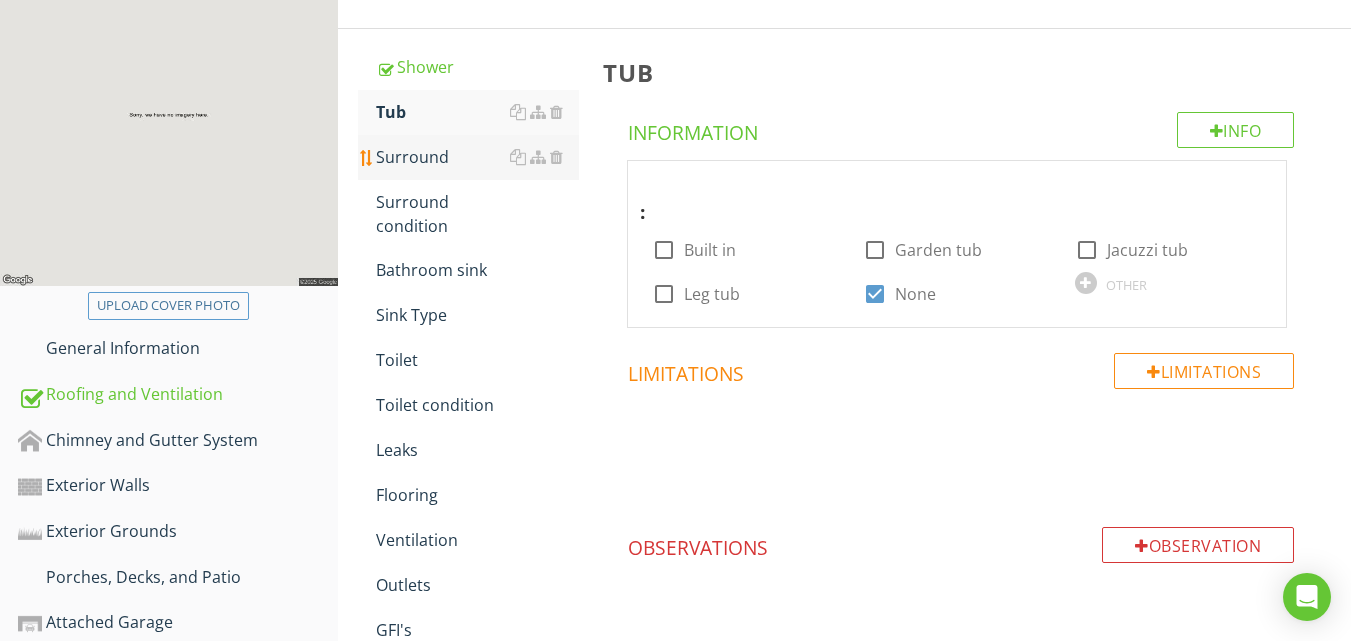 click on "Surround" at bounding box center (477, 157) 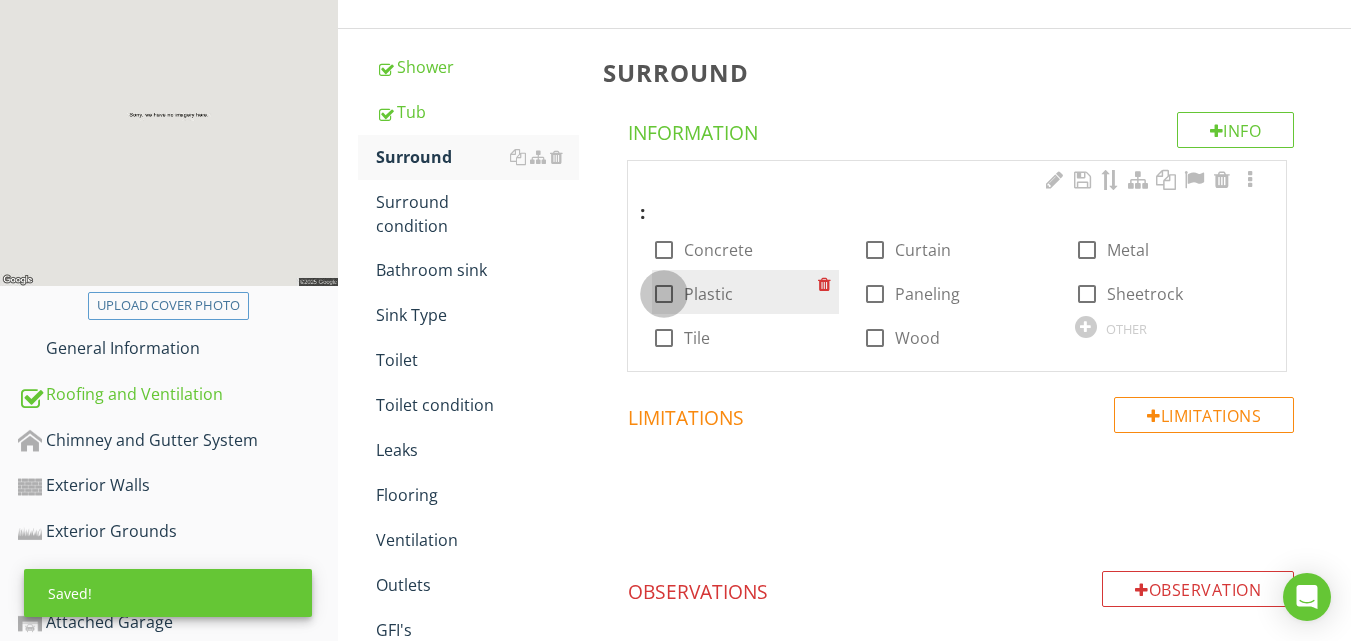 click at bounding box center (664, 294) 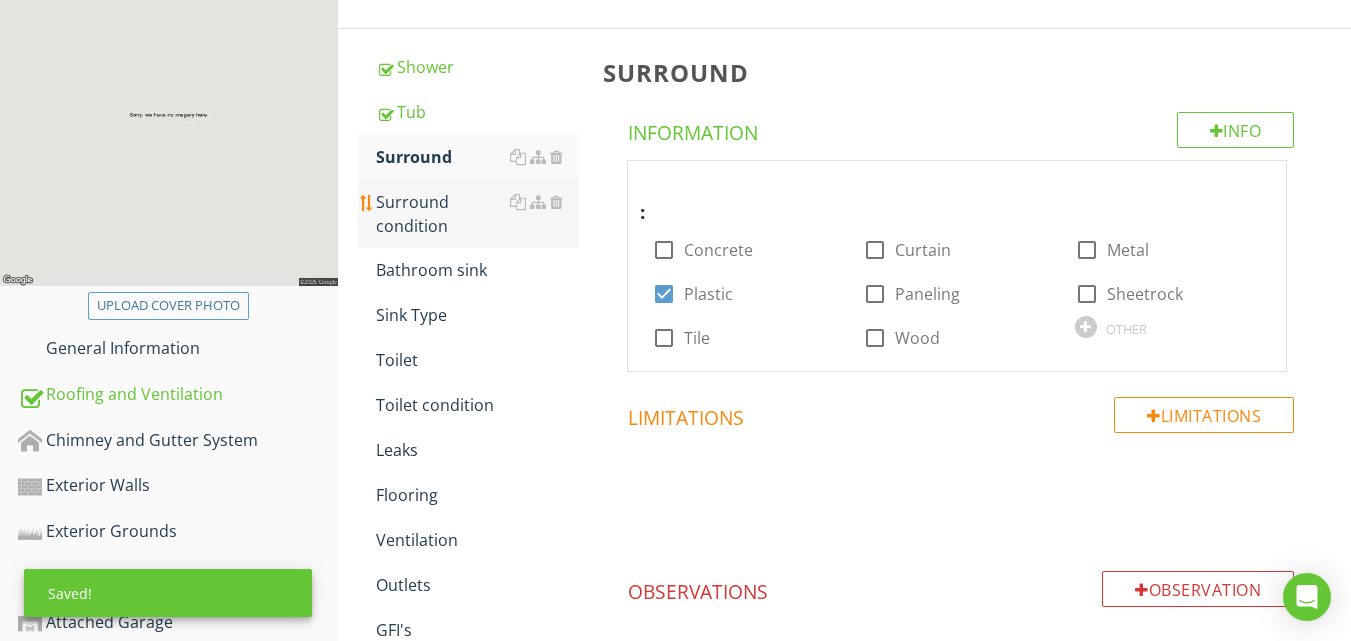click on "Surround condition" at bounding box center [477, 214] 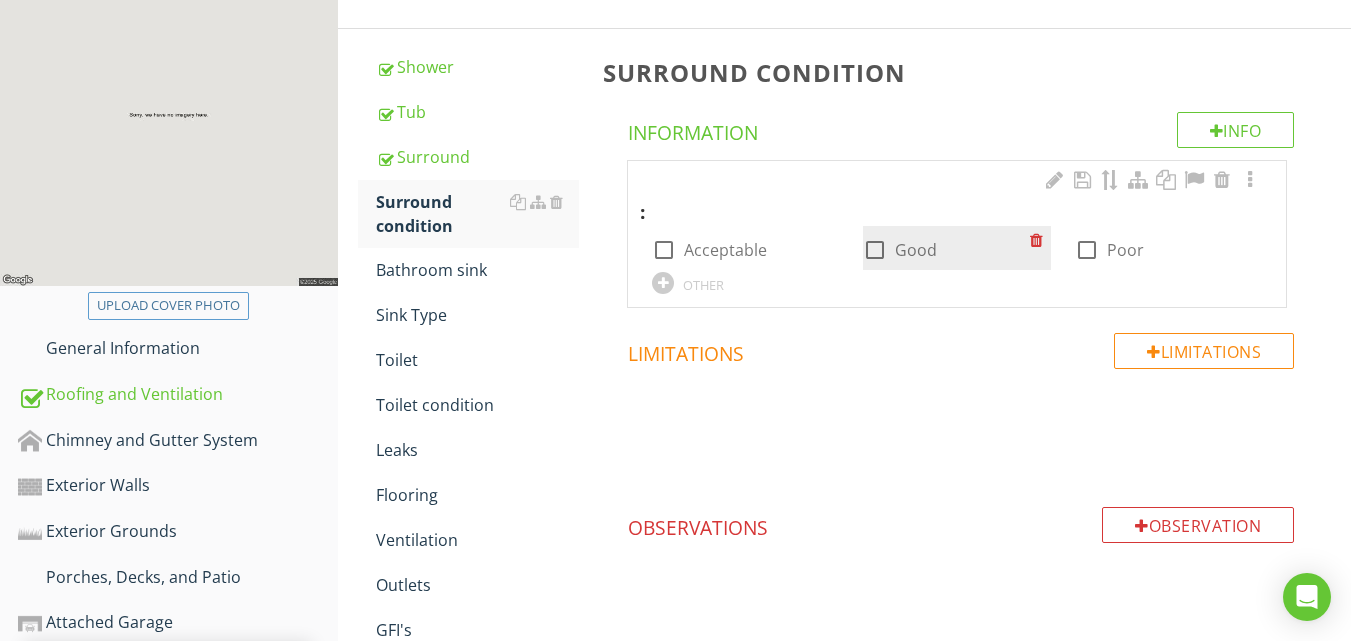 click at bounding box center [875, 250] 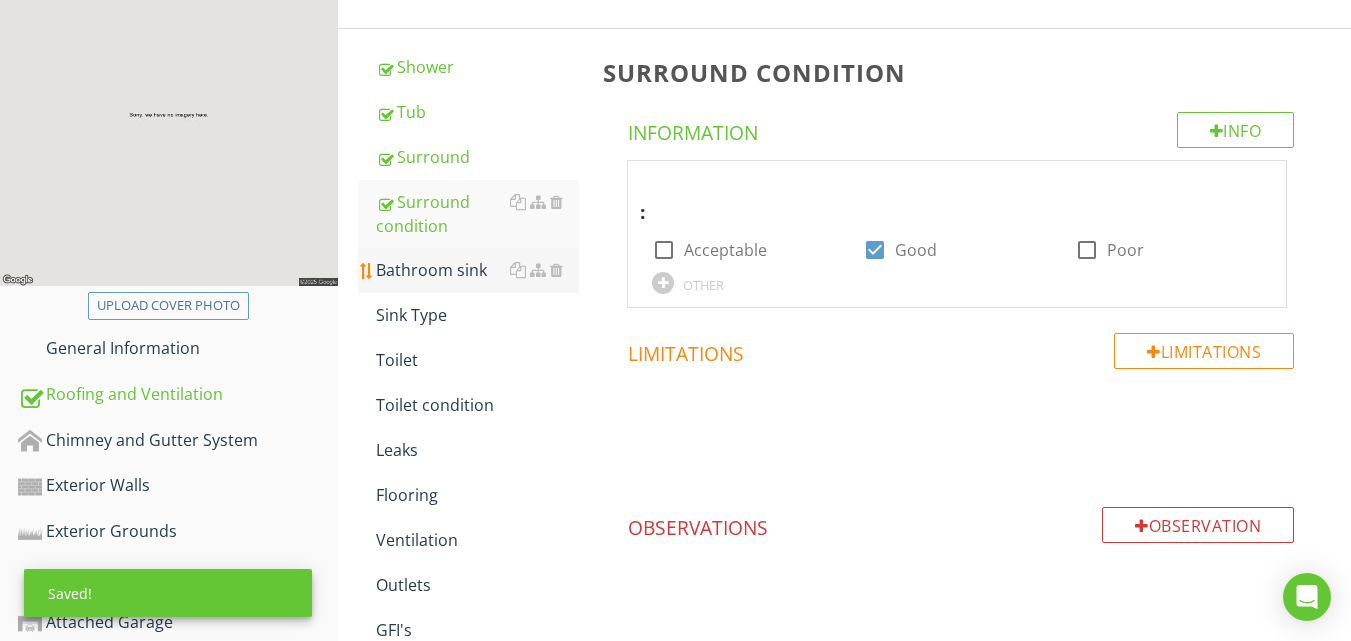 click on "Bathroom sink" at bounding box center [477, 270] 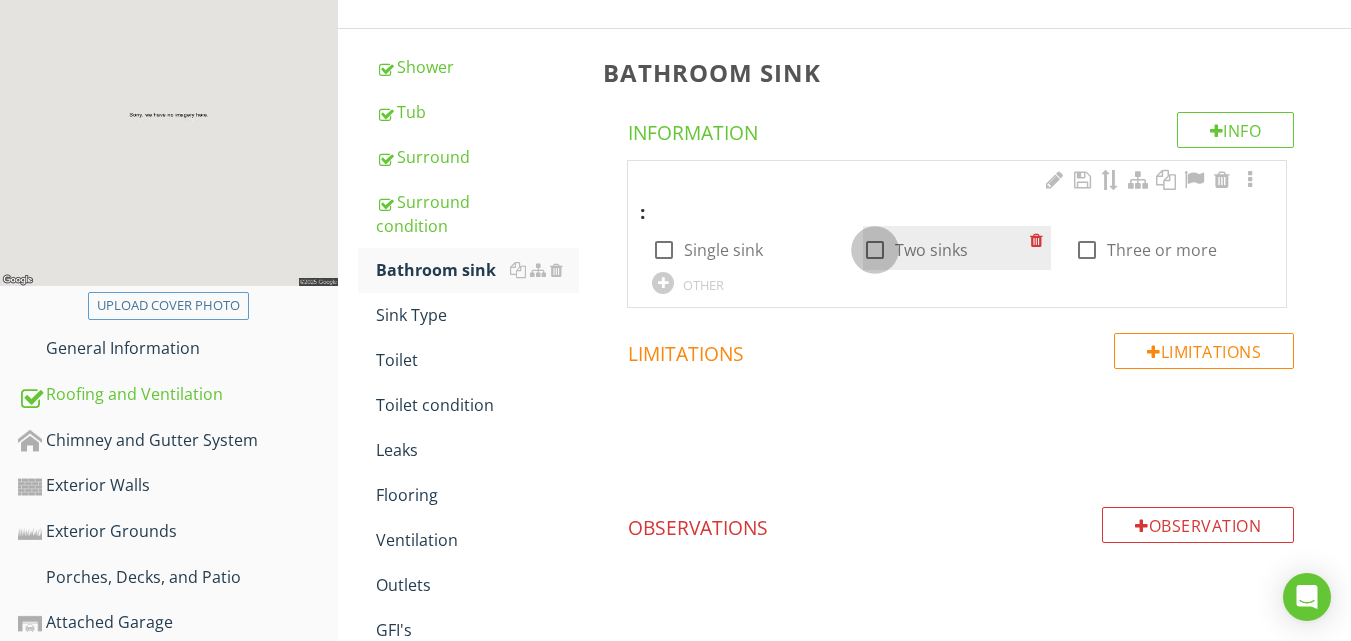 click at bounding box center (875, 250) 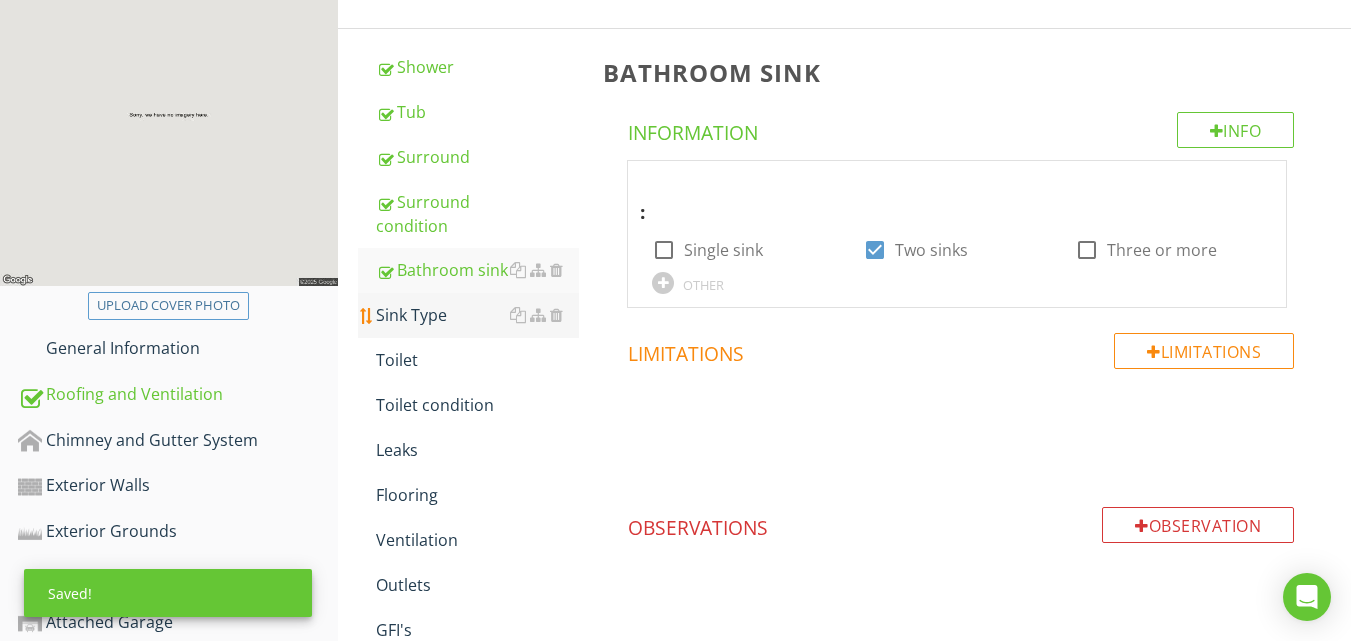 click on "Sink Type" at bounding box center (477, 315) 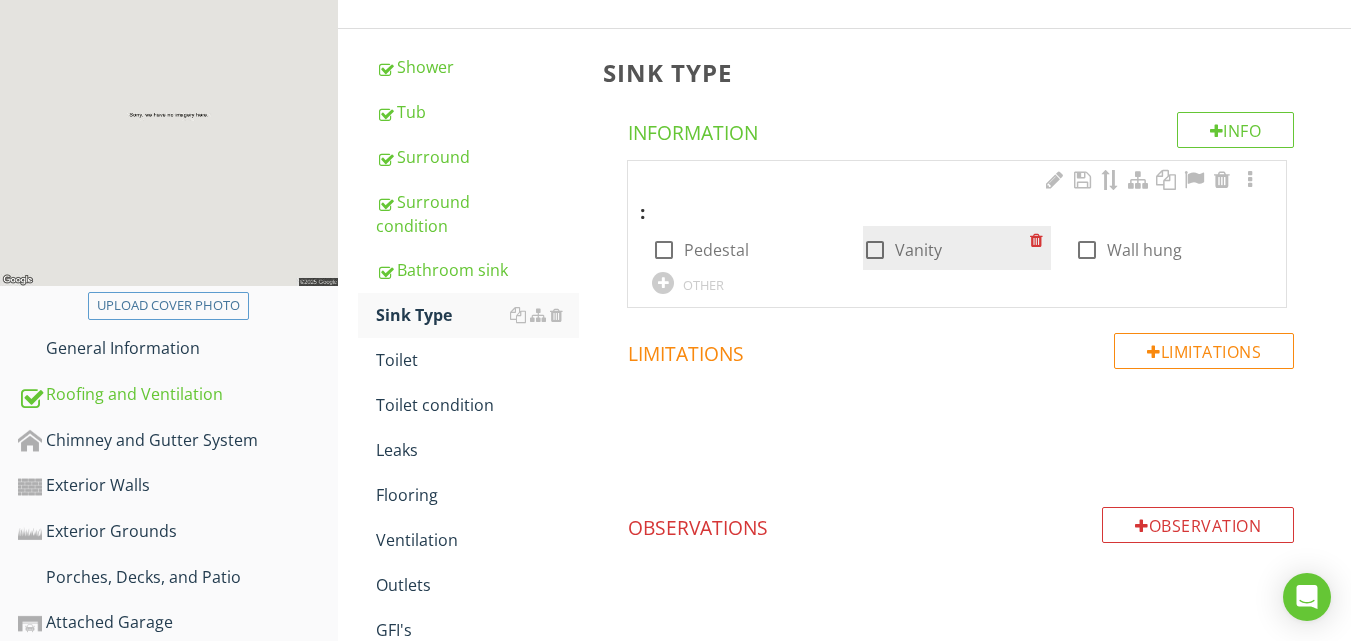 click at bounding box center (875, 250) 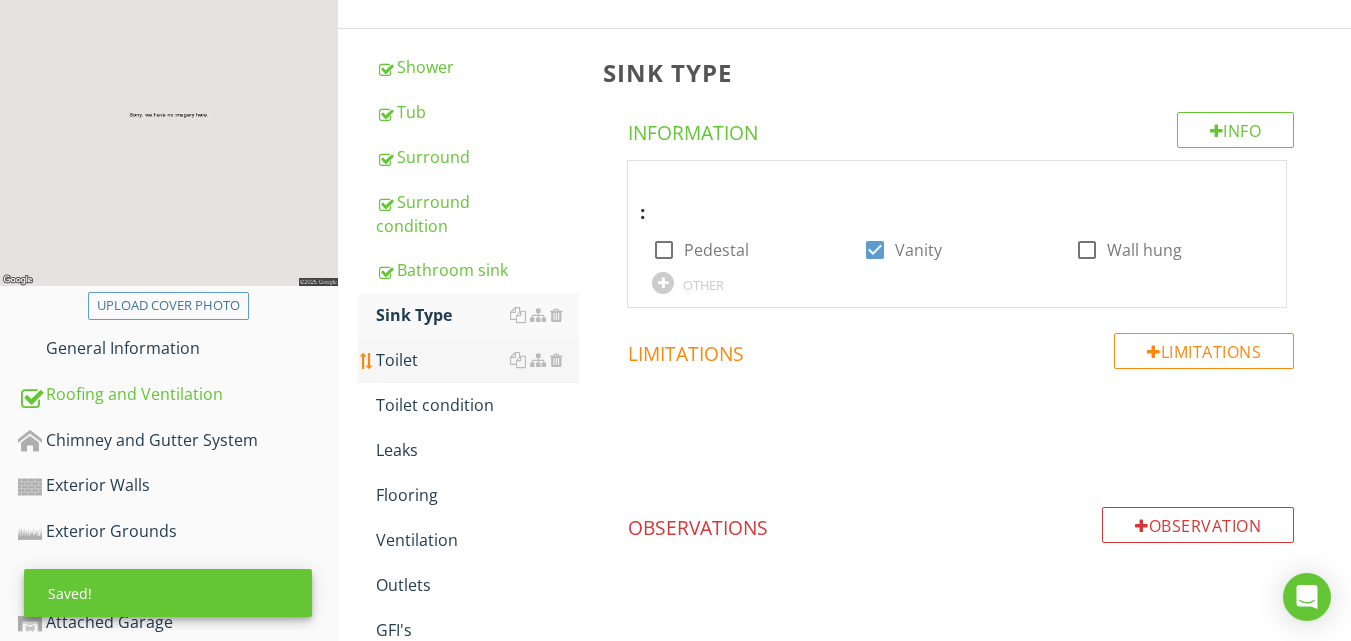 click on "Toilet" at bounding box center (477, 360) 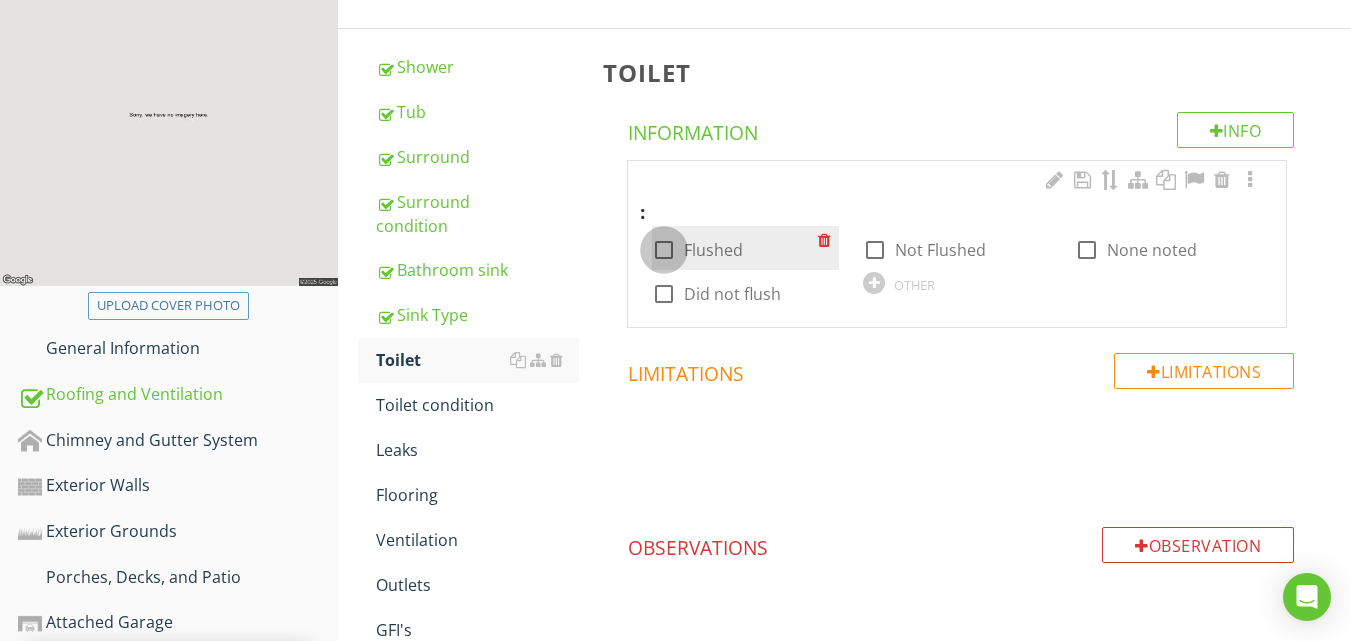 click at bounding box center [664, 250] 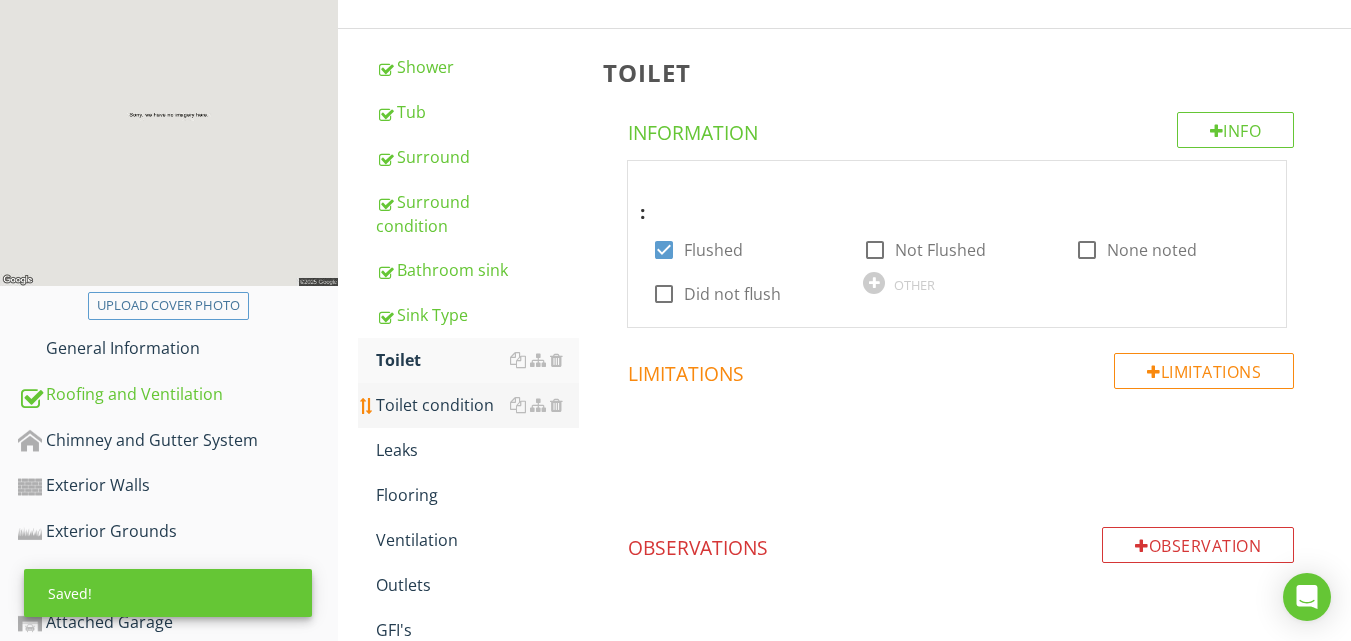 click on "Toilet condition" at bounding box center [477, 405] 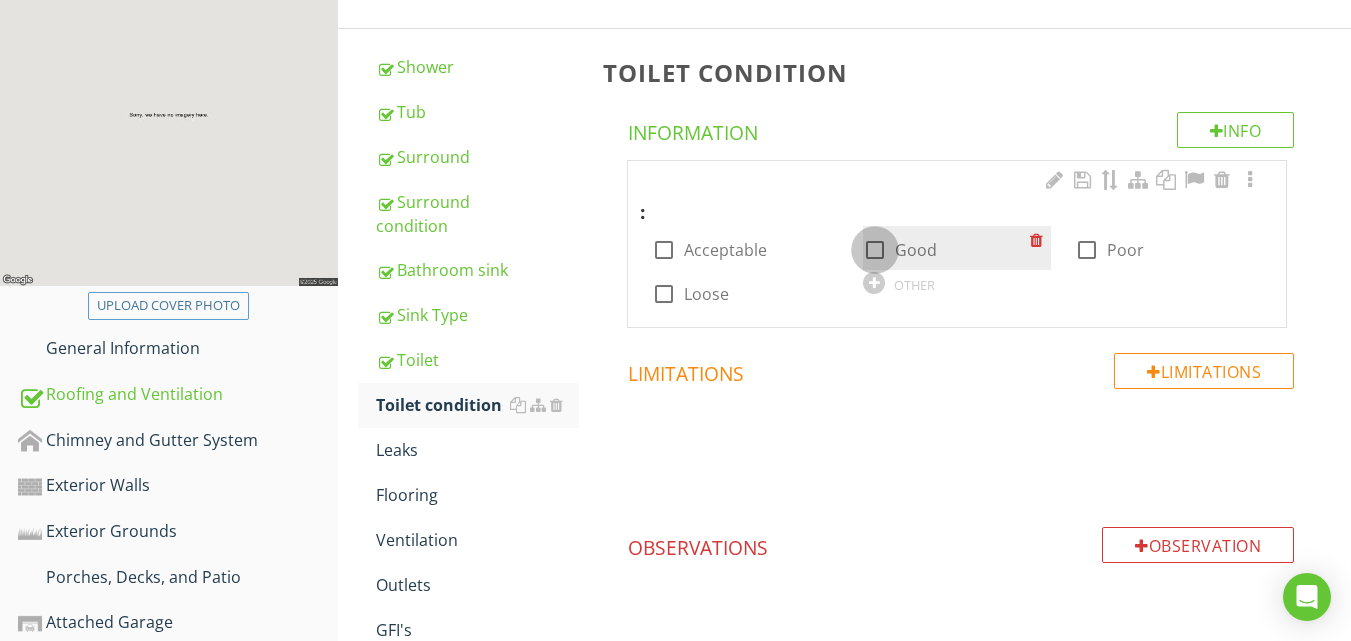 click at bounding box center [875, 250] 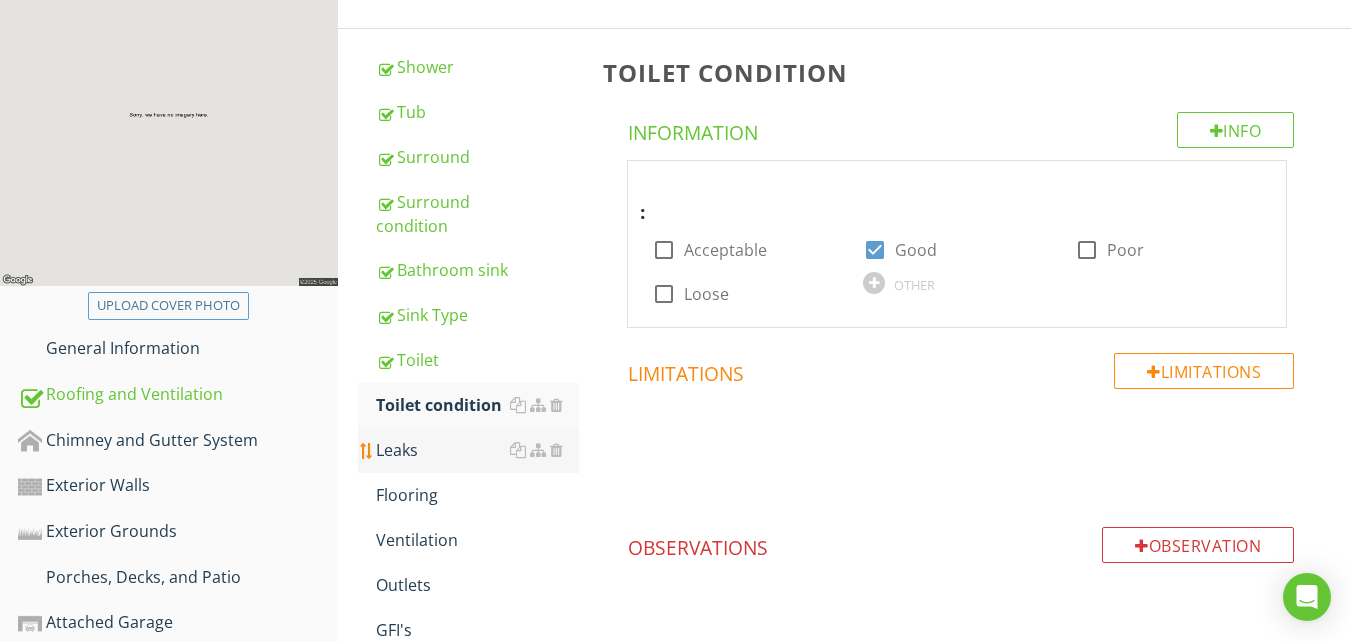 click on "Leaks" at bounding box center [477, 450] 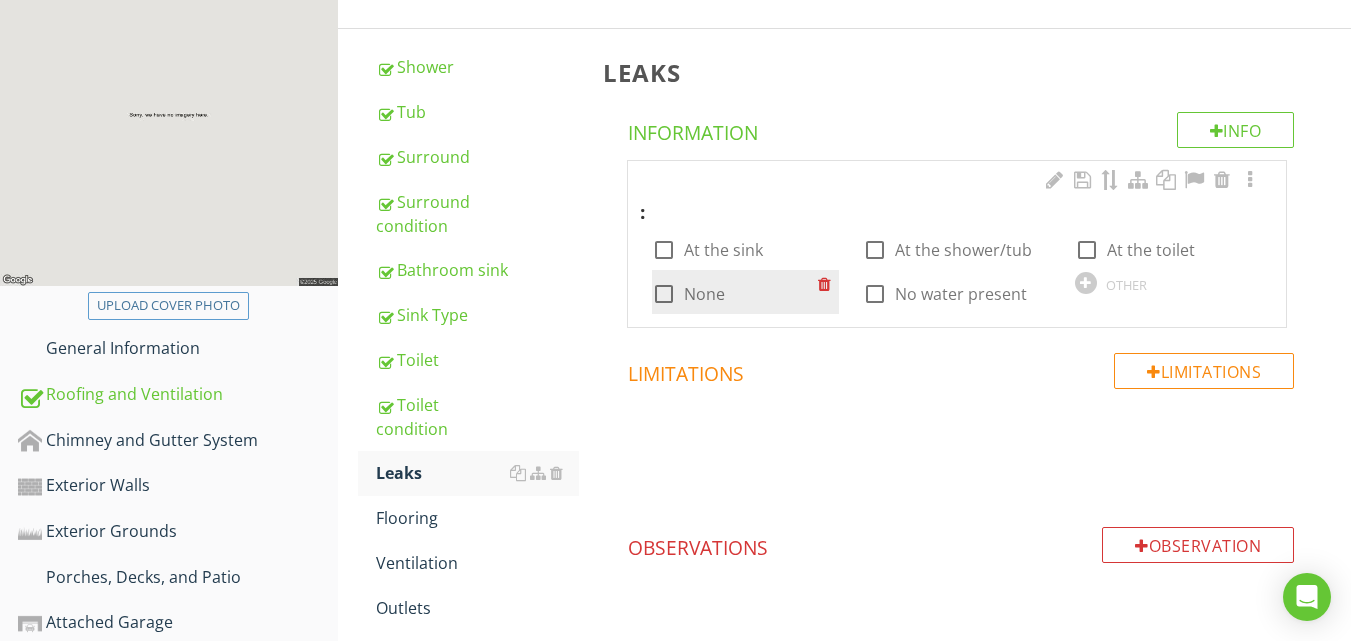 click at bounding box center [664, 294] 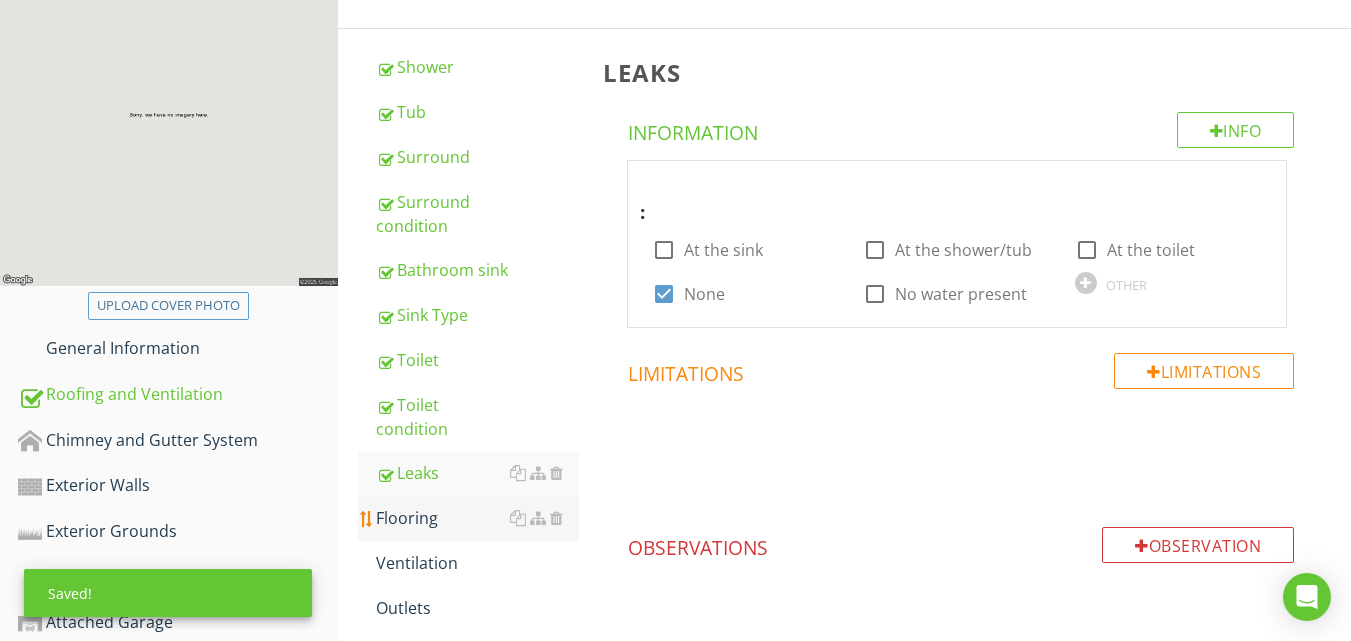 click on "Flooring" at bounding box center (477, 518) 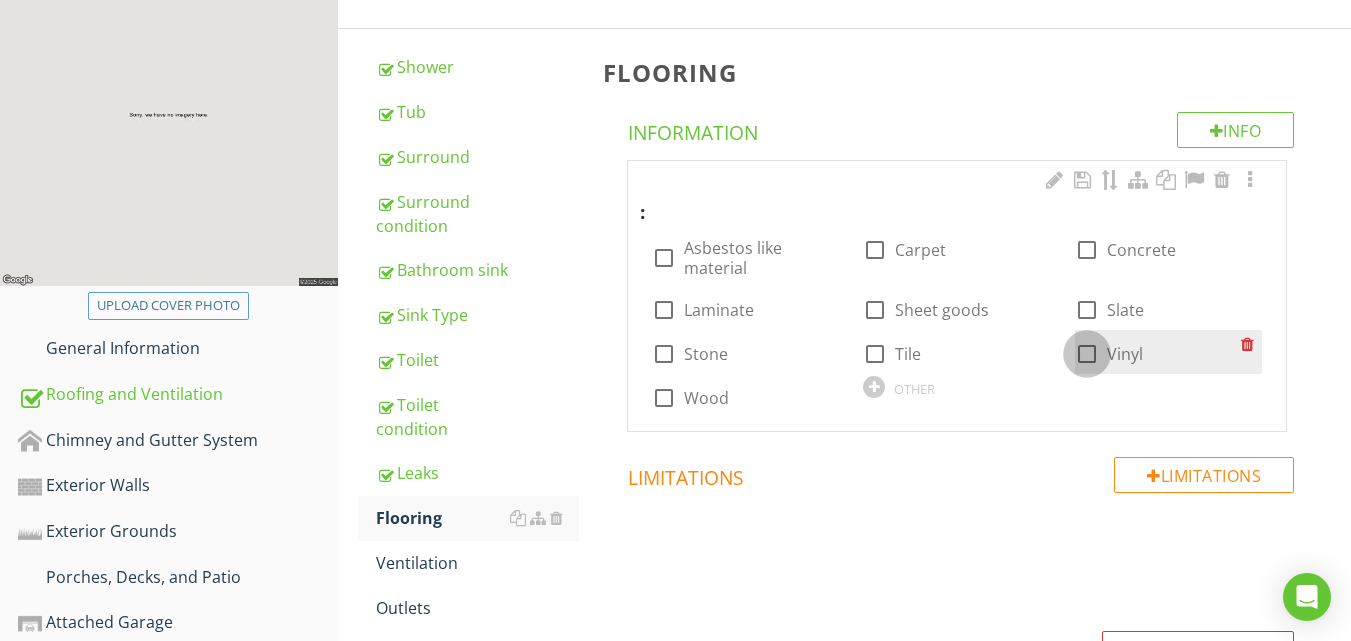 click at bounding box center [1087, 354] 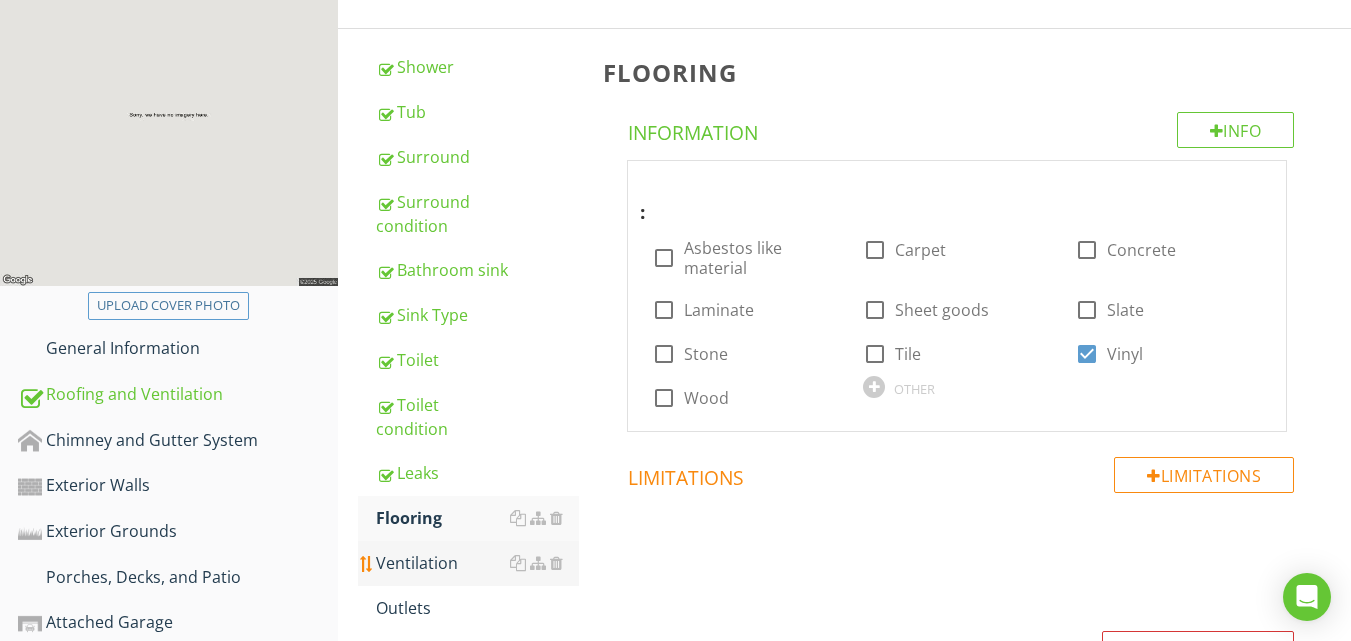 click on "Ventilation" at bounding box center [477, 563] 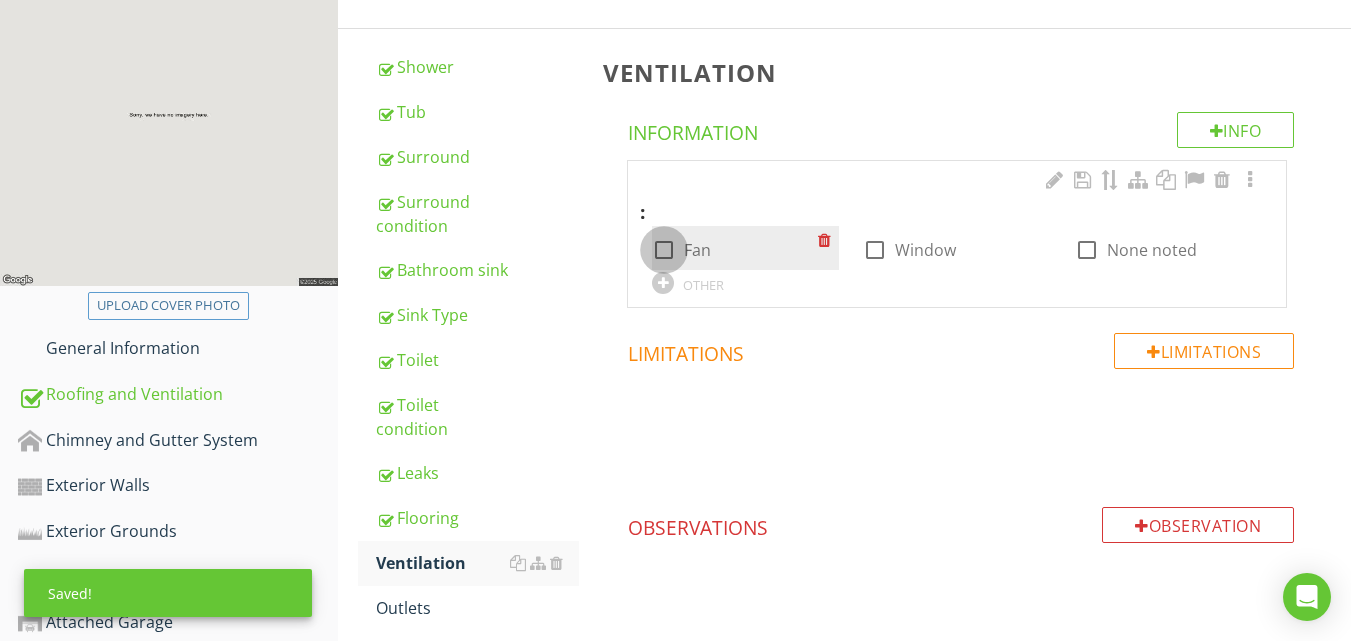 click at bounding box center (664, 250) 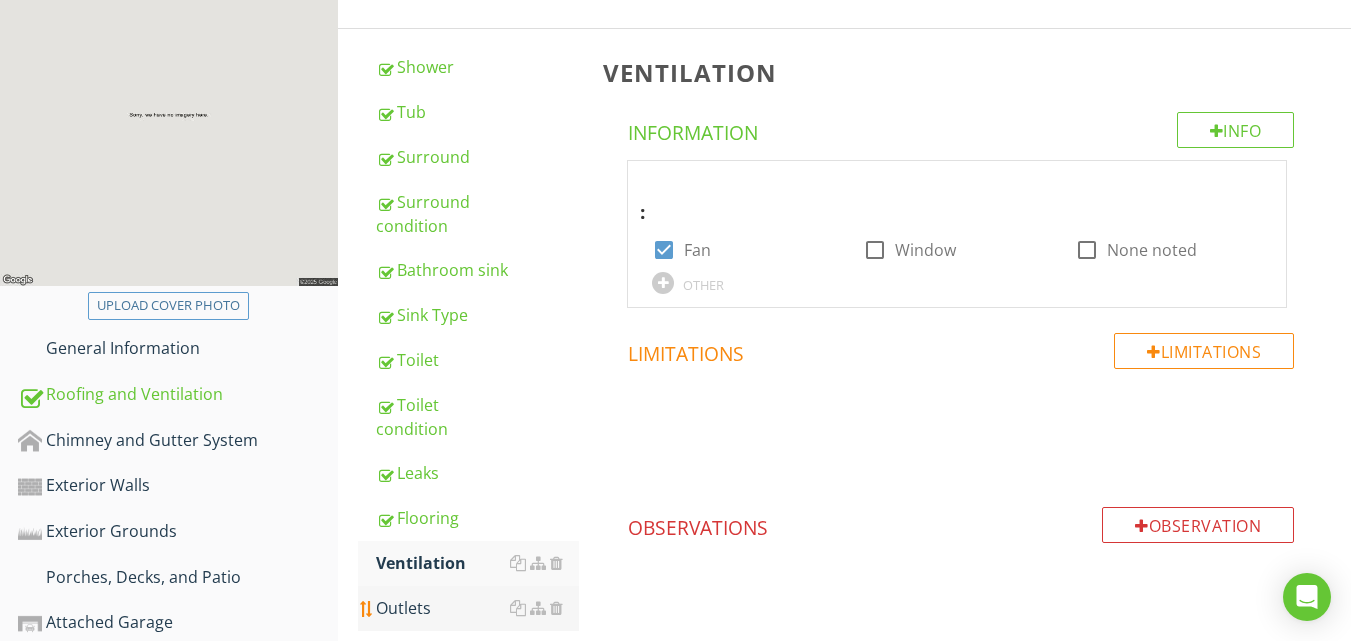 click on "Outlets" at bounding box center (477, 608) 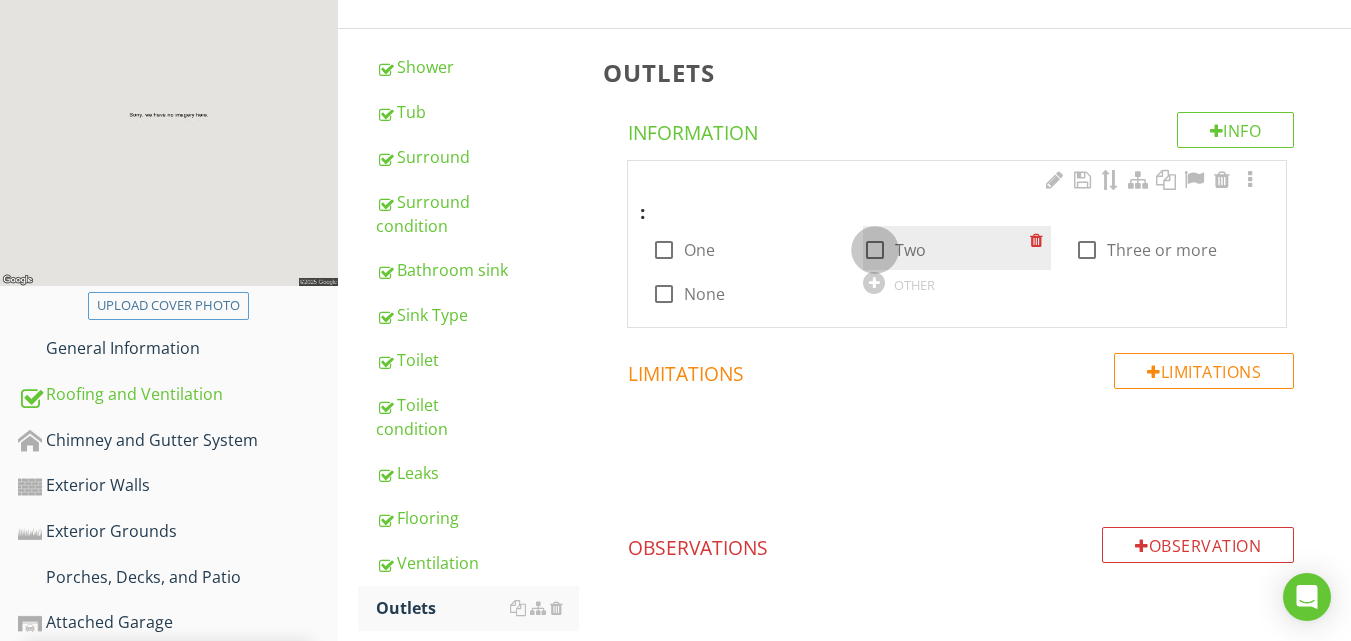 click at bounding box center [875, 250] 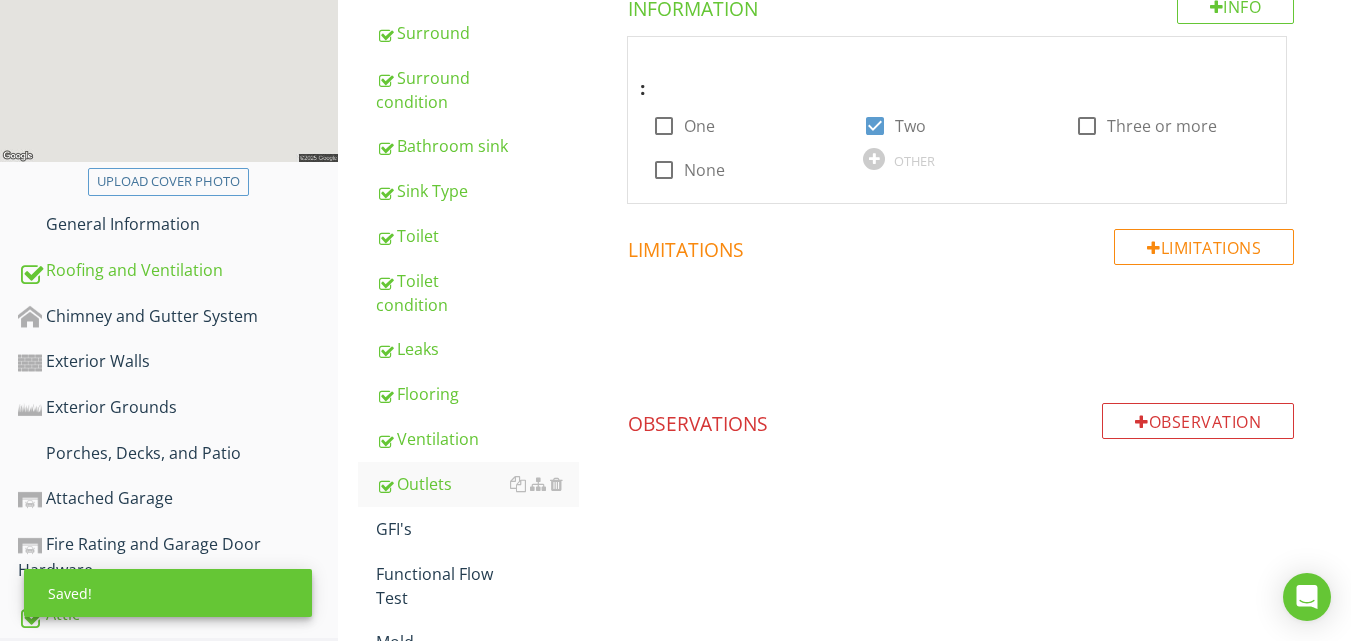 scroll, scrollTop: 412, scrollLeft: 0, axis: vertical 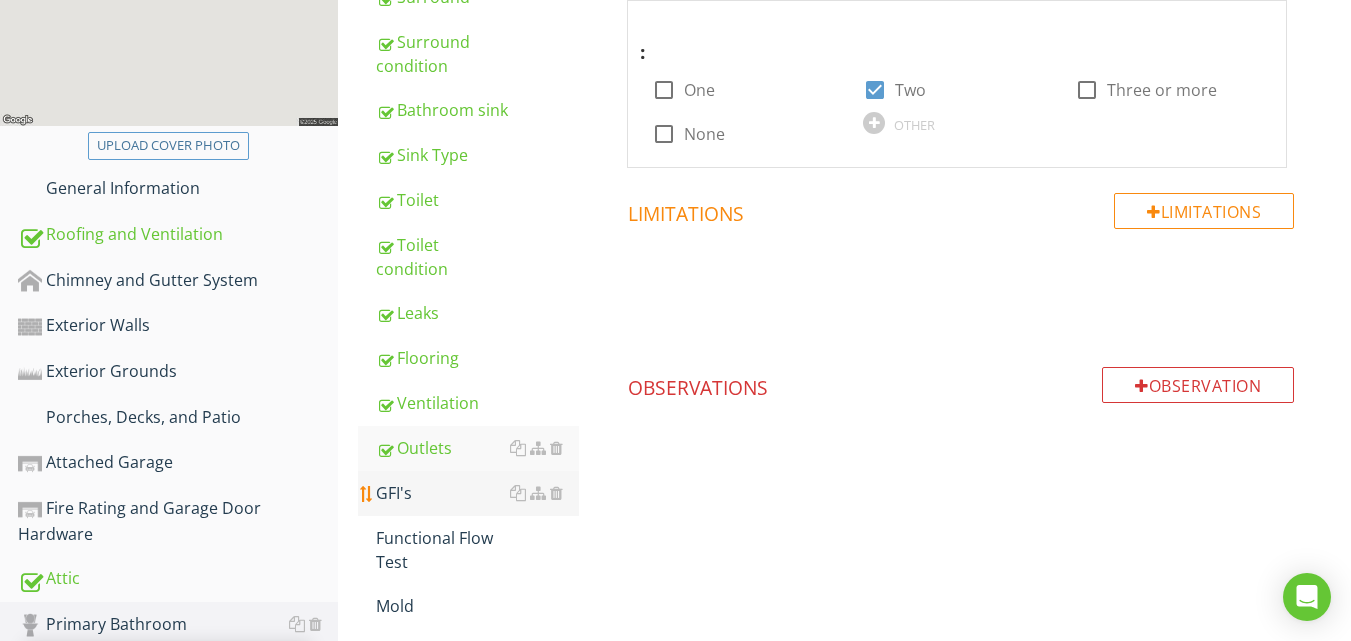 click on "GFI's" at bounding box center [477, 493] 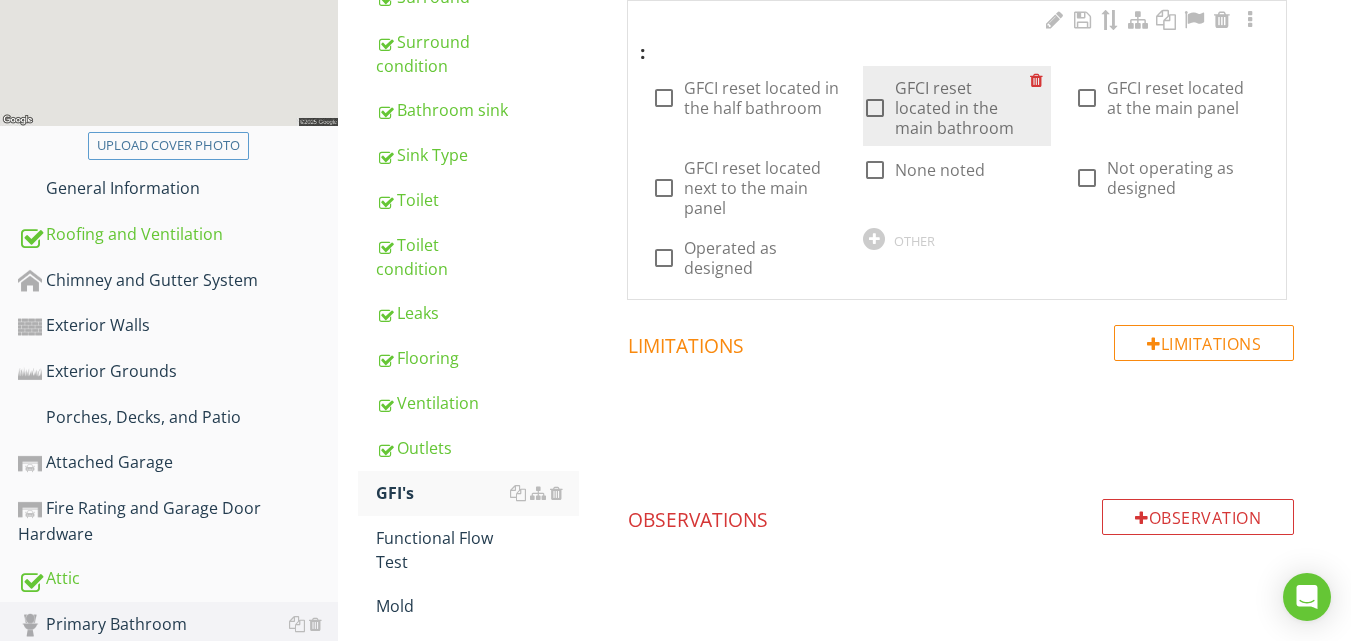 click at bounding box center (875, 108) 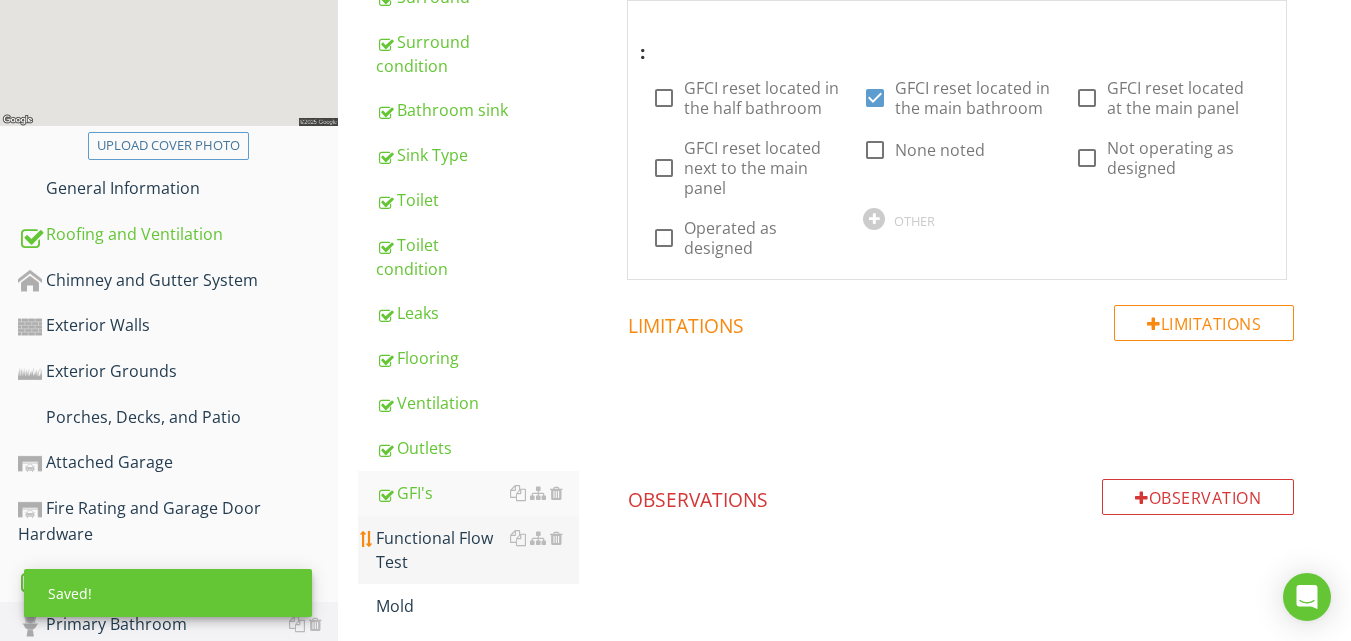 click on "Functional Flow Test" at bounding box center [477, 550] 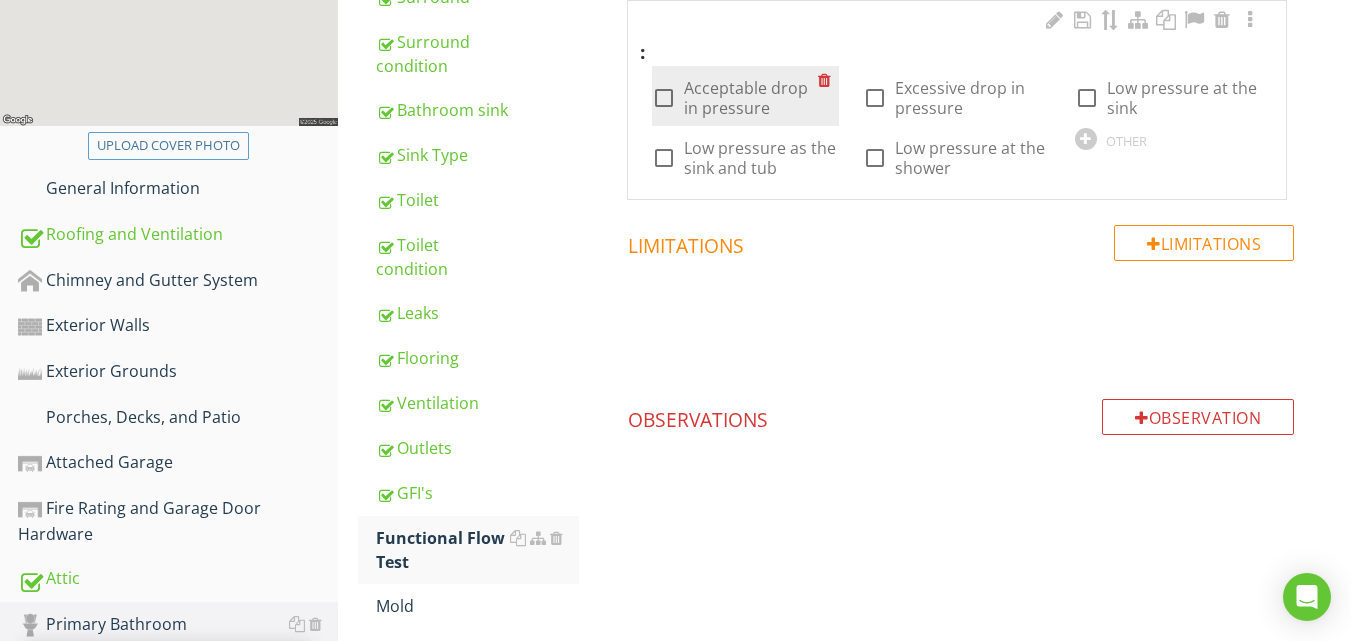 click at bounding box center (664, 98) 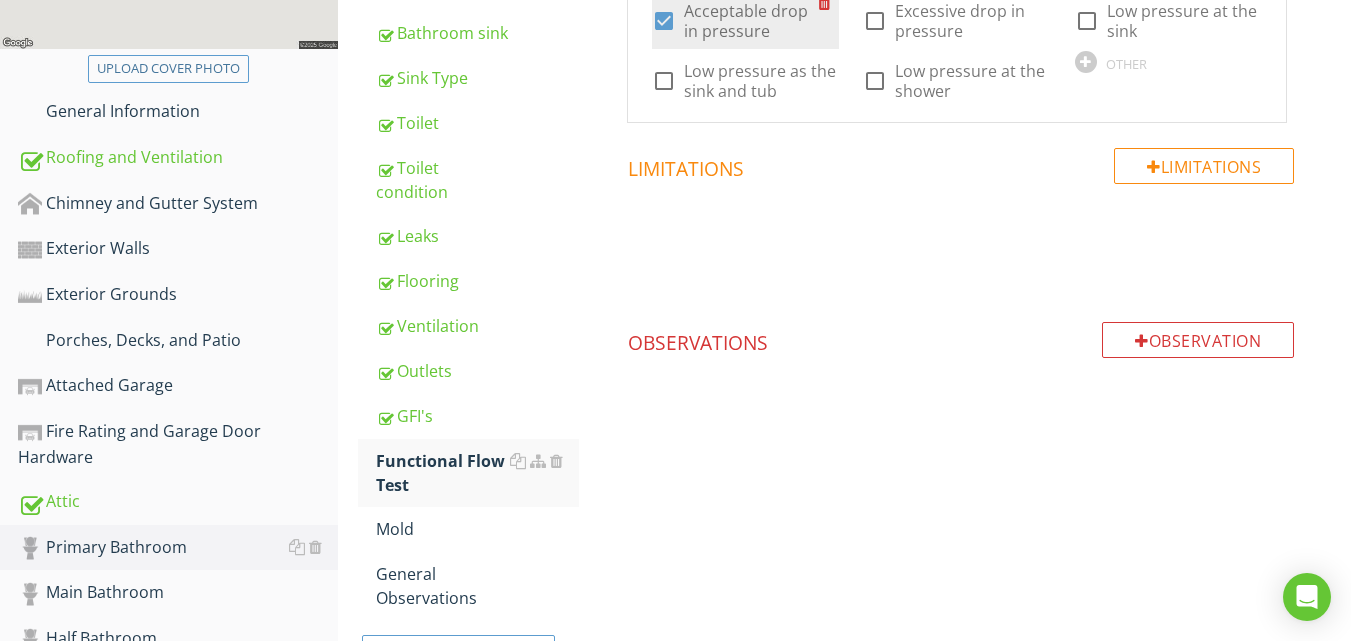 scroll, scrollTop: 492, scrollLeft: 0, axis: vertical 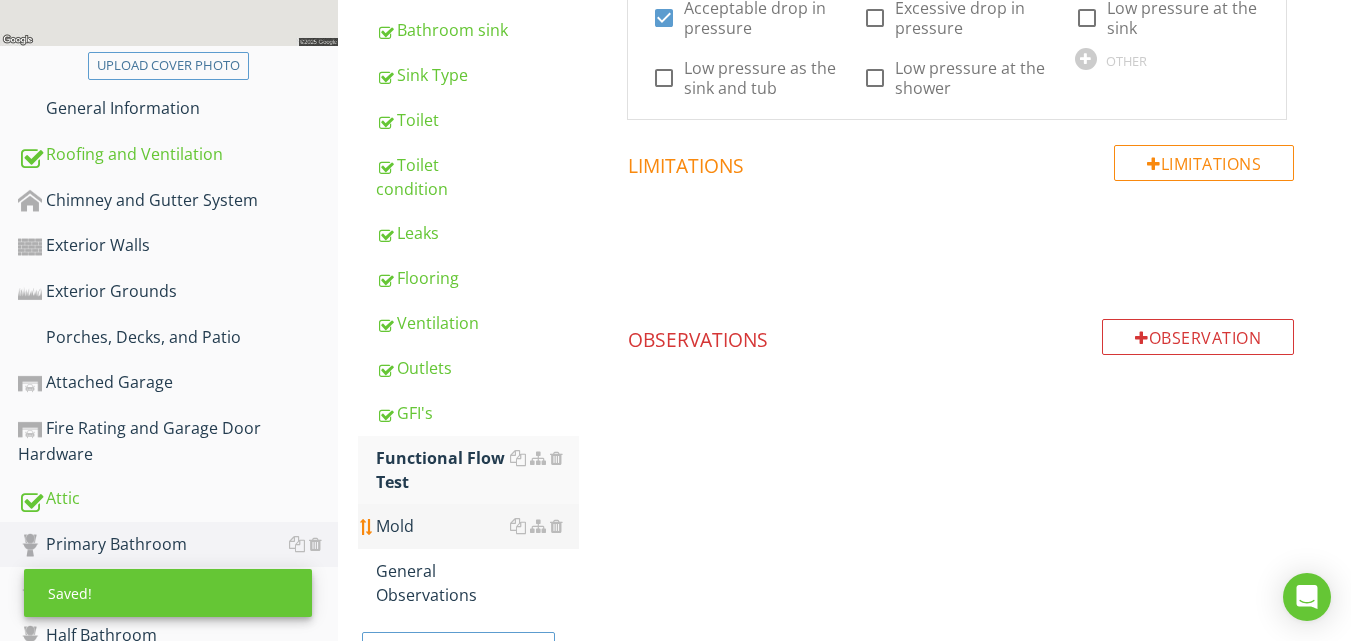 click on "Mold" at bounding box center [477, 526] 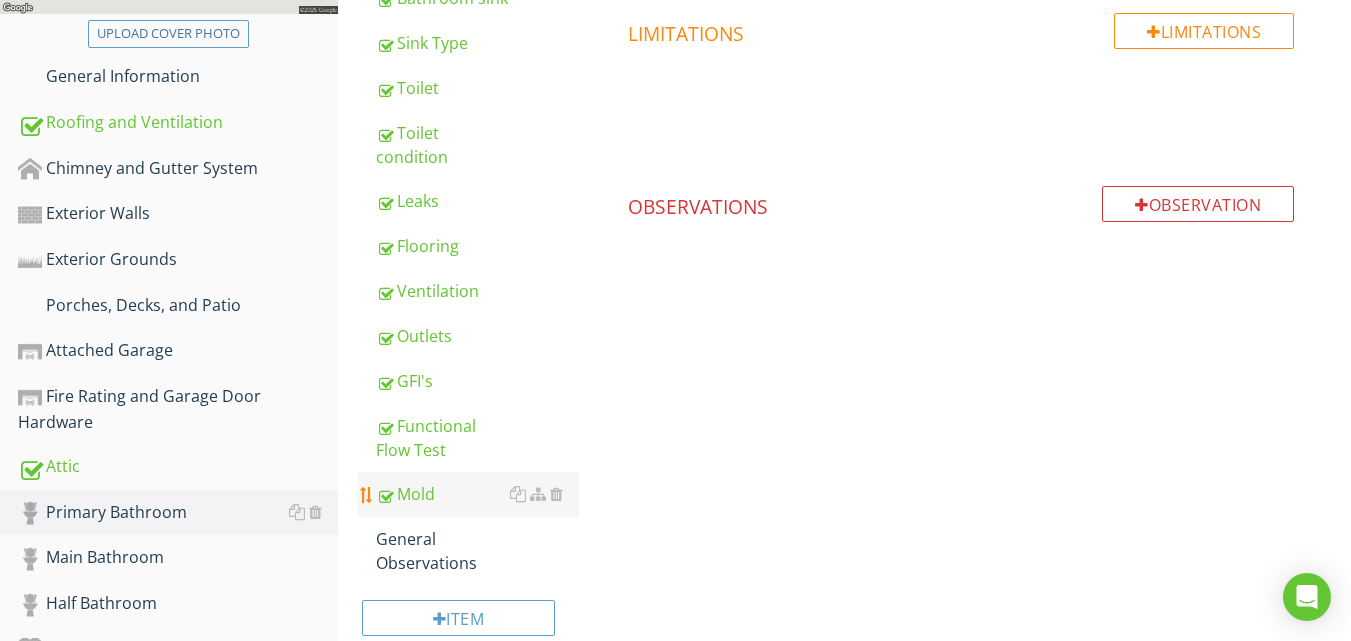 scroll, scrollTop: 532, scrollLeft: 0, axis: vertical 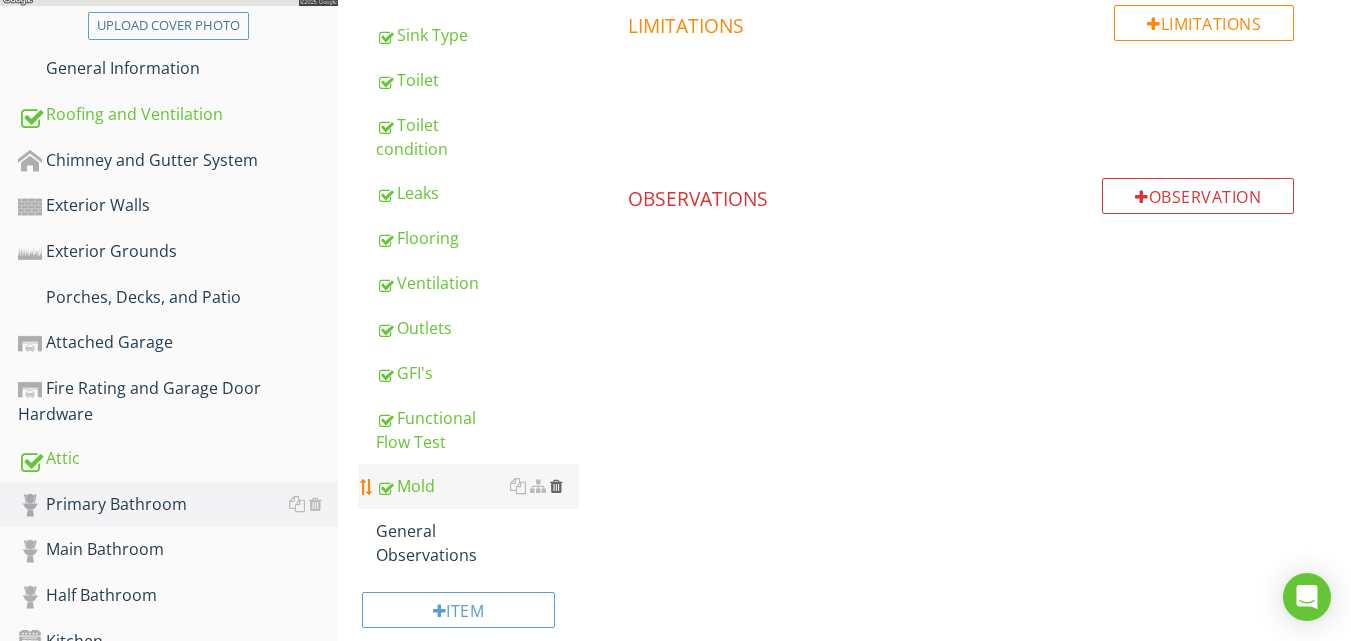 click at bounding box center [556, 486] 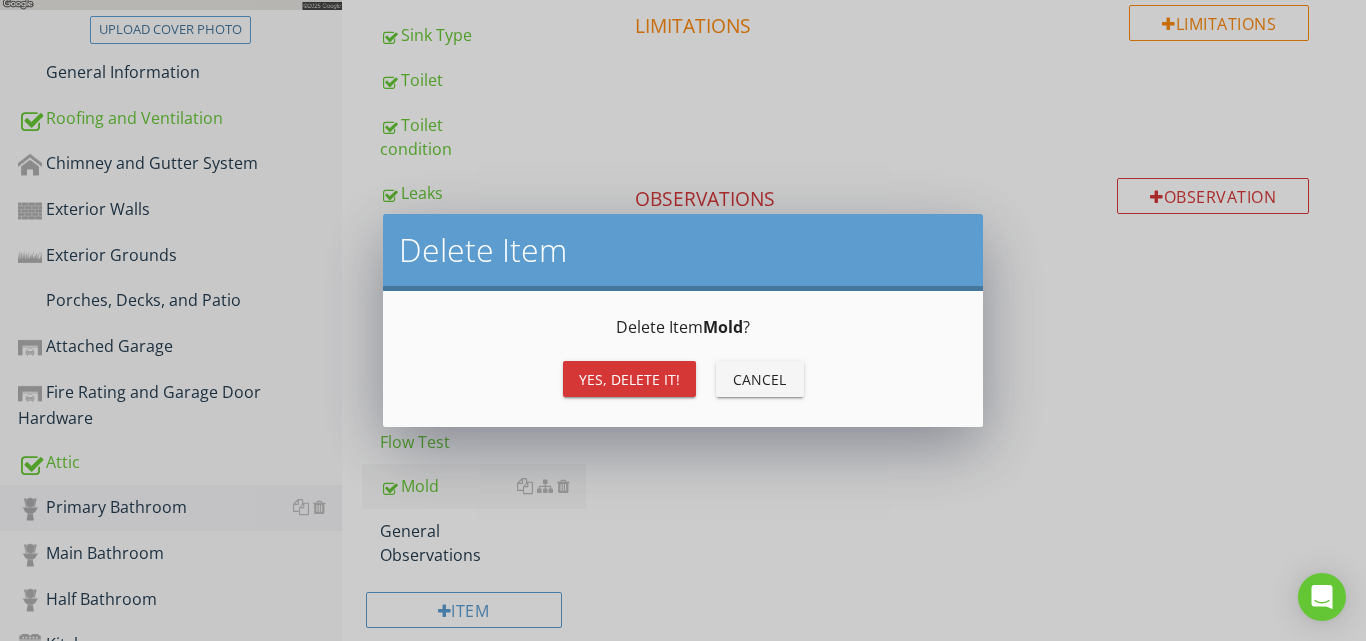 click on "Yes, Delete it!" at bounding box center [629, 379] 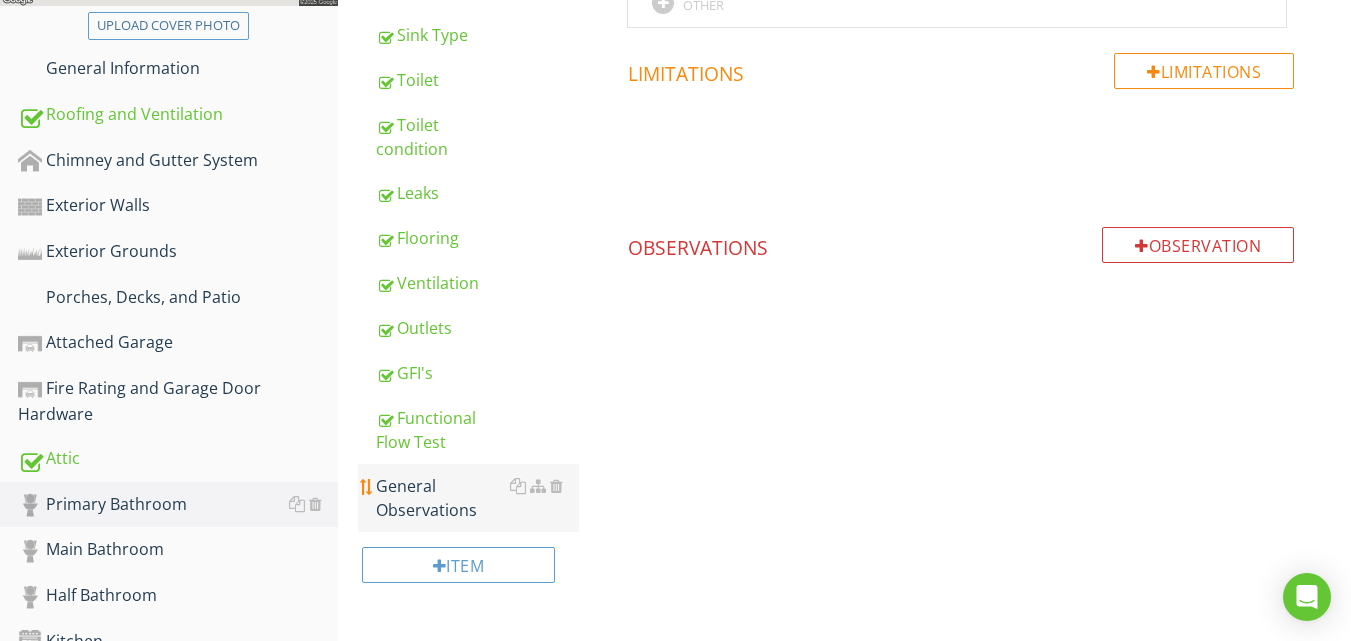 click on "General Observations" at bounding box center (477, 498) 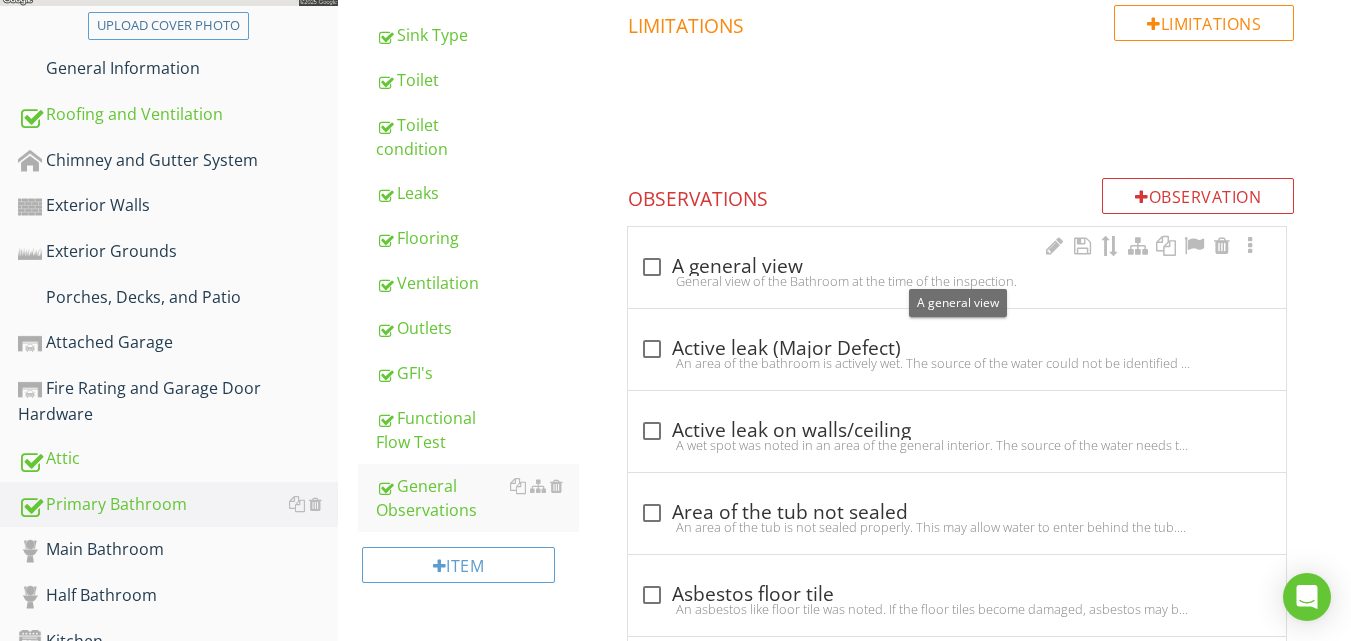click at bounding box center [652, 267] 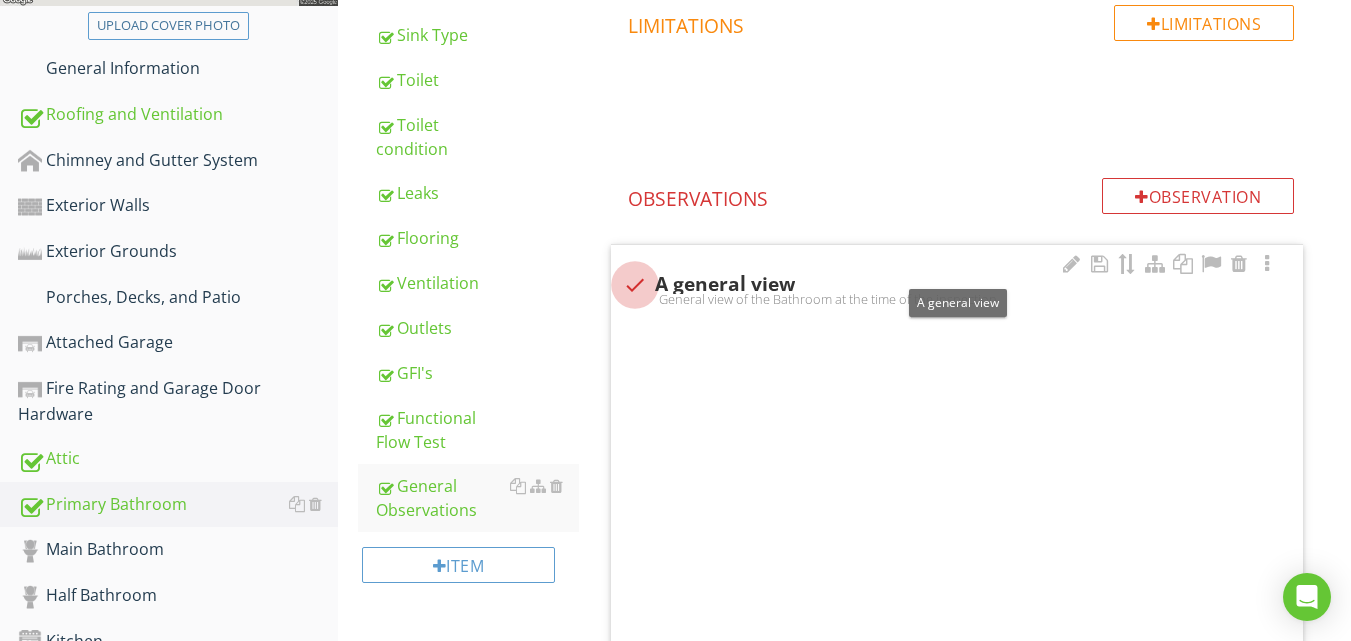 checkbox on "true" 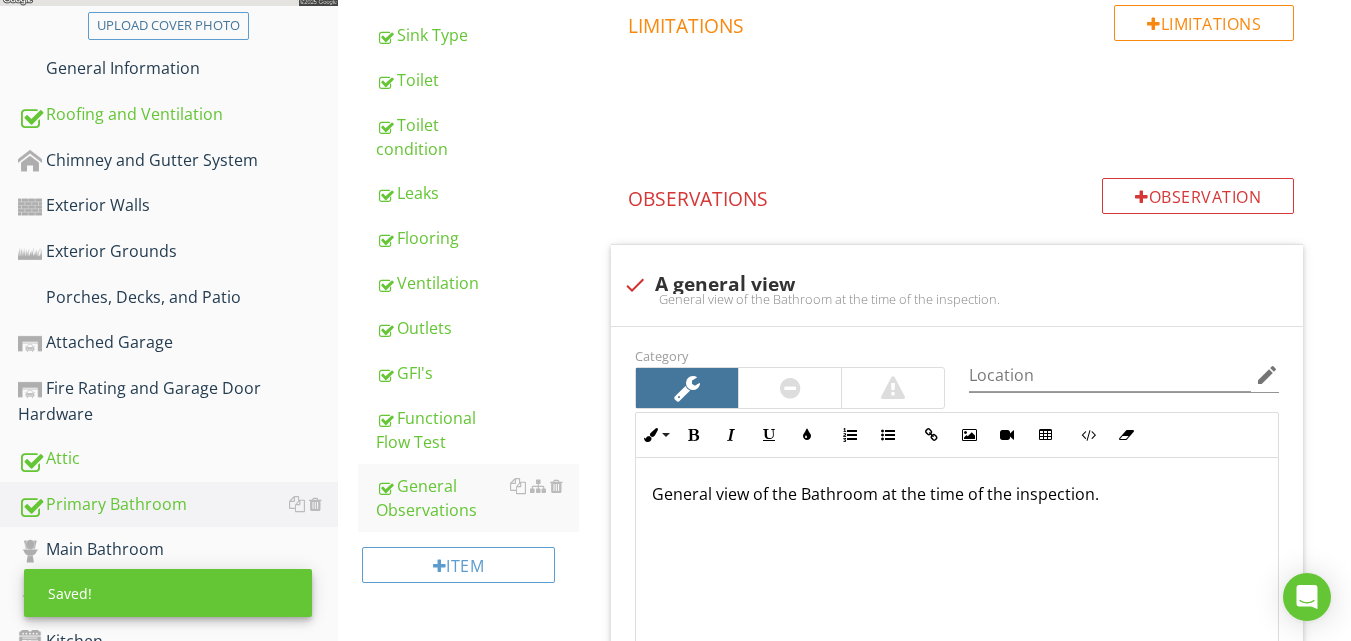 scroll, scrollTop: 1092, scrollLeft: 0, axis: vertical 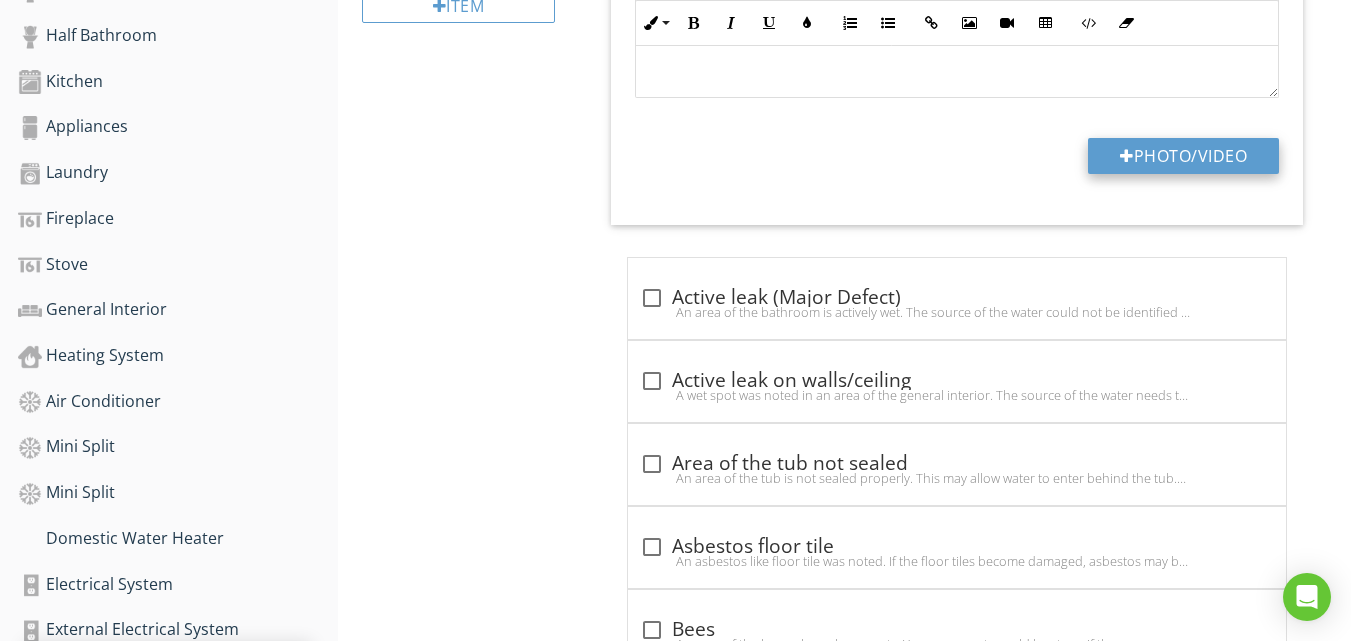 click on "Photo/Video" at bounding box center (1183, 156) 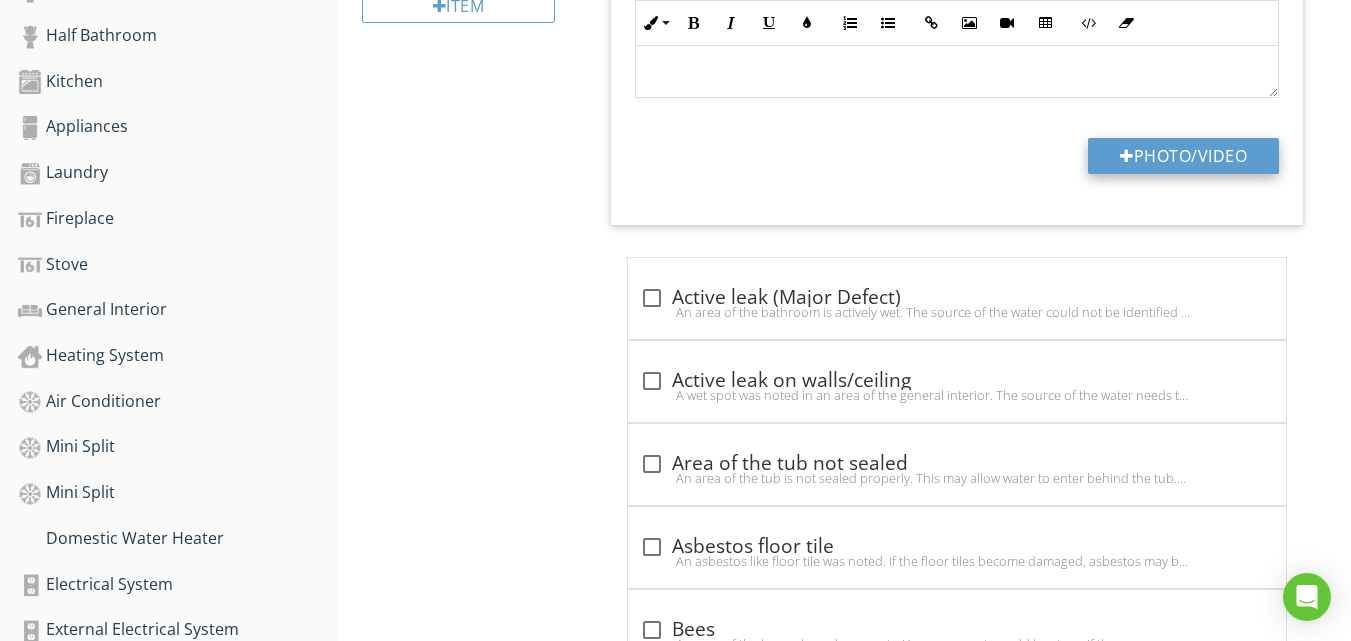 type on "C:\fakepath\DSC06540.JPG" 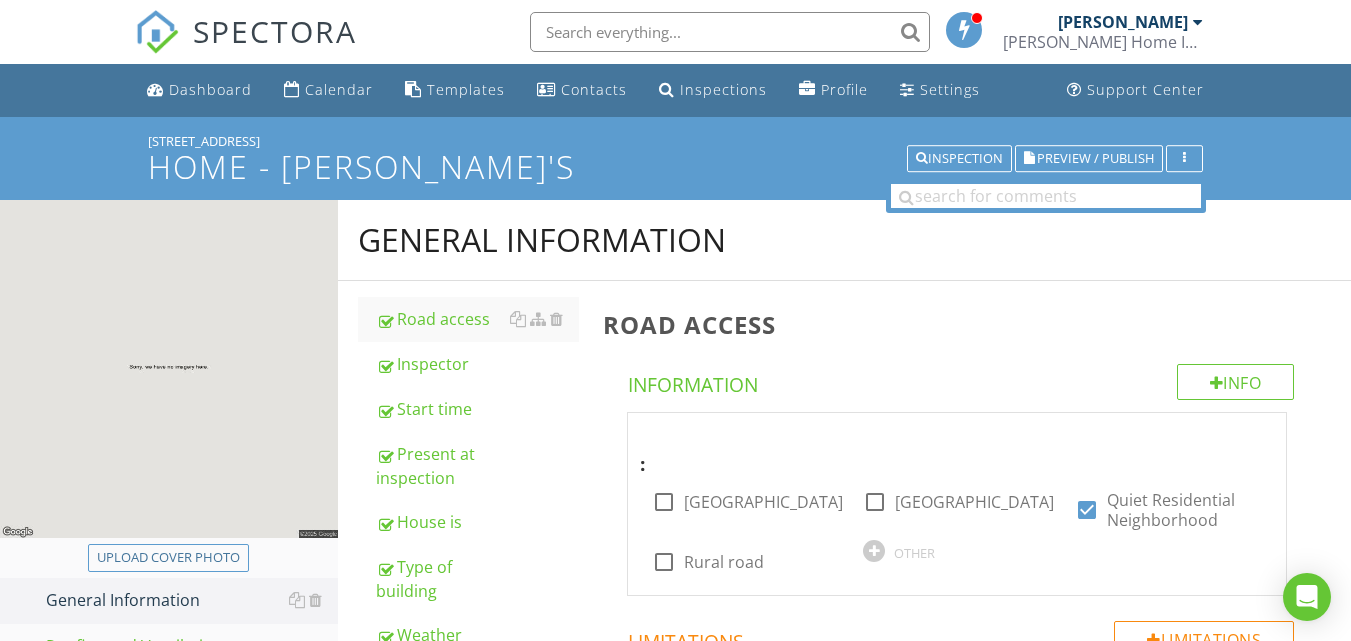 scroll, scrollTop: 546, scrollLeft: 0, axis: vertical 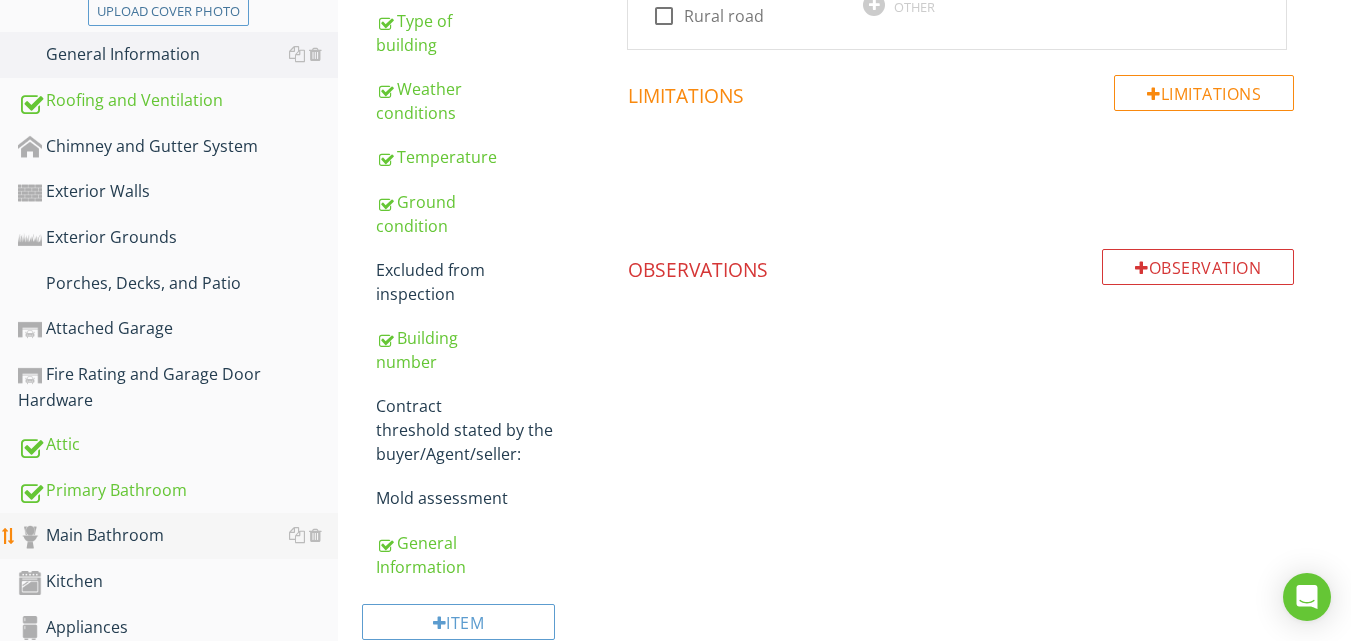 click on "Main Bathroom" at bounding box center [178, 536] 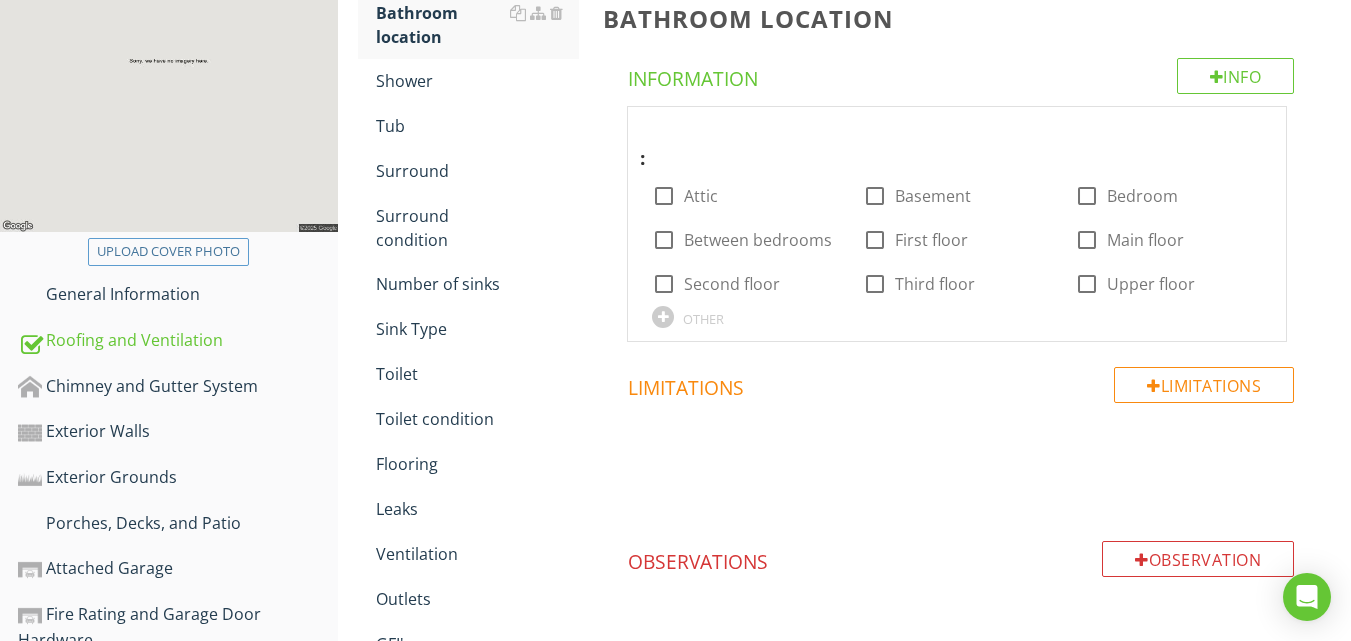 scroll, scrollTop: 266, scrollLeft: 0, axis: vertical 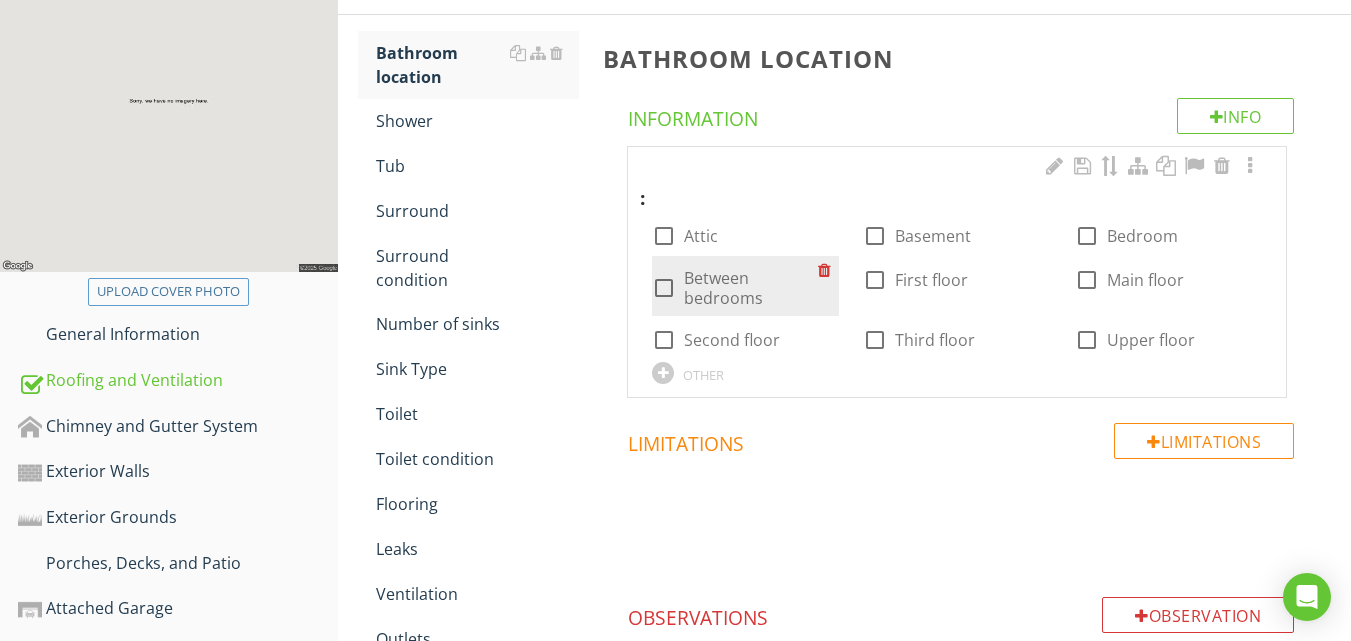 click at bounding box center (664, 288) 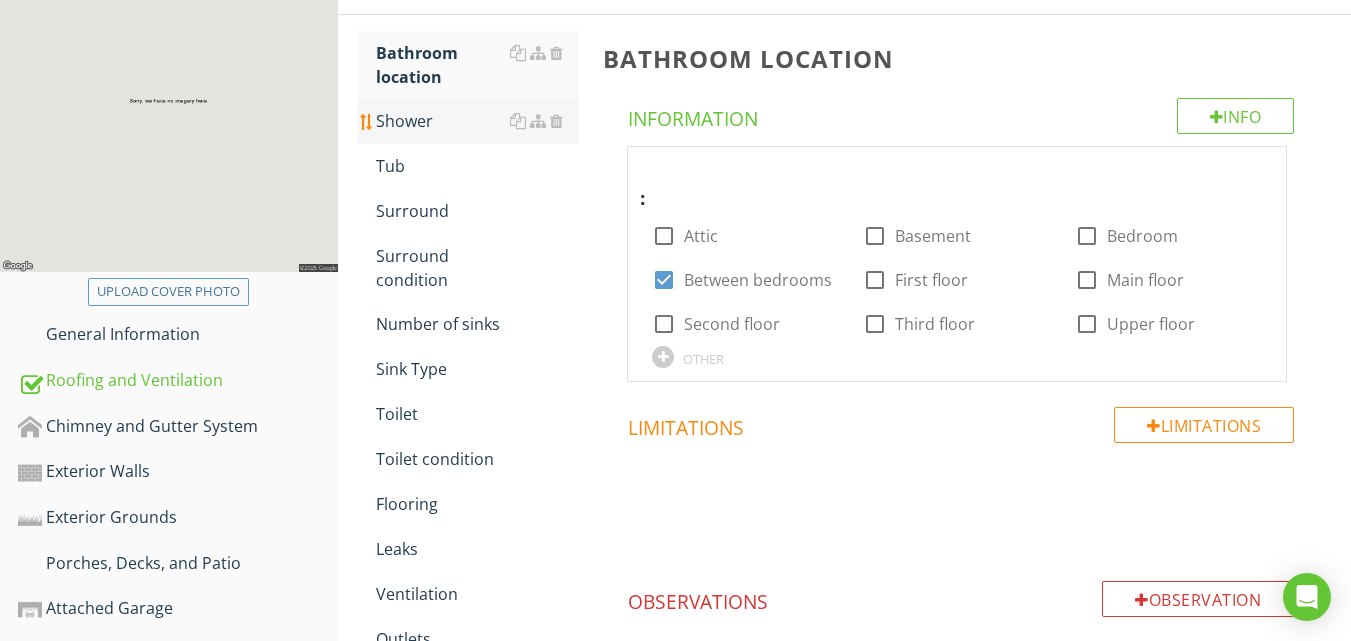 click on "Shower" at bounding box center [477, 121] 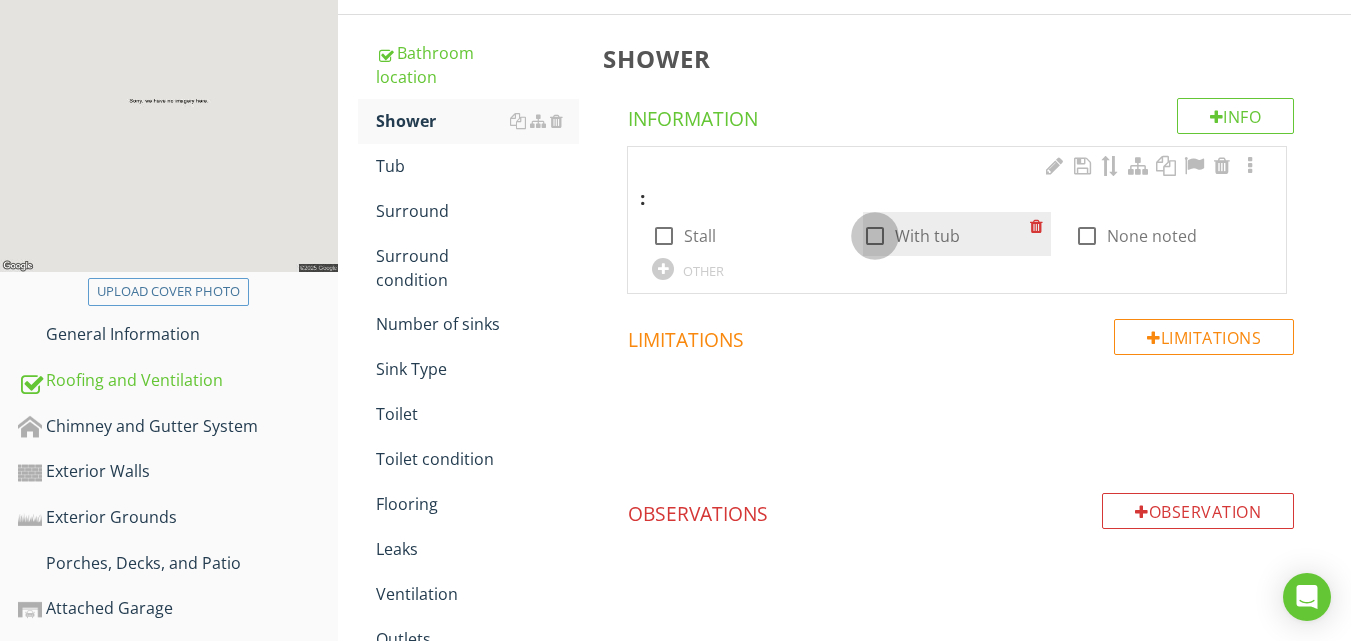 click at bounding box center [875, 236] 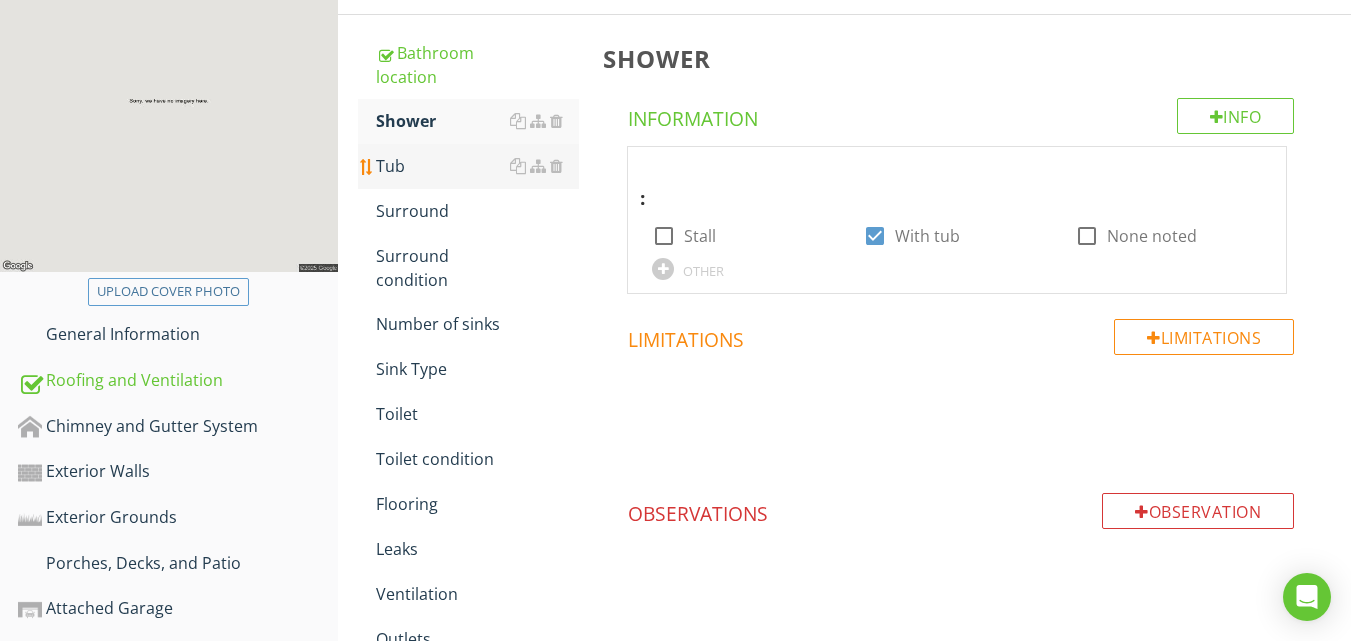 click on "Tub" at bounding box center (477, 166) 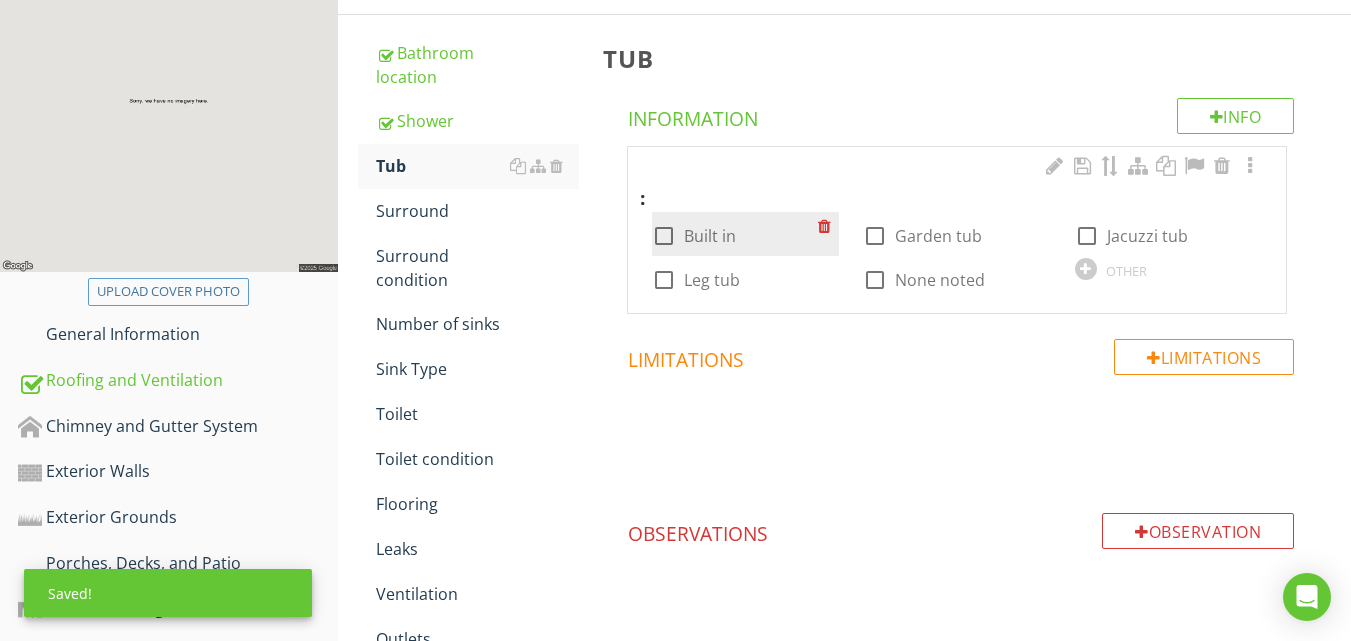 click at bounding box center (664, 236) 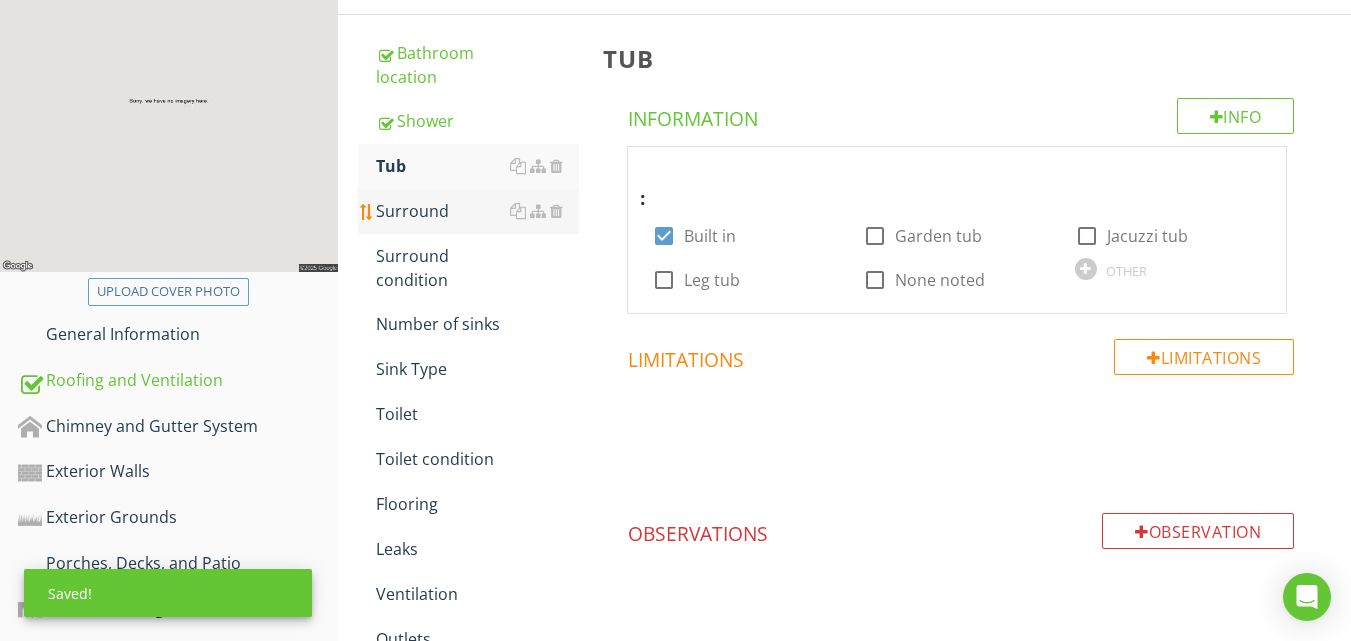 click on "Surround" at bounding box center [477, 211] 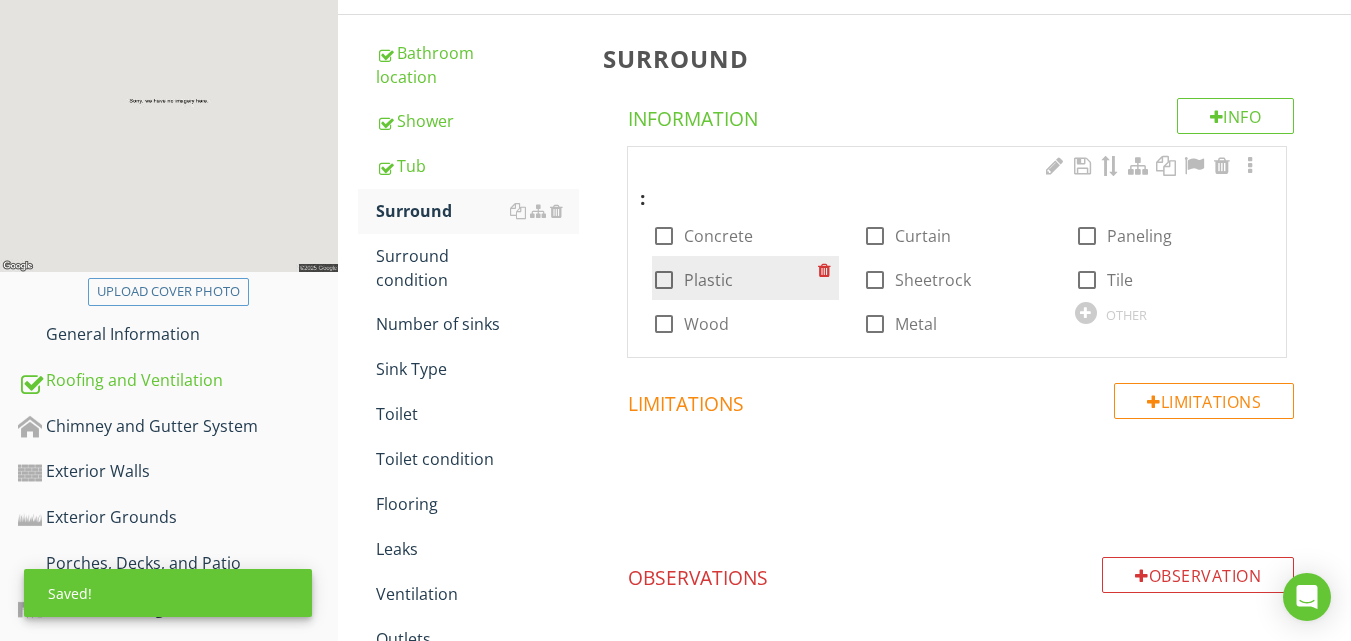 click at bounding box center (664, 280) 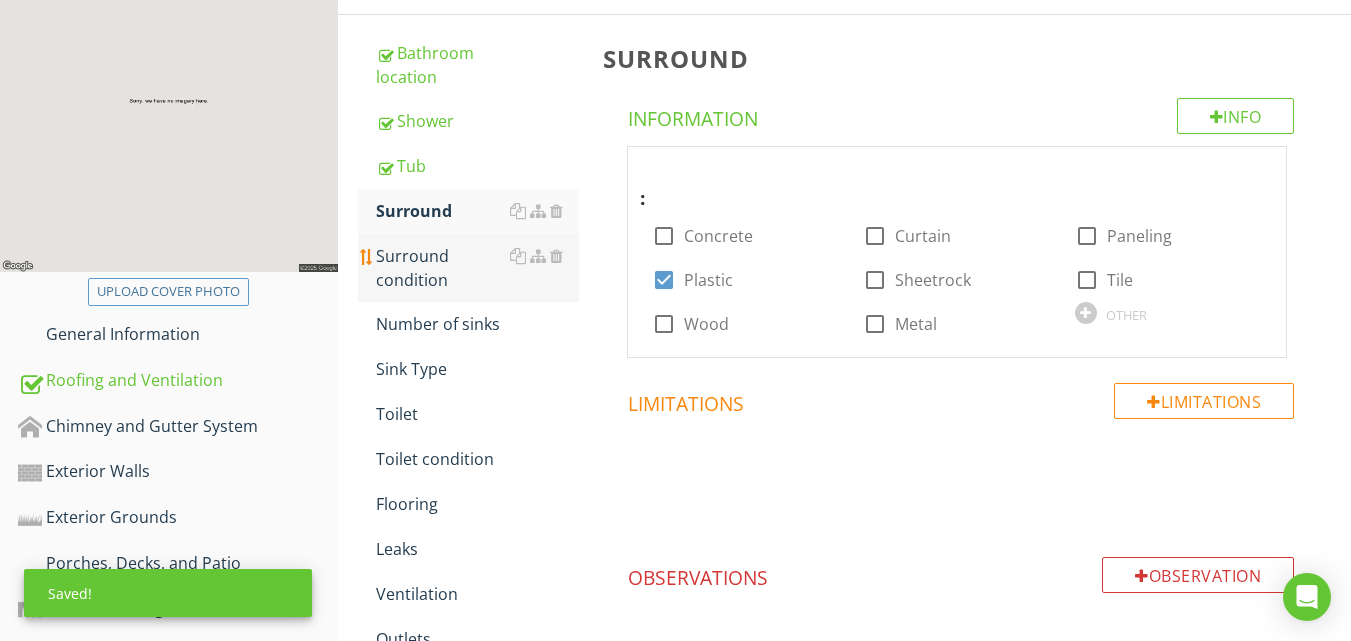 click on "Surround condition" at bounding box center (477, 268) 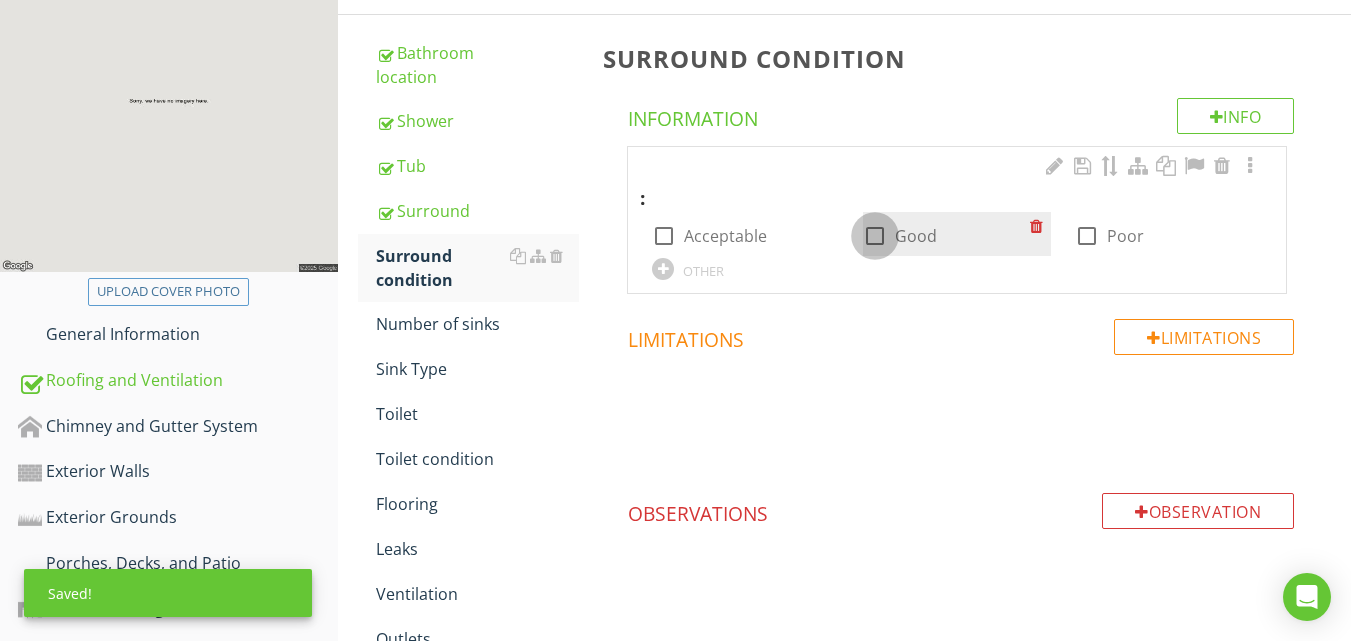 click at bounding box center [875, 236] 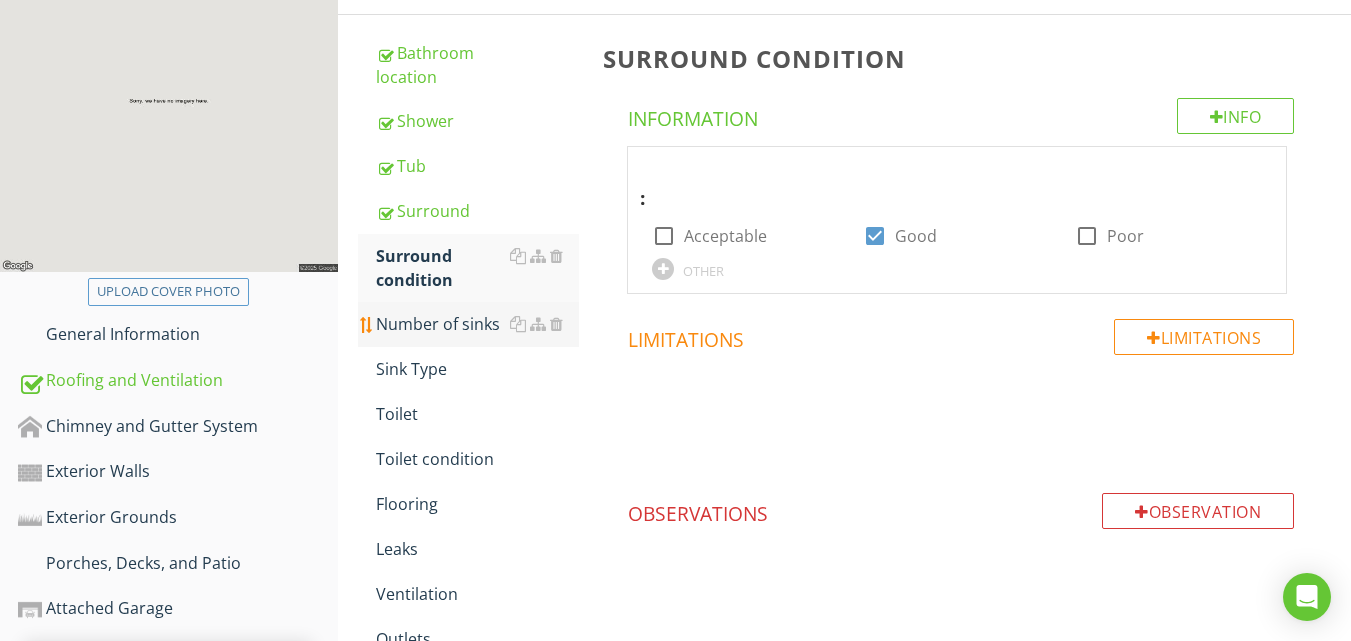 click on "Number of sinks" at bounding box center [477, 324] 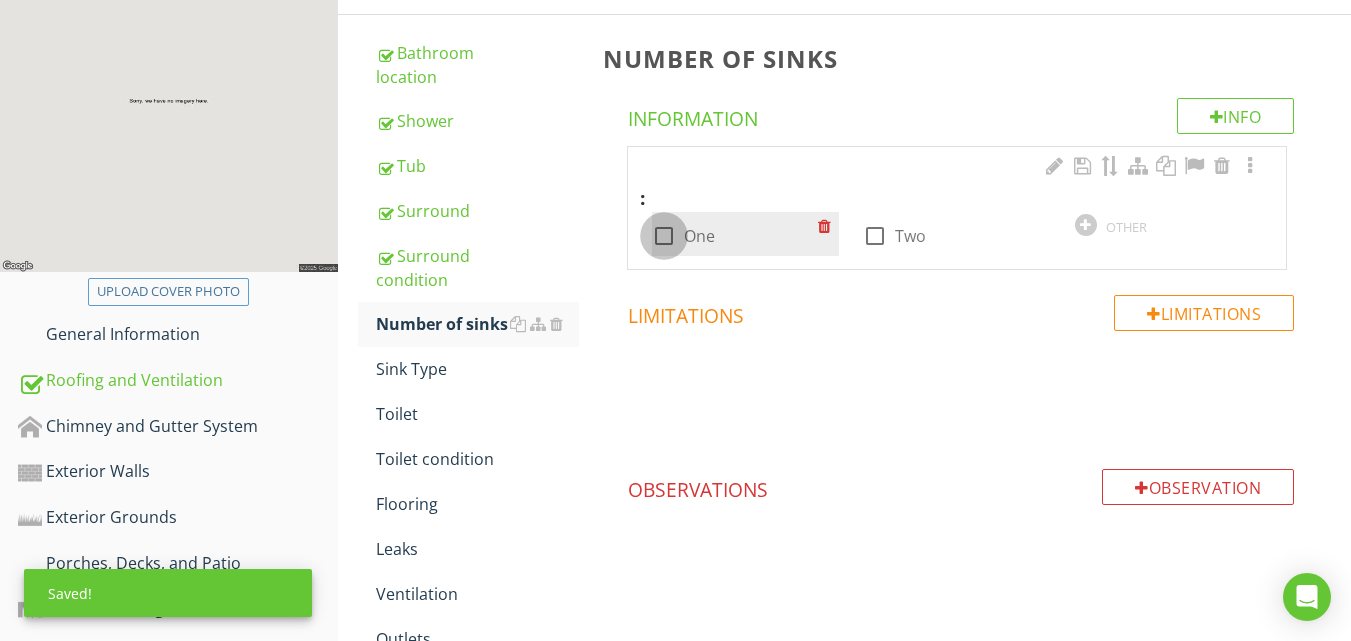 click at bounding box center [664, 236] 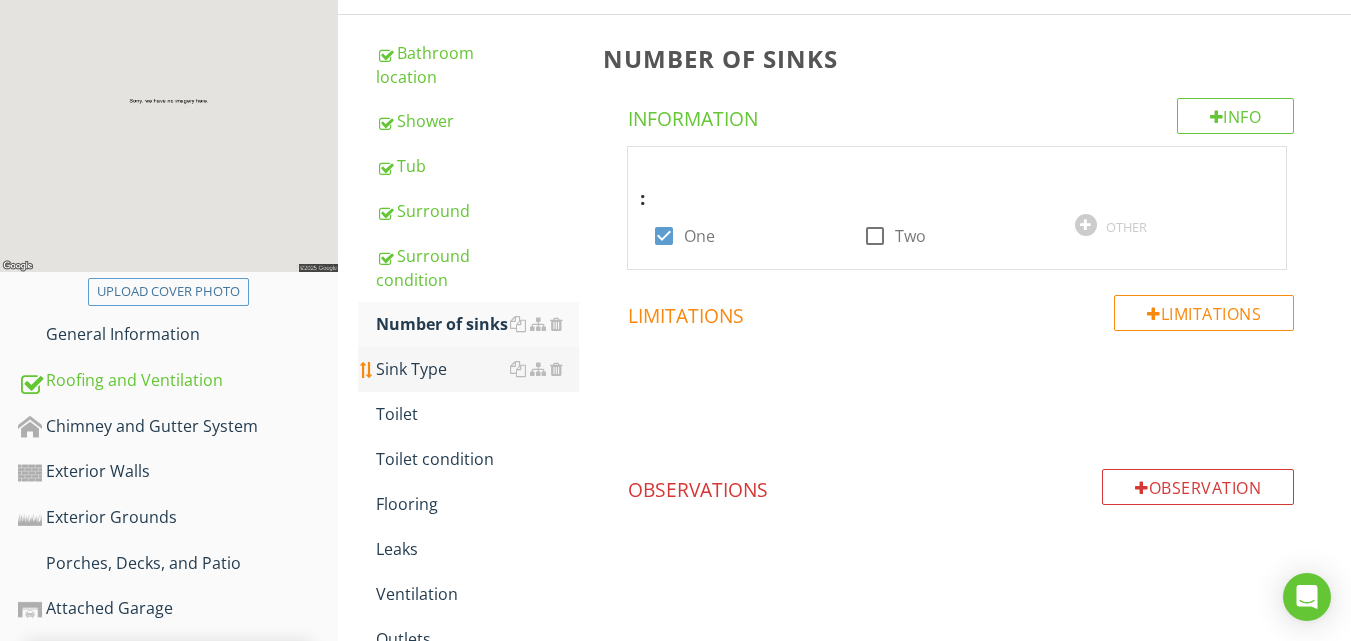 click on "Sink Type" at bounding box center [477, 369] 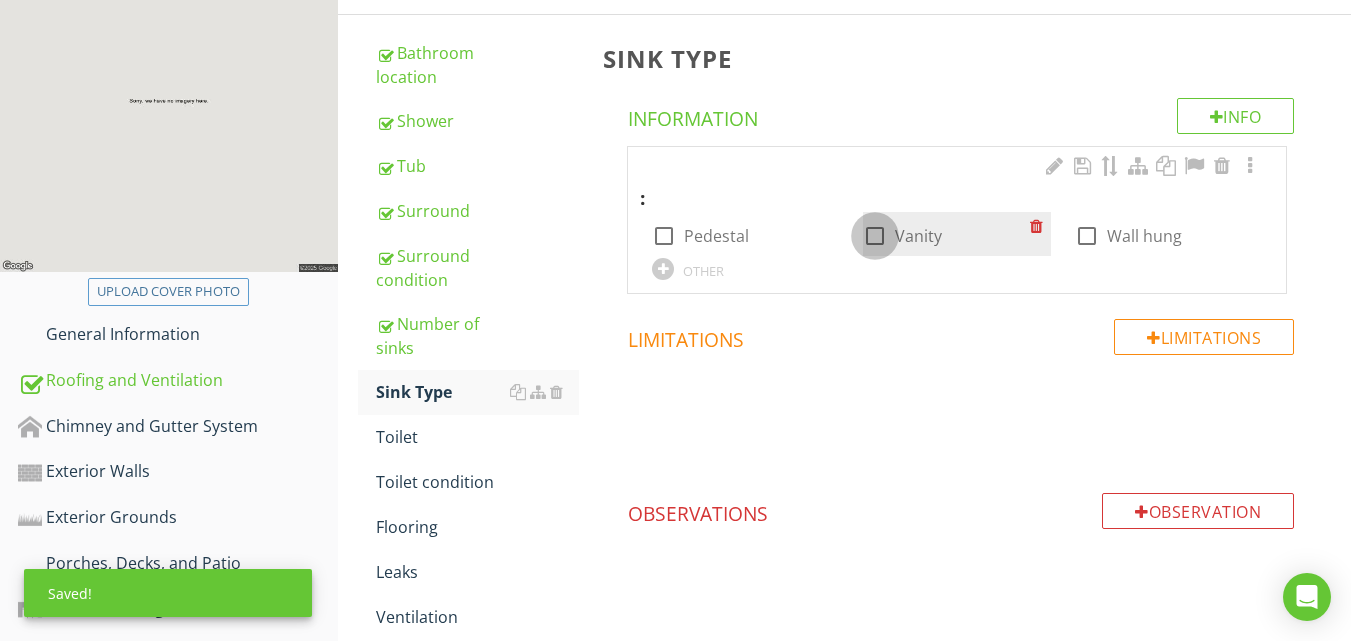 click at bounding box center [875, 236] 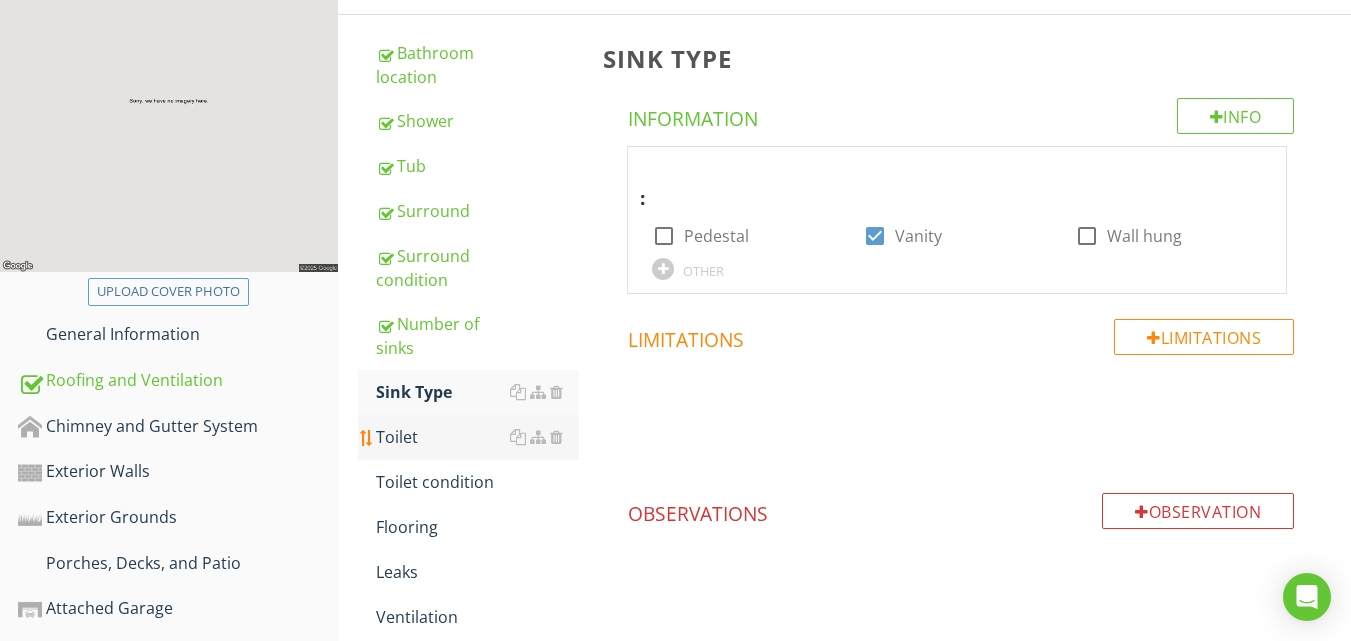 click on "Toilet" at bounding box center [477, 437] 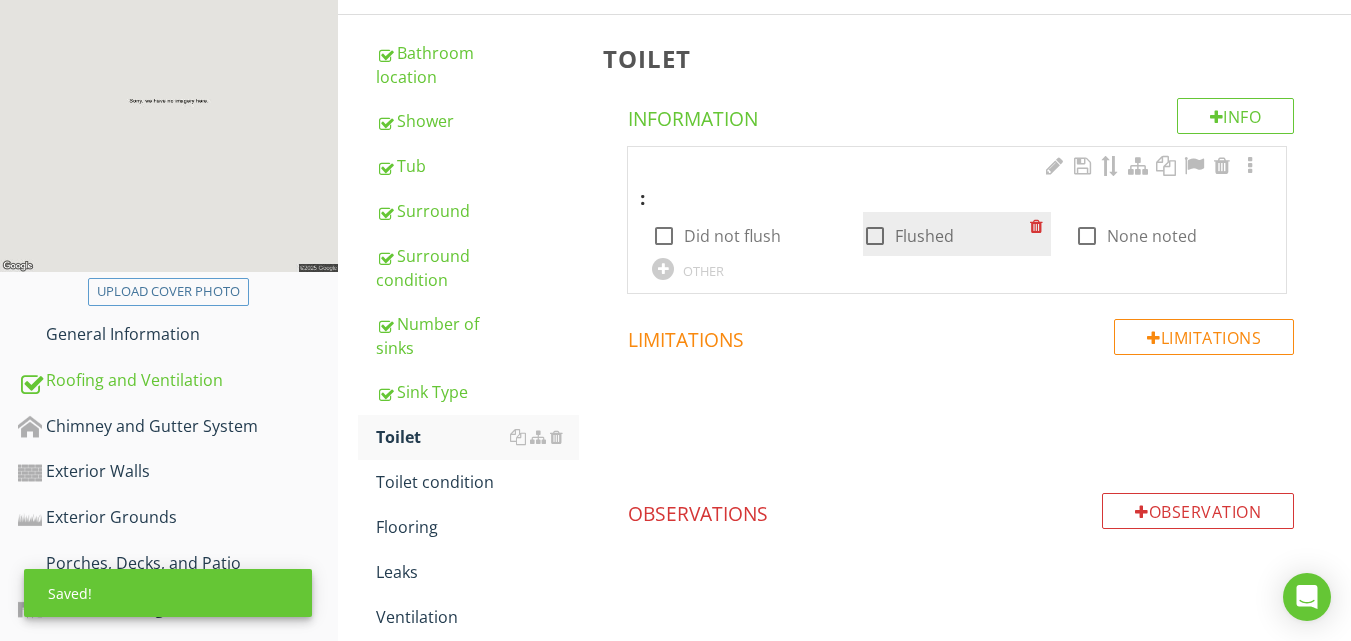 click at bounding box center [875, 236] 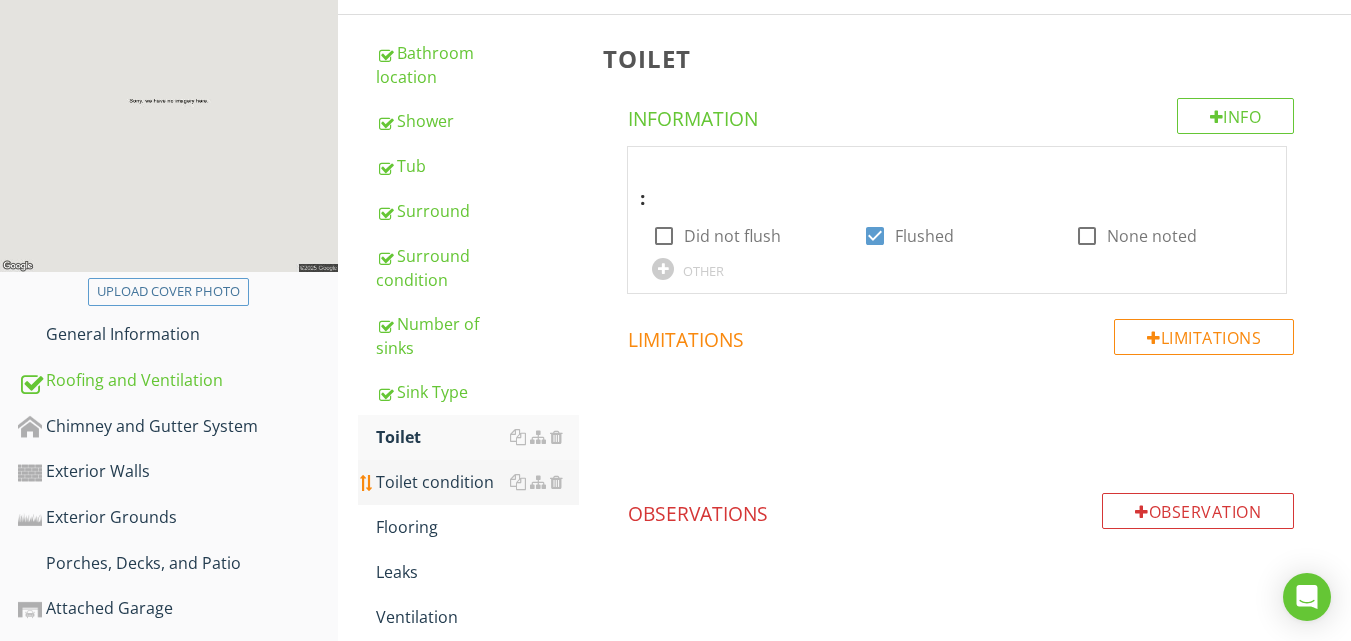 click on "Toilet condition" at bounding box center (477, 482) 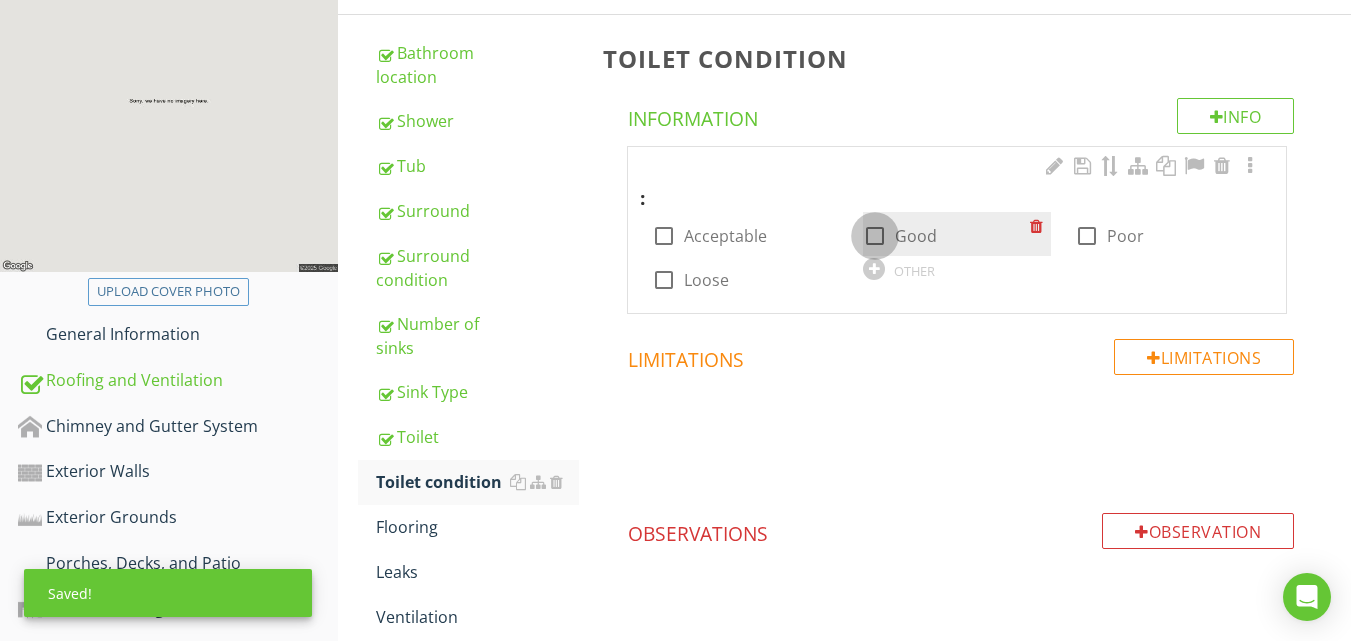 click at bounding box center (875, 236) 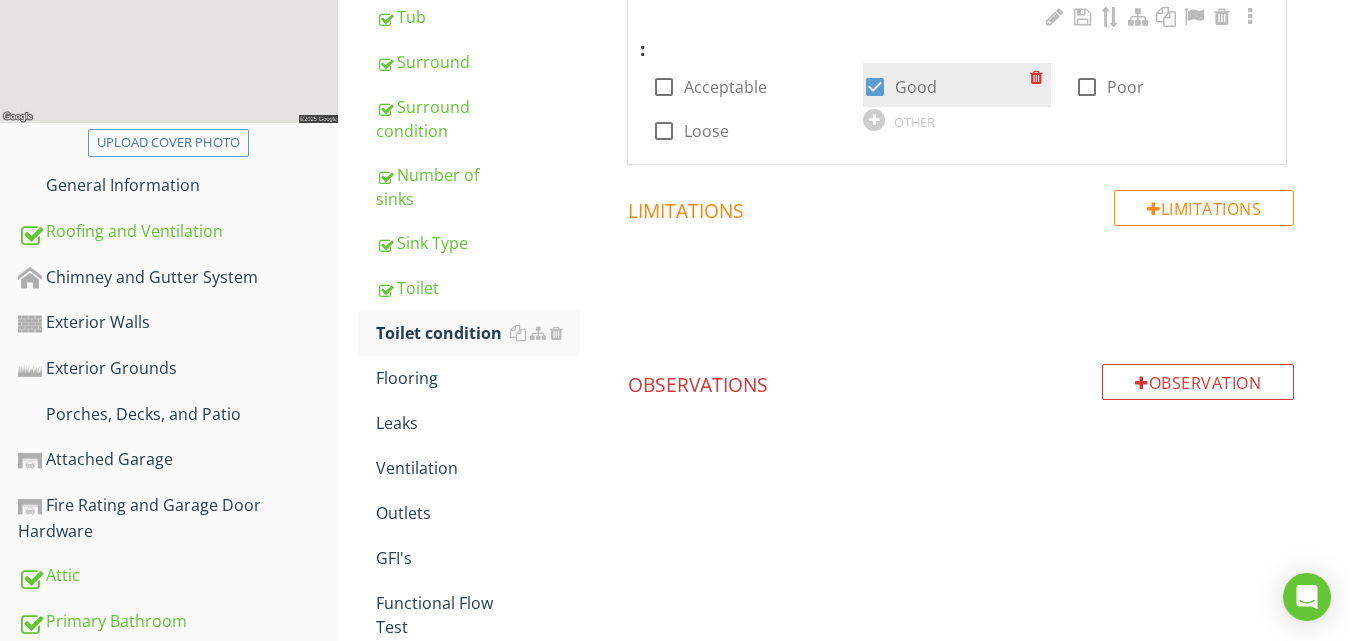 scroll, scrollTop: 426, scrollLeft: 0, axis: vertical 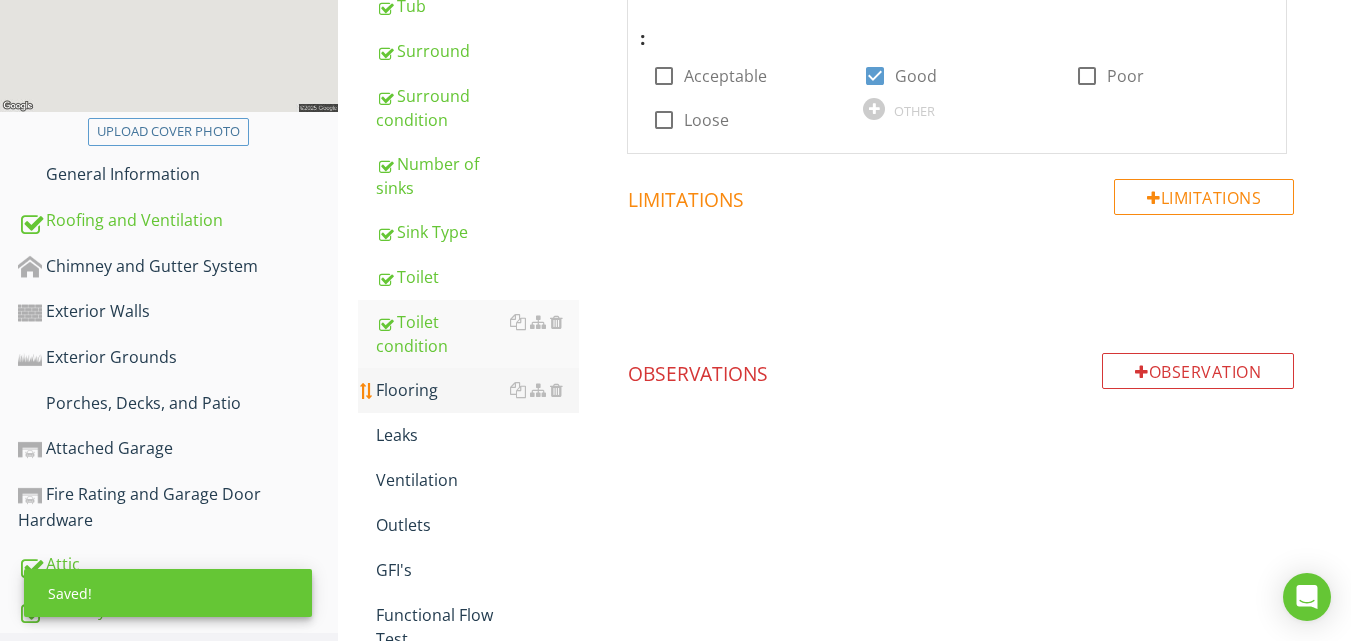 click on "Flooring" at bounding box center (477, 390) 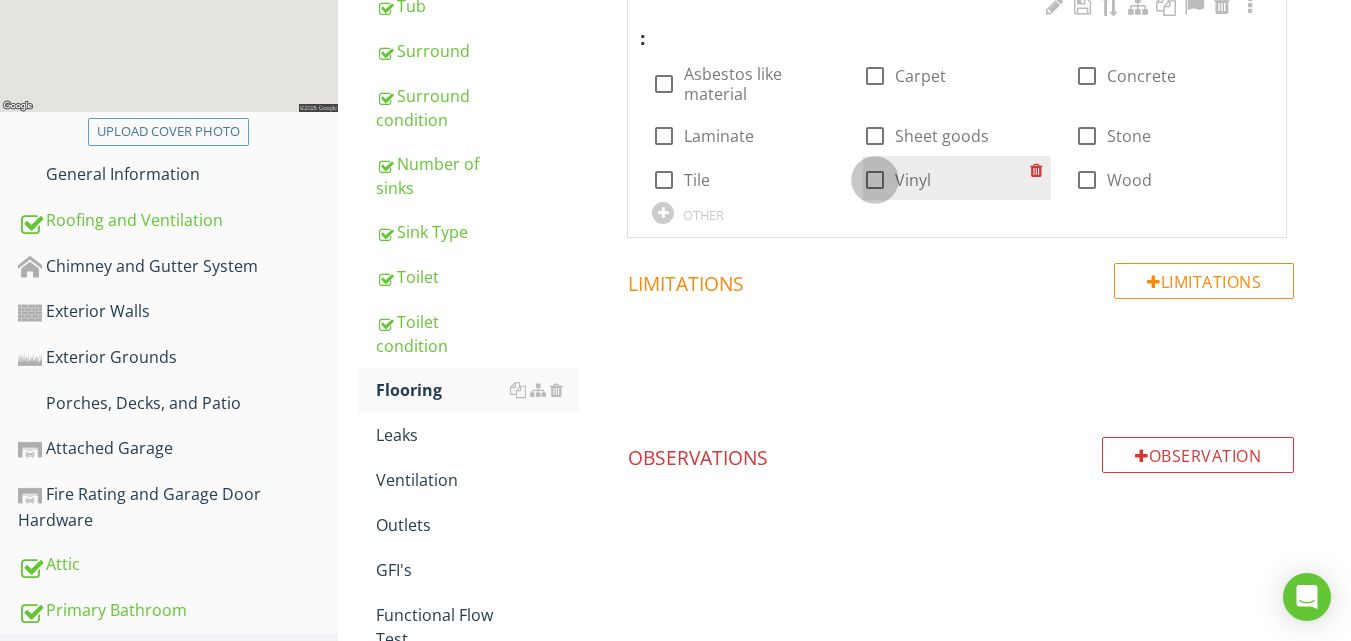 click at bounding box center (875, 180) 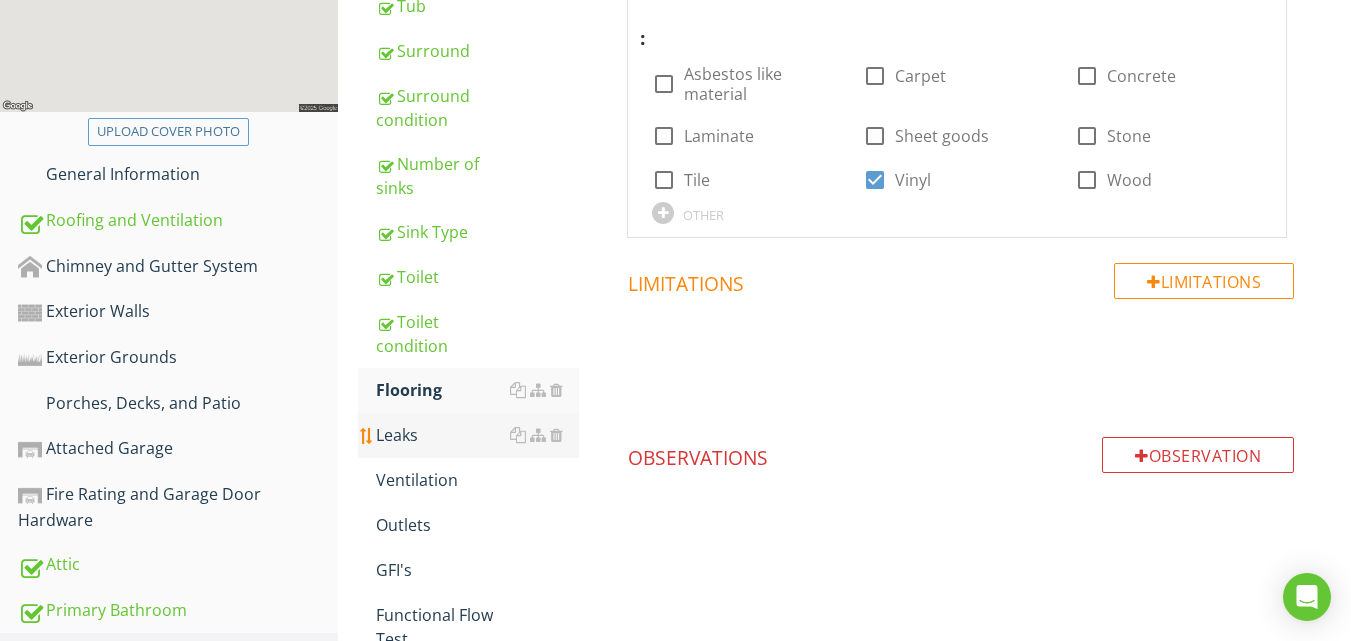 click on "Leaks" at bounding box center [477, 435] 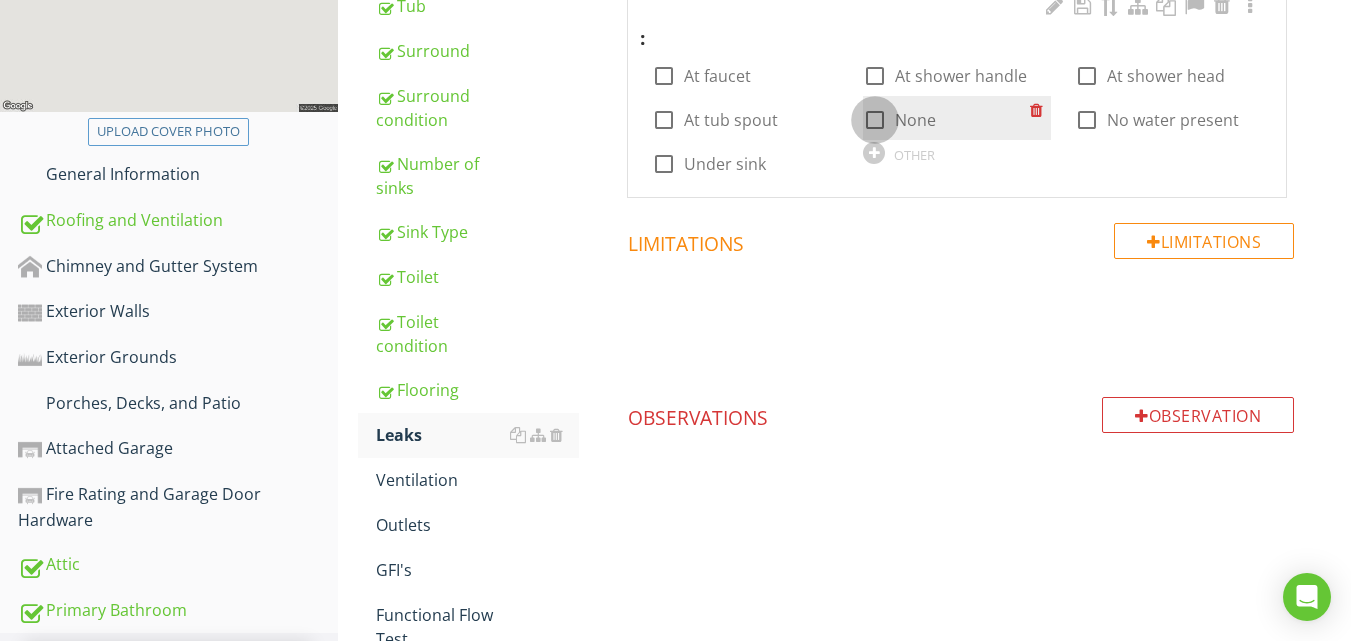 click at bounding box center [875, 120] 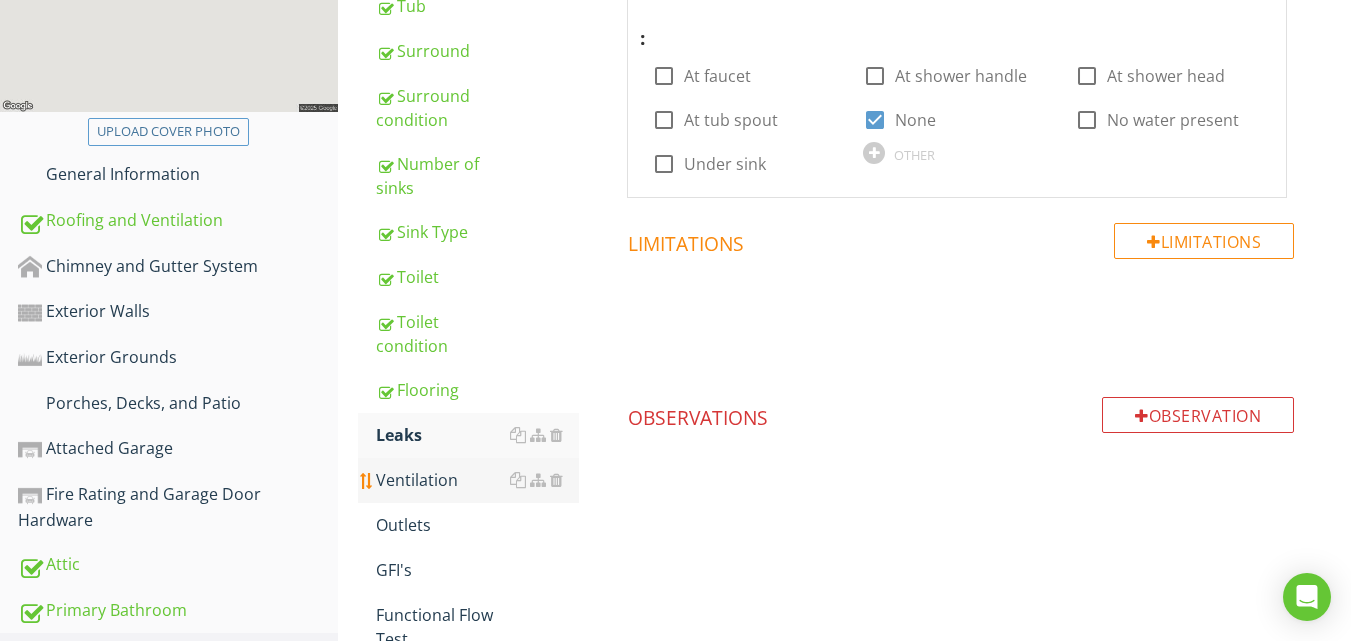 click on "Ventilation" at bounding box center (477, 480) 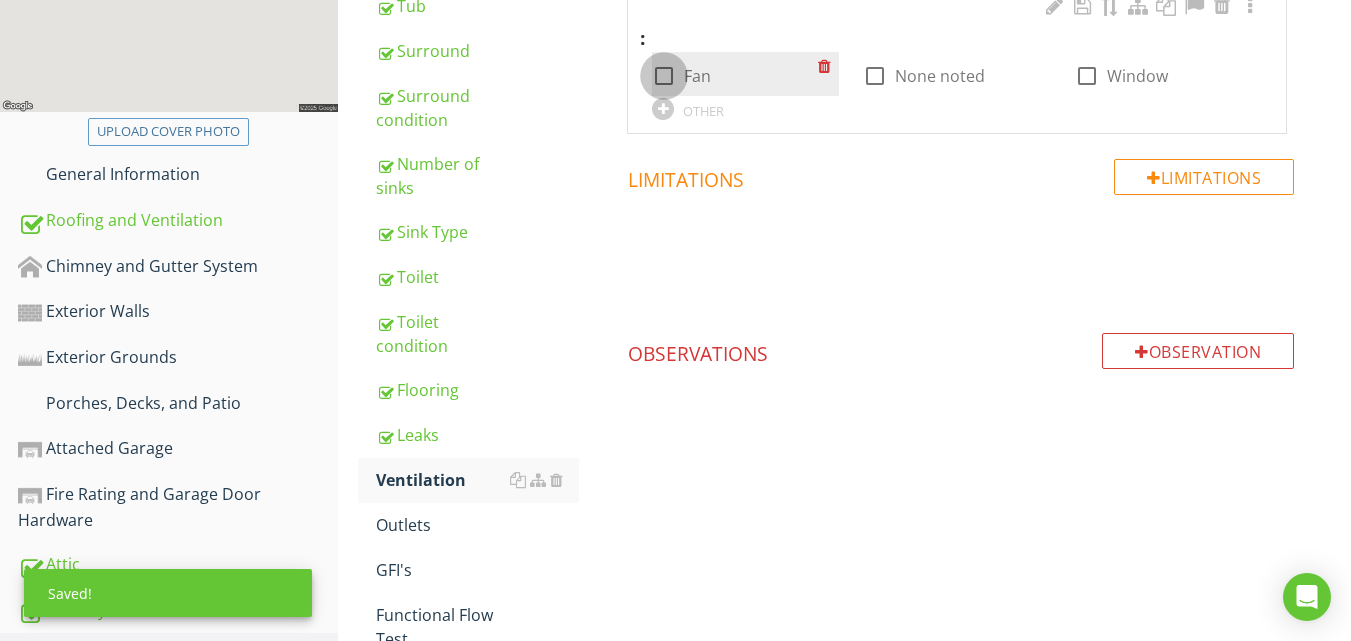 click at bounding box center (664, 76) 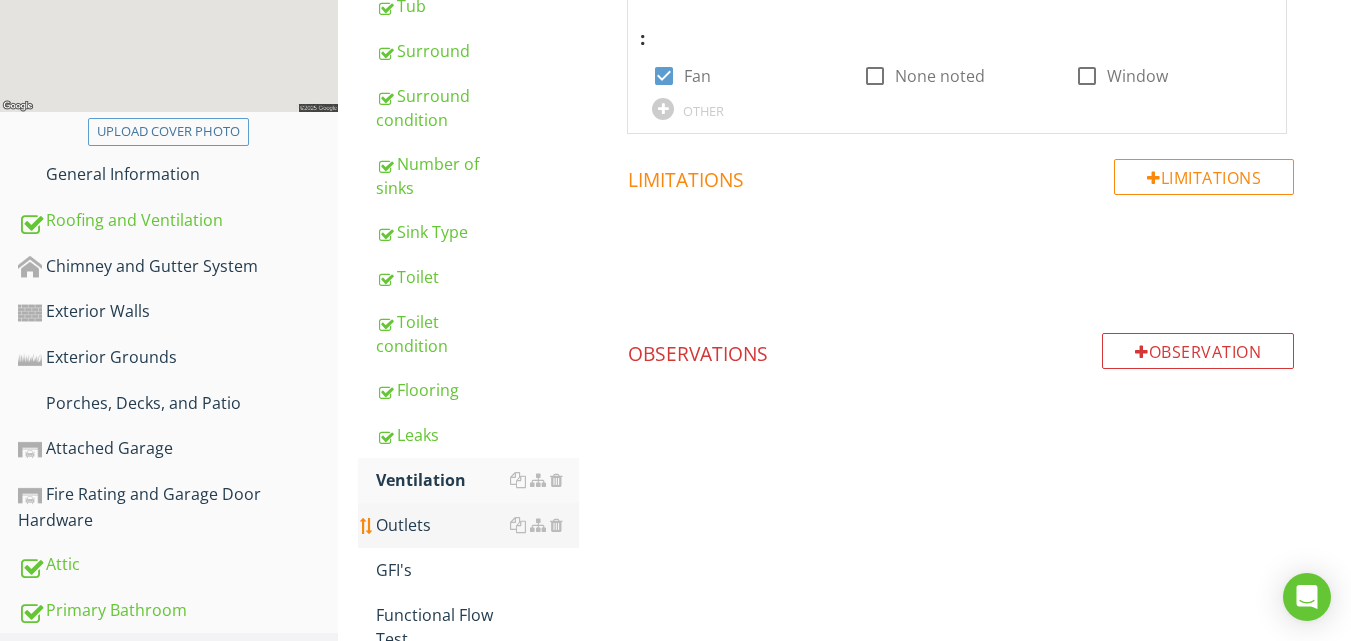 click on "Outlets" at bounding box center (477, 525) 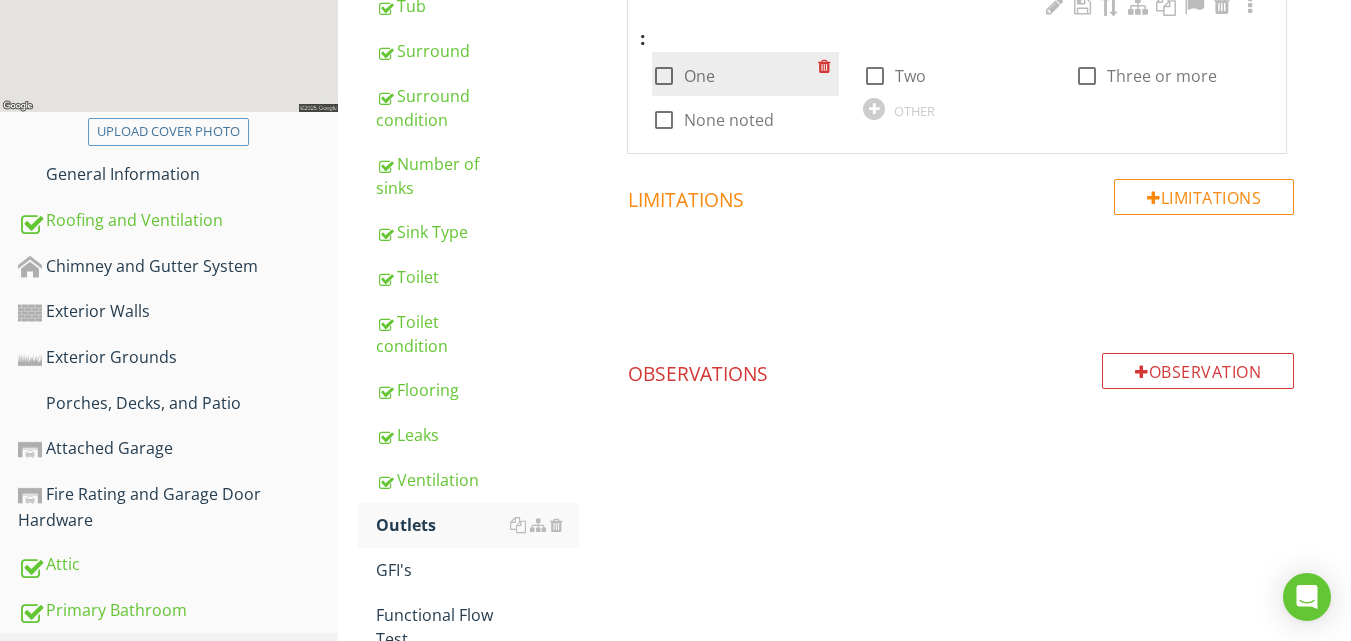 click at bounding box center [664, 76] 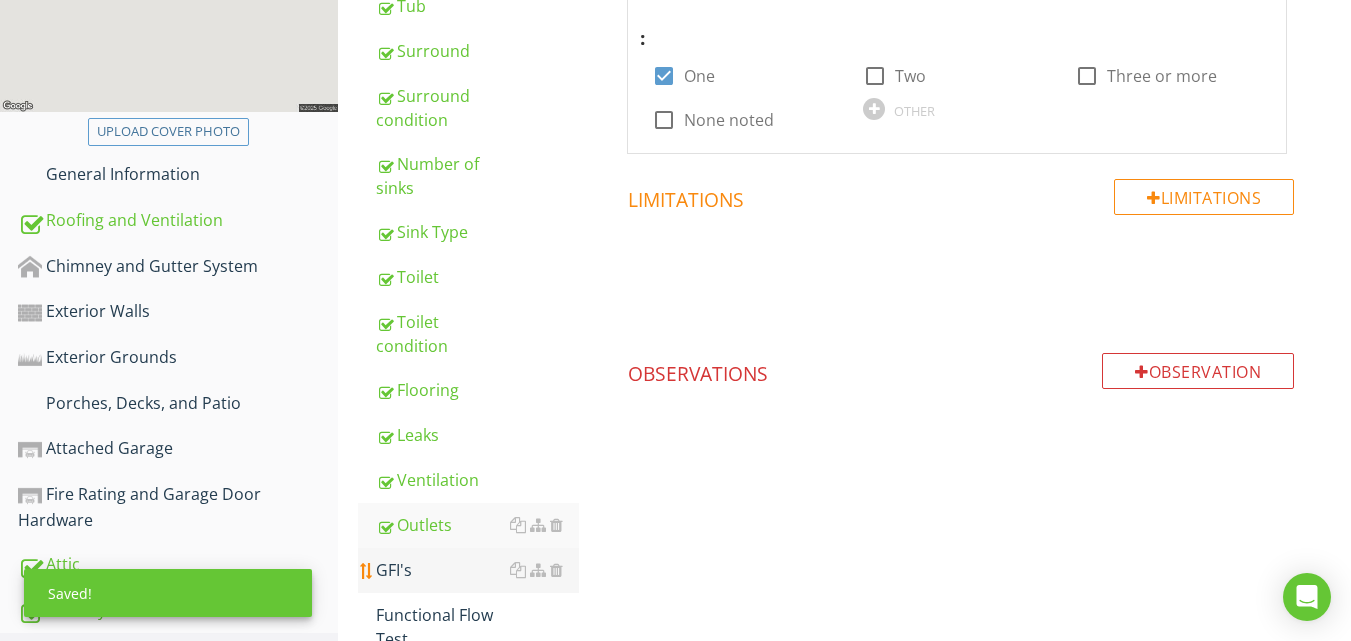 click on "GFI's" at bounding box center (477, 570) 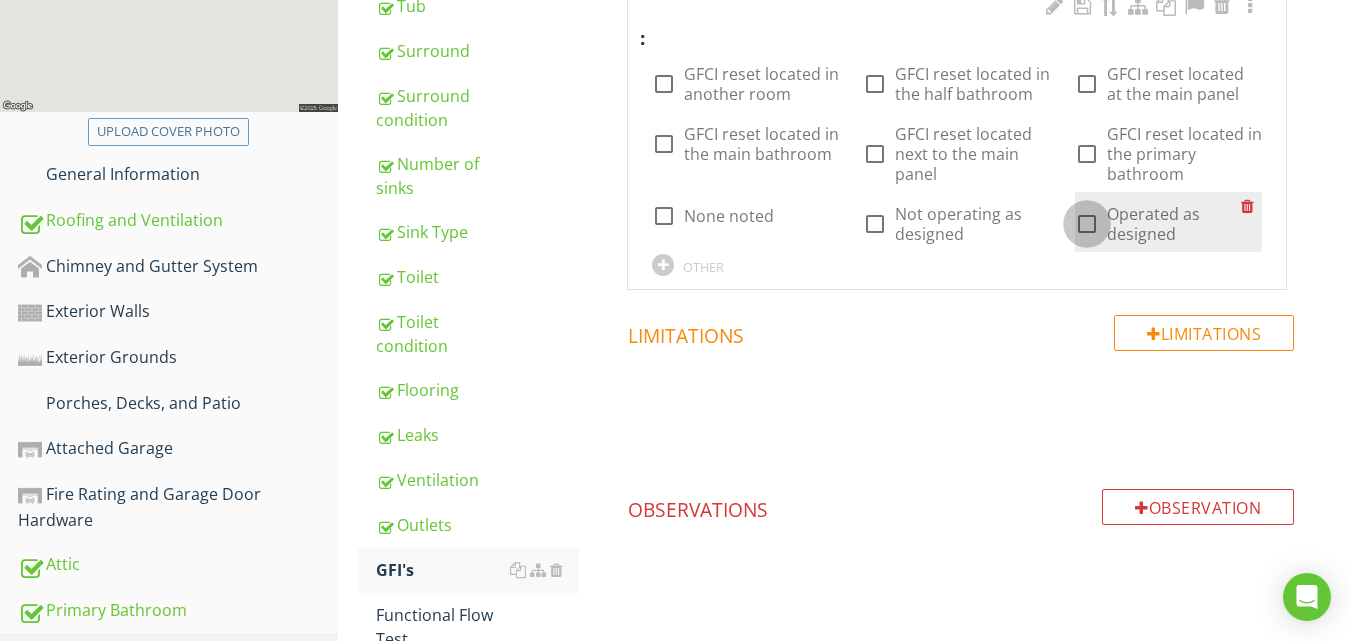 click at bounding box center [1087, 224] 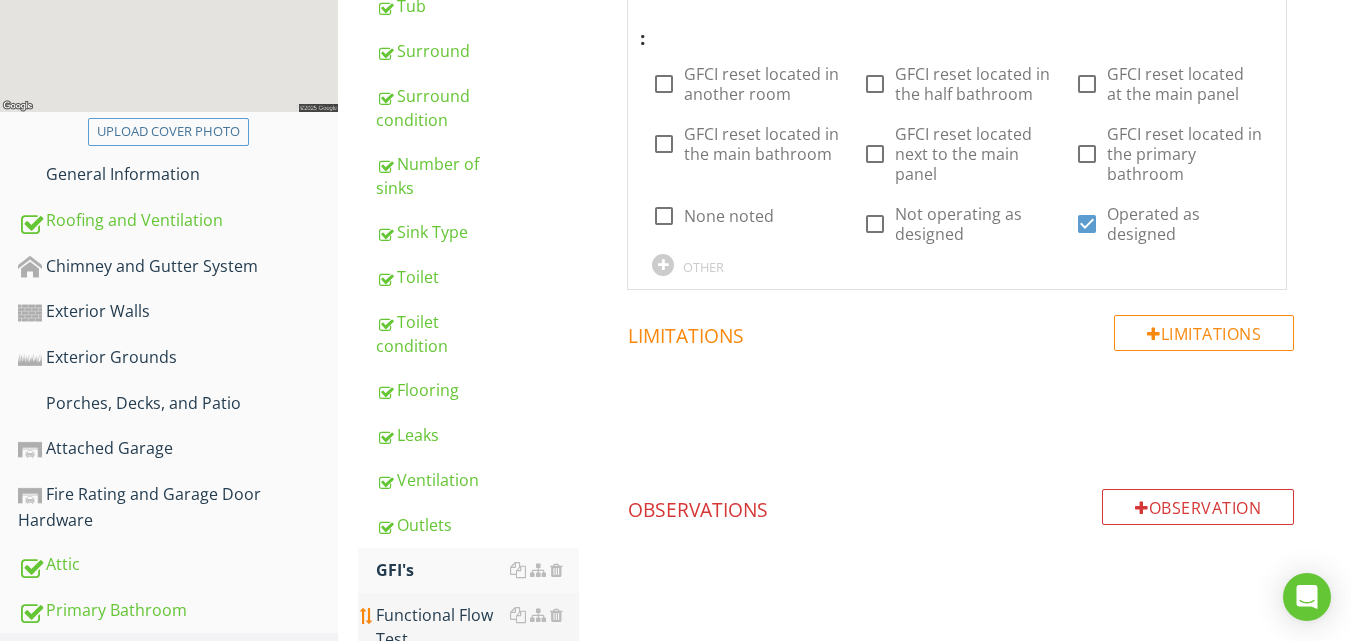 click on "Functional Flow Test" at bounding box center (477, 627) 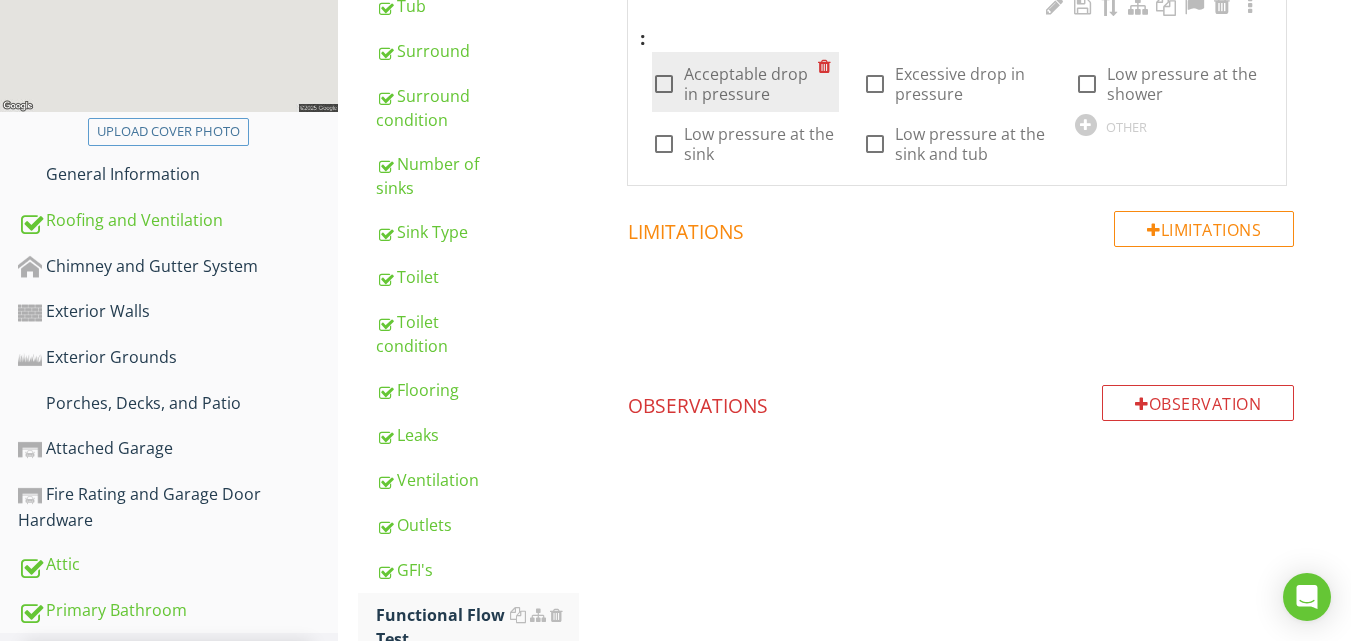 click at bounding box center (664, 84) 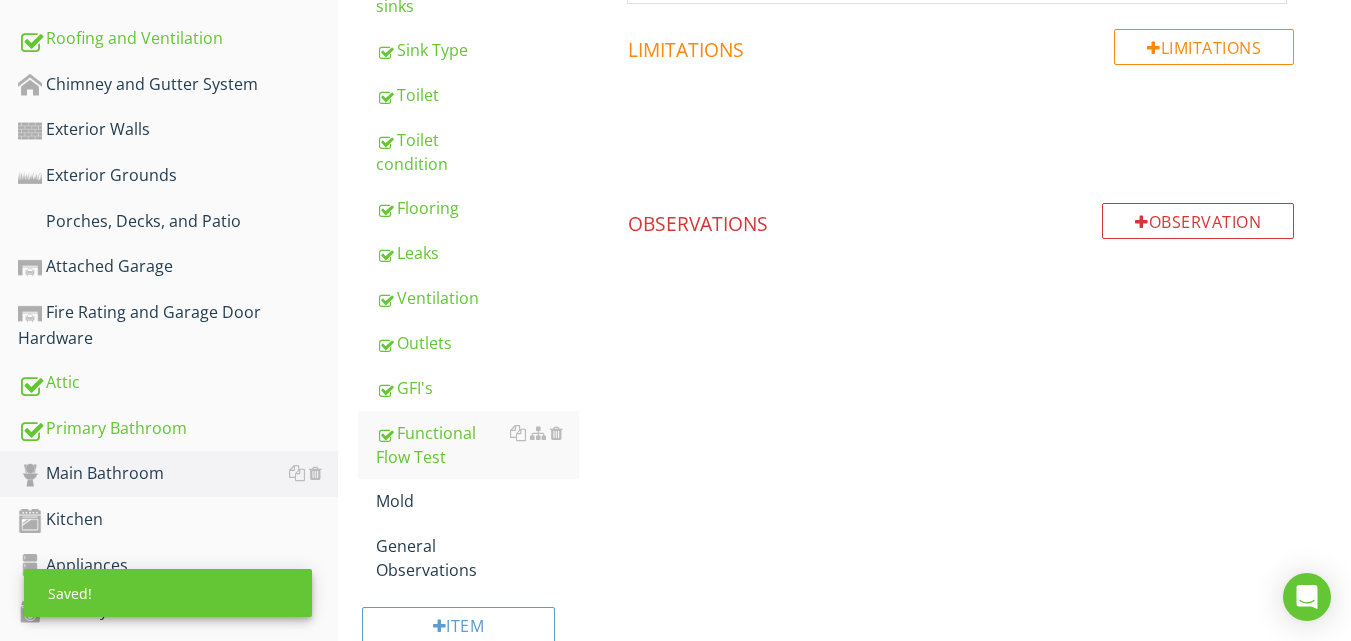 scroll, scrollTop: 626, scrollLeft: 0, axis: vertical 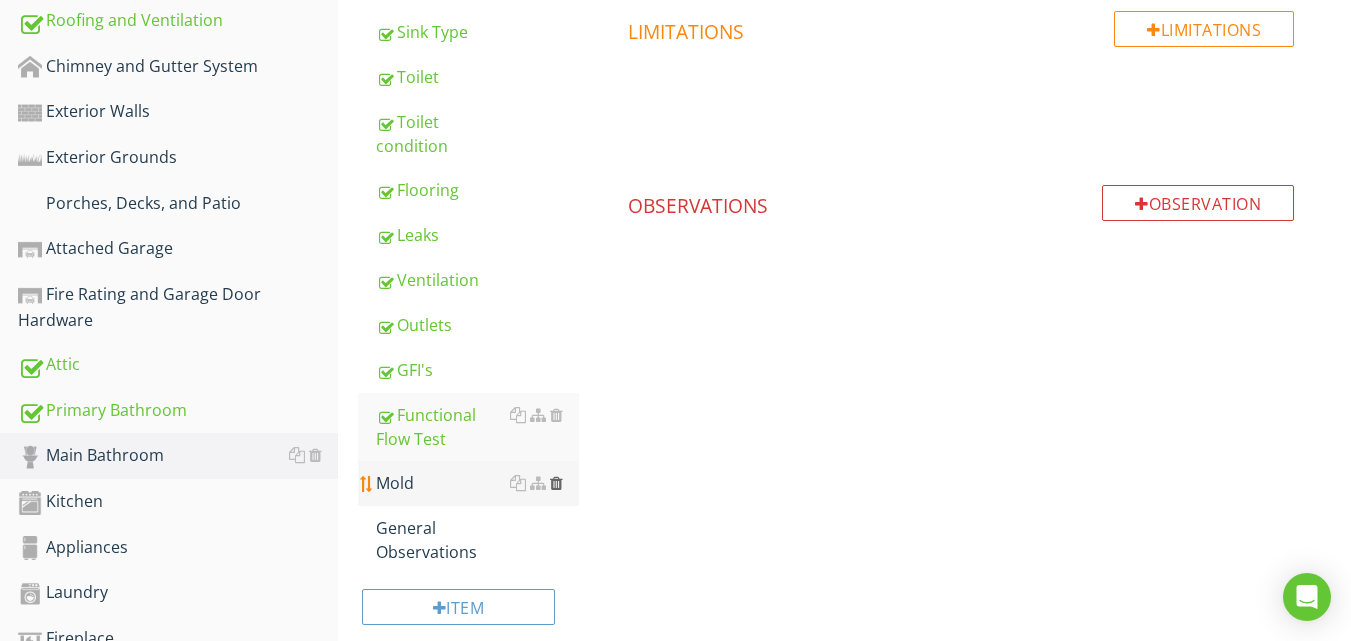 click at bounding box center (556, 483) 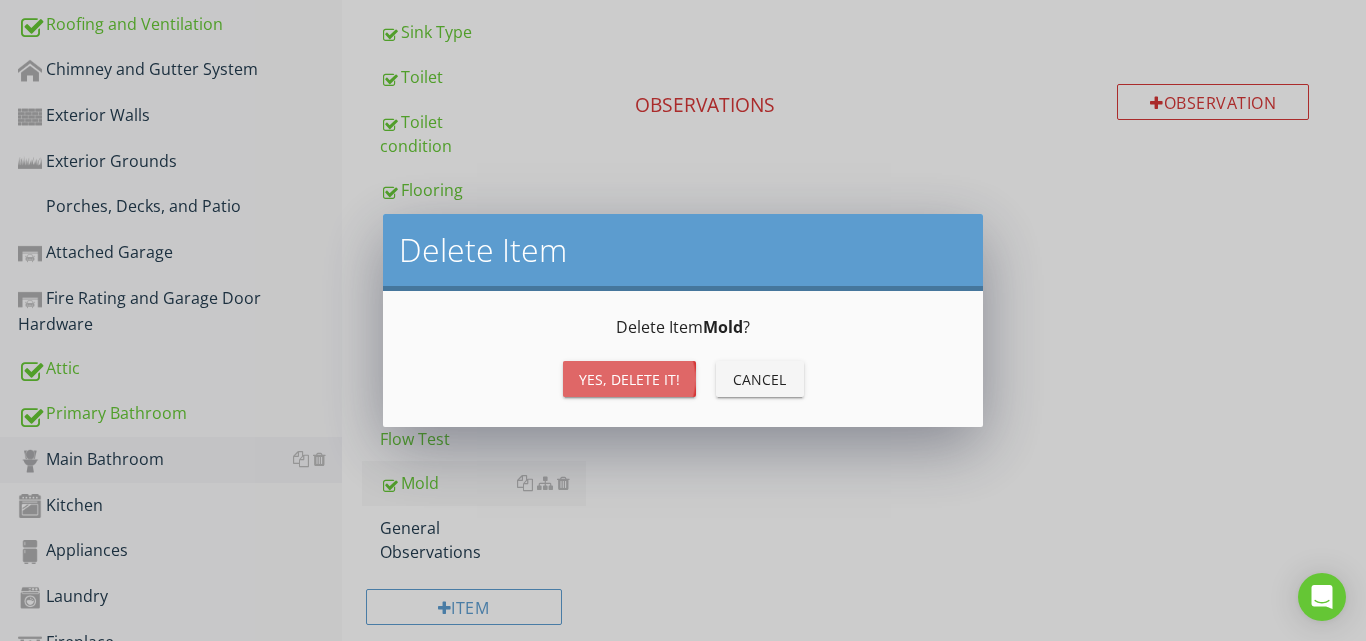 click on "Yes, Delete it!" at bounding box center (629, 379) 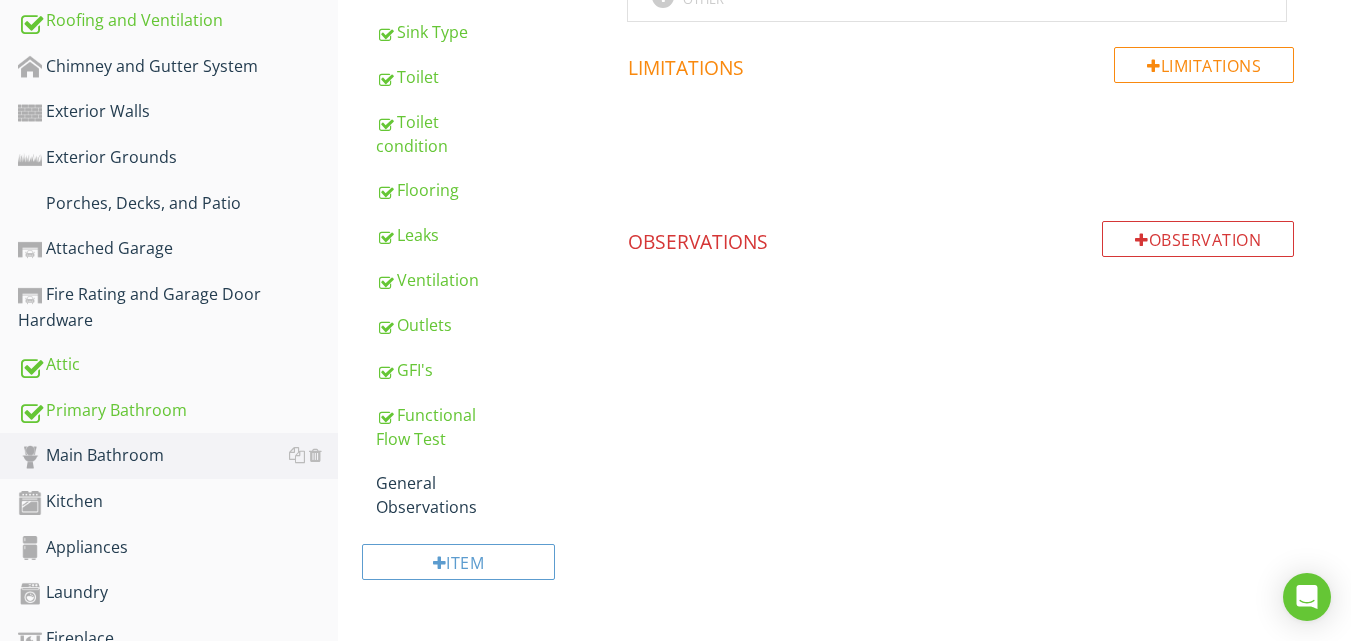 click on "Item" at bounding box center [468, 569] 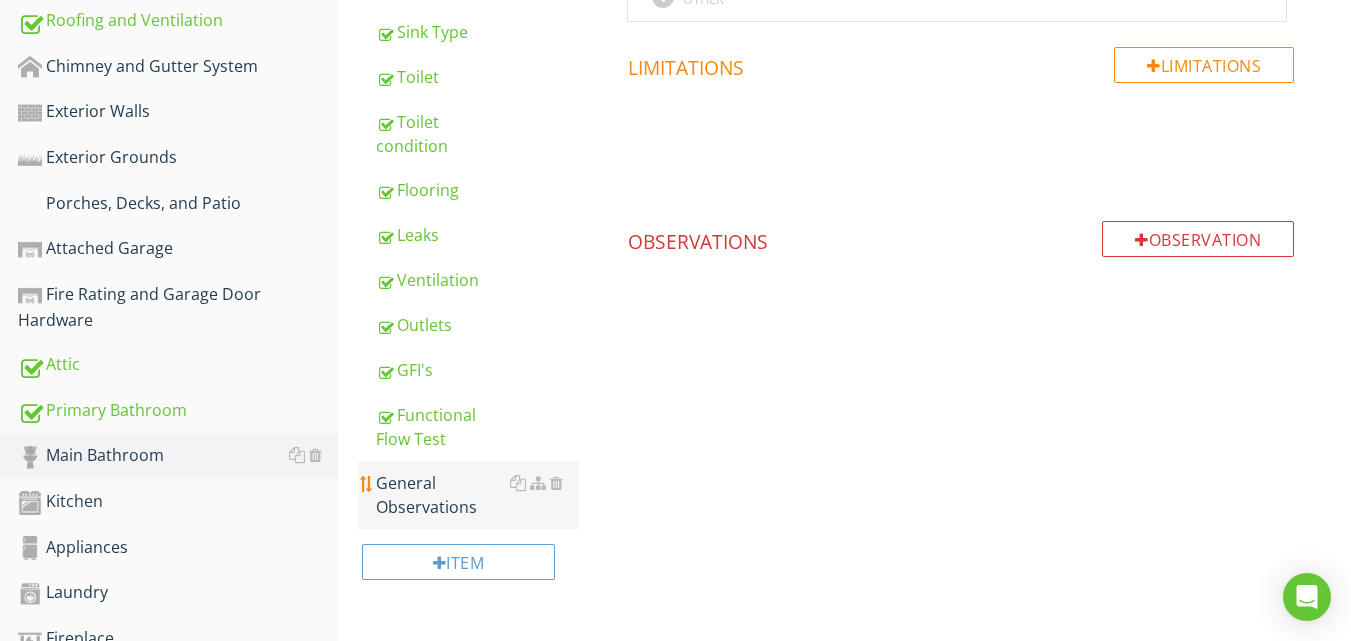 click on "General Observations" at bounding box center [477, 495] 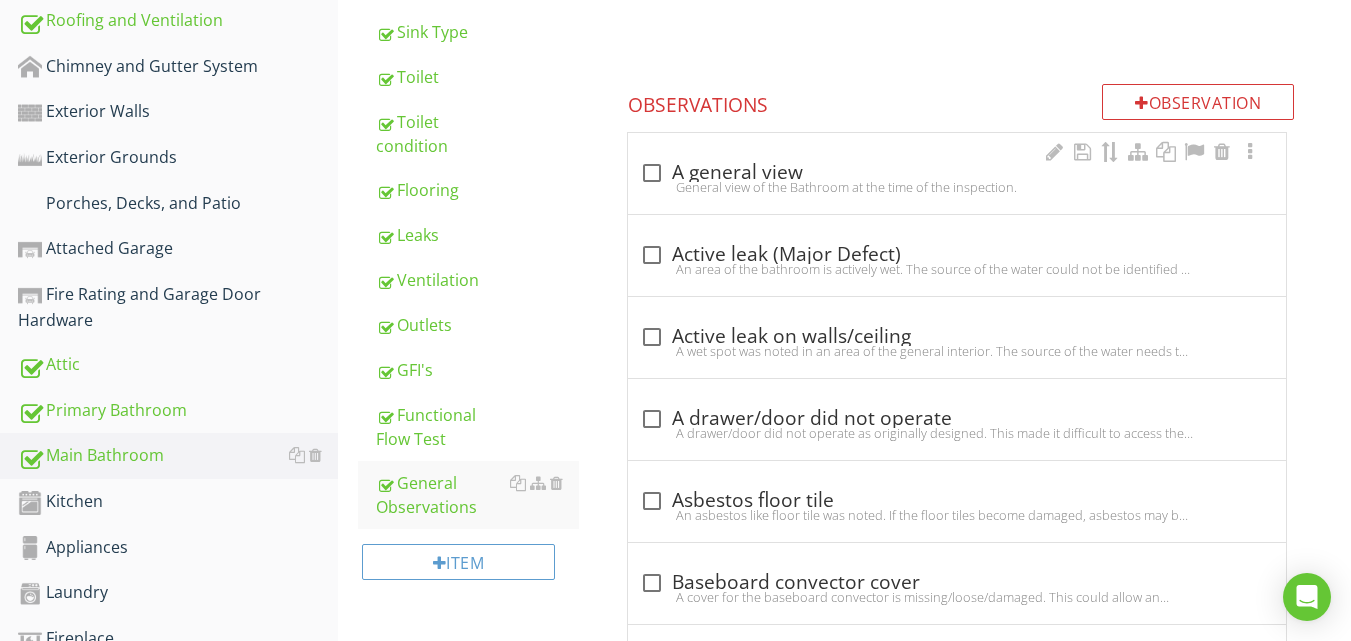 click at bounding box center (652, 173) 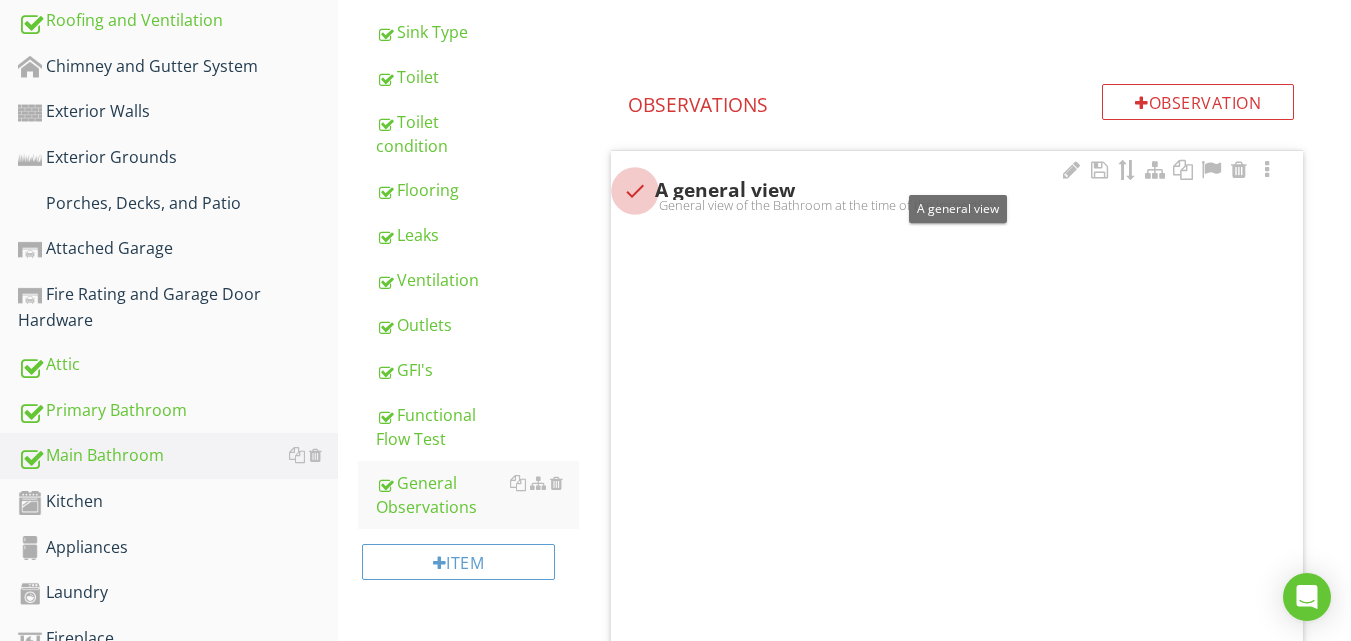 checkbox on "true" 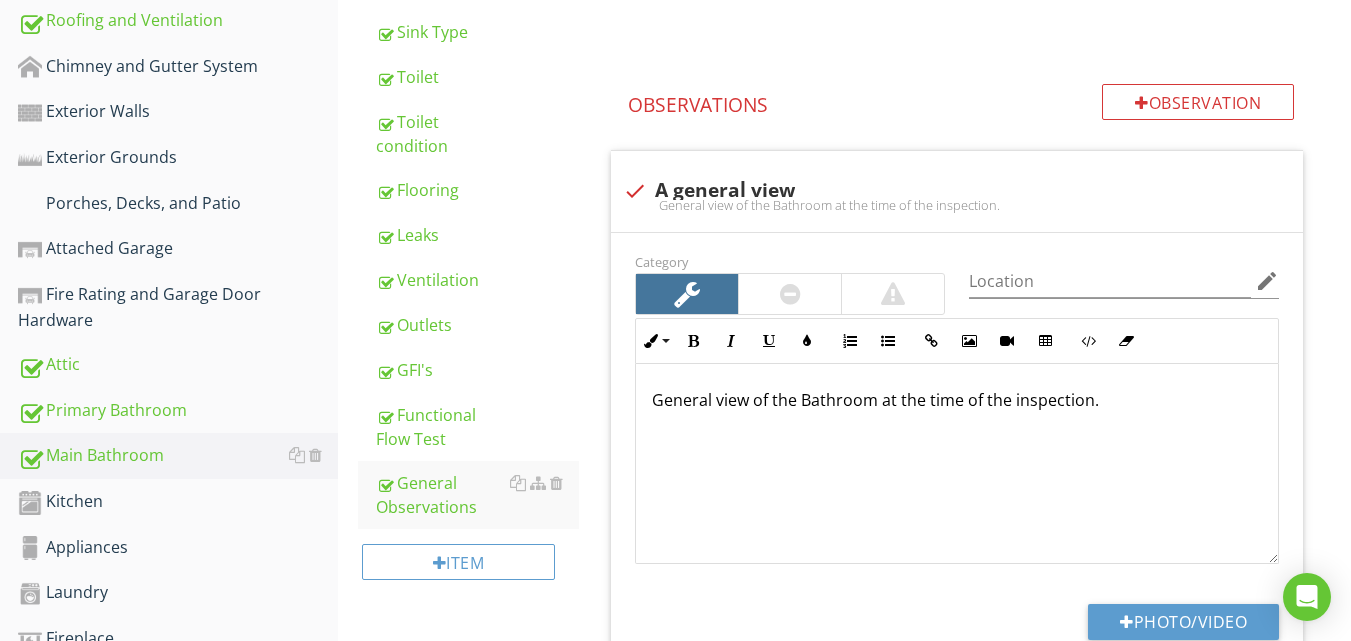 click on "General Observations
Info
Information
Limitations
Limitations
Observation
Observations
check
A general view
General view of the Bathroom at the time of the inspection.
Category                 Location edit       Inline Style XLarge Large Normal Small Light Small/Light Bold Italic Underline Colors Ordered List Unordered List Insert Link Insert Image Insert Video Insert Table Code View Clear Formatting General view of the Bathroom at the time of the inspection. Enter text here <p>General view of the Bathroom at the time of the inspection.</p>
Photo/Video
check_box_outline_blank" at bounding box center (971, 5459) 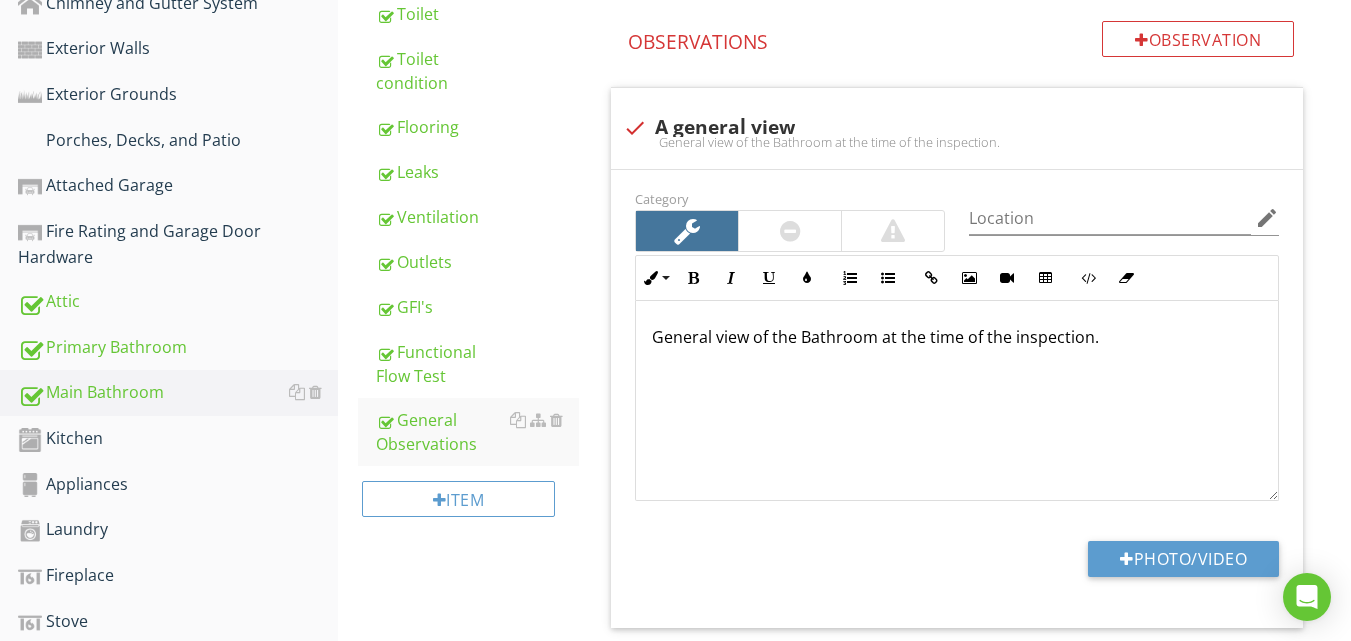 scroll, scrollTop: 746, scrollLeft: 0, axis: vertical 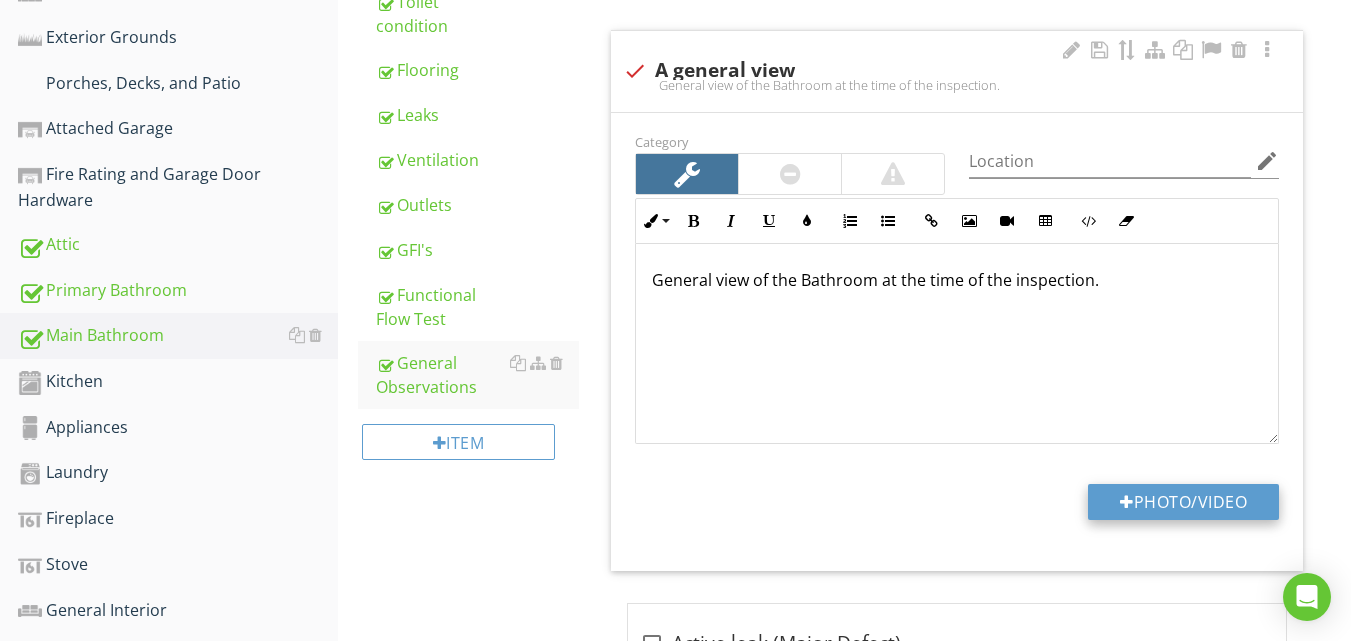 click on "Photo/Video" at bounding box center (1183, 502) 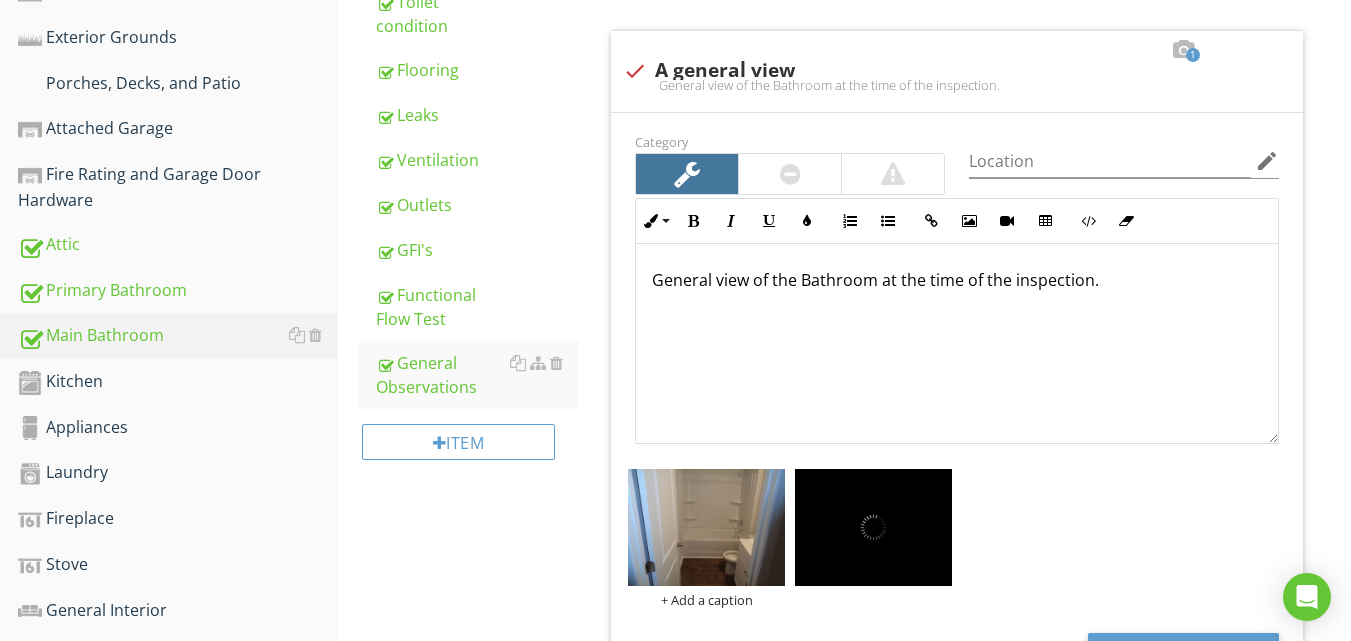 scroll, scrollTop: 1306, scrollLeft: 0, axis: vertical 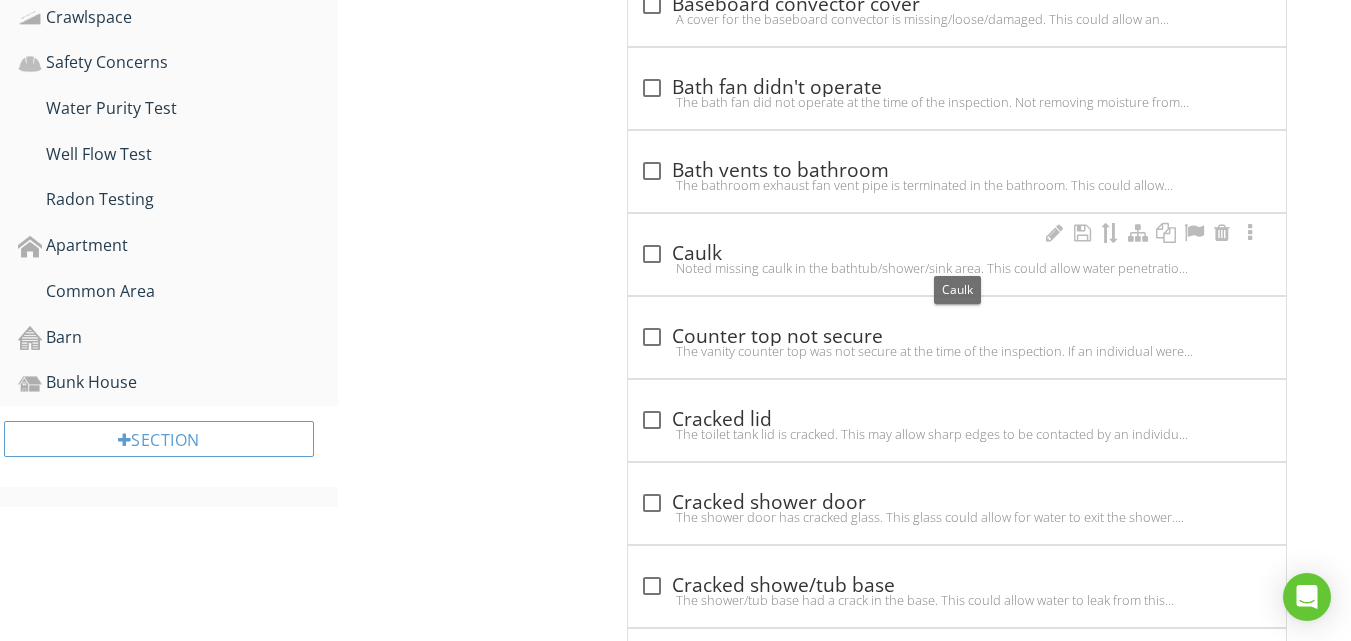 click at bounding box center (652, 254) 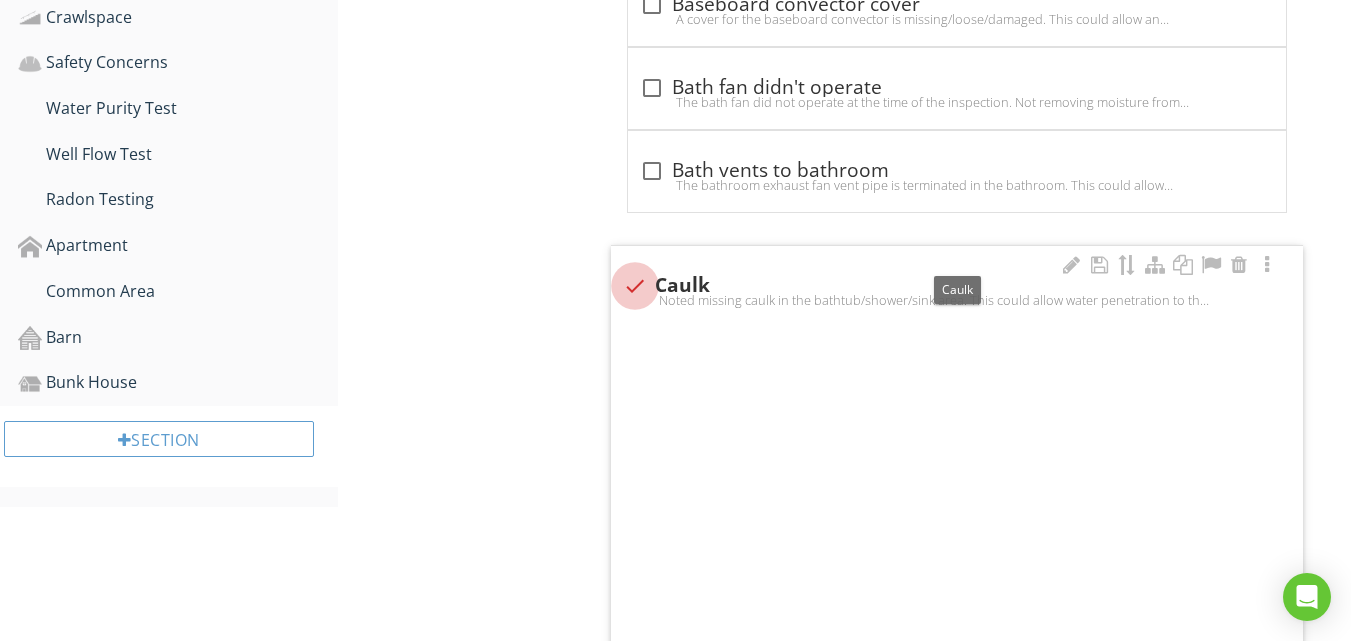 checkbox on "true" 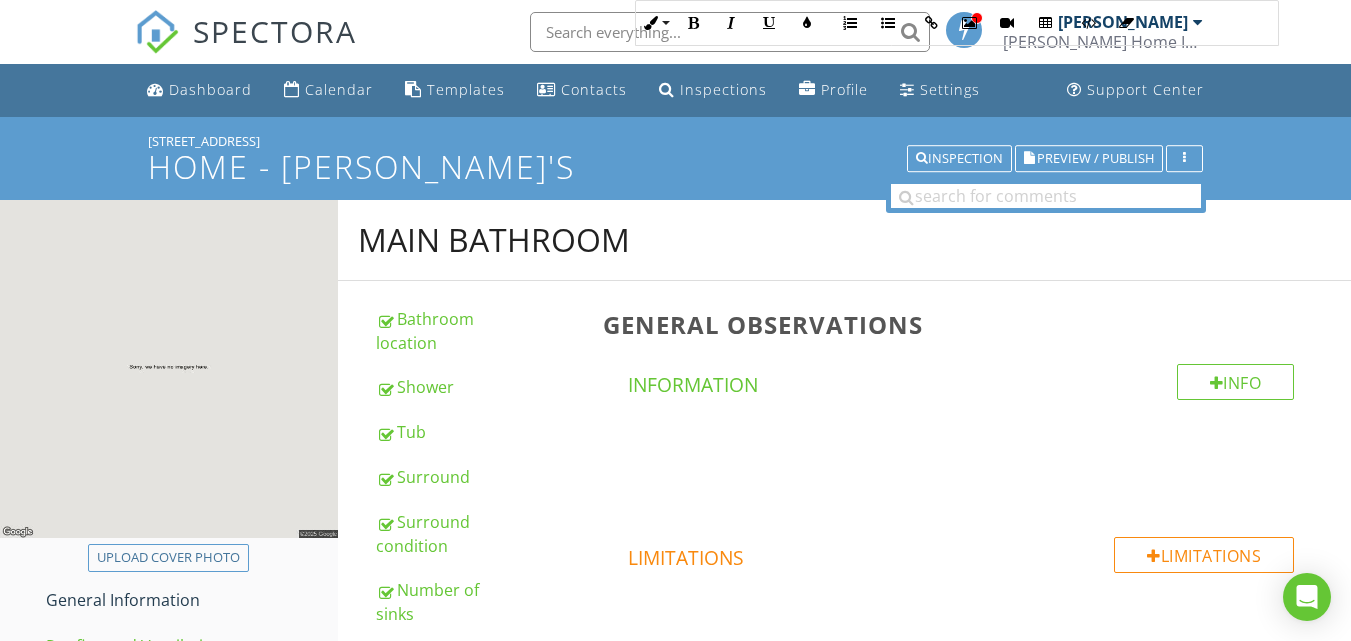 scroll, scrollTop: 2426, scrollLeft: 0, axis: vertical 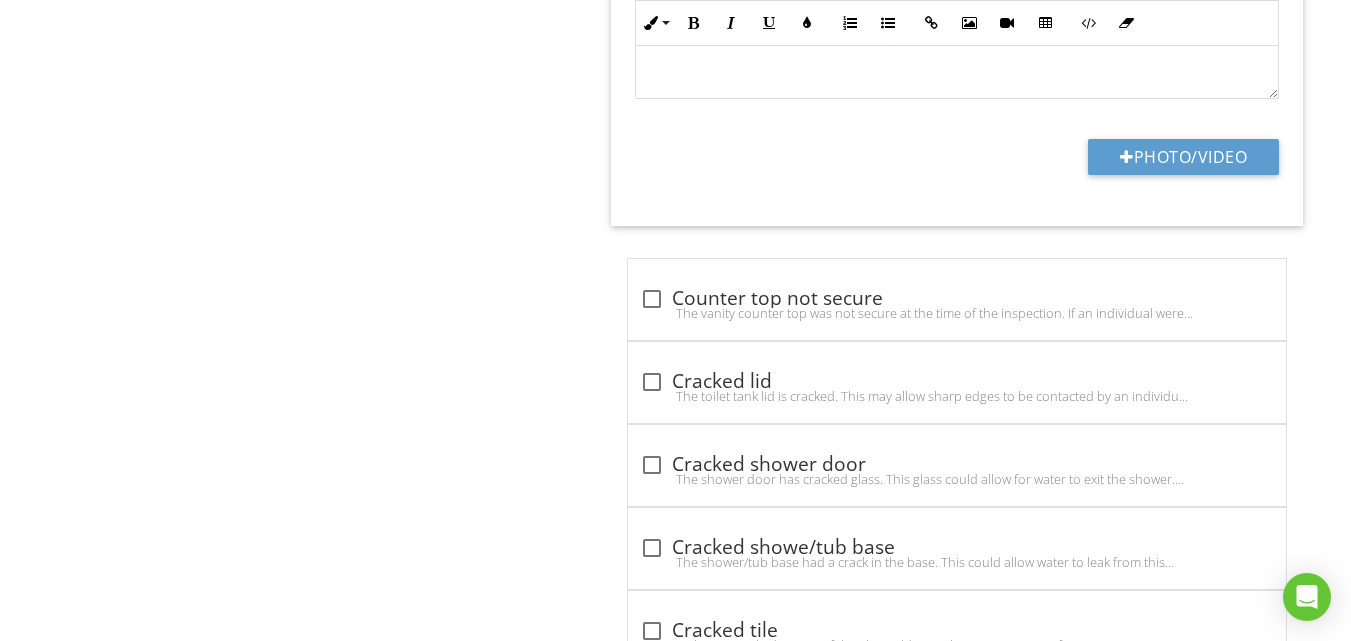 type on "C:\fakepath\DSC06548.JPG" 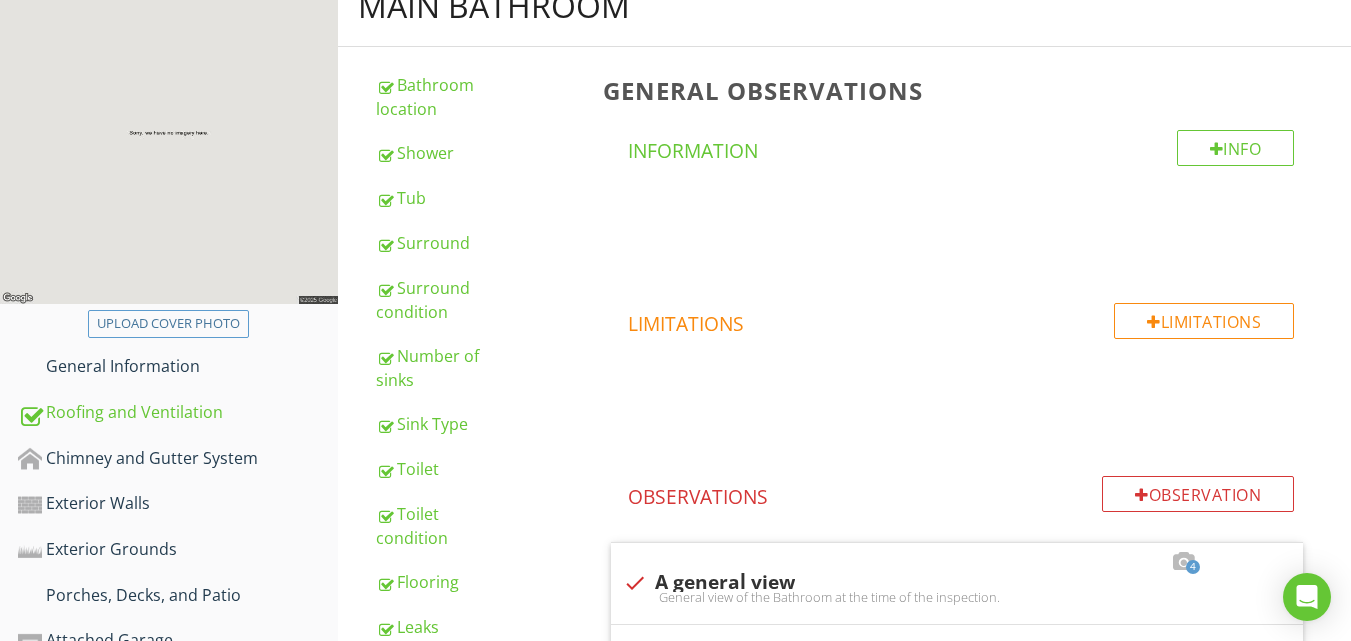 scroll, scrollTop: 677, scrollLeft: 0, axis: vertical 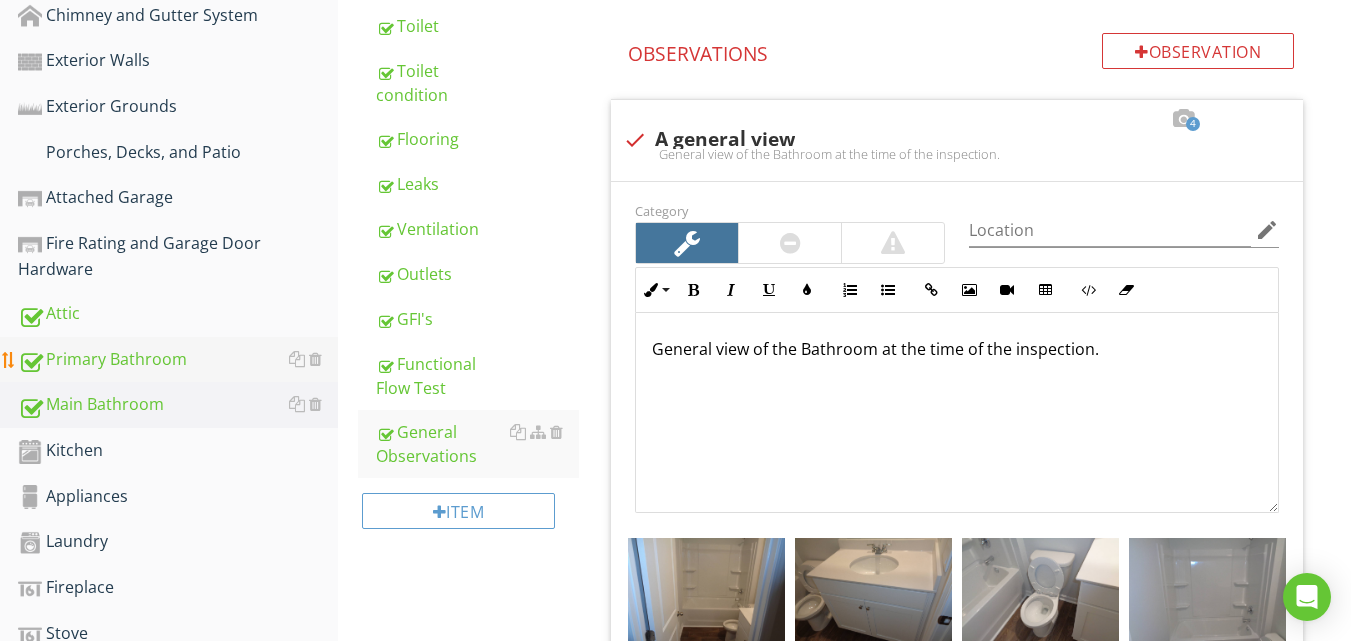 click on "Primary Bathroom" at bounding box center [178, 360] 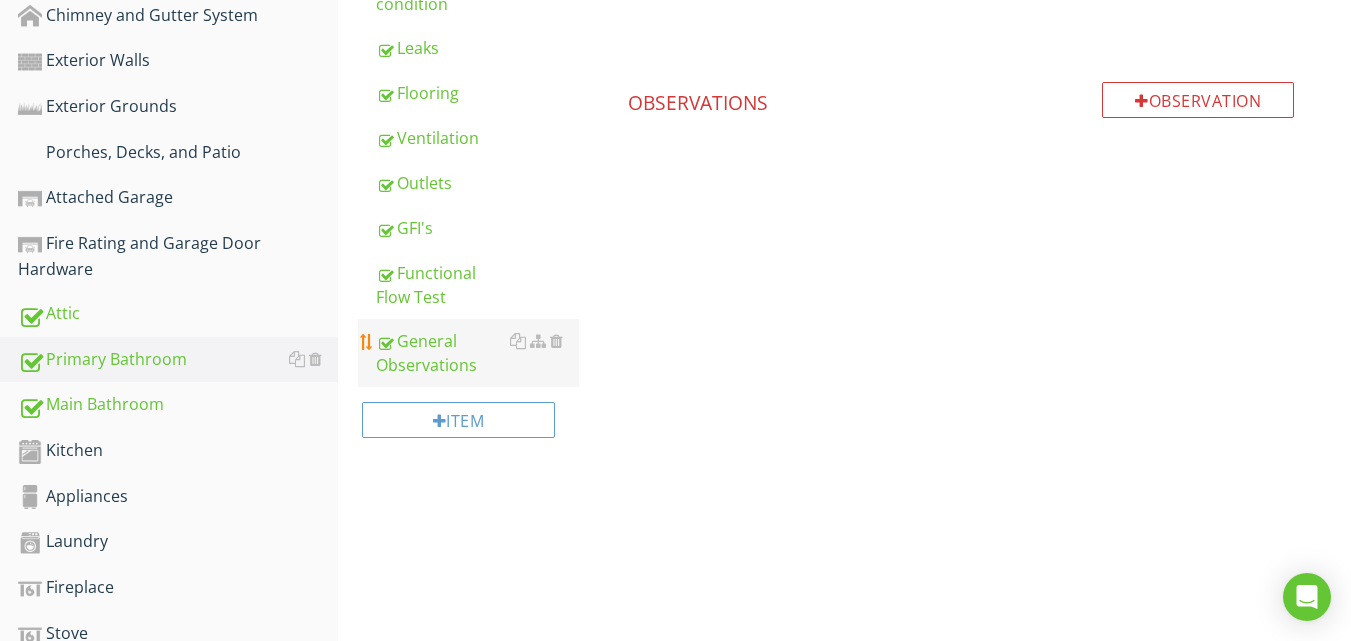 click on "General Observations" at bounding box center [477, 353] 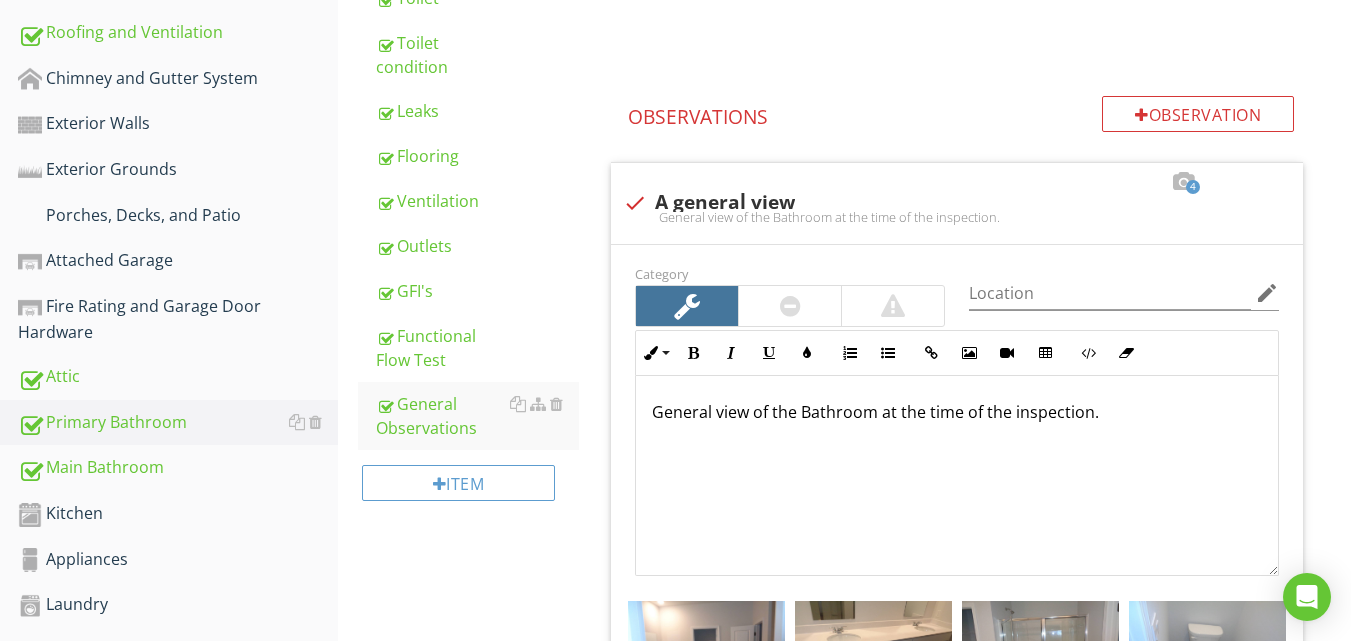 scroll, scrollTop: 567, scrollLeft: 0, axis: vertical 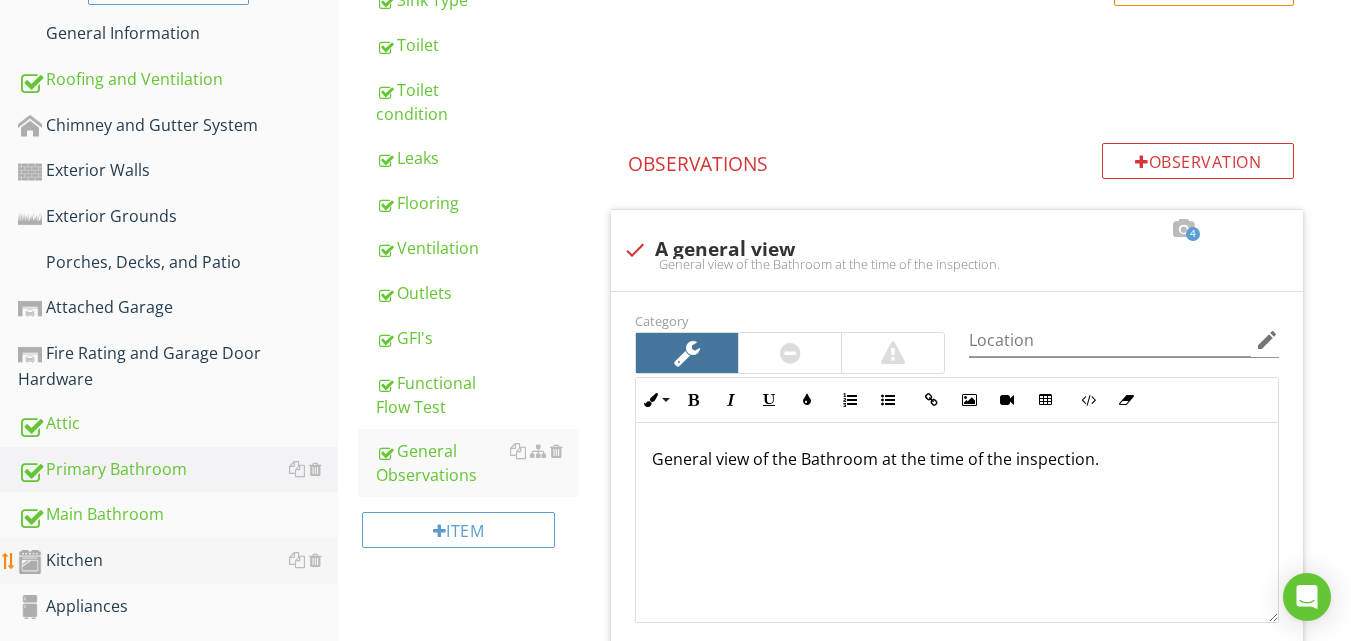 click on "Kitchen" at bounding box center (178, 561) 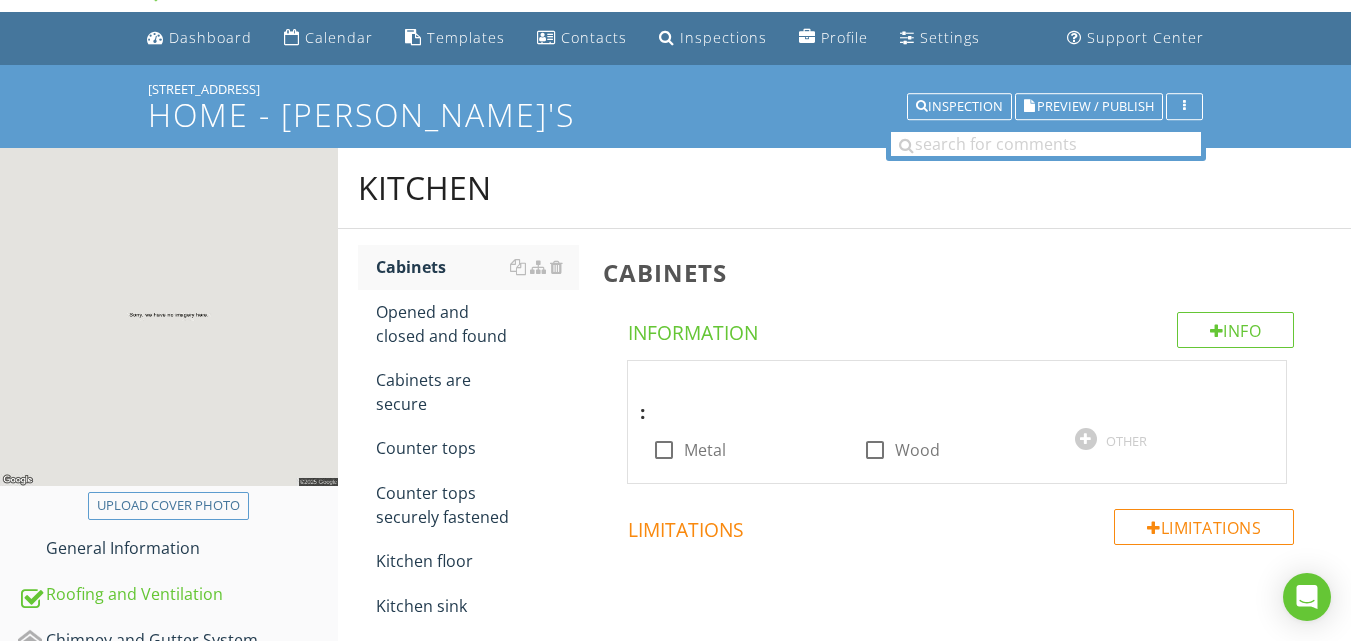 scroll, scrollTop: 7, scrollLeft: 0, axis: vertical 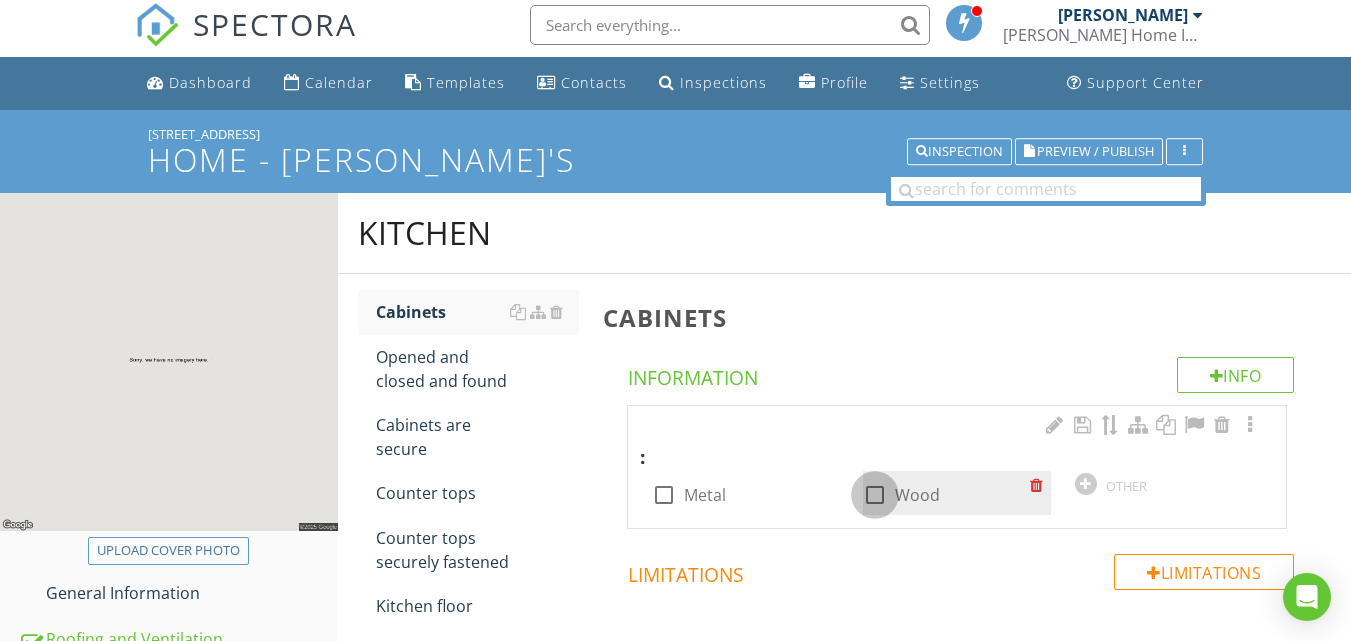 click at bounding box center (875, 495) 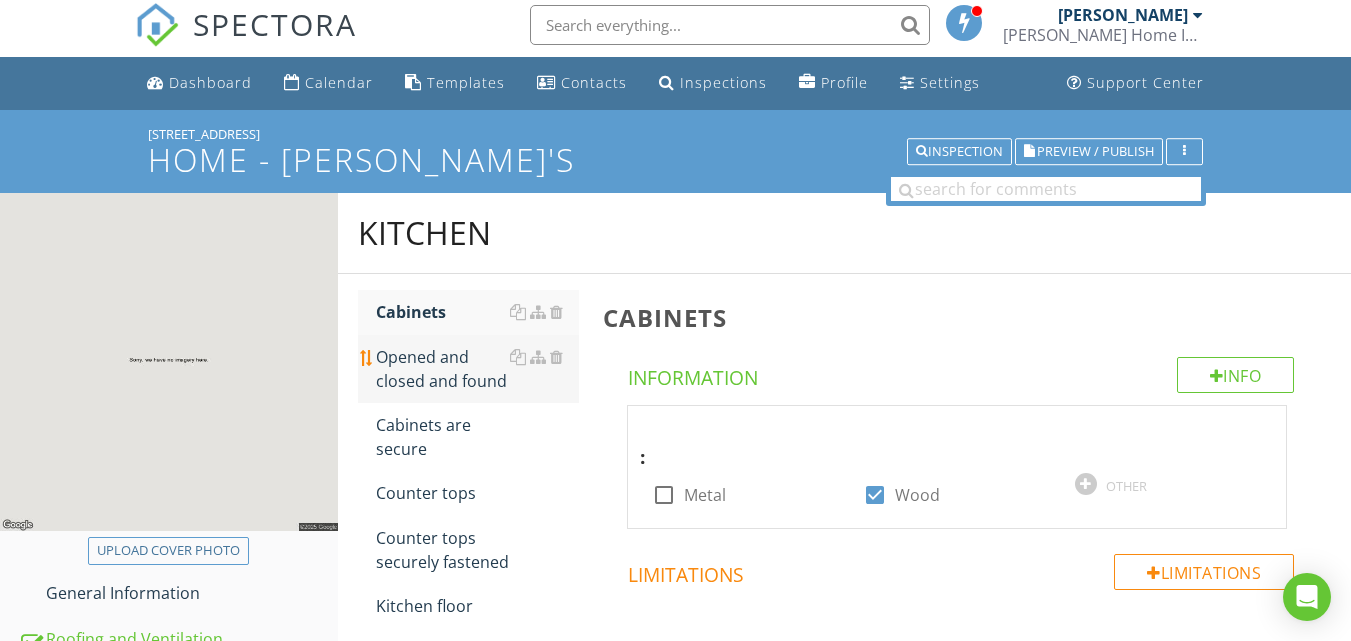 click on "Opened and closed and found" at bounding box center [477, 369] 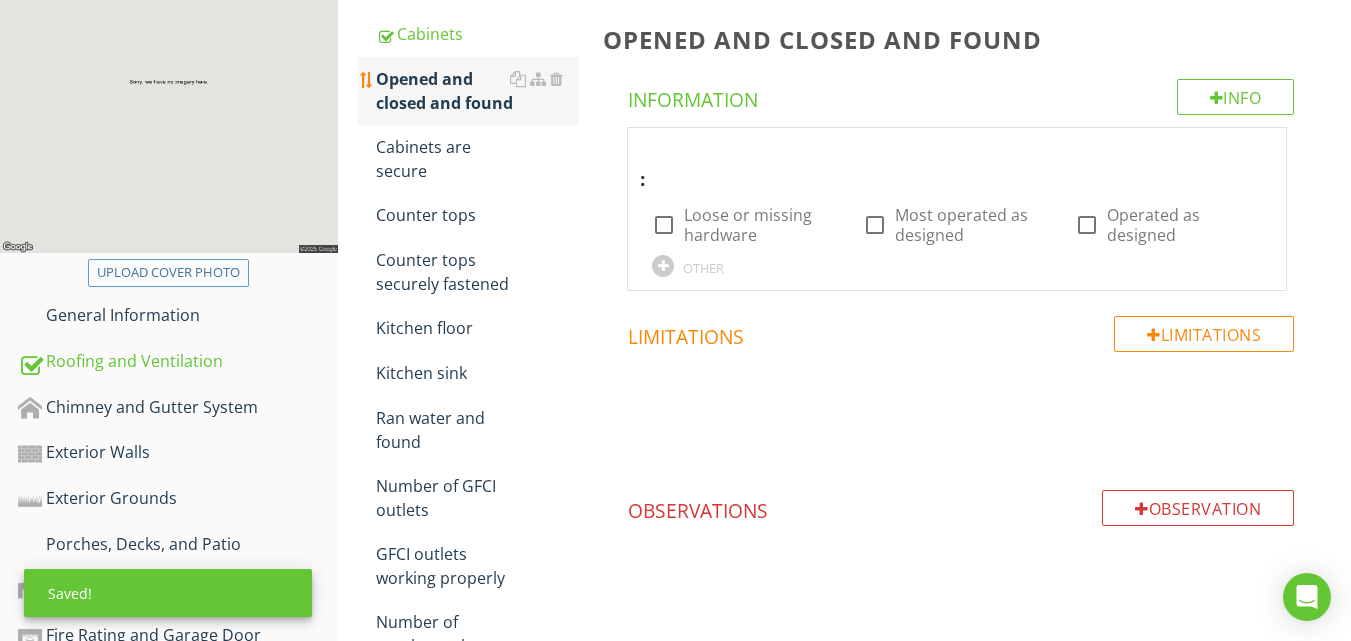 scroll, scrollTop: 287, scrollLeft: 0, axis: vertical 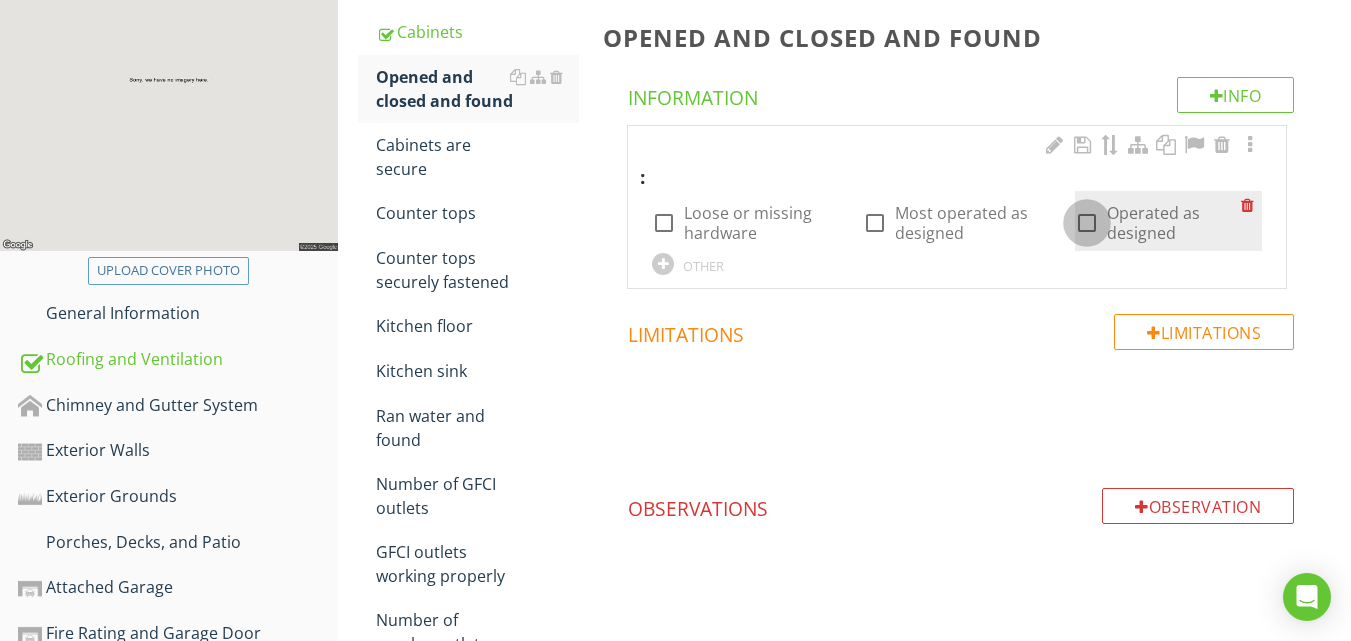 click at bounding box center [1087, 223] 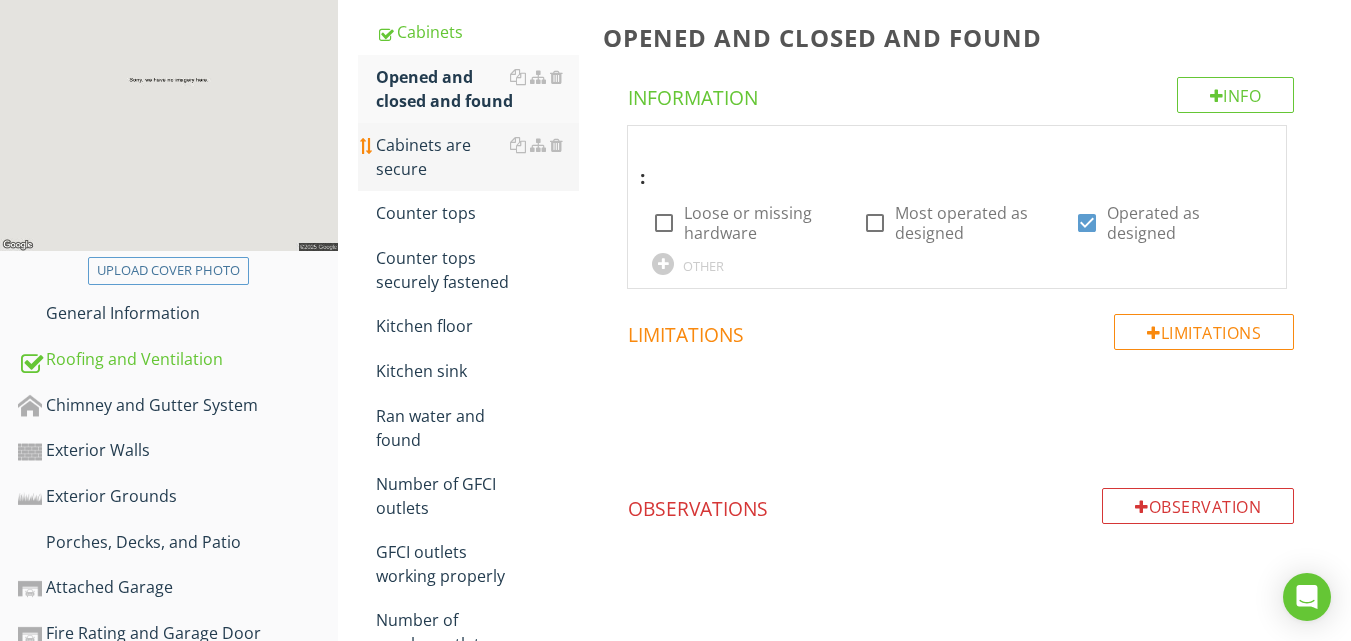 click on "Cabinets are secure" at bounding box center [477, 157] 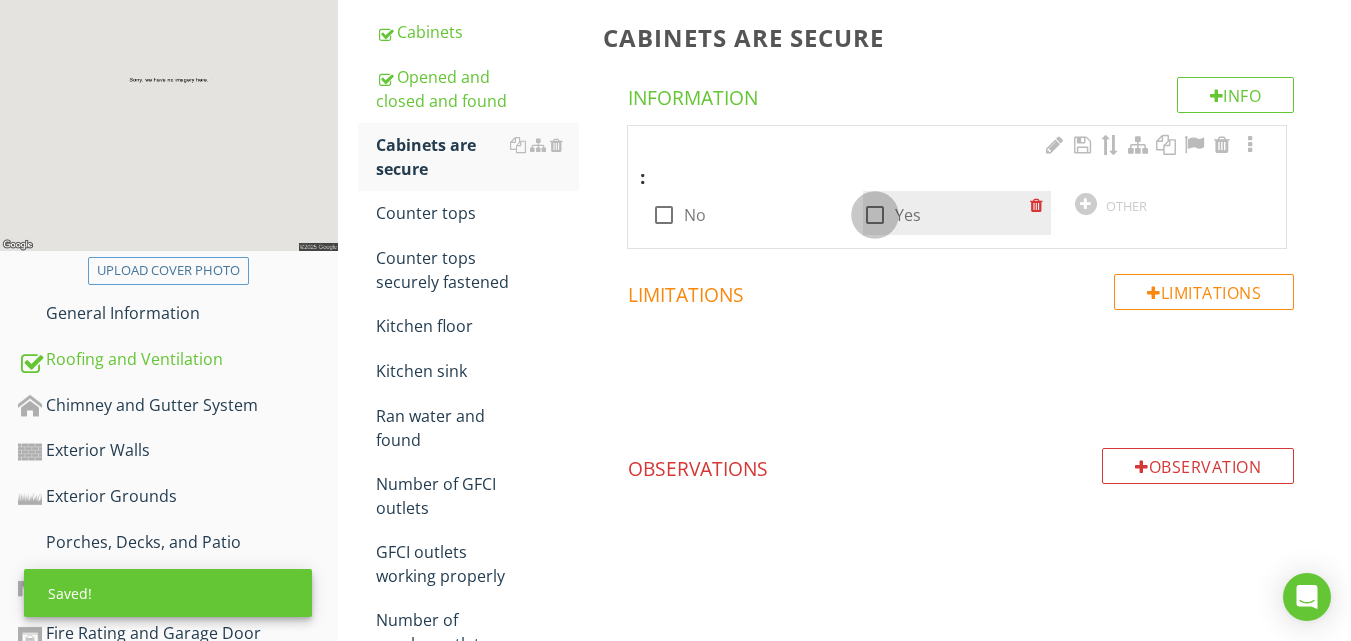 click at bounding box center [875, 215] 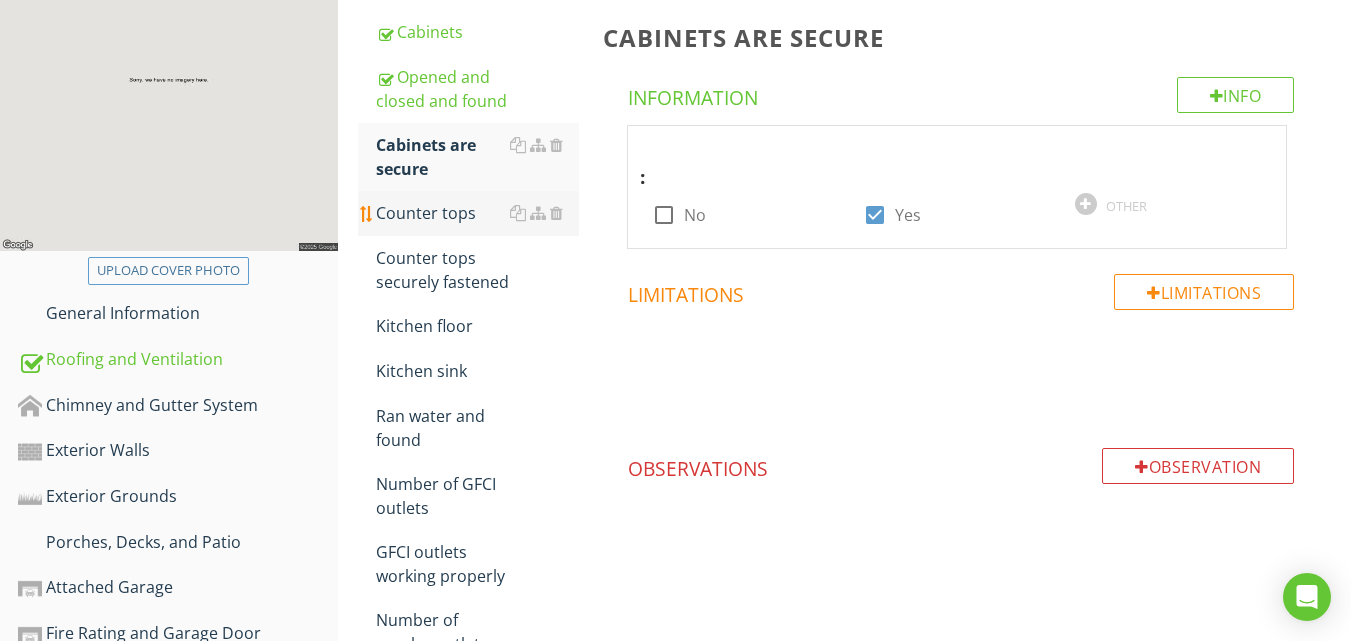 click on "Counter tops" at bounding box center (477, 213) 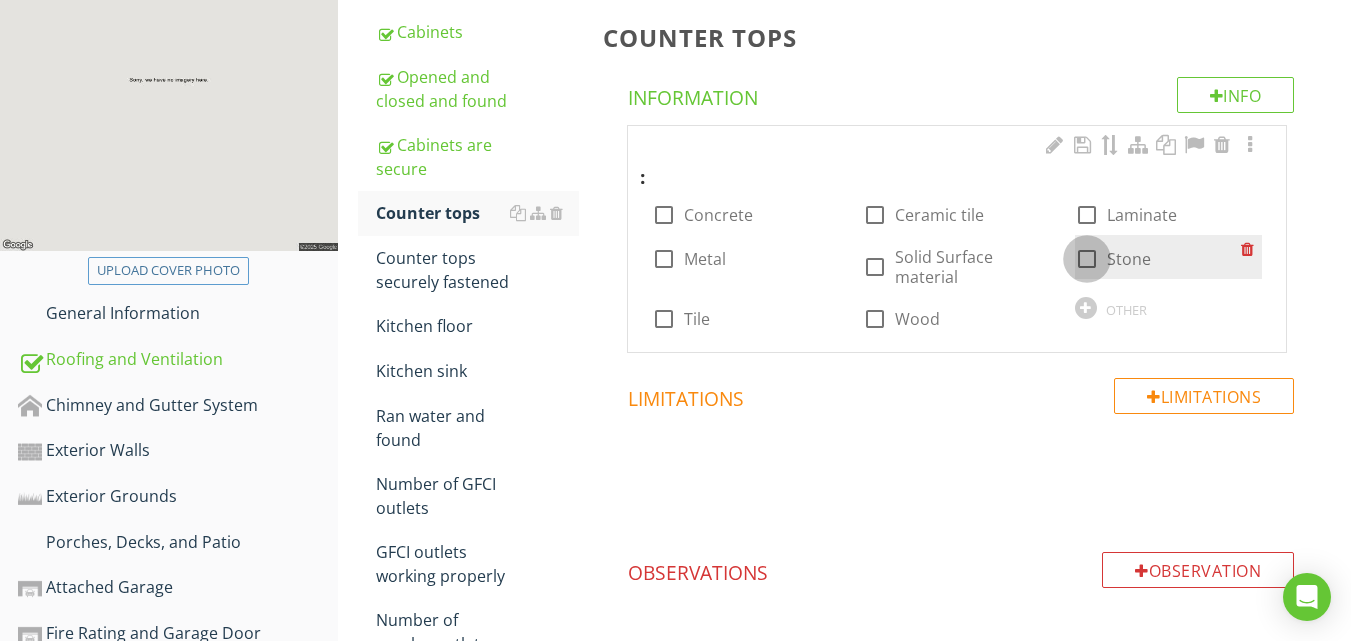 click at bounding box center (1087, 259) 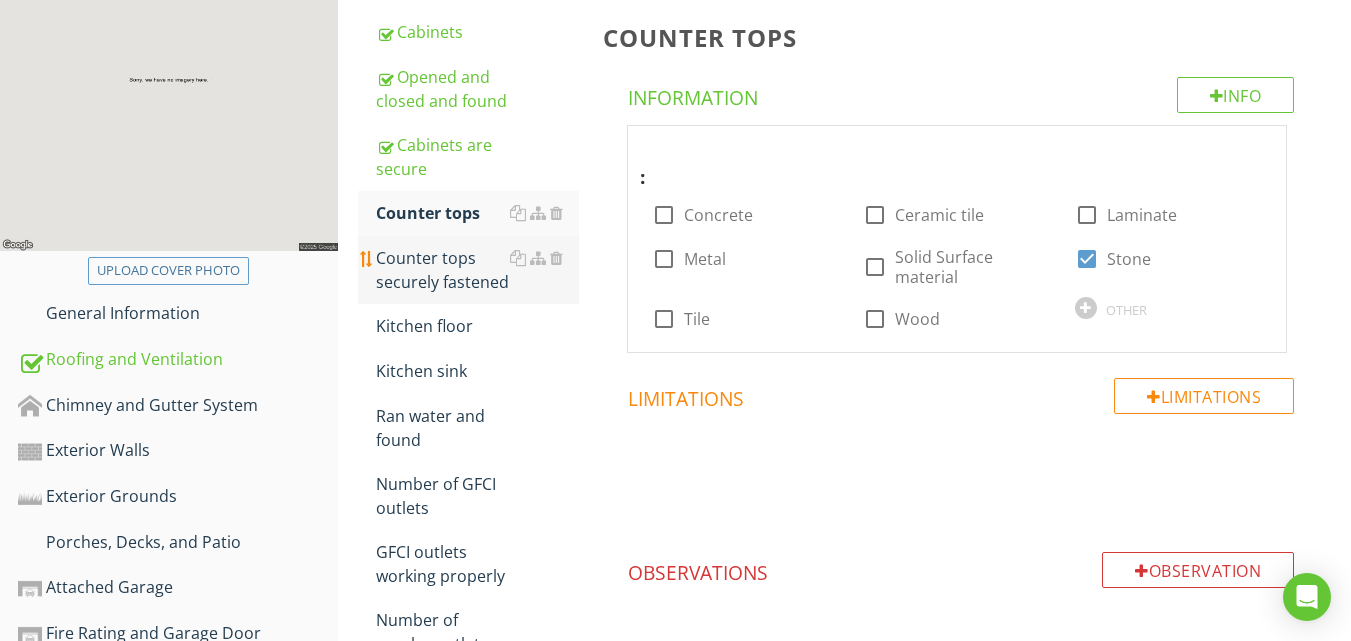 click on "Counter tops securely fastened" at bounding box center [477, 270] 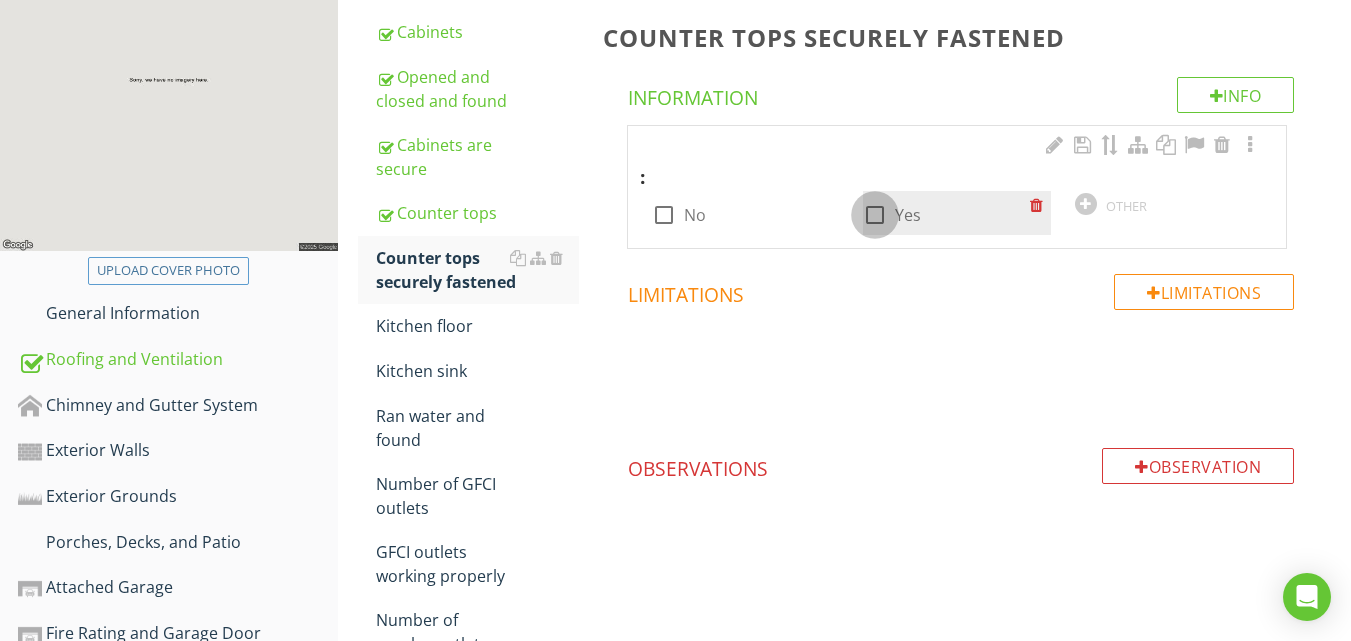 click at bounding box center (875, 215) 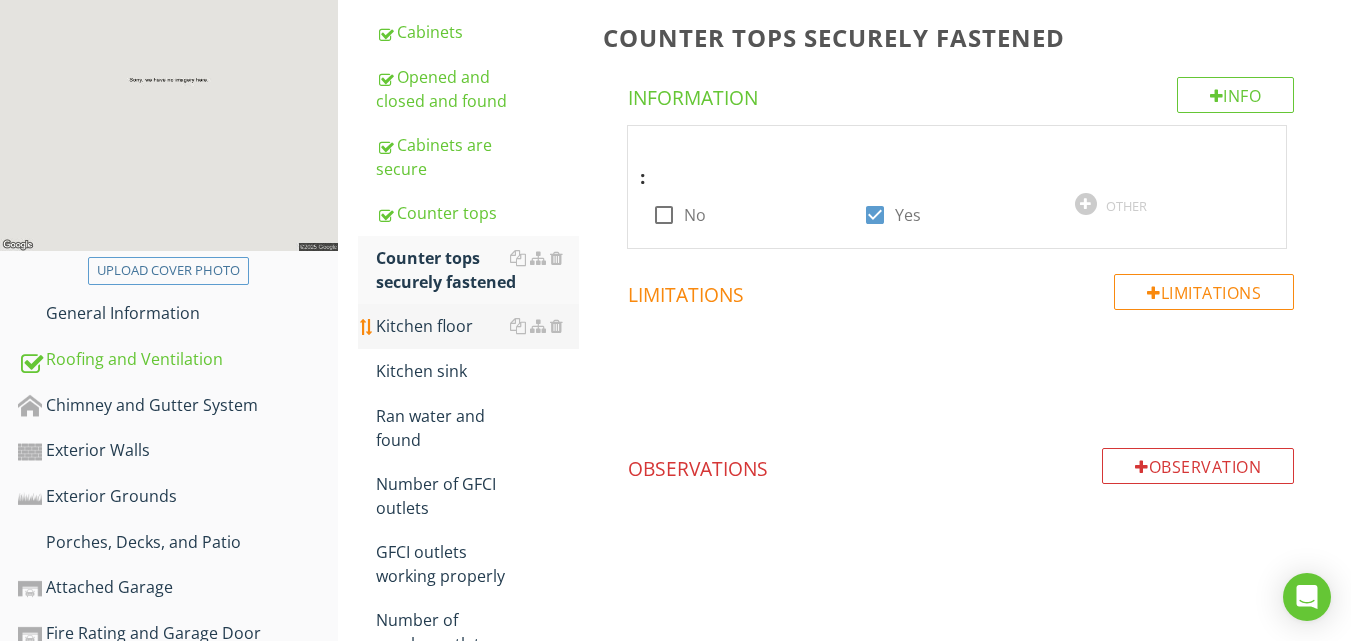 click on "Kitchen floor" at bounding box center (477, 326) 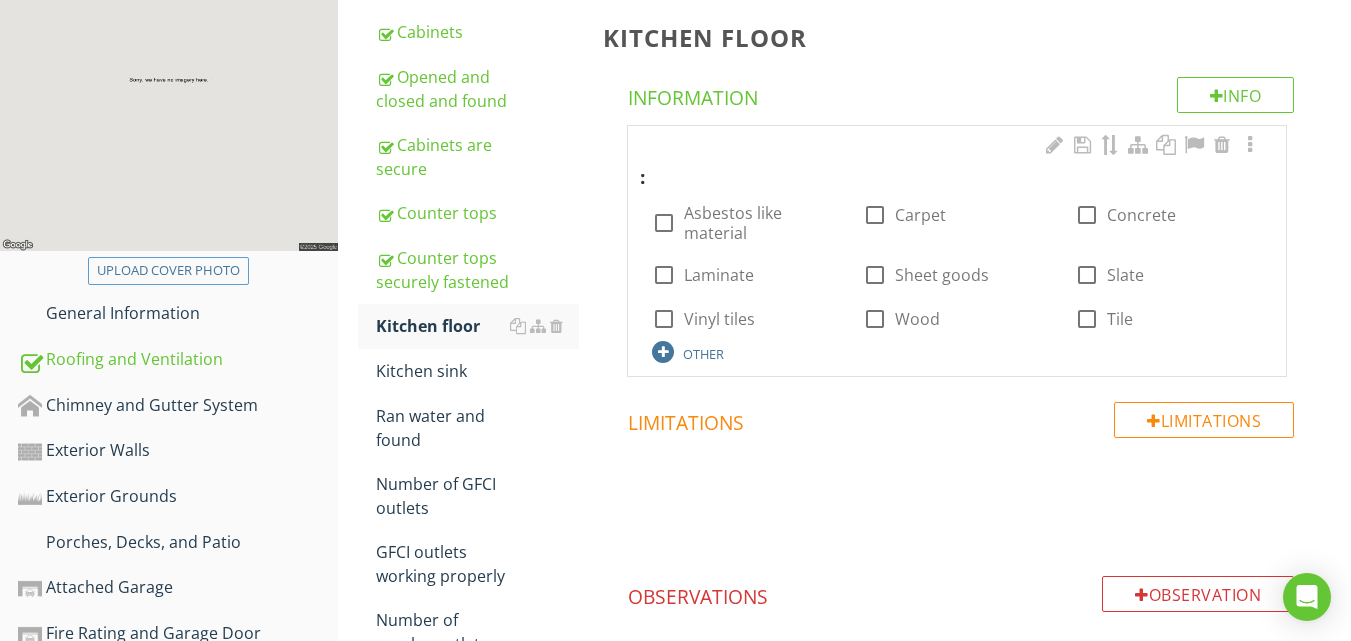 click on "OTHER" at bounding box center [703, 354] 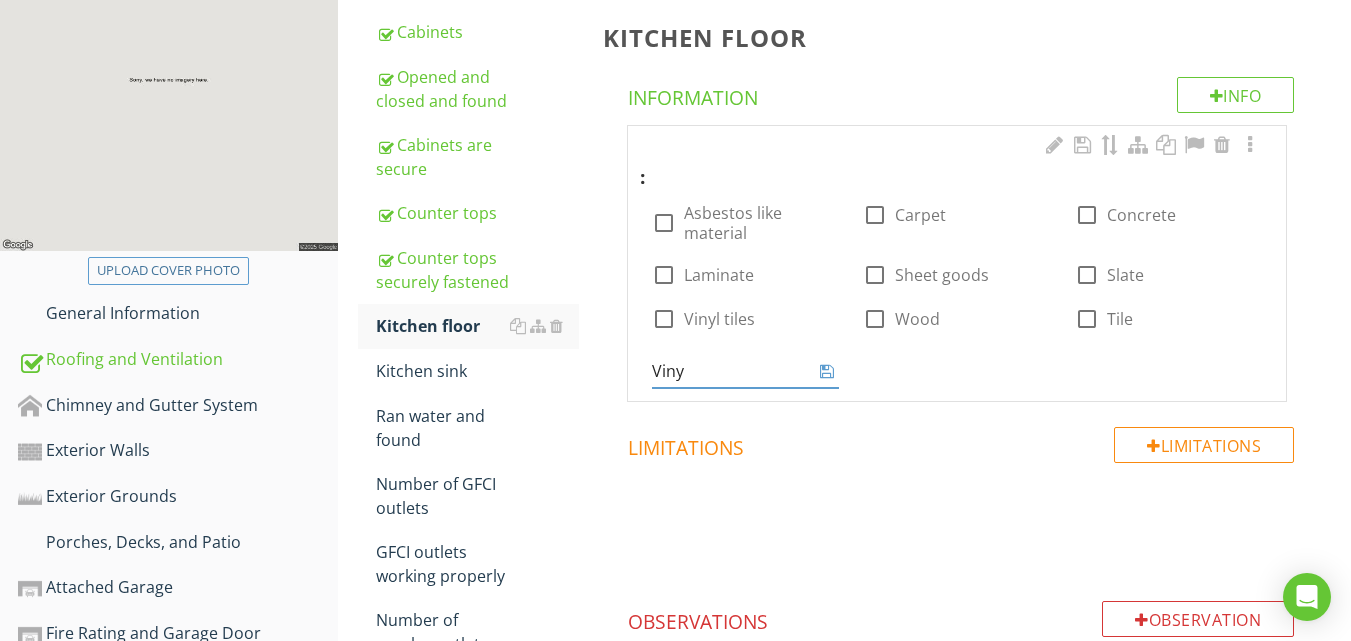 type on "Vinyl" 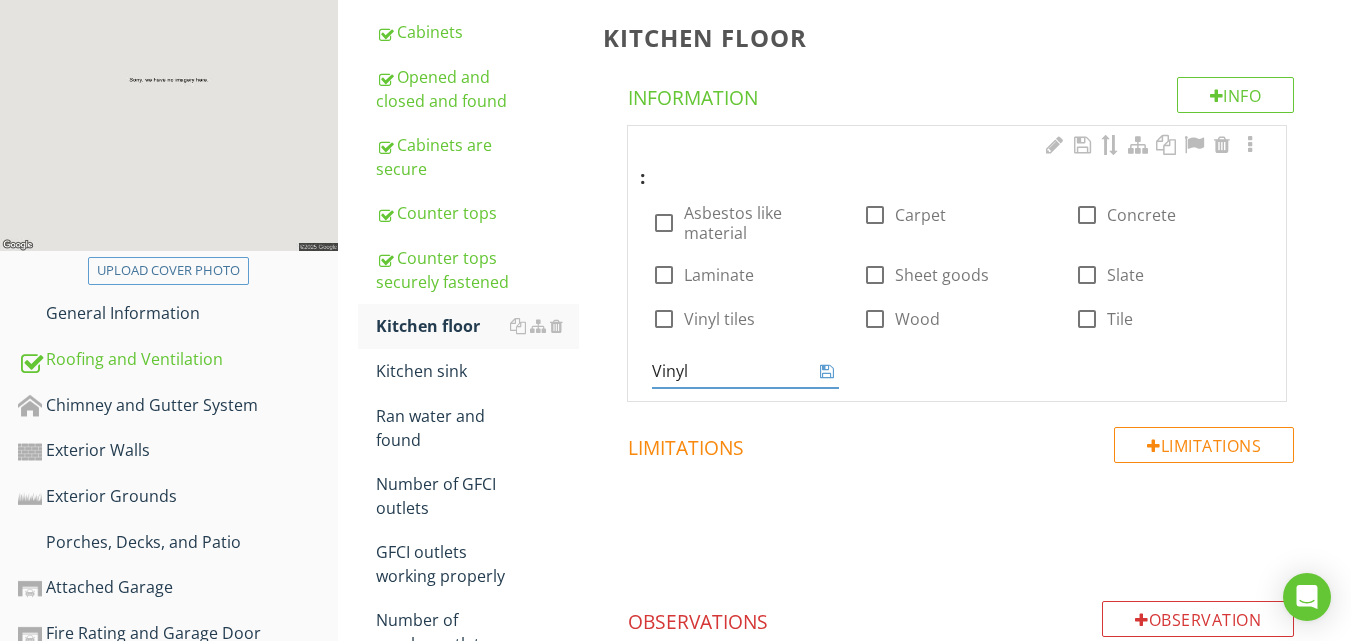 click at bounding box center (827, 371) 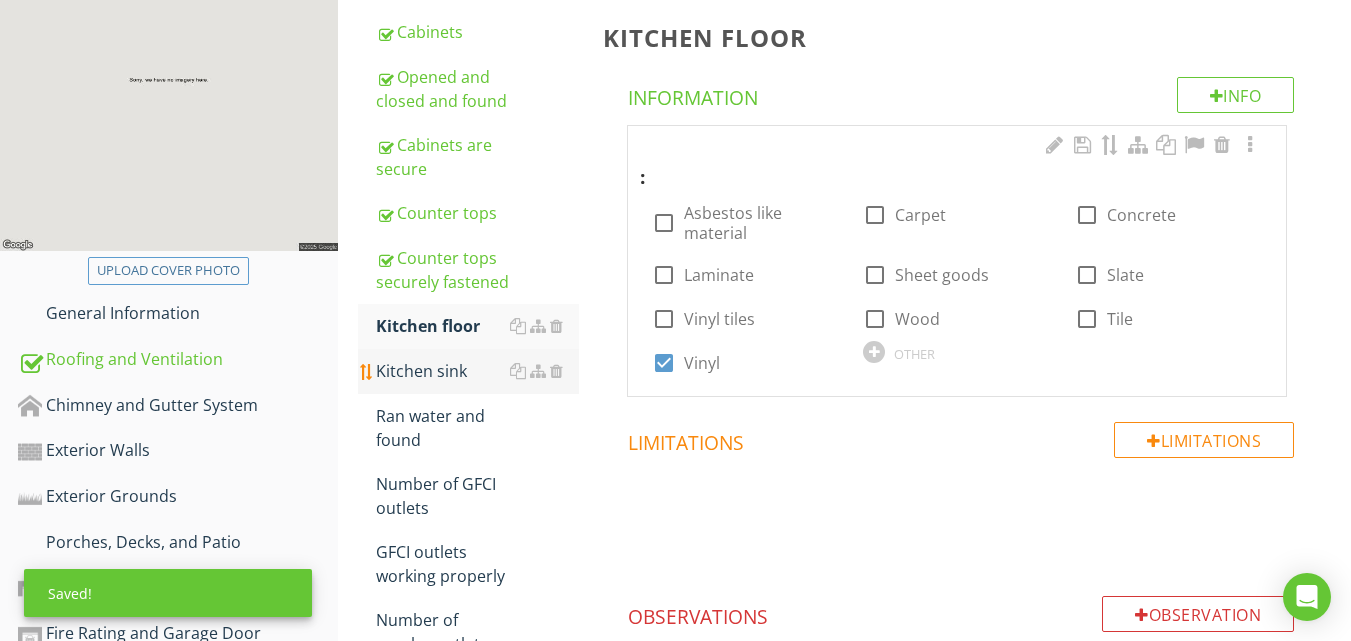 click on "Kitchen sink" at bounding box center [477, 371] 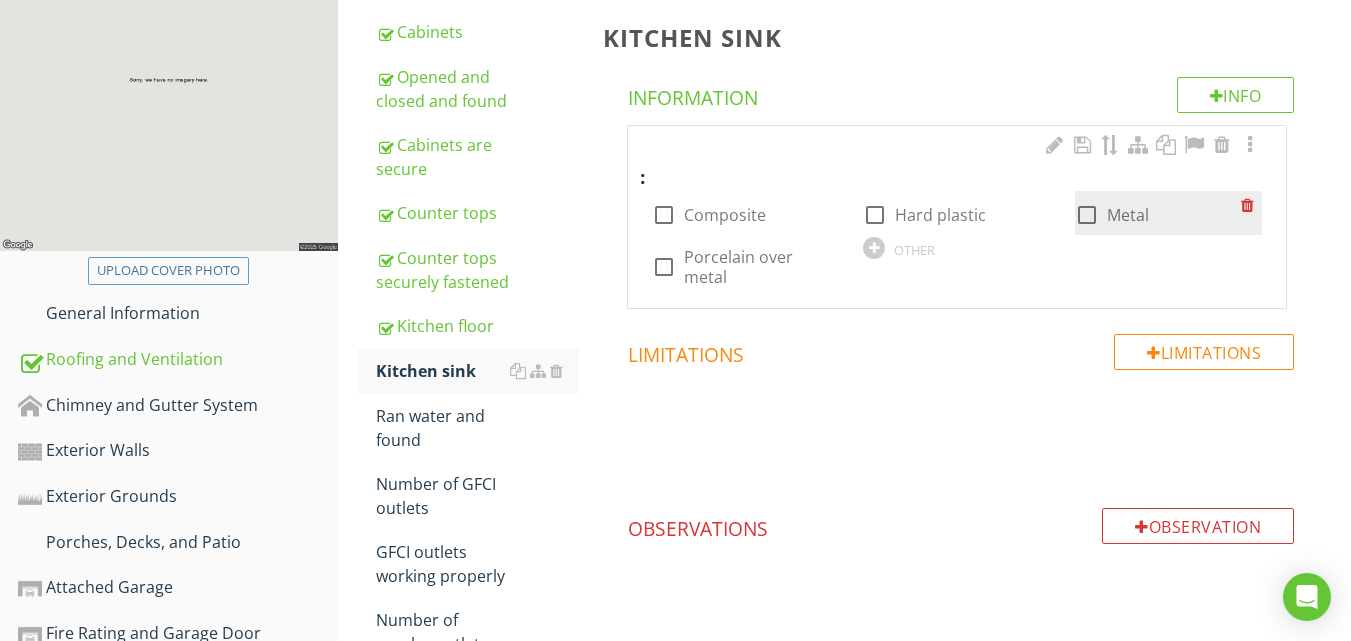 click at bounding box center (1087, 215) 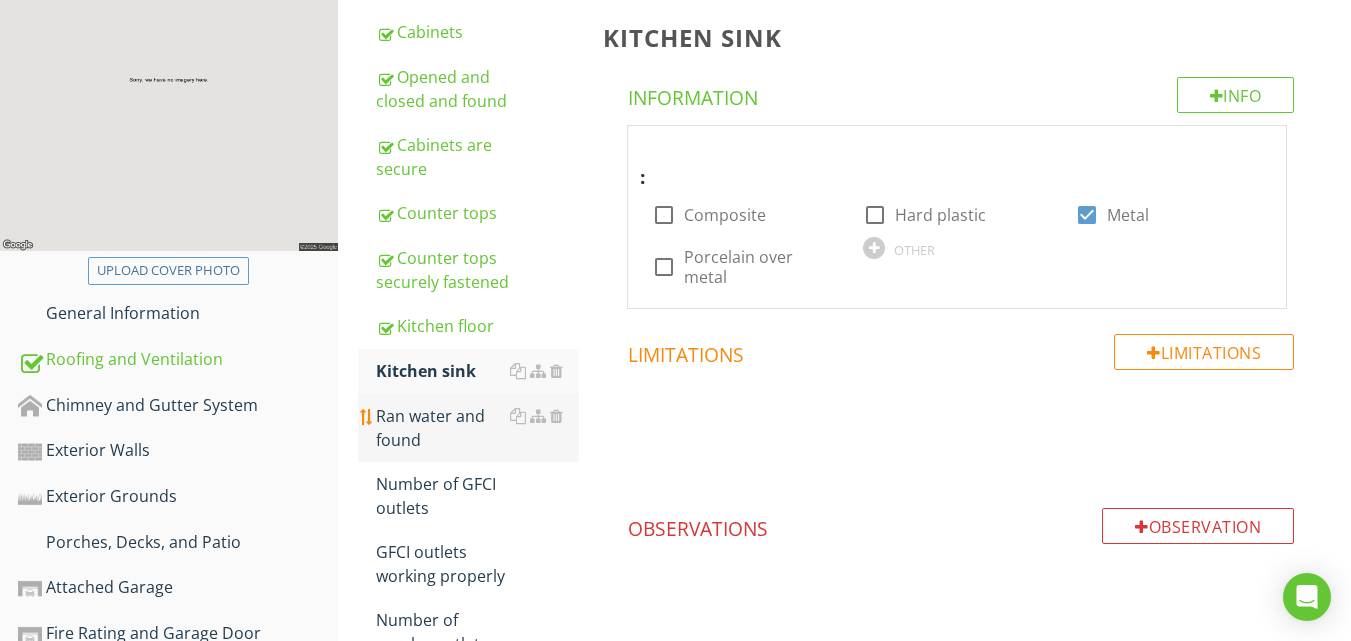 click on "Ran water and found" at bounding box center [477, 428] 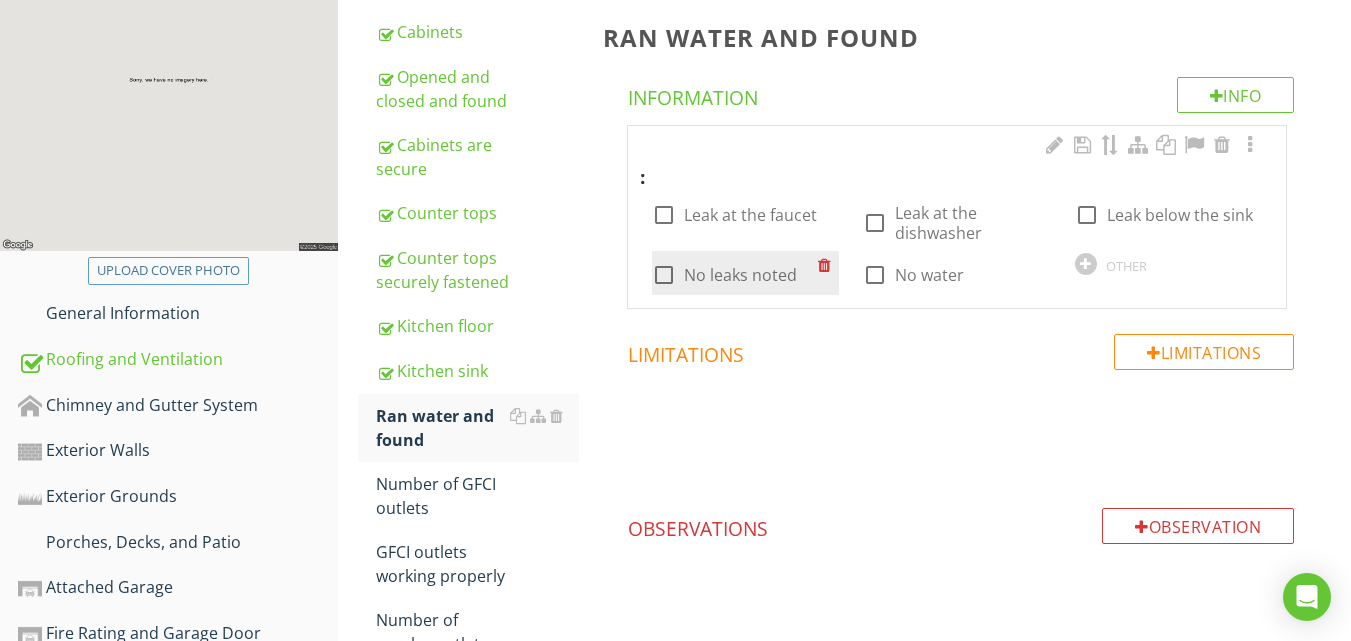 click at bounding box center (664, 275) 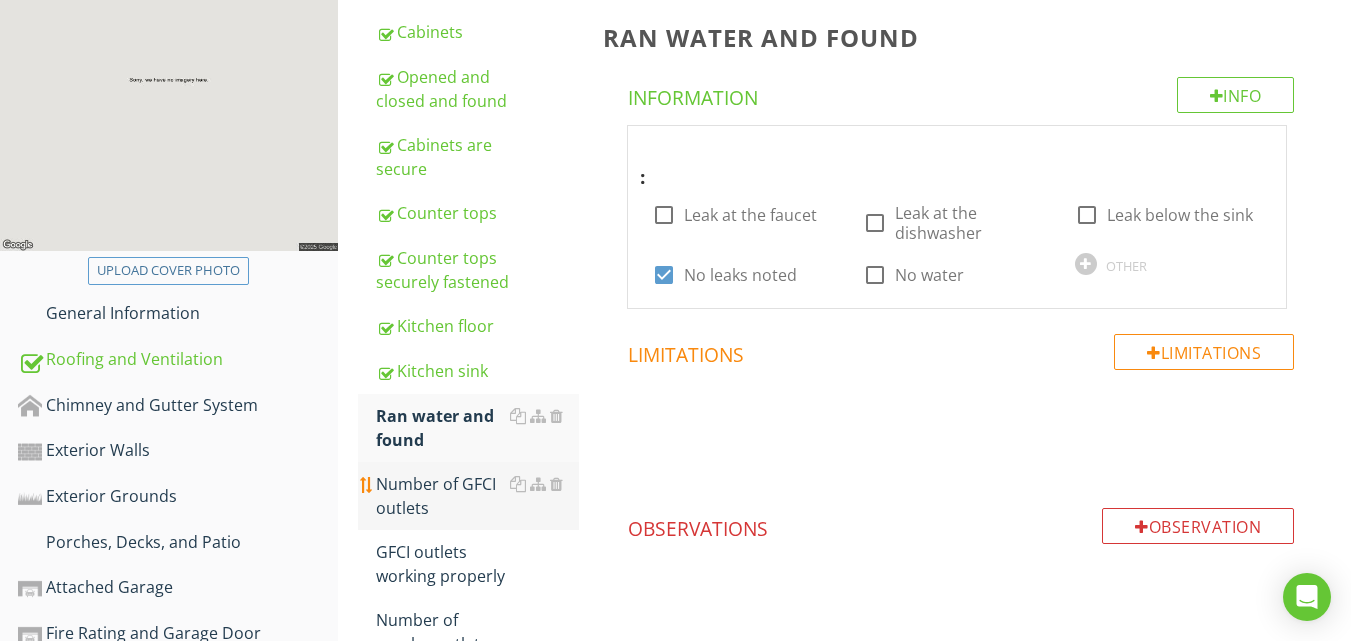 click on "Number of GFCI outlets" at bounding box center (477, 496) 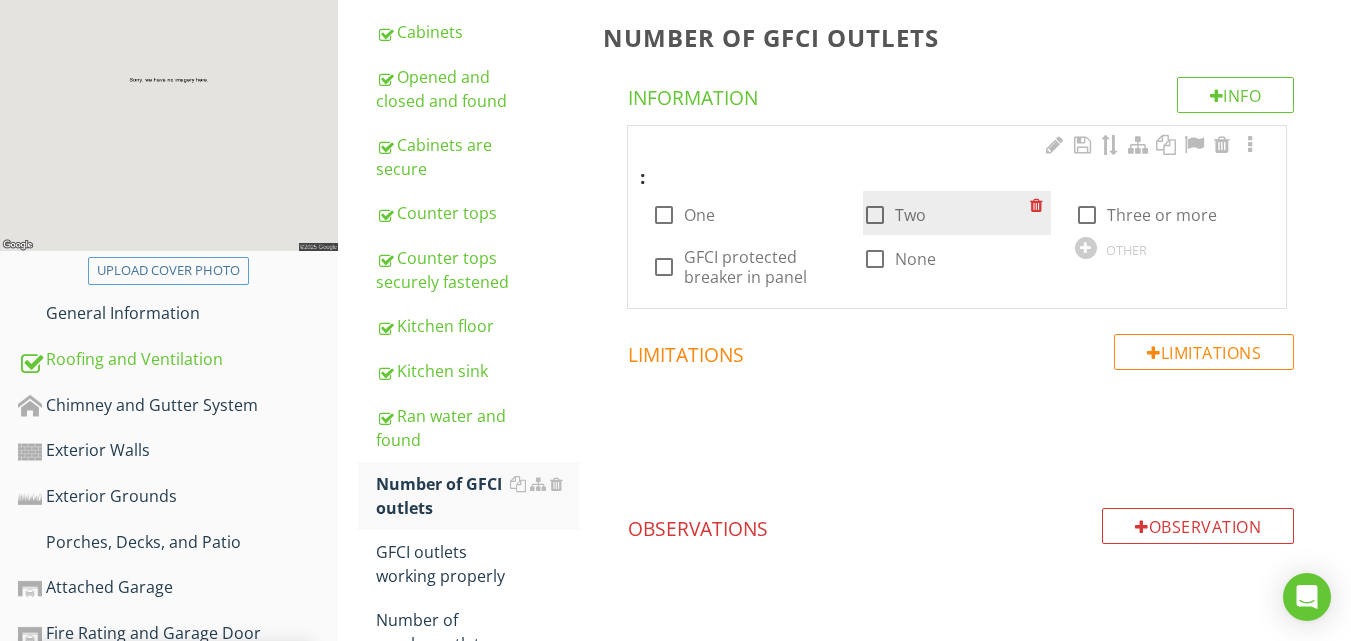click at bounding box center [875, 215] 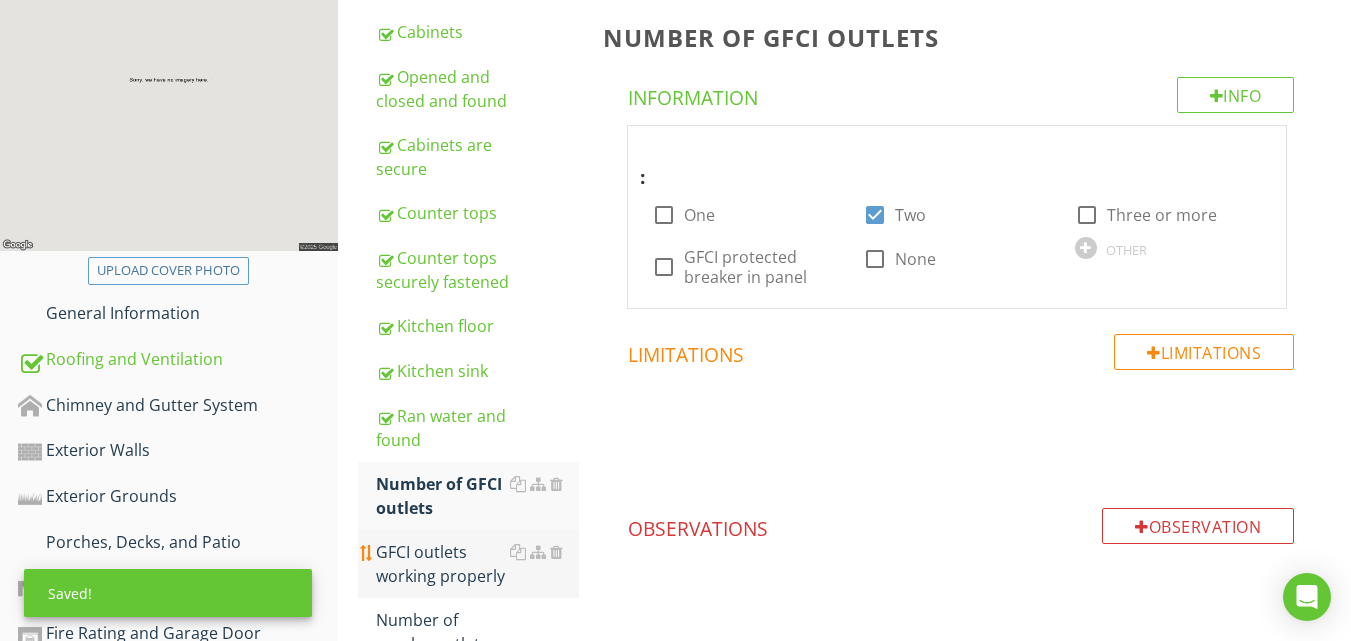 click on "GFCI outlets working properly" at bounding box center [477, 564] 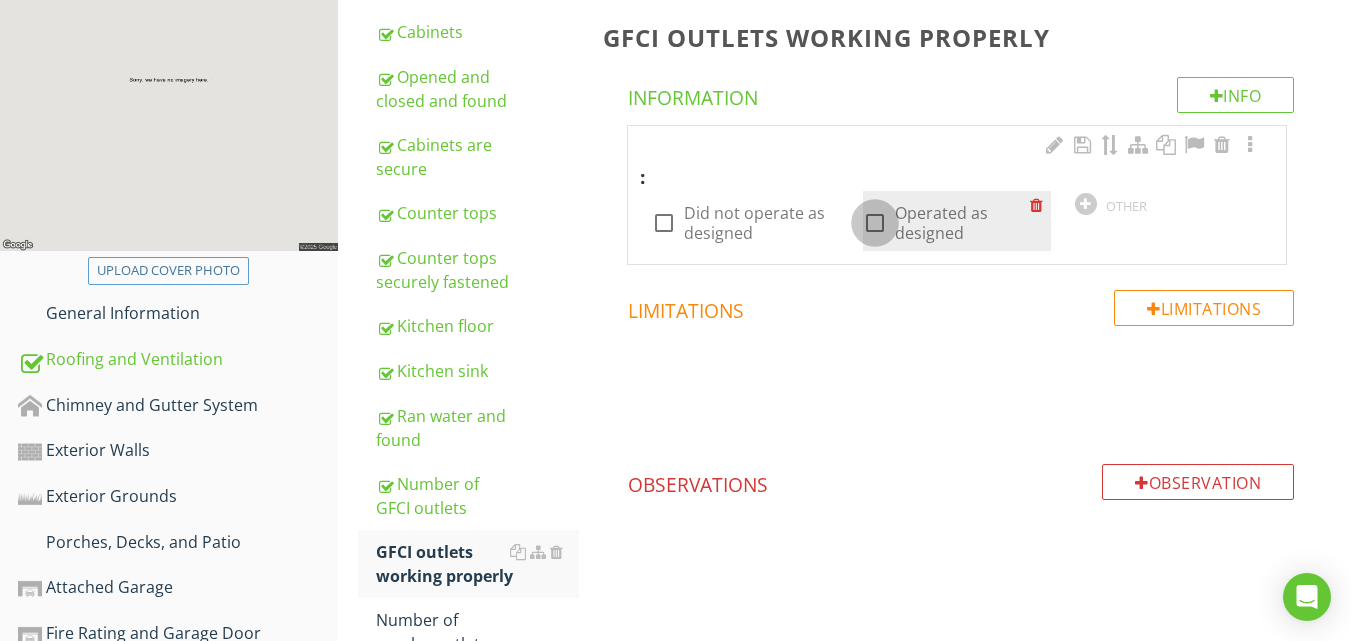 click at bounding box center [875, 223] 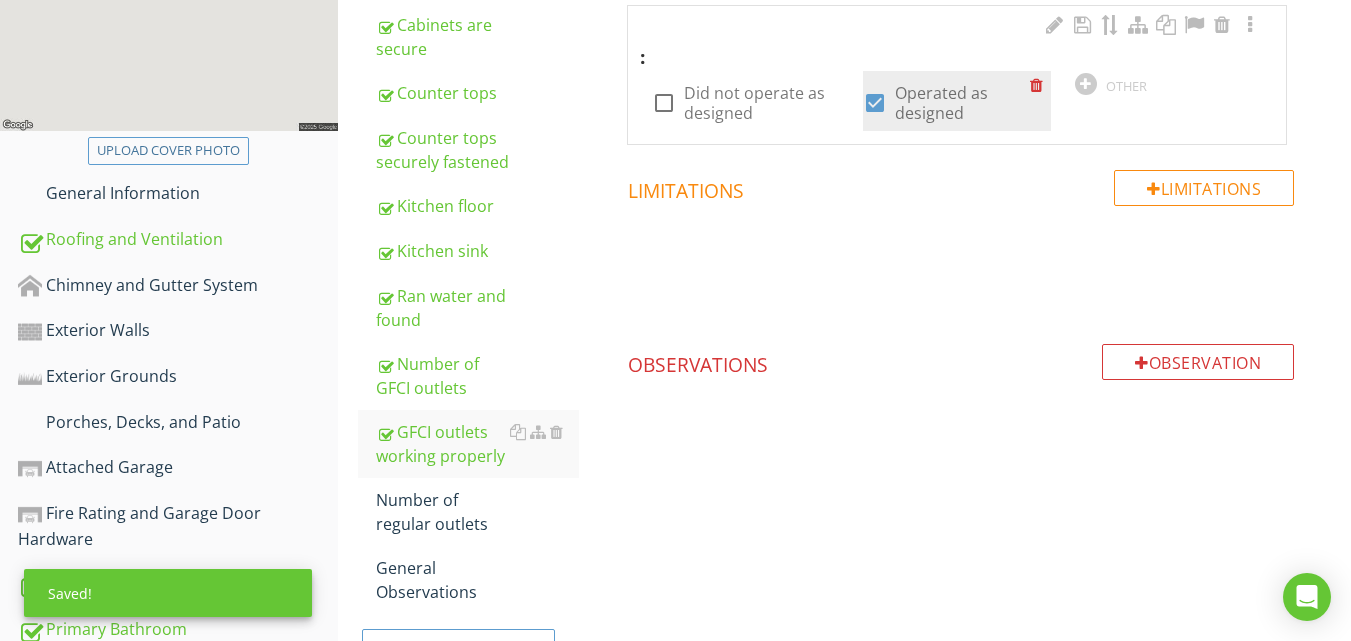 scroll, scrollTop: 447, scrollLeft: 0, axis: vertical 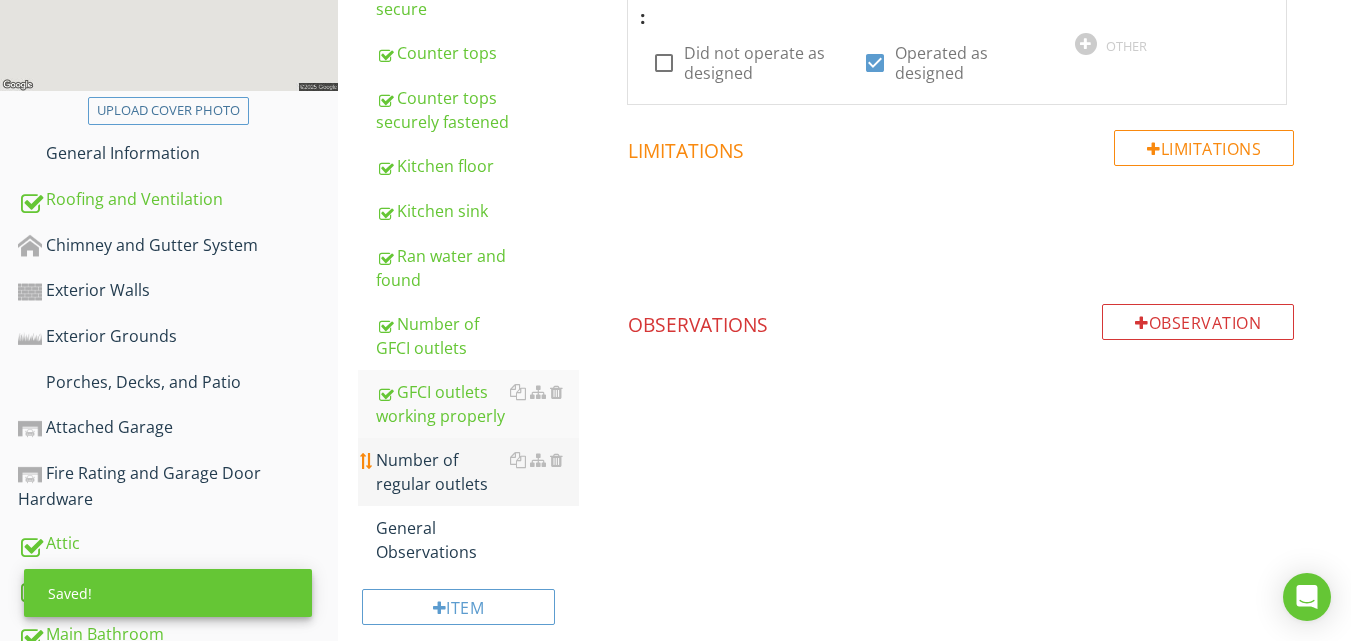 click on "Number of regular outlets" at bounding box center (477, 472) 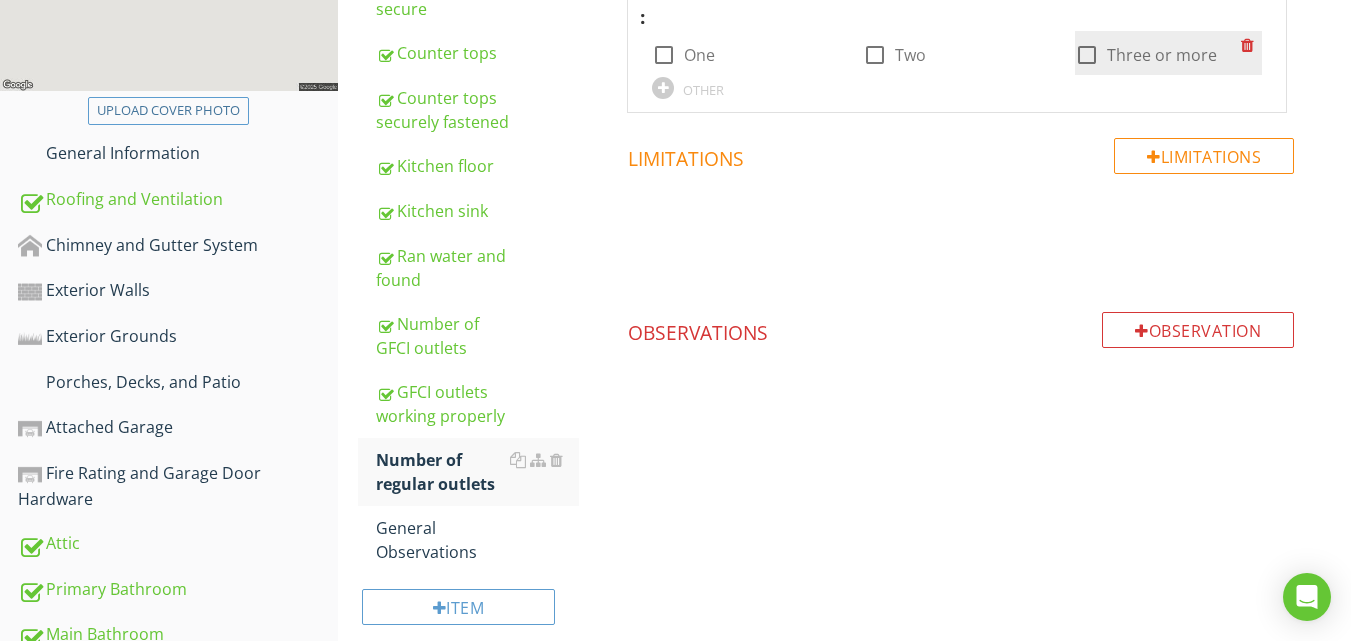 click at bounding box center (1087, 55) 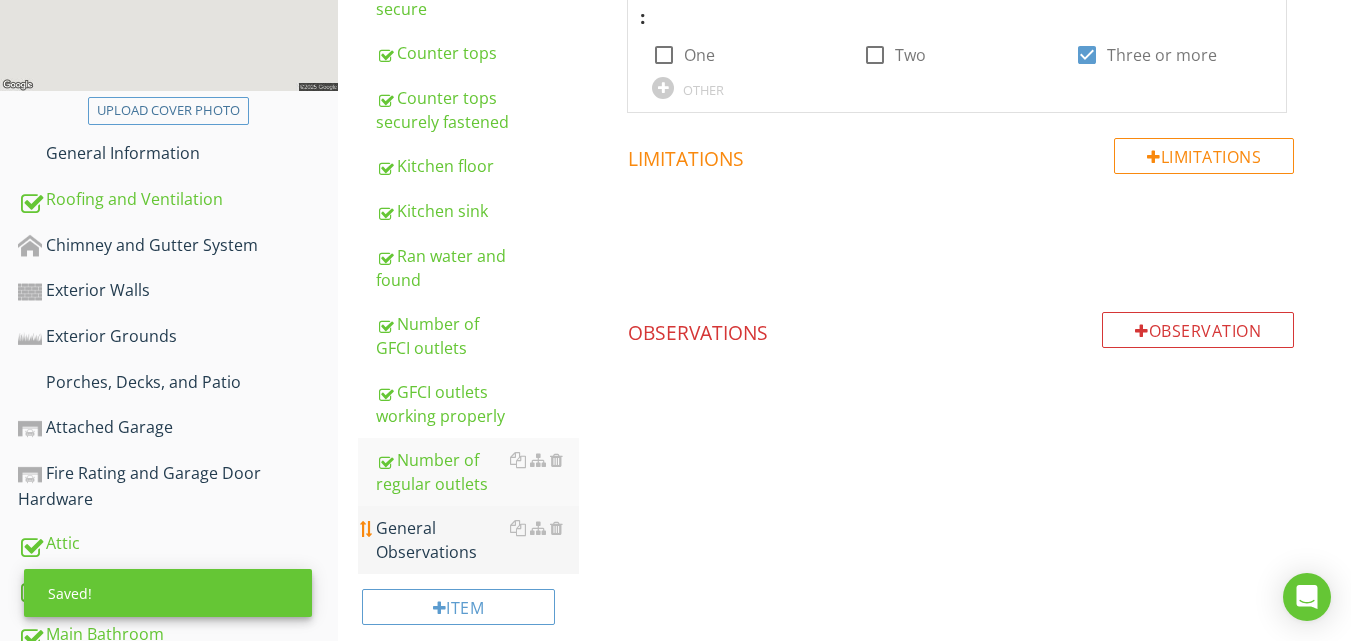 click on "General Observations" at bounding box center (477, 540) 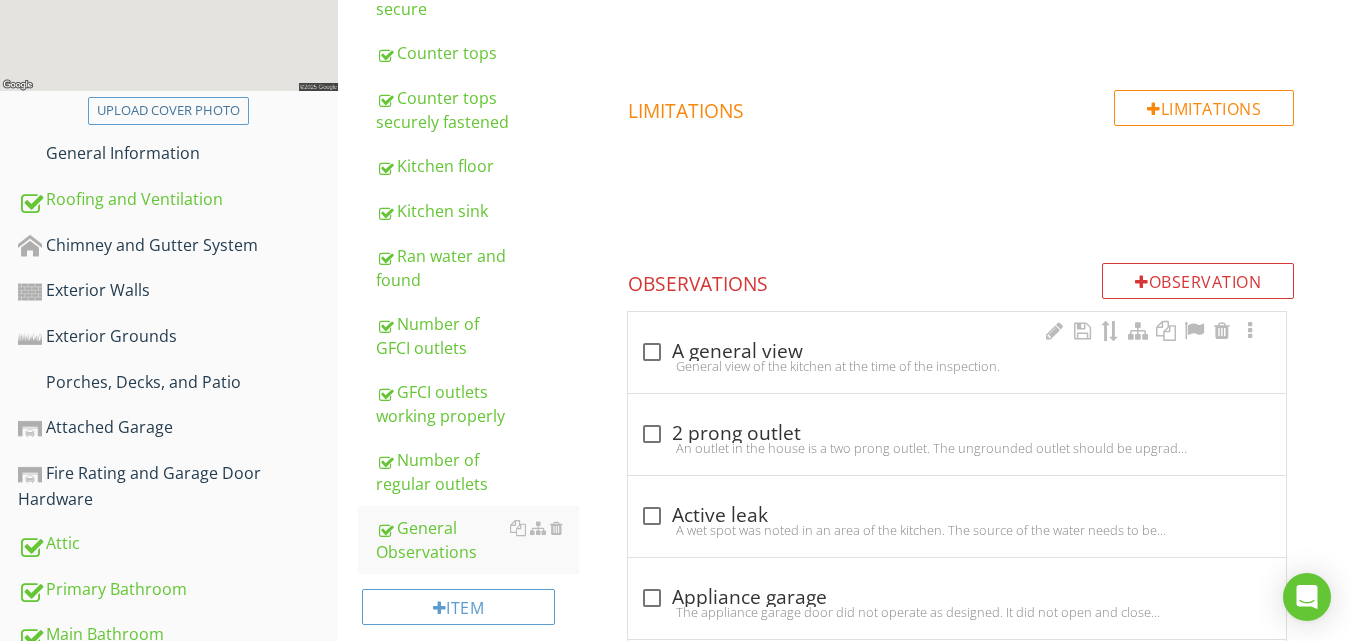 click at bounding box center [652, 352] 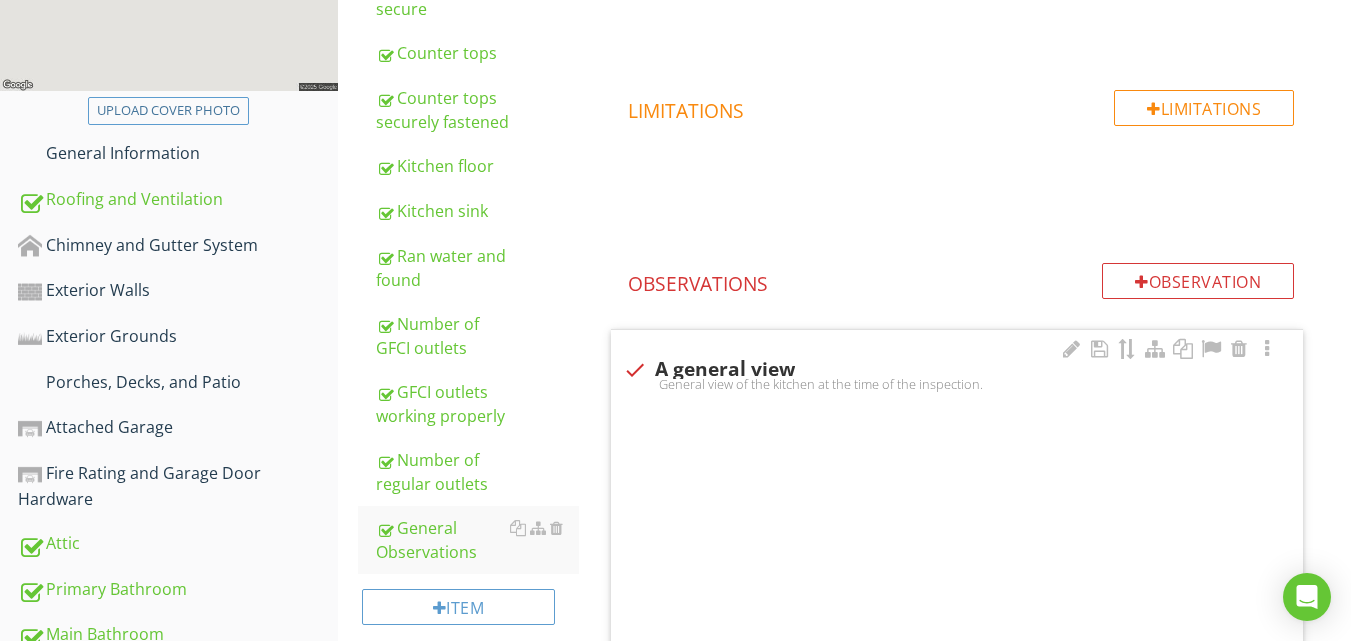 checkbox on "true" 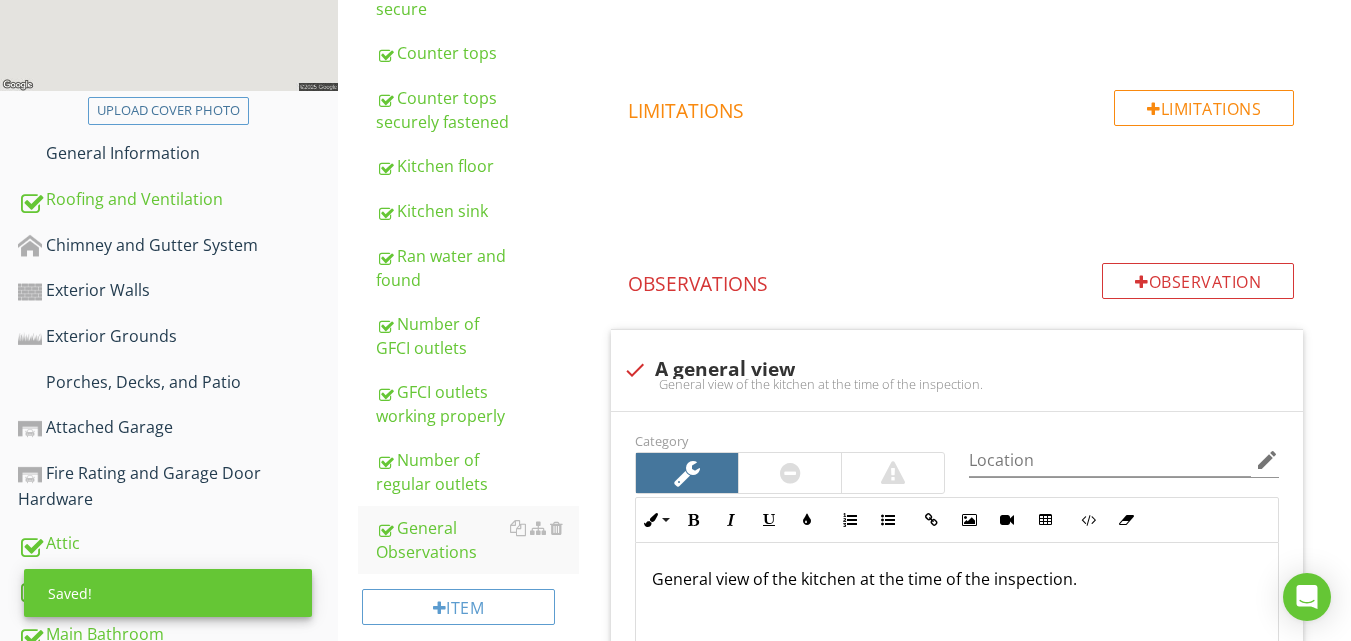 click on "General Observations
Info
Information
Limitations
Limitations
Observation
Observations
check
A general view
General view of the kitchen at the time of the inspection.
Category                 Location edit       Inline Style XLarge Large Normal Small Light Small/Light Bold Italic Underline Colors Ordered List Unordered List Insert Link Insert Image Insert Video Insert Table Code View Clear Formatting General view of the kitchen at the time of the inspection. Enter text here <p>General view of the kitchen at the time of the inspection.</p>
Photo/Video
check_box_outline_blank" at bounding box center (971, 3729) 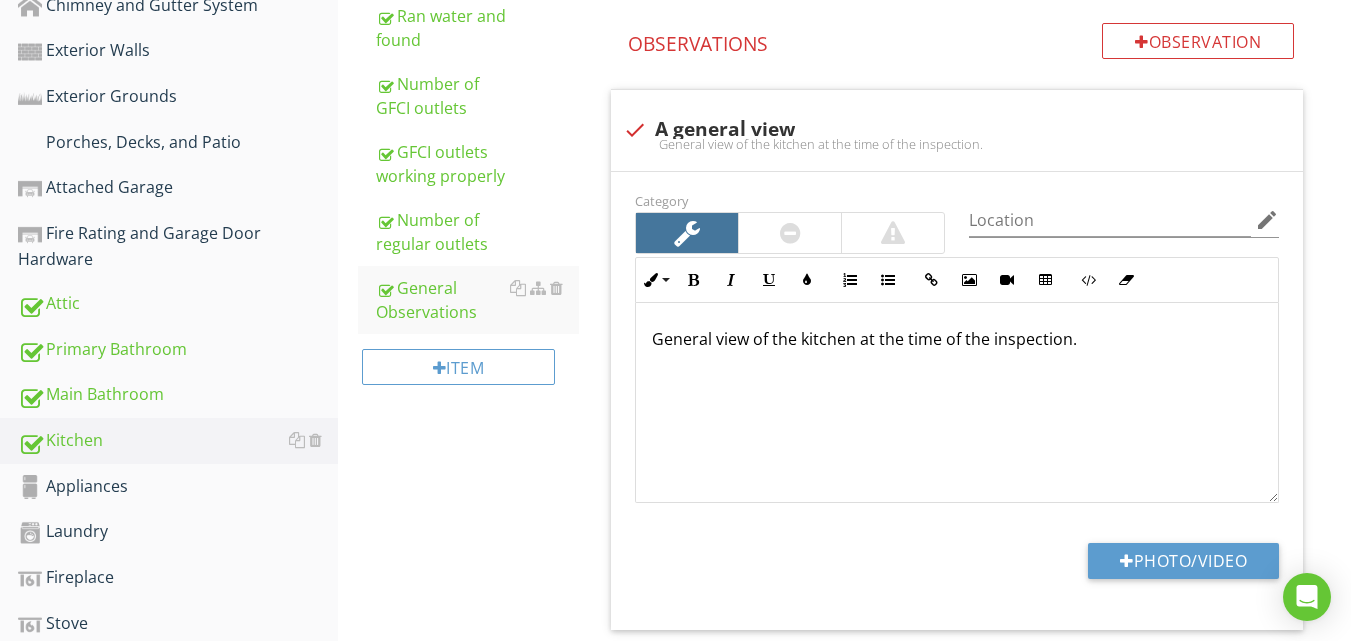 scroll, scrollTop: 727, scrollLeft: 0, axis: vertical 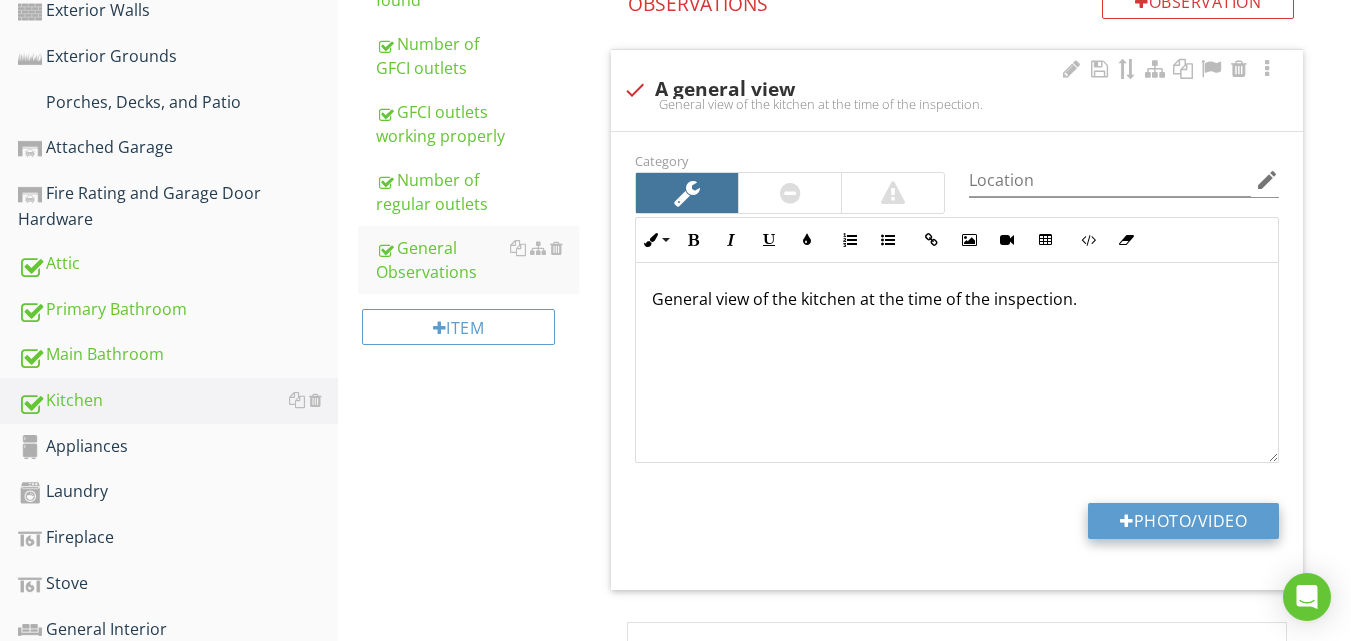 click on "Photo/Video" at bounding box center [1183, 521] 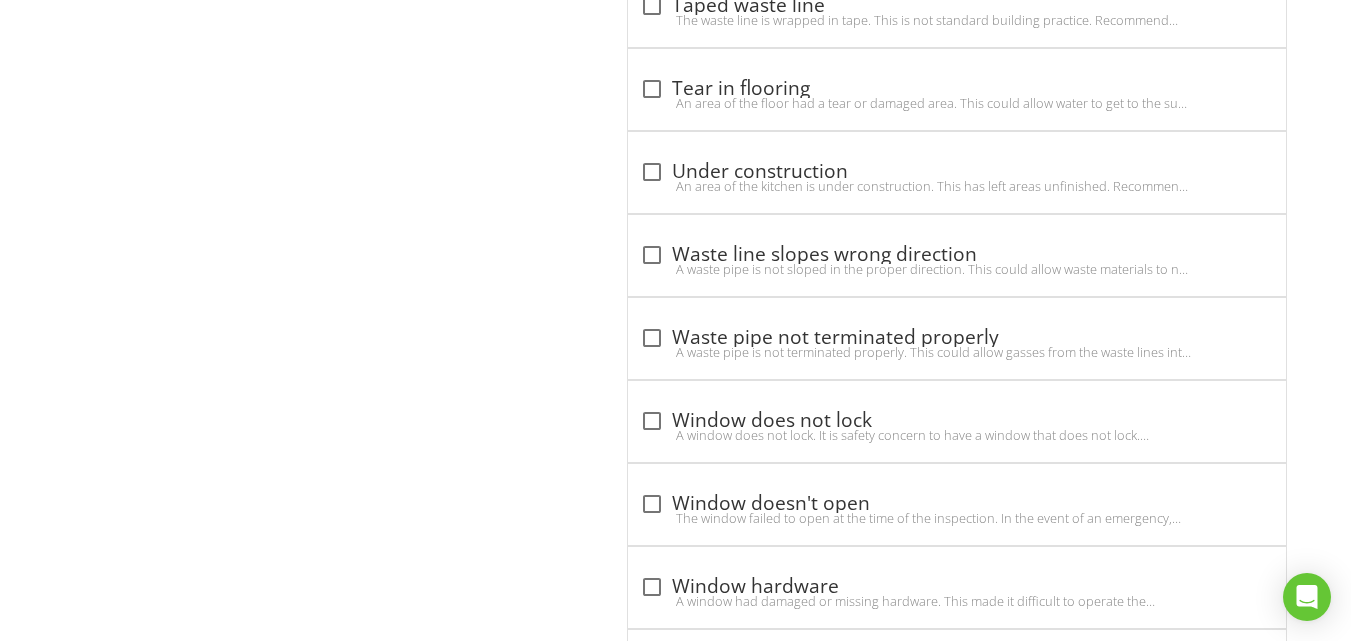 scroll, scrollTop: 7630, scrollLeft: 0, axis: vertical 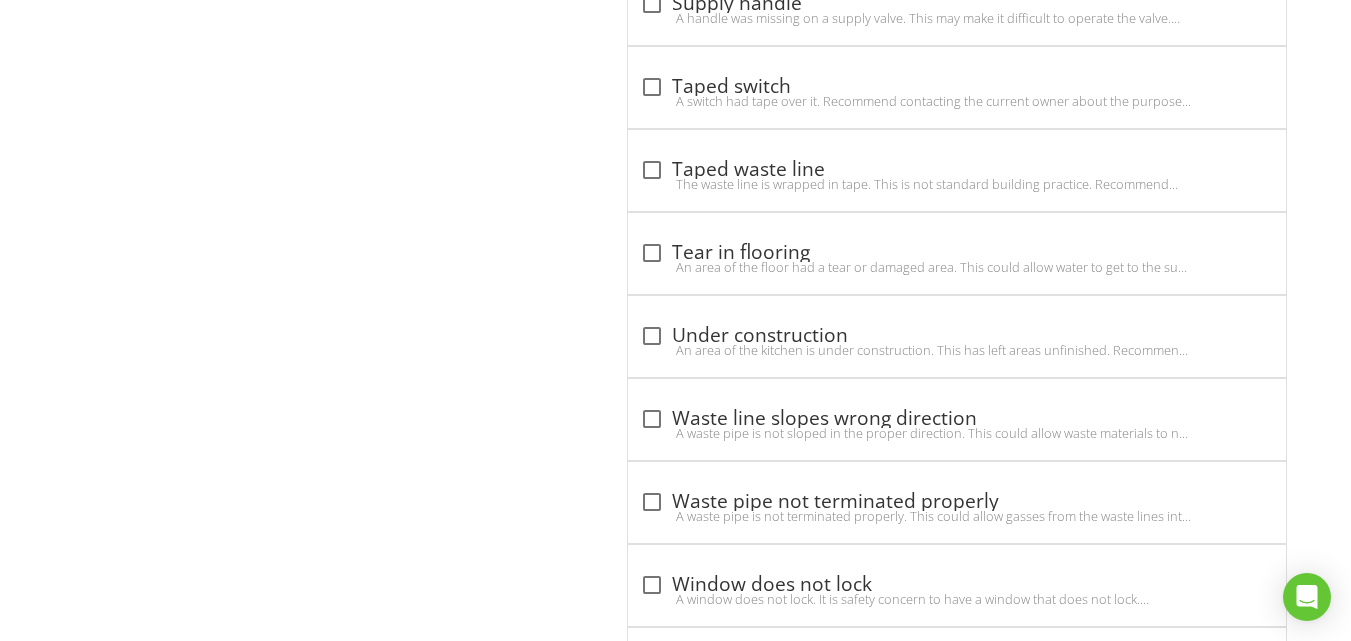 type 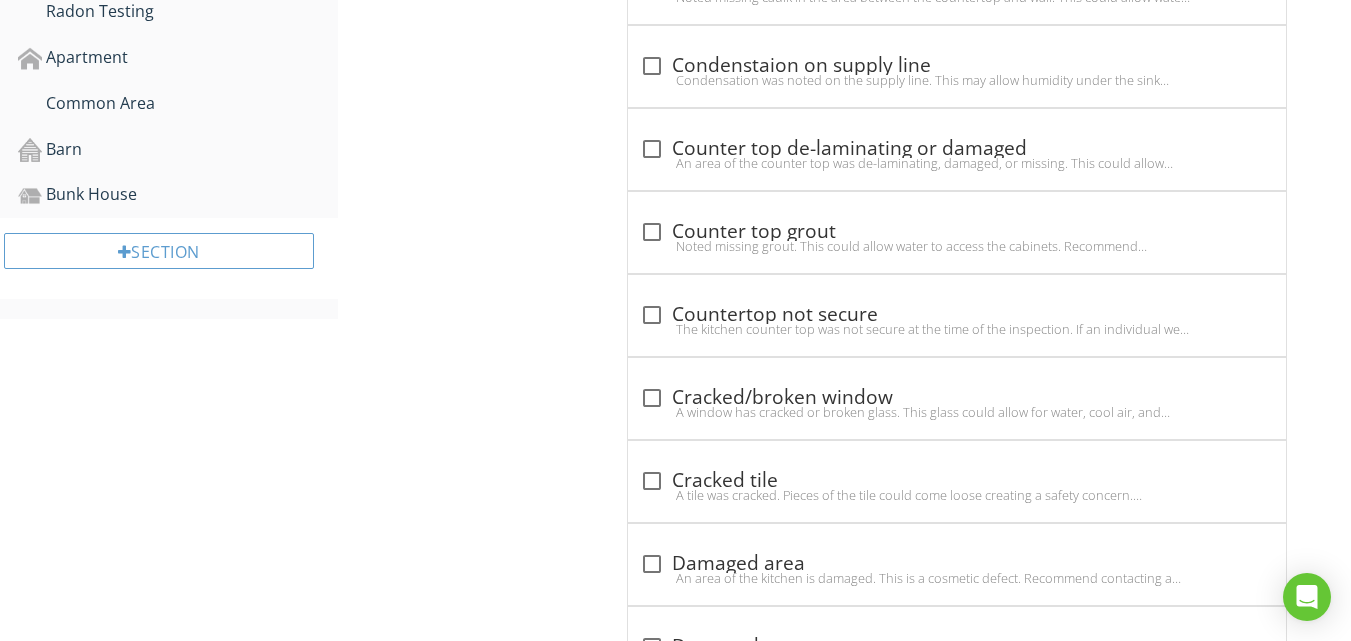 scroll, scrollTop: 2105, scrollLeft: 0, axis: vertical 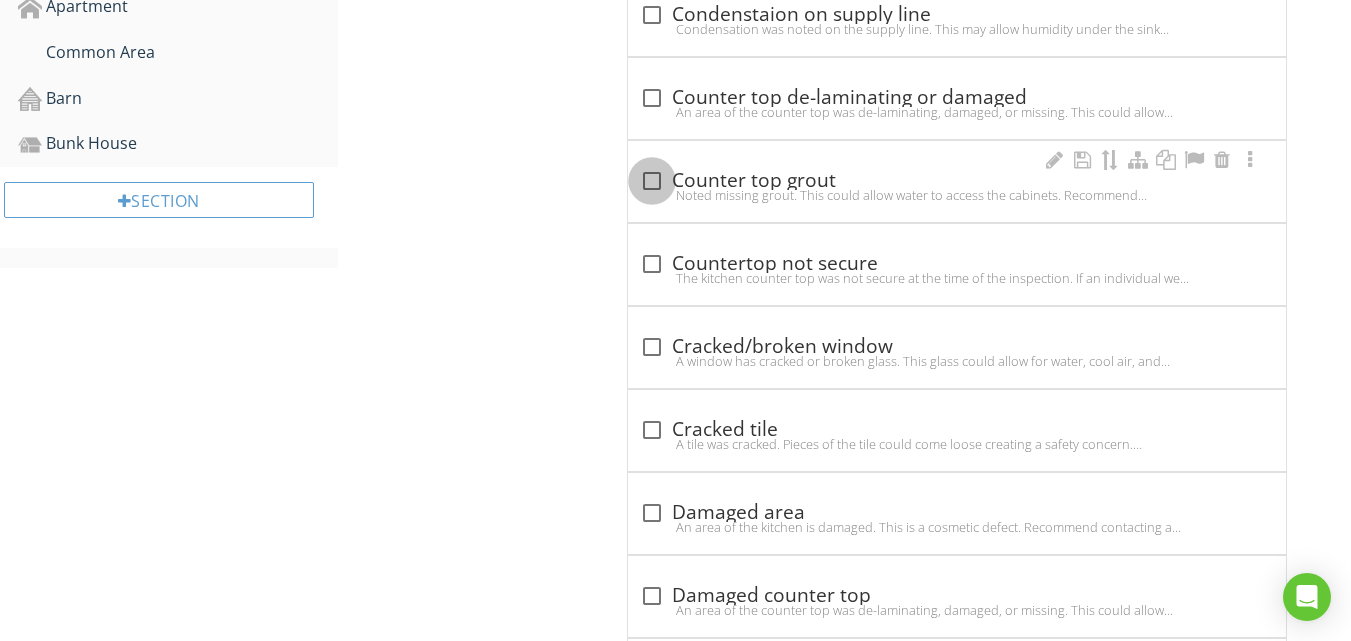 click at bounding box center [652, 181] 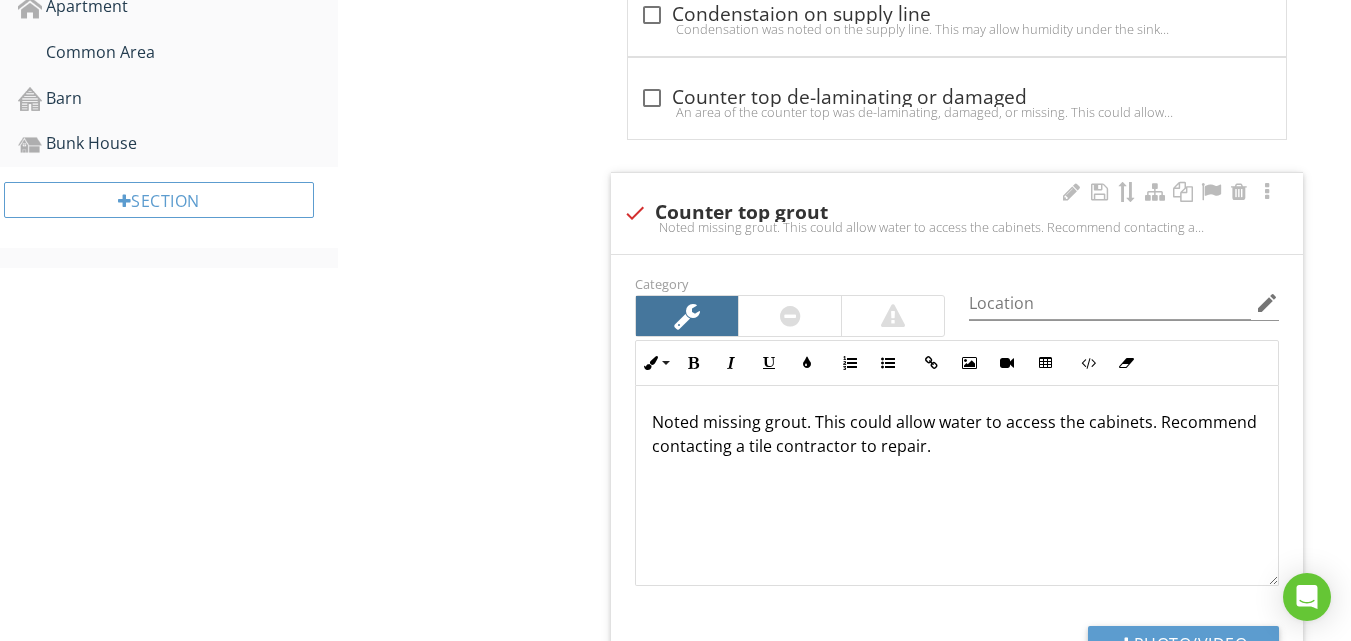 click on "check
Counter top grout" at bounding box center [957, 213] 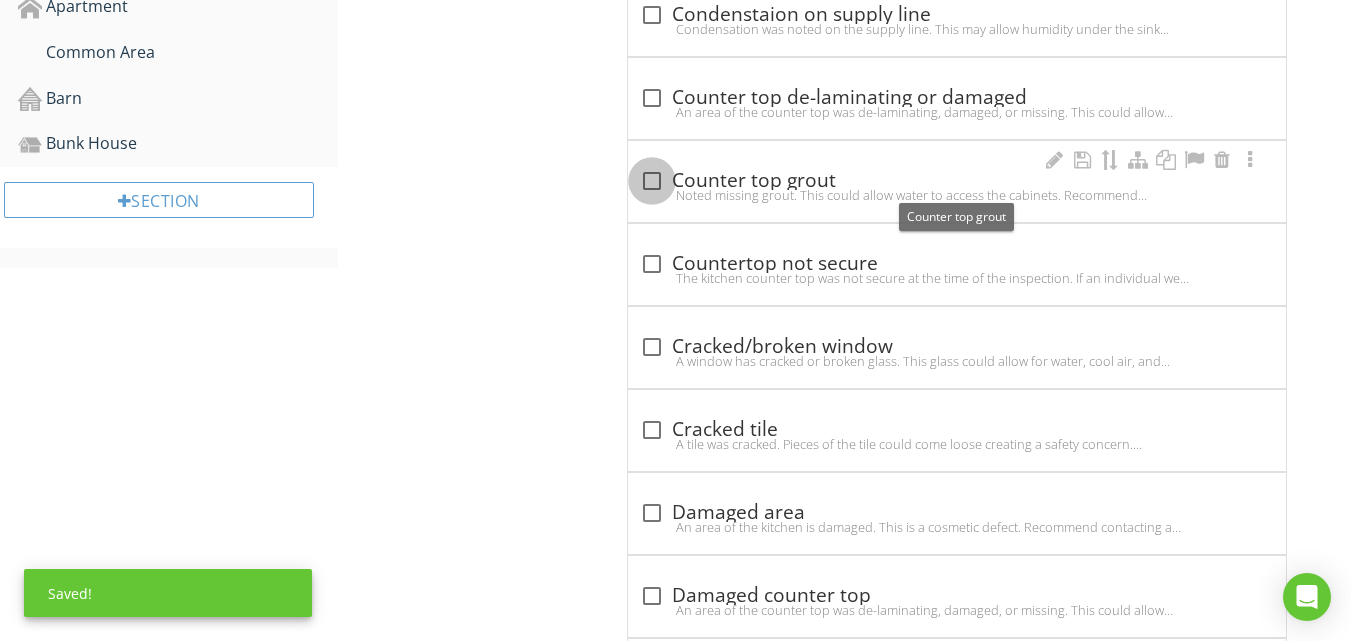click at bounding box center [652, 181] 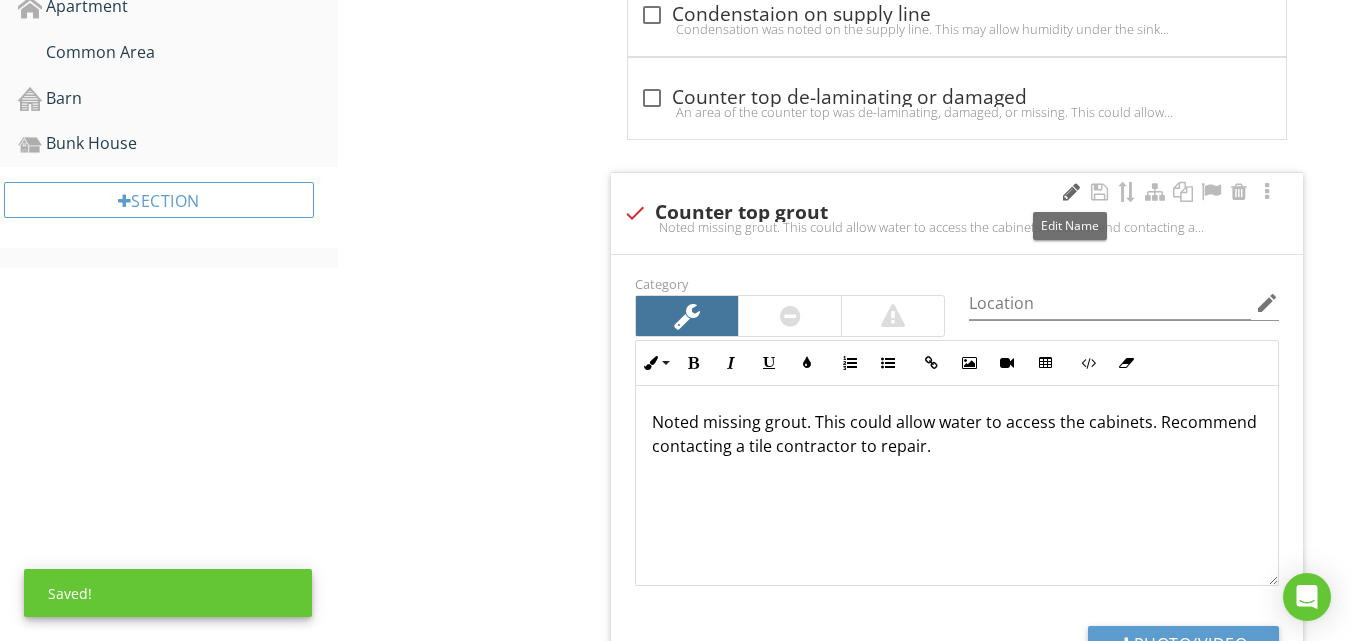 click at bounding box center (1071, 192) 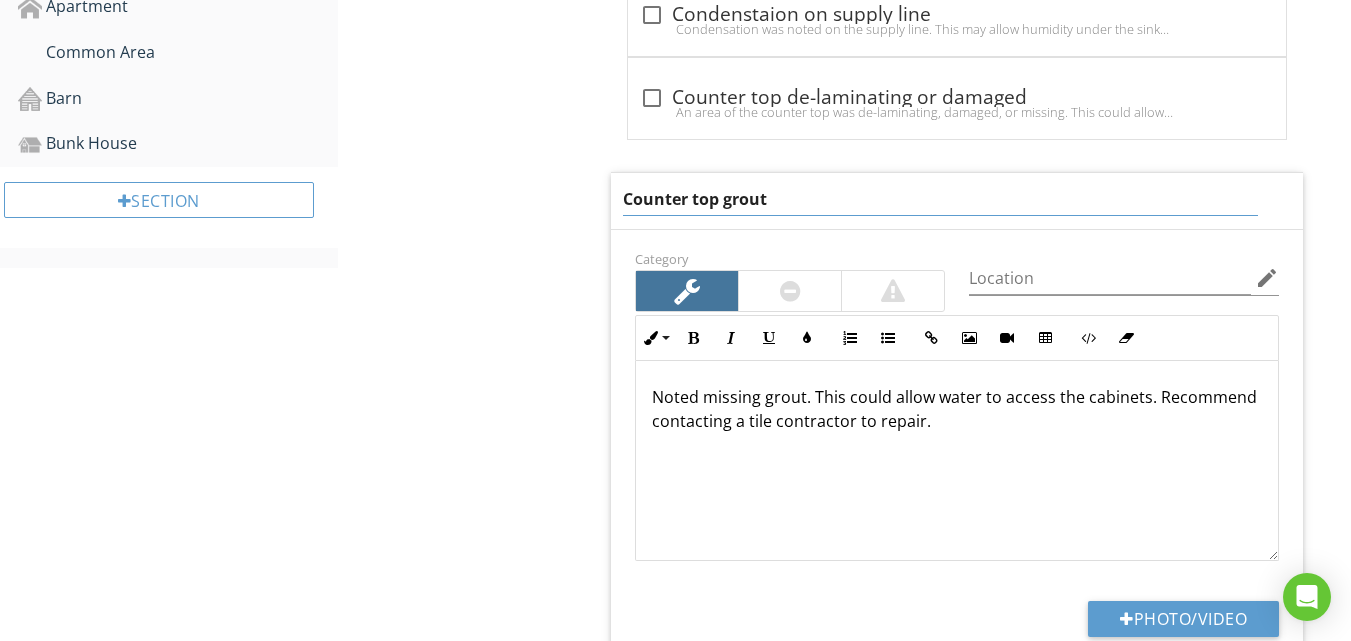 click on "Counter top grout" at bounding box center [940, 199] 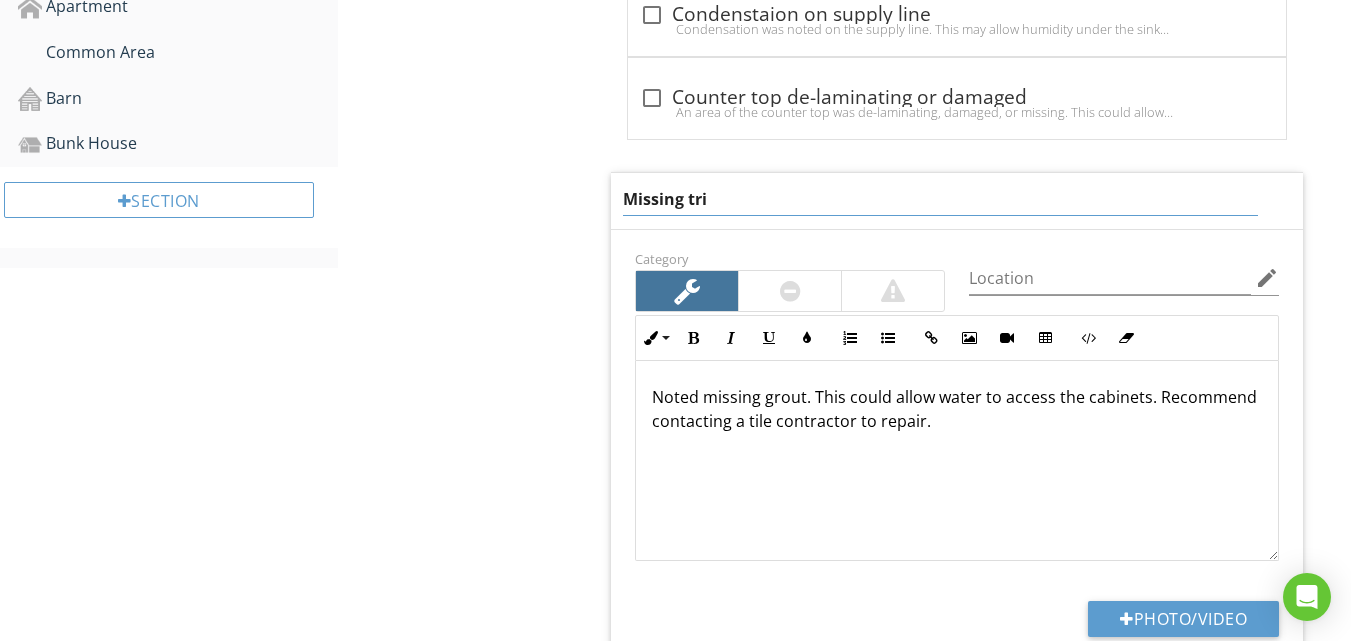 type on "Missing trim" 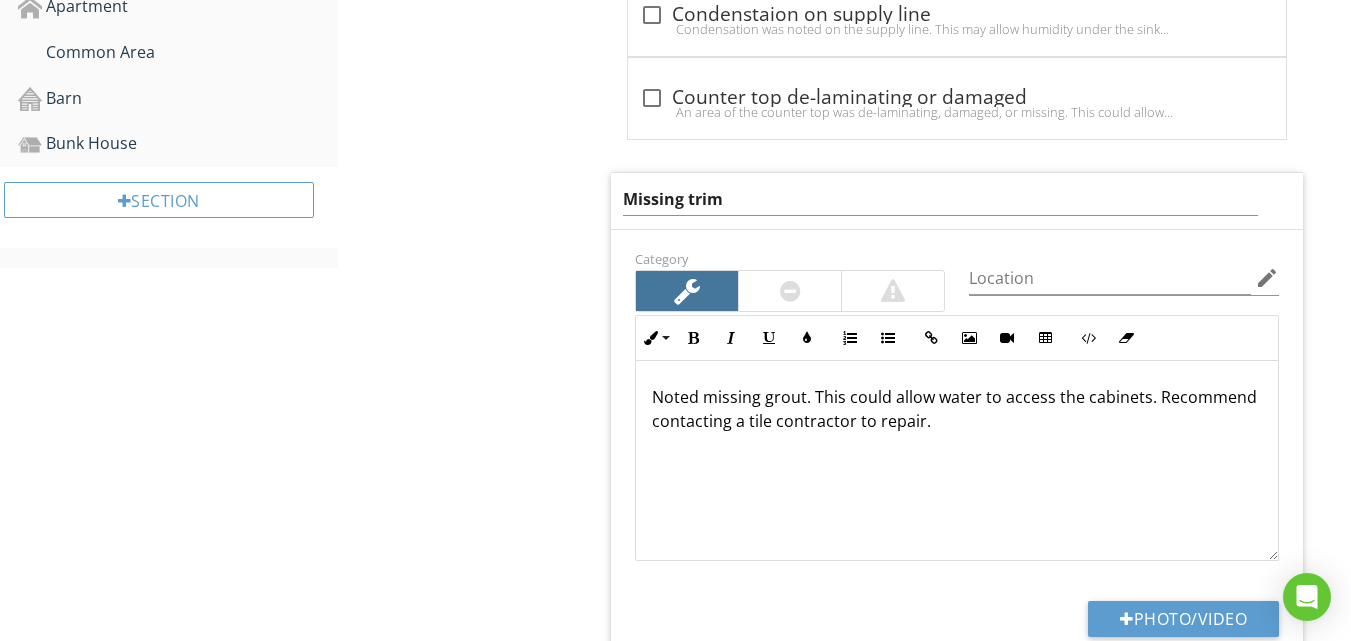 click on "Category" at bounding box center (790, 279) 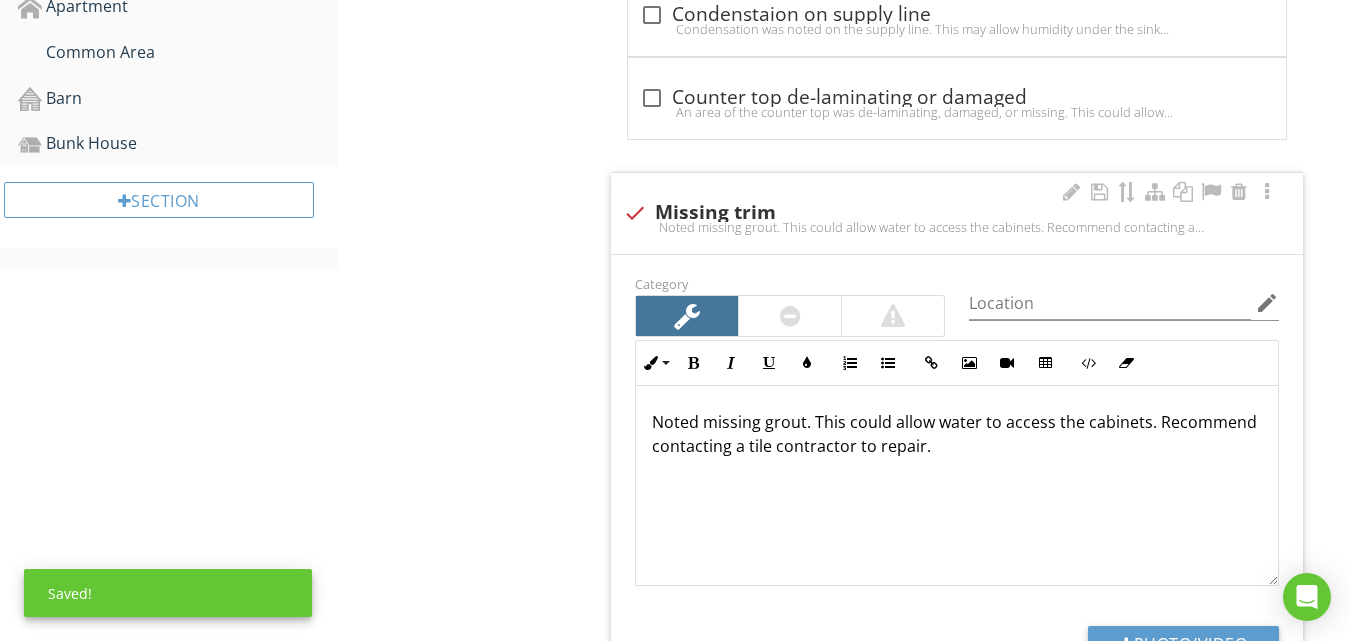 click at bounding box center (687, 316) 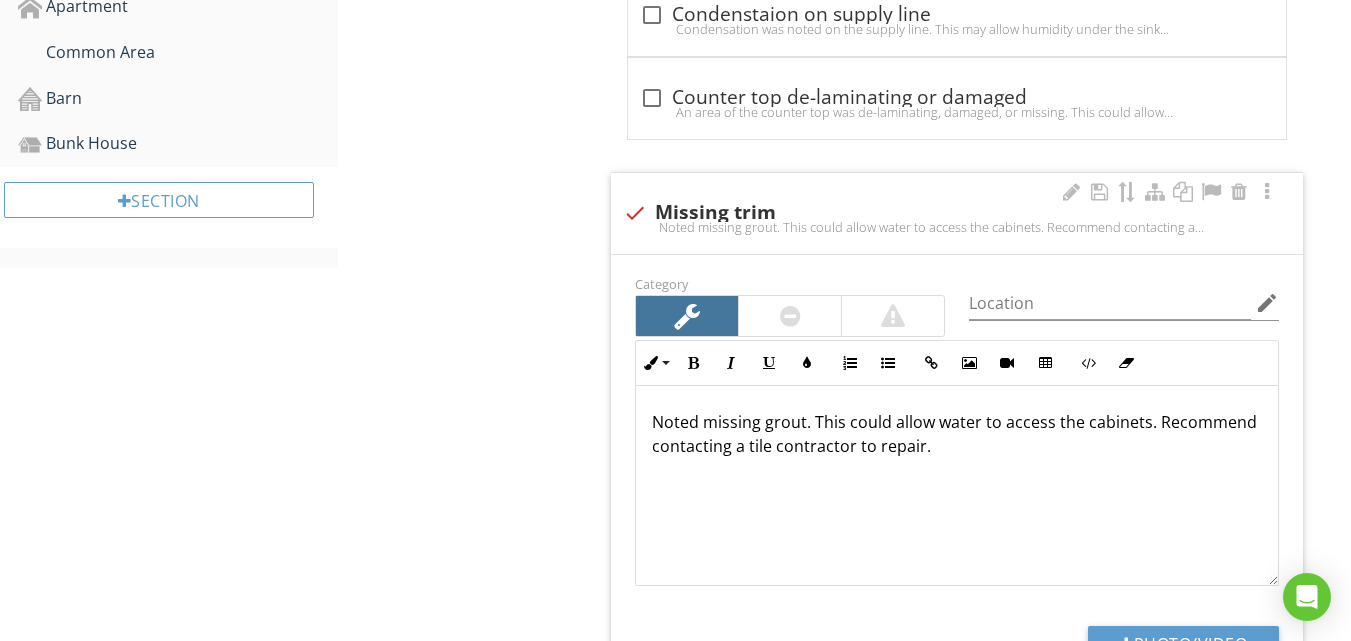 click at bounding box center [893, 316] 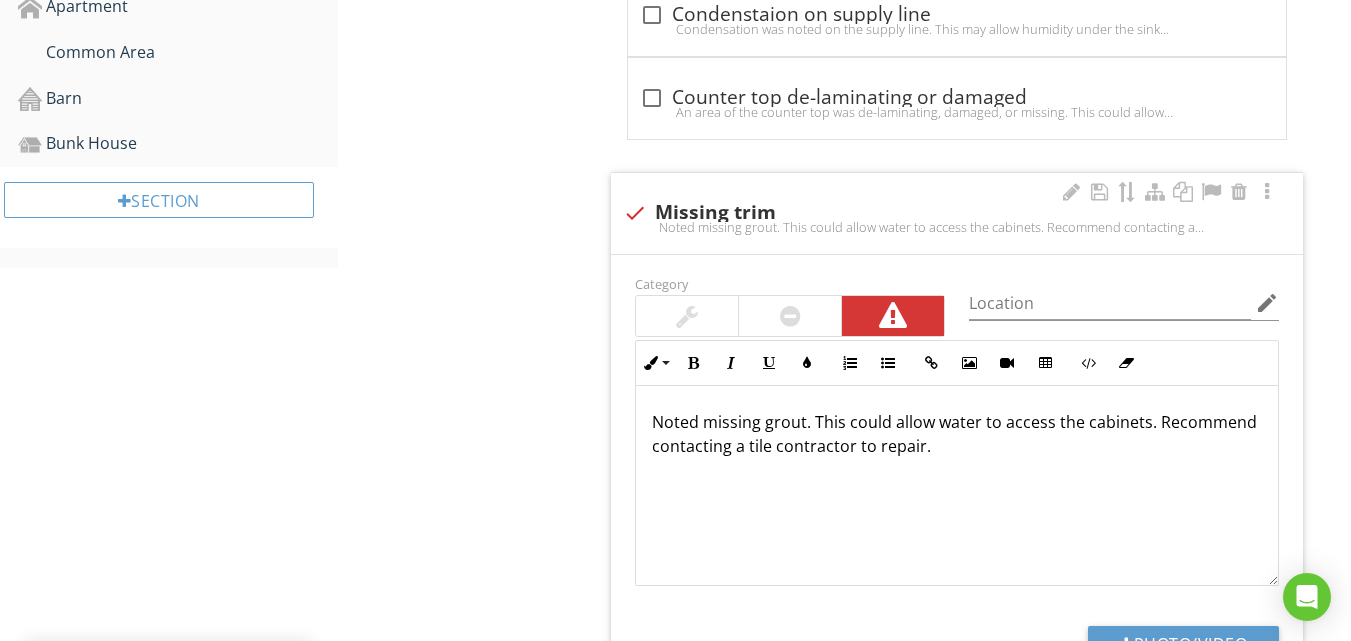 click at bounding box center (687, 316) 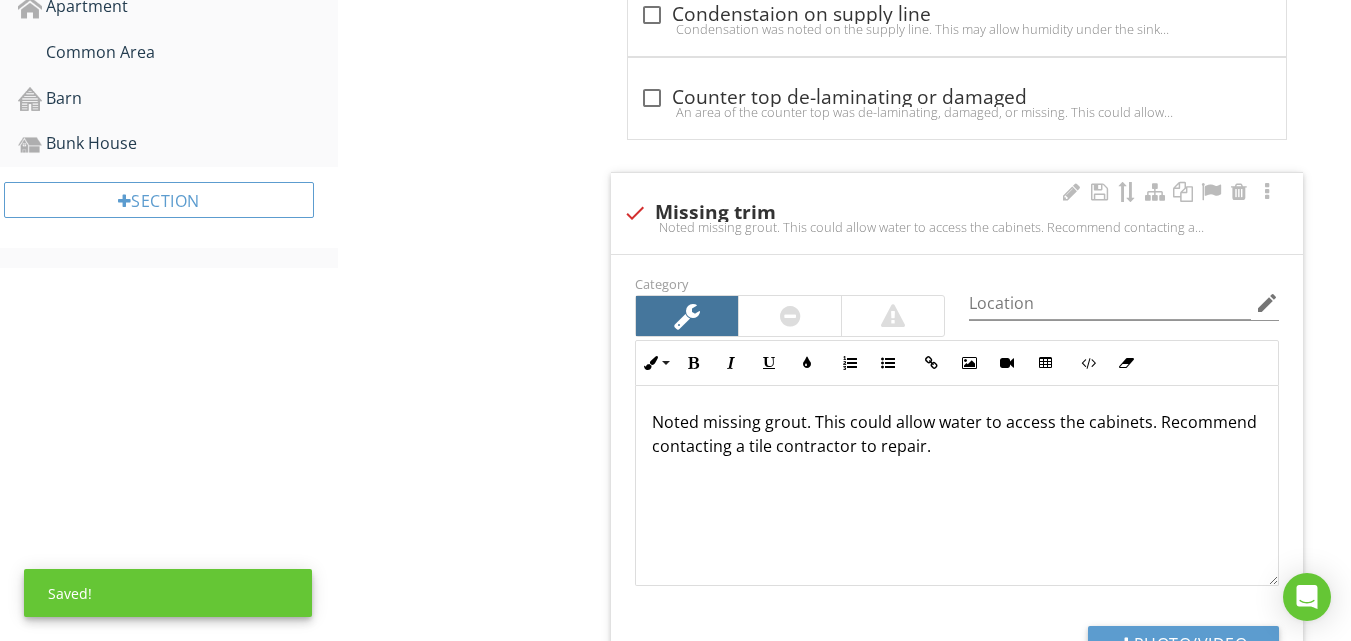 click on "Noted missing grout. This could allow water to access the cabinets. Recommend contacting a tile contractor to repair." at bounding box center (957, 434) 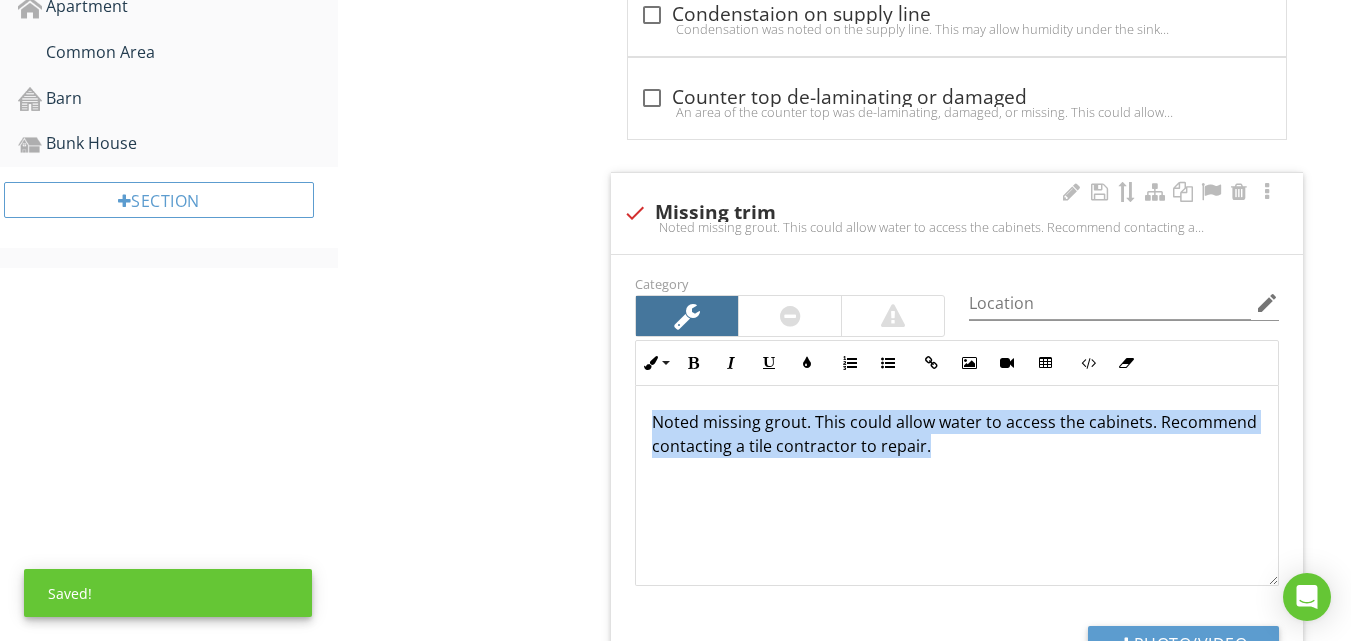 click on "Noted missing grout. This could allow water to access the cabinets. Recommend contacting a tile contractor to repair." at bounding box center (957, 434) 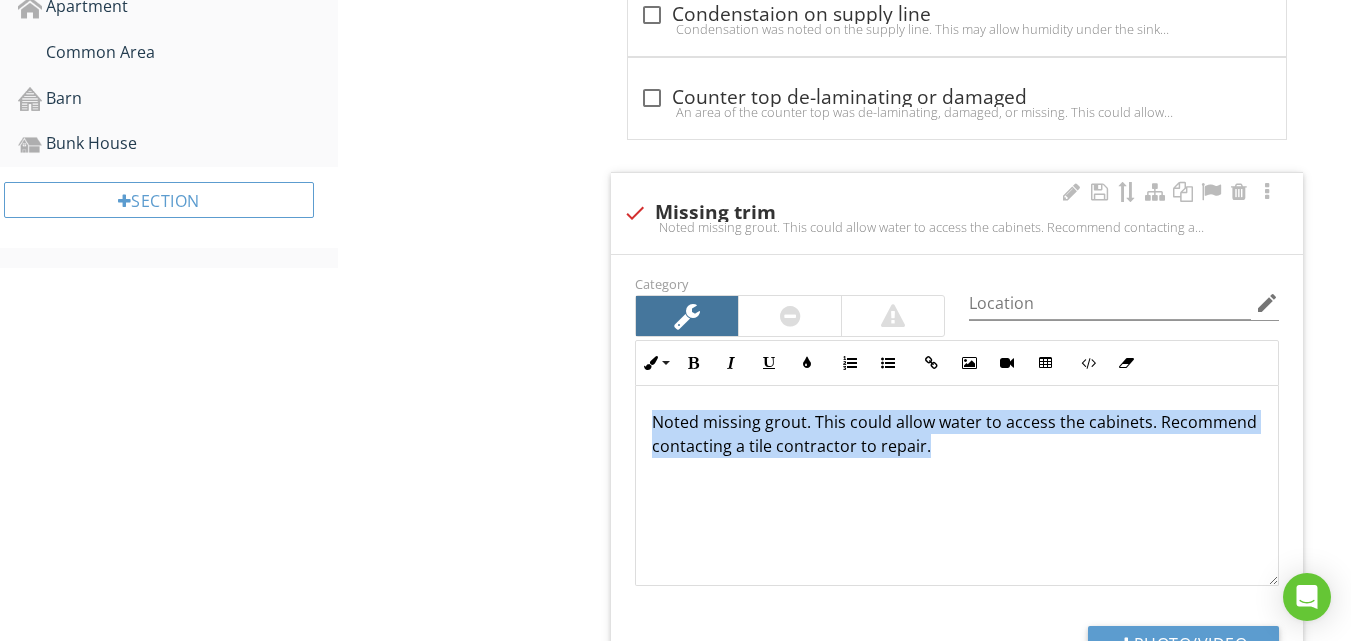 type 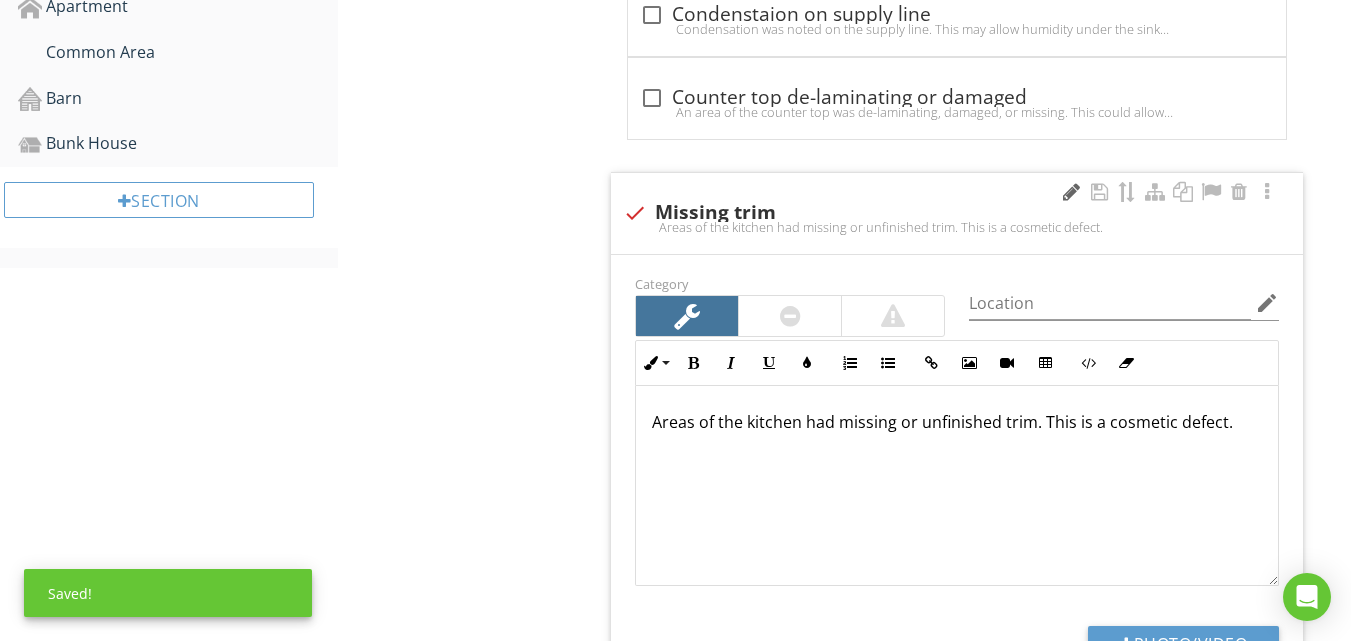 click at bounding box center (1071, 192) 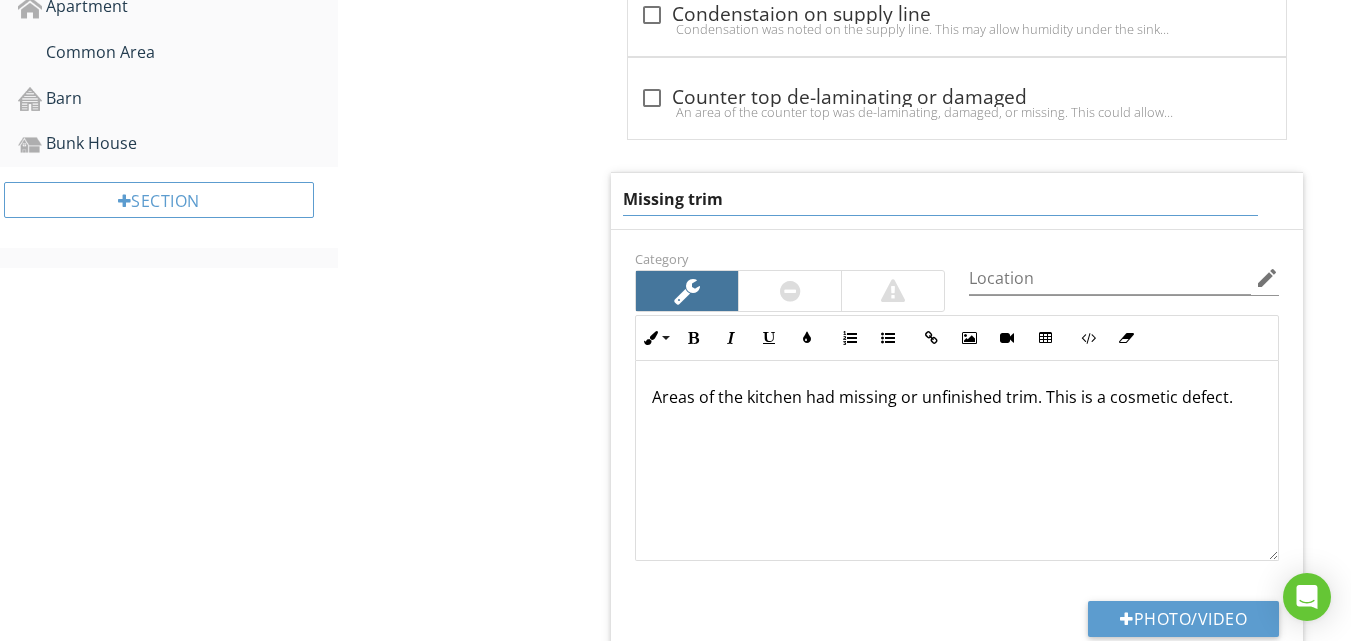 click on "Missing trim" at bounding box center (940, 199) 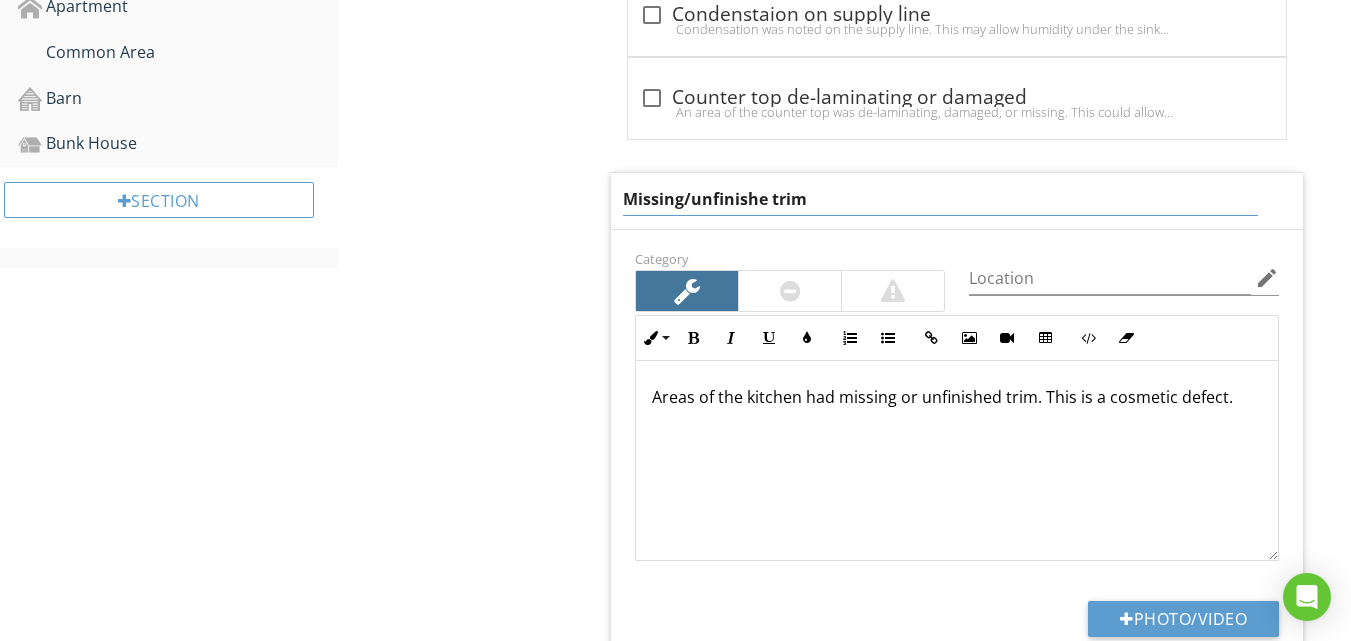type on "Missing/unfinished trim" 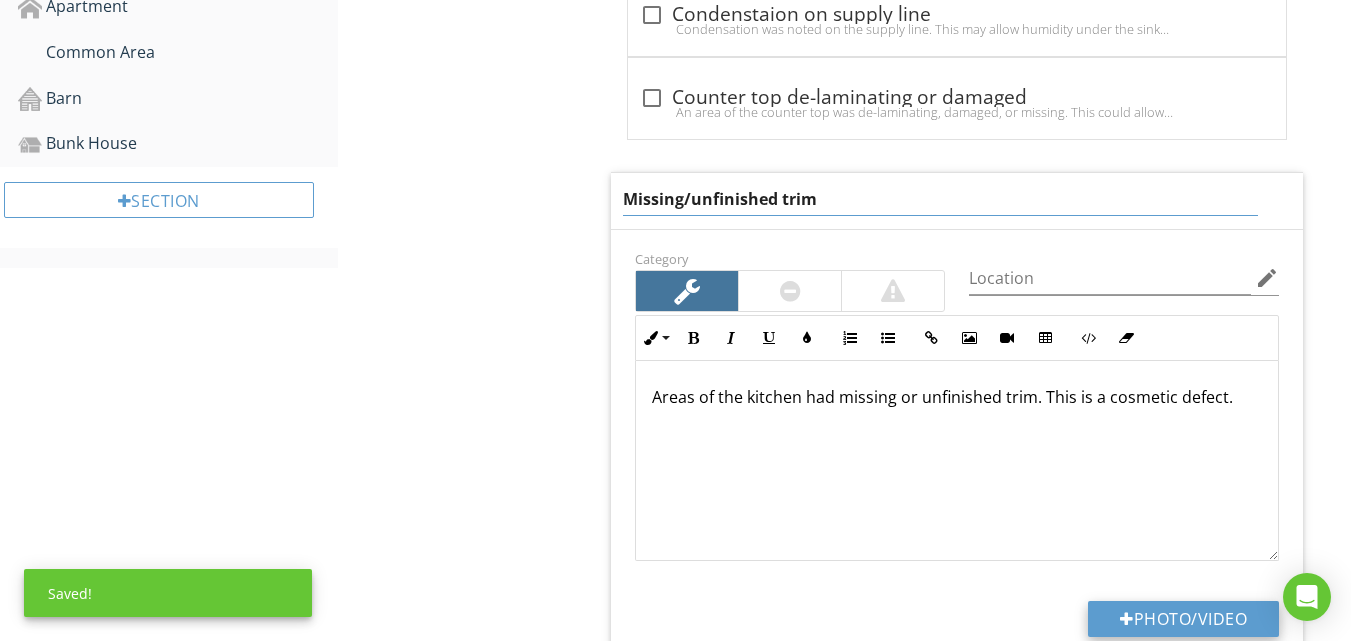 click on "Category                 Location edit       Inline Style XLarge Large Normal Small Light Small/Light Bold Italic Underline Colors Ordered List Unordered List Insert Link Insert Image Insert Video Insert Table Code View Clear Formatting Areas of the kitchen had missing or unfinished trim. This is a cosmetic defect. Enter text here <p>Areas of the kitchen had missing or unfinished trim. This is a cosmetic defect.</p>
Photo/Video" at bounding box center [957, 459] 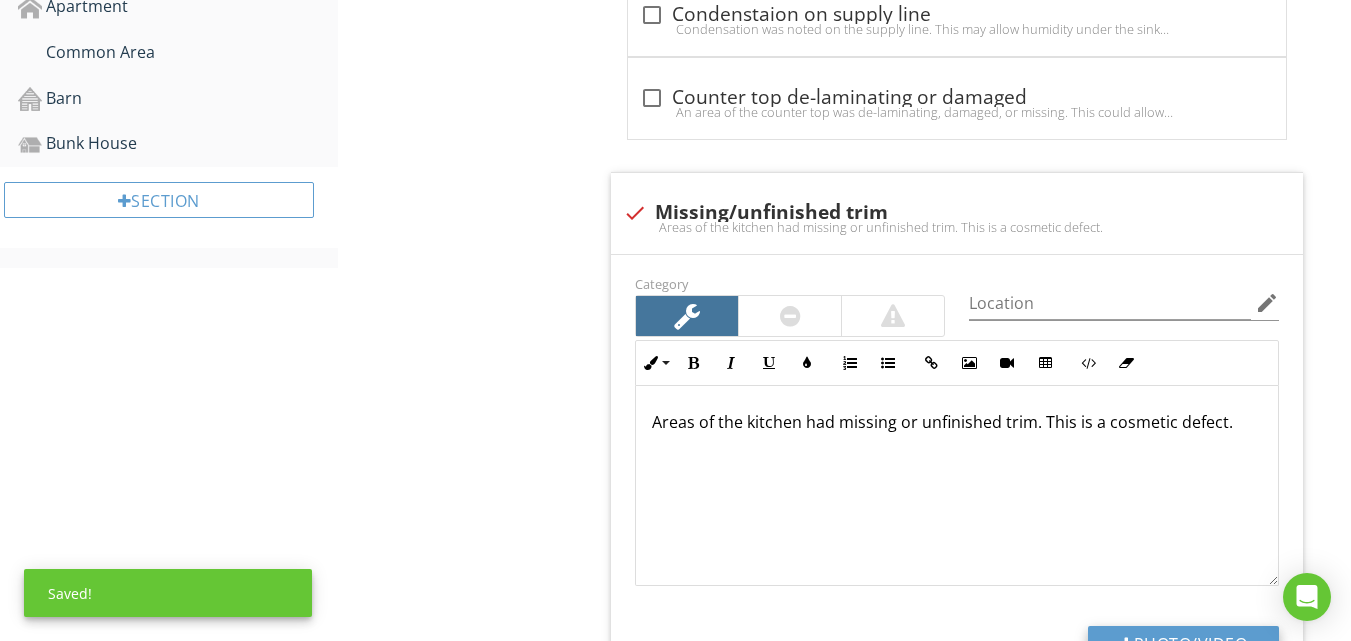 click on "Photo/Video" at bounding box center [1183, 644] 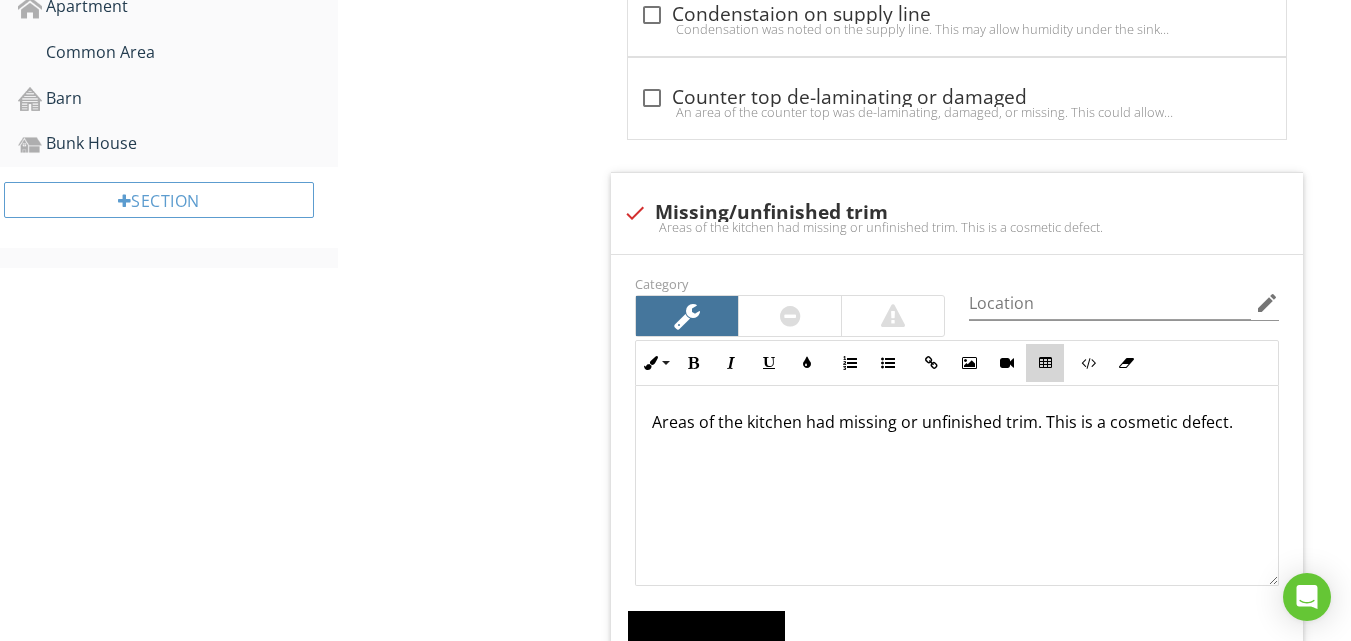 click at bounding box center [1045, 363] 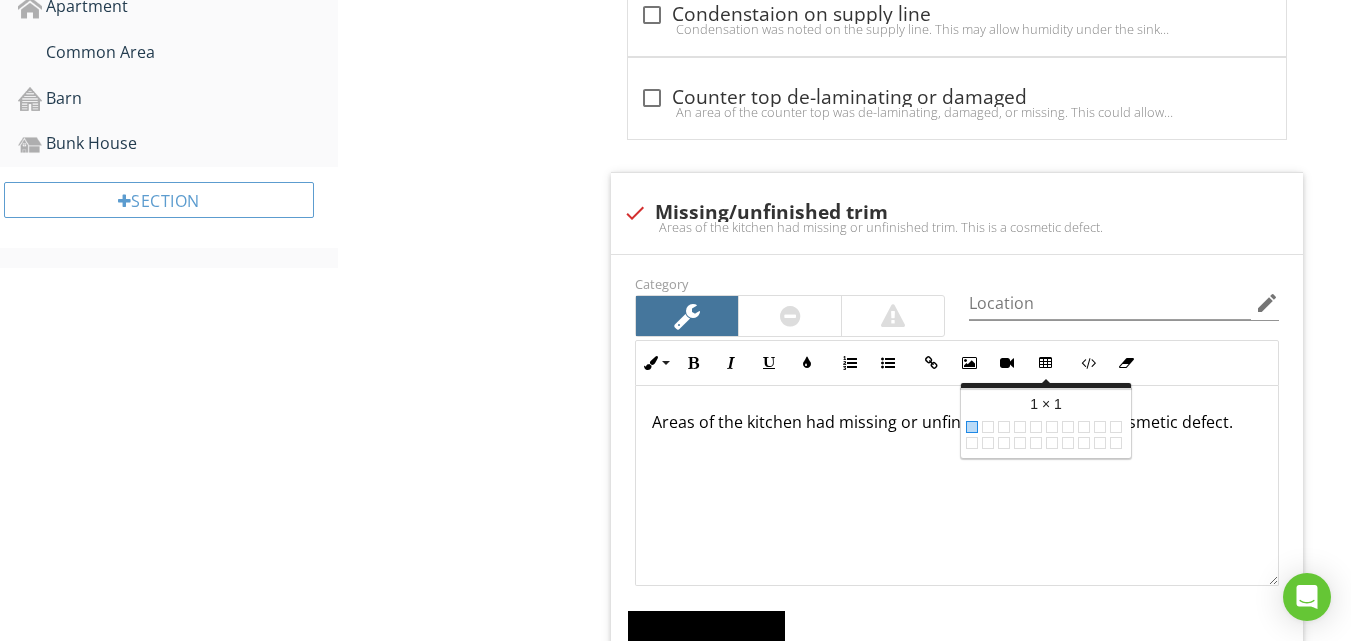 click on "Areas of the kitchen had missing or unfinished trim. This is a cosmetic defect." at bounding box center [957, 486] 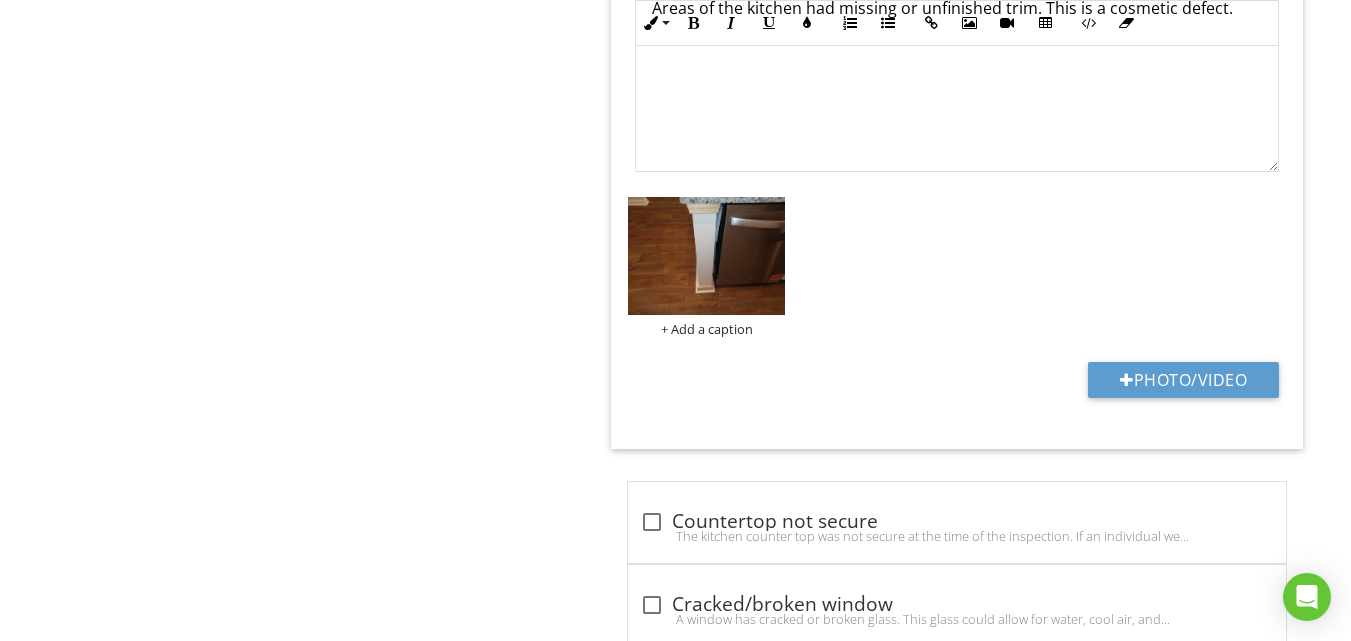 scroll, scrollTop: 2533, scrollLeft: 0, axis: vertical 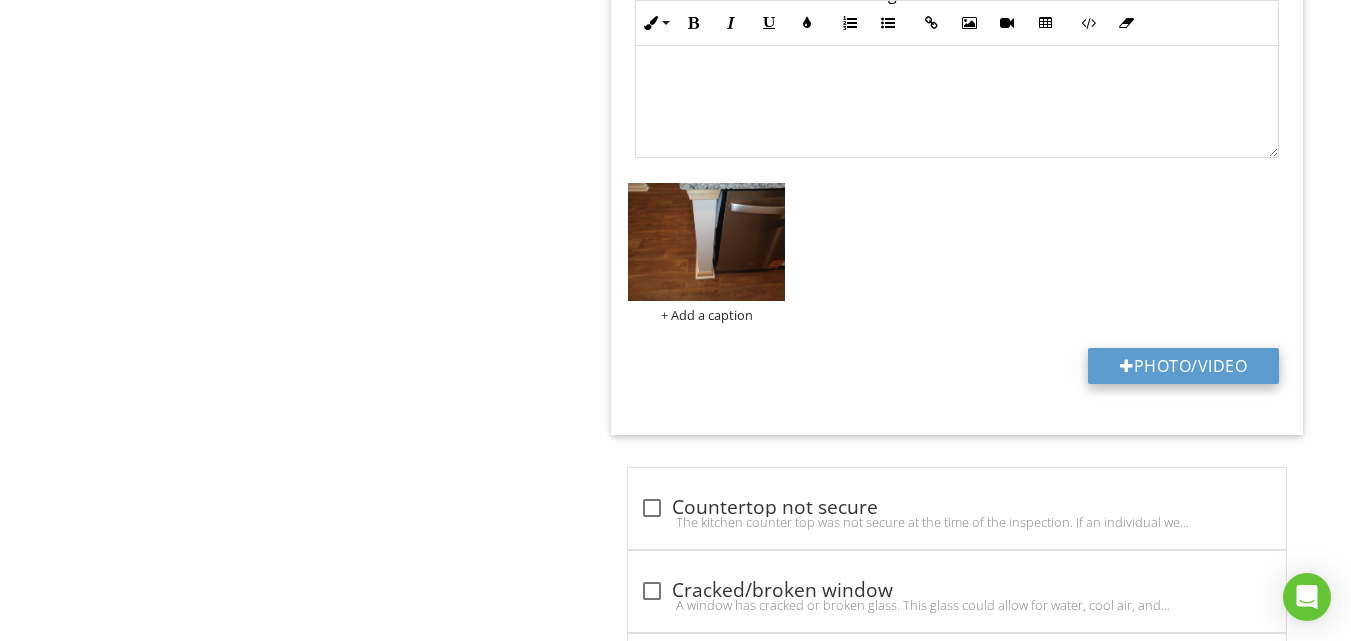 click on "Photo/Video" at bounding box center [1183, 366] 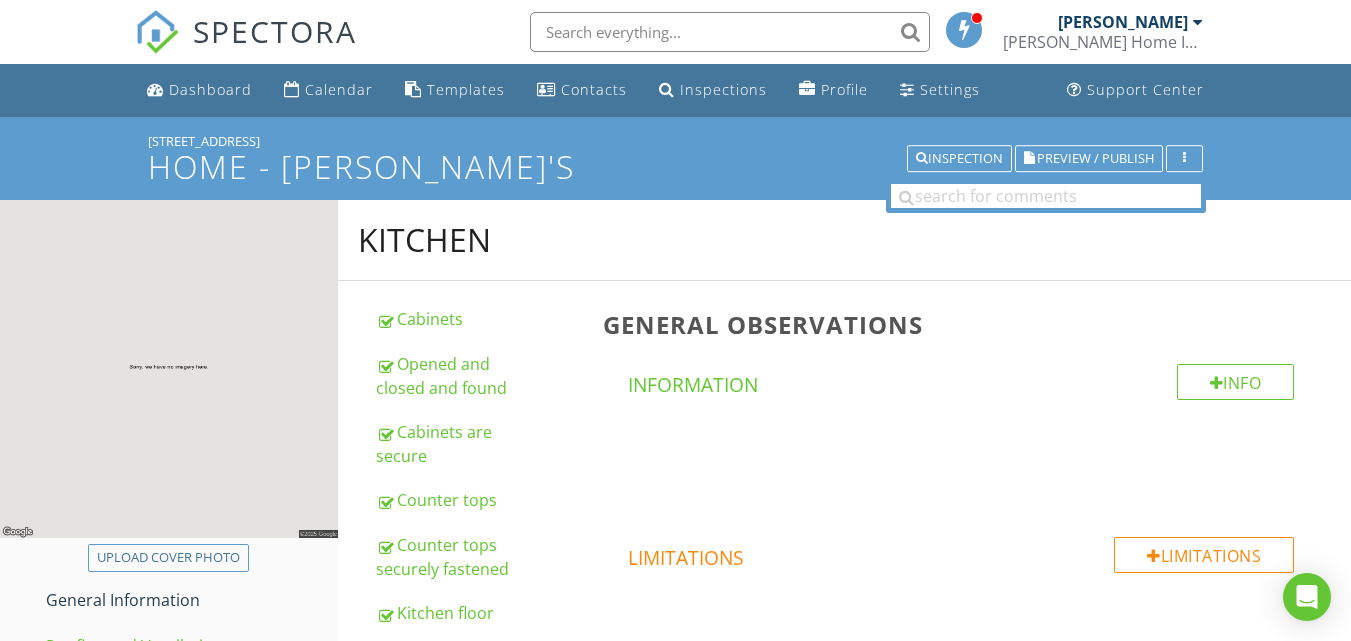 scroll, scrollTop: 560, scrollLeft: 0, axis: vertical 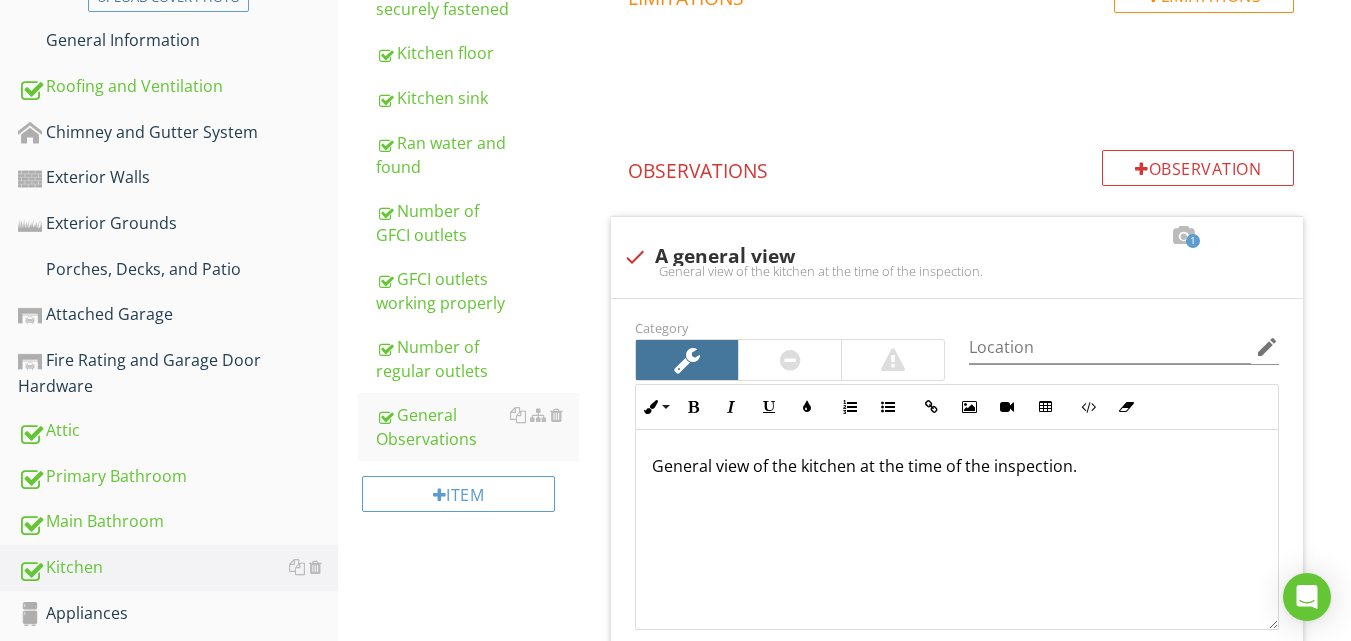 type 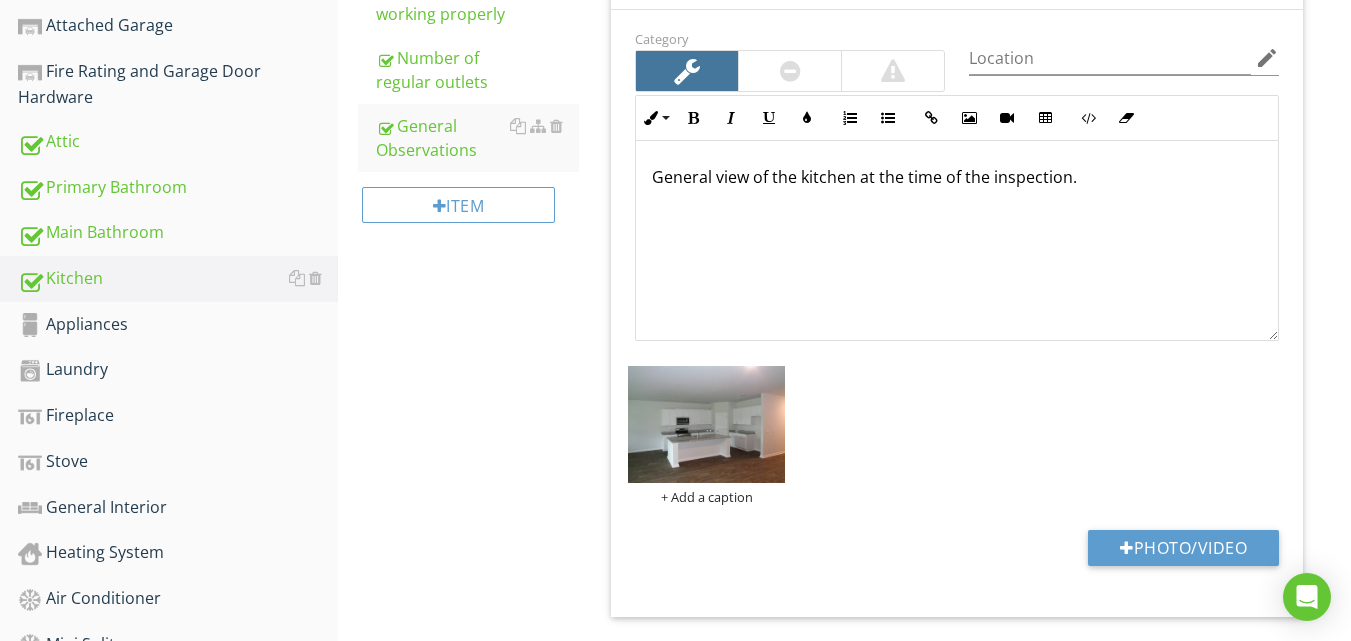 scroll, scrollTop: 880, scrollLeft: 0, axis: vertical 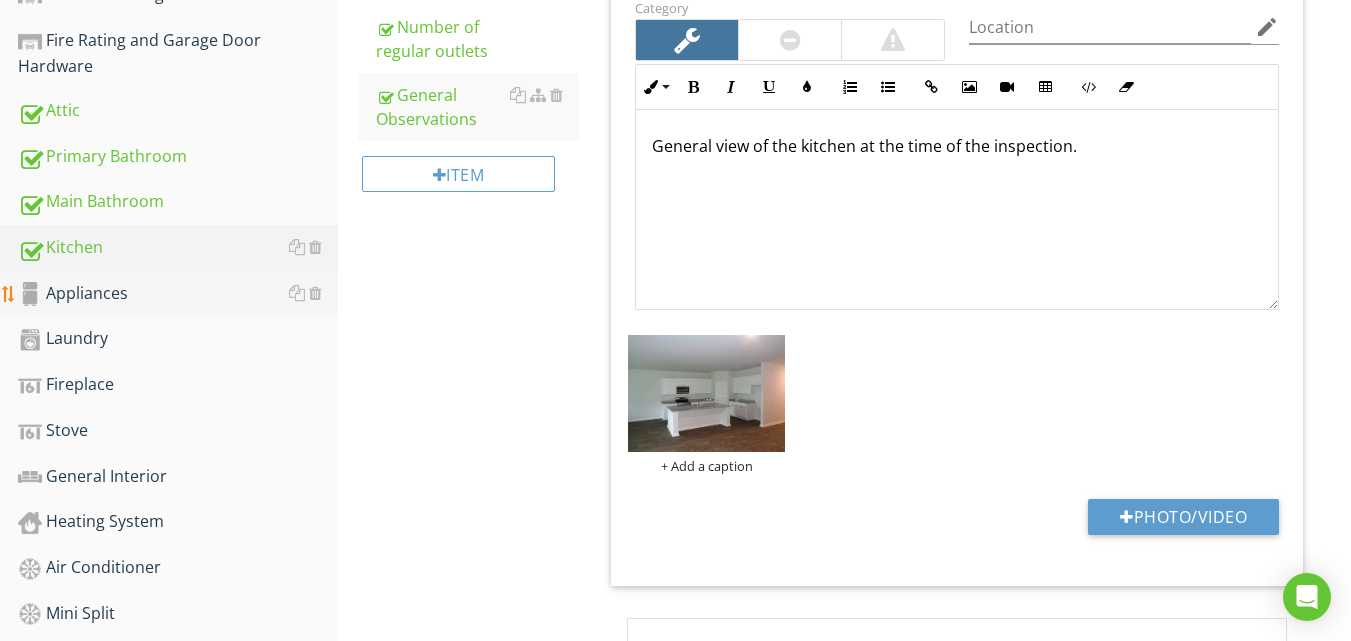 click on "Appliances" at bounding box center (178, 294) 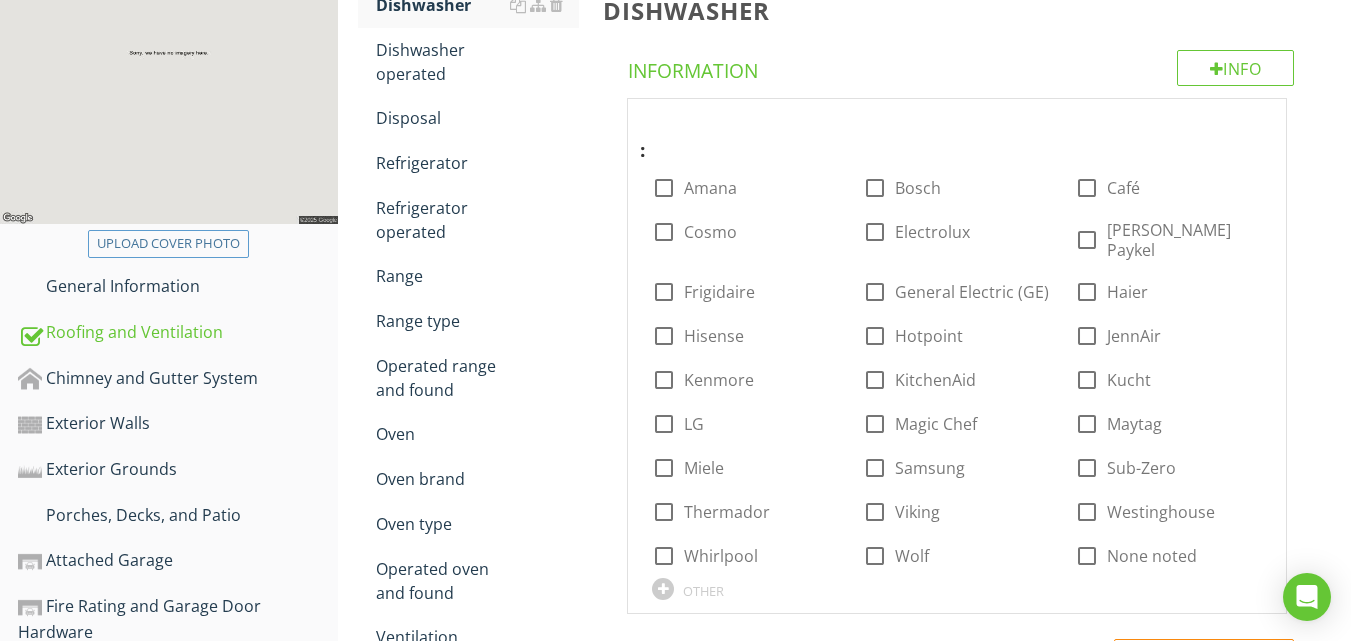 scroll, scrollTop: 320, scrollLeft: 0, axis: vertical 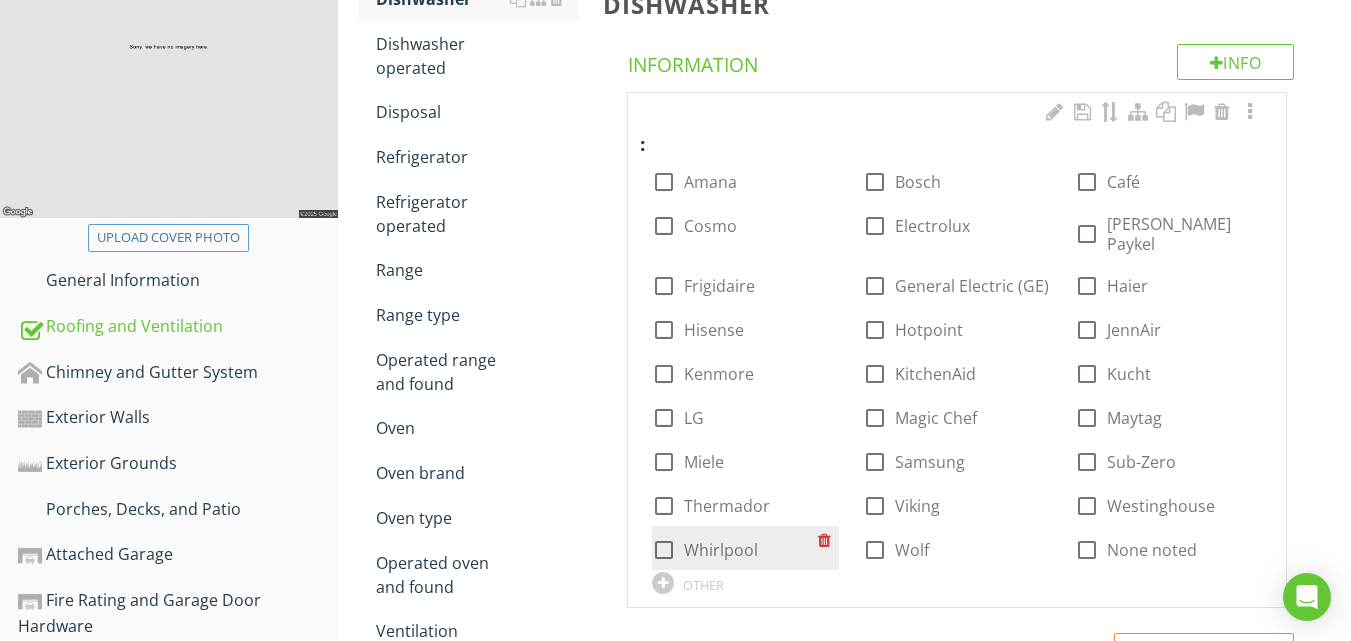 click on "Whirlpool" at bounding box center (721, 550) 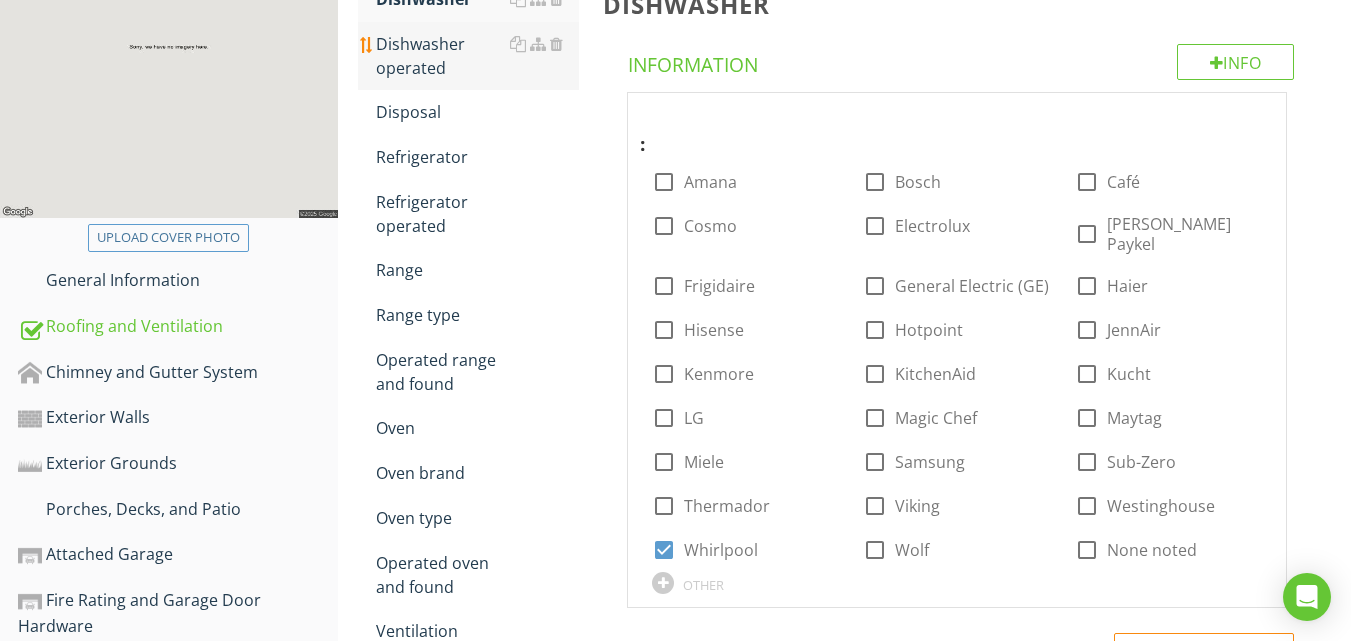 click on "Dishwasher operated" at bounding box center (477, 56) 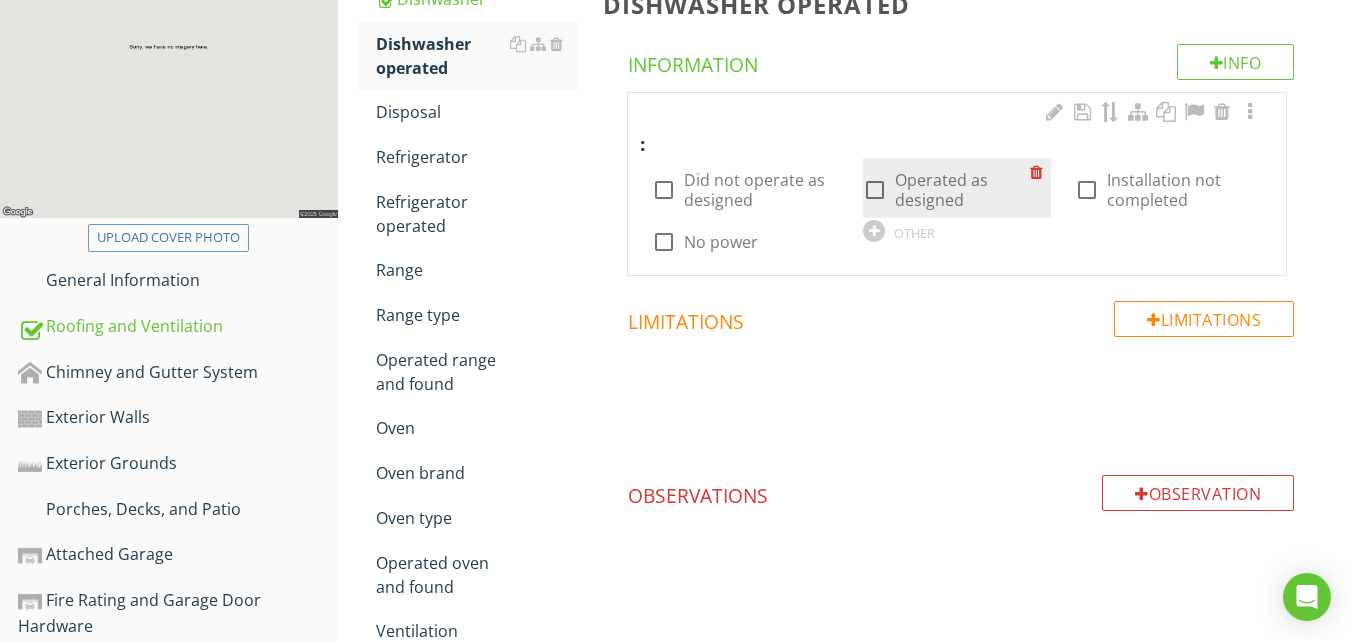 click on "Operated as designed" at bounding box center (962, 190) 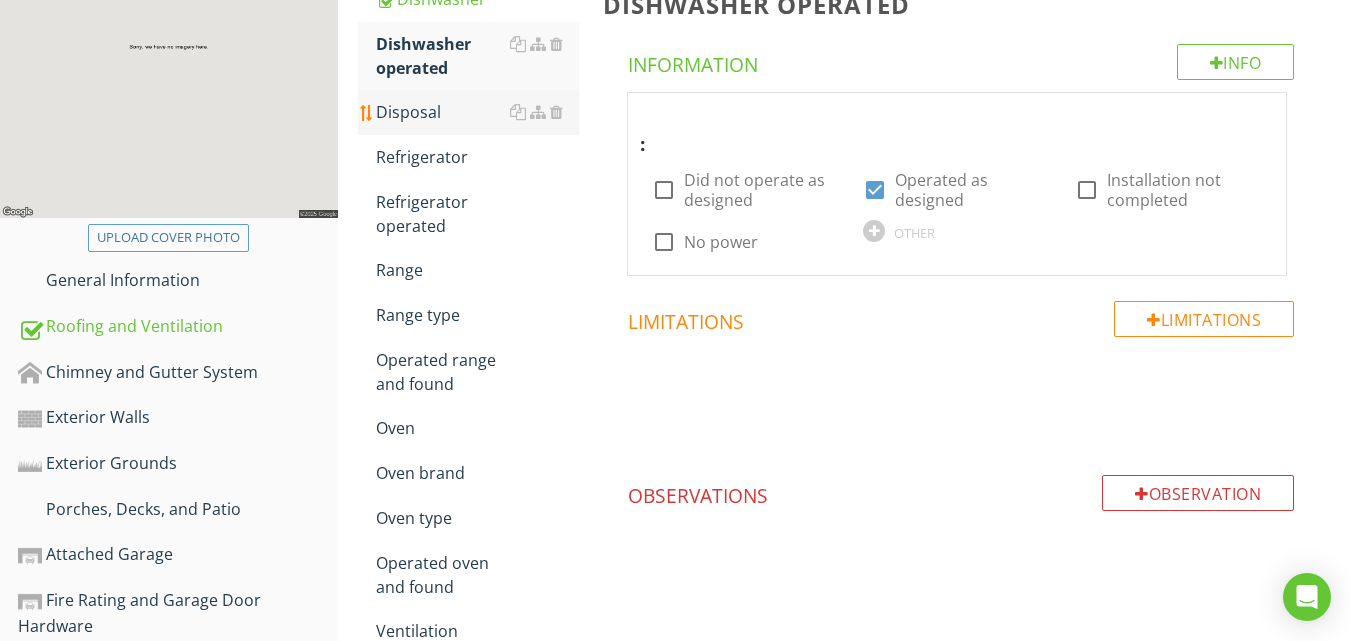 click on "Disposal" at bounding box center (477, 112) 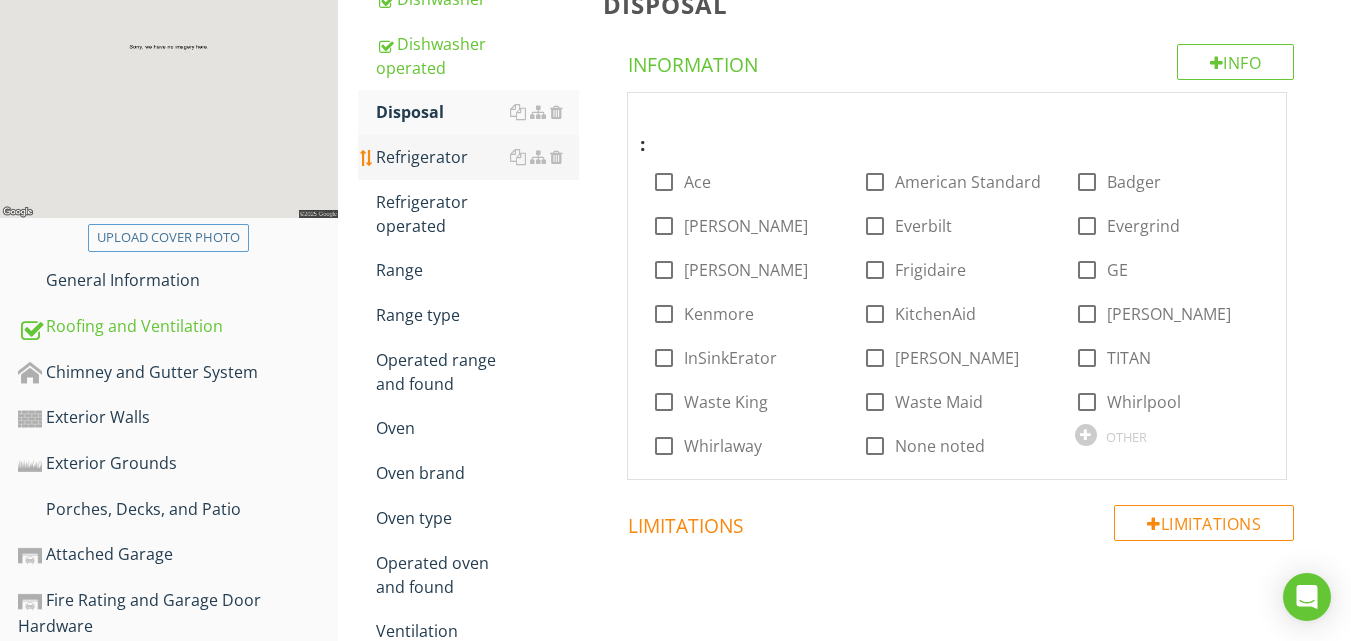 click on "Refrigerator" at bounding box center (477, 157) 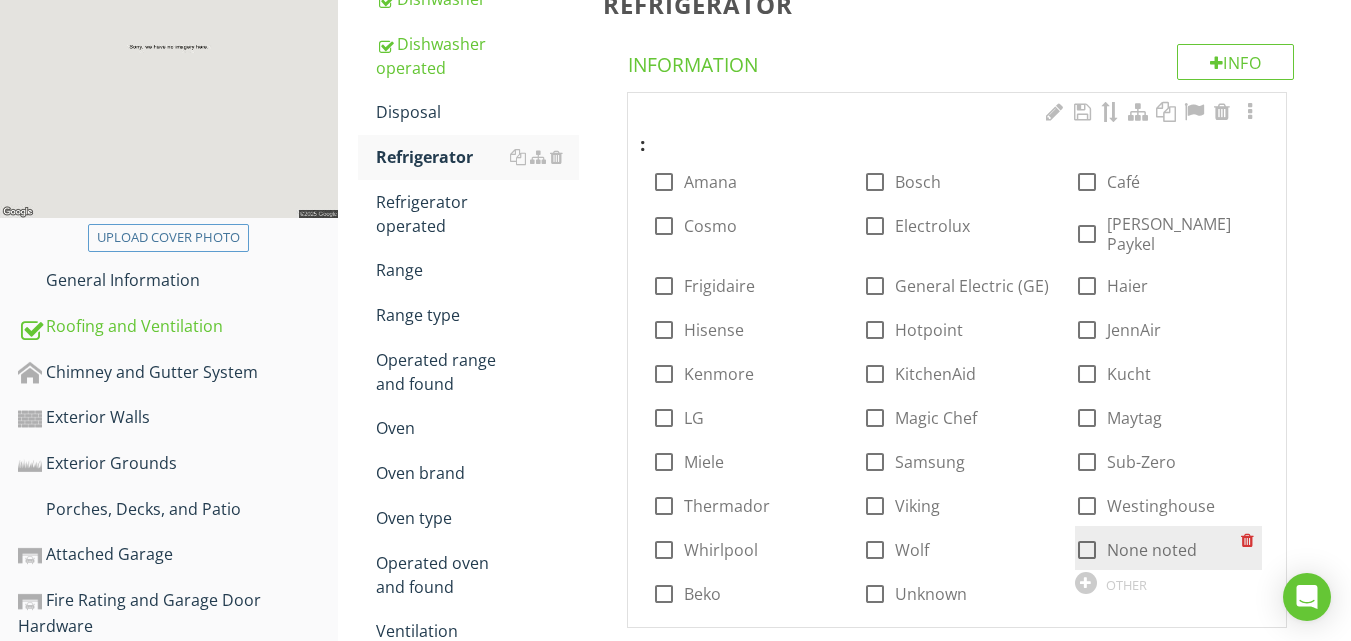 click at bounding box center [1087, 550] 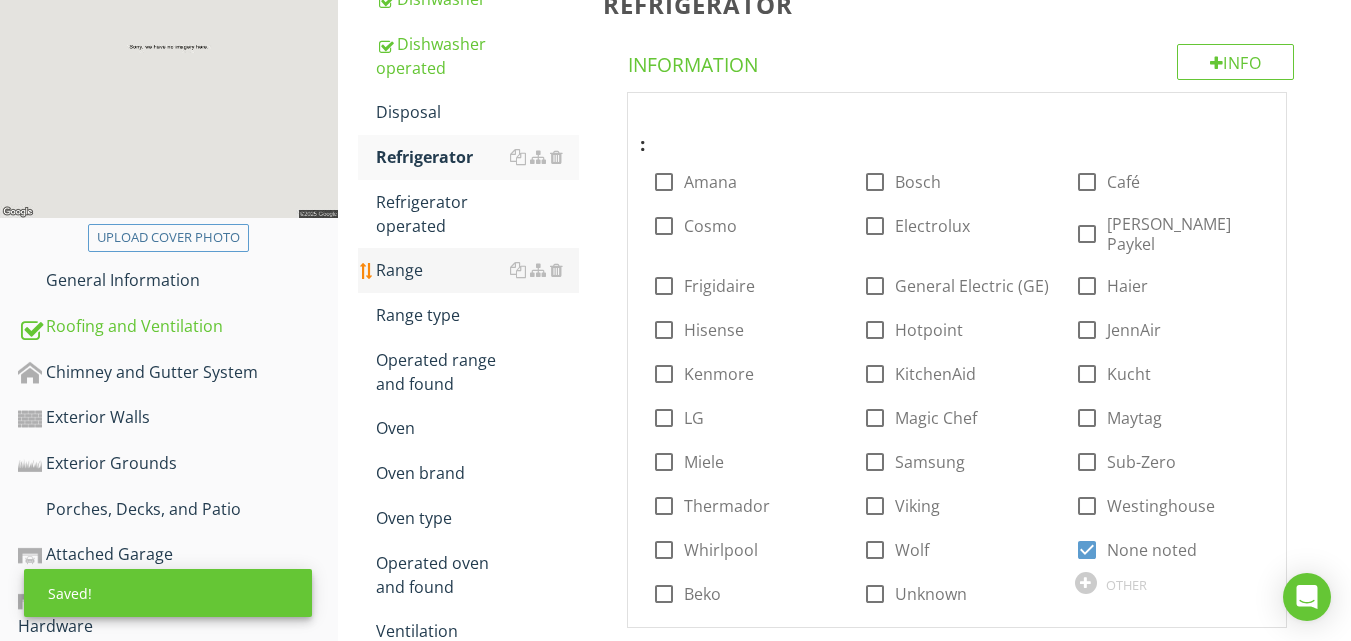 click on "Range" at bounding box center [477, 270] 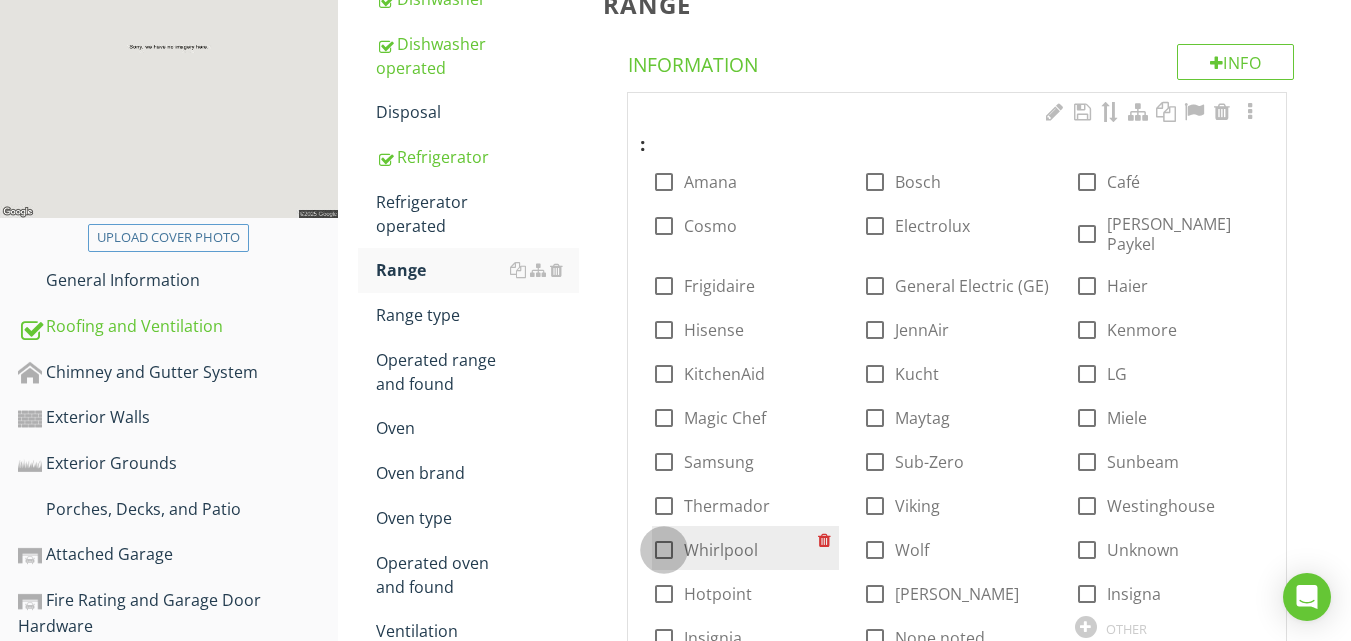 click at bounding box center (664, 550) 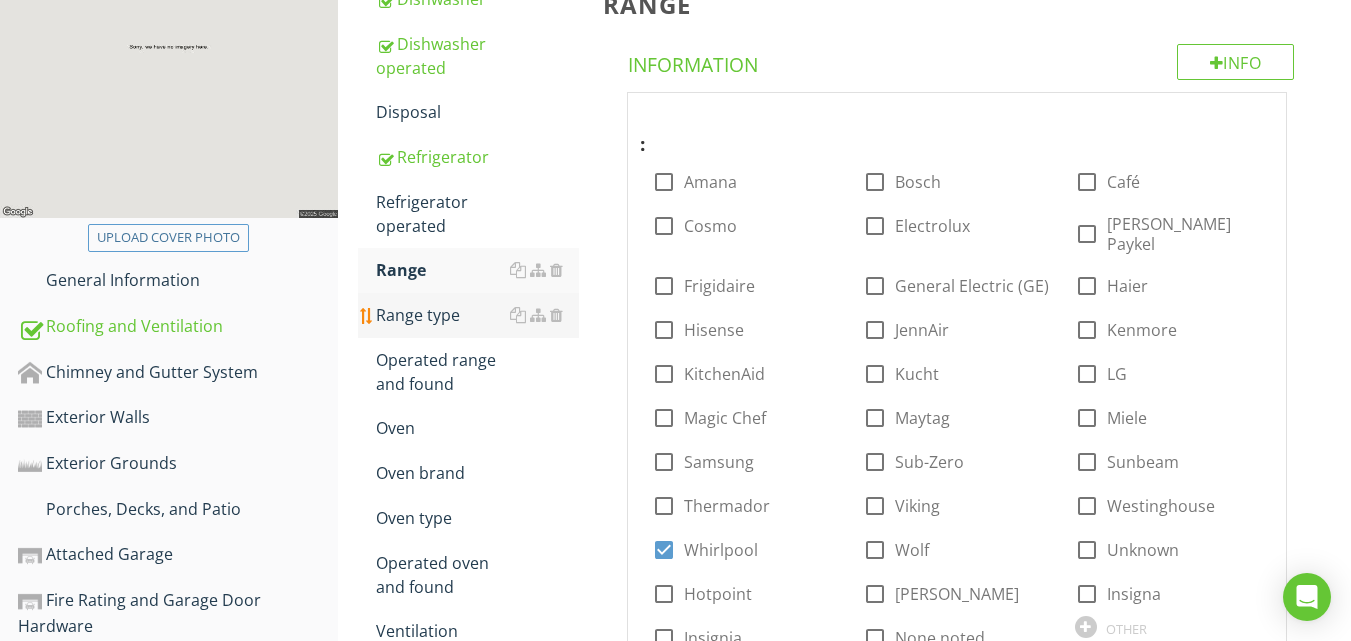 click on "Range type" at bounding box center [477, 315] 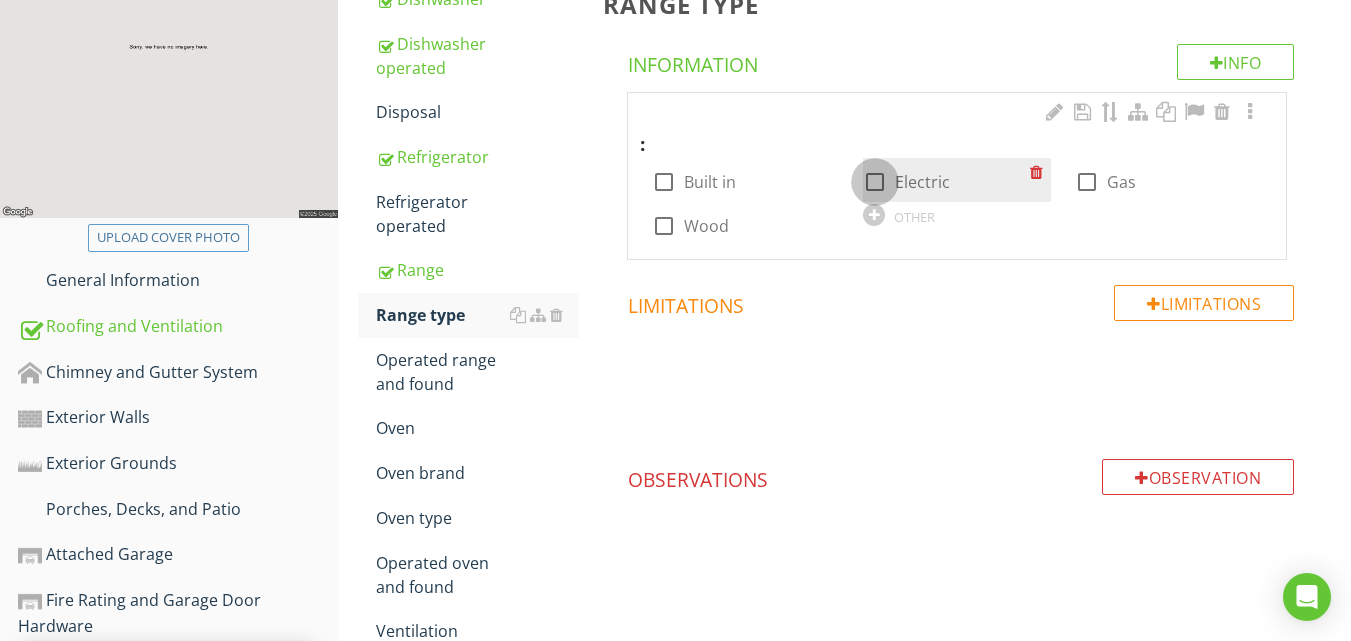 click at bounding box center [875, 182] 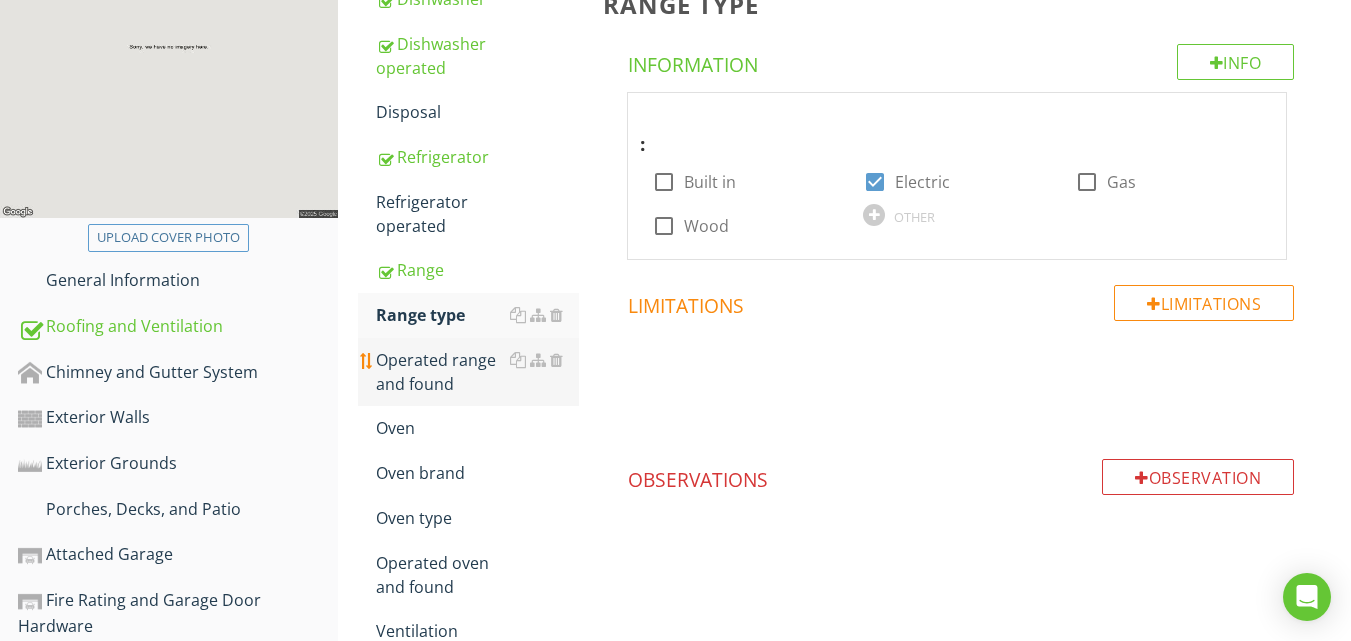 click on "Operated range and found" at bounding box center [477, 372] 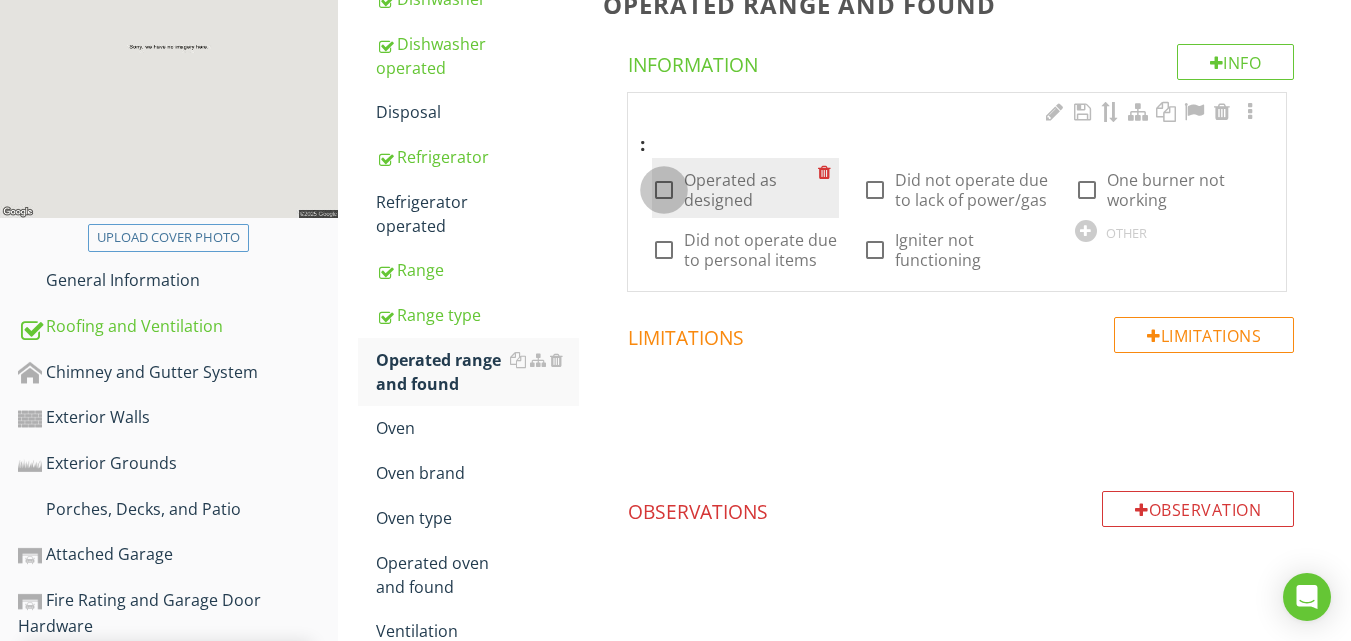 click at bounding box center (664, 190) 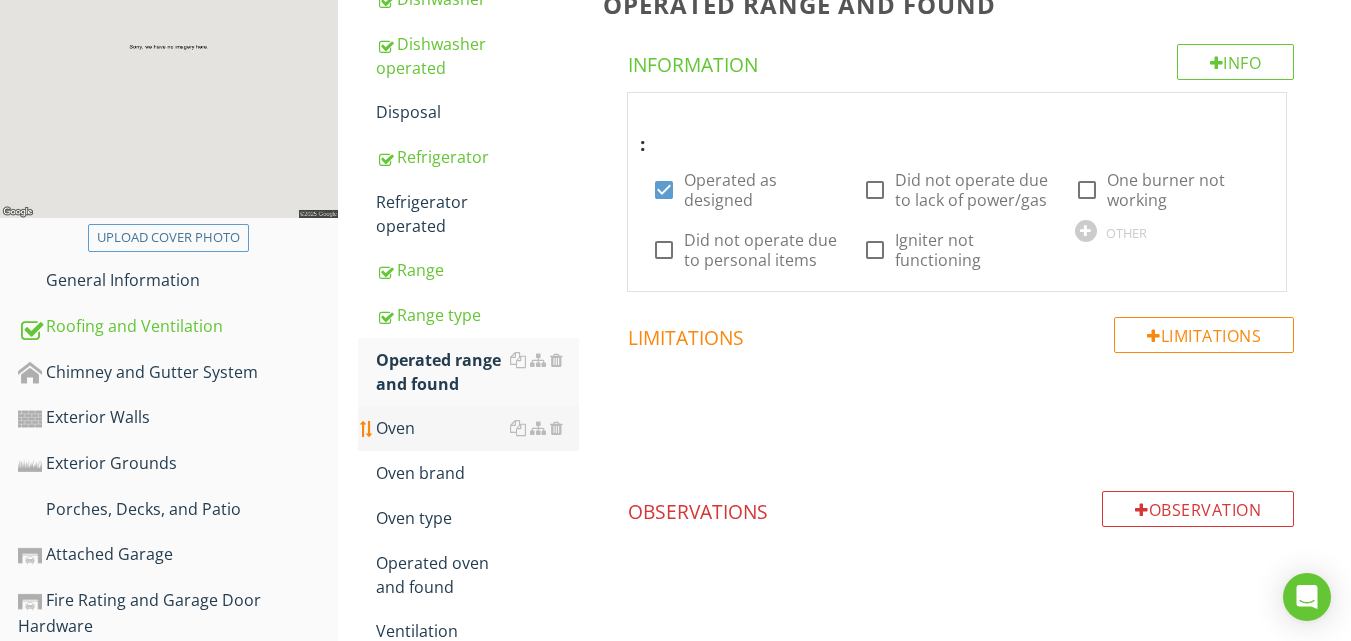 click on "Oven" at bounding box center [477, 428] 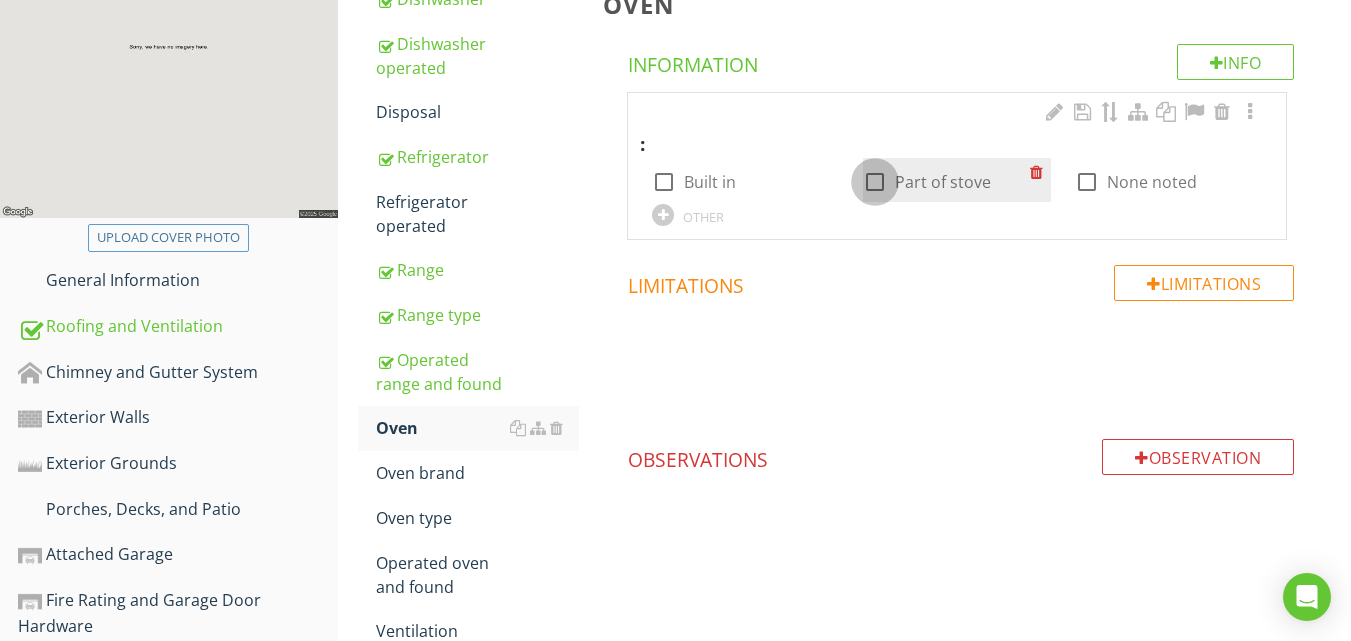 click at bounding box center (875, 182) 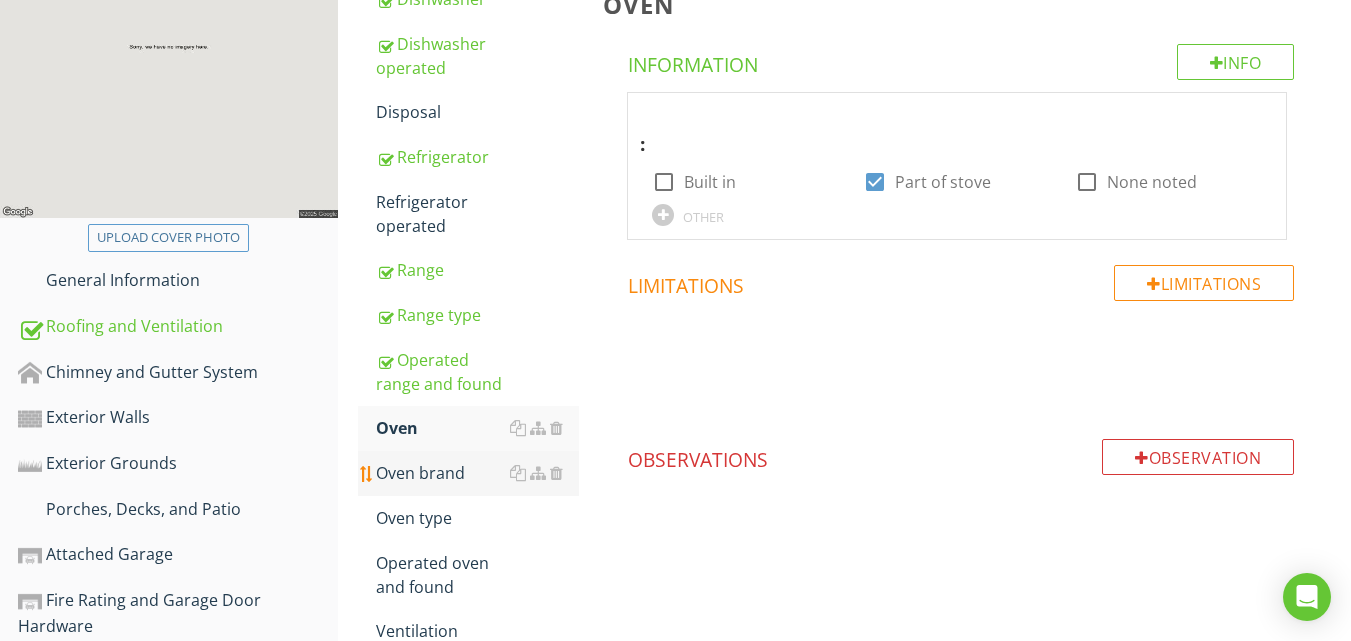 click on "Oven brand" at bounding box center [477, 473] 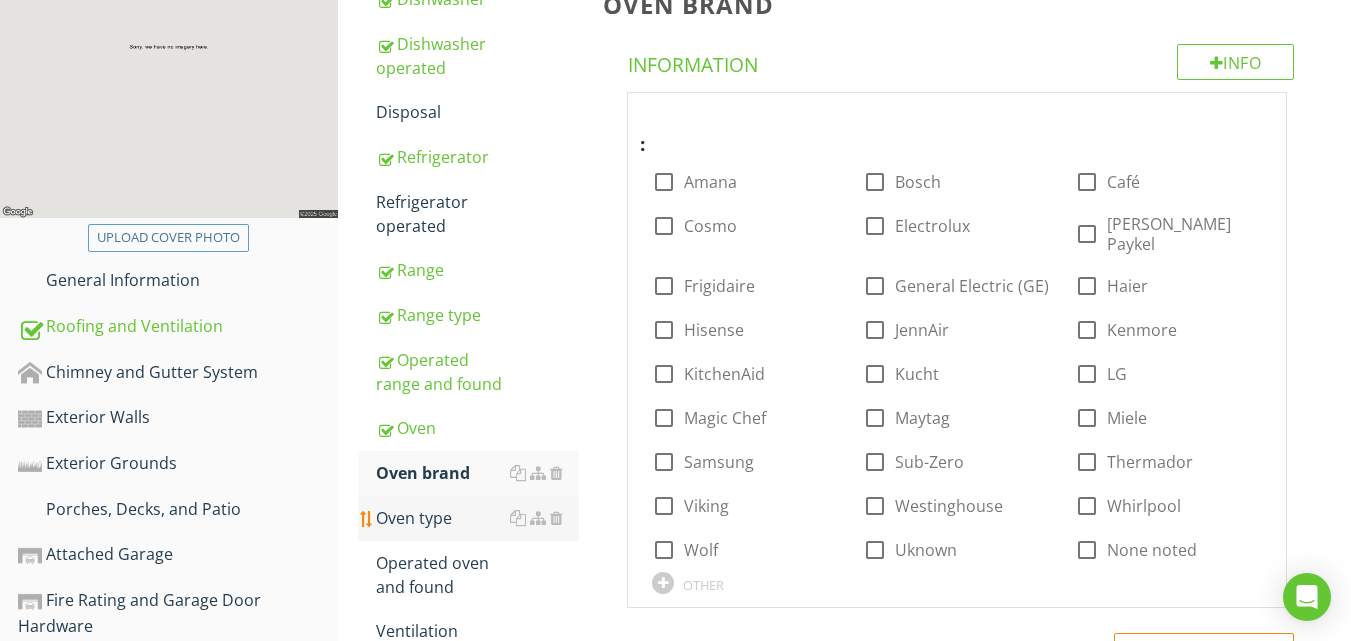click on "Oven type" at bounding box center [477, 518] 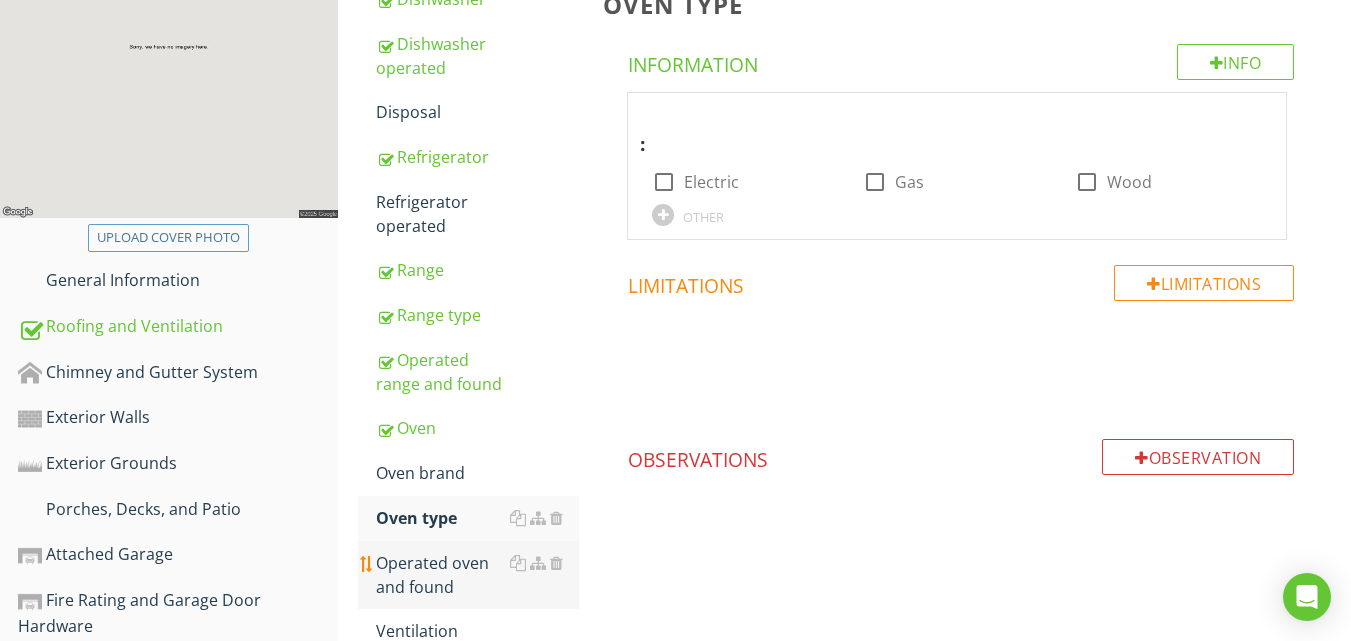 click on "Operated oven and found" at bounding box center (477, 575) 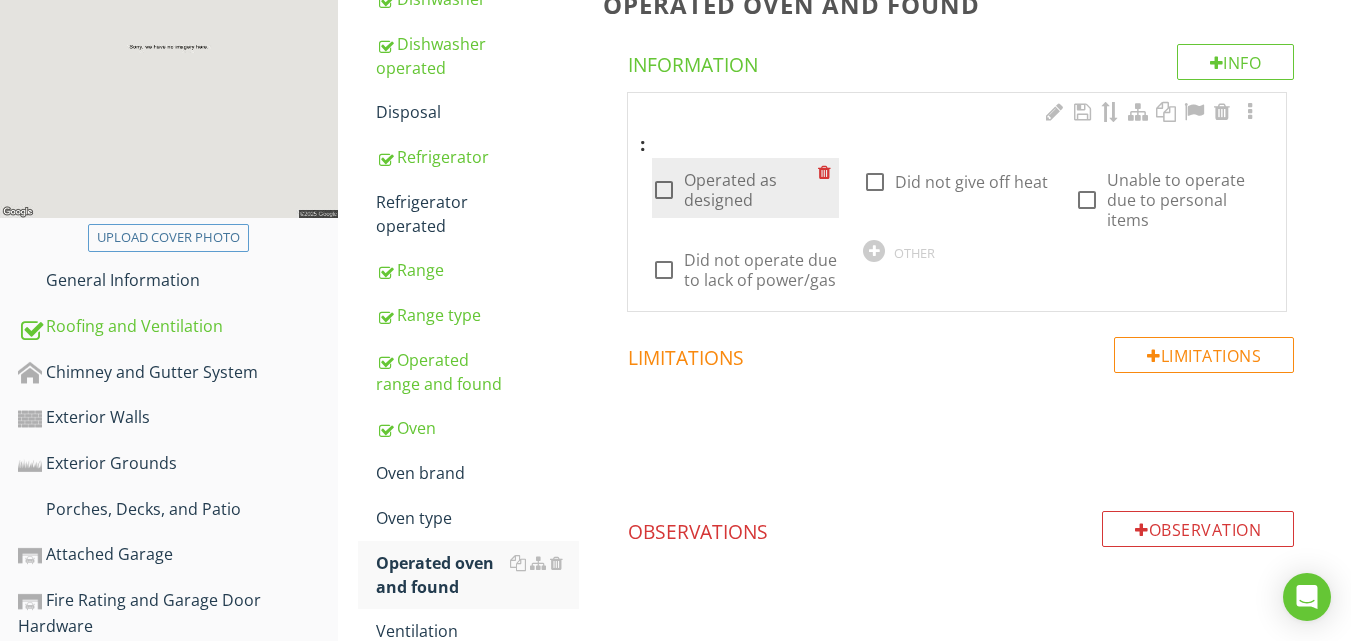click at bounding box center [664, 190] 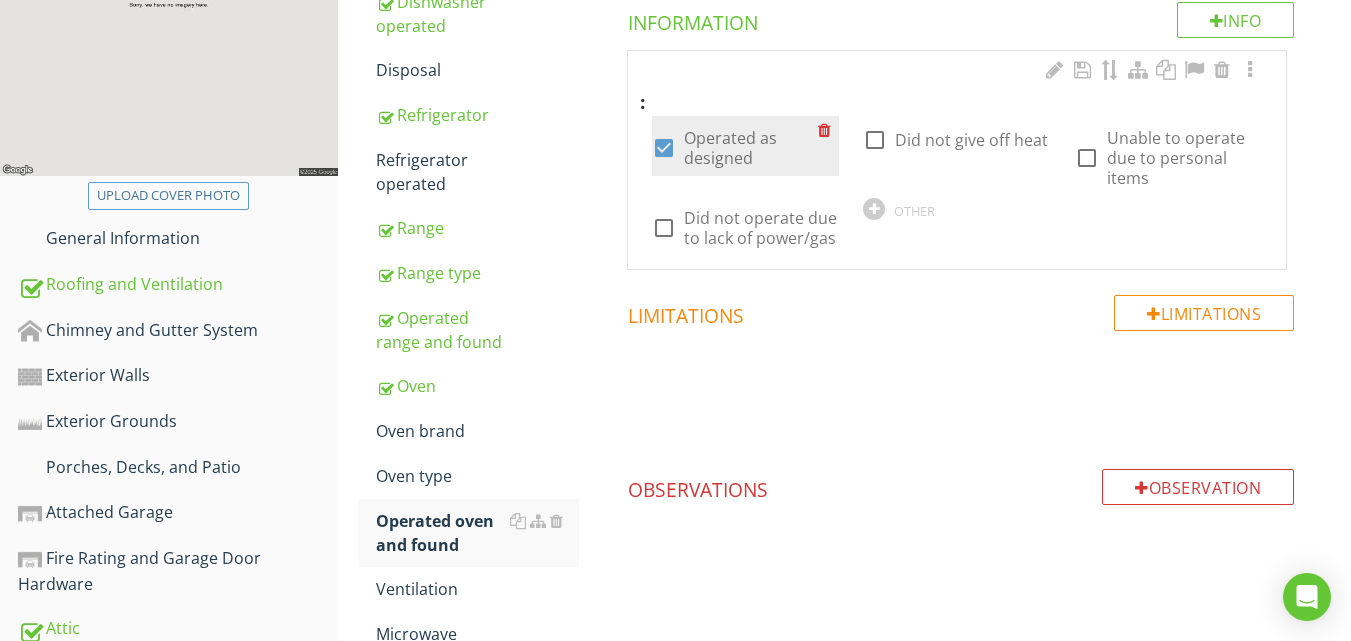 scroll, scrollTop: 400, scrollLeft: 0, axis: vertical 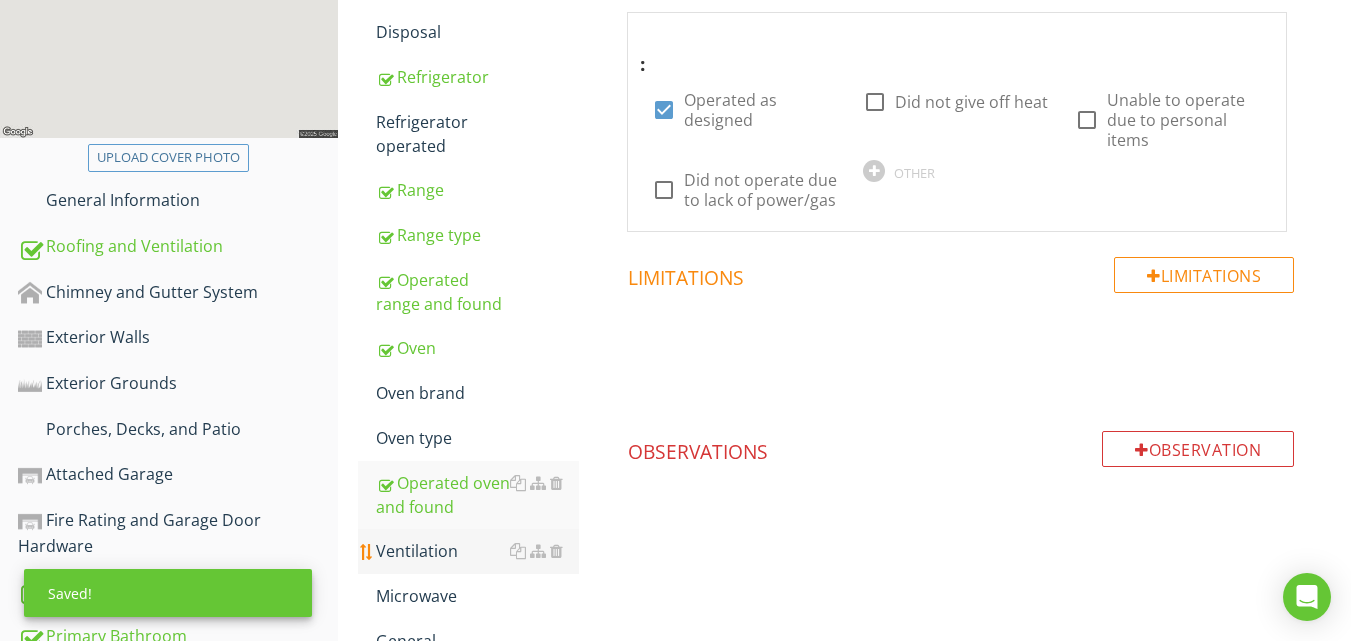 click on "Ventilation" at bounding box center [477, 551] 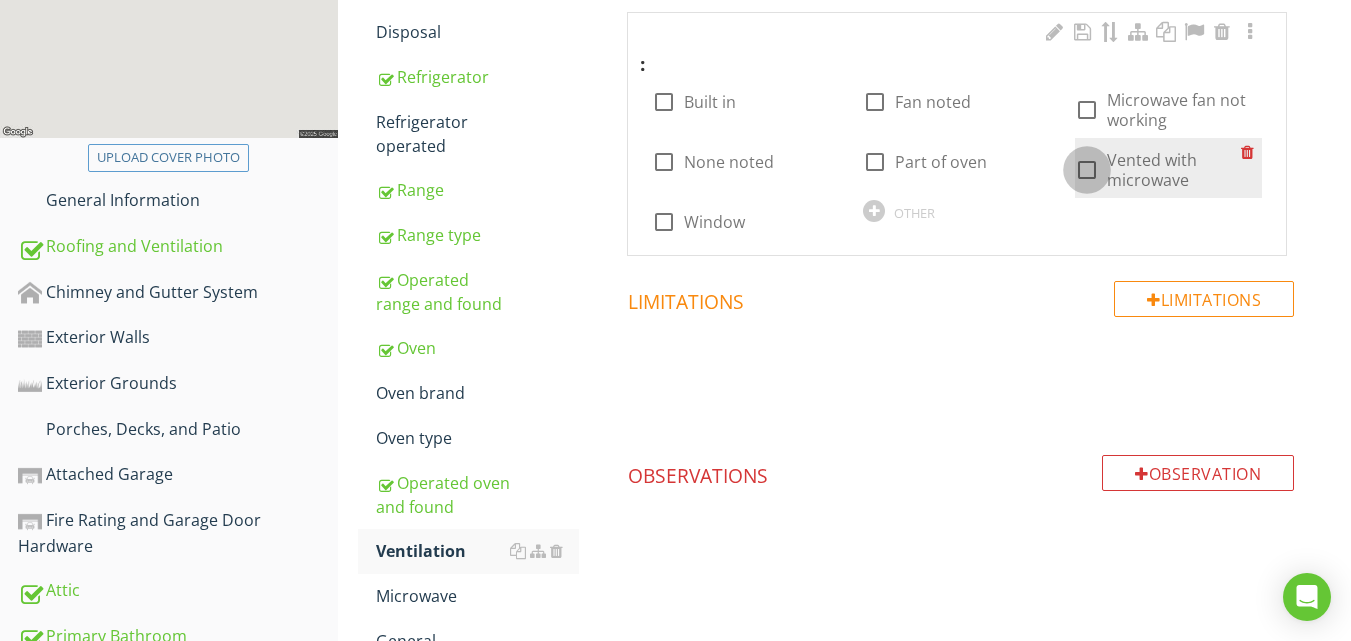 click at bounding box center [1087, 170] 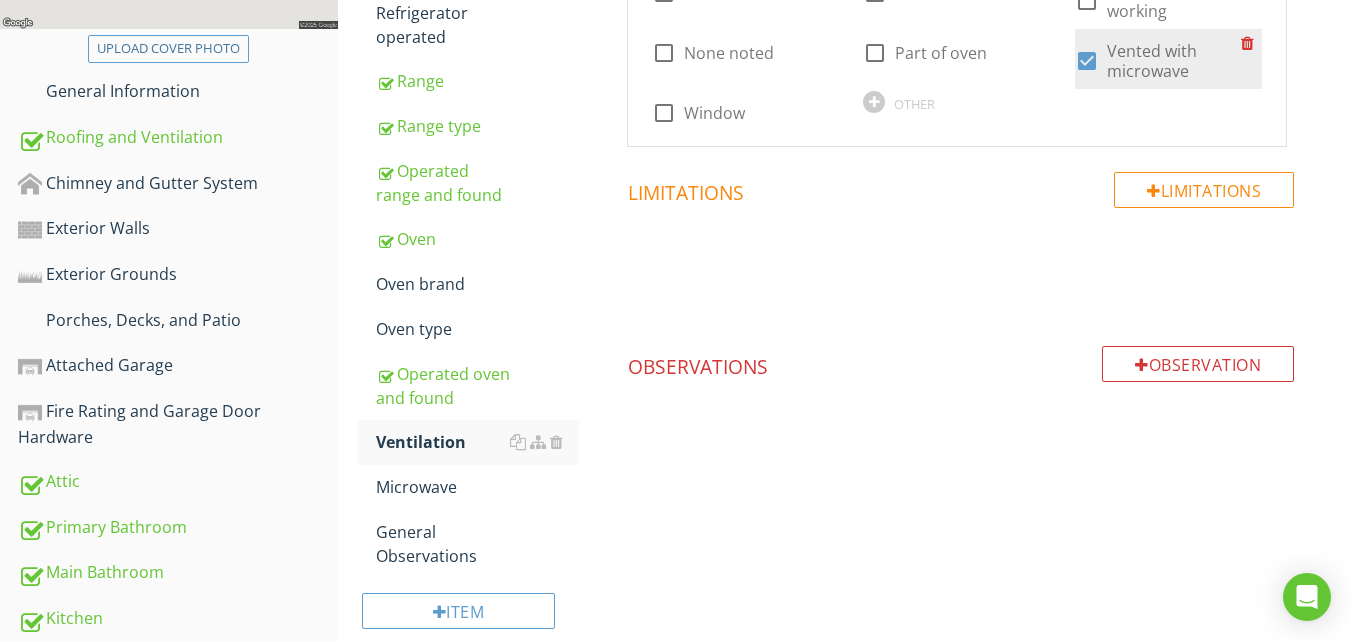 scroll, scrollTop: 520, scrollLeft: 0, axis: vertical 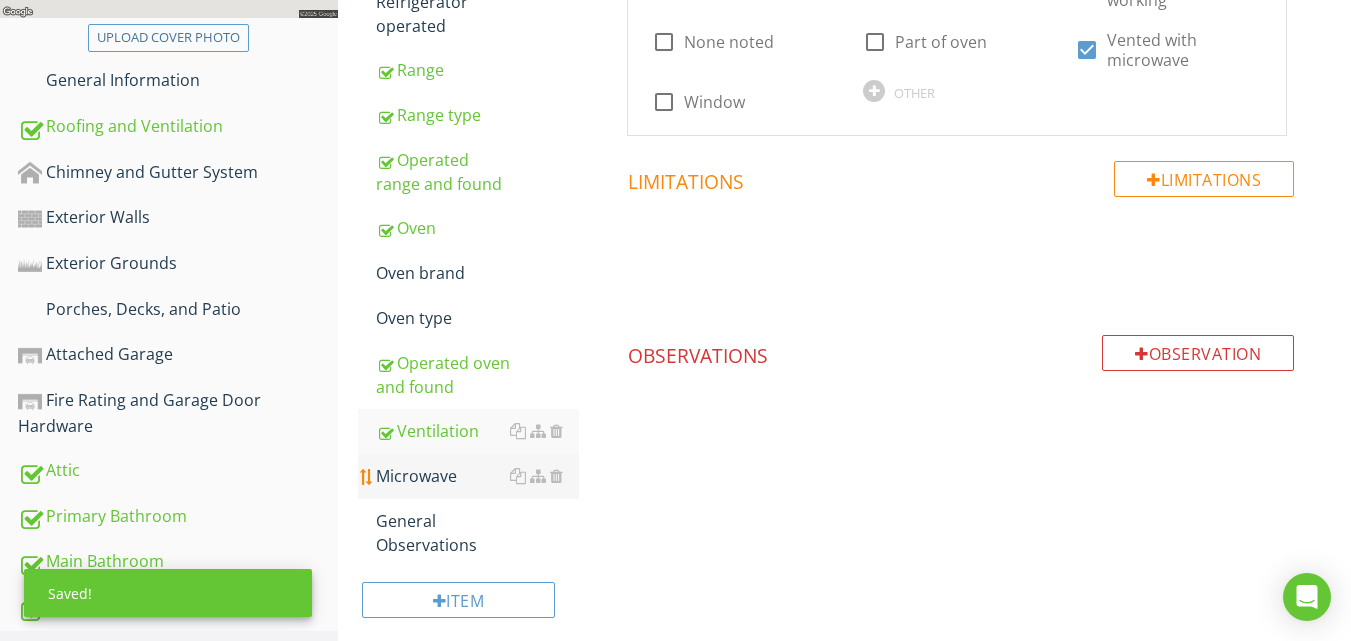 click on "Microwave" at bounding box center (477, 476) 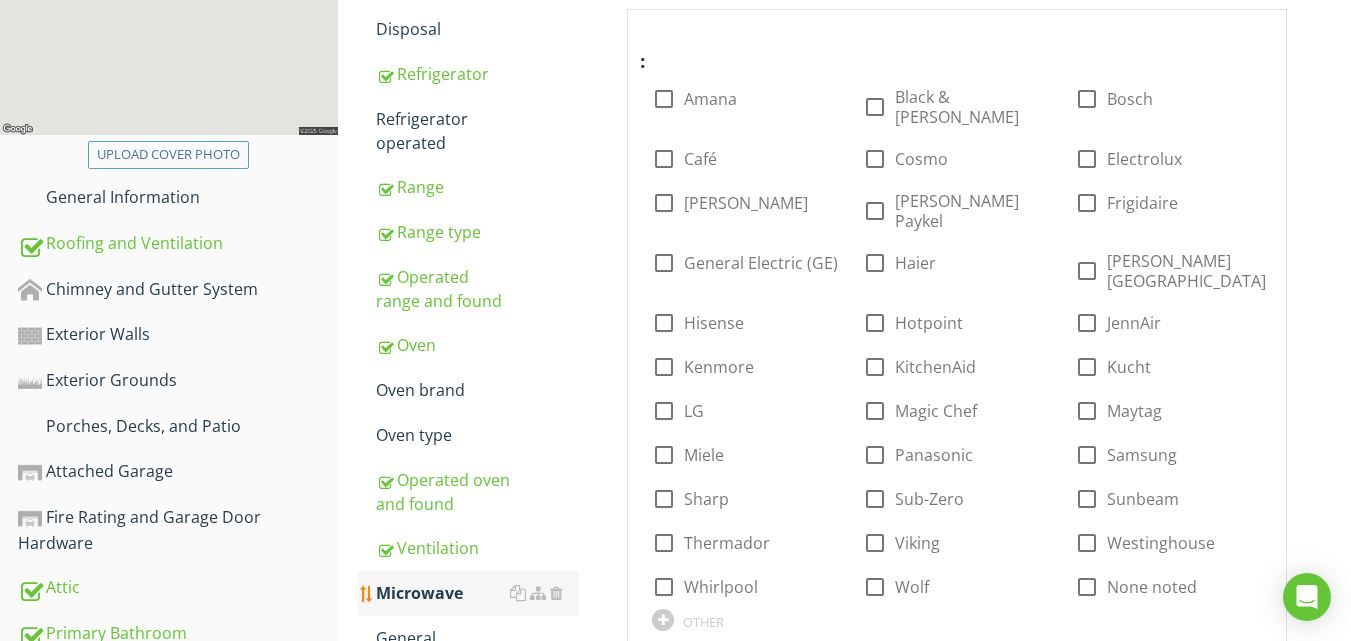 scroll, scrollTop: 440, scrollLeft: 0, axis: vertical 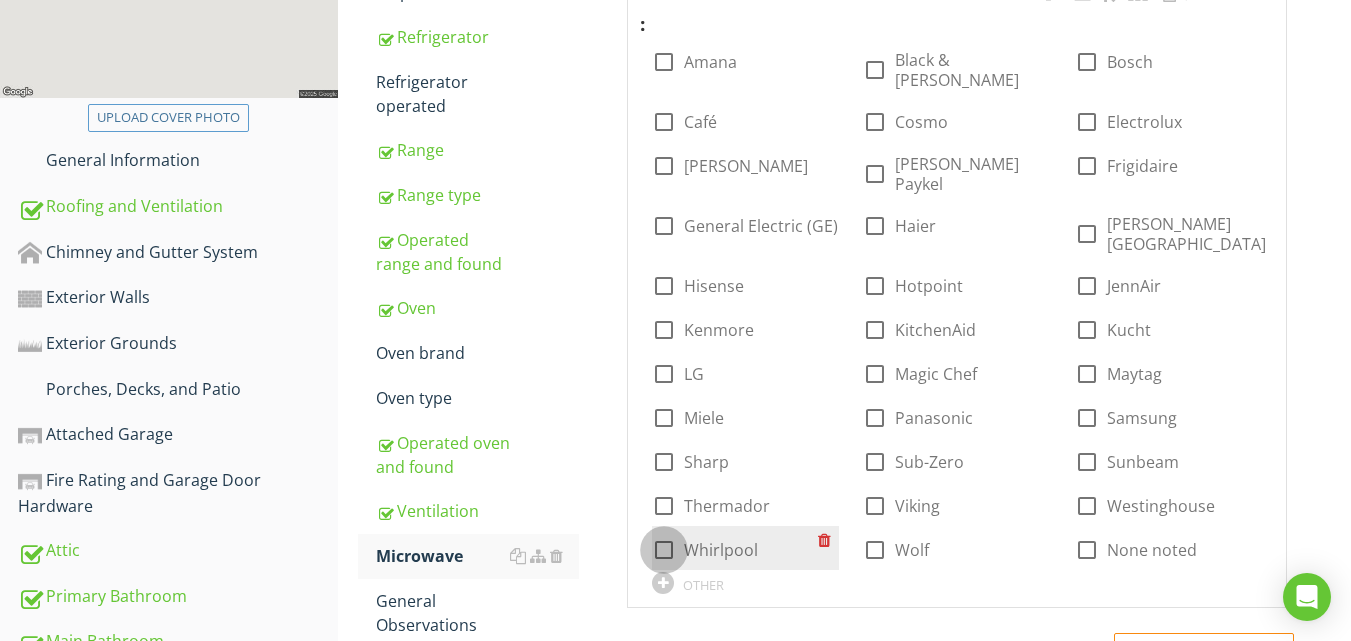 click at bounding box center (664, 550) 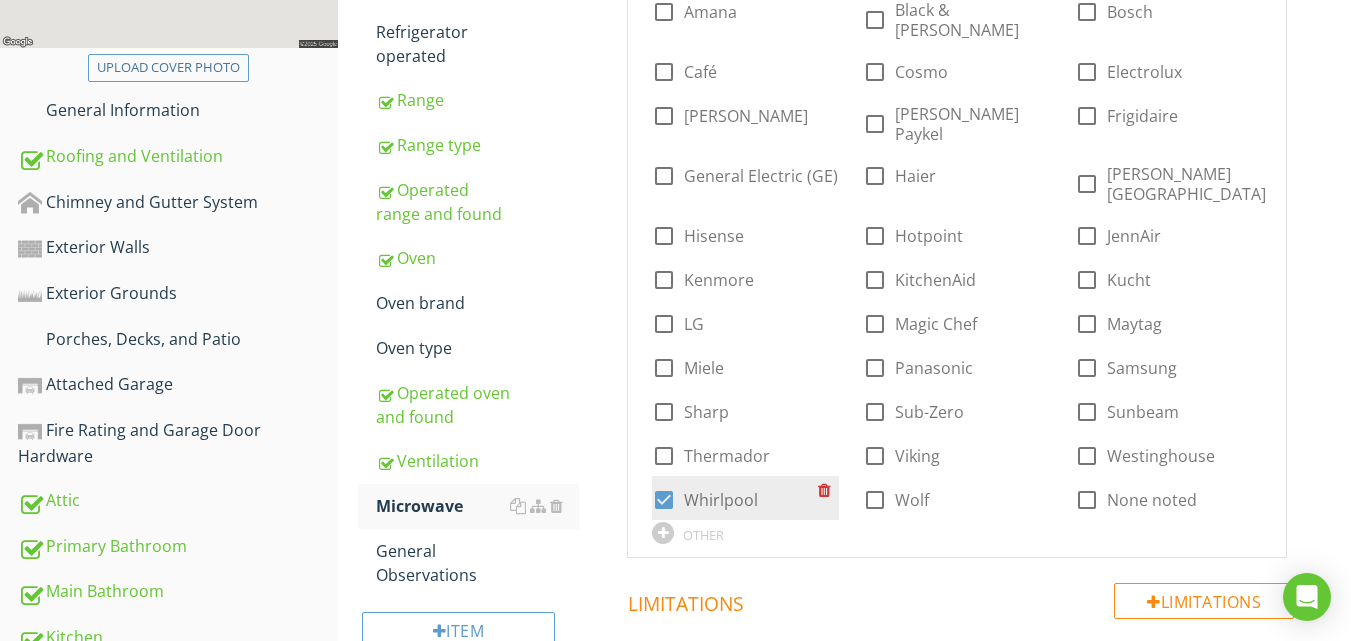 scroll, scrollTop: 520, scrollLeft: 0, axis: vertical 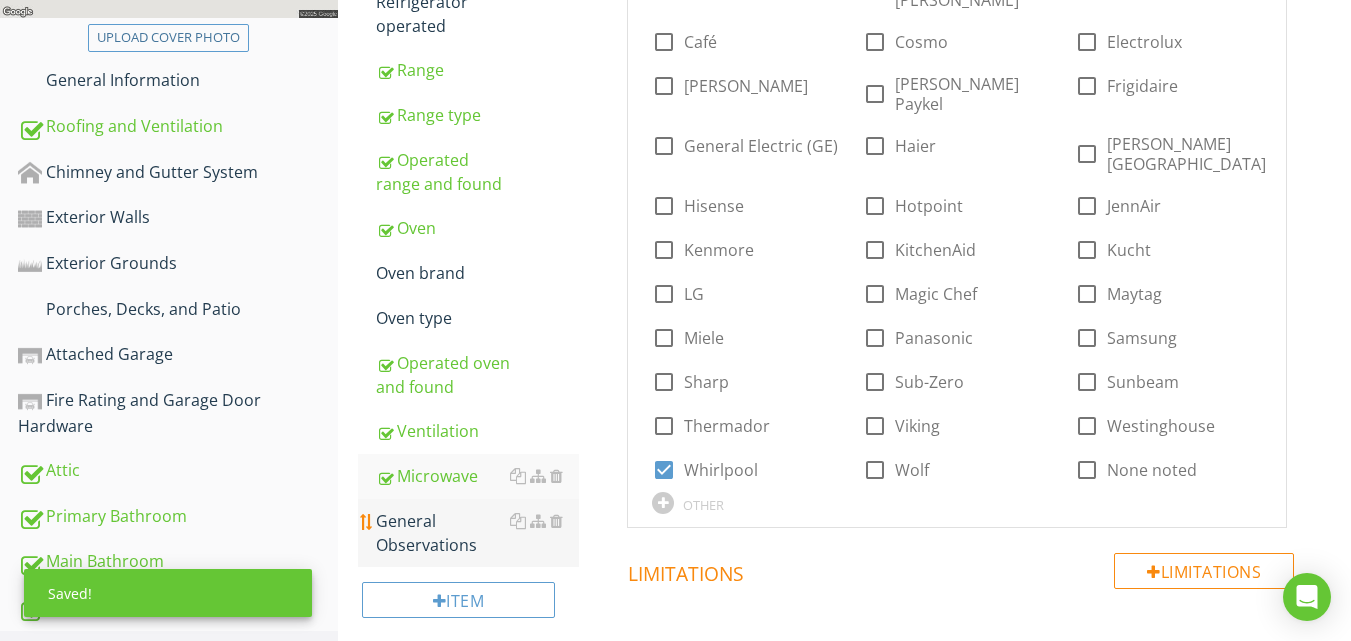 click on "General Observations" at bounding box center (477, 533) 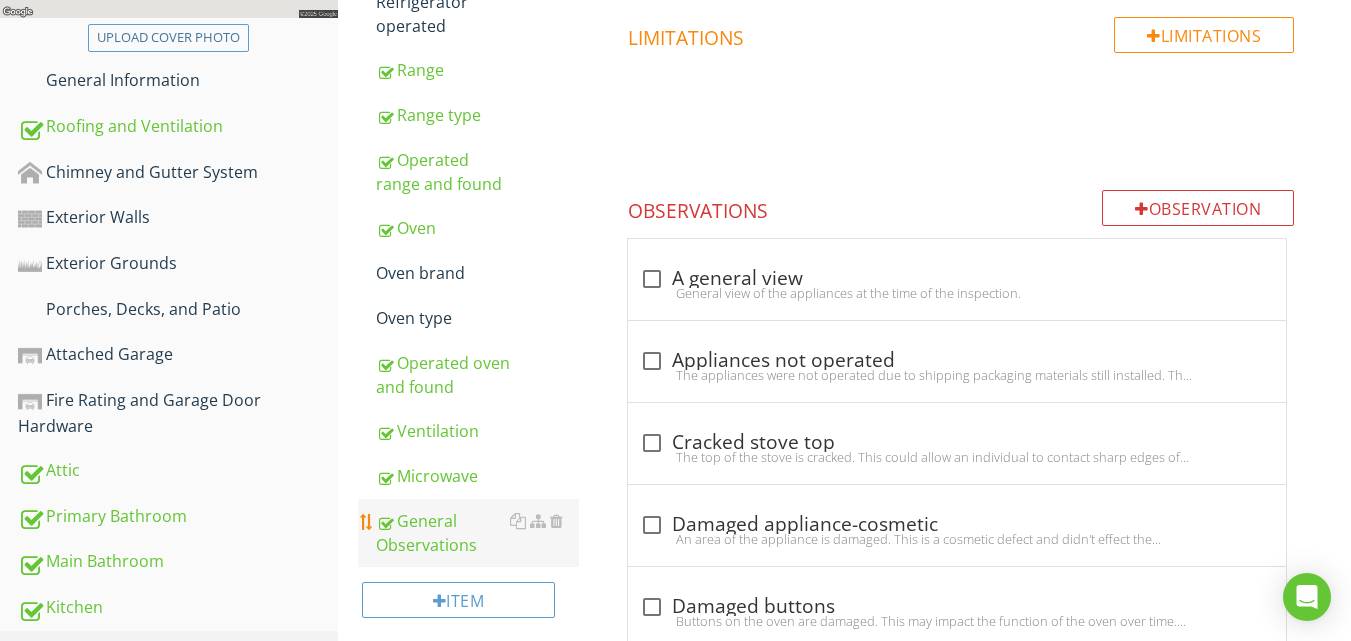 scroll, scrollTop: 560, scrollLeft: 0, axis: vertical 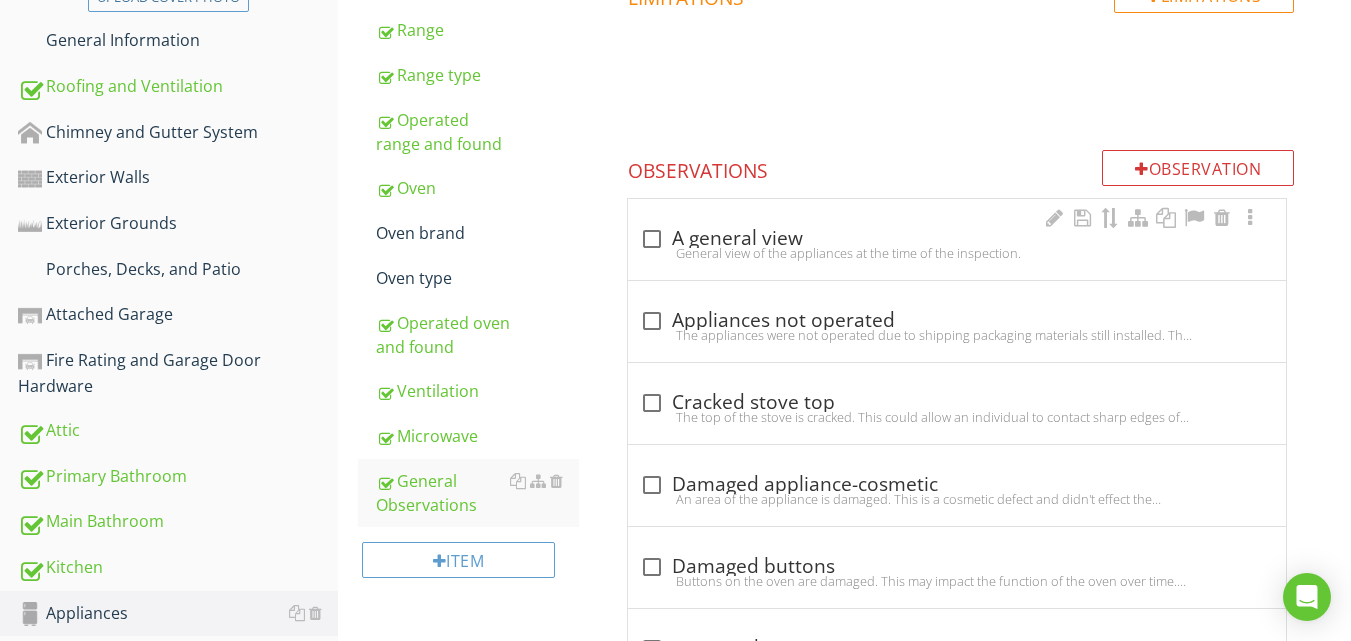 click at bounding box center [652, 239] 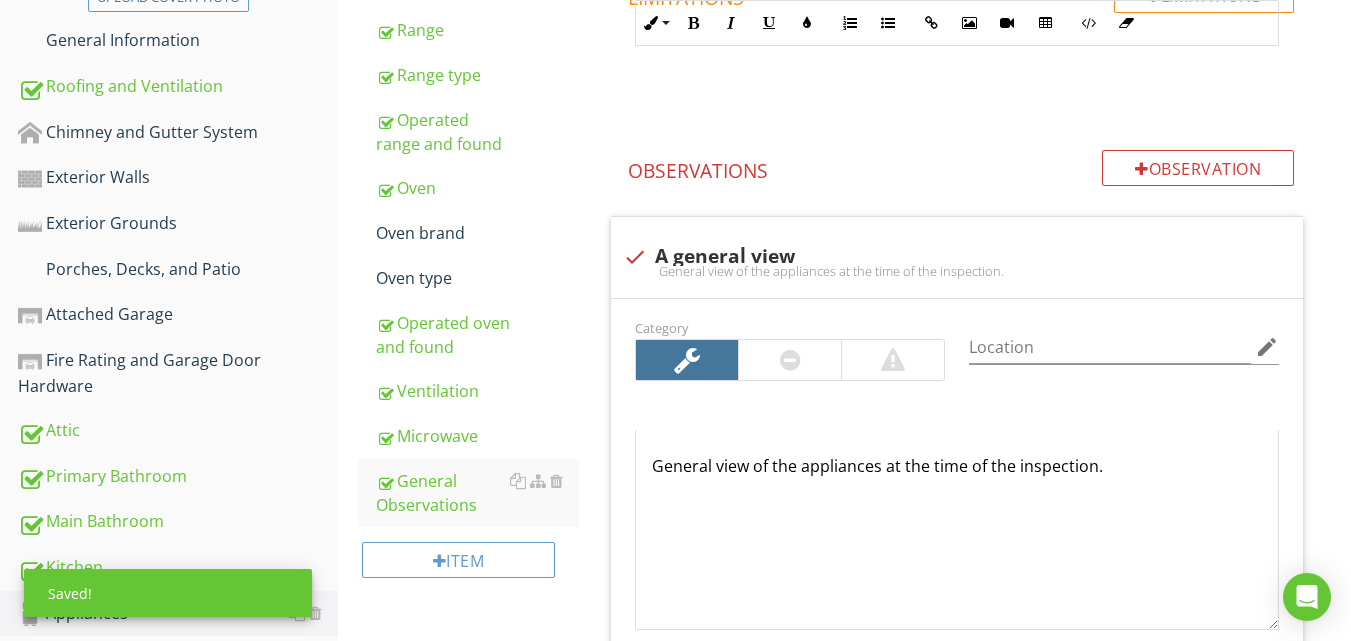 scroll, scrollTop: 1120, scrollLeft: 0, axis: vertical 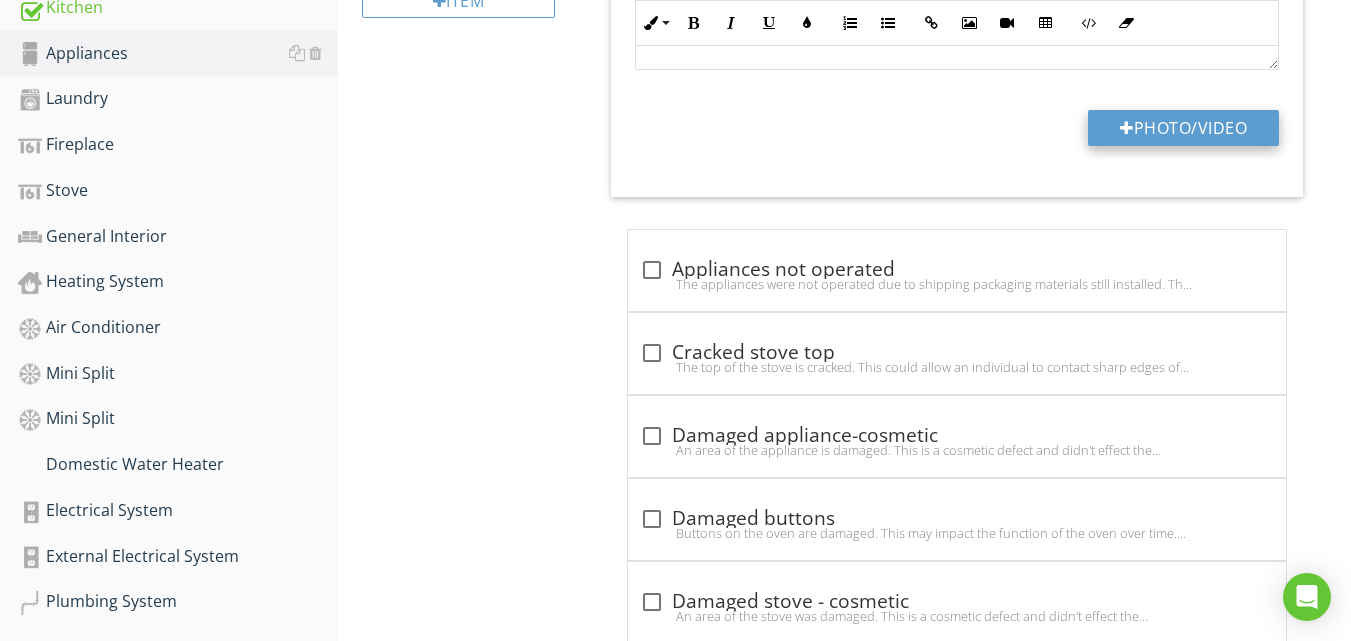 click on "Photo/Video" at bounding box center [1183, 128] 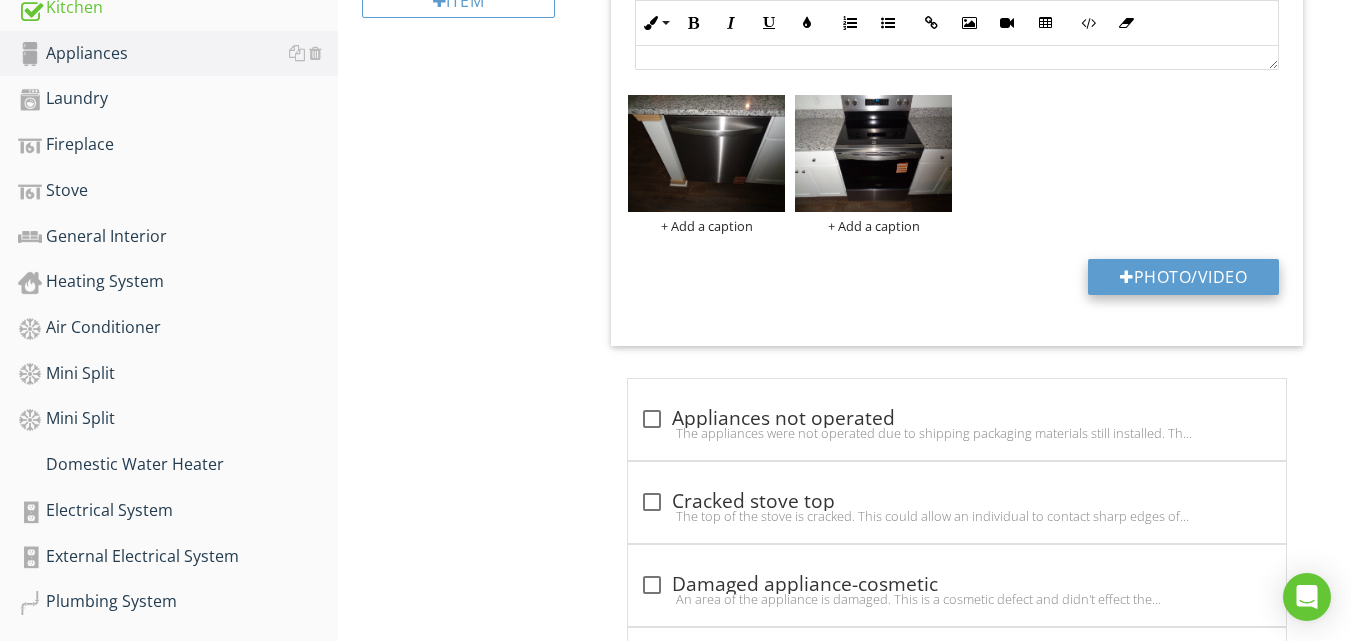 type 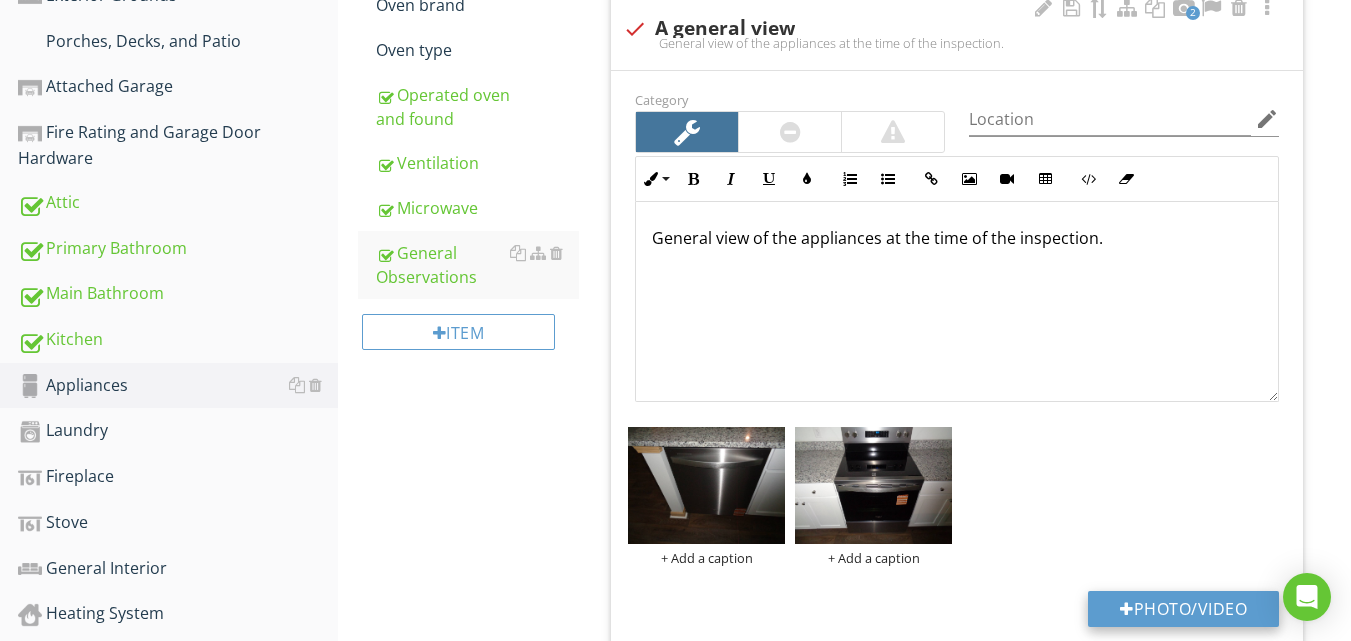 scroll, scrollTop: 784, scrollLeft: 0, axis: vertical 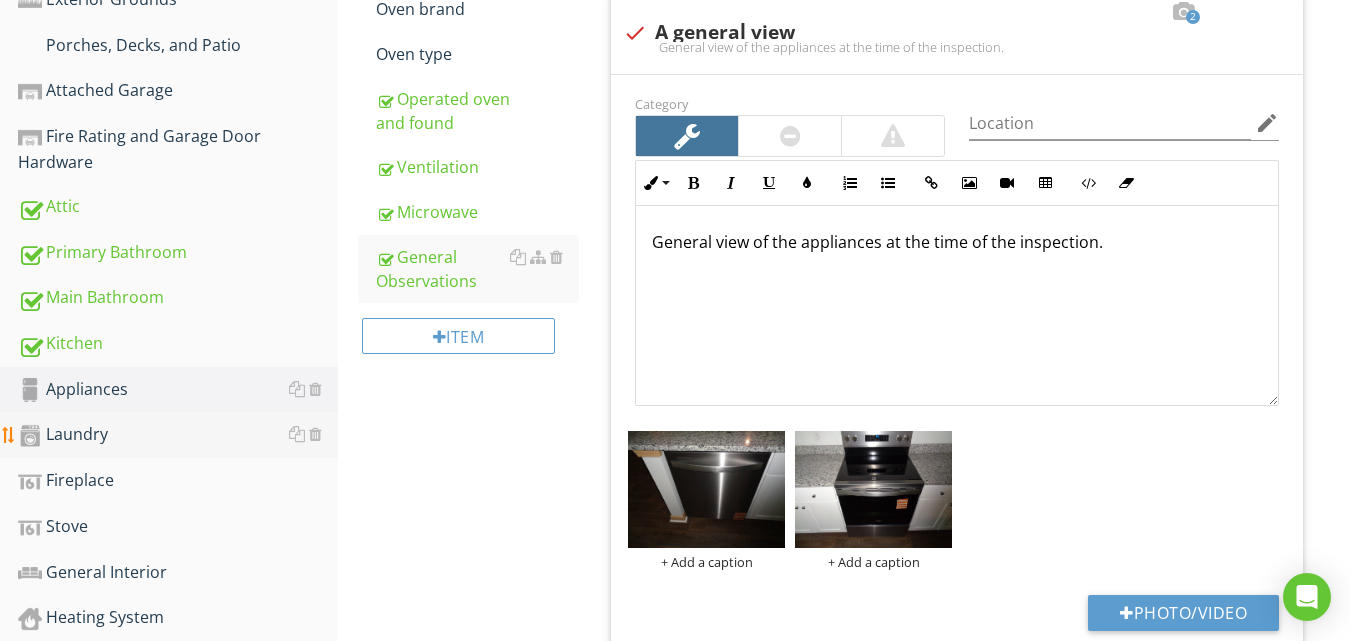 click on "Laundry" at bounding box center [178, 435] 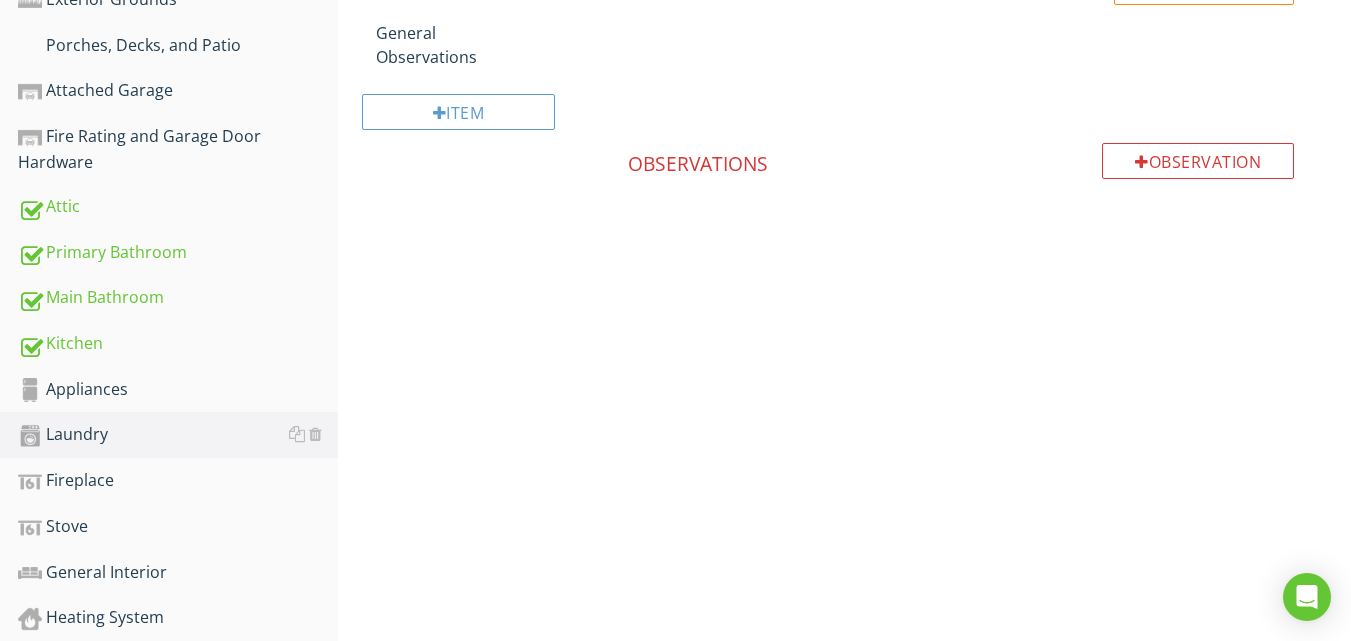 scroll, scrollTop: 224, scrollLeft: 0, axis: vertical 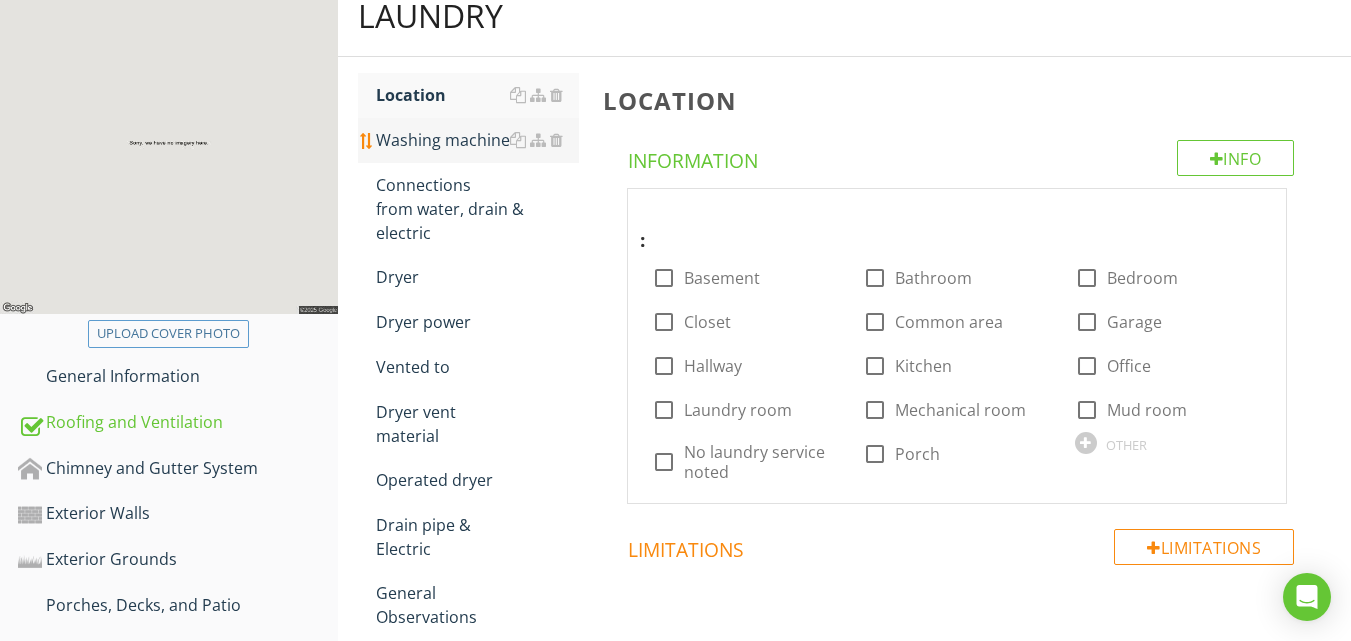 click on "Washing machine" at bounding box center [477, 140] 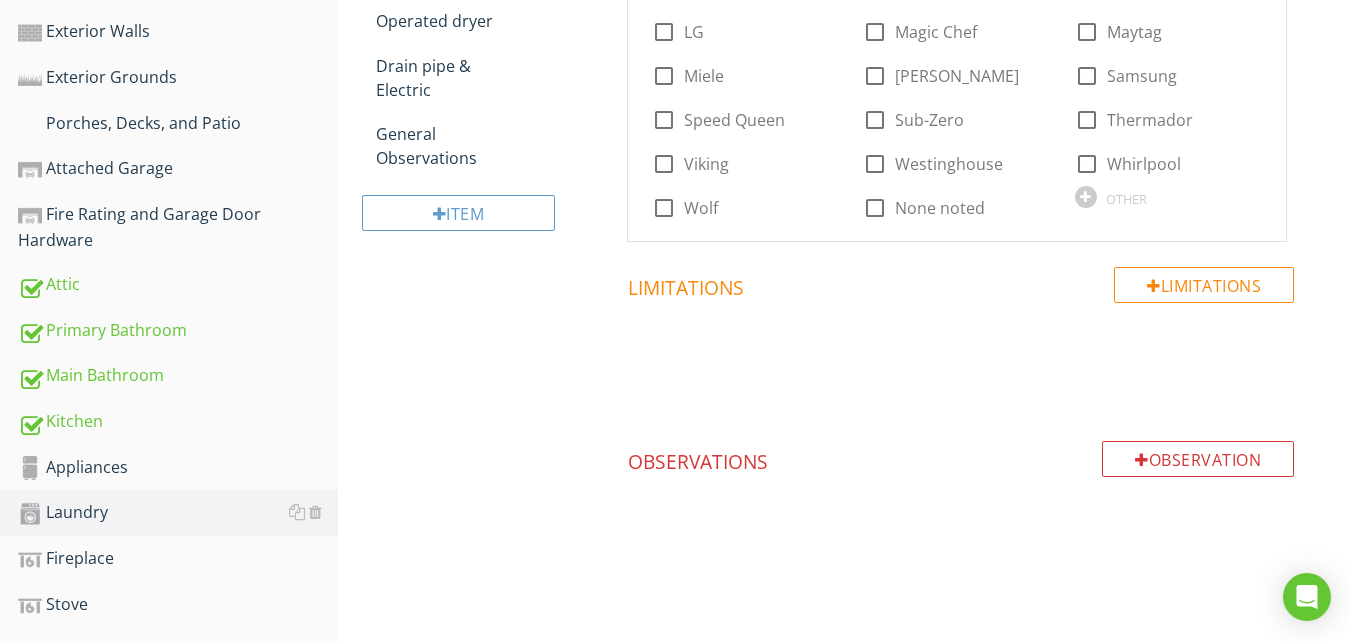 scroll, scrollTop: 784, scrollLeft: 0, axis: vertical 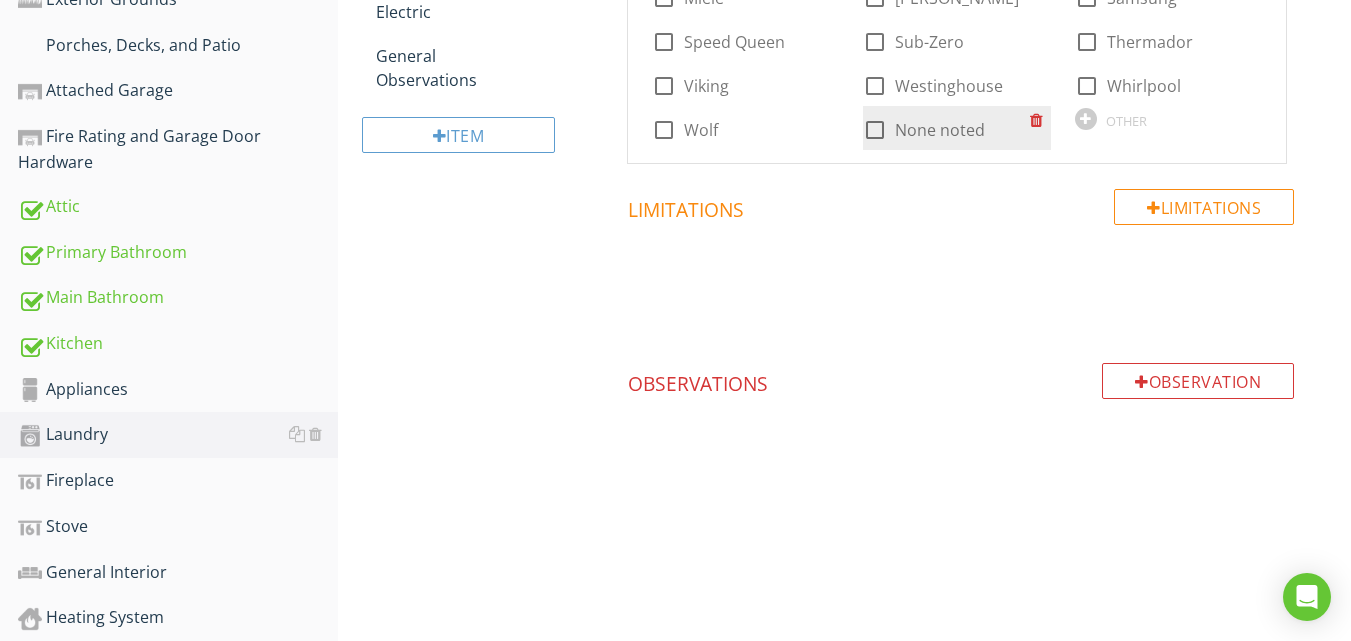 click at bounding box center [875, 130] 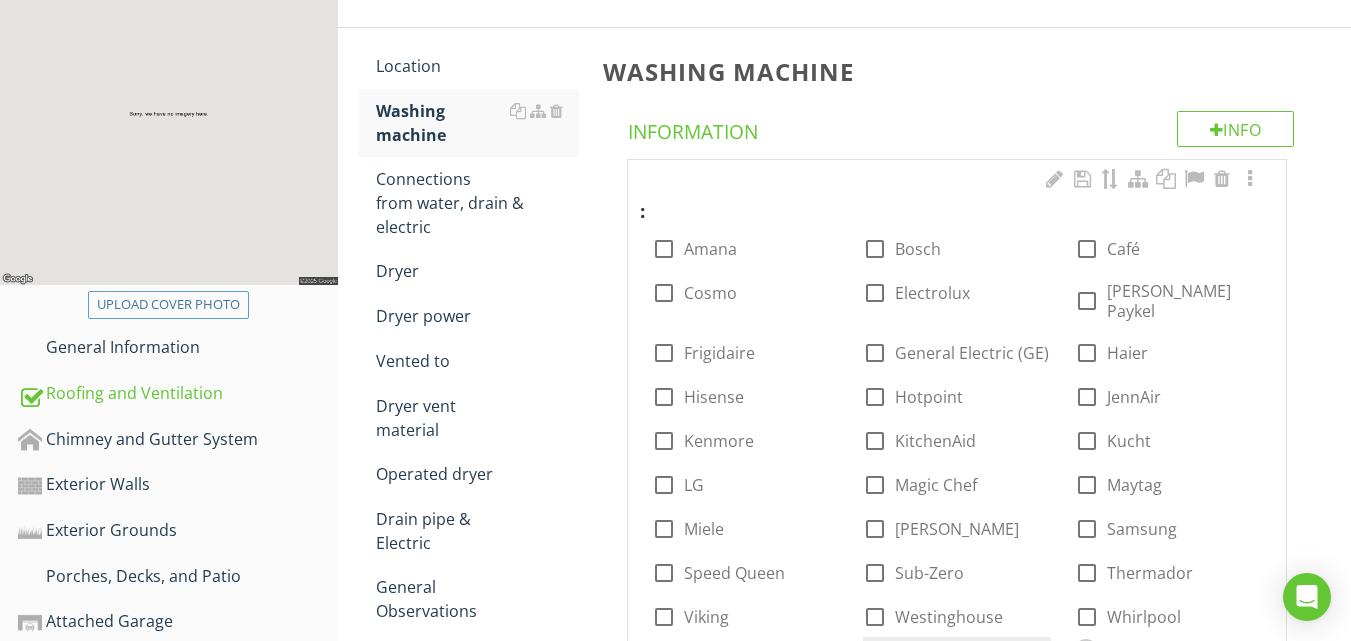 scroll, scrollTop: 224, scrollLeft: 0, axis: vertical 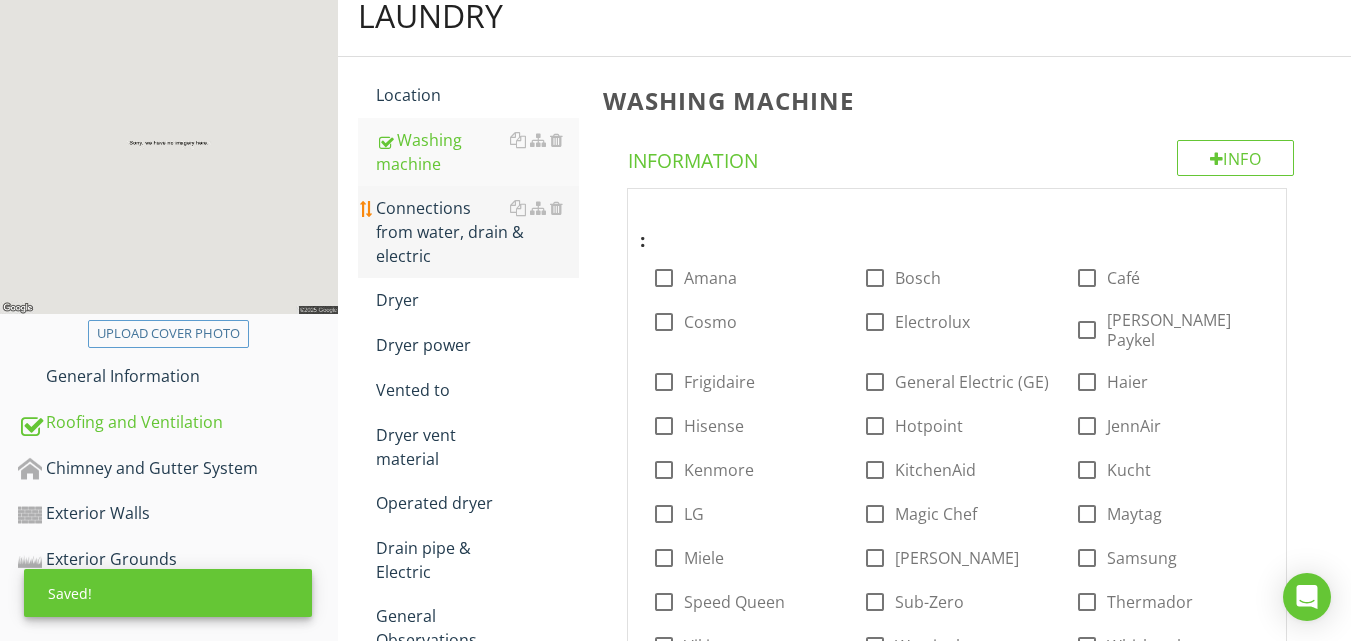 click on "Connections from water, drain & electric" at bounding box center [477, 232] 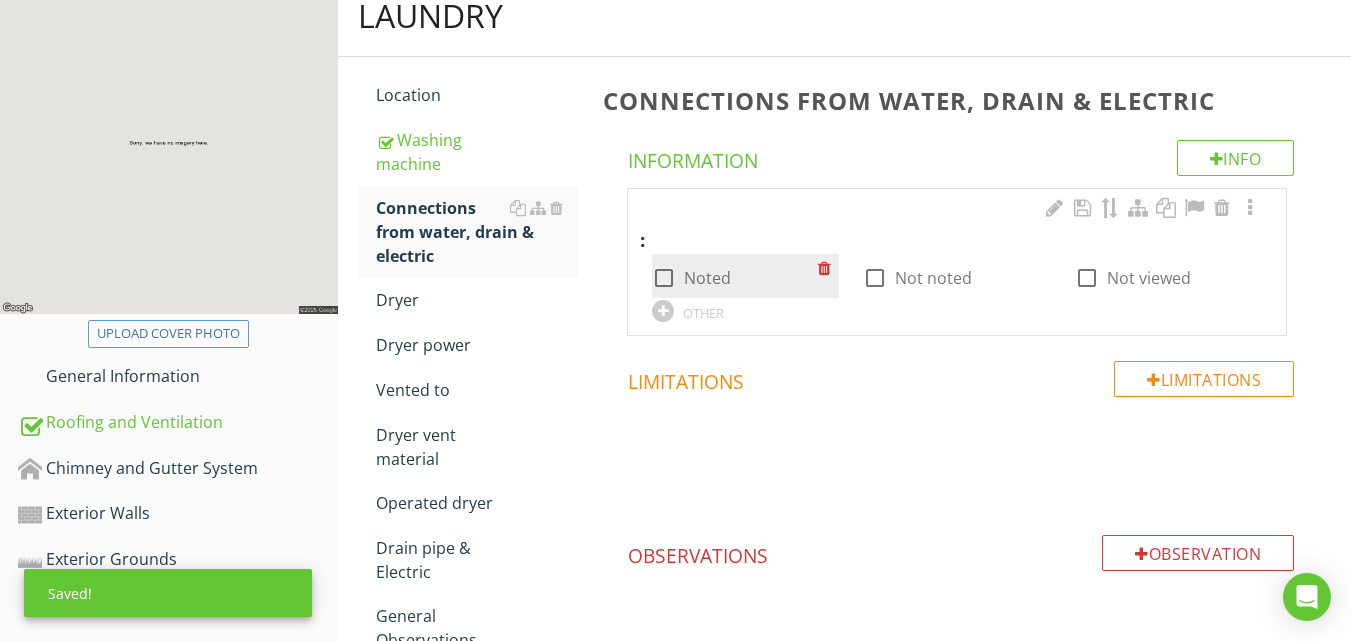 click on "Noted" at bounding box center [707, 278] 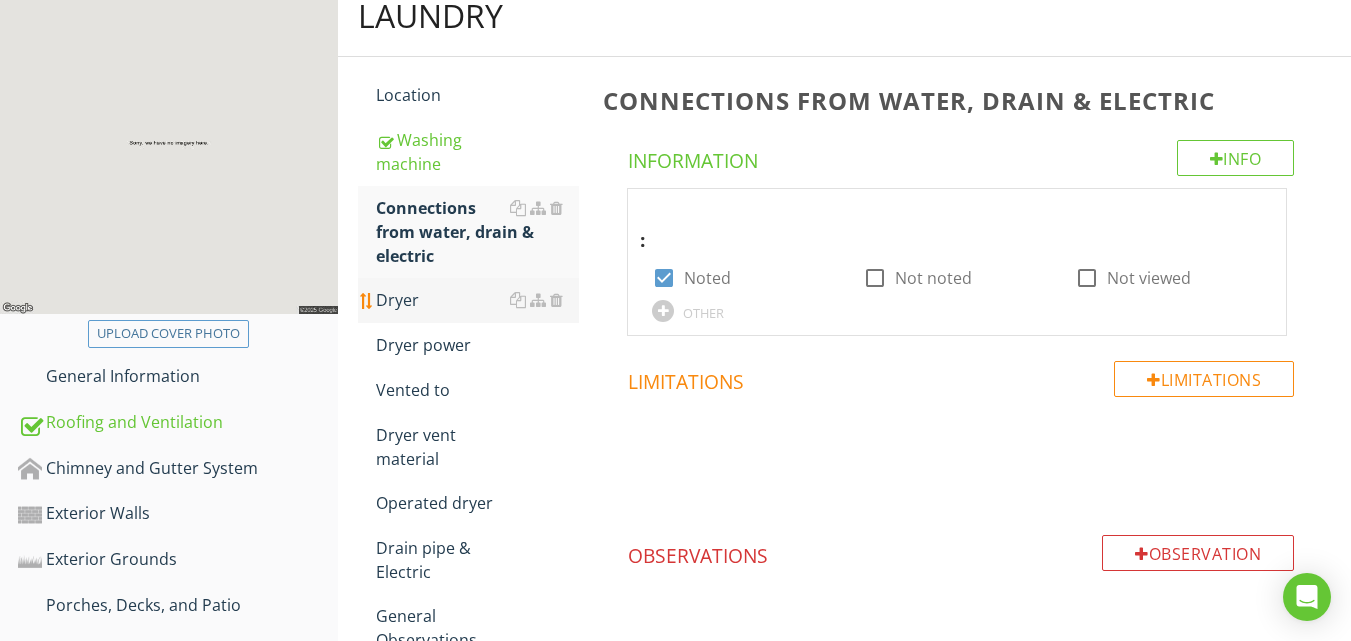 click on "Dryer" at bounding box center [477, 300] 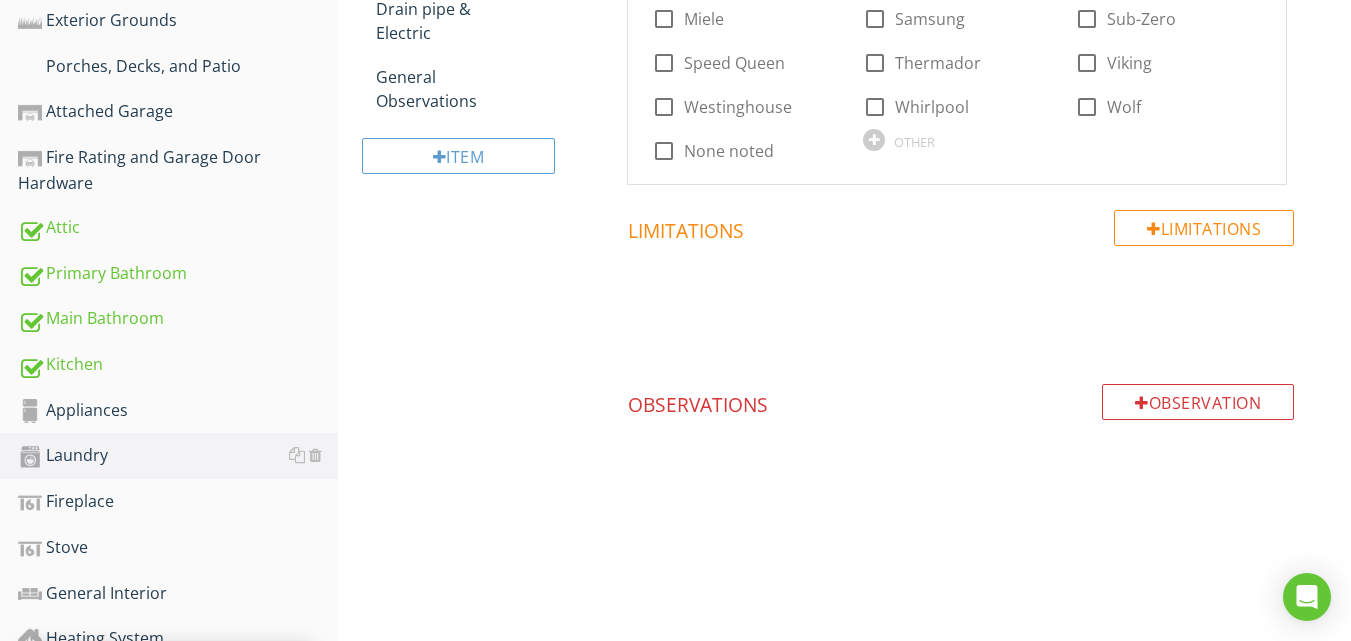 scroll, scrollTop: 784, scrollLeft: 0, axis: vertical 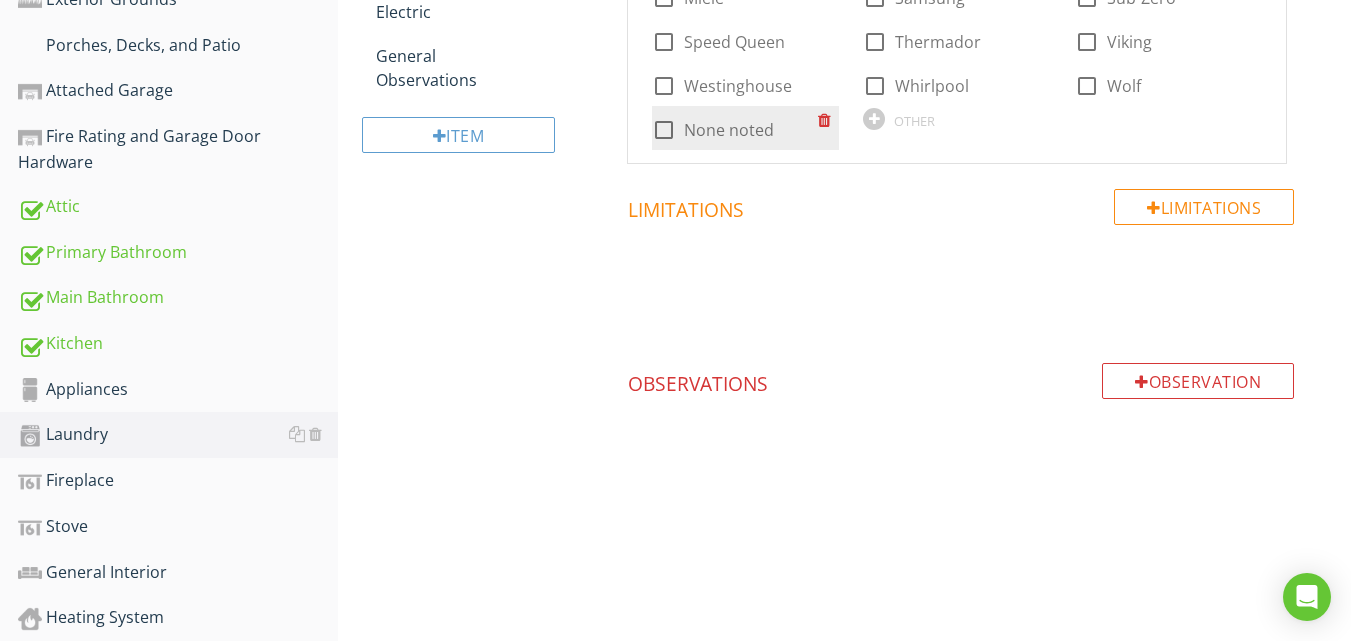click at bounding box center [664, 130] 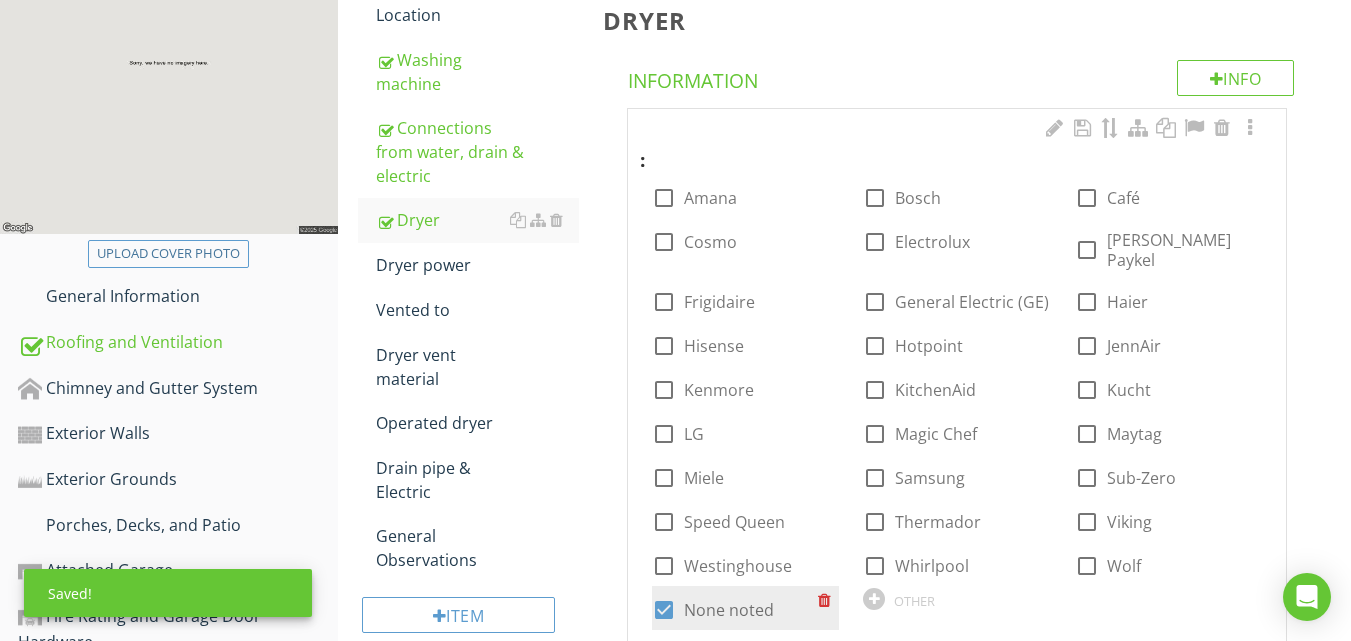 scroll, scrollTop: 344, scrollLeft: 0, axis: vertical 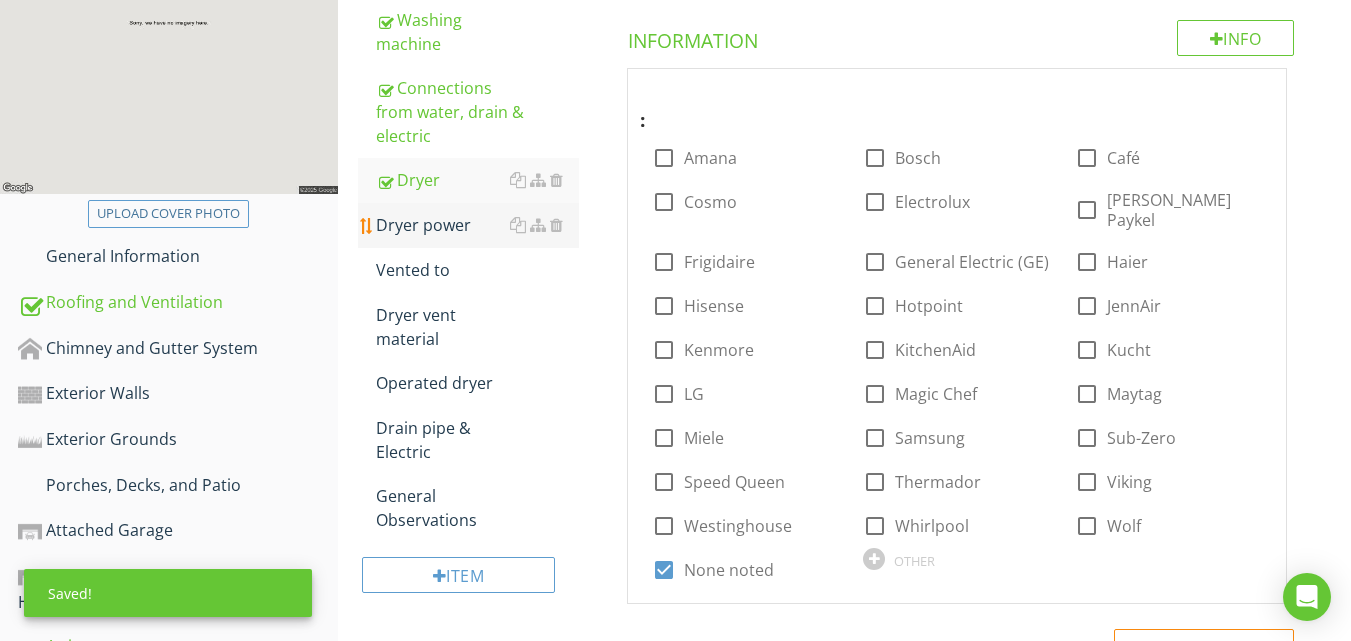 click on "Dryer power" at bounding box center [477, 225] 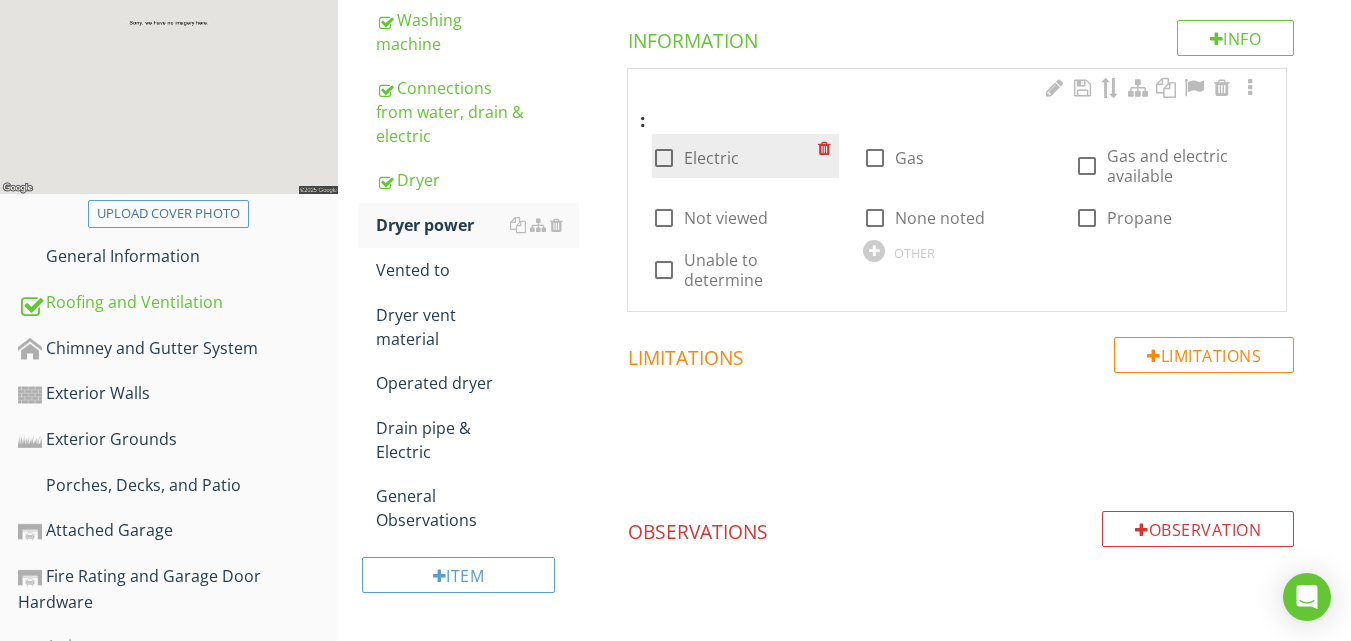 click at bounding box center (664, 158) 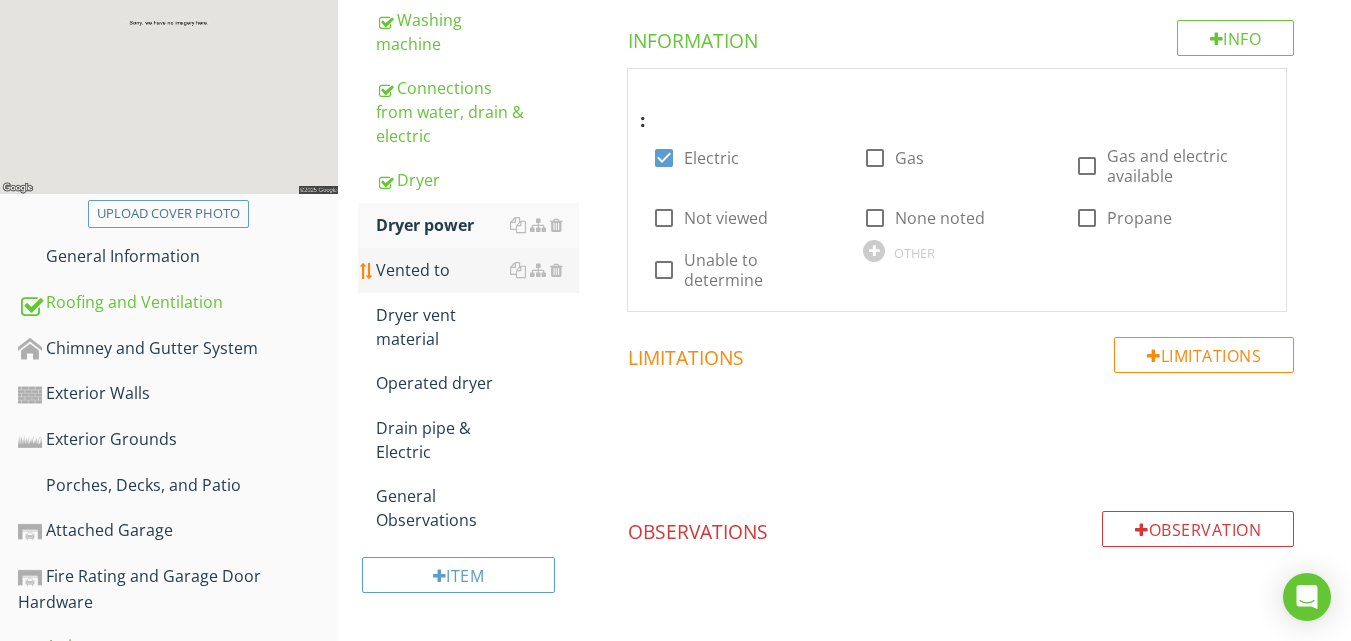 click on "Vented to" at bounding box center [477, 270] 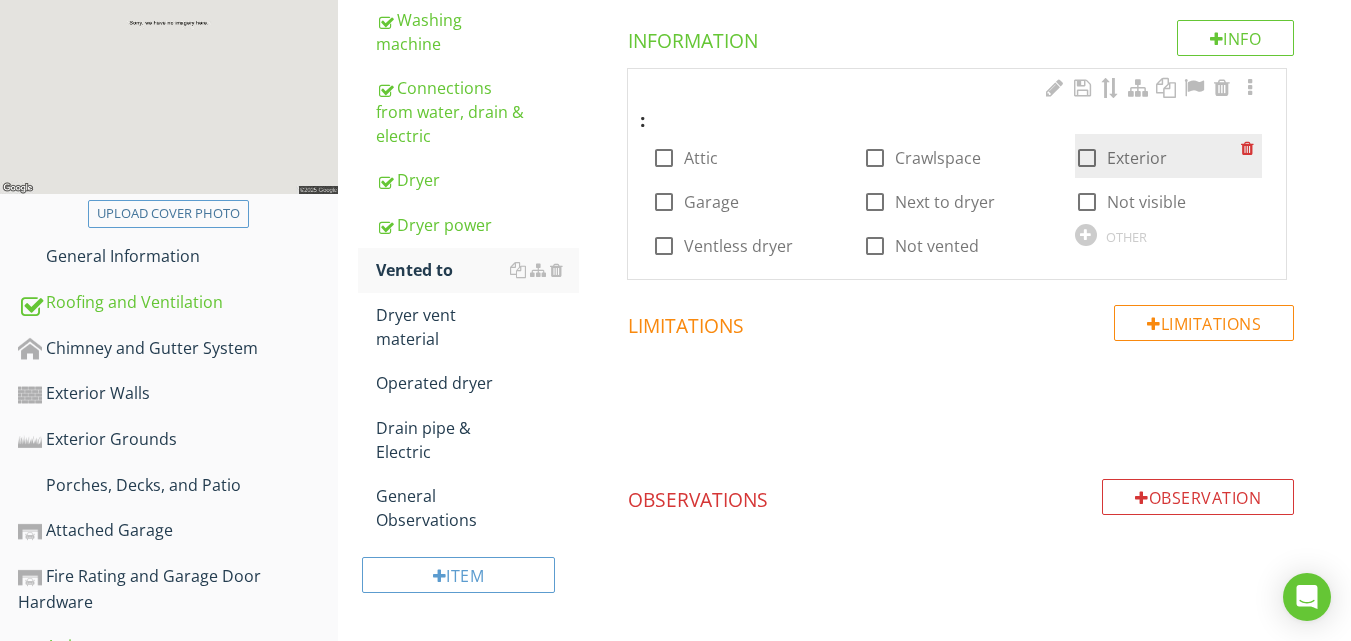 click at bounding box center [1087, 158] 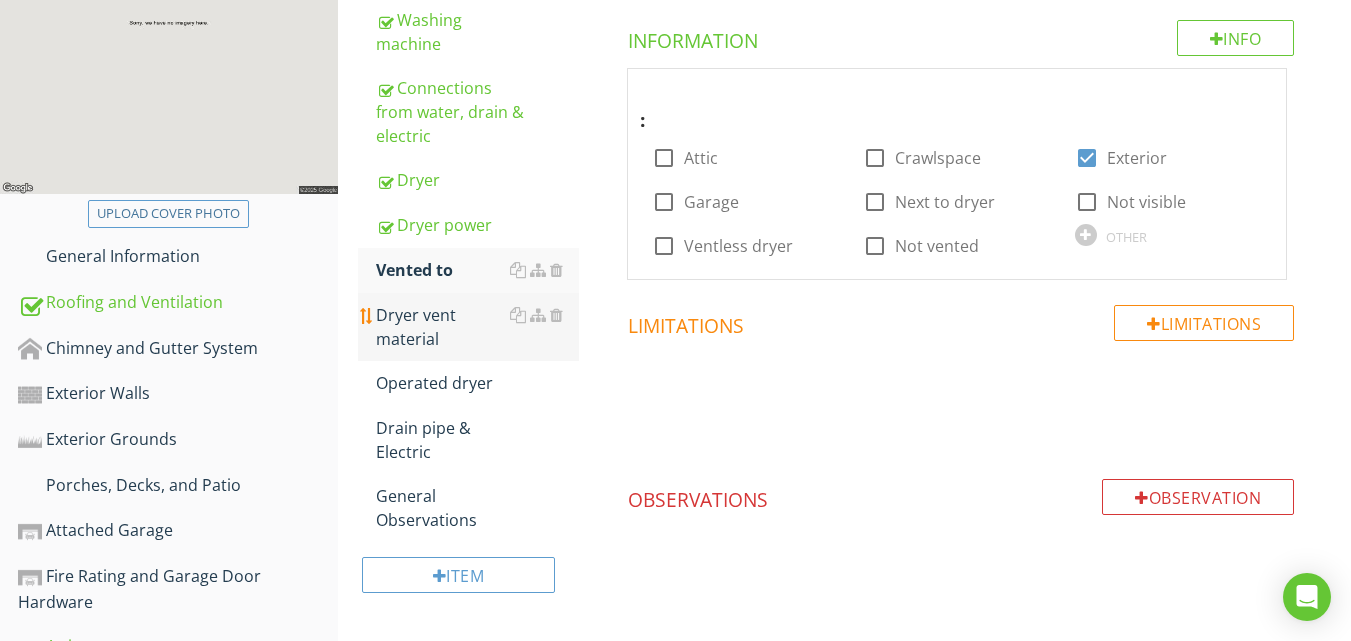 click on "Dryer vent material" at bounding box center [477, 327] 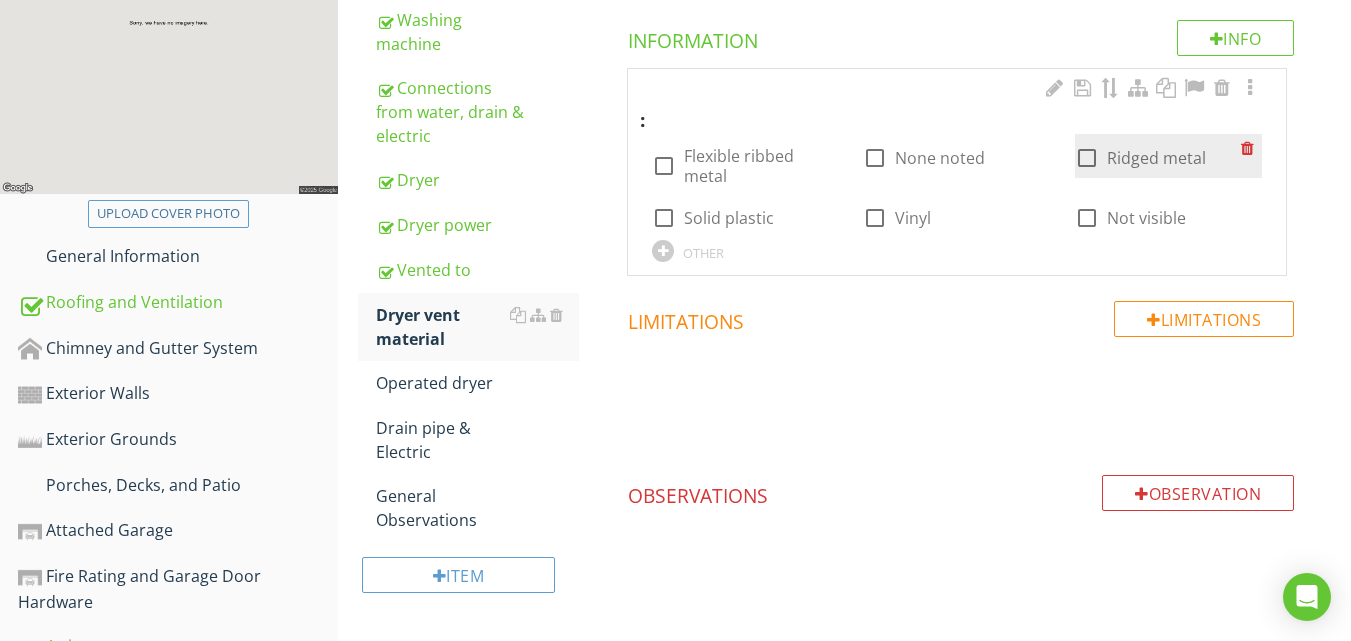 click at bounding box center [1087, 158] 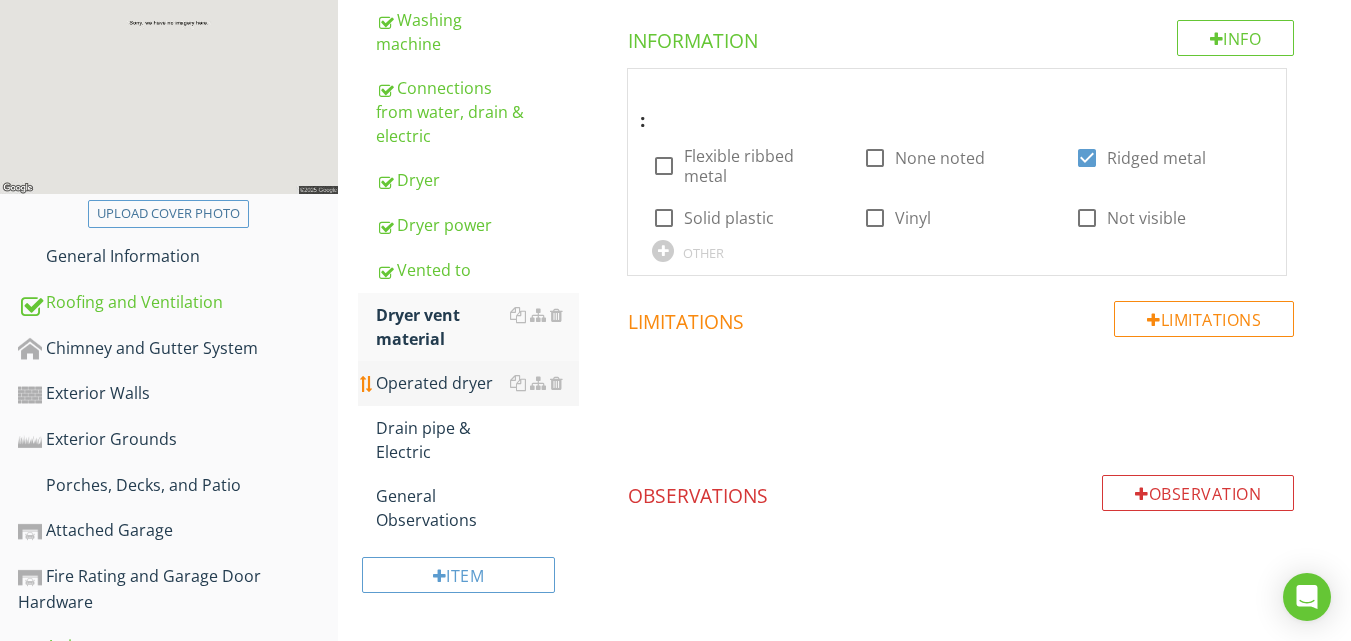 click on "Operated dryer" at bounding box center [477, 383] 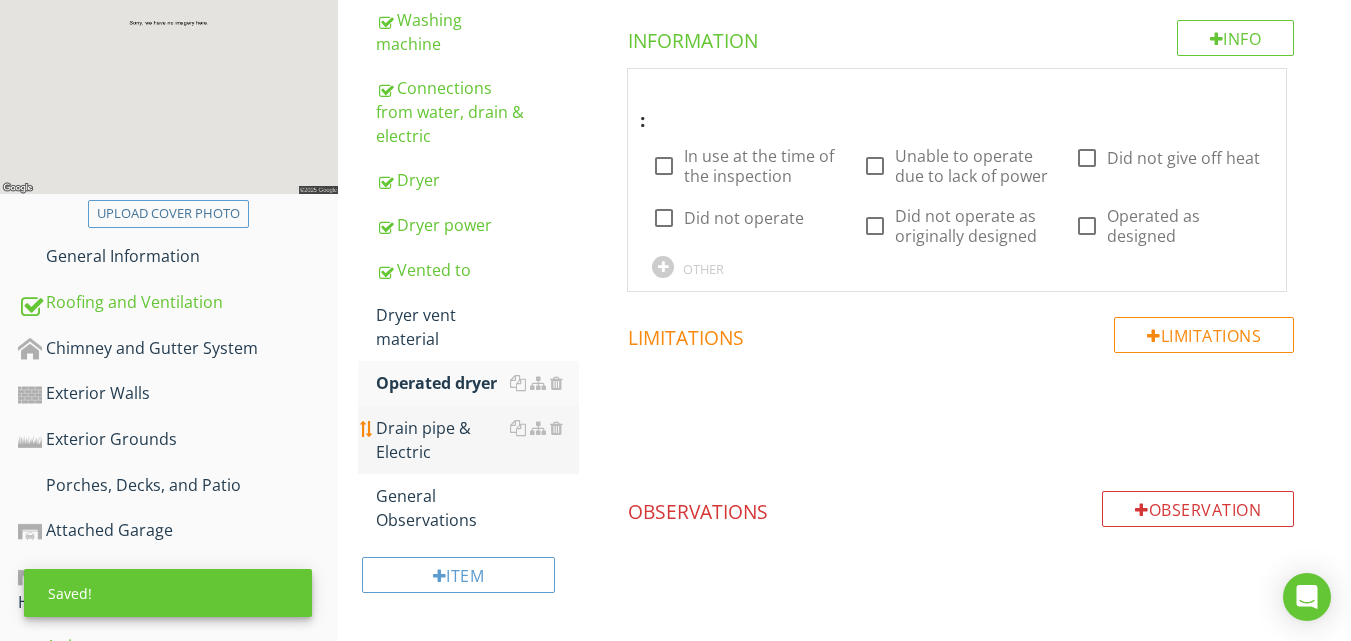 click on "Drain pipe & Electric" at bounding box center [477, 440] 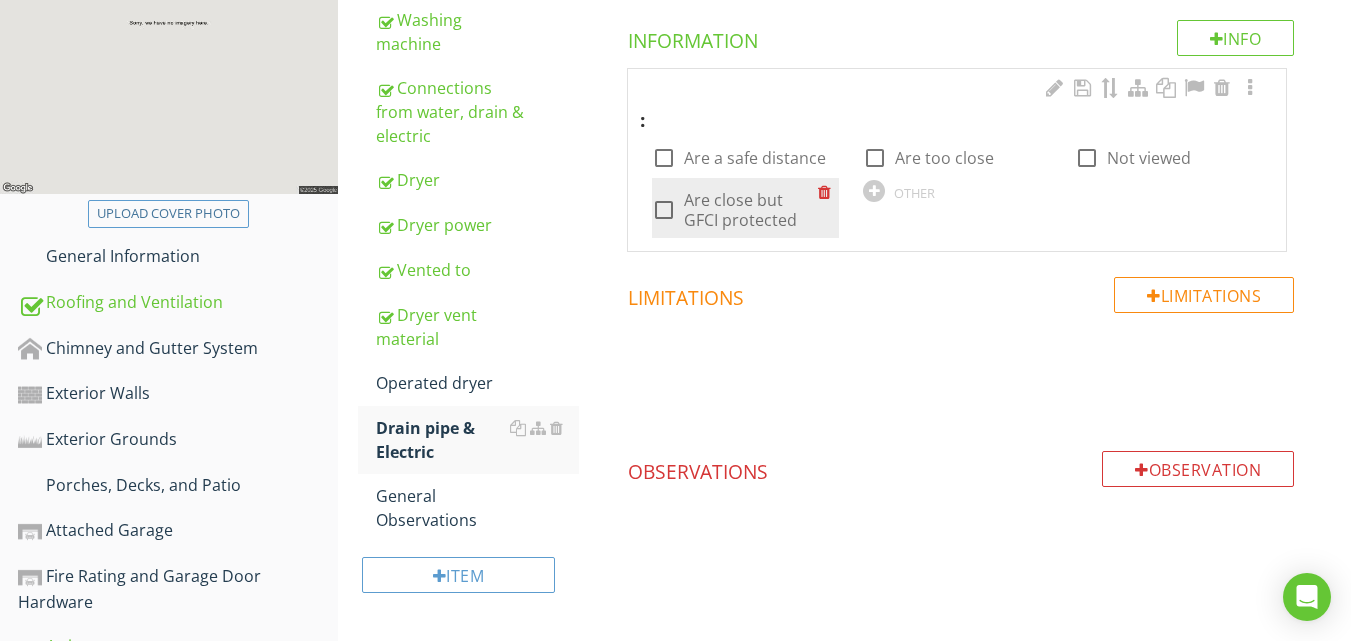 click on "Are close but GFCI protected" at bounding box center (751, 210) 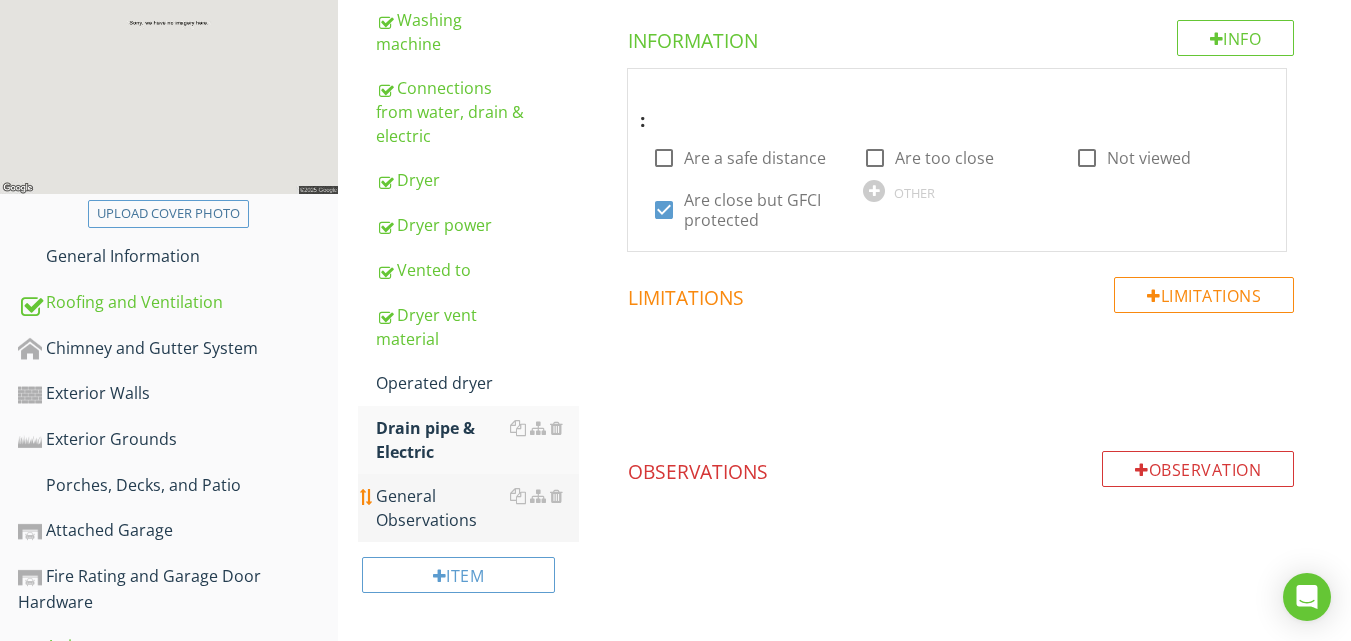 click on "General Observations" at bounding box center (477, 508) 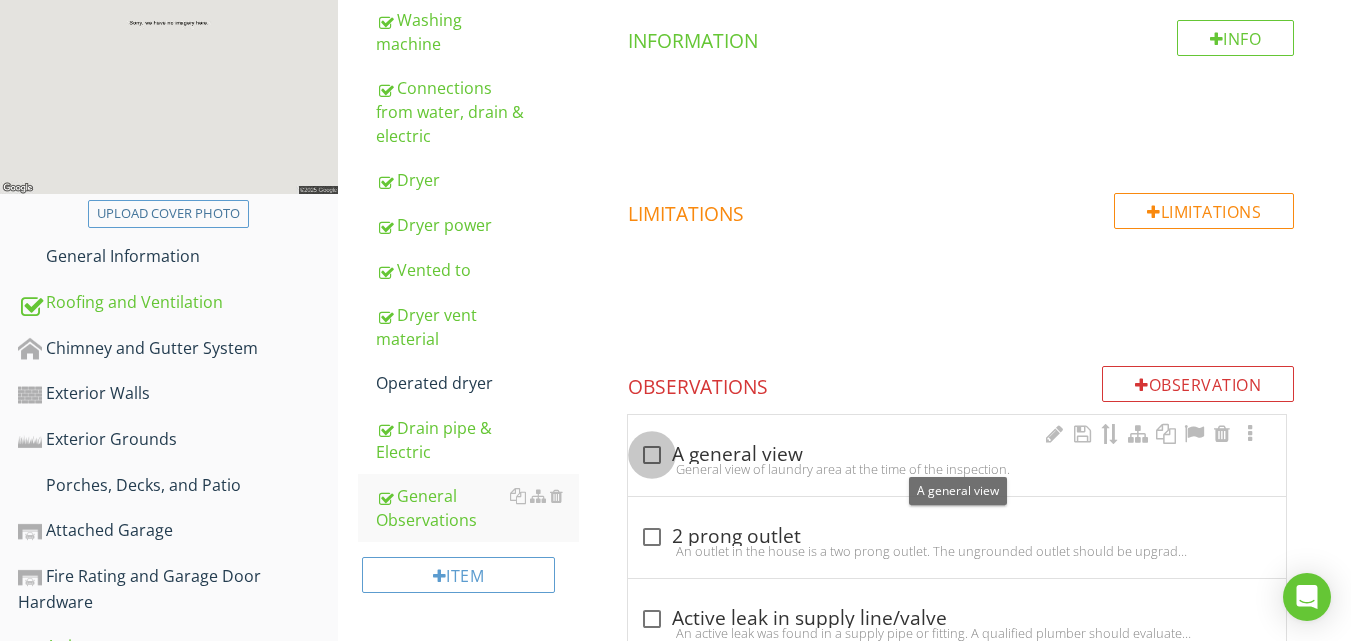 click at bounding box center [652, 455] 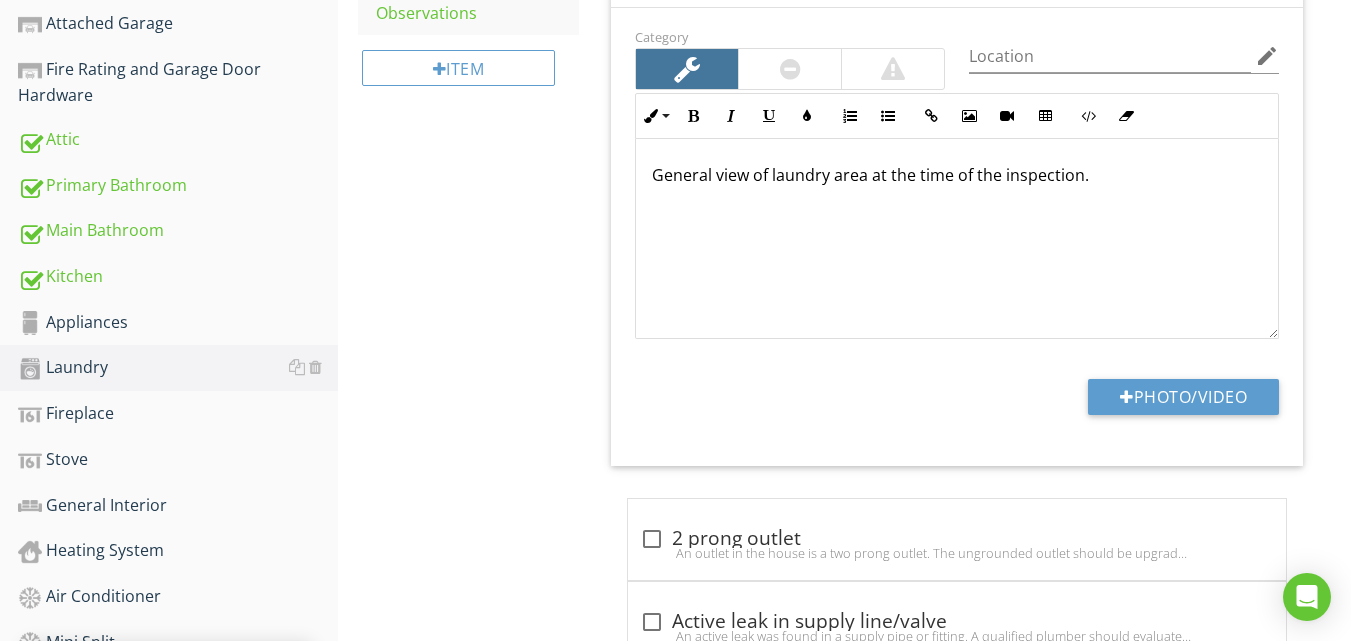 scroll, scrollTop: 904, scrollLeft: 0, axis: vertical 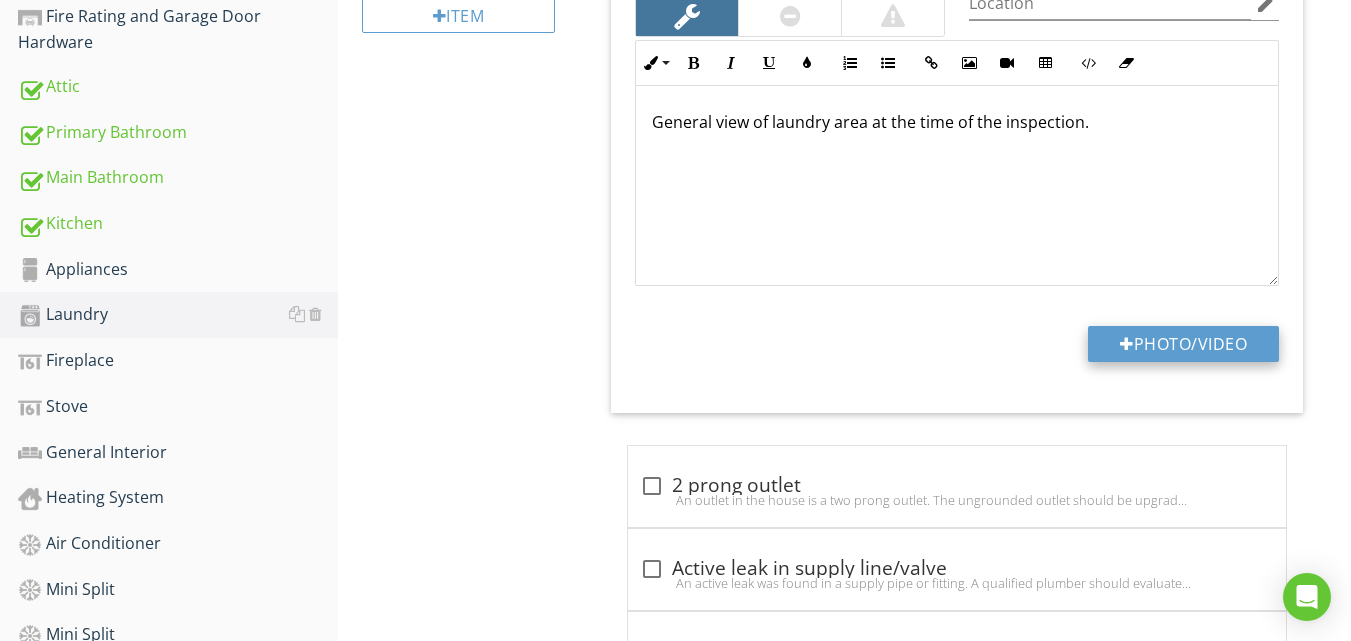 click on "Photo/Video" at bounding box center [1183, 344] 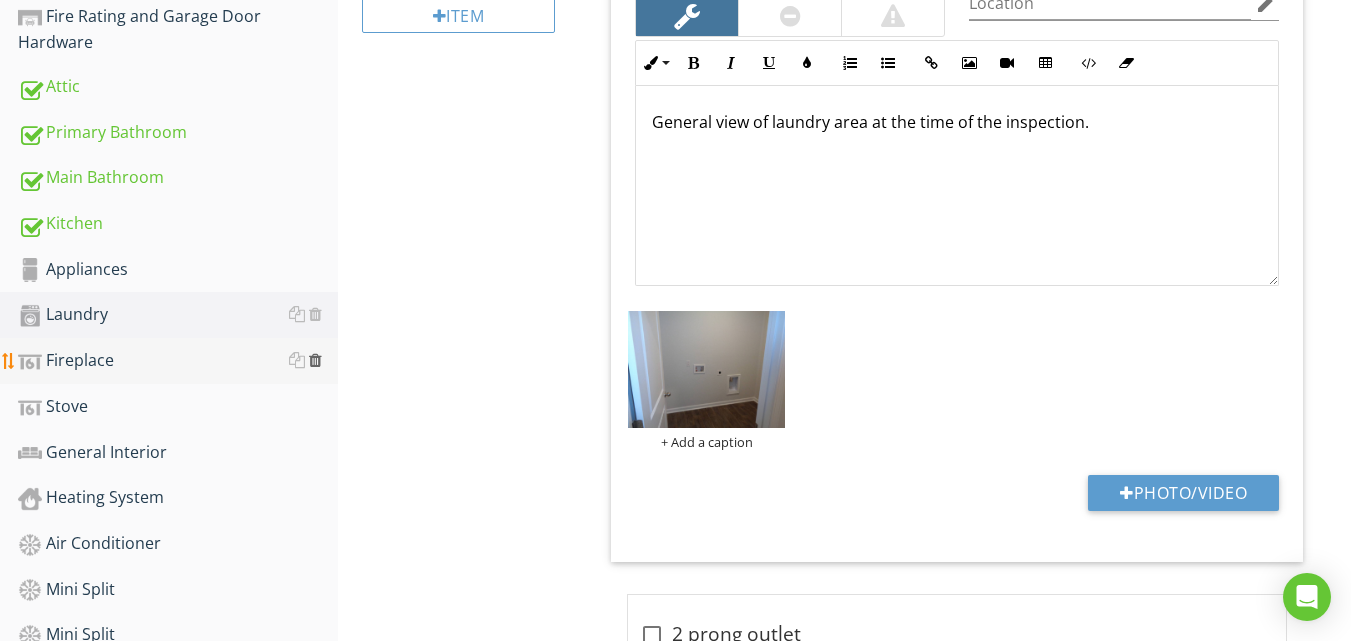 click at bounding box center [315, 360] 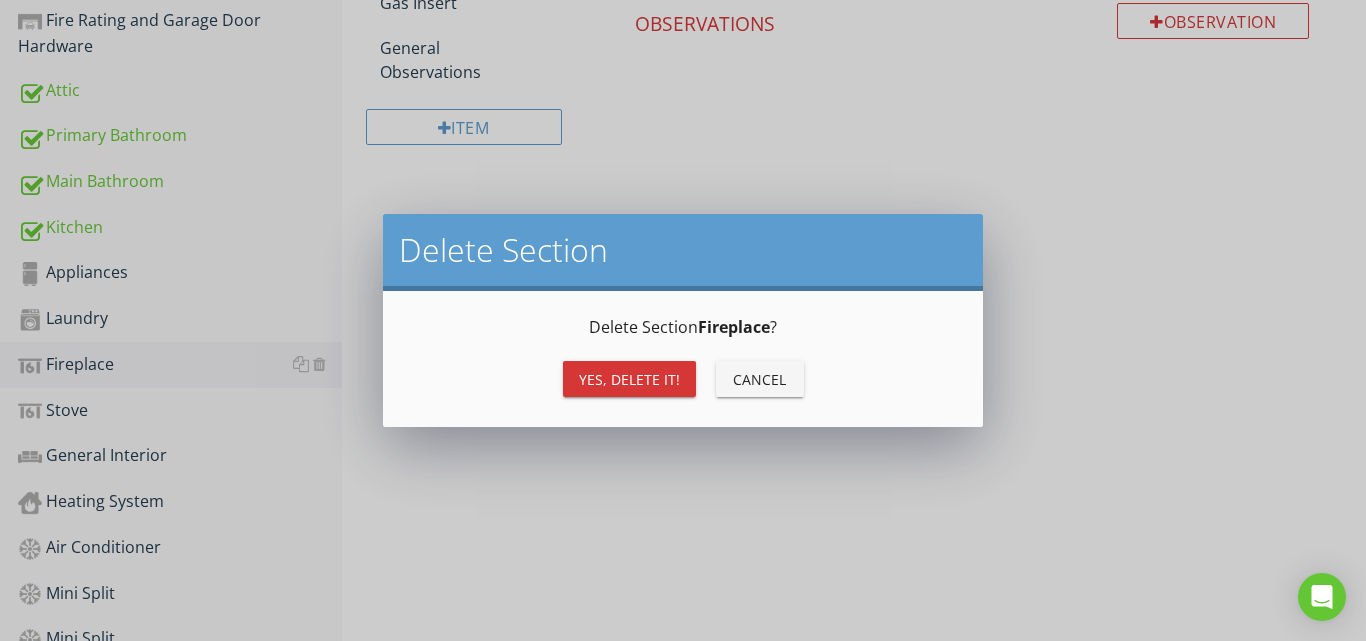 click on "Yes, Delete it!" at bounding box center [629, 379] 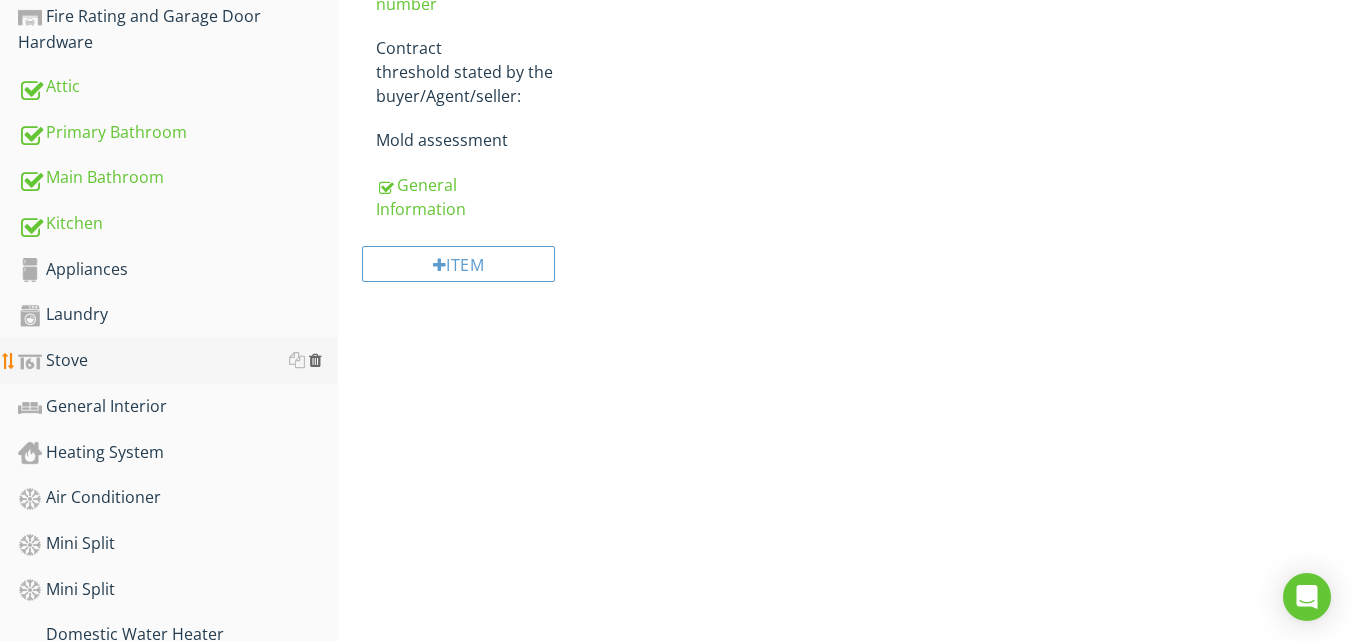click at bounding box center (315, 360) 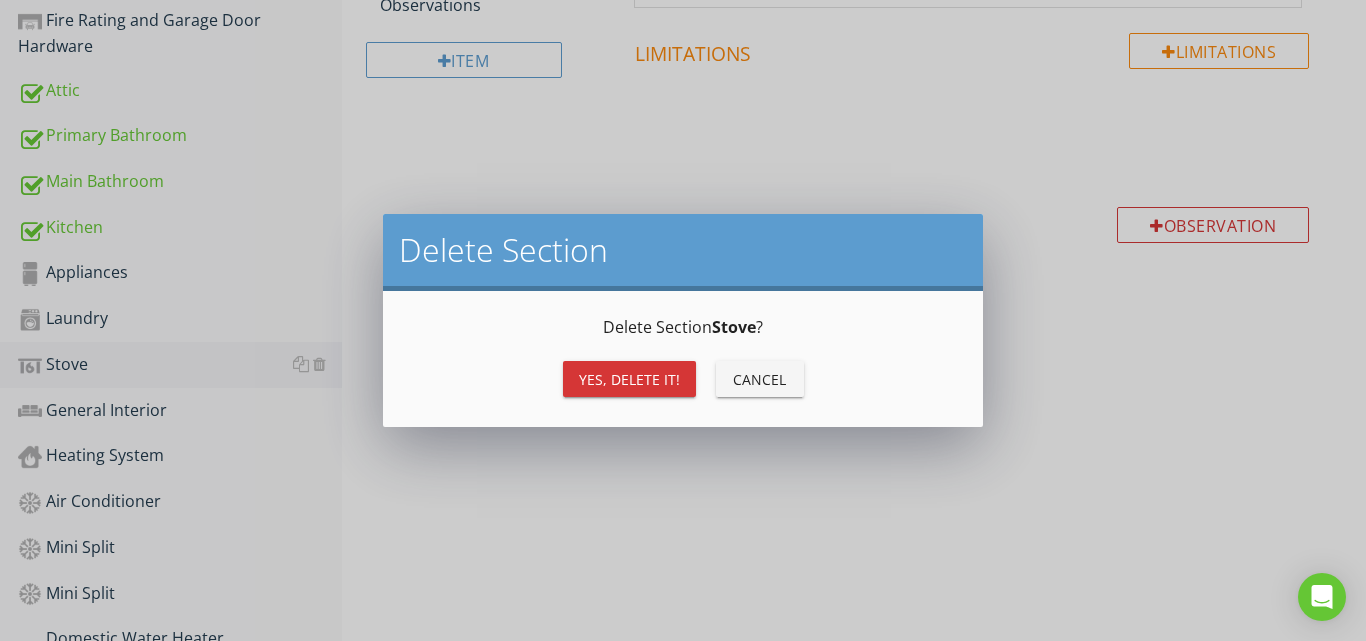 click on "Yes, Delete it!" at bounding box center [629, 379] 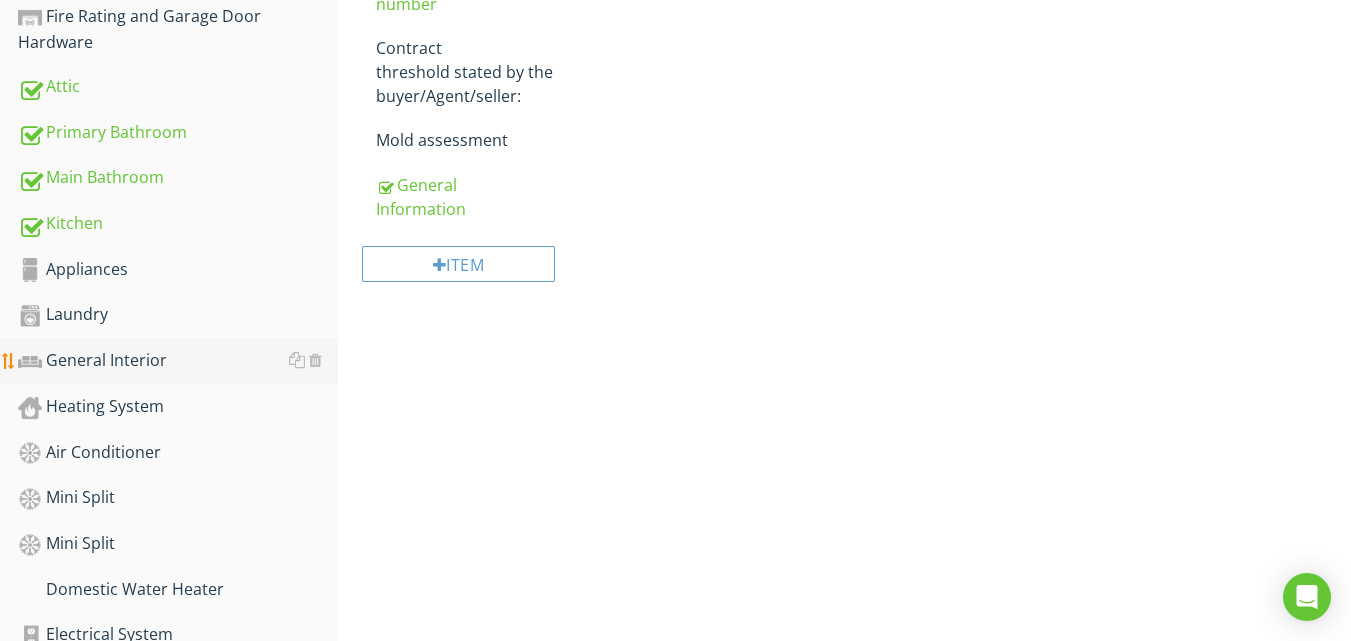 click on "General Interior" at bounding box center (178, 361) 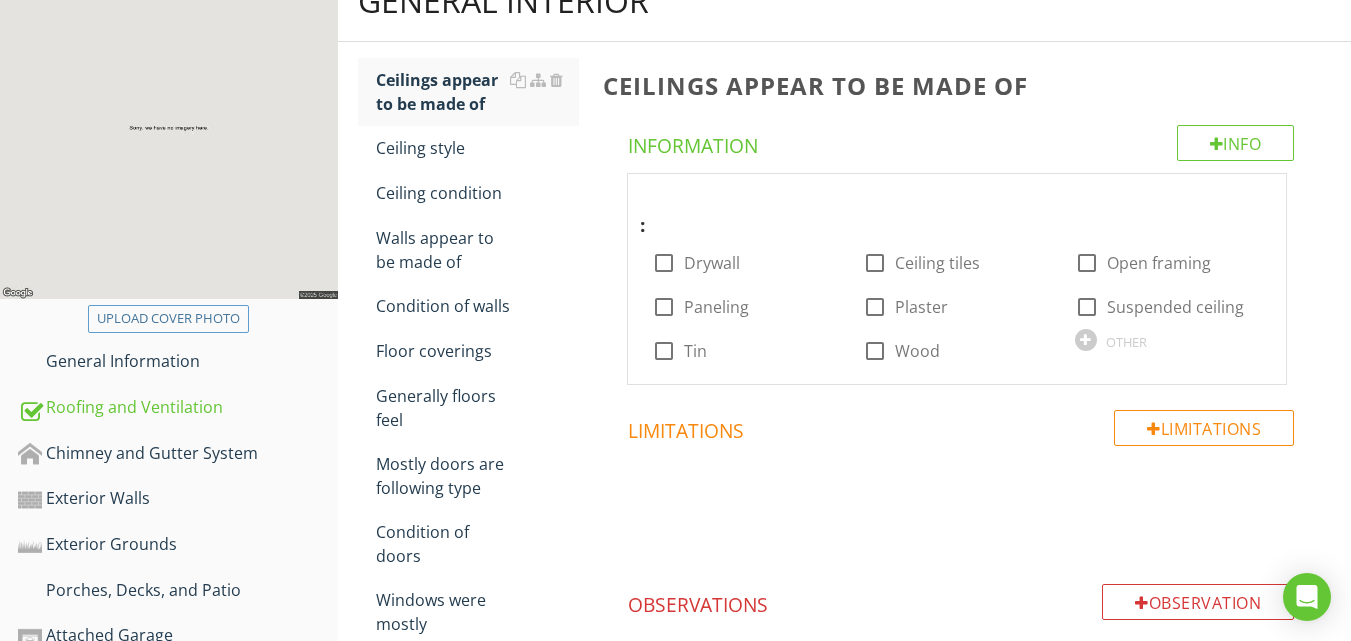 scroll, scrollTop: 240, scrollLeft: 0, axis: vertical 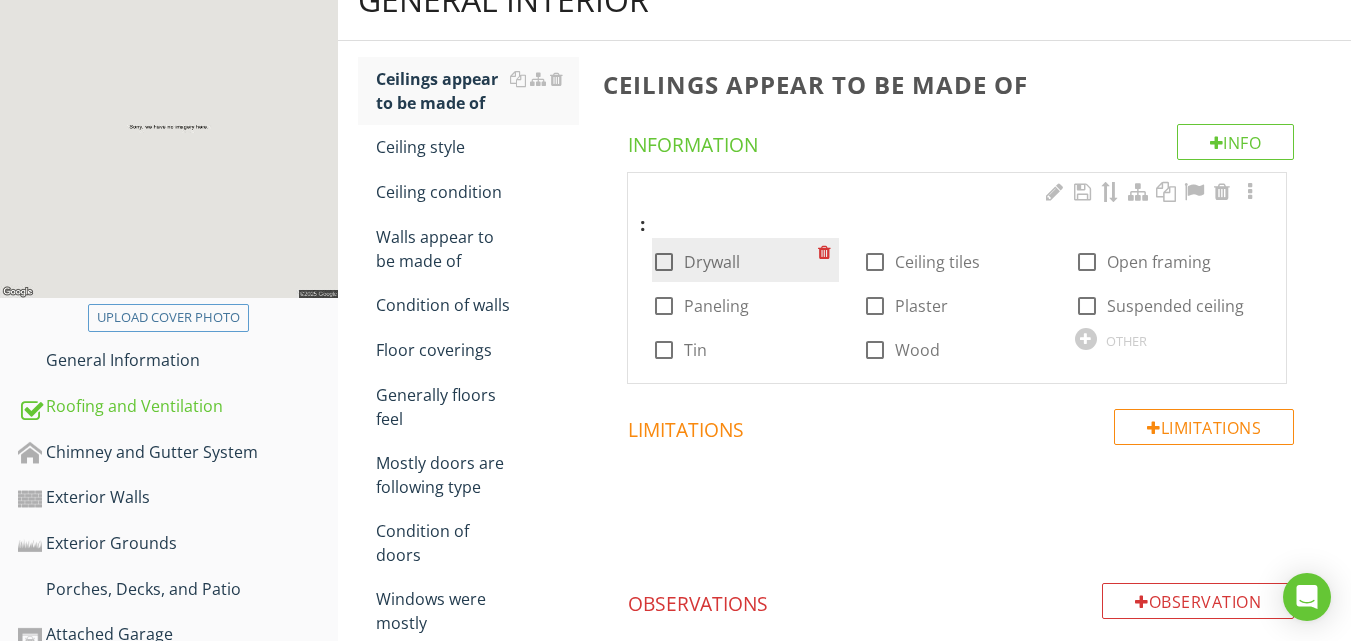 click at bounding box center (664, 262) 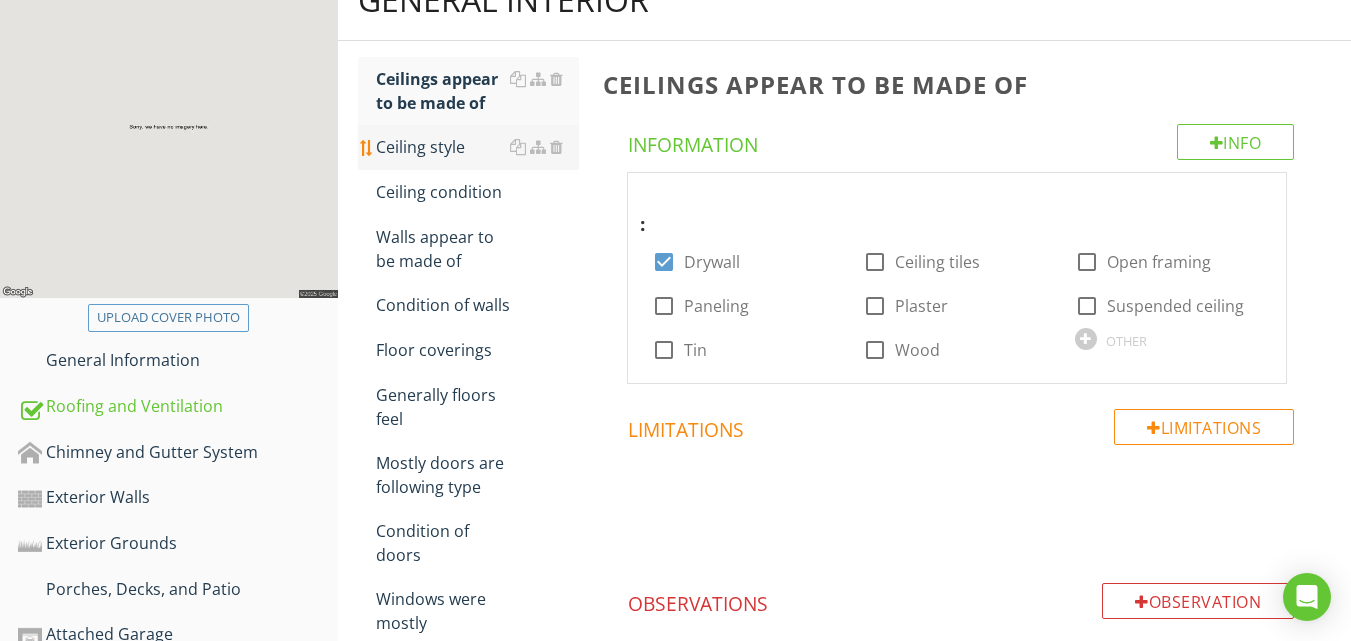 click on "Ceiling style" at bounding box center (477, 147) 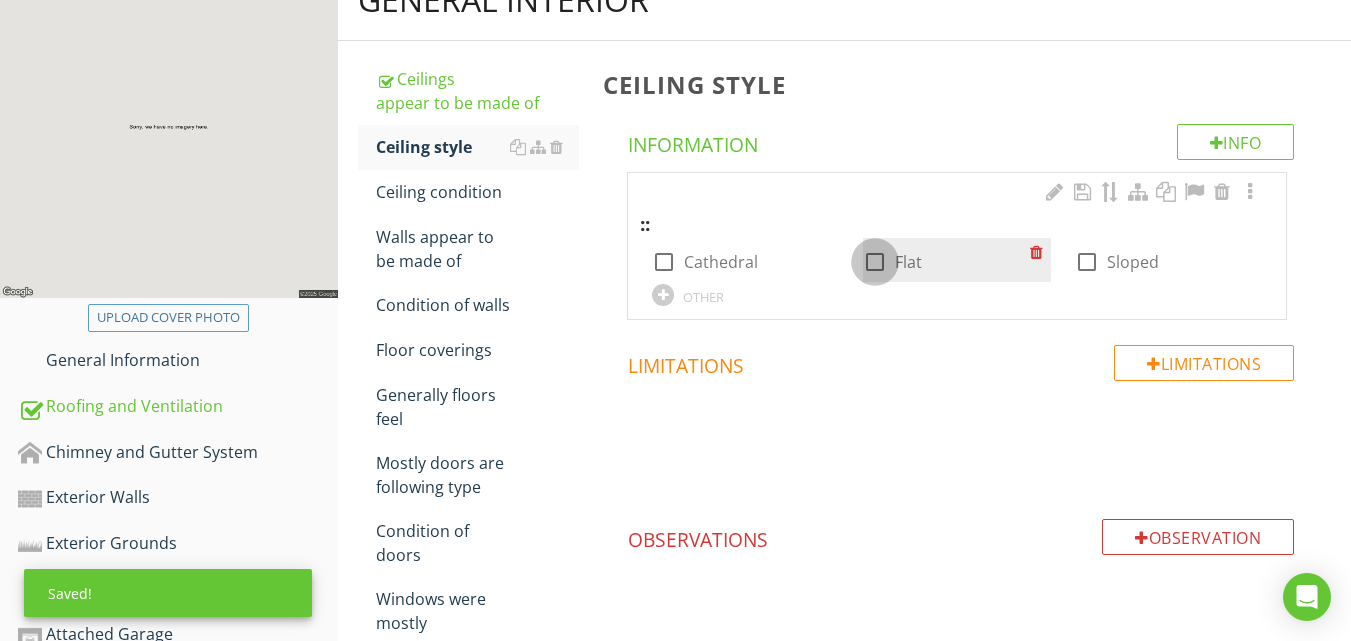 click at bounding box center [875, 262] 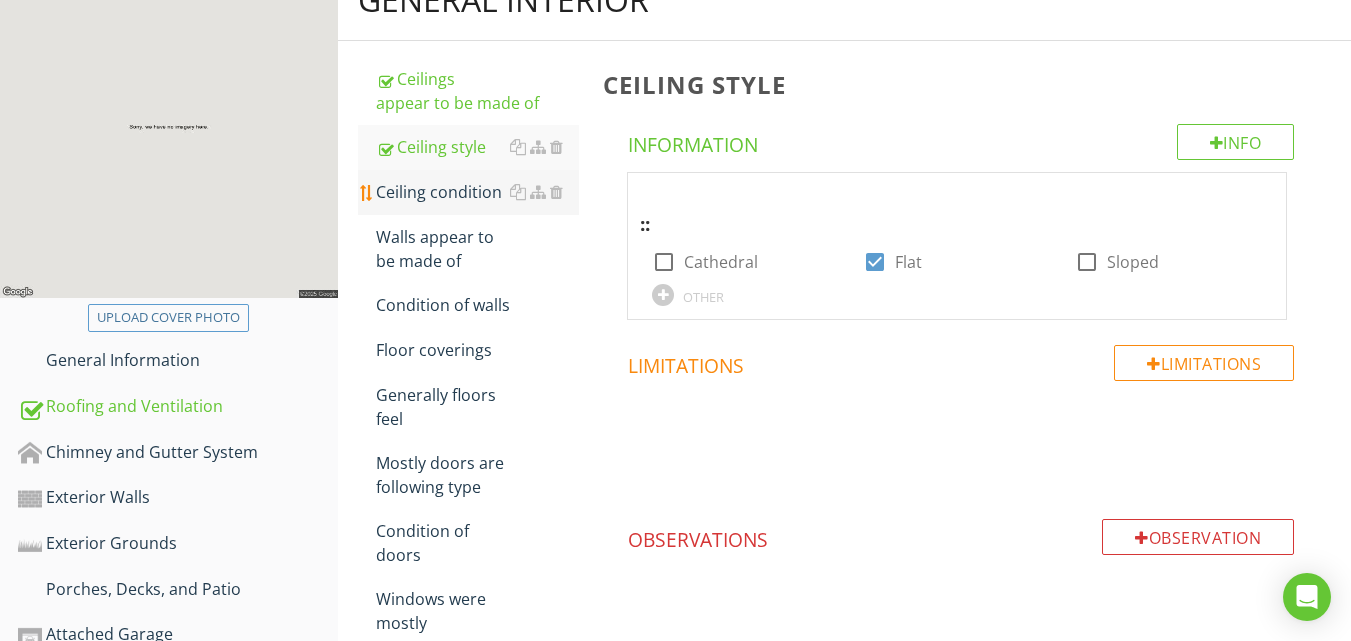 click on "Ceiling condition" at bounding box center (477, 192) 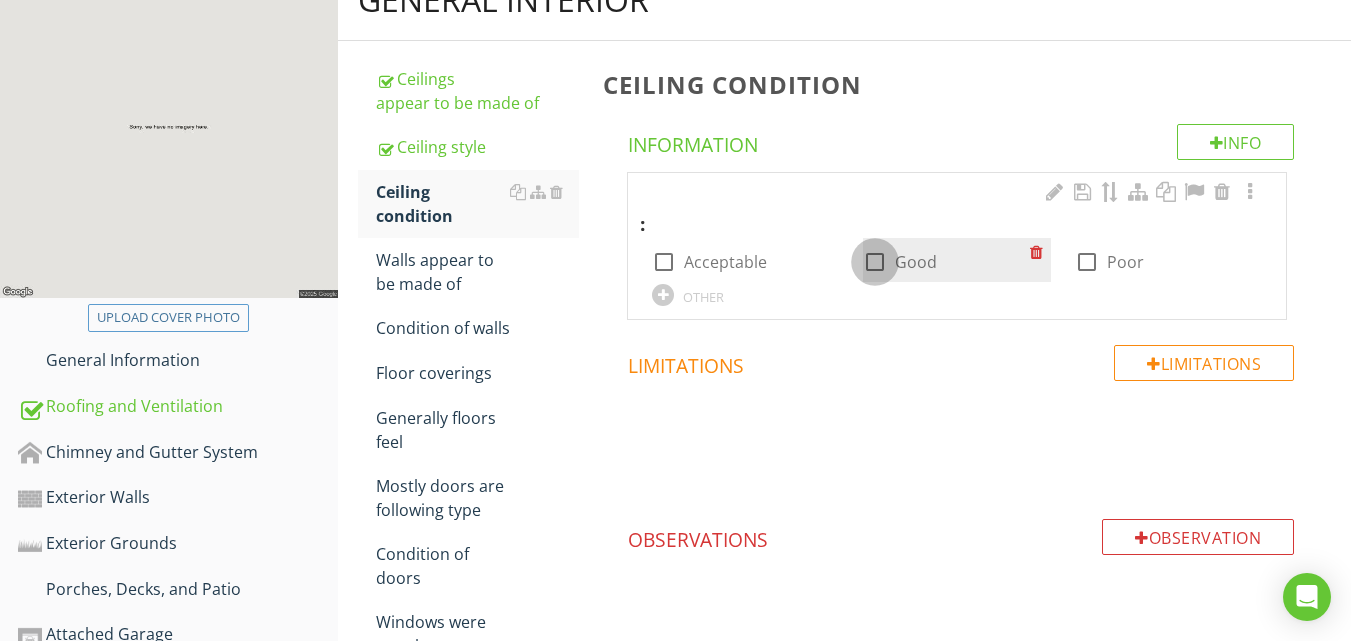 click at bounding box center (875, 262) 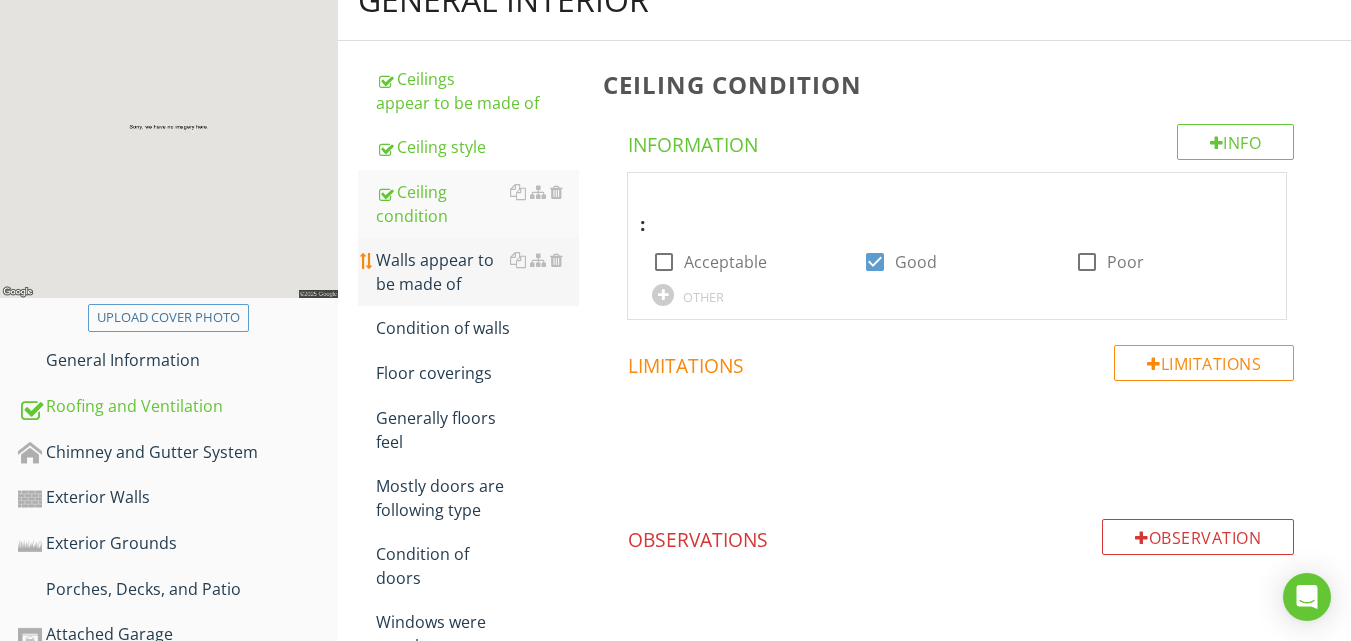 click on "Walls appear to be made of" at bounding box center [477, 272] 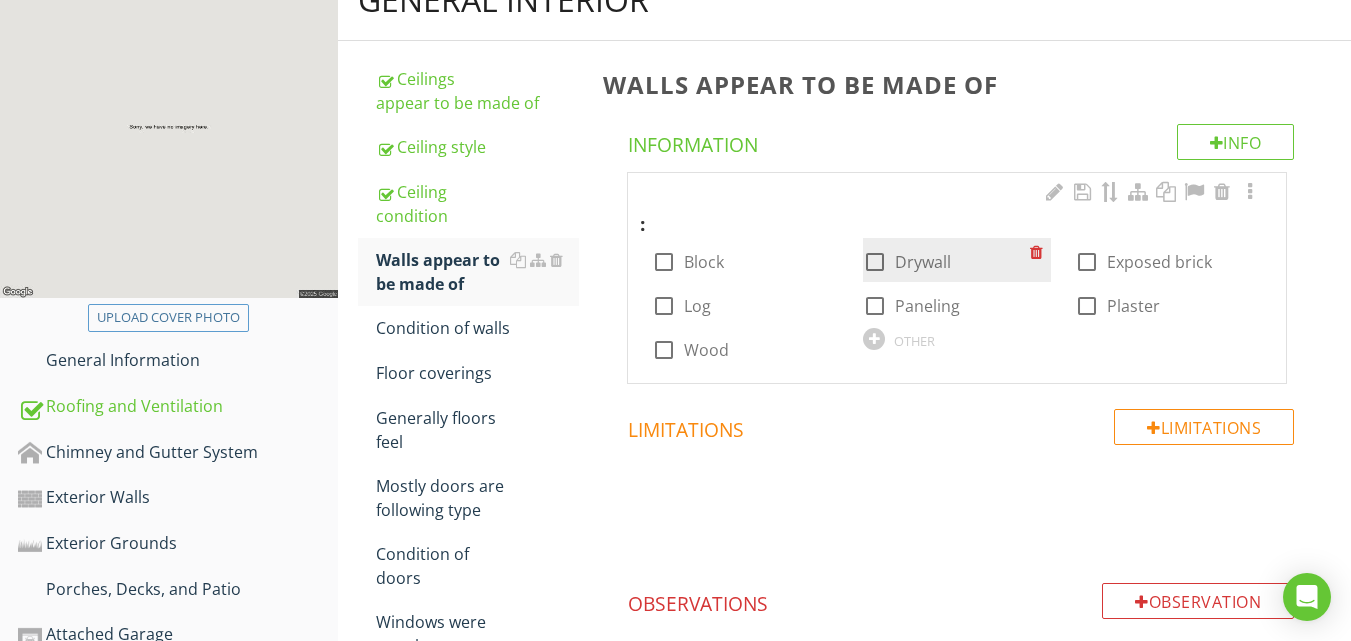 click at bounding box center (875, 262) 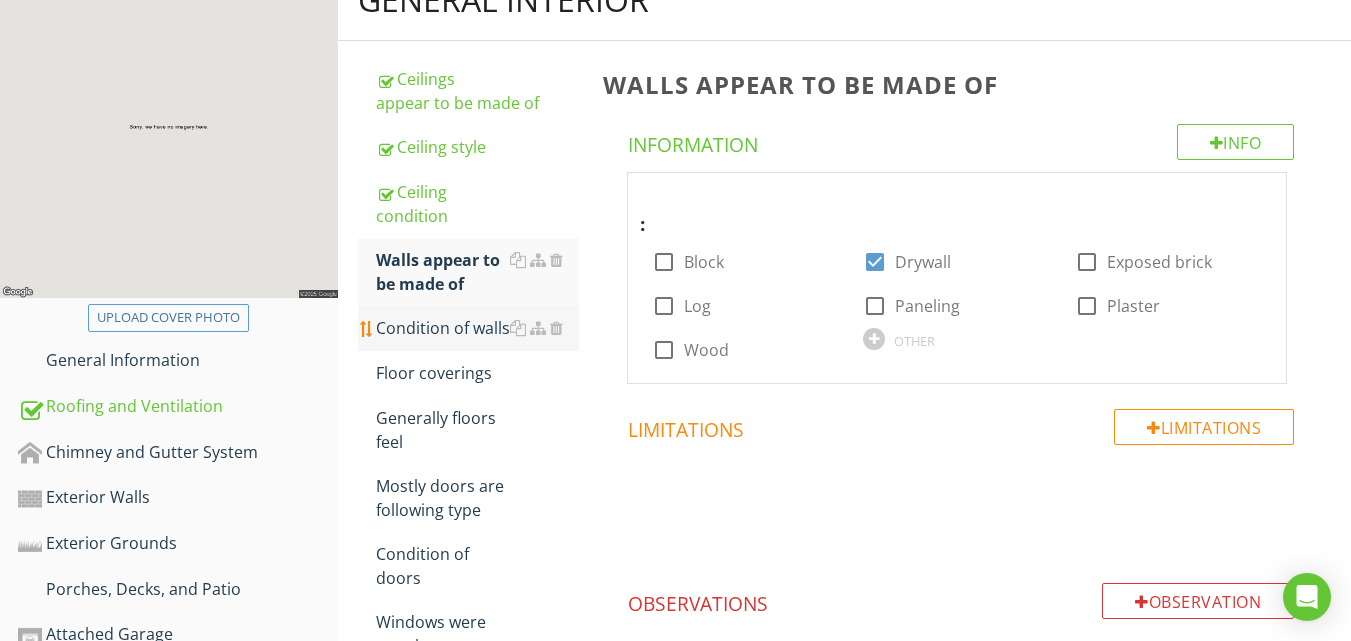click on "Condition of walls" at bounding box center (477, 328) 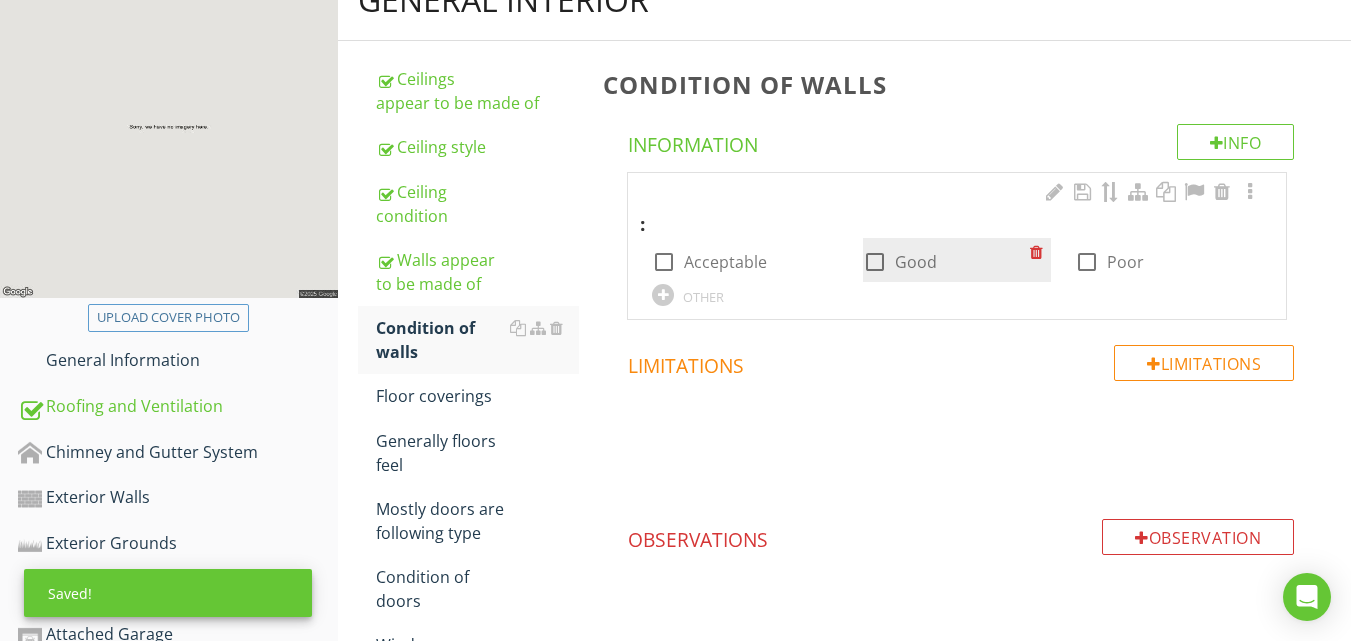click at bounding box center (875, 262) 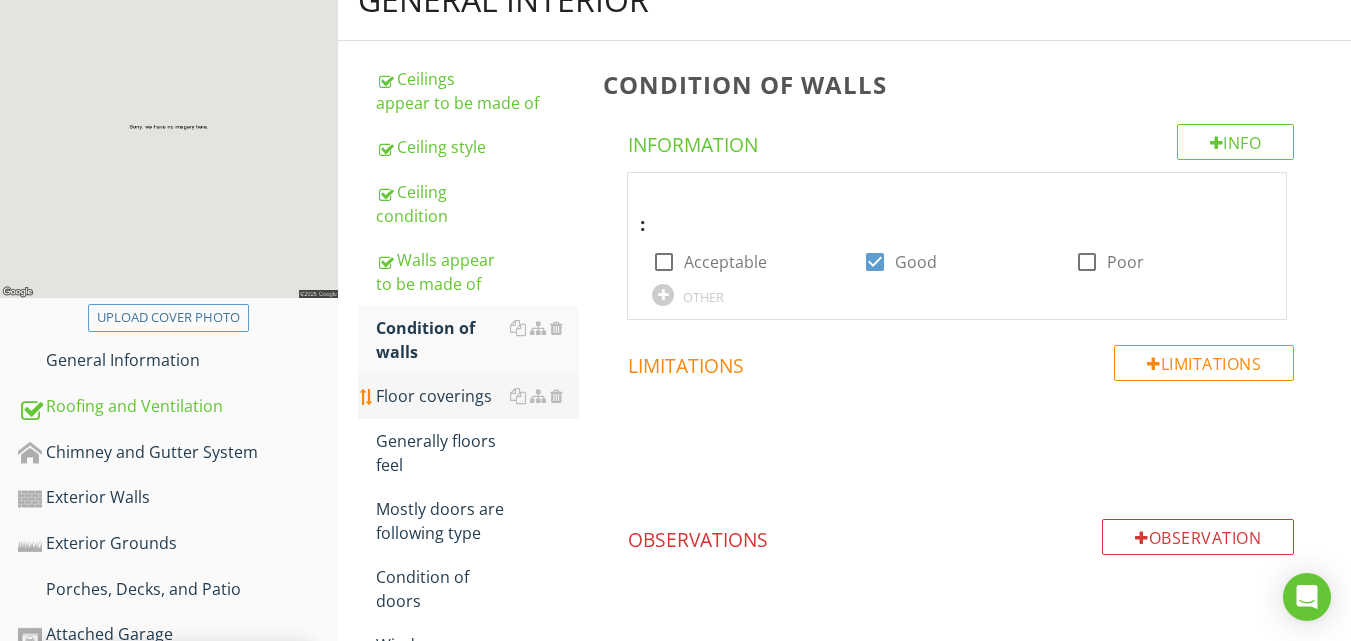 click on "Floor coverings" at bounding box center [477, 396] 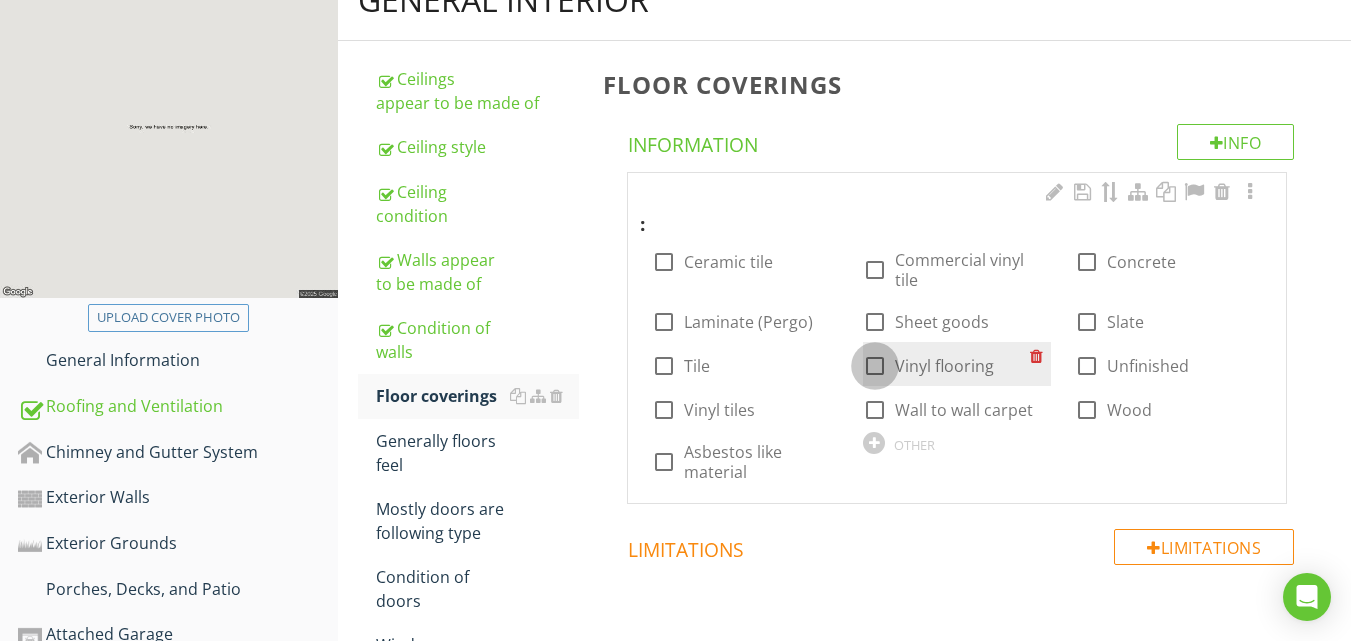 click at bounding box center [875, 366] 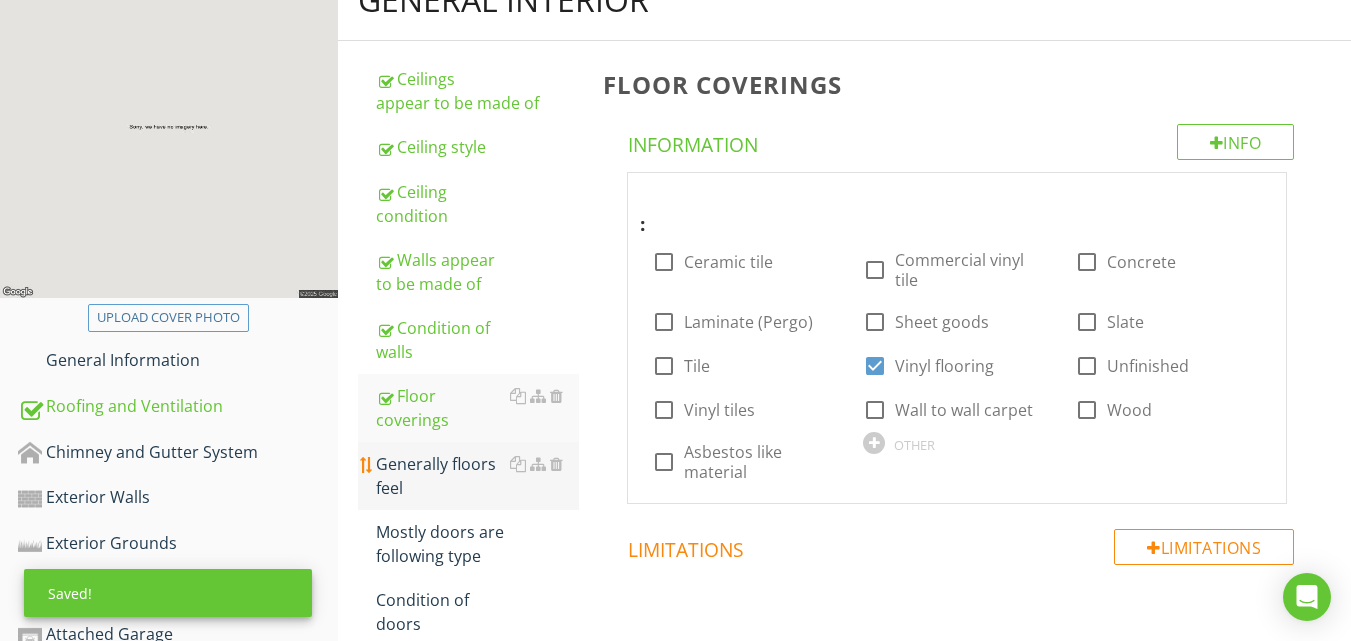 click on "Generally floors feel" at bounding box center [477, 476] 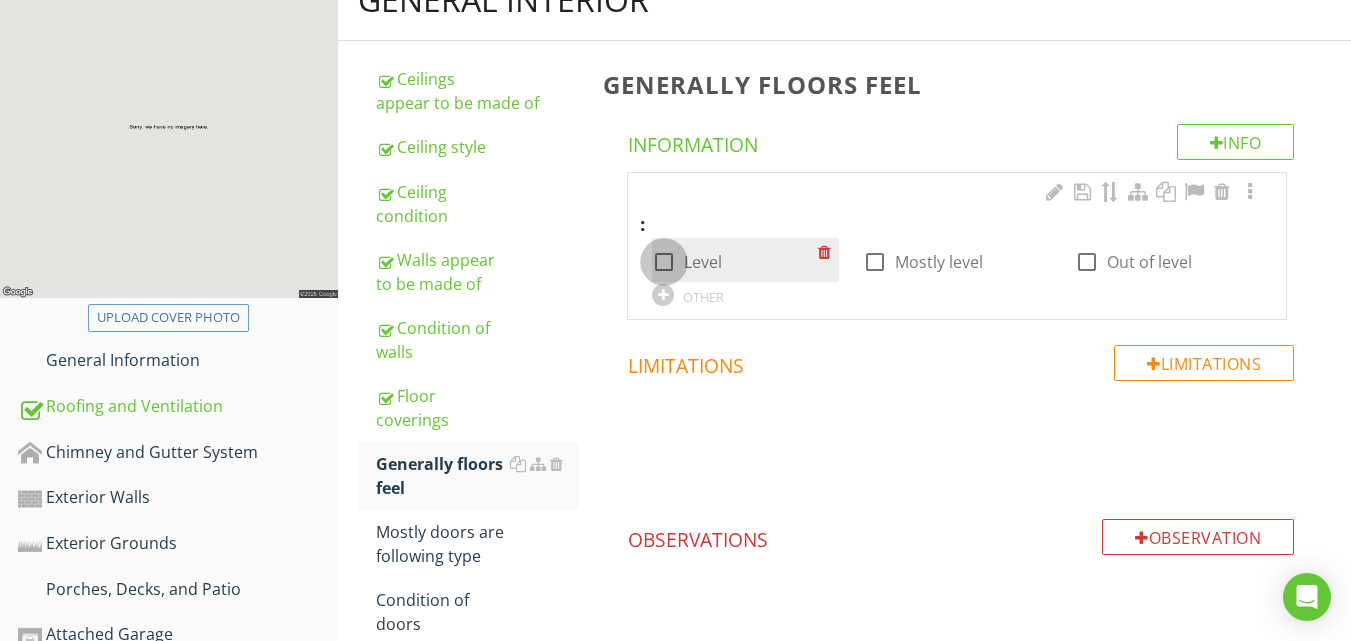 click at bounding box center (664, 262) 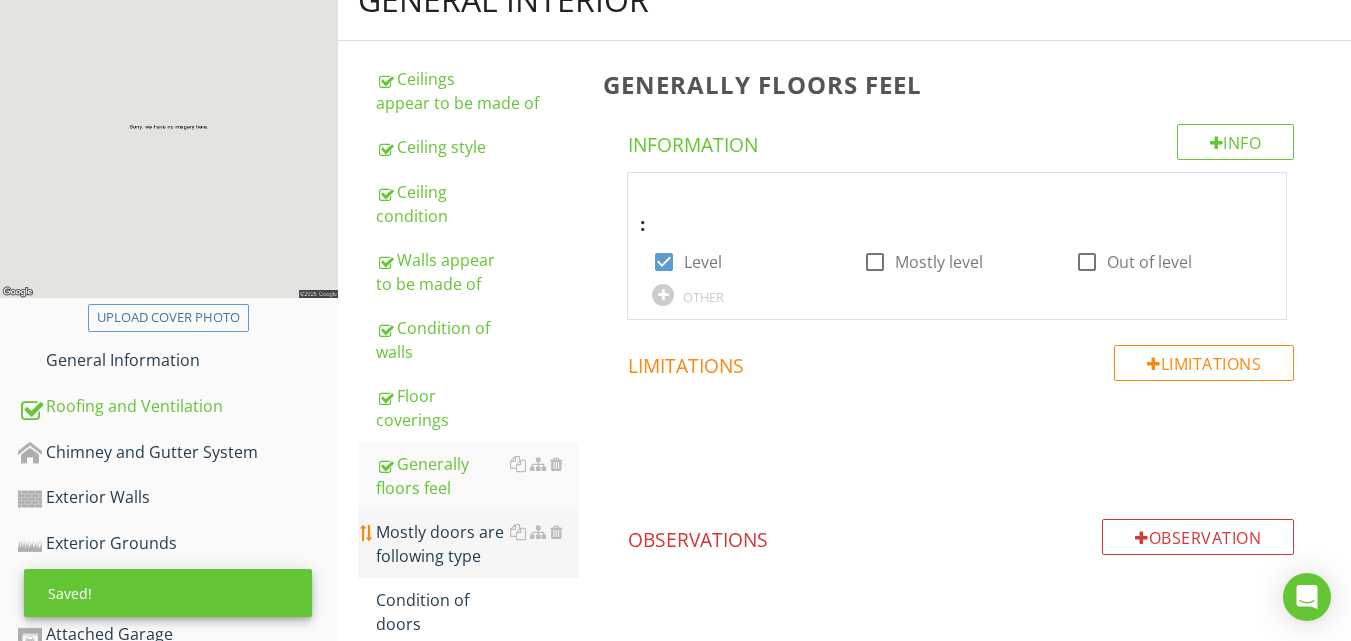 click on "Mostly doors are following type" at bounding box center [477, 544] 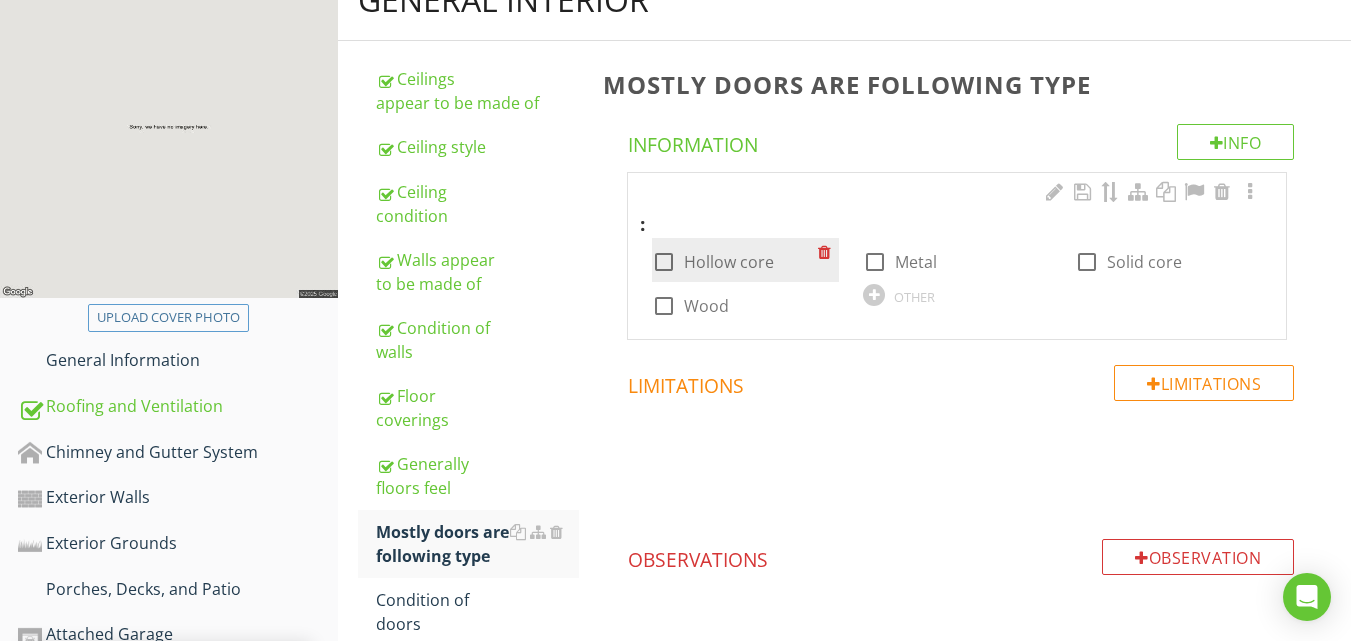 click at bounding box center (664, 262) 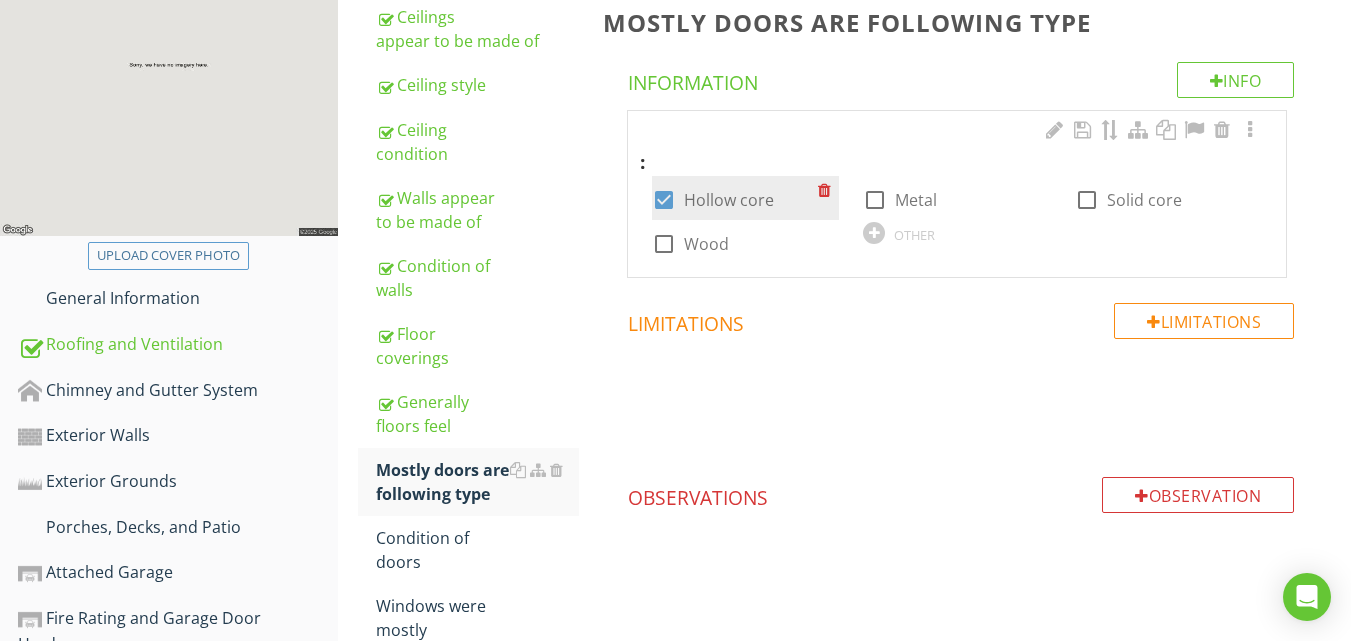 scroll, scrollTop: 320, scrollLeft: 0, axis: vertical 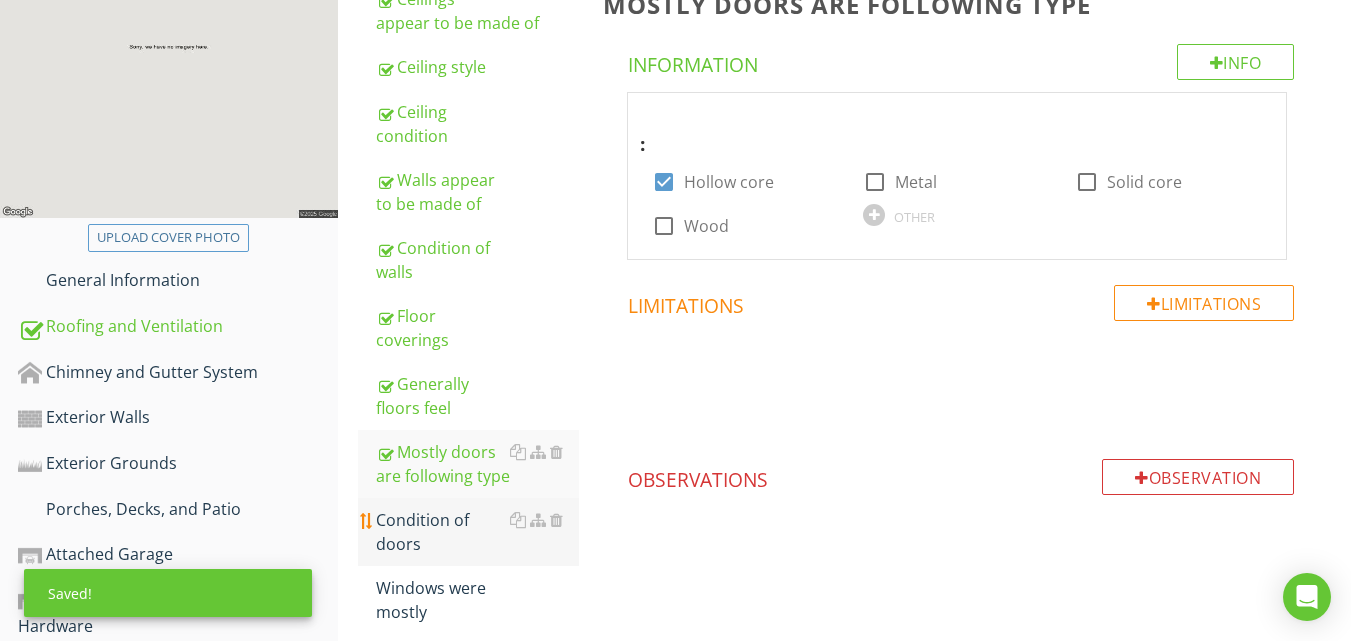 click on "Condition of doors" at bounding box center [477, 532] 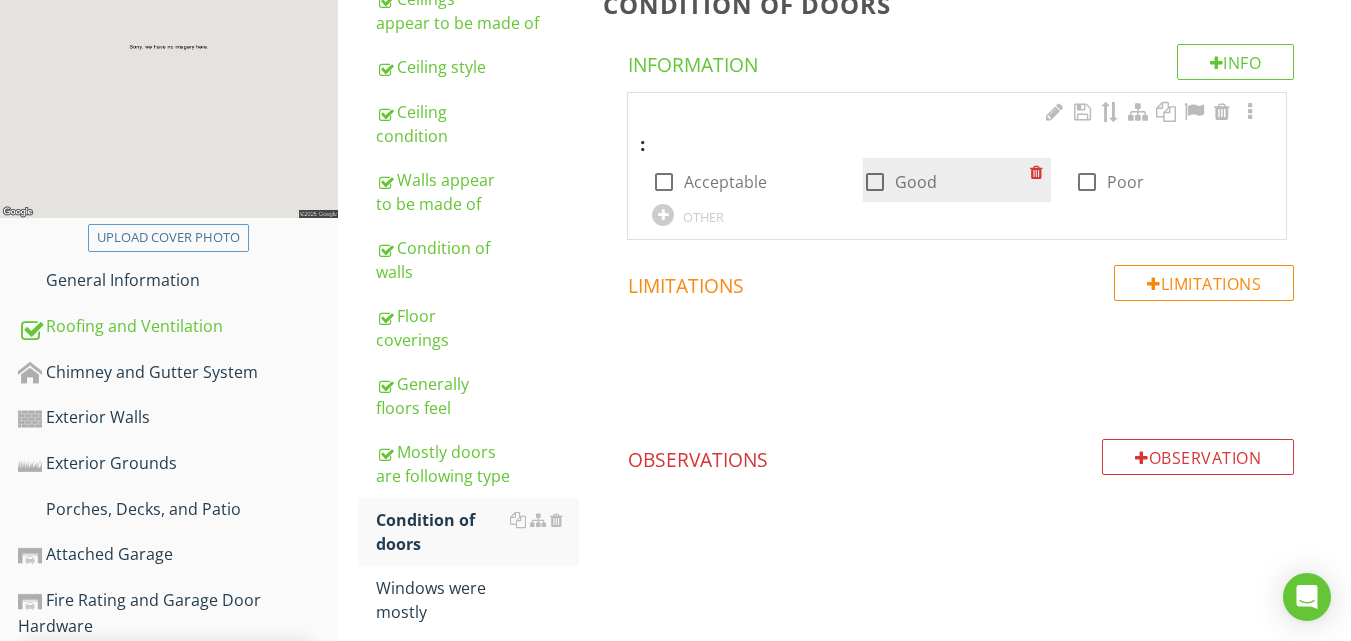click at bounding box center (875, 182) 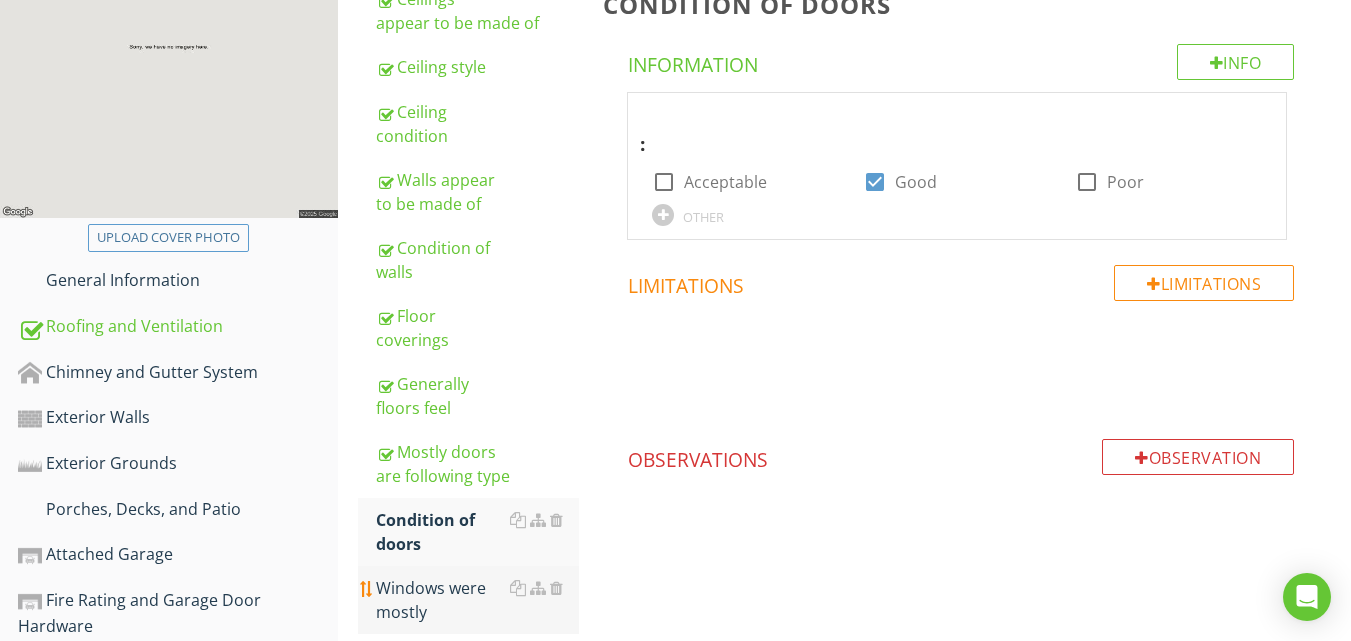 click on "Windows were mostly" at bounding box center [477, 600] 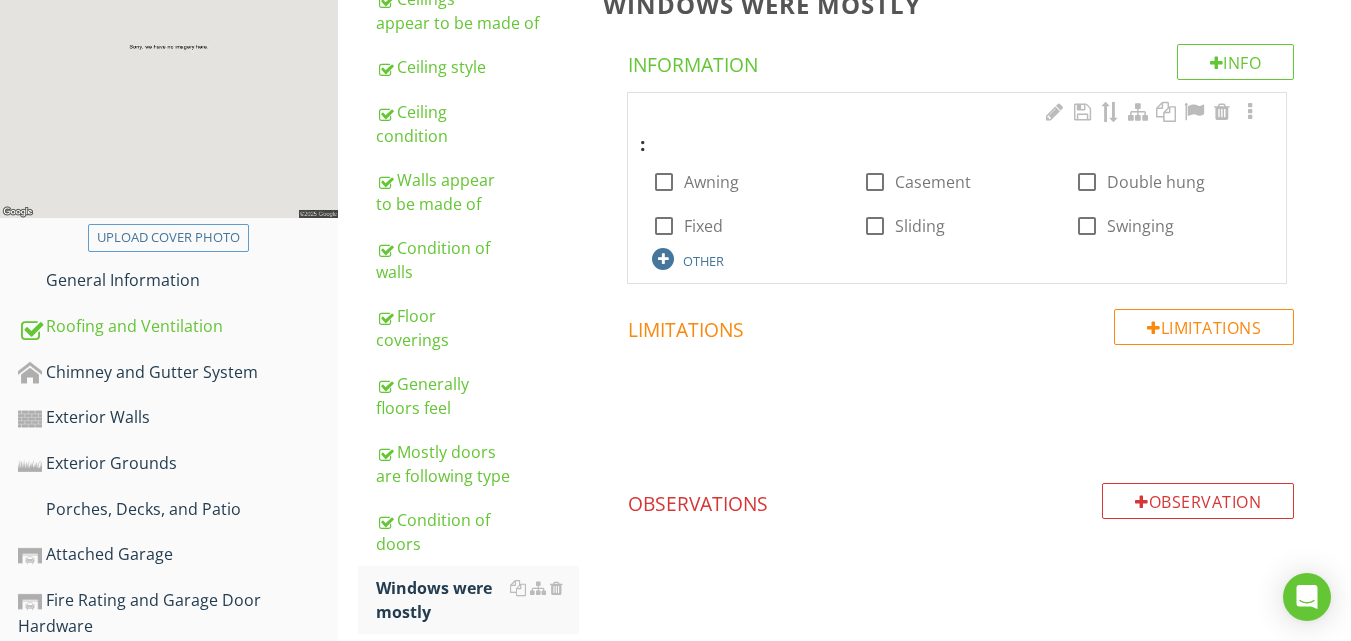 click on "OTHER" at bounding box center [745, 258] 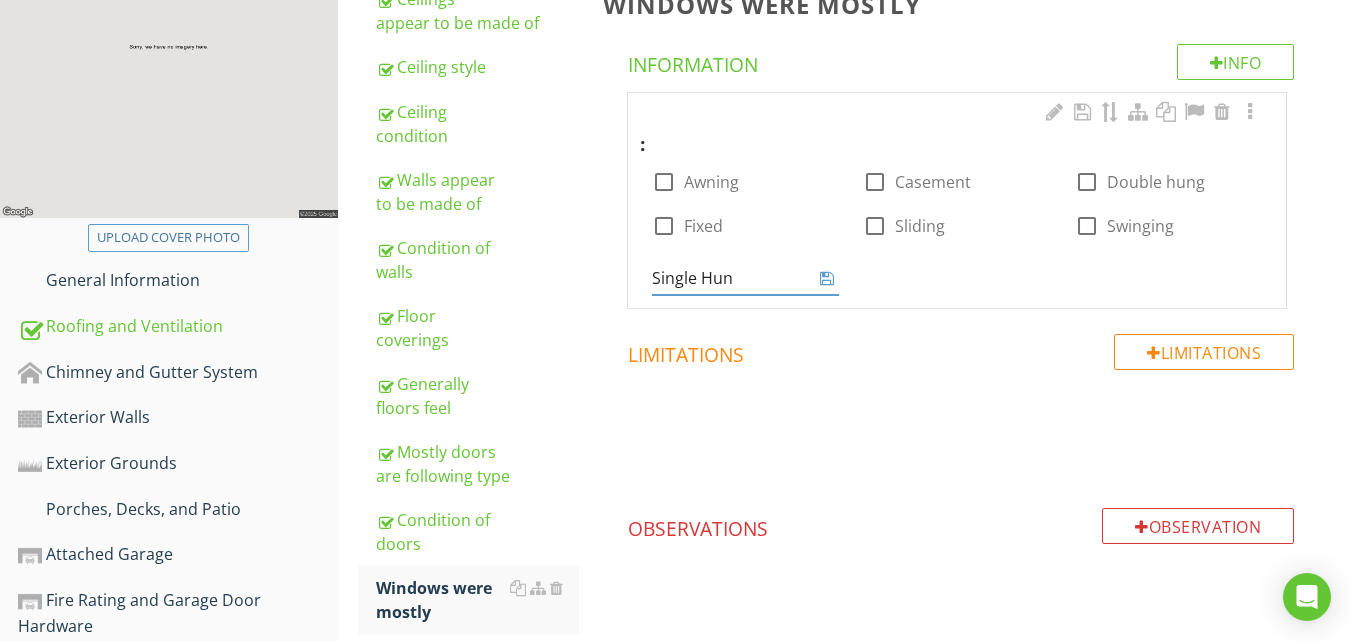 type on "Single Hung" 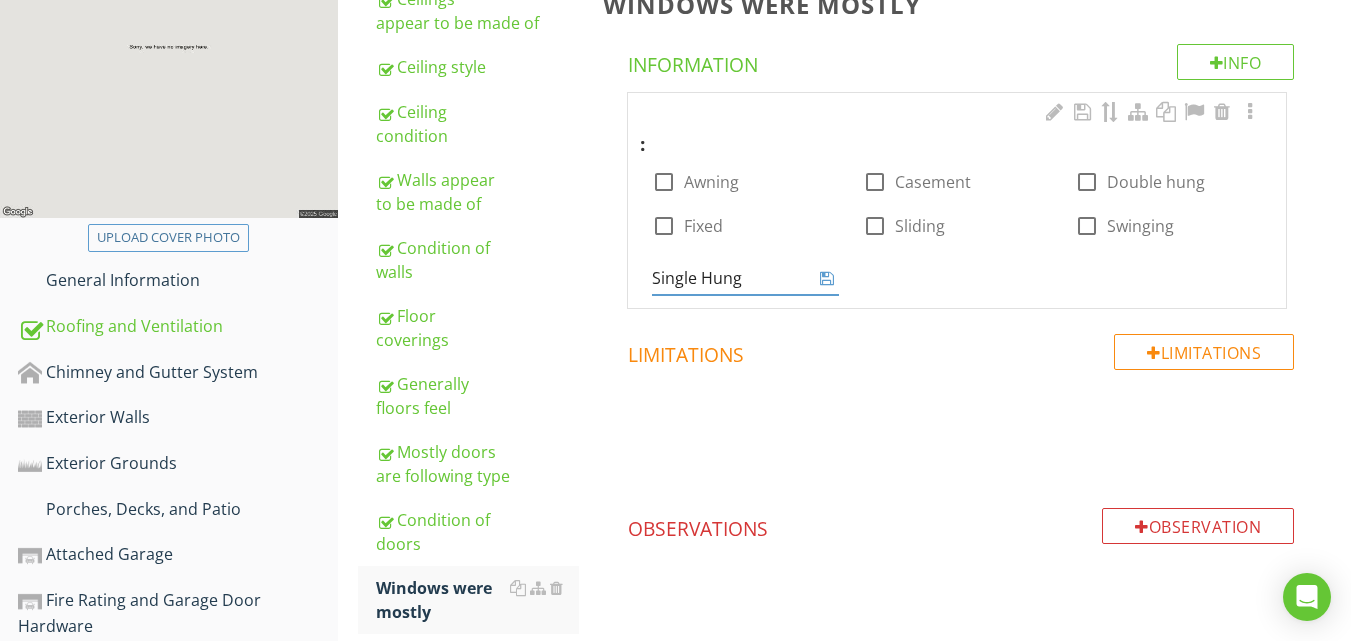 click at bounding box center [827, 278] 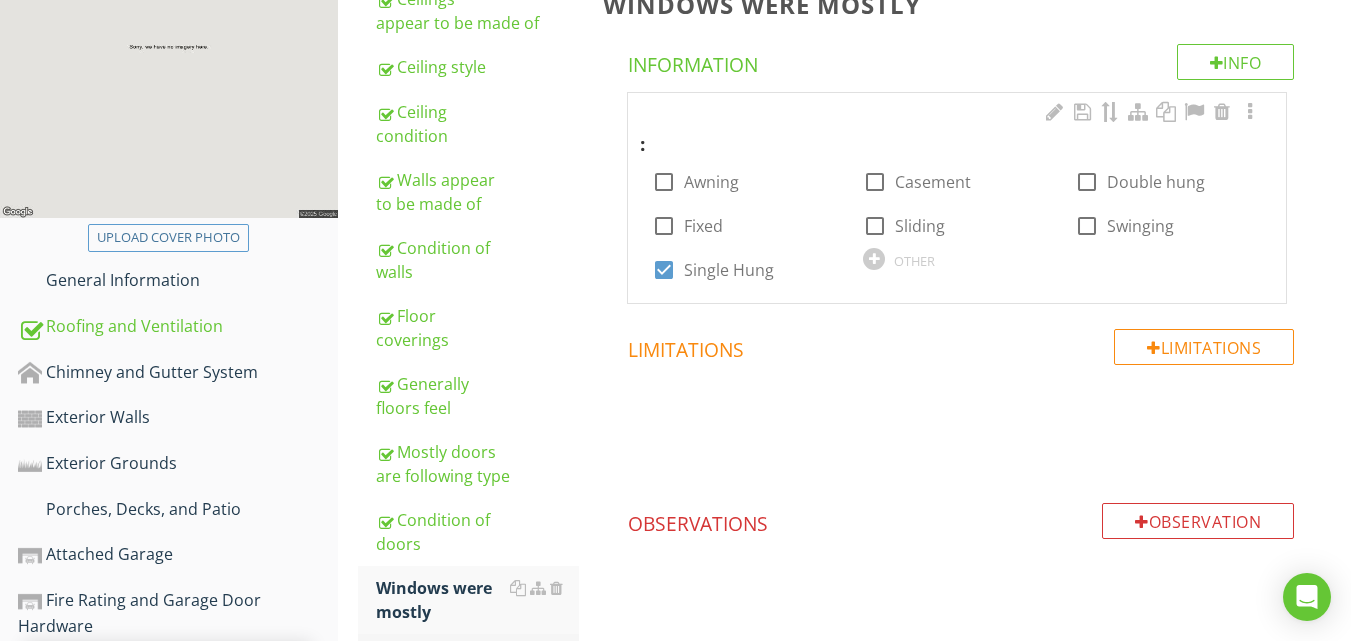 click on "Windows appear to be made of" at bounding box center (477, 668) 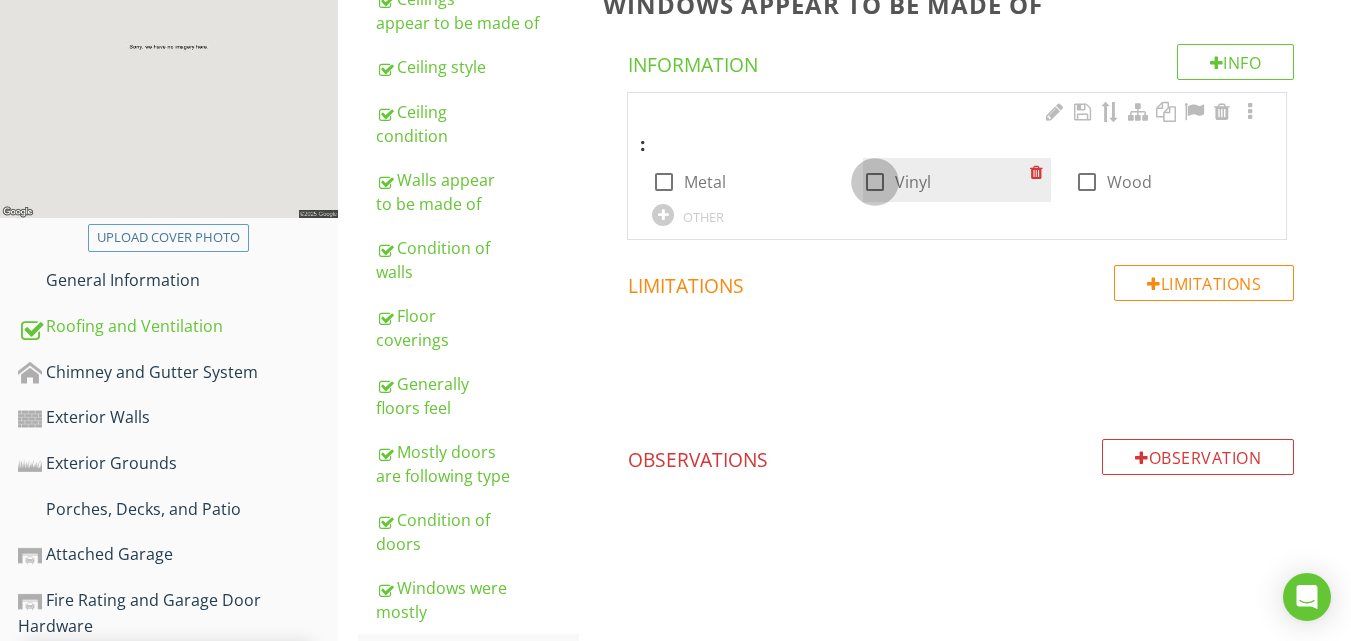 click at bounding box center [875, 182] 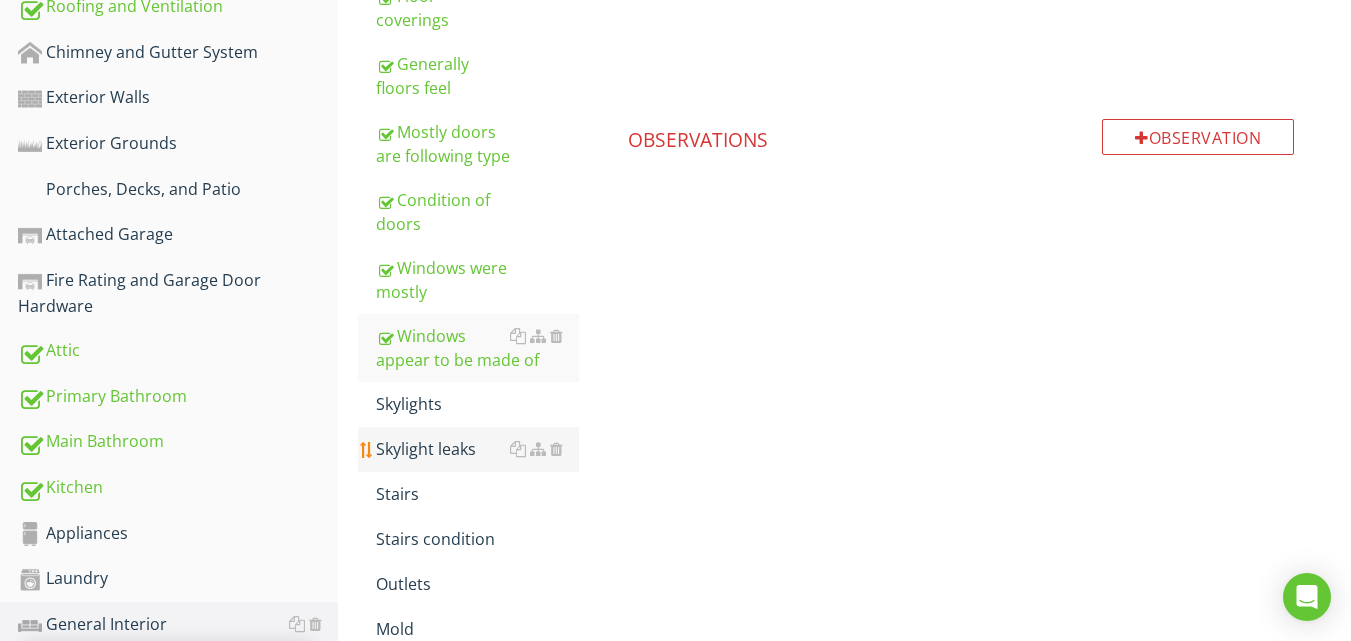 scroll, scrollTop: 680, scrollLeft: 0, axis: vertical 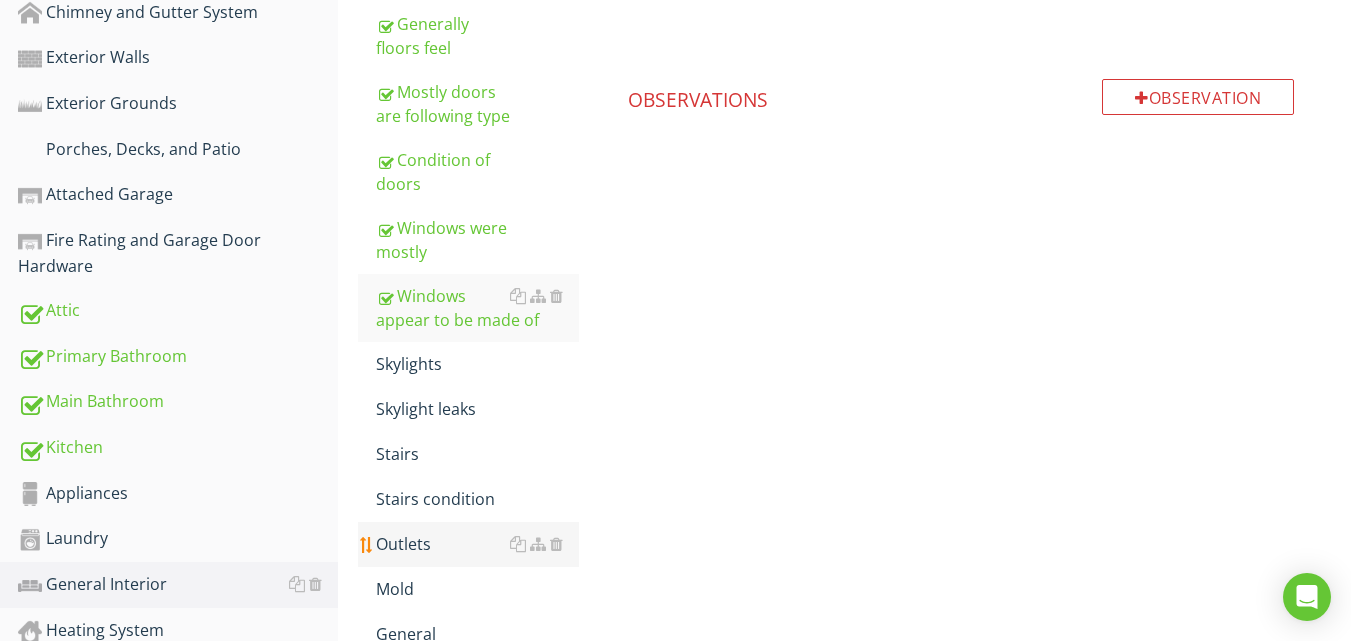 click on "Outlets" at bounding box center (477, 544) 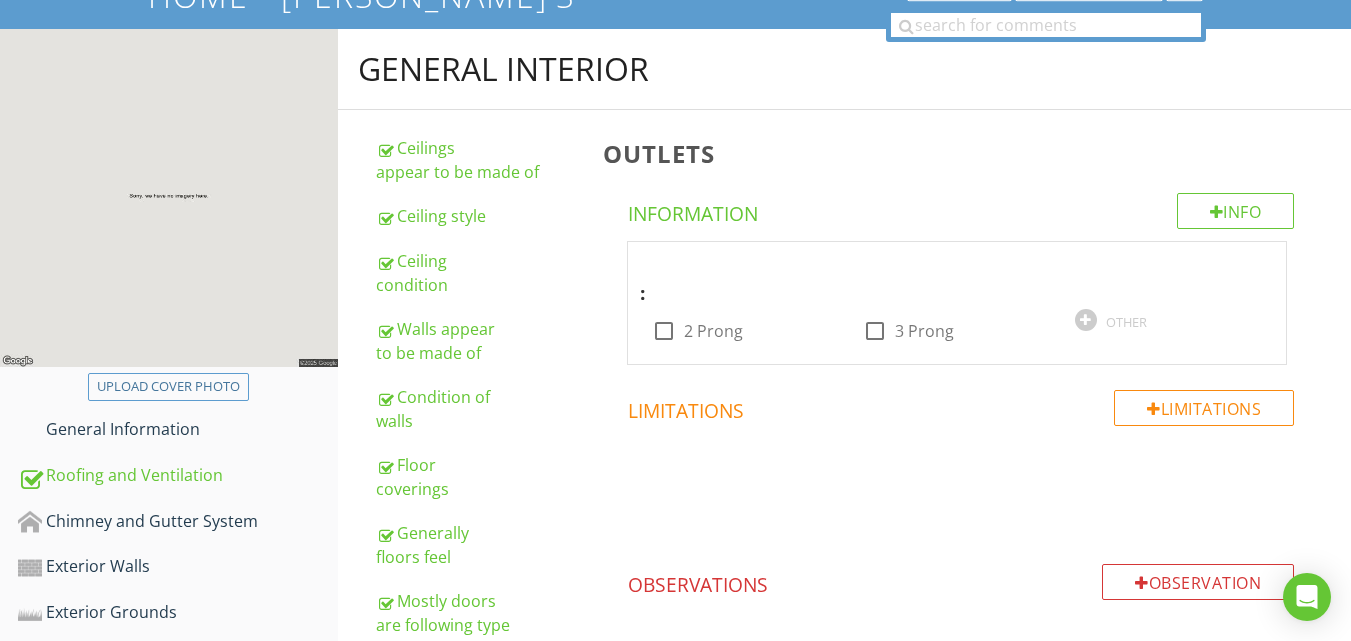 scroll, scrollTop: 120, scrollLeft: 0, axis: vertical 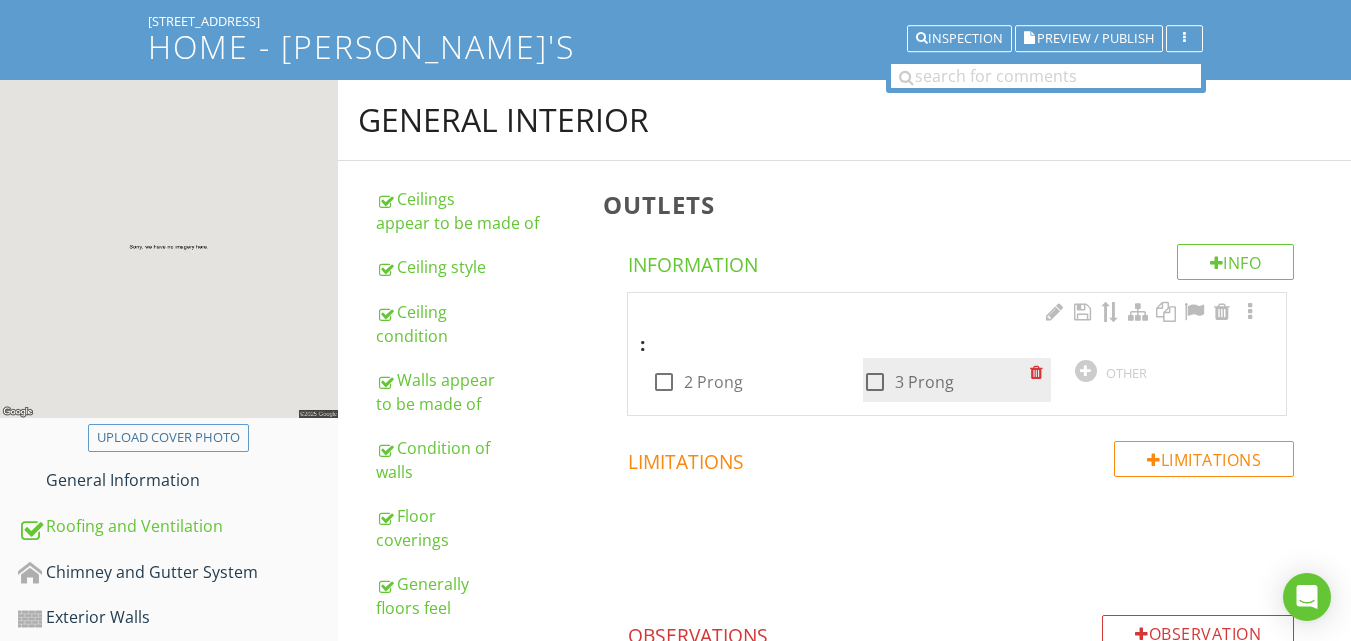 click at bounding box center [875, 382] 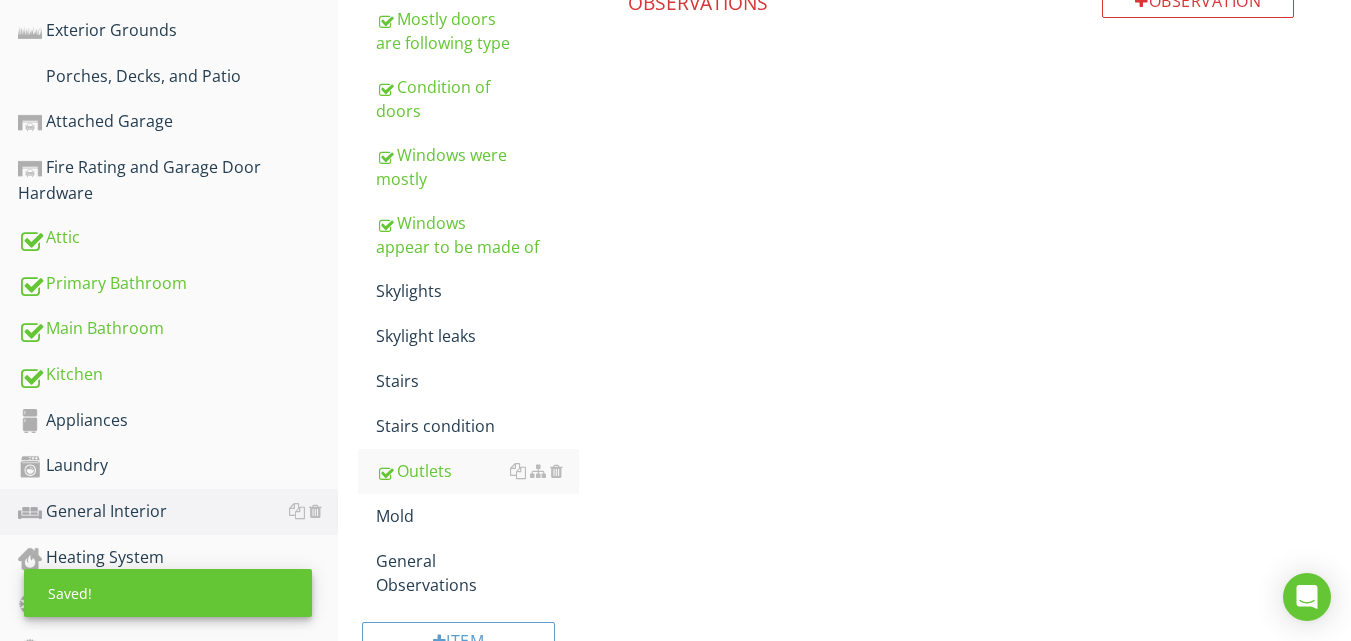 scroll, scrollTop: 760, scrollLeft: 0, axis: vertical 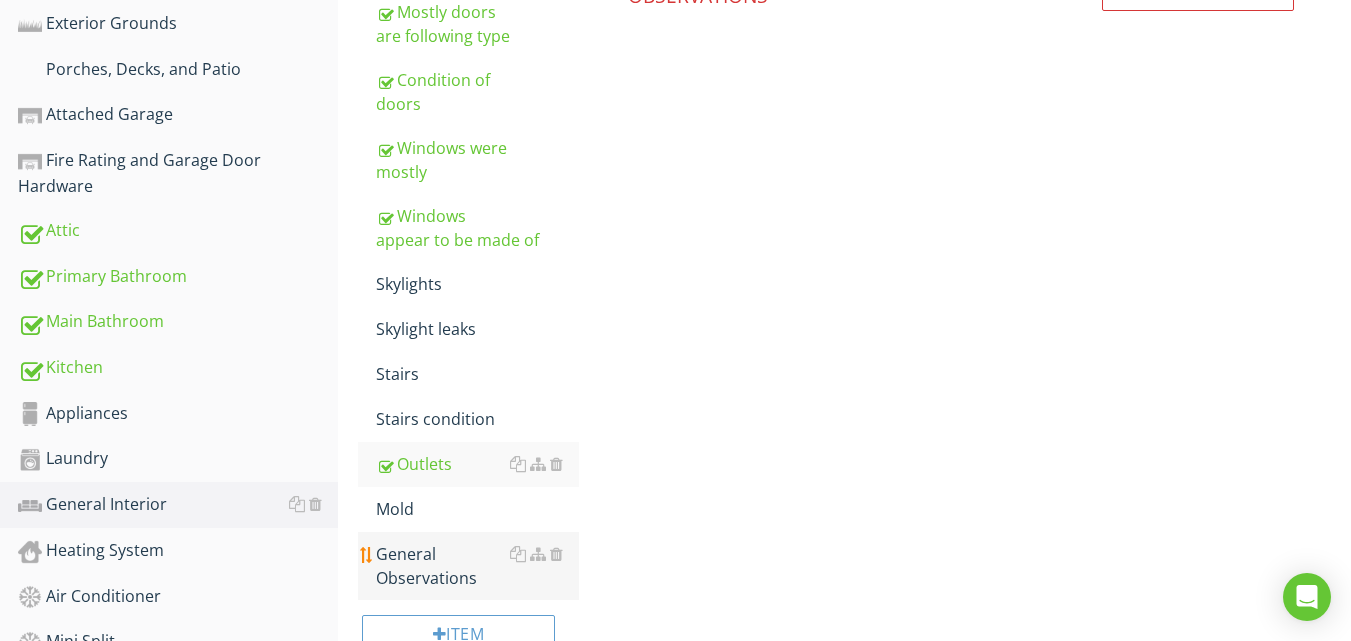 click on "General Observations" at bounding box center [477, 566] 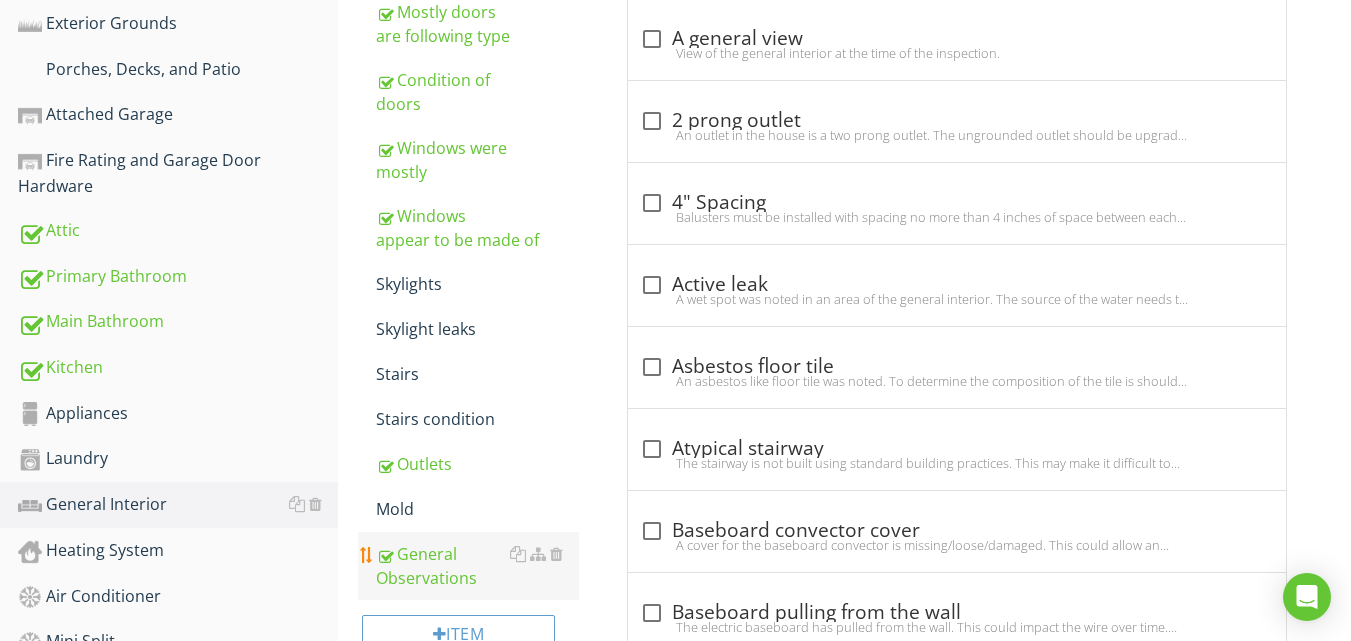 scroll, scrollTop: 200, scrollLeft: 0, axis: vertical 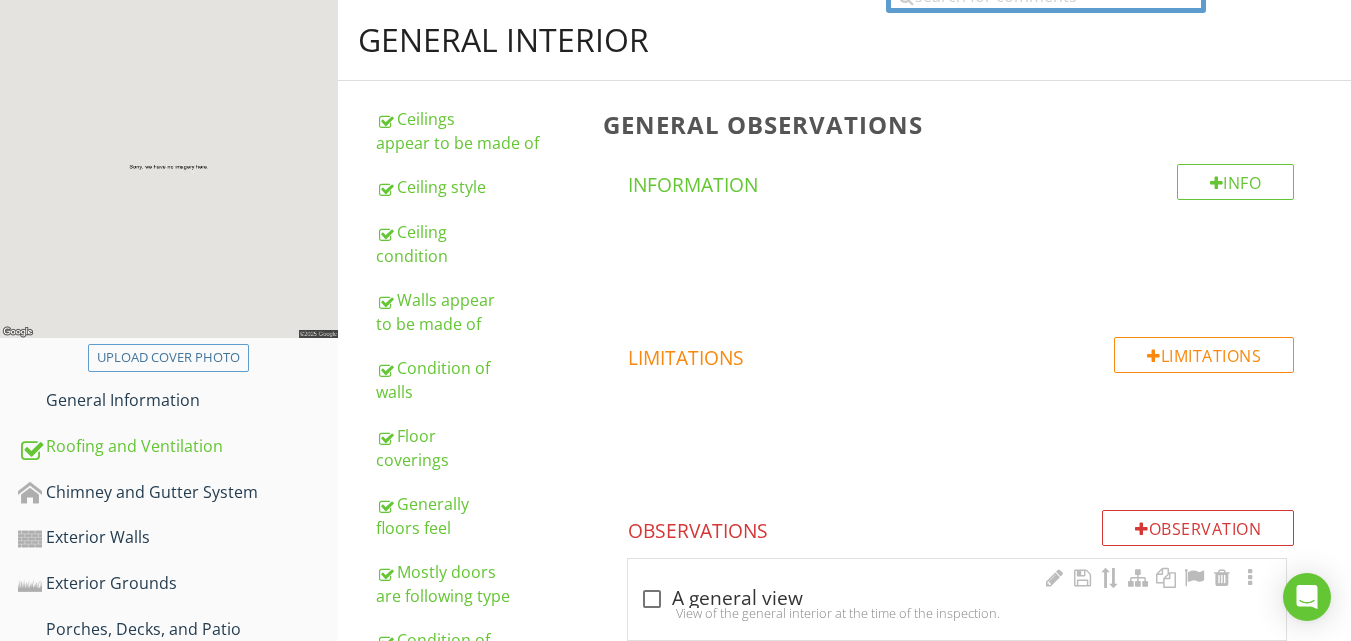 click at bounding box center (652, 599) 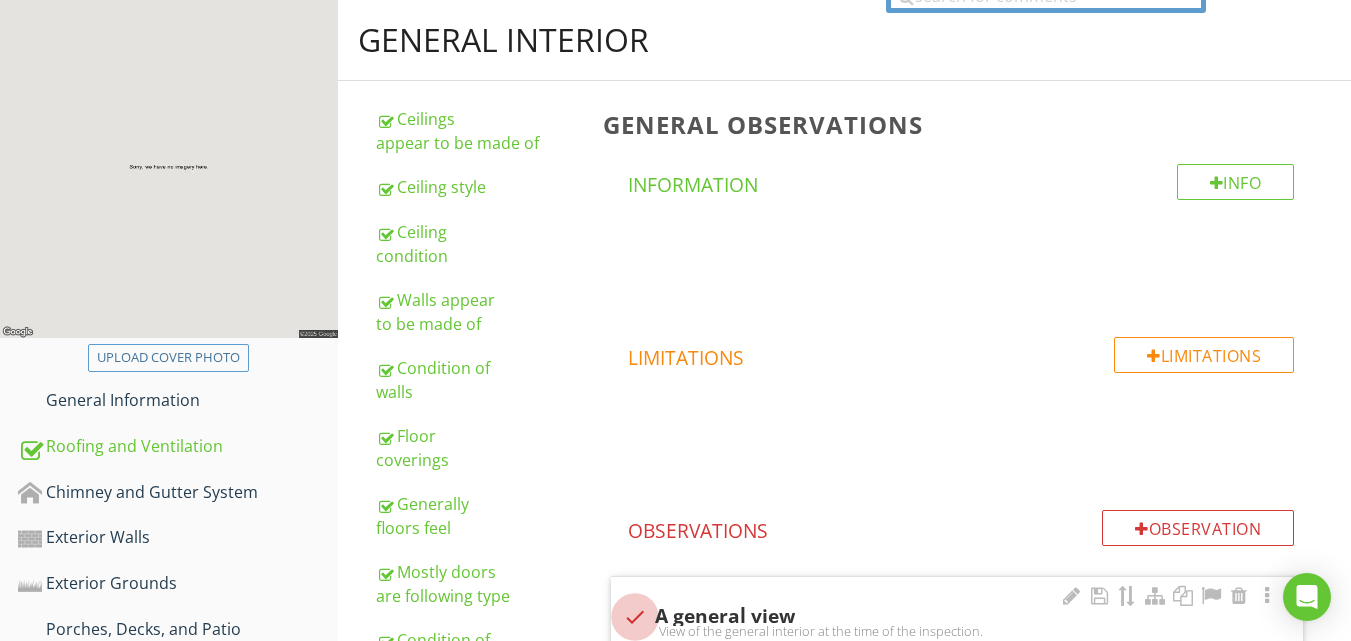 checkbox on "true" 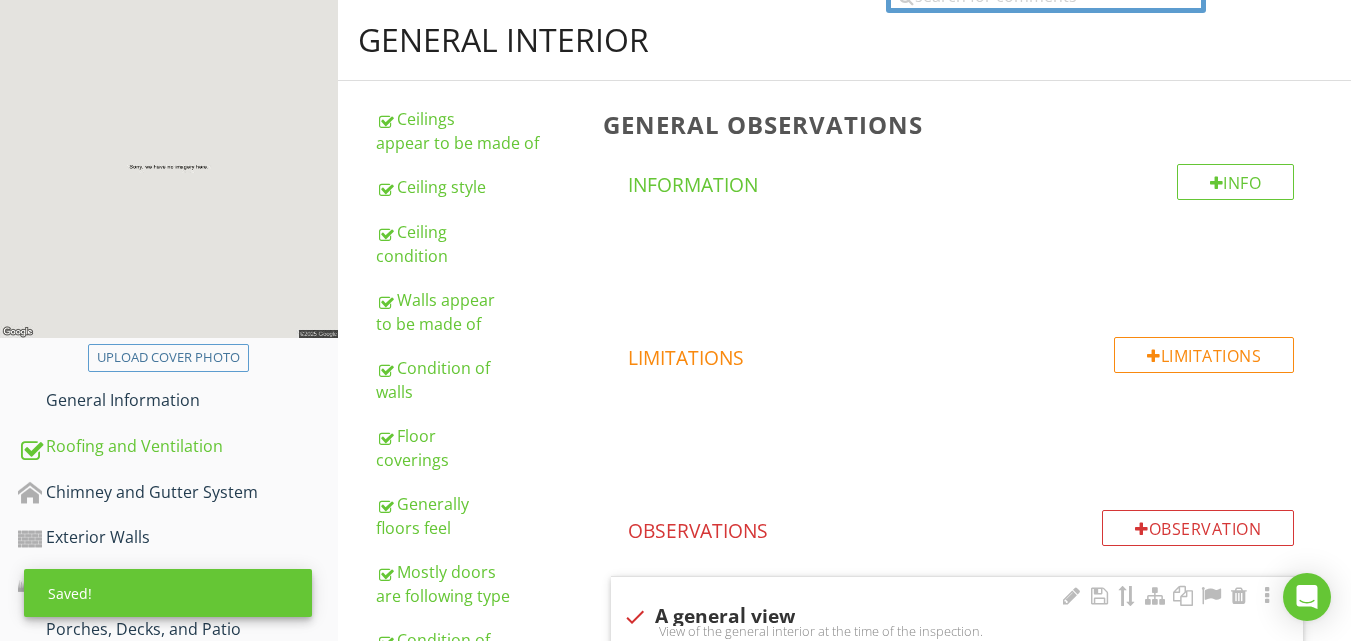 scroll, scrollTop: 760, scrollLeft: 0, axis: vertical 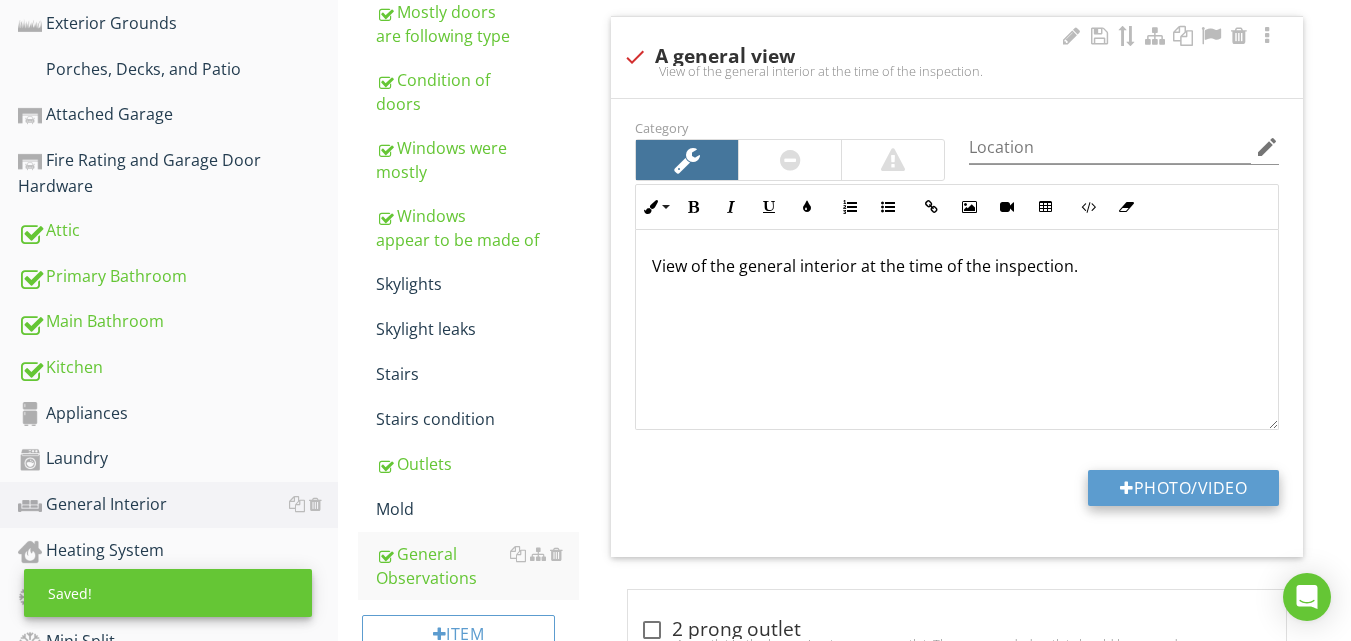 click on "Photo/Video" at bounding box center (1183, 488) 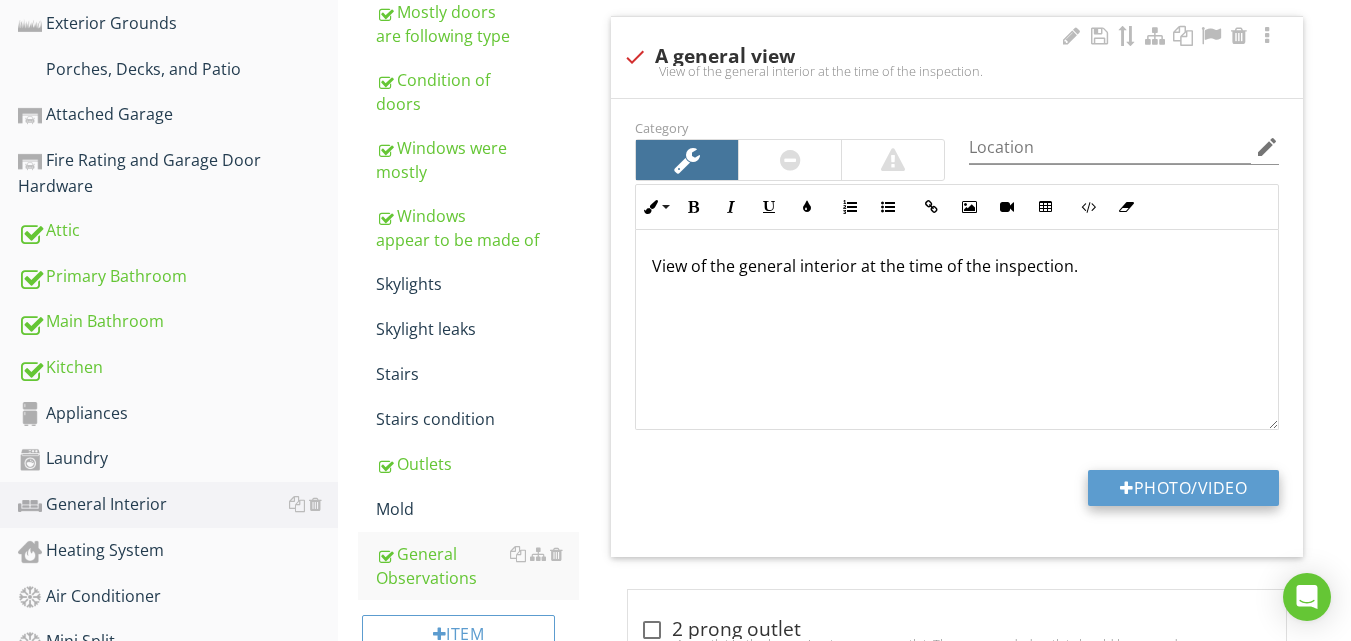 type on "C:\fakepath\DSC06557.JPG" 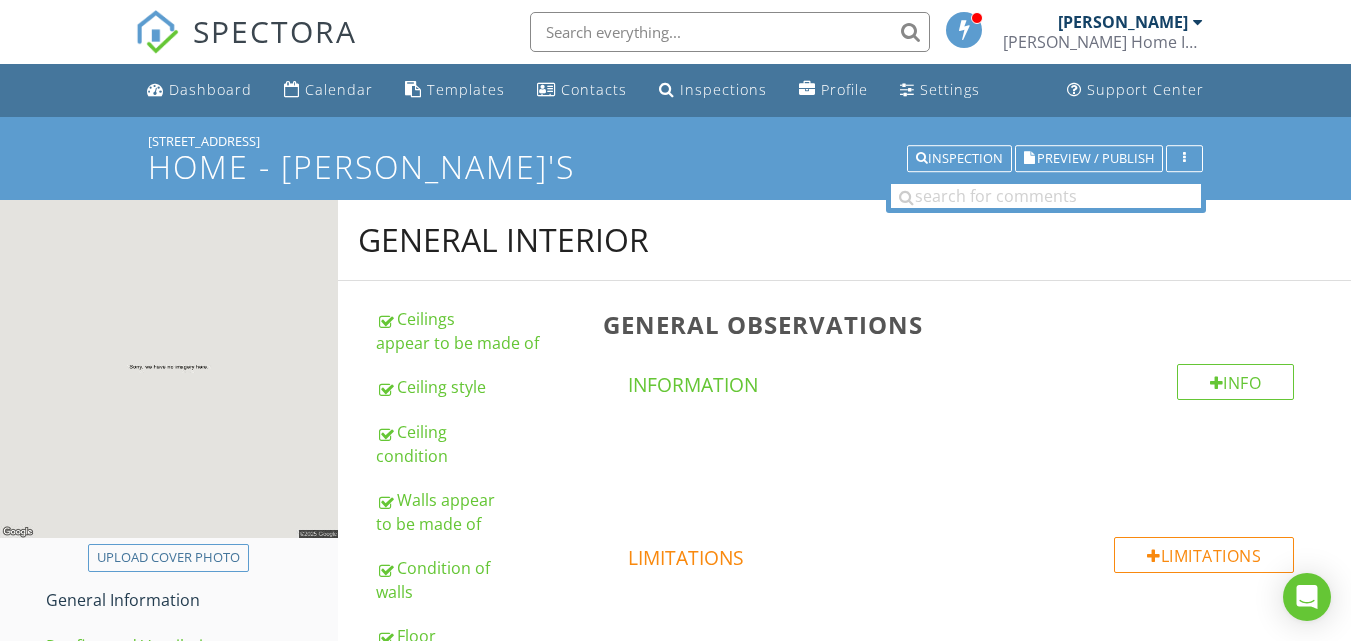 scroll, scrollTop: 760, scrollLeft: 0, axis: vertical 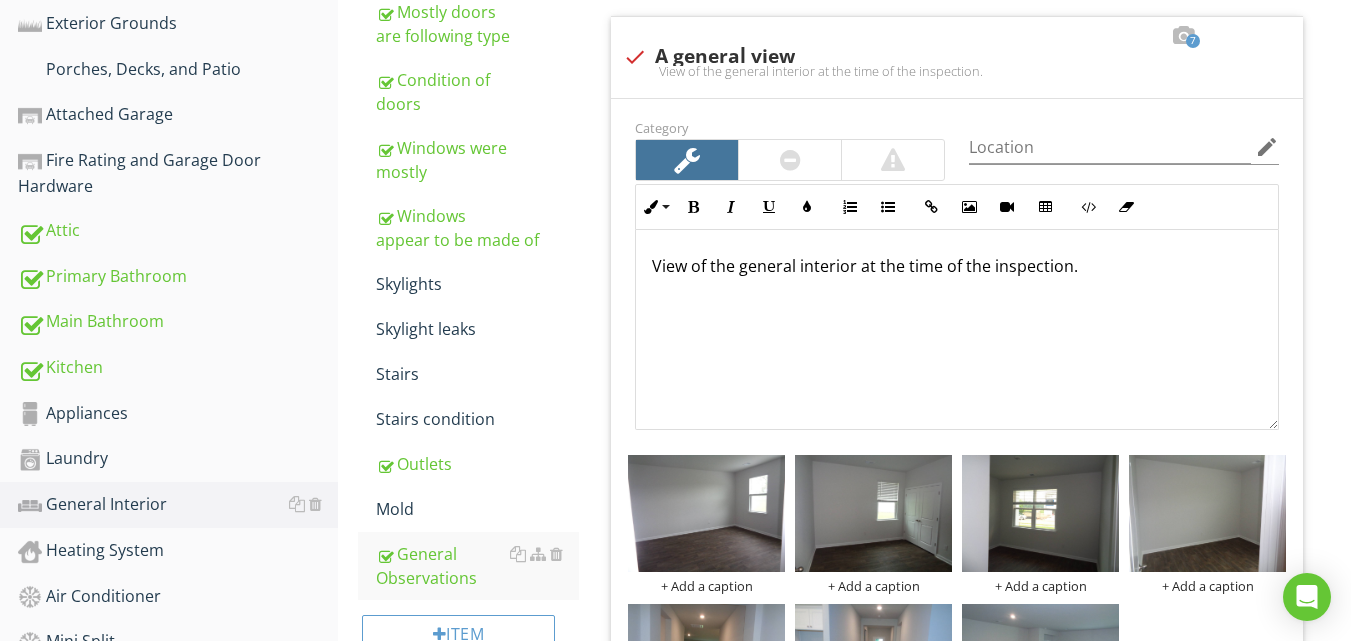 type 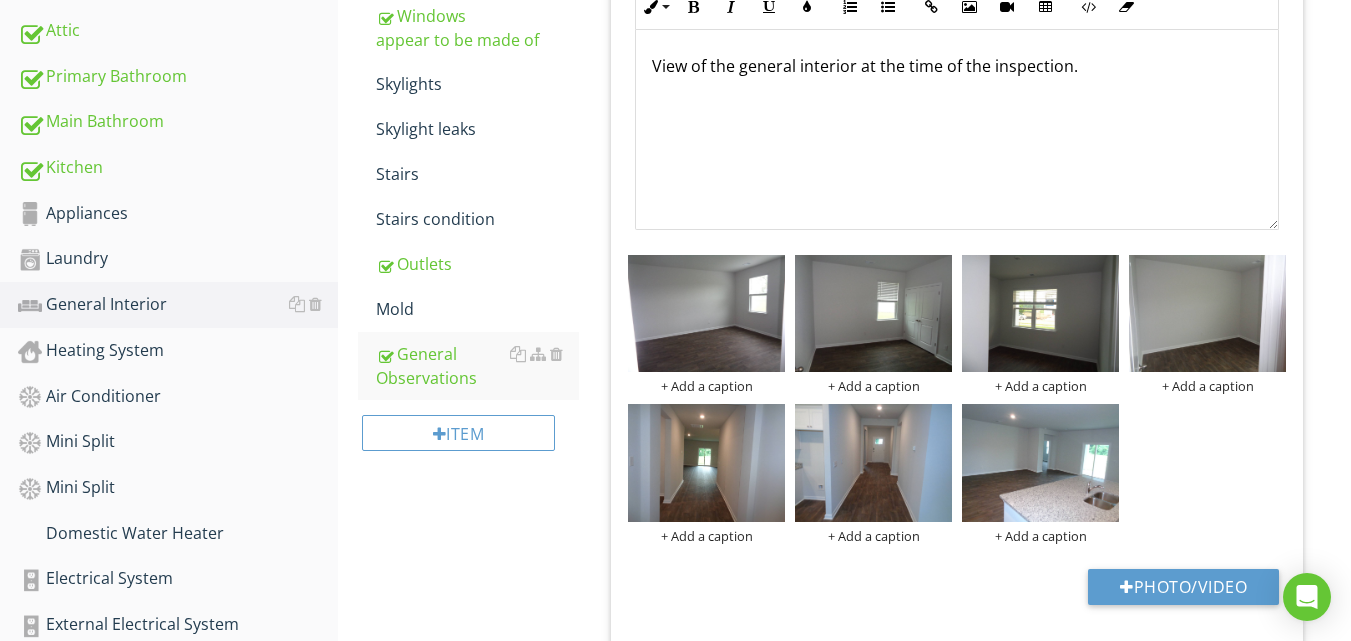 scroll, scrollTop: 920, scrollLeft: 0, axis: vertical 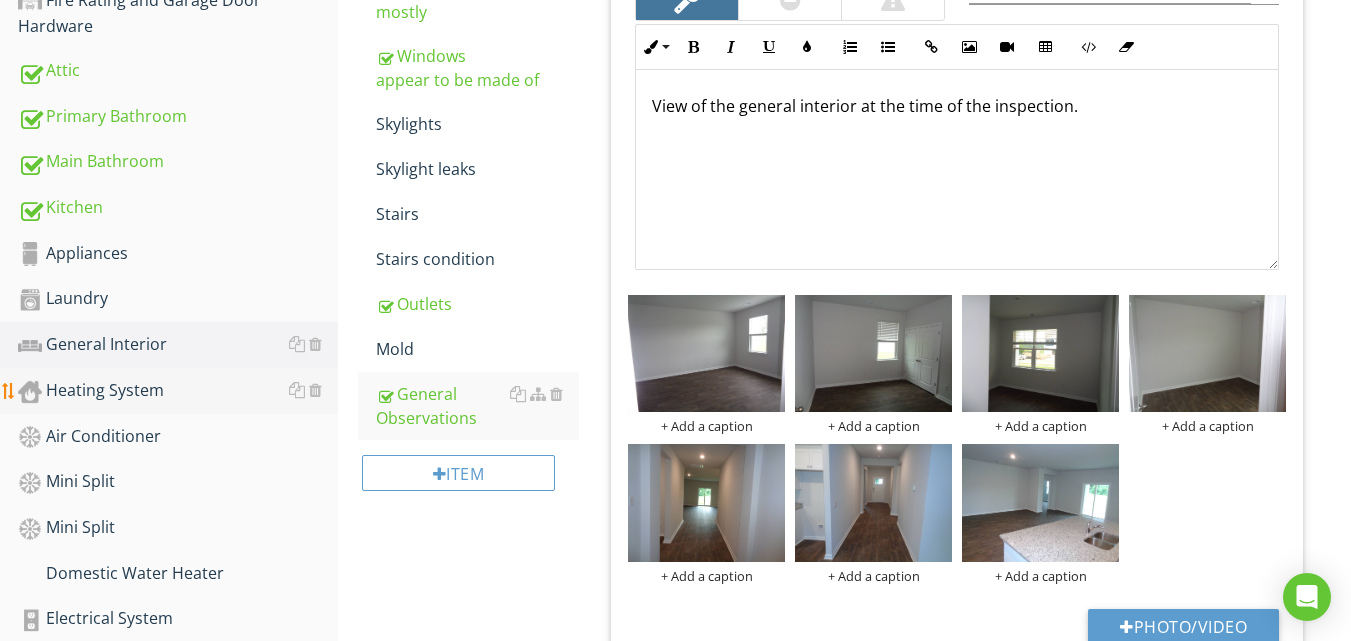 click on "Heating System" at bounding box center [178, 391] 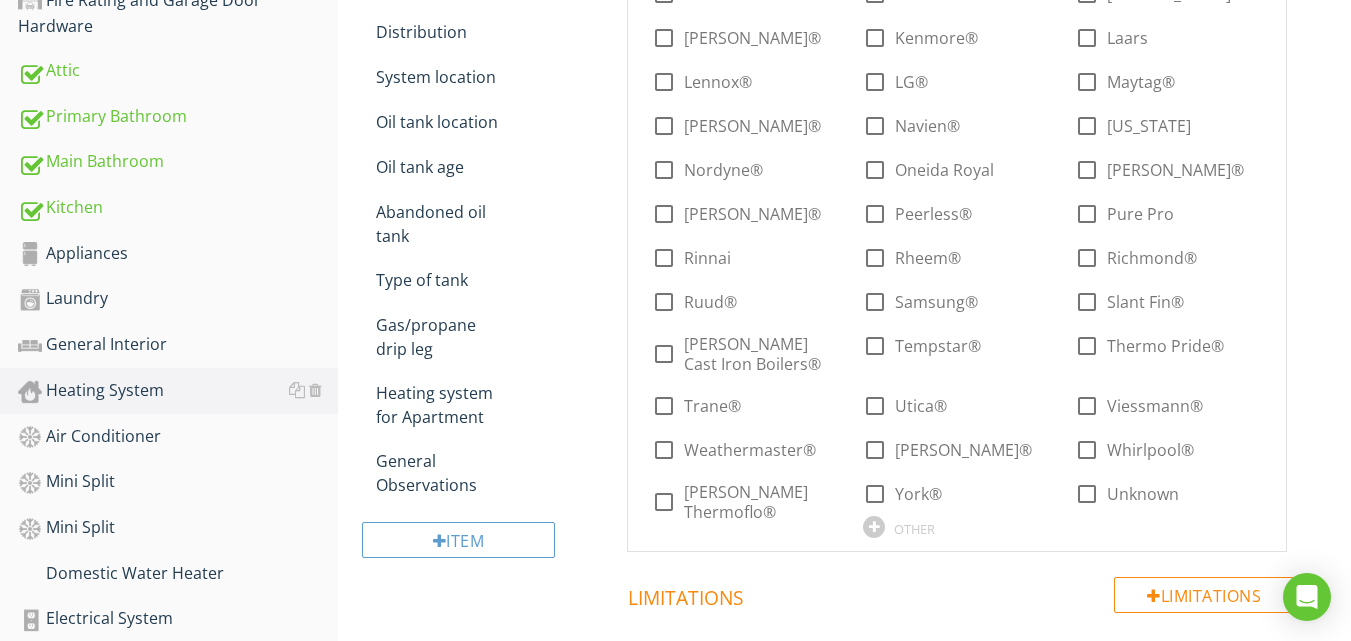 scroll, scrollTop: 360, scrollLeft: 0, axis: vertical 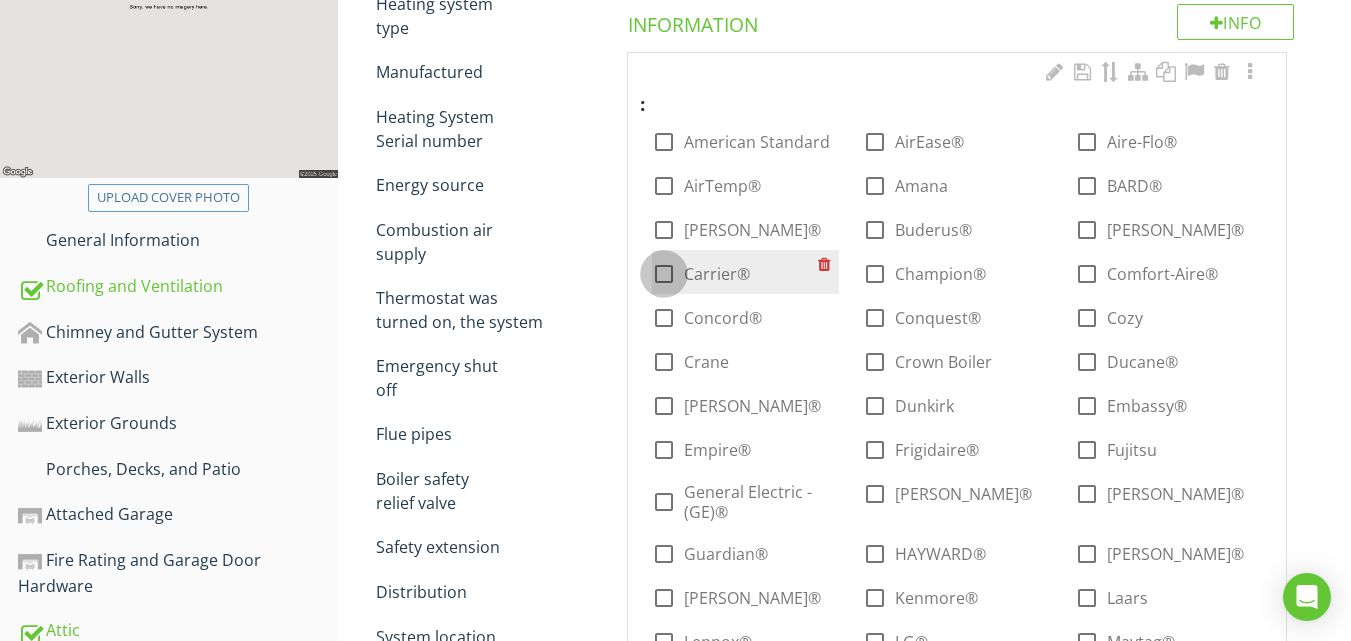 click at bounding box center (664, 274) 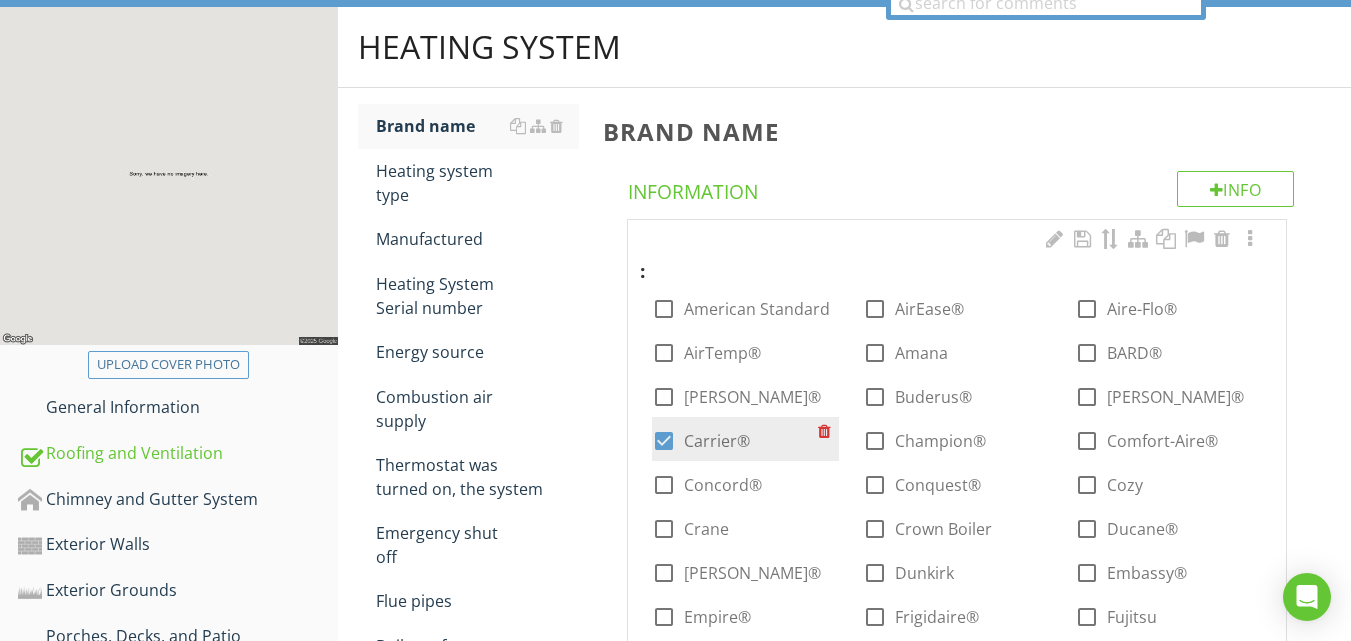 scroll, scrollTop: 160, scrollLeft: 0, axis: vertical 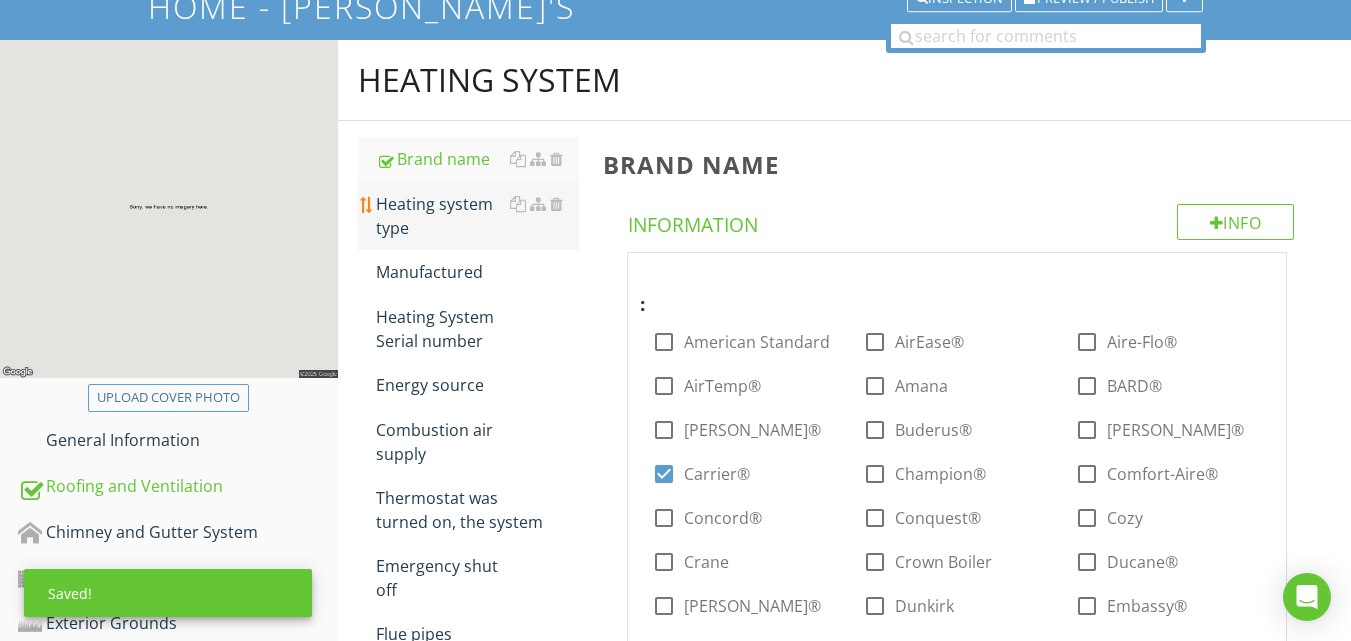 click on "Heating system type" at bounding box center (477, 216) 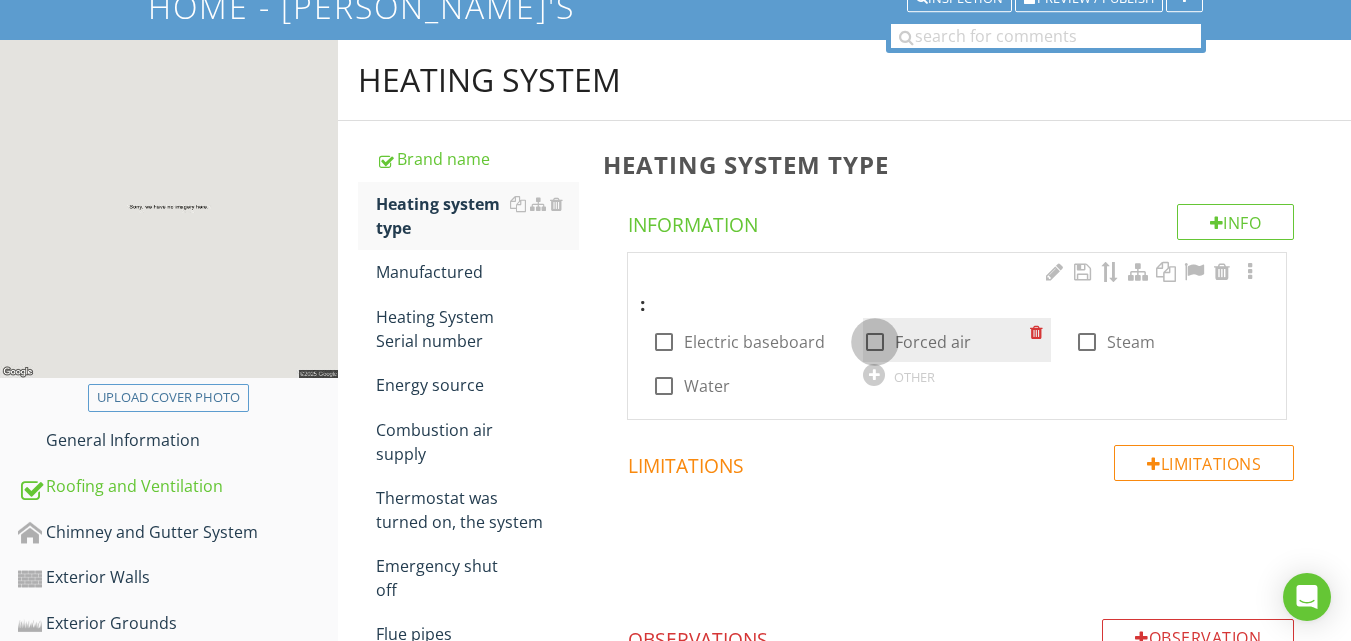 click at bounding box center (875, 342) 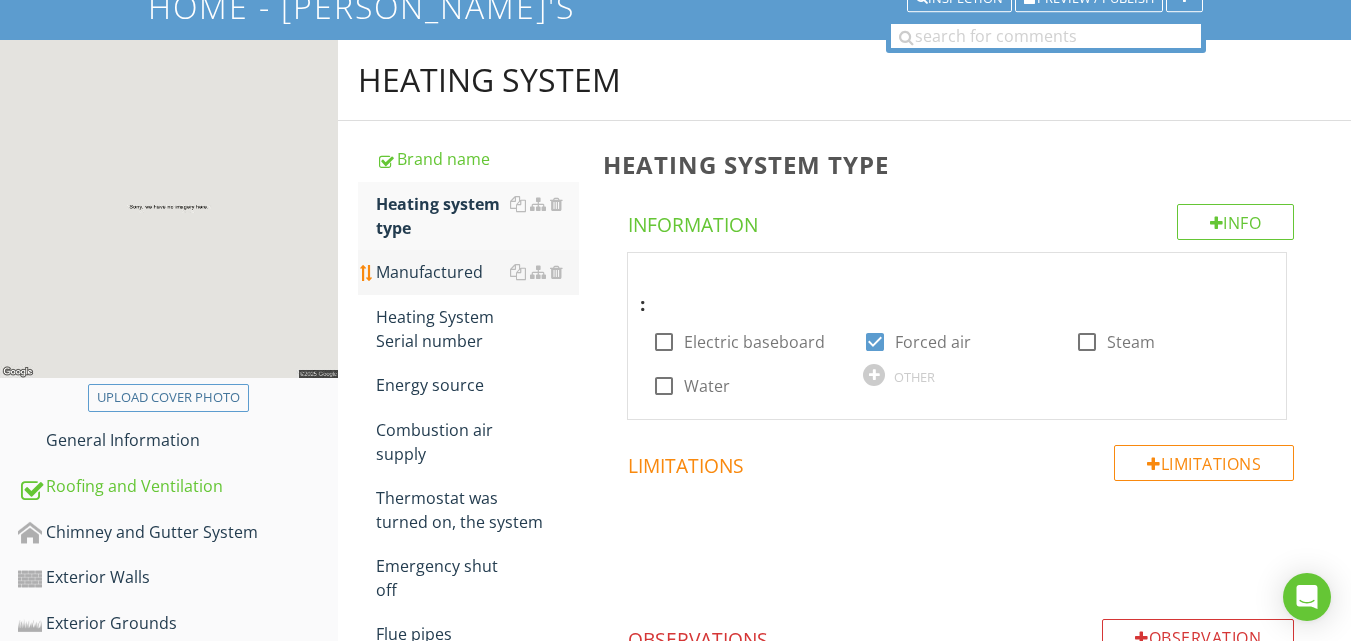 click on "Manufactured" at bounding box center (477, 272) 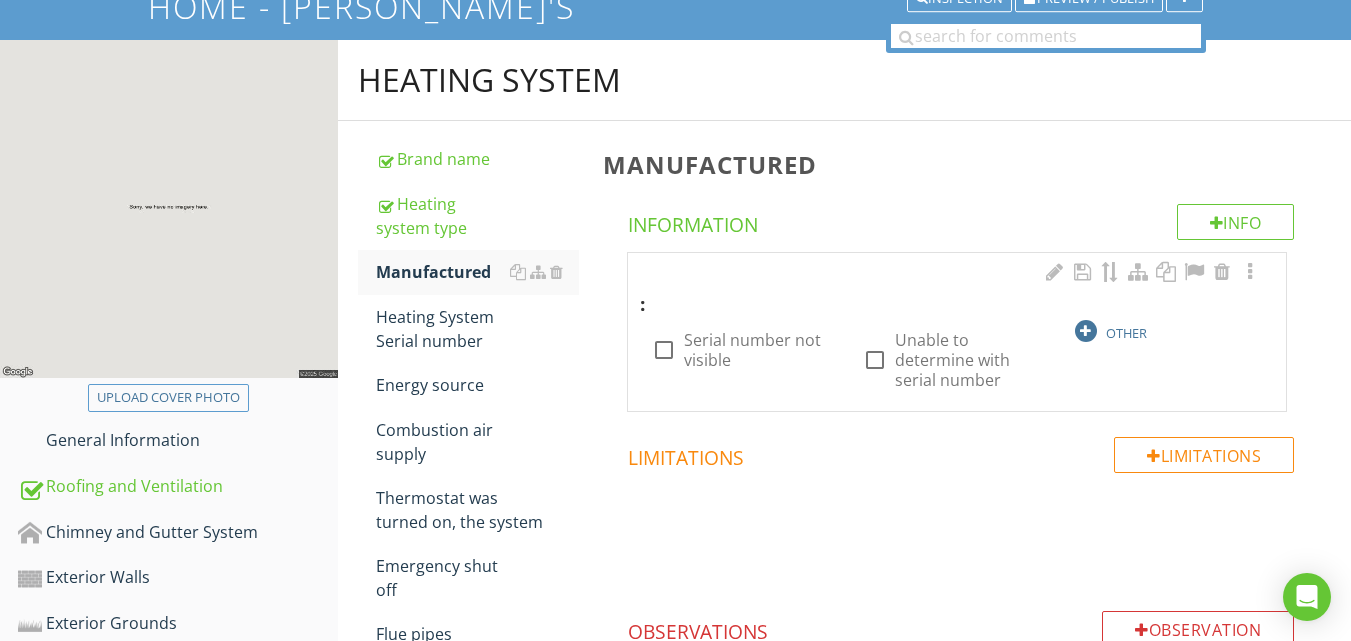click at bounding box center [1086, 331] 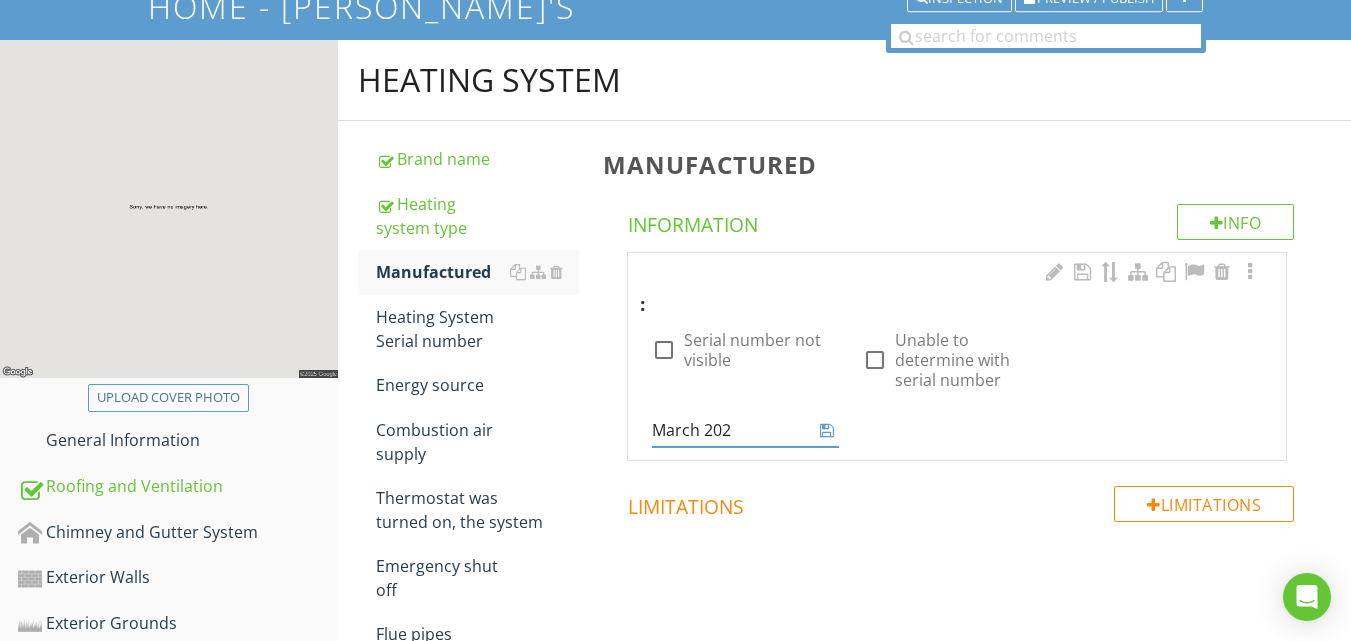 type on "[DATE]" 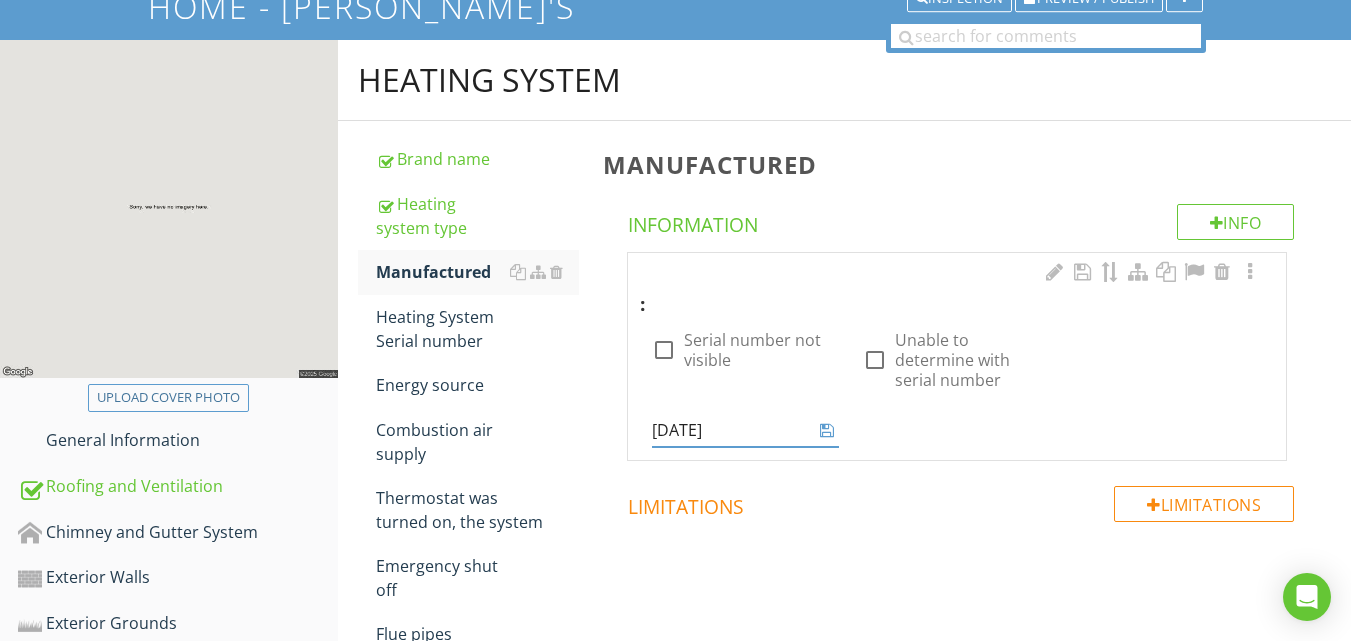 click at bounding box center (827, 430) 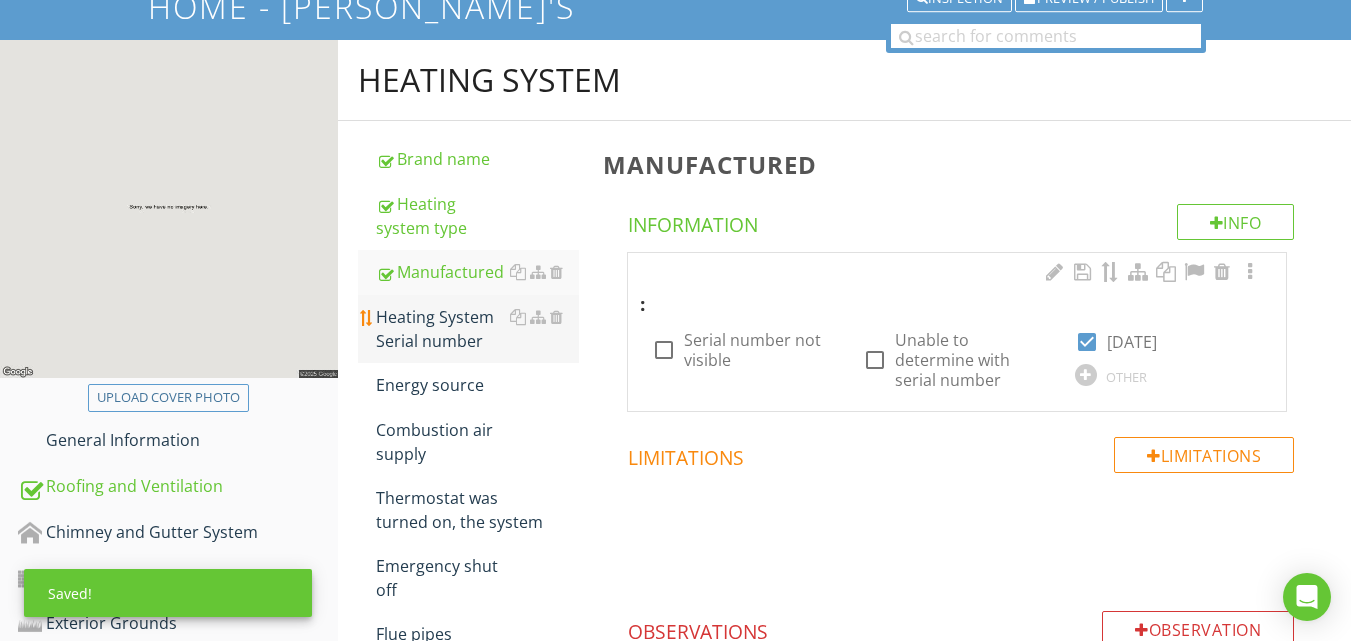 click on "Heating System Serial number" at bounding box center (477, 329) 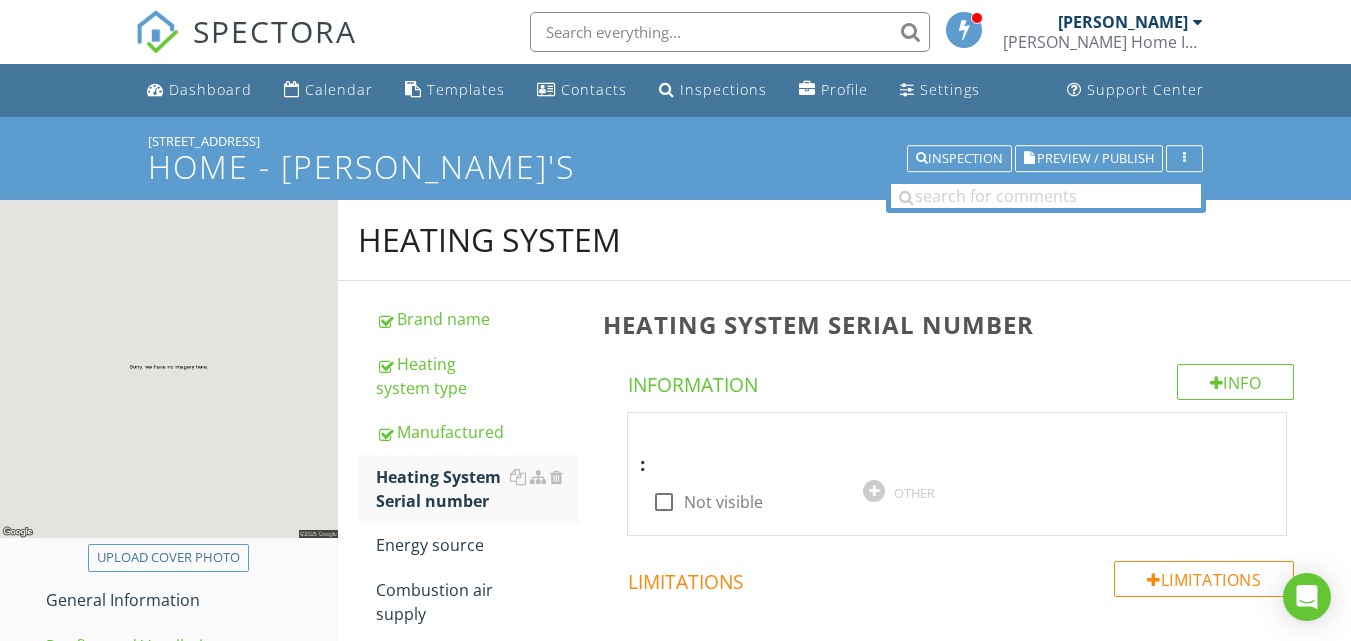 scroll, scrollTop: 160, scrollLeft: 0, axis: vertical 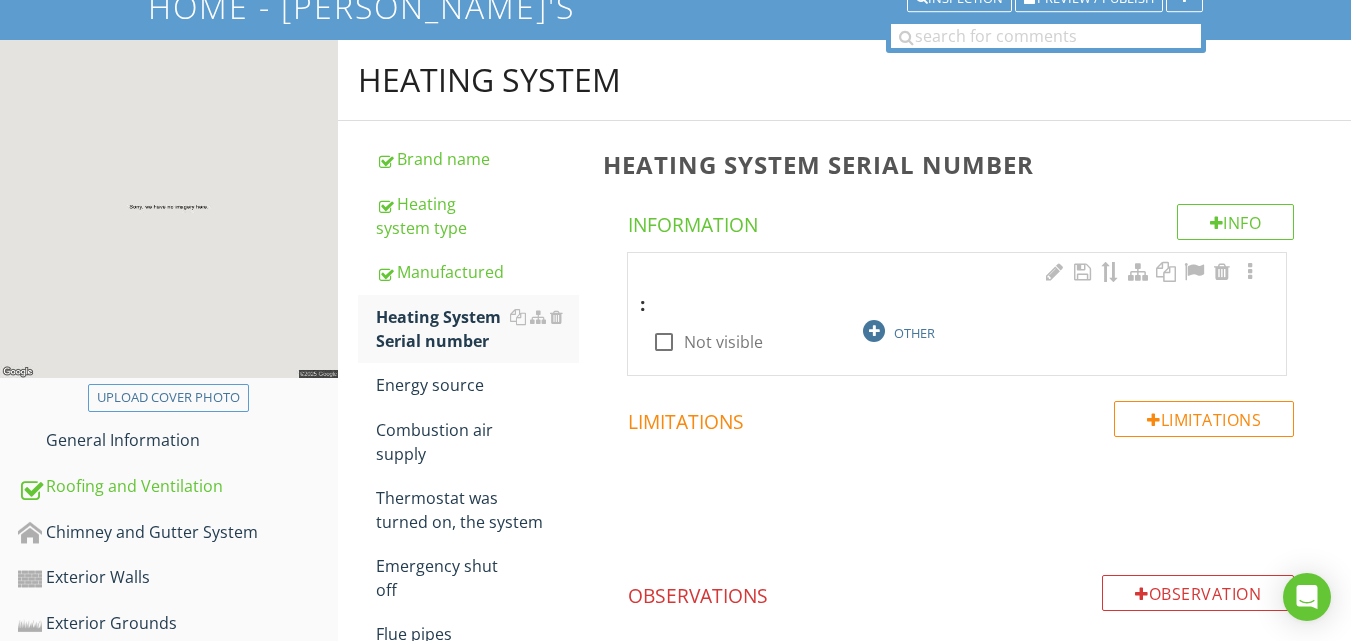 click at bounding box center [874, 331] 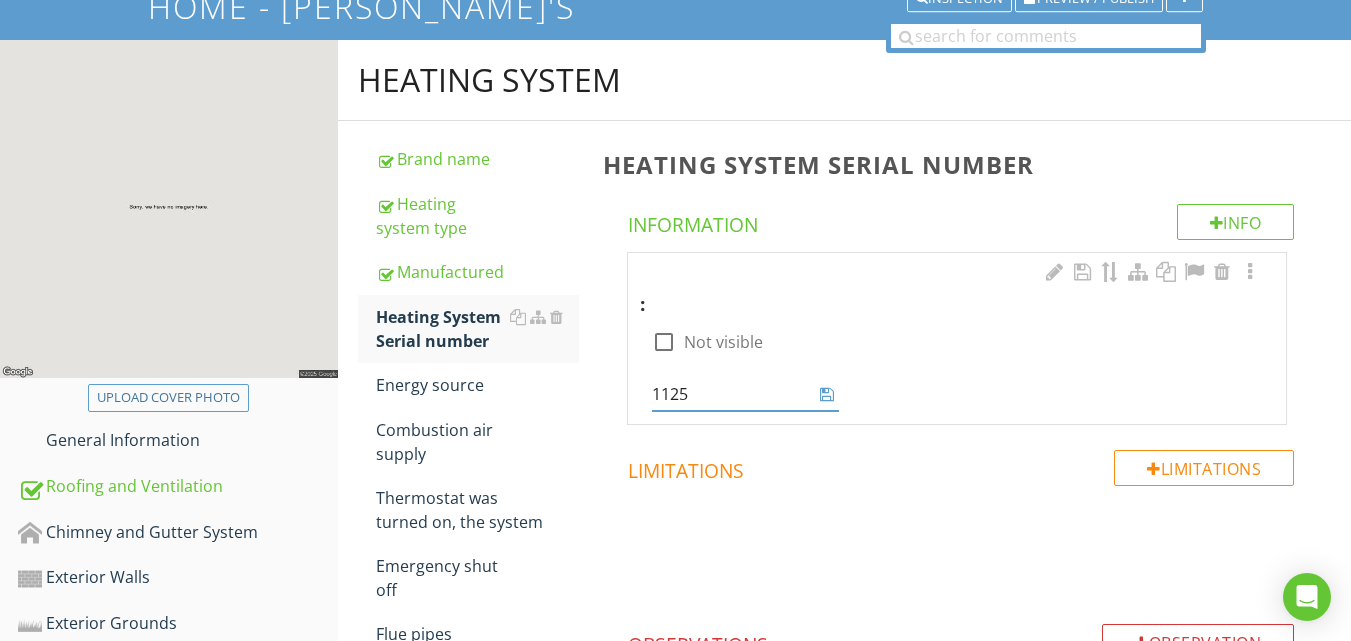type on "1125X" 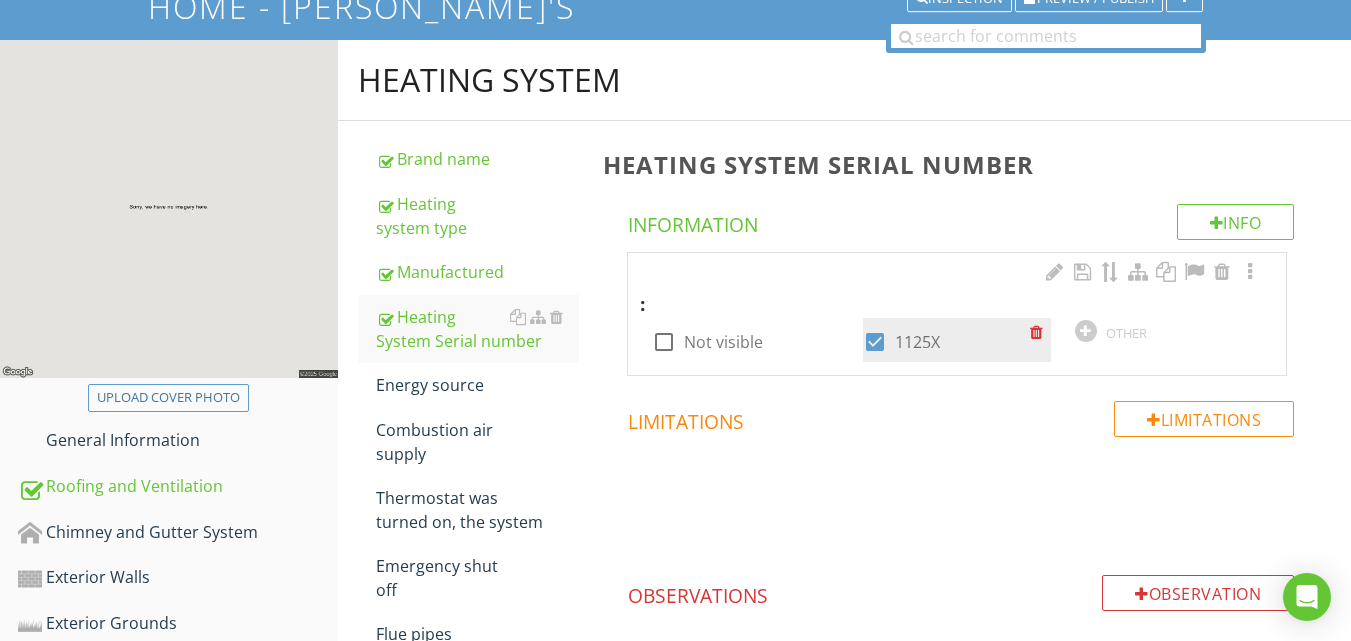 click on "1125X" at bounding box center [917, 342] 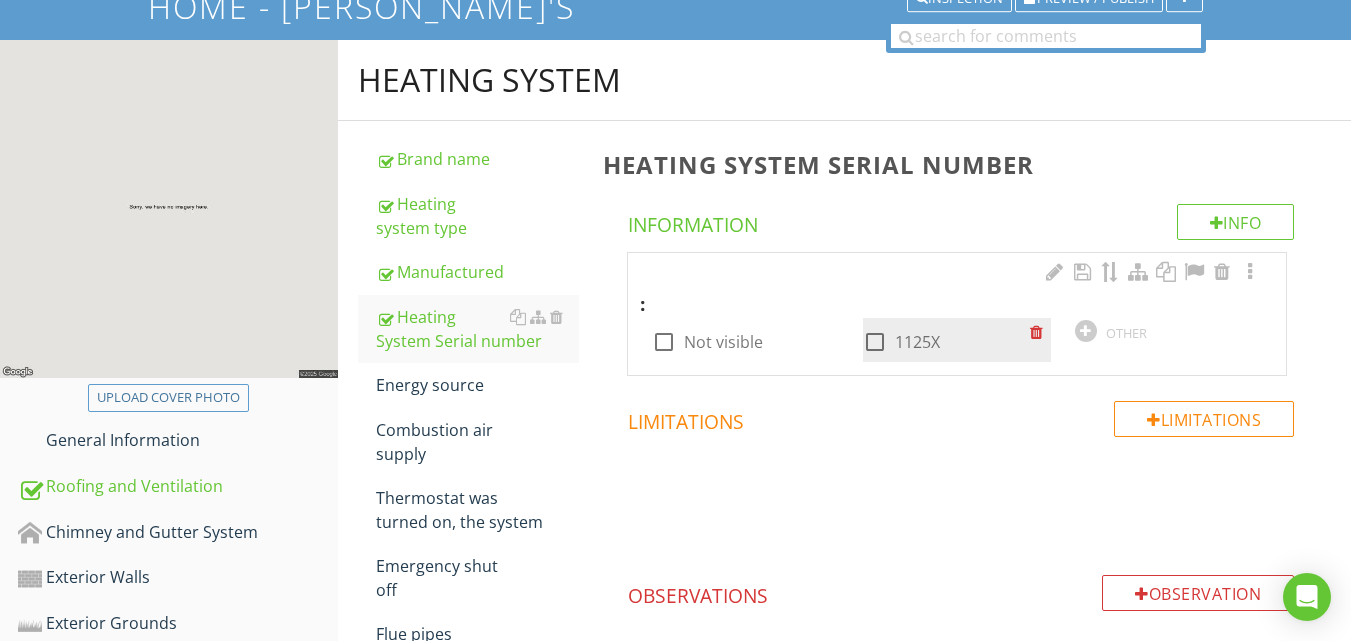 click on "1125X" at bounding box center [917, 342] 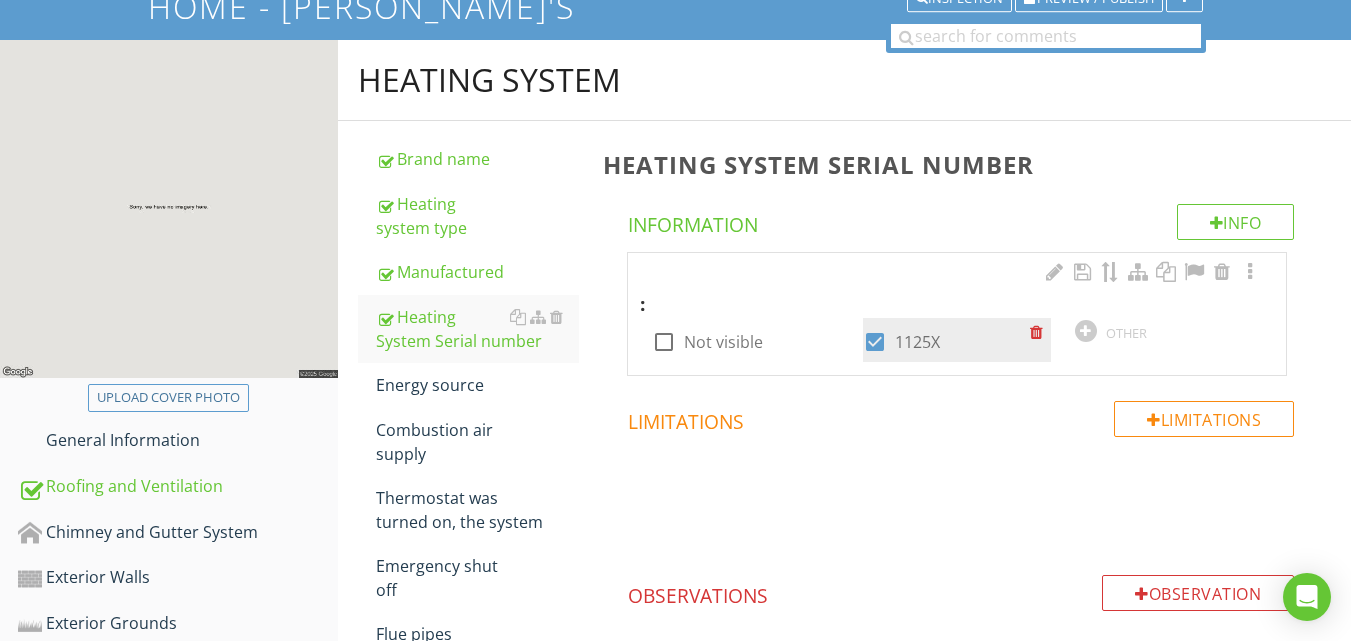 click on "1125X" at bounding box center [917, 342] 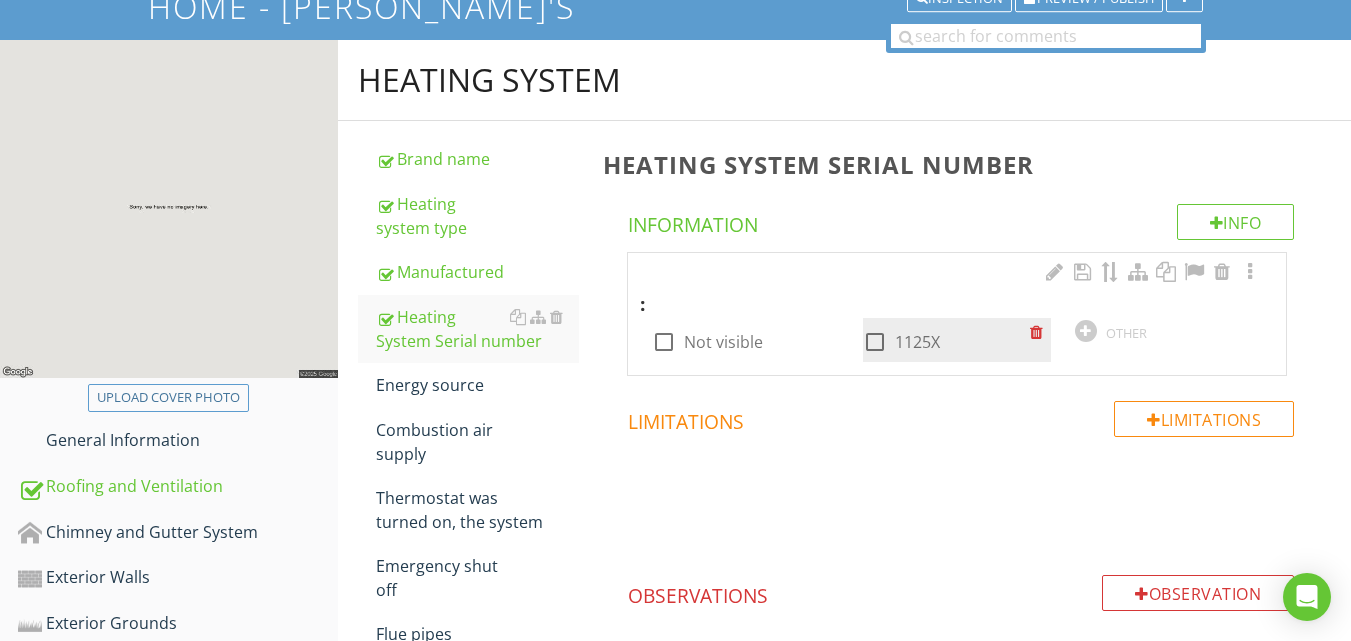 click on "1125X" at bounding box center (917, 342) 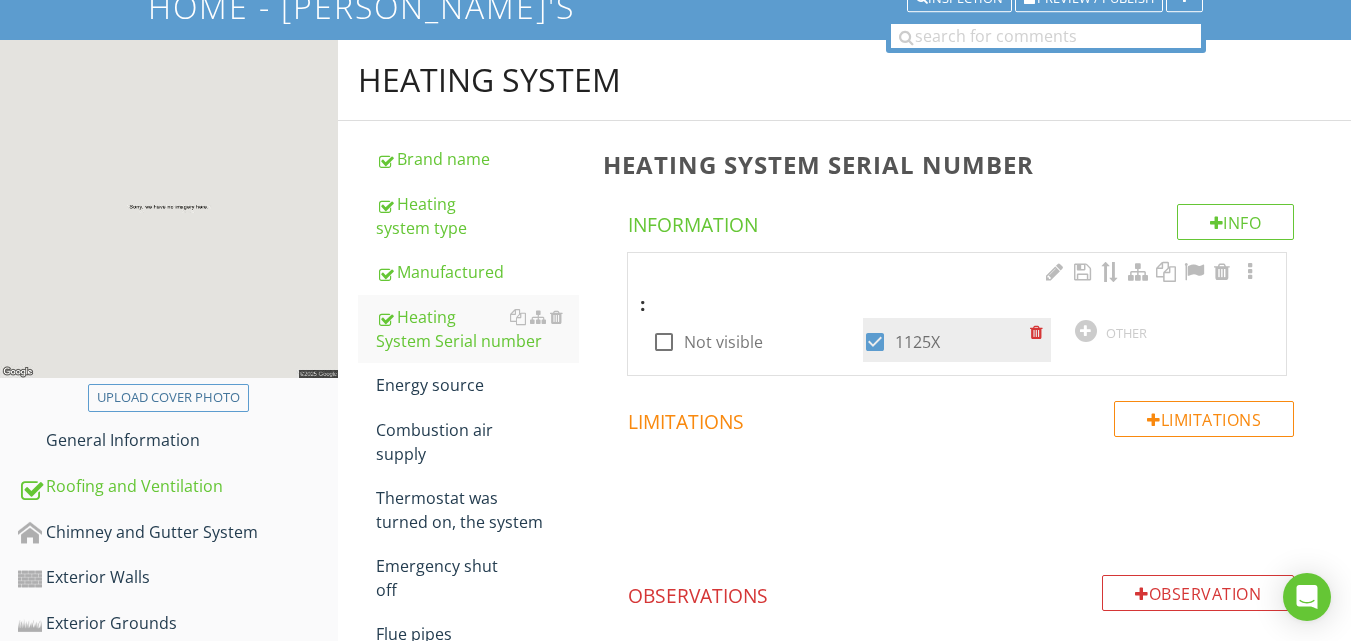 click on "check_box 1125X" at bounding box center [946, 340] 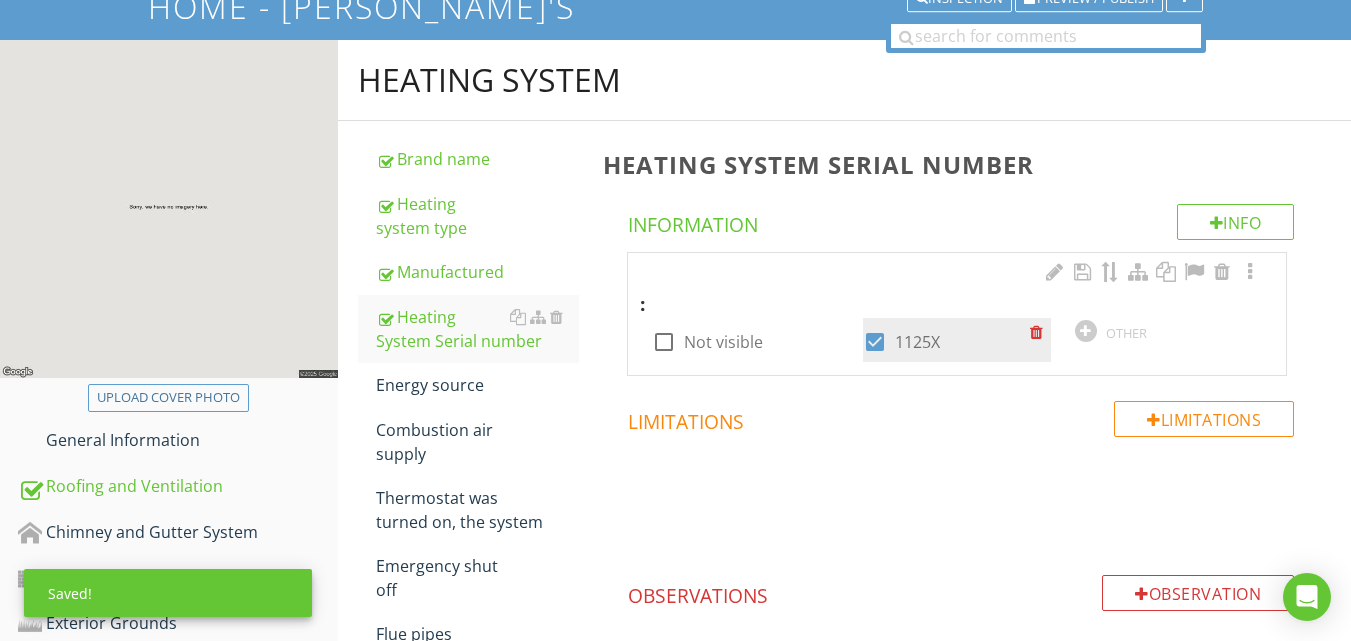 click on "1125X" at bounding box center (917, 342) 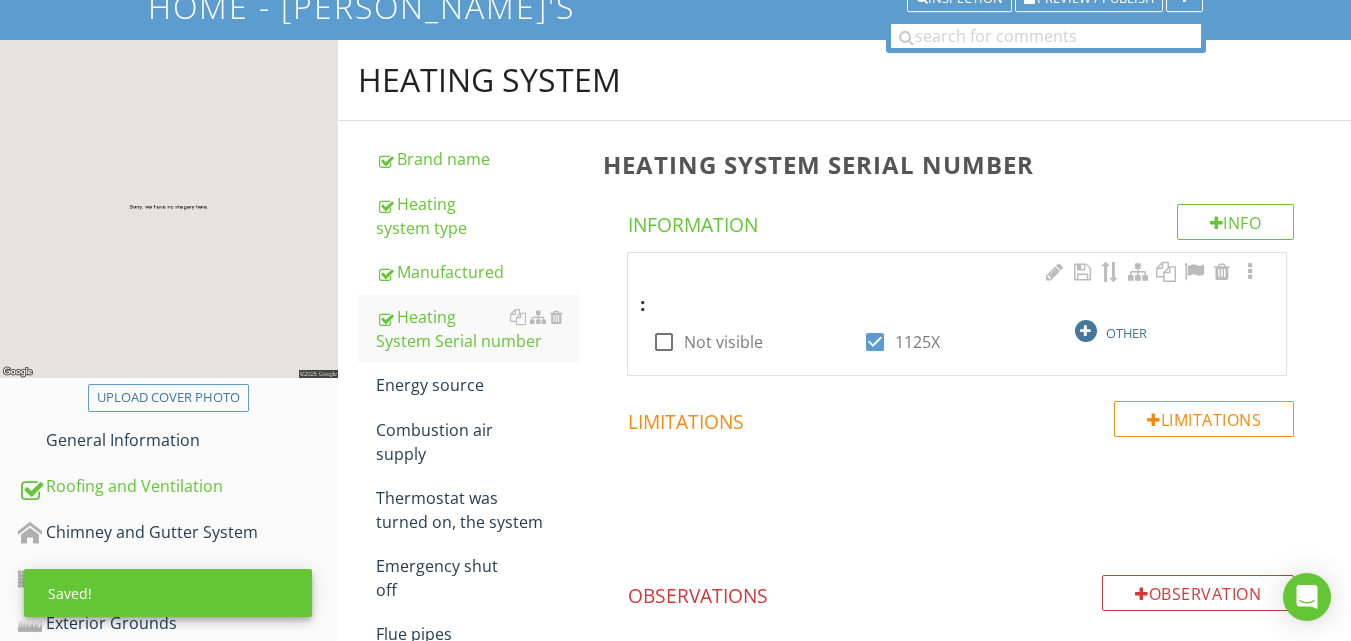 click at bounding box center [1086, 331] 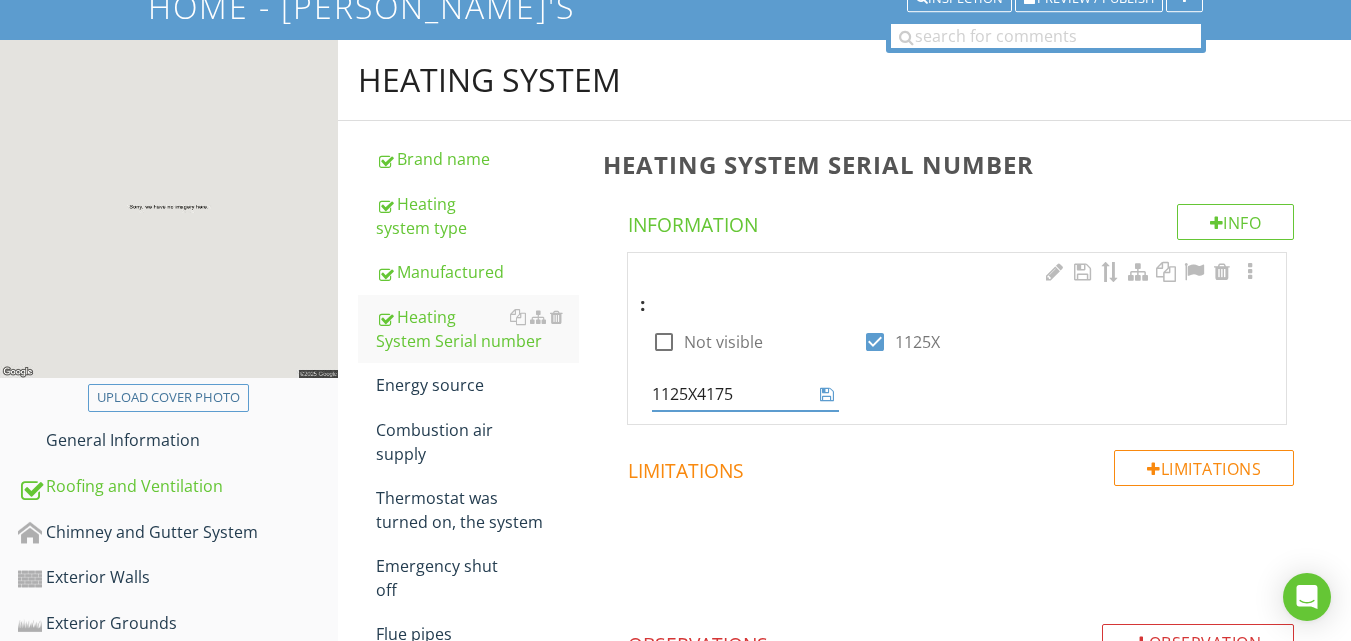 type on "1125X41753" 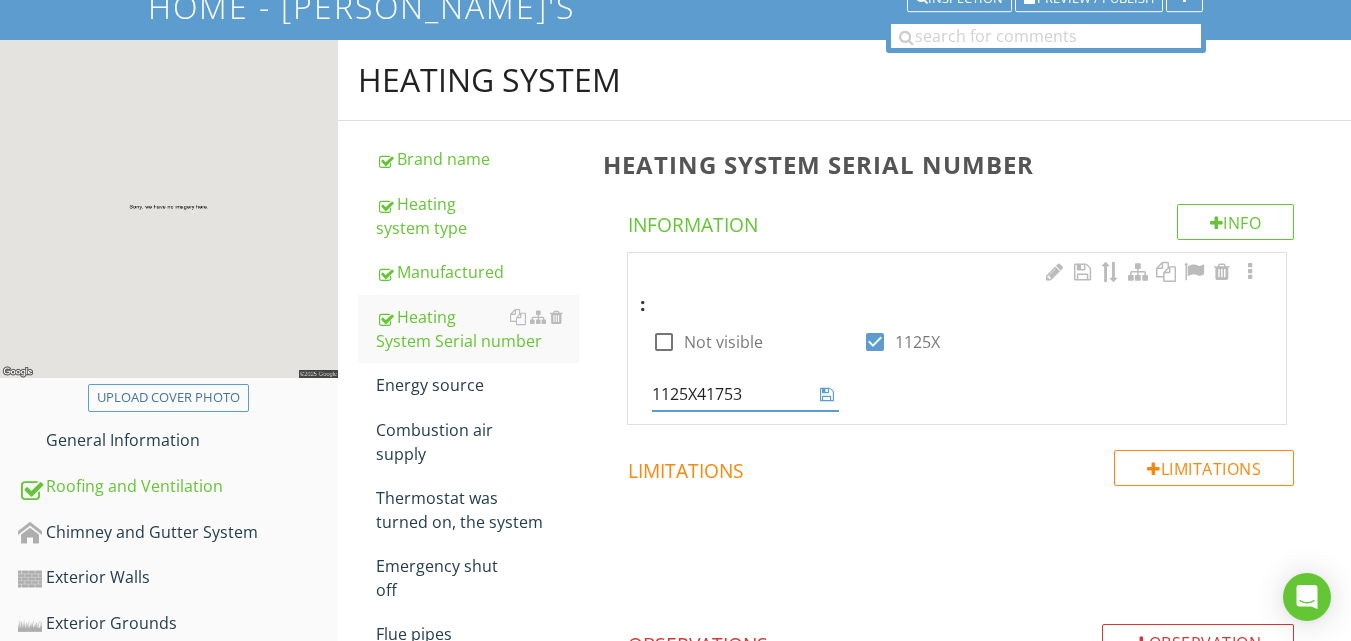click at bounding box center (827, 394) 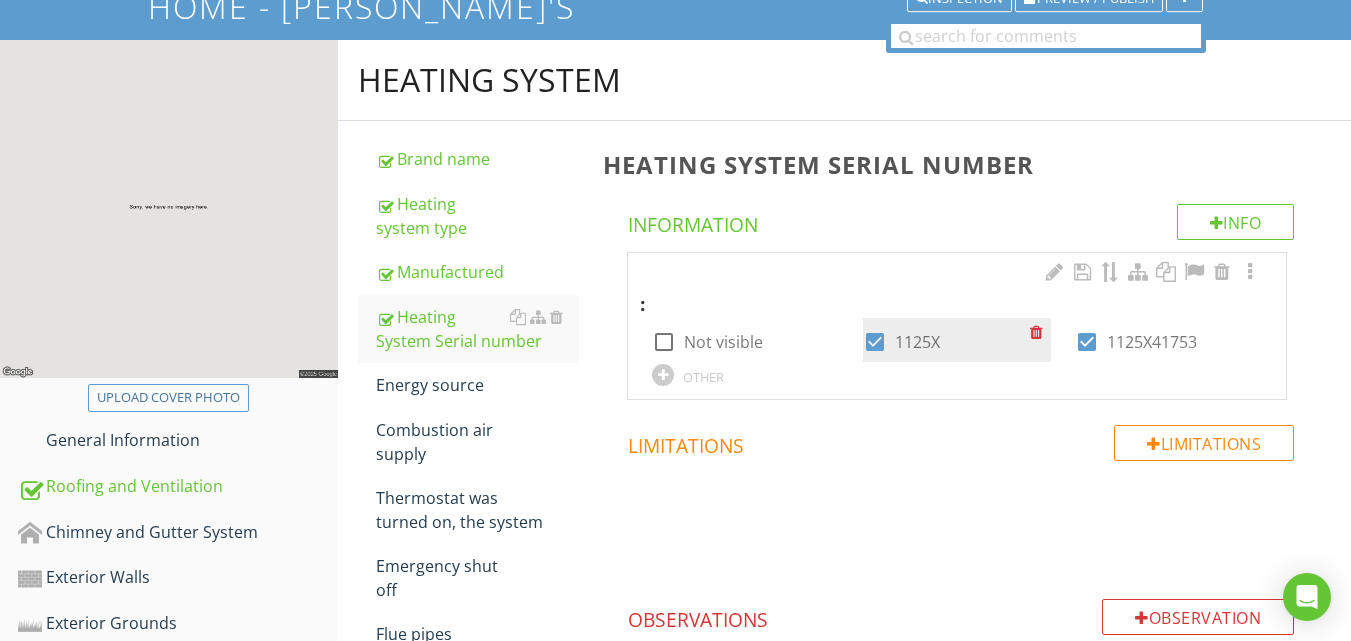 click at bounding box center [875, 342] 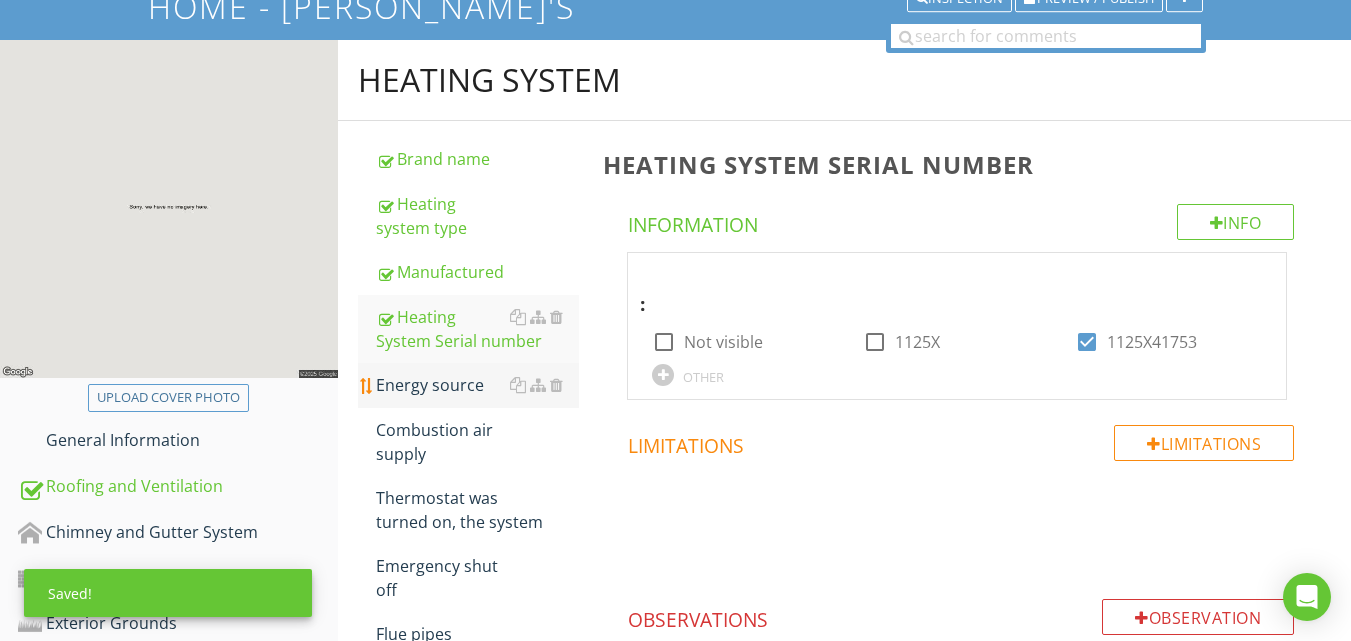 click on "Energy source" at bounding box center (477, 385) 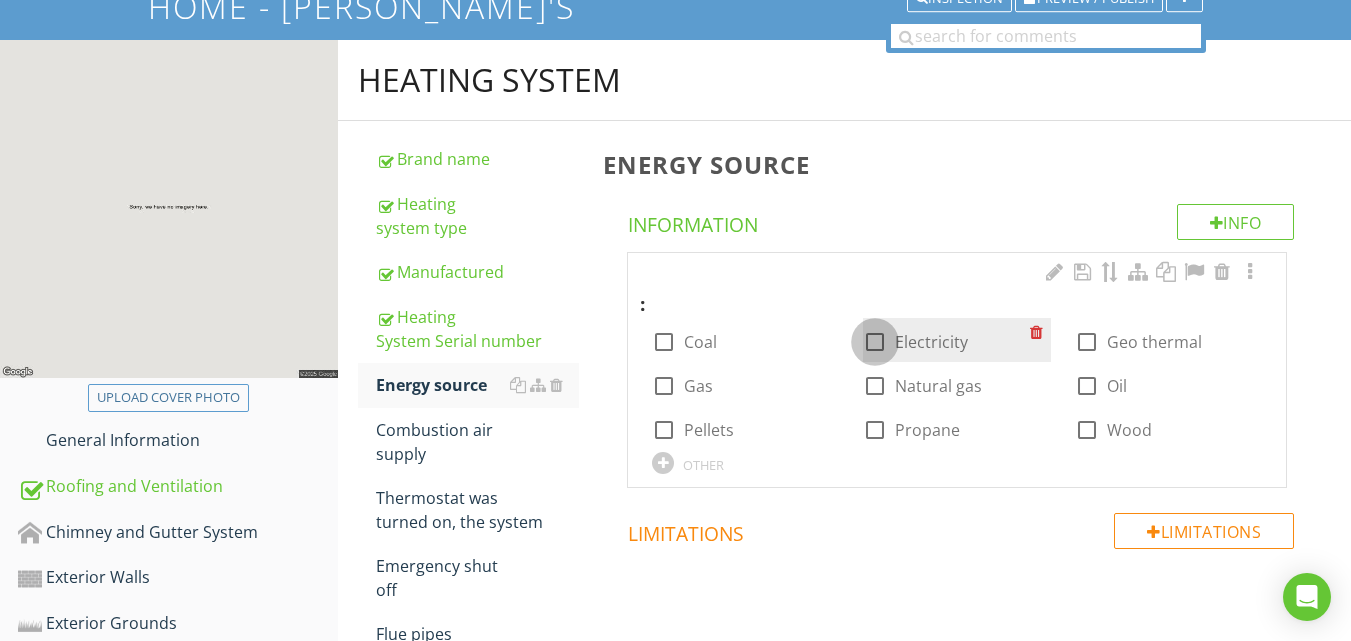 click at bounding box center [875, 342] 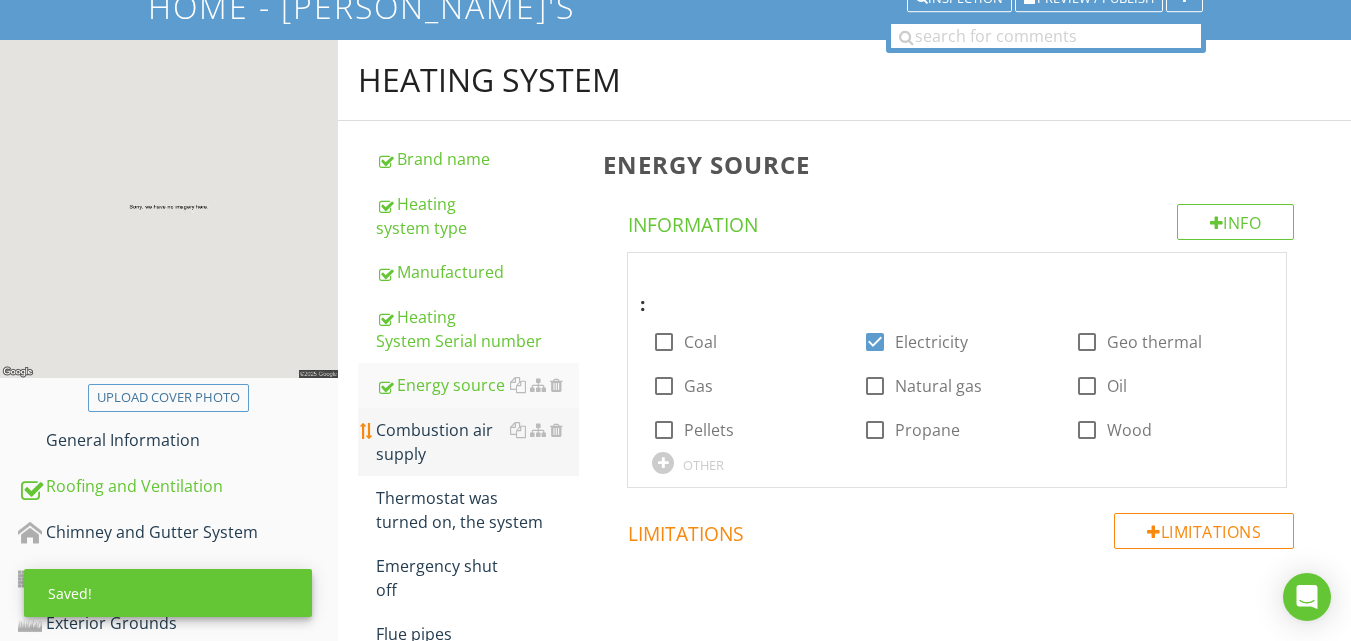 click on "Combustion air supply" at bounding box center [477, 442] 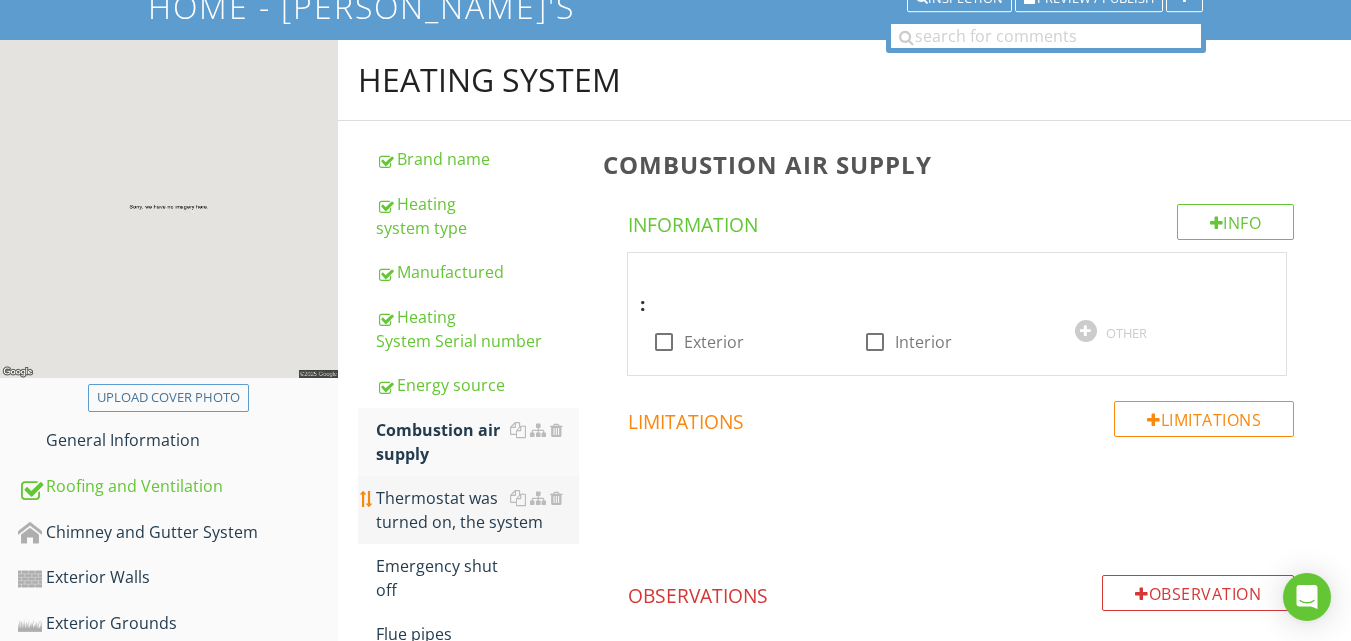 click on "Thermostat was turned on, the system" at bounding box center (477, 510) 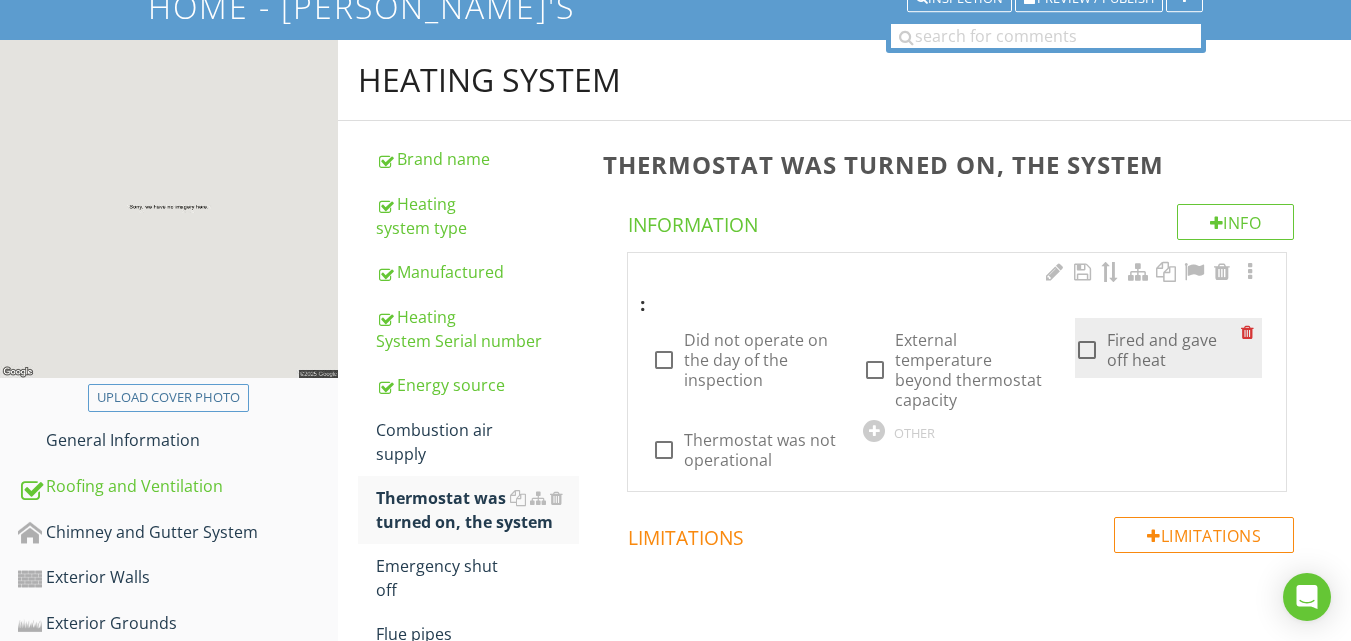 click at bounding box center [1087, 350] 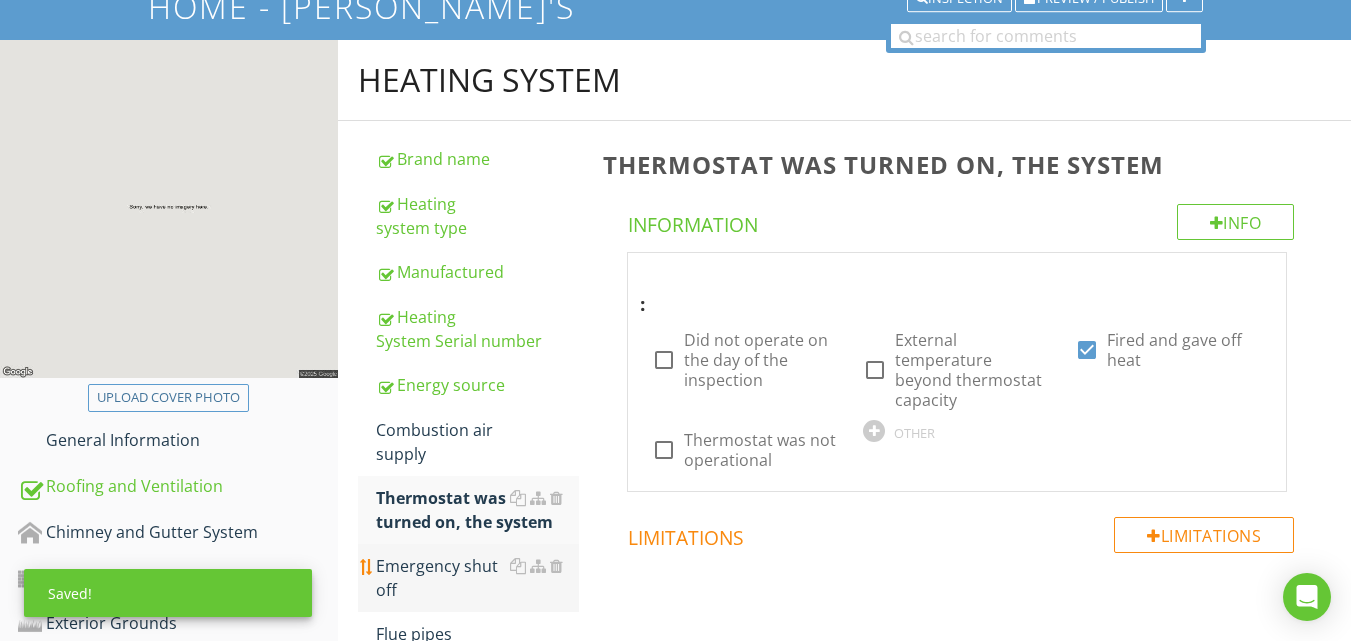 click on "Emergency shut off" at bounding box center (477, 578) 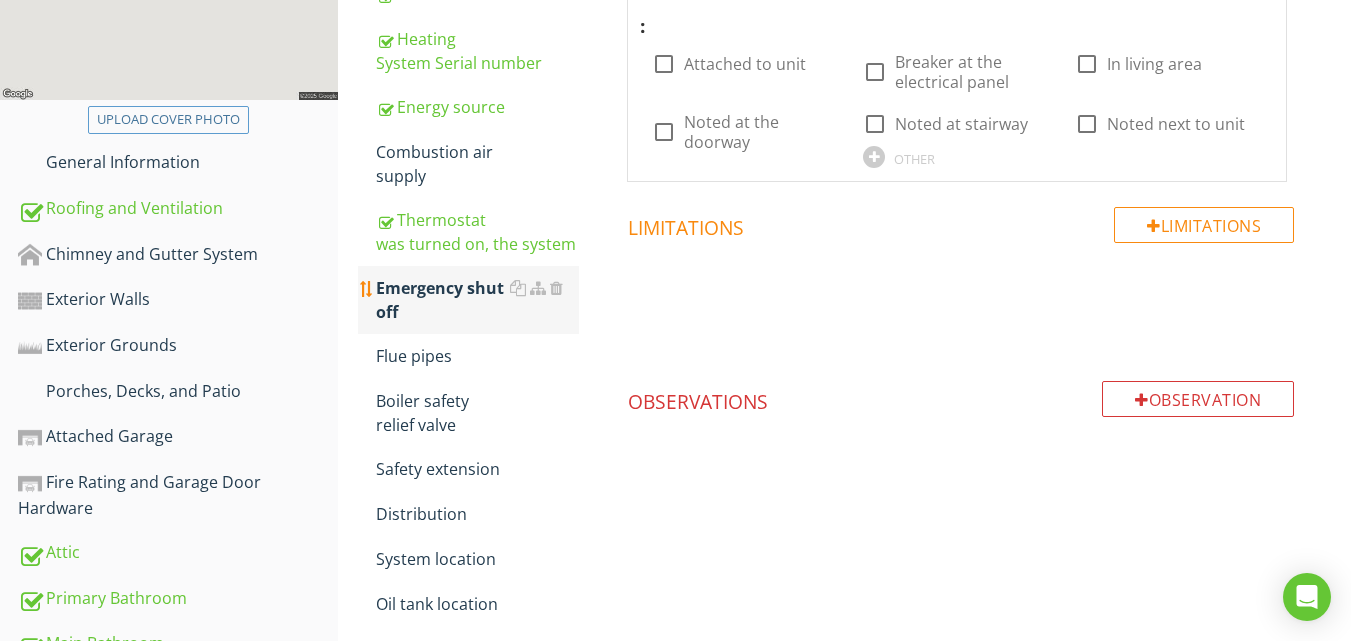 scroll, scrollTop: 440, scrollLeft: 0, axis: vertical 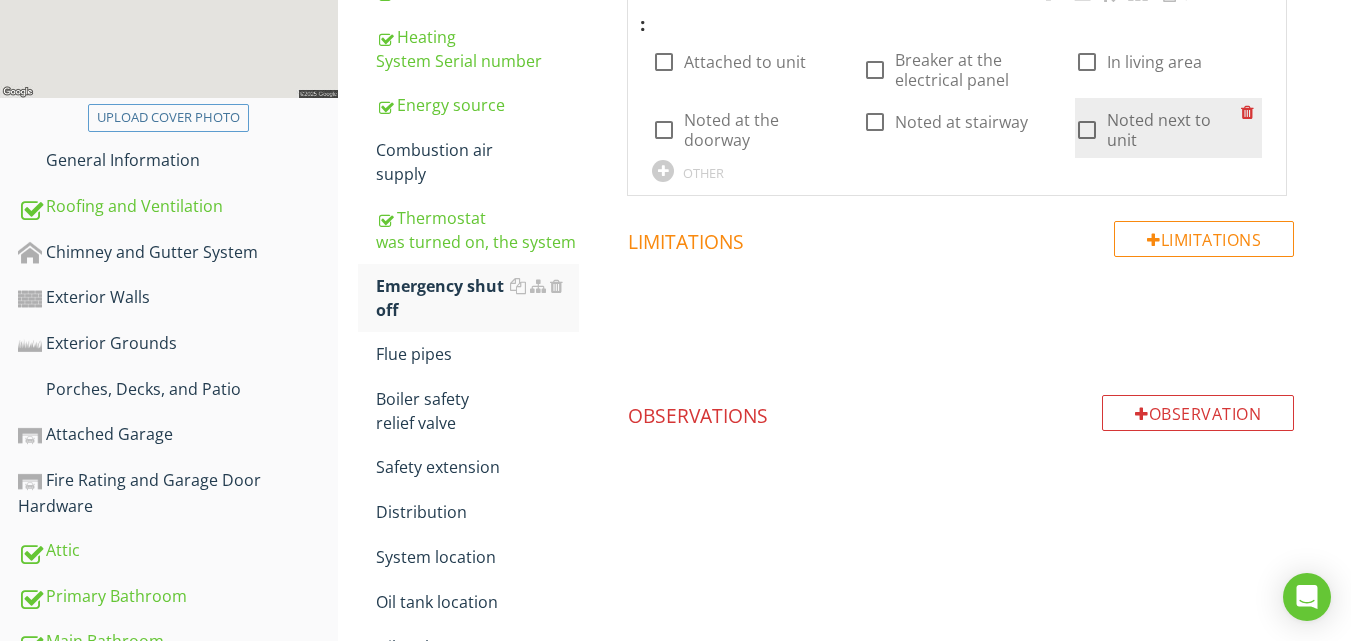 click at bounding box center (1087, 130) 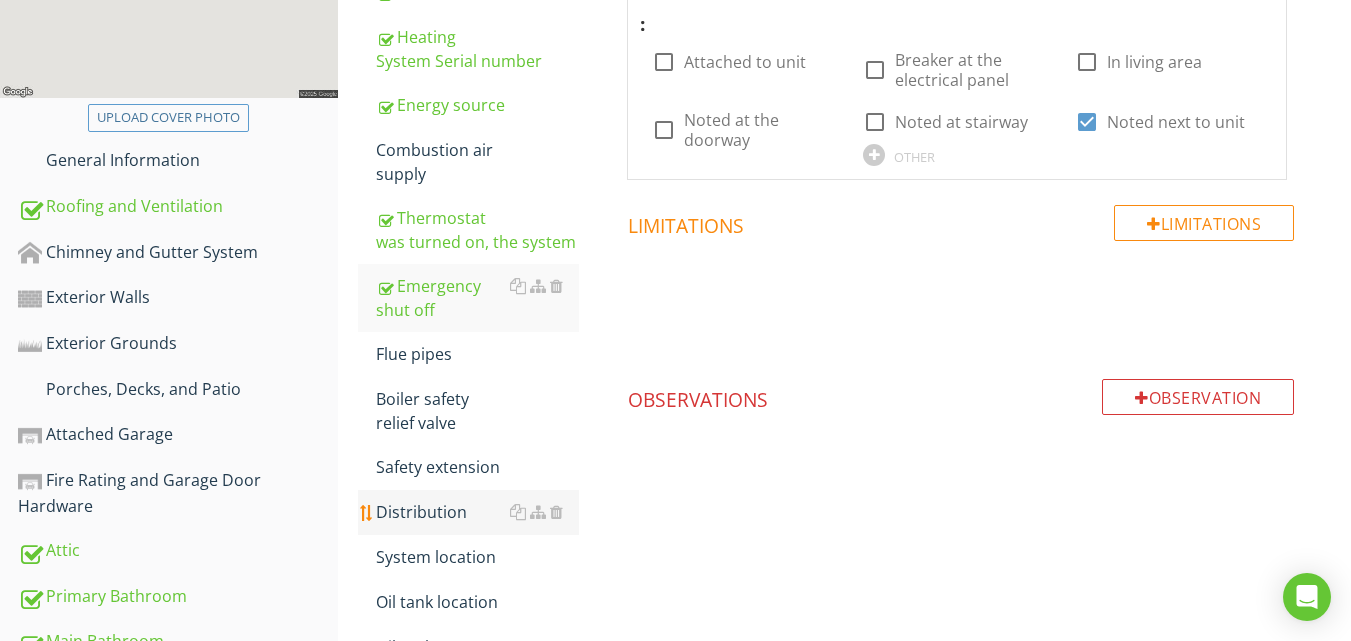 click on "Distribution" at bounding box center [477, 512] 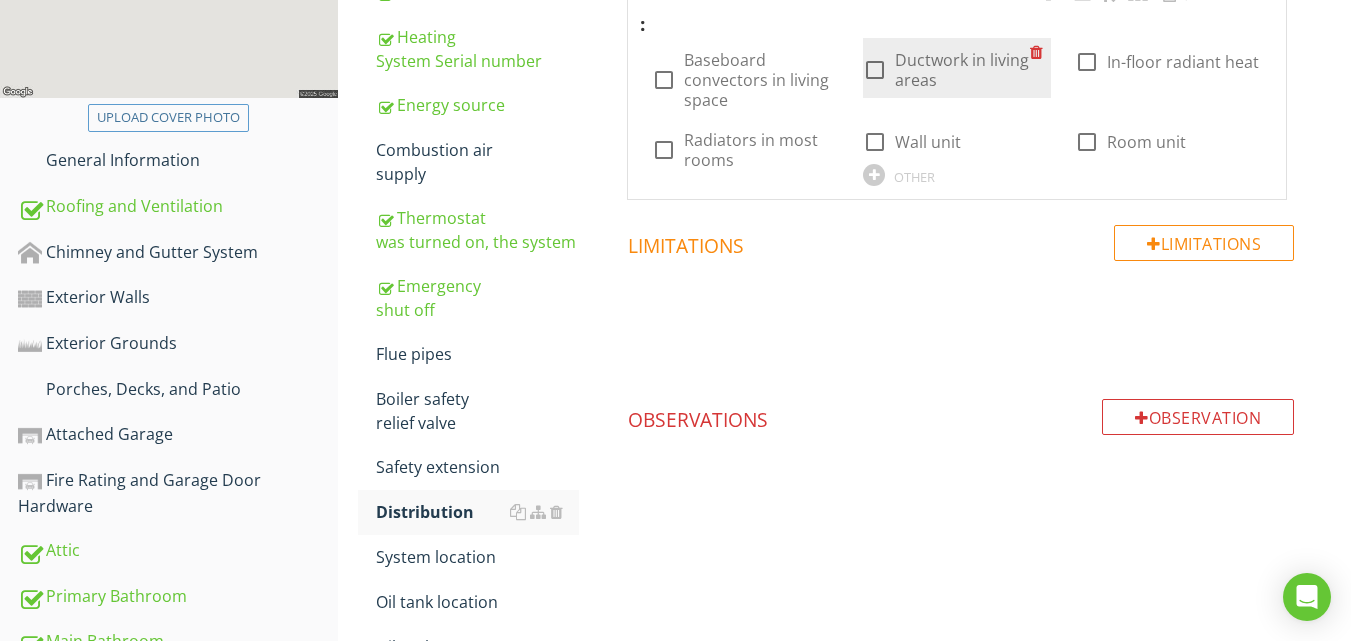 click on "Ductwork in living areas" at bounding box center [962, 70] 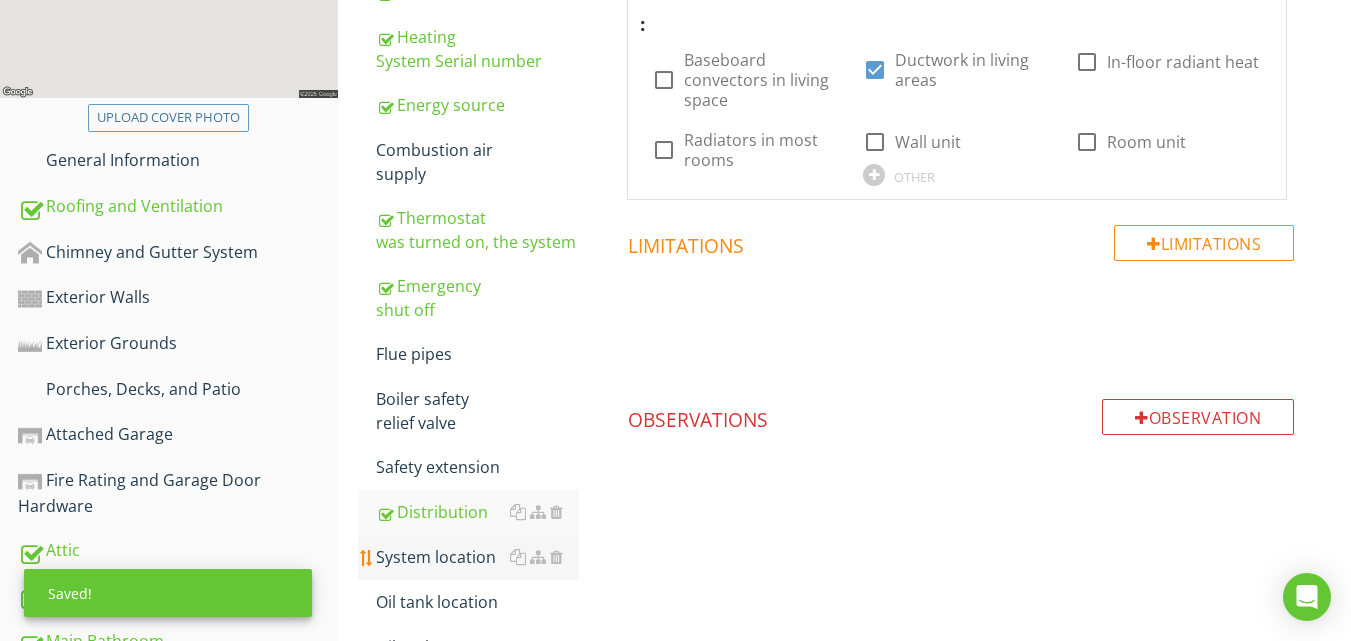 click on "System location" at bounding box center (477, 557) 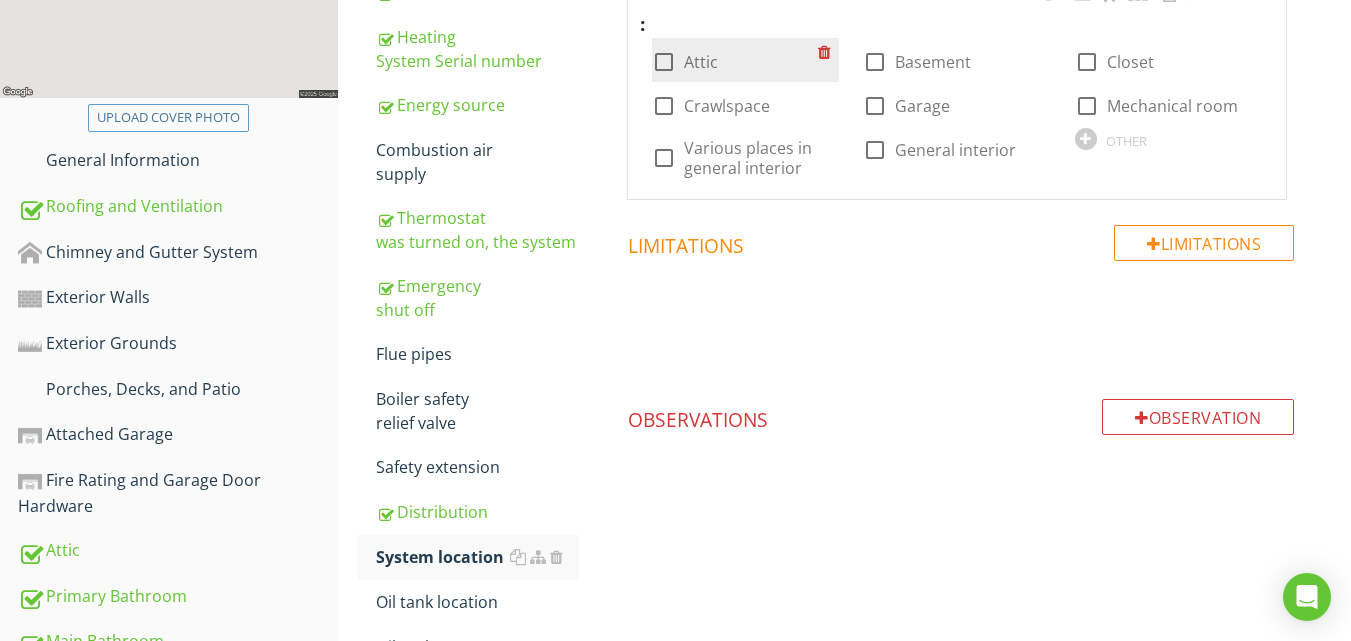 click at bounding box center [664, 62] 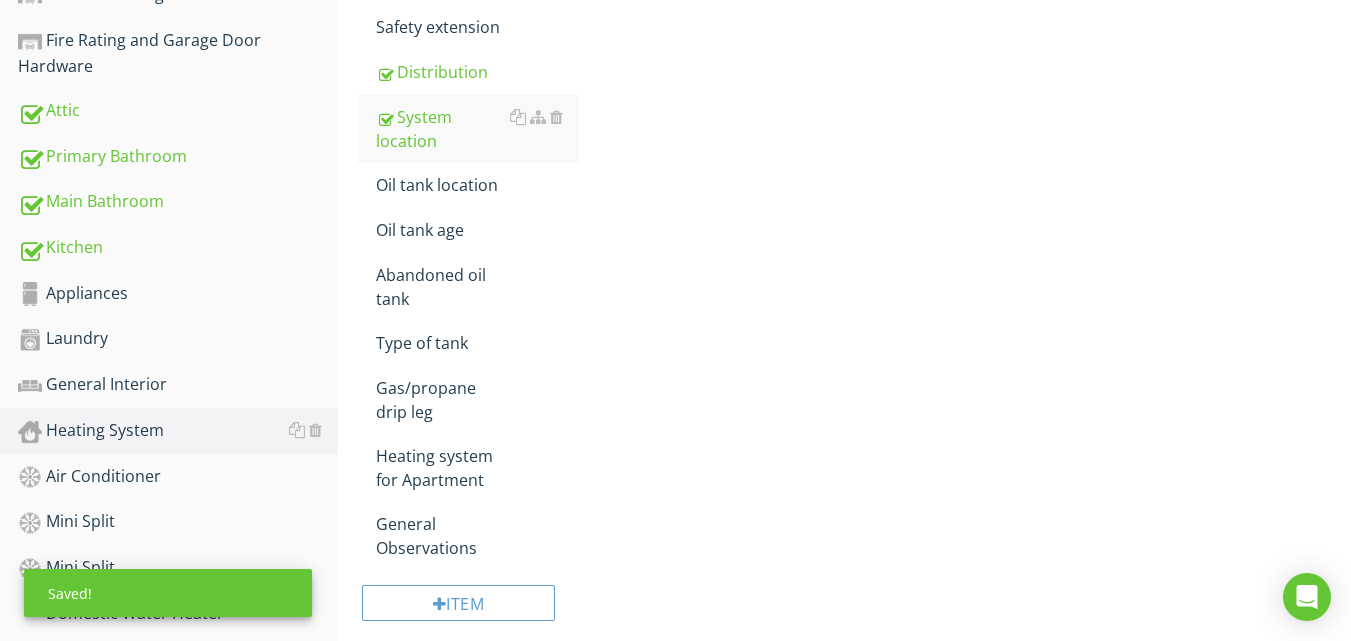scroll, scrollTop: 920, scrollLeft: 0, axis: vertical 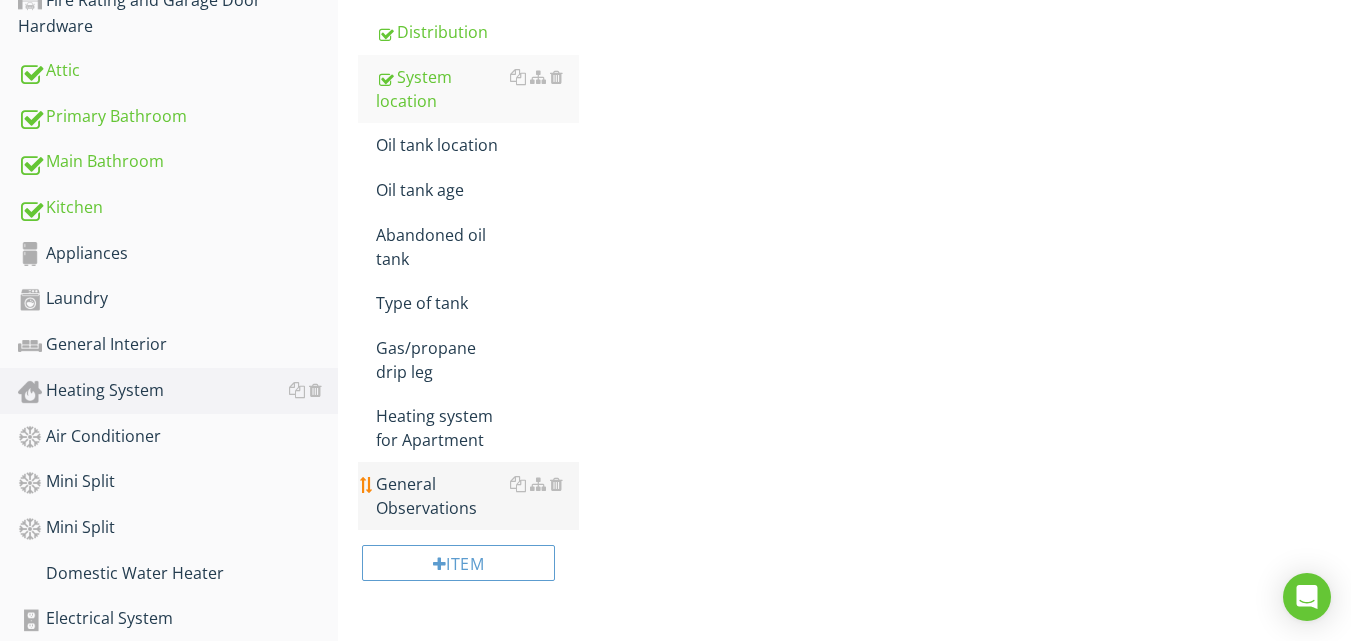 click on "General Observations" at bounding box center [477, 496] 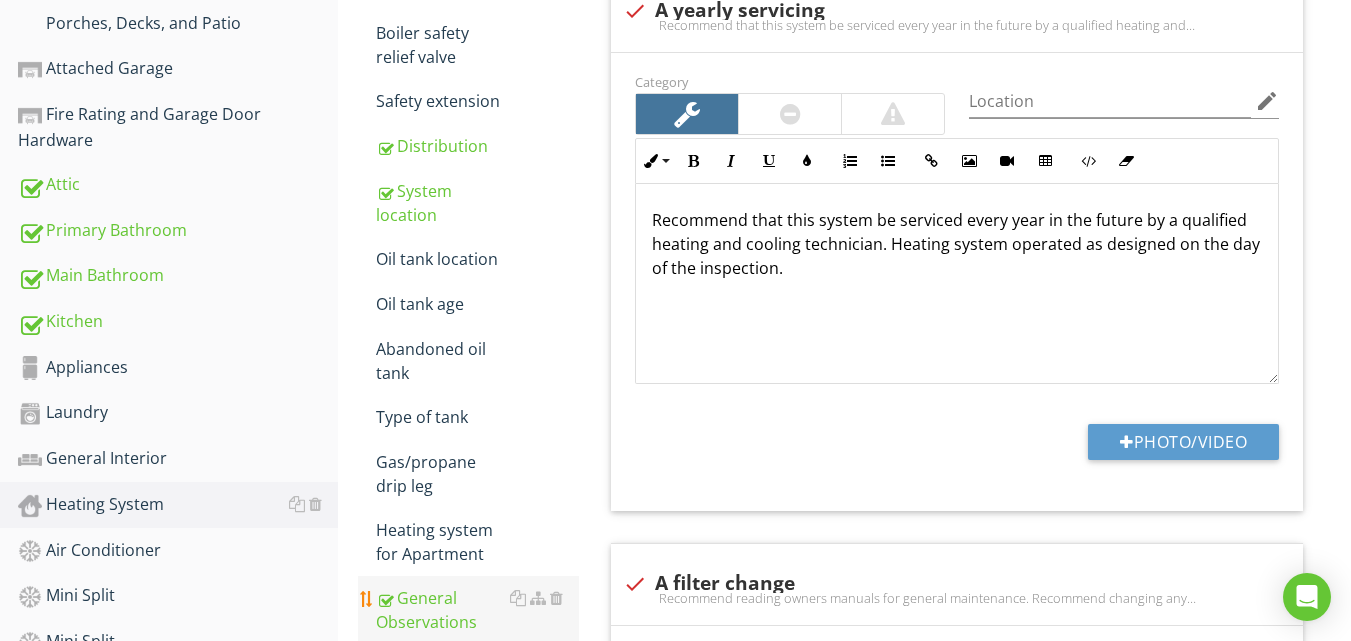 scroll, scrollTop: 800, scrollLeft: 0, axis: vertical 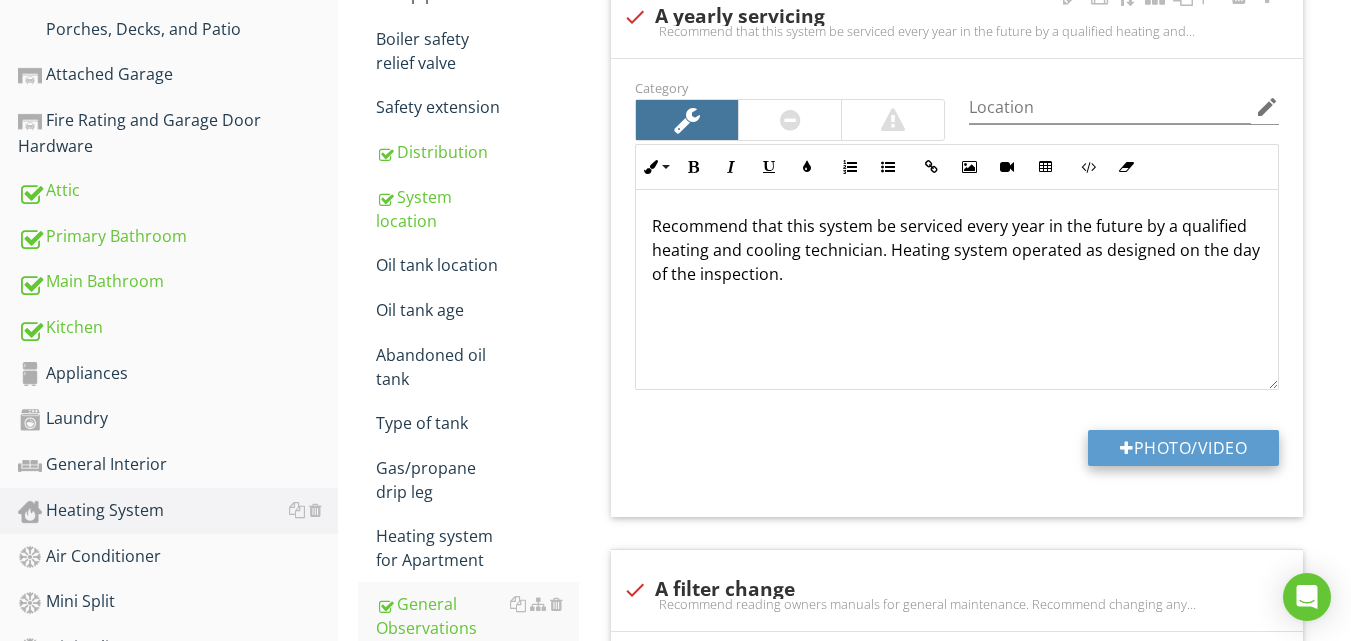 click on "Photo/Video" at bounding box center [1183, 448] 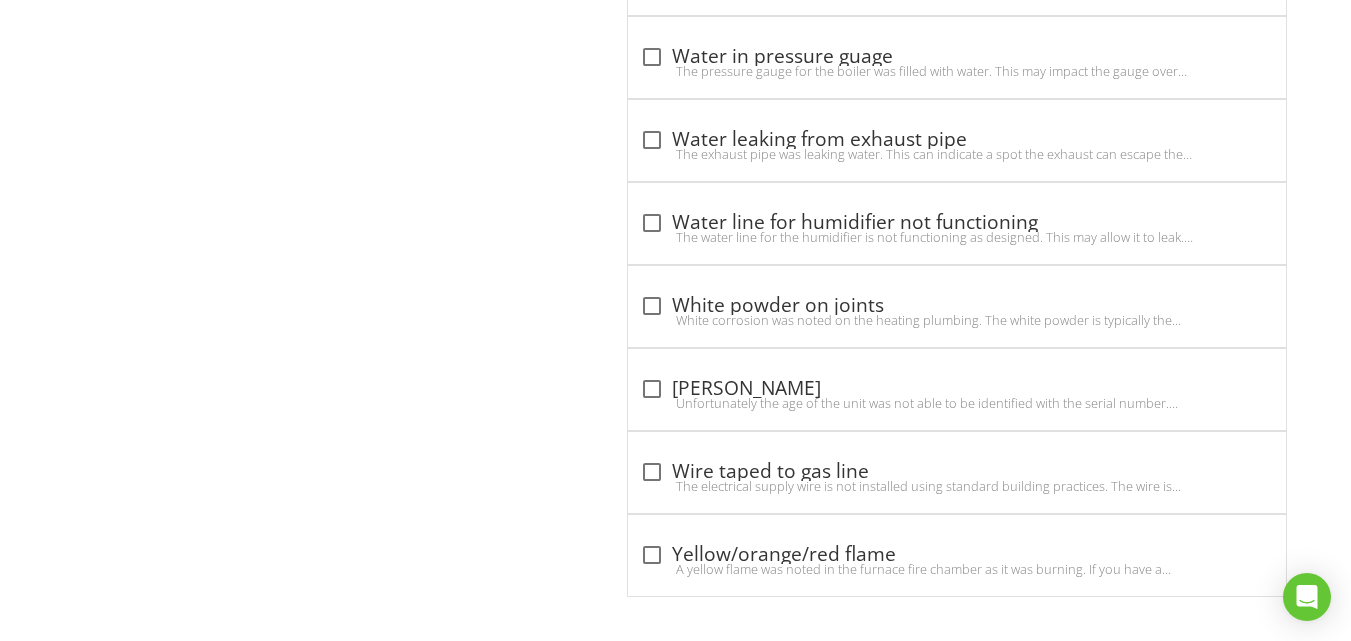 scroll, scrollTop: 10195, scrollLeft: 0, axis: vertical 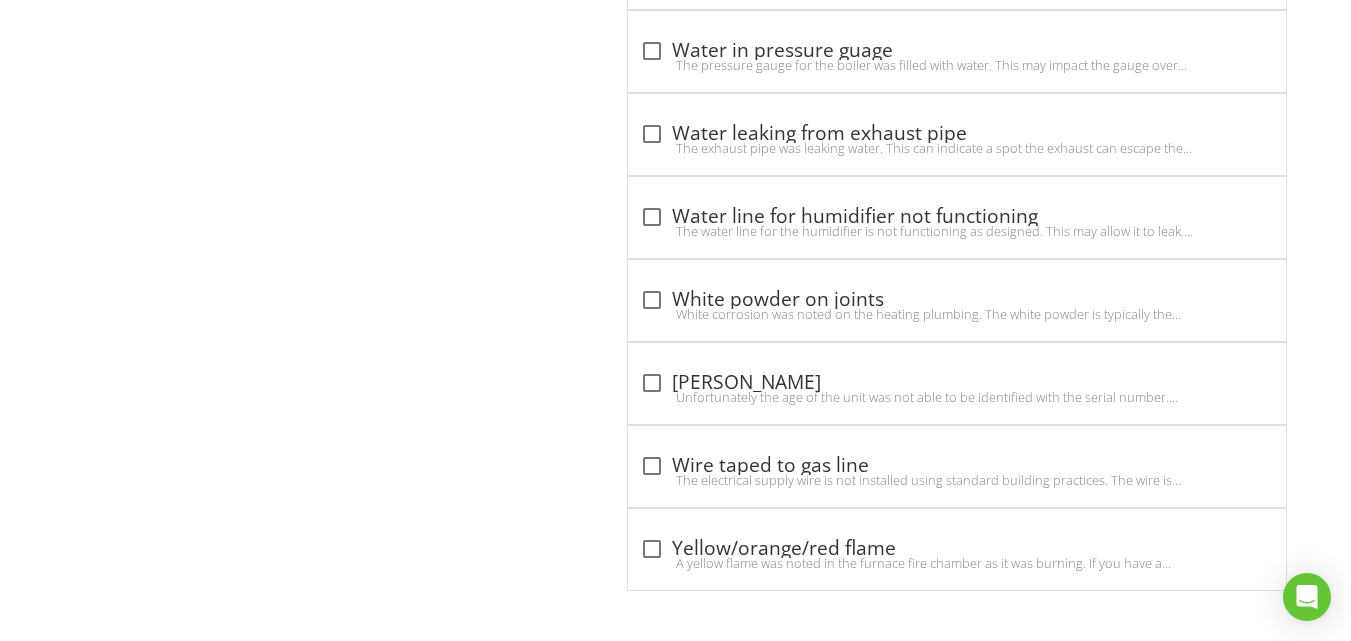 click on "Heating System
Brand name
Heating system type
Manufactured
Heating System Serial number
Energy source
Combustion air supply
Thermostat was turned on, the system
Emergency shut off
Flue pipes
Boiler safety relief valve
Safety extension
Distribution
System location
Oil tank location
Oil tank age
Abandoned oil tank
Type of tank
Gas/propane drip leg
Heating system for Apartment
General Observations
Item
General Observations
Information" at bounding box center [844, -4677] 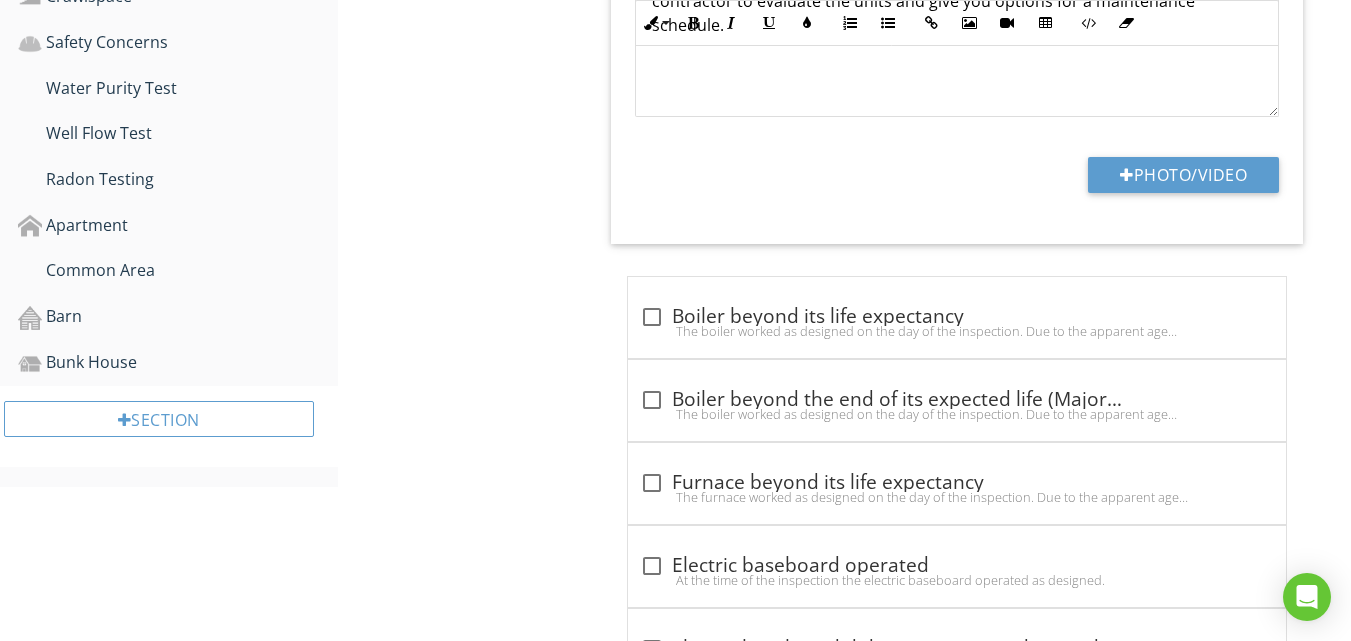 scroll, scrollTop: 1235, scrollLeft: 0, axis: vertical 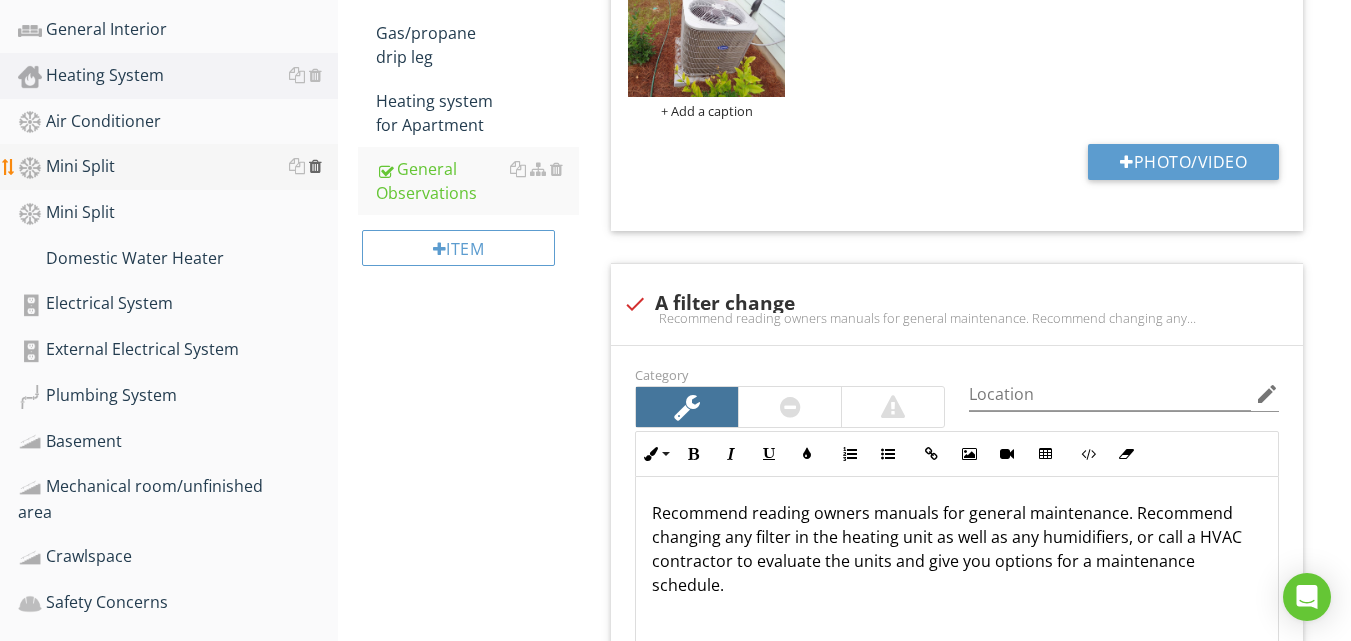 click at bounding box center [315, 166] 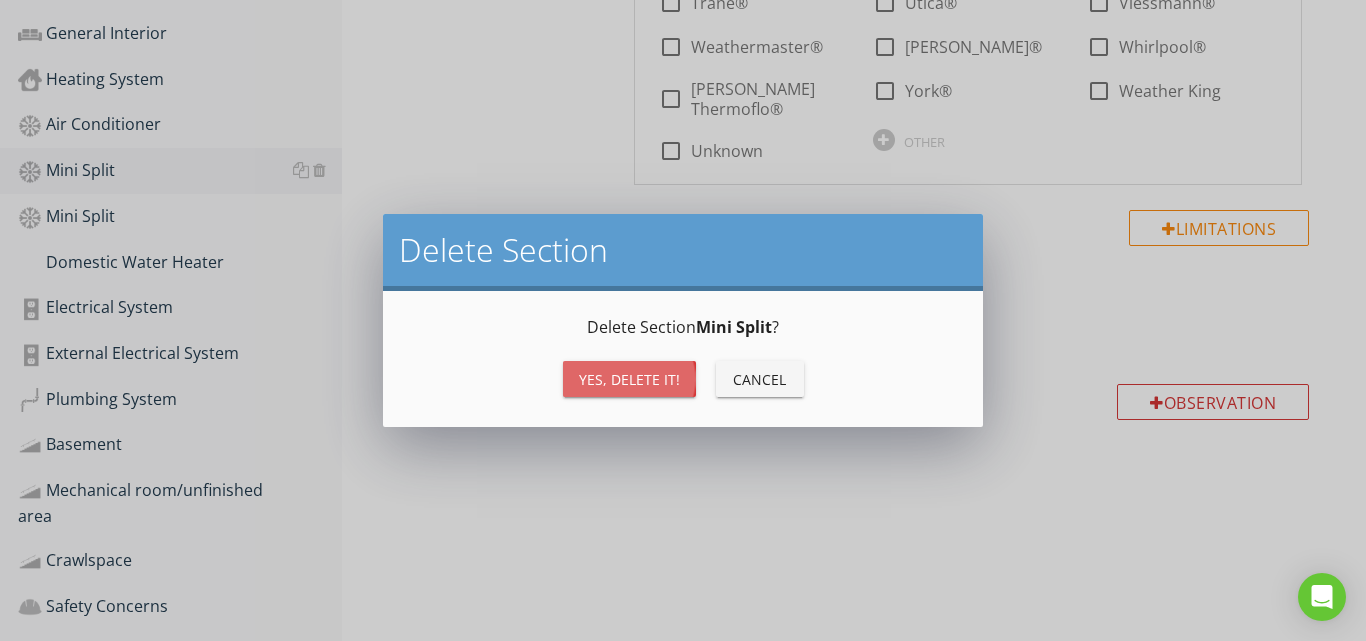 click on "Yes, Delete it!" at bounding box center (629, 379) 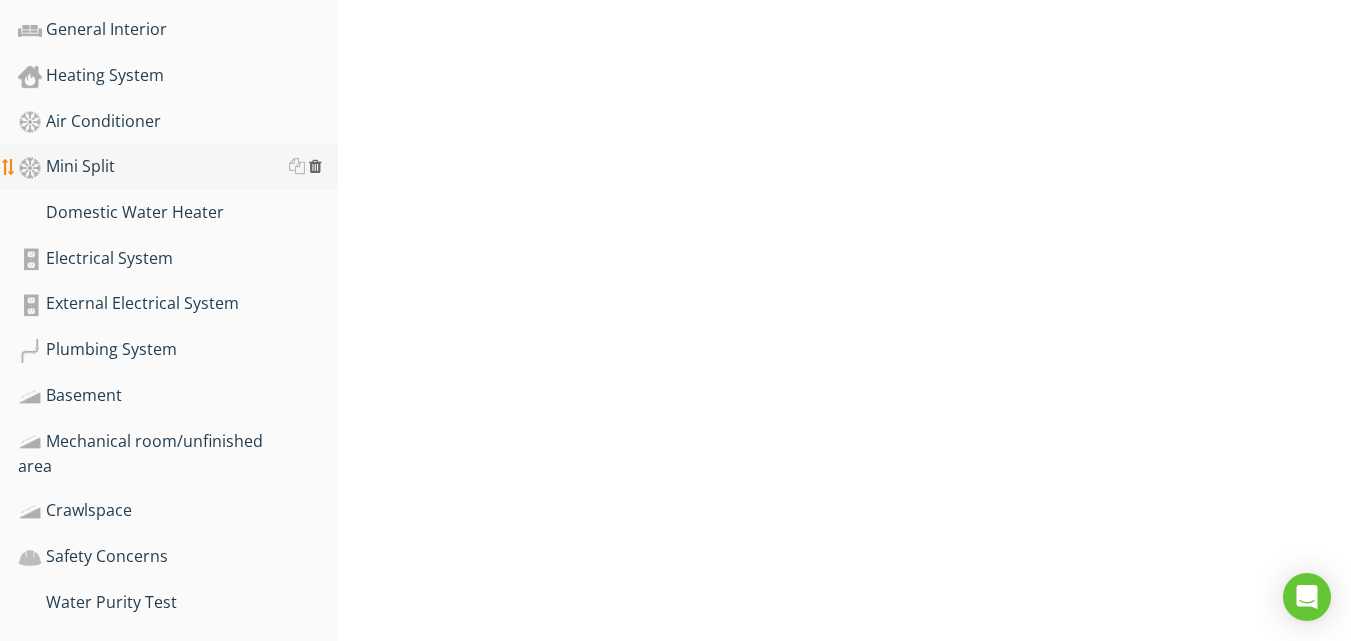 click at bounding box center (315, 166) 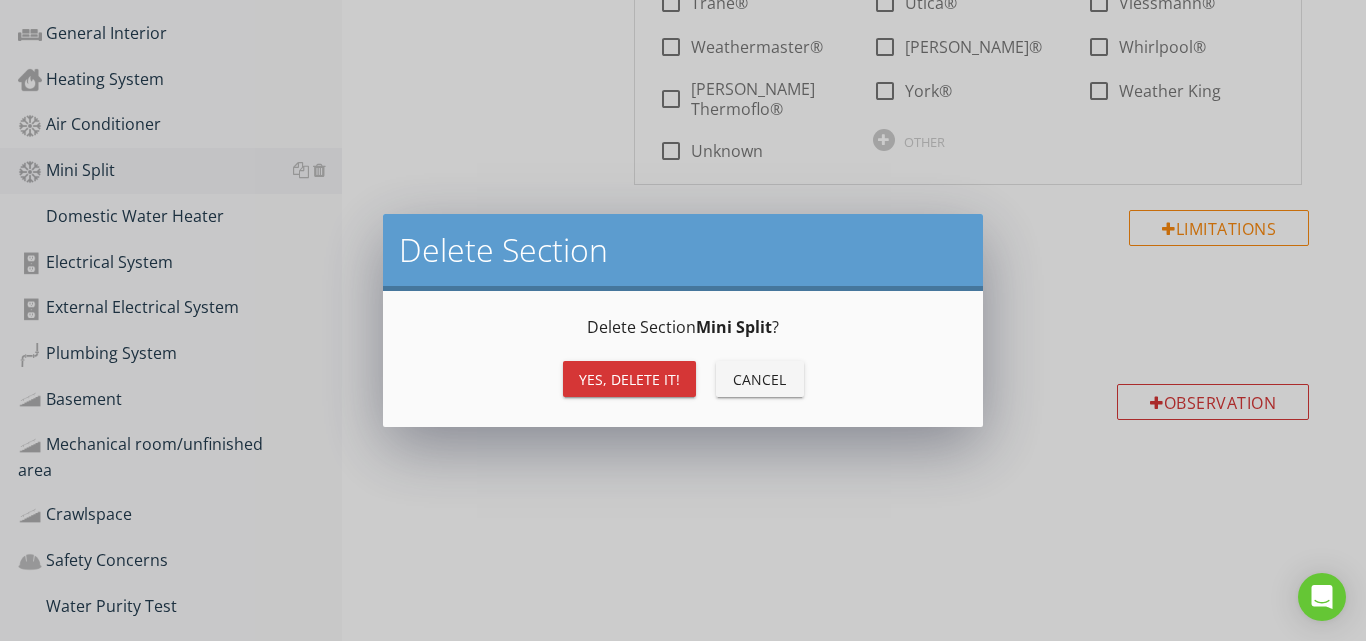 click on "Yes, Delete it!" at bounding box center (629, 379) 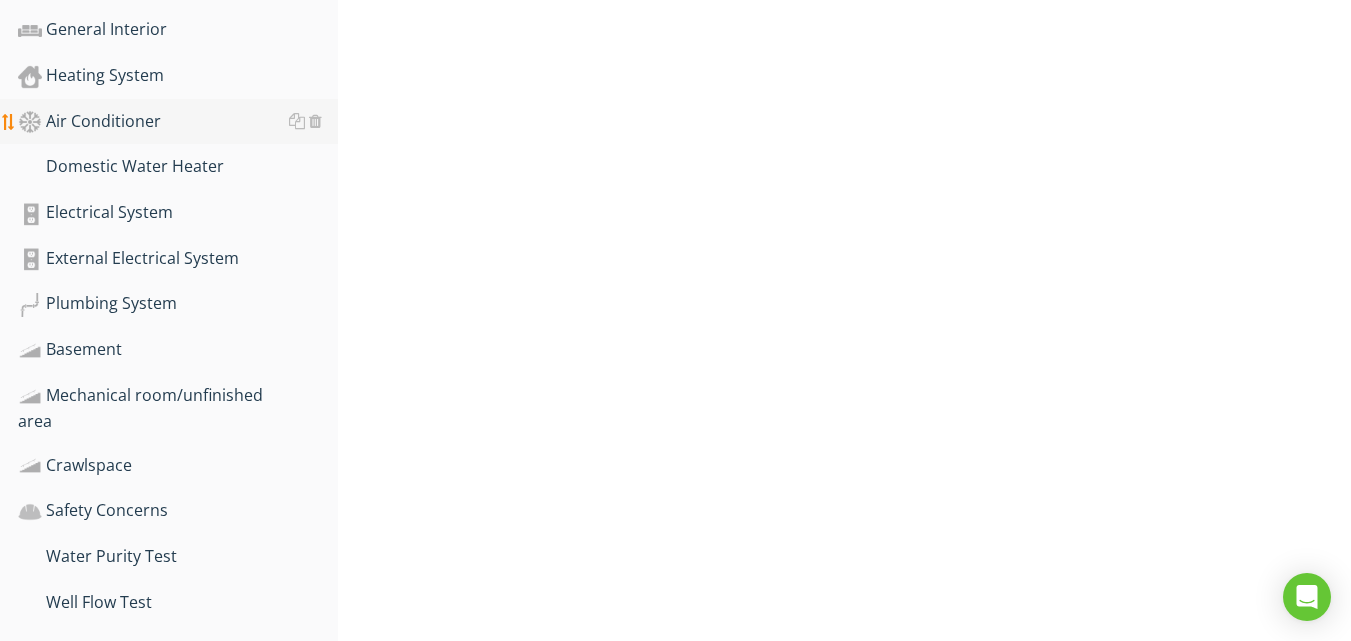 click on "Air Conditioner" at bounding box center (178, 122) 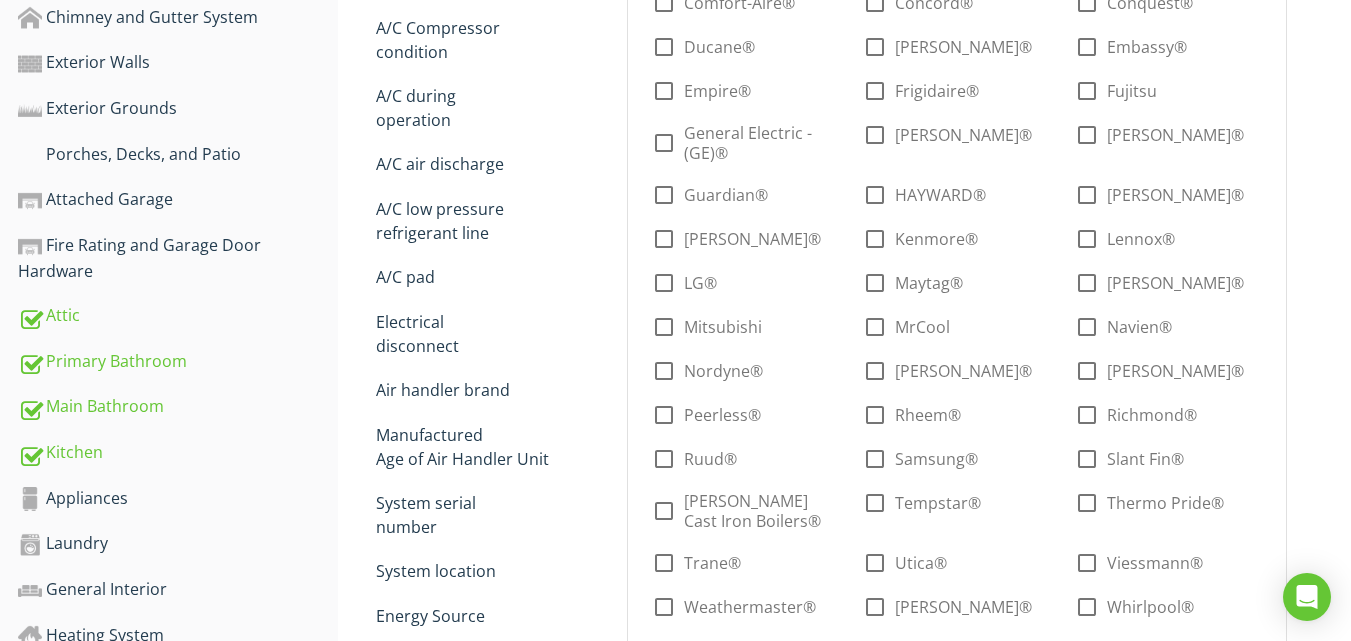 scroll, scrollTop: 115, scrollLeft: 0, axis: vertical 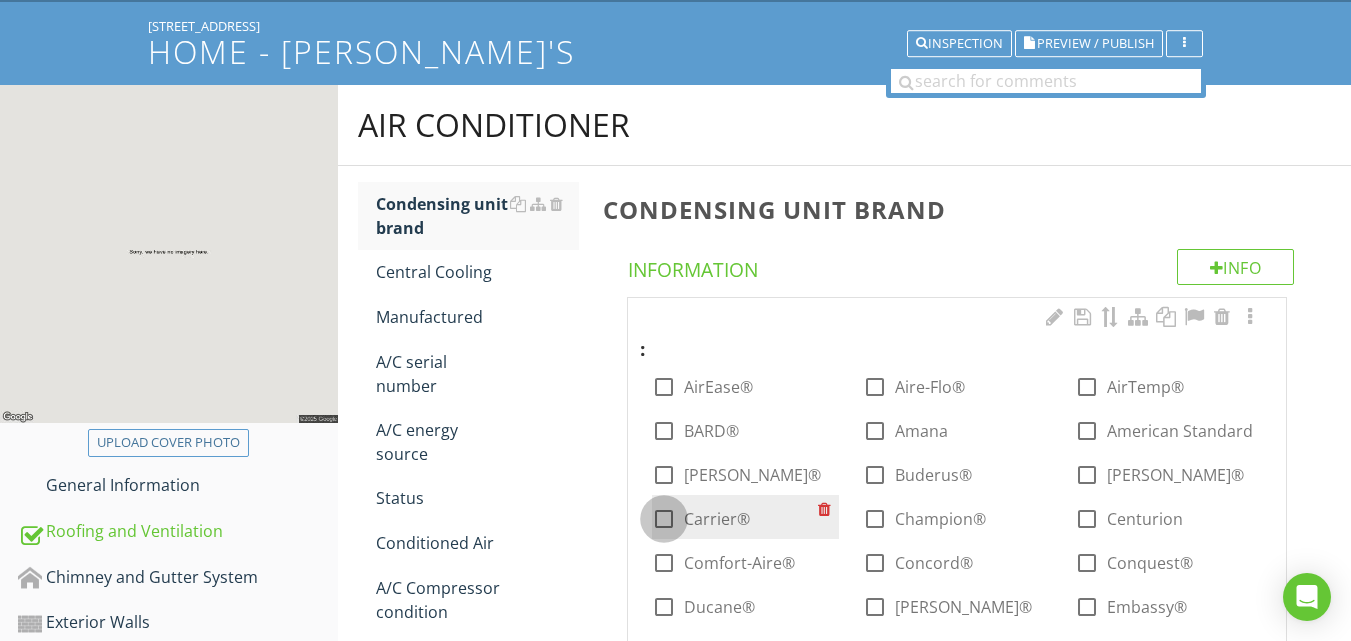 click at bounding box center (664, 519) 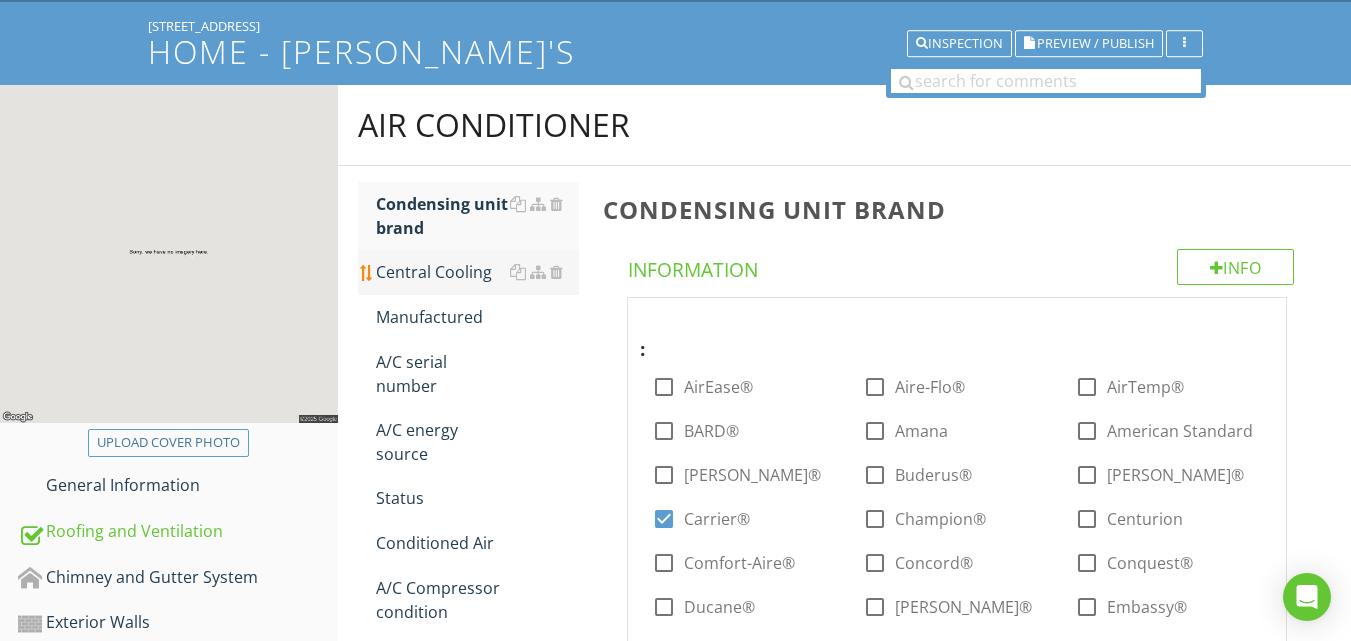 click on "Central Cooling" at bounding box center [477, 272] 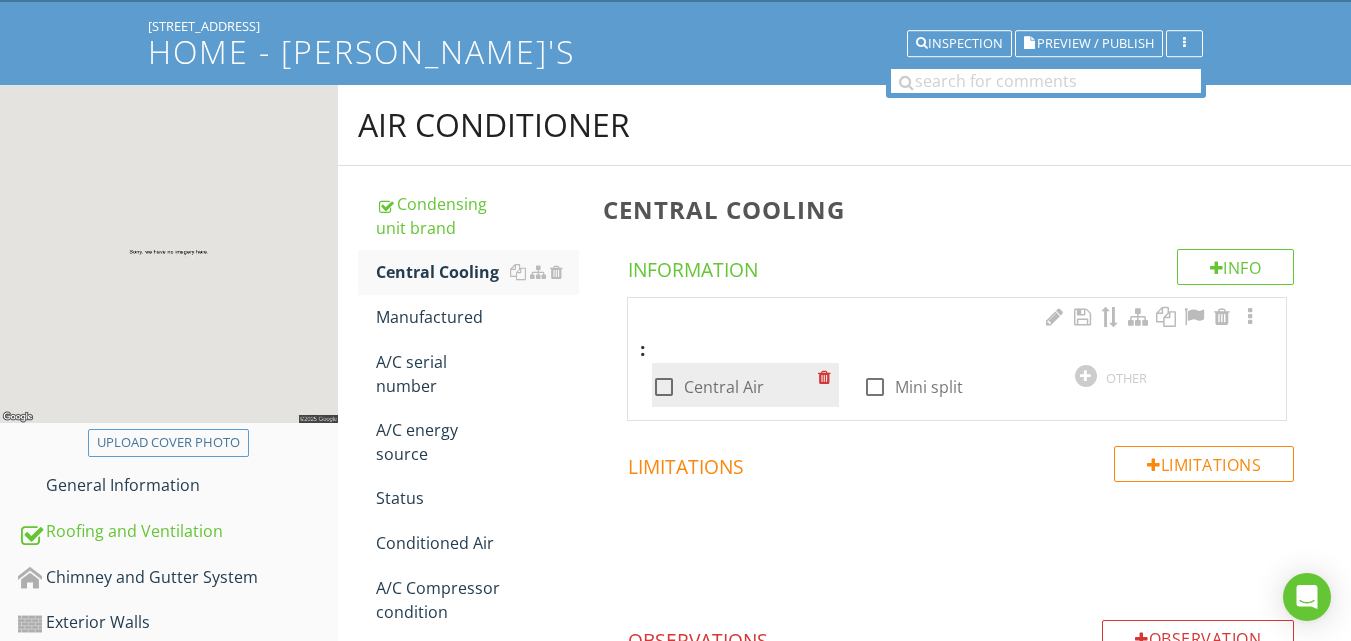 click at bounding box center [664, 387] 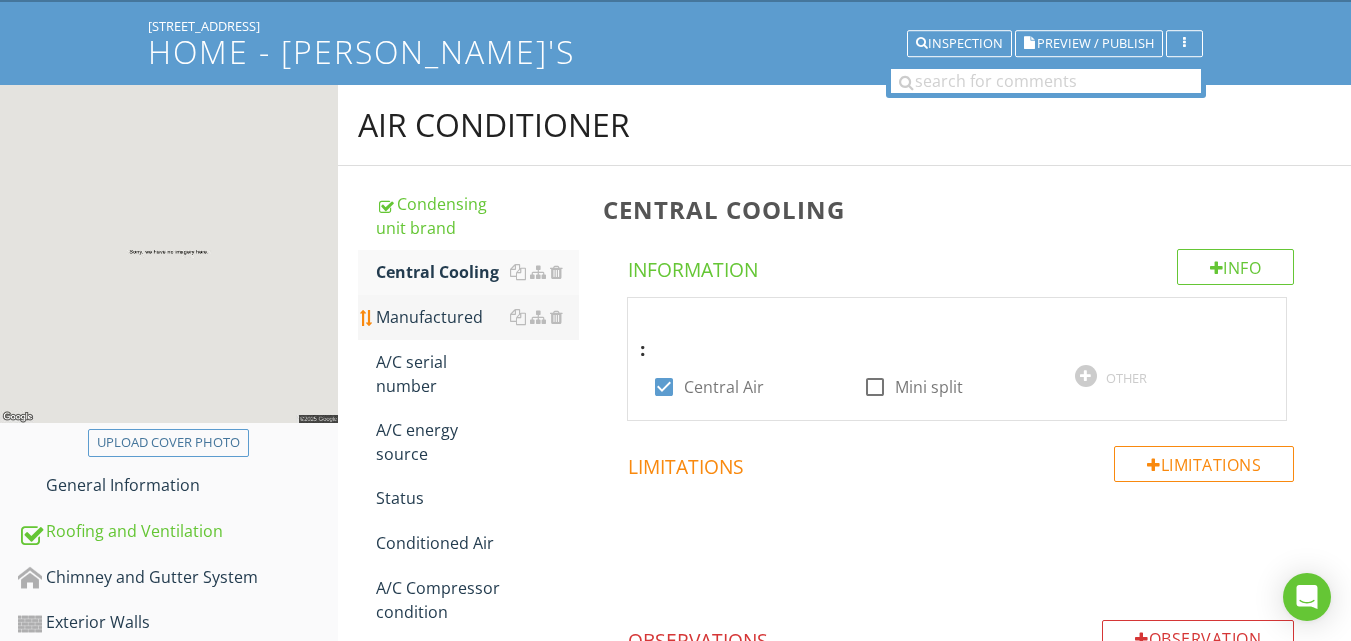click on "Manufactured" at bounding box center [477, 317] 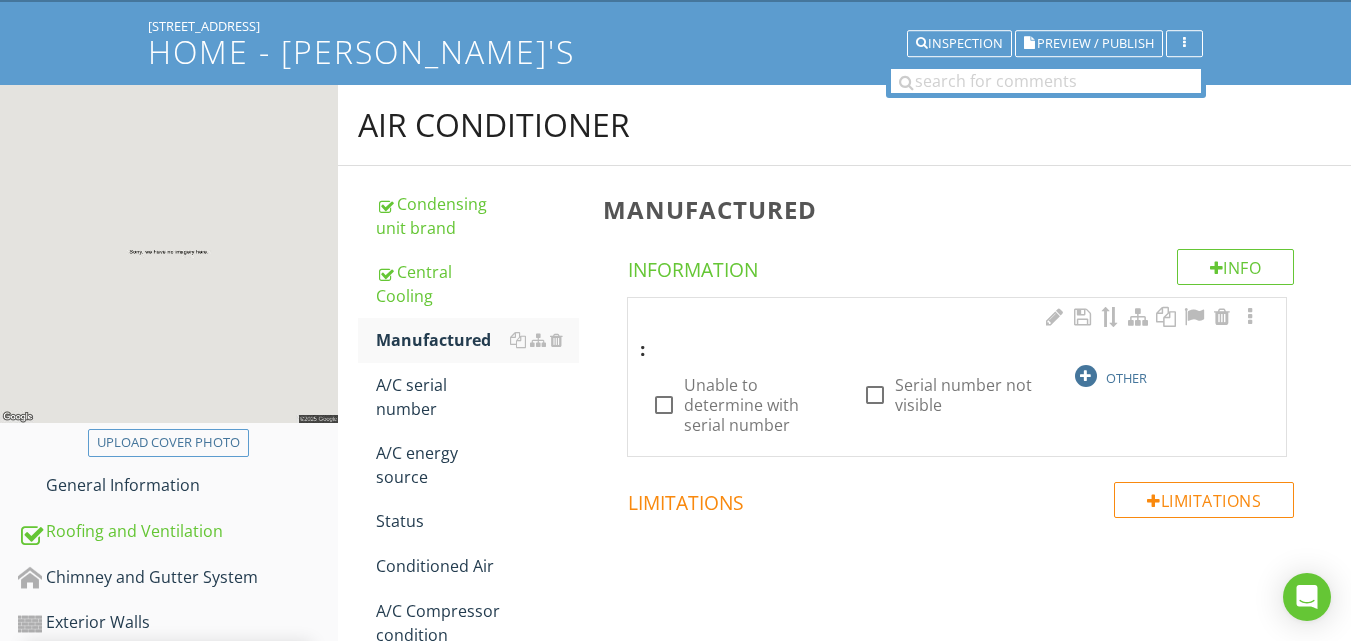 click on "OTHER" at bounding box center (1168, 375) 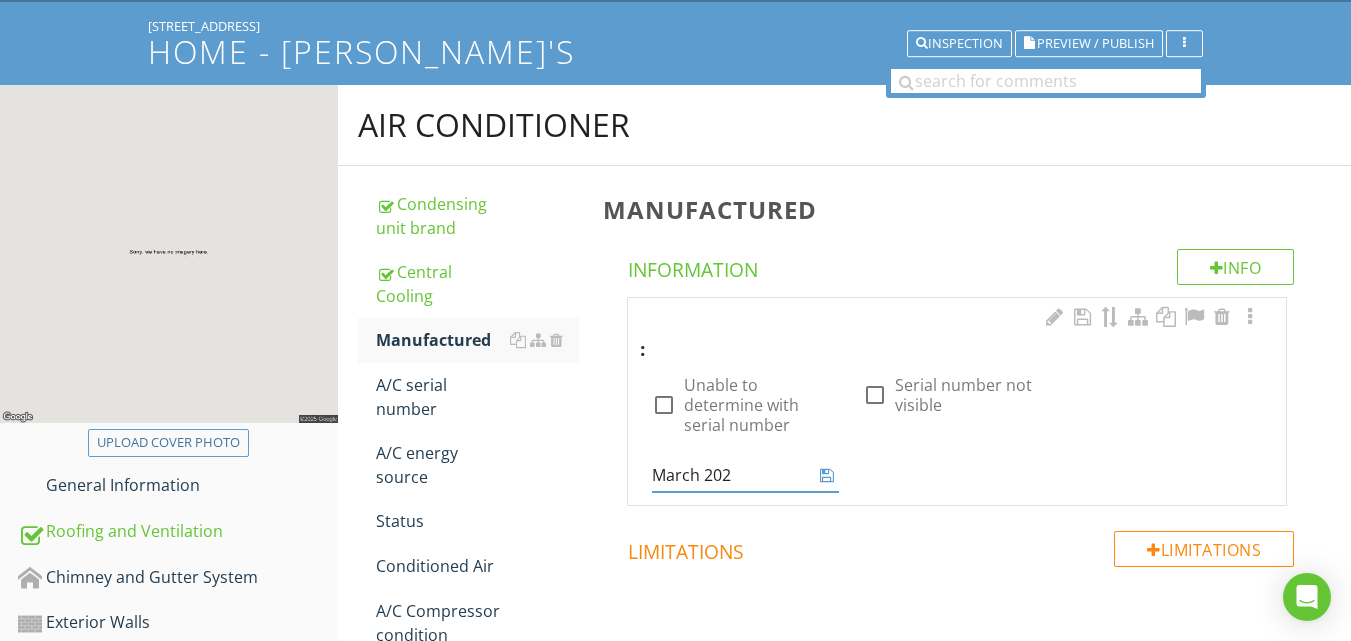 type on "March 2025" 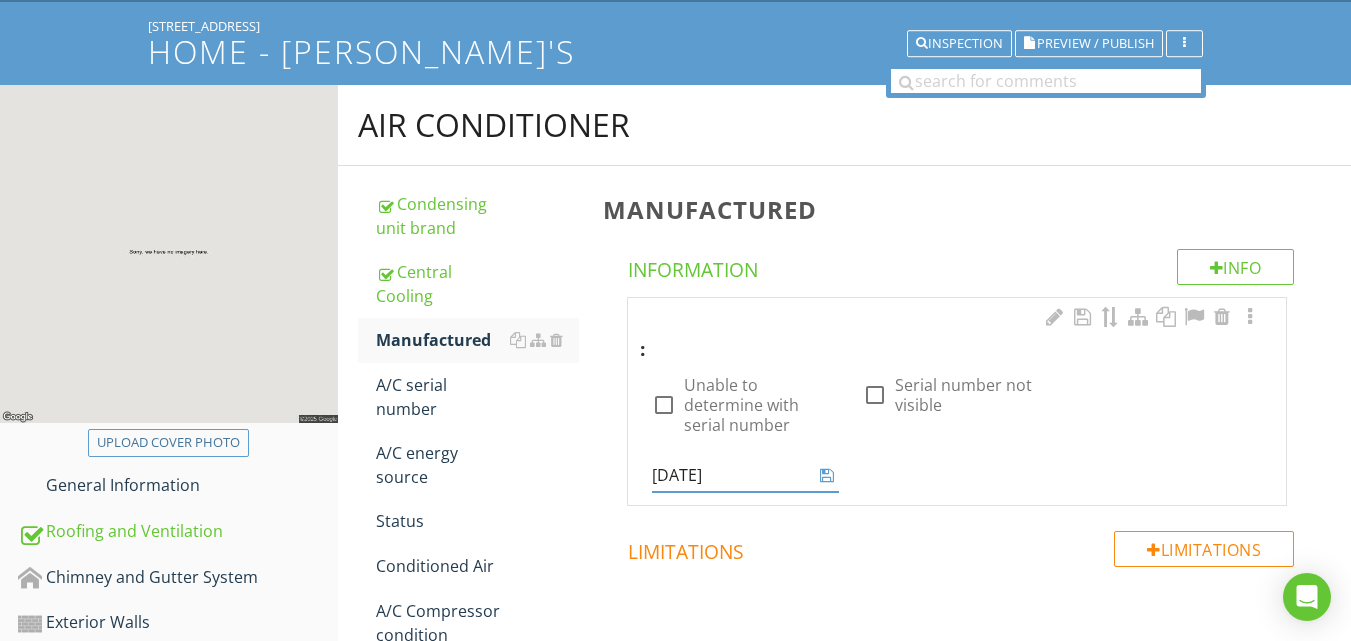 click at bounding box center (827, 475) 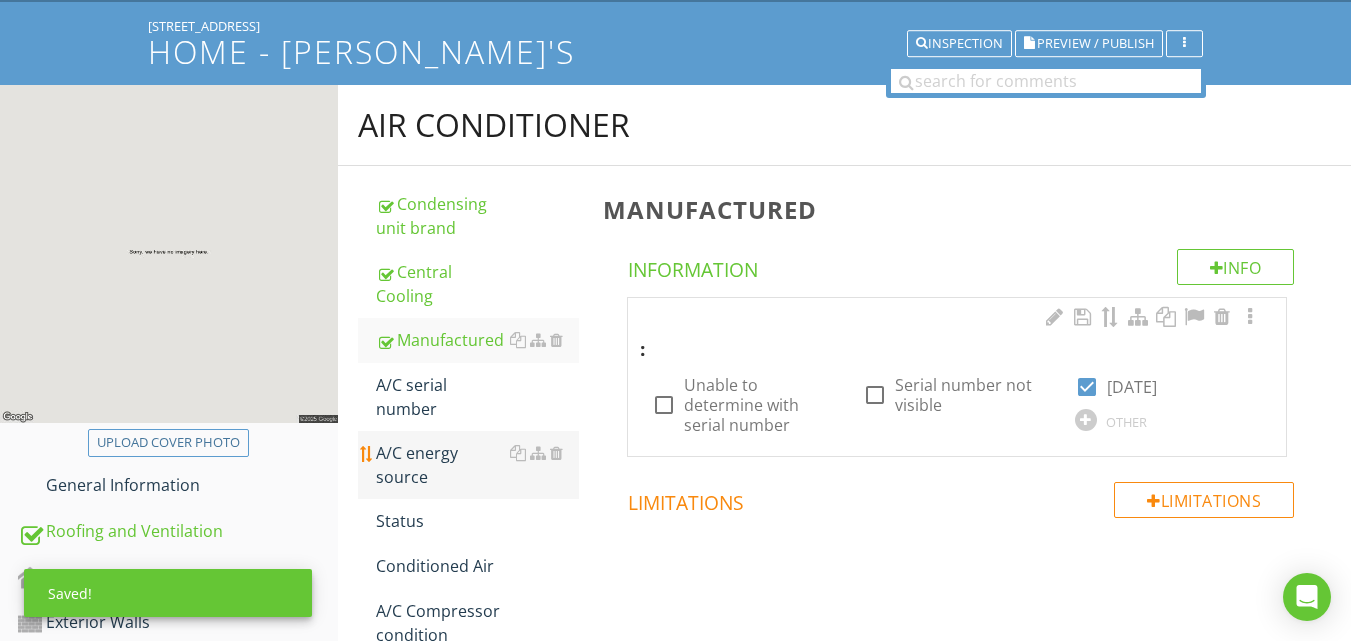click on "A/C energy source" at bounding box center (477, 465) 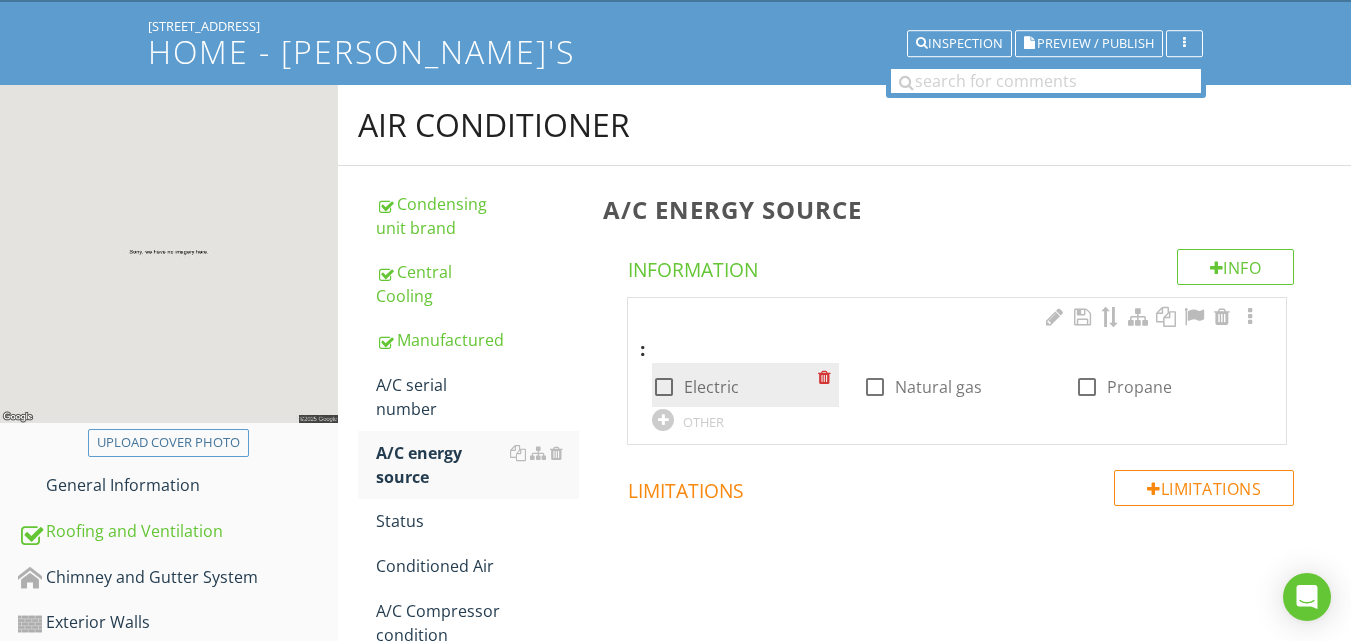 click at bounding box center (664, 387) 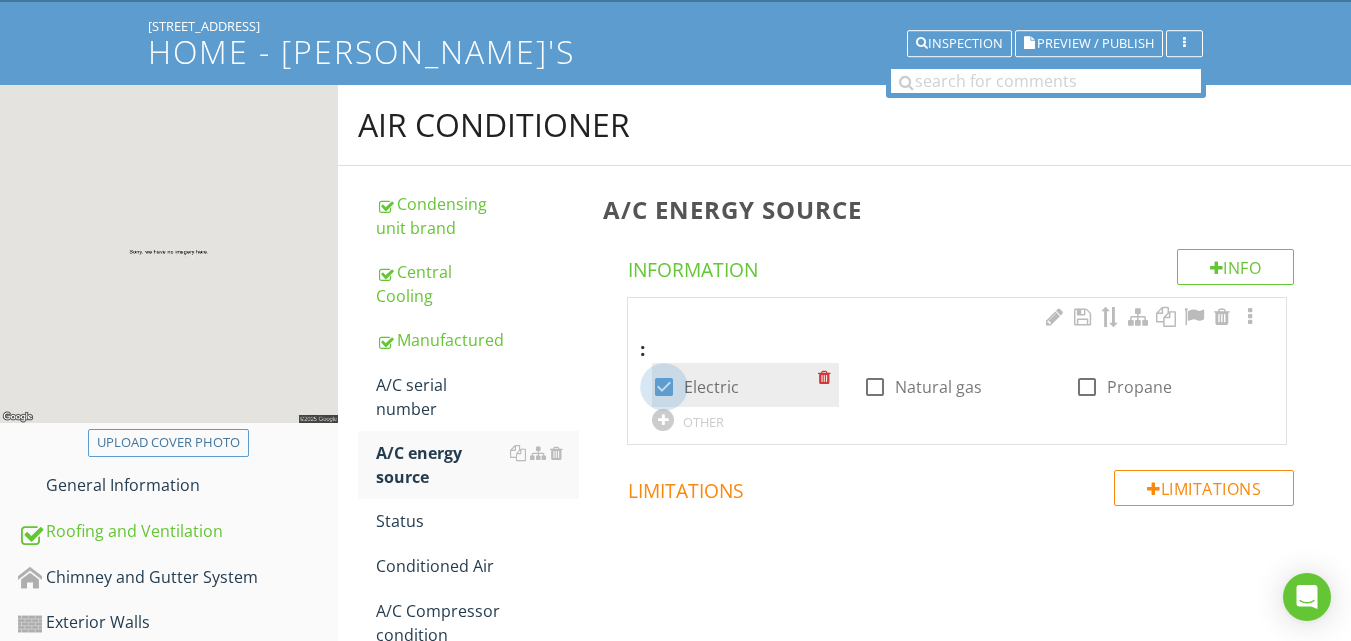 checkbox on "true" 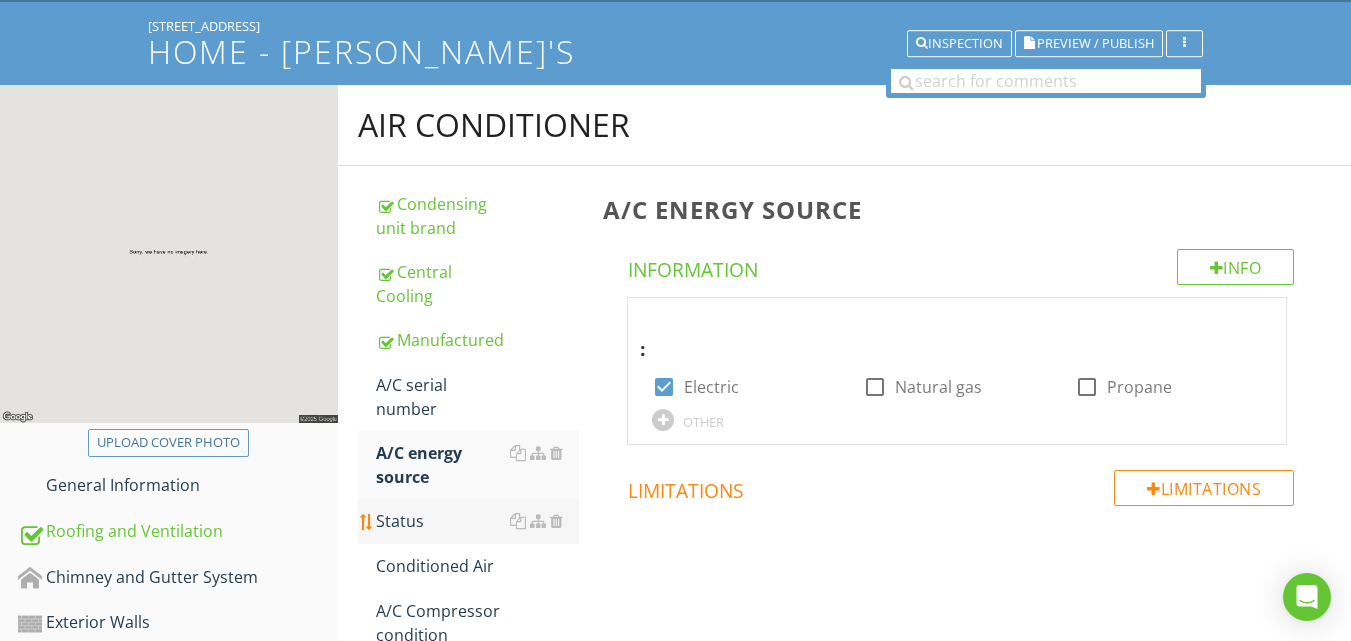 click on "Status" at bounding box center (477, 521) 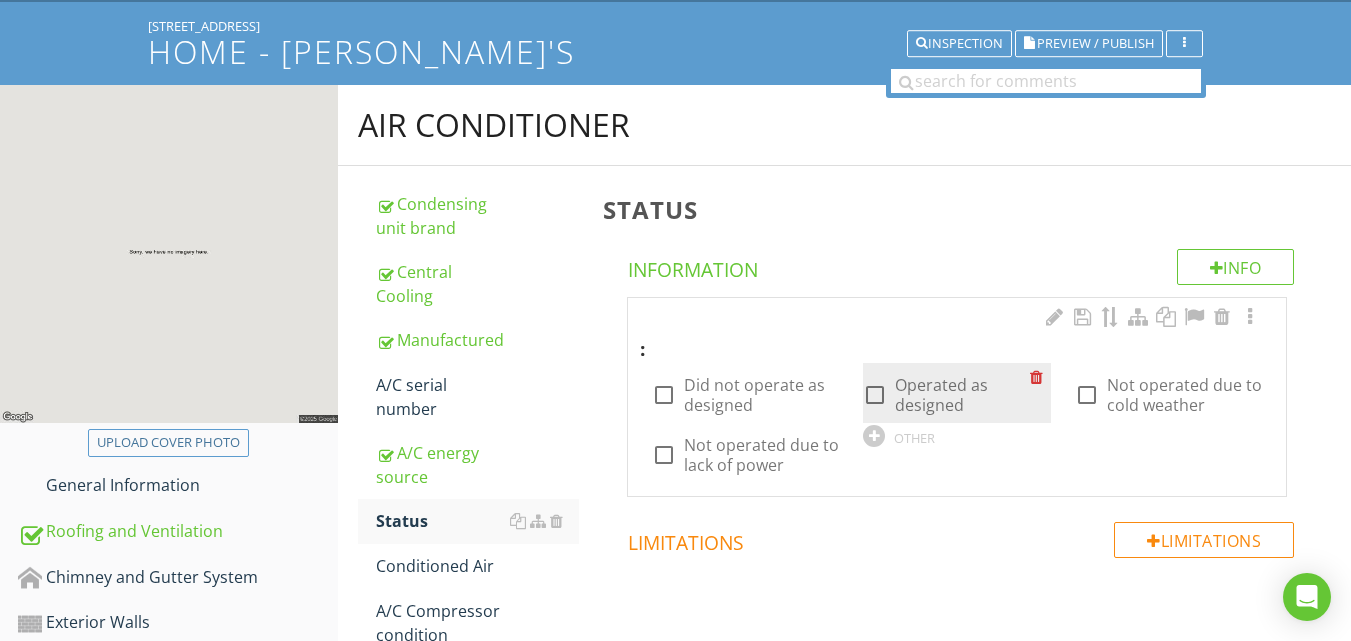 click at bounding box center (875, 395) 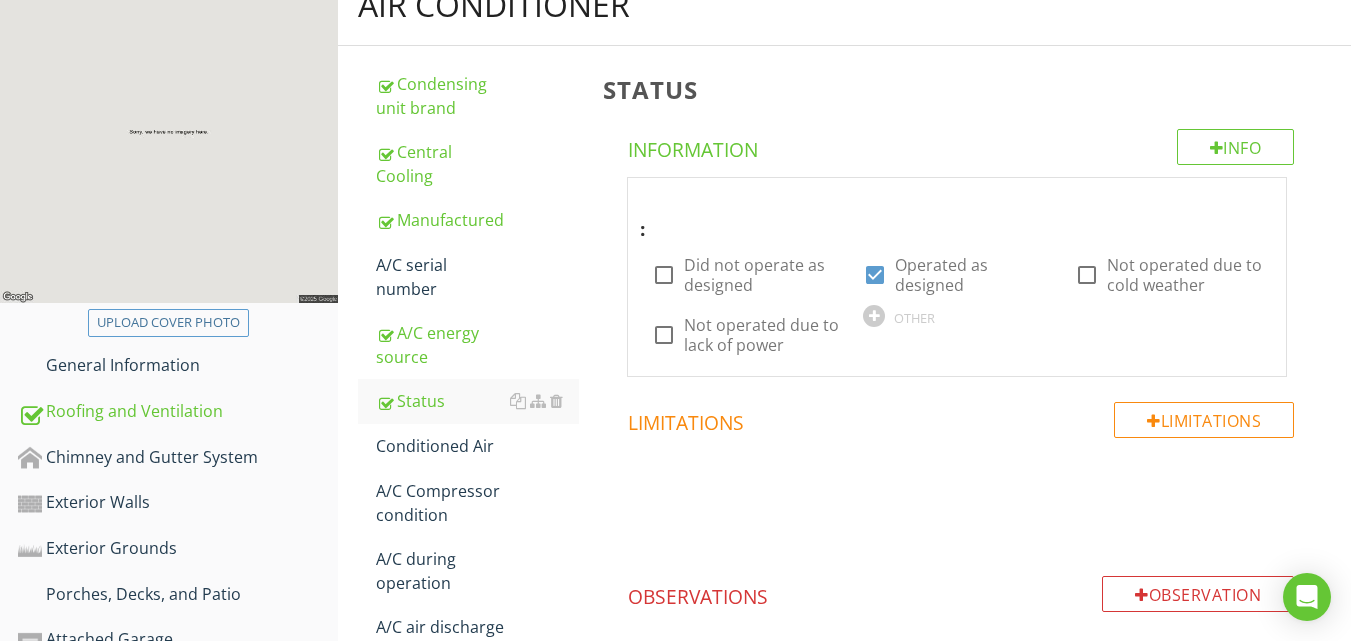 scroll, scrollTop: 275, scrollLeft: 0, axis: vertical 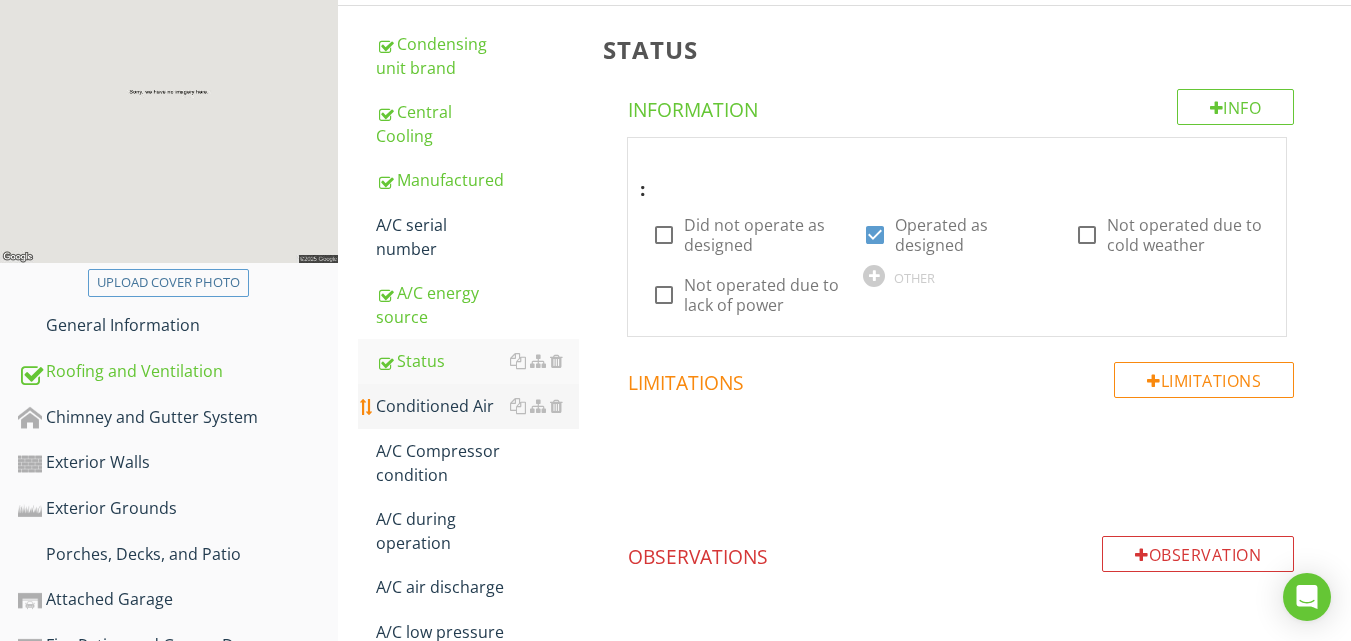 click on "Conditioned Air" at bounding box center [477, 406] 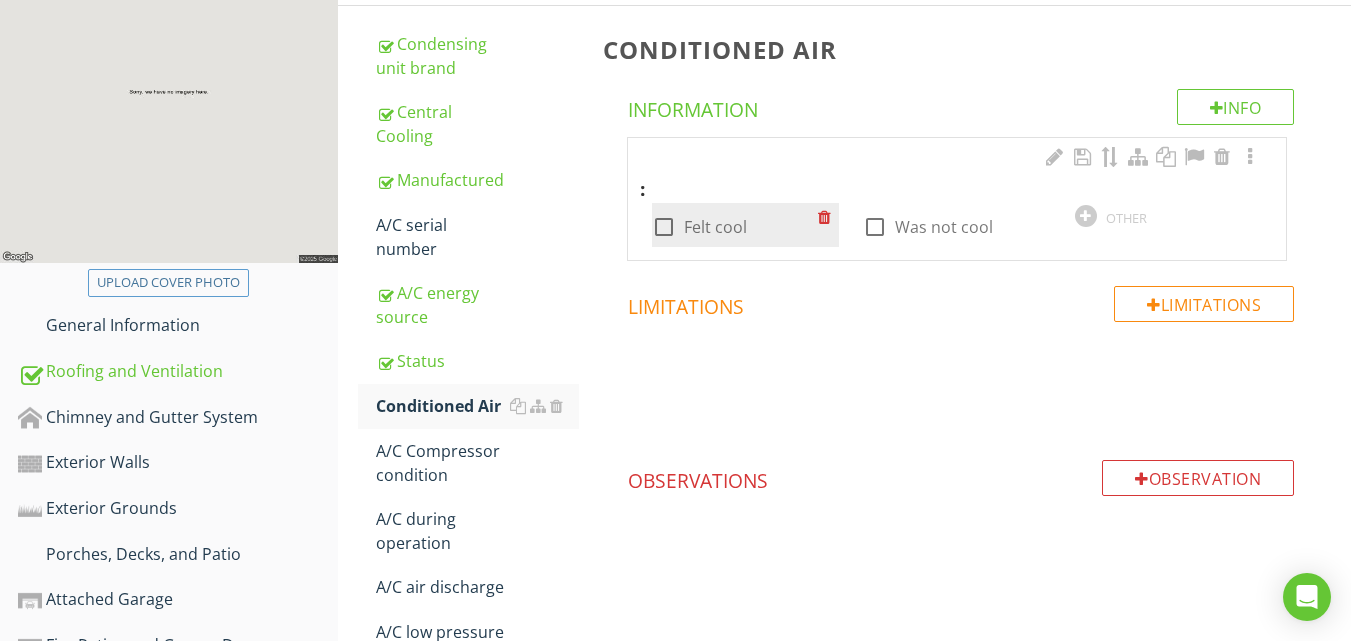 click at bounding box center (664, 227) 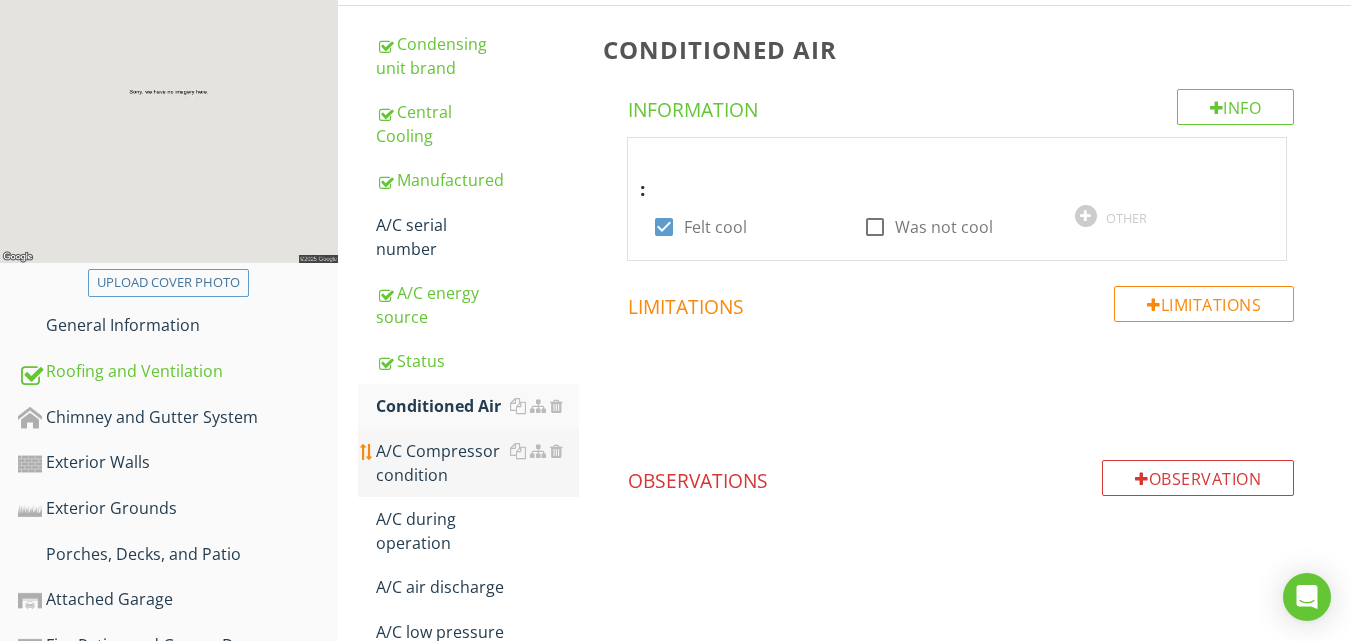 click on "A/C Compressor condition" at bounding box center (477, 463) 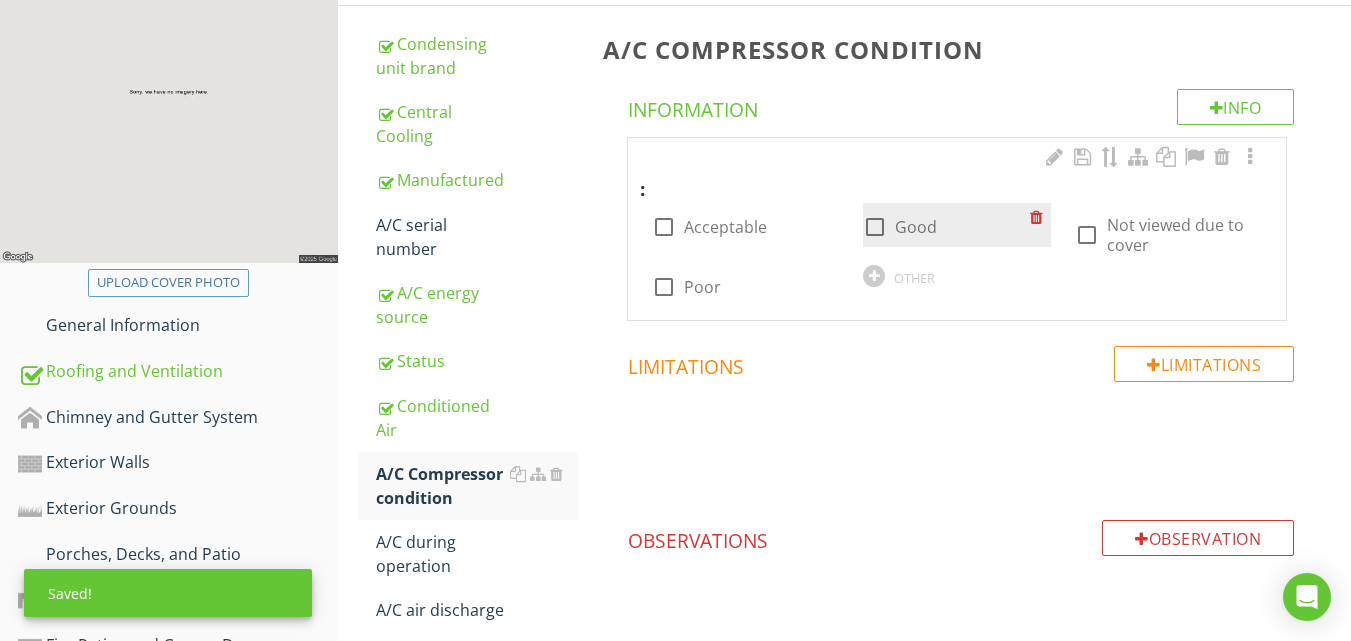 click at bounding box center (875, 227) 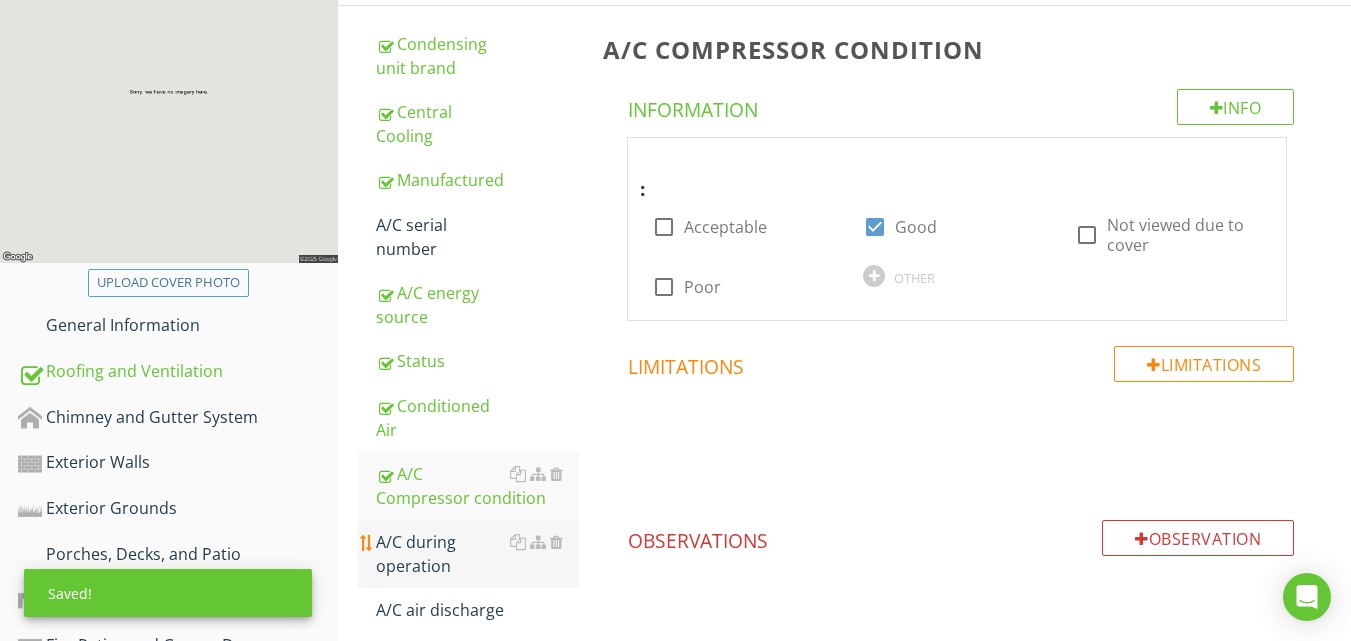 click on "A/C during operation" at bounding box center (477, 554) 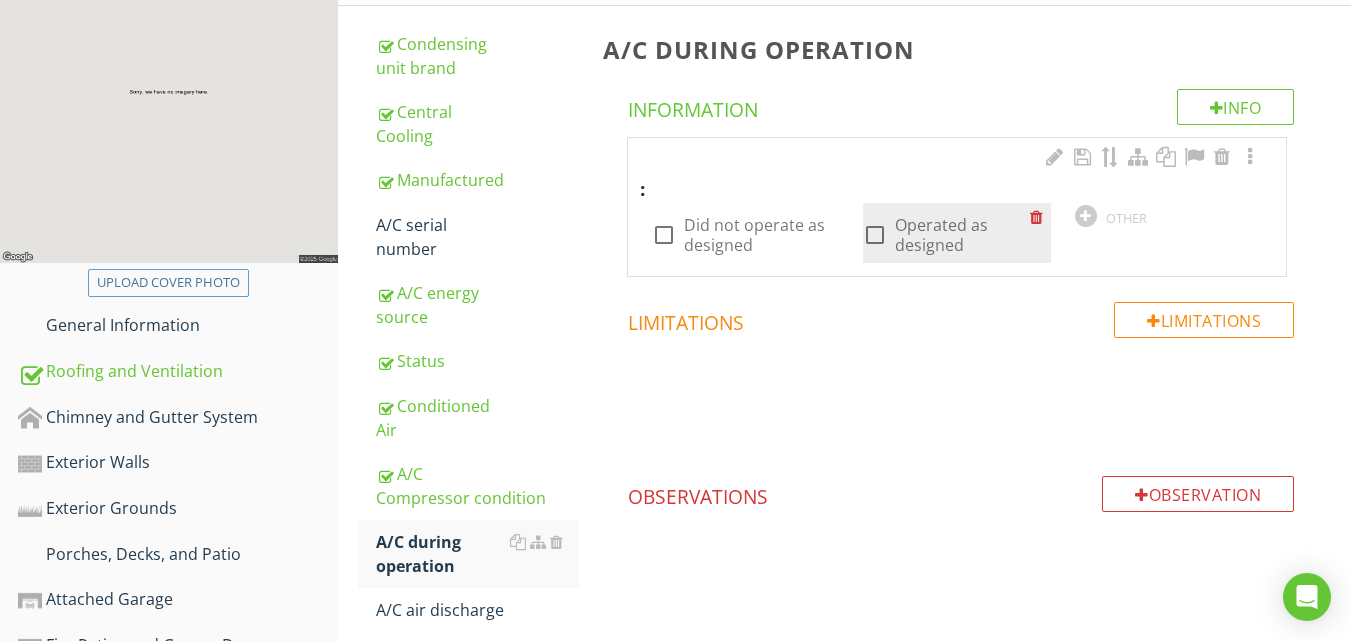 click at bounding box center [875, 235] 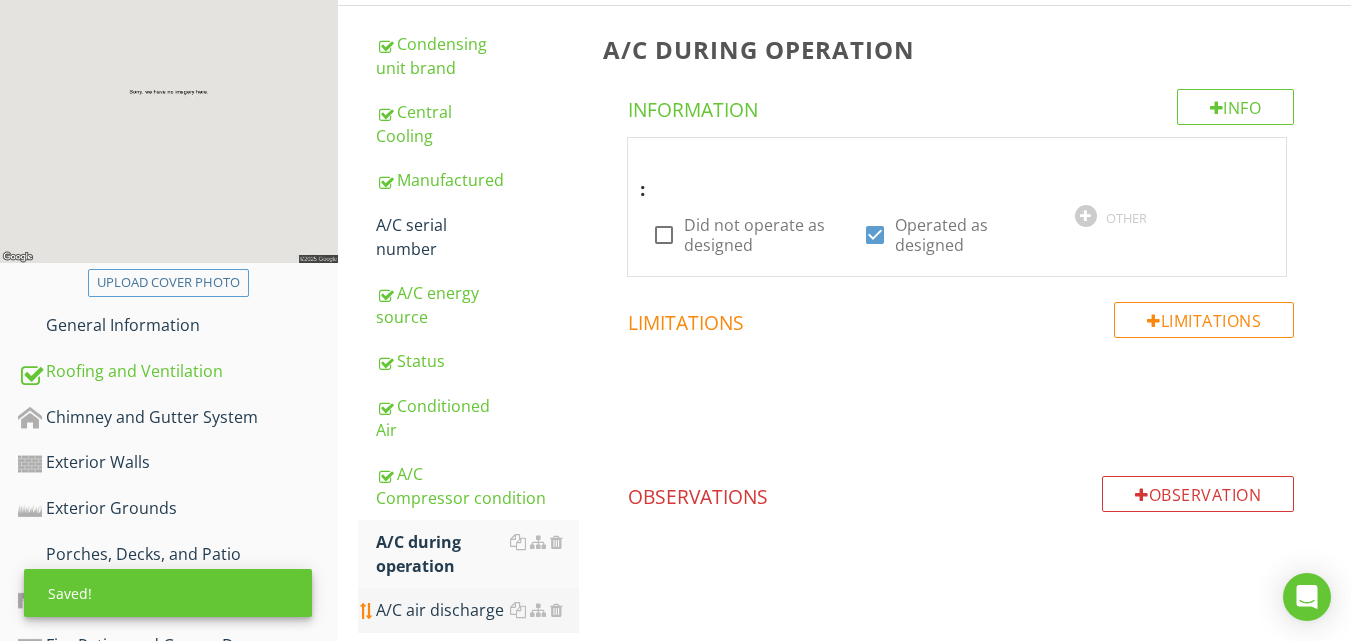 click on "A/C air discharge" at bounding box center (477, 610) 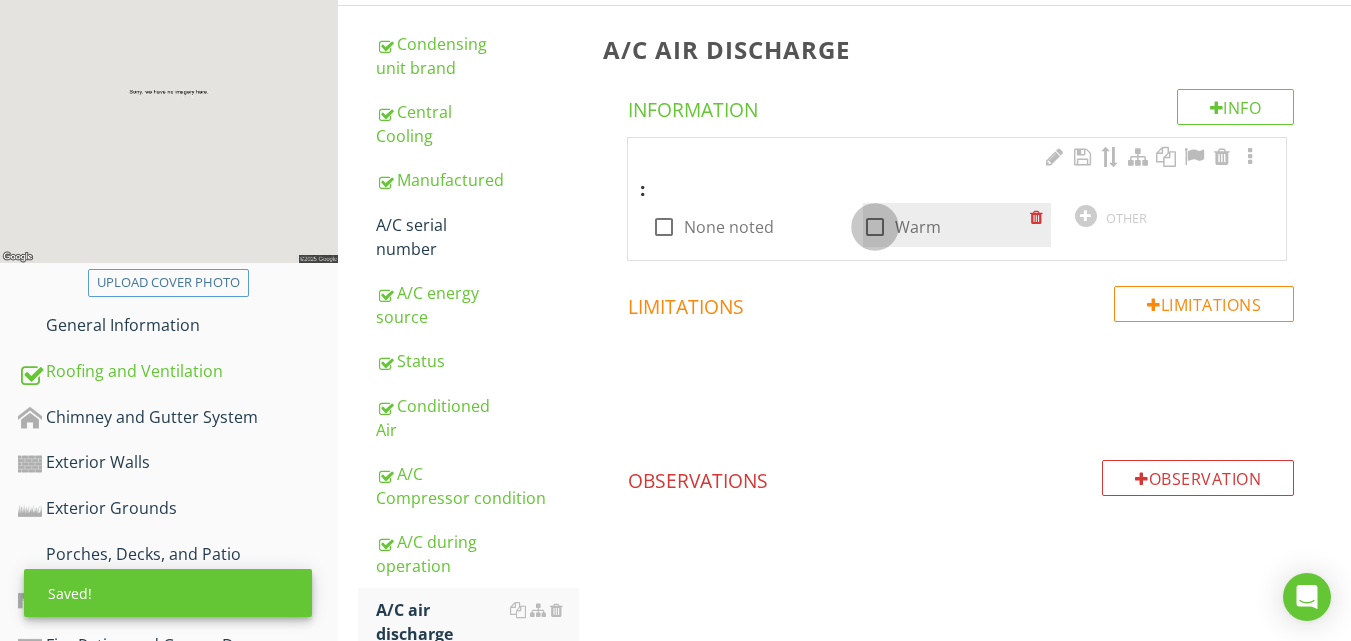 click at bounding box center [875, 227] 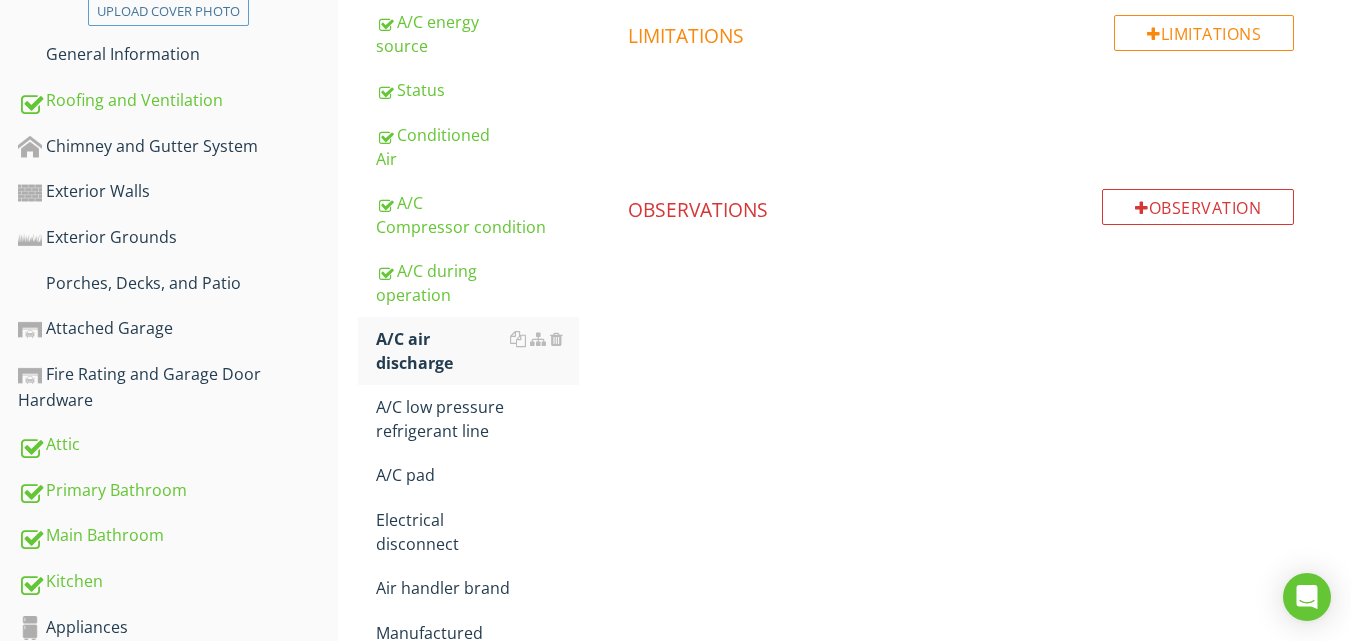 scroll, scrollTop: 555, scrollLeft: 0, axis: vertical 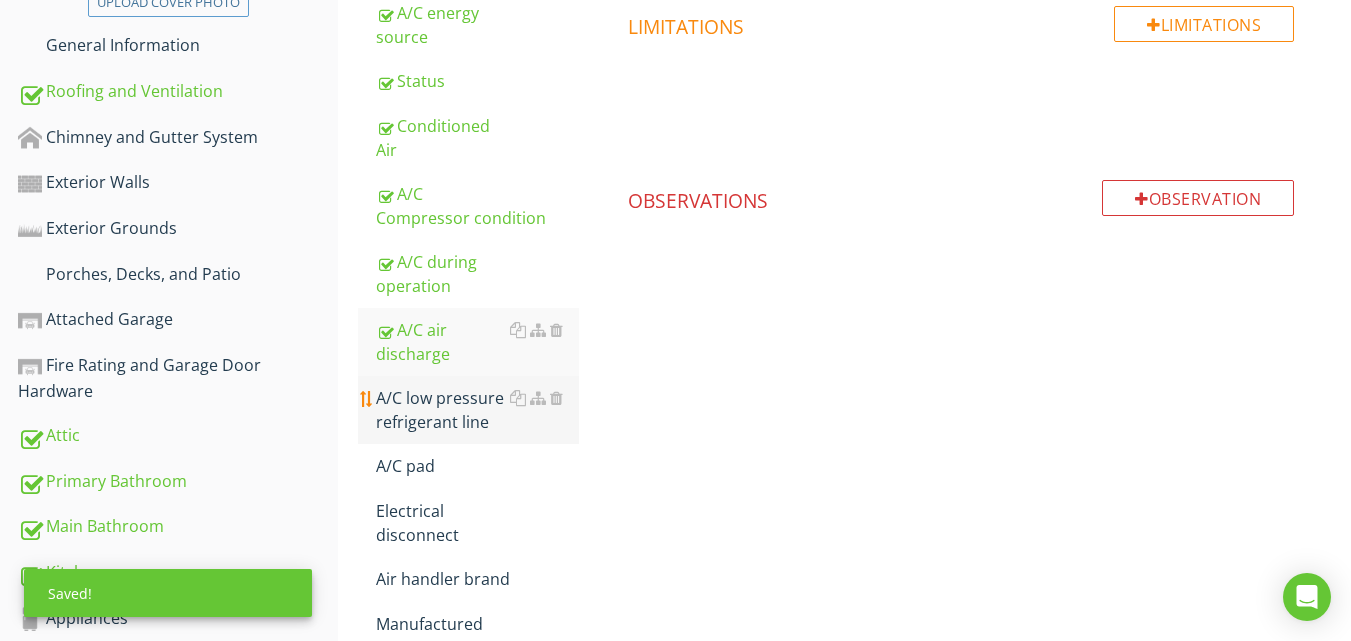 click on "A/C low pressure refrigerant line" at bounding box center [477, 410] 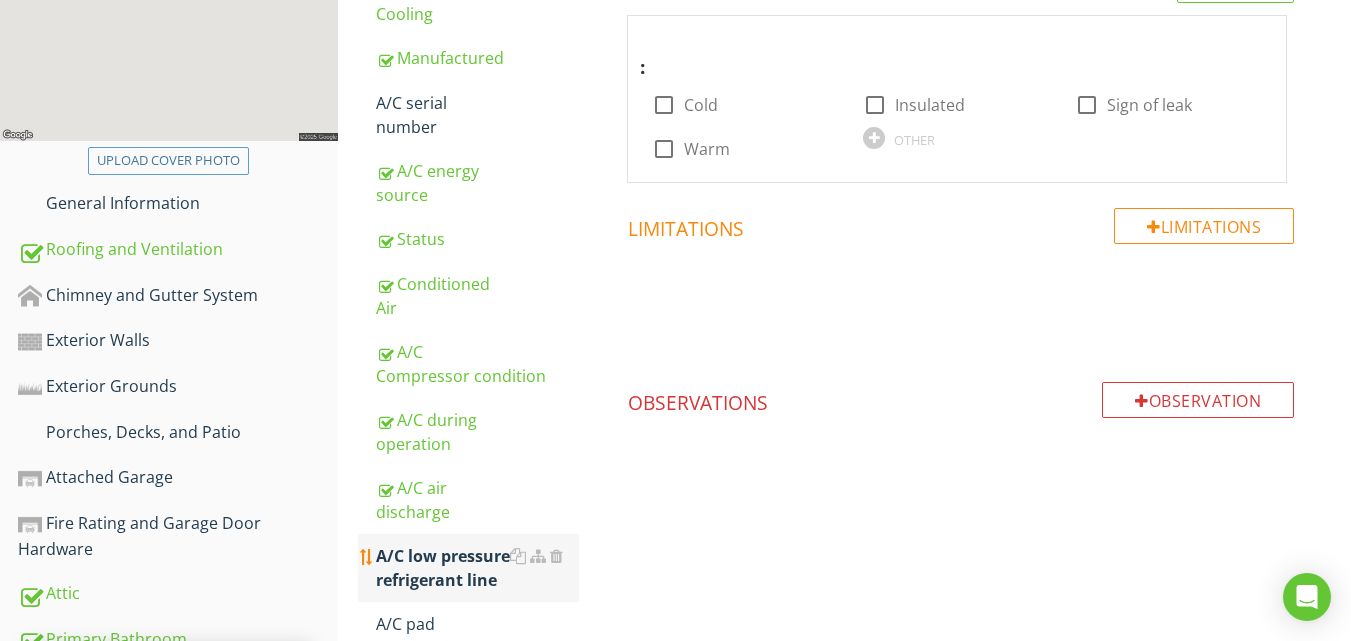 scroll, scrollTop: 395, scrollLeft: 0, axis: vertical 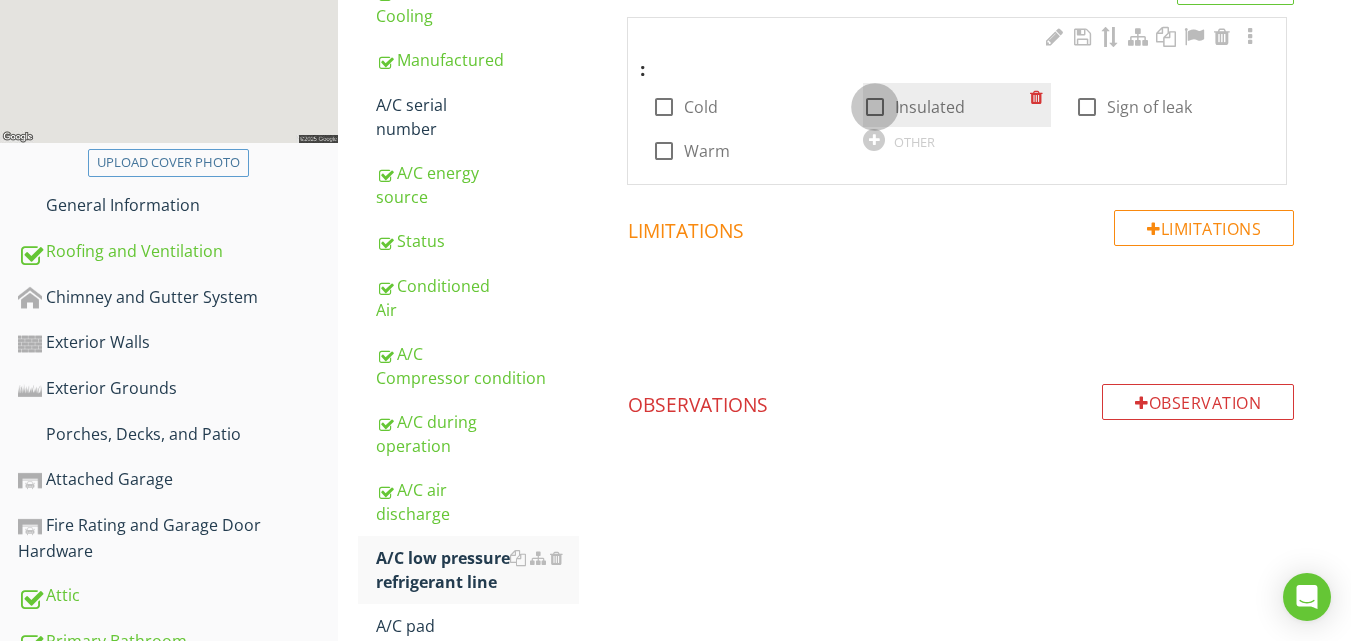 click at bounding box center [875, 107] 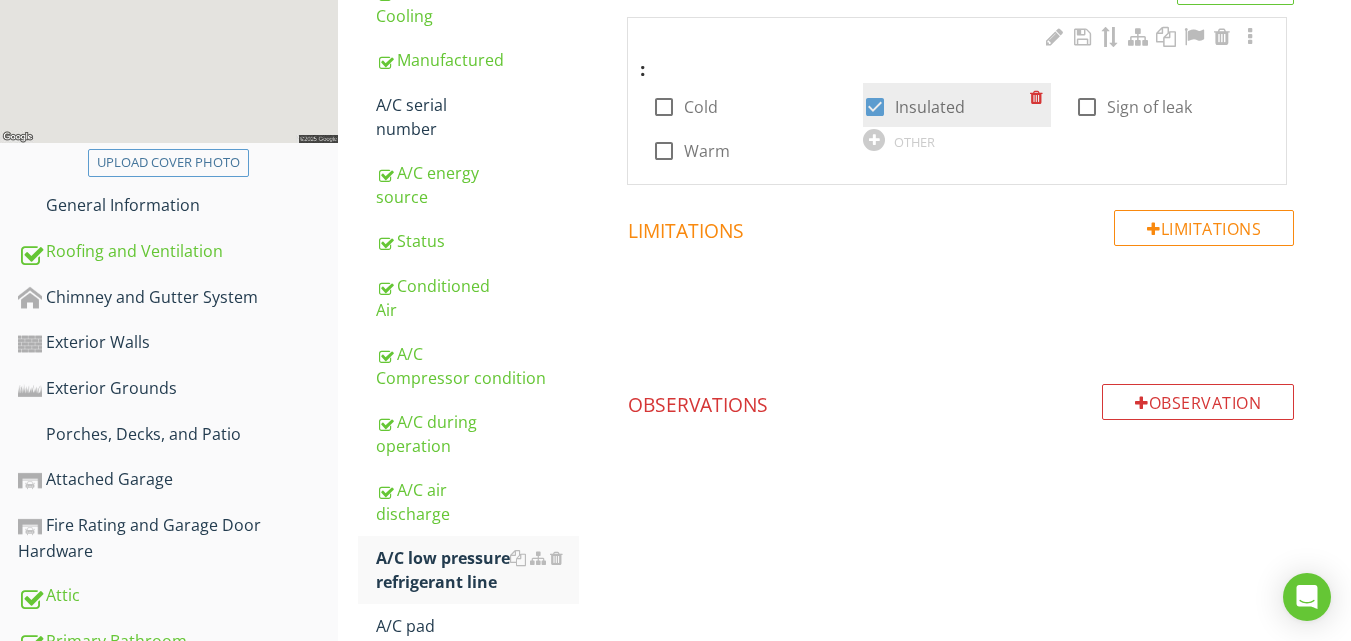 scroll, scrollTop: 435, scrollLeft: 0, axis: vertical 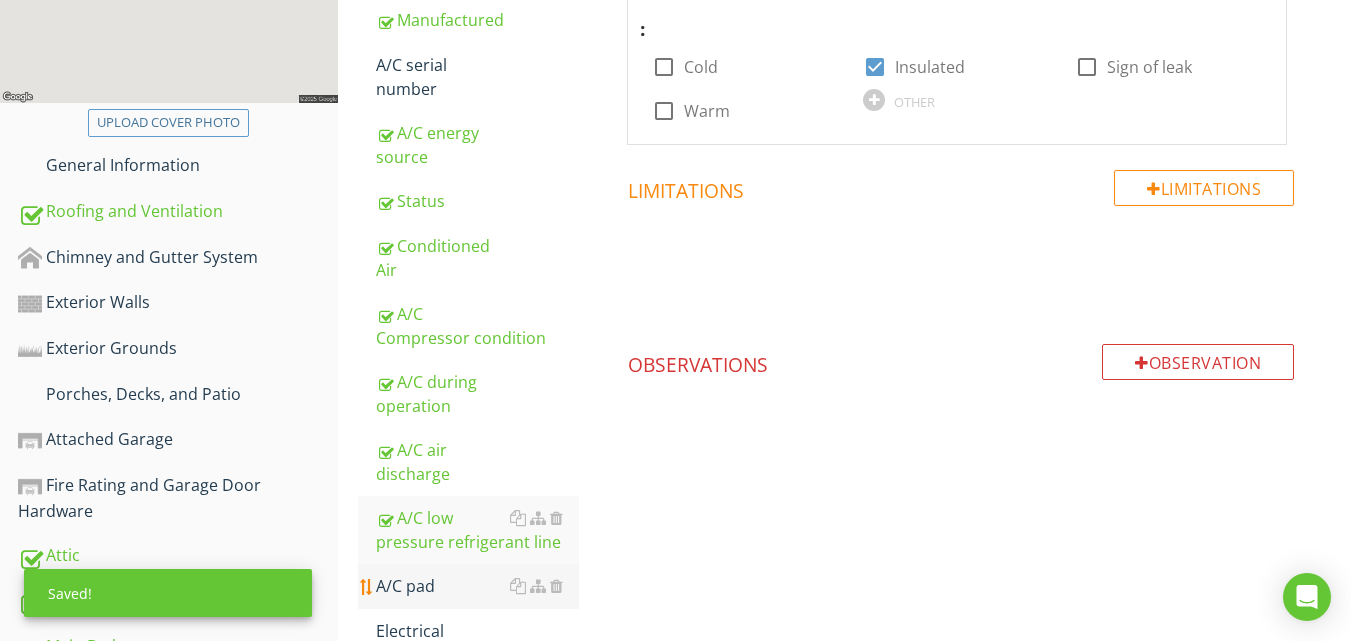 click on "A/C pad" at bounding box center [477, 586] 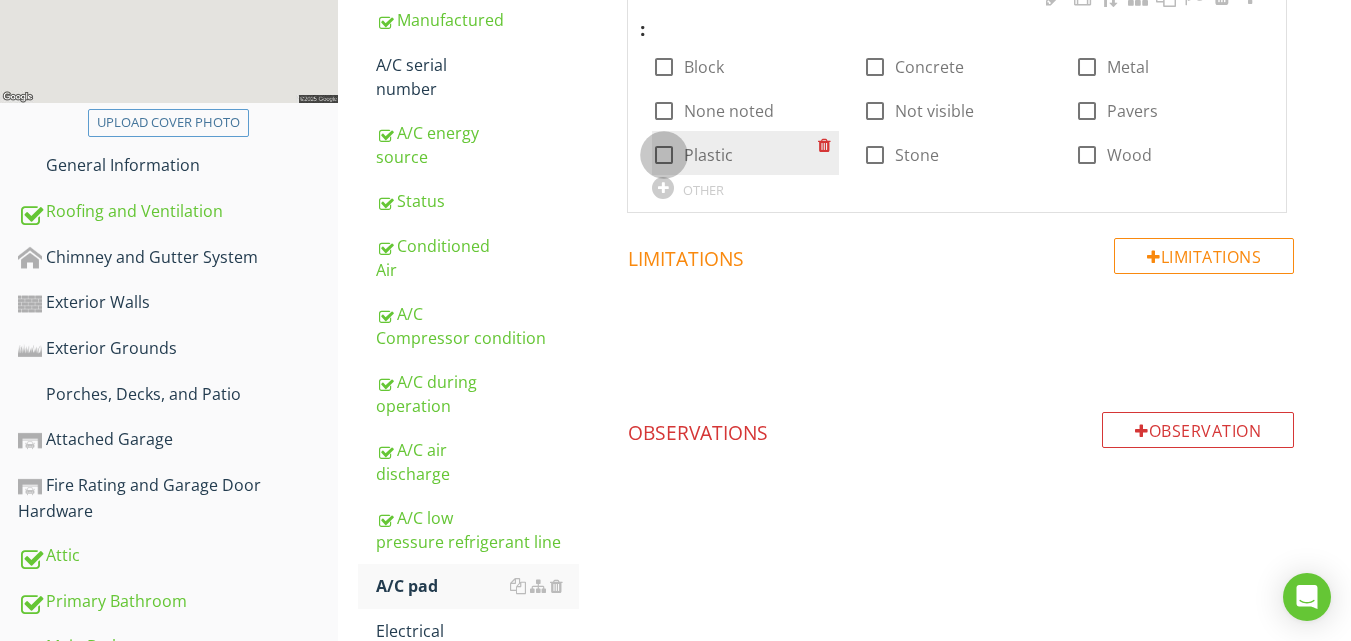 click at bounding box center [664, 155] 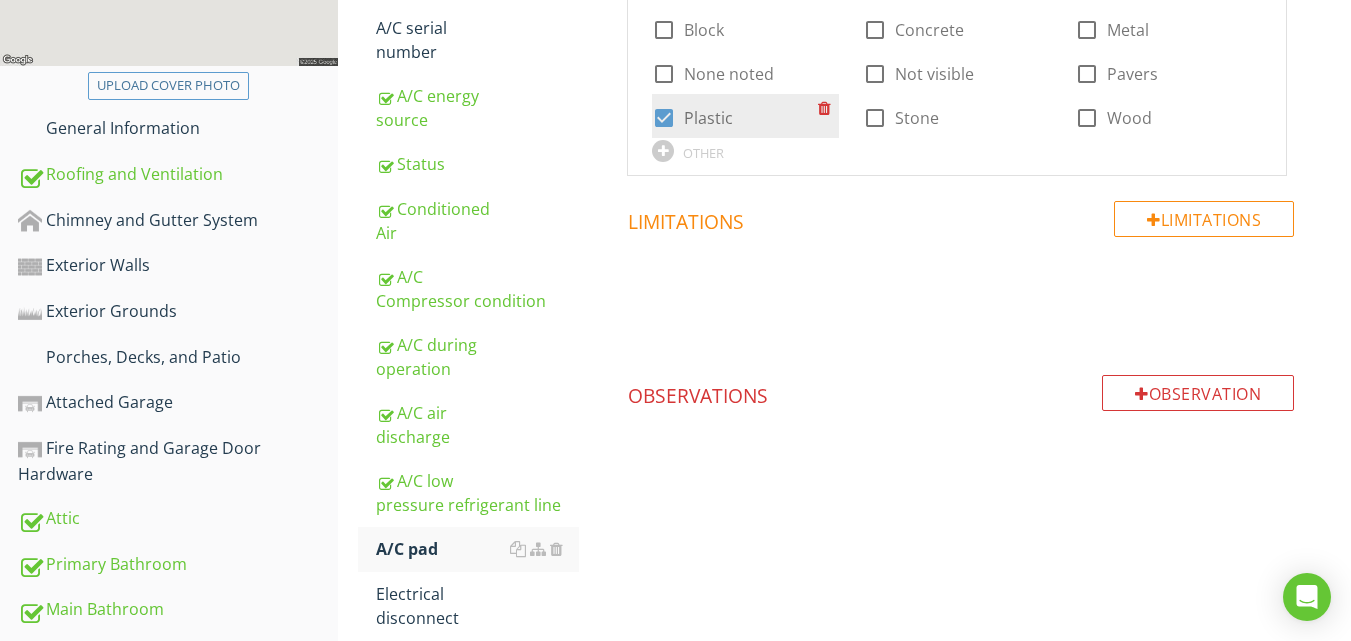 scroll, scrollTop: 475, scrollLeft: 0, axis: vertical 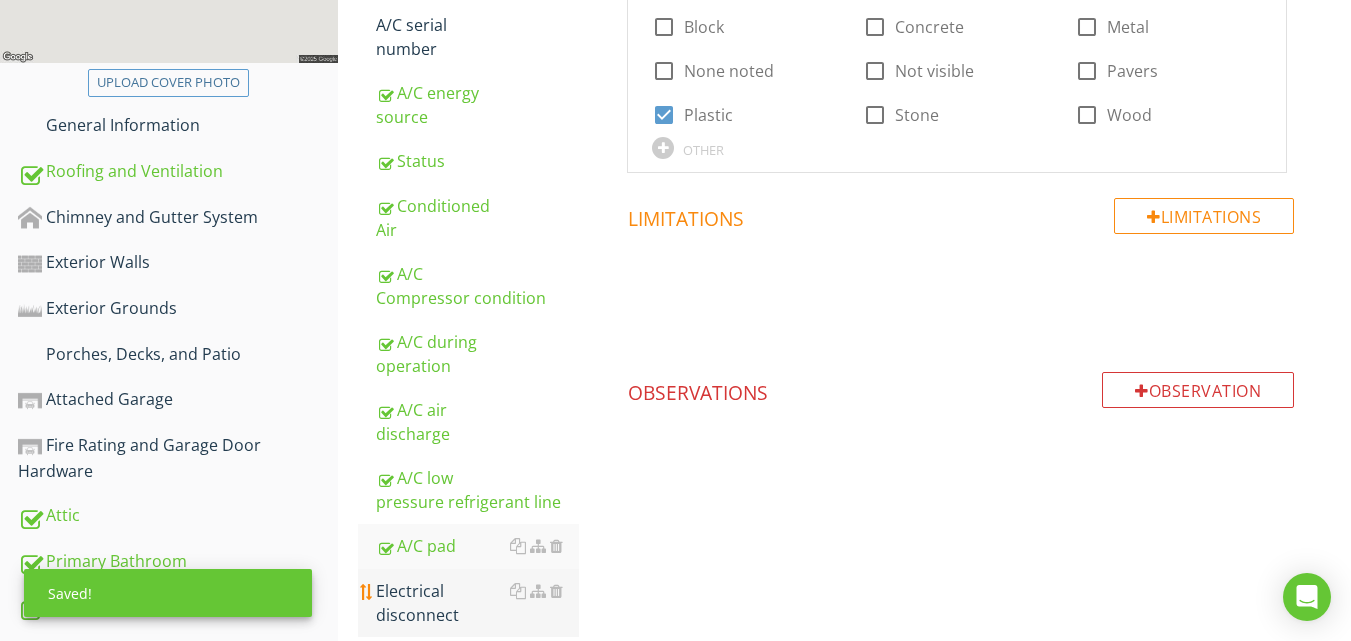 click on "Electrical disconnect" at bounding box center (477, 603) 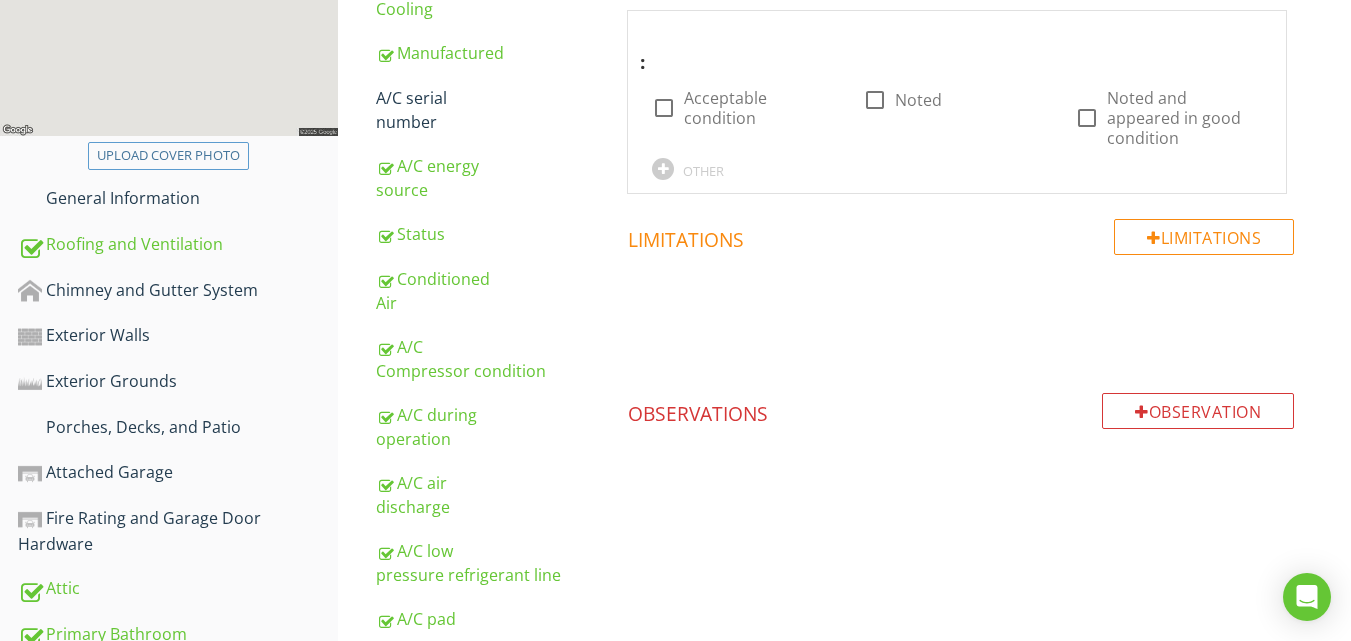 scroll, scrollTop: 395, scrollLeft: 0, axis: vertical 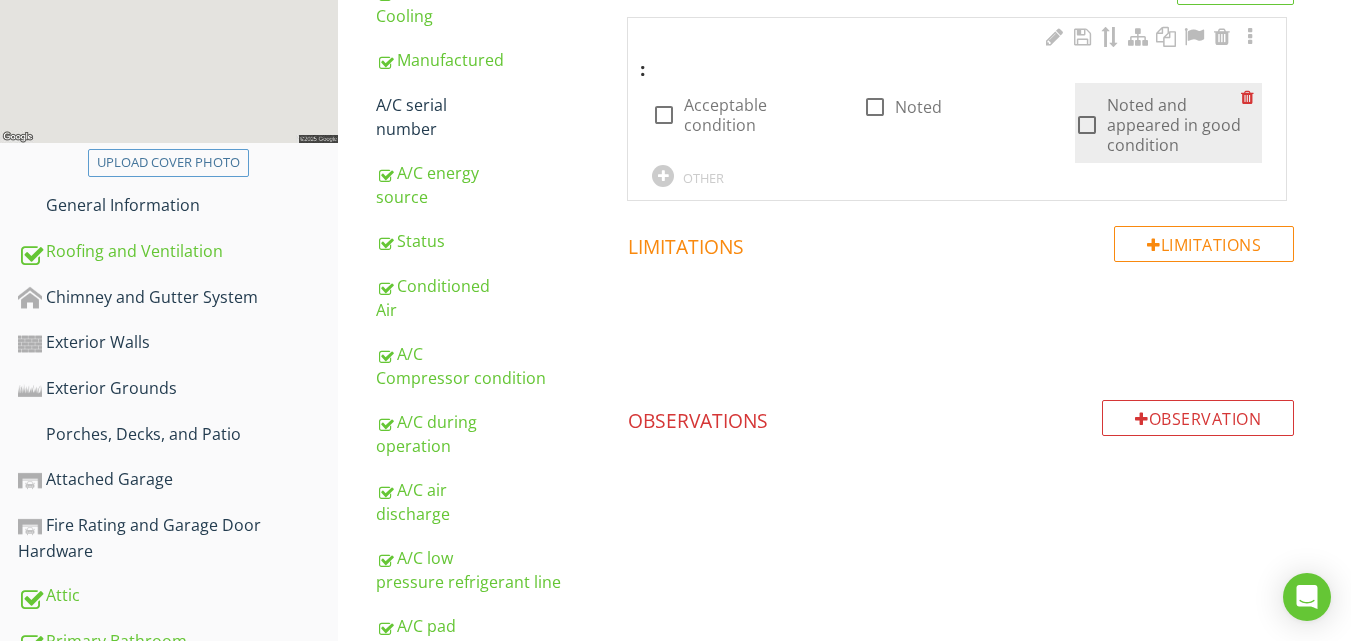 click at bounding box center (1087, 125) 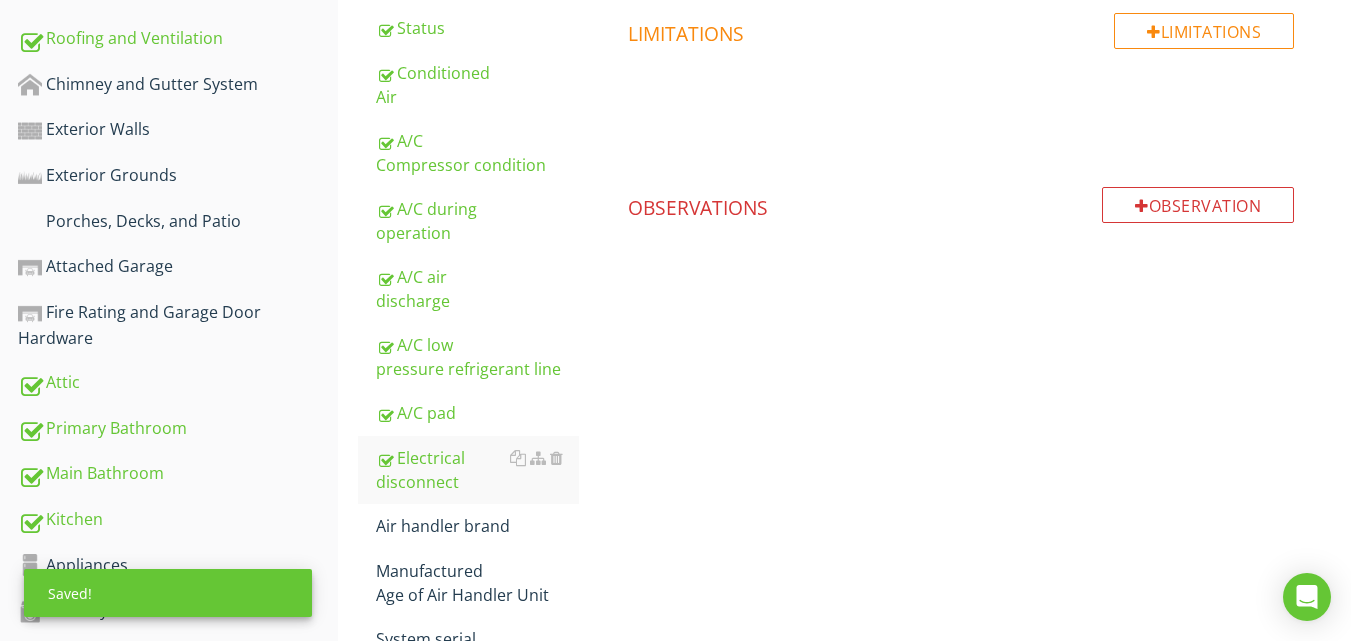 scroll, scrollTop: 635, scrollLeft: 0, axis: vertical 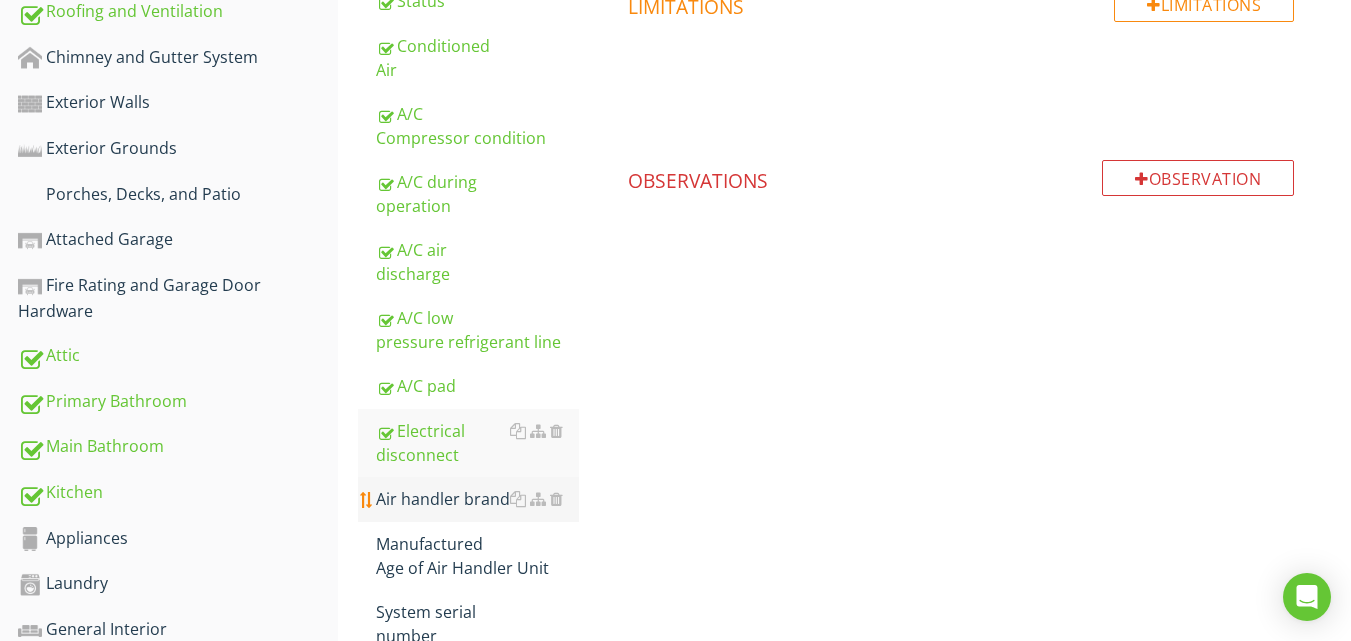 click on "Air handler brand" at bounding box center [477, 499] 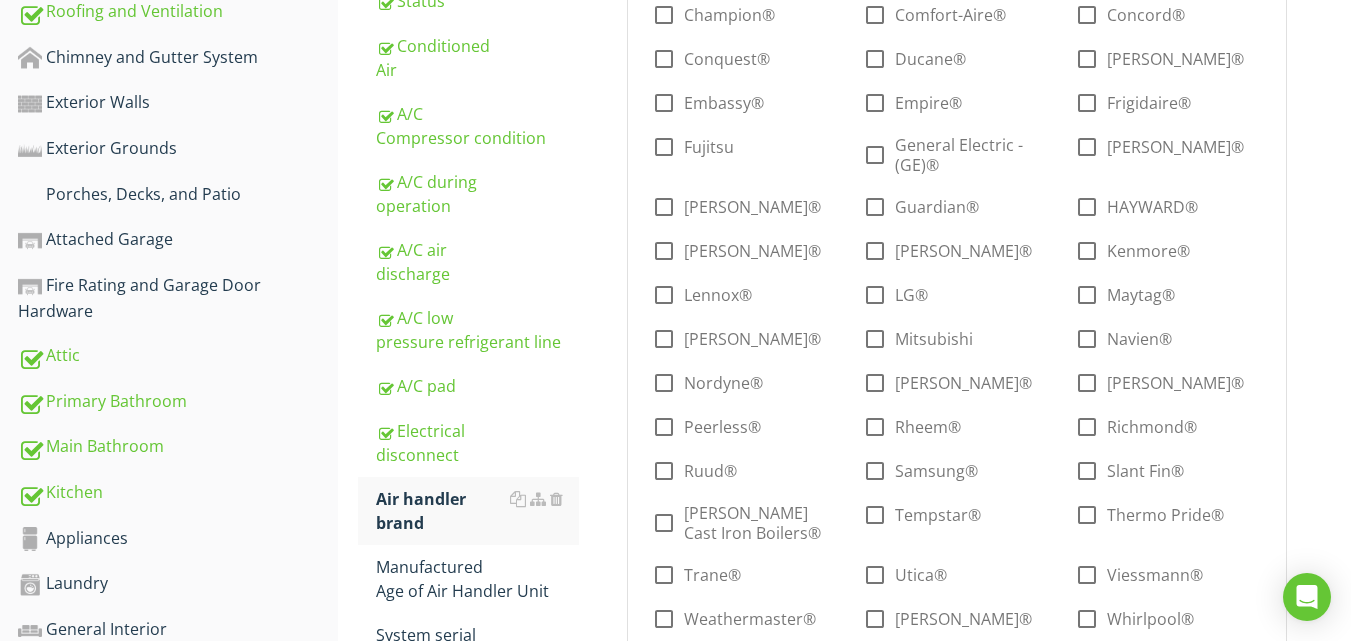 scroll, scrollTop: 75, scrollLeft: 0, axis: vertical 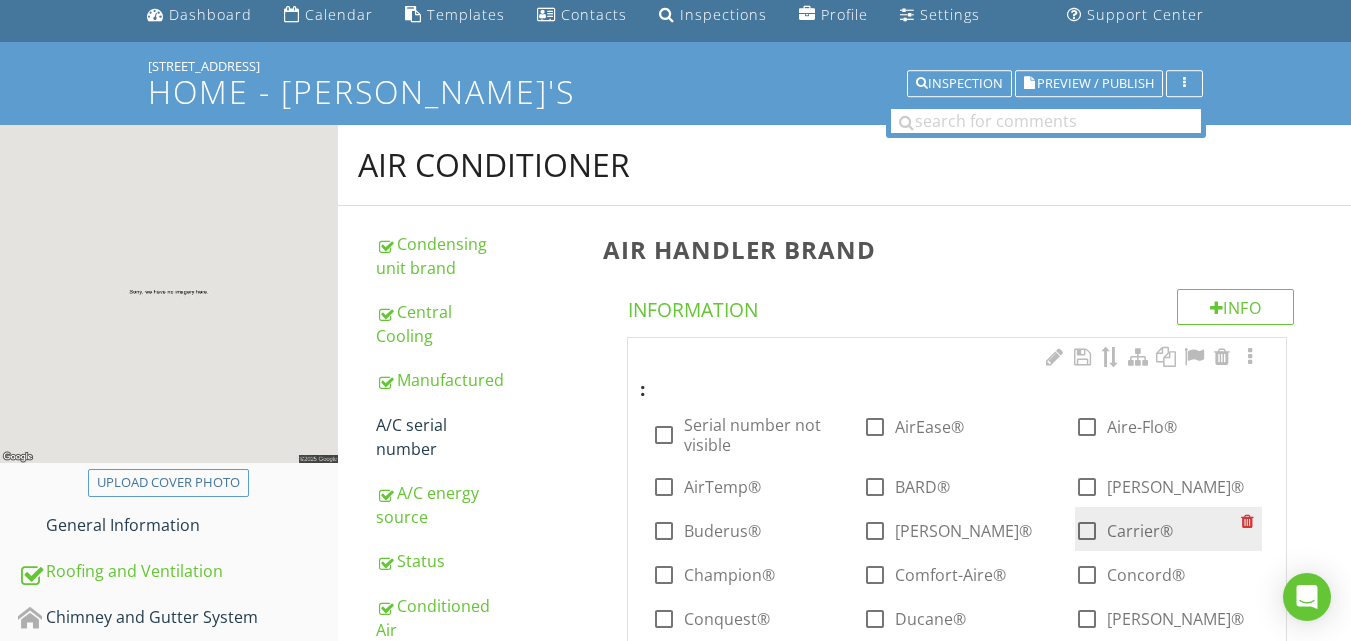 click at bounding box center (1087, 531) 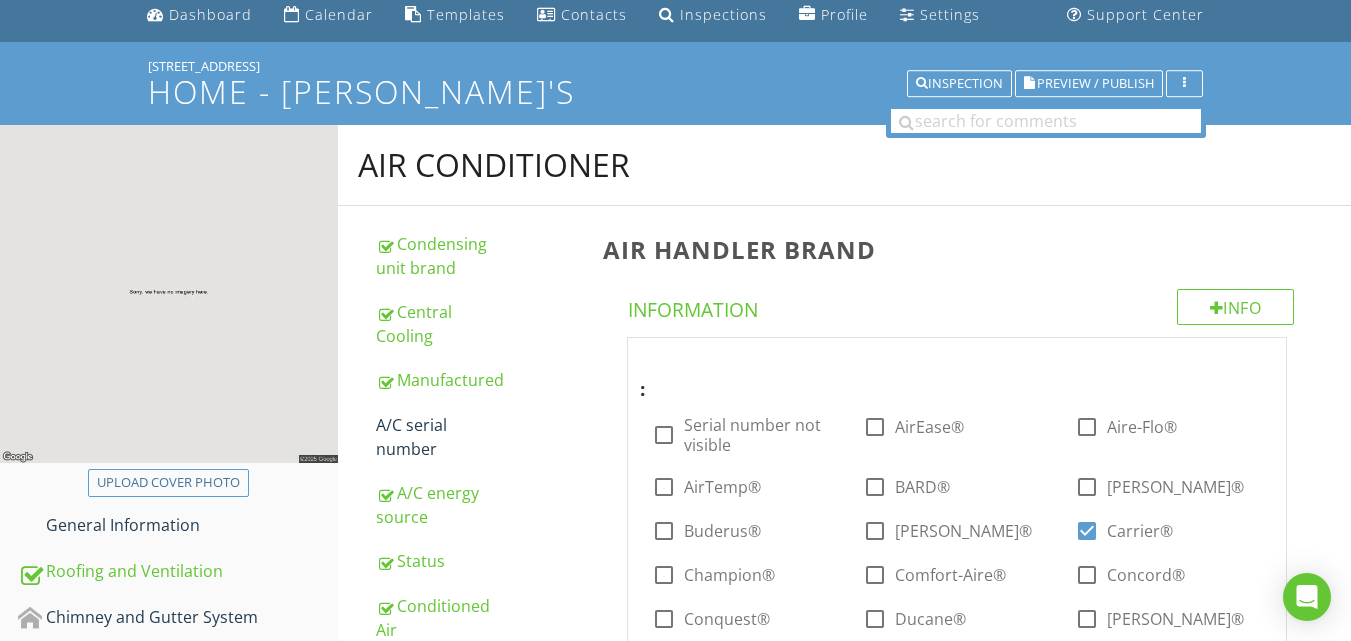 click on ":
check_box_outline_blank Serial number not visible   check_box_outline_blank AirEase®   check_box_outline_blank Aire-Flo®   check_box_outline_blank AirTemp®   check_box_outline_blank BARD®   check_box_outline_blank Bryant®   check_box_outline_blank Buderus®   check_box_outline_blank Burnham®   check_box Carrier®   check_box_outline_blank Champion®   check_box_outline_blank Comfort-Aire®   check_box_outline_blank Concord®   check_box_outline_blank Conquest®   check_box_outline_blank Ducane®   check_box_outline_blank Dunham-Bush®   check_box_outline_blank Embassy®   check_box_outline_blank Empire®   check_box_outline_blank Frigidaire®   check_box_outline_blank Fujitsu   check_box_outline_blank General Electric - (GE)®   check_box_outline_blank Gibson®   check_box_outline_blank Goodman®   check_box_outline_blank Guardian®   check_box_outline_blank HAYWARD®   check_box_outline_blank Heil®   check_box_outline_blank Johnson®   Kenmore®     LG®" at bounding box center (961, 827) 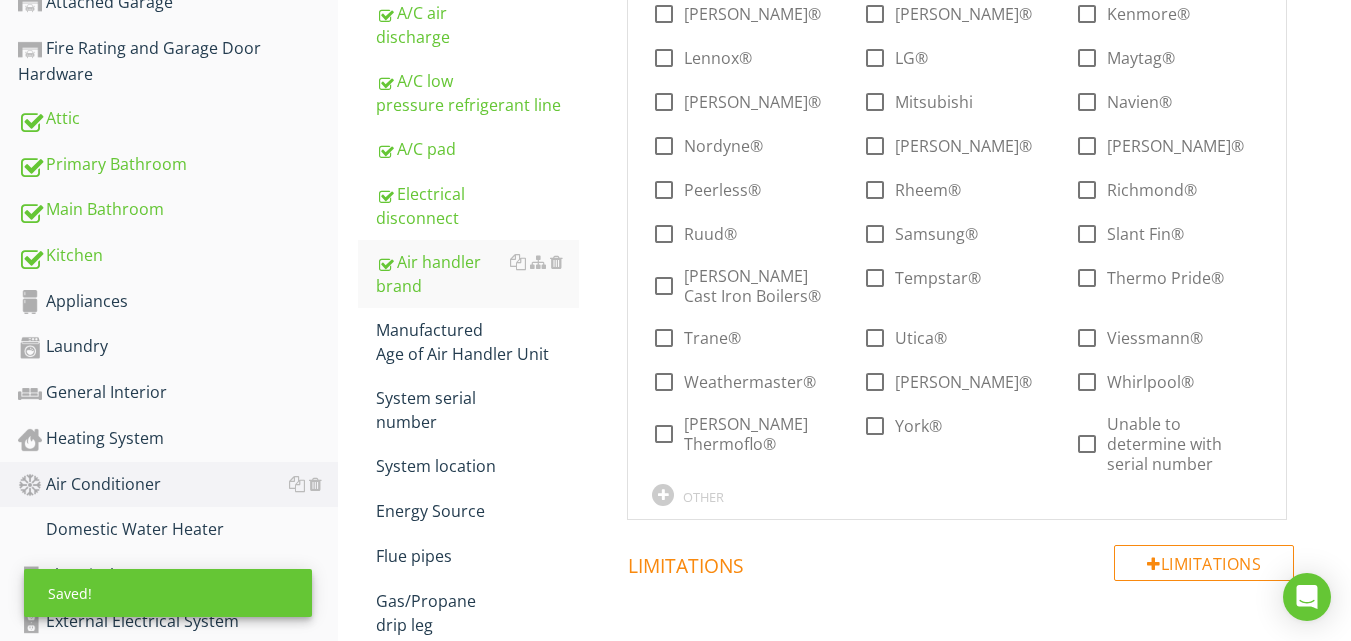 scroll, scrollTop: 875, scrollLeft: 0, axis: vertical 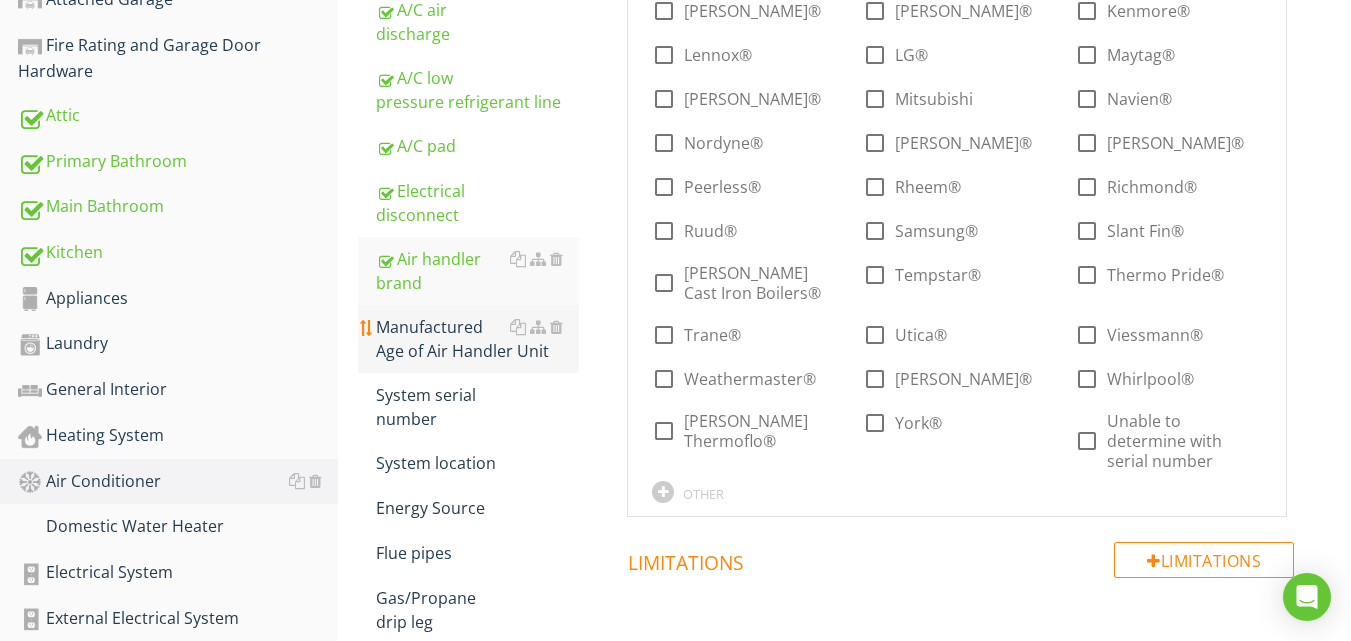 click on "Manufactured Age of Air Handler Unit" at bounding box center (477, 339) 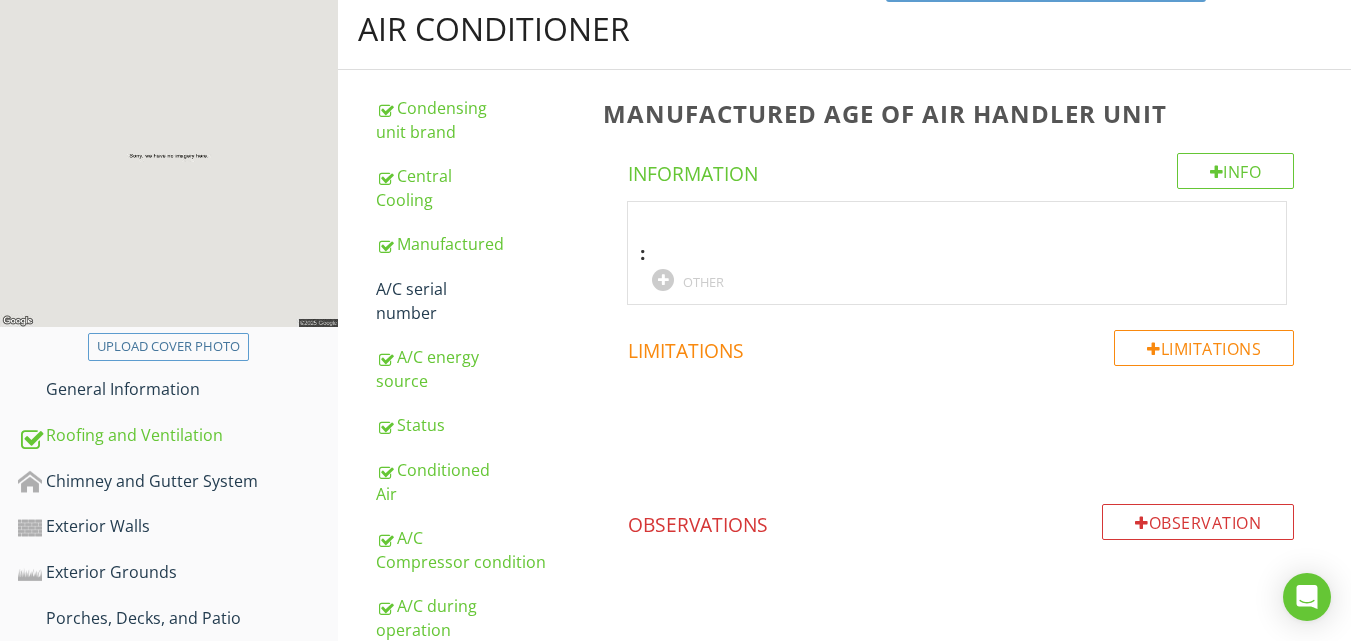 scroll, scrollTop: 195, scrollLeft: 0, axis: vertical 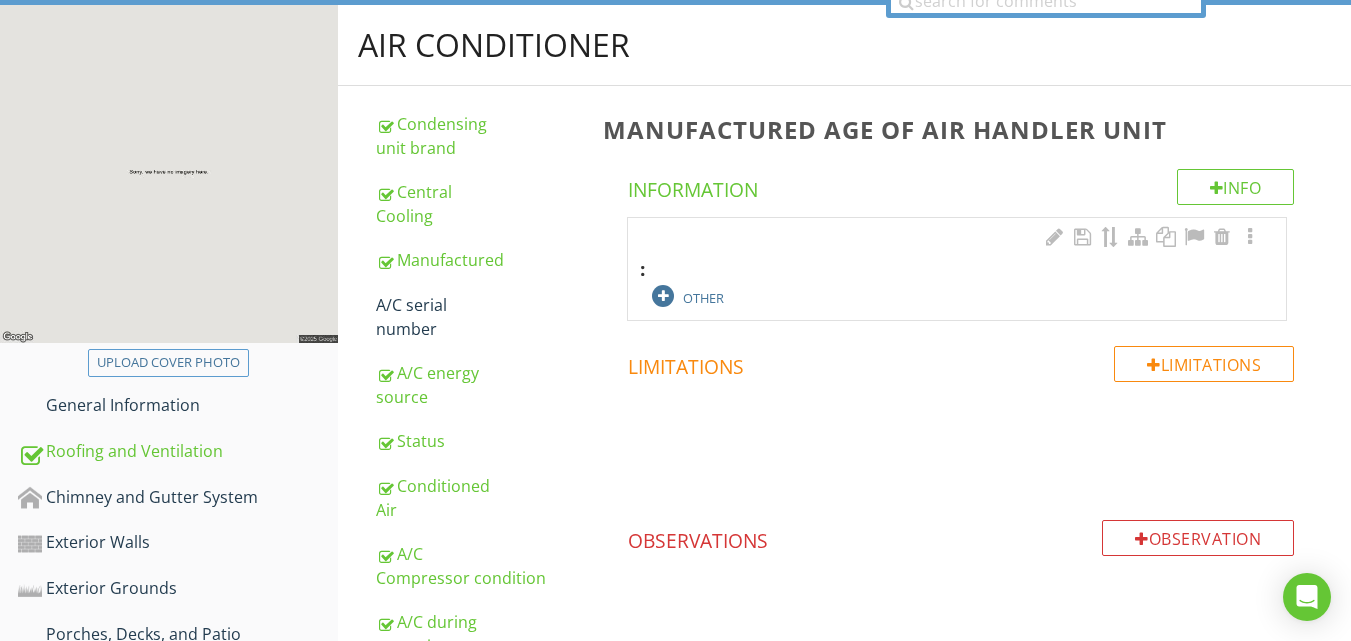 click on "OTHER" at bounding box center (745, 295) 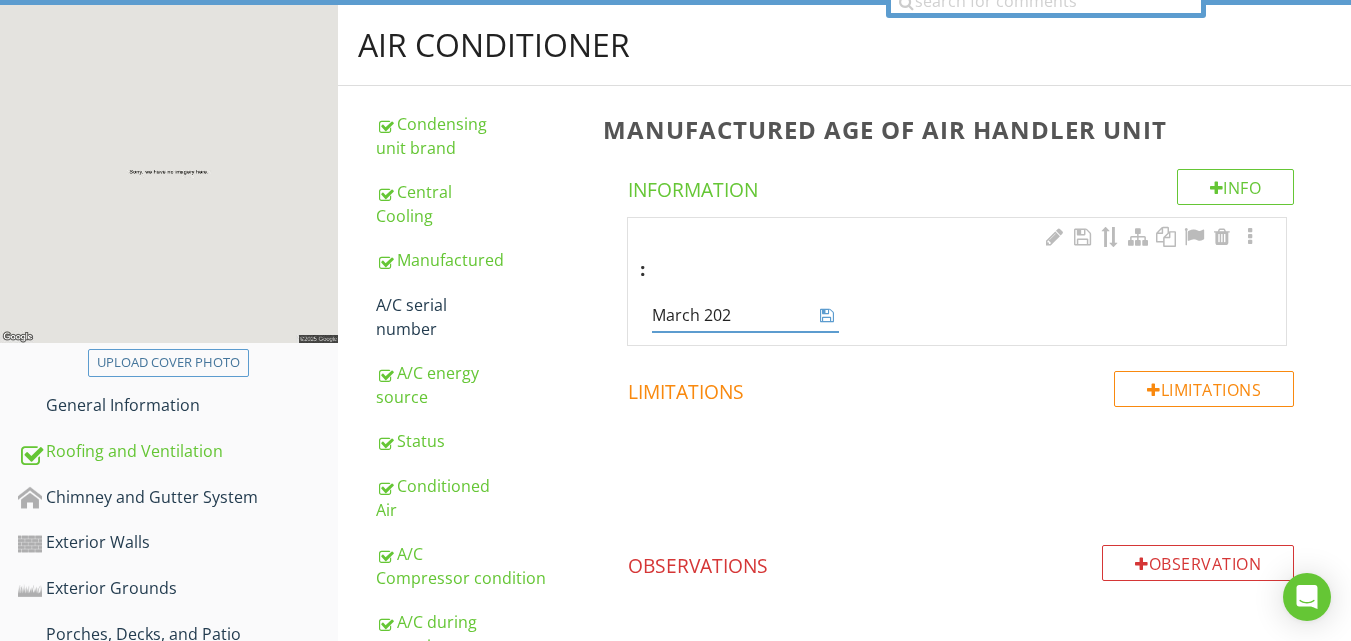type on "March 2025" 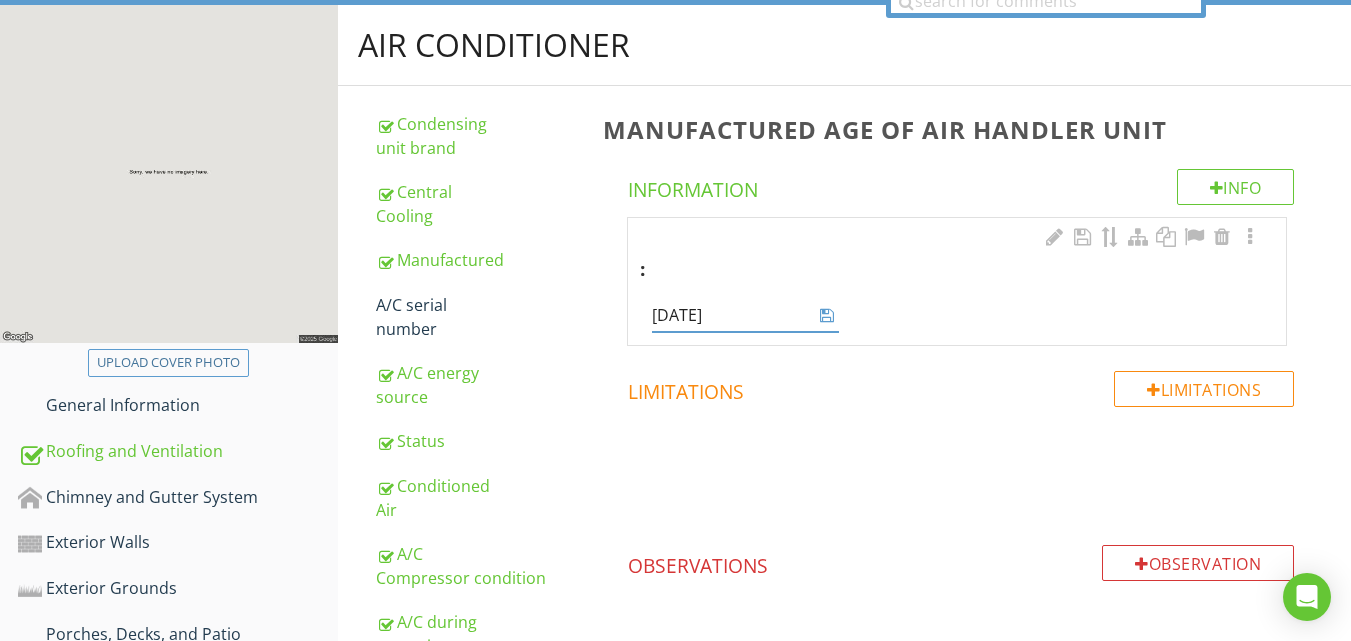 click at bounding box center [827, 315] 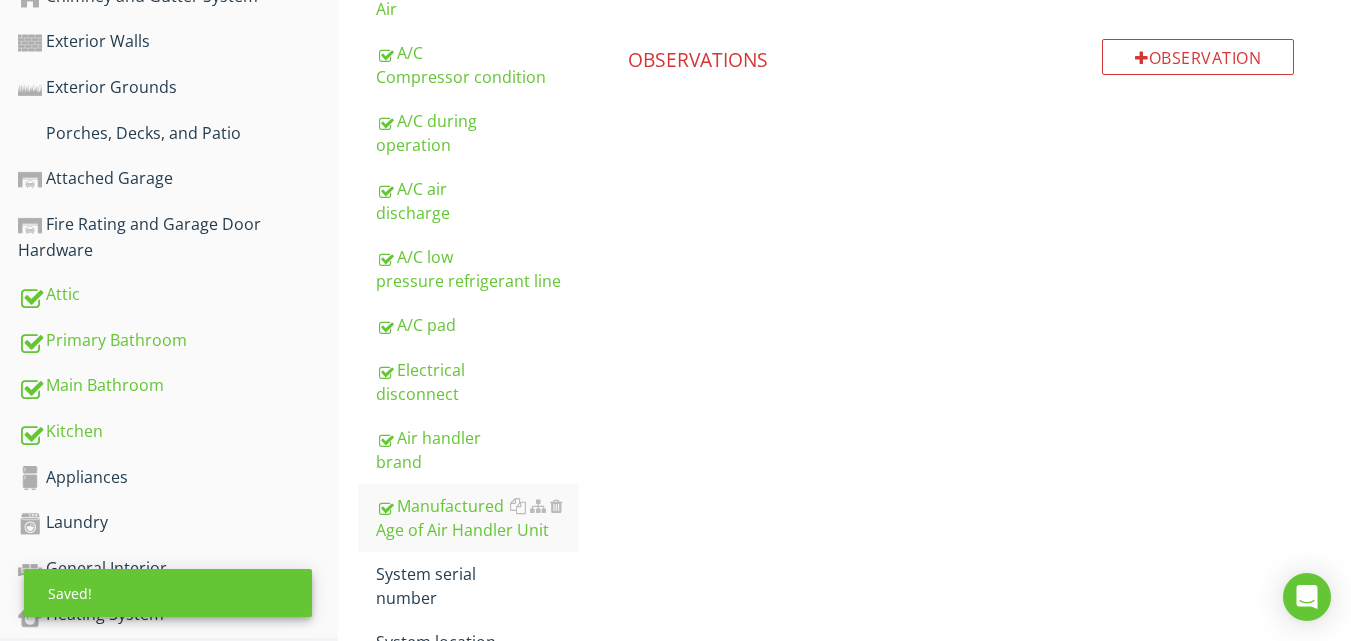 scroll, scrollTop: 755, scrollLeft: 0, axis: vertical 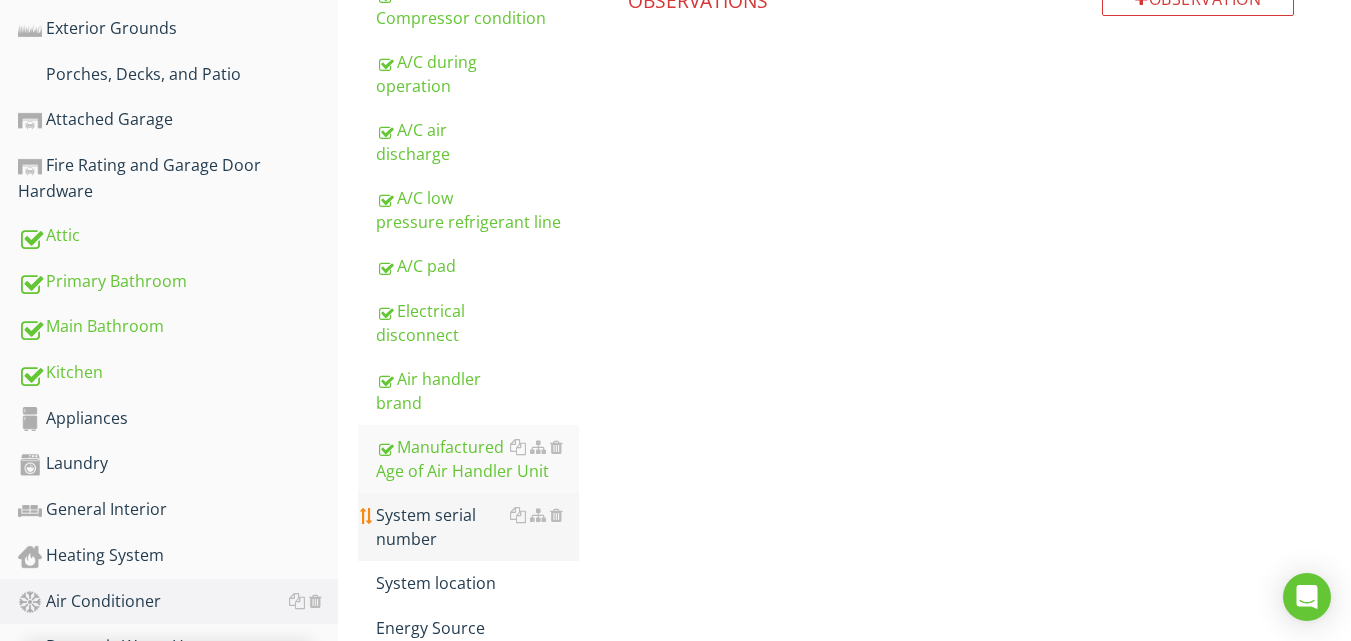 click on "System serial number" at bounding box center [477, 527] 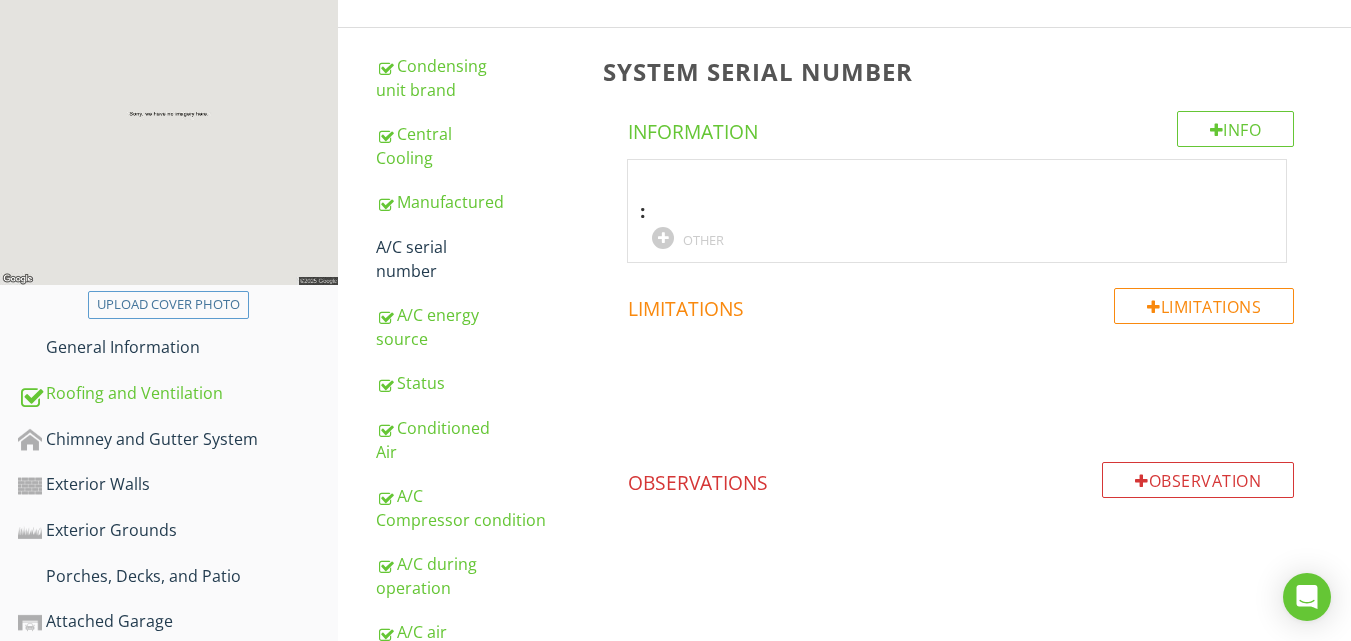 scroll, scrollTop: 195, scrollLeft: 0, axis: vertical 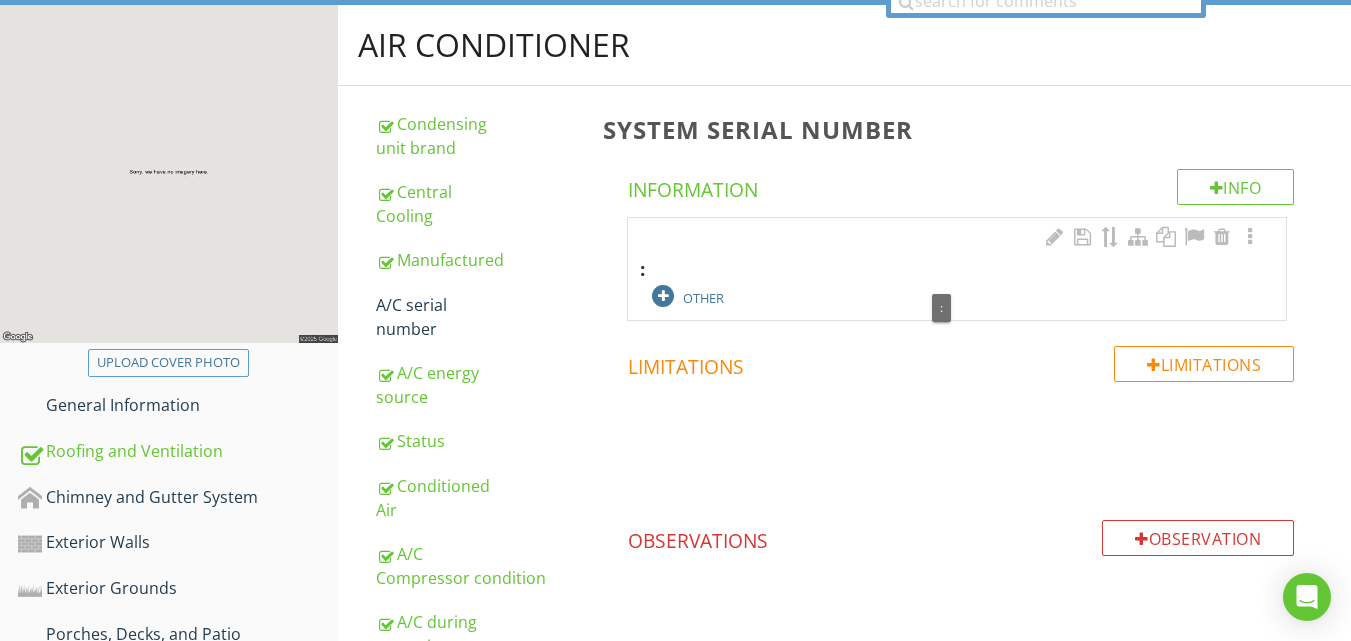 click at bounding box center (663, 296) 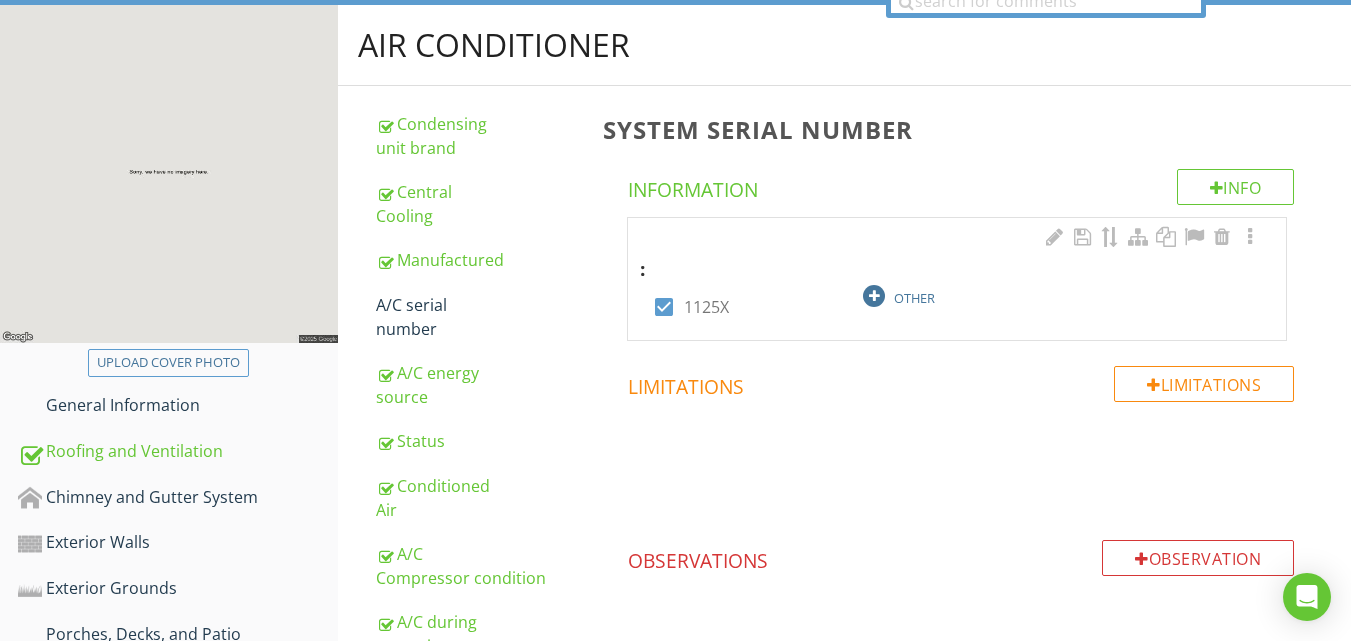click at bounding box center (874, 296) 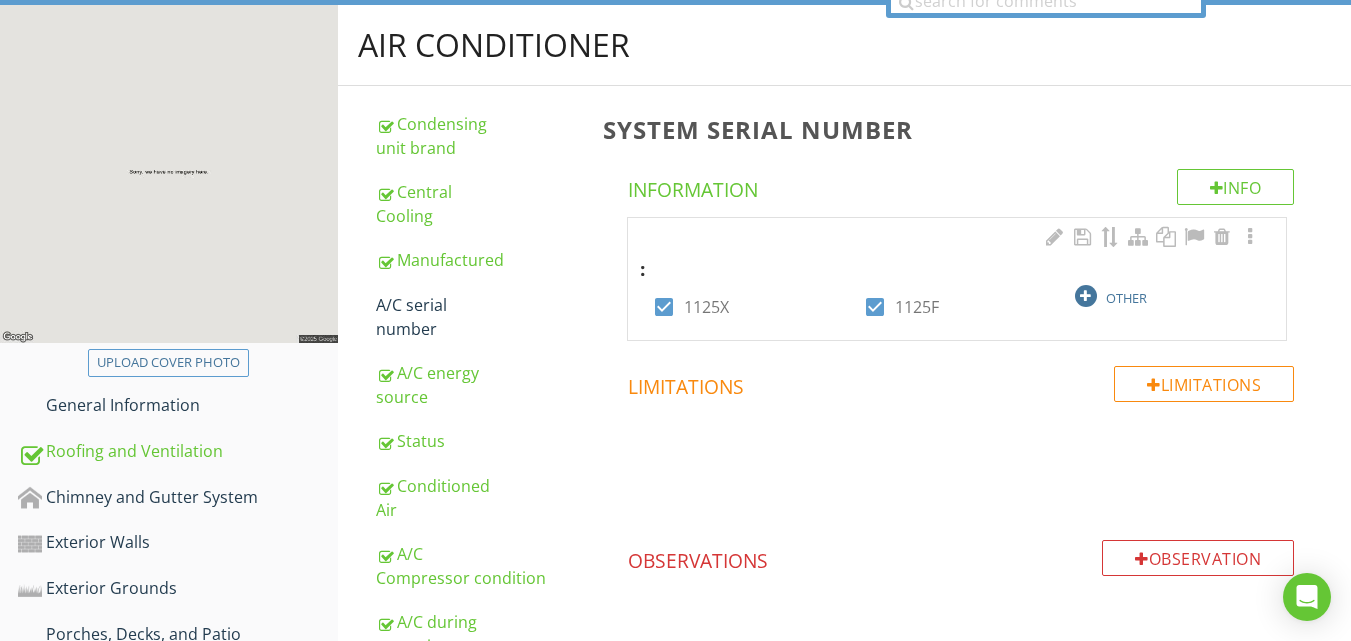 click at bounding box center [1086, 296] 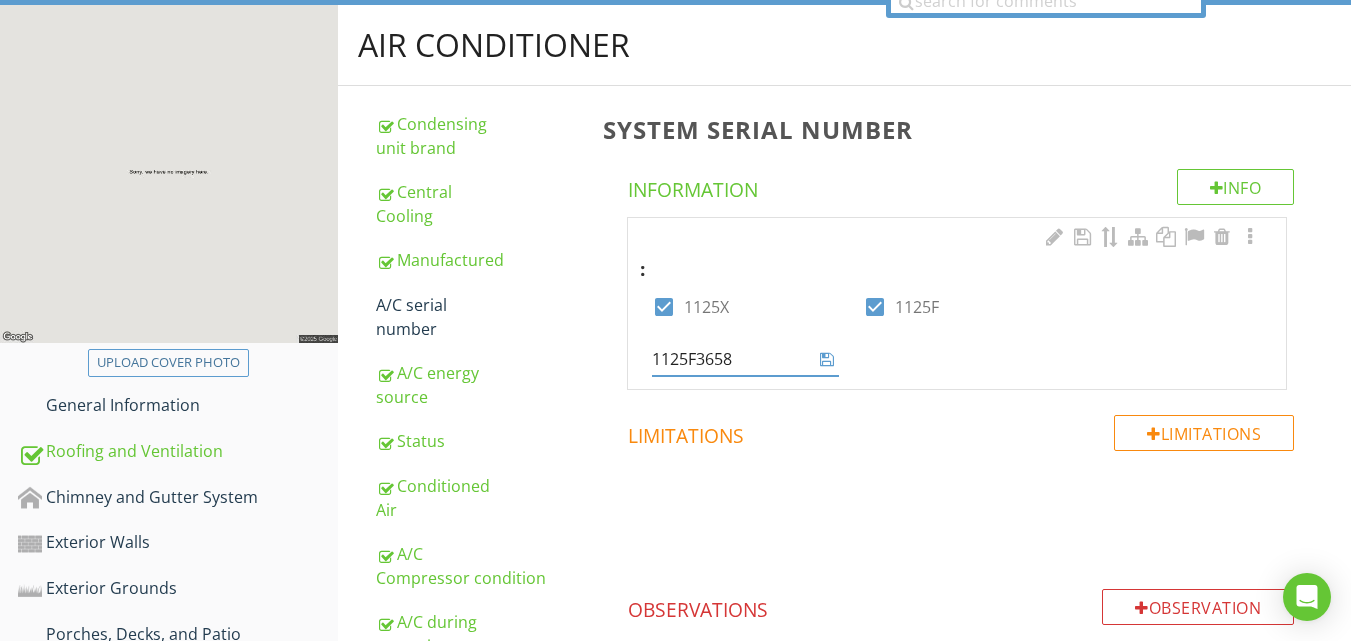 type on "1125F36587" 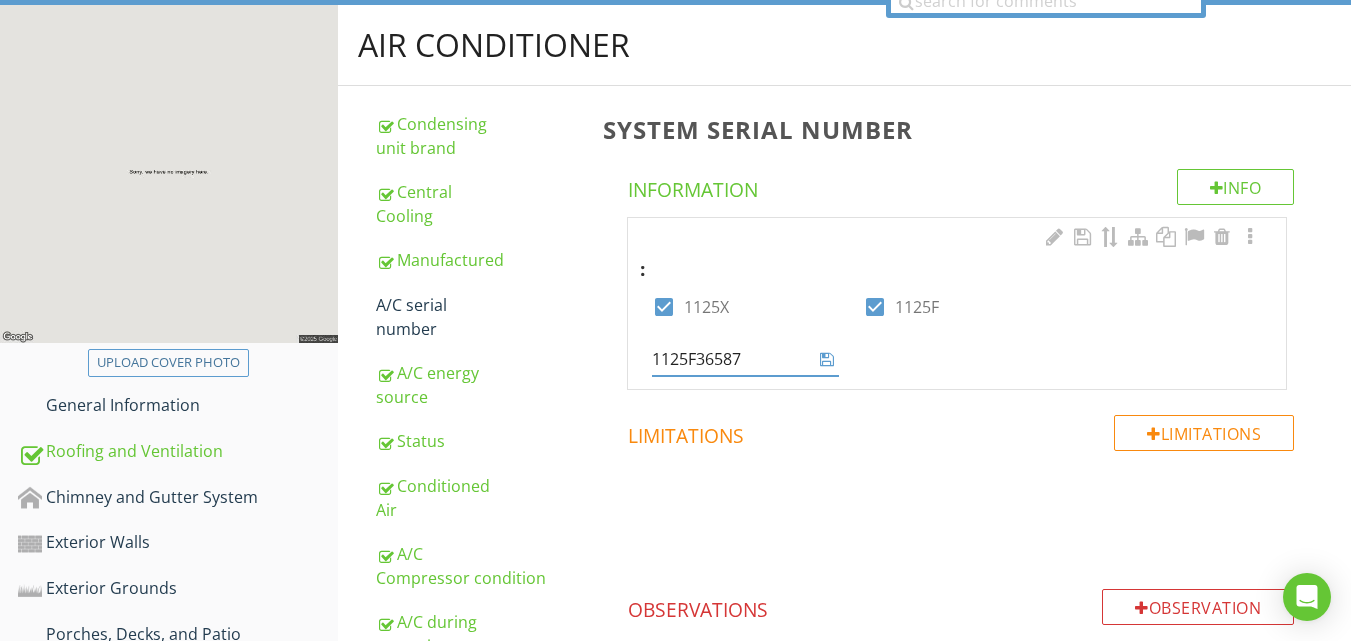 click at bounding box center [827, 359] 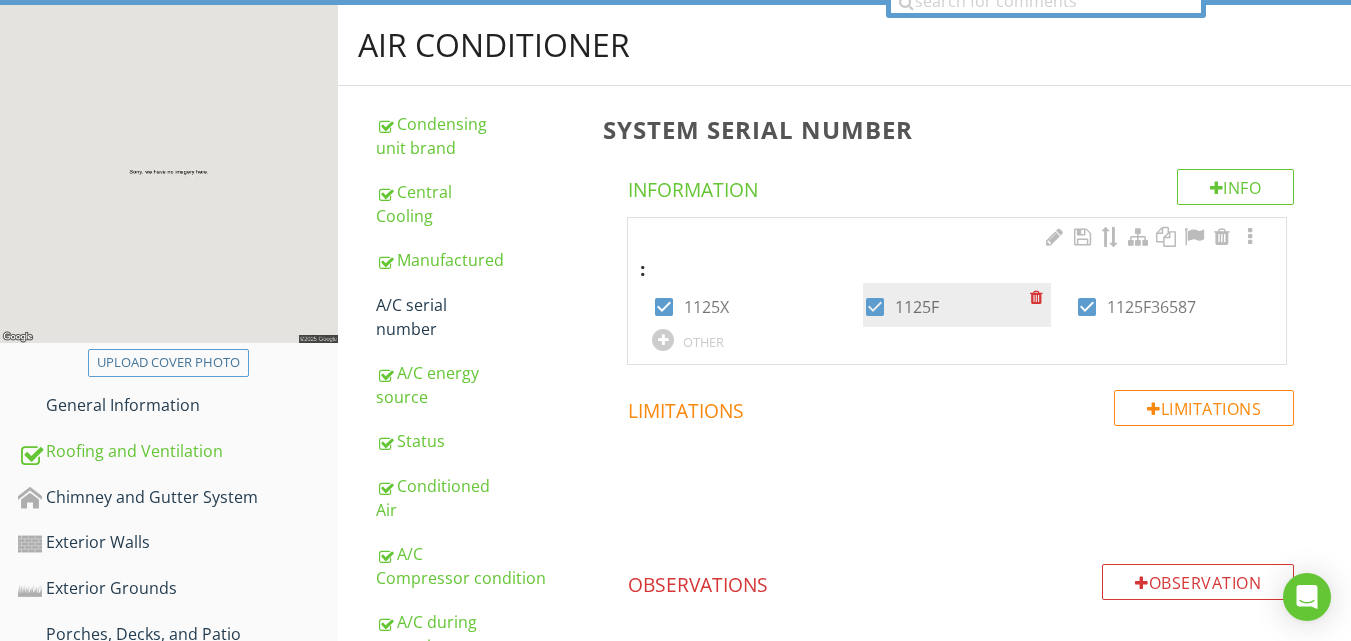 click at bounding box center (875, 307) 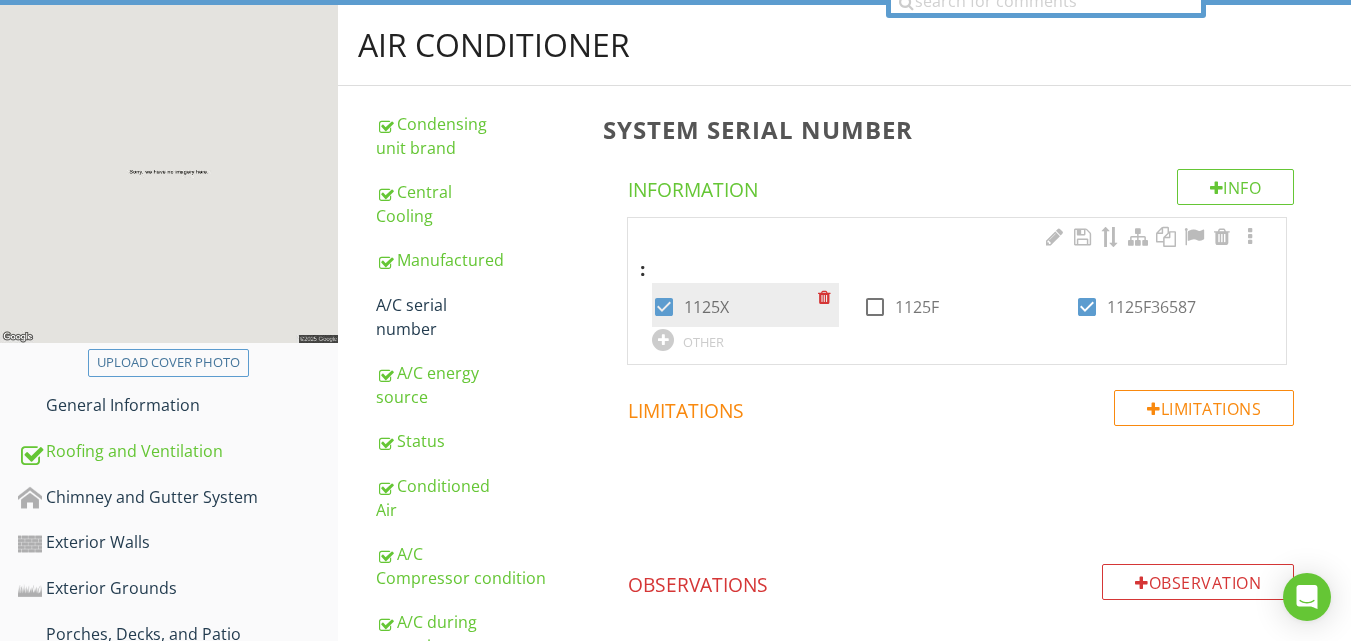 click at bounding box center (664, 307) 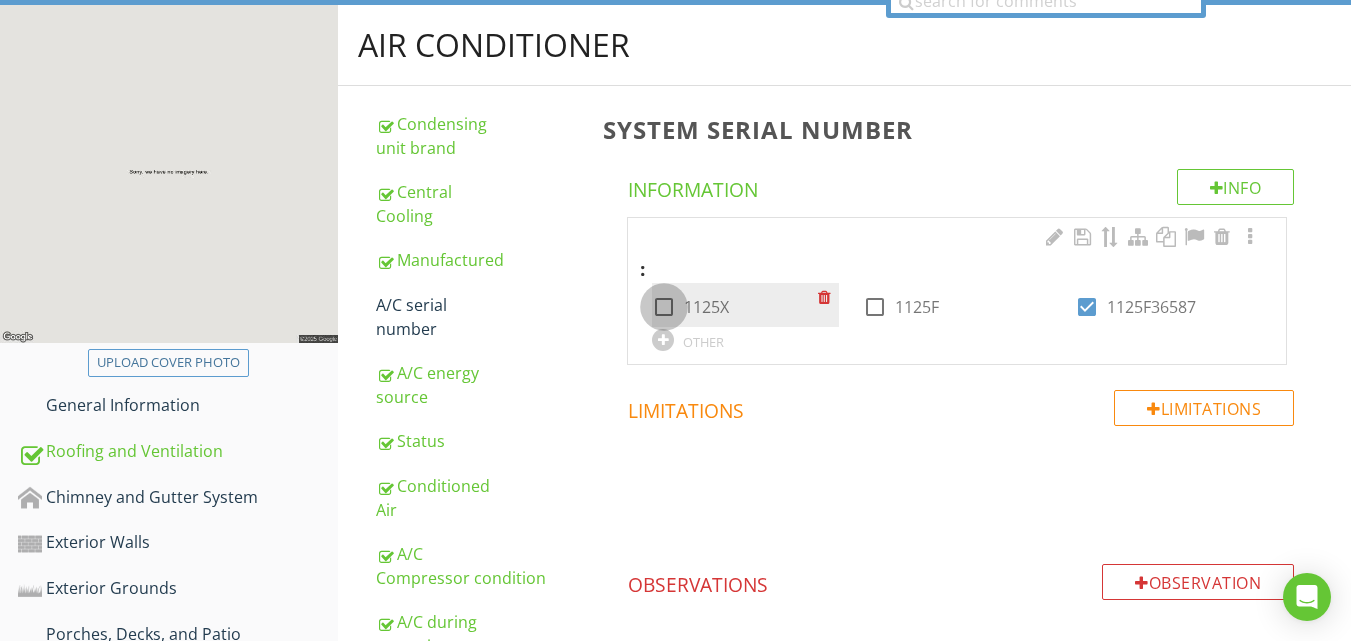 checkbox on "false" 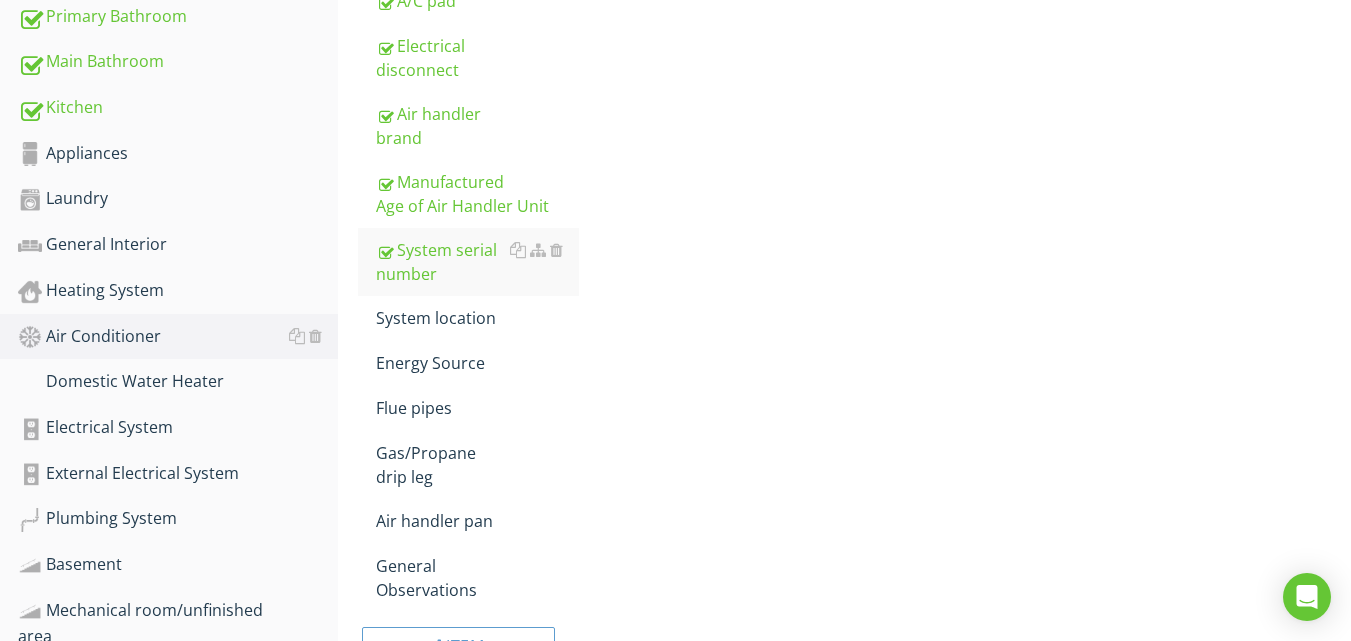 scroll, scrollTop: 1035, scrollLeft: 0, axis: vertical 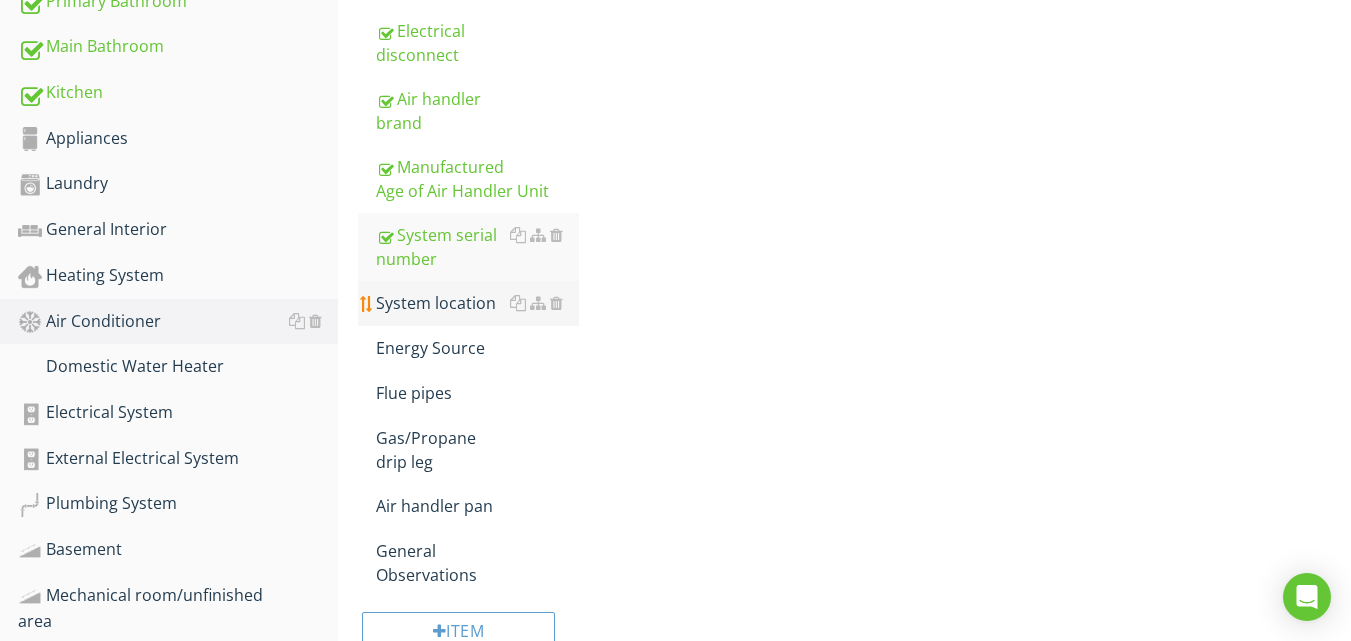 click on "System location" at bounding box center (477, 303) 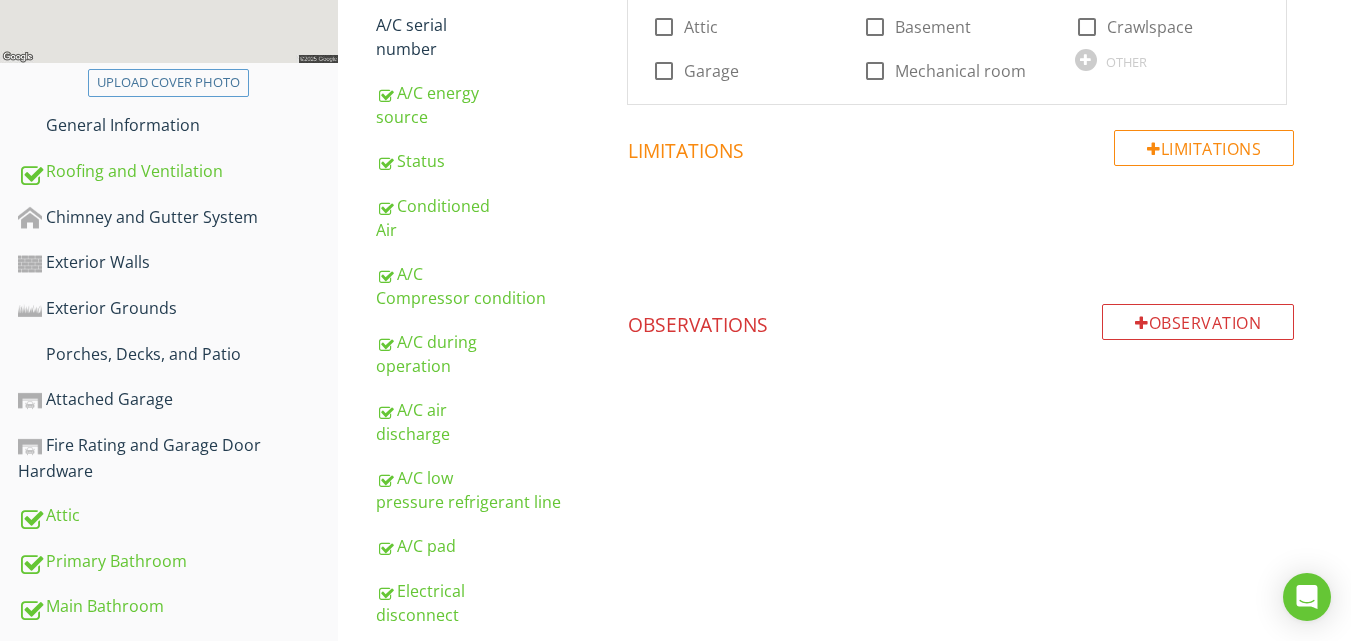 scroll, scrollTop: 0, scrollLeft: 0, axis: both 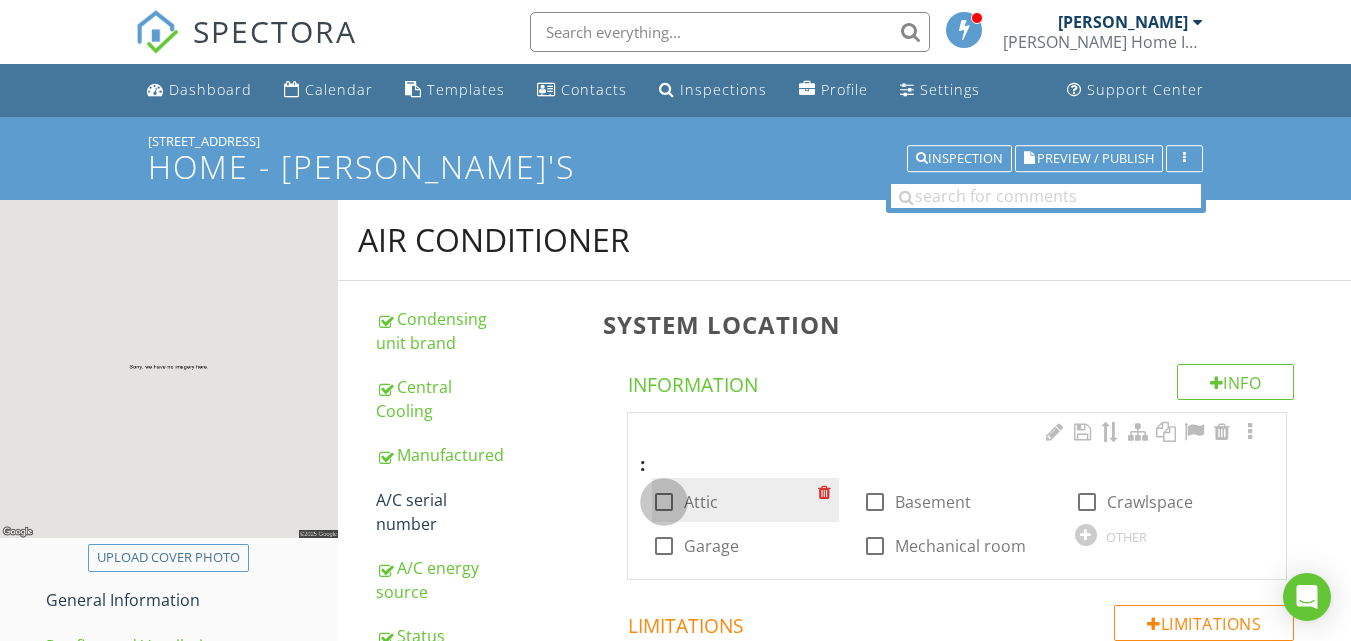 click at bounding box center [664, 502] 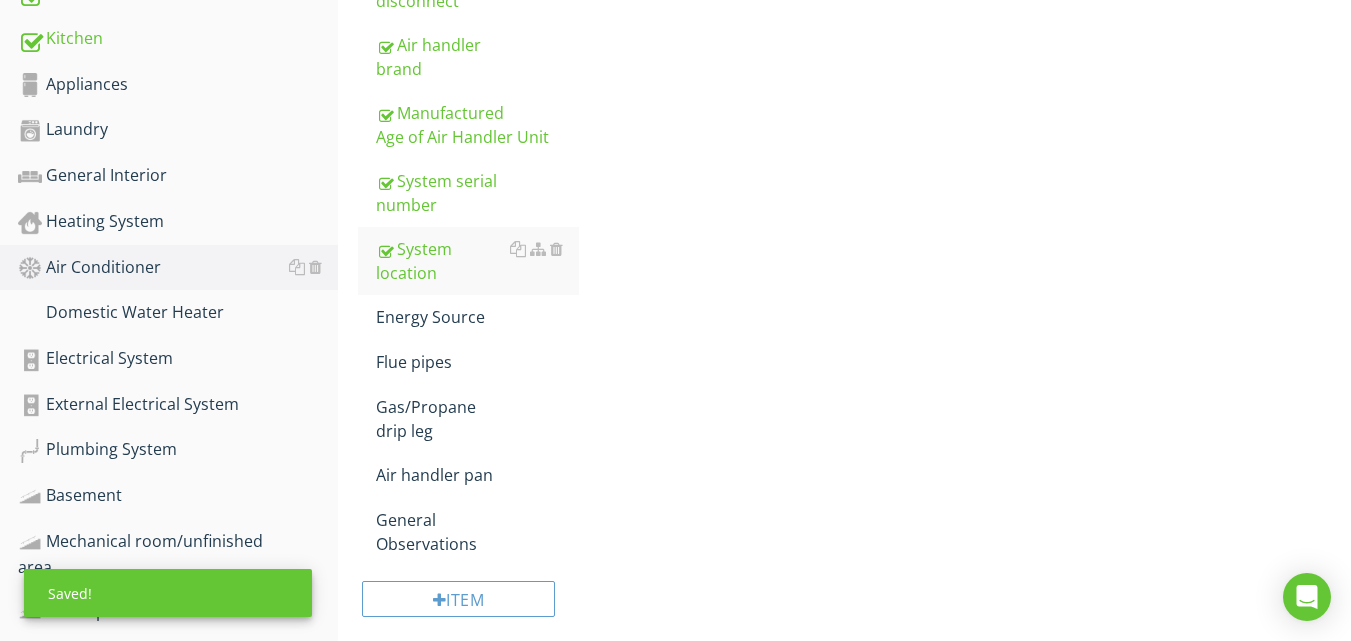 scroll, scrollTop: 1120, scrollLeft: 0, axis: vertical 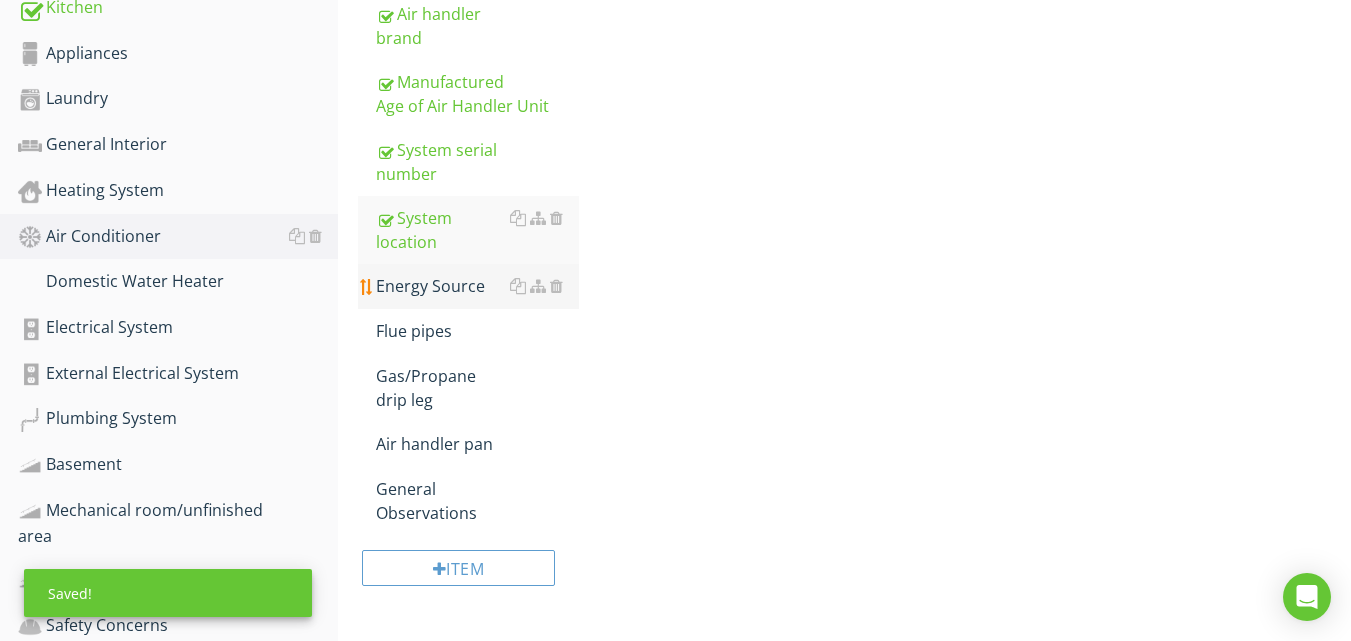 click on "Energy Source" at bounding box center (477, 286) 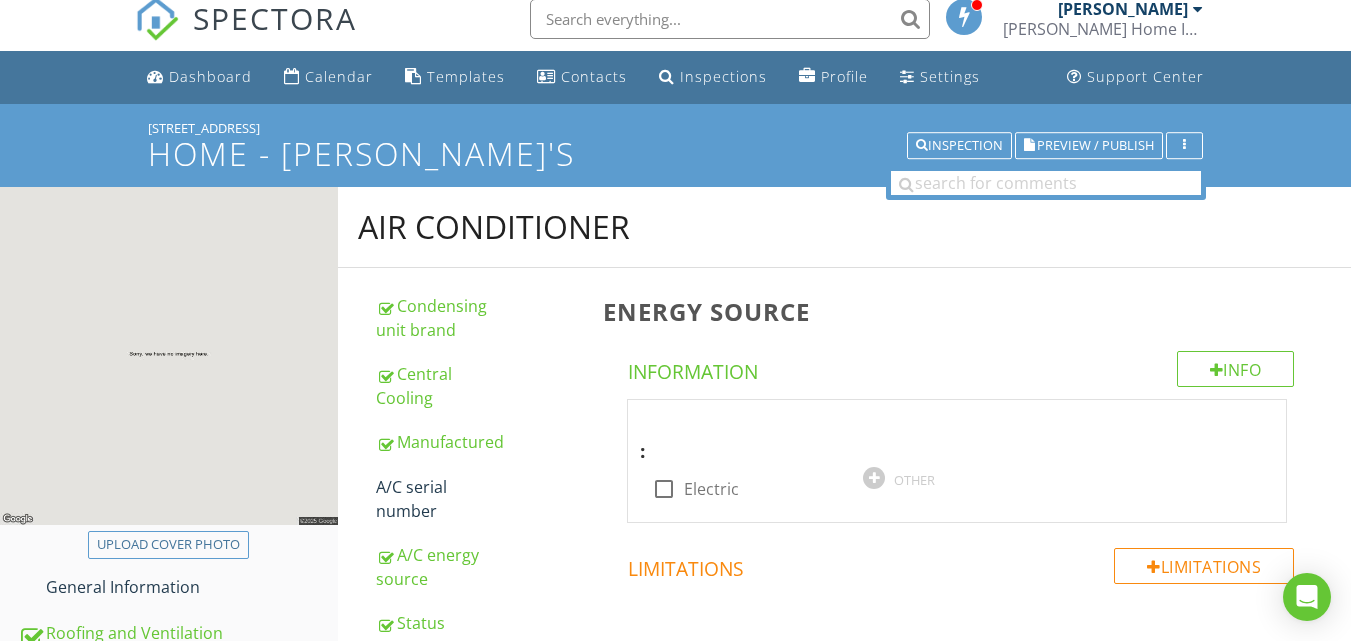 scroll, scrollTop: 0, scrollLeft: 0, axis: both 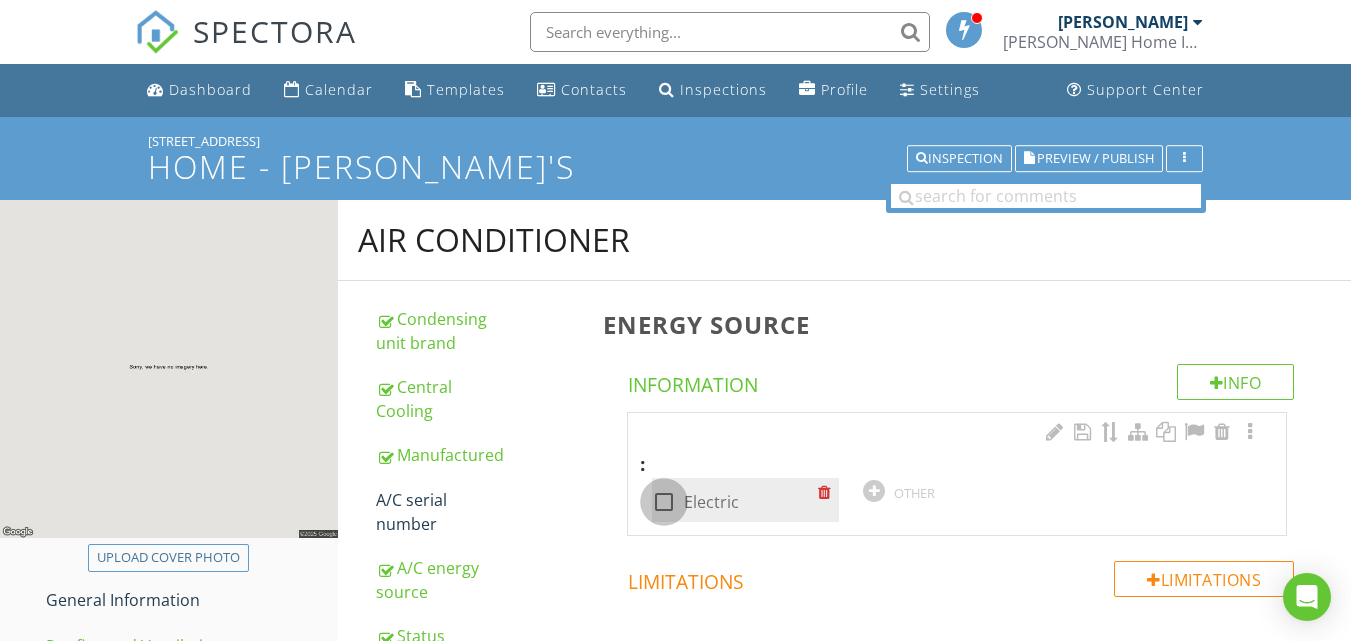 click at bounding box center [664, 502] 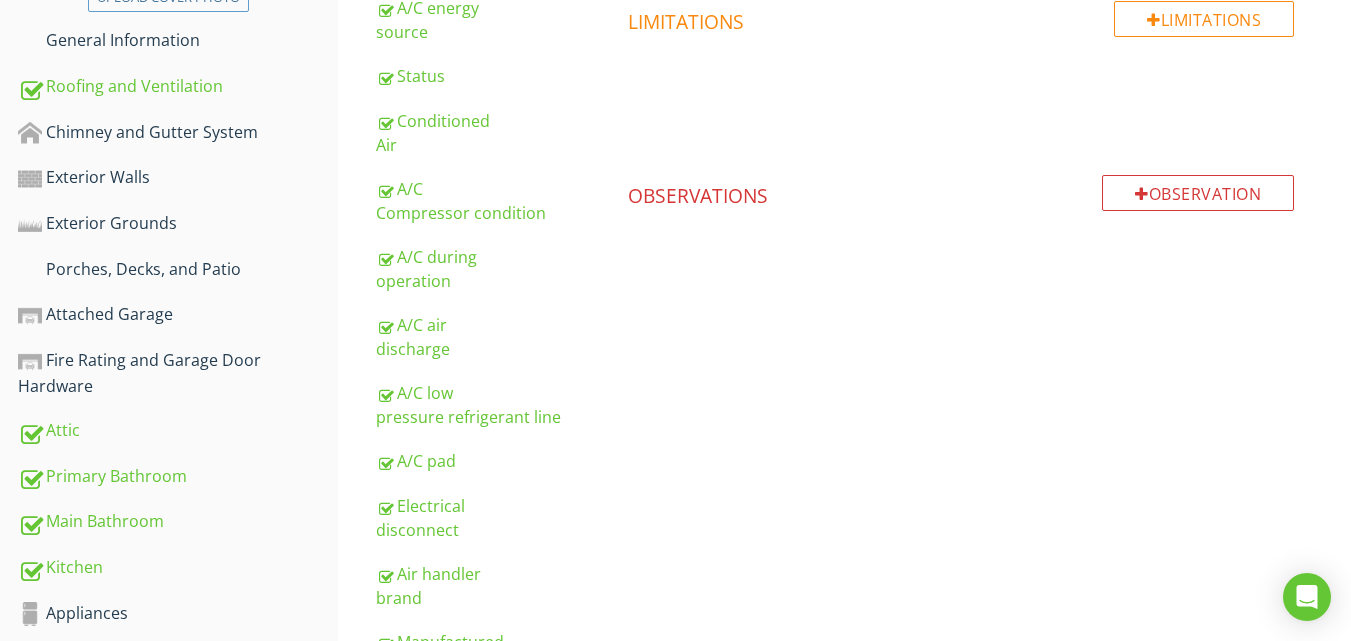 scroll, scrollTop: 1120, scrollLeft: 0, axis: vertical 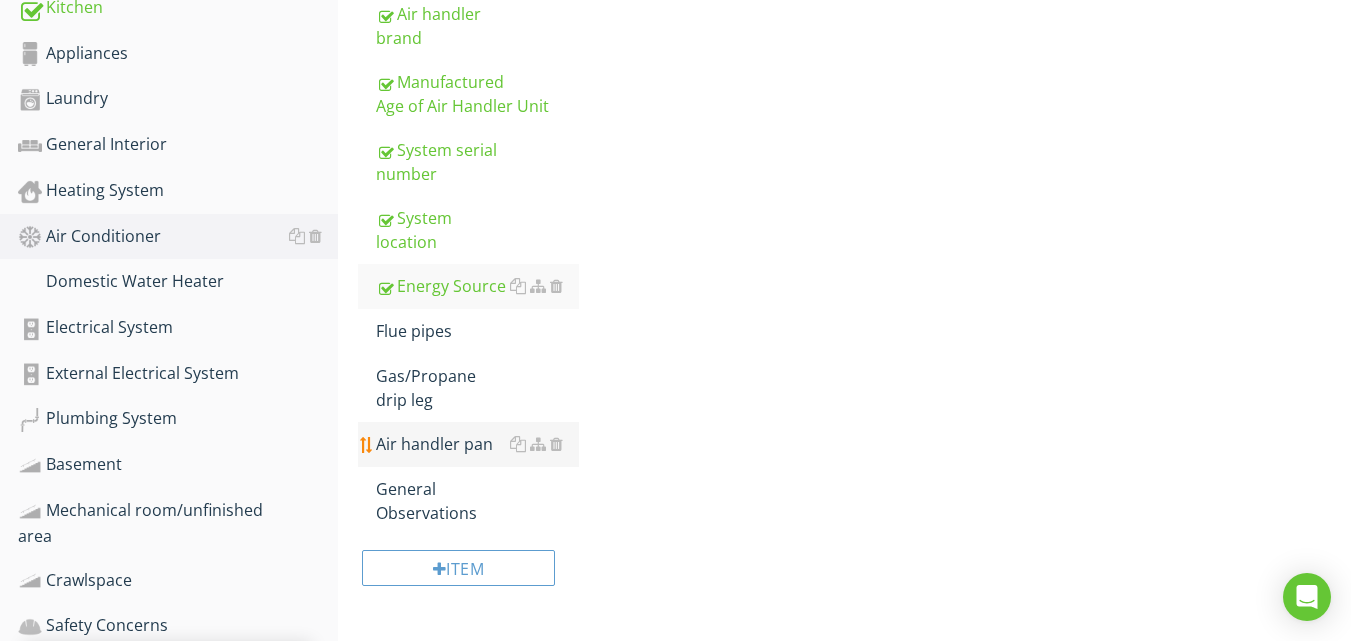 click on "Air handler pan" at bounding box center (477, 444) 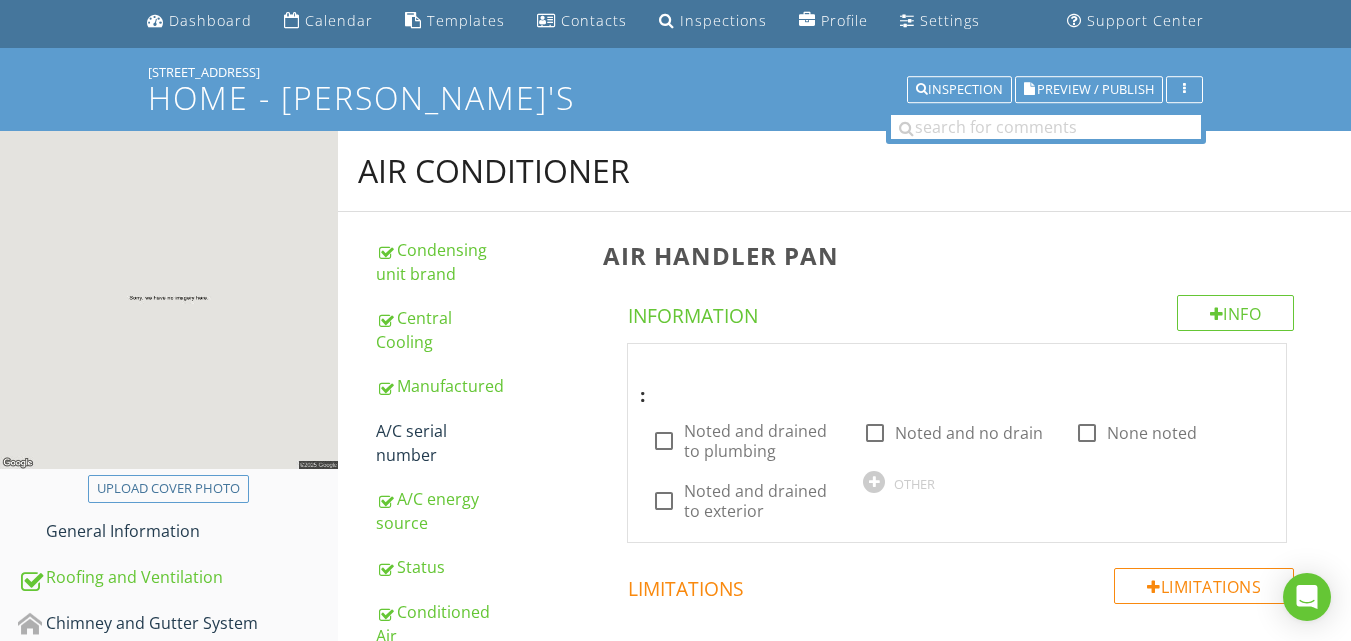 scroll, scrollTop: 0, scrollLeft: 0, axis: both 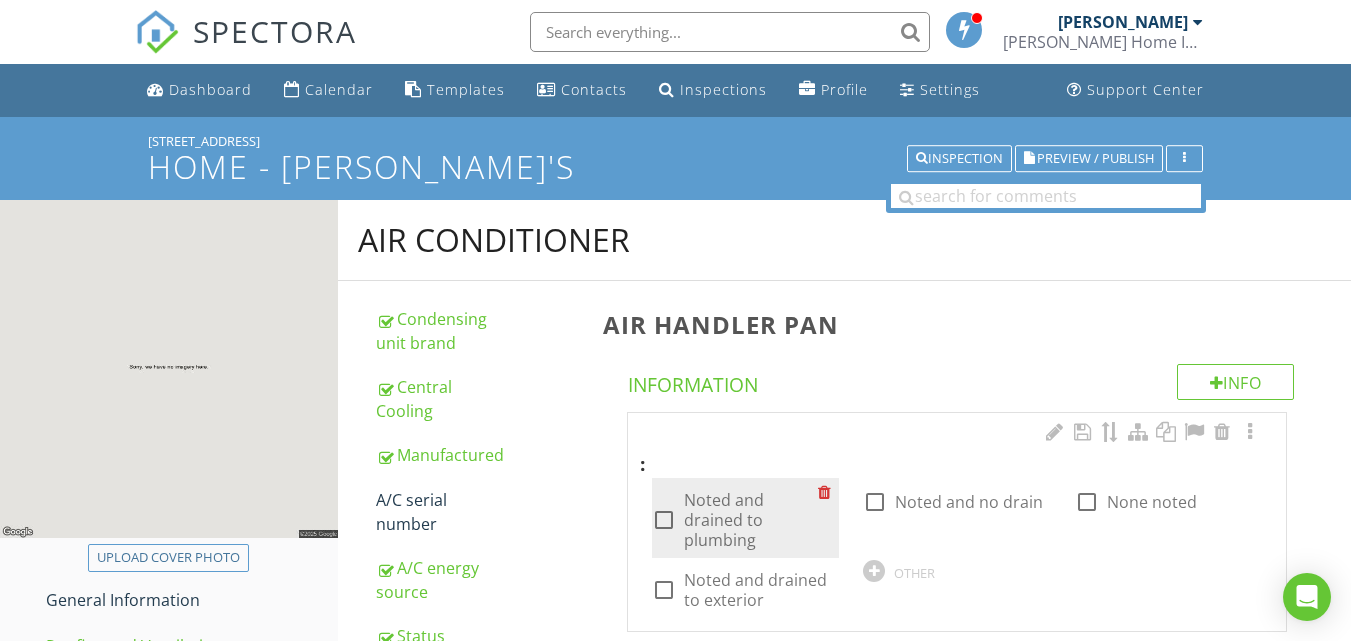 click at bounding box center (664, 520) 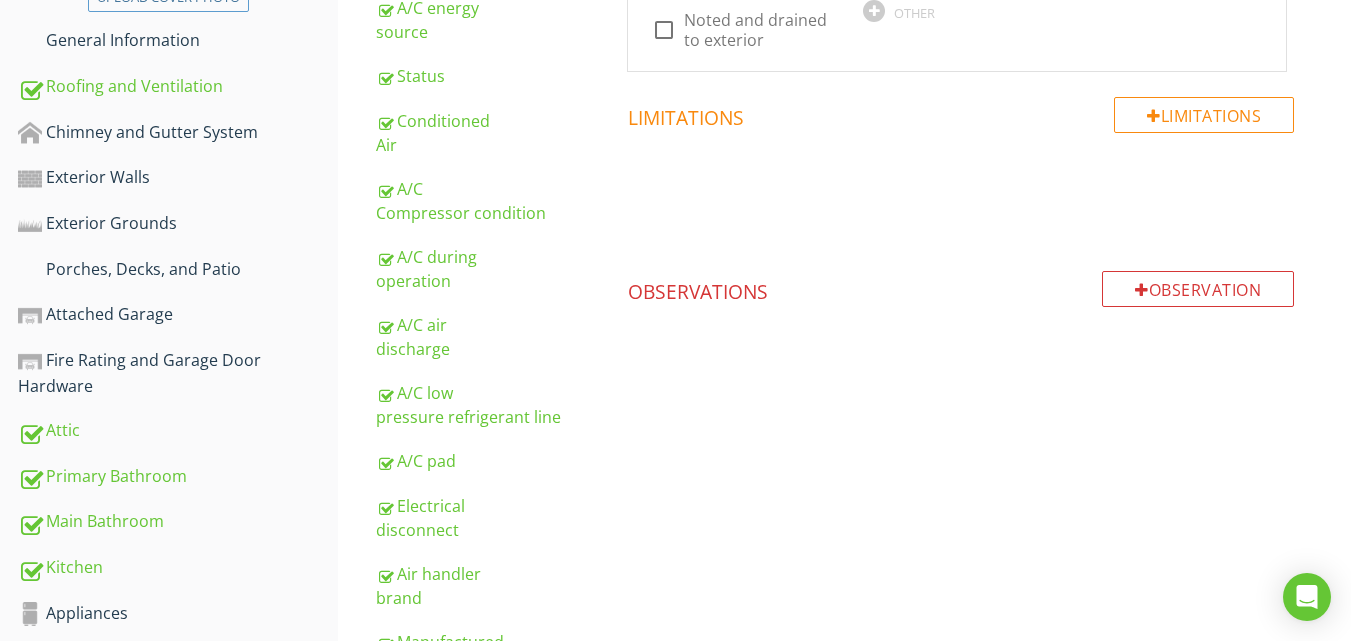 scroll, scrollTop: 1120, scrollLeft: 0, axis: vertical 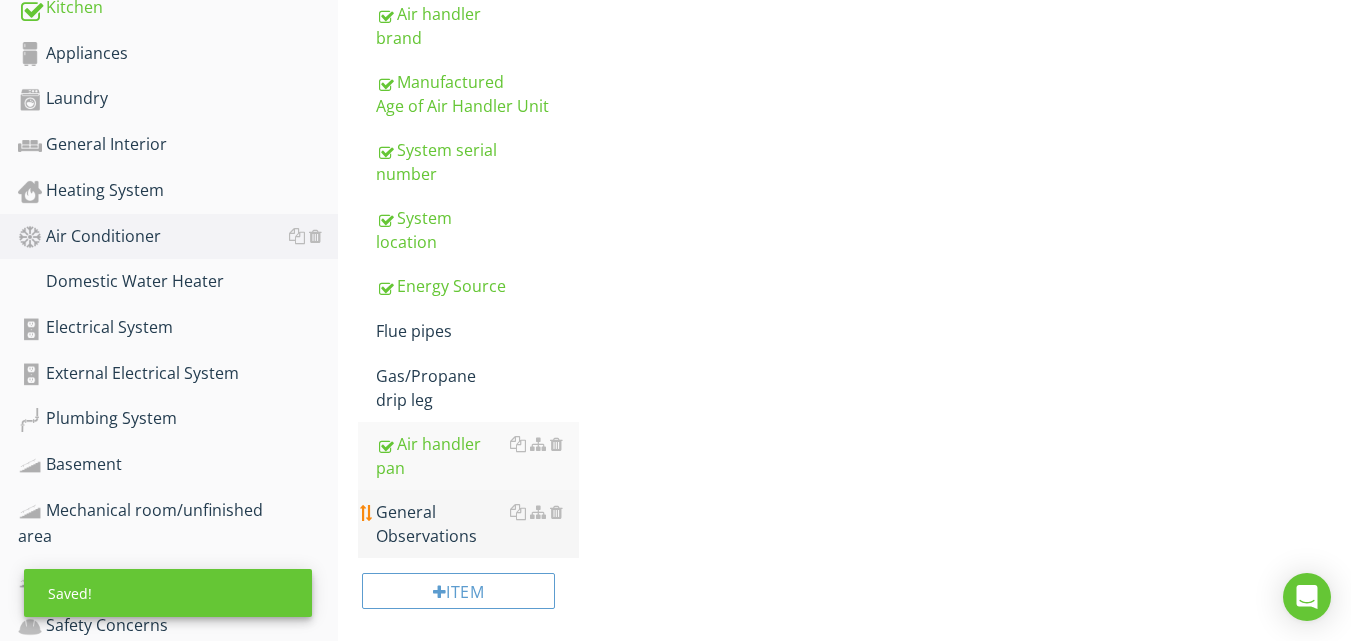 click on "General Observations" at bounding box center (477, 524) 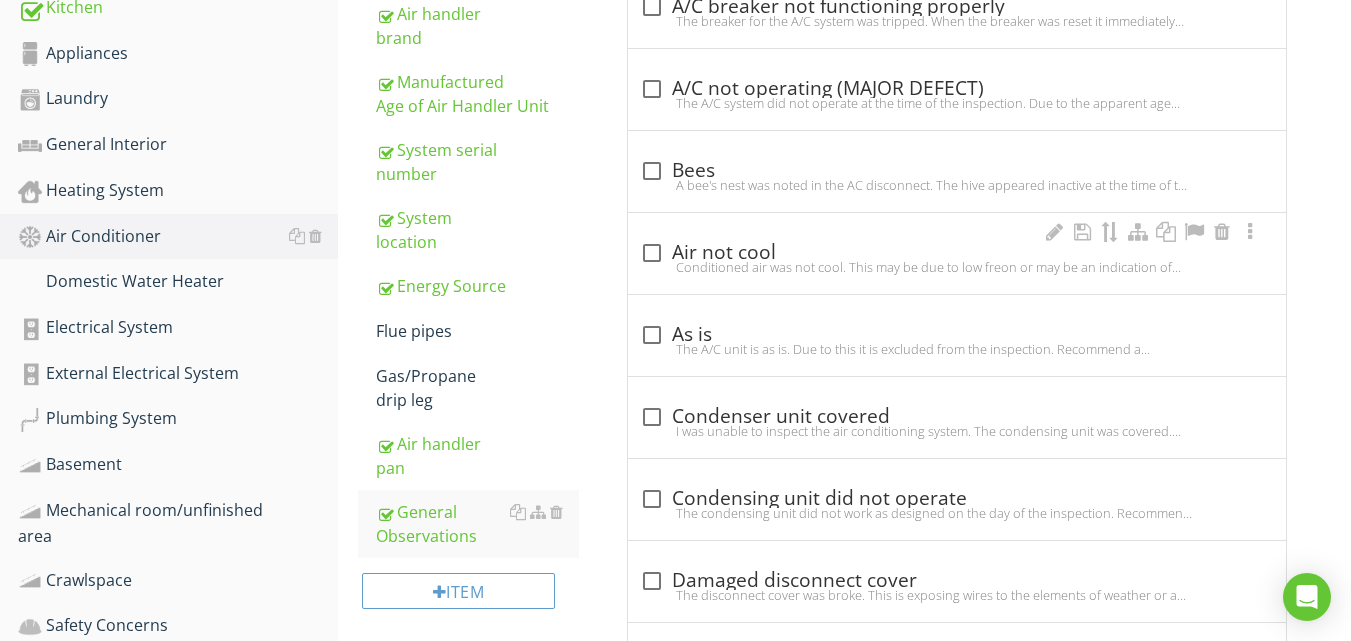 scroll, scrollTop: 560, scrollLeft: 0, axis: vertical 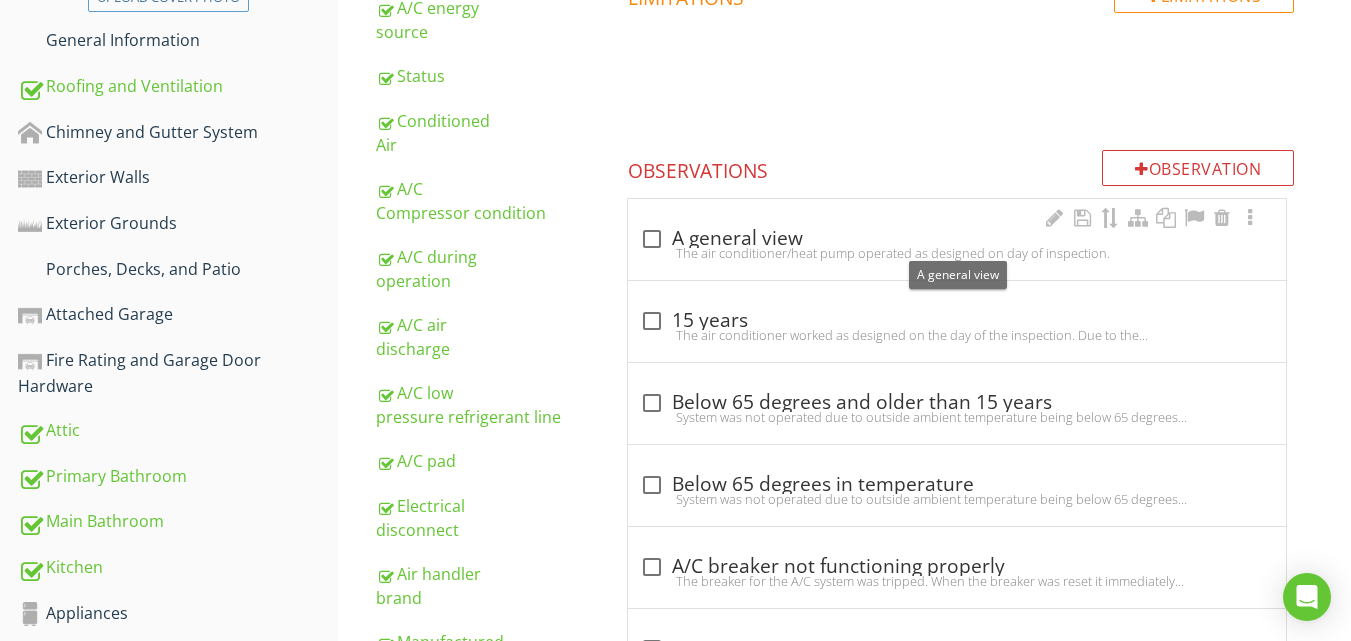 click on "The air conditioner/heat pump operated as designed on day of inspection." at bounding box center (957, 253) 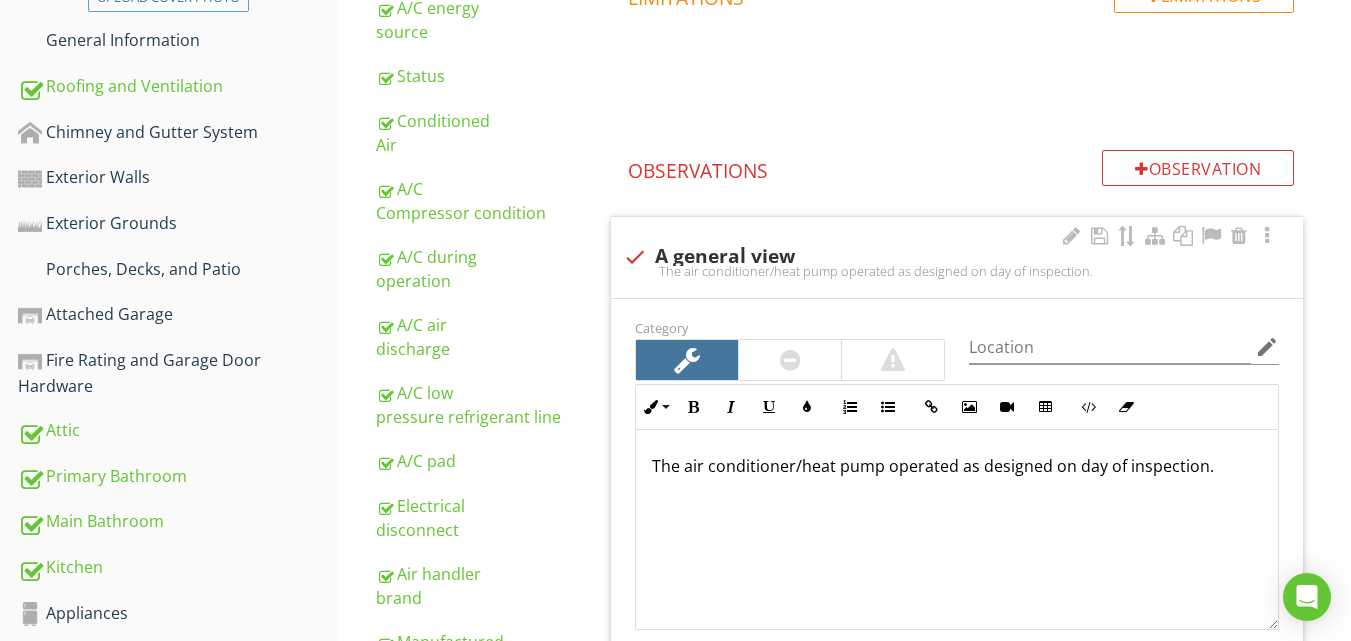 scroll, scrollTop: 1120, scrollLeft: 0, axis: vertical 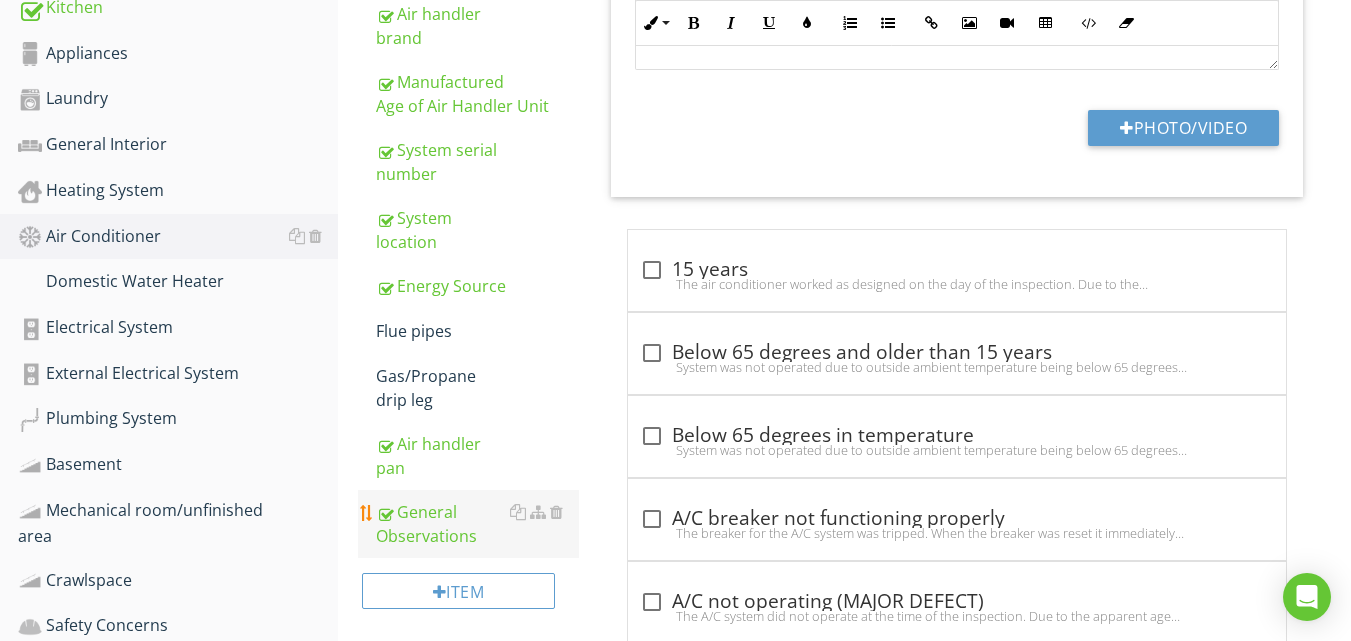 click at bounding box center [384, 514] 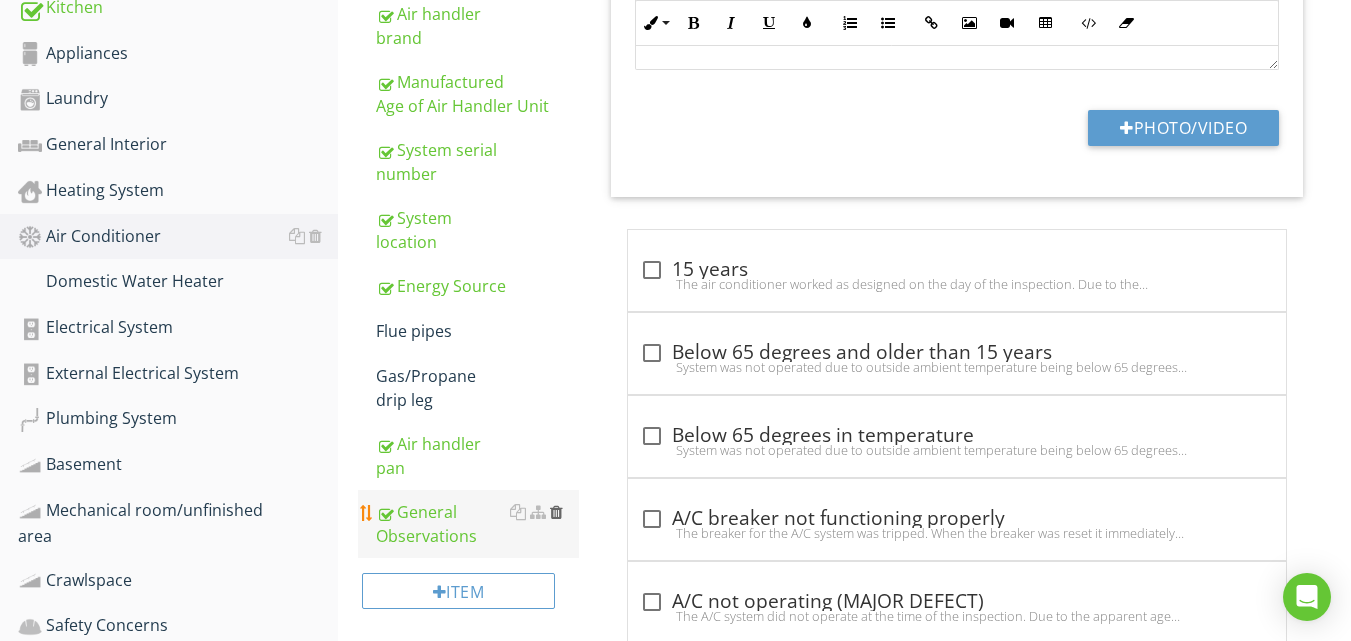 click at bounding box center [556, 512] 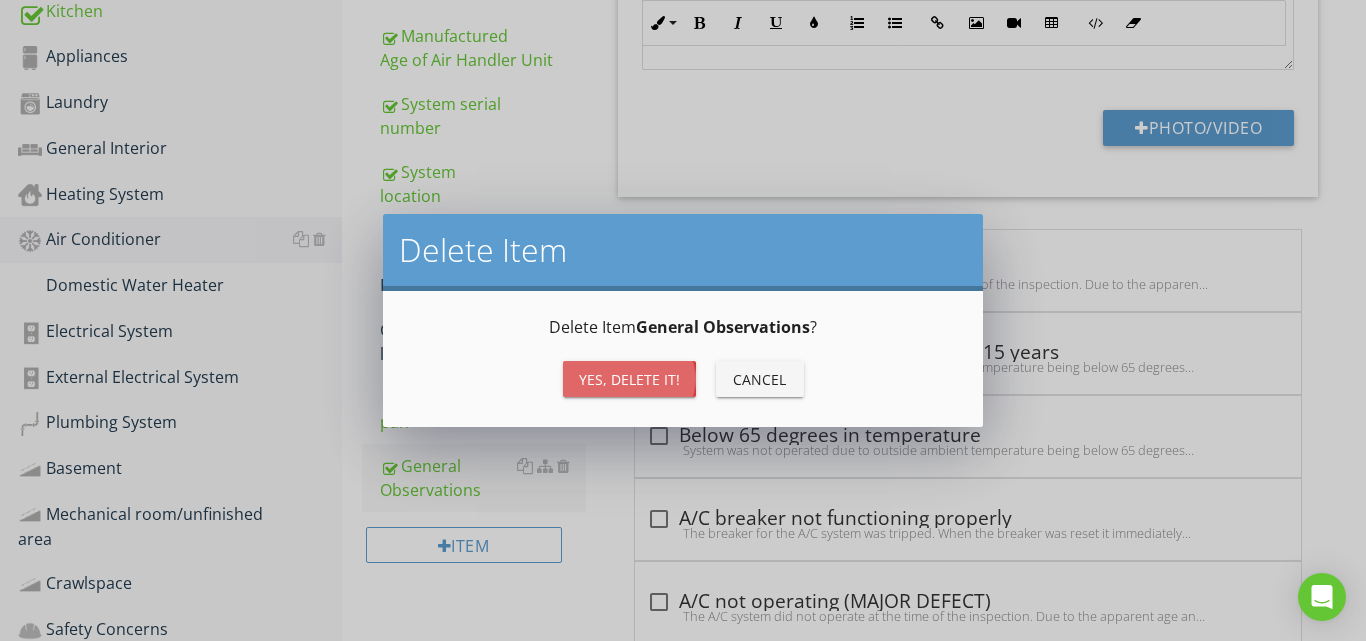 click on "Yes, Delete it!" at bounding box center (629, 379) 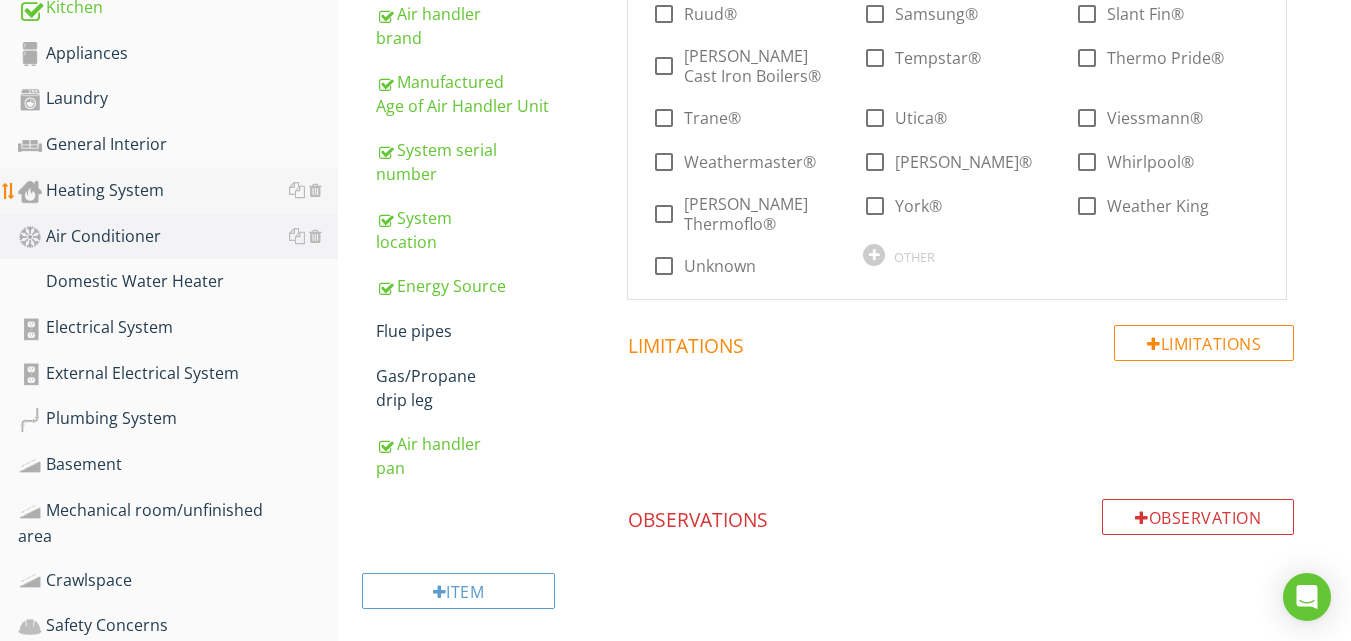 click on "Heating System" at bounding box center [178, 191] 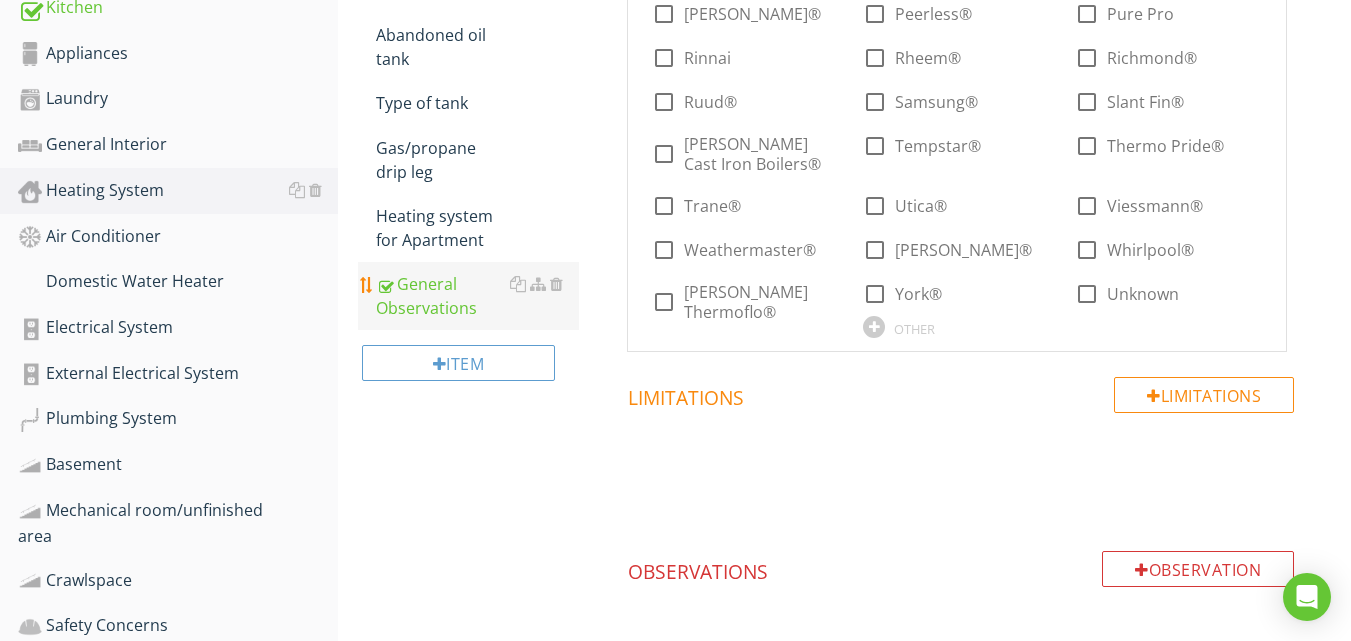 click on "General Observations" at bounding box center [477, 296] 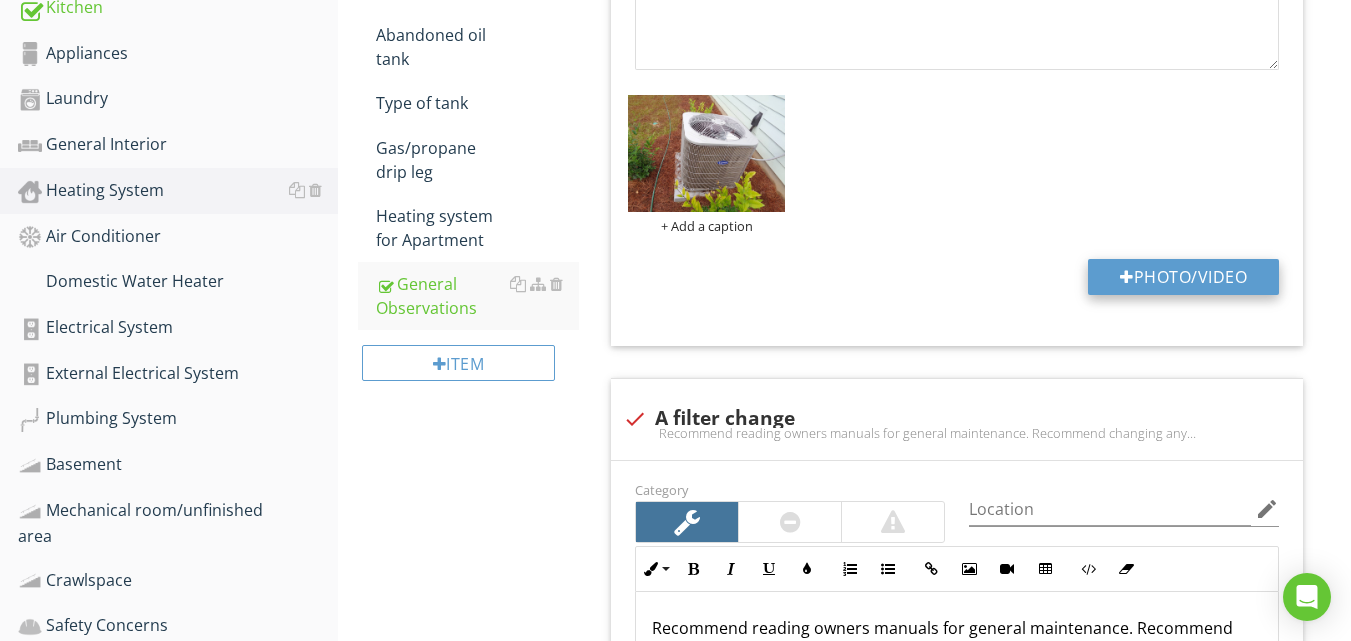 click on "Photo/Video" at bounding box center [1183, 277] 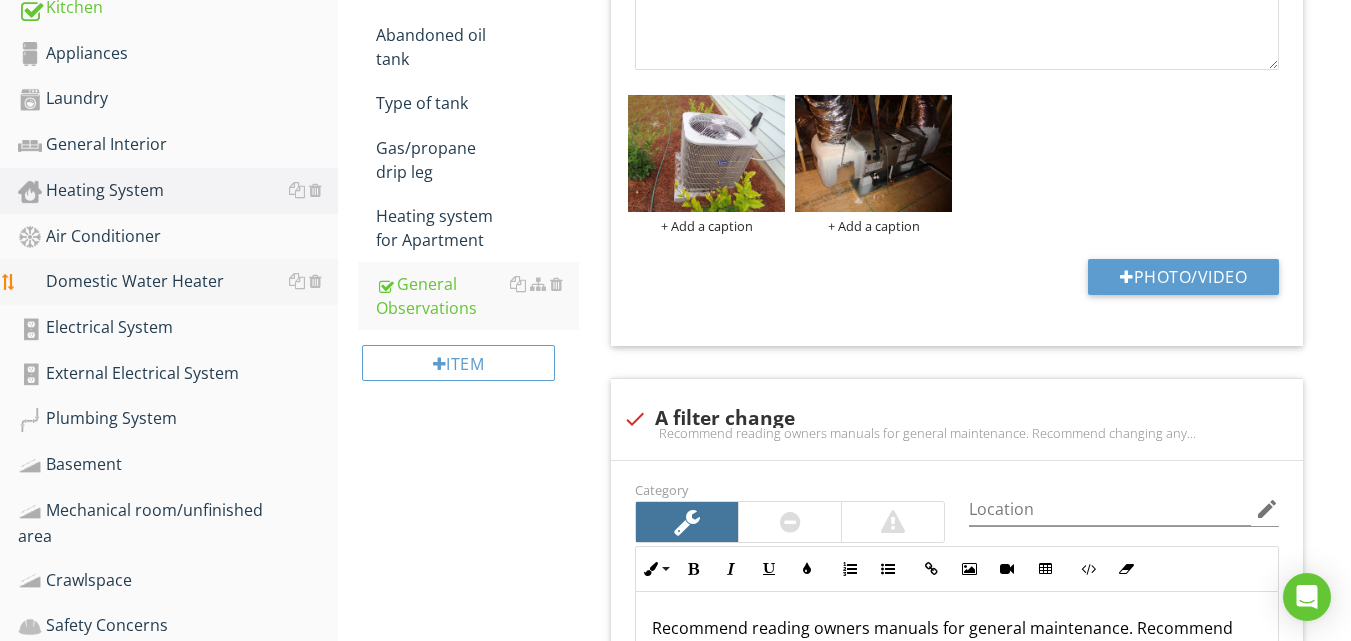 click on "Domestic Water Heater" at bounding box center (178, 282) 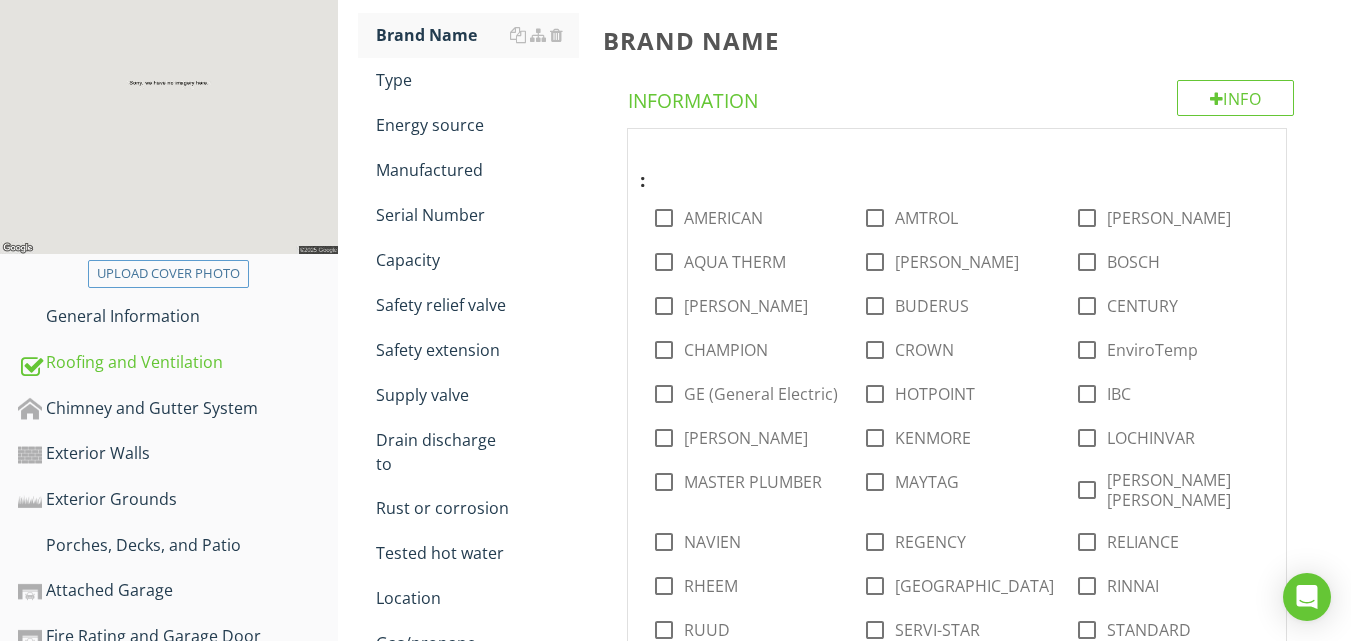scroll, scrollTop: 280, scrollLeft: 0, axis: vertical 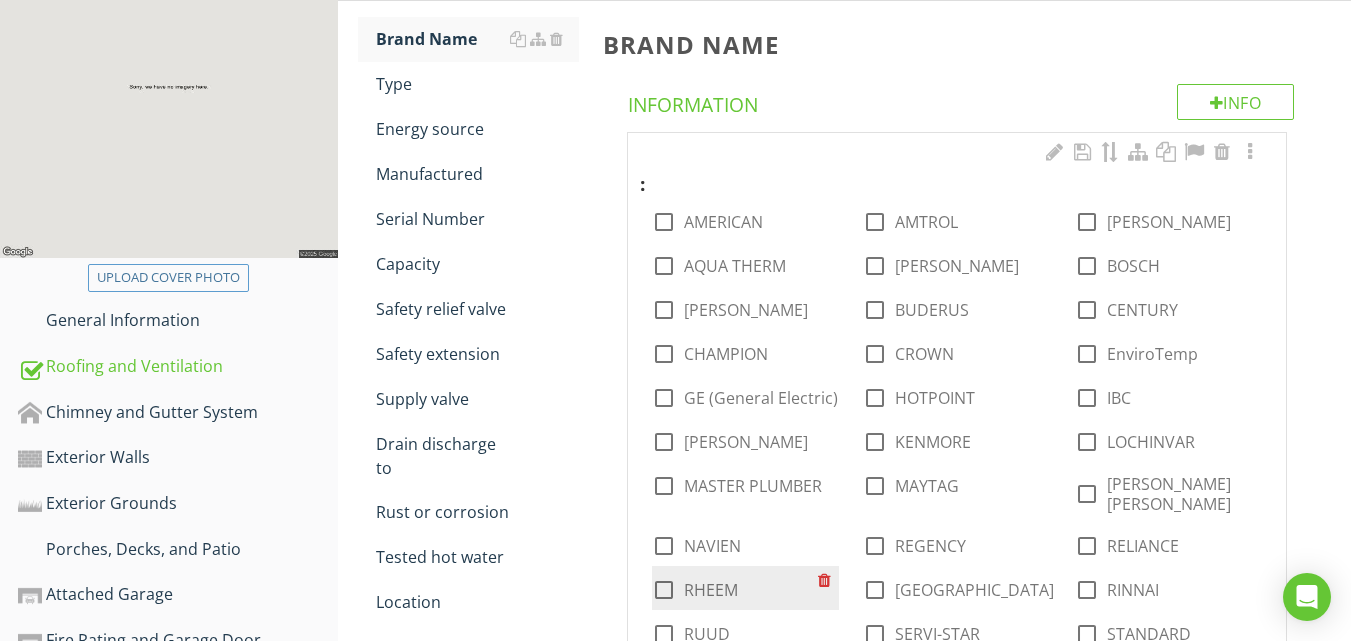 click at bounding box center [664, 590] 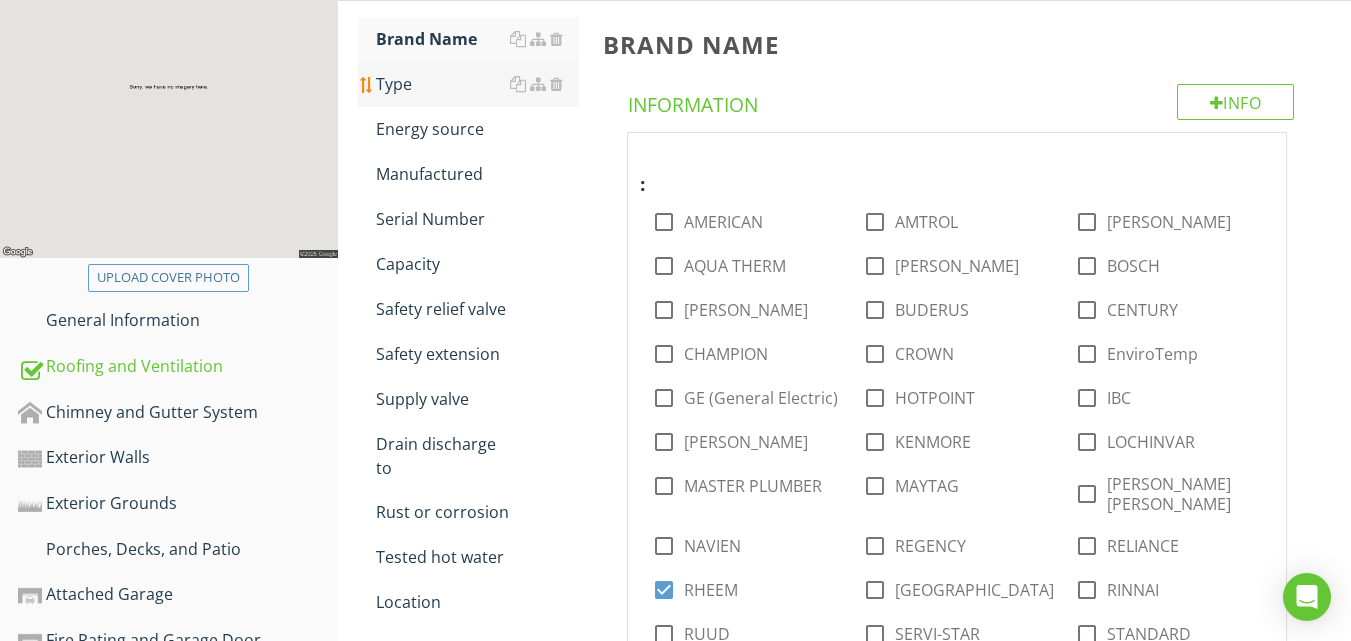 click on "Type" at bounding box center [477, 84] 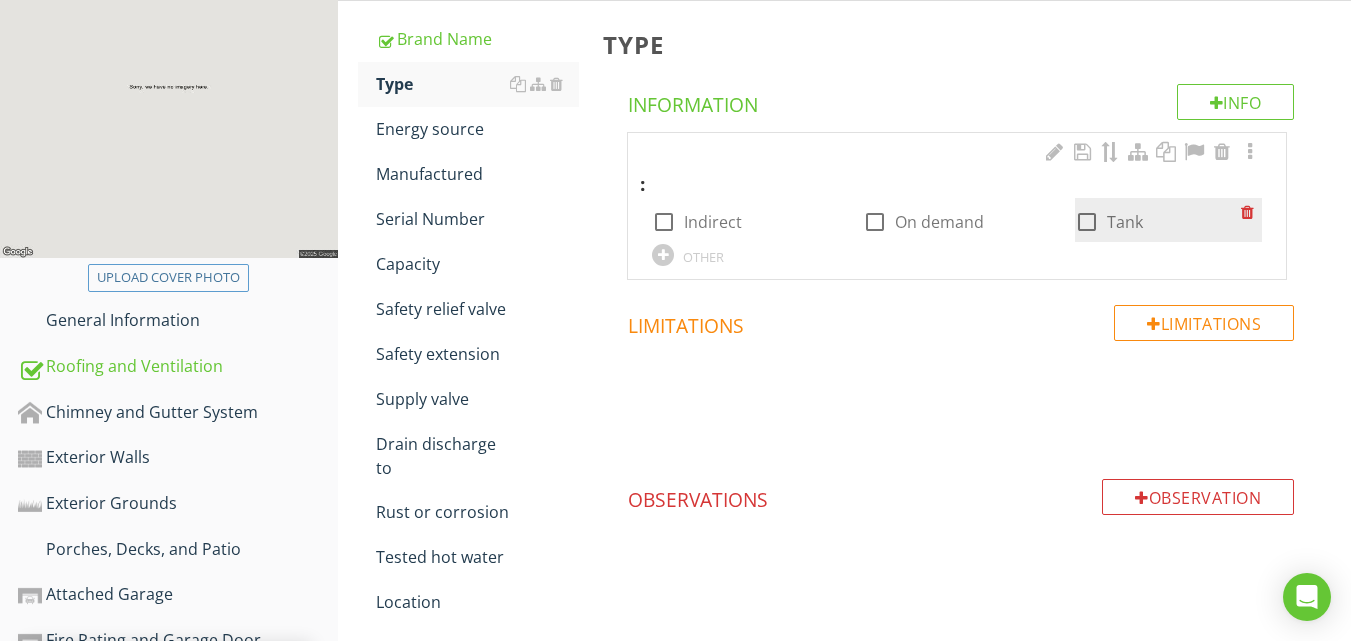 click at bounding box center (1087, 222) 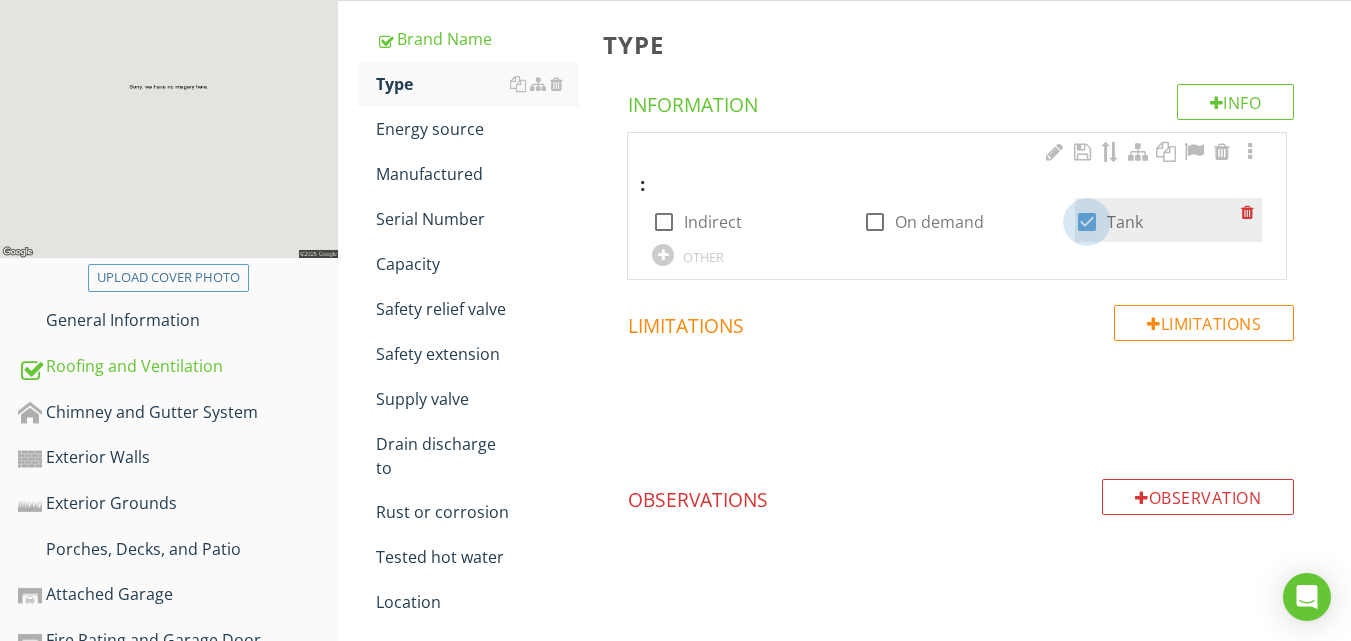 checkbox on "true" 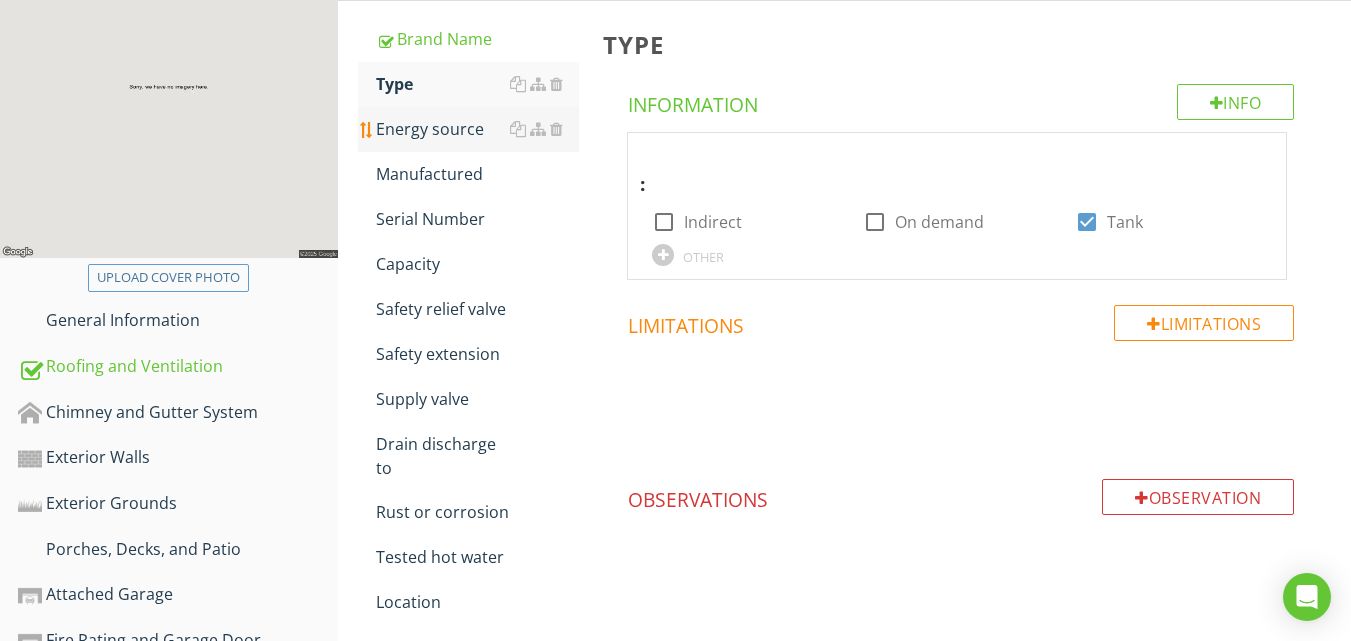 click on "Energy source" at bounding box center [477, 129] 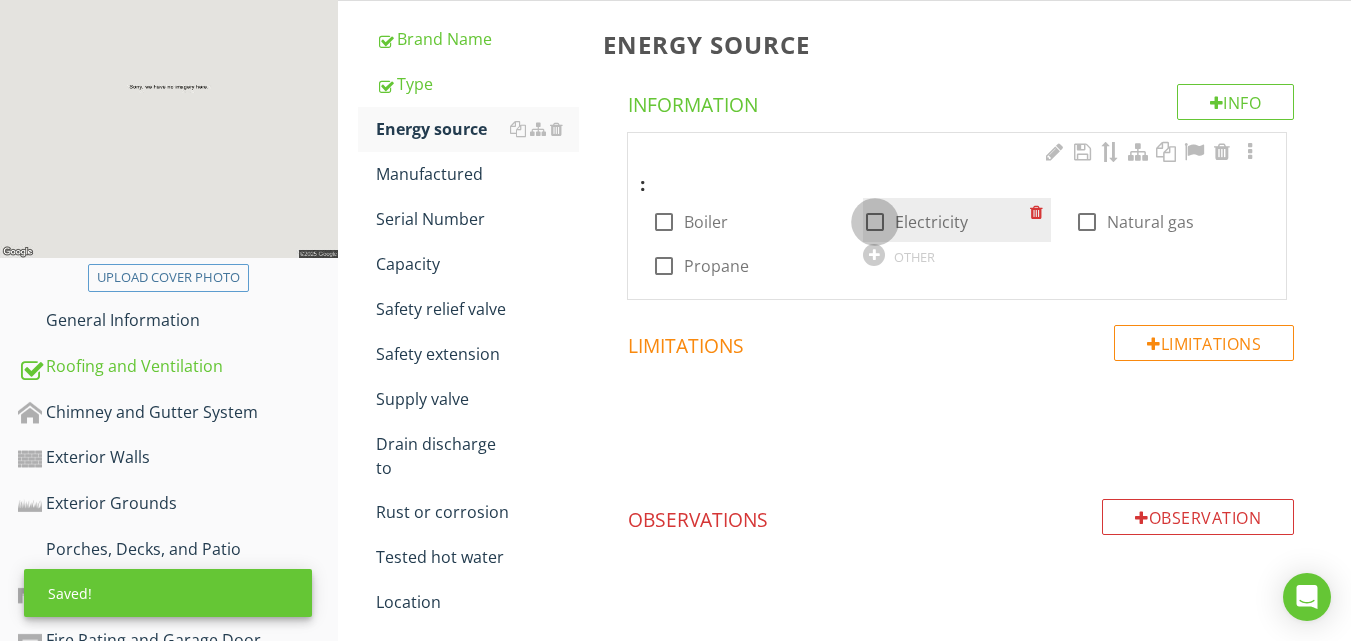 click at bounding box center (875, 222) 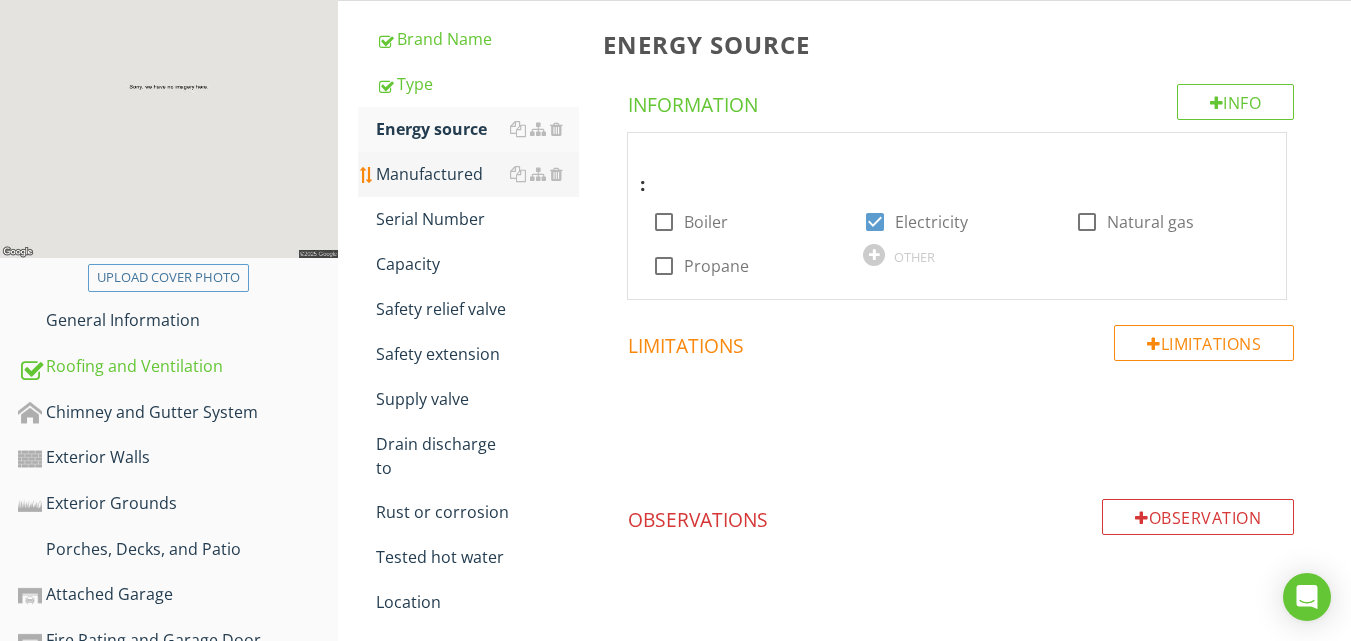 click on "Manufactured" at bounding box center (477, 174) 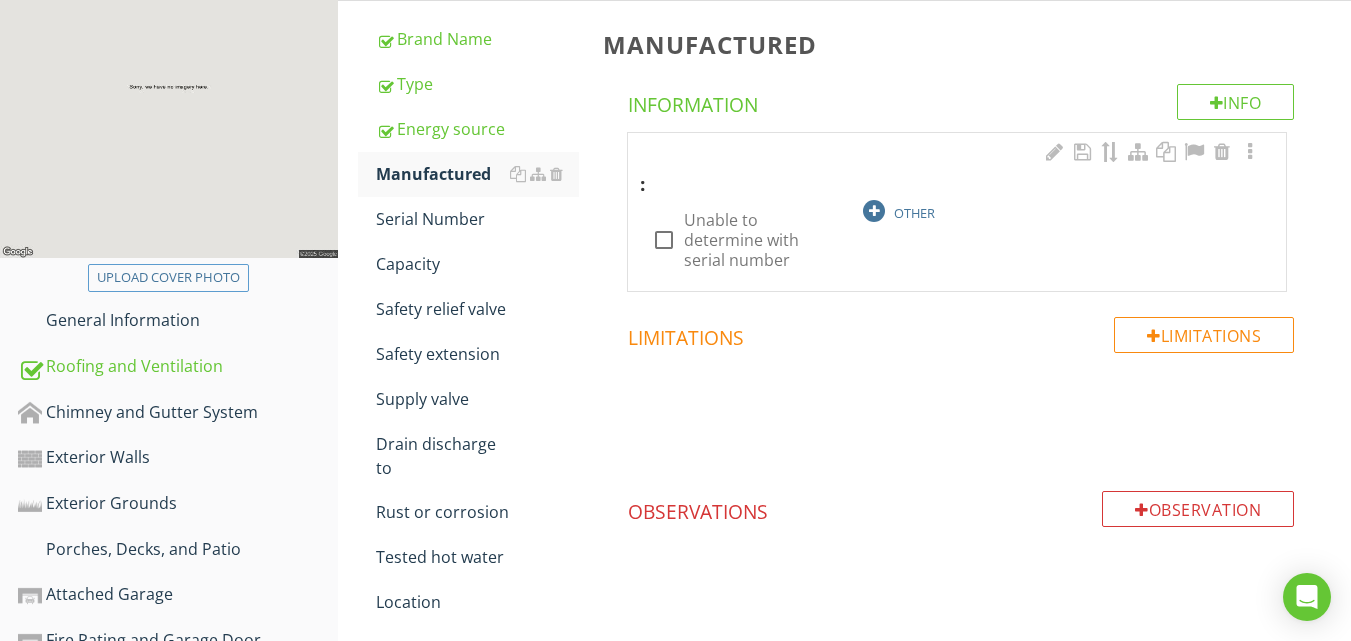 click at bounding box center (874, 211) 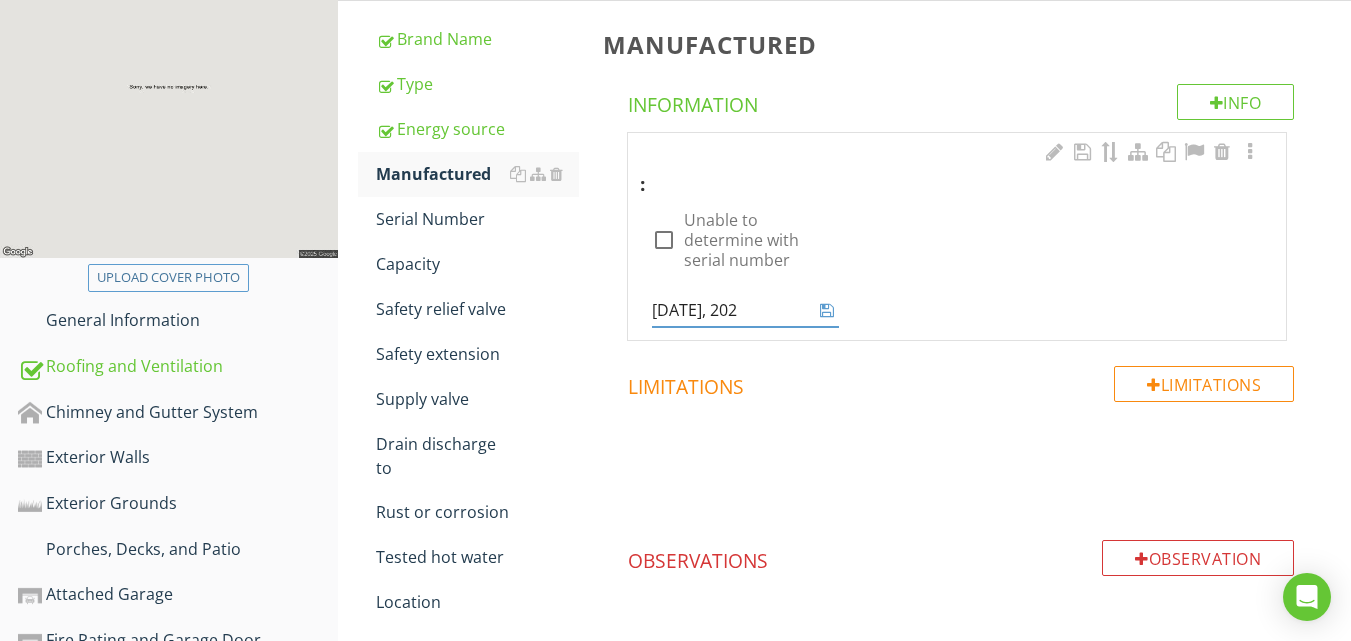 type on "January 8, 2025" 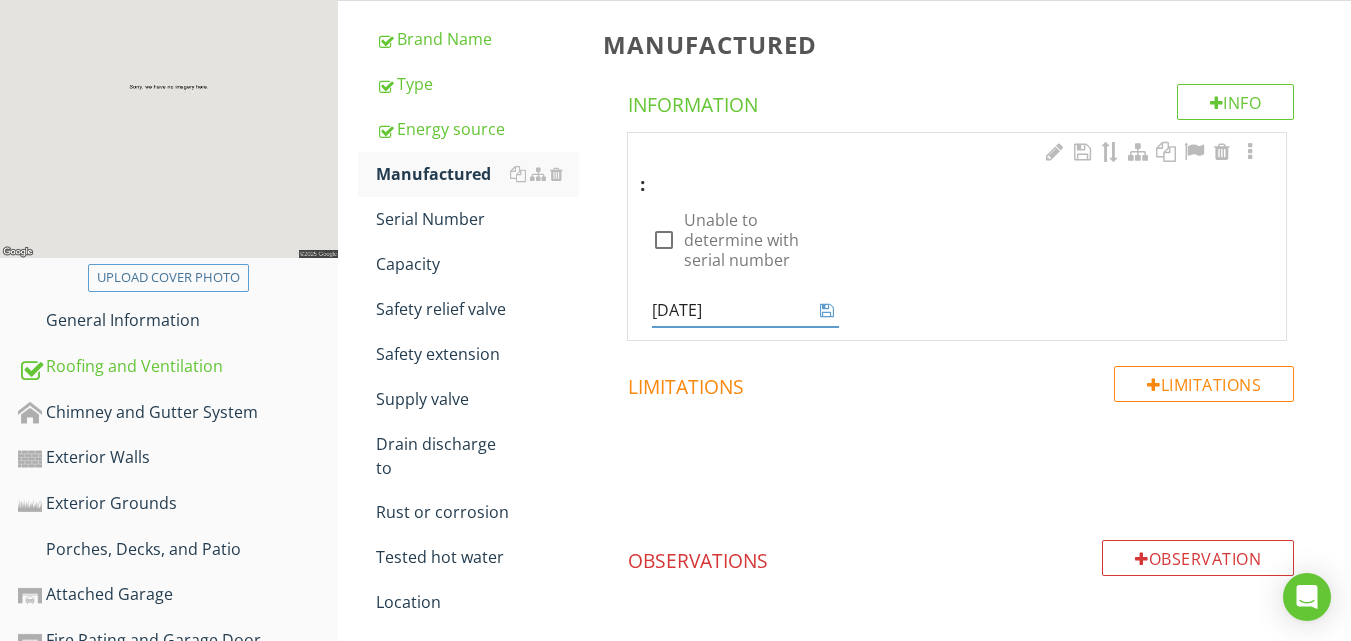 click at bounding box center (827, 310) 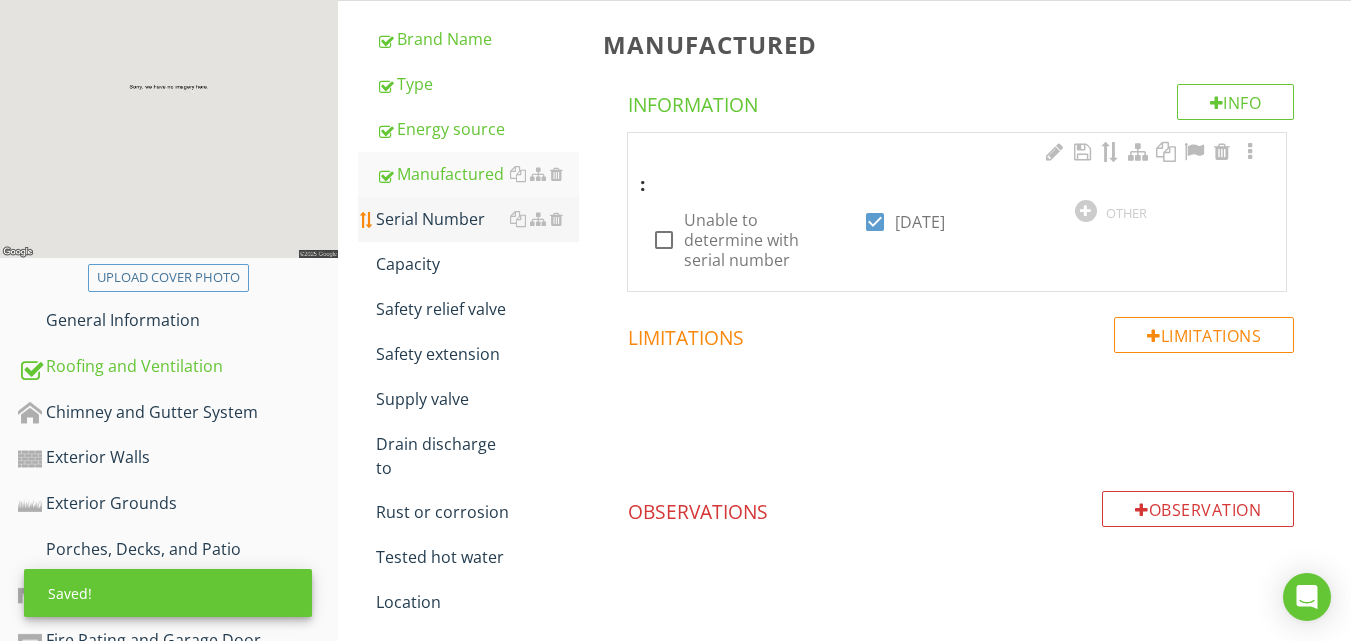 click on "Serial Number" at bounding box center (477, 219) 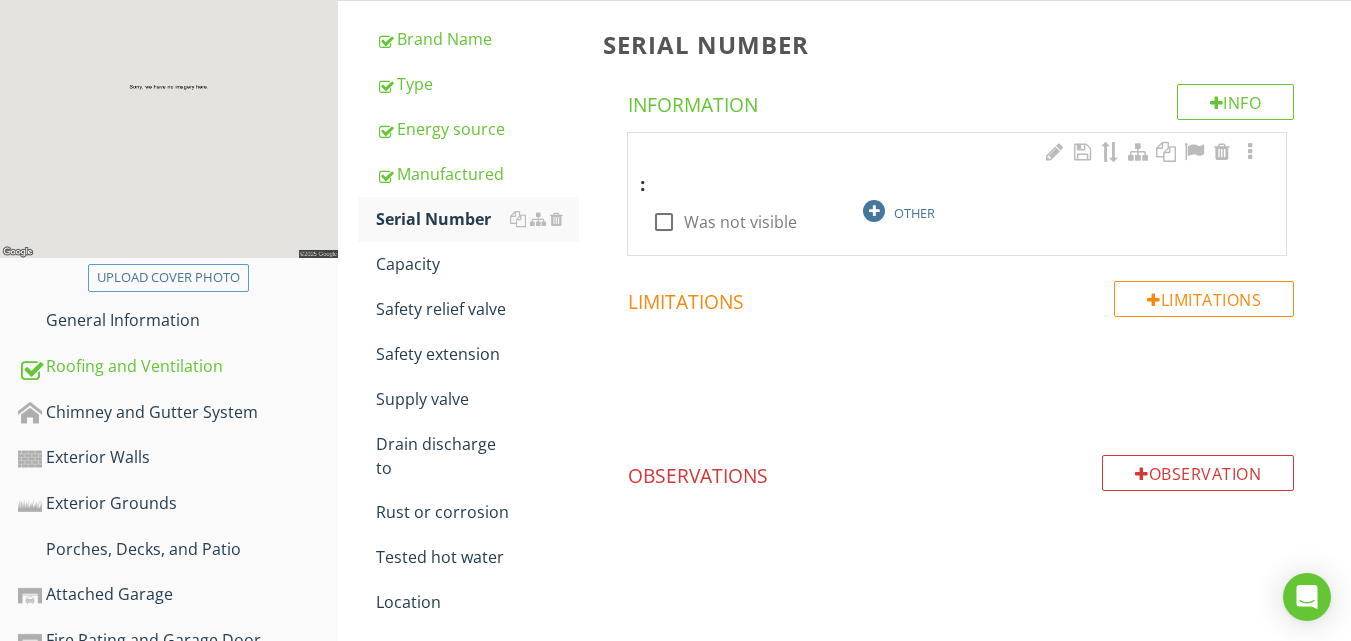 click on "OTHER" at bounding box center (956, 210) 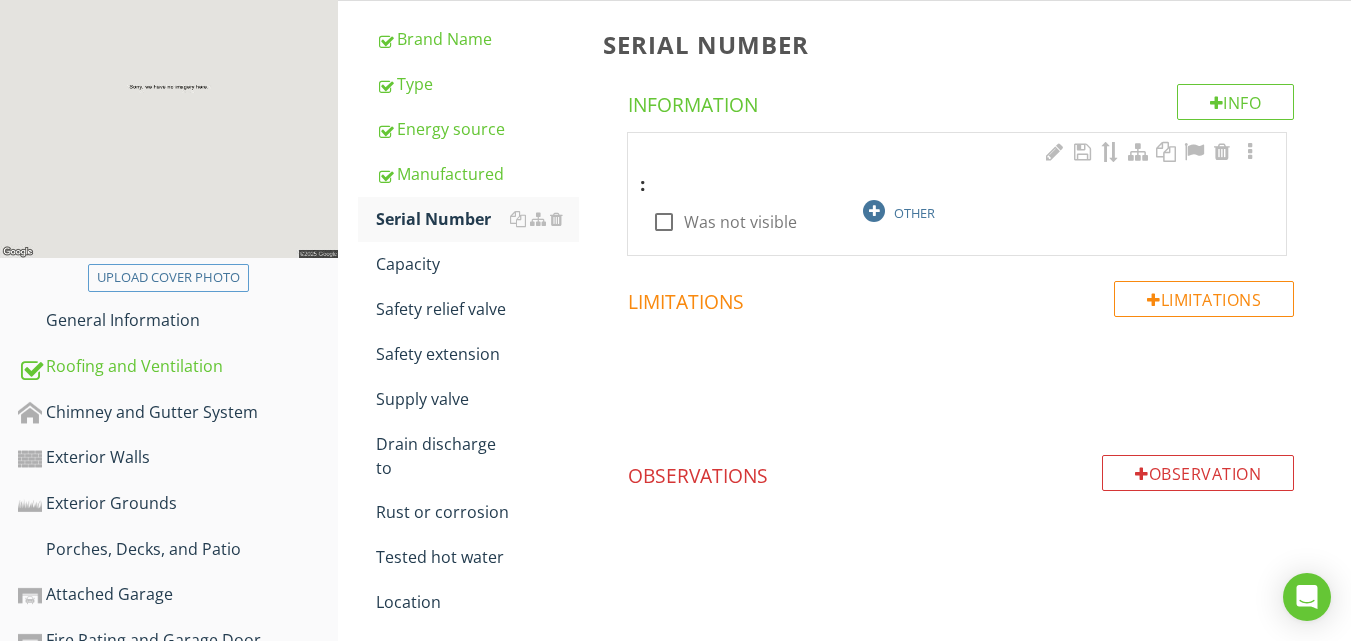 click at bounding box center [874, 211] 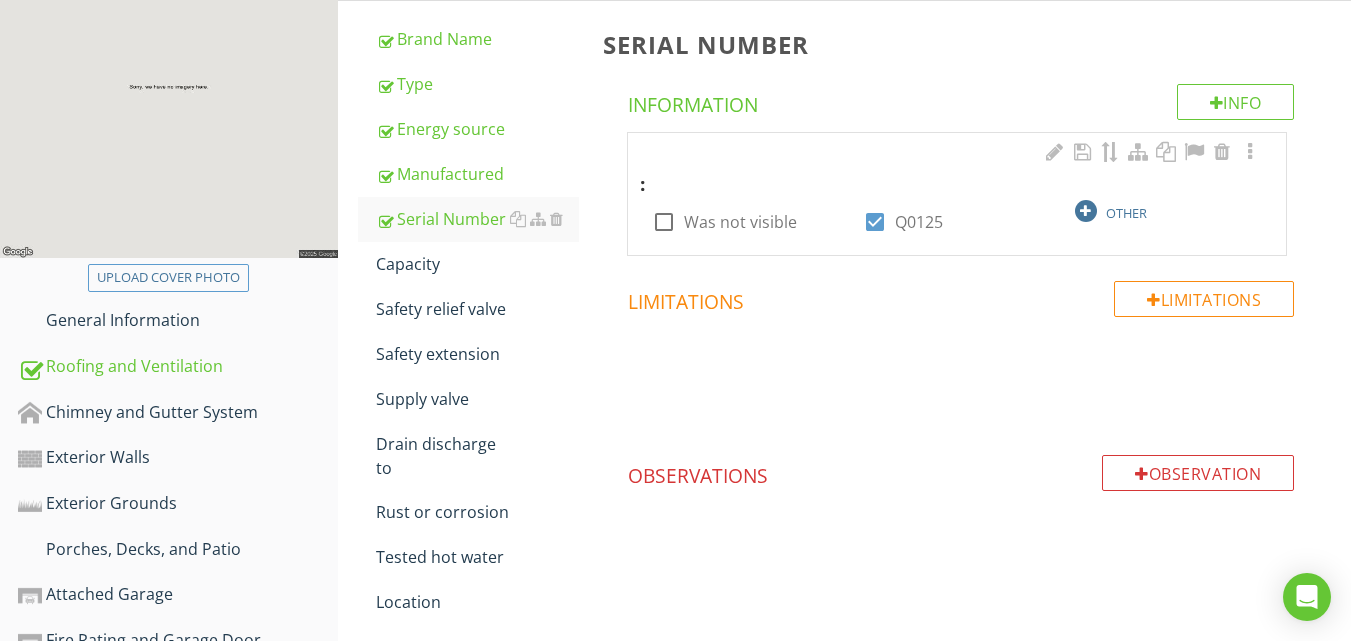 click at bounding box center [1086, 211] 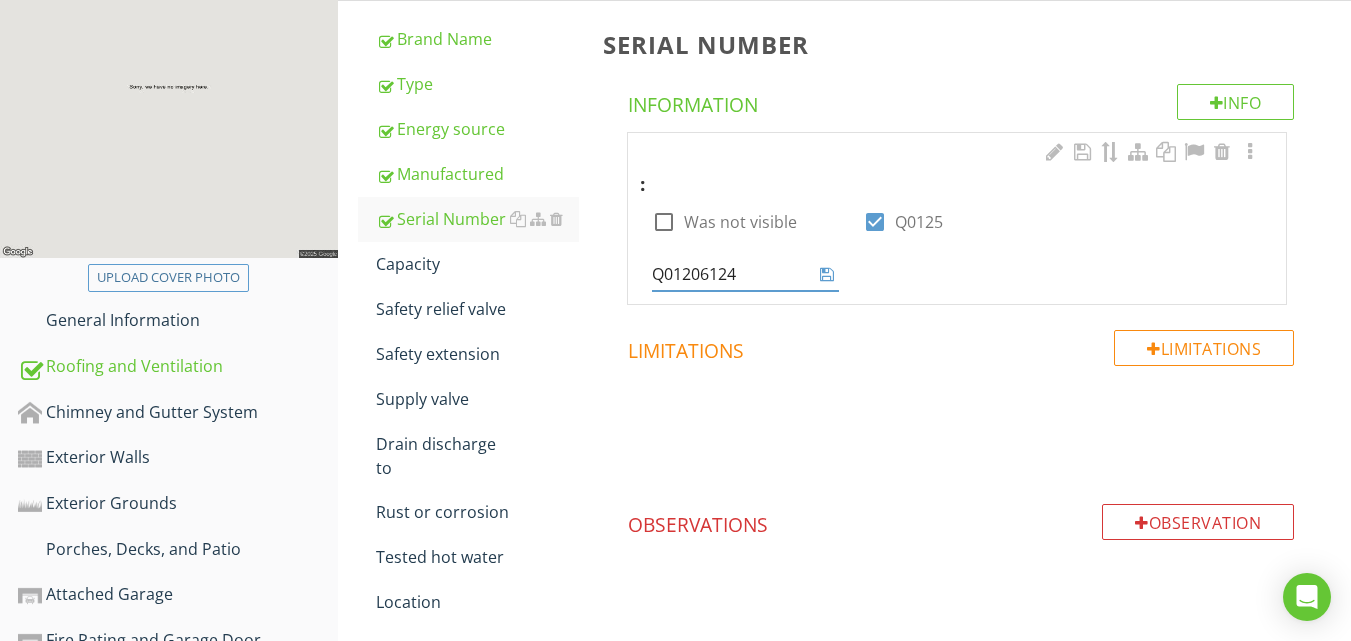 type on "Q012506124" 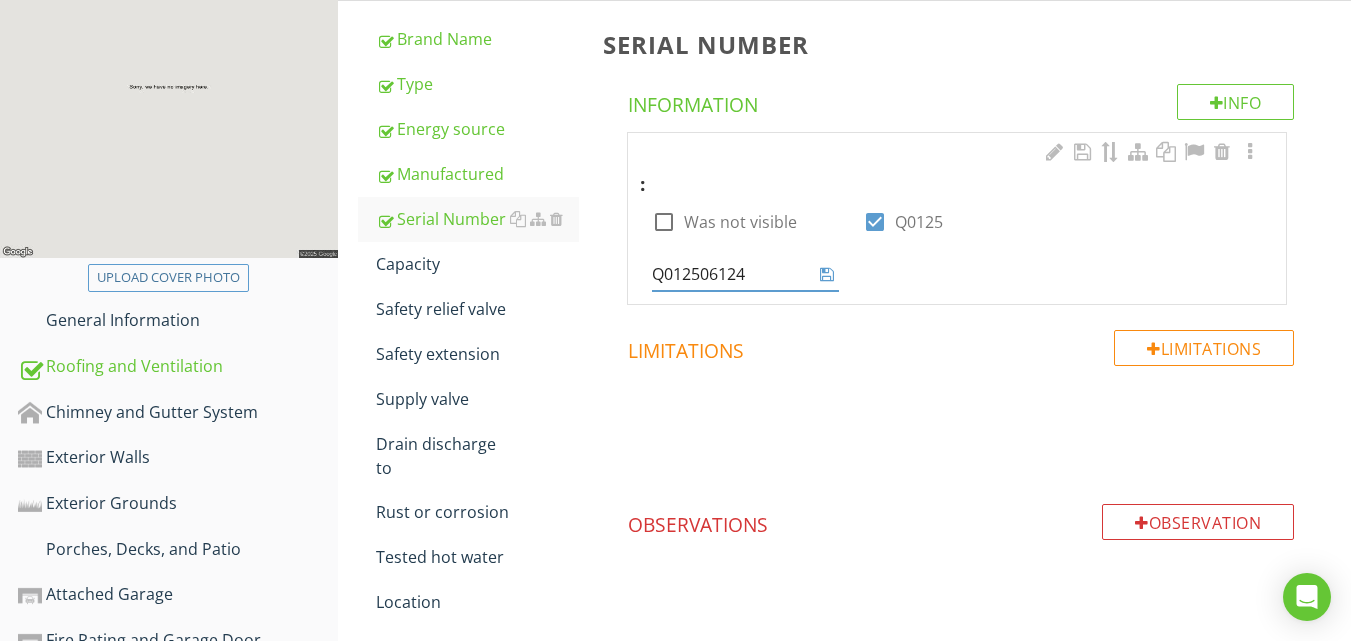 click at bounding box center (827, 274) 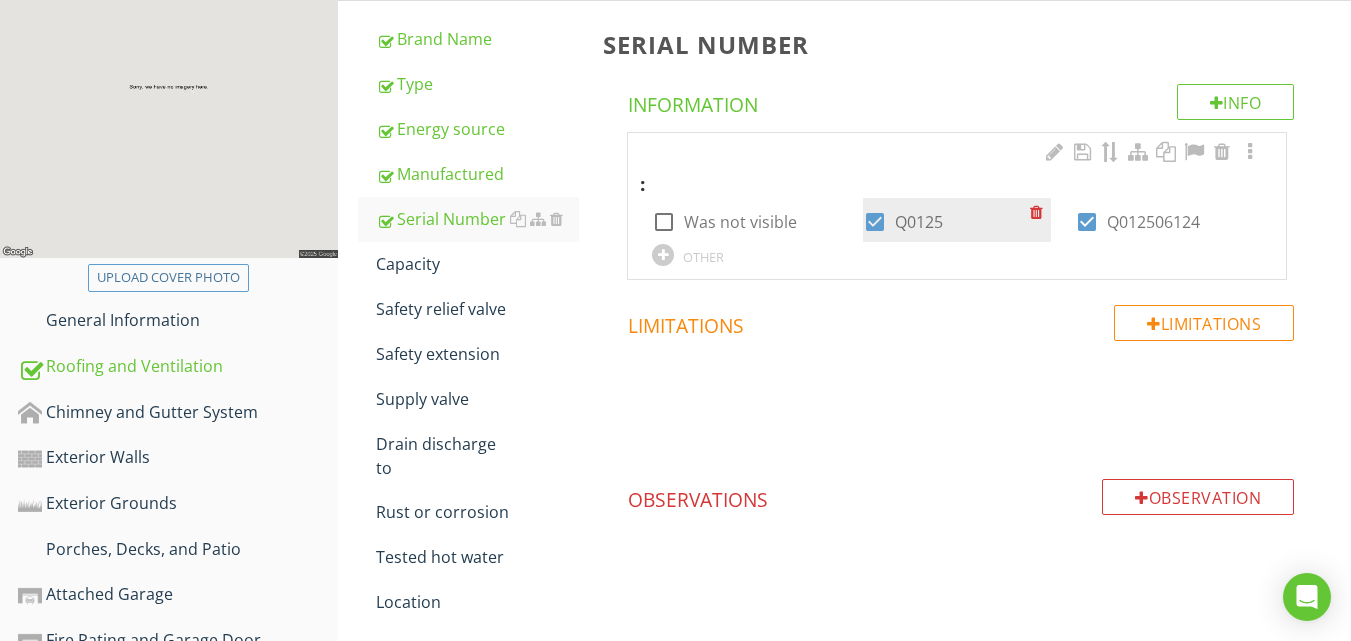 click at bounding box center (875, 222) 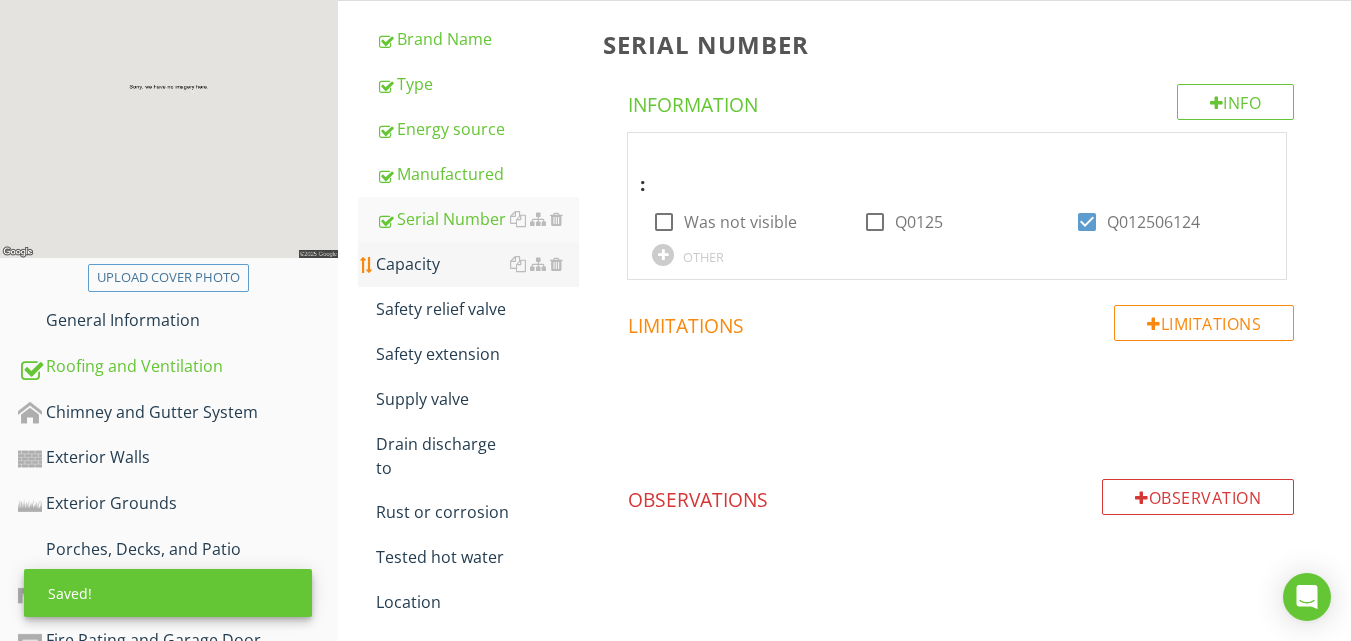 click on "Capacity" at bounding box center (477, 264) 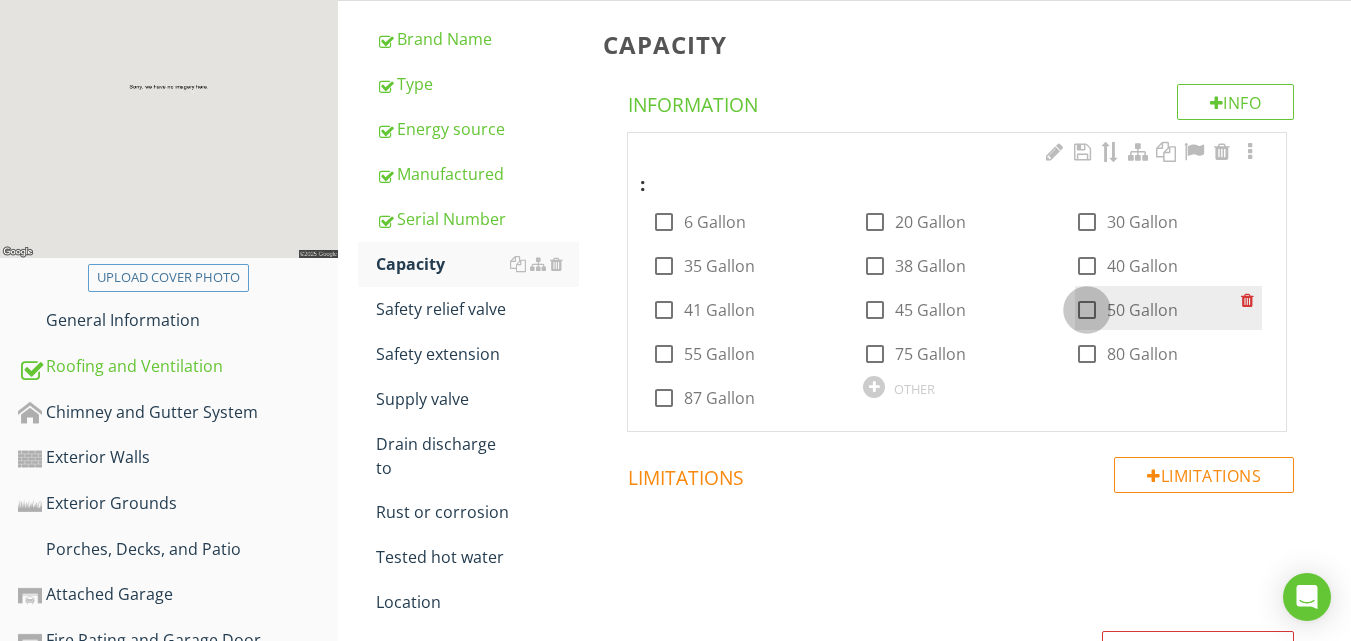 click at bounding box center (1087, 310) 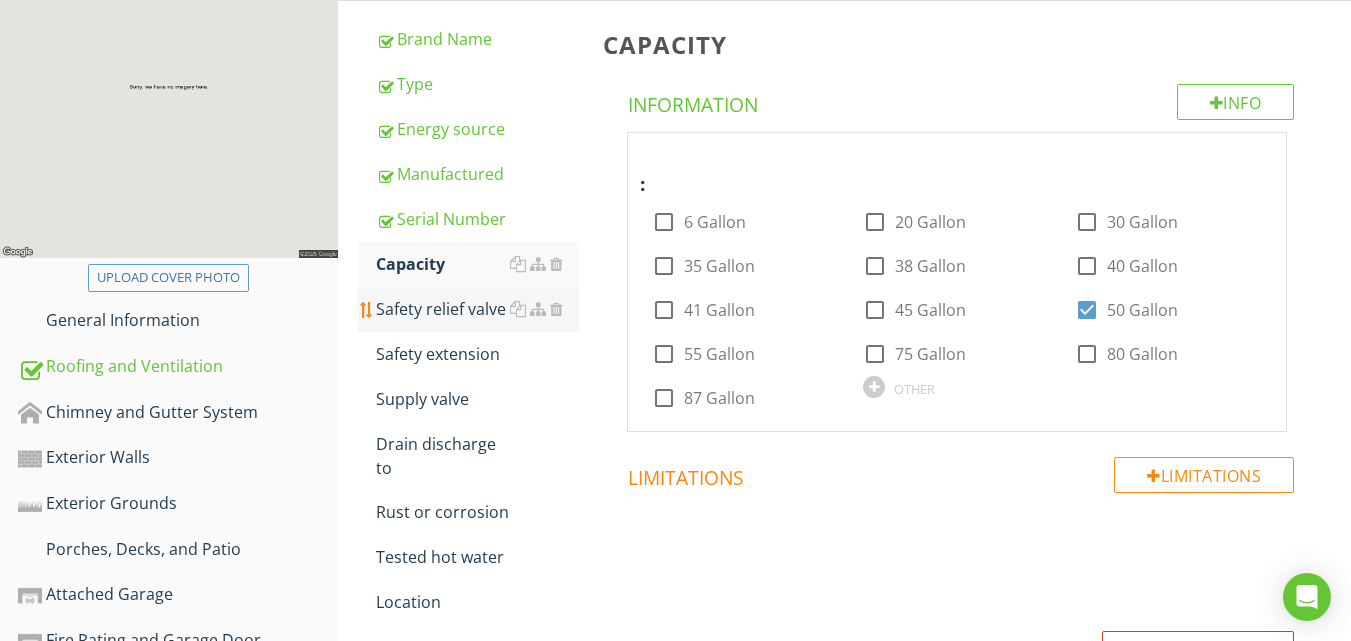 click on "Safety relief valve" at bounding box center [477, 309] 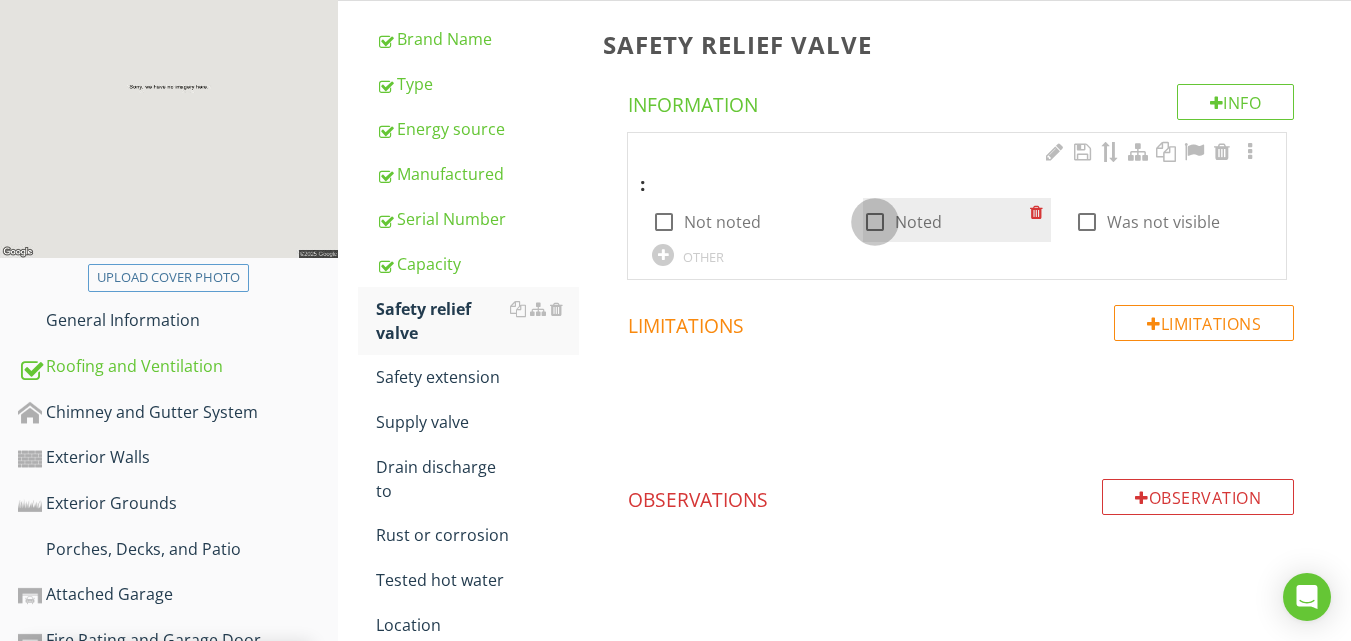 click at bounding box center (875, 222) 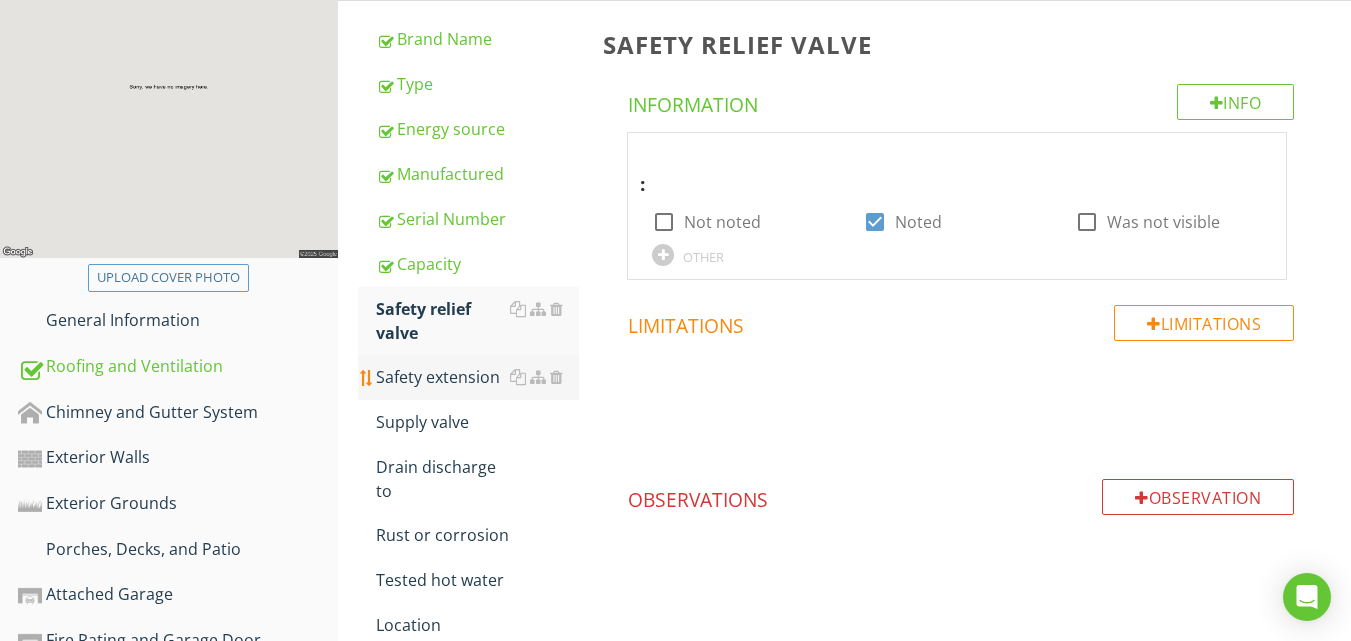 click on "Safety extension" at bounding box center (477, 377) 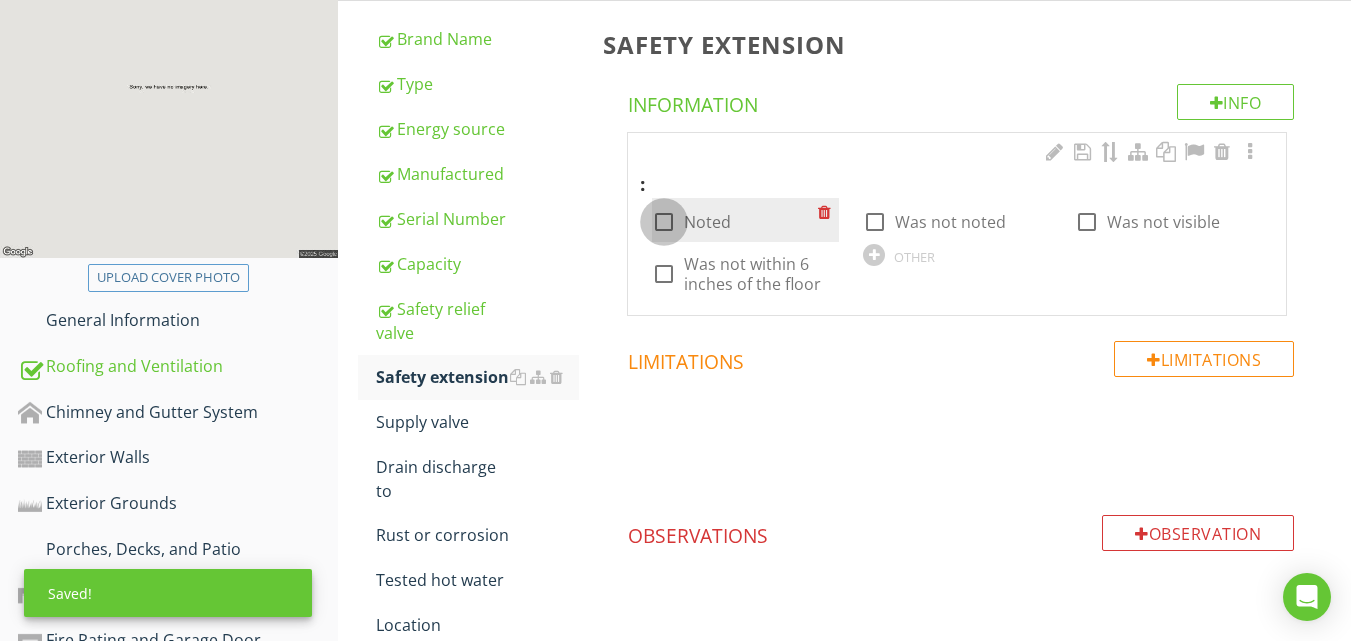 click at bounding box center [664, 222] 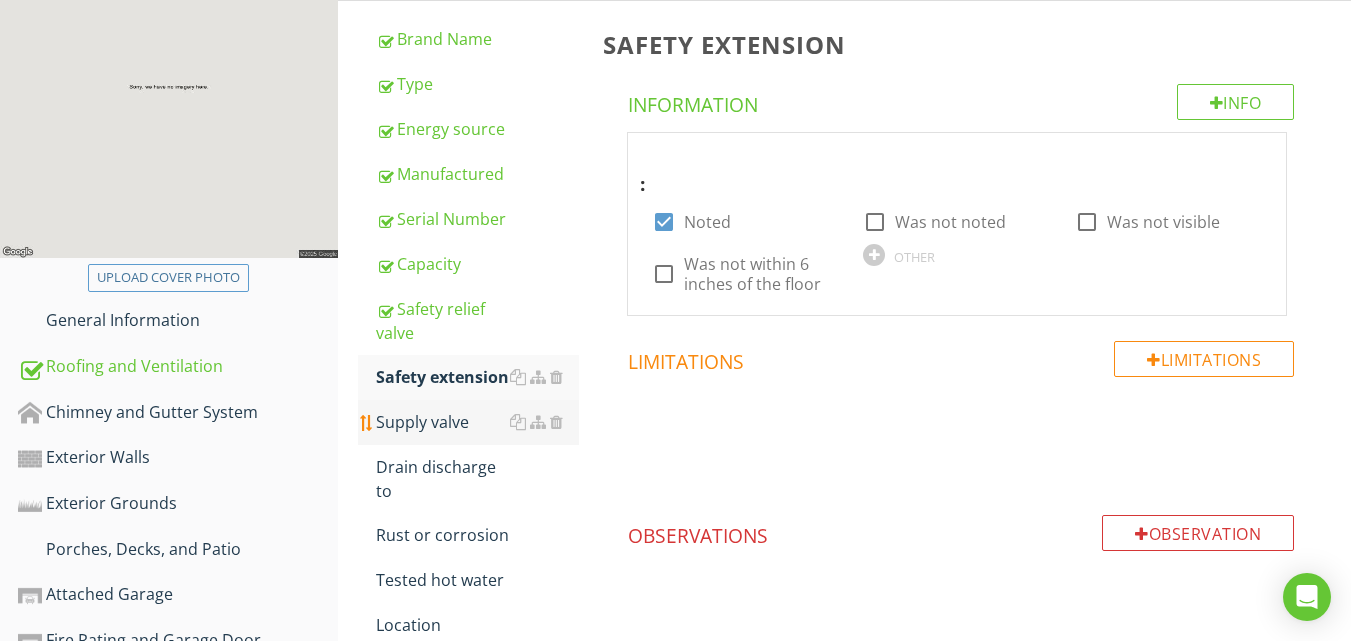 click on "Supply valve" at bounding box center [477, 422] 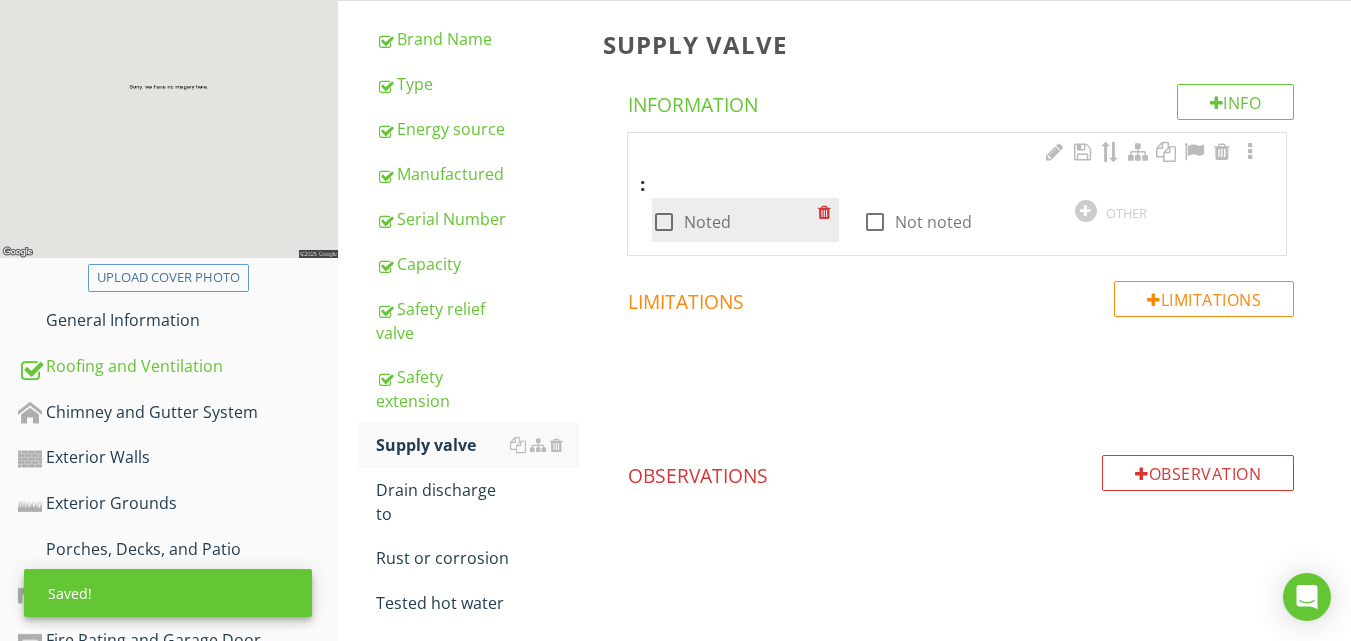 click at bounding box center [664, 222] 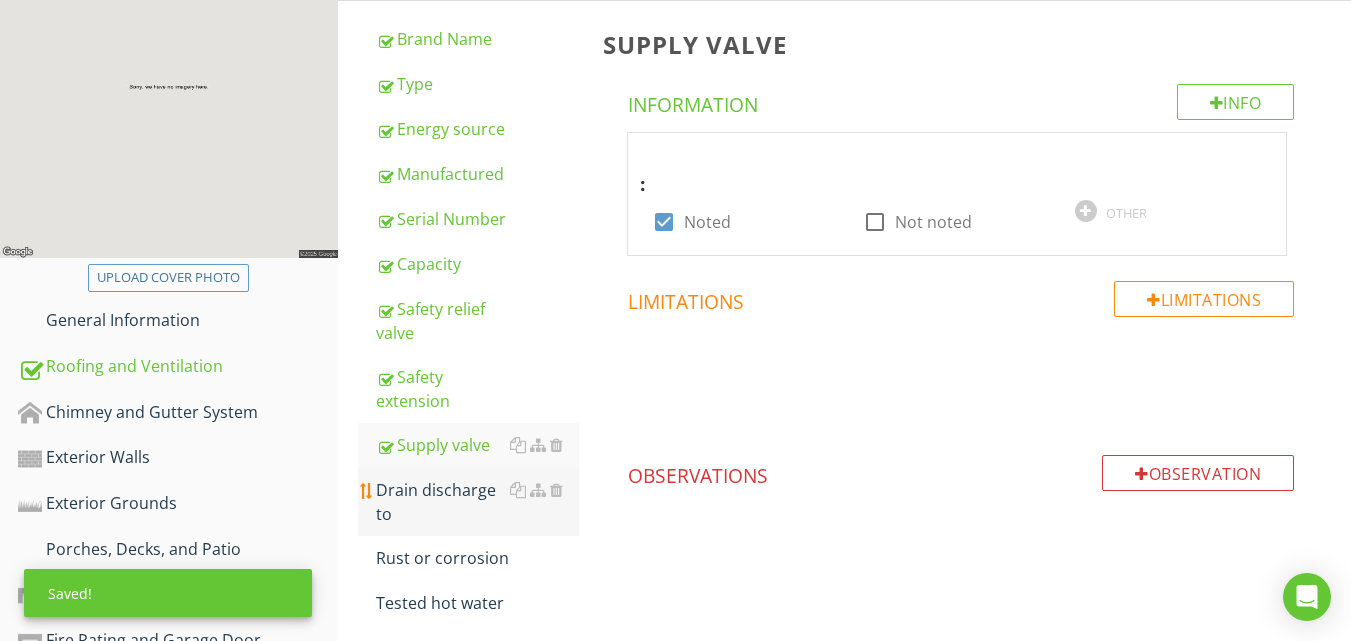 click on "Drain discharge to" at bounding box center (477, 502) 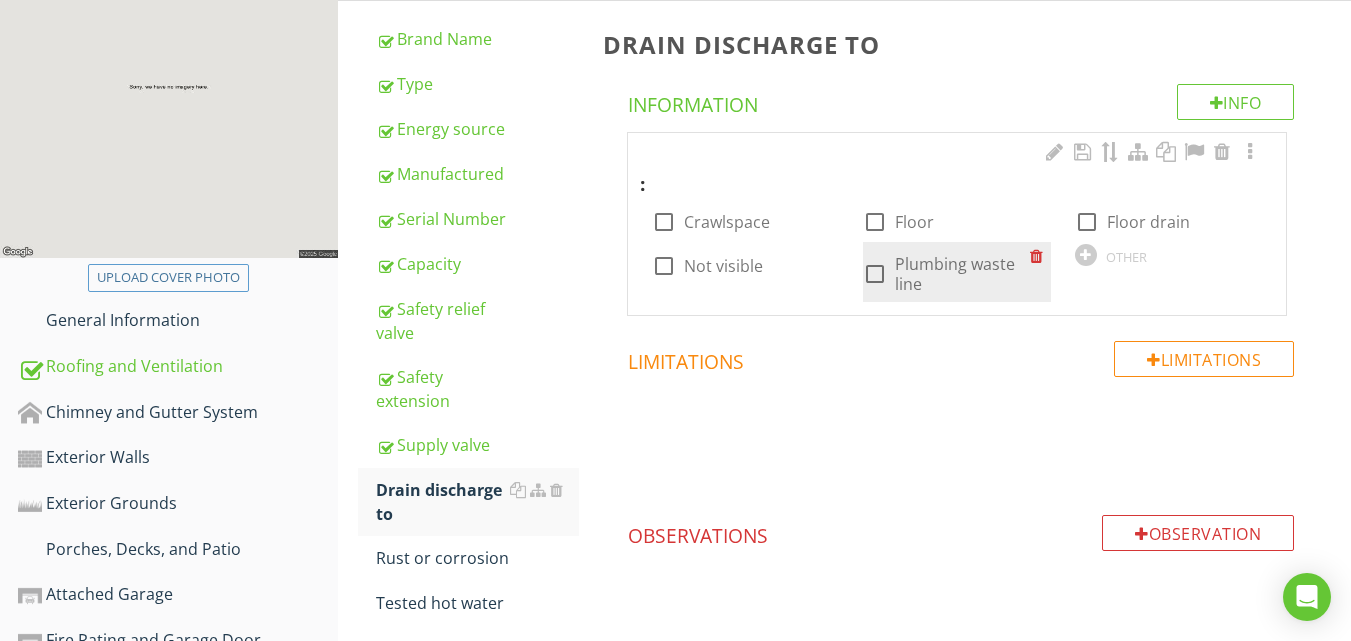 click at bounding box center (875, 274) 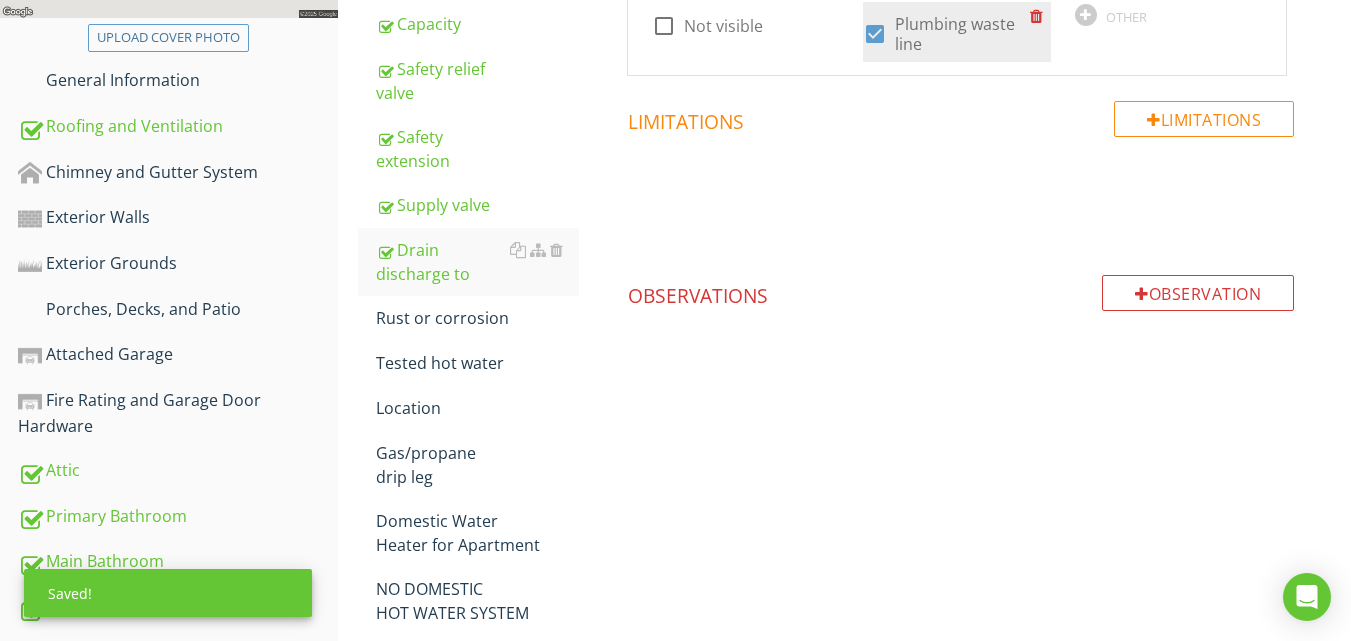 scroll, scrollTop: 560, scrollLeft: 0, axis: vertical 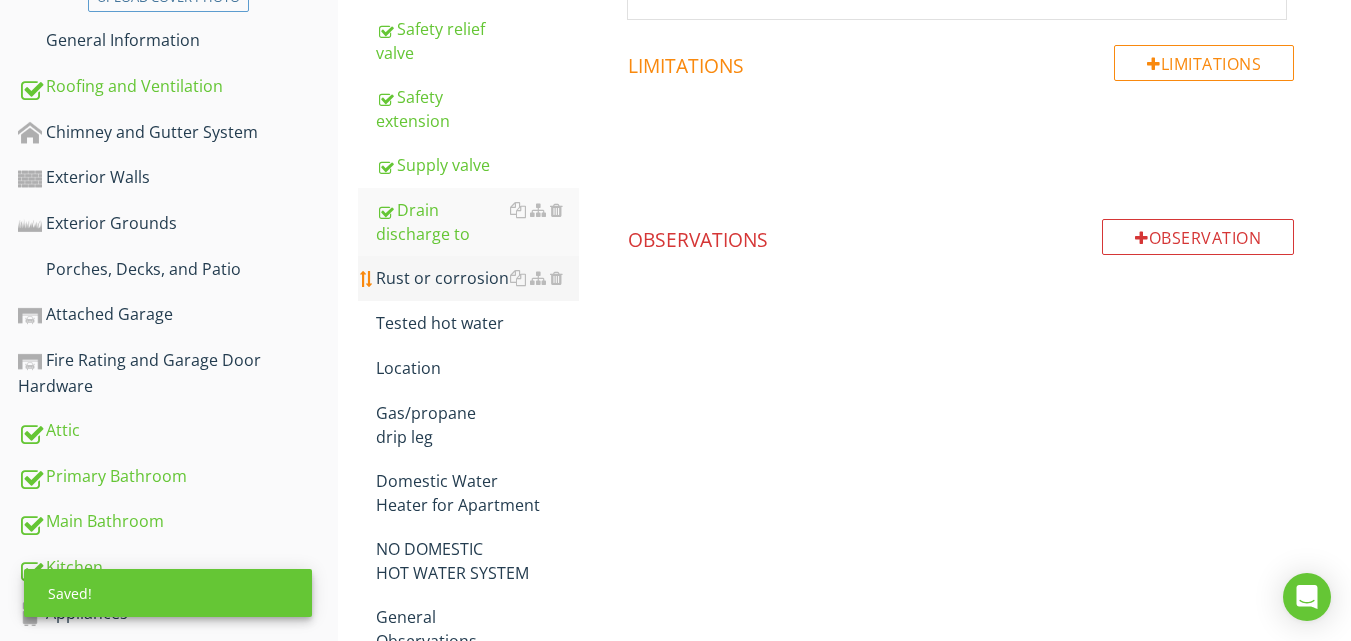 click on "Rust or corrosion" at bounding box center (477, 278) 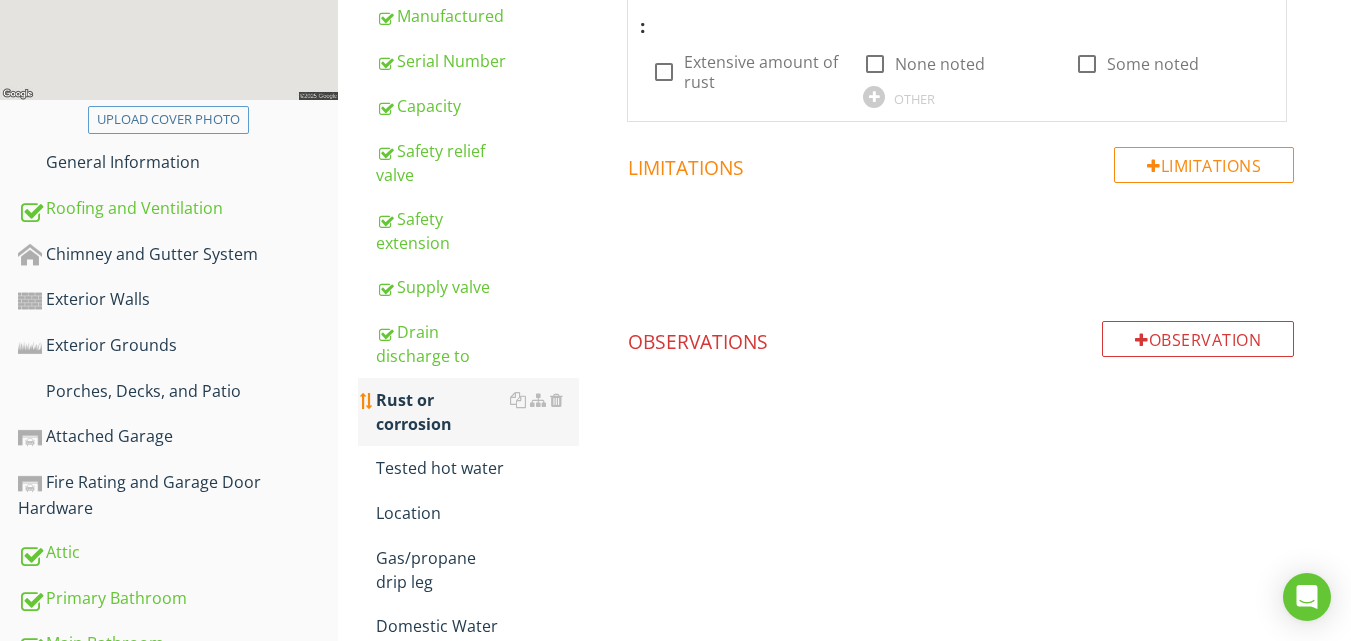 scroll, scrollTop: 440, scrollLeft: 0, axis: vertical 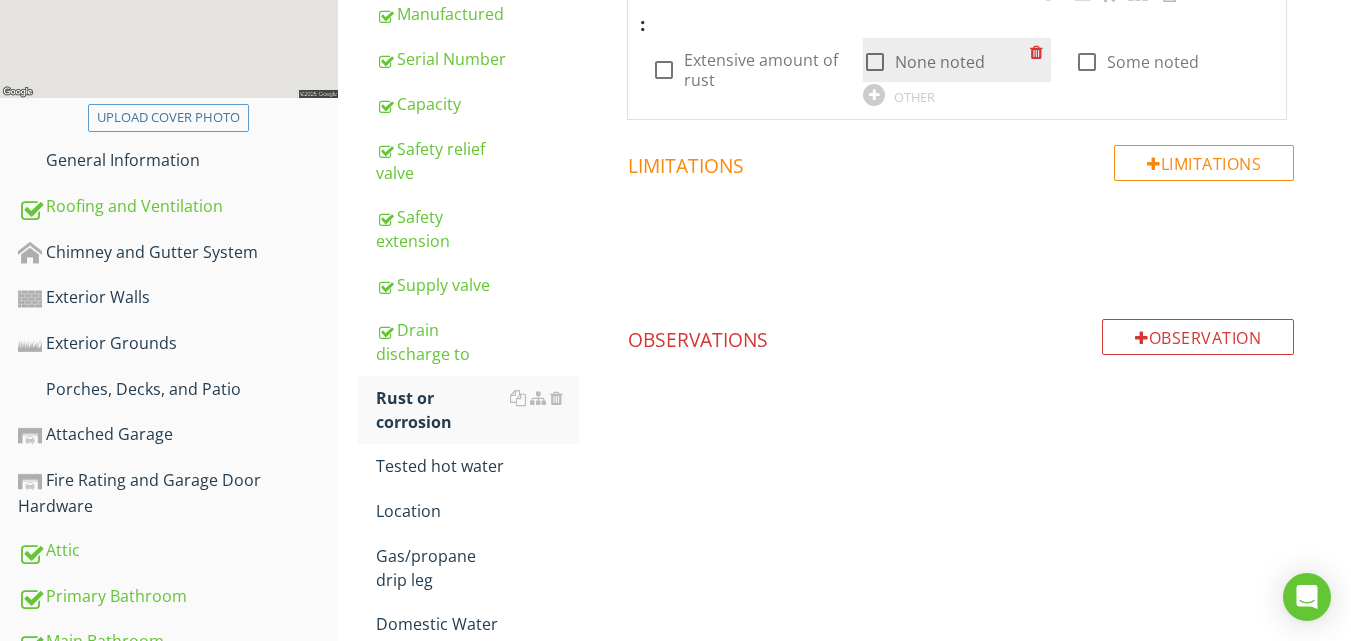 click at bounding box center [875, 62] 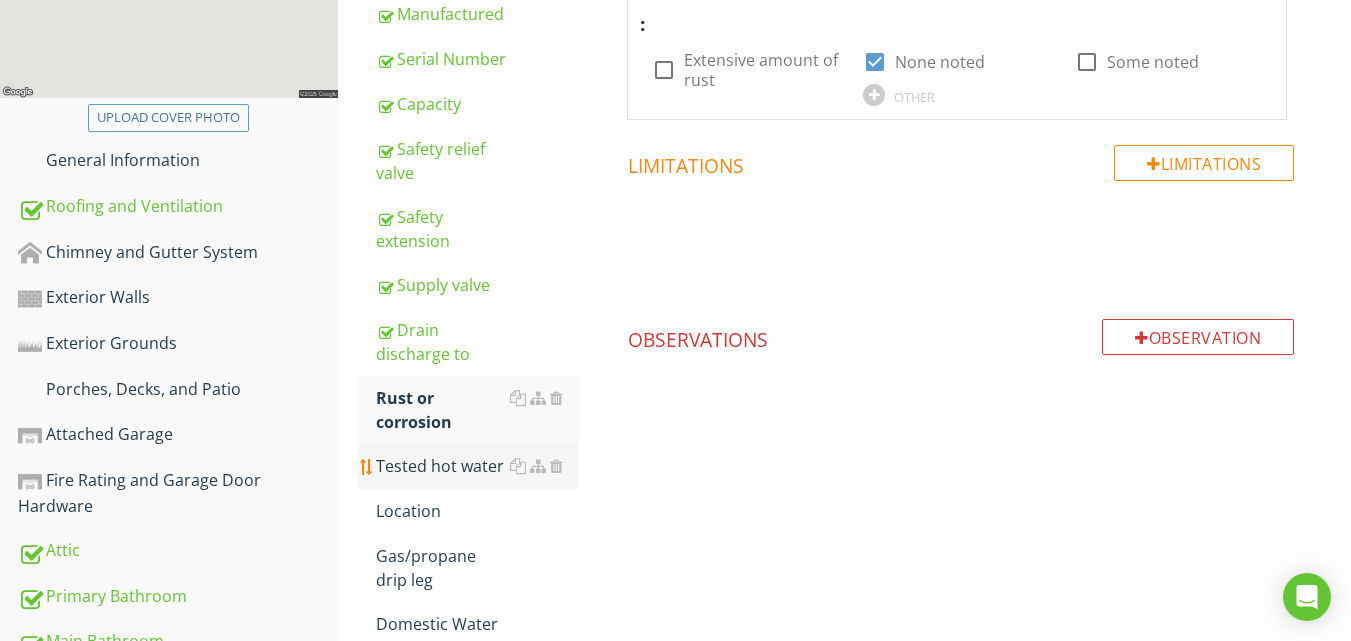 click on "Tested hot water" at bounding box center (477, 466) 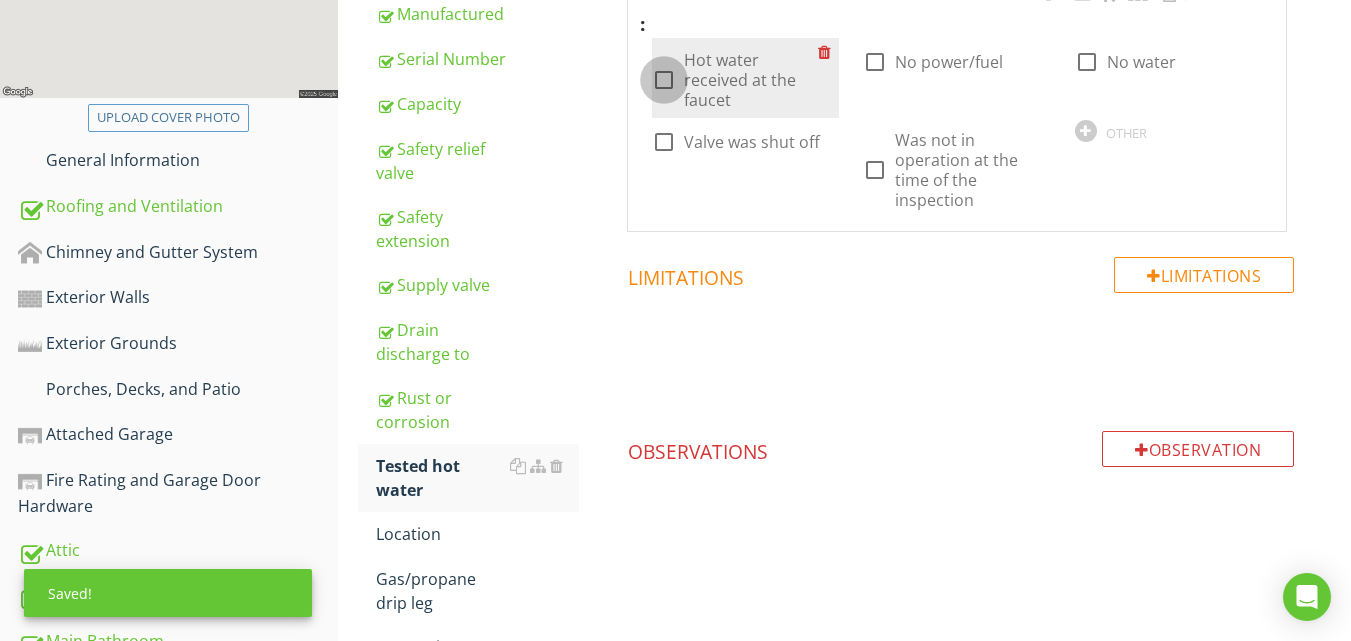 click at bounding box center [664, 80] 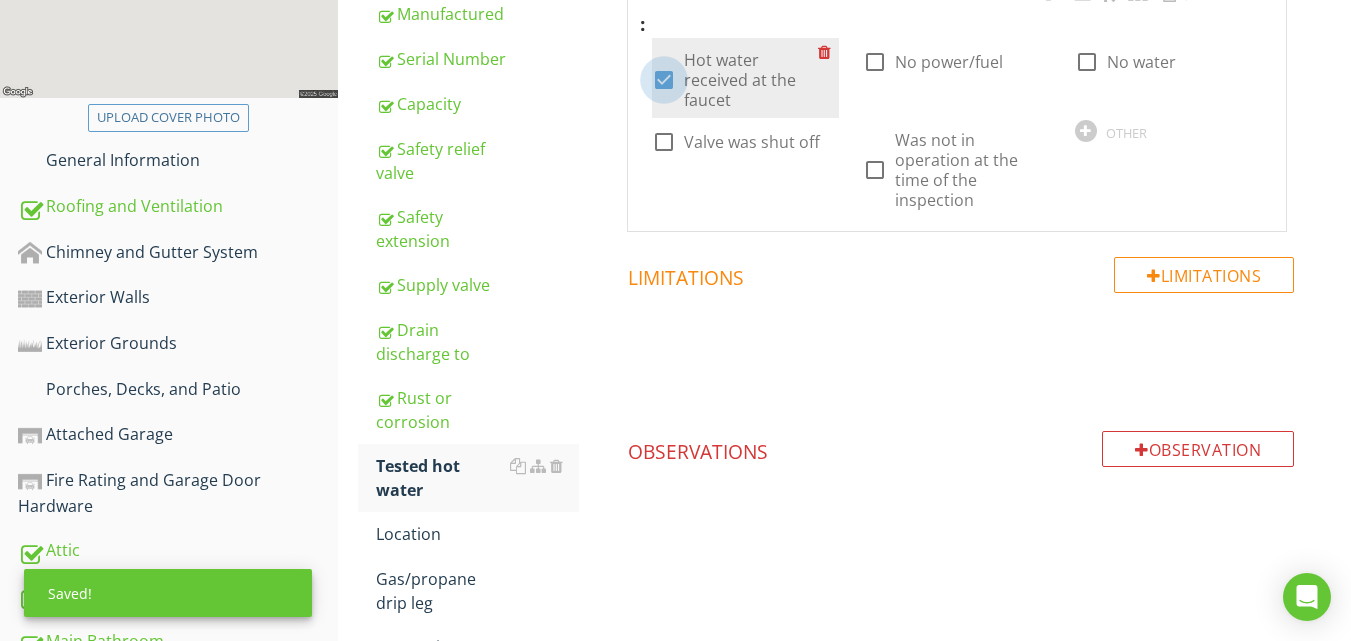 click at bounding box center (664, 80) 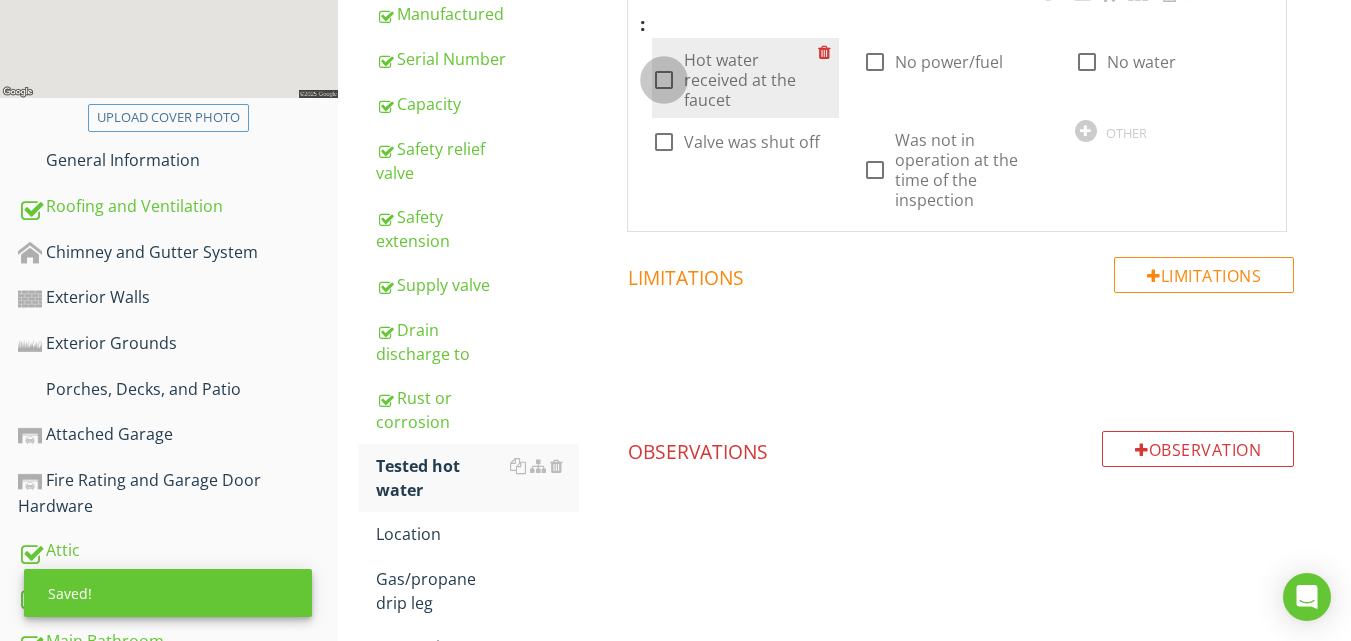 click at bounding box center [664, 80] 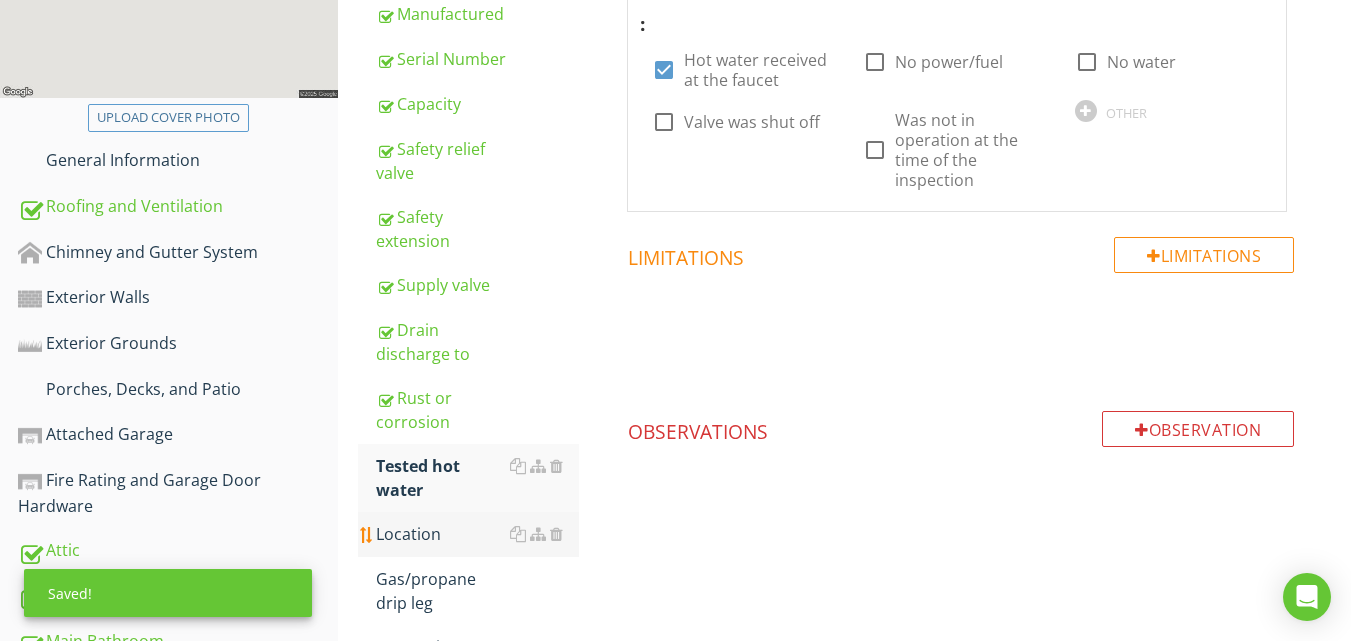 click on "Location" at bounding box center [477, 534] 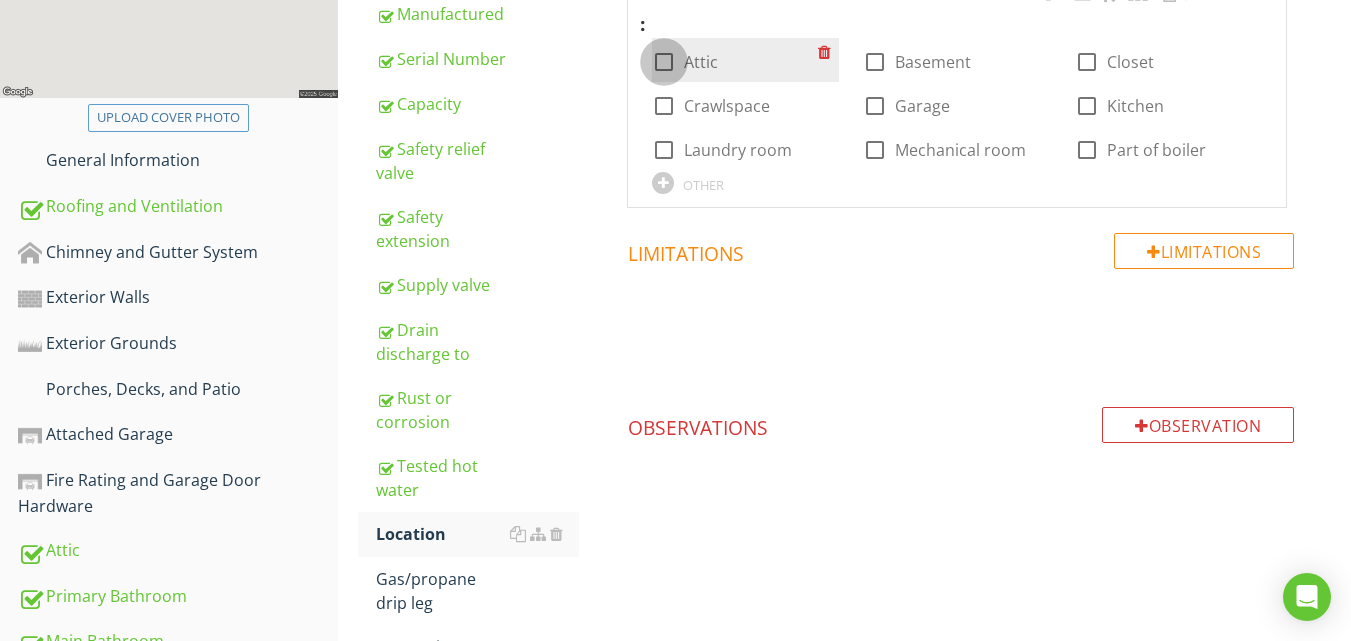 click at bounding box center [664, 62] 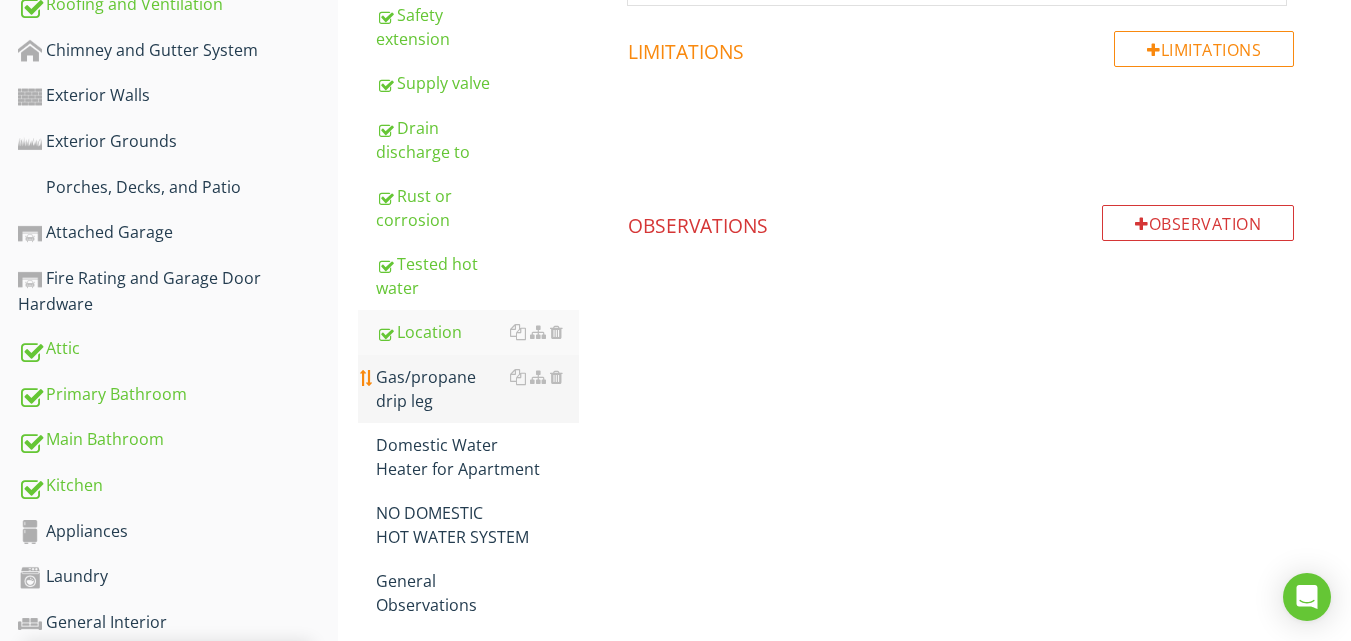 scroll, scrollTop: 680, scrollLeft: 0, axis: vertical 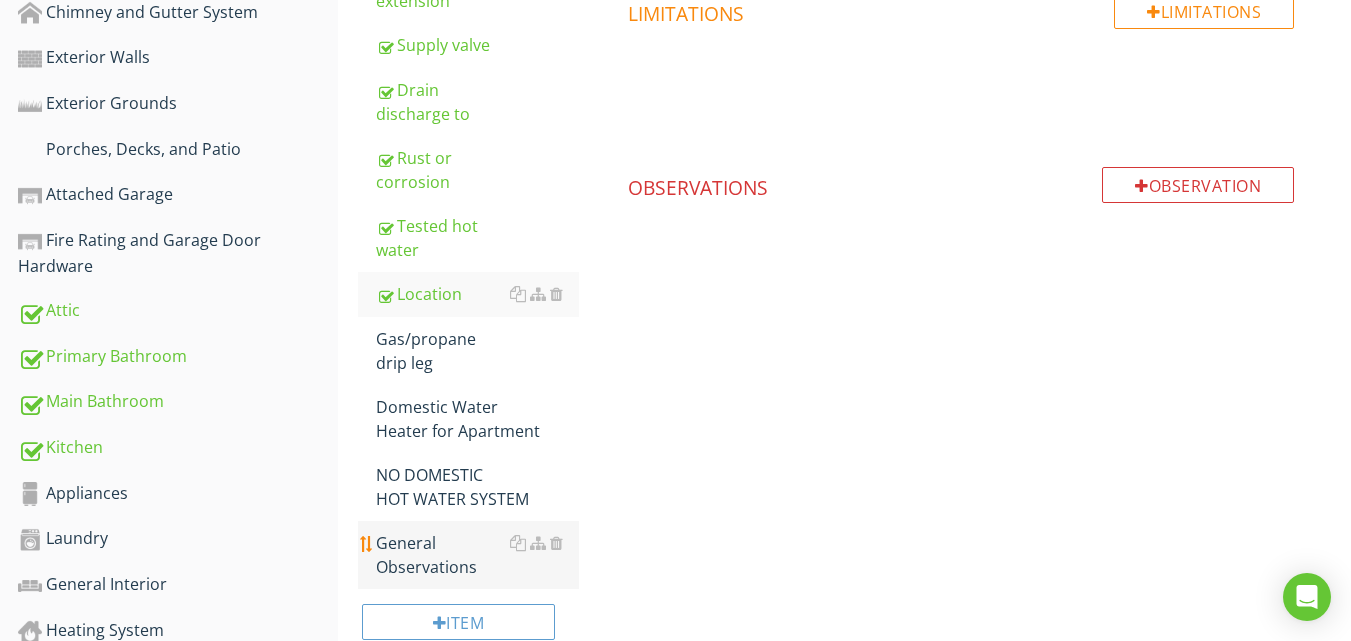 click on "General Observations" at bounding box center [477, 555] 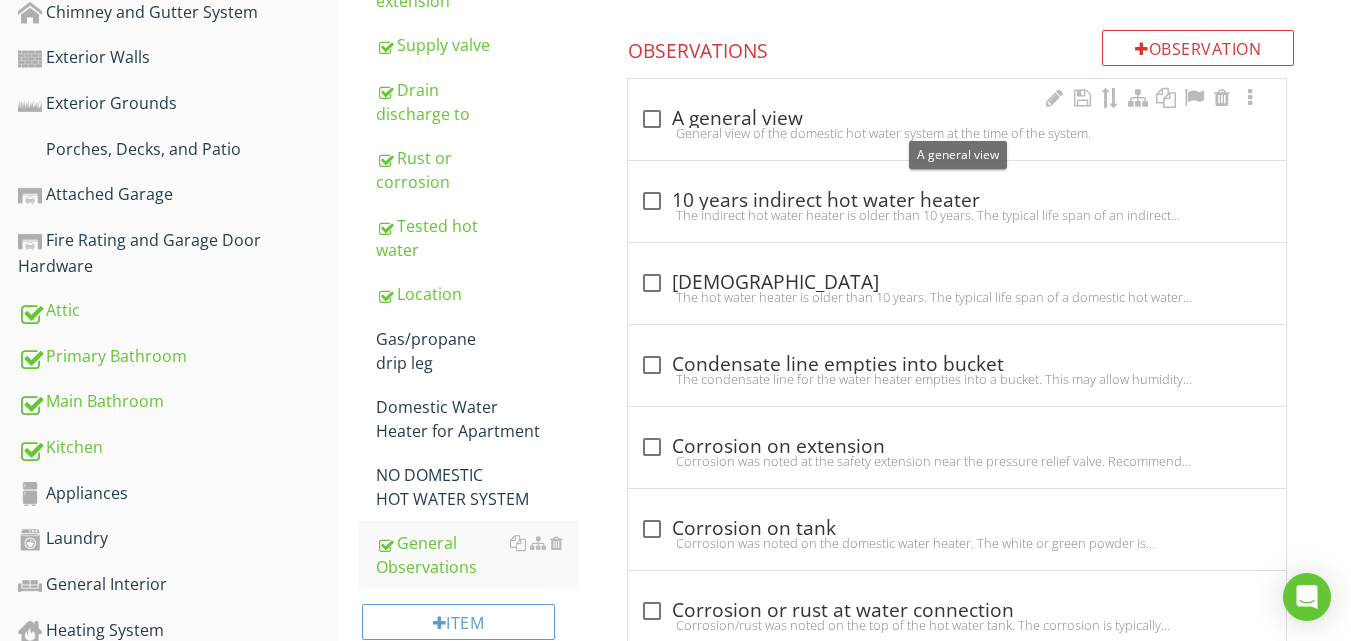 click at bounding box center [652, 119] 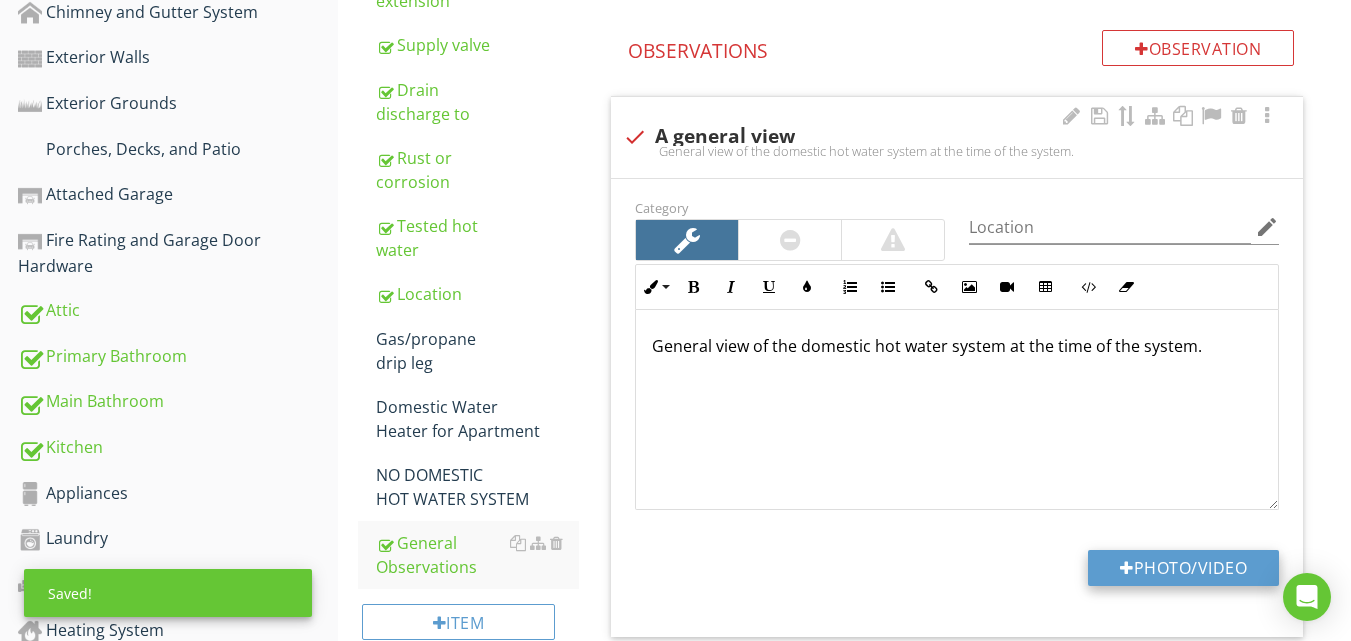 click on "Photo/Video" at bounding box center (1183, 568) 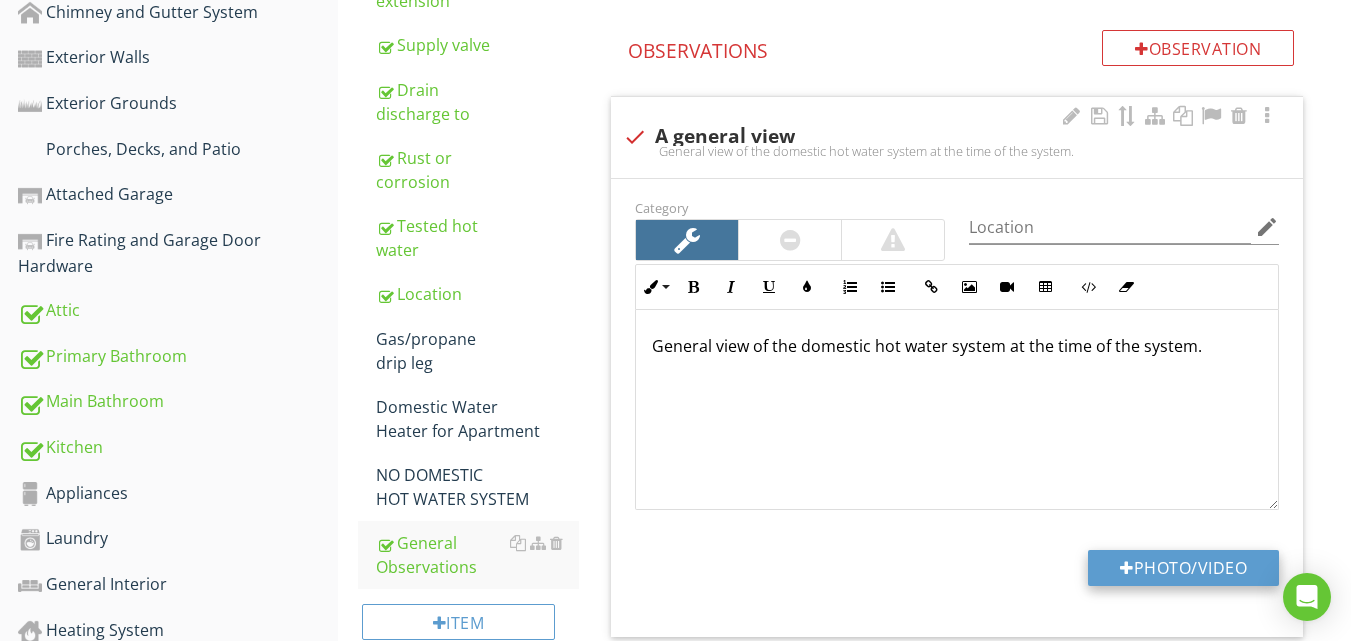 type on "C:\fakepath\DSC06536.JPG" 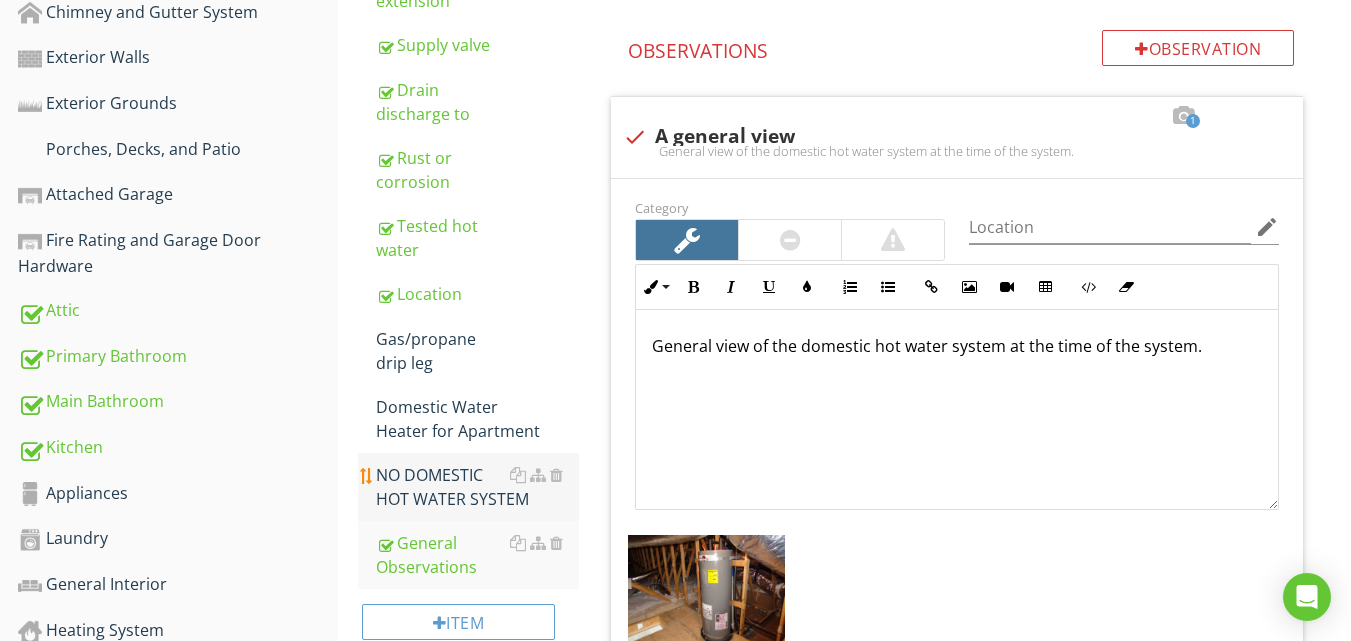 type 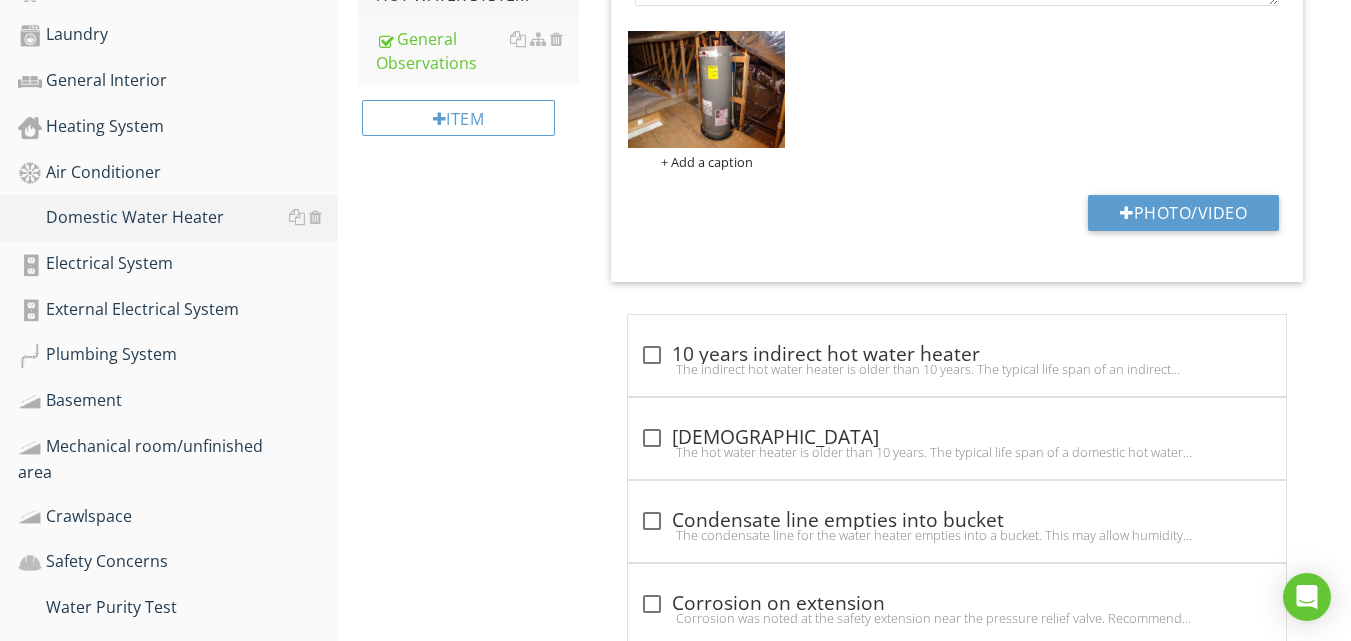 scroll, scrollTop: 1240, scrollLeft: 0, axis: vertical 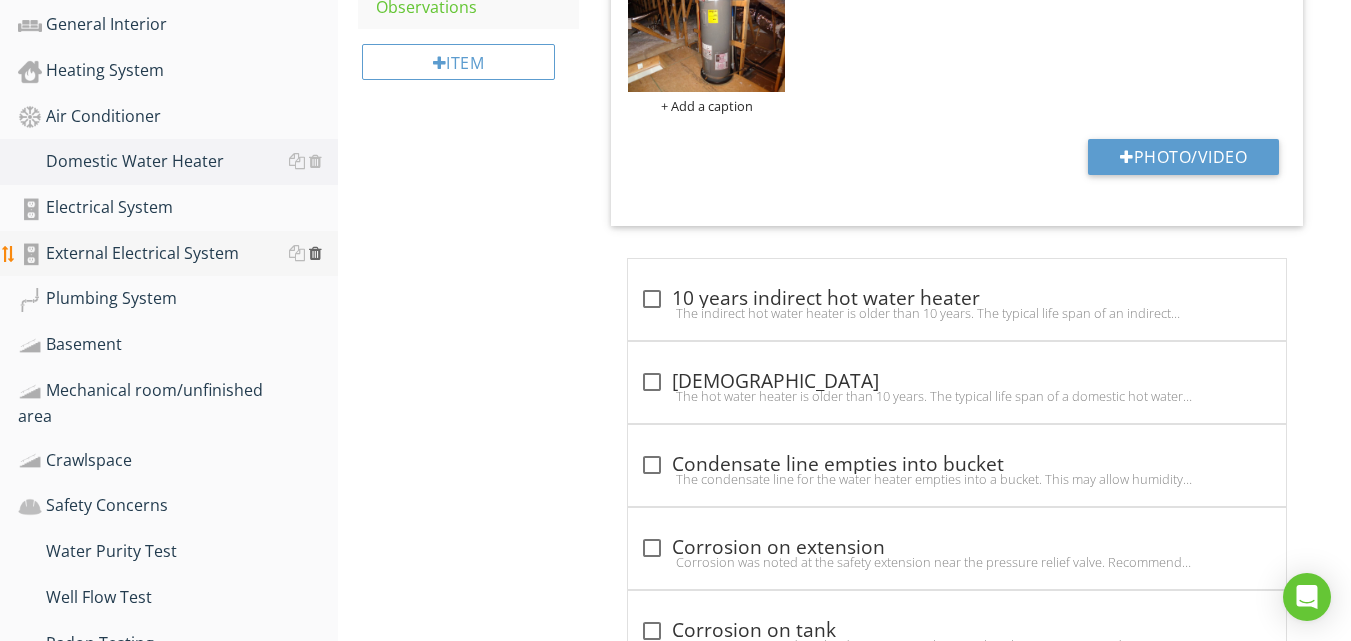 click at bounding box center (315, 253) 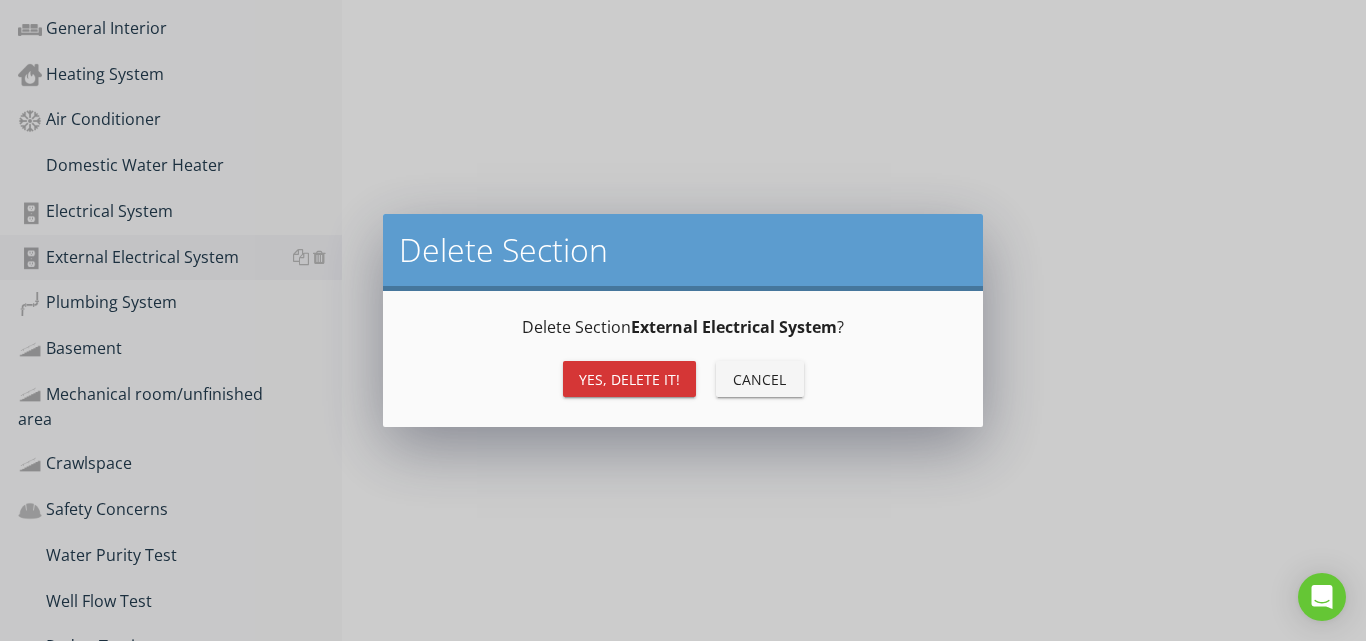 click on "Yes, Delete it!" at bounding box center (629, 379) 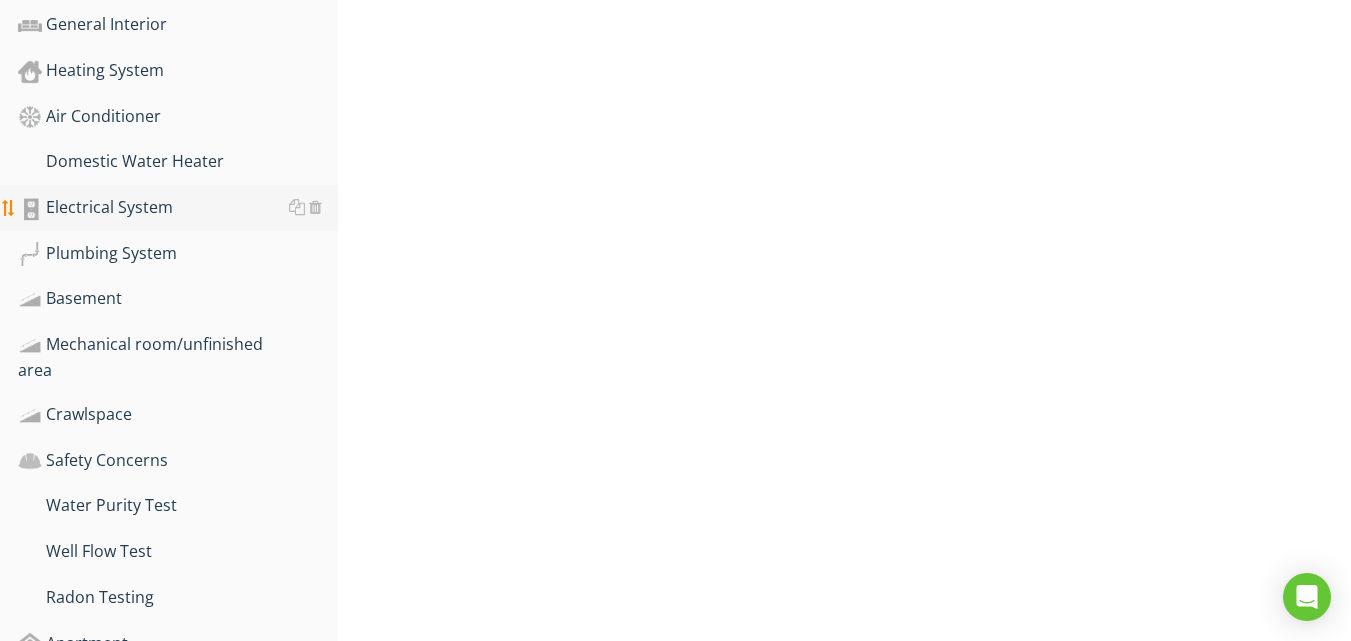 click on "Electrical System" at bounding box center (178, 208) 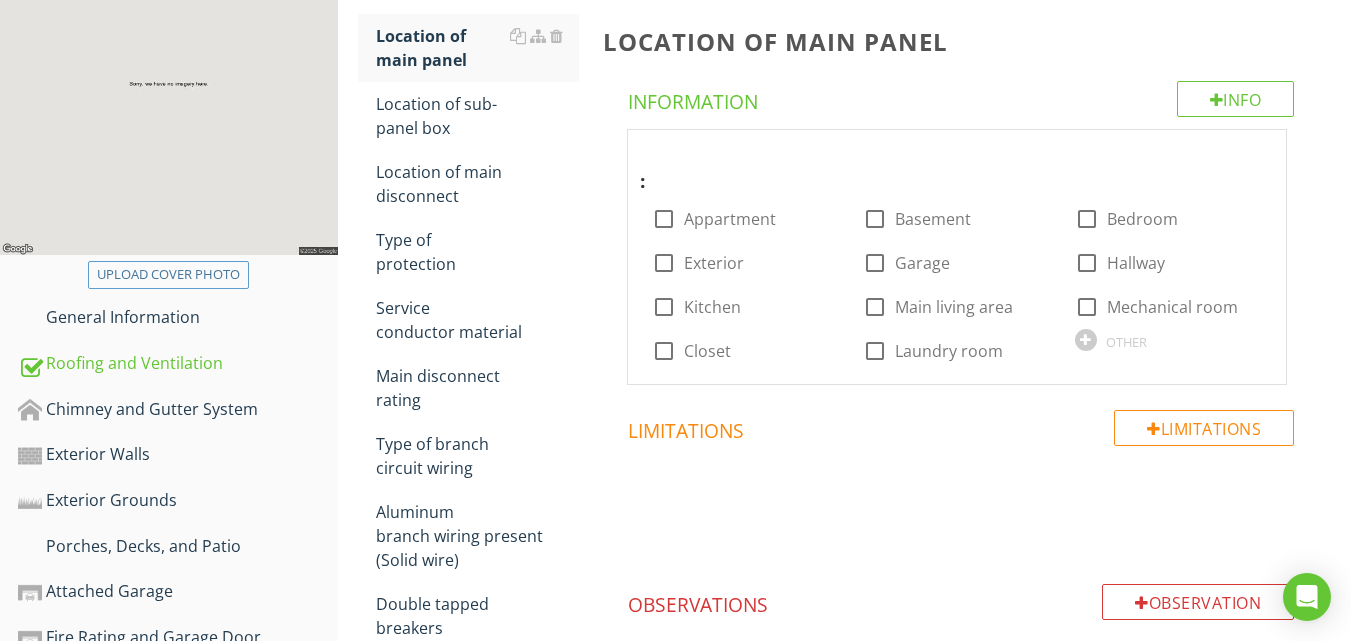 scroll, scrollTop: 280, scrollLeft: 0, axis: vertical 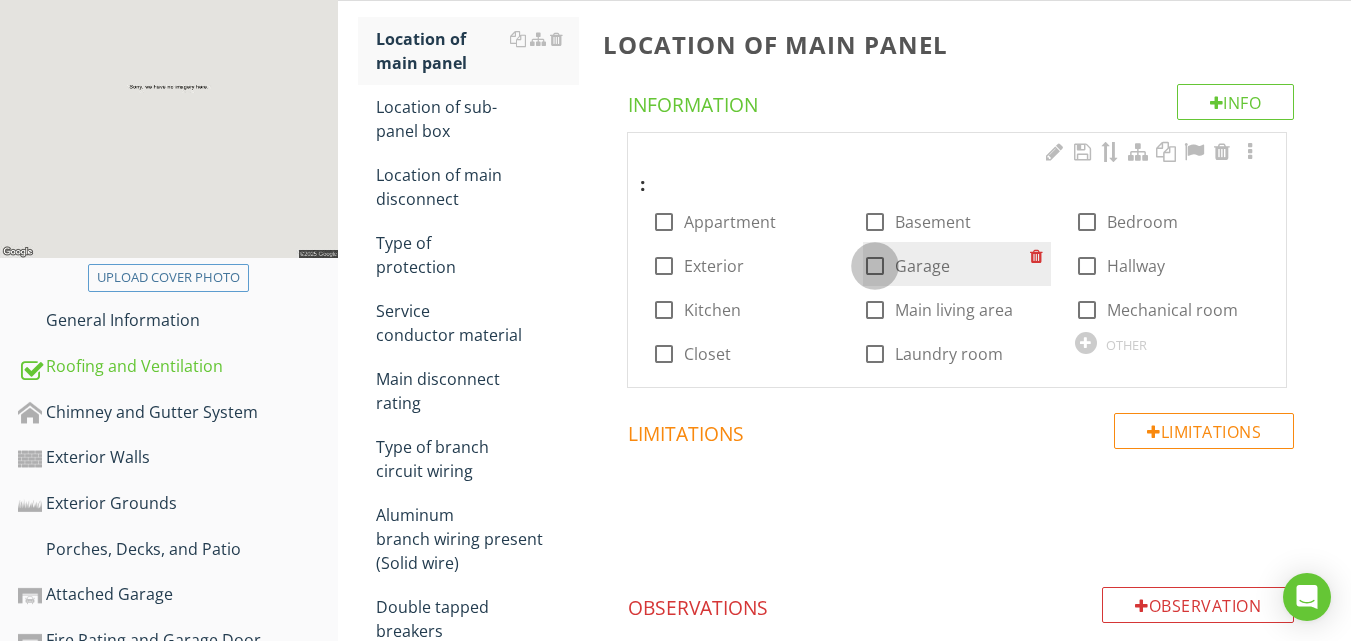 click at bounding box center (875, 266) 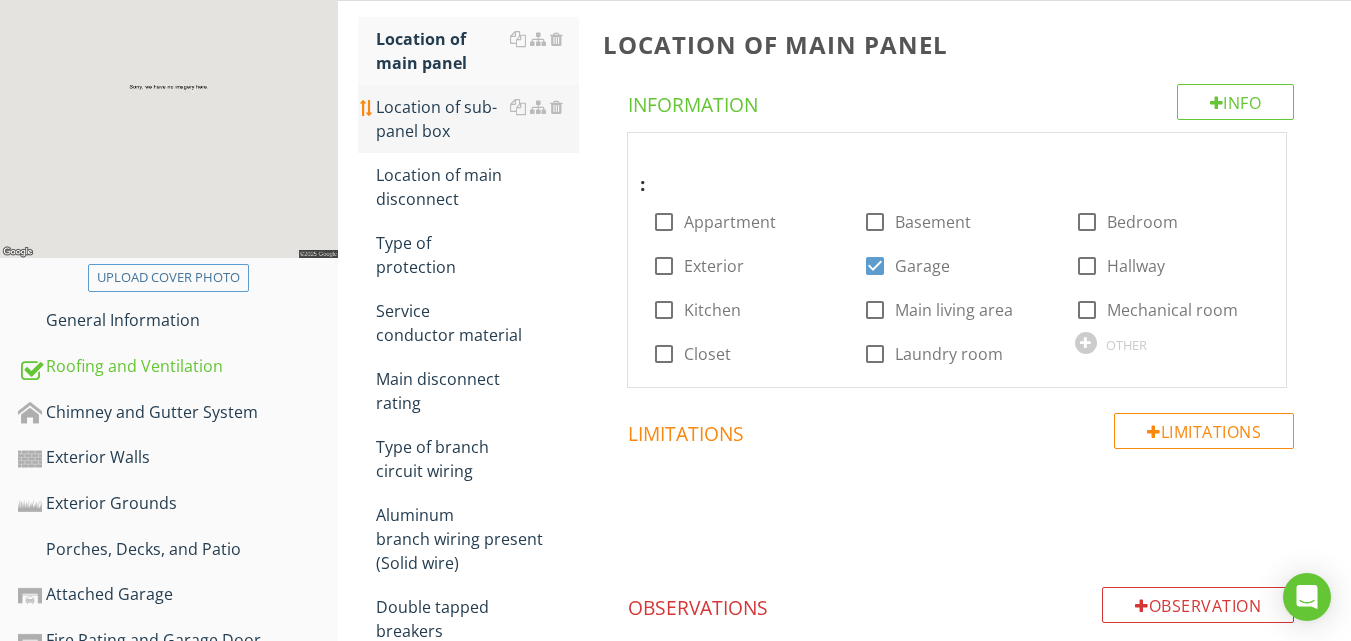 click on "Location of sub-panel box" at bounding box center (477, 119) 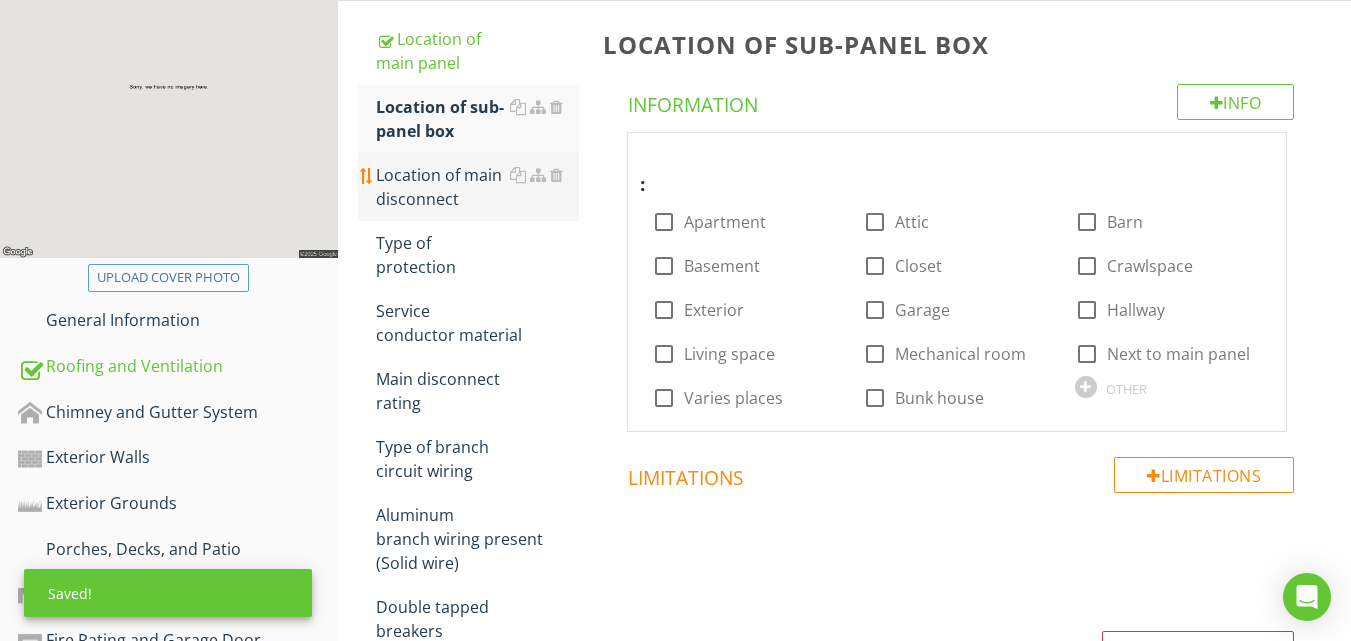 click on "Location of main disconnect" at bounding box center [477, 187] 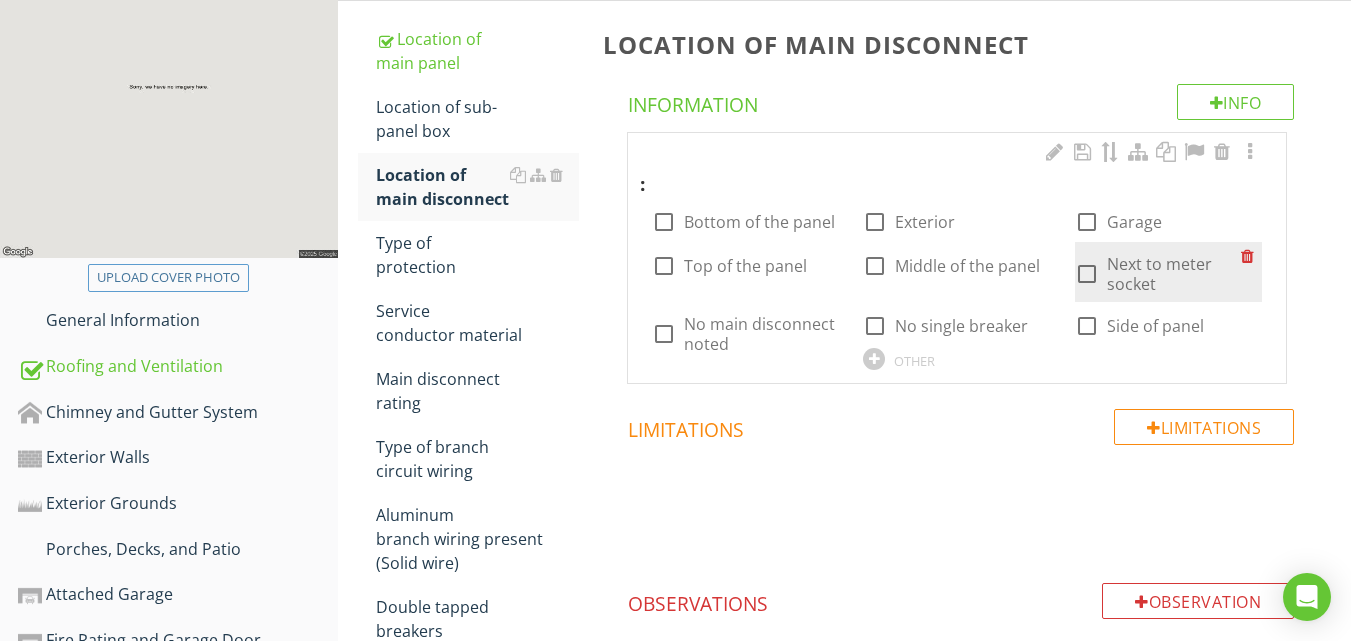 click at bounding box center [1087, 274] 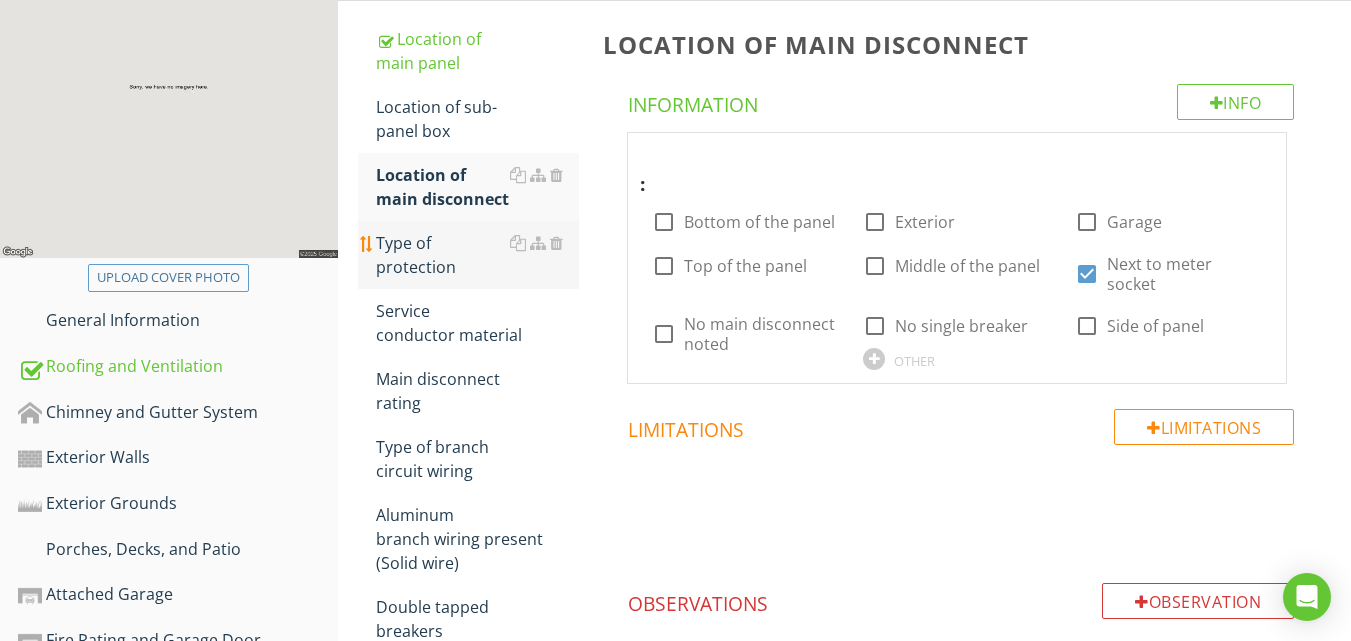 click on "Type of protection" at bounding box center [477, 255] 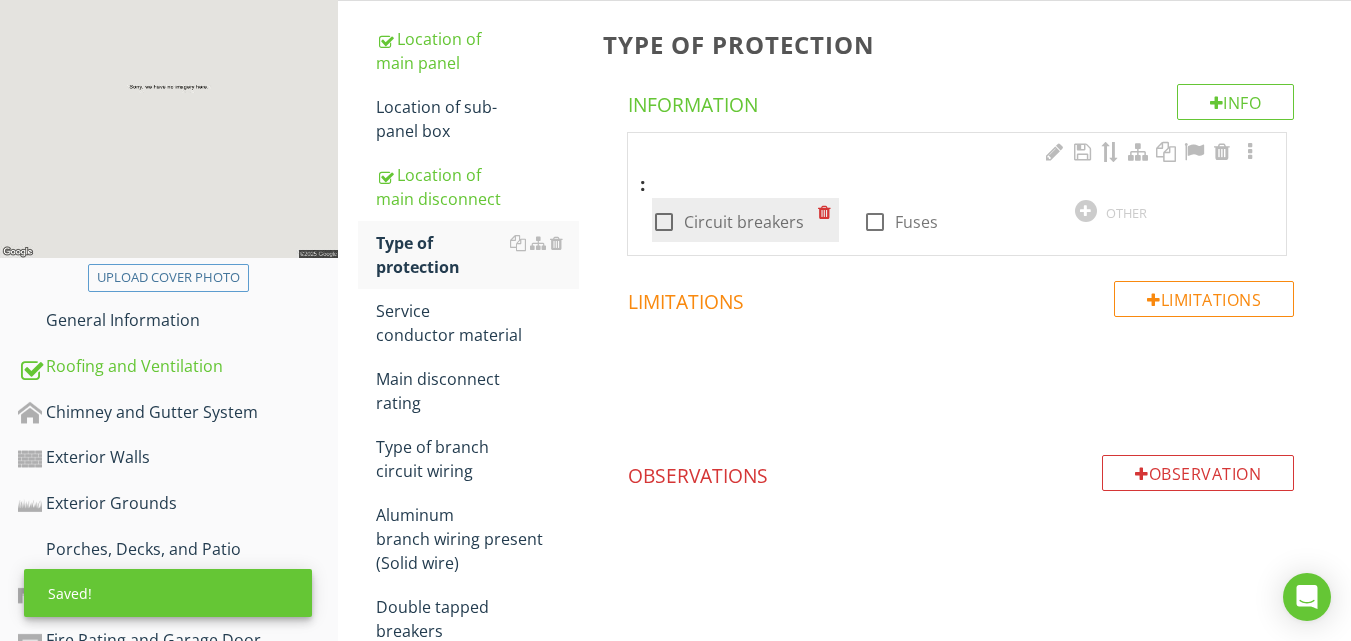 click at bounding box center [664, 222] 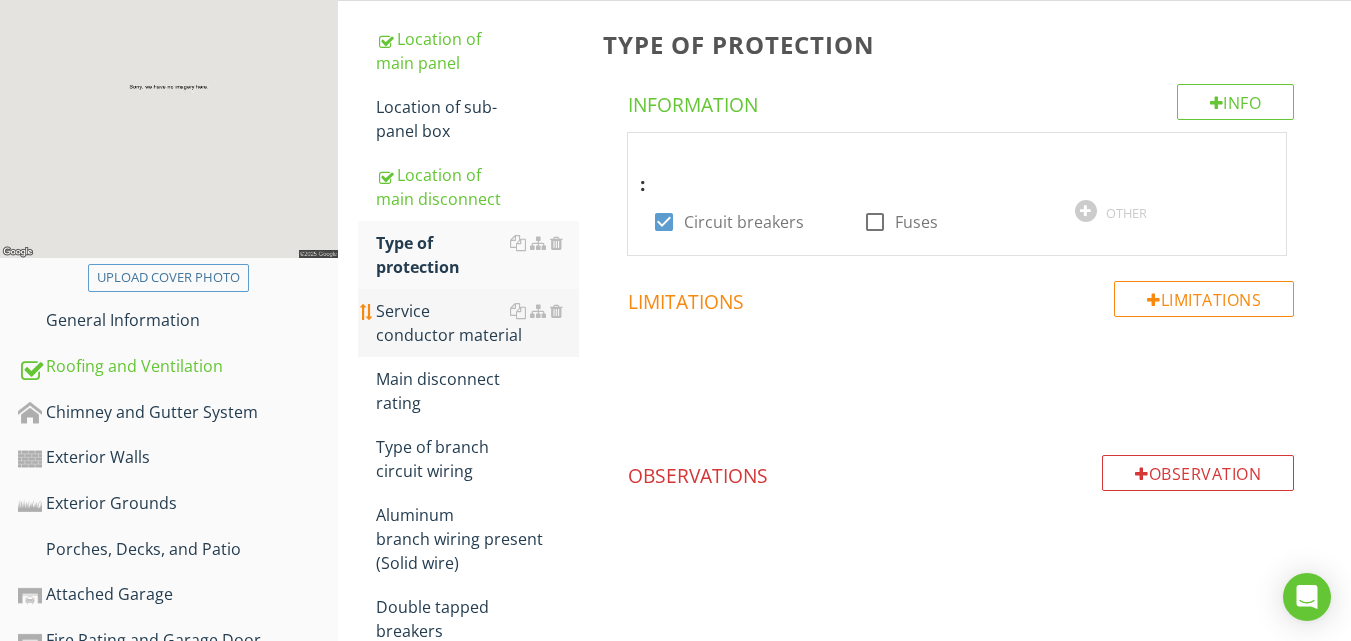 click on "Service conductor material" at bounding box center (477, 323) 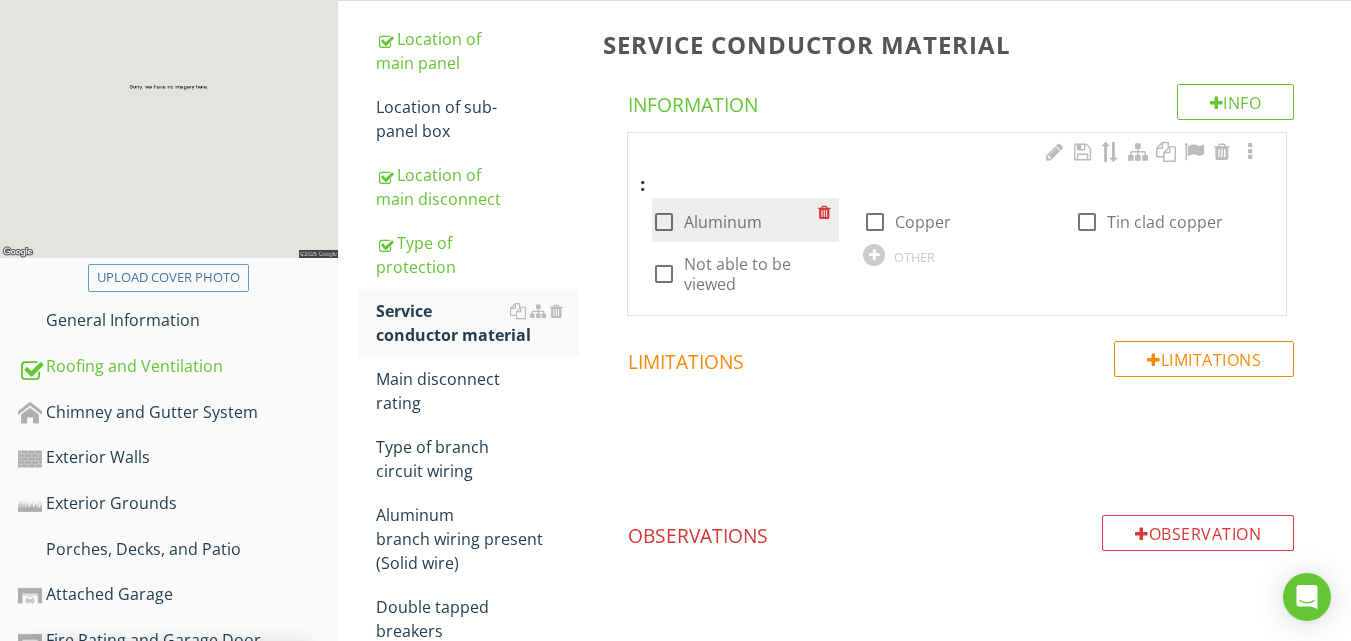 click at bounding box center (664, 222) 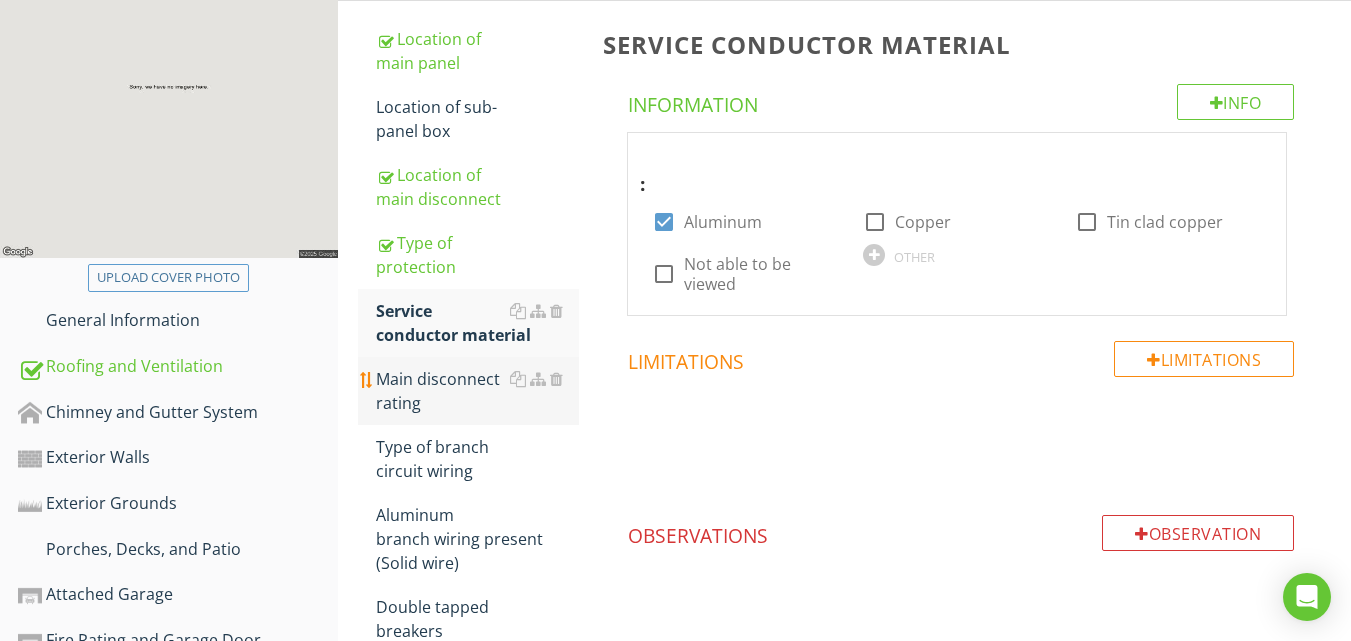 click on "Main disconnect rating" at bounding box center (477, 391) 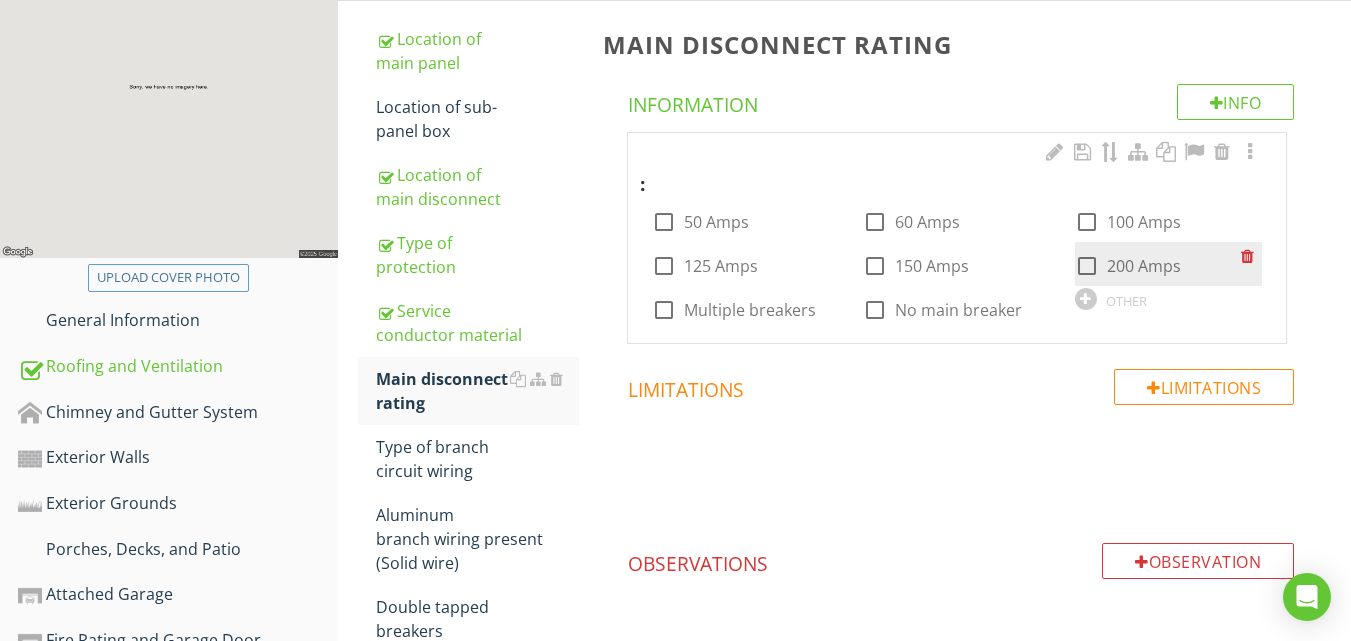 click at bounding box center [1087, 266] 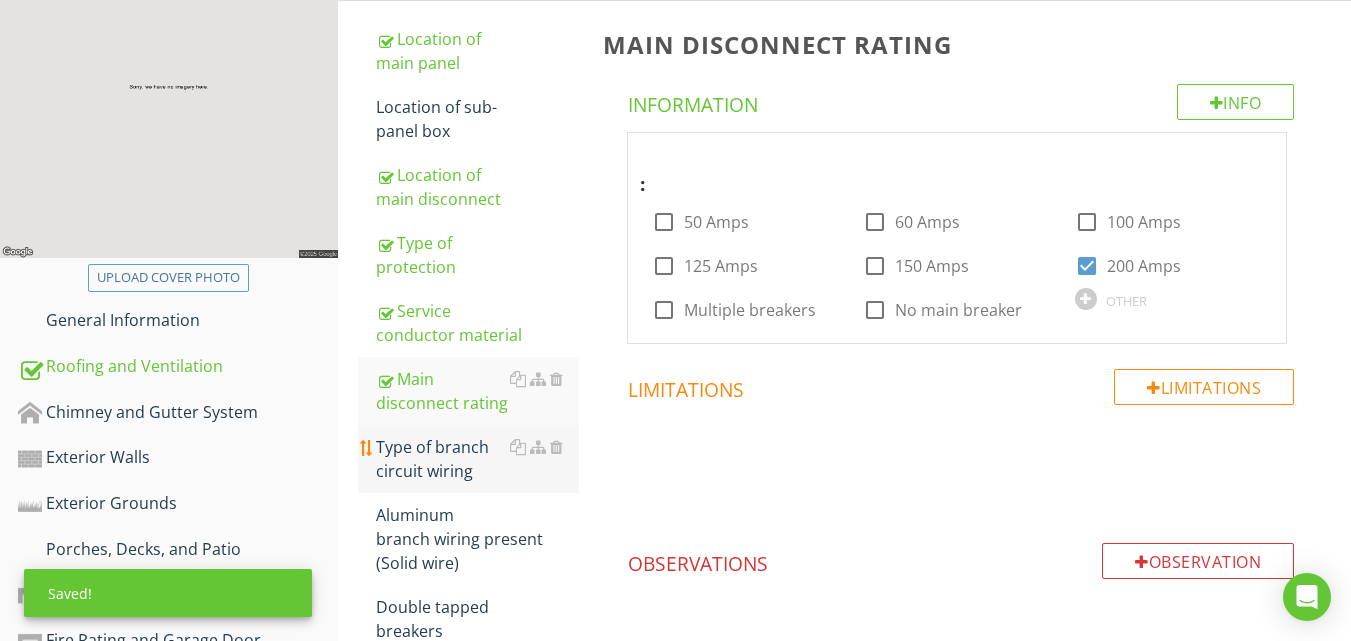click on "Type of branch circuit wiring" at bounding box center (477, 459) 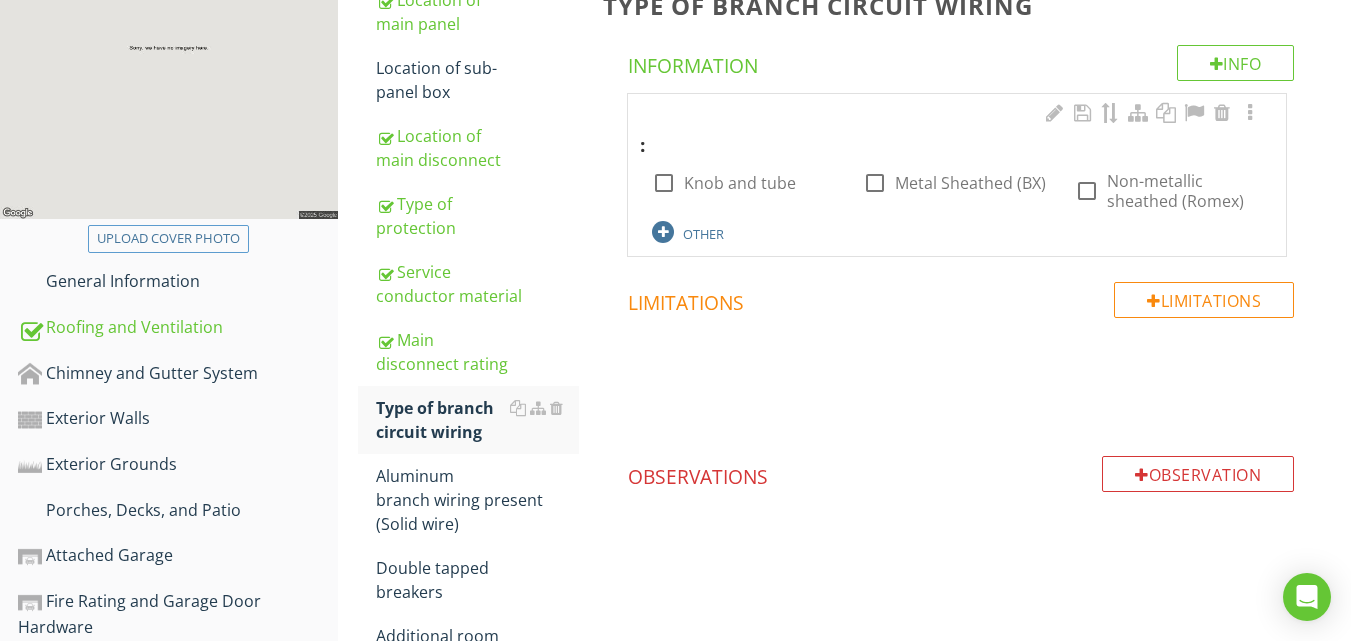 scroll, scrollTop: 320, scrollLeft: 0, axis: vertical 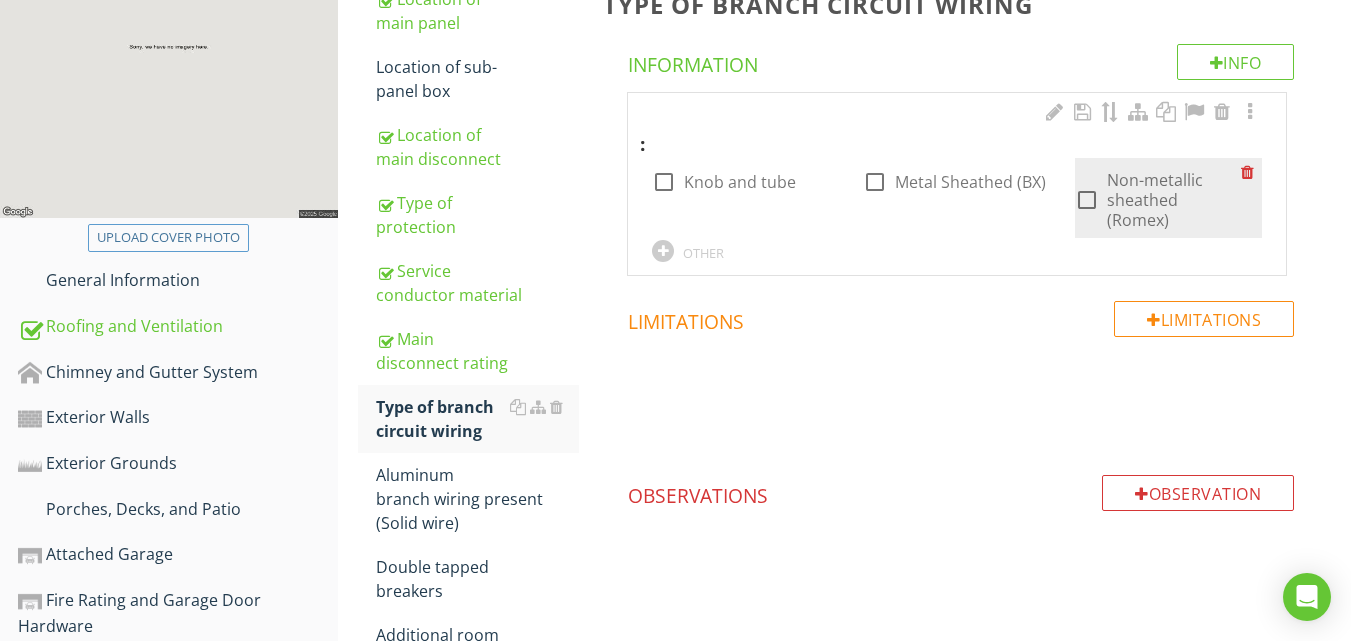 click at bounding box center [1087, 200] 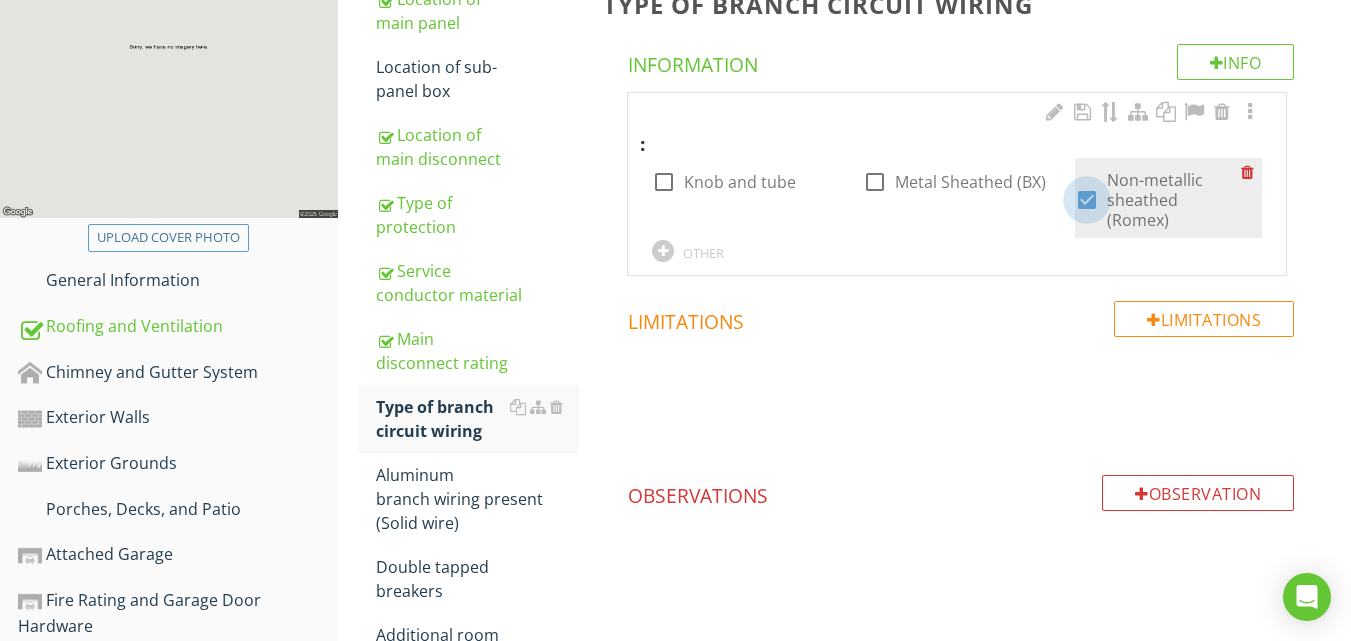 checkbox on "true" 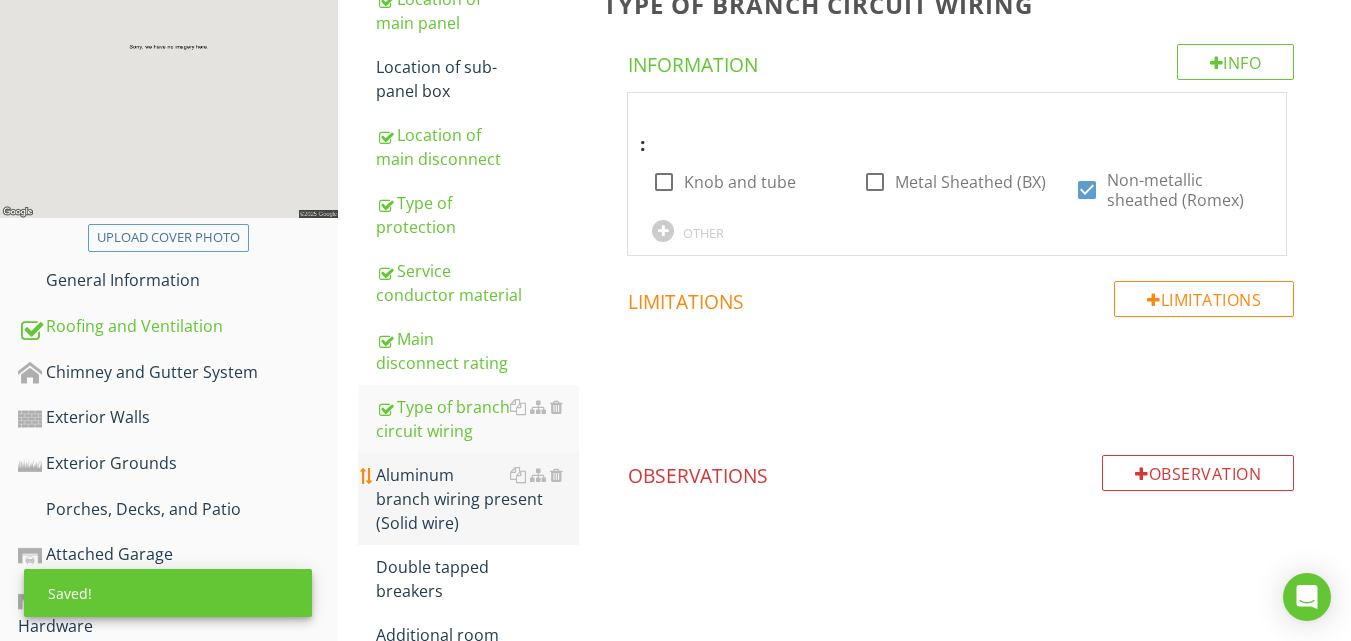 click on "Aluminum branch wiring present (Solid wire)" at bounding box center (477, 499) 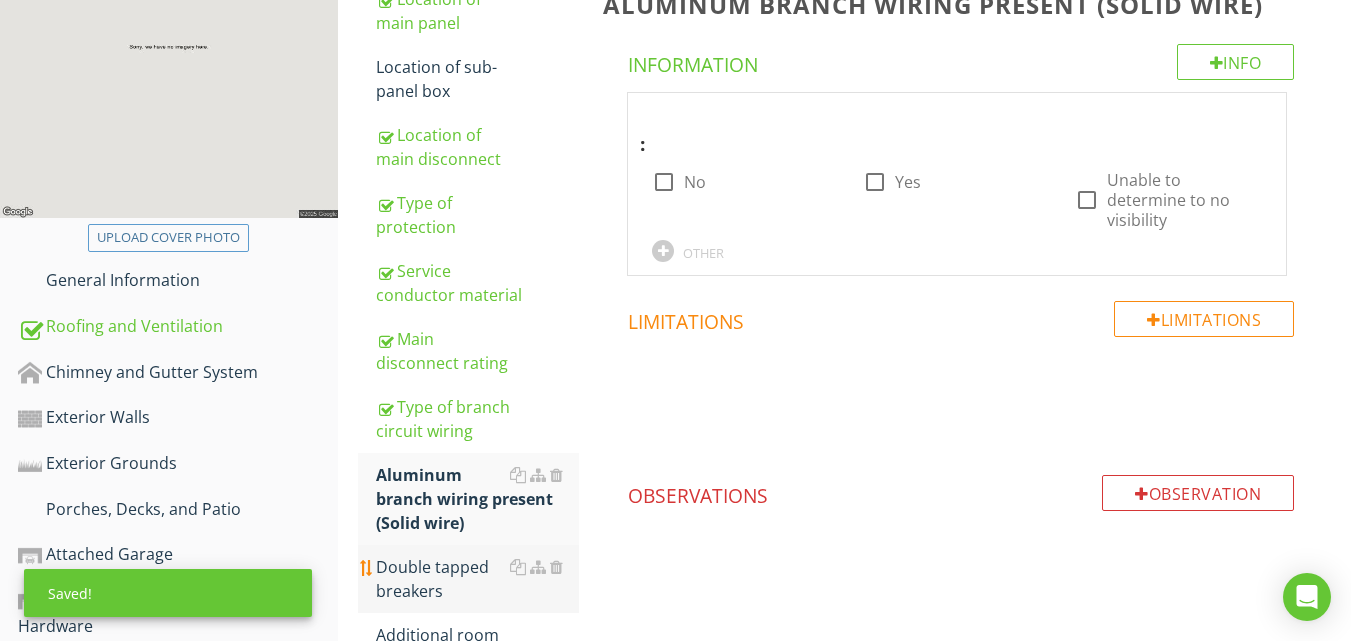 click on "Double tapped breakers" at bounding box center [477, 579] 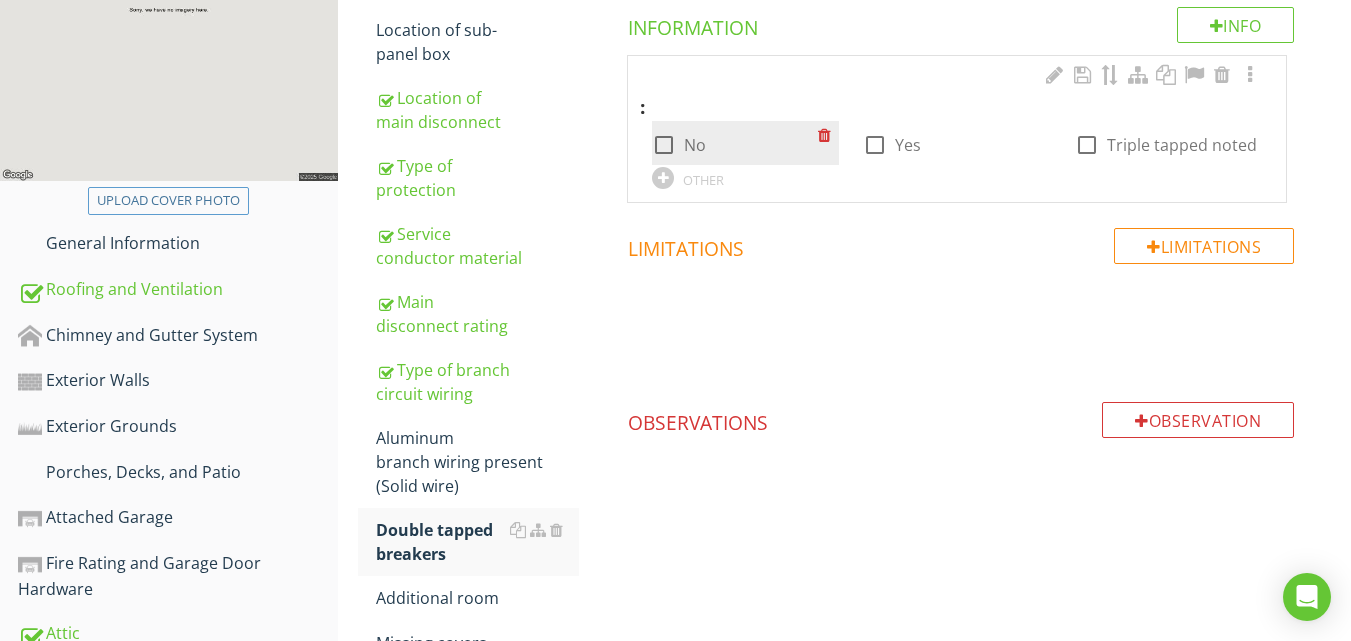 scroll, scrollTop: 360, scrollLeft: 0, axis: vertical 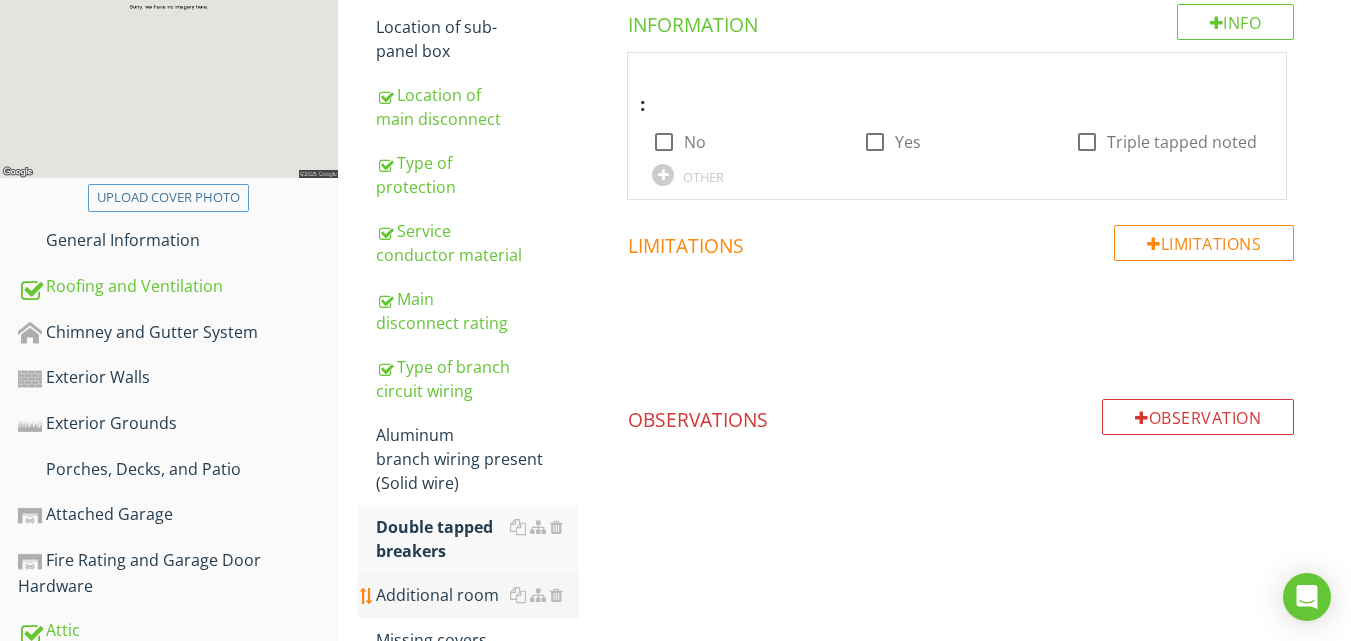 click on "Additional room" at bounding box center (477, 595) 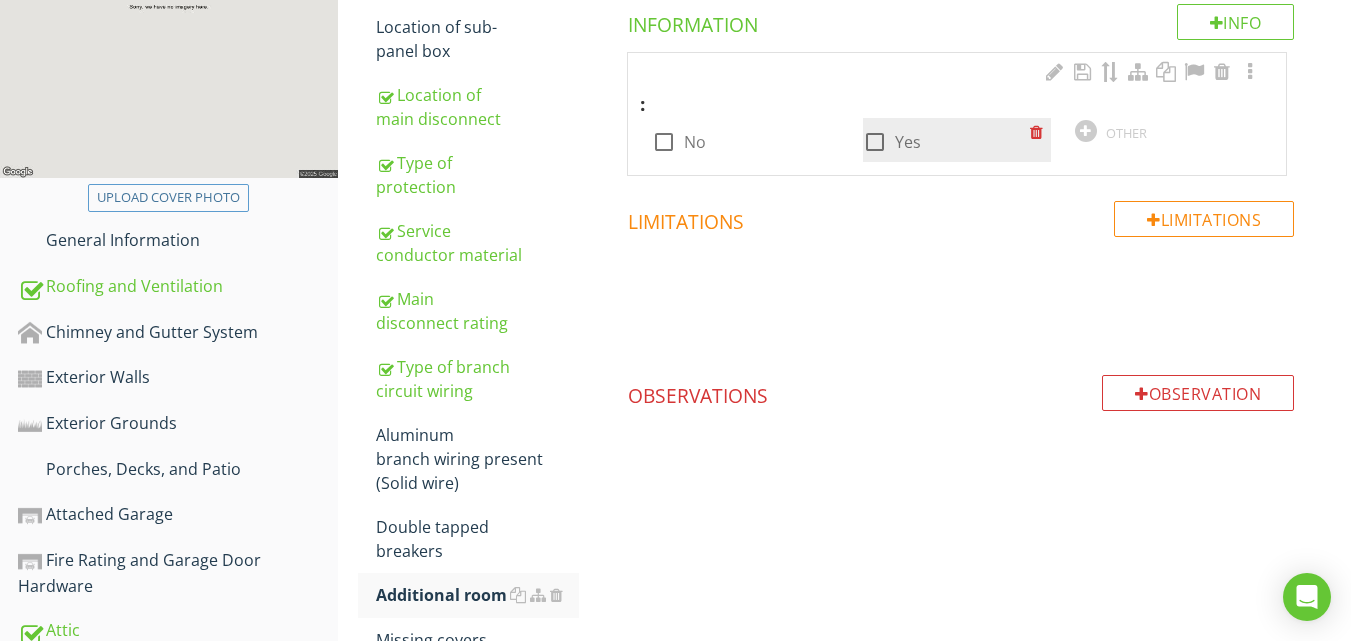 click at bounding box center [875, 142] 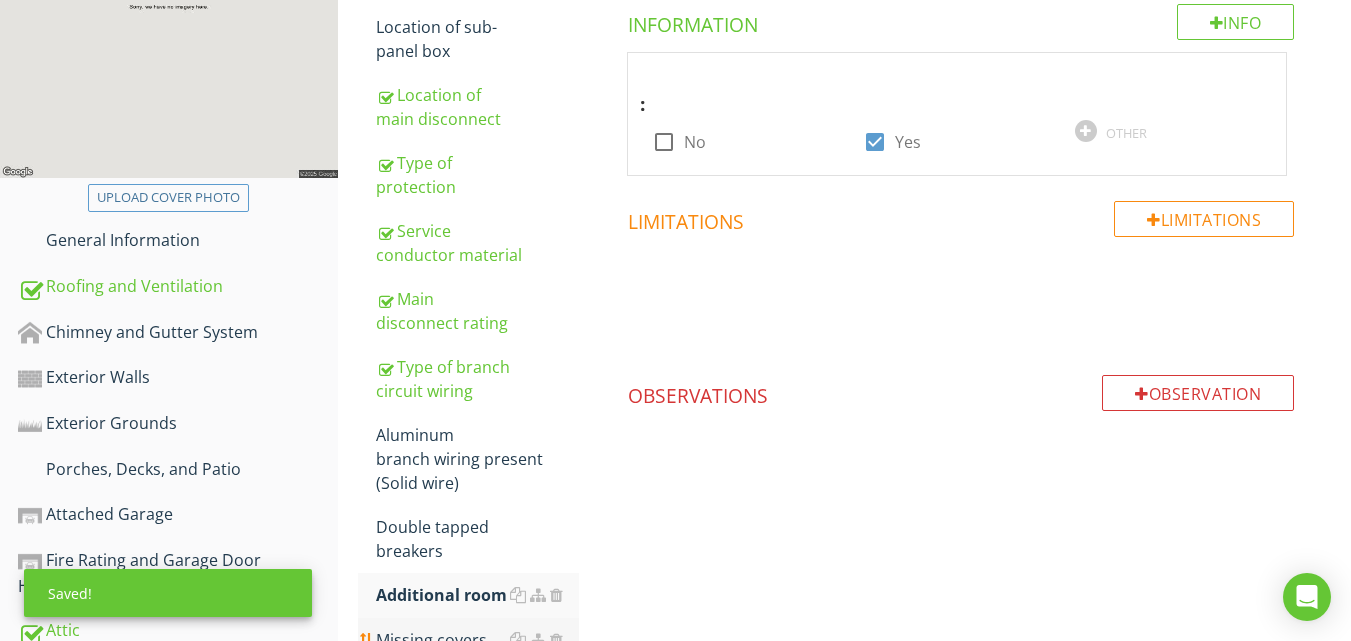 click on "Location of main panel
Location of sub-panel box
Location of main disconnect
Type of protection
Service conductor material
Main disconnect rating
Type of branch circuit wiring
Aluminum branch wiring present (Solid wire)
Double tapped breakers
Additional room
Missing covers
15 amp breaker
20 amp breaker
30 amp breaker
Grounding observed to
If grounded to water main, is meter jumped
Main panel brand
Electrical panel for
General Observations" at bounding box center [468, 538] 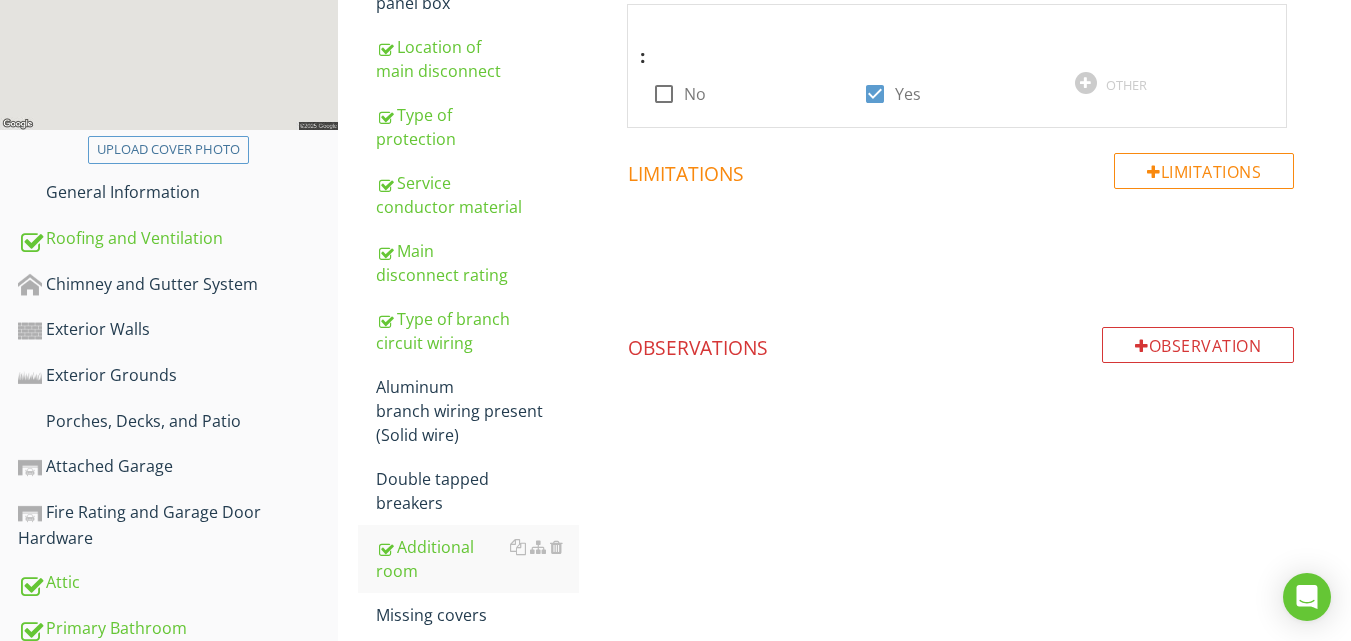 scroll, scrollTop: 440, scrollLeft: 0, axis: vertical 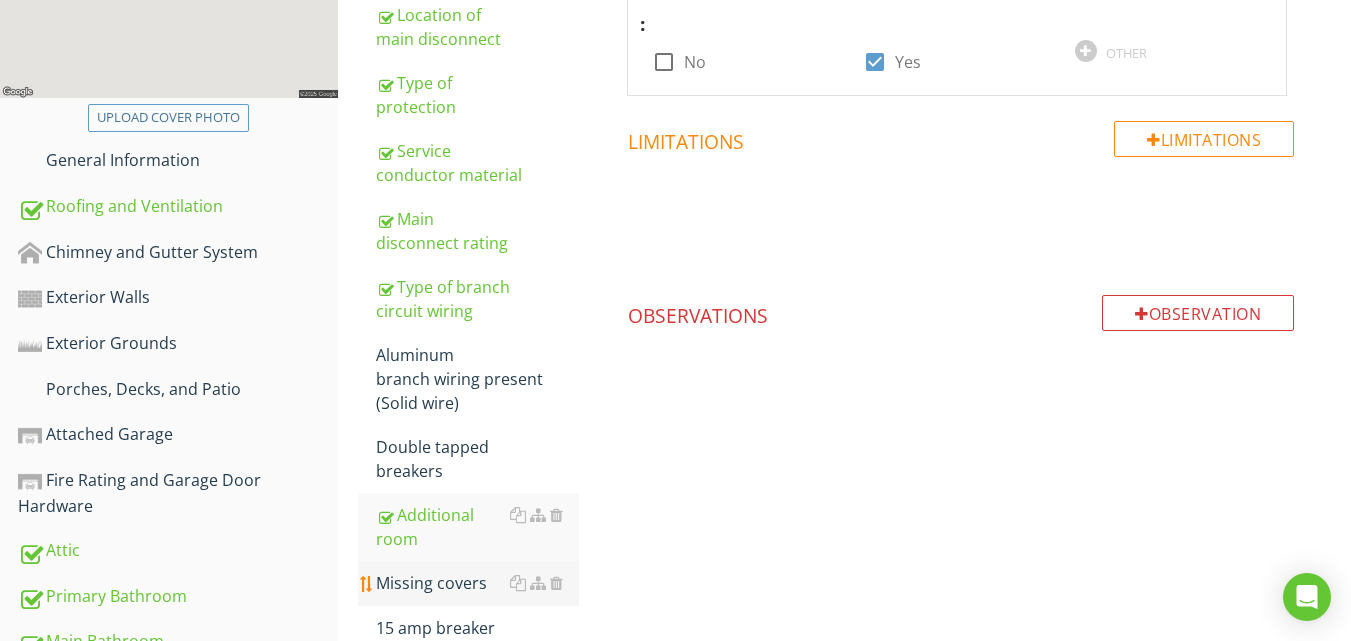 click on "Missing covers" at bounding box center (477, 583) 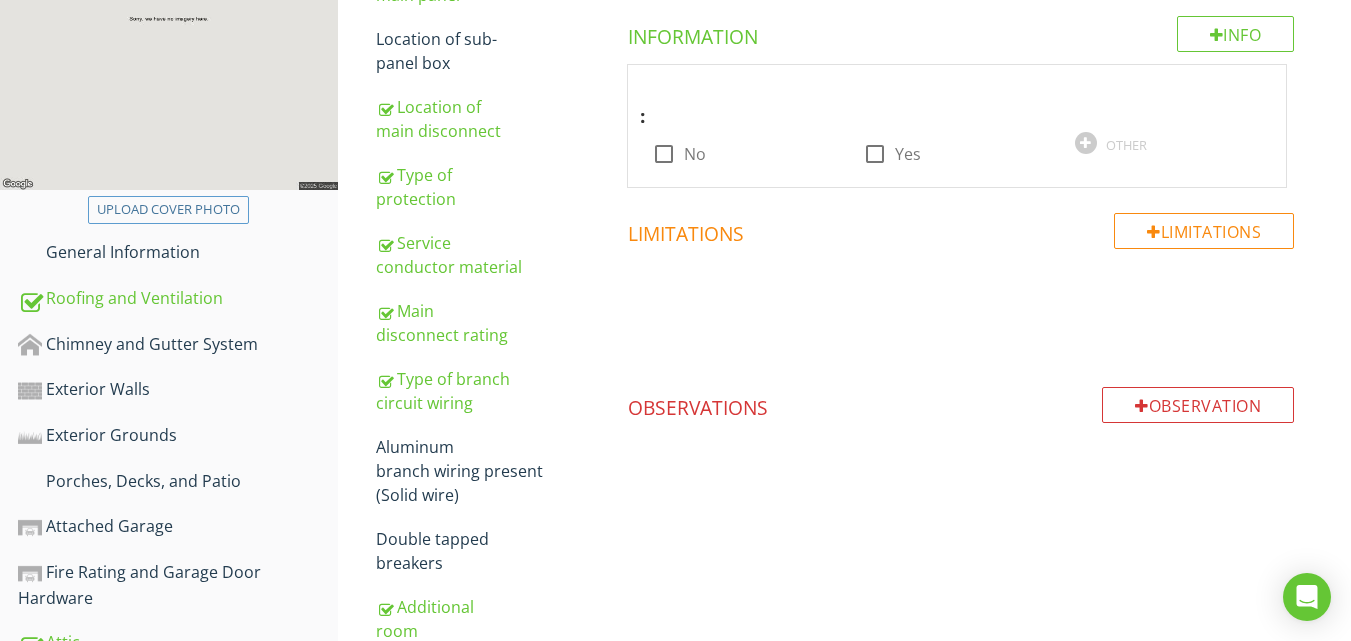 scroll, scrollTop: 320, scrollLeft: 0, axis: vertical 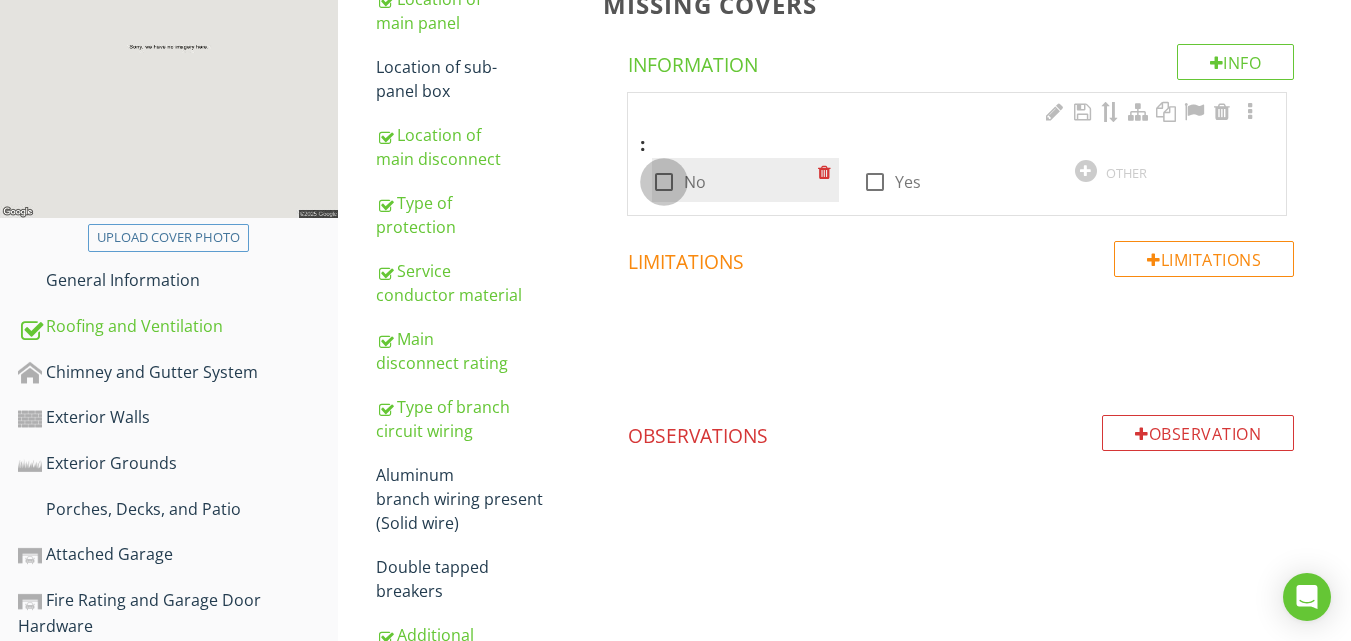 click at bounding box center (664, 182) 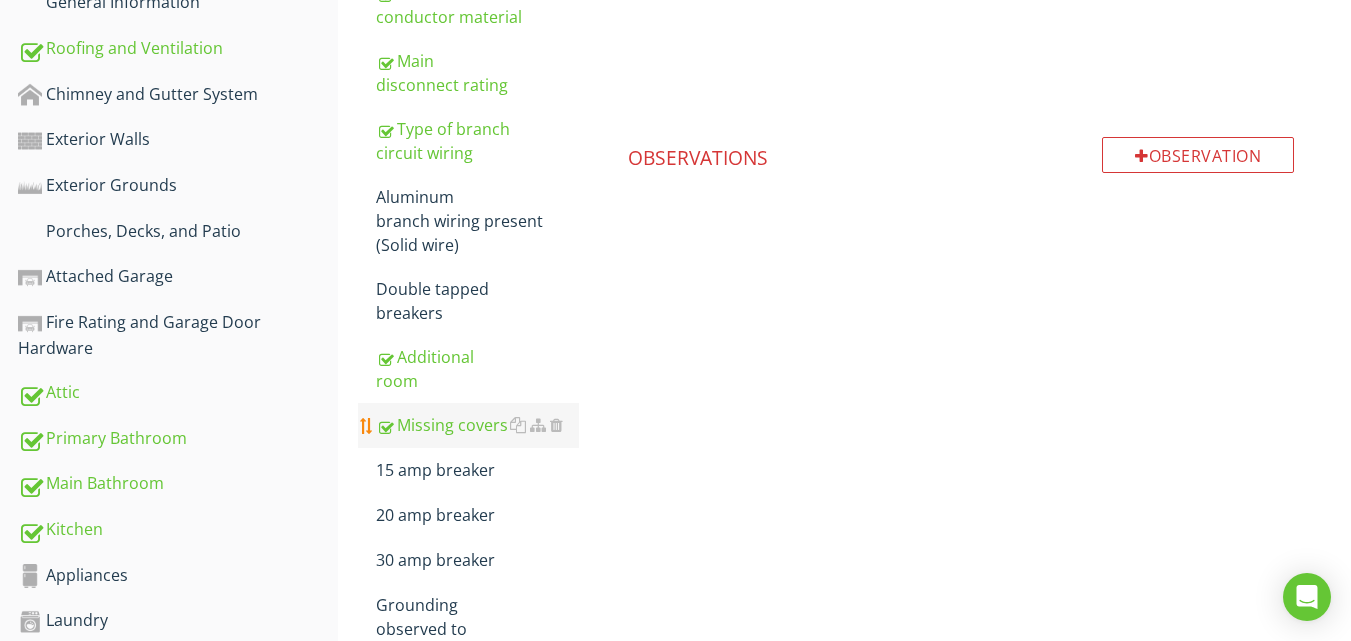 scroll, scrollTop: 600, scrollLeft: 0, axis: vertical 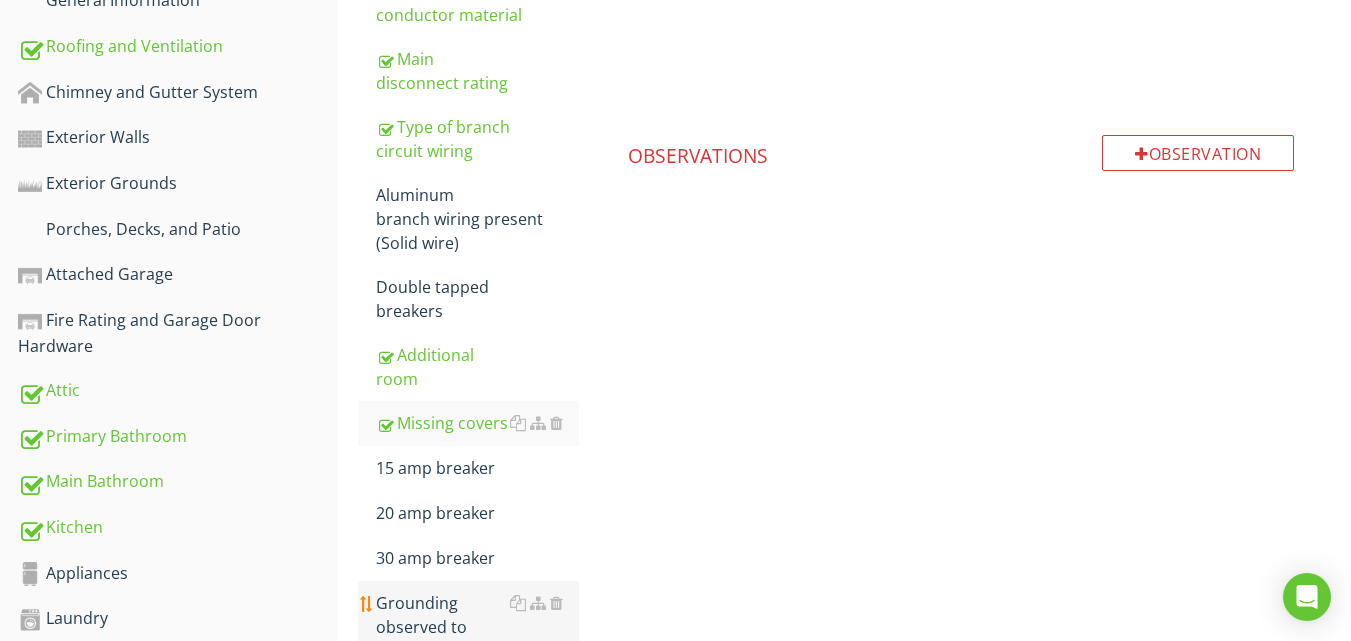 click on "Grounding observed to" at bounding box center [477, 615] 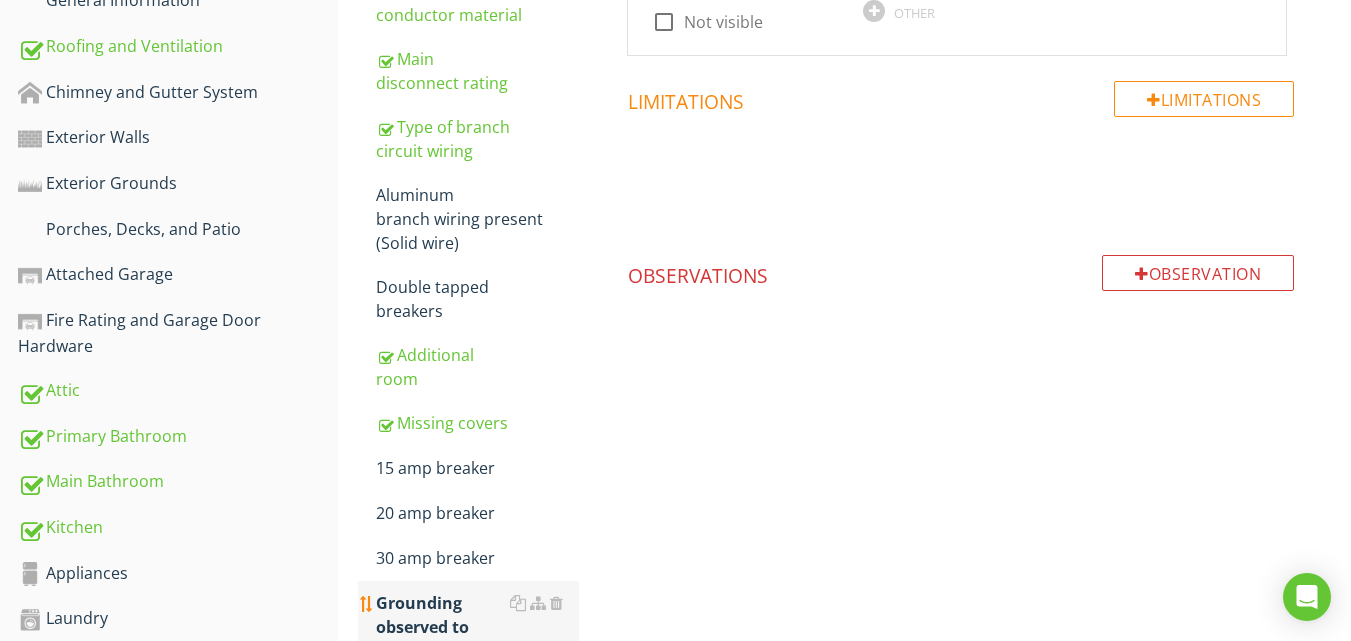 scroll, scrollTop: 40, scrollLeft: 0, axis: vertical 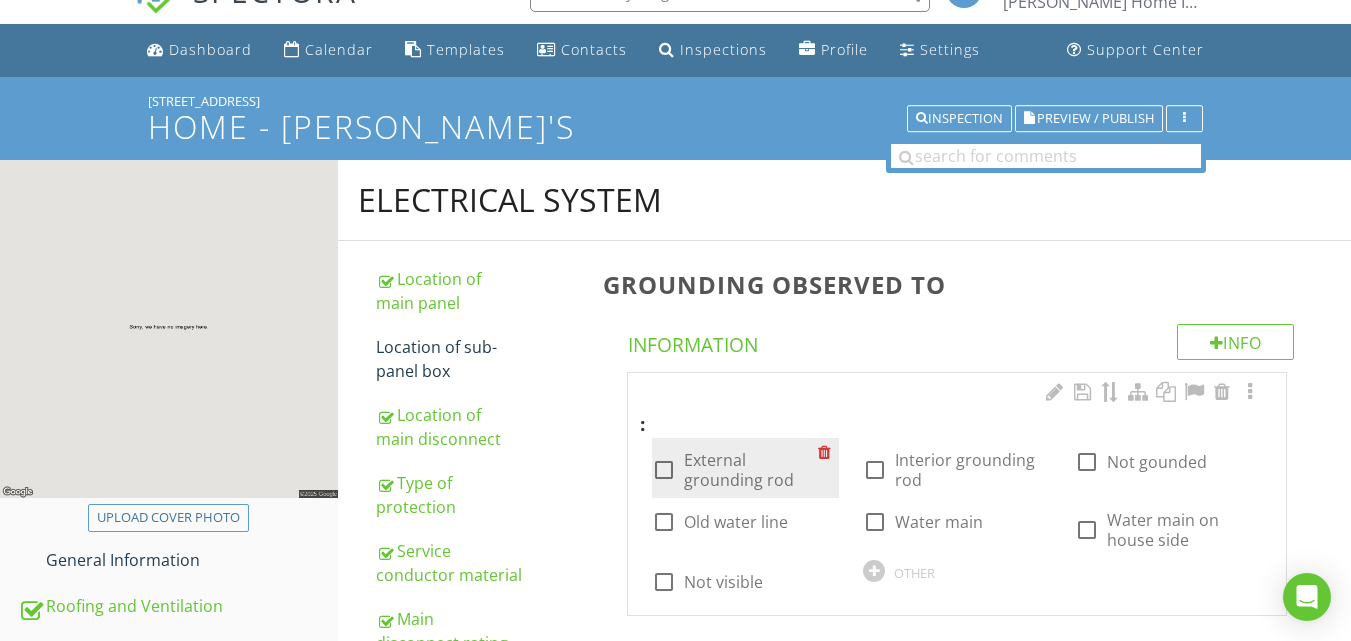click at bounding box center (664, 470) 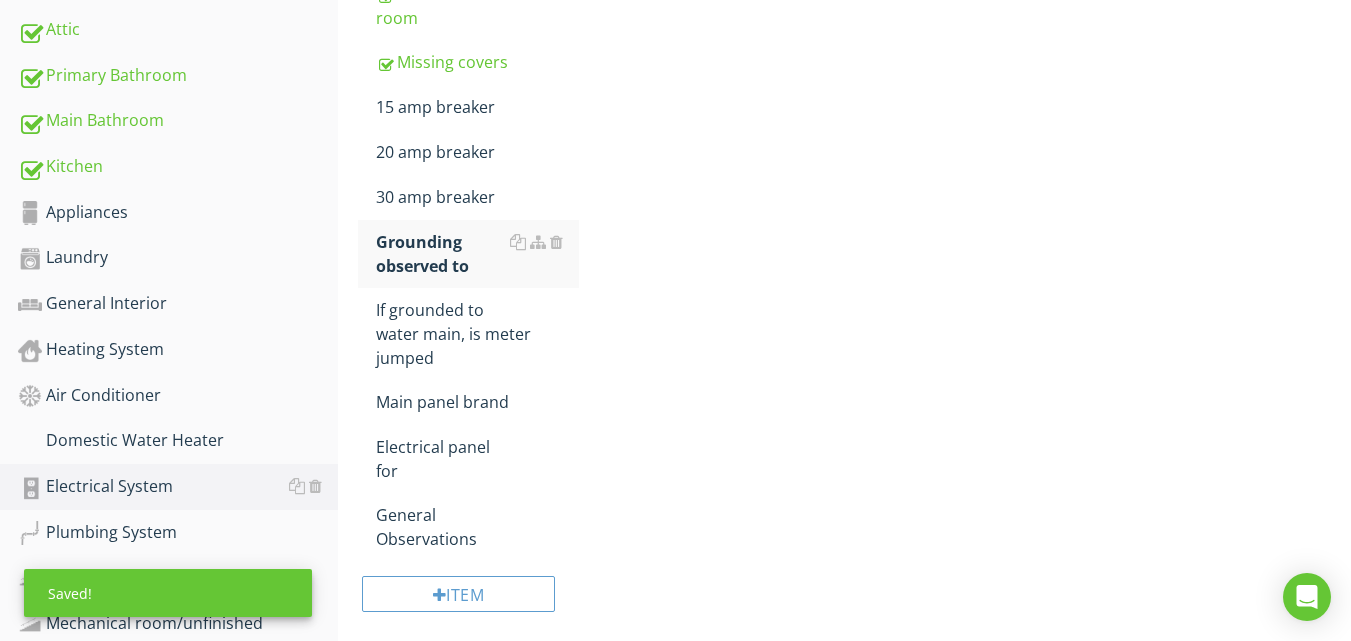 scroll, scrollTop: 1160, scrollLeft: 0, axis: vertical 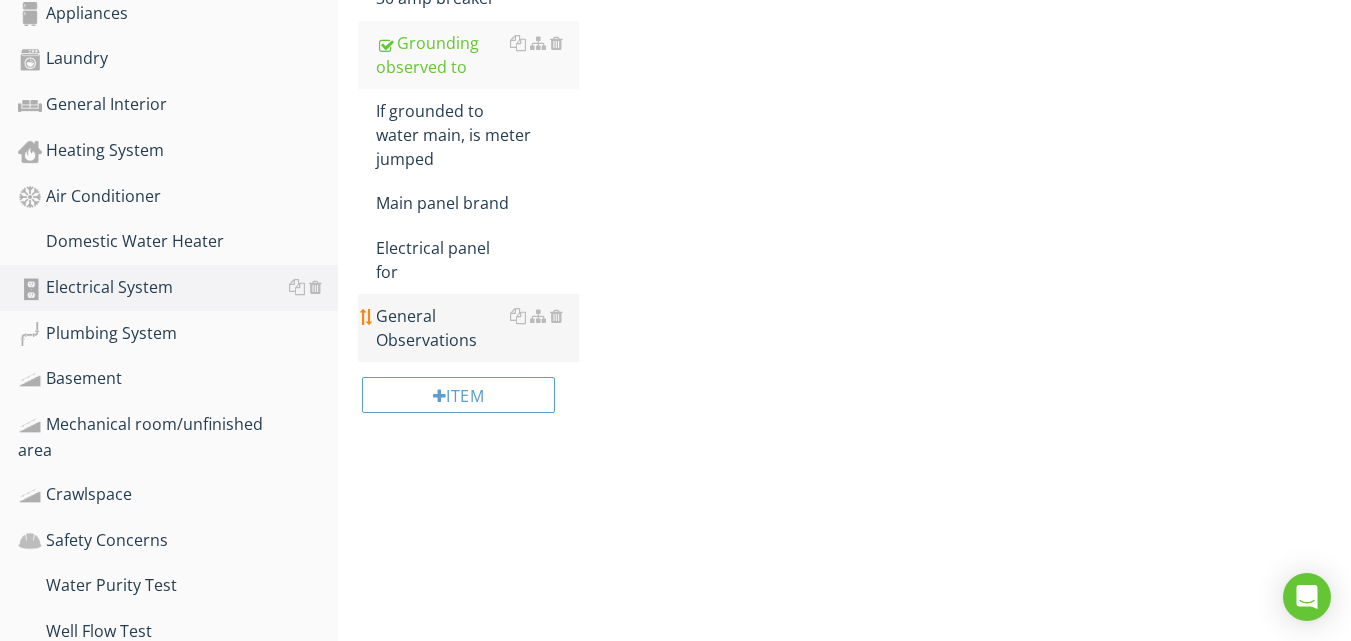 click on "General Observations" at bounding box center [477, 328] 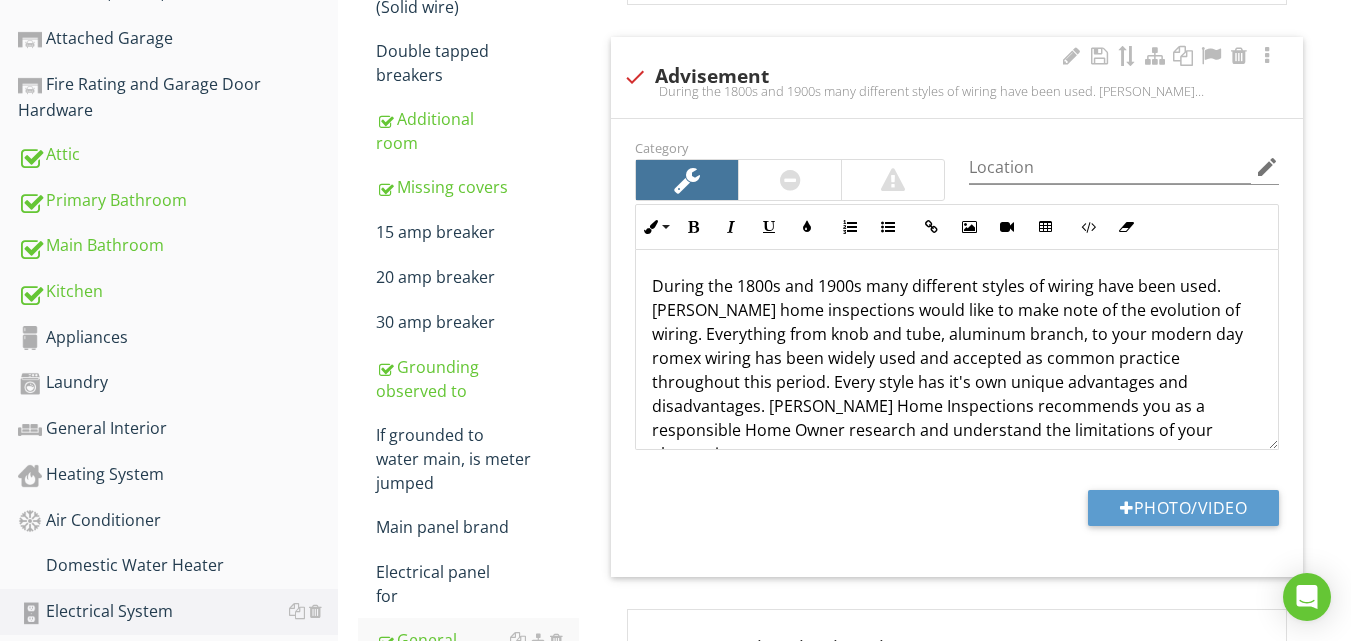 scroll, scrollTop: 840, scrollLeft: 0, axis: vertical 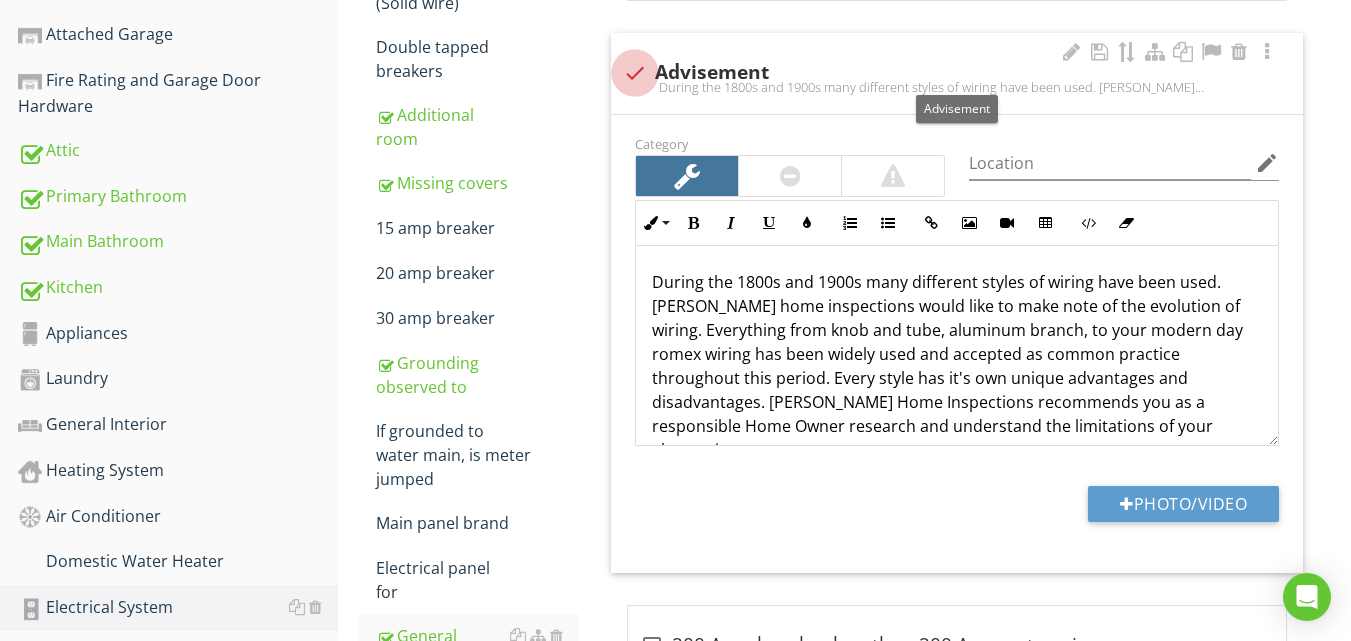 click at bounding box center (635, 73) 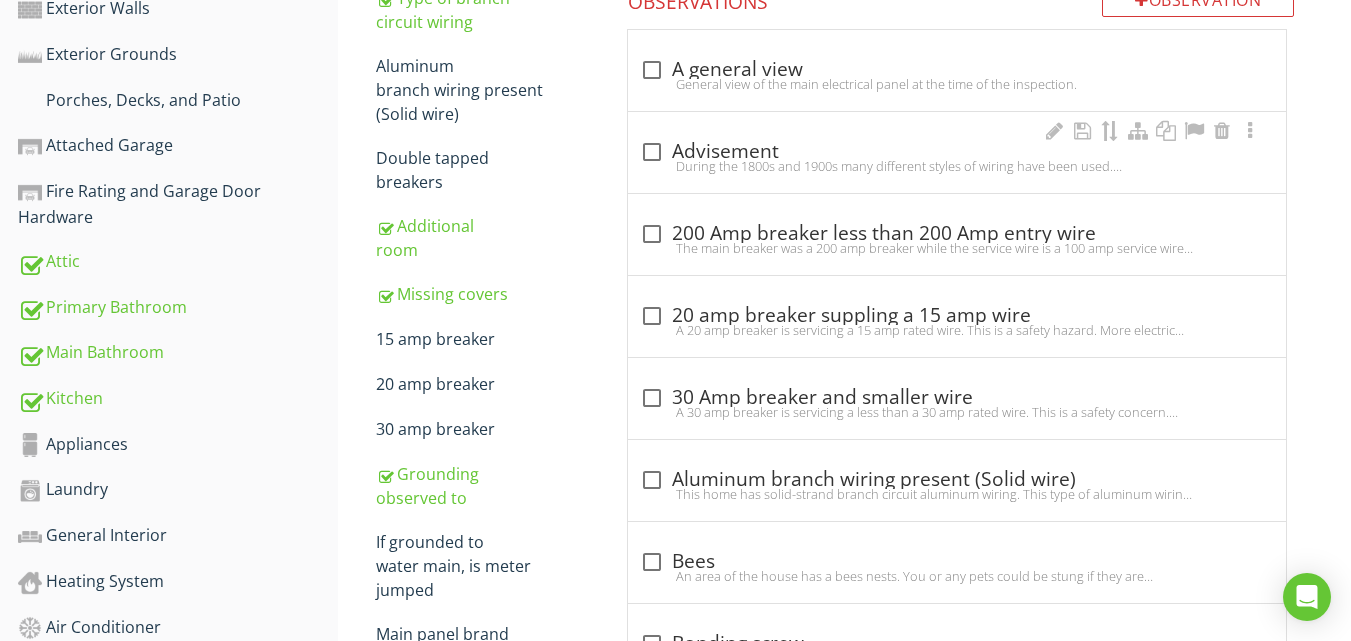 scroll, scrollTop: 680, scrollLeft: 0, axis: vertical 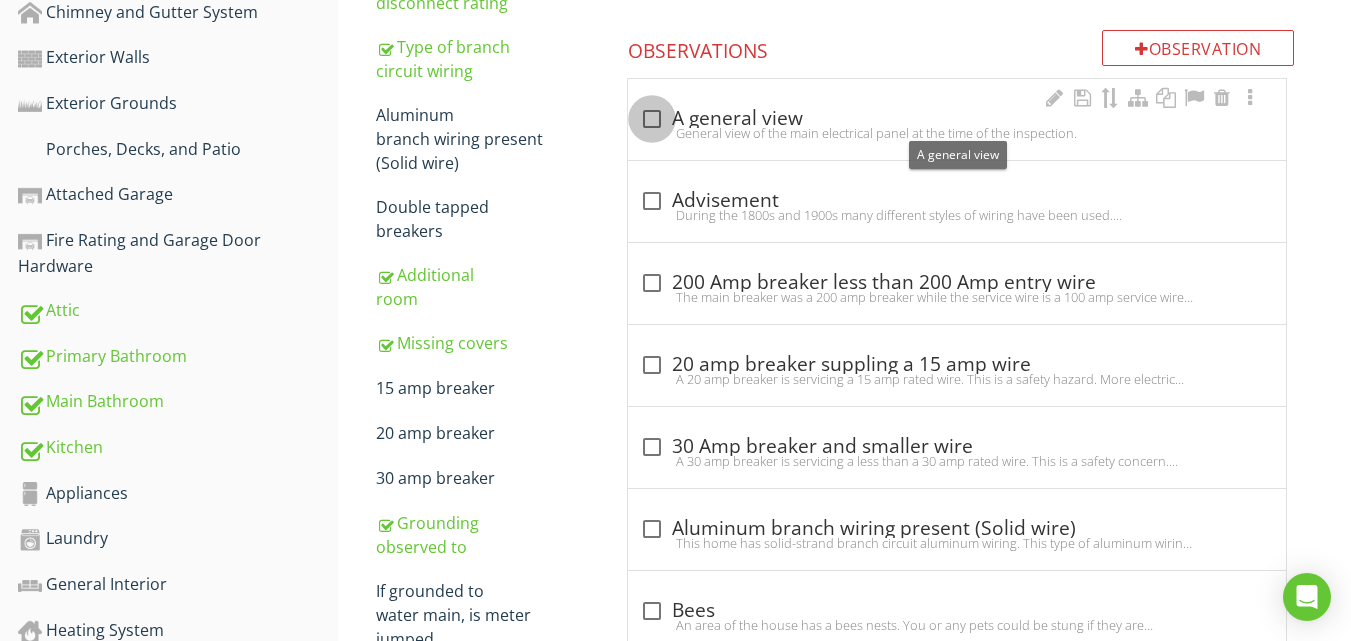 click at bounding box center [652, 119] 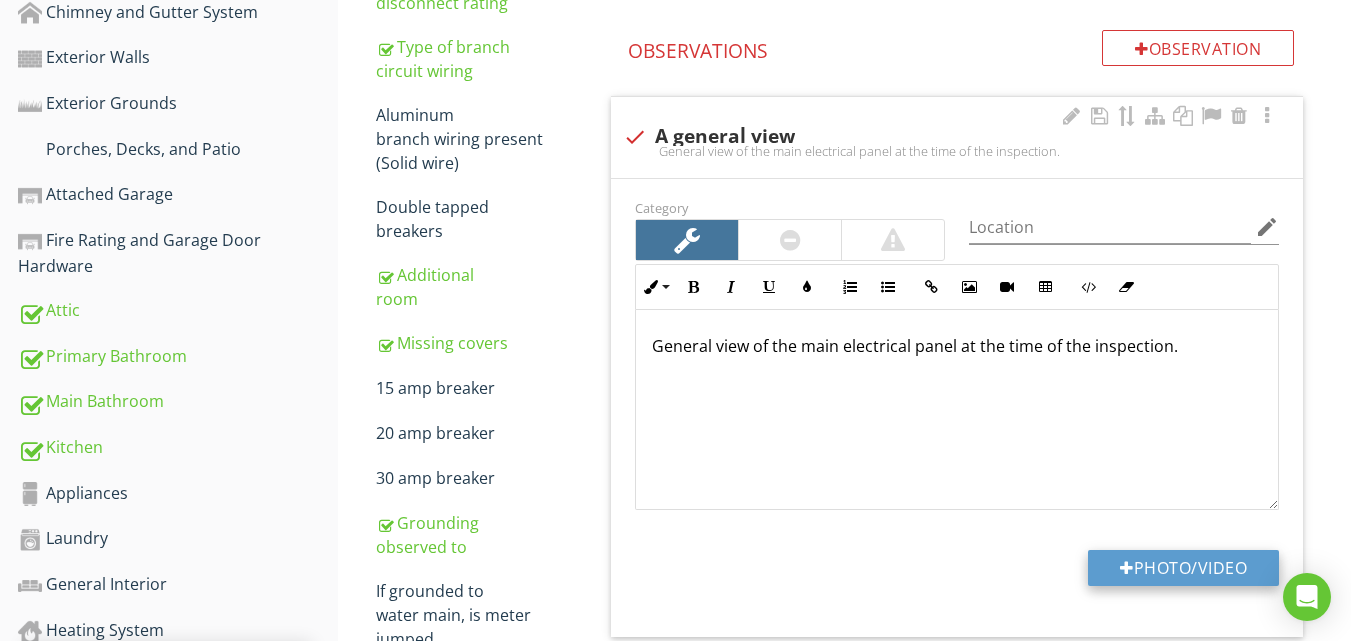 click on "Photo/Video" at bounding box center [1183, 568] 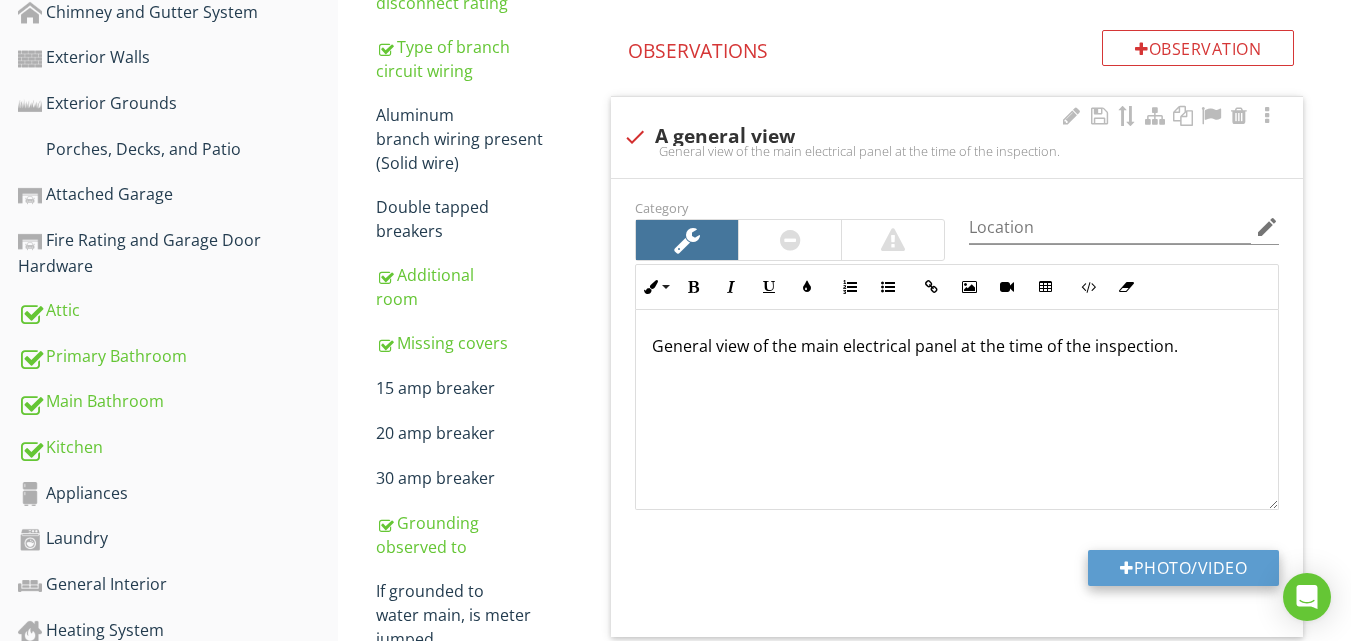 type on "C:\fakepath\DSC06567.JPG" 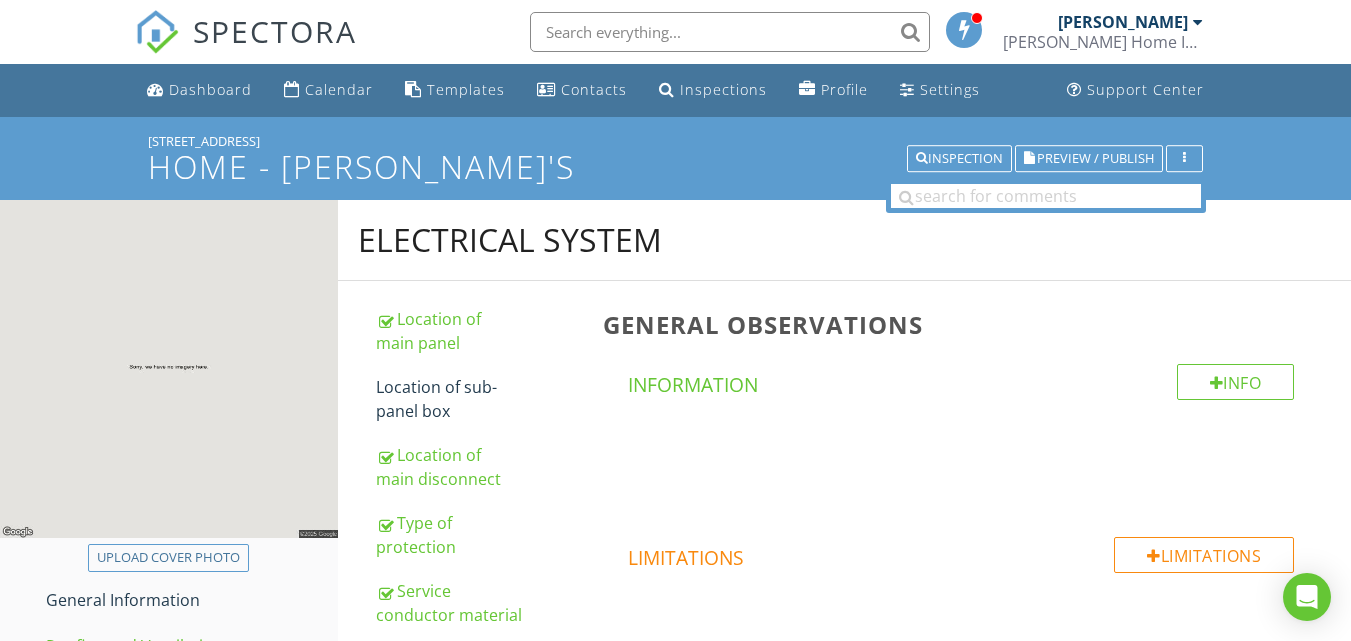 scroll, scrollTop: 1240, scrollLeft: 0, axis: vertical 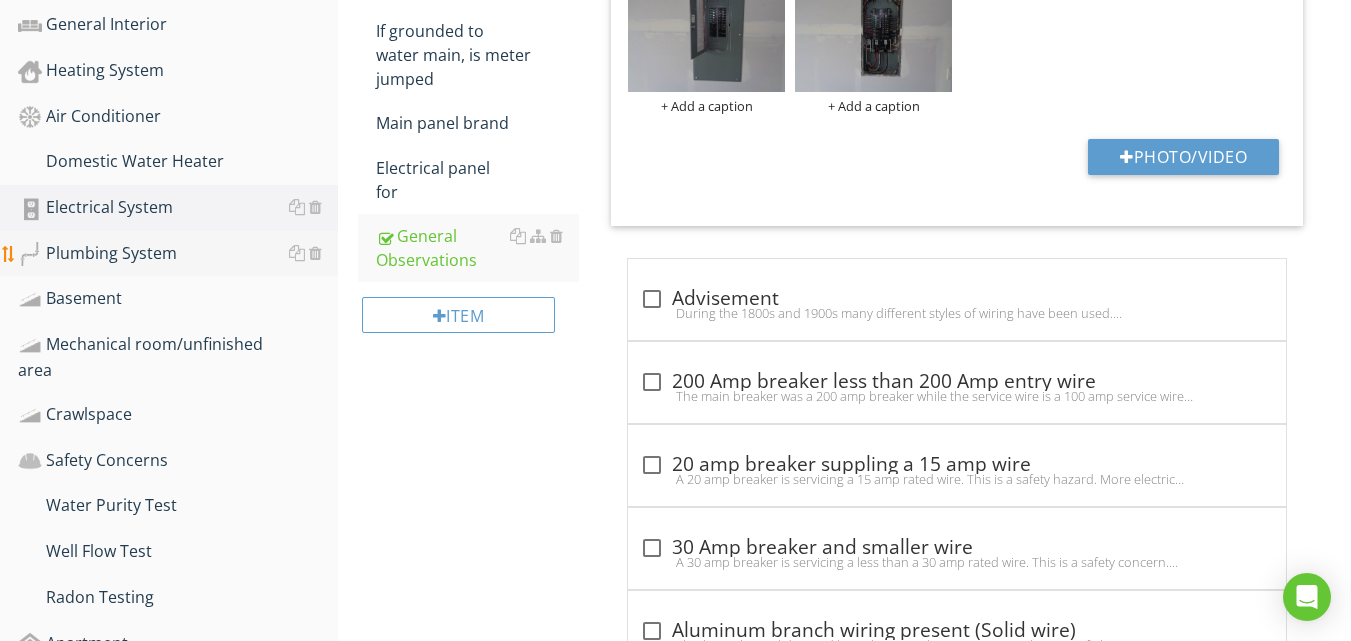 click on "Plumbing System" at bounding box center [178, 254] 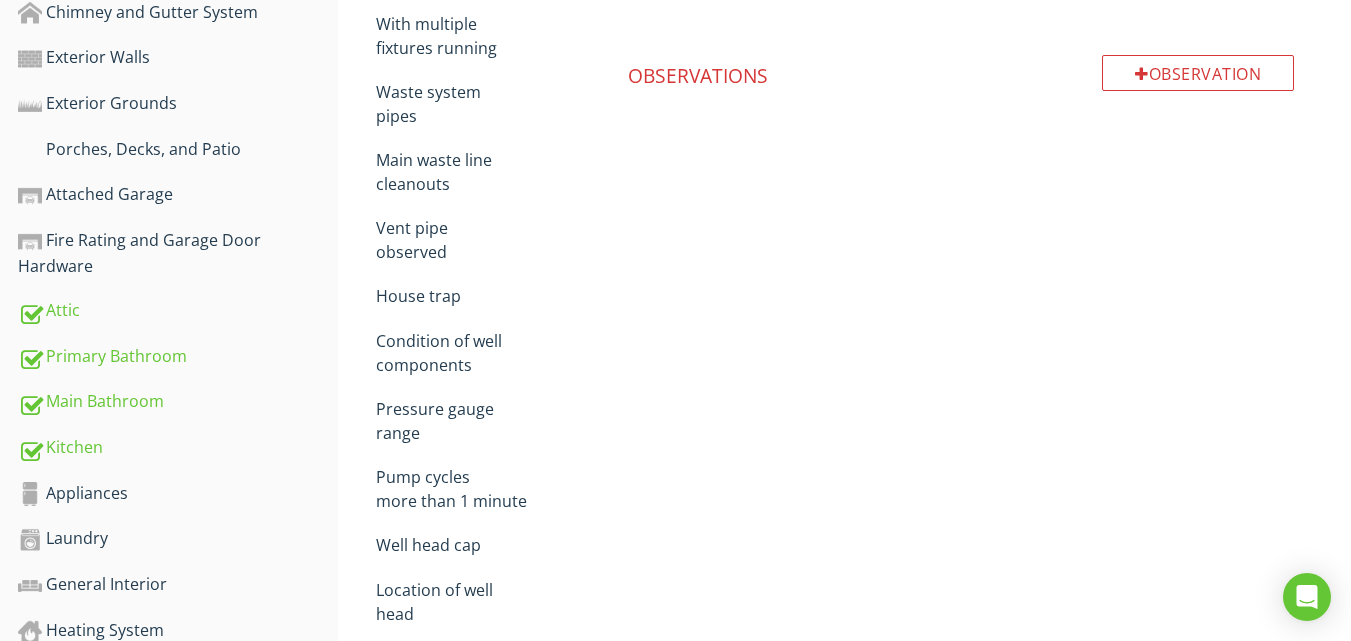 scroll, scrollTop: 120, scrollLeft: 0, axis: vertical 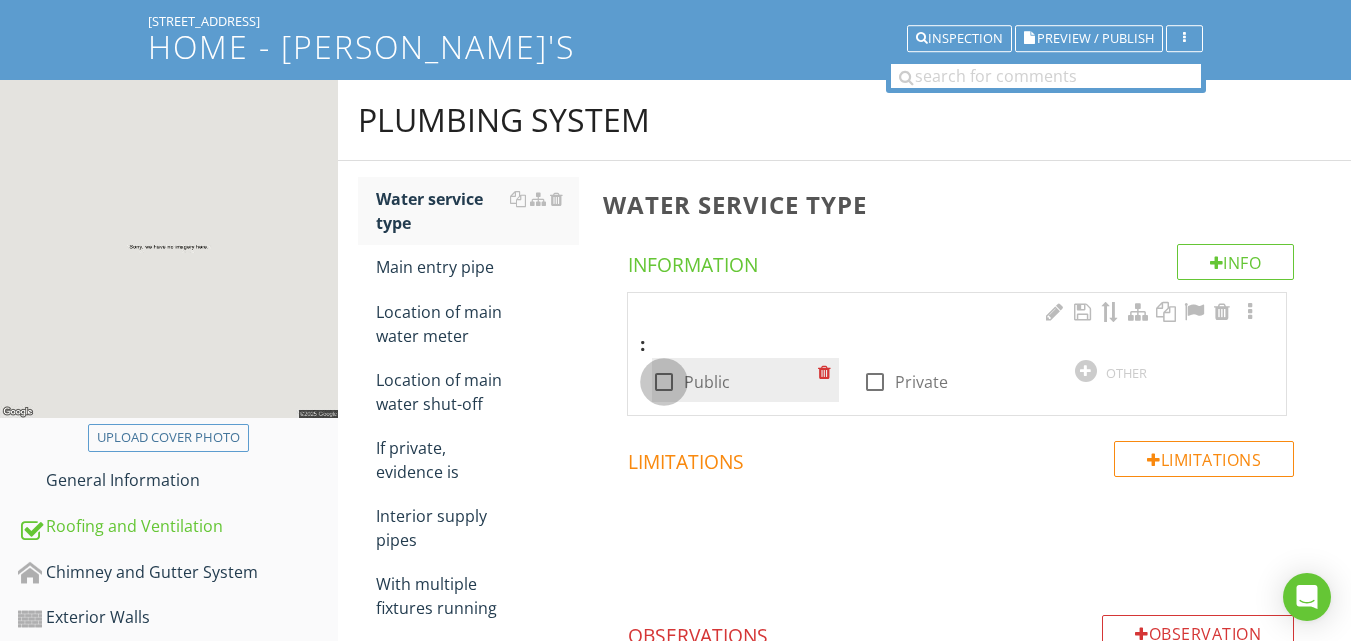 click at bounding box center [664, 382] 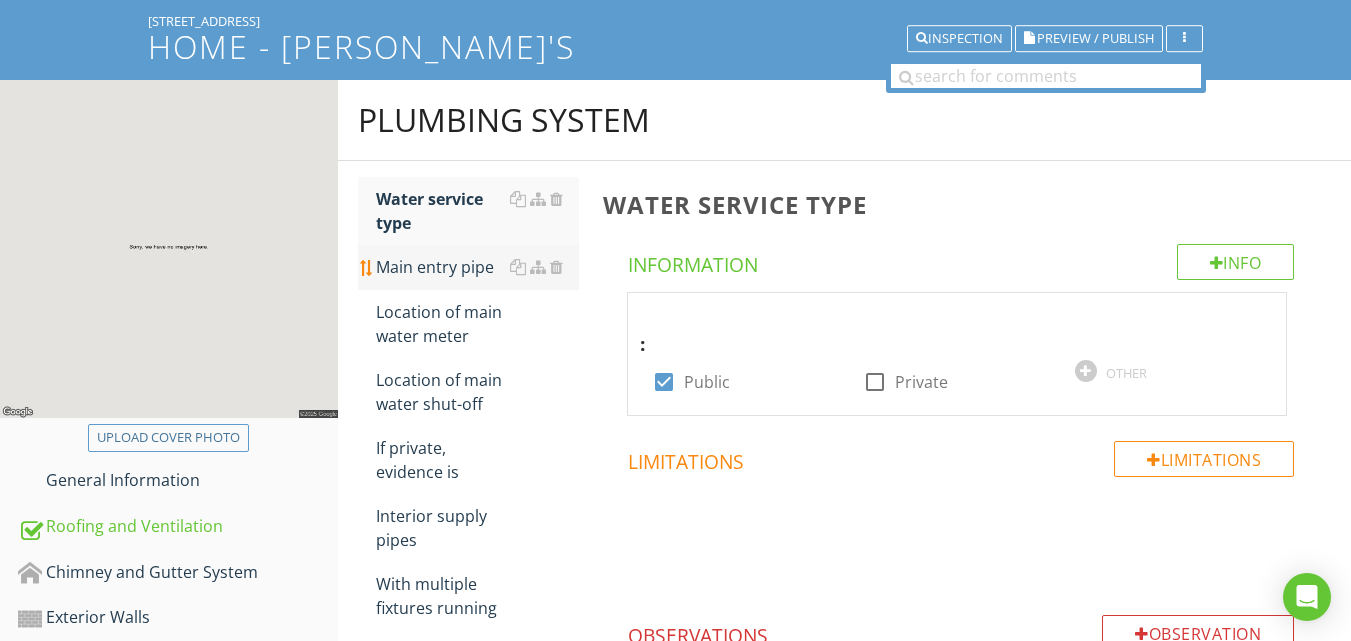 click on "Main entry pipe" at bounding box center [477, 267] 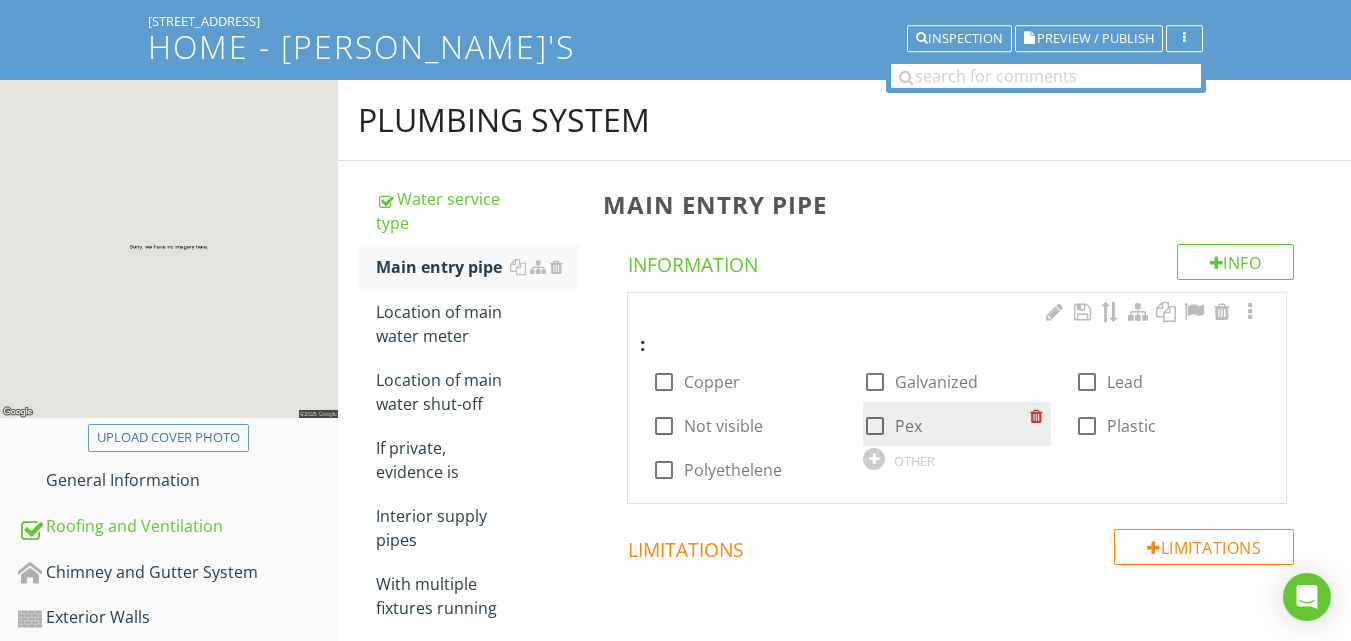 click at bounding box center (875, 426) 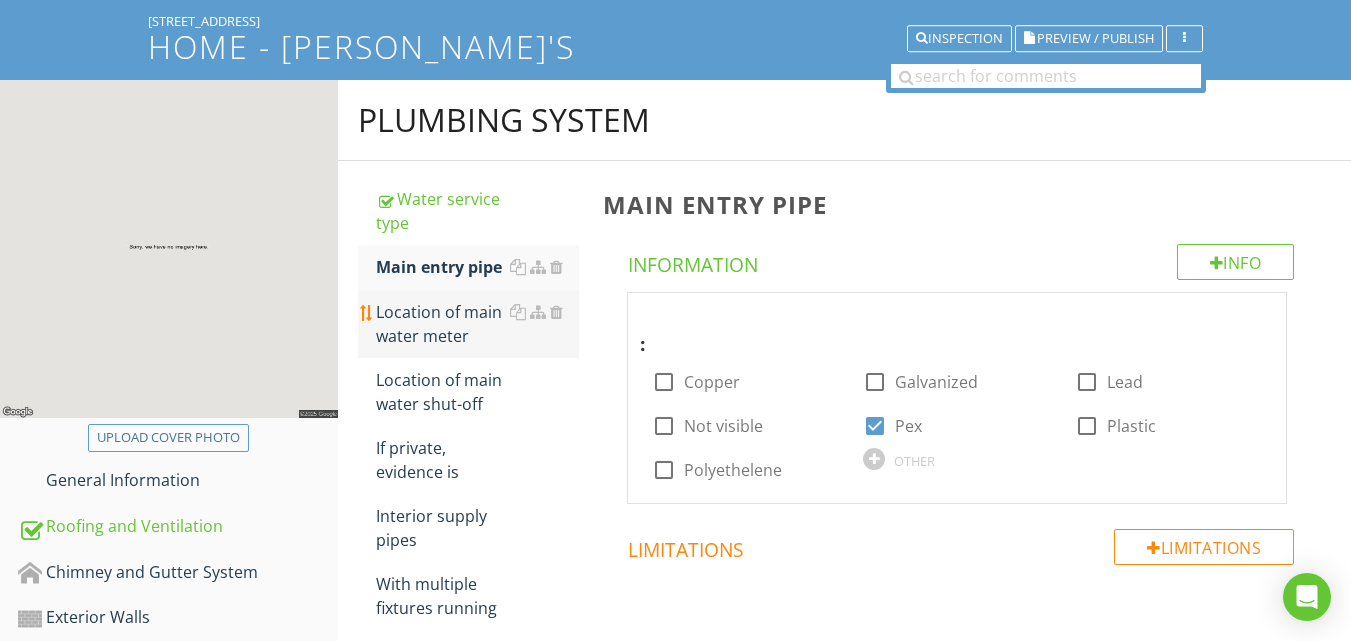 click on "Location of main water meter" at bounding box center (477, 324) 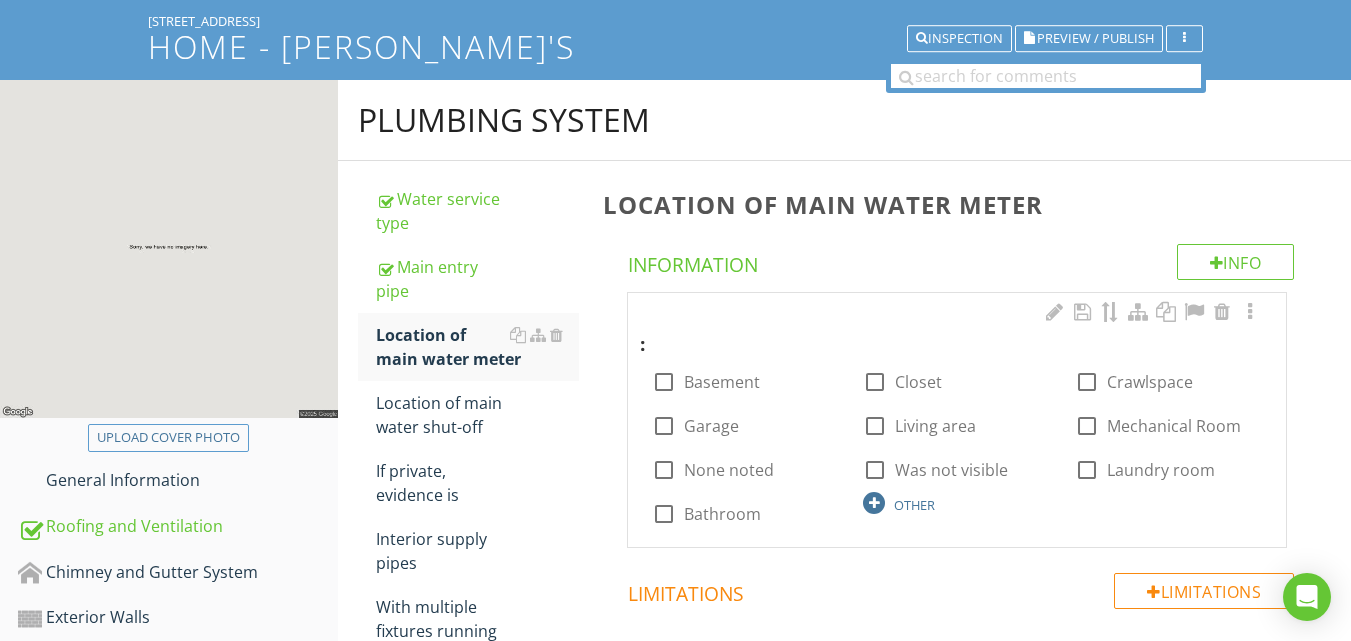 click at bounding box center (874, 503) 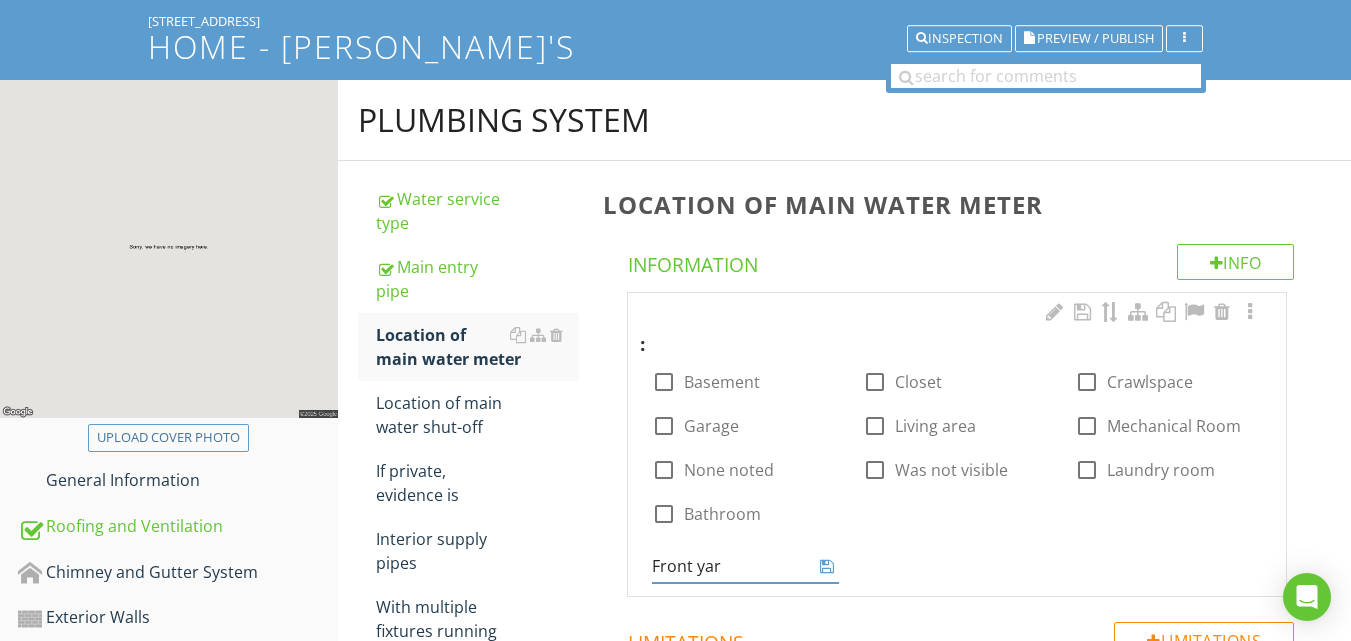type on "Front yard" 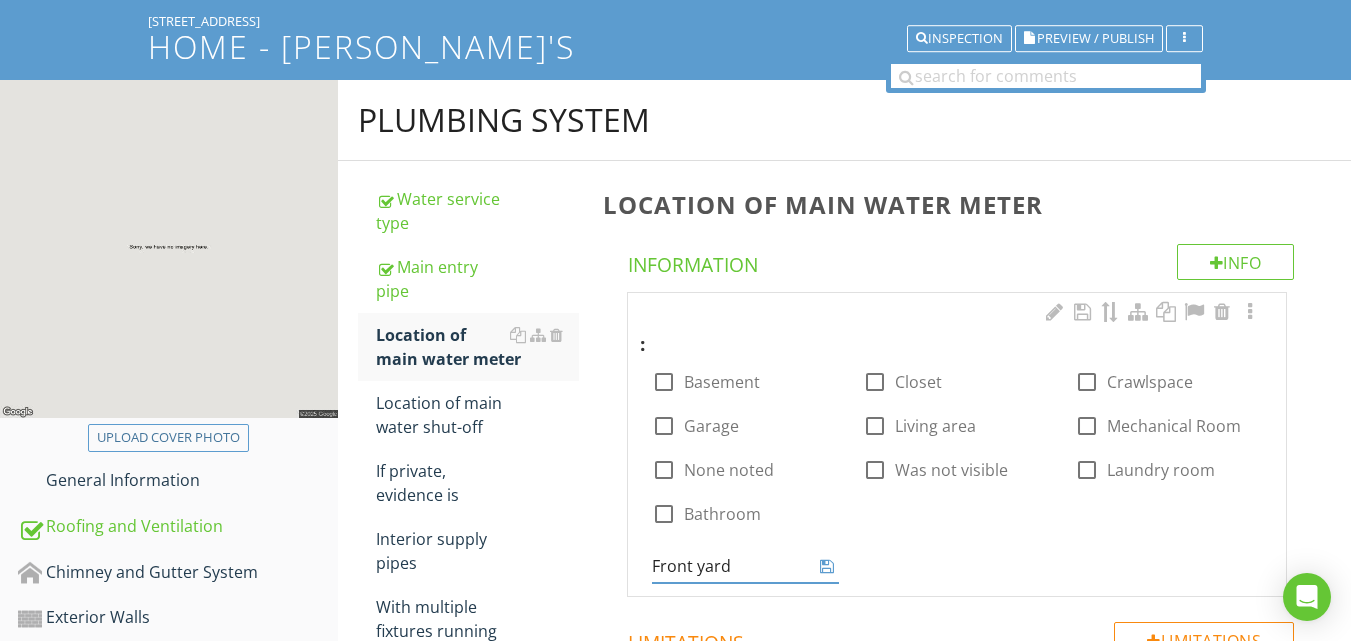 click at bounding box center (827, 566) 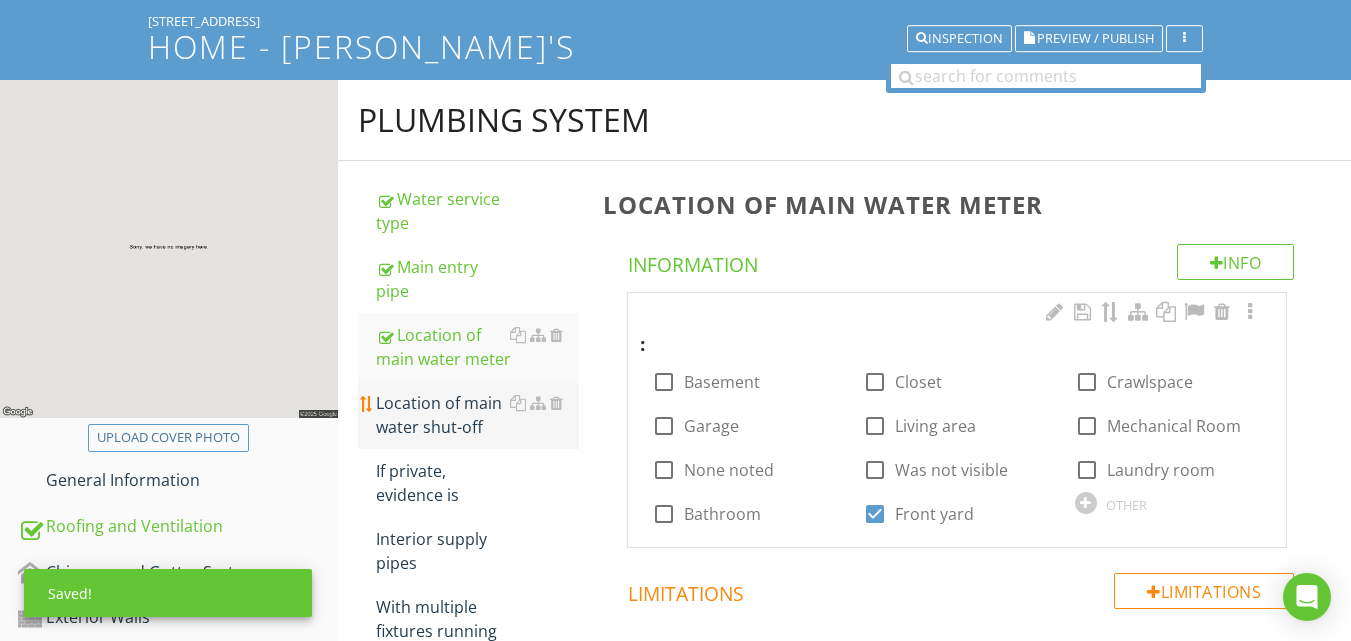 click on "Location of main water shut-off" at bounding box center [477, 415] 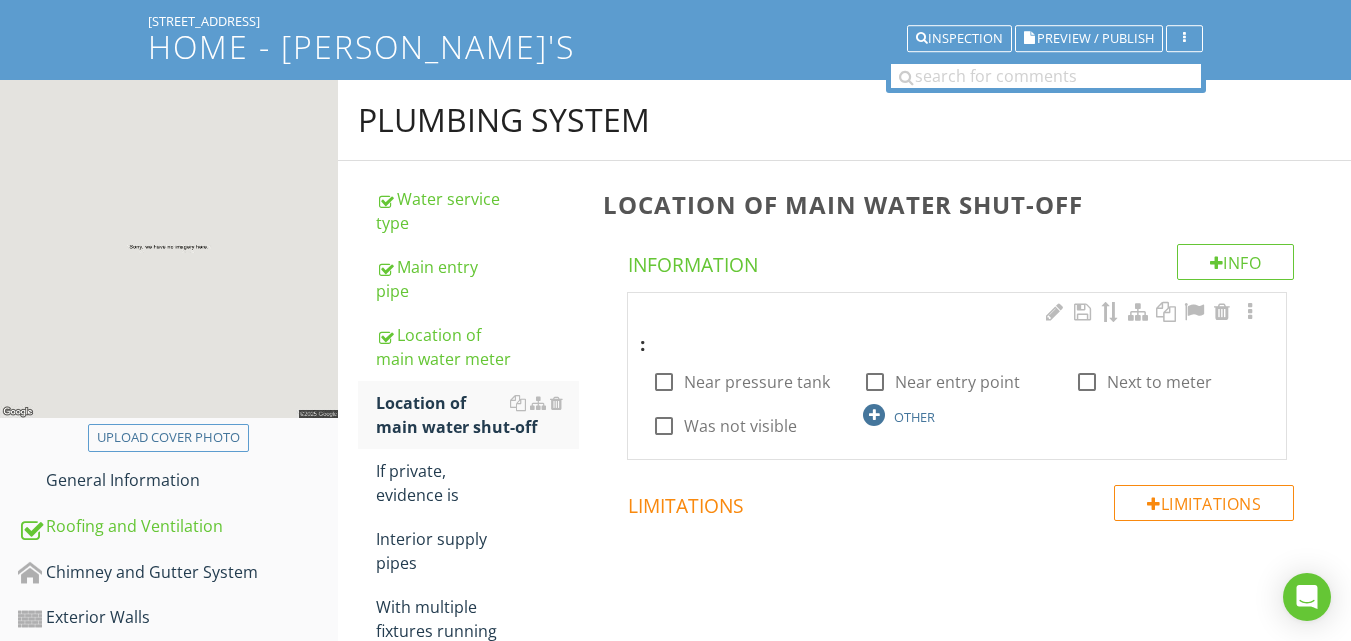 click at bounding box center (874, 415) 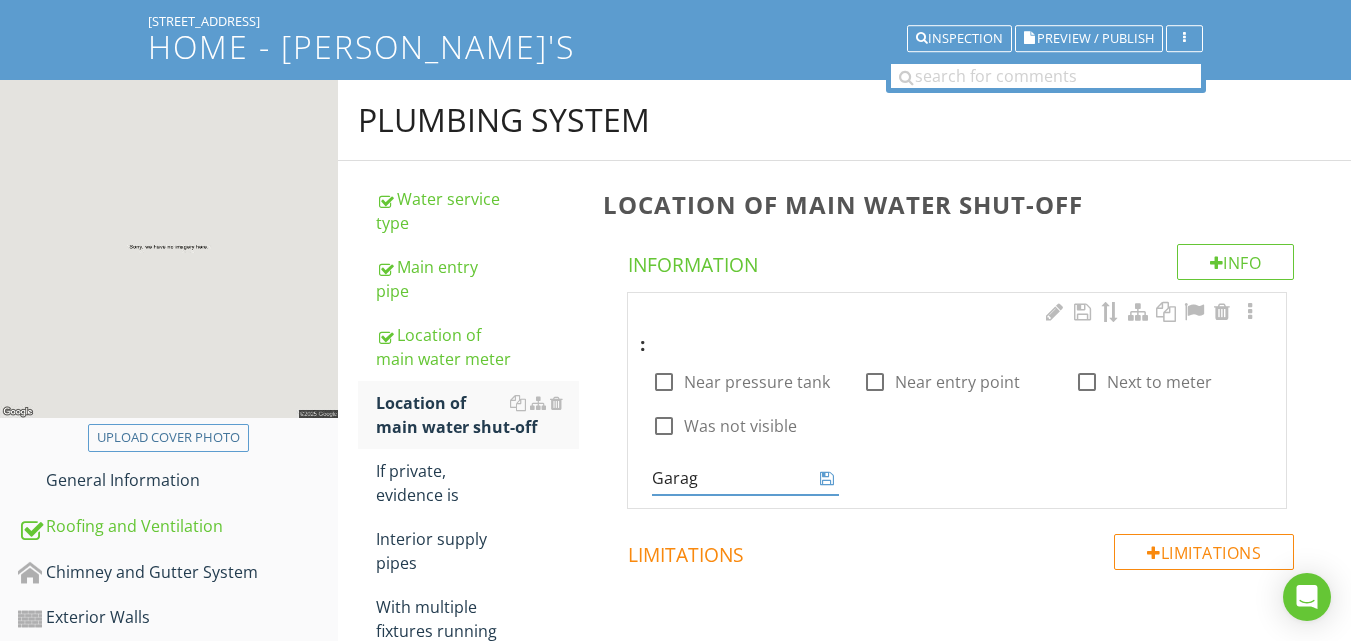 type on "Garage" 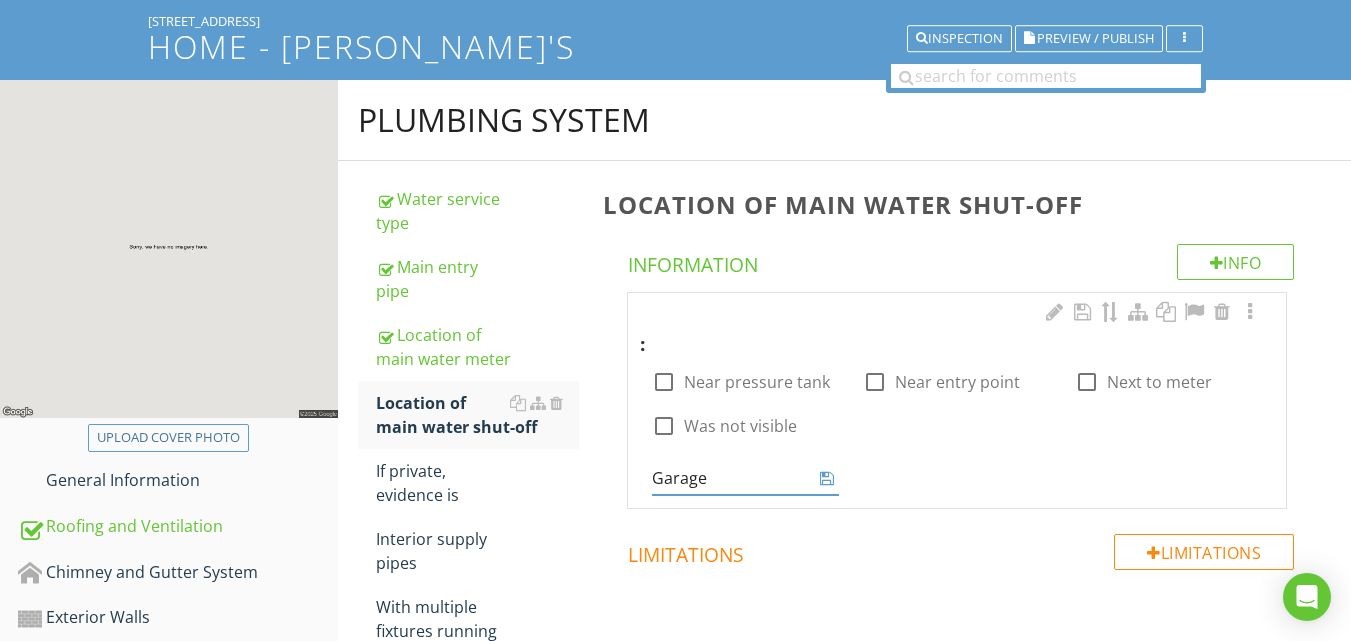click at bounding box center [827, 478] 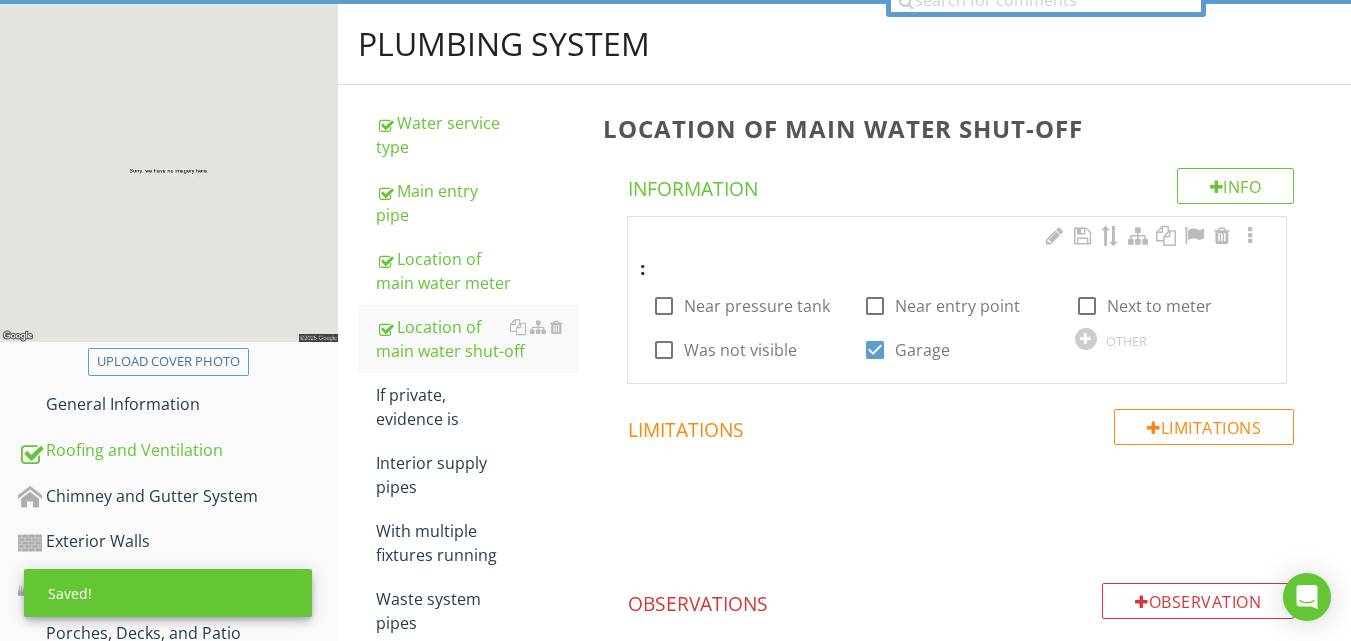 scroll, scrollTop: 200, scrollLeft: 0, axis: vertical 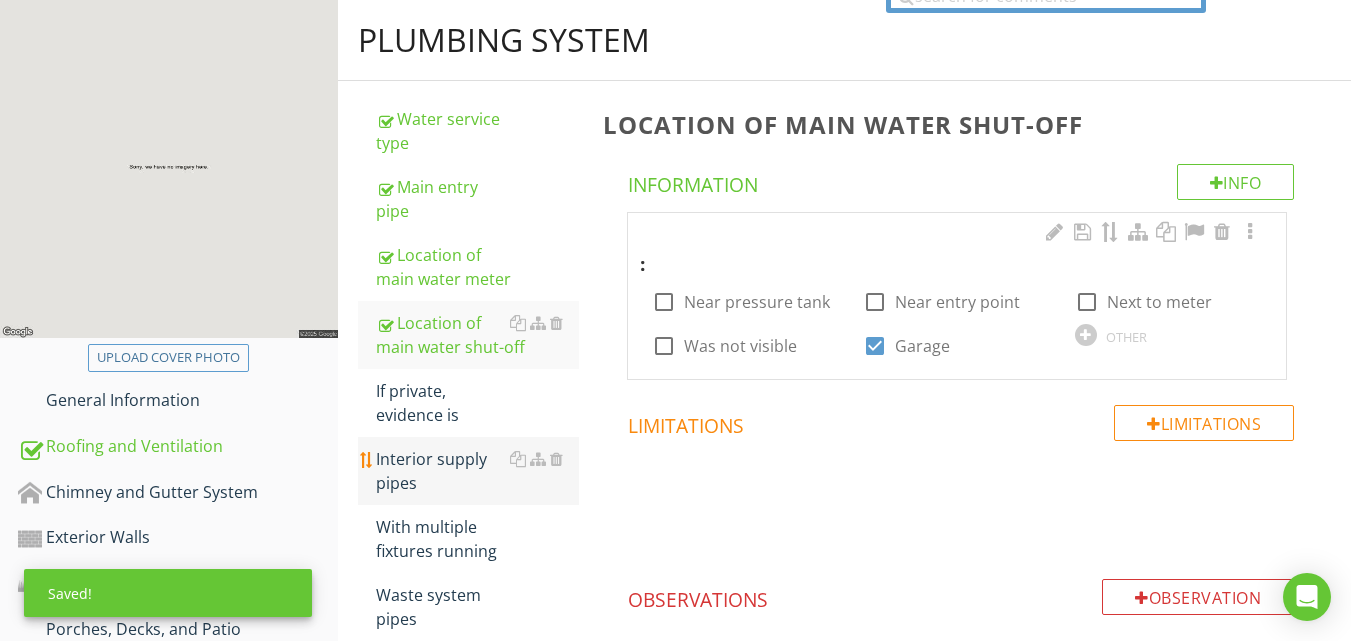 click on "Interior supply pipes" at bounding box center (477, 471) 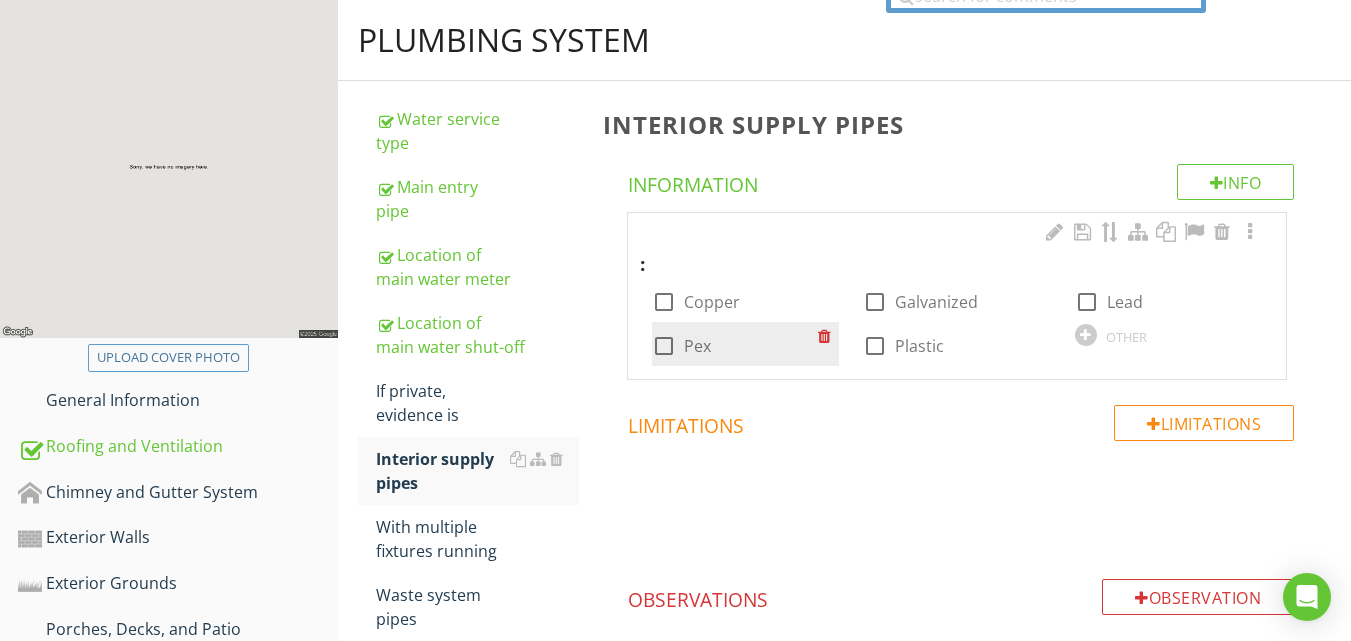 click at bounding box center [664, 346] 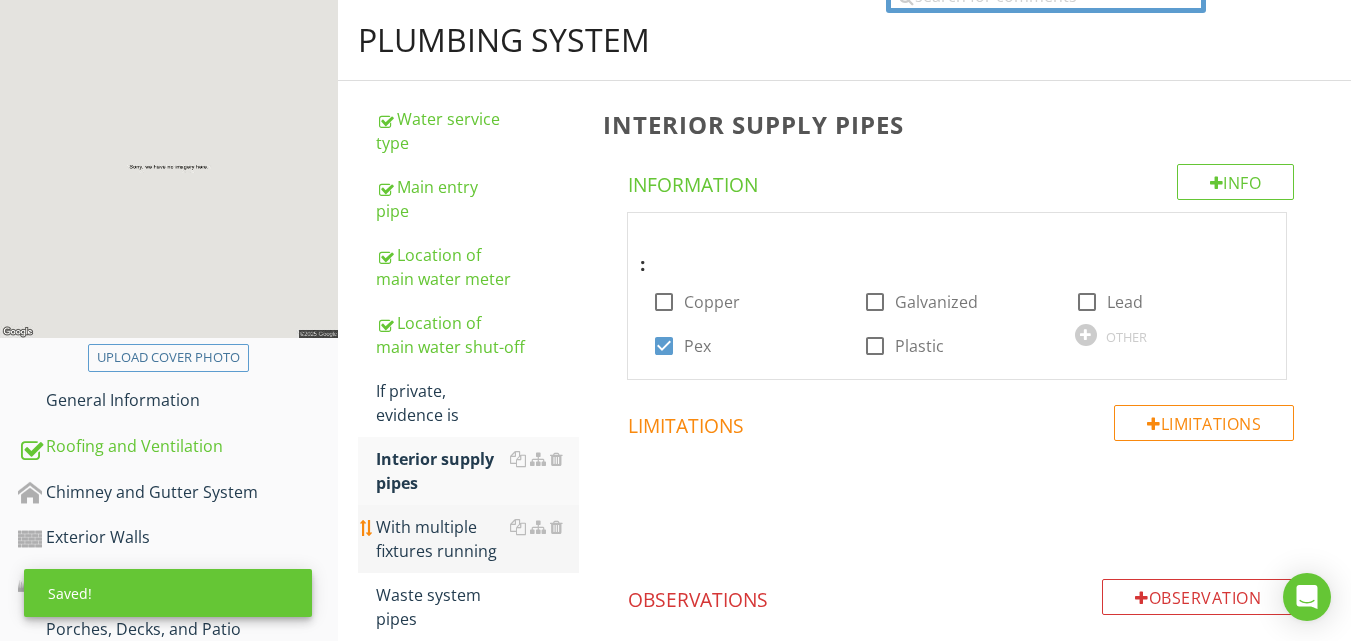 click on "With multiple fixtures running" at bounding box center [477, 539] 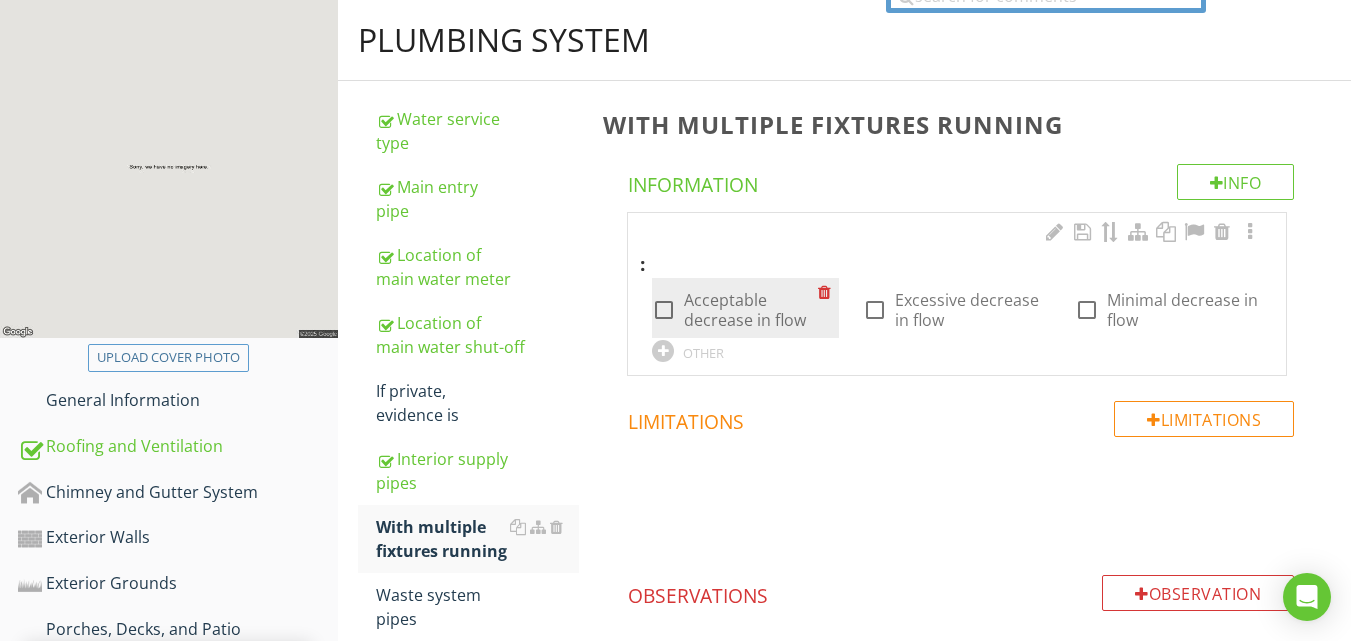 click at bounding box center [664, 310] 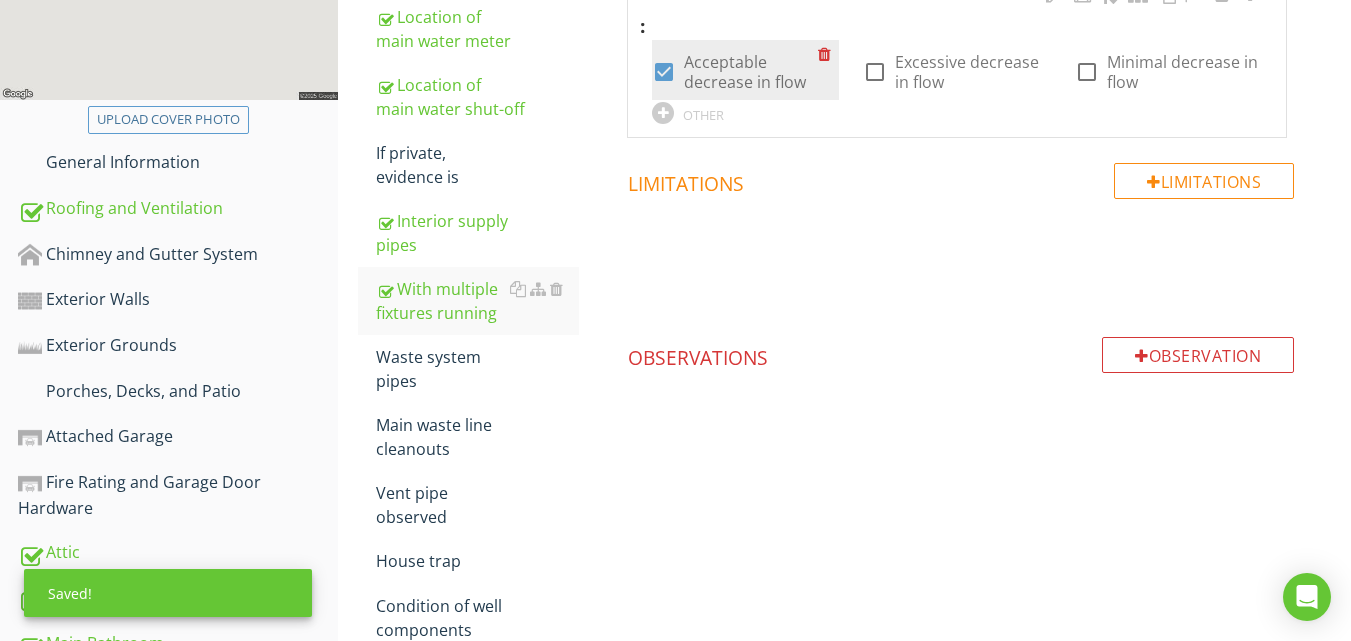 scroll, scrollTop: 440, scrollLeft: 0, axis: vertical 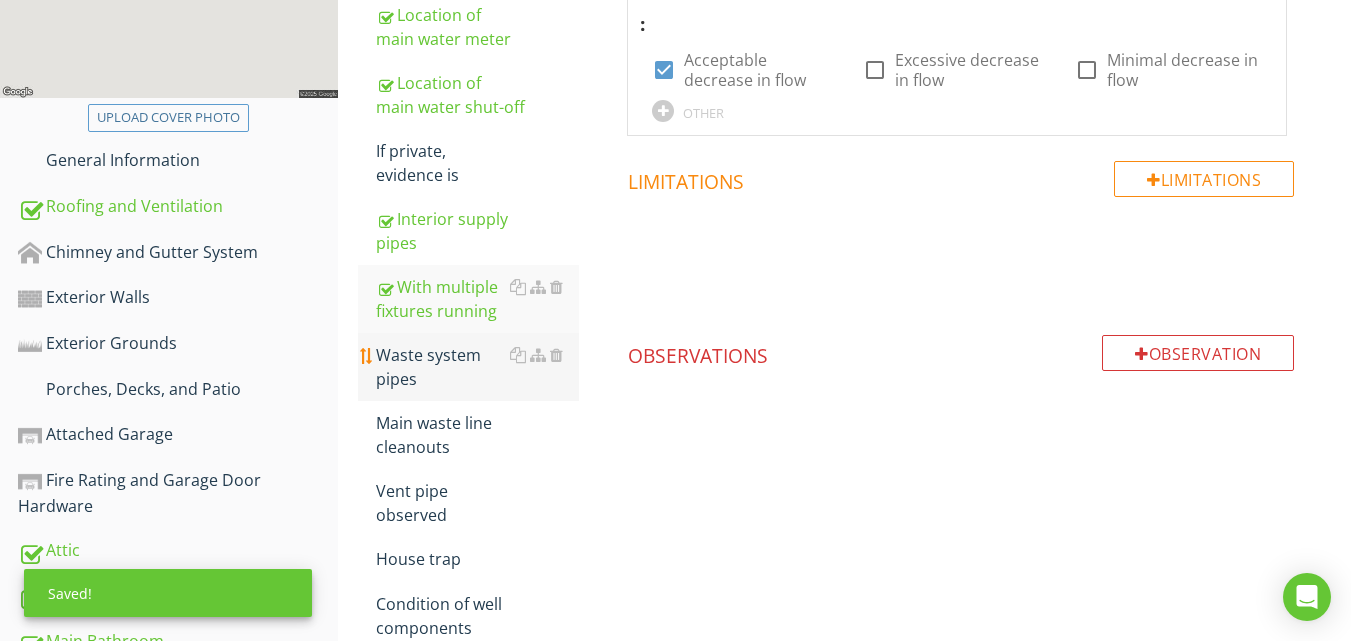 click on "Waste system pipes" at bounding box center (477, 367) 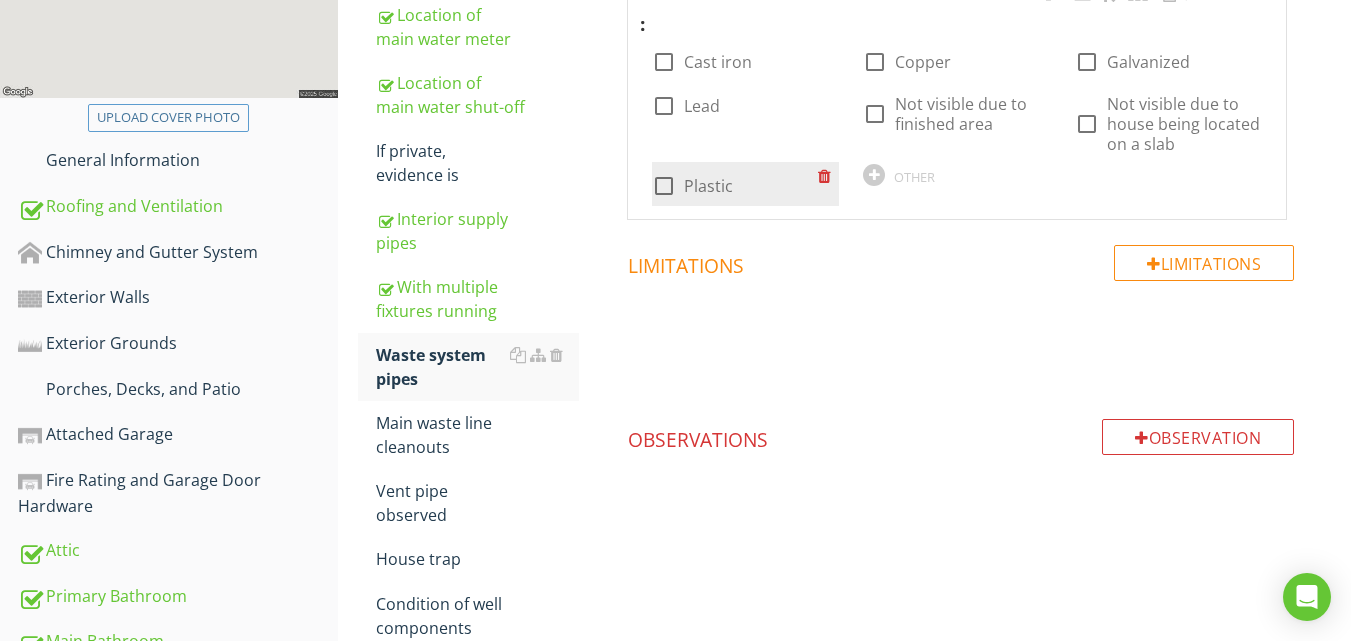 click at bounding box center [664, 186] 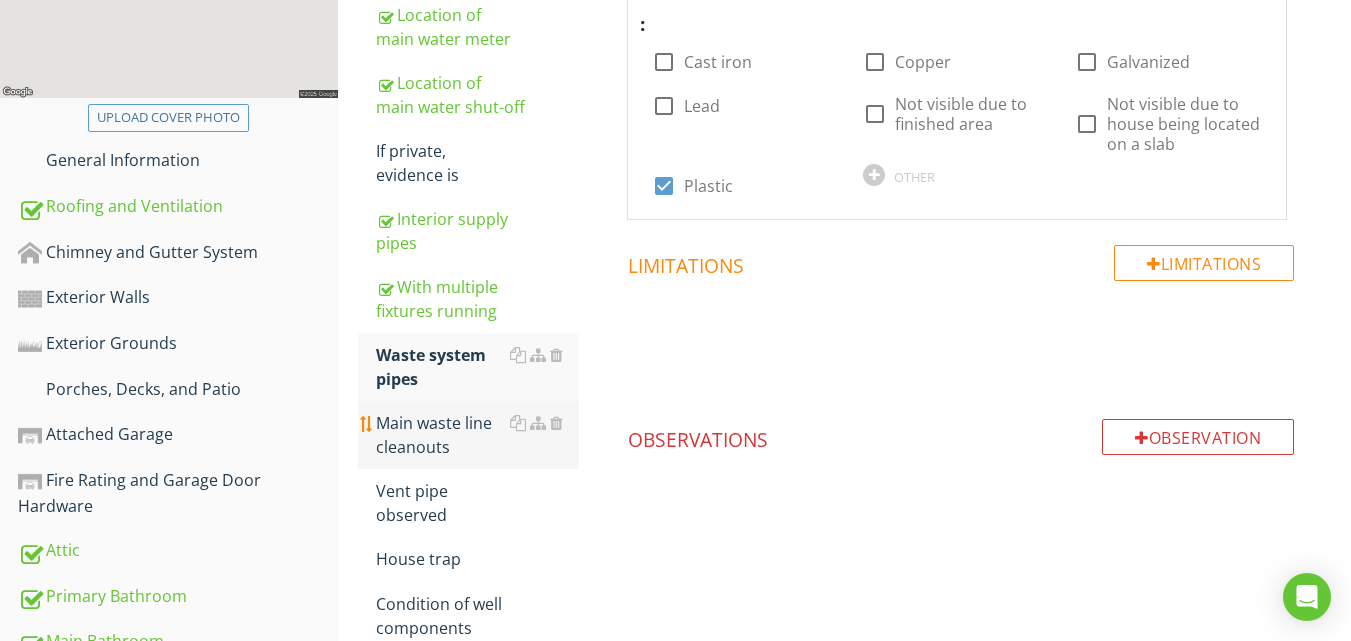 click on "Main waste line cleanouts" at bounding box center (477, 435) 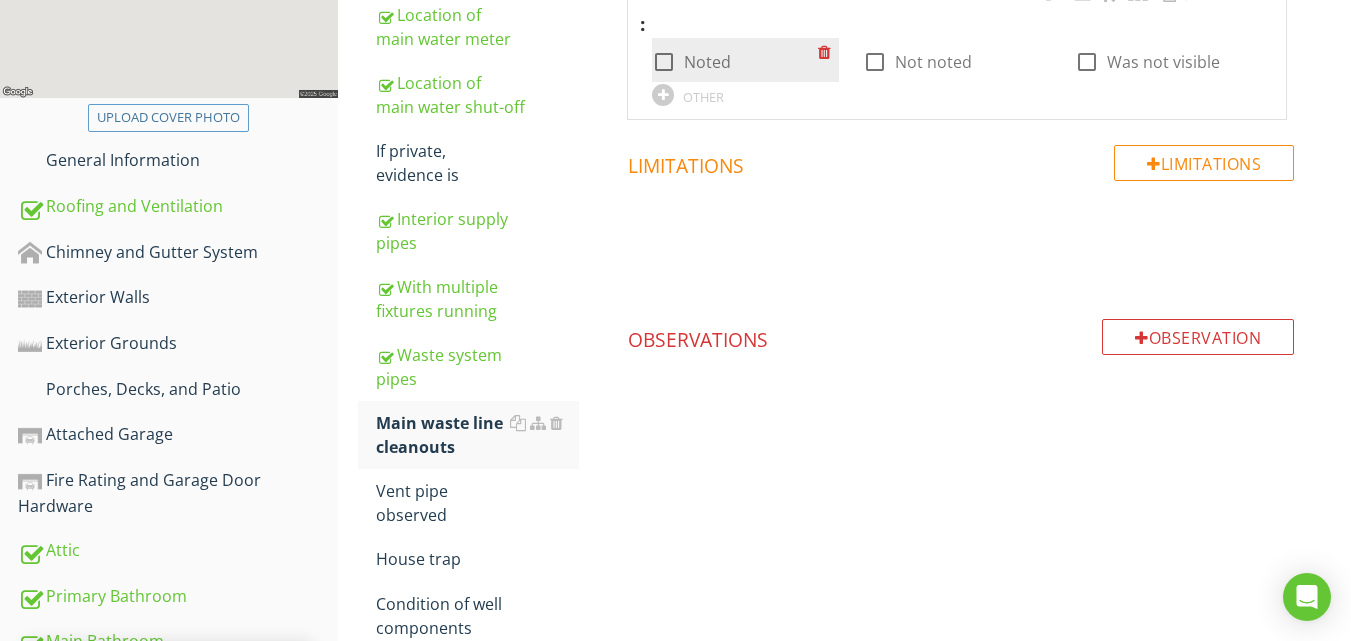 click at bounding box center (664, 62) 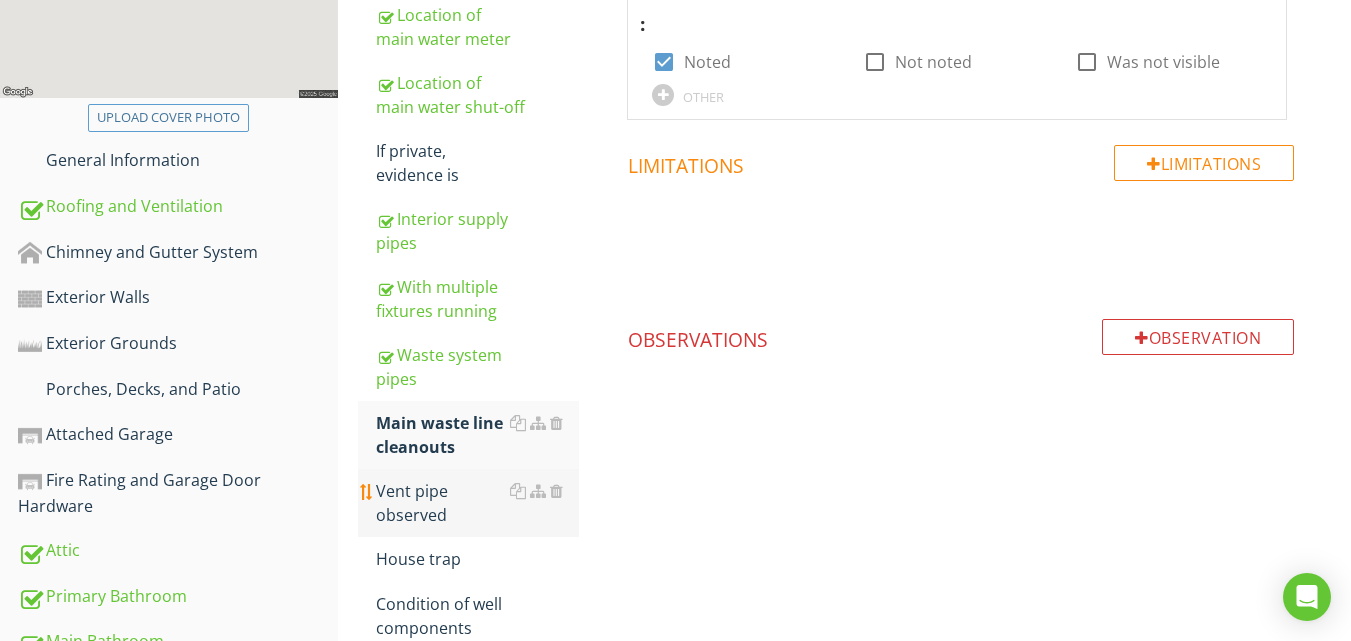 click on "Vent pipe observed" at bounding box center (477, 503) 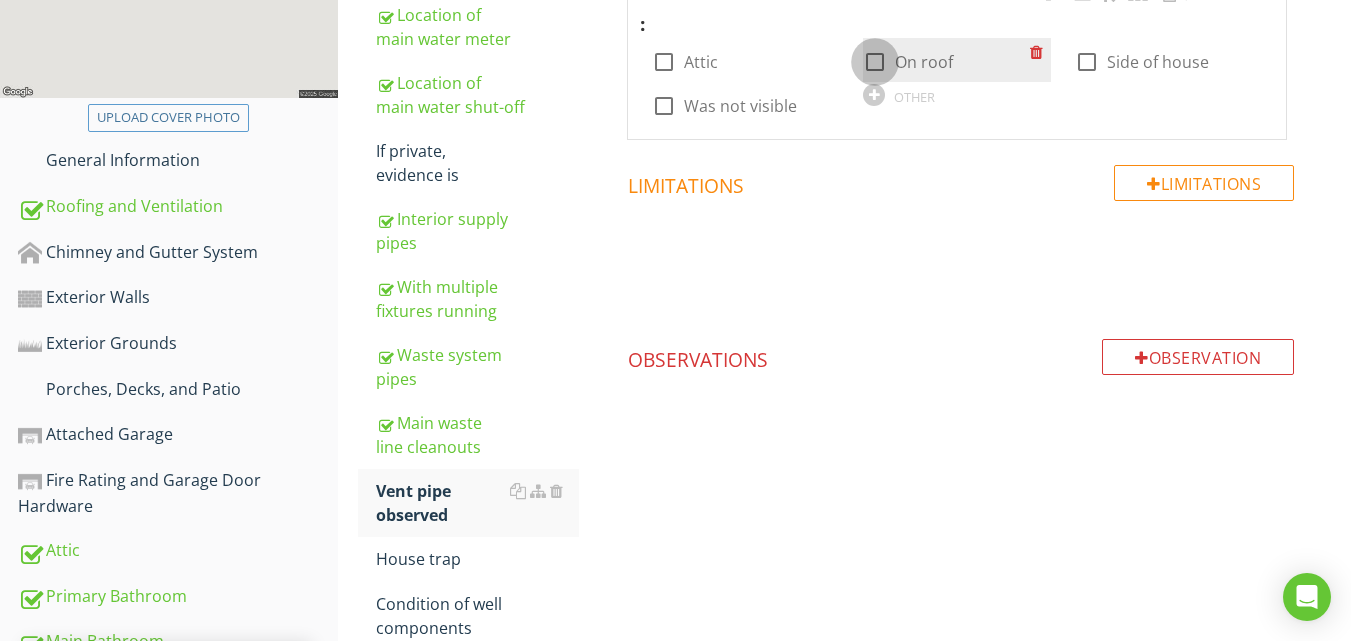 click at bounding box center [875, 62] 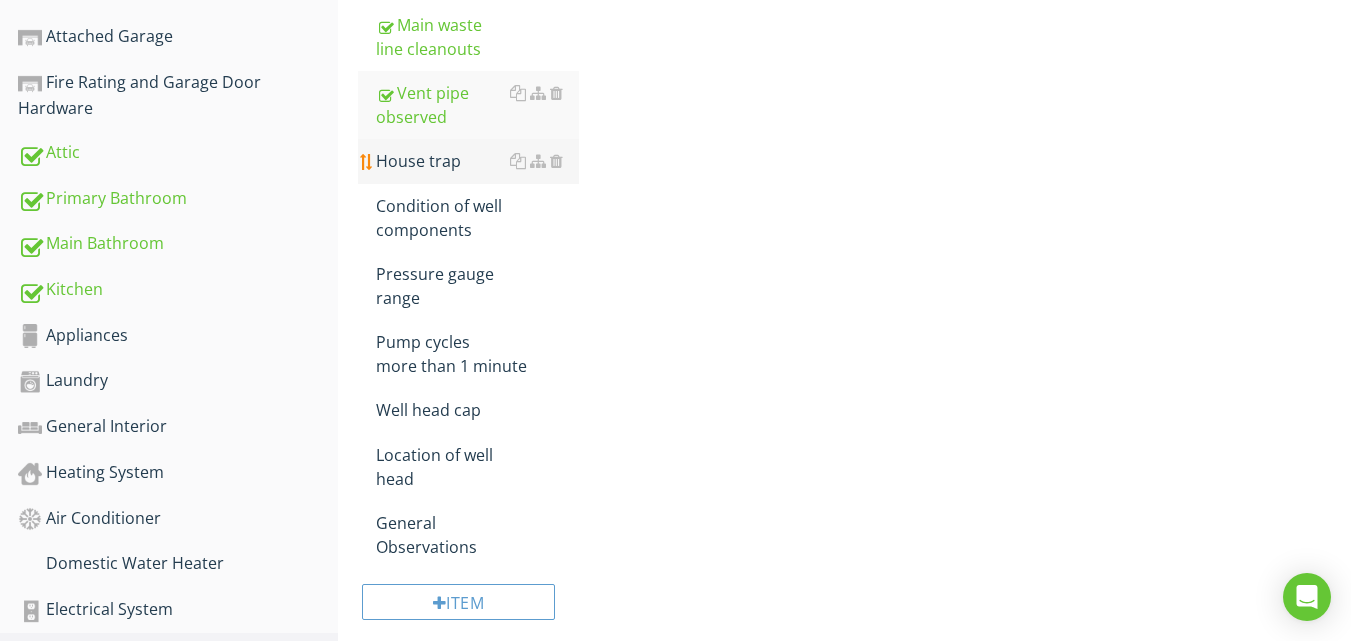 scroll, scrollTop: 840, scrollLeft: 0, axis: vertical 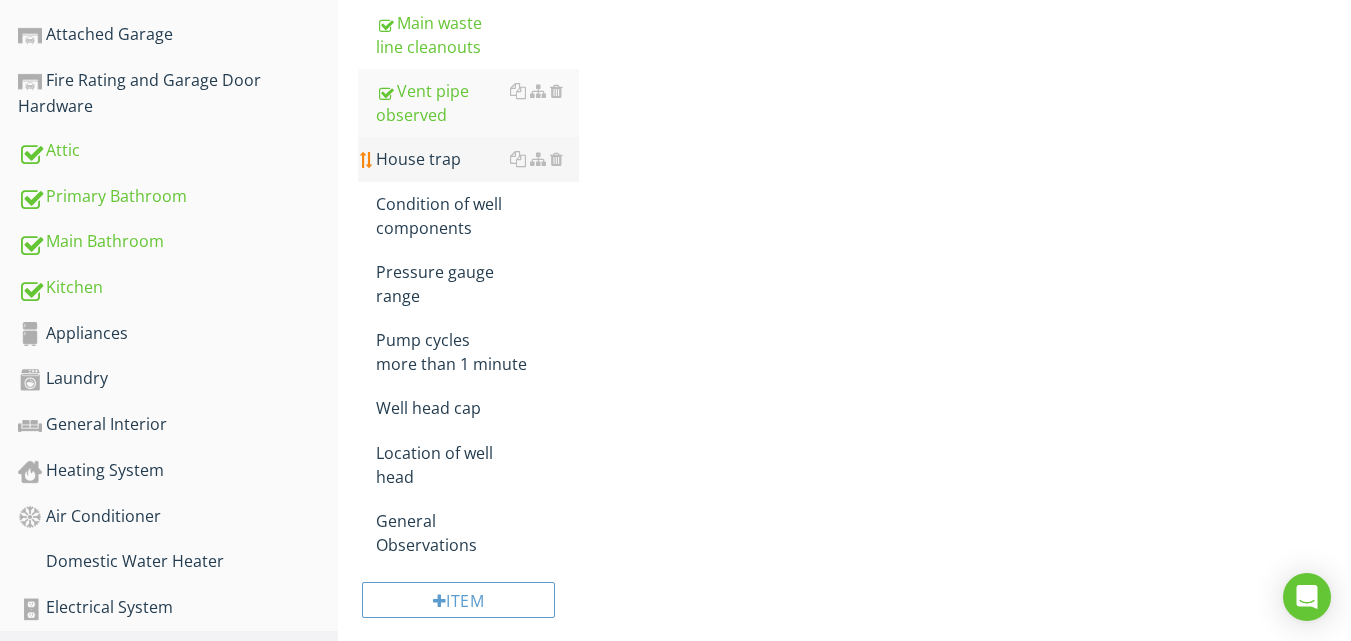 click on "General Observations" at bounding box center [477, 533] 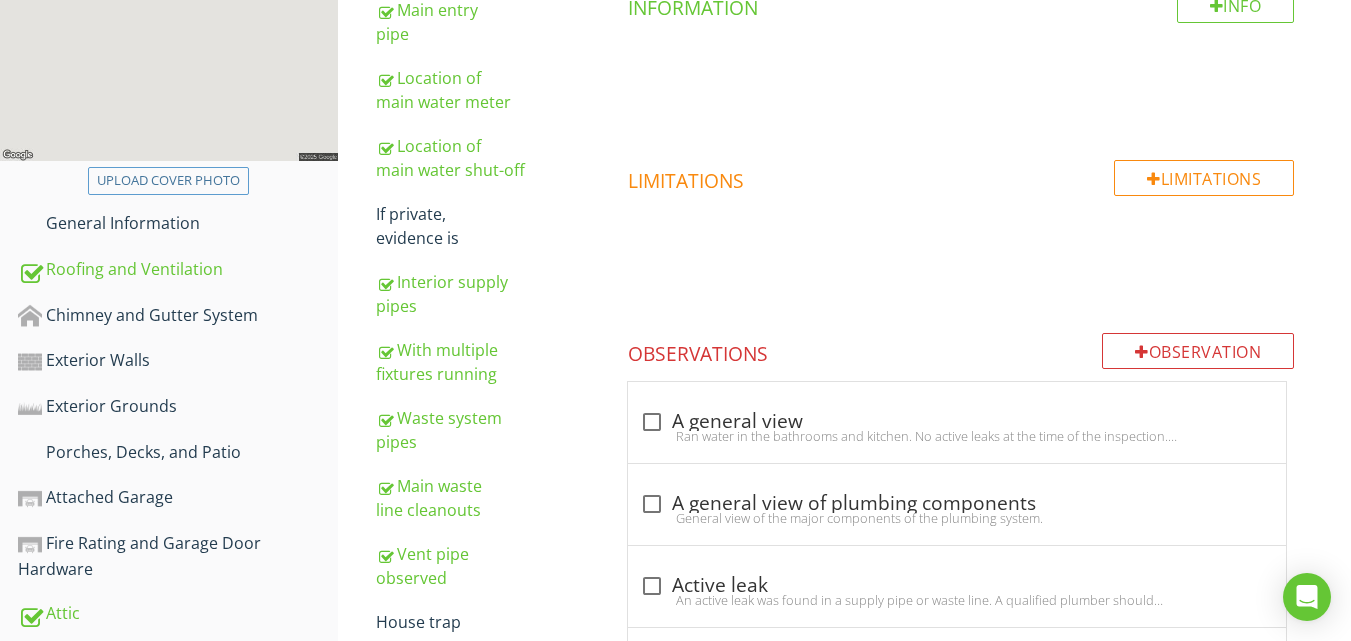 scroll, scrollTop: 280, scrollLeft: 0, axis: vertical 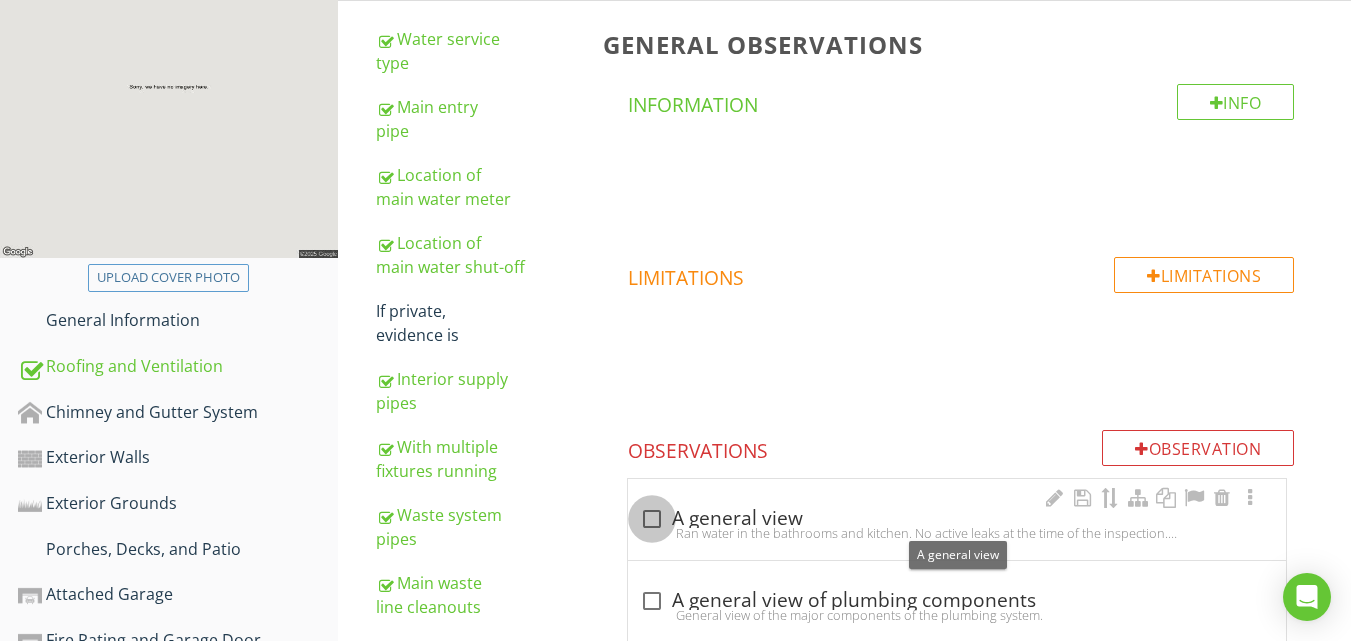 click at bounding box center (652, 519) 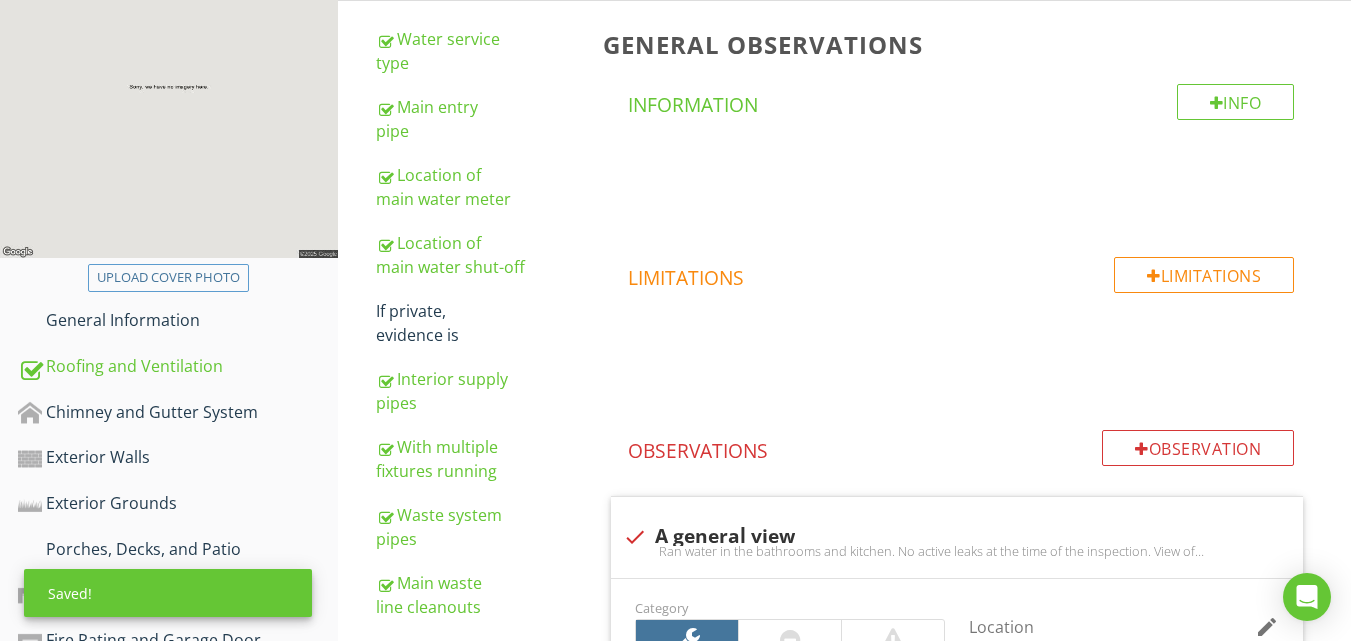 scroll, scrollTop: 840, scrollLeft: 0, axis: vertical 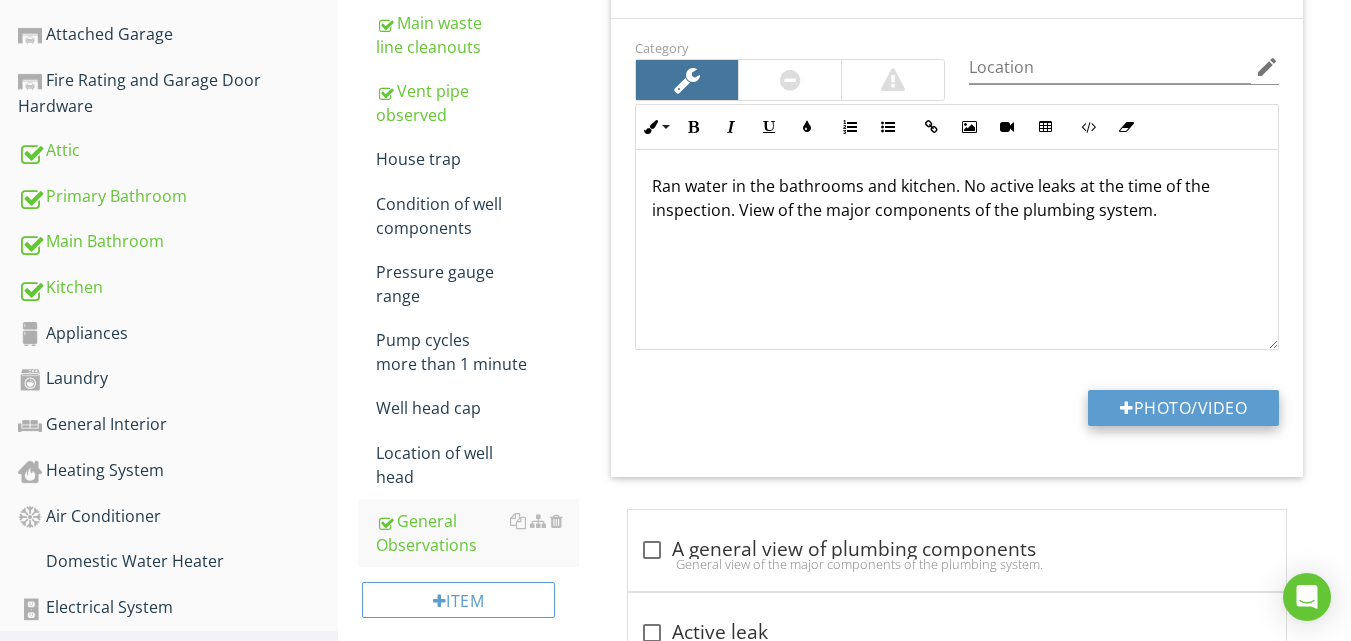click on "Photo/Video" at bounding box center [1183, 408] 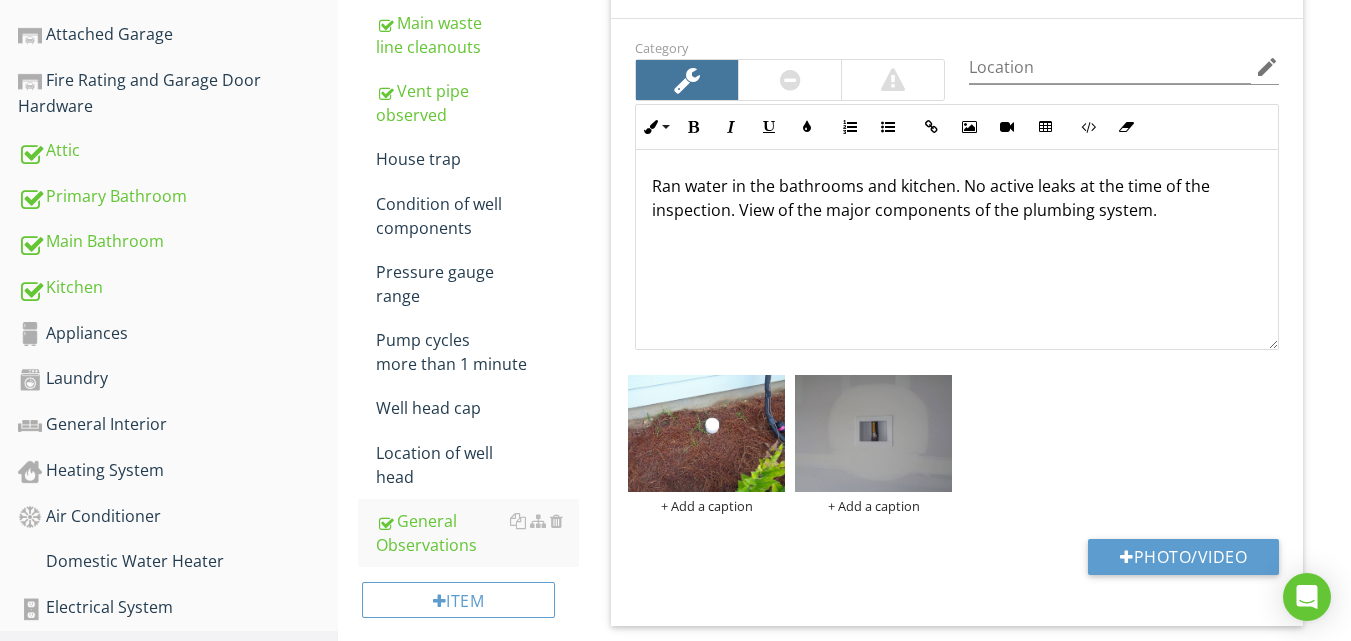 click on "General Observations
Info
Information
Limitations
Limitations
Observation
Observations
2         check
A general view
Ran water in the bathrooms and kitchen. No active leaks at the time of the inspection. View of the major components of the plumbing system.
Category                 Location edit       Inline Style XLarge Large Normal Small Light Small/Light Bold Italic Underline Colors Ordered List Unordered List Insert Link Insert Image Insert Video Insert Table Code View Clear Formatting Ran water in the bathrooms and kitchen. No active leaks at the time of the inspection. View of the major components of the plumbing system. Enter text here" at bounding box center [971, 2116] 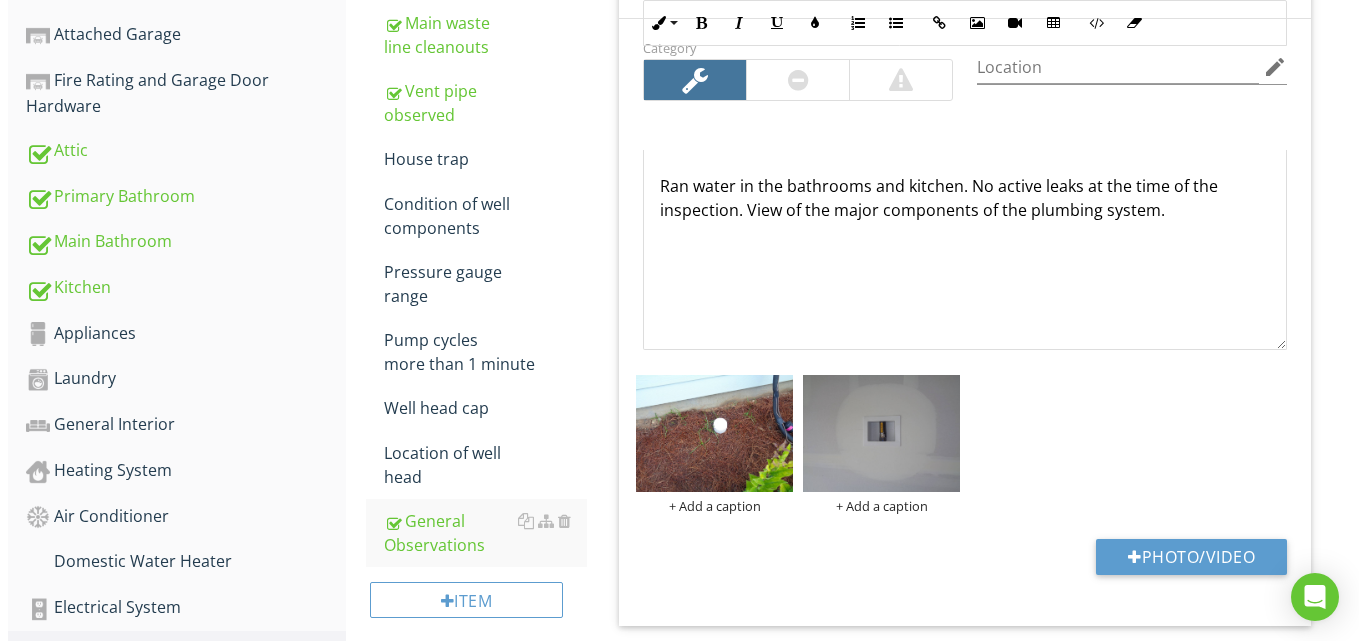 scroll, scrollTop: 1400, scrollLeft: 0, axis: vertical 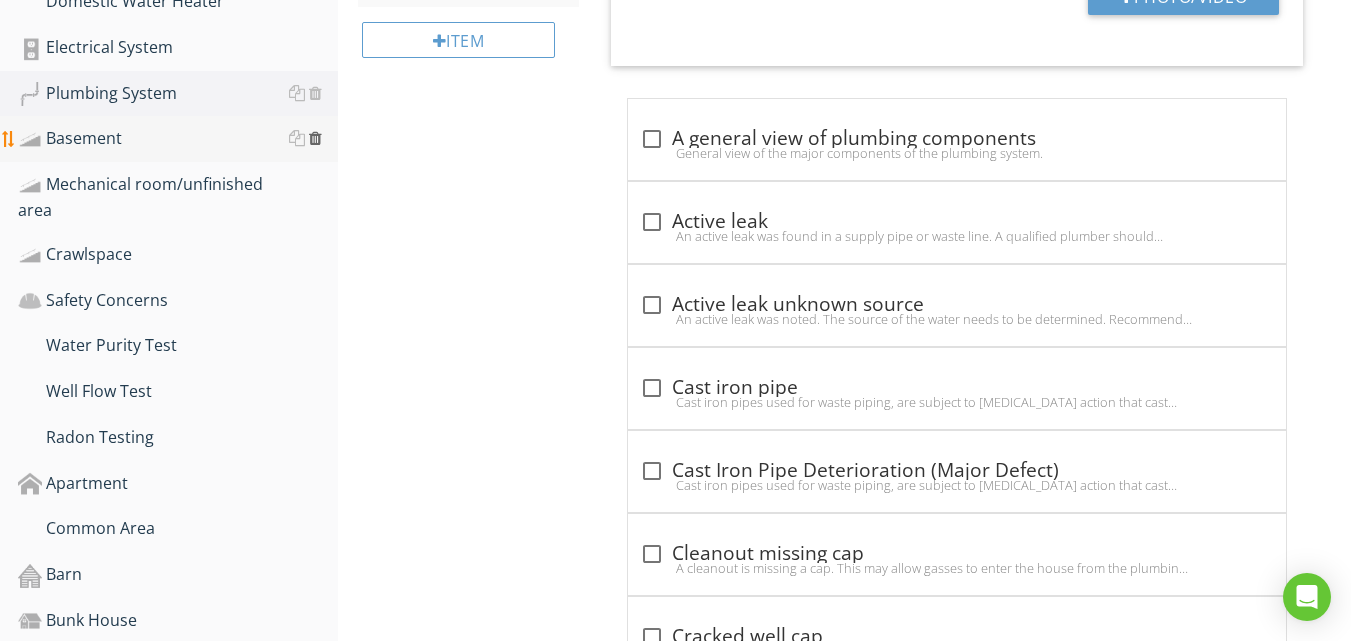click at bounding box center (315, 138) 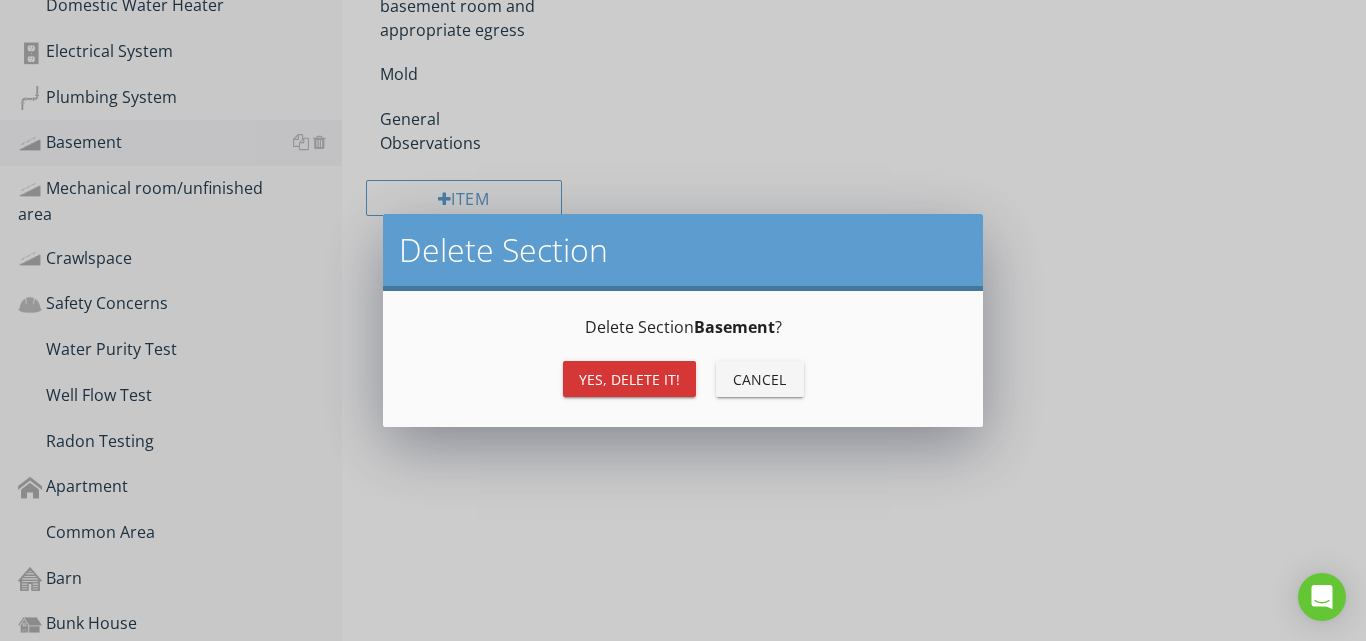 click on "Yes, Delete it!" at bounding box center [629, 379] 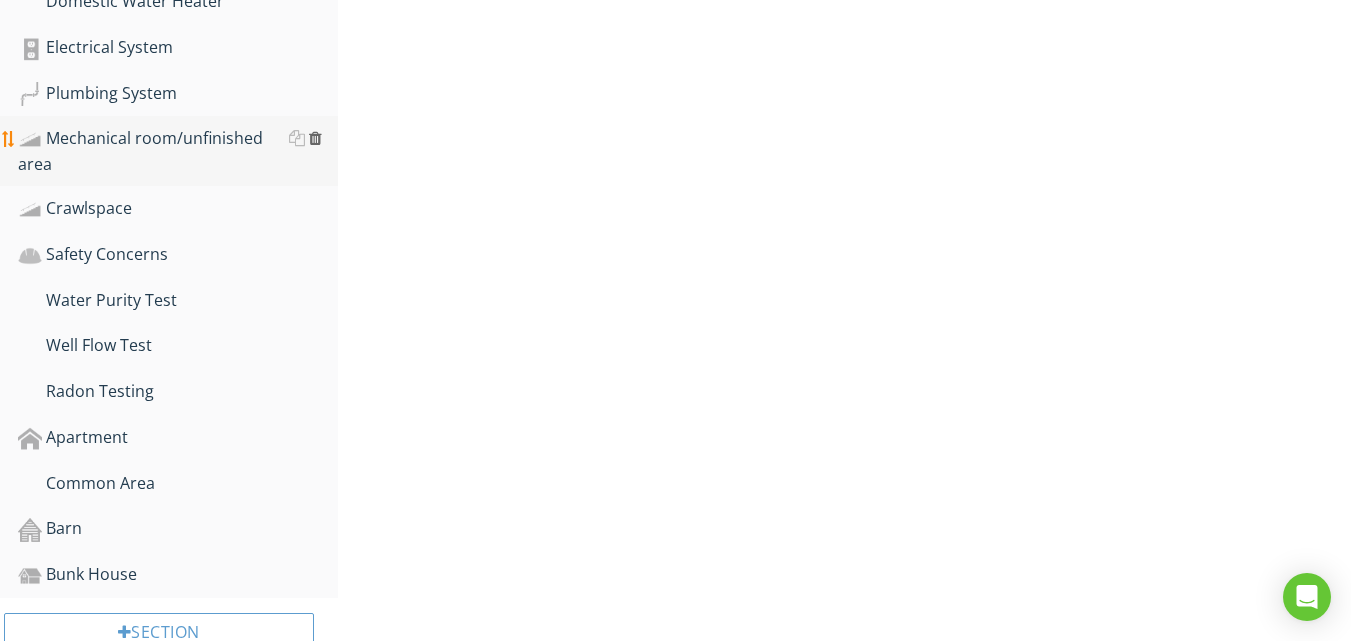 click at bounding box center [315, 138] 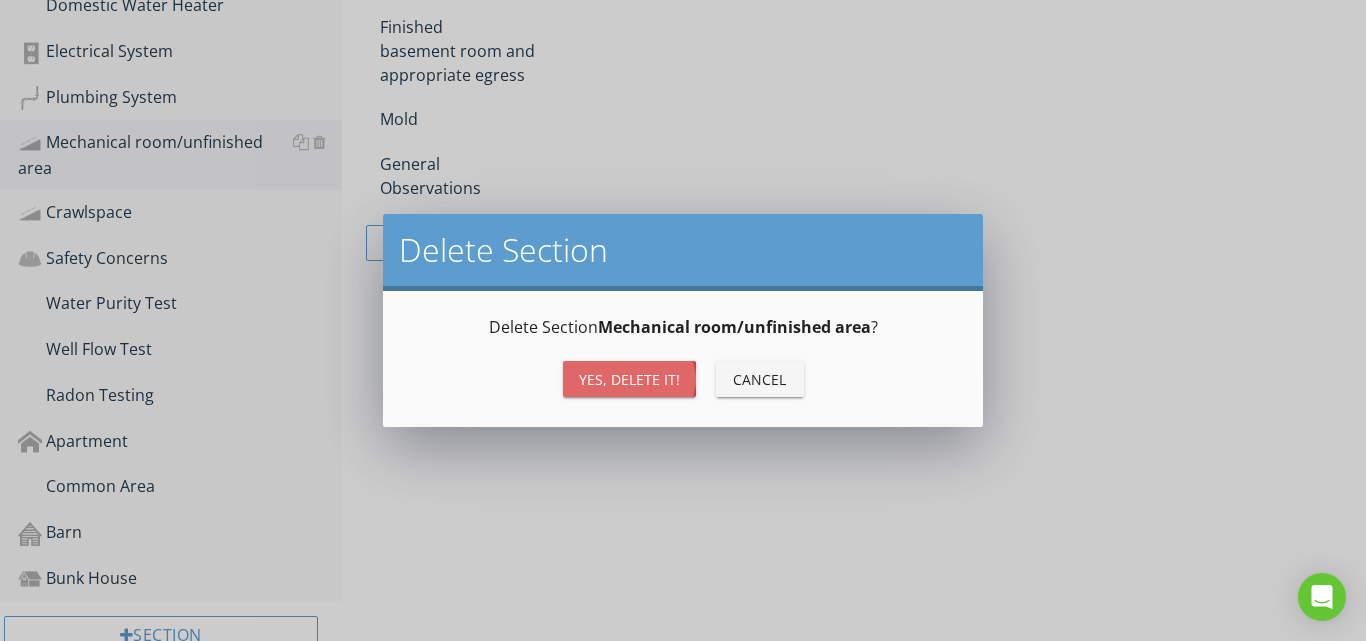 click on "Yes, Delete it!" at bounding box center [629, 379] 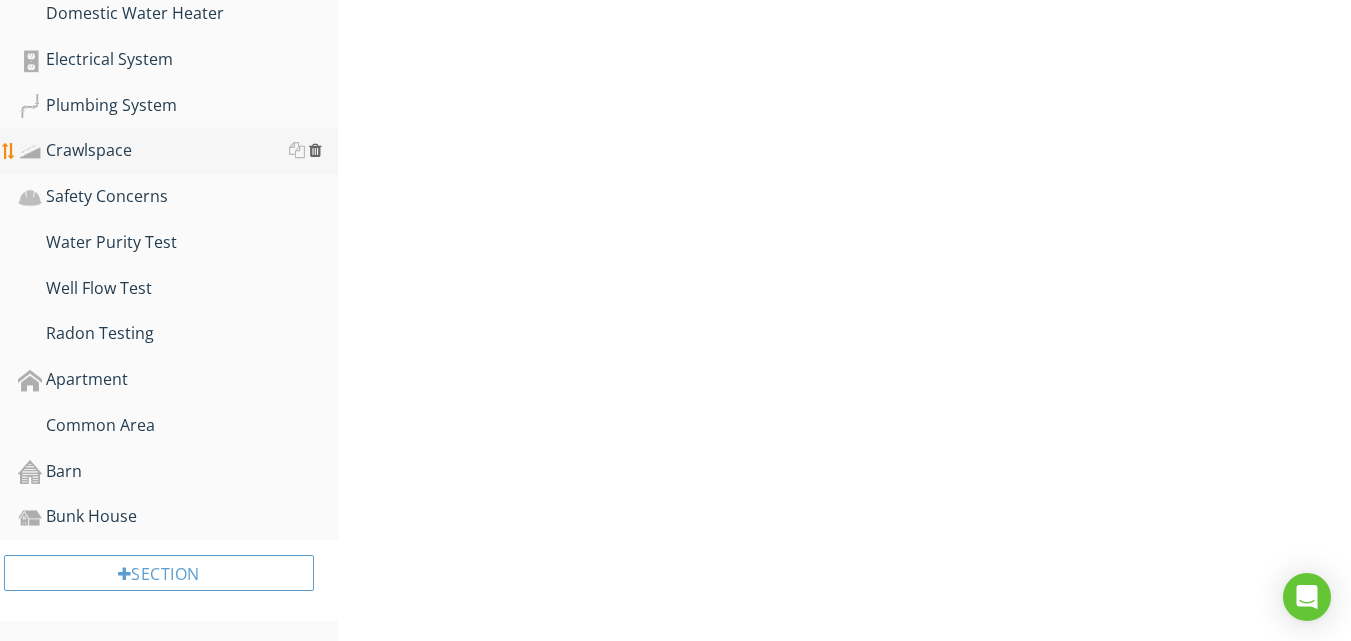 click at bounding box center [315, 150] 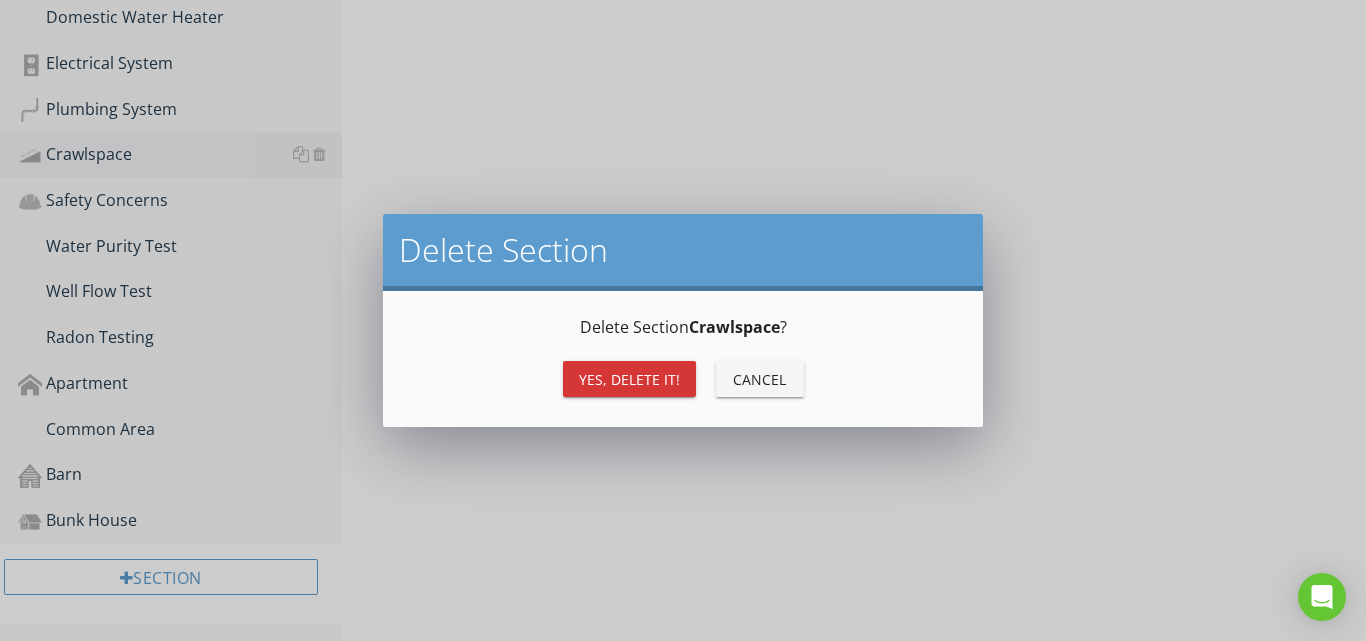 click on "Yes, Delete it!" at bounding box center [629, 379] 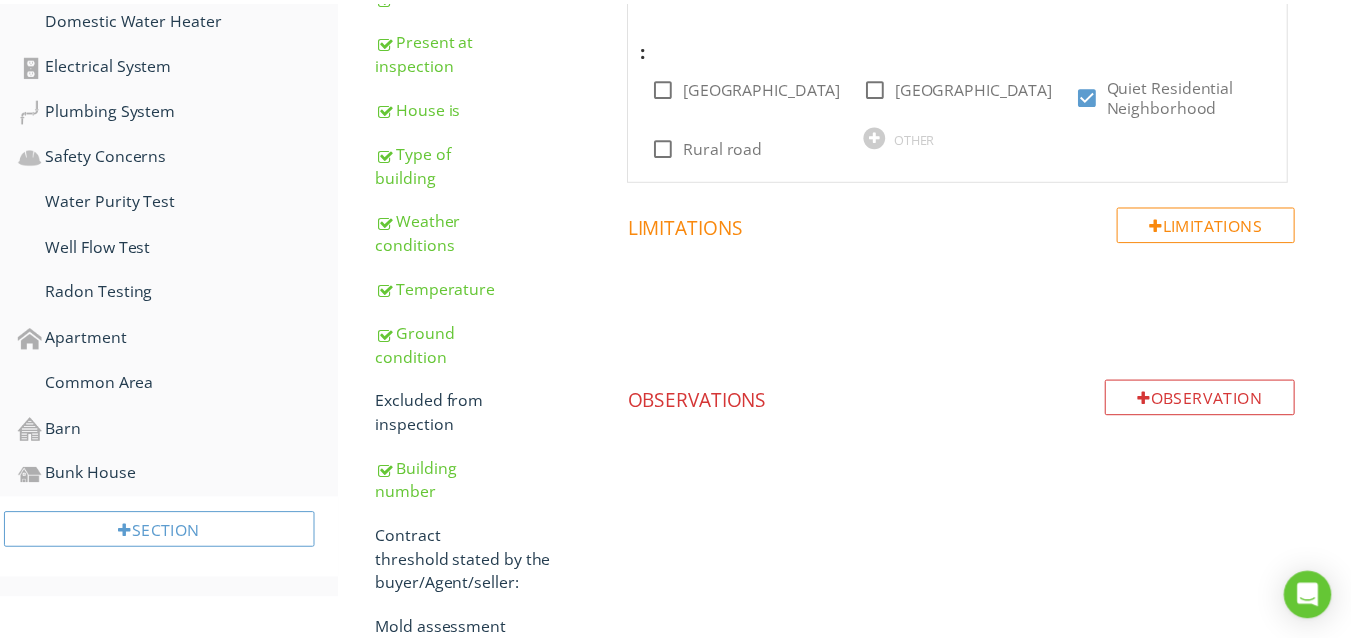 scroll, scrollTop: 1342, scrollLeft: 0, axis: vertical 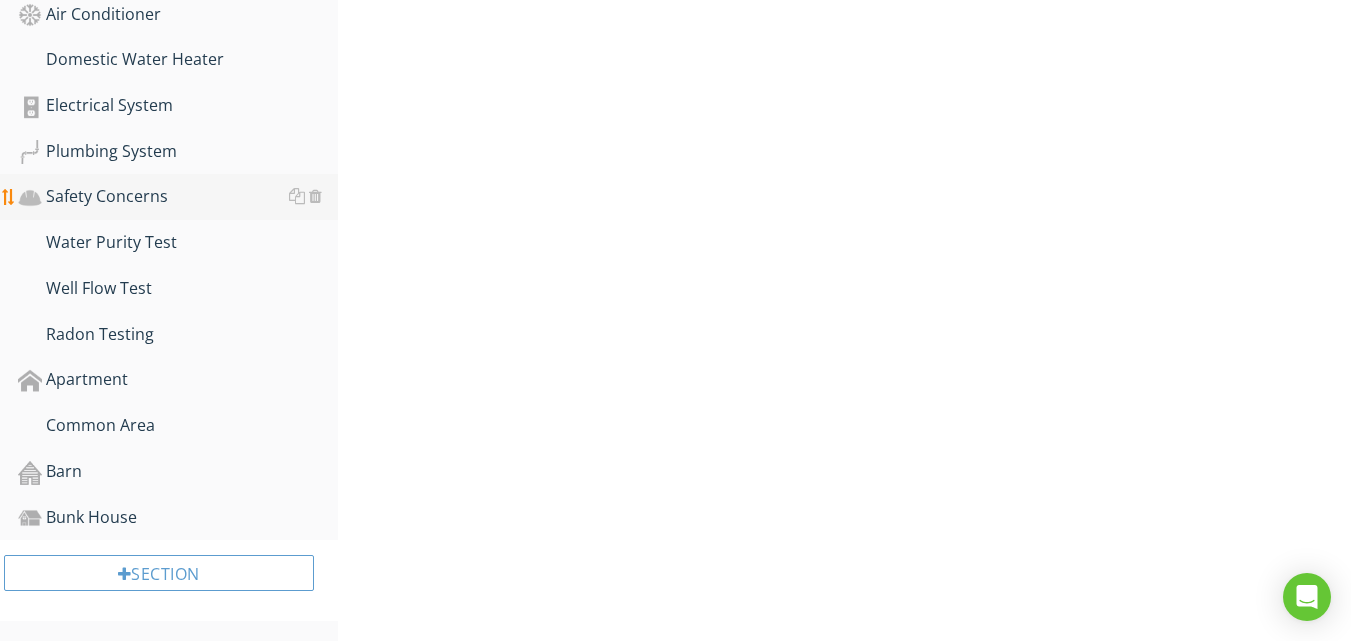 click on "Safety Concerns" at bounding box center [178, 197] 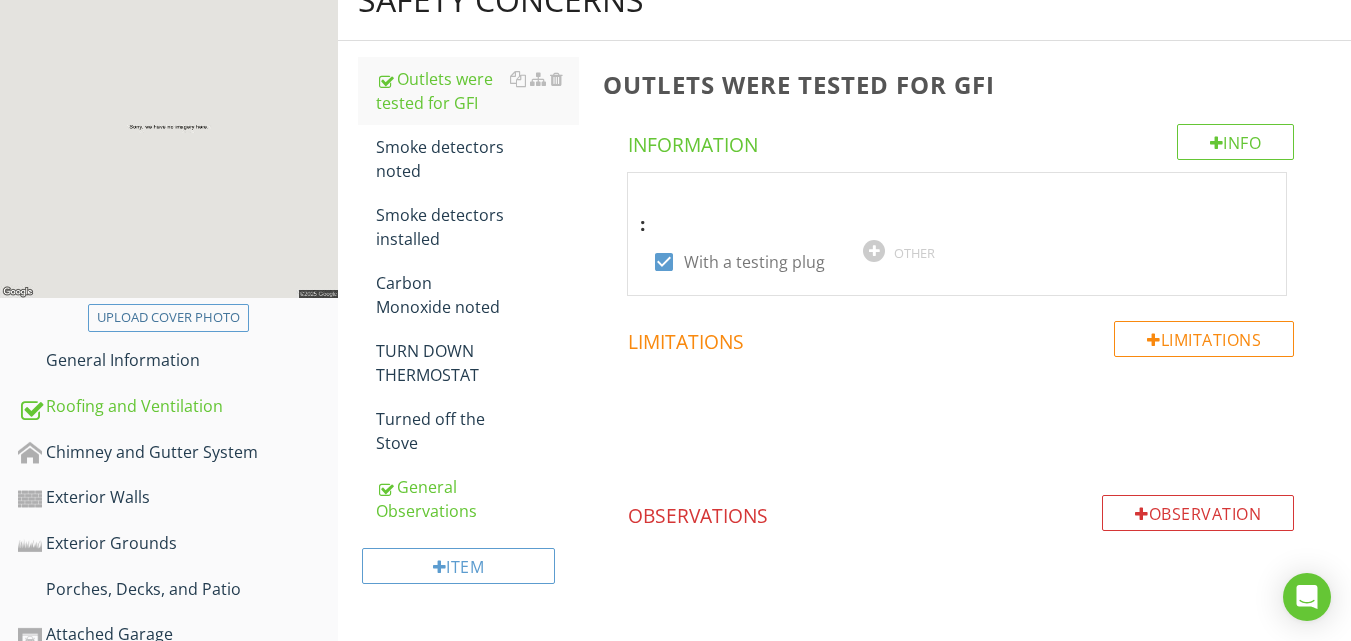 scroll, scrollTop: 222, scrollLeft: 0, axis: vertical 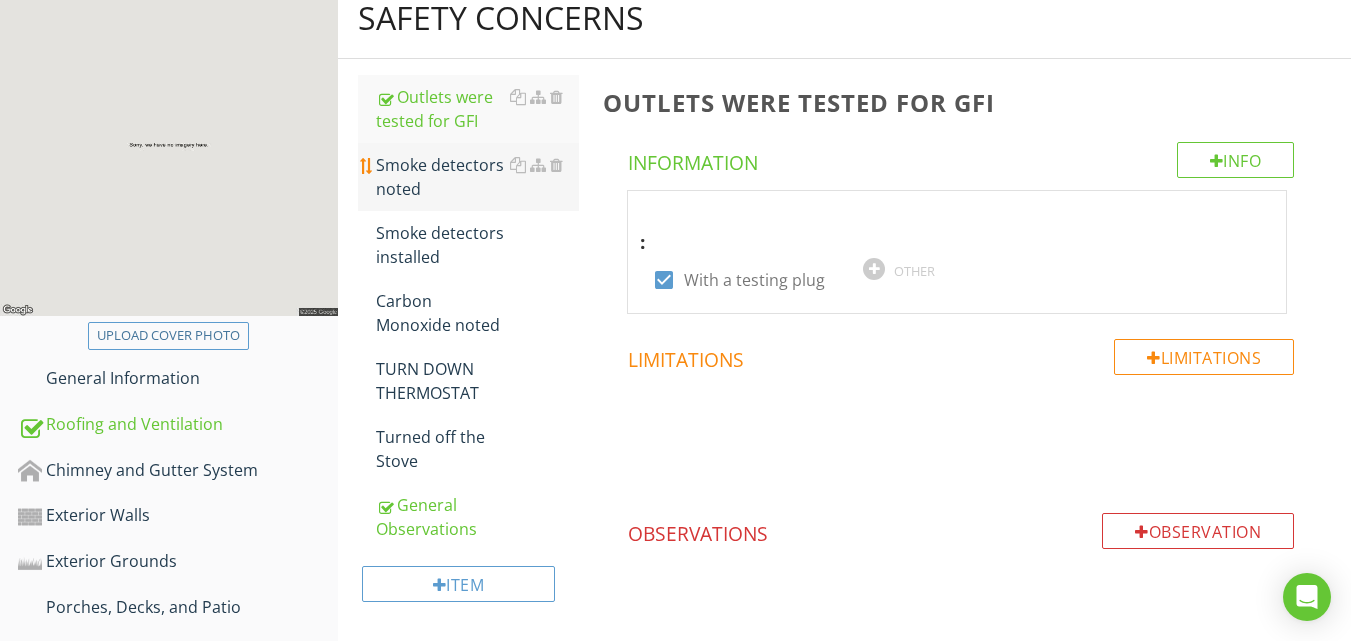 click on "Smoke detectors noted" at bounding box center [477, 177] 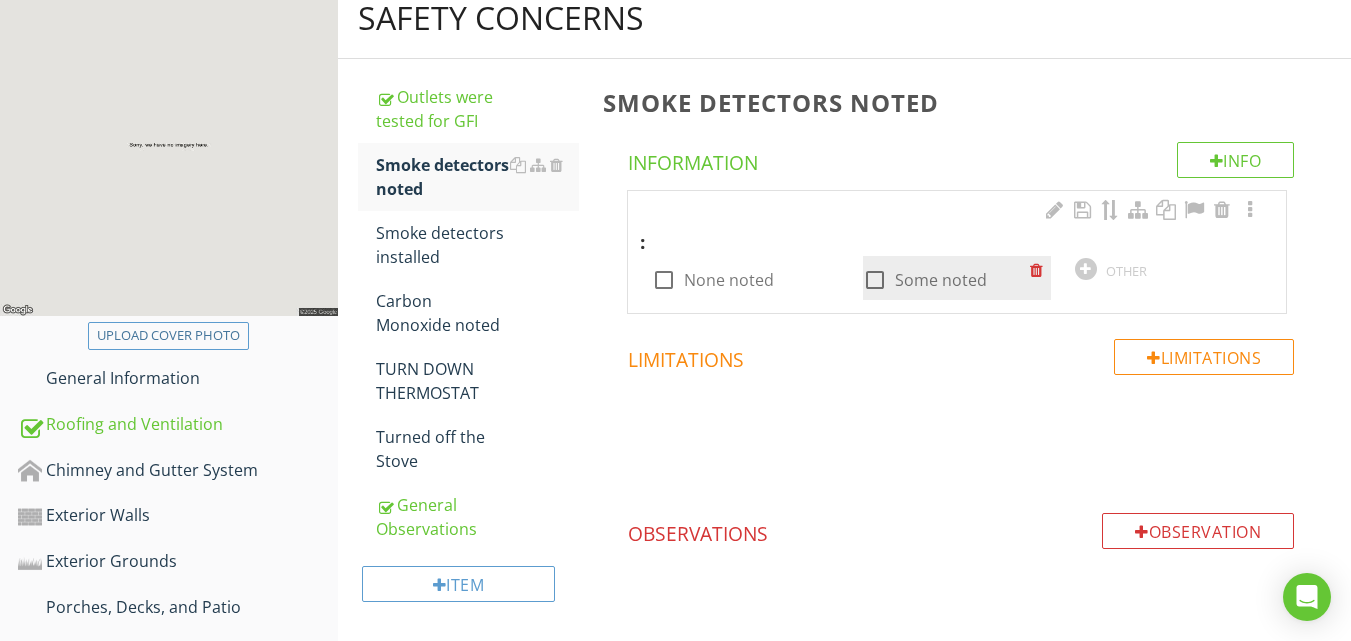 click at bounding box center (875, 280) 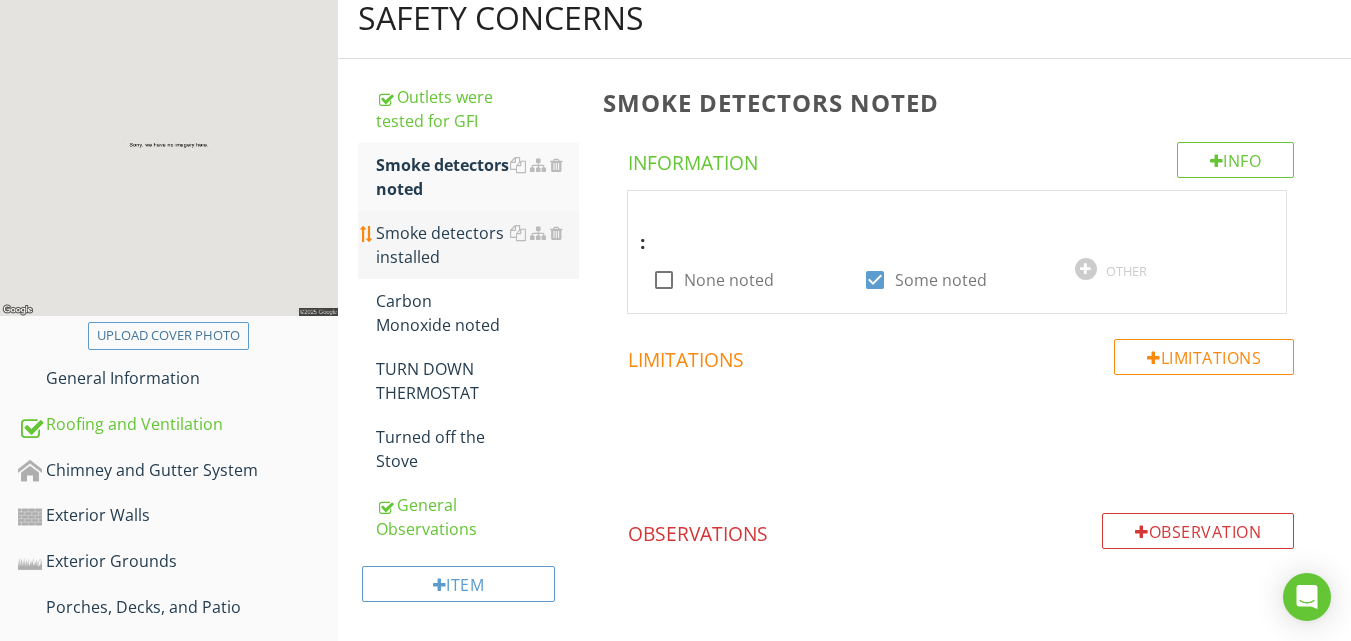 click on "Smoke detectors installed" at bounding box center (477, 245) 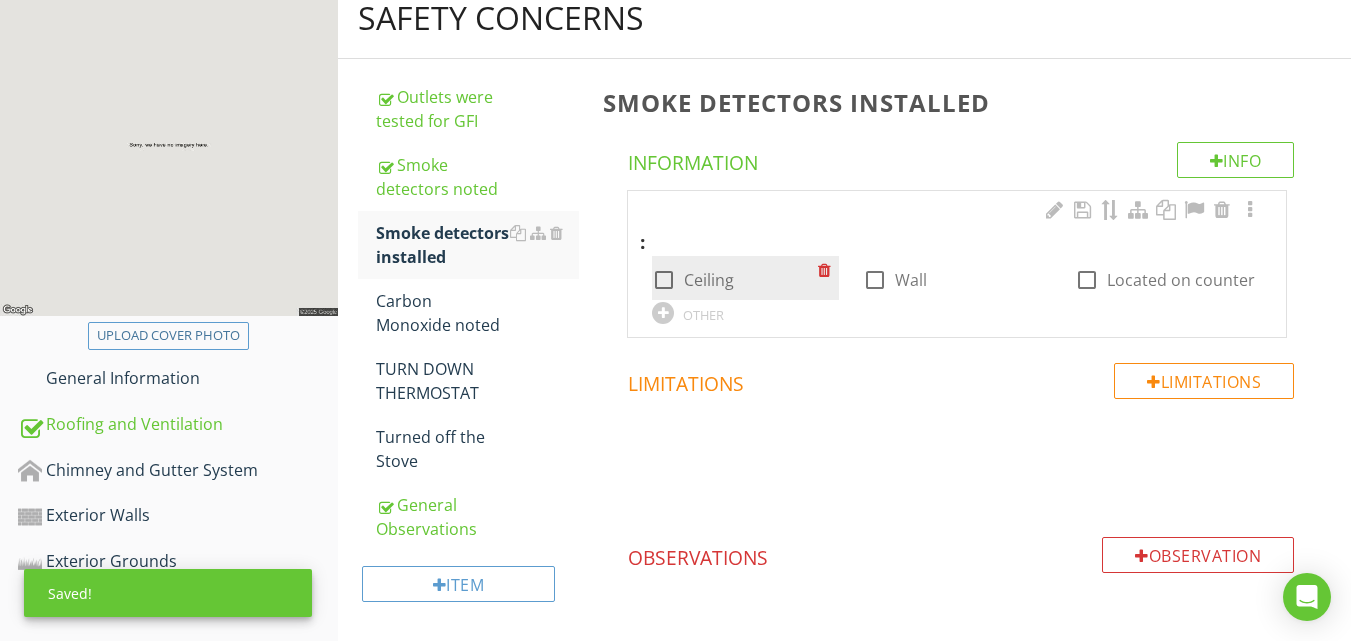 click at bounding box center (664, 280) 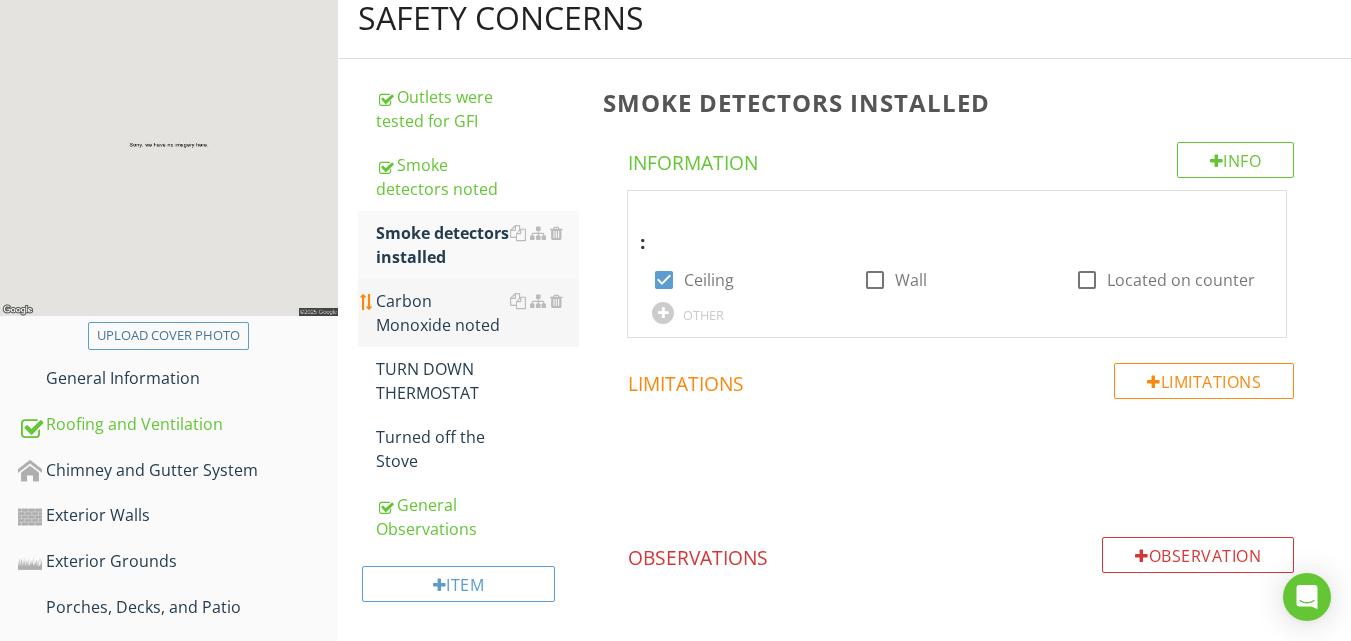 click on "Carbon Monoxide noted" at bounding box center (477, 313) 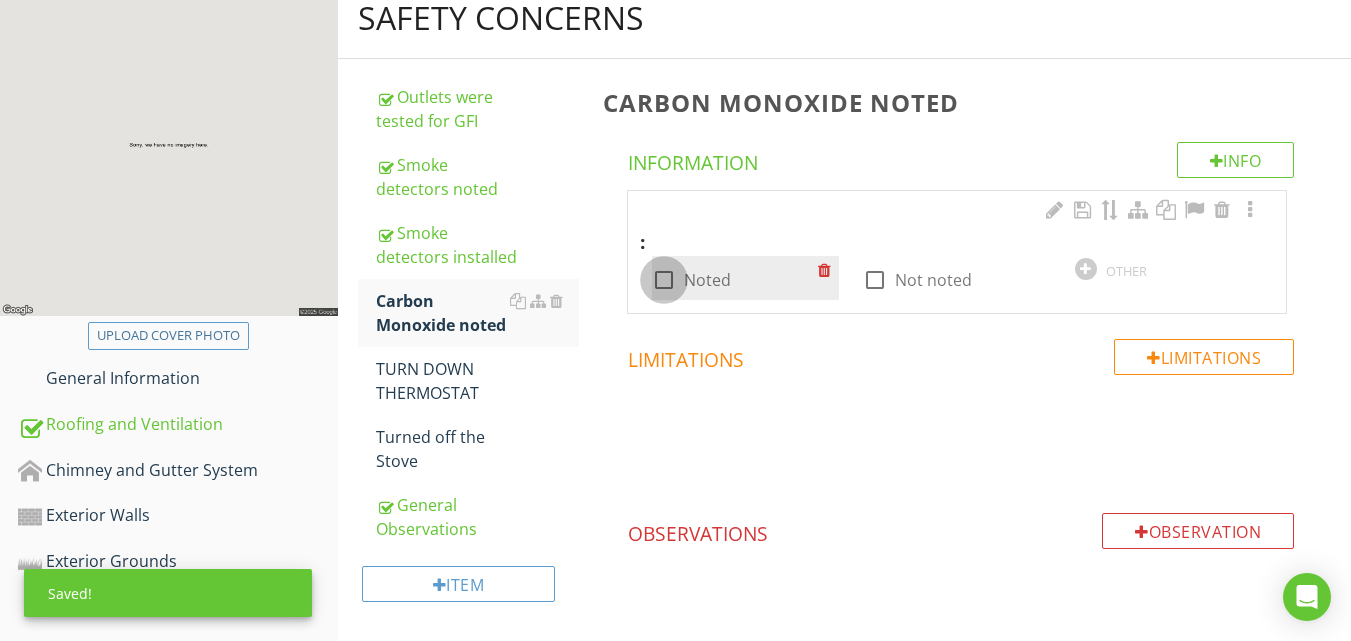 click at bounding box center [664, 280] 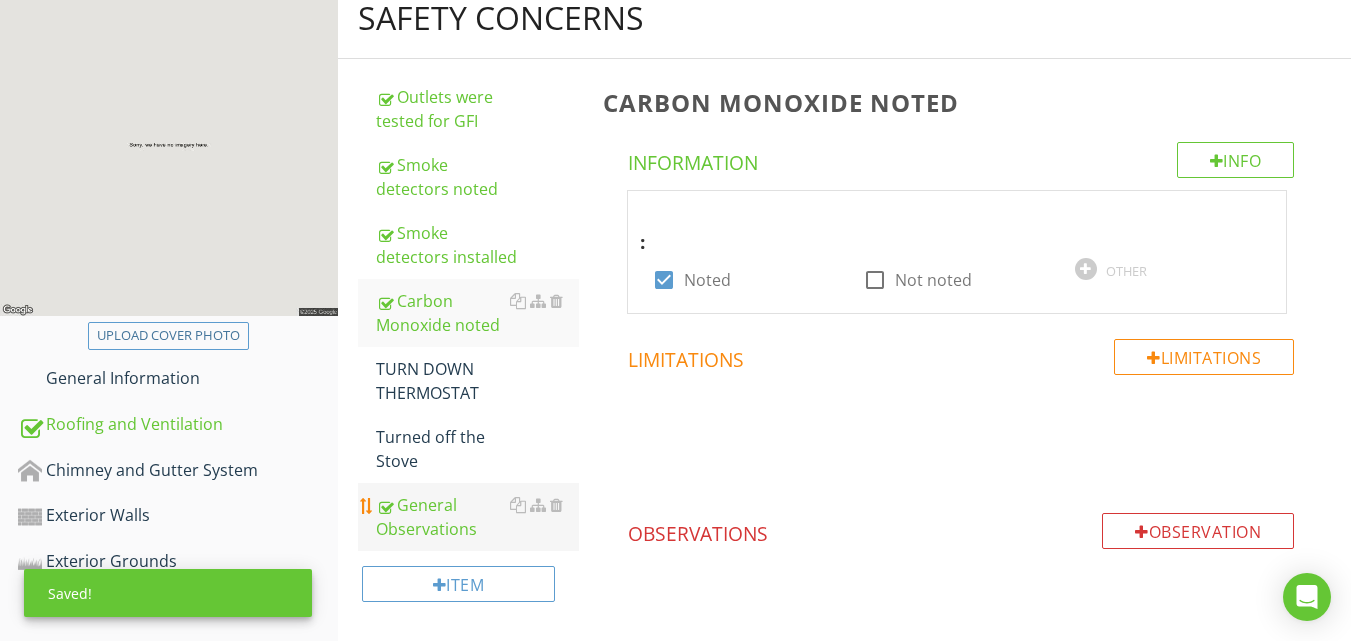 click on "General Observations" at bounding box center (477, 517) 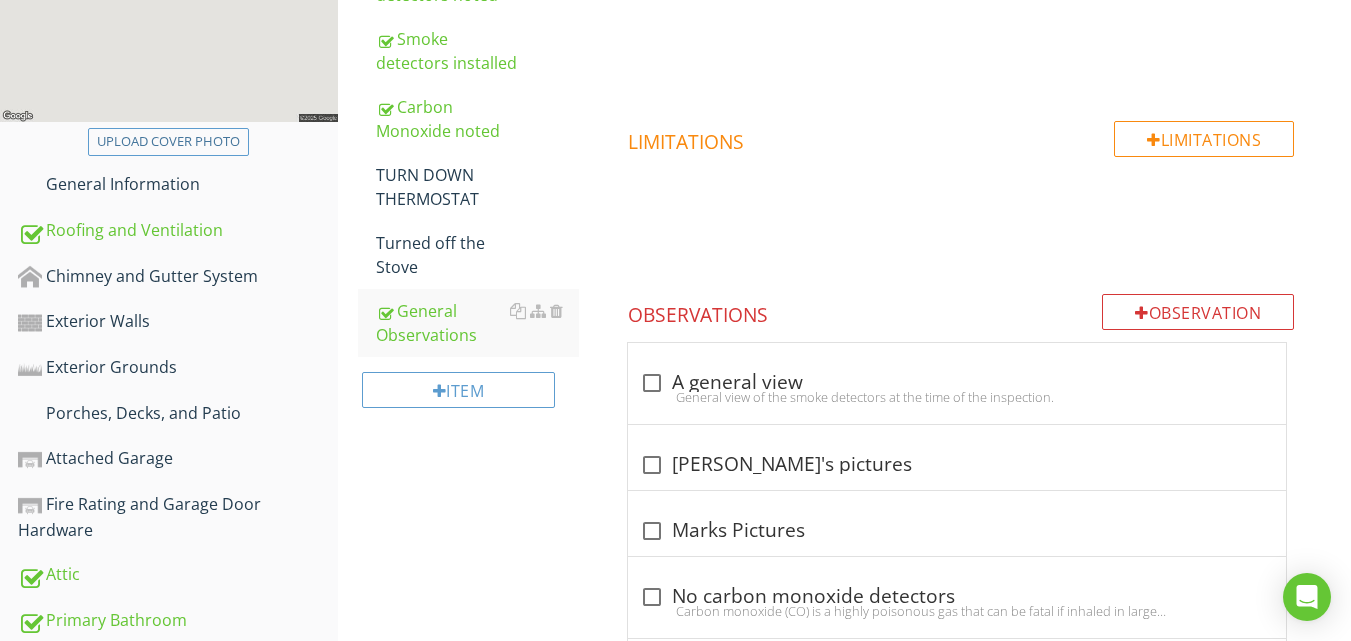 scroll, scrollTop: 422, scrollLeft: 0, axis: vertical 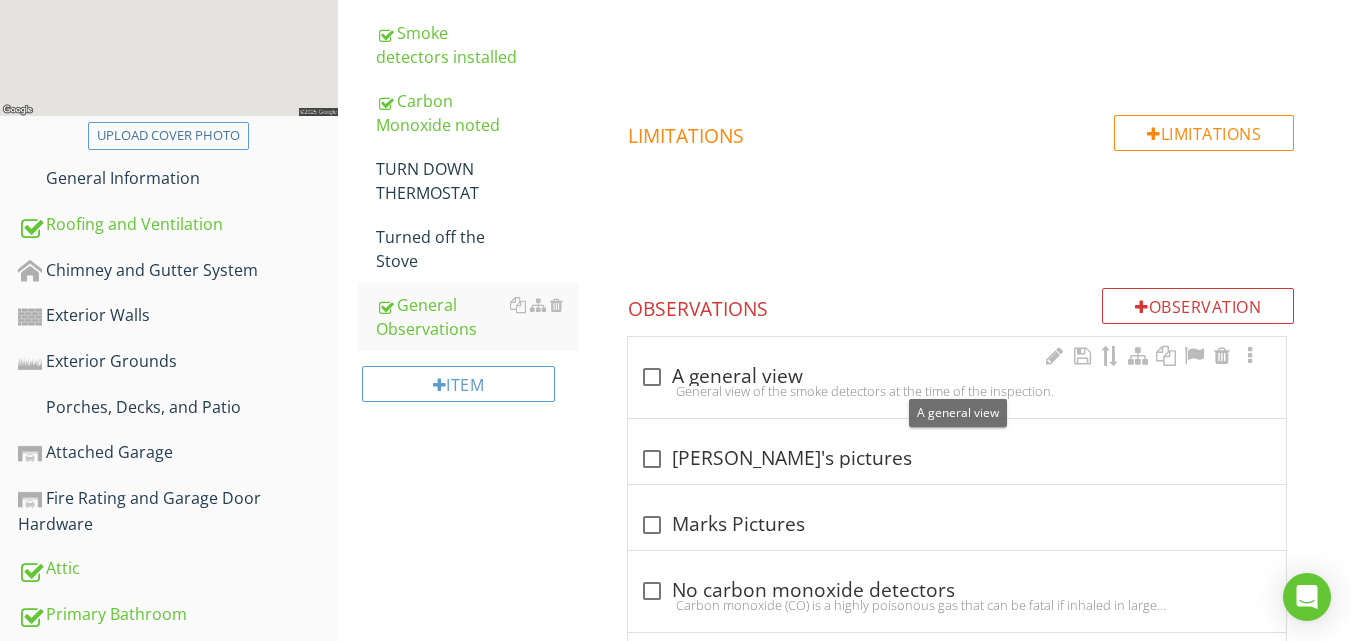 click at bounding box center (652, 377) 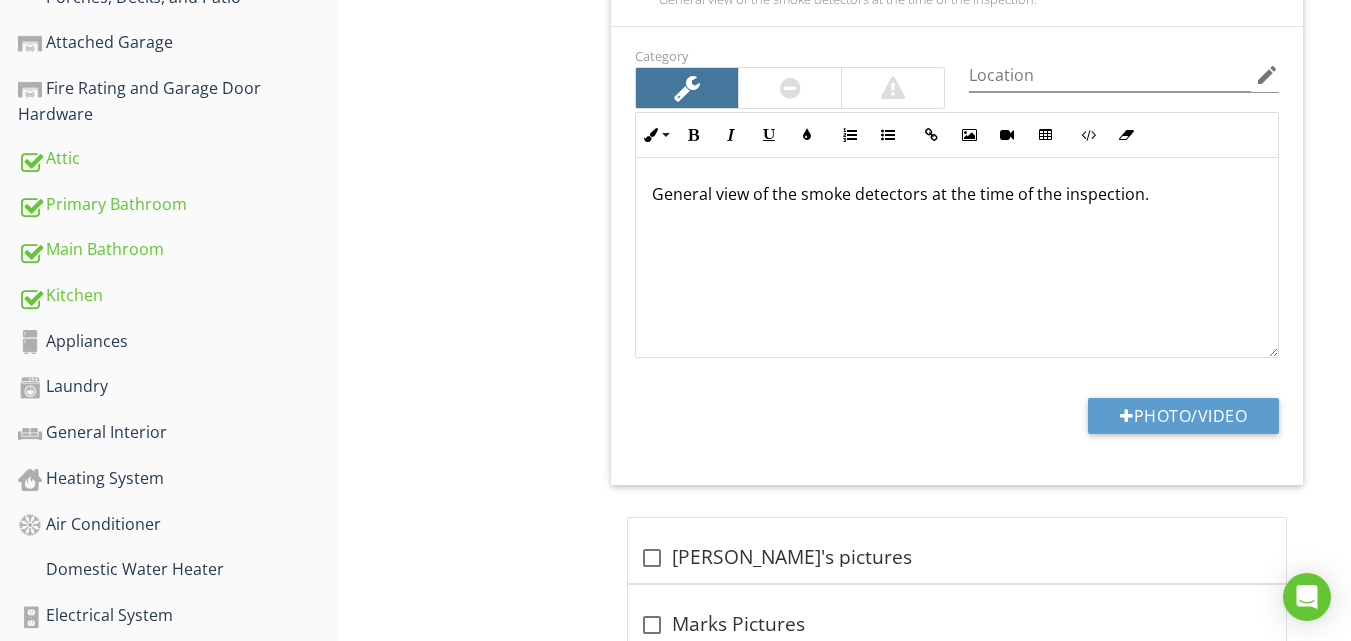 scroll, scrollTop: 824, scrollLeft: 0, axis: vertical 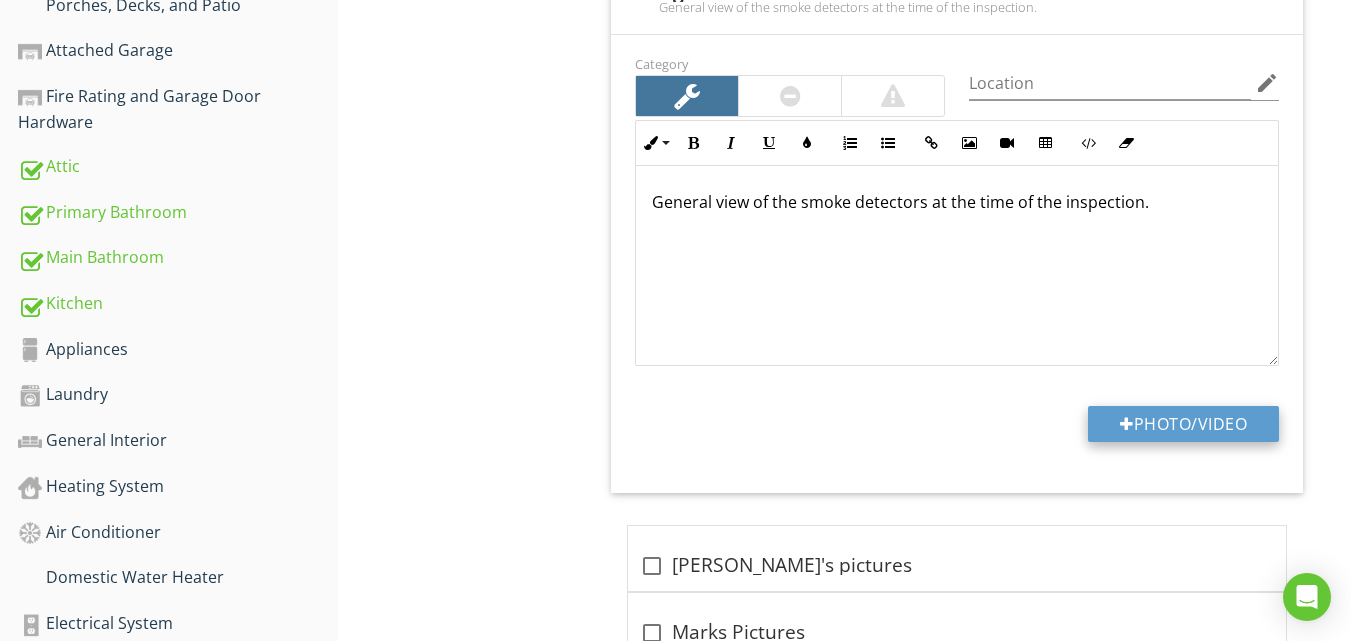 click on "Photo/Video" at bounding box center (1183, 424) 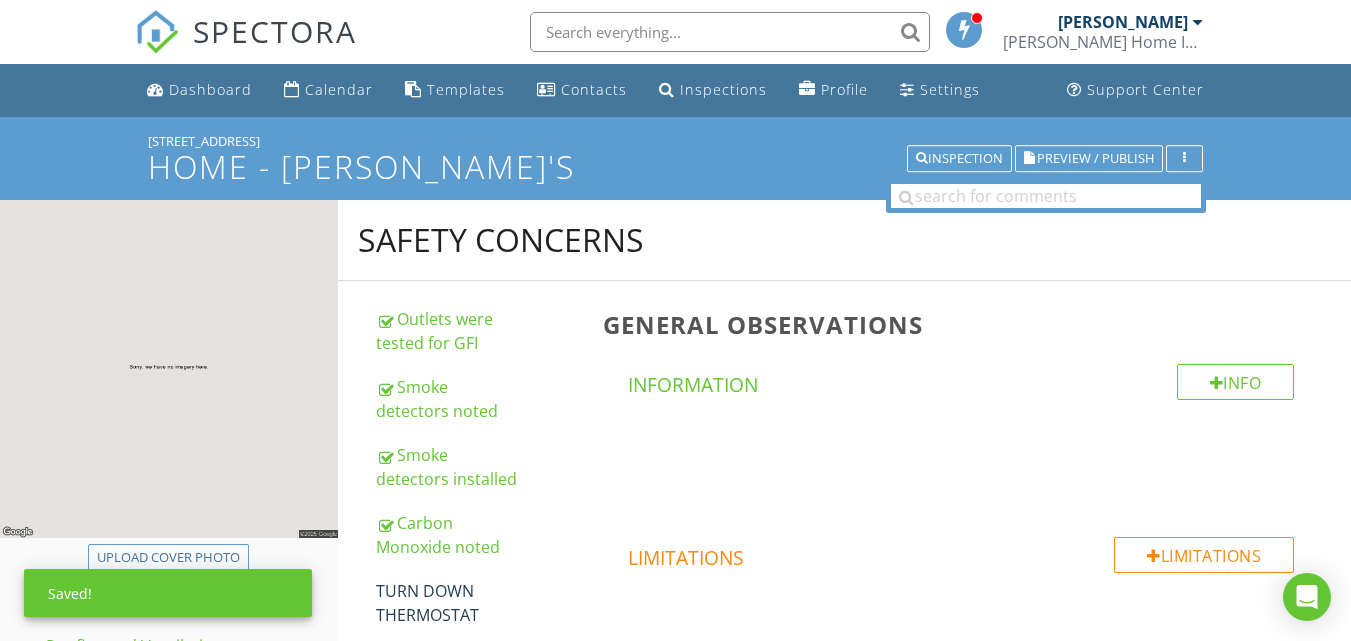 scroll, scrollTop: 1523, scrollLeft: 0, axis: vertical 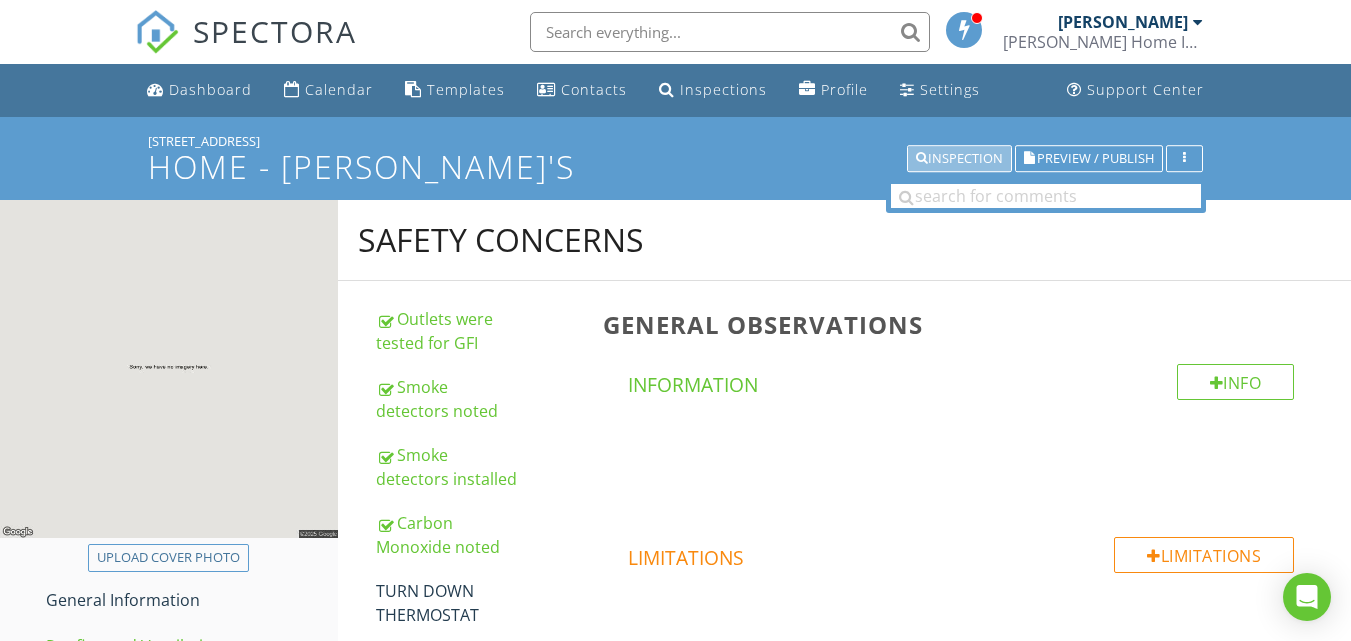 click on "Inspection" at bounding box center (959, 159) 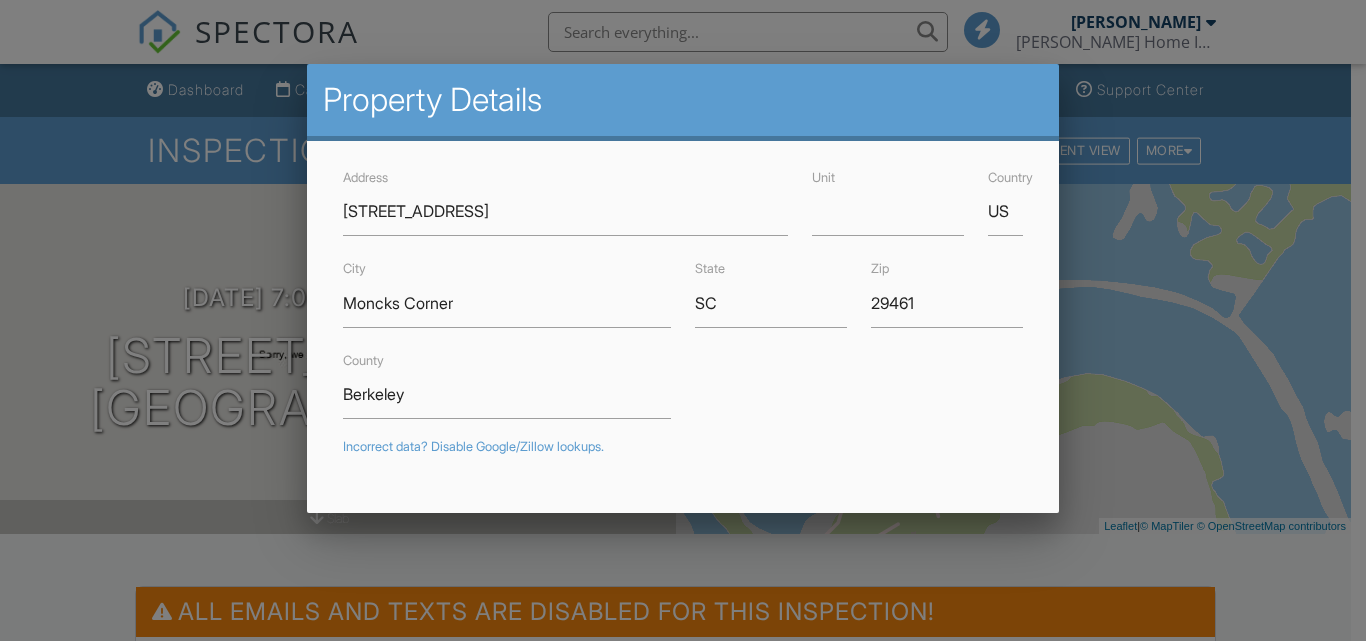 scroll, scrollTop: 0, scrollLeft: 0, axis: both 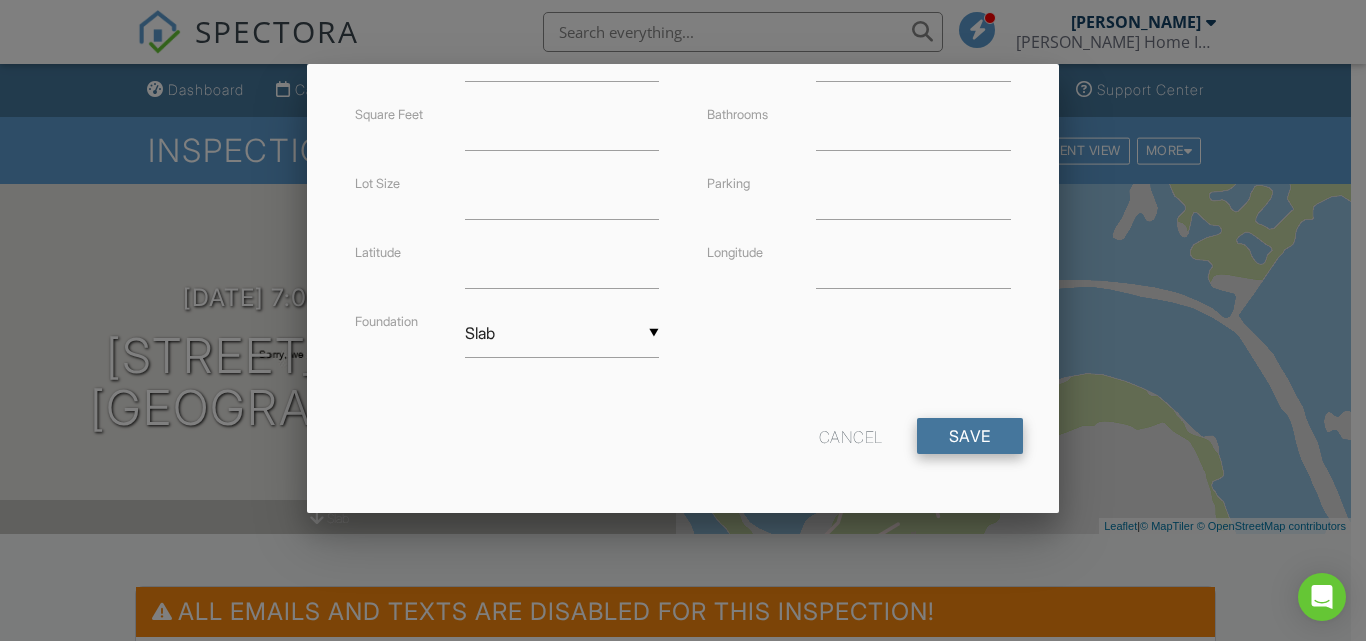 click on "Save" at bounding box center (970, 436) 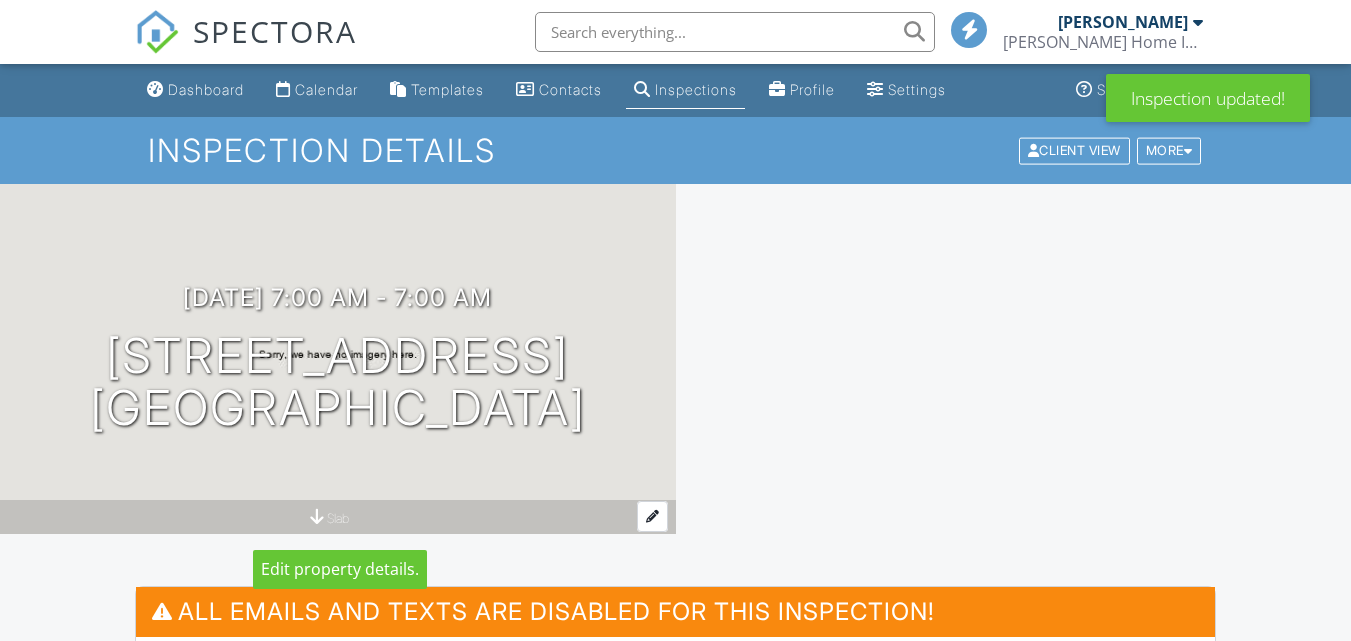 scroll, scrollTop: 0, scrollLeft: 0, axis: both 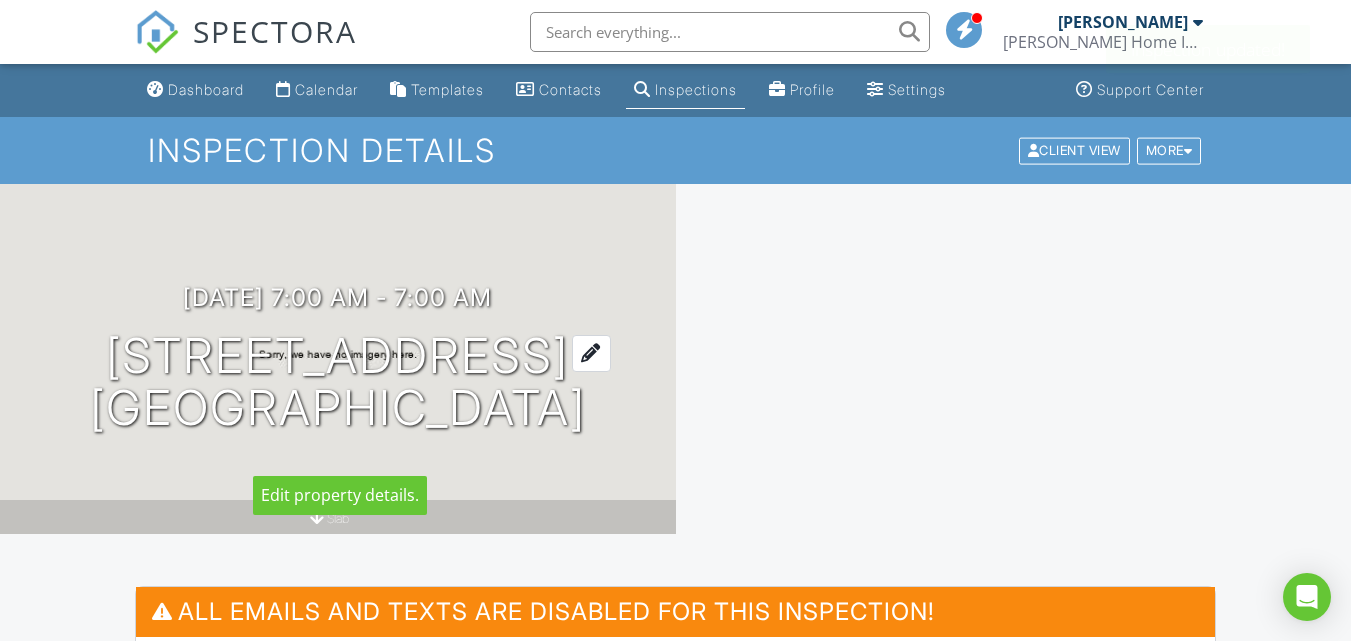 click at bounding box center [591, 353] 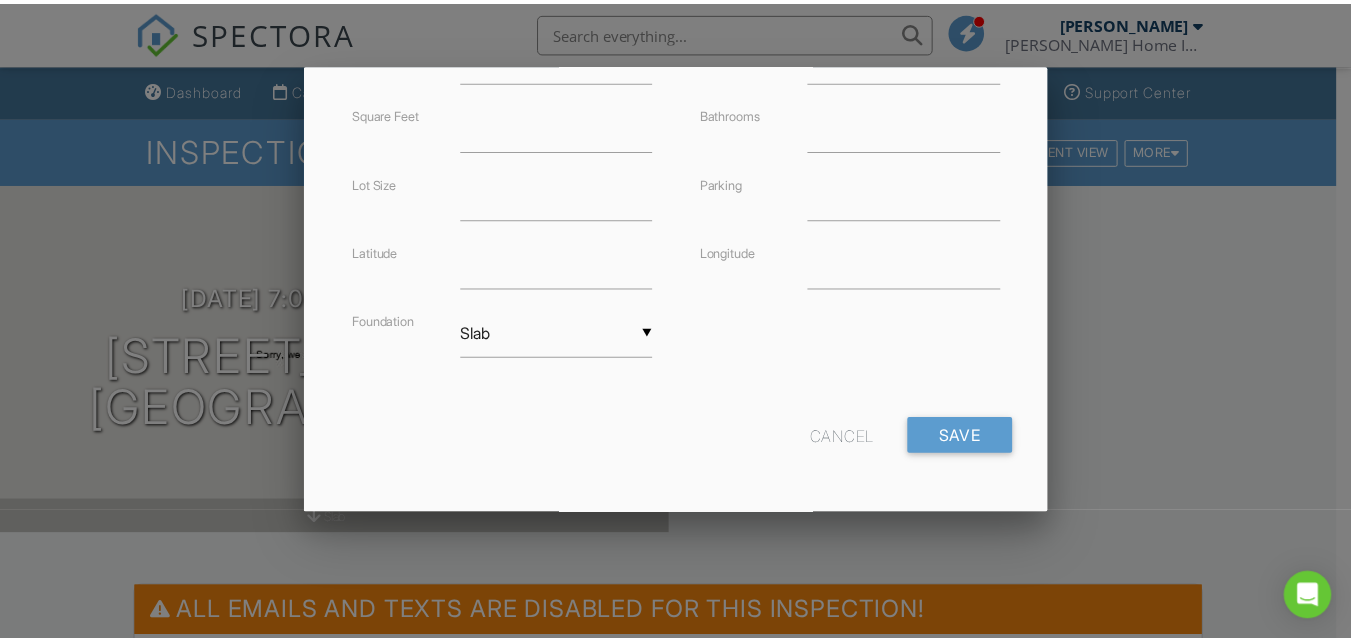 scroll, scrollTop: 22, scrollLeft: 0, axis: vertical 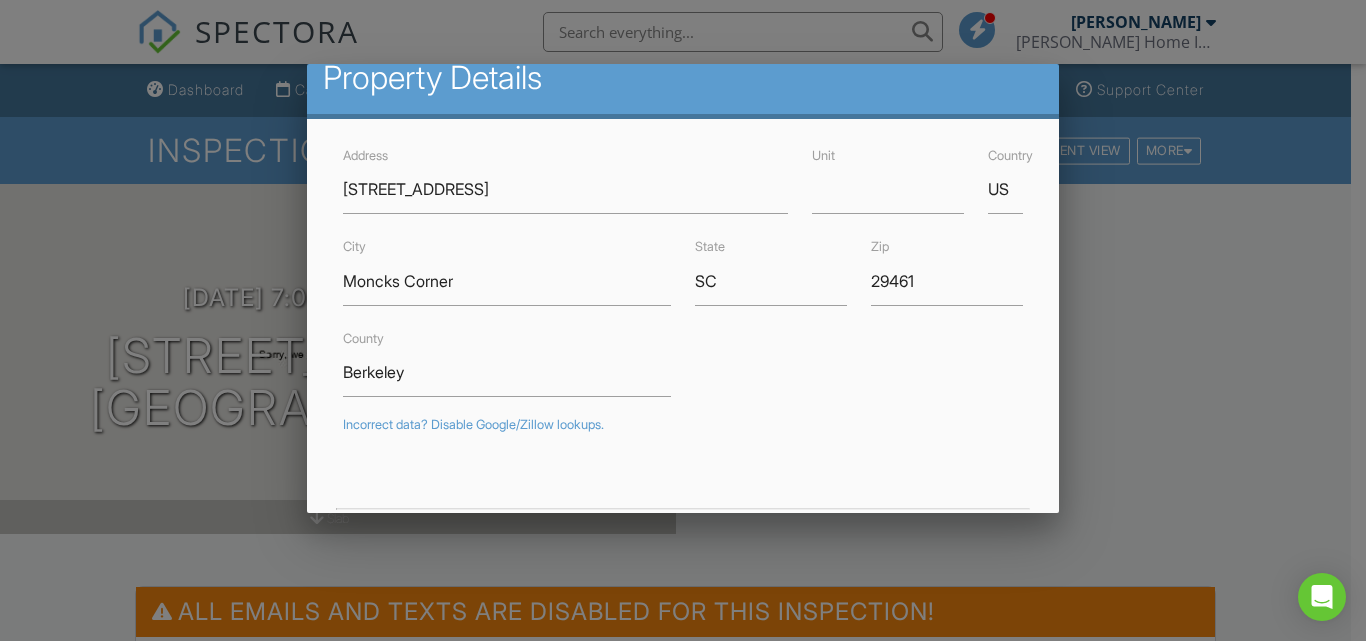 click at bounding box center (683, 300) 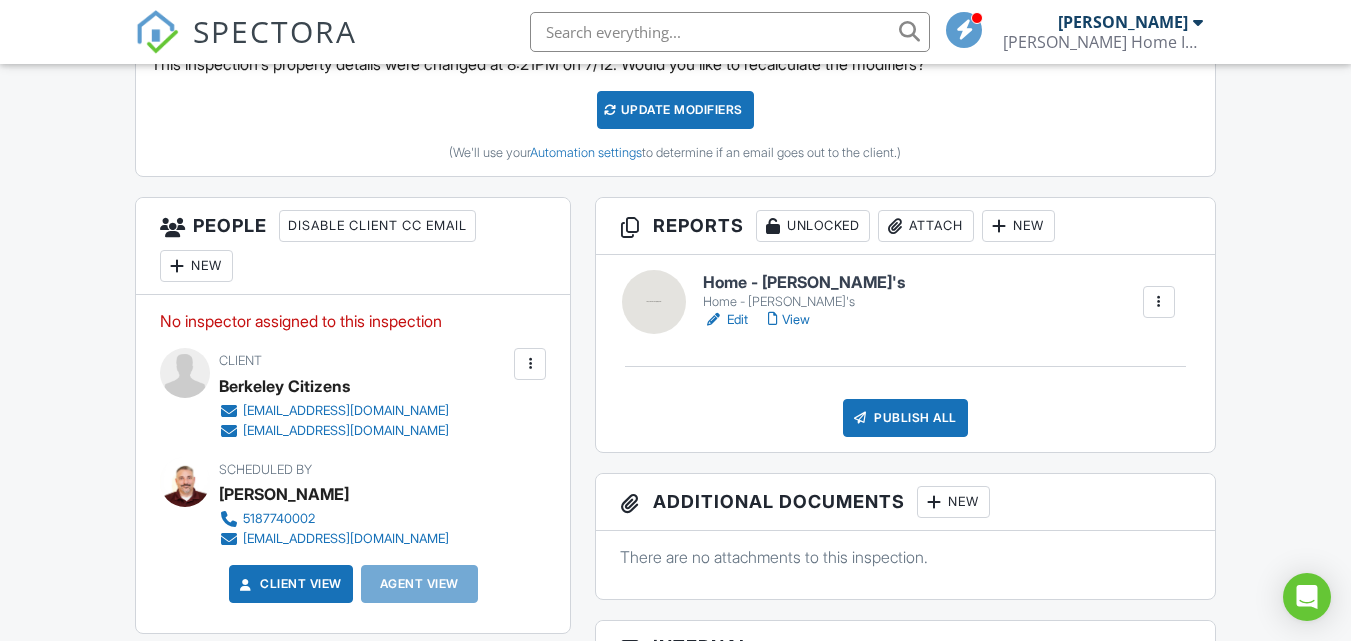 scroll, scrollTop: 819, scrollLeft: 0, axis: vertical 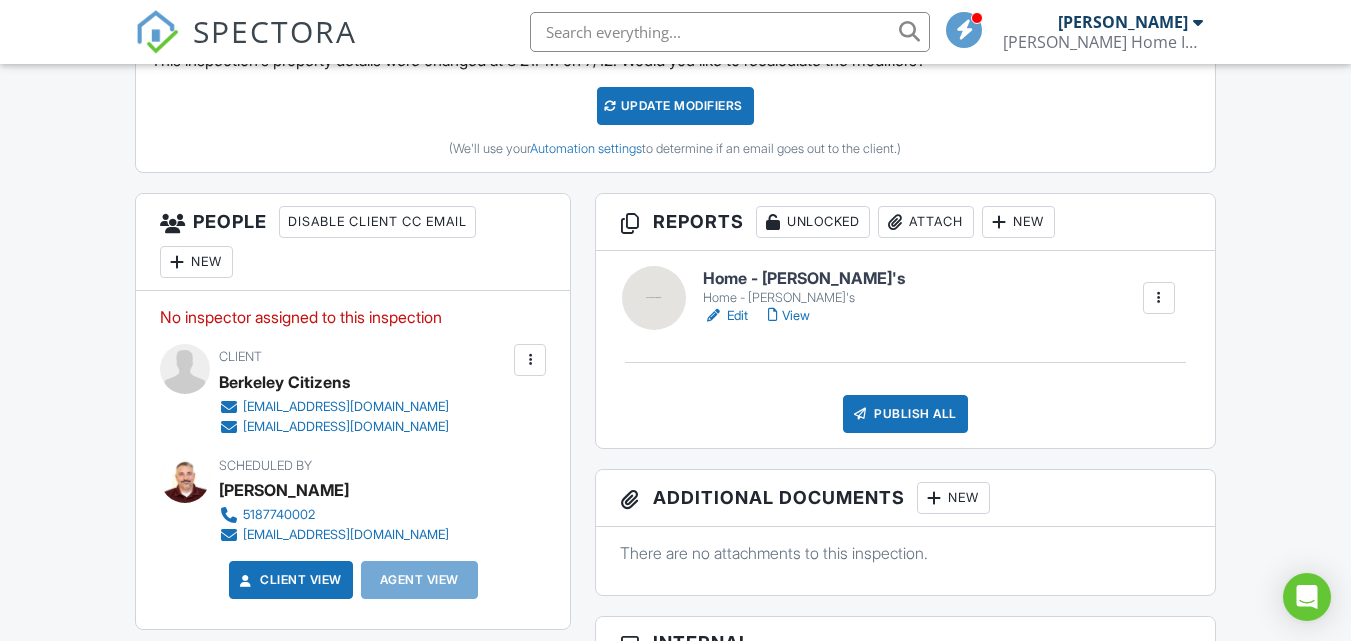 click on "View" at bounding box center (789, 316) 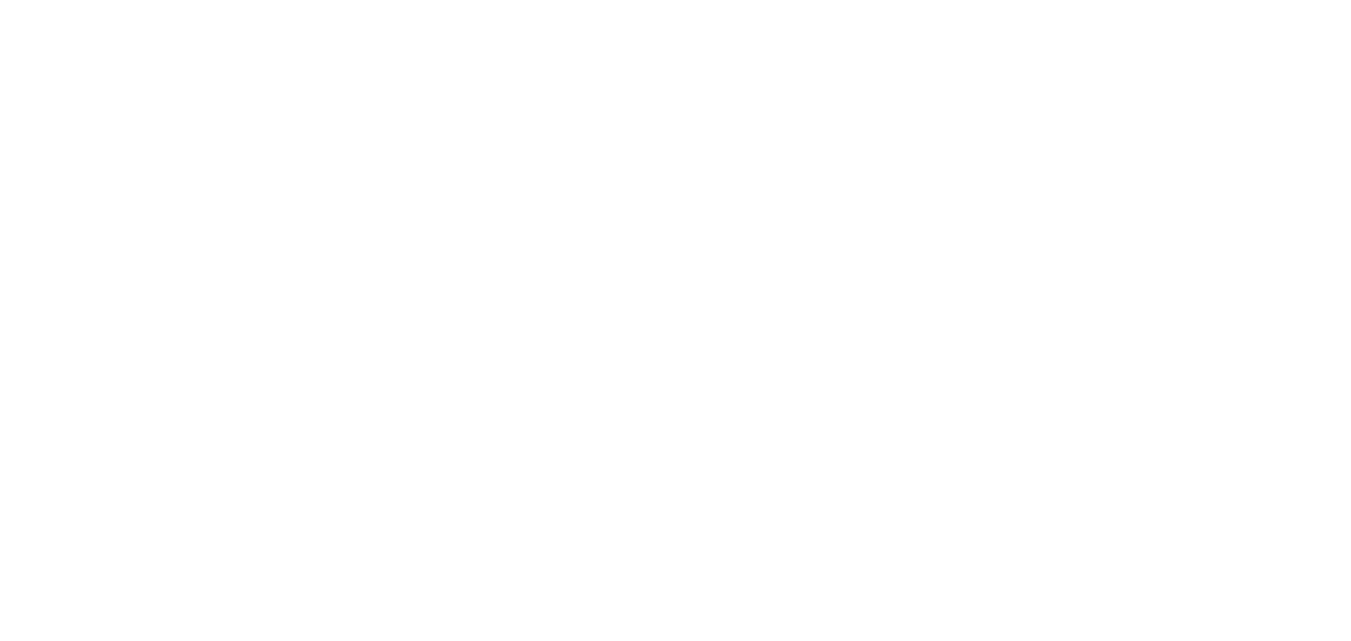 scroll, scrollTop: 0, scrollLeft: 0, axis: both 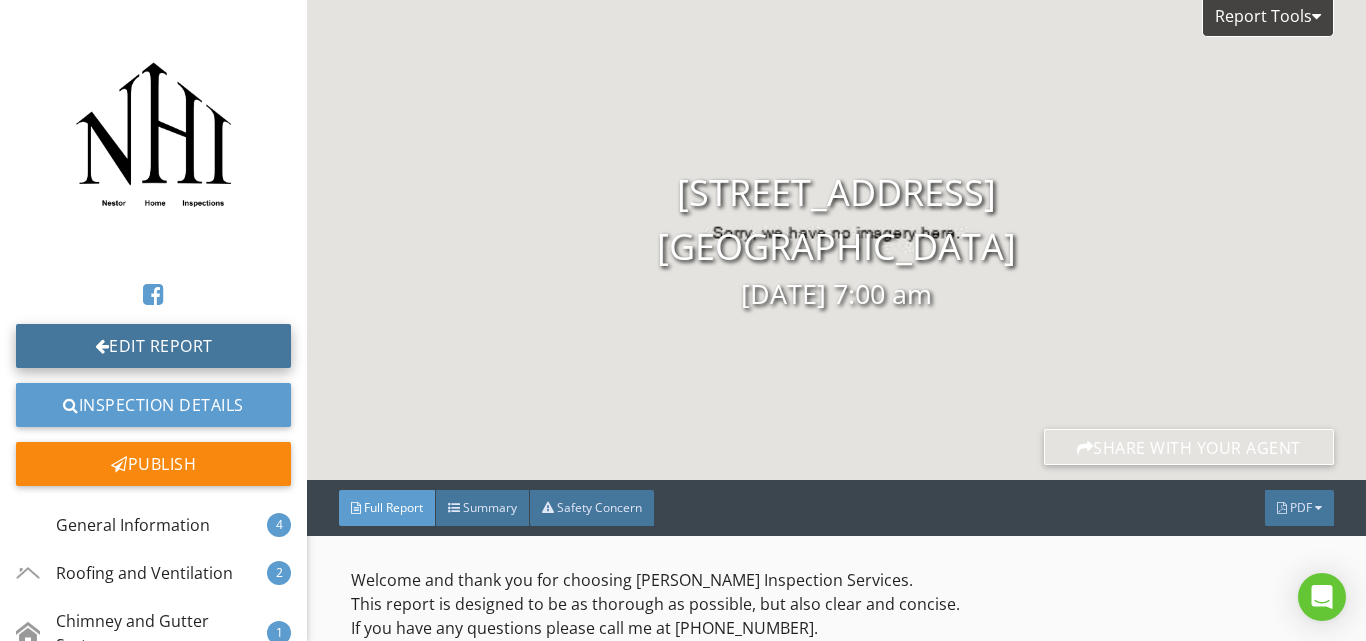 click on "Edit Report" at bounding box center (153, 346) 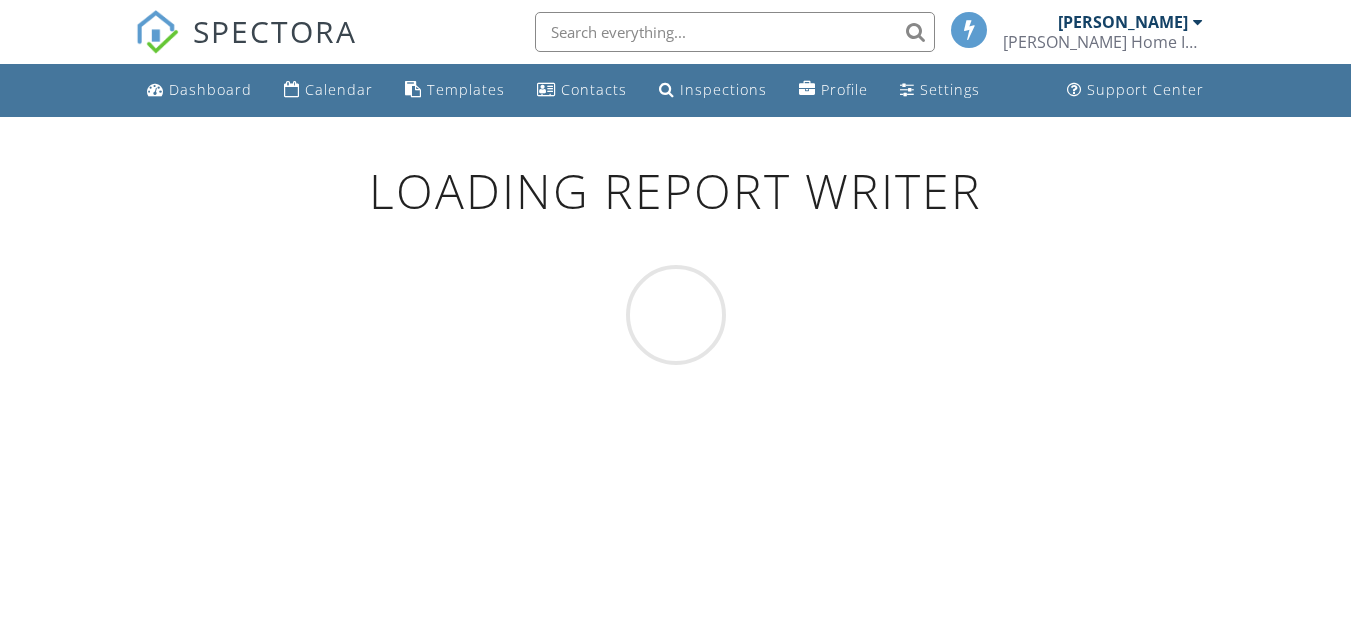 scroll, scrollTop: 0, scrollLeft: 0, axis: both 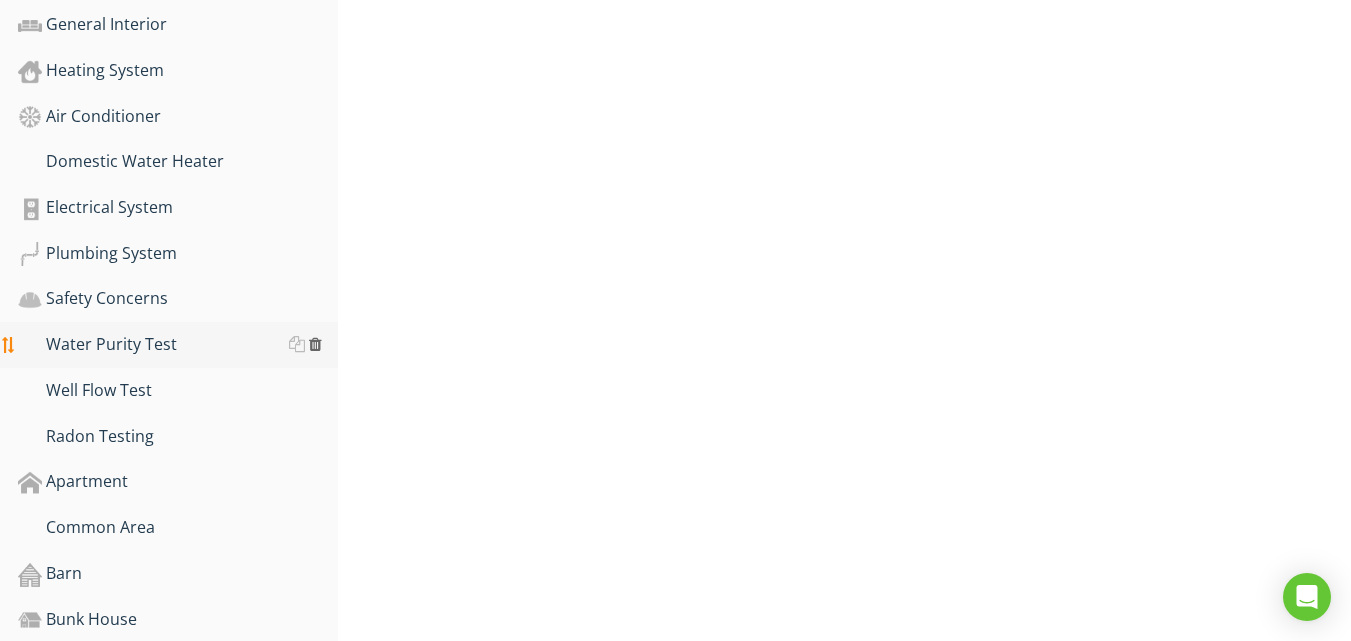 click at bounding box center [315, 344] 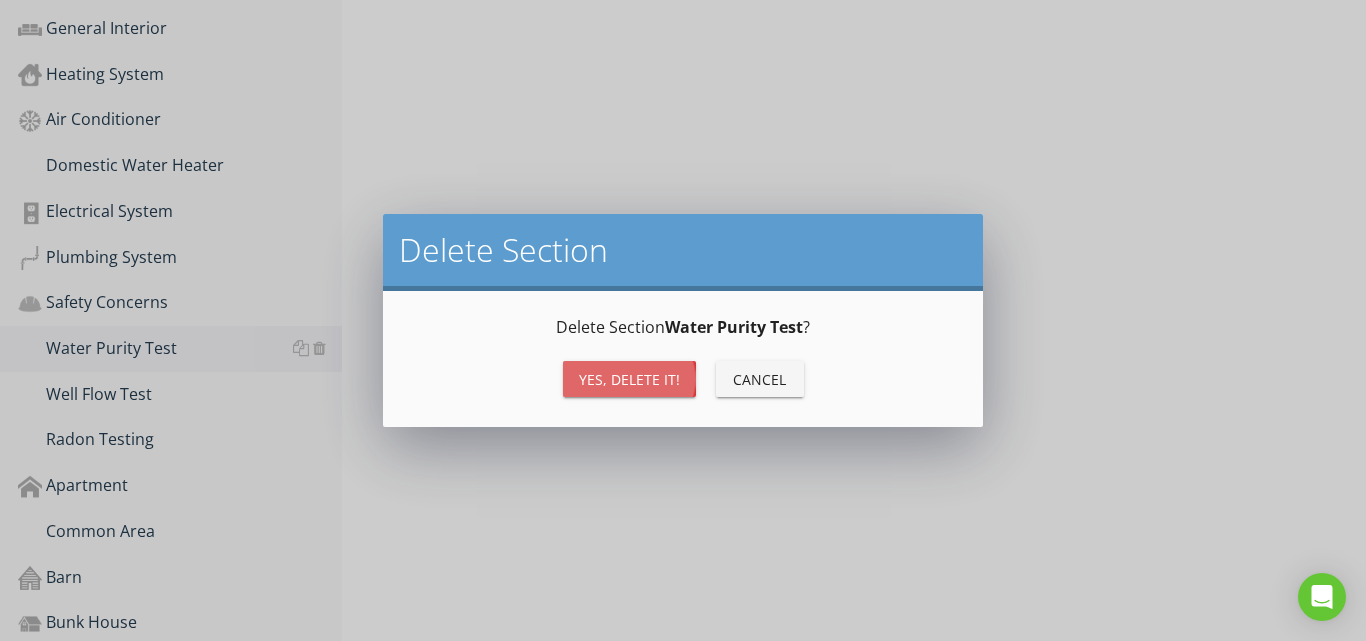 click on "Yes, Delete it!" at bounding box center (629, 379) 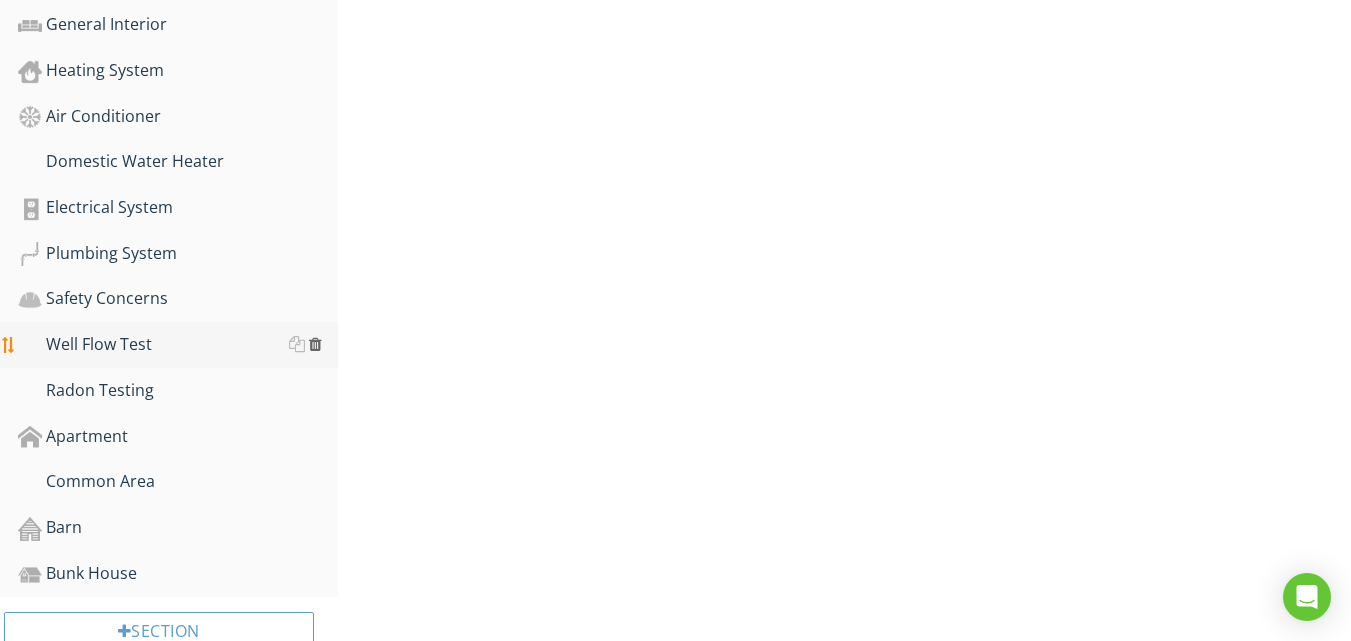 click at bounding box center [315, 344] 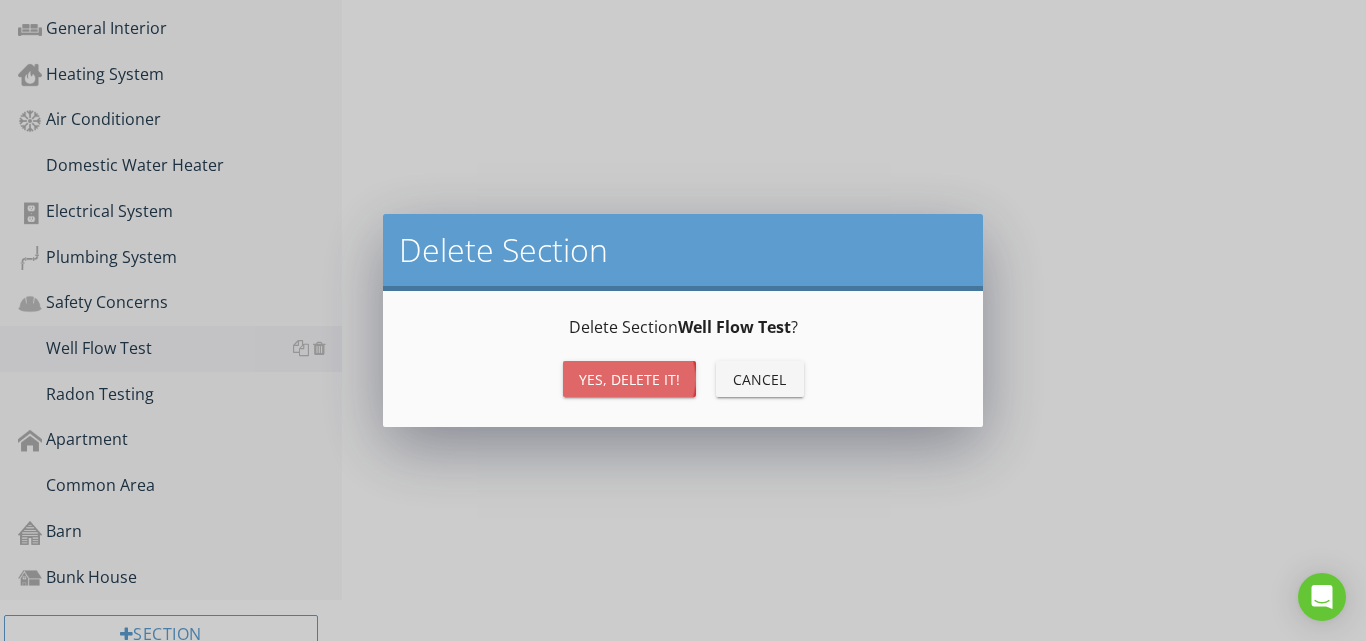 click on "Yes, Delete it!" at bounding box center [629, 379] 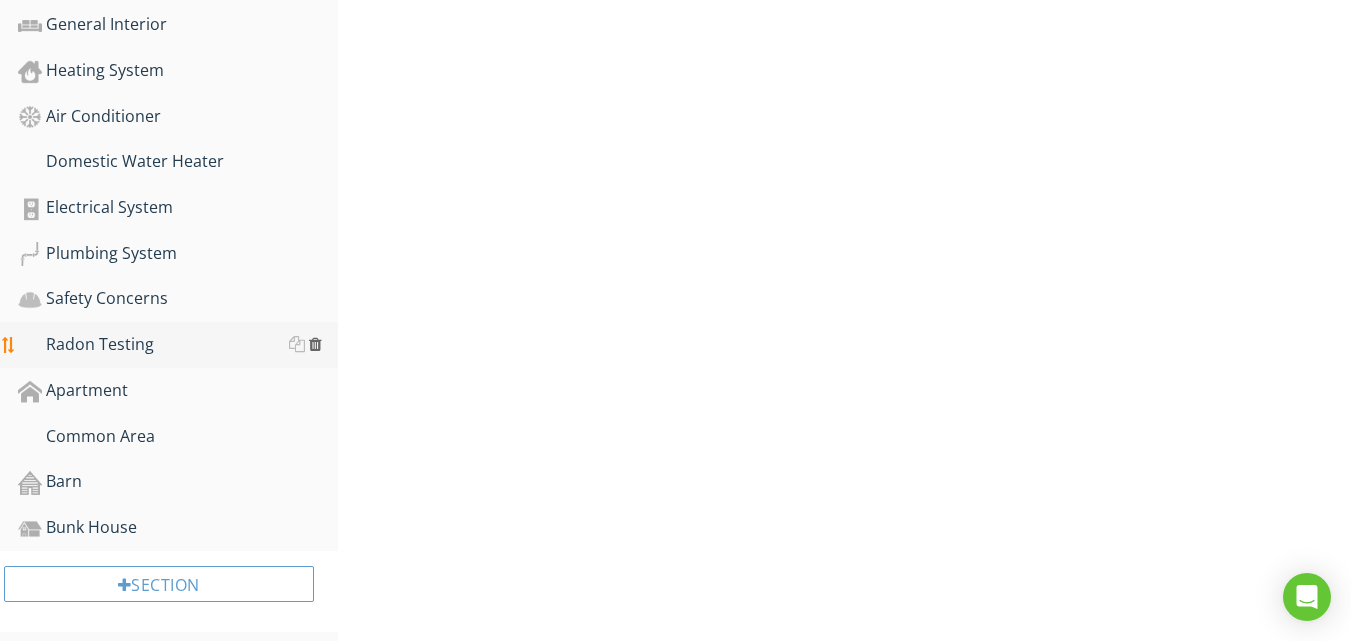 click at bounding box center (315, 344) 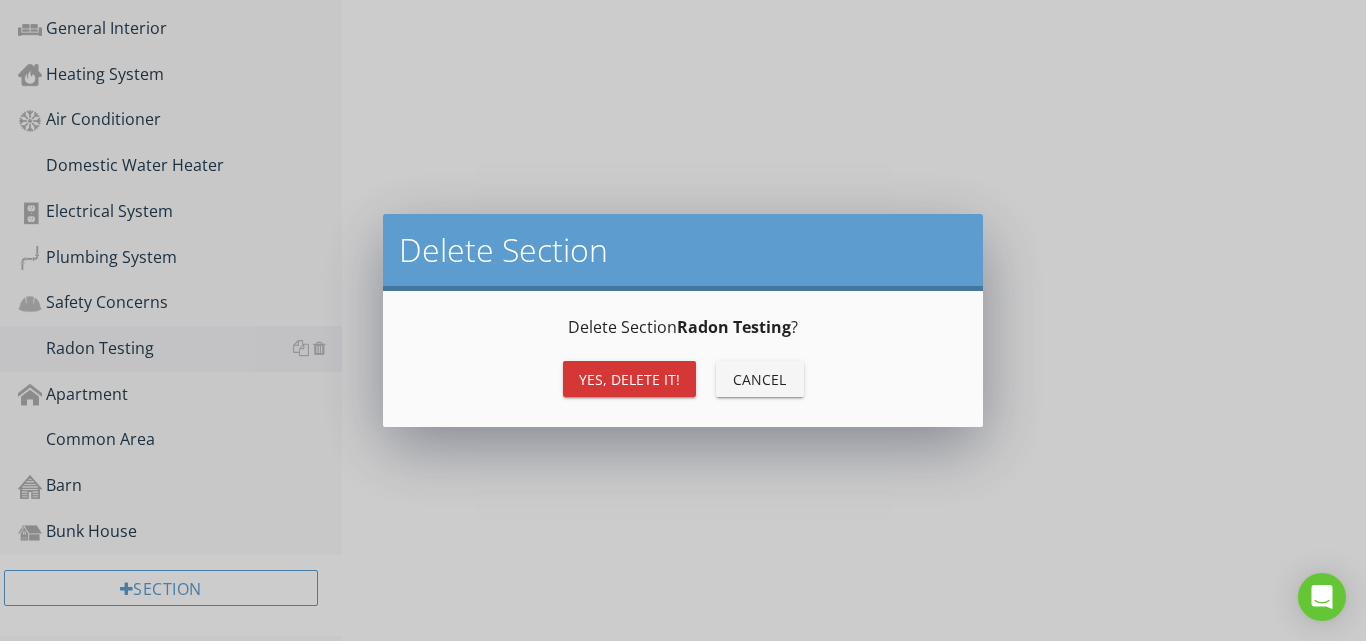 click on "Yes, Delete it!" at bounding box center [629, 379] 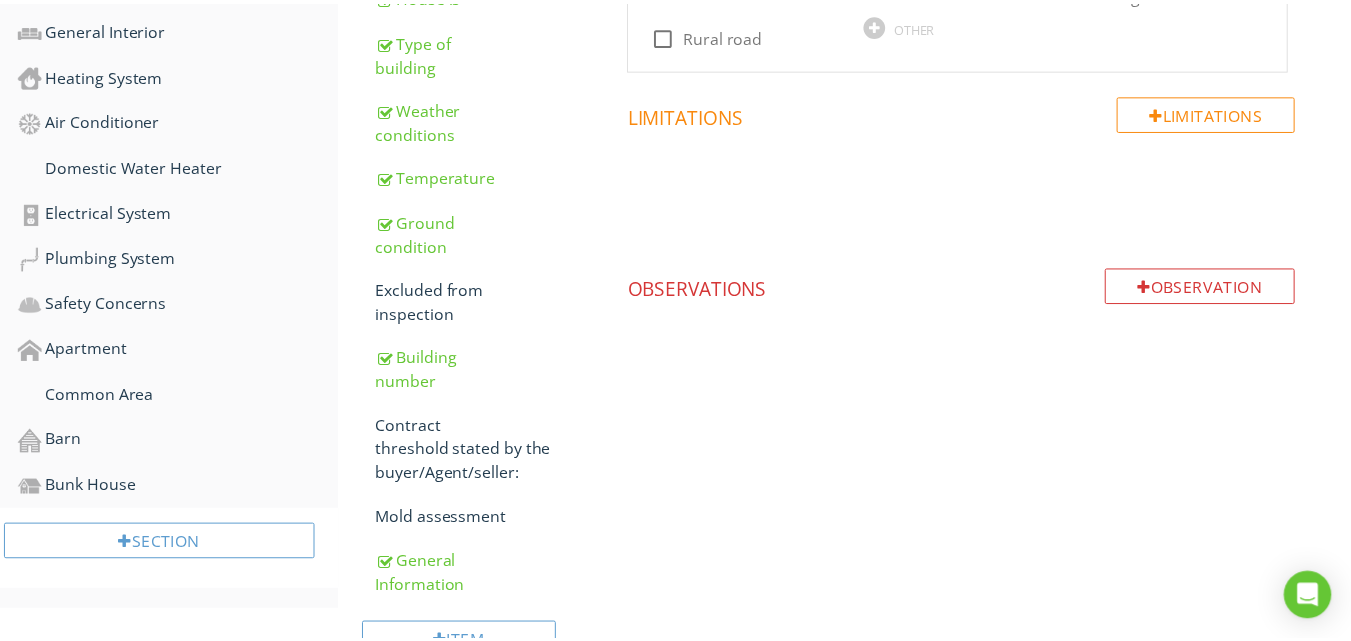 scroll, scrollTop: 1205, scrollLeft: 0, axis: vertical 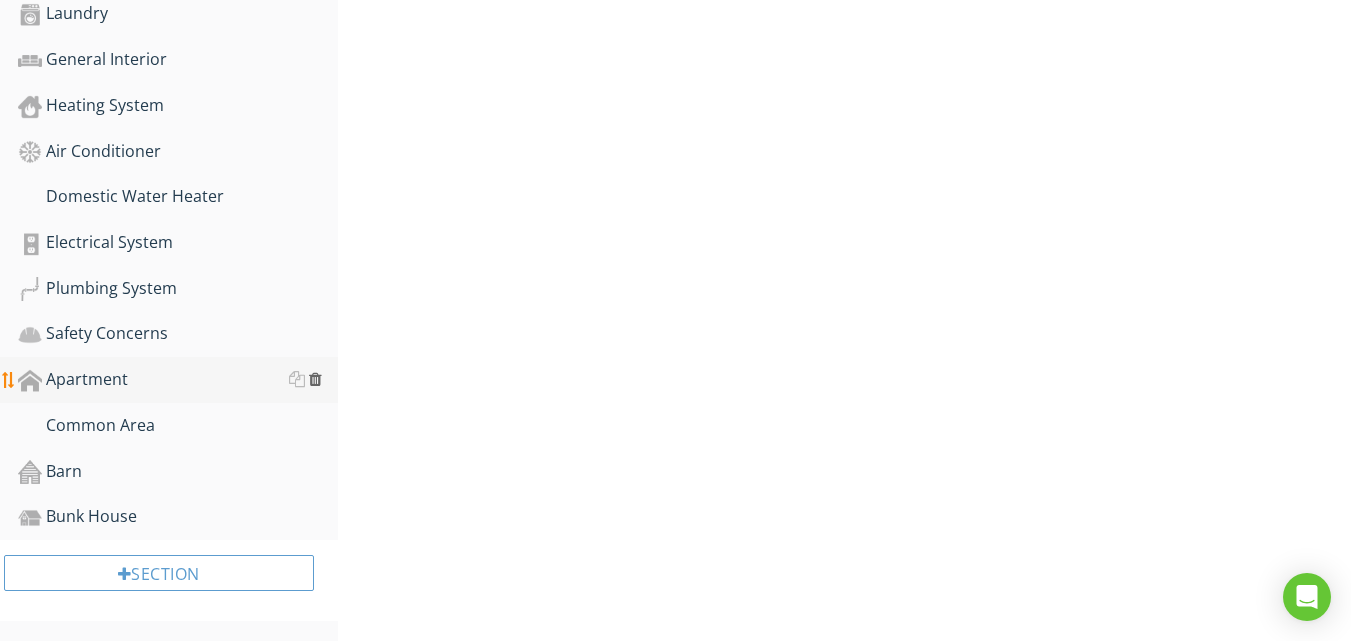 click at bounding box center (315, 379) 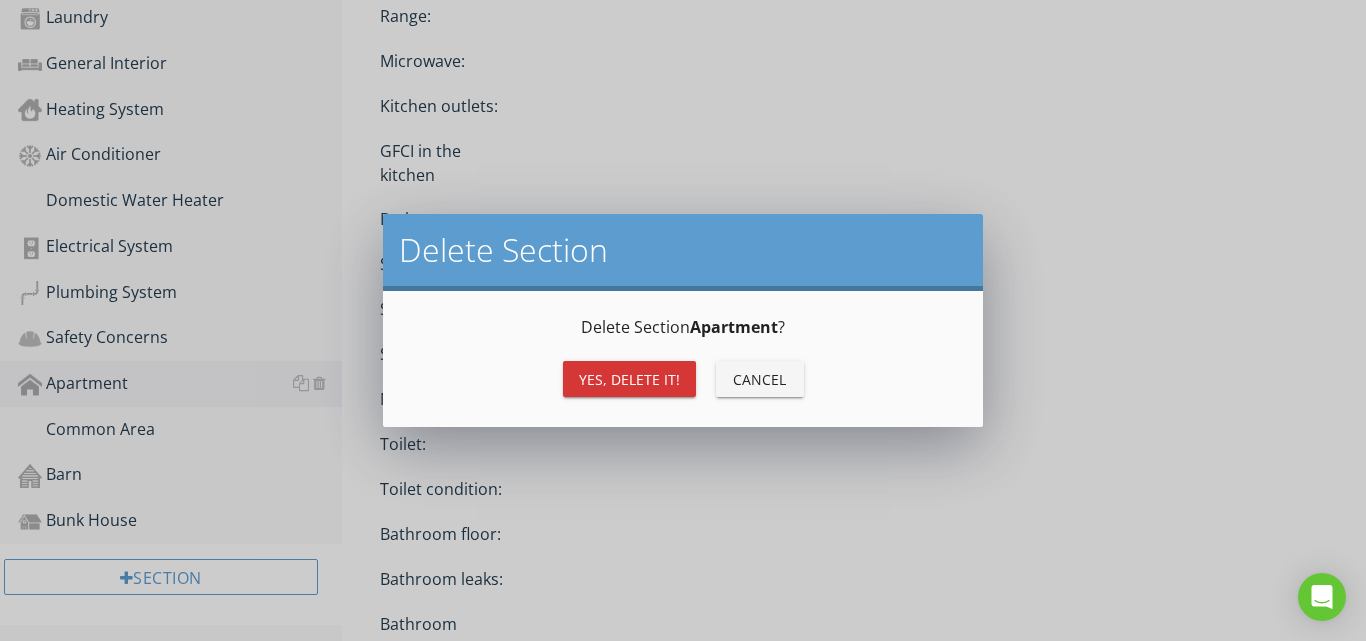 click on "Yes, Delete it!" at bounding box center [629, 379] 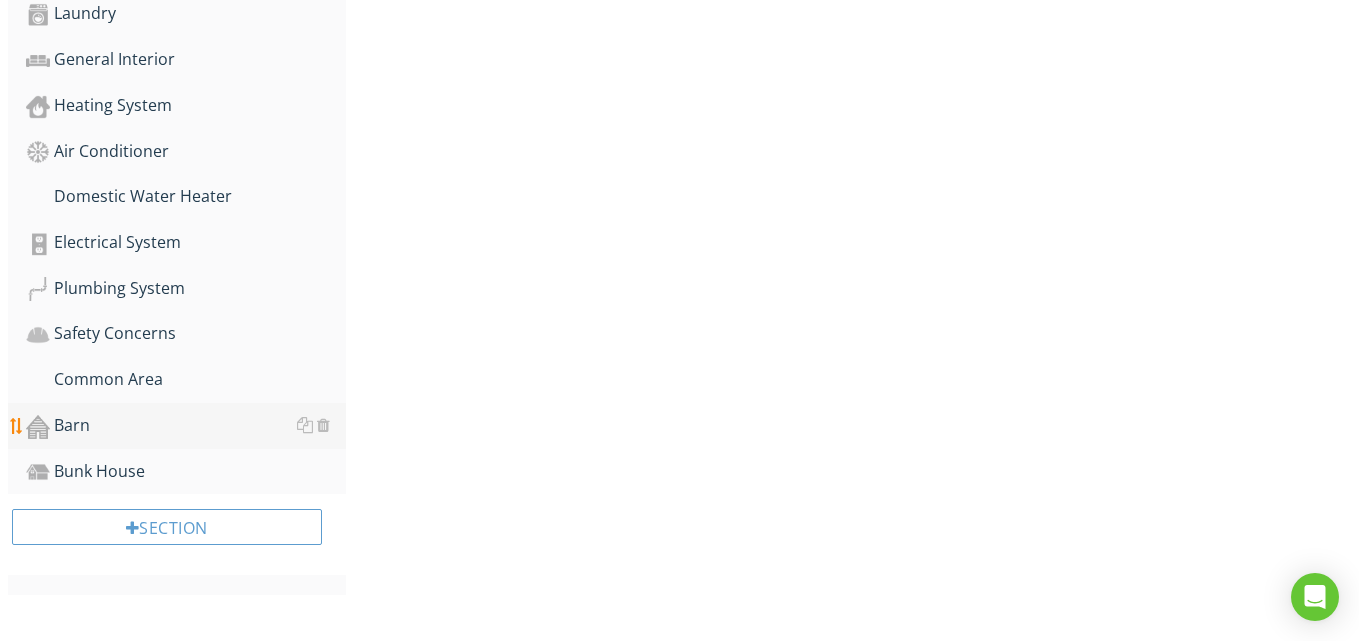 scroll, scrollTop: 1159, scrollLeft: 0, axis: vertical 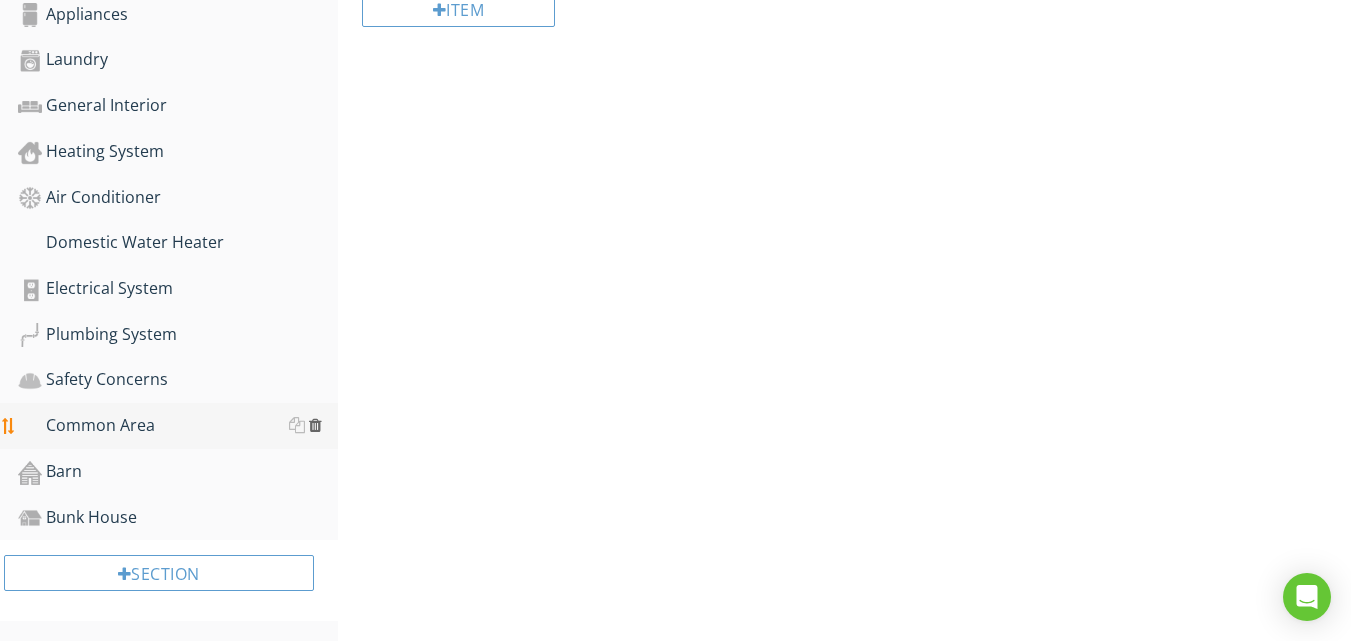 click at bounding box center [315, 425] 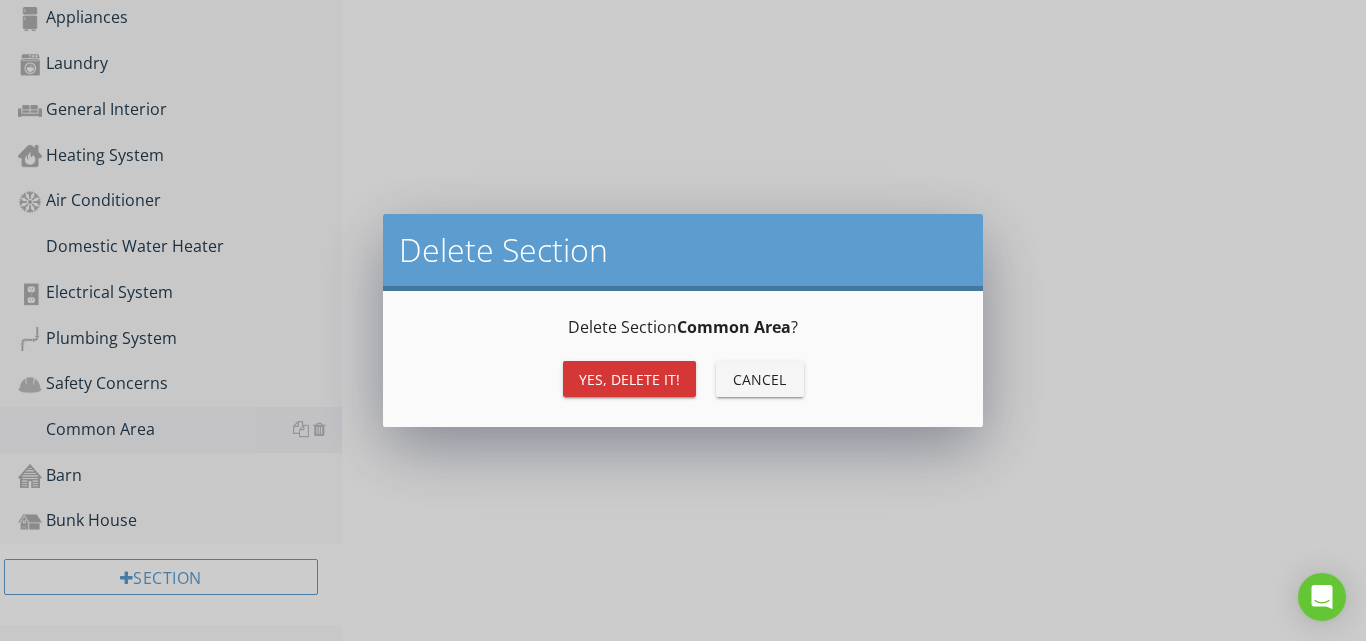 click on "Yes, Delete it!" at bounding box center [629, 379] 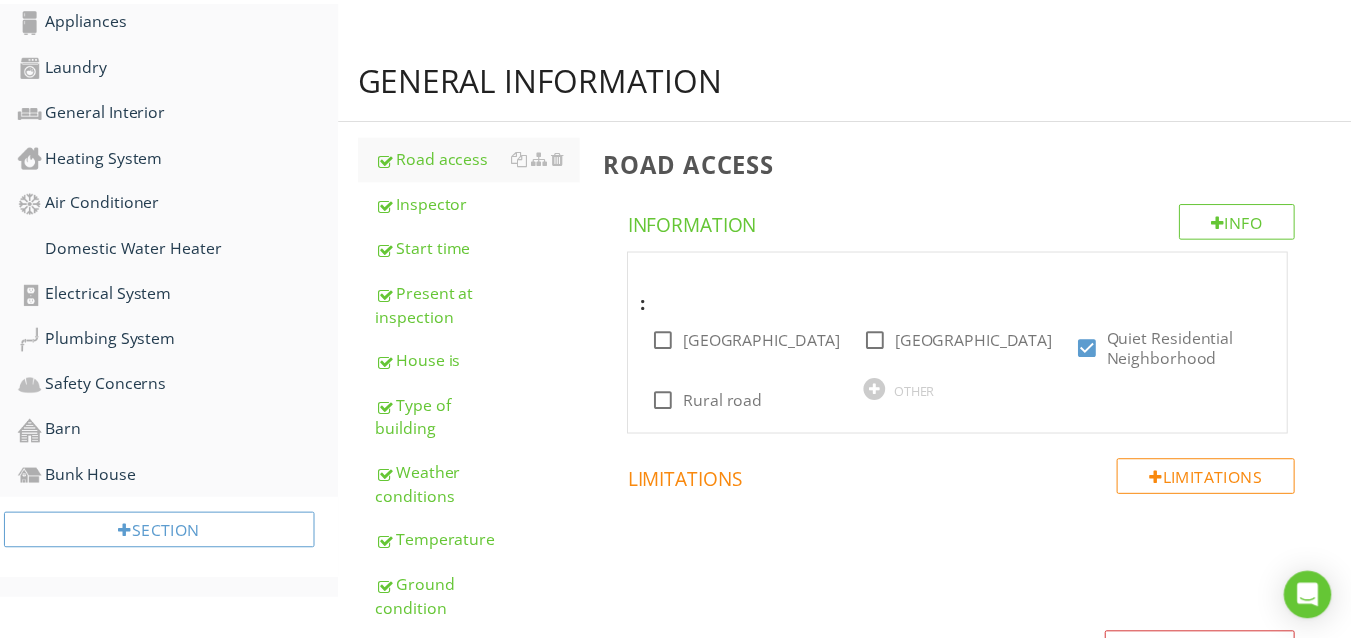 scroll, scrollTop: 1114, scrollLeft: 0, axis: vertical 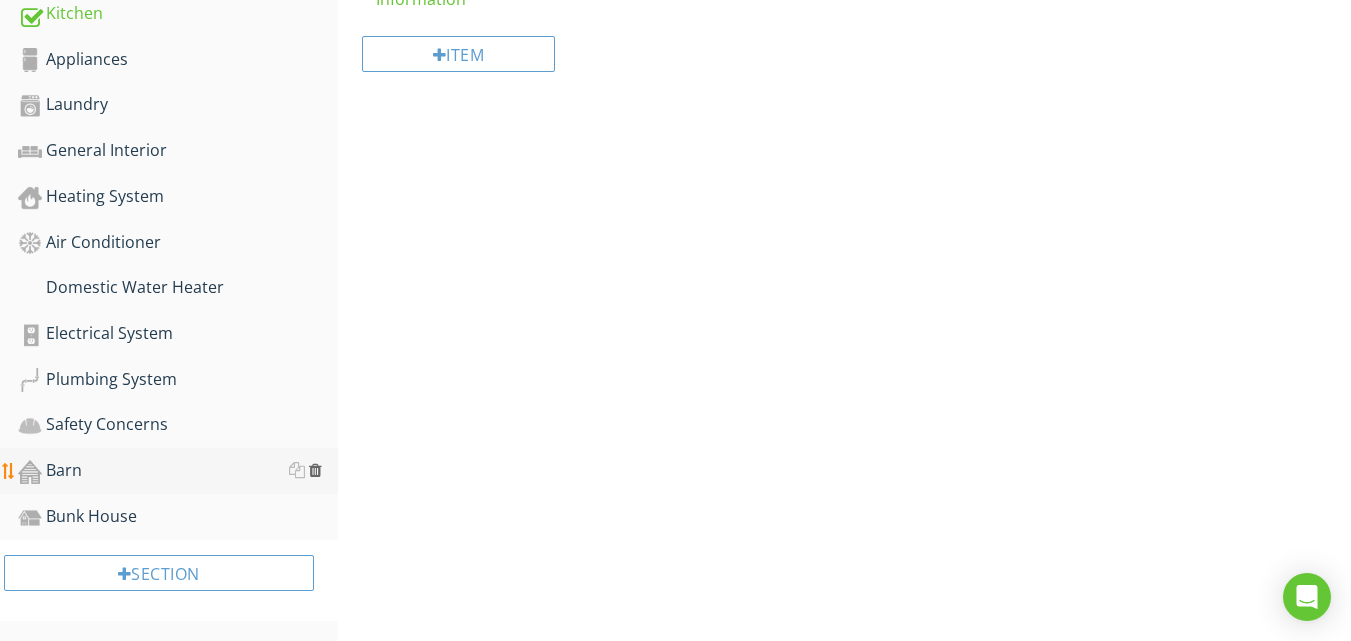click at bounding box center (315, 470) 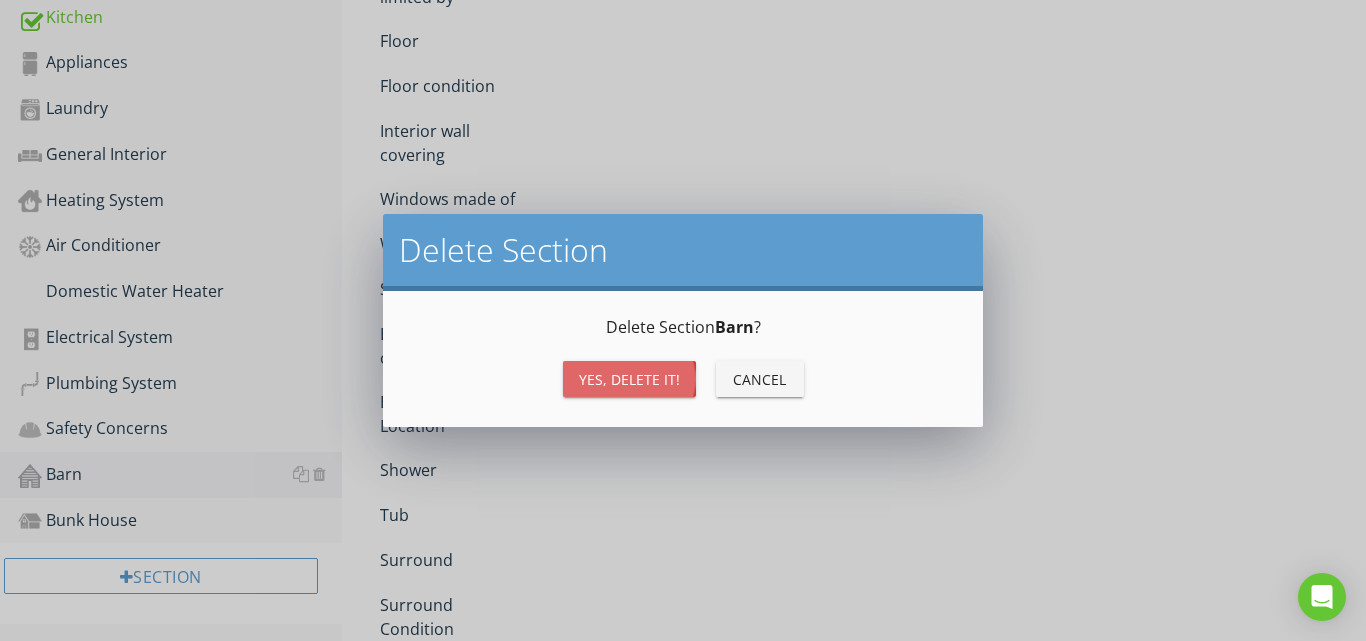 click on "Yes, Delete it!" at bounding box center [629, 379] 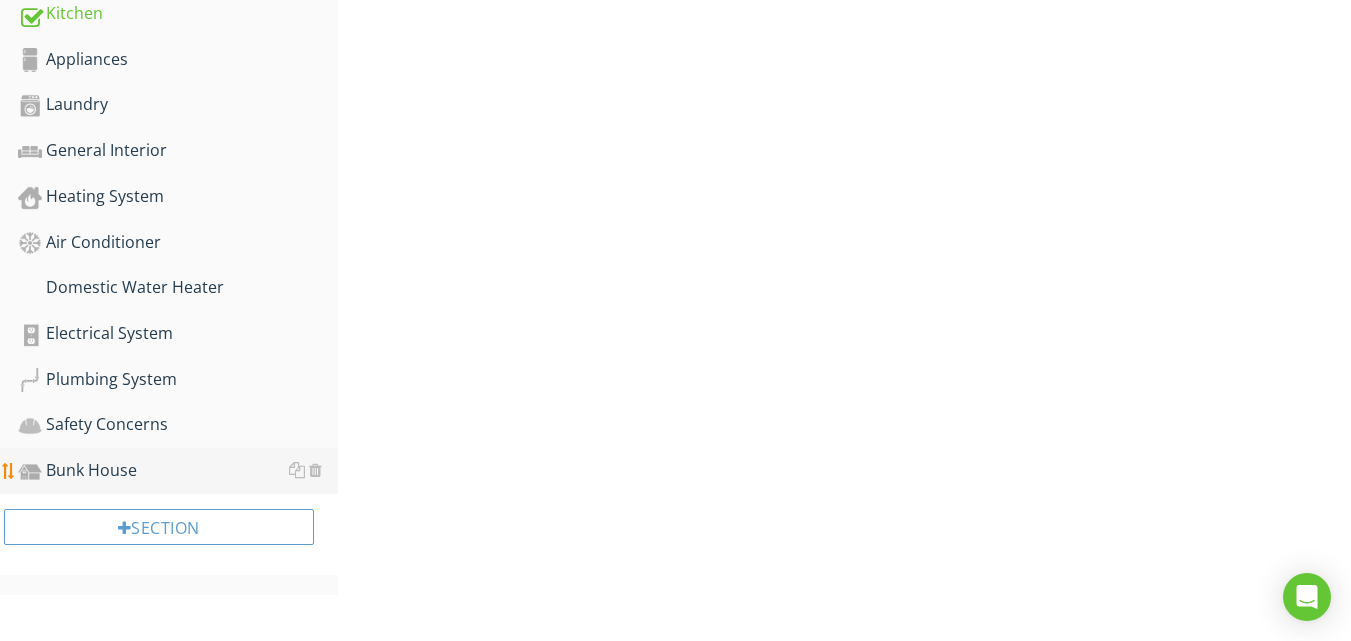 scroll, scrollTop: 1068, scrollLeft: 0, axis: vertical 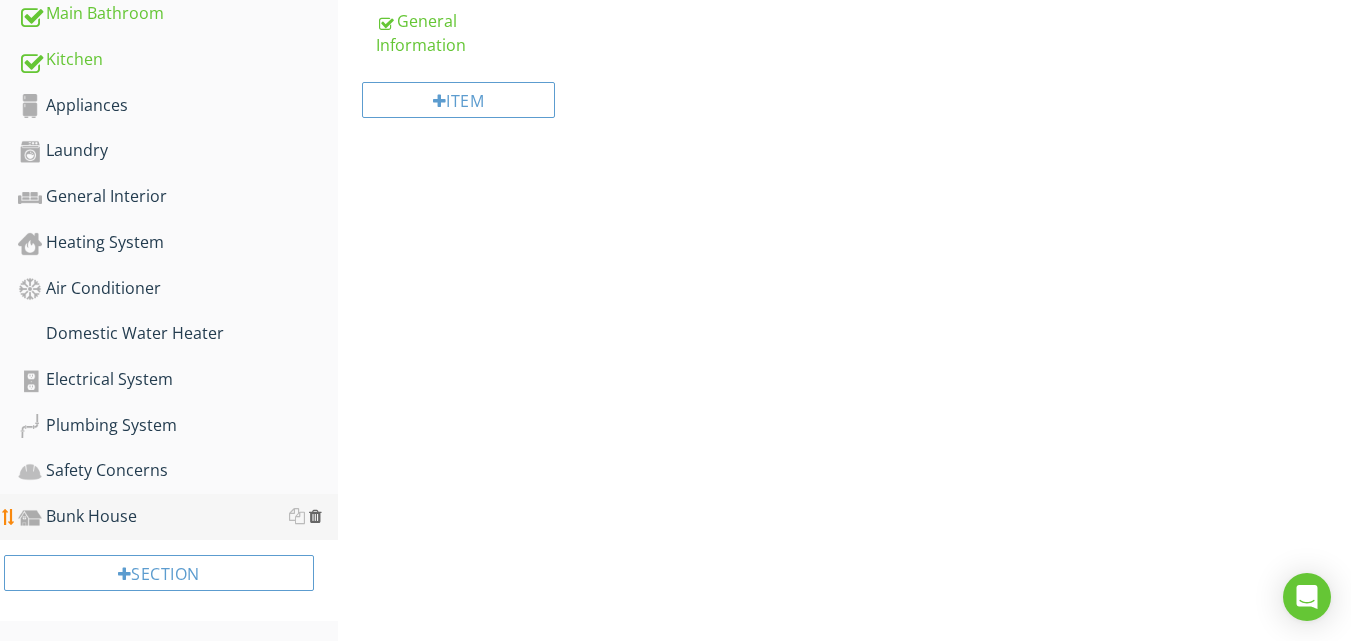 click at bounding box center [315, 516] 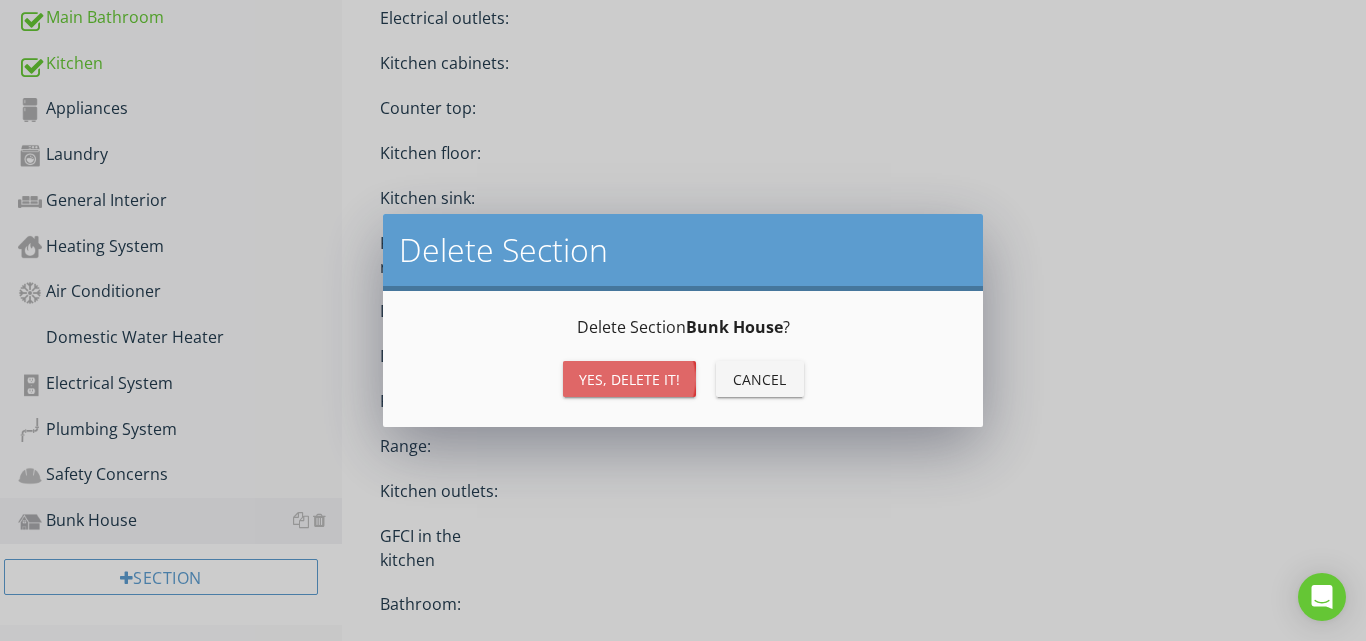 click on "Yes, Delete it!" at bounding box center (629, 379) 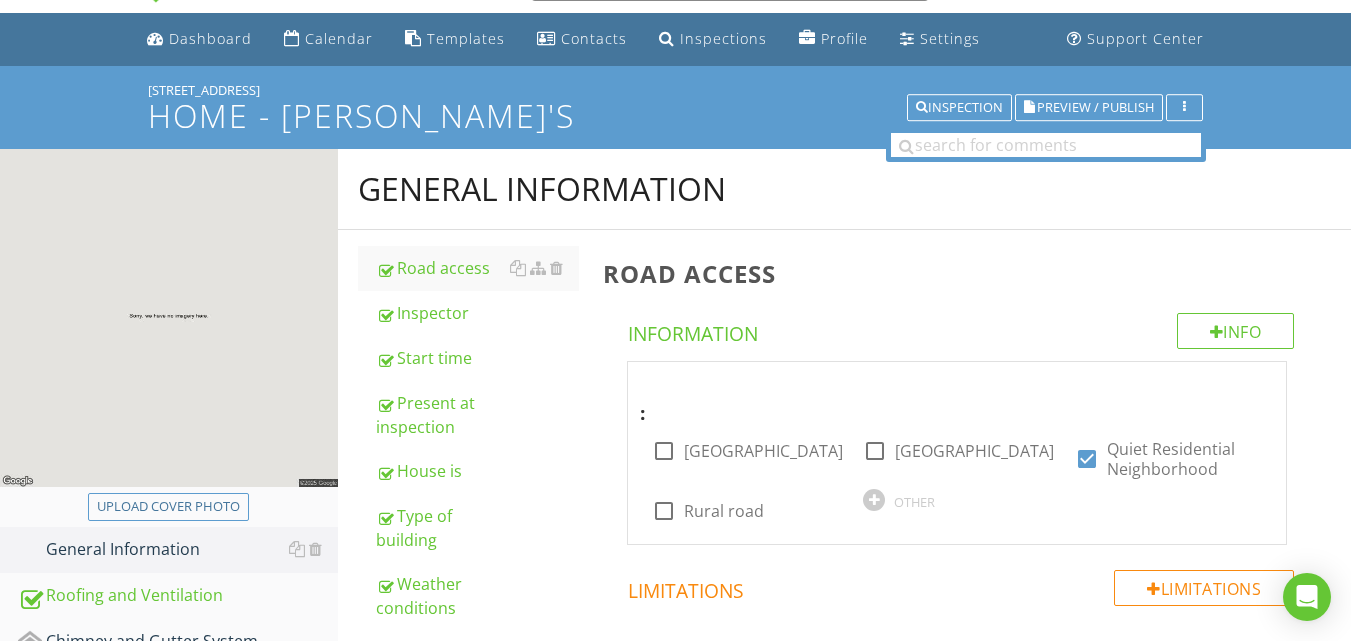 scroll, scrollTop: 0, scrollLeft: 0, axis: both 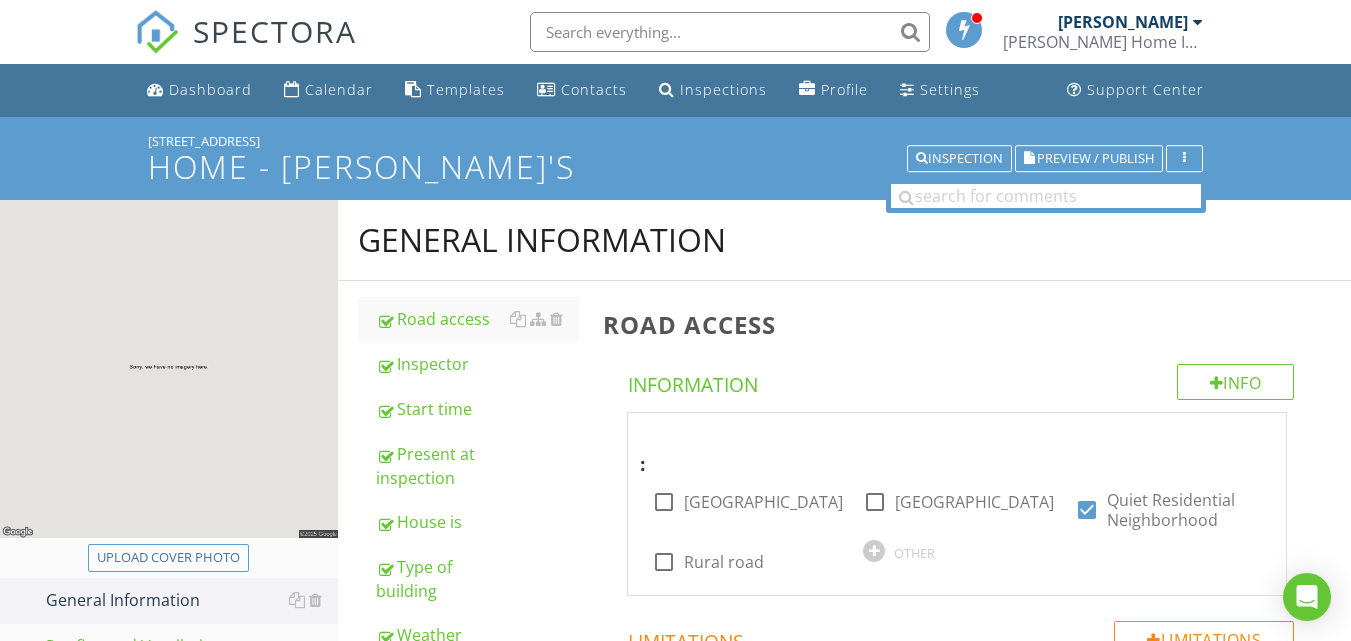 click on "Upload cover photo" at bounding box center [168, 558] 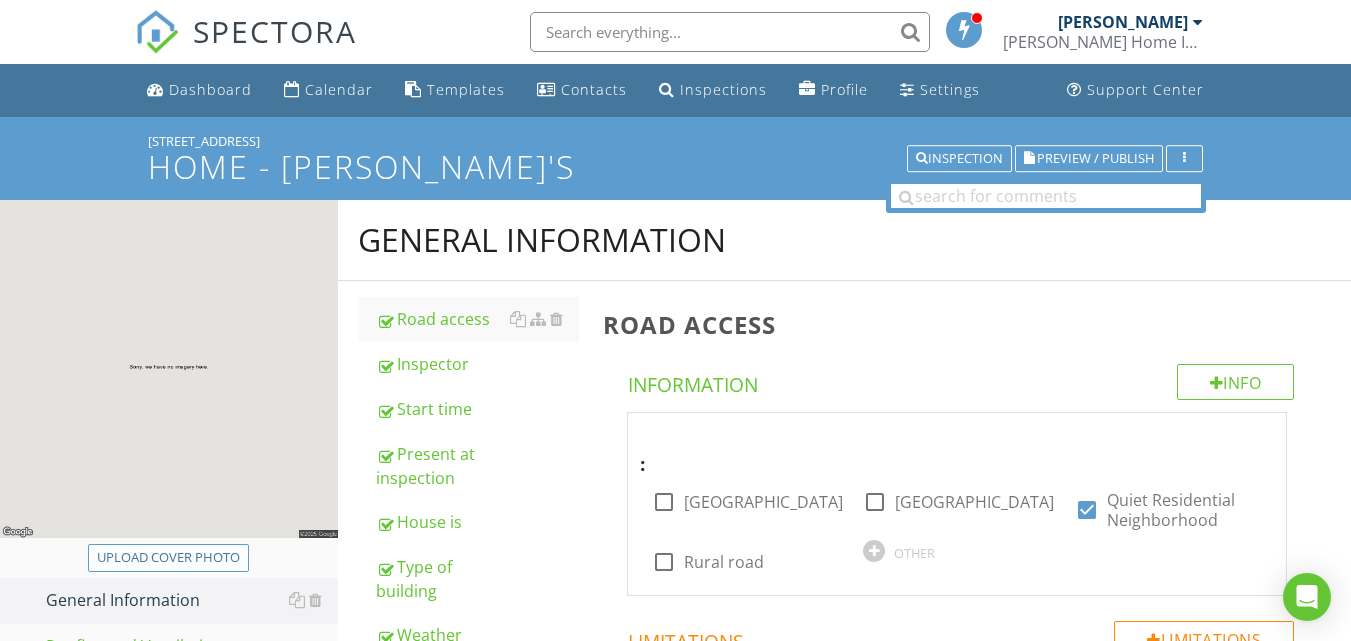 type on "C:\fakepath\DSC06504.JPG" 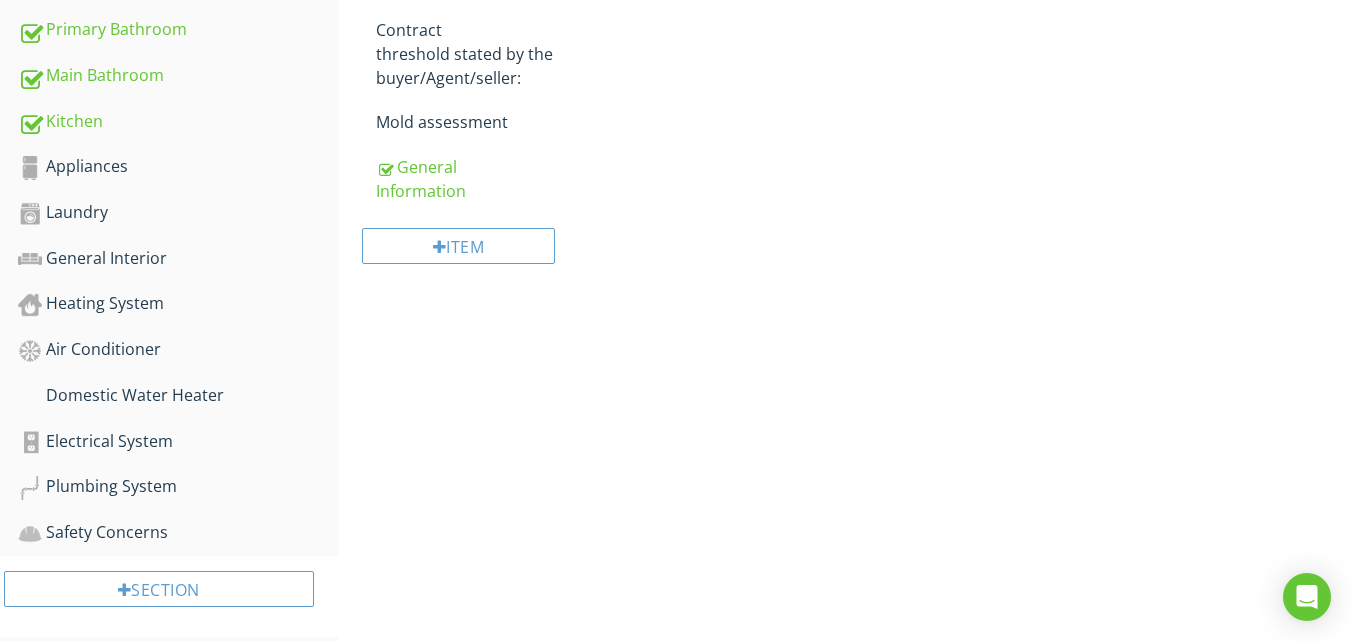 scroll, scrollTop: 938, scrollLeft: 0, axis: vertical 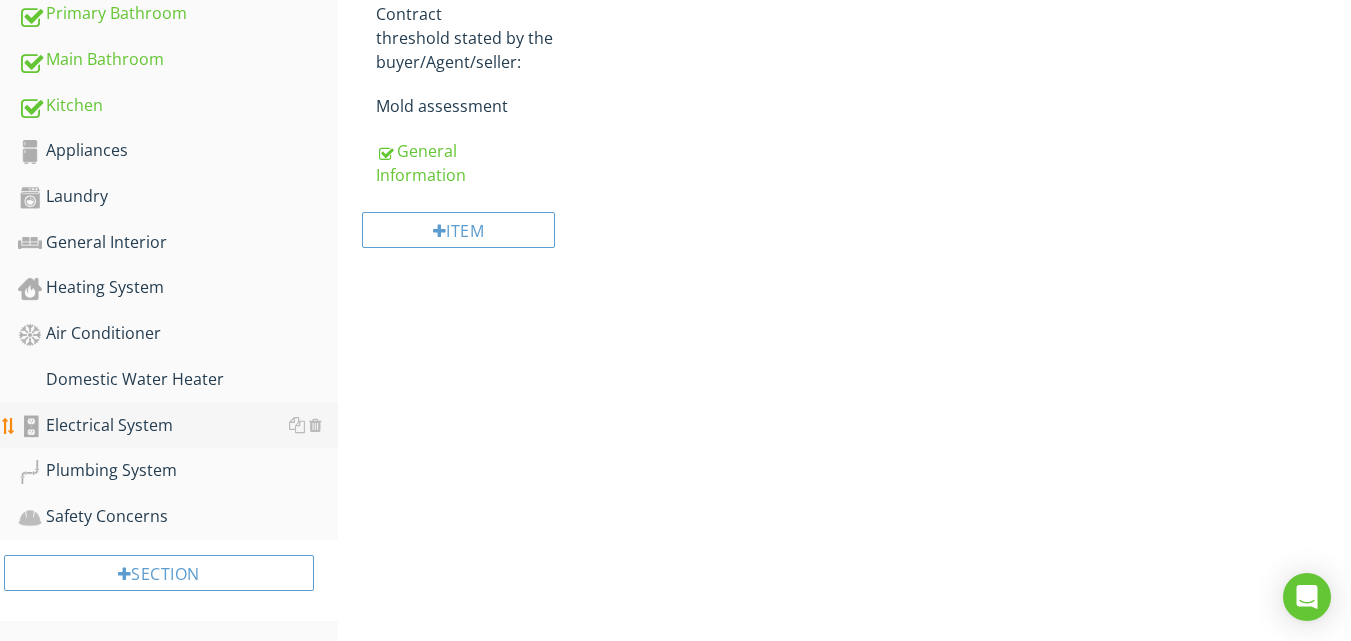 click on "Electrical System" at bounding box center [178, 426] 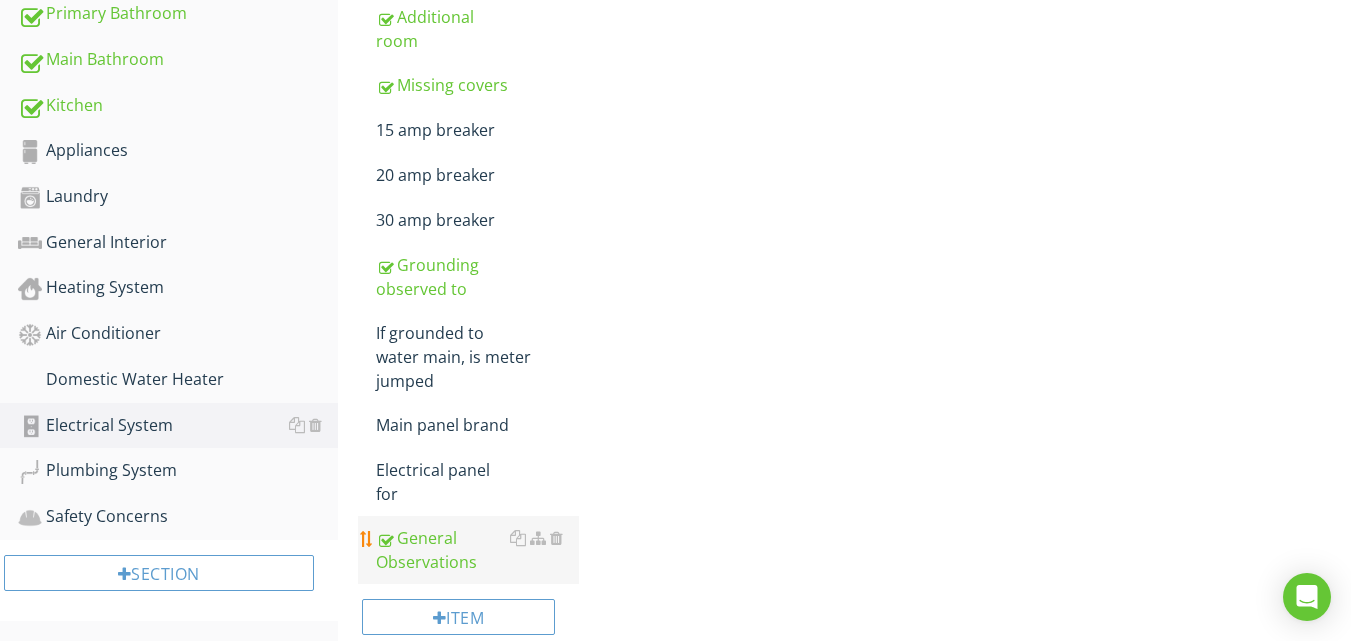 click on "General Observations" at bounding box center [477, 550] 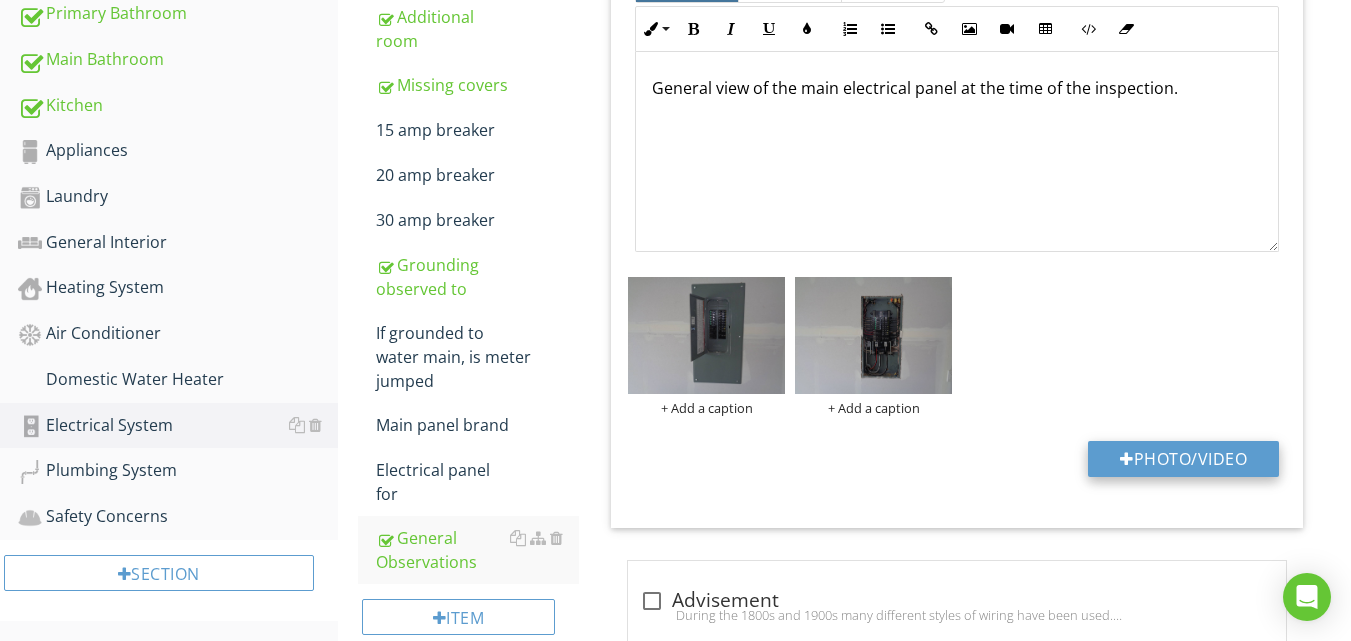 click on "Photo/Video" at bounding box center [1183, 459] 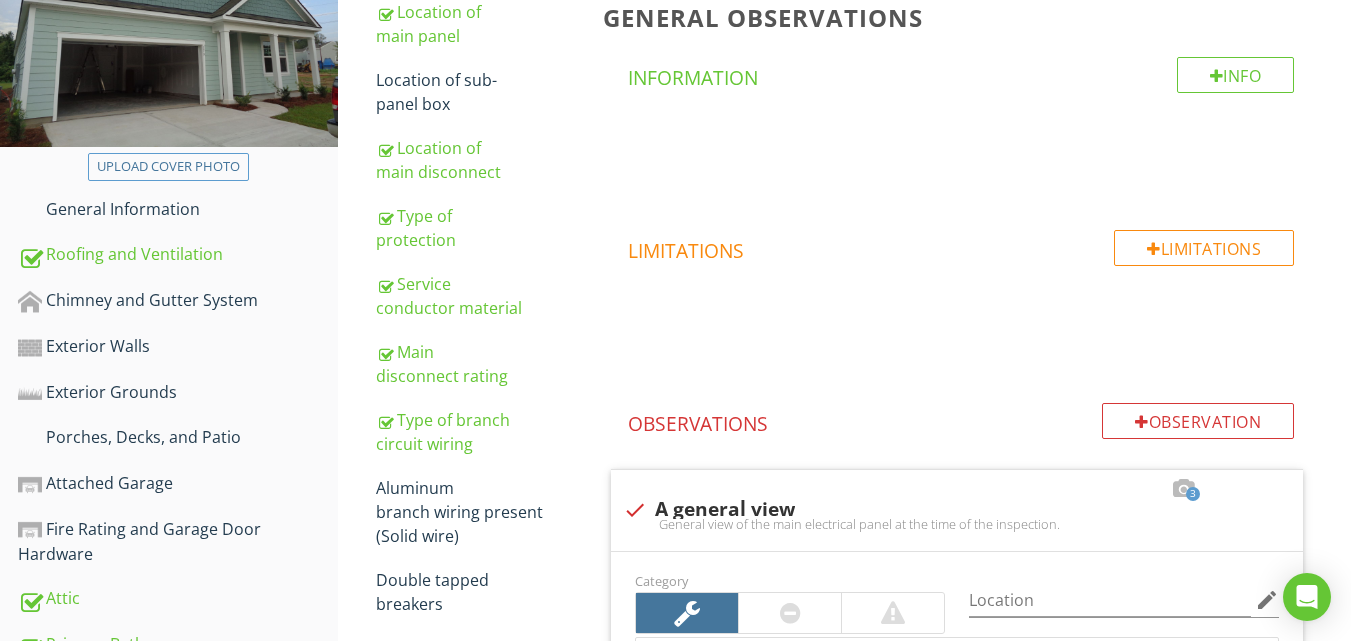 scroll, scrollTop: 0, scrollLeft: 0, axis: both 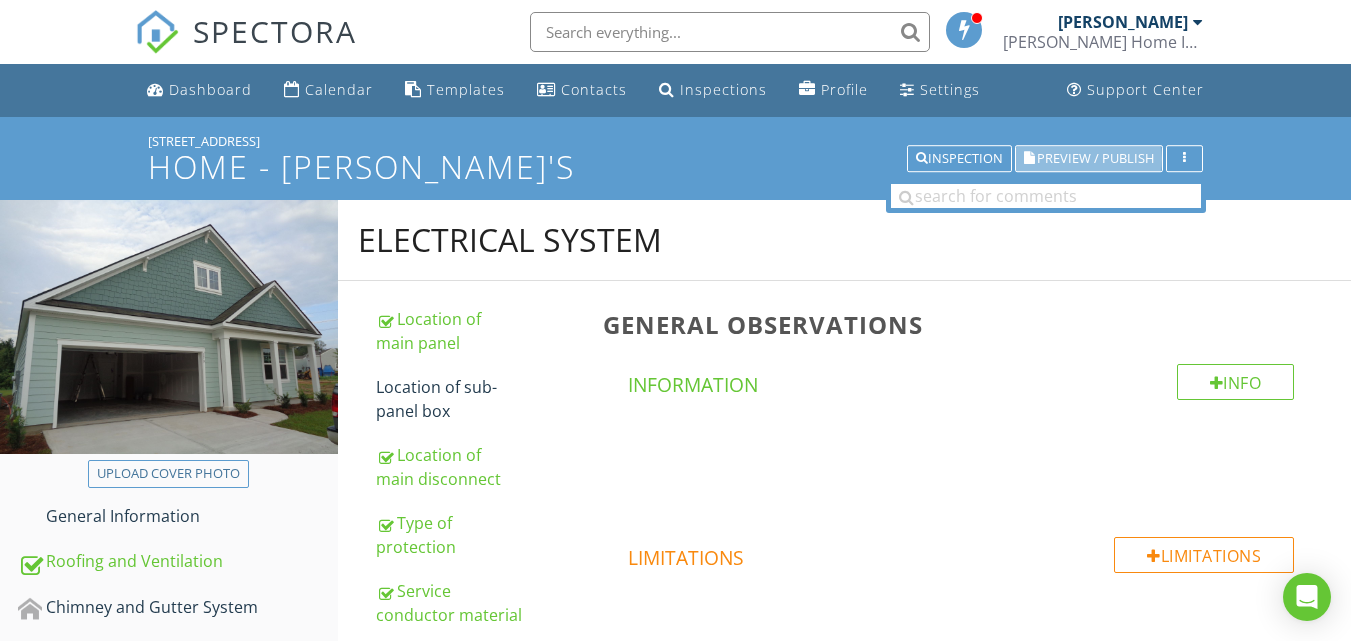 click on "Preview / Publish" at bounding box center [1095, 158] 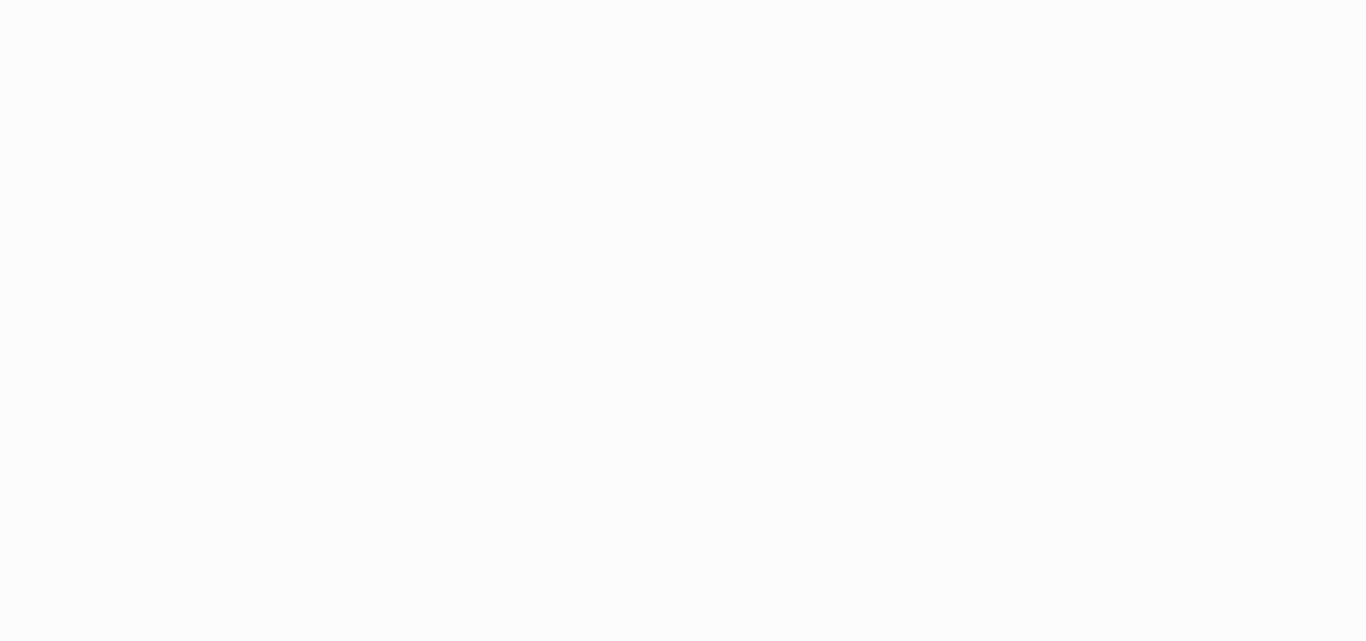 scroll, scrollTop: 0, scrollLeft: 0, axis: both 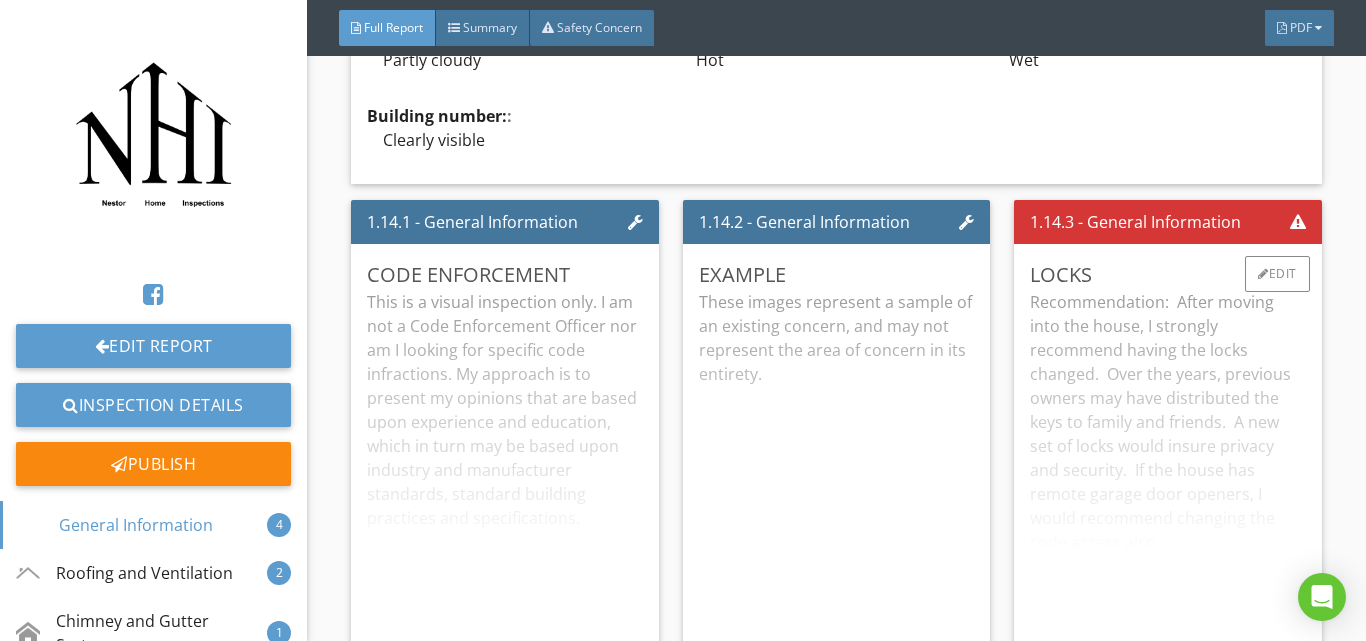 click on "Recommendation:  After moving into the house, I strongly recommend having the locks changed.  Over the years, previous owners may have distributed the keys to family and friends.  A new set of locks would insure privacy and security.  If the house has remote garage door openers, I would recommend changing the code access also." at bounding box center [1167, 477] 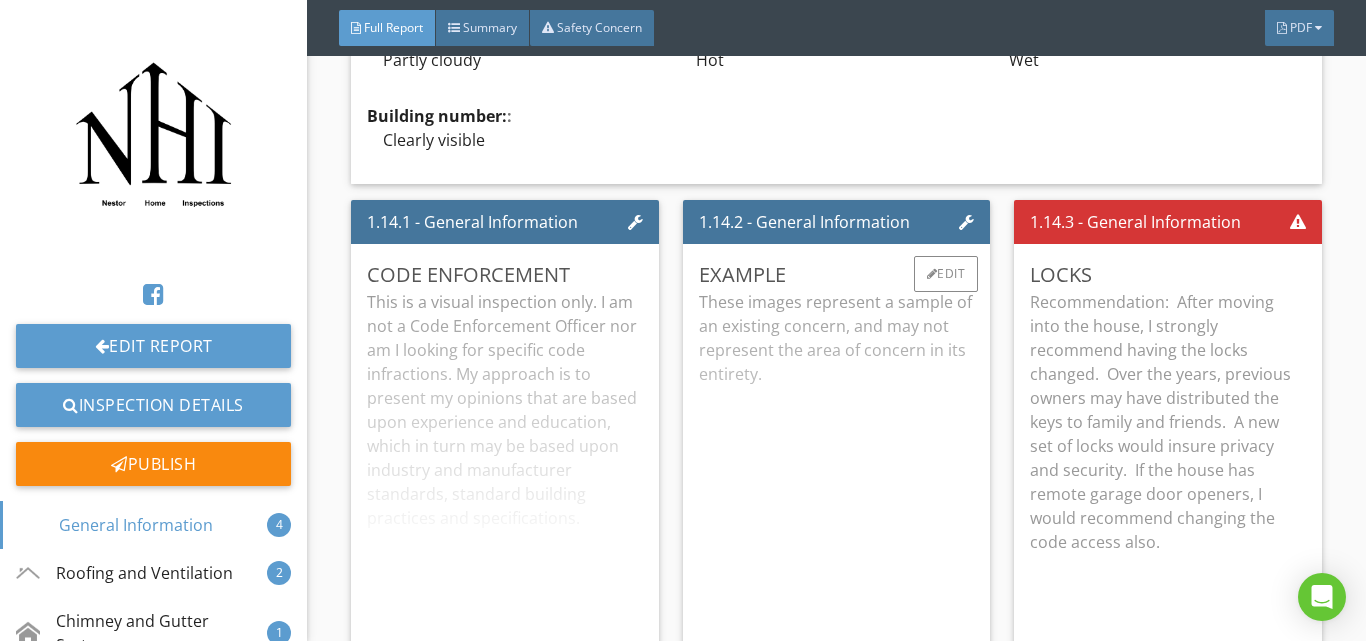 click on "These images represent a sample of an existing concern, and may not represent the area of concern in its entirety." at bounding box center [836, 477] 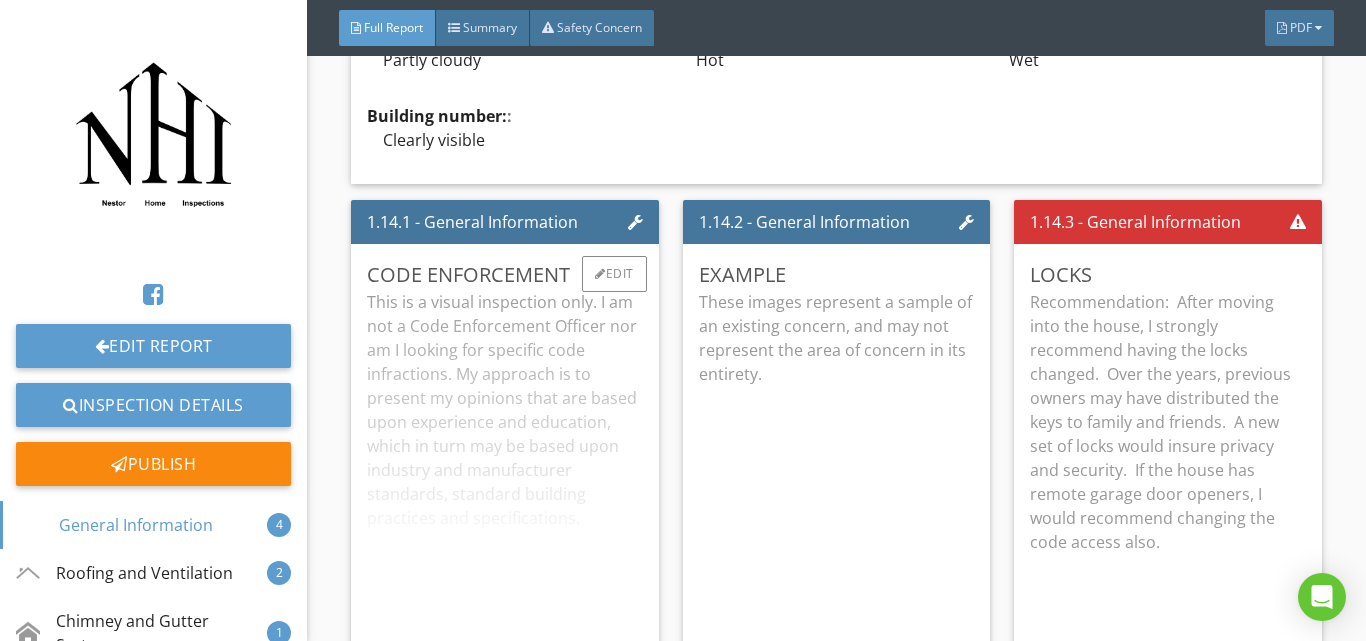 click on "This is a visual inspection only. I am not a Code Enforcement Officer nor am I looking for specific code infractions. My approach is to present my opinions that are based upon experience and education, which in turn may be based upon industry and manufacturer standards, standard building practices and specifications." at bounding box center (504, 477) 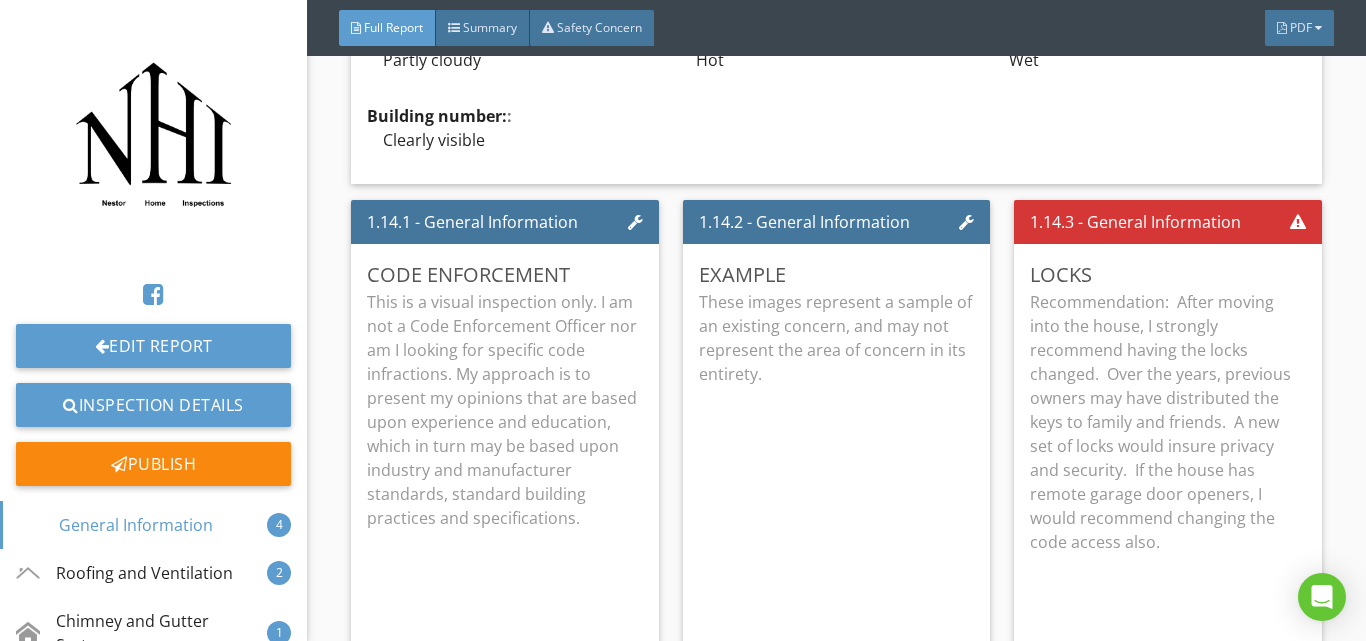 scroll, scrollTop: 1643, scrollLeft: 0, axis: vertical 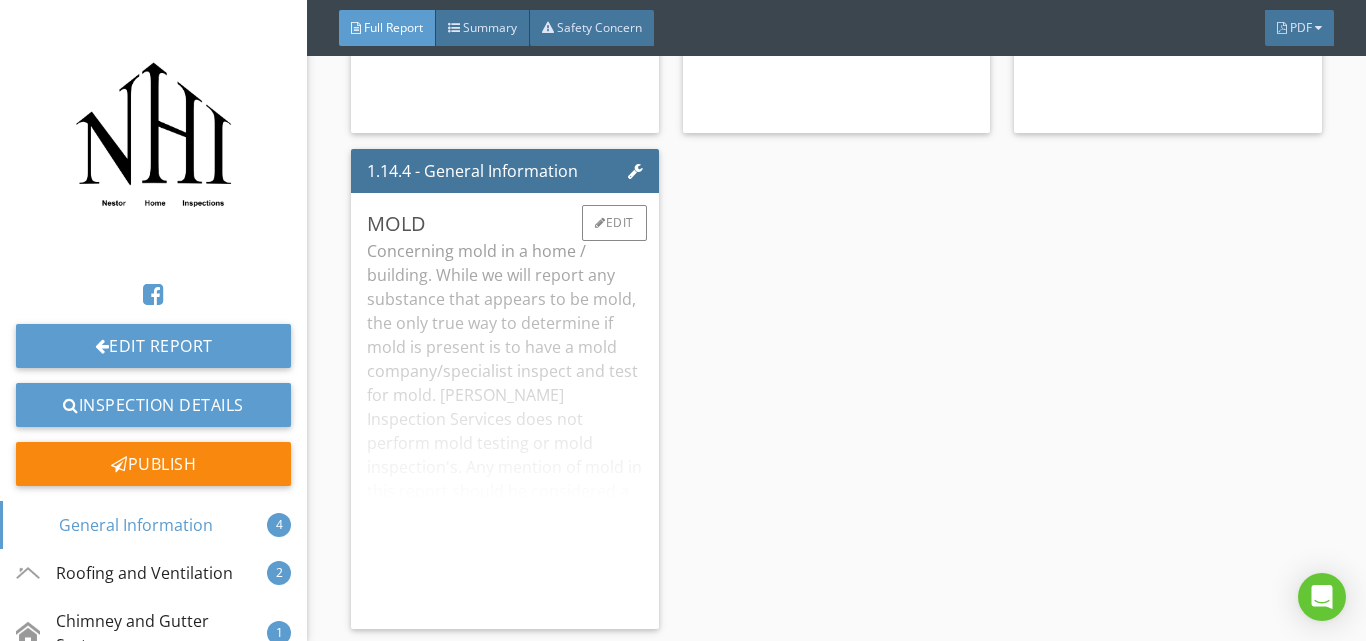 click on "Concerning mold in a home / building. While we will report any substance that appears to be mold, the only true way to determine if mold is present is to have a mold company/specialist inspect and test for mold. Reed Inspection Services does not perform mold testing or mold inspection's. Any mention of mold in this report should be considered a recommendation to bring in a mold specialist to inspect and test for mold. If you have a specific concern regarding mold, consult a mold specialist for advice." at bounding box center (504, 426) 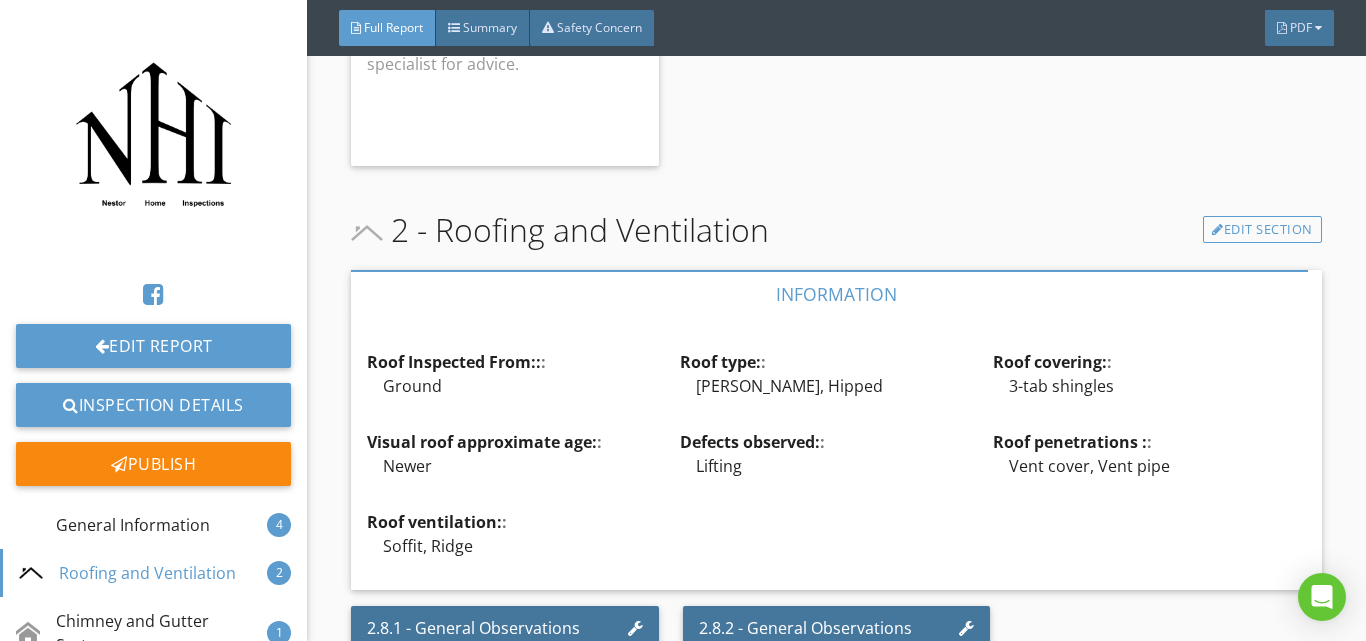 scroll, scrollTop: 2737, scrollLeft: 0, axis: vertical 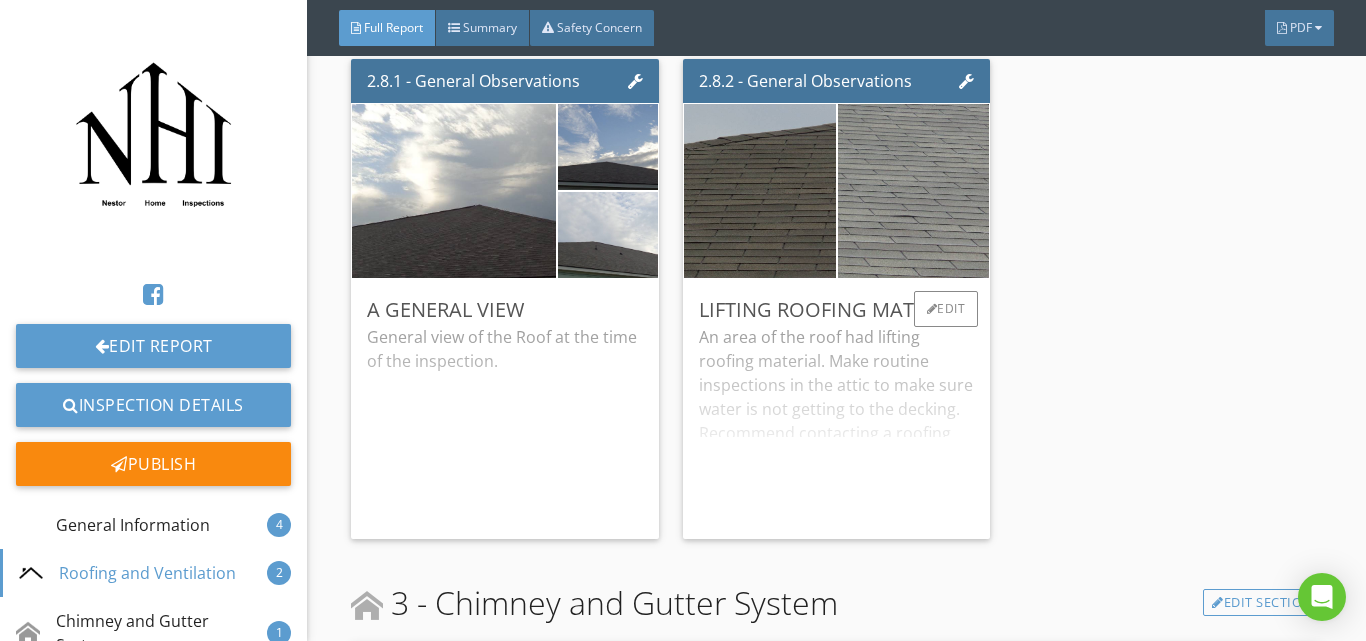 click on "An area of the roof had lifting roofing material. Make routine inspections in the attic to make sure water is not getting to the decking. Recommend contacting a roofing contractor to repair" at bounding box center [836, 424] 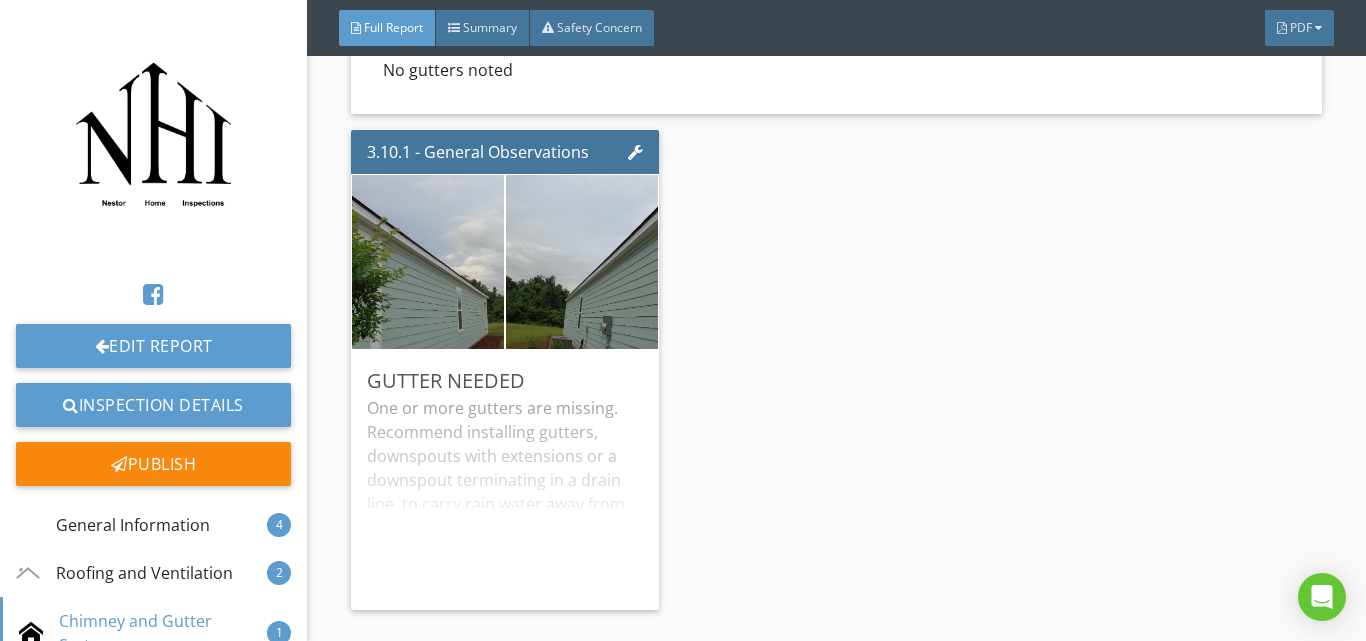 scroll, scrollTop: 3525, scrollLeft: 0, axis: vertical 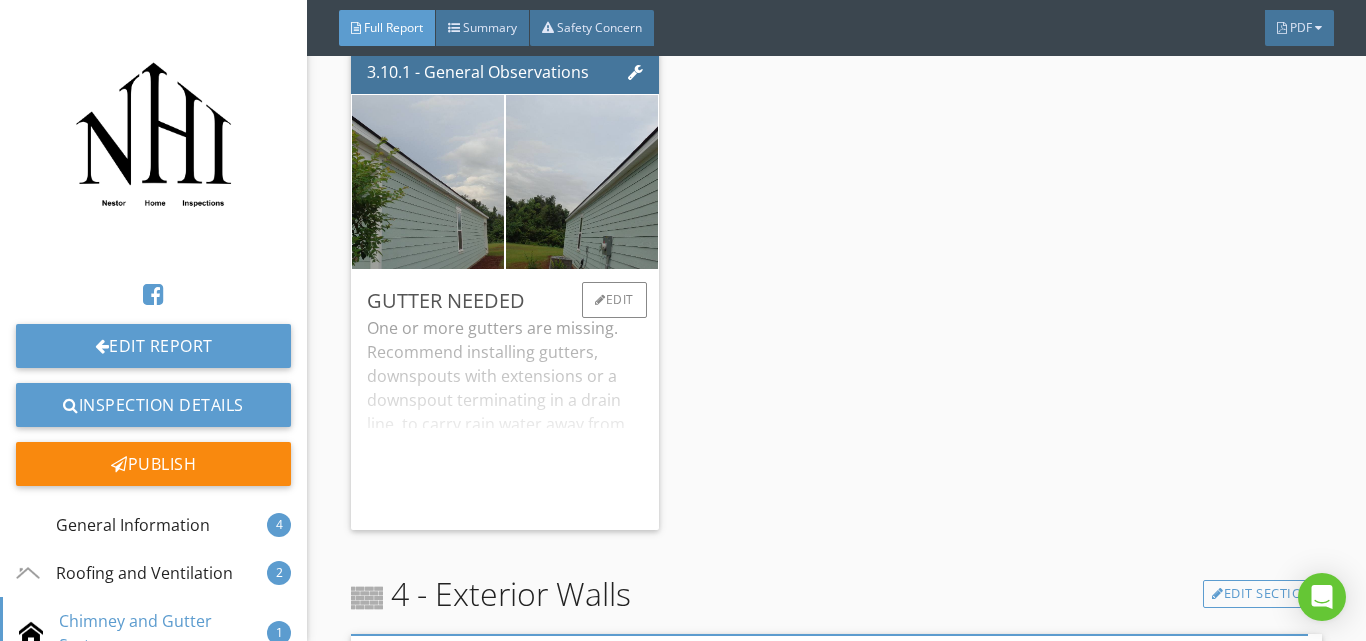 click on "One or more gutters are missing. Recommend installing gutters, downspouts with extensions or a downspout terminating in a drain line, to carry rain water away from the house. Water that sits next to the foundation could enter the house and impact the foundation over time. Recommend contacting a gutter contractor." at bounding box center (504, 415) 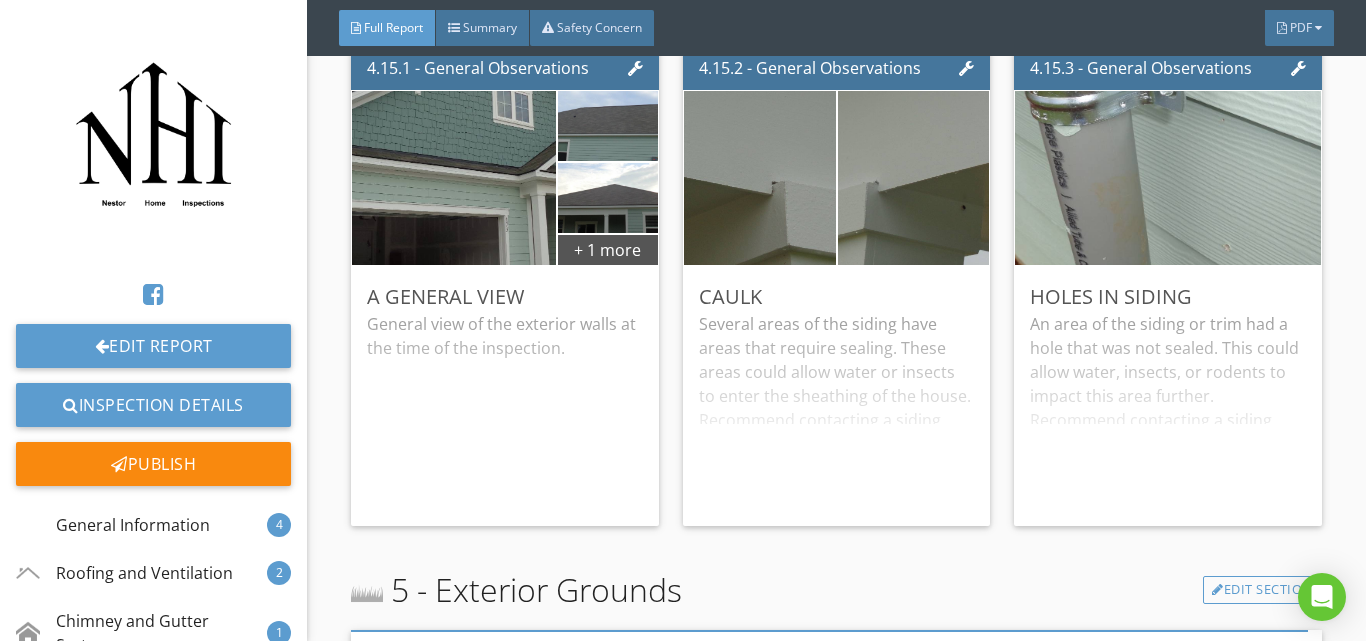 scroll, scrollTop: 4605, scrollLeft: 0, axis: vertical 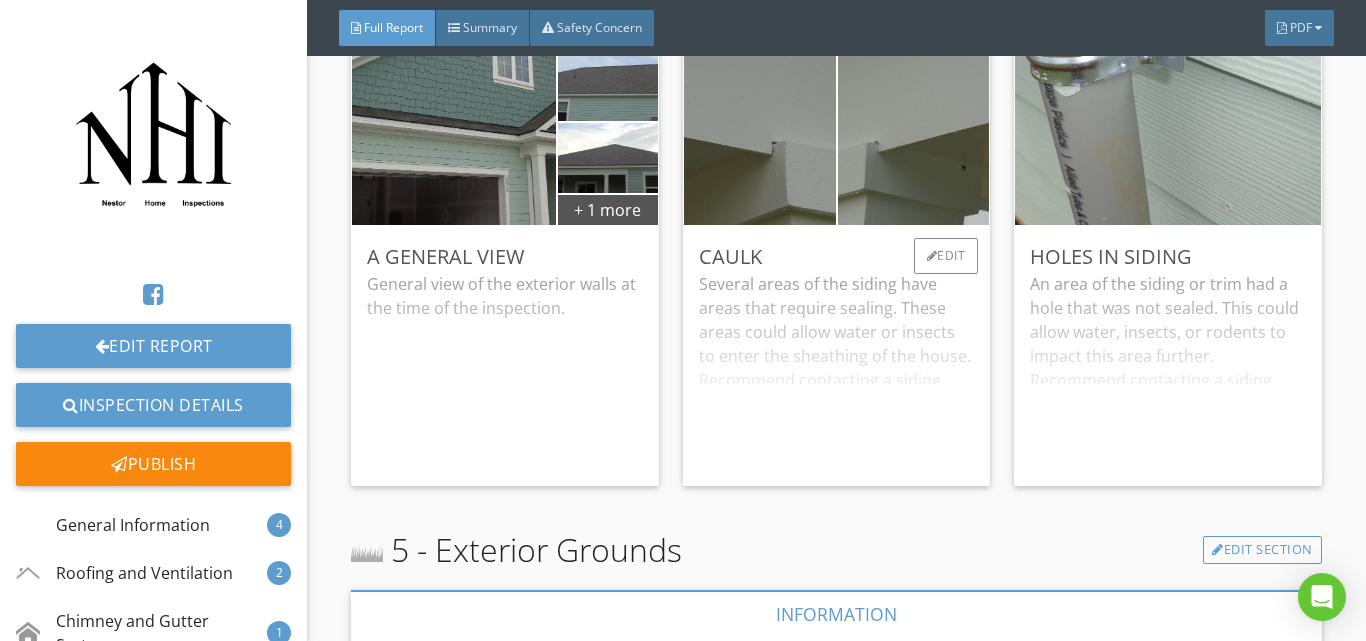 click on "Several areas of the siding have areas that require sealing. These areas could allow water or insects to enter the sheathing of the house. Recommend contacting a siding contractor." at bounding box center [836, 371] 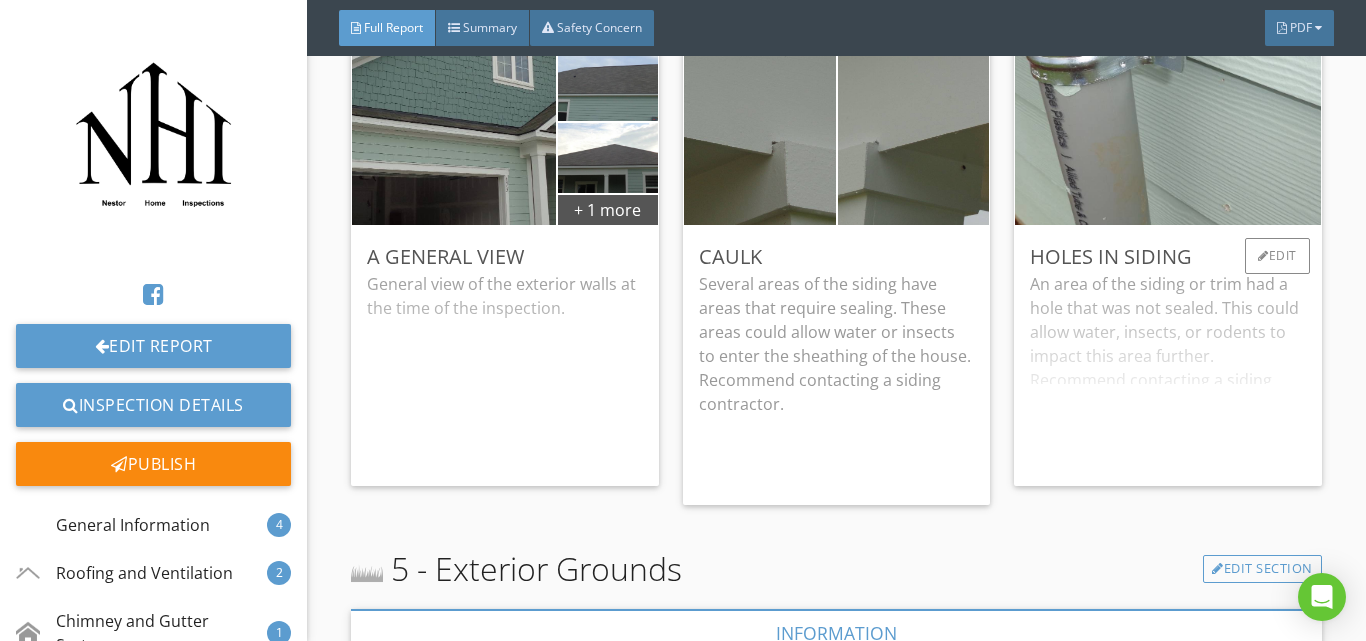 click on "An area of the siding or trim had a hole that was not sealed. This could allow water, insects, or rodents to impact this area further. Recommend contacting a siding contractor to repair." at bounding box center [1167, 371] 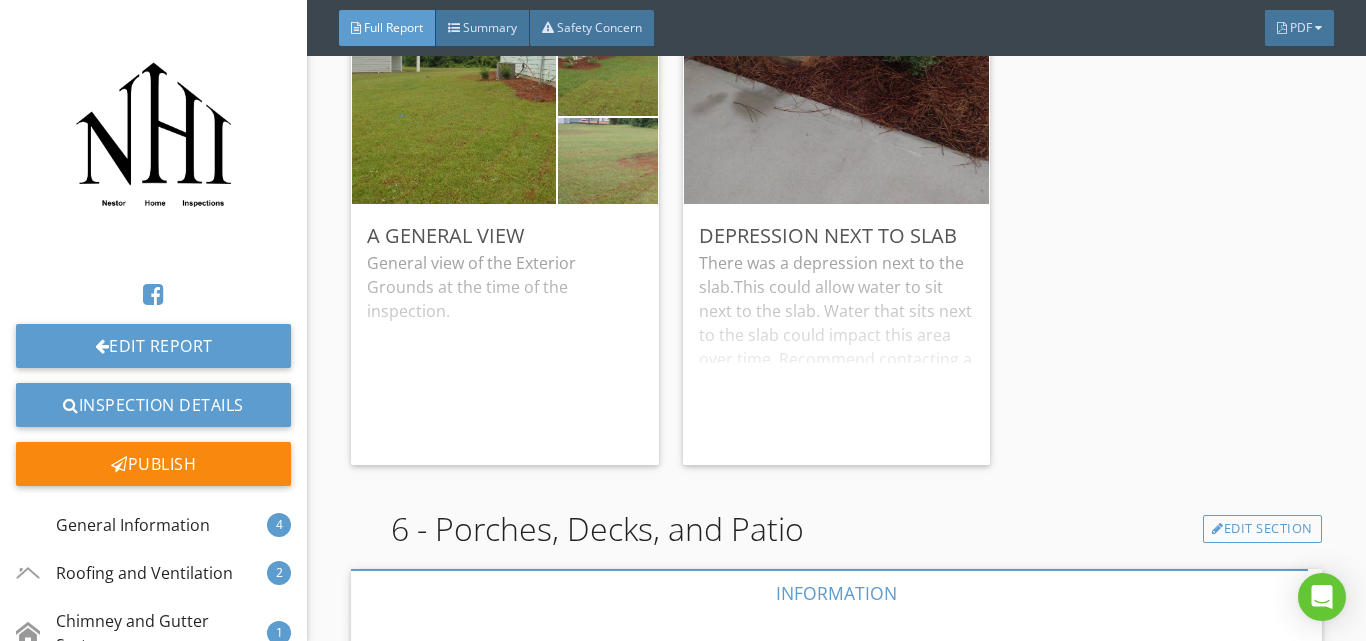 scroll, scrollTop: 5605, scrollLeft: 0, axis: vertical 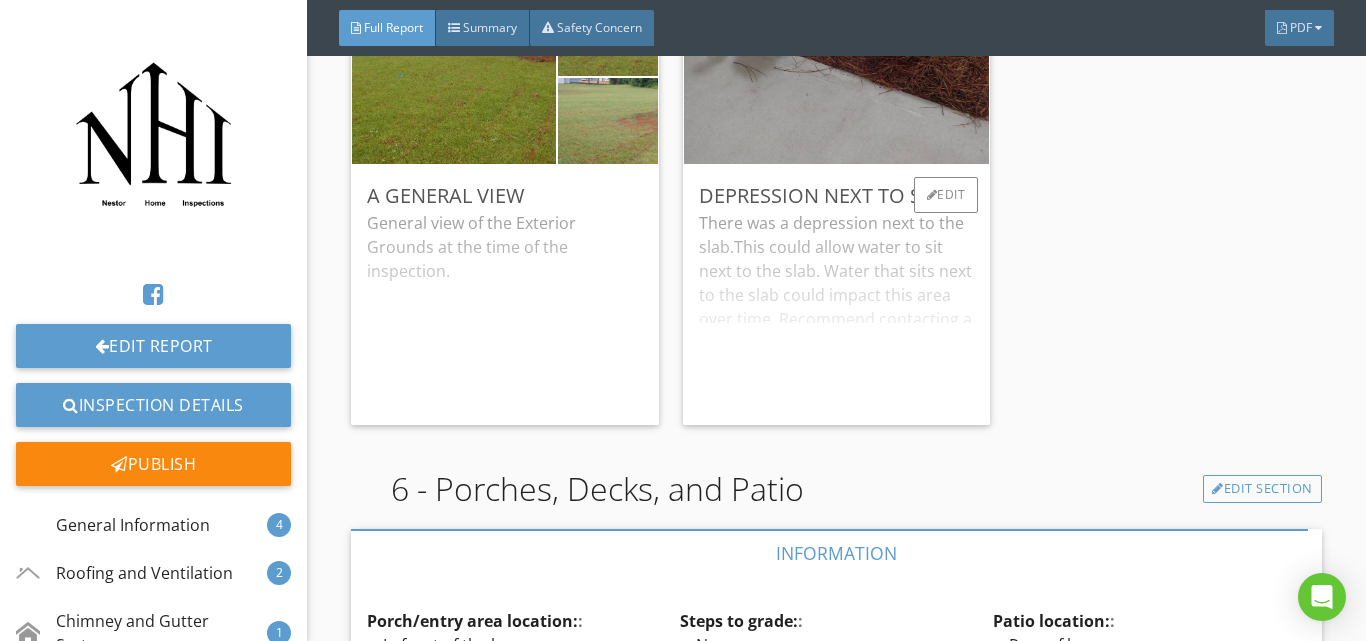 click on "There was a depression next to the slab.This could allow water to sit next to the slab. Water that sits next to the slab could impact this area over time. Recommend contacting a qualified contractor to improve the grading next to the house." at bounding box center (836, 310) 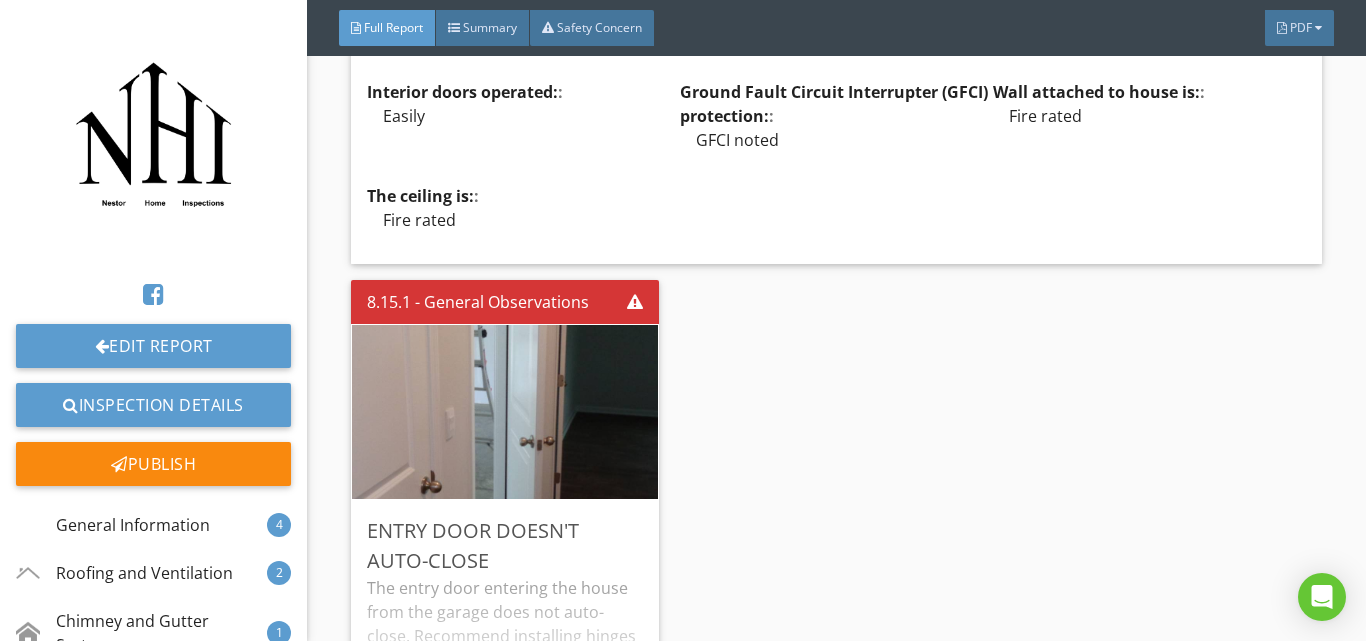 scroll, scrollTop: 7845, scrollLeft: 0, axis: vertical 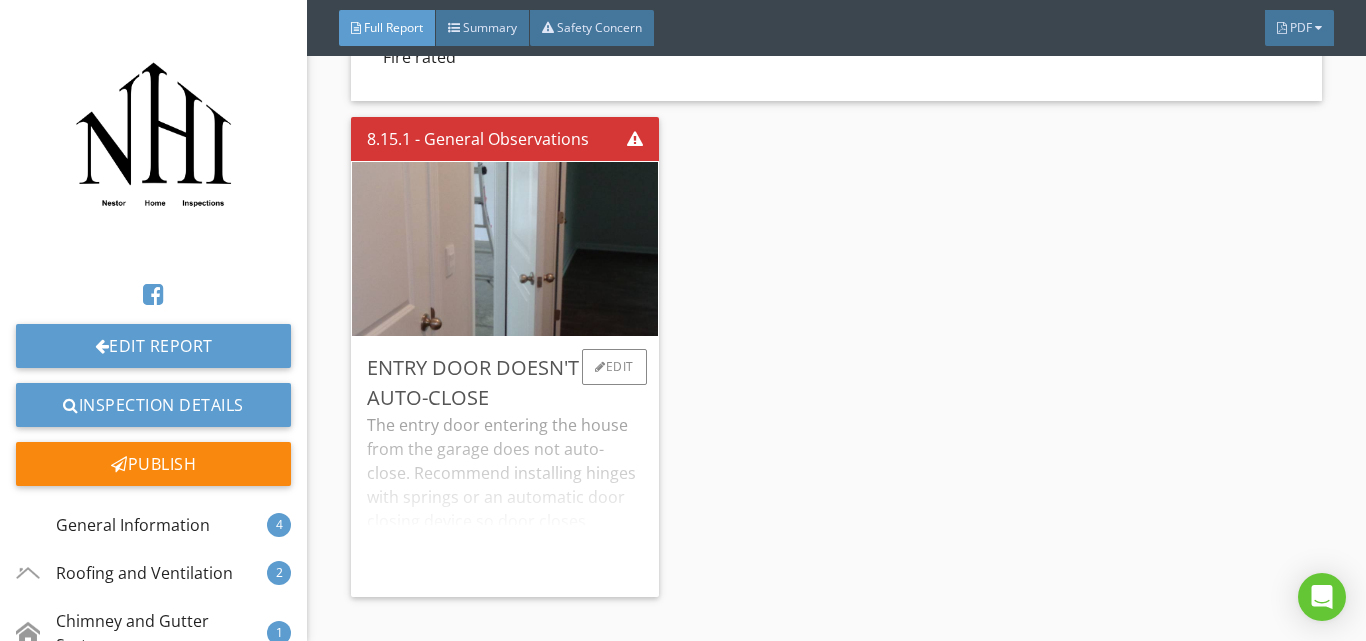click on "The entry door entering the house from the garage does not auto-close. Recommend installing hinges with springs or an automatic door closing device so door closes automatically to prevent vehicle fumes from entering the home." at bounding box center [504, 497] 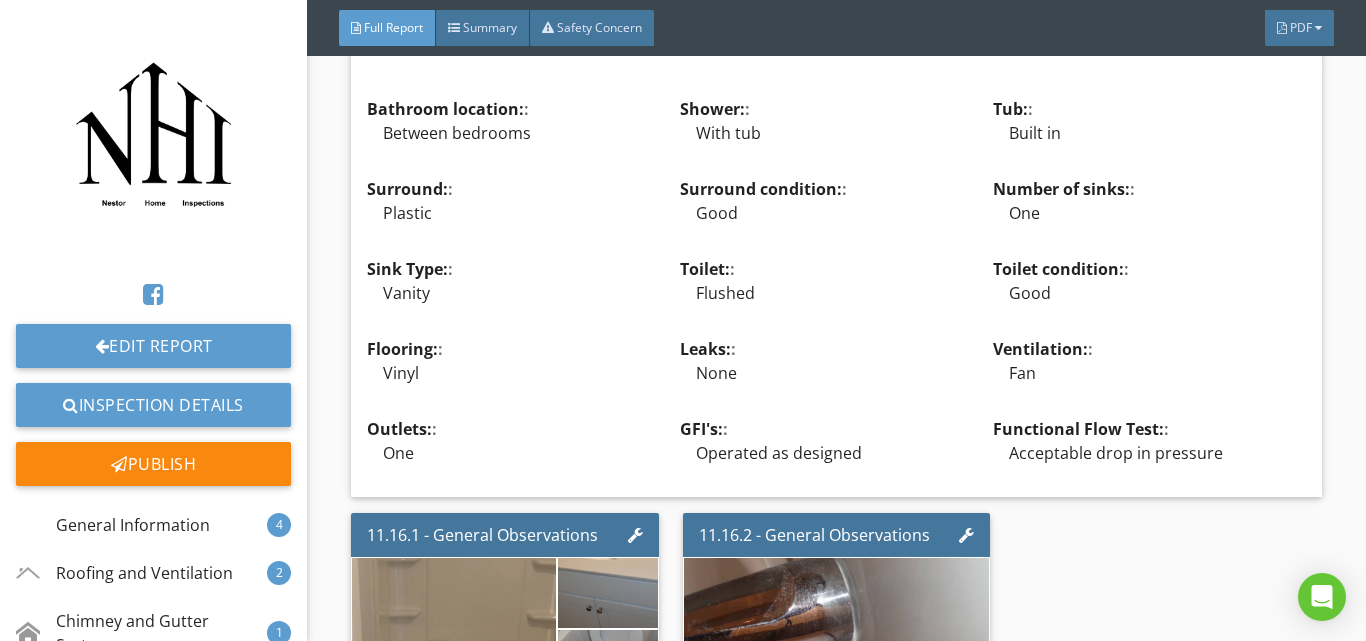 scroll, scrollTop: 11245, scrollLeft: 0, axis: vertical 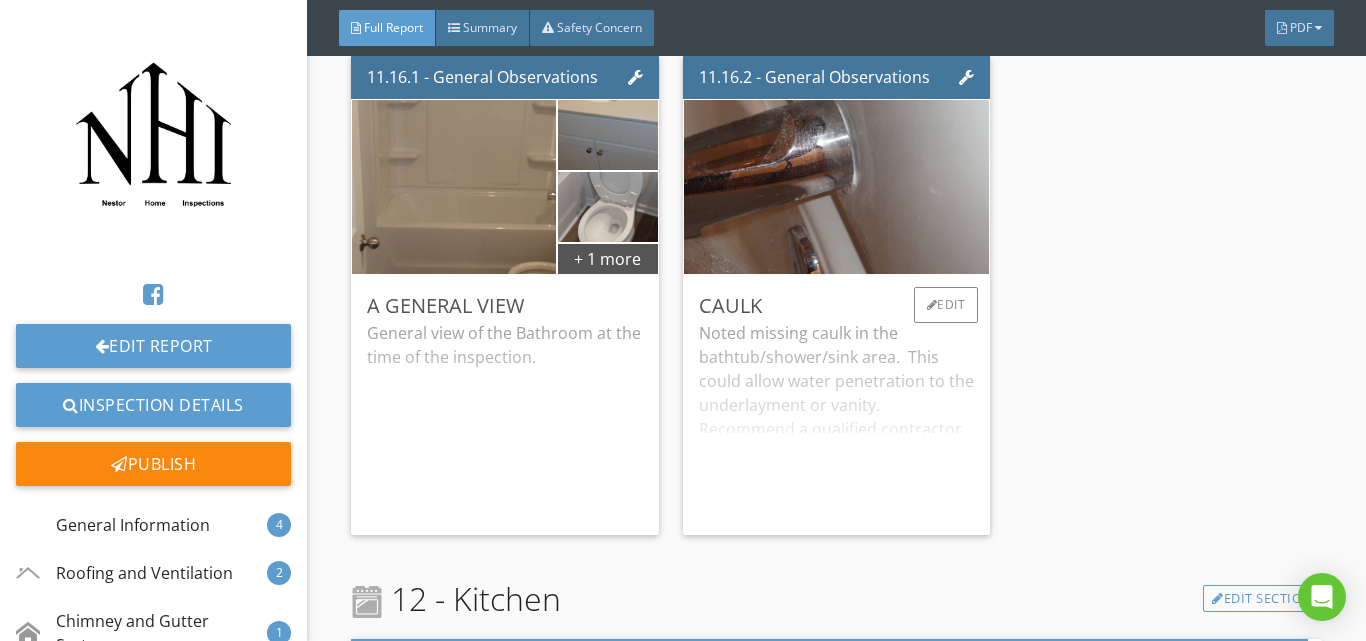 click on "Noted missing caulk in the bathtub/shower/sink area.  This could allow water penetration to the underlayment or vanity. Recommend a qualified contractor repair or replace as necessary." at bounding box center (836, 420) 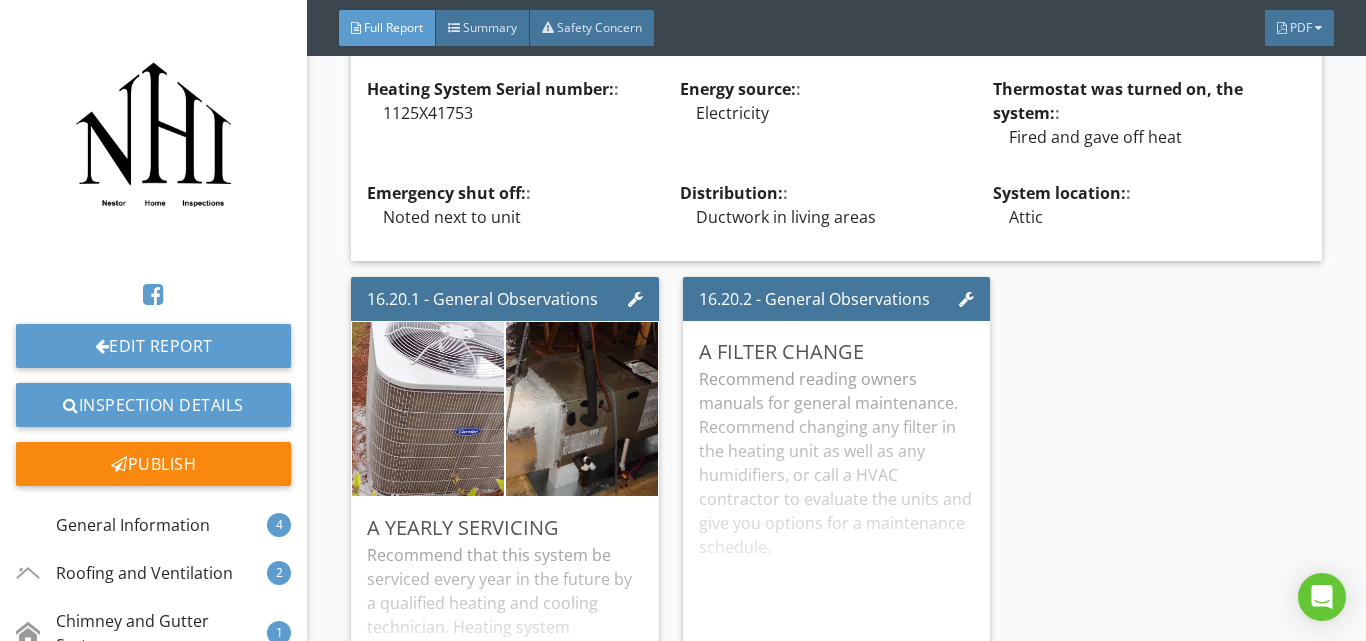 scroll, scrollTop: 15965, scrollLeft: 0, axis: vertical 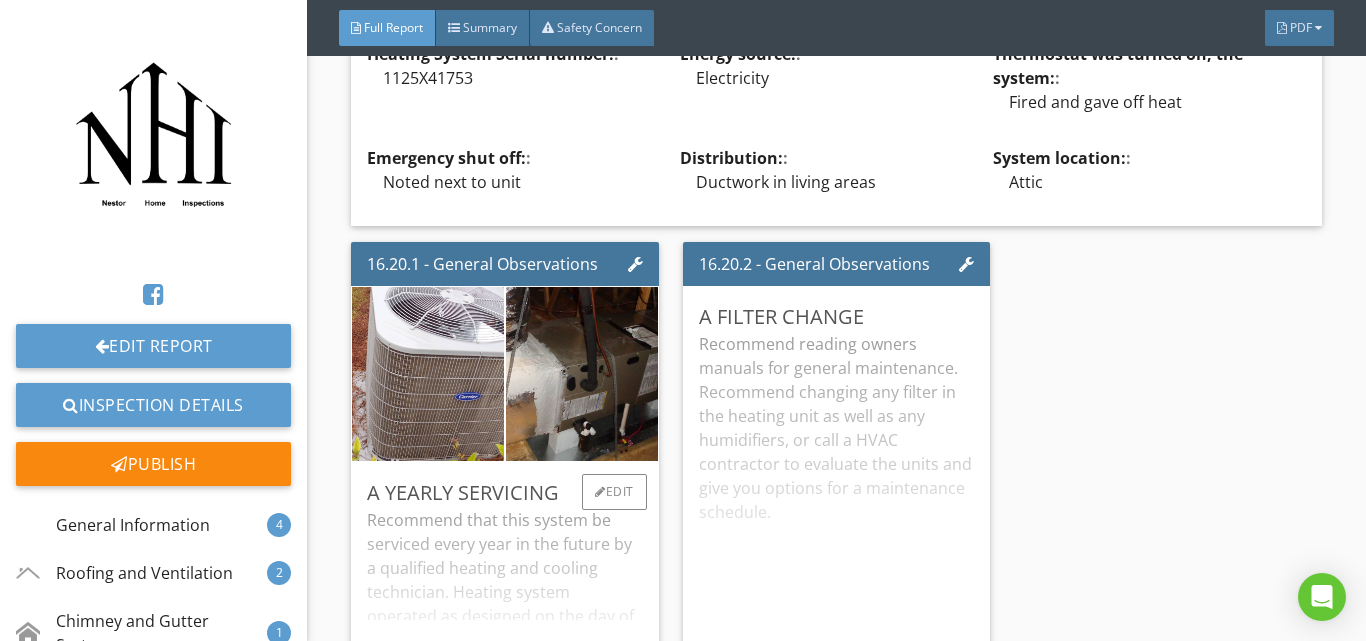 click on "Recommend that this system be serviced every year in the future by a qualified heating and cooling technician. Heating system operated as designed on the day of the inspection." at bounding box center (504, 607) 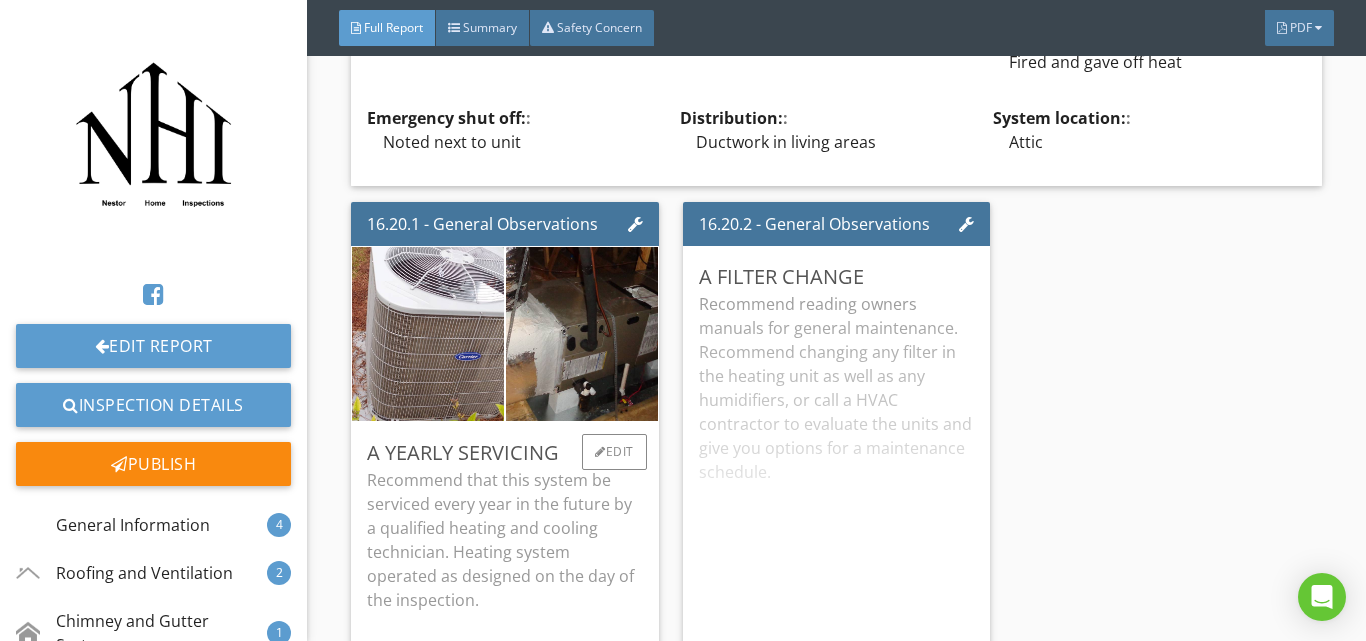 scroll, scrollTop: 16125, scrollLeft: 0, axis: vertical 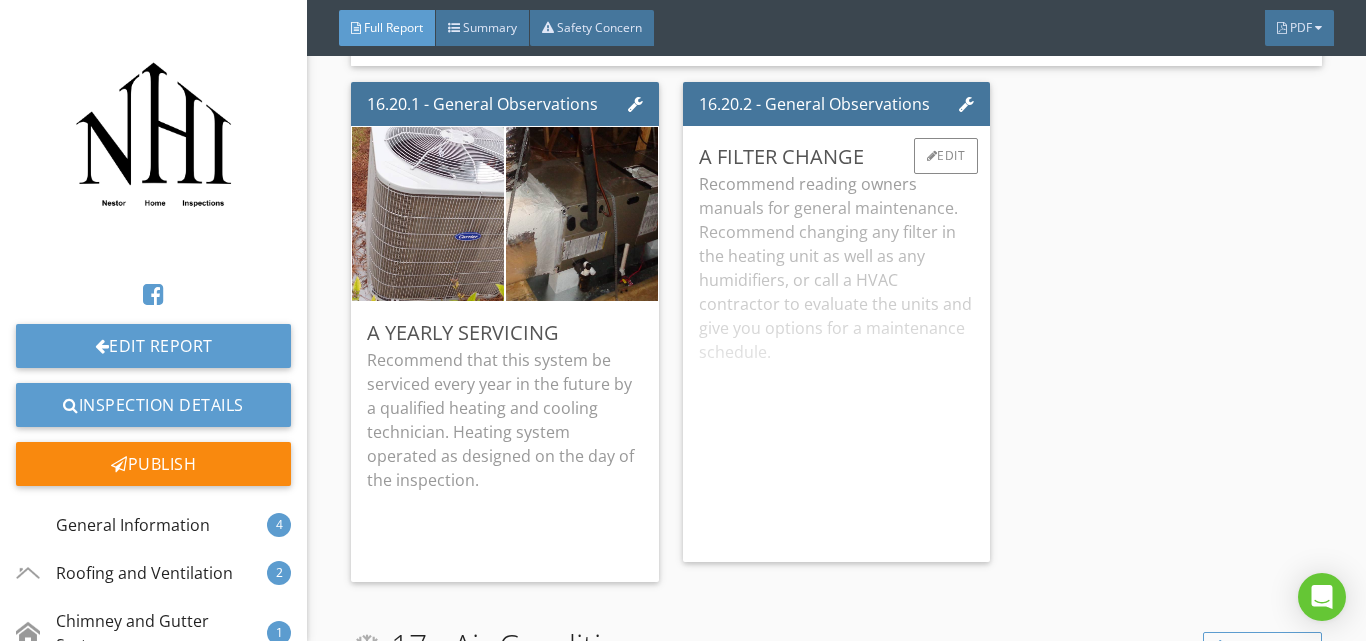 click on "Recommend reading owners manuals for general maintenance. Recommend changing any filter in the heating unit as well as any humidifiers, or call a HVAC contractor to evaluate the units and give you options for a maintenance schedule." at bounding box center [836, 359] 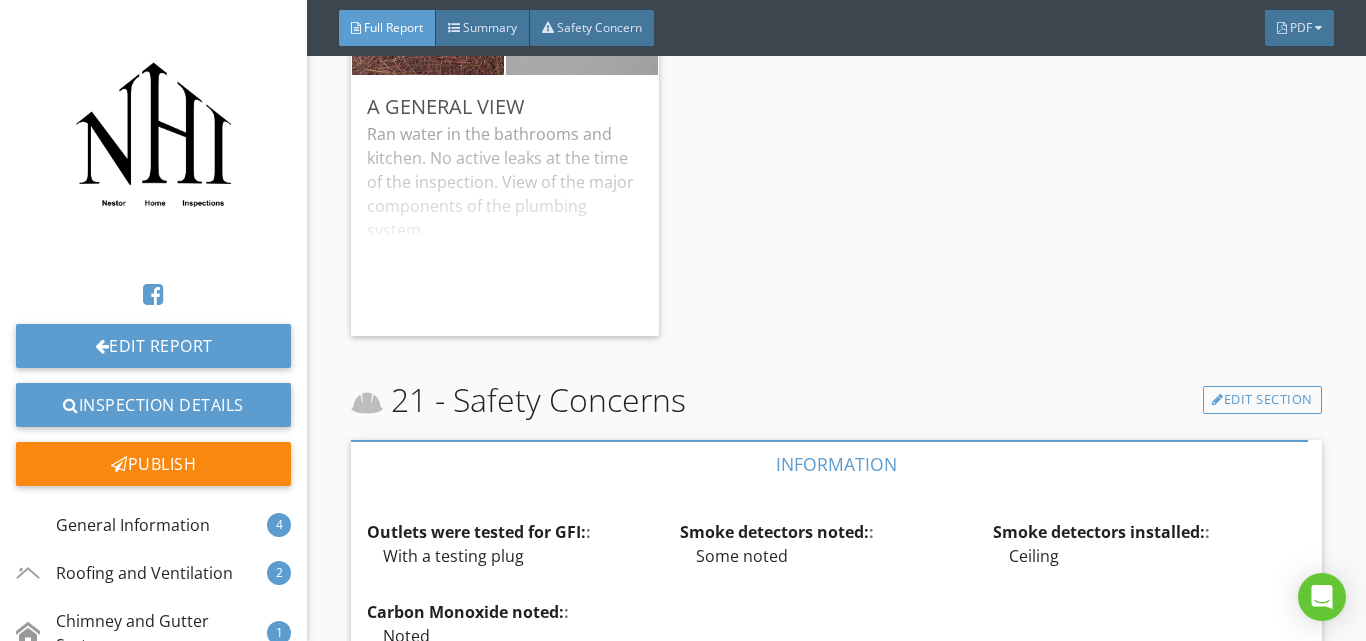 scroll, scrollTop: 20005, scrollLeft: 0, axis: vertical 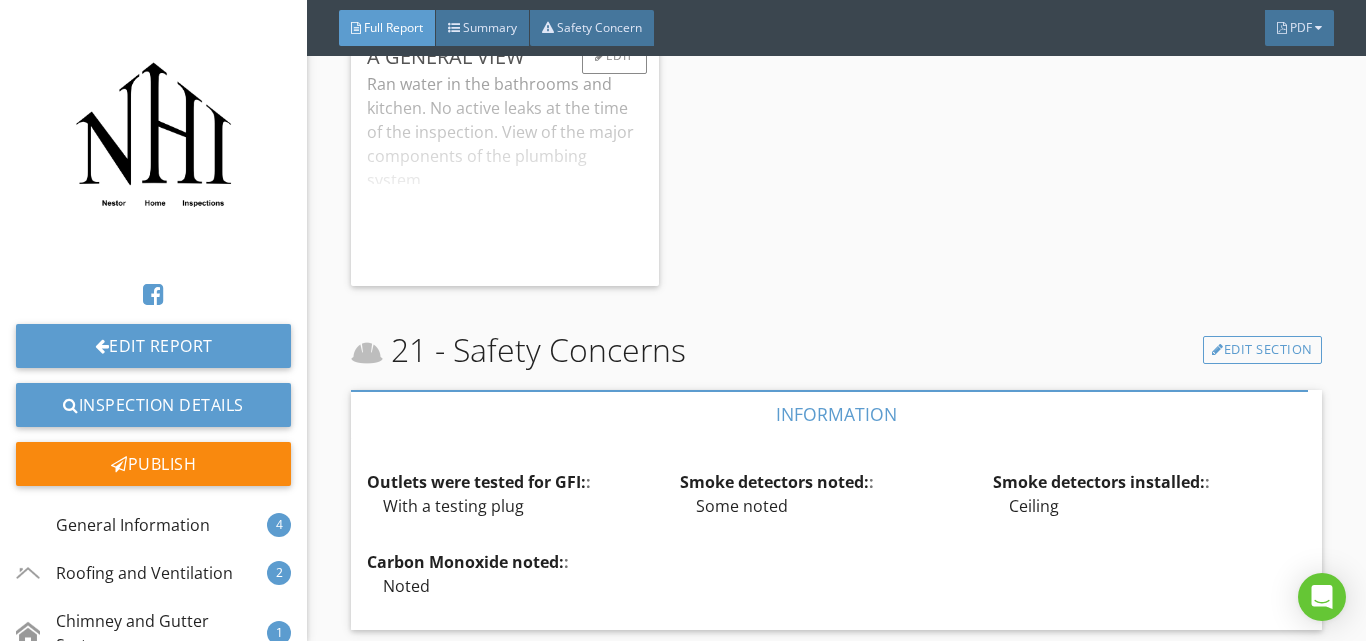 click on "Ran water in the bathrooms and kitchen. No active leaks at the time of the inspection. View of the major components of the plumbing system." at bounding box center [504, 171] 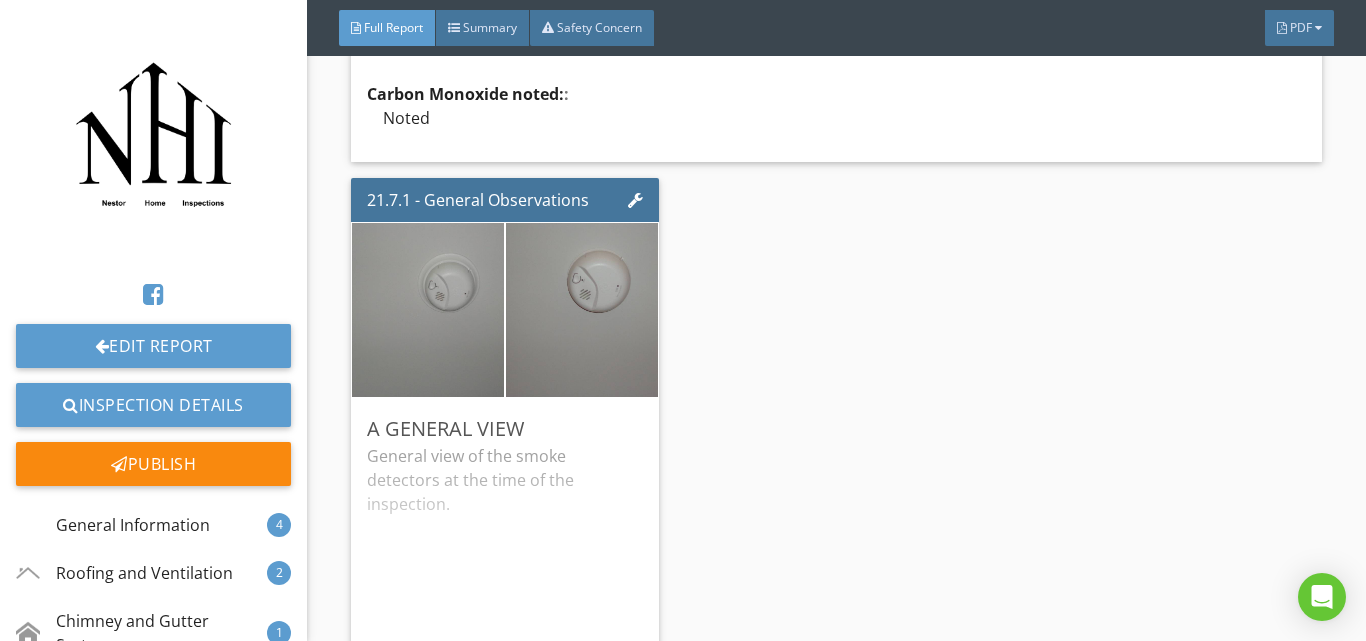 scroll, scrollTop: 20433, scrollLeft: 0, axis: vertical 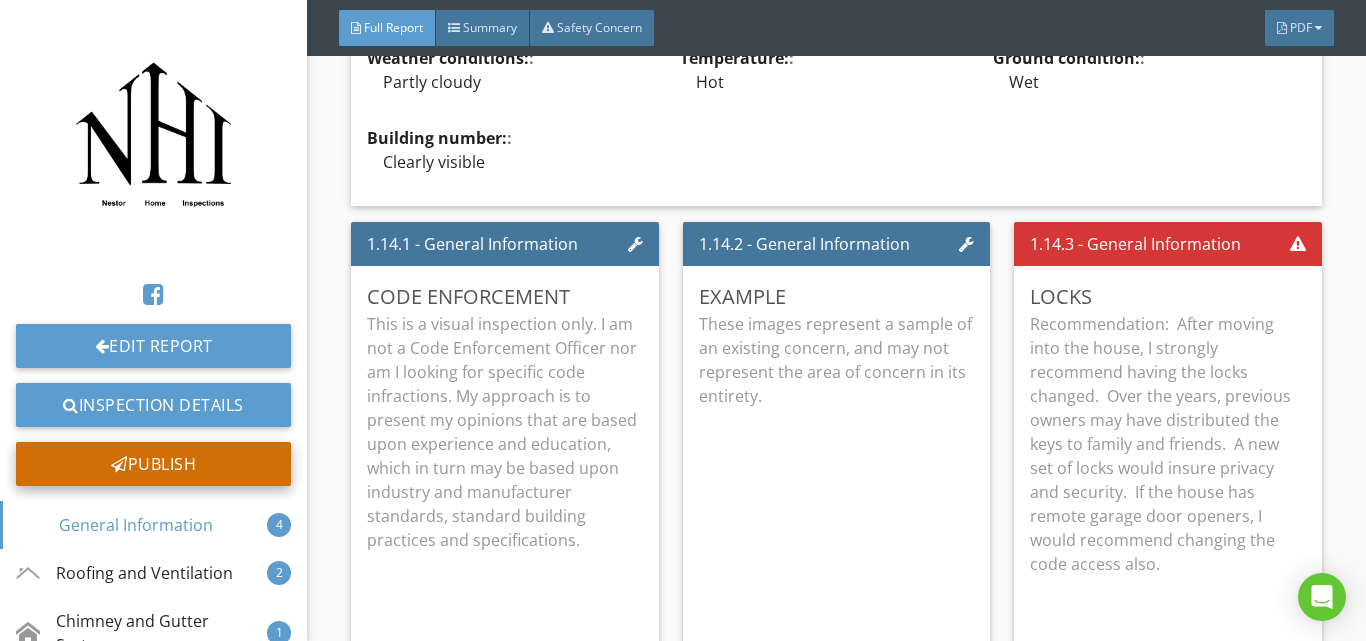 click on "Publish" at bounding box center (153, 464) 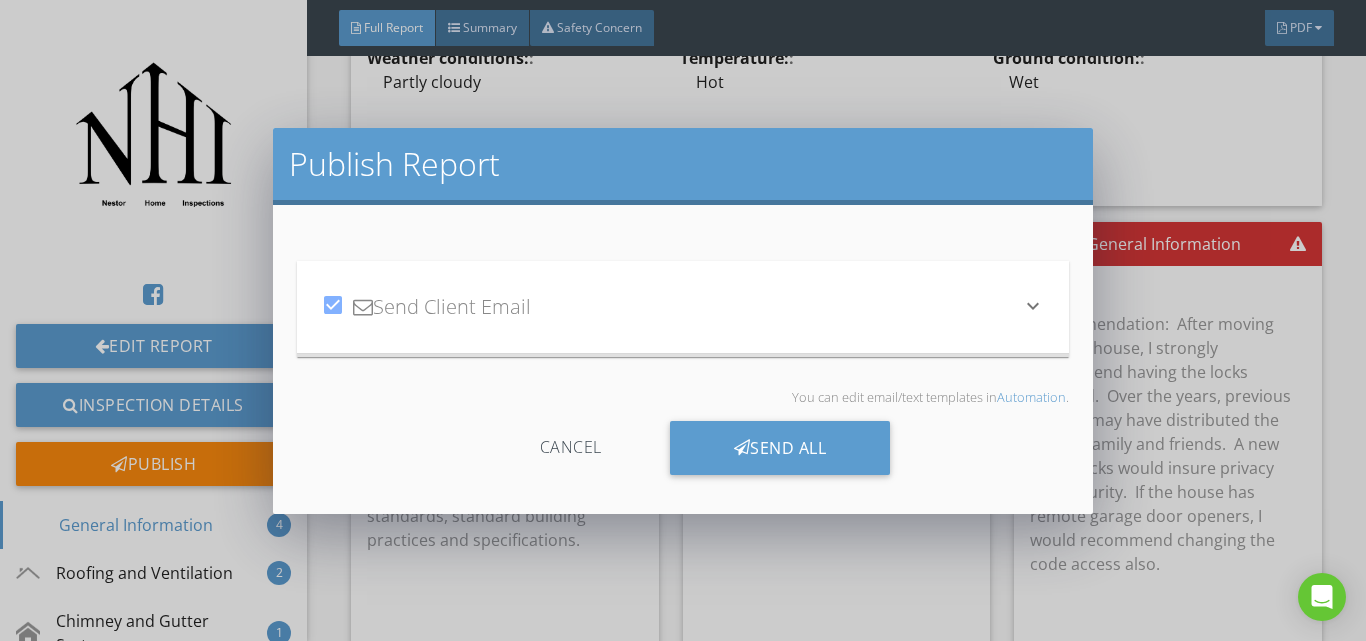 click on "check_box
Send Client Email" at bounding box center [671, 307] 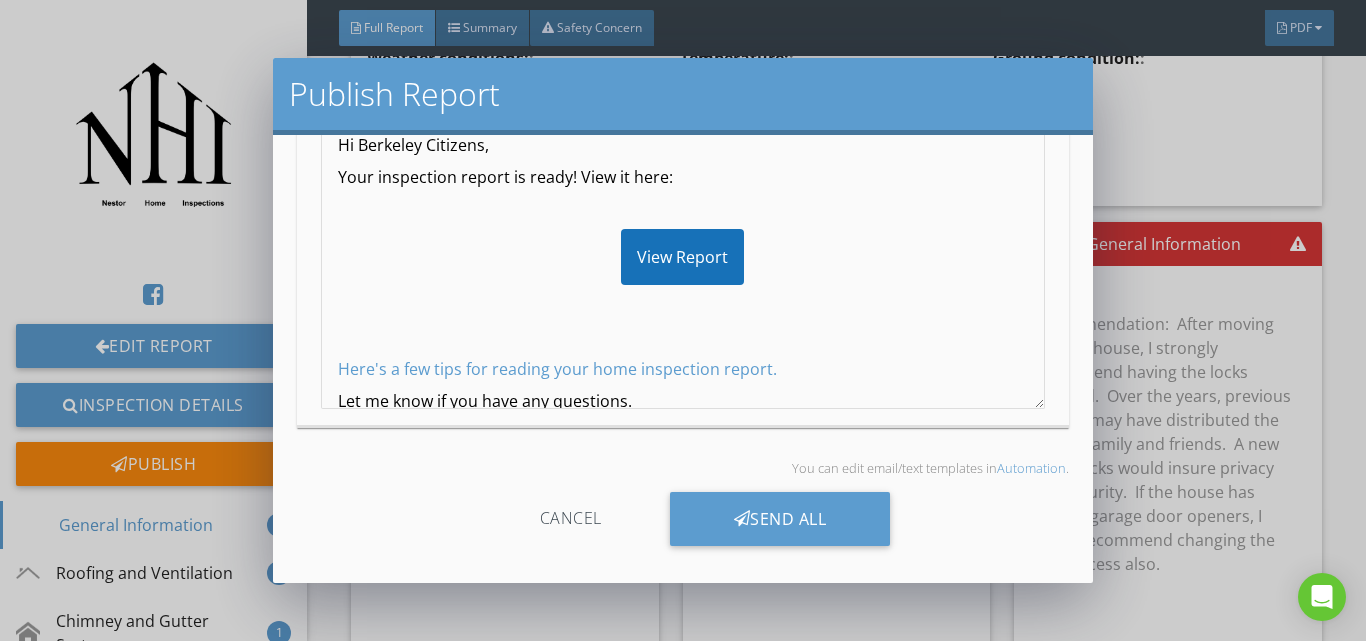scroll, scrollTop: 307, scrollLeft: 0, axis: vertical 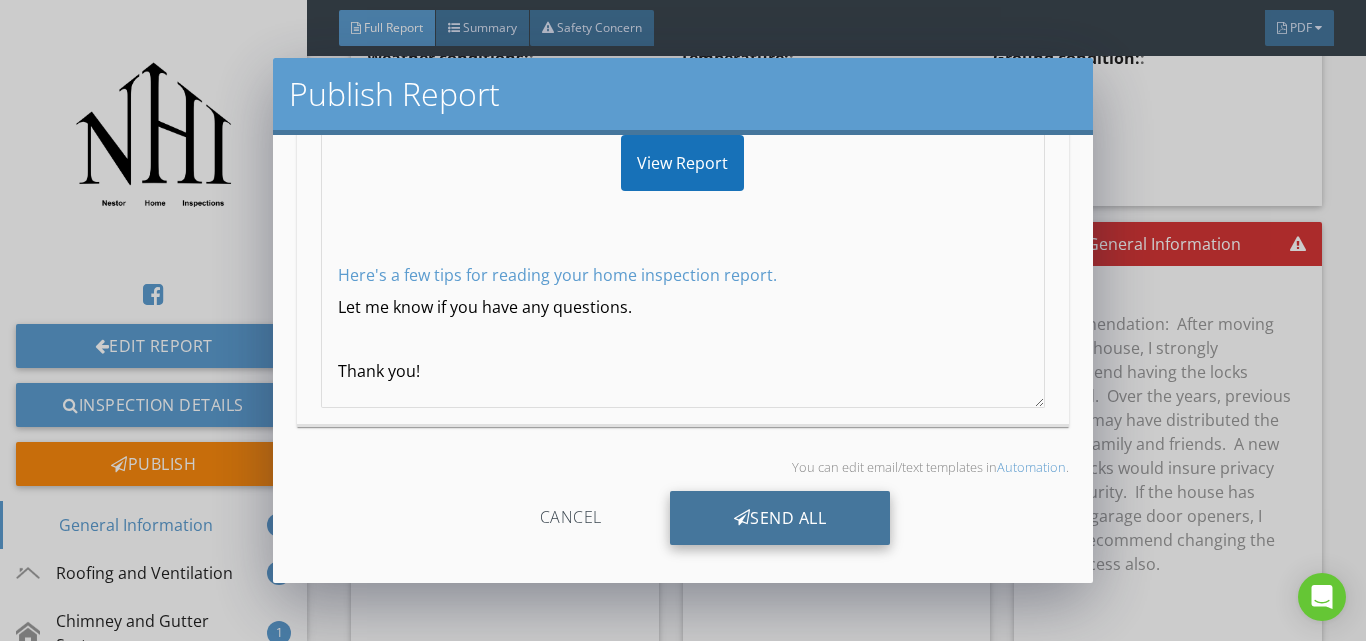 click on "Send All" at bounding box center (780, 518) 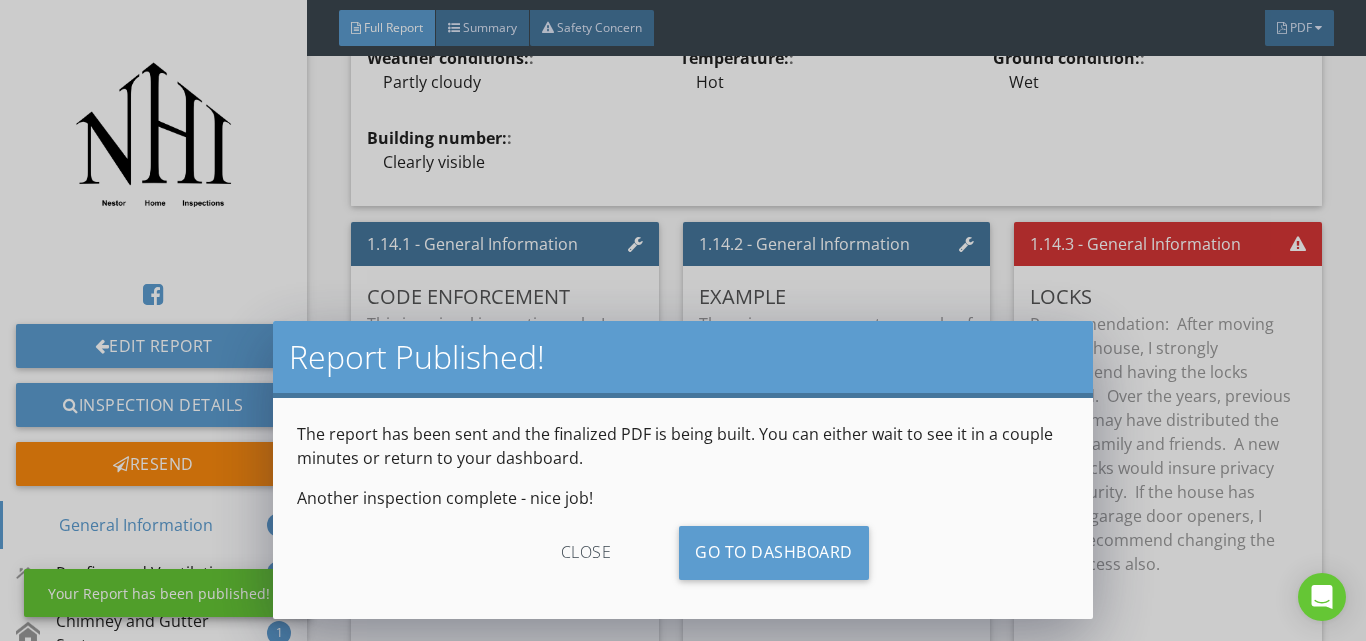 scroll, scrollTop: 87, scrollLeft: 0, axis: vertical 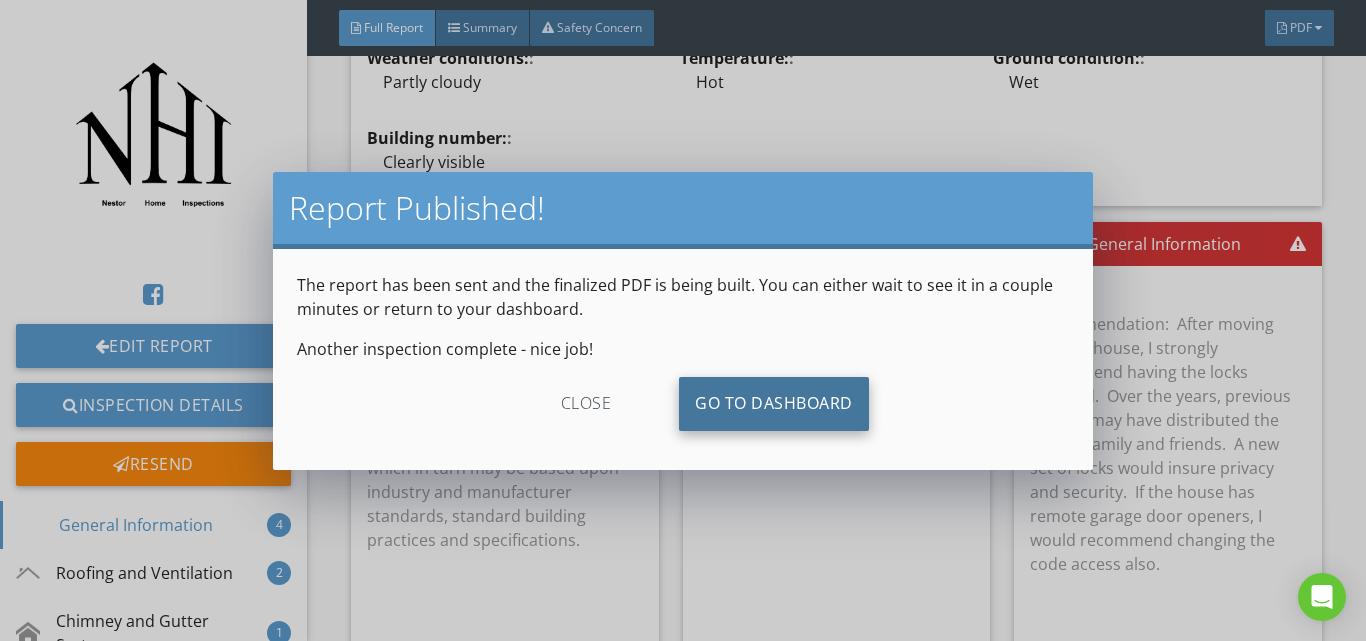 click on "Go To Dashboard" at bounding box center (774, 404) 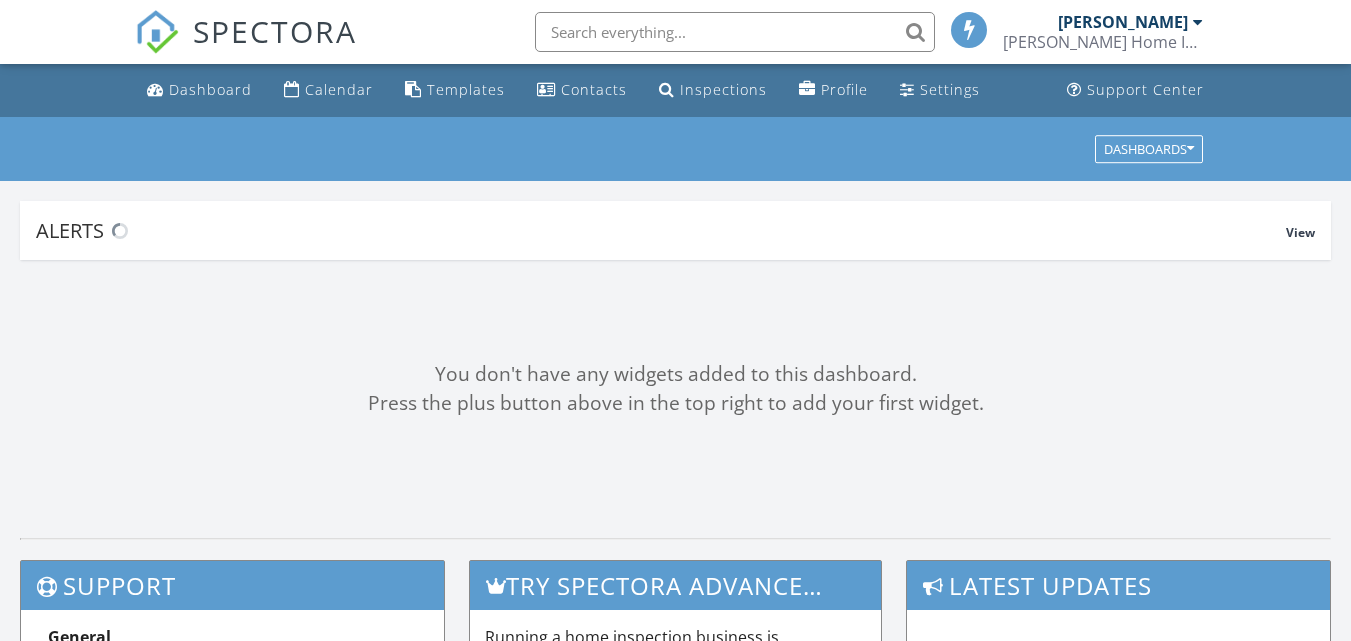 scroll, scrollTop: 0, scrollLeft: 0, axis: both 